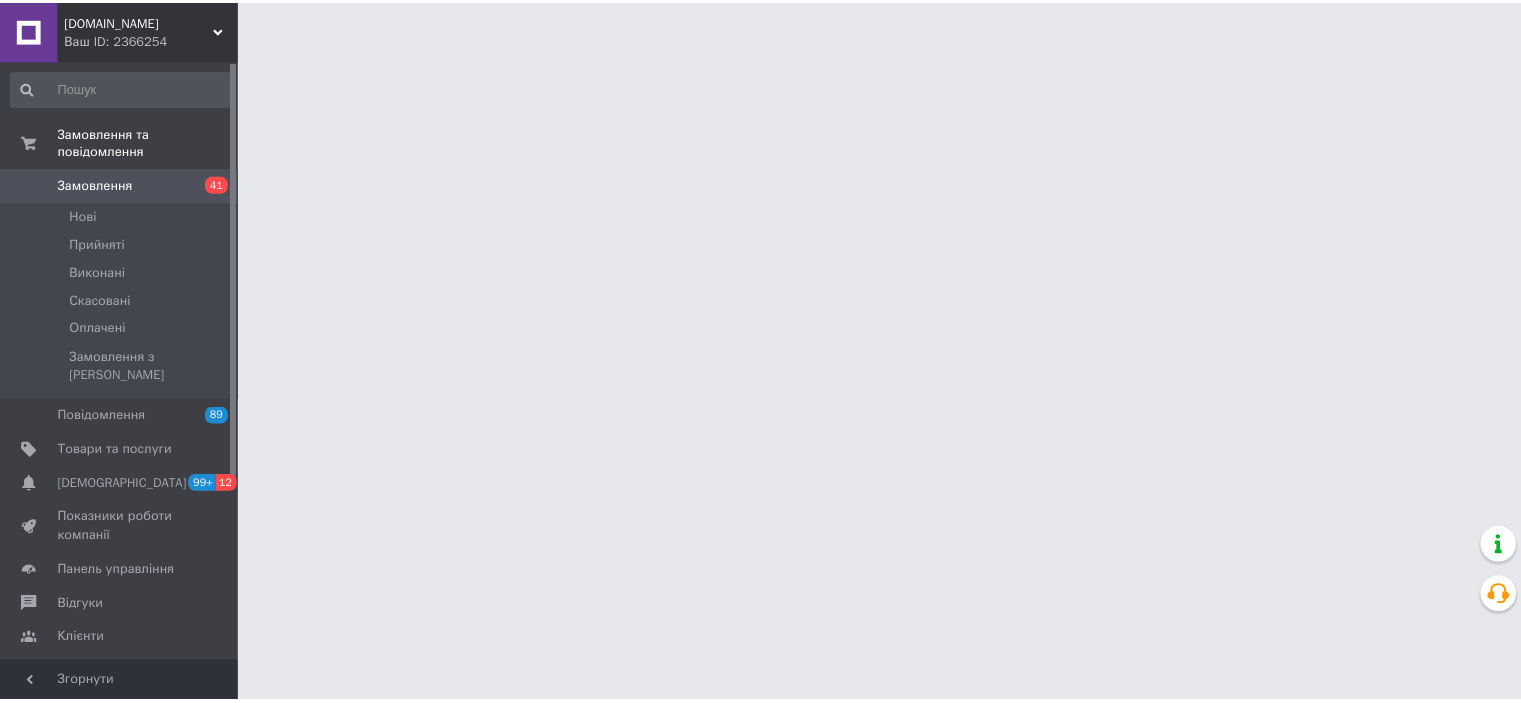 scroll, scrollTop: 0, scrollLeft: 0, axis: both 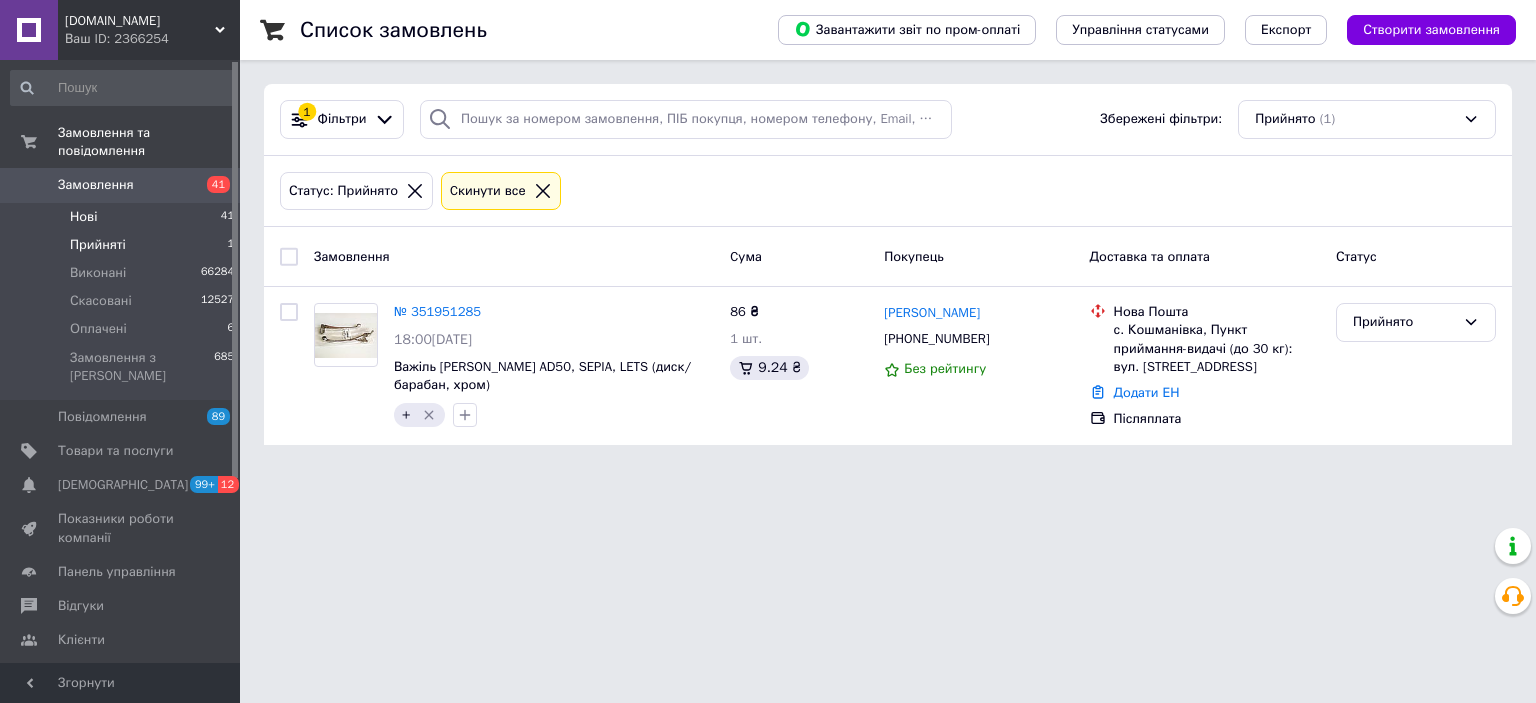 click on "Нові 41" at bounding box center [123, 217] 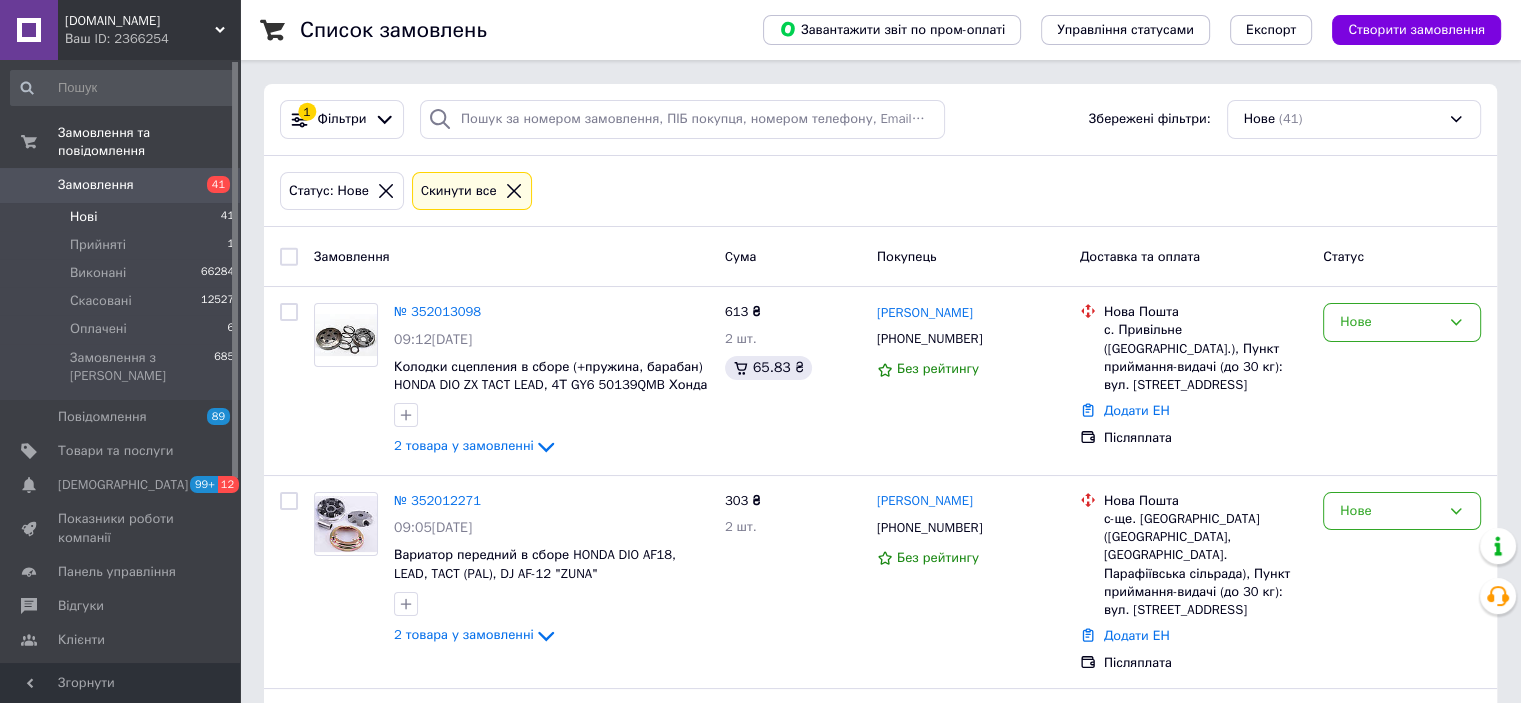 click on "Замовлення" at bounding box center [511, 256] 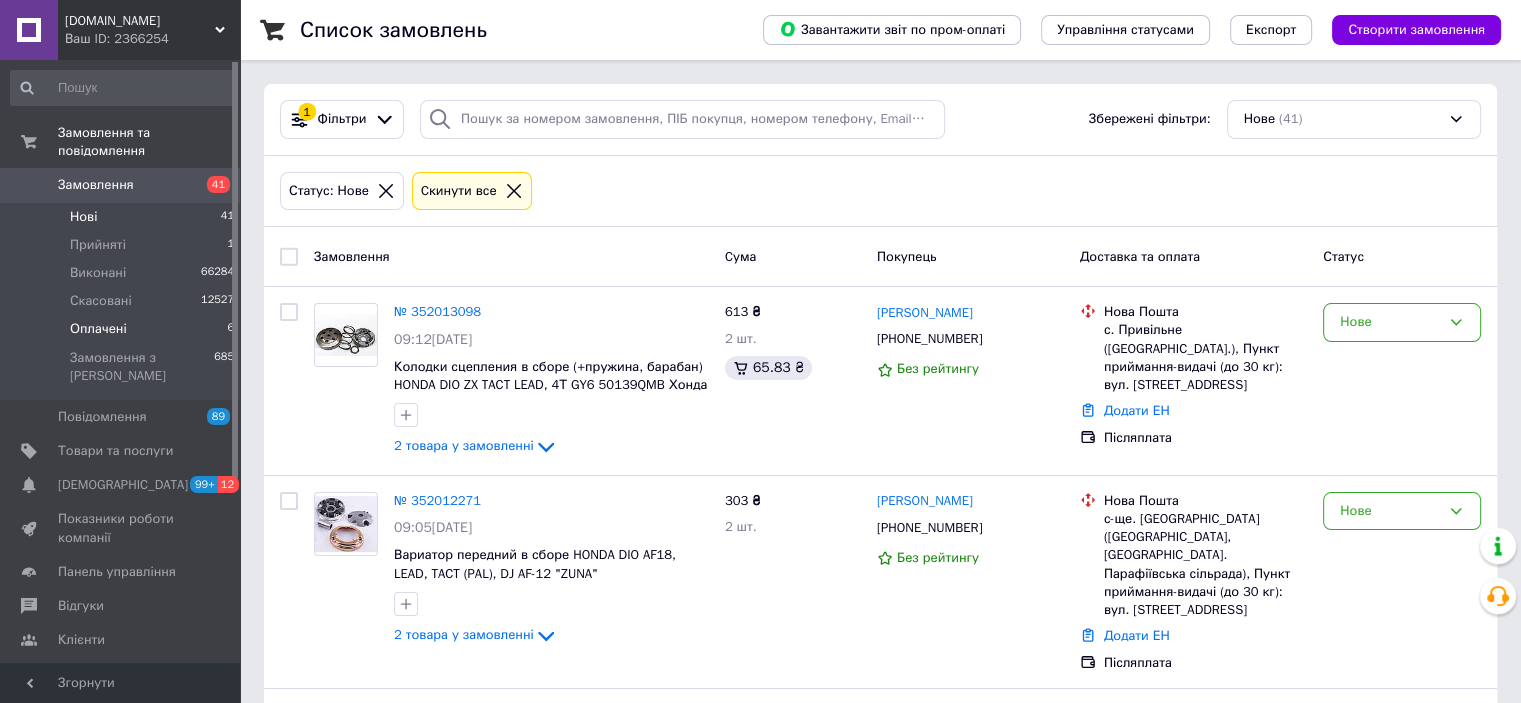 drag, startPoint x: 88, startPoint y: 307, endPoint x: 105, endPoint y: 299, distance: 18.788294 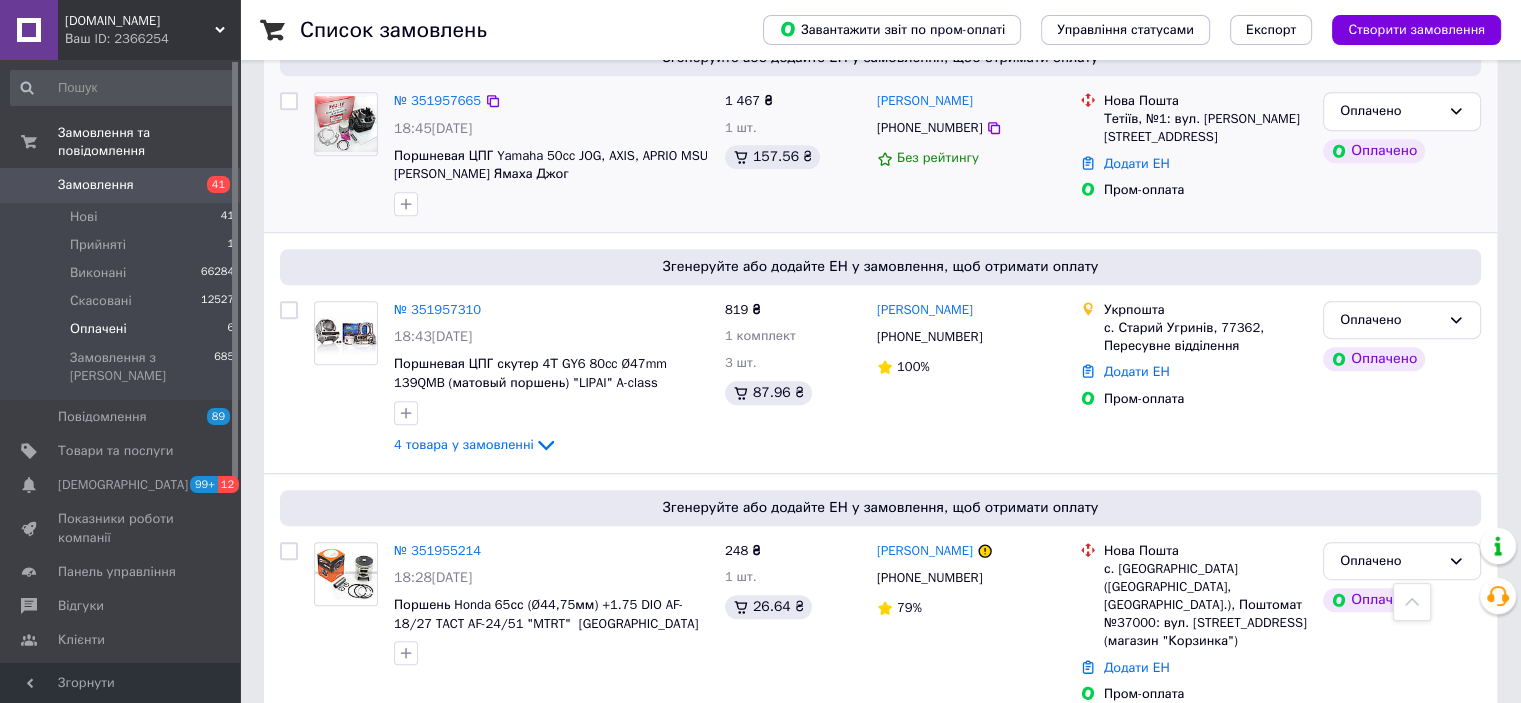 scroll, scrollTop: 912, scrollLeft: 0, axis: vertical 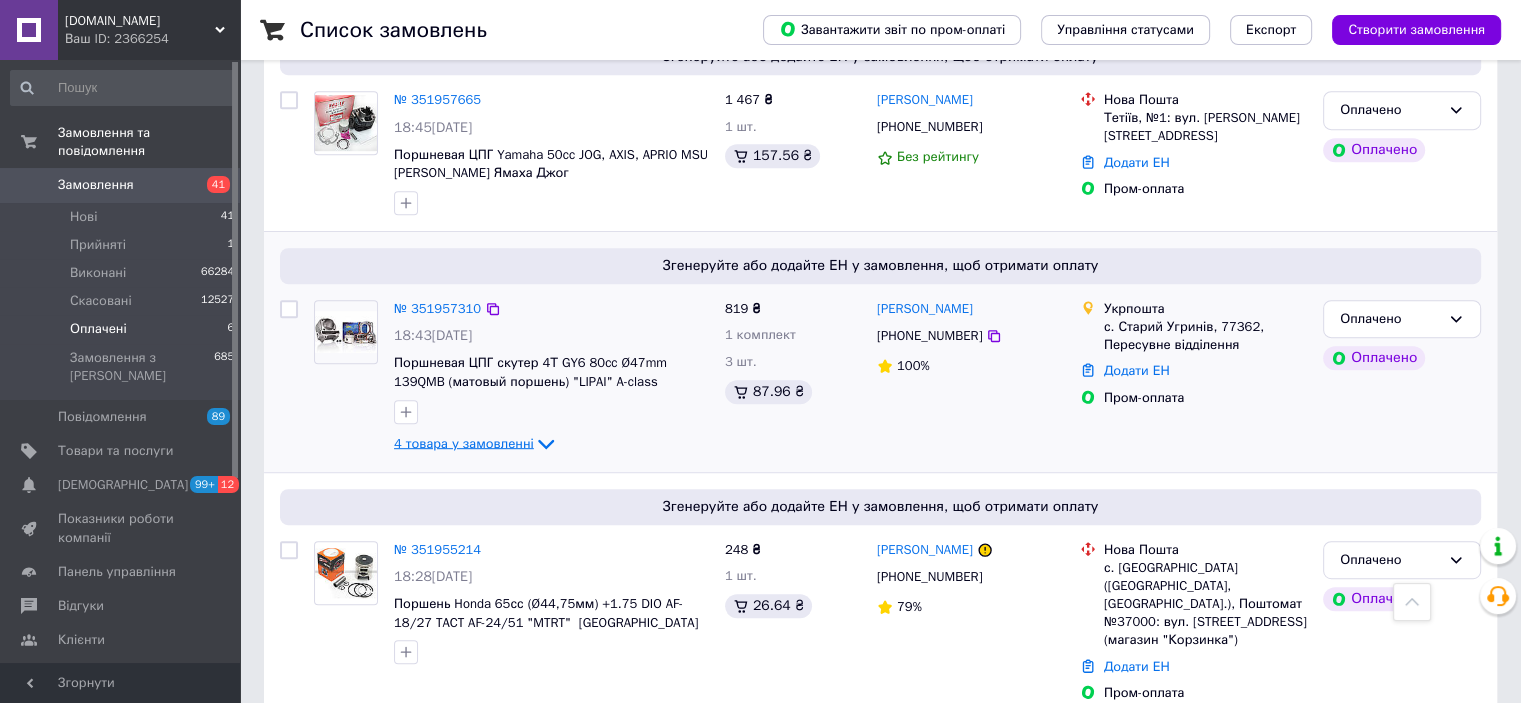 click on "4 товара у замовленні" 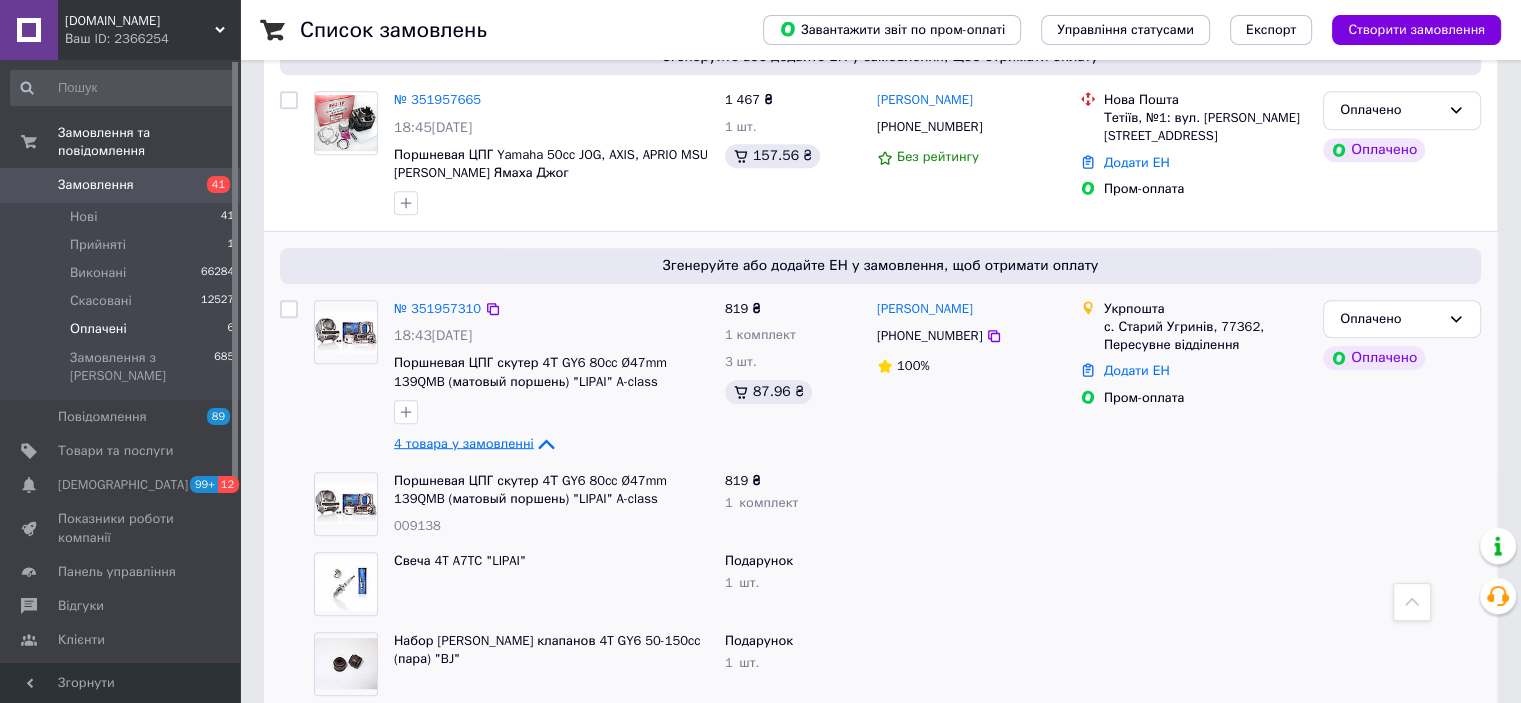 click on "4 товара у замовленні" at bounding box center (464, 442) 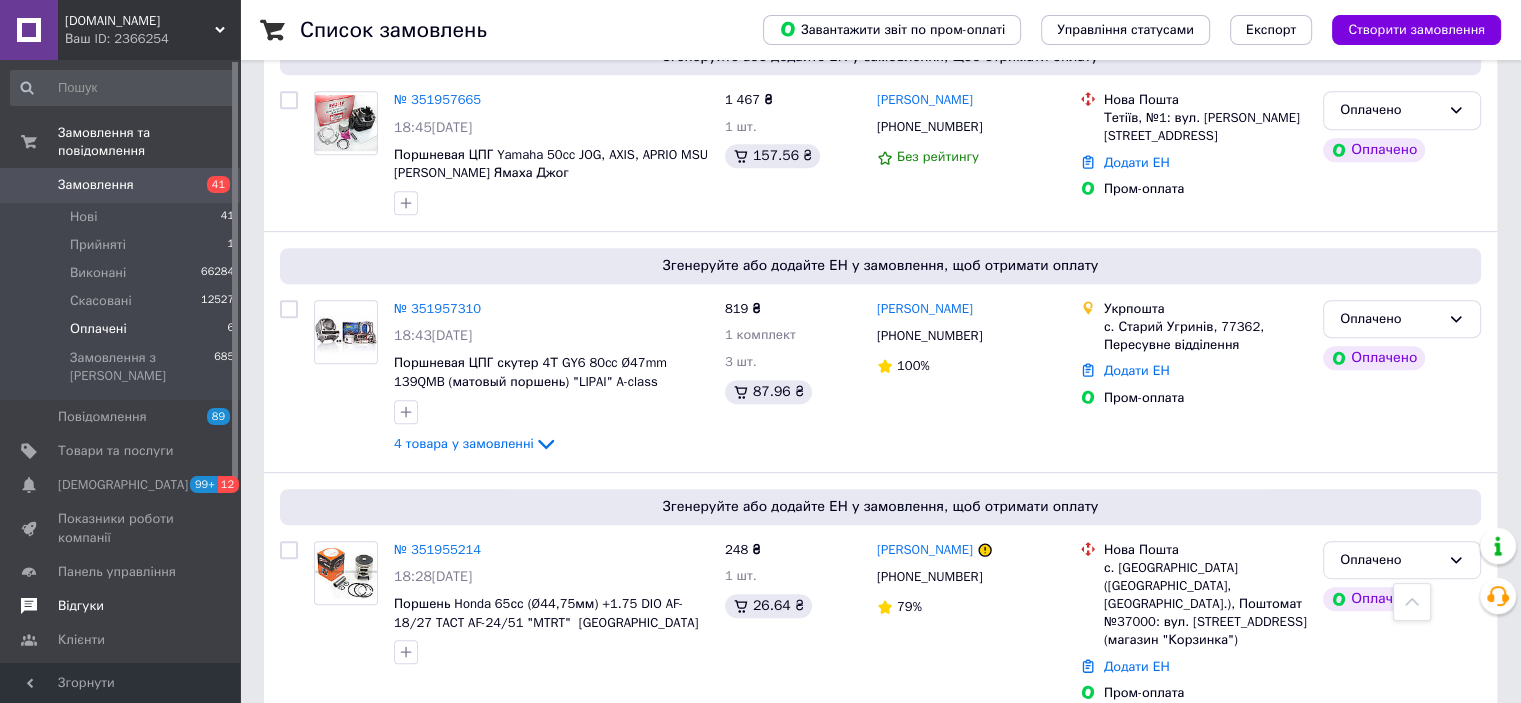 click on "Відгуки" at bounding box center (81, 606) 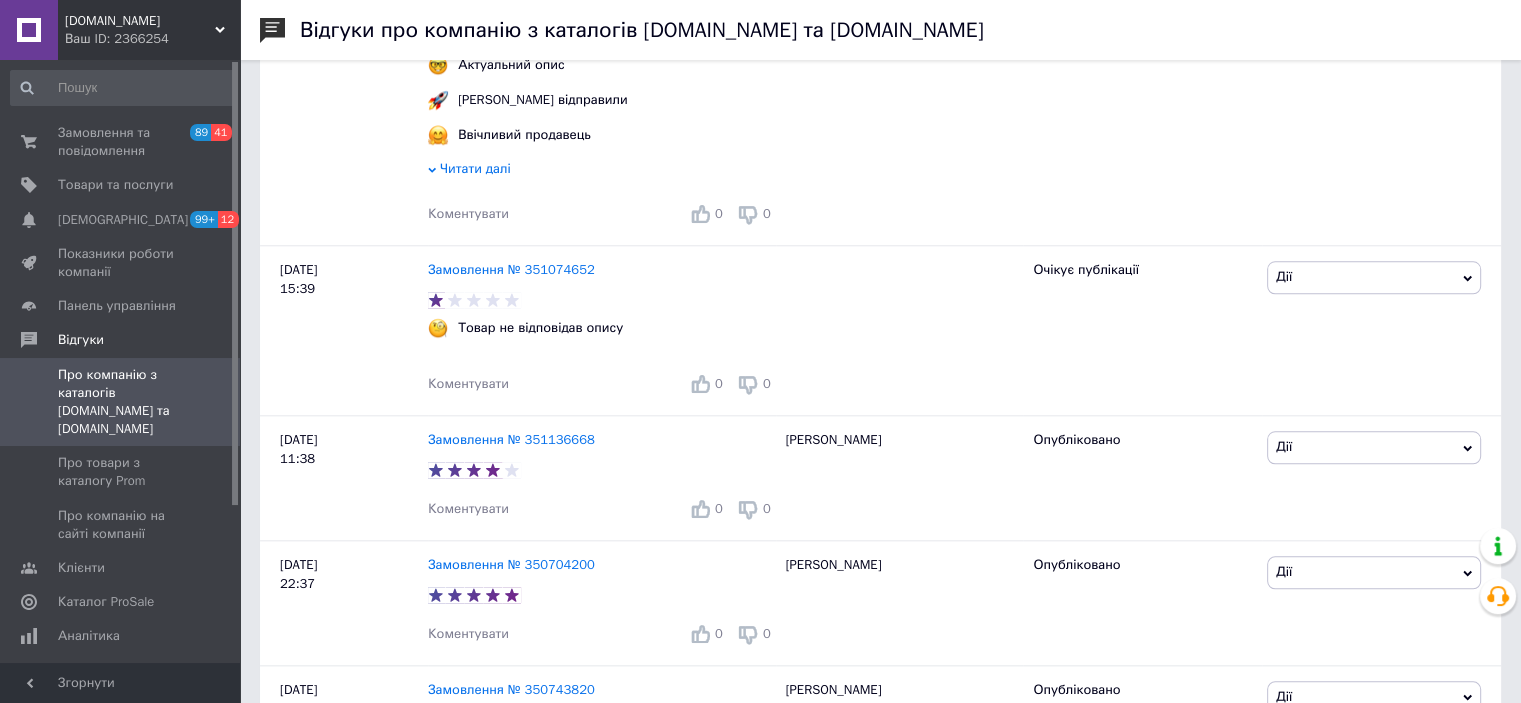 scroll, scrollTop: 2000, scrollLeft: 0, axis: vertical 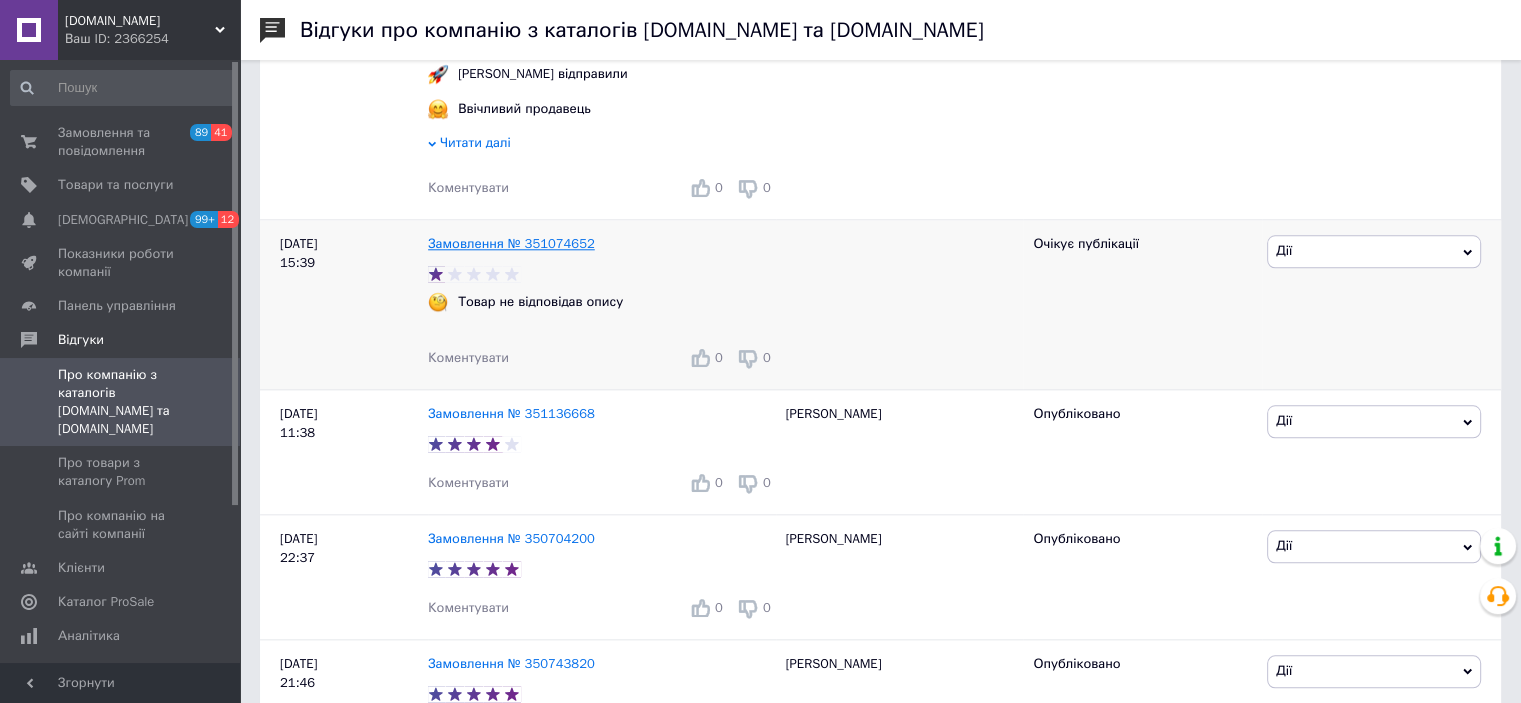 click on "Замовлення № 351074652" at bounding box center (511, 243) 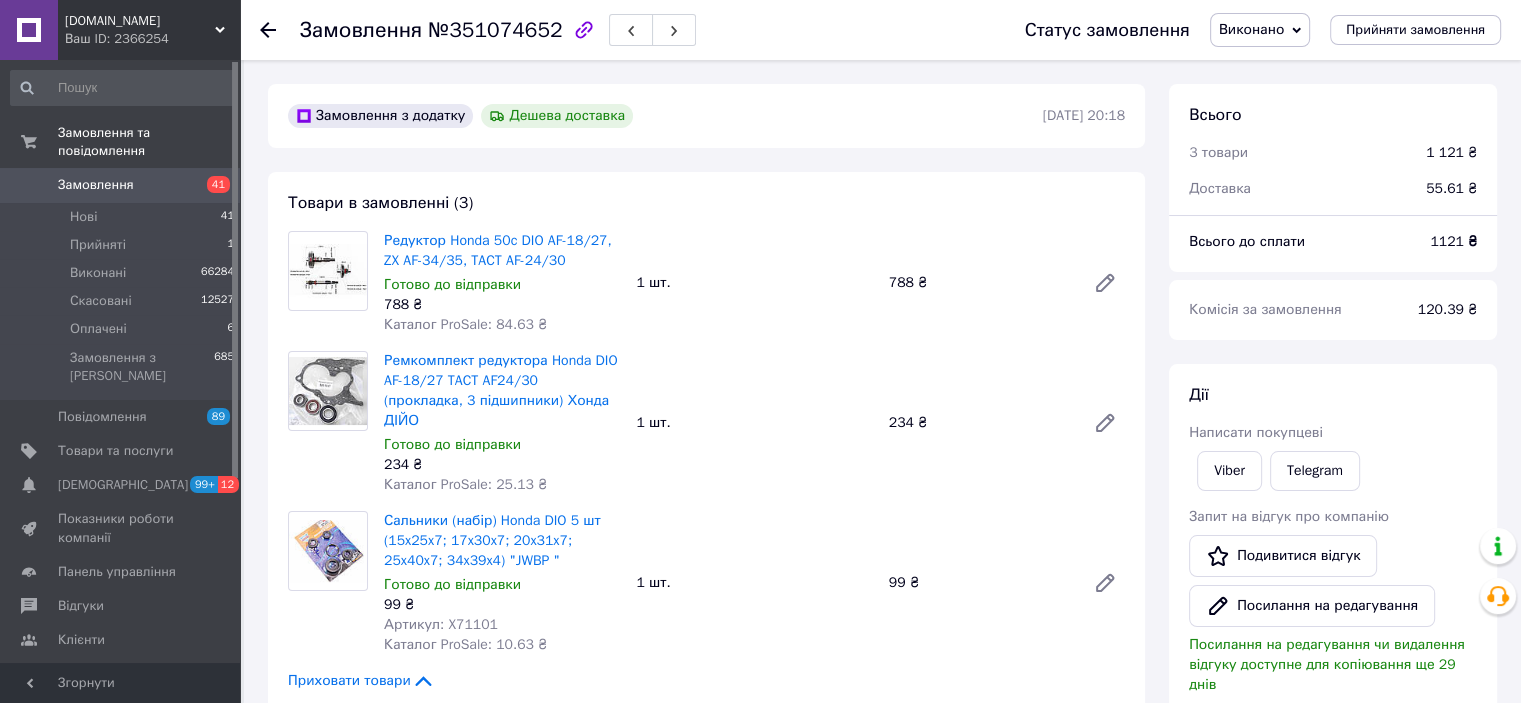 scroll, scrollTop: 166, scrollLeft: 0, axis: vertical 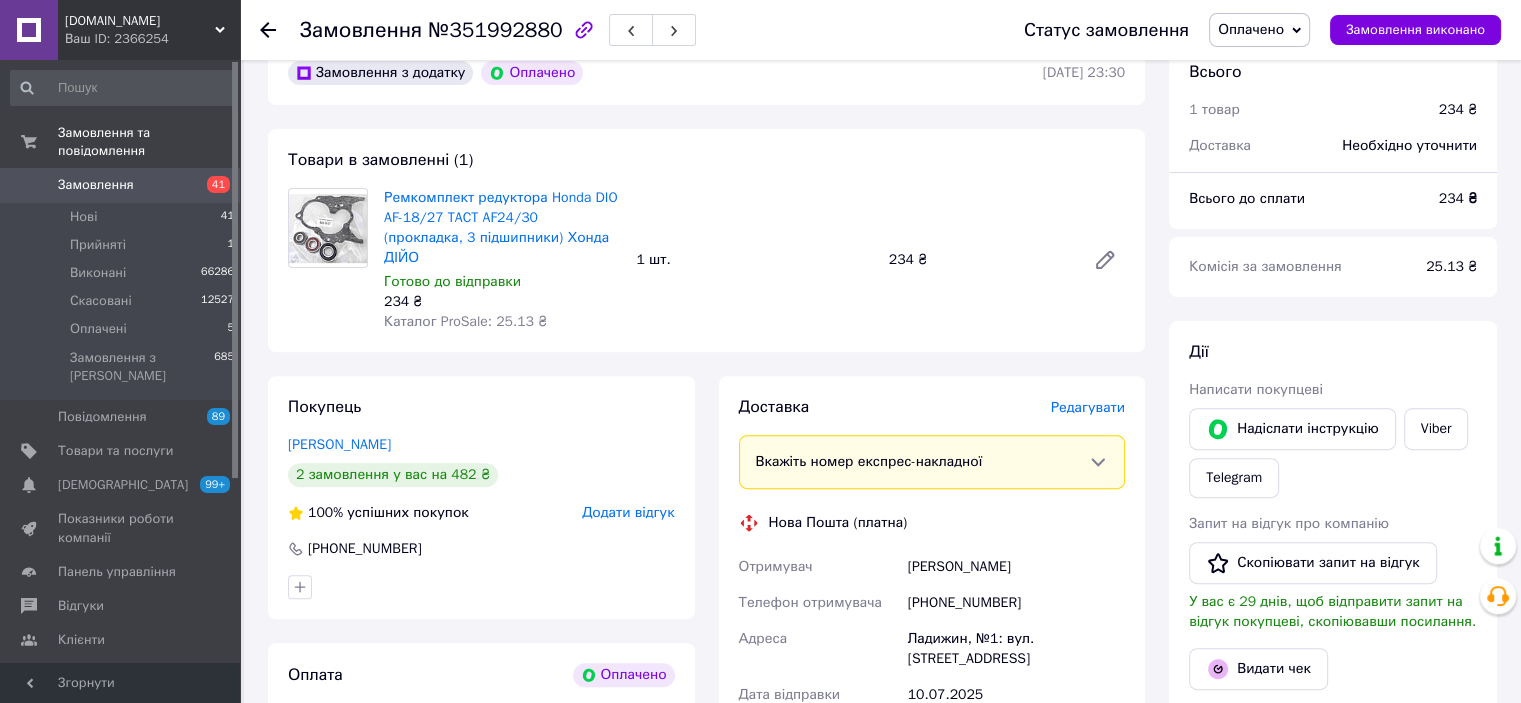 click on "Редагувати" at bounding box center (1088, 407) 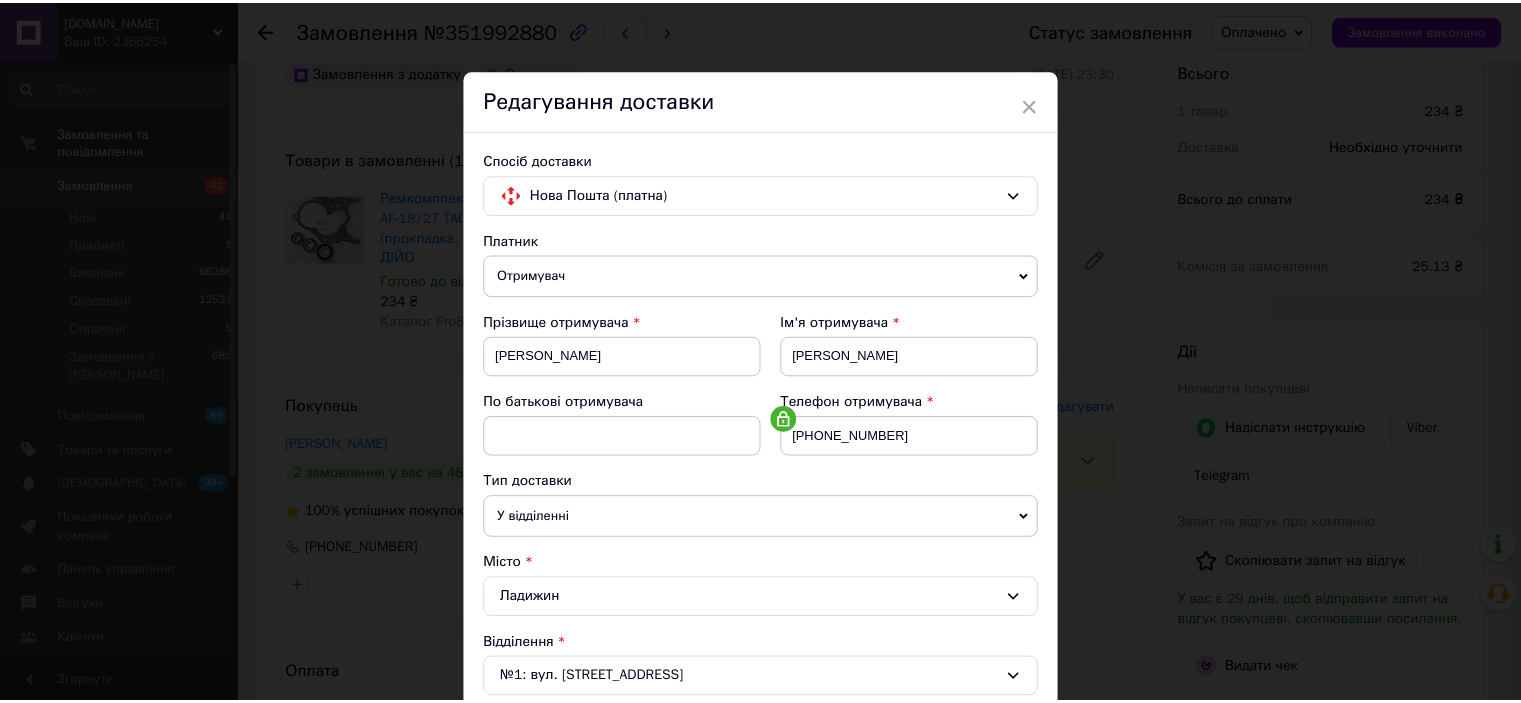 scroll, scrollTop: 619, scrollLeft: 0, axis: vertical 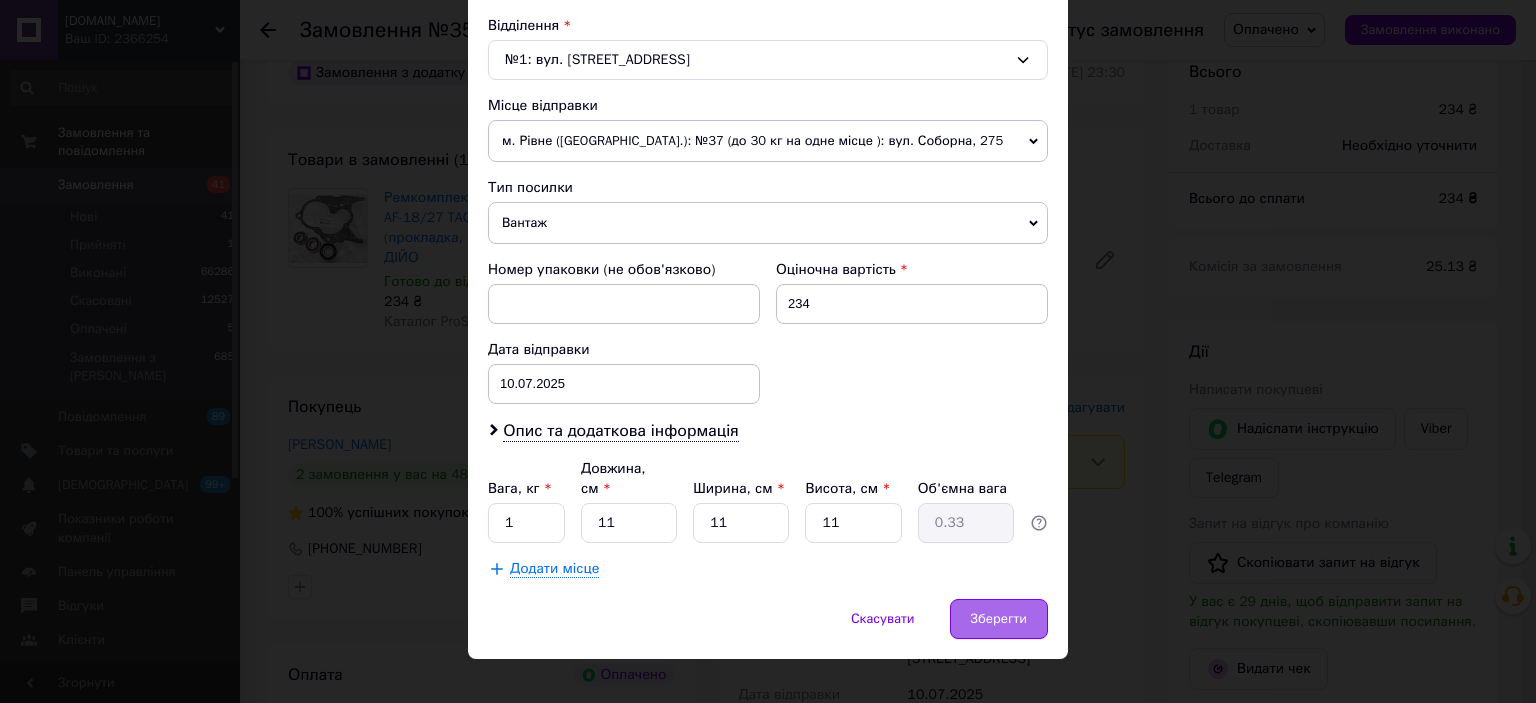 drag, startPoint x: 1013, startPoint y: 600, endPoint x: 1006, endPoint y: 579, distance: 22.135944 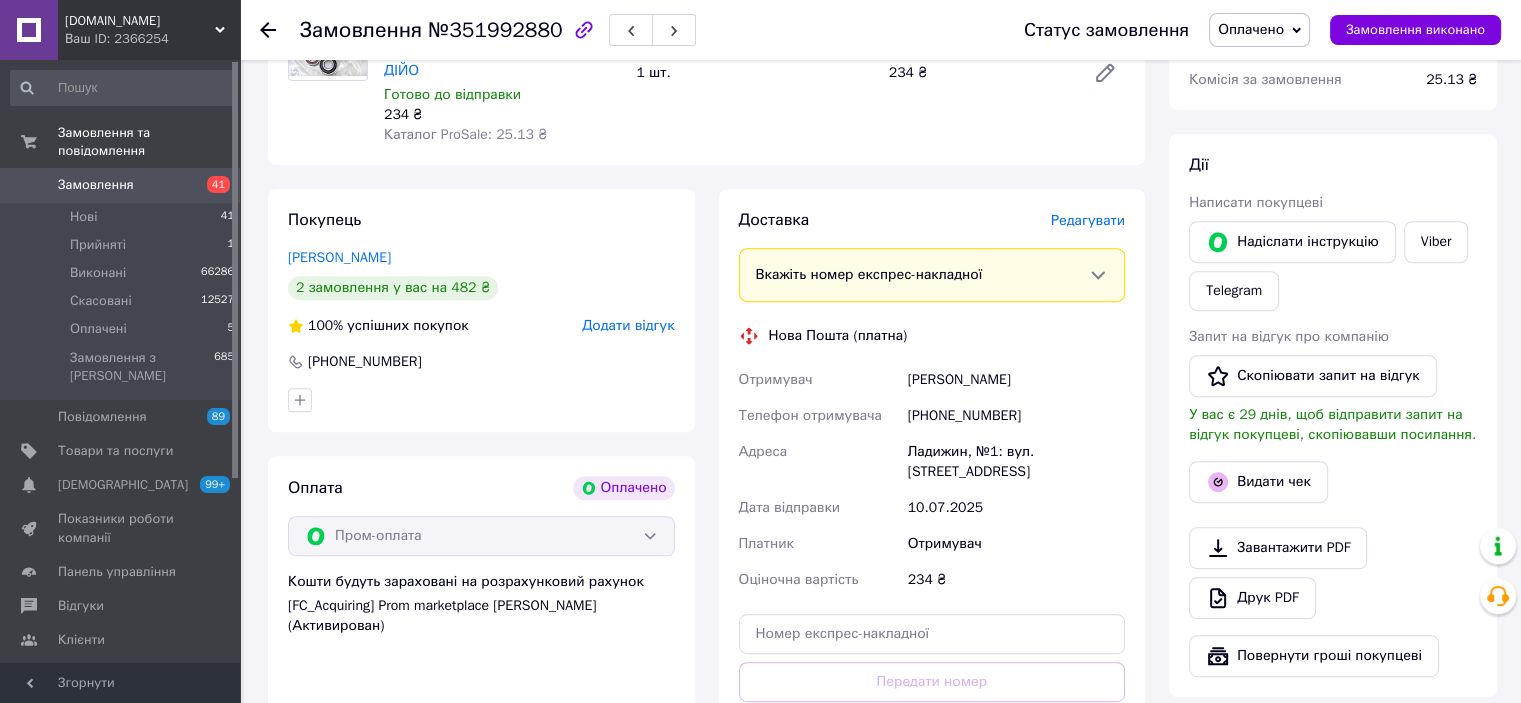 scroll, scrollTop: 1000, scrollLeft: 0, axis: vertical 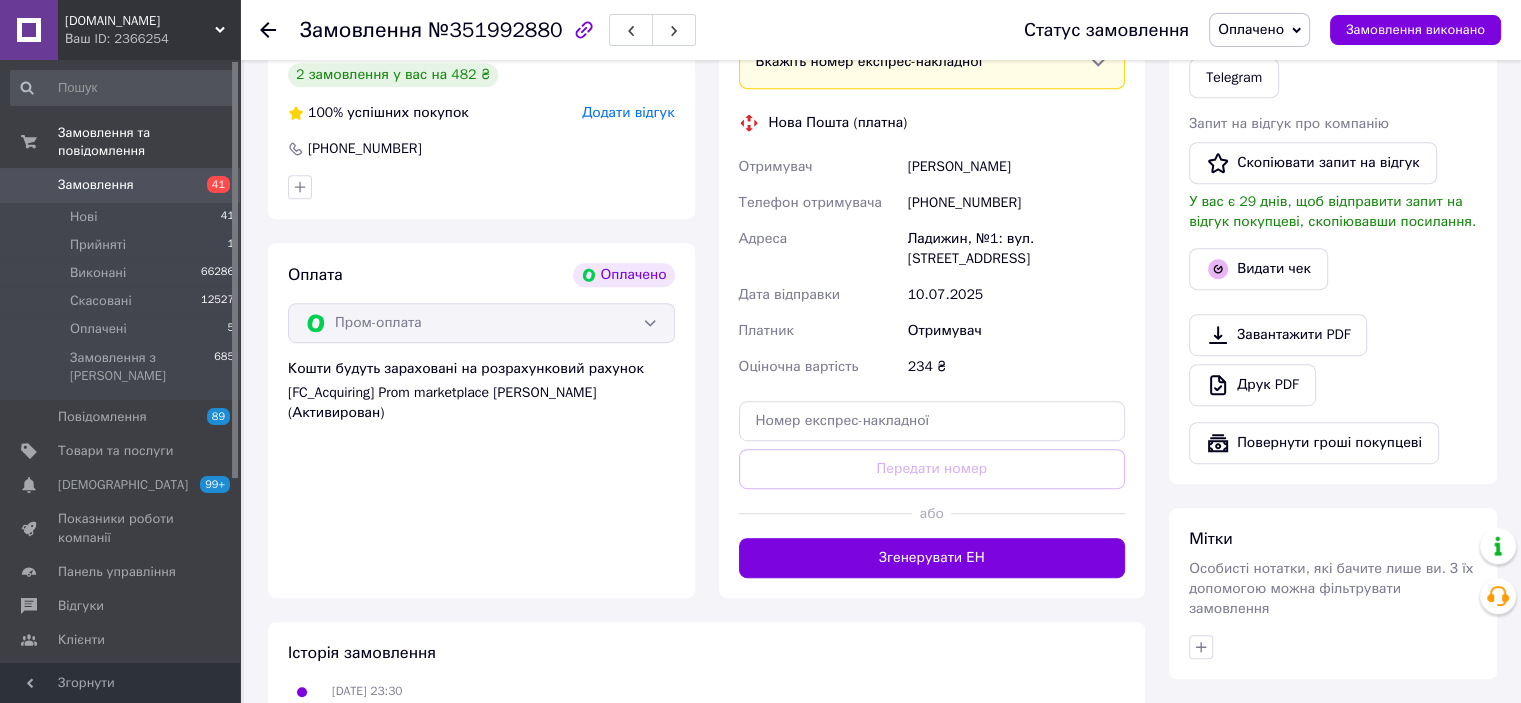 click on "Згенерувати ЕН" at bounding box center [932, 558] 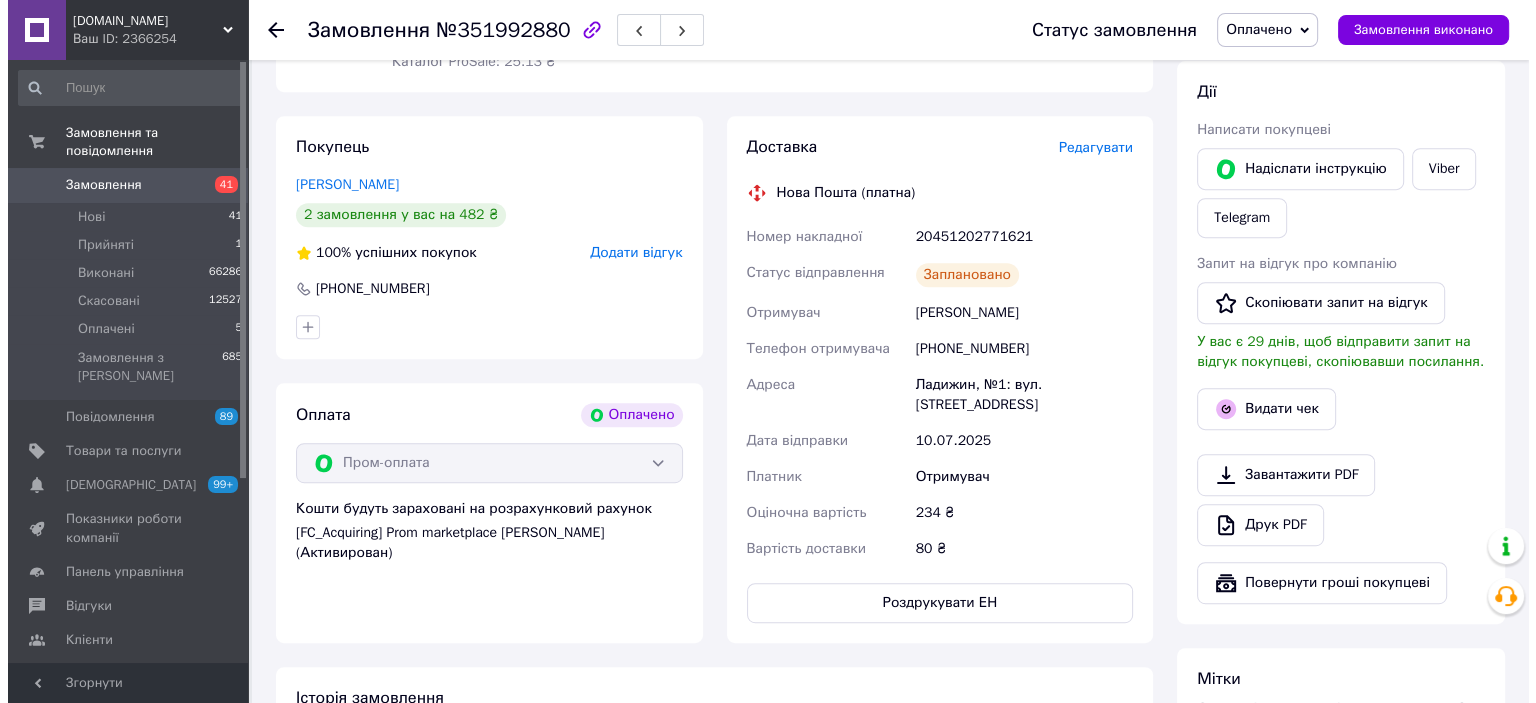 scroll, scrollTop: 700, scrollLeft: 0, axis: vertical 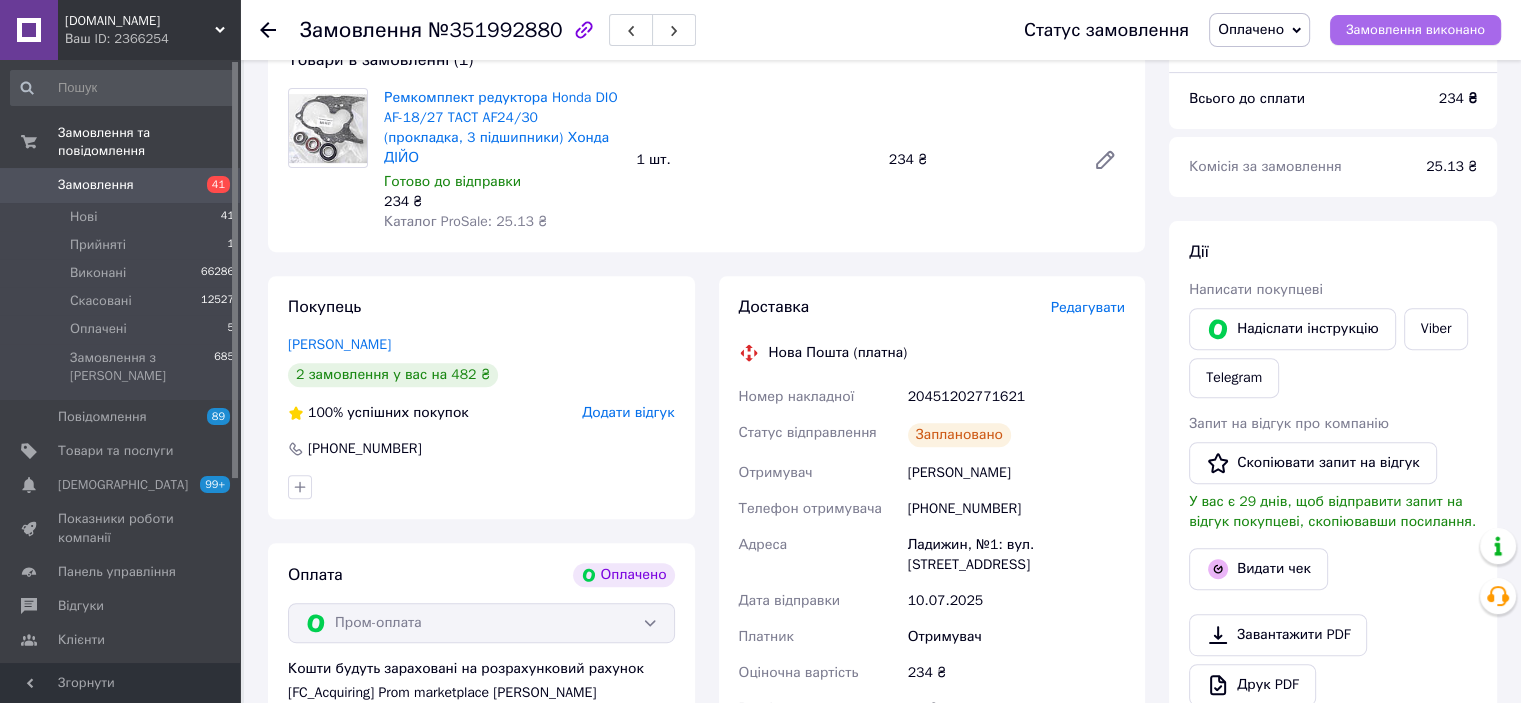 click on "Замовлення виконано" at bounding box center [1415, 30] 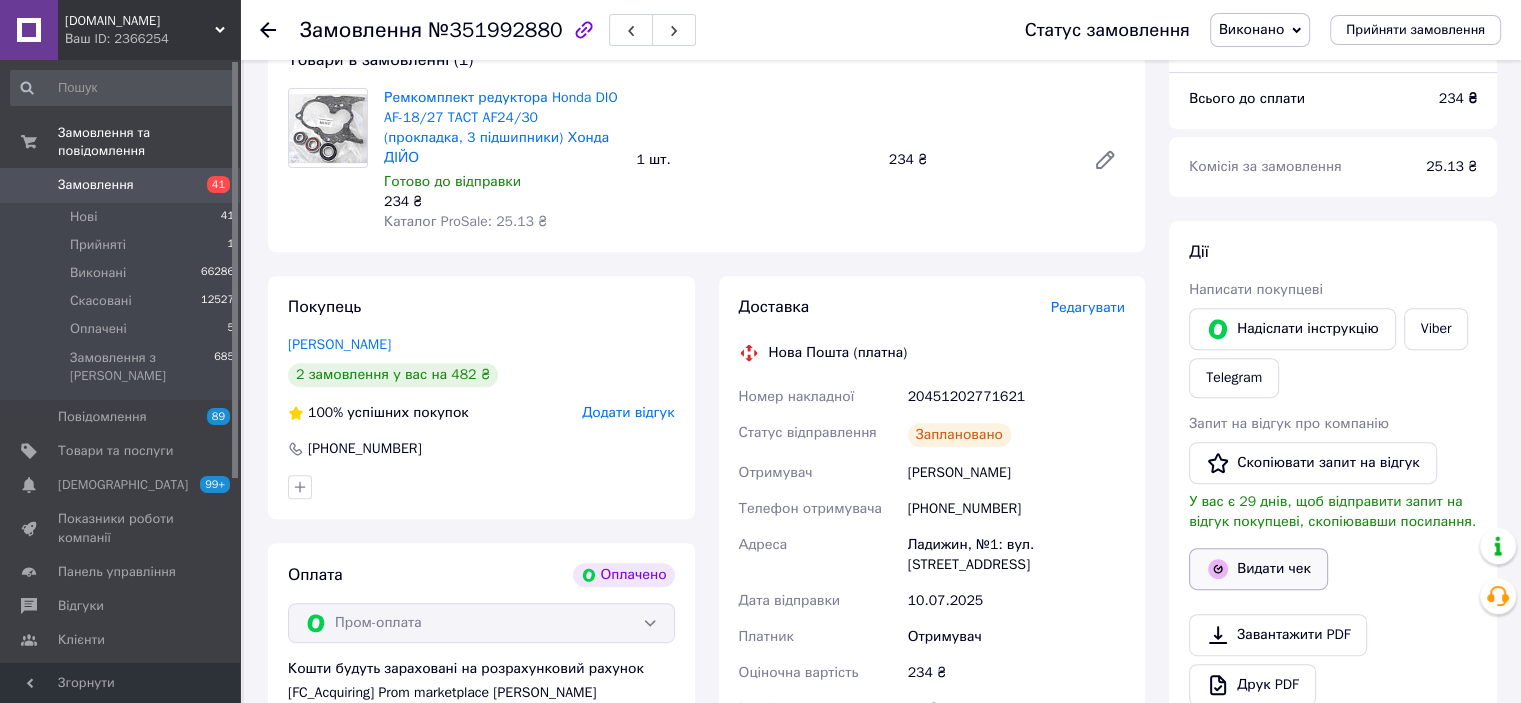 click on "Видати чек" at bounding box center [1258, 569] 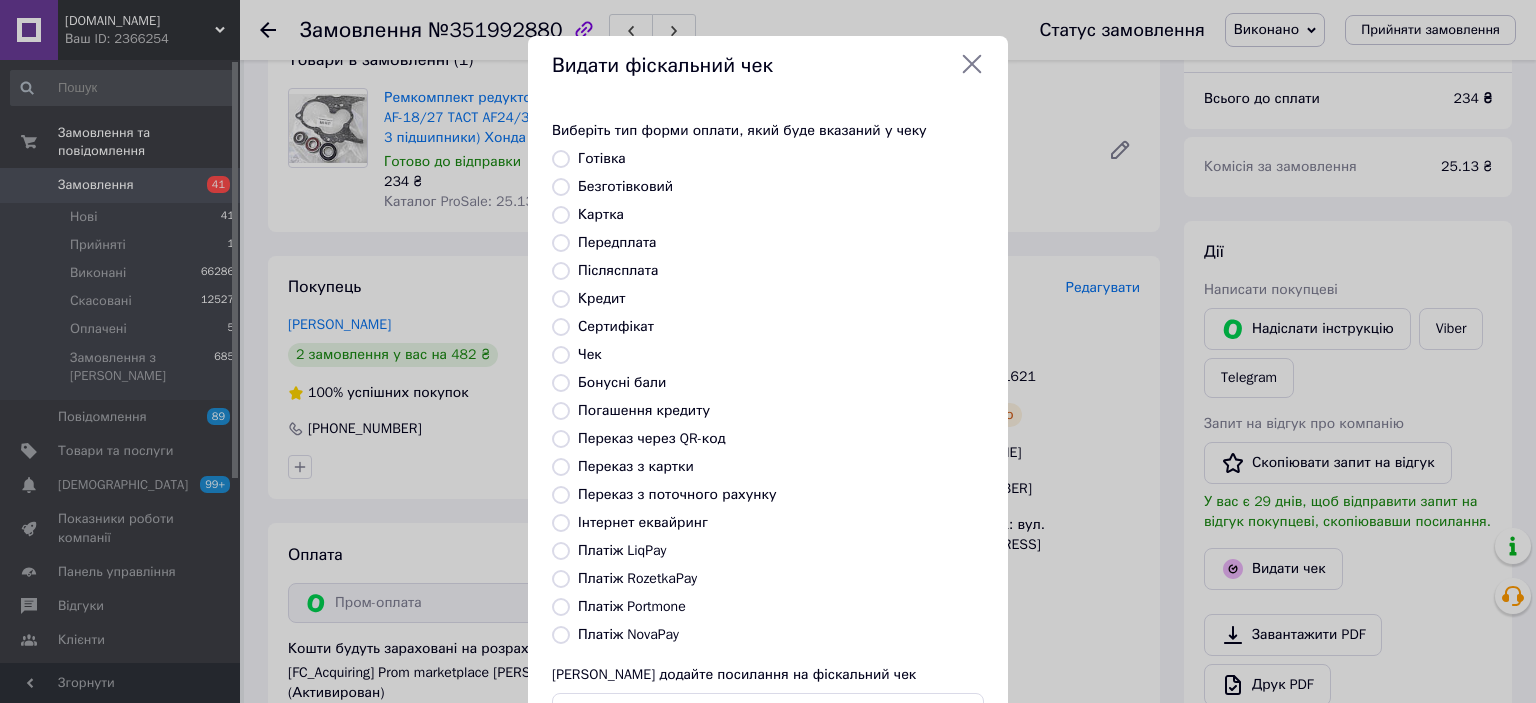 click on "Платіж RozetkaPay" at bounding box center [561, 579] 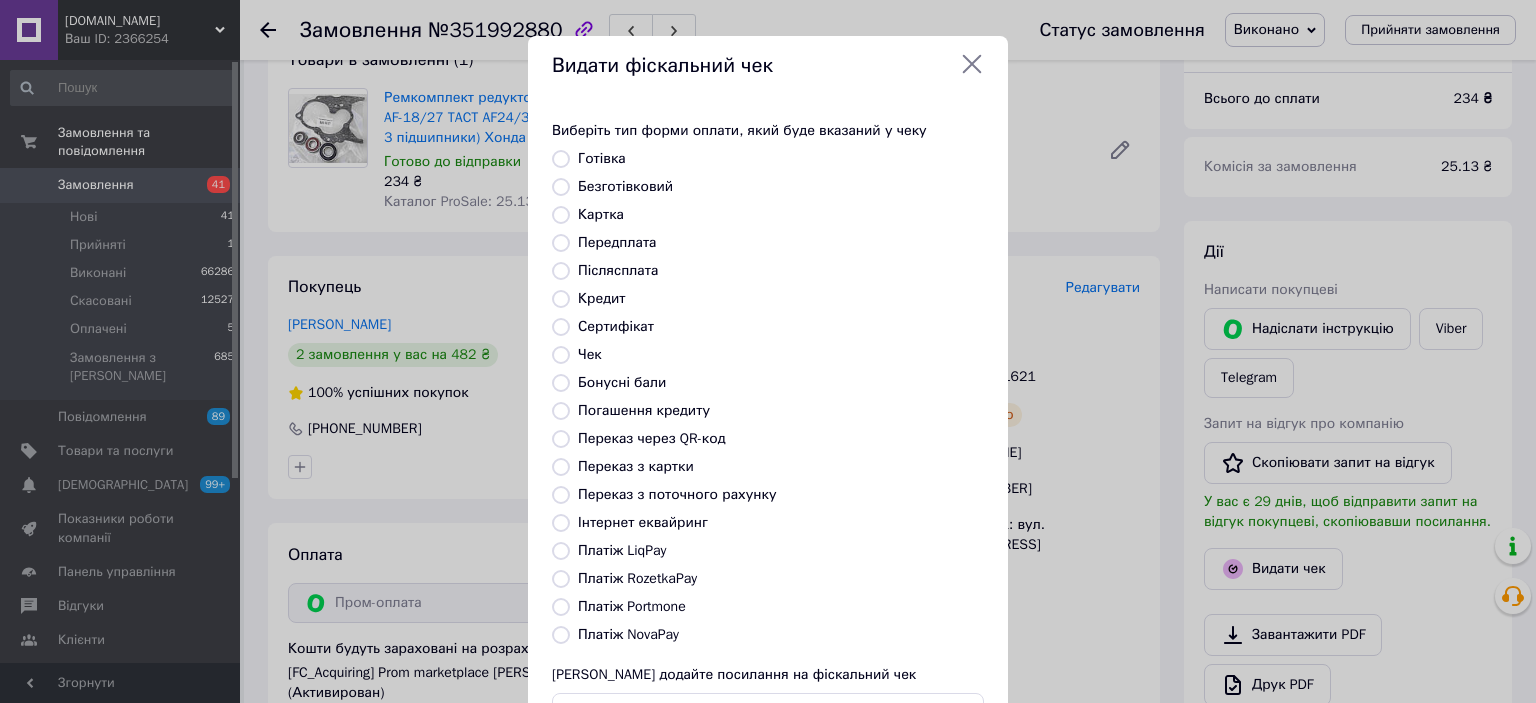 radio on "true" 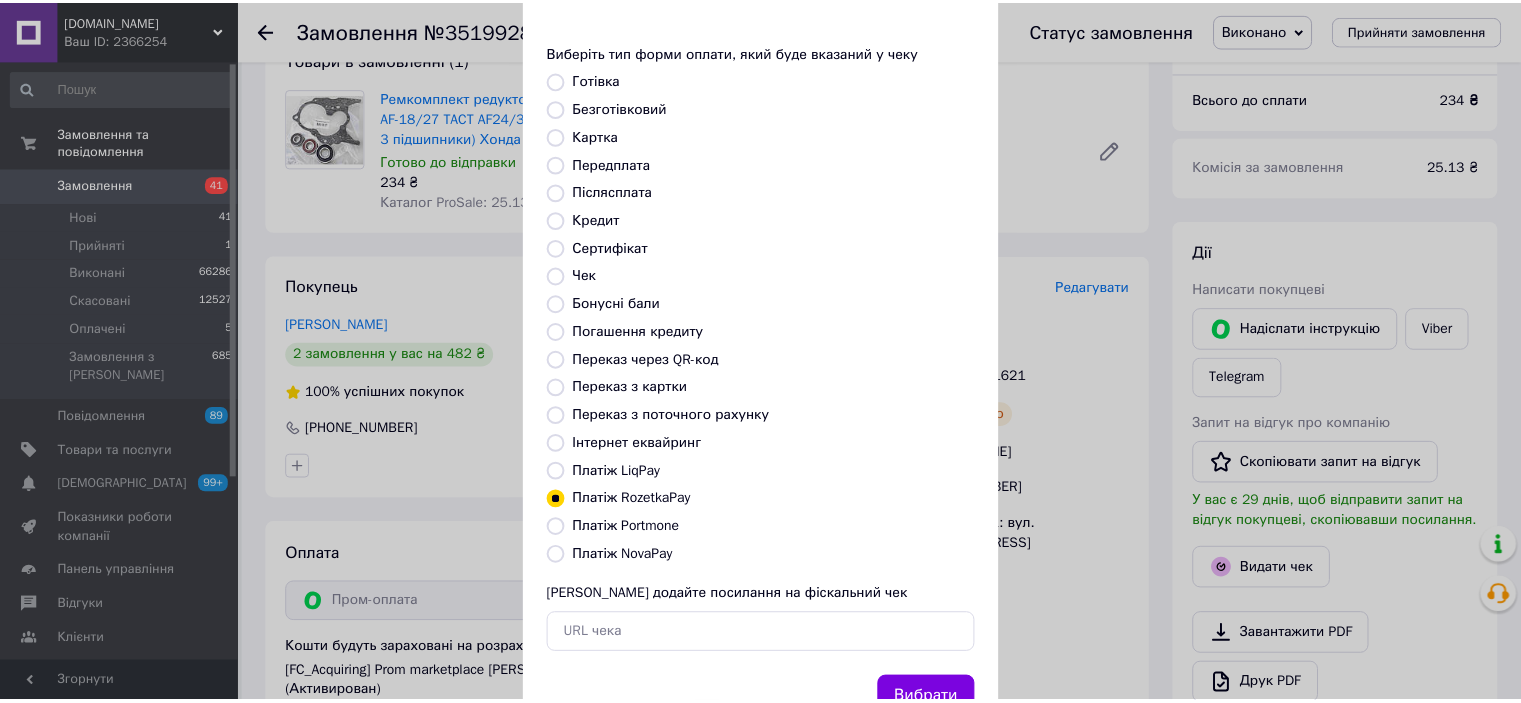 scroll, scrollTop: 155, scrollLeft: 0, axis: vertical 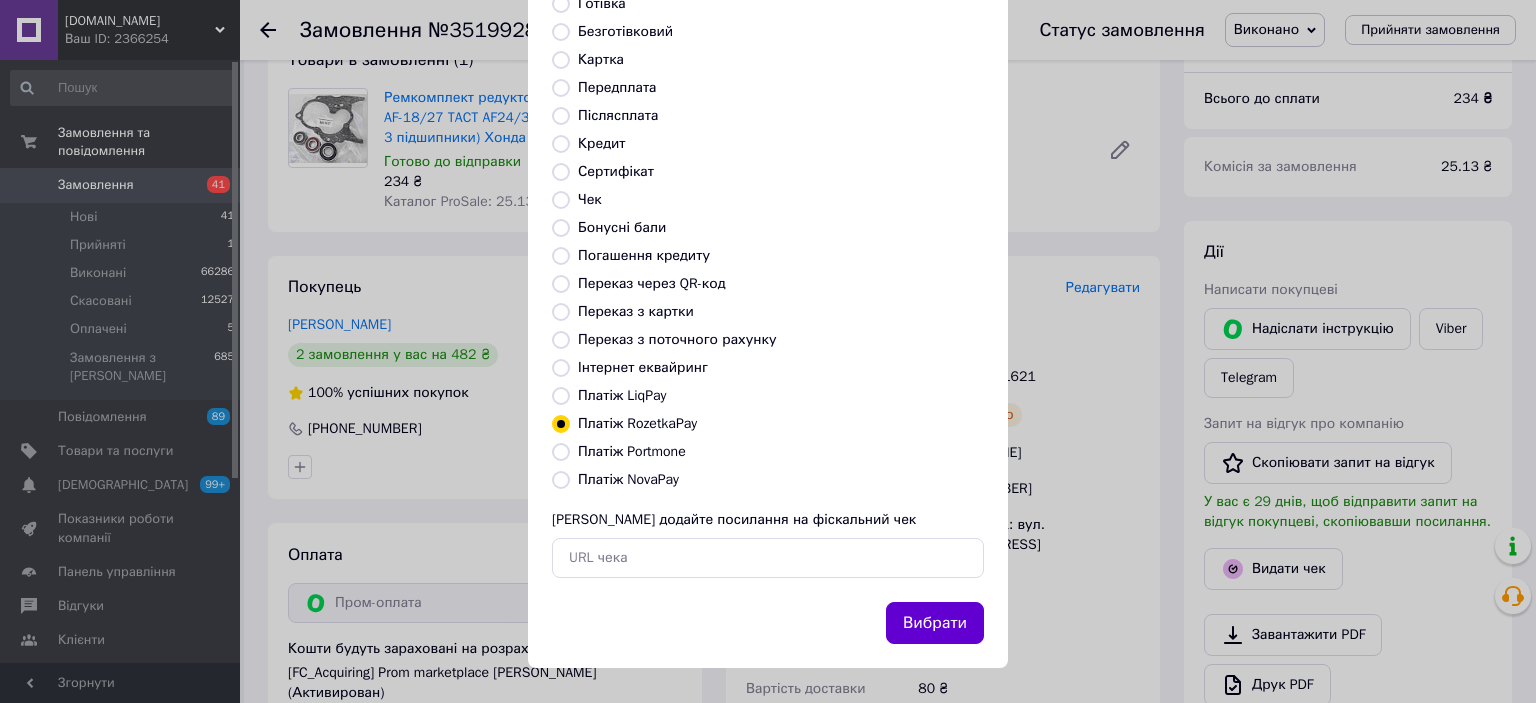 click on "Вибрати" at bounding box center [935, 623] 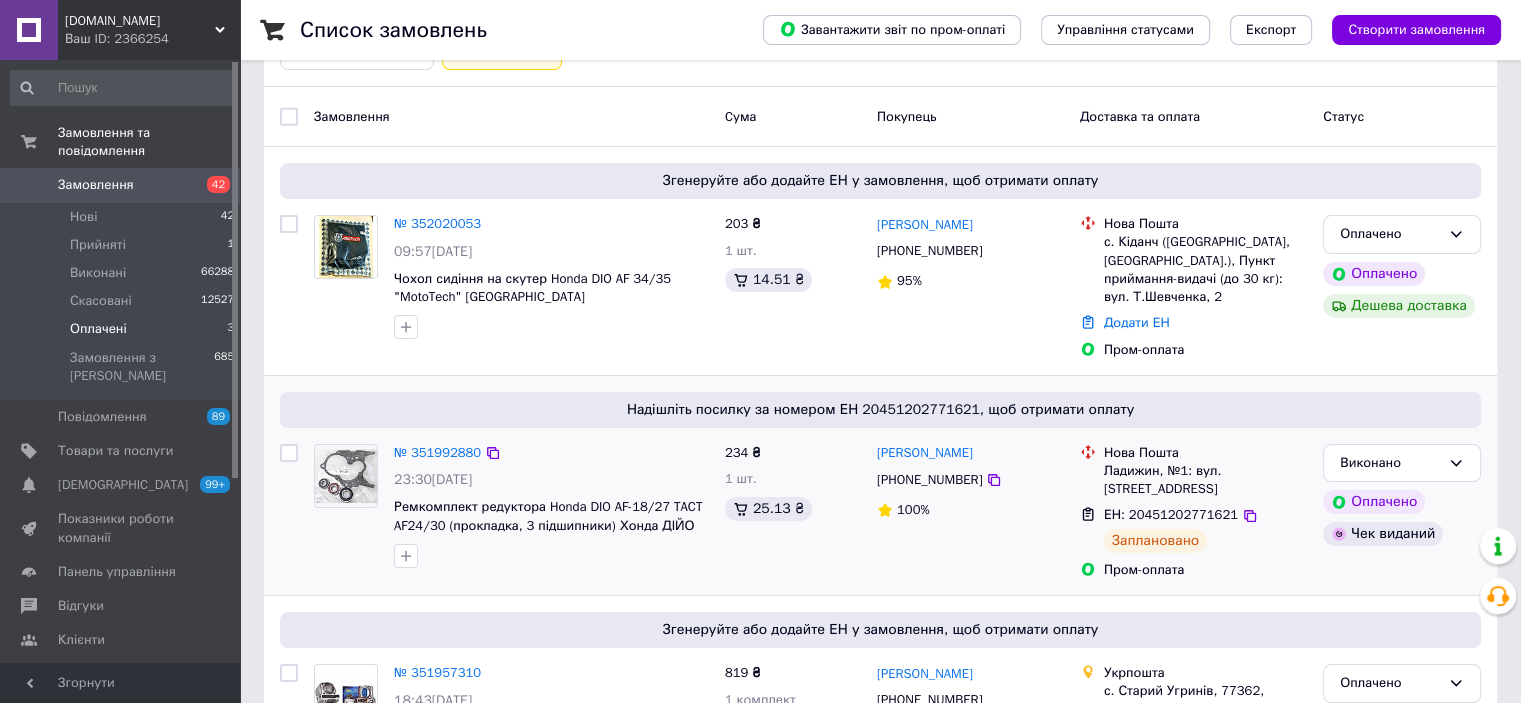 scroll, scrollTop: 0, scrollLeft: 0, axis: both 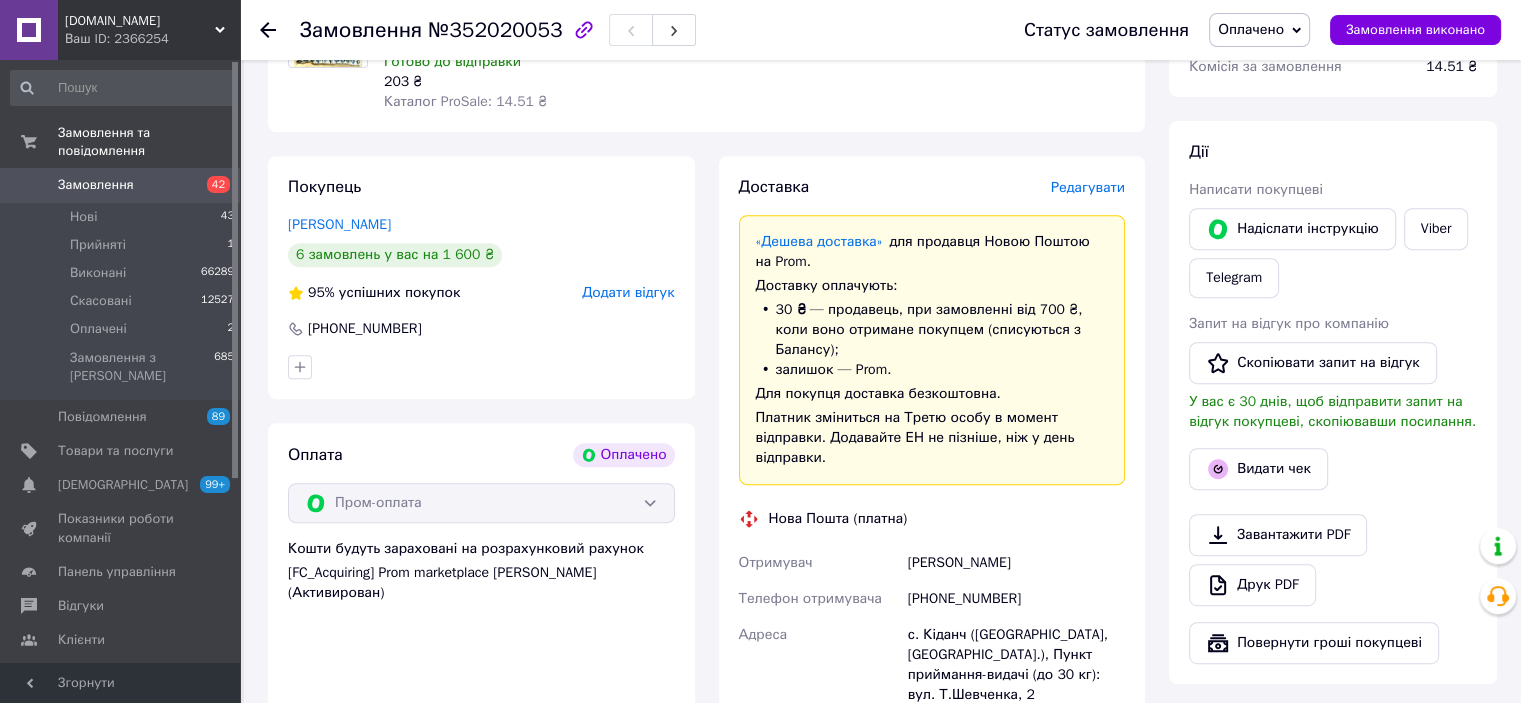 click on "Редагувати" at bounding box center [1088, 187] 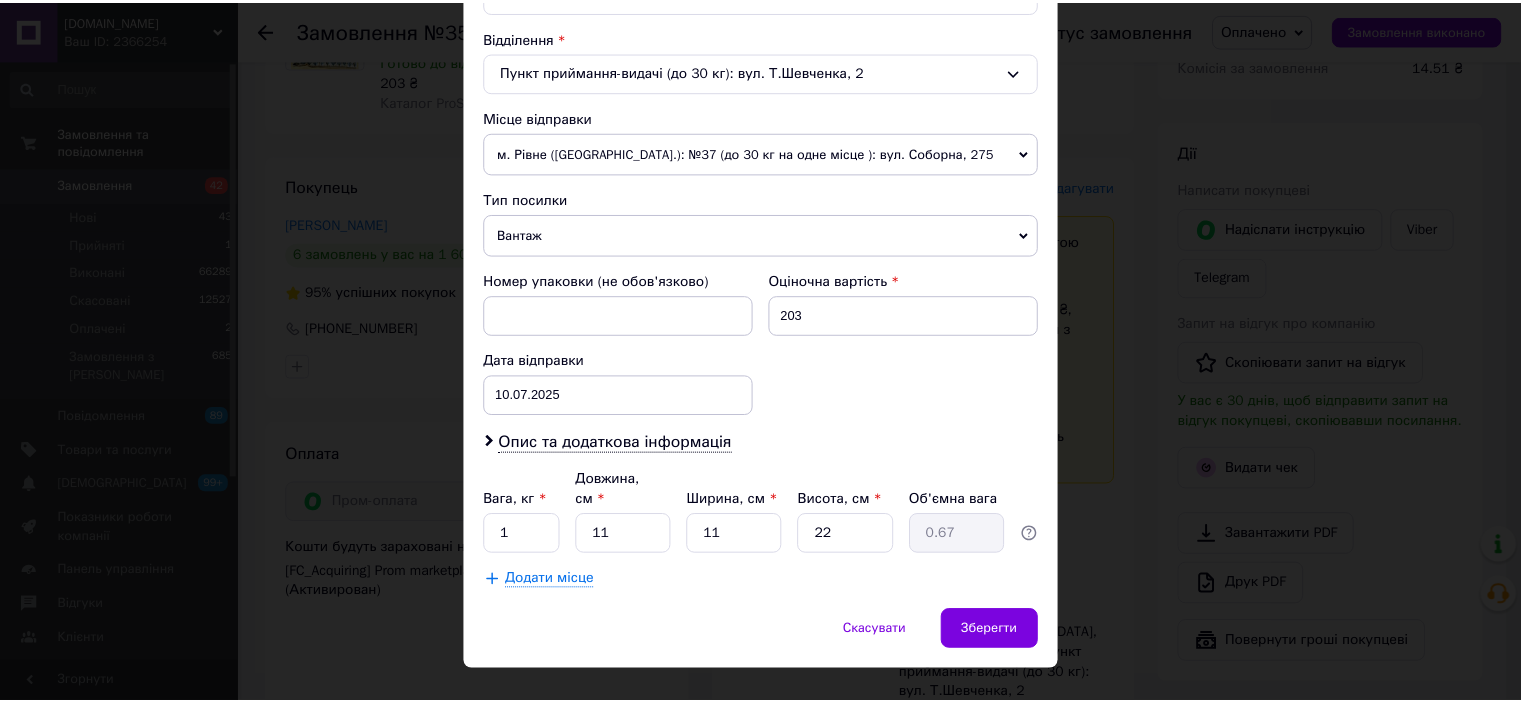 scroll, scrollTop: 619, scrollLeft: 0, axis: vertical 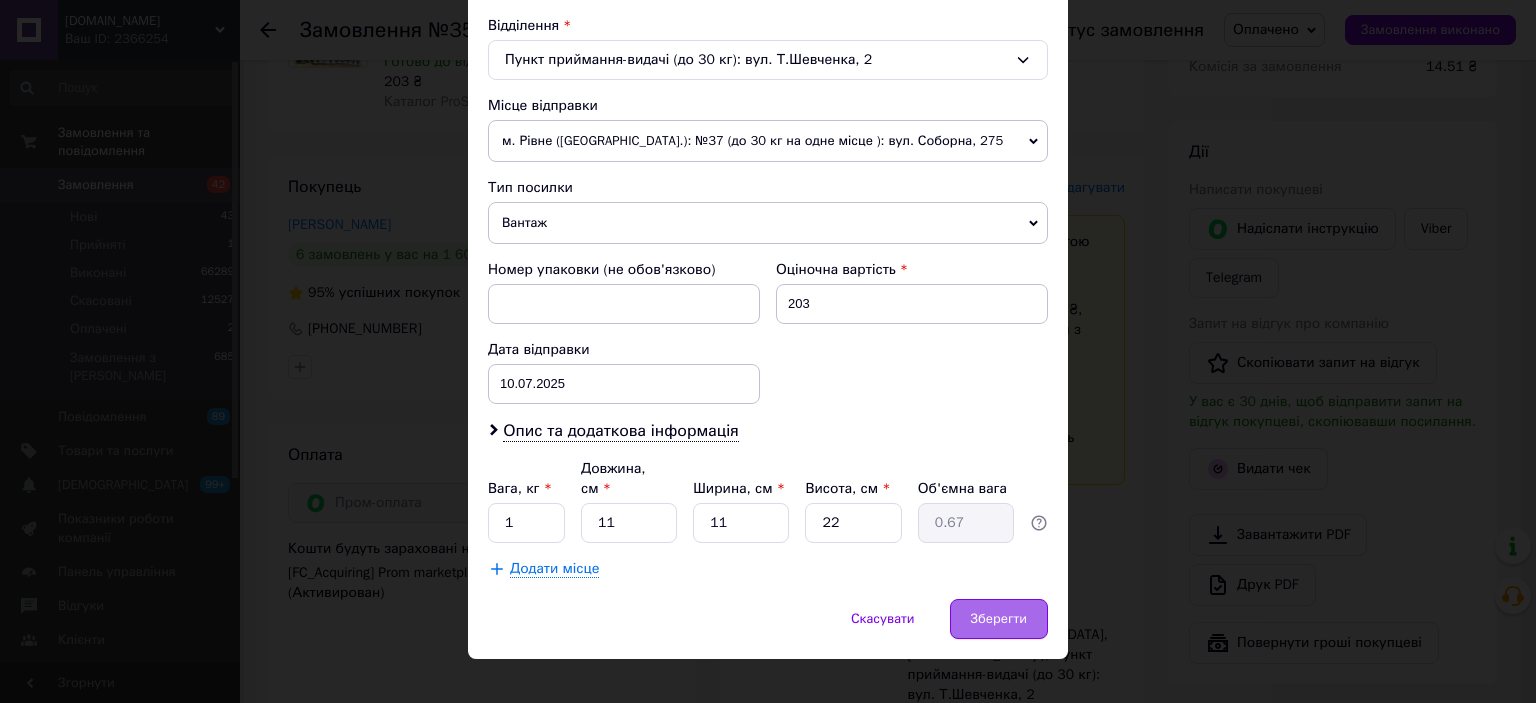 click on "Зберегти" at bounding box center (999, 619) 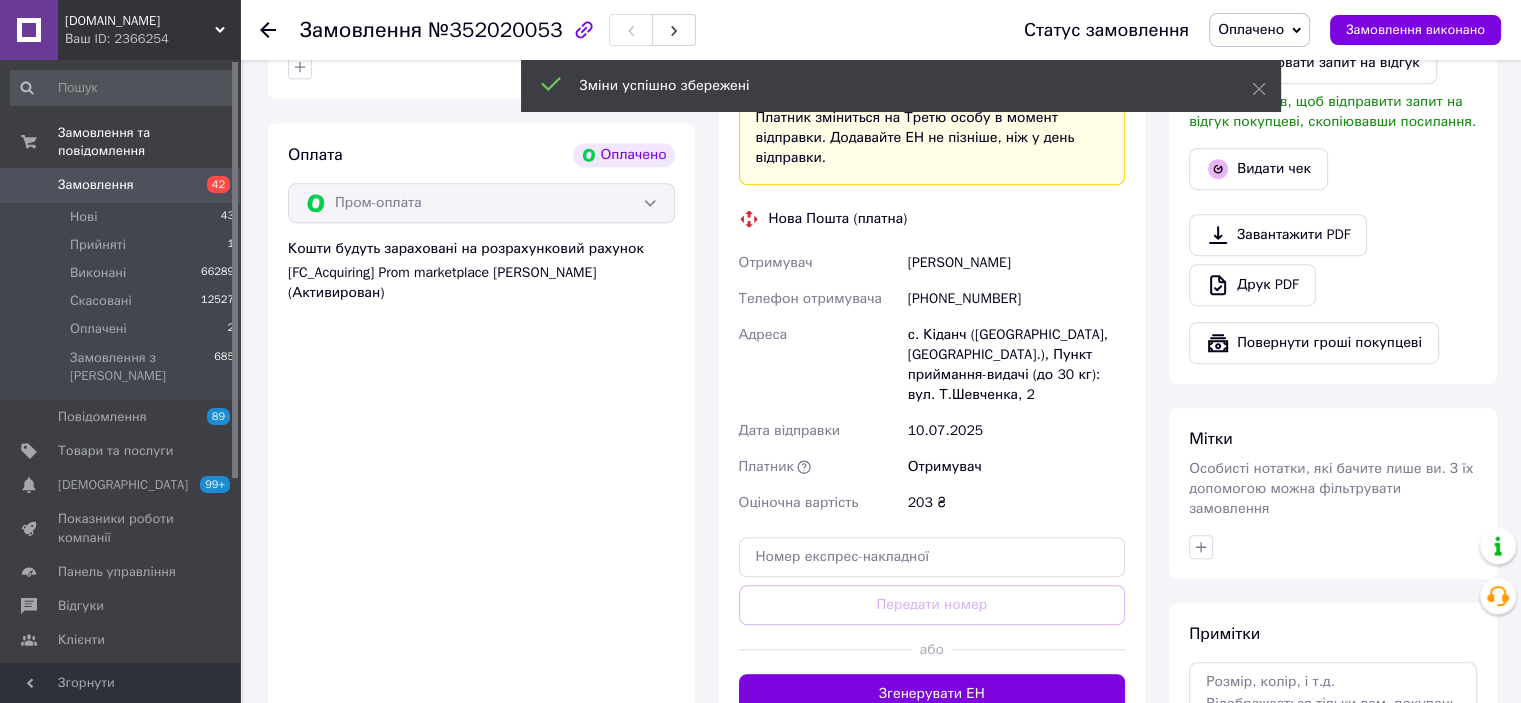 scroll, scrollTop: 1300, scrollLeft: 0, axis: vertical 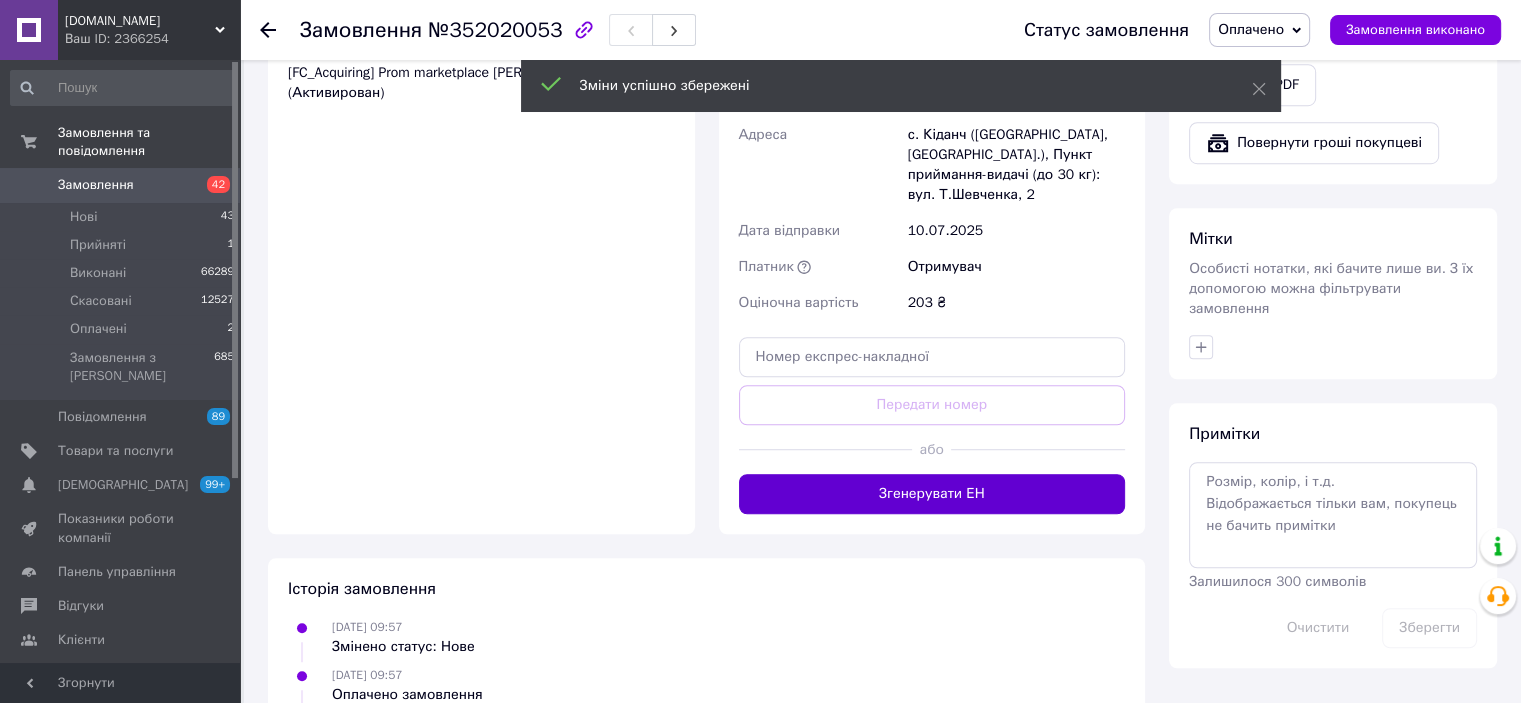 click on "Згенерувати ЕН" at bounding box center (932, 494) 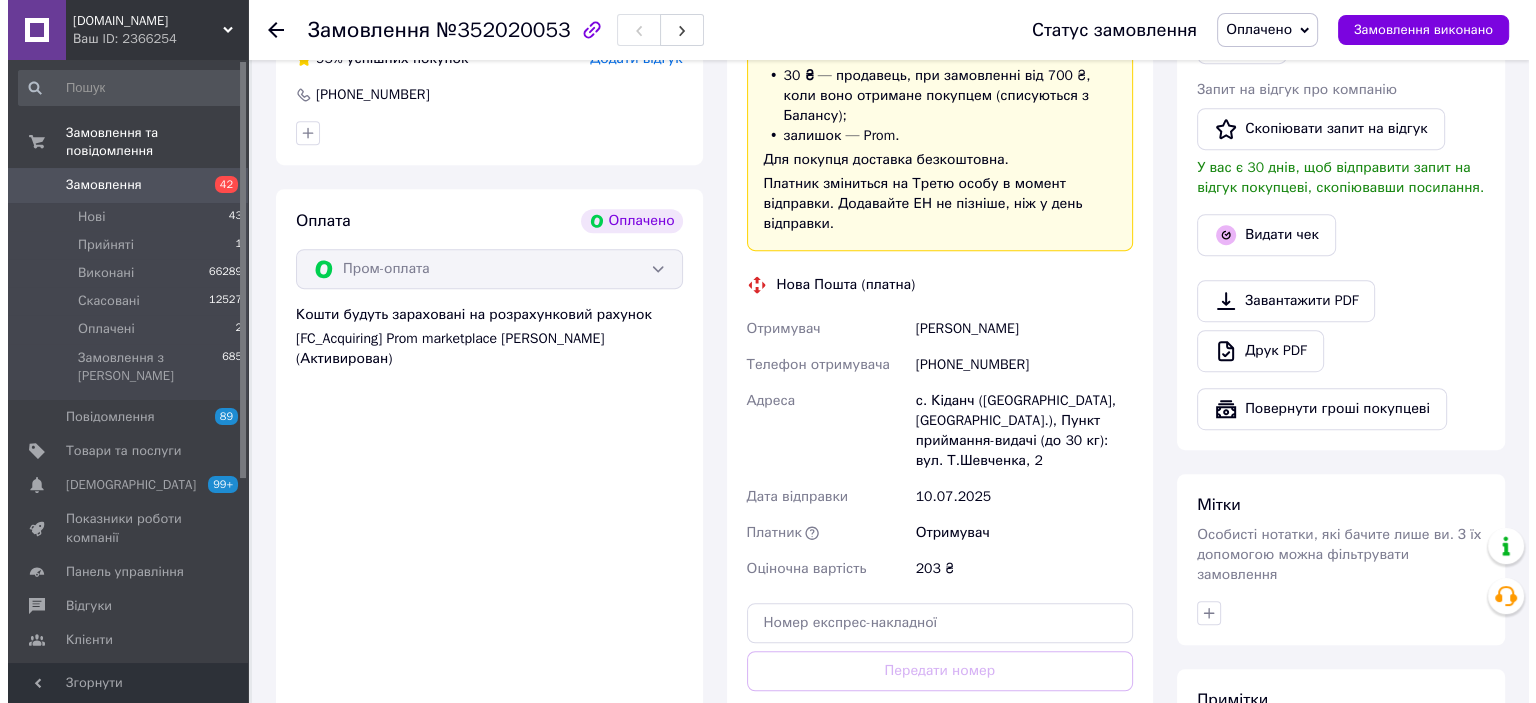 scroll, scrollTop: 1000, scrollLeft: 0, axis: vertical 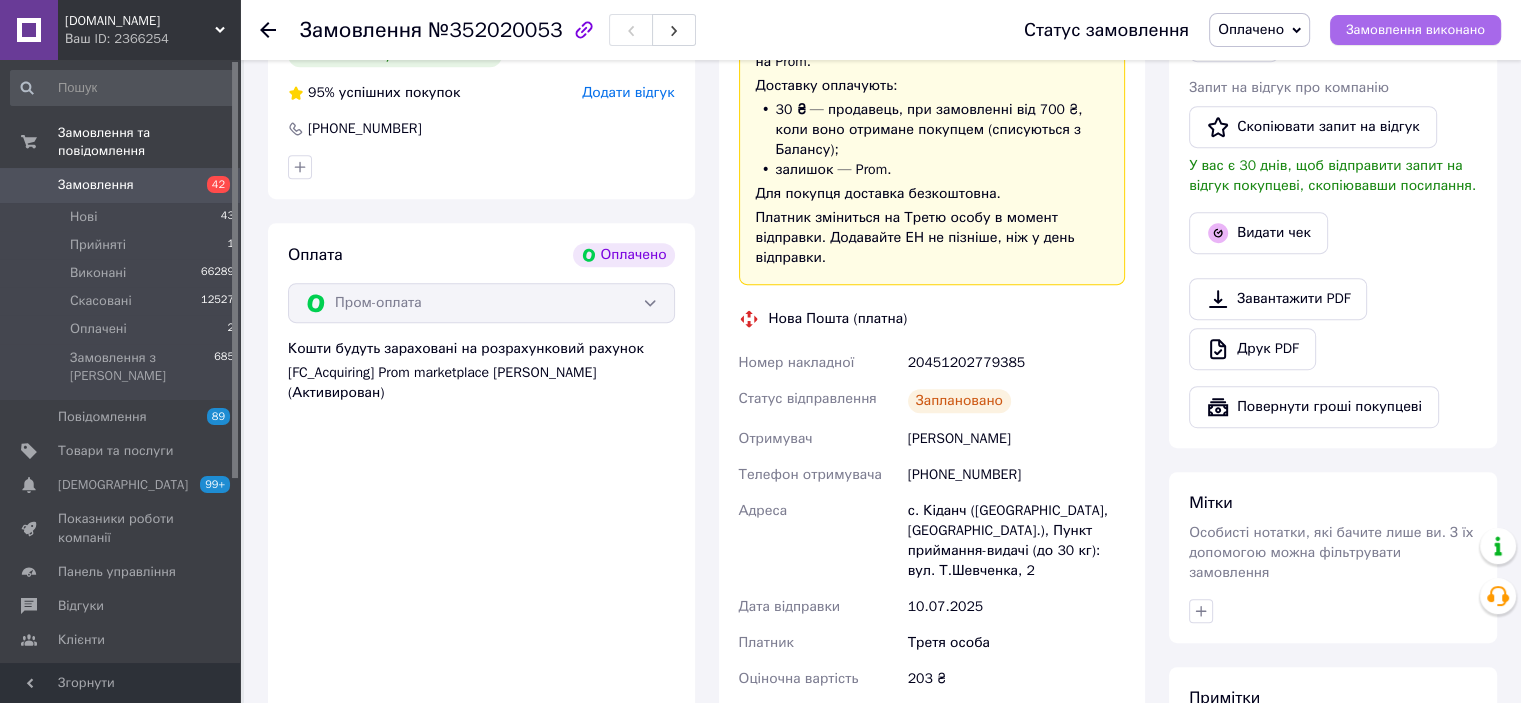 click on "Замовлення виконано" at bounding box center (1415, 30) 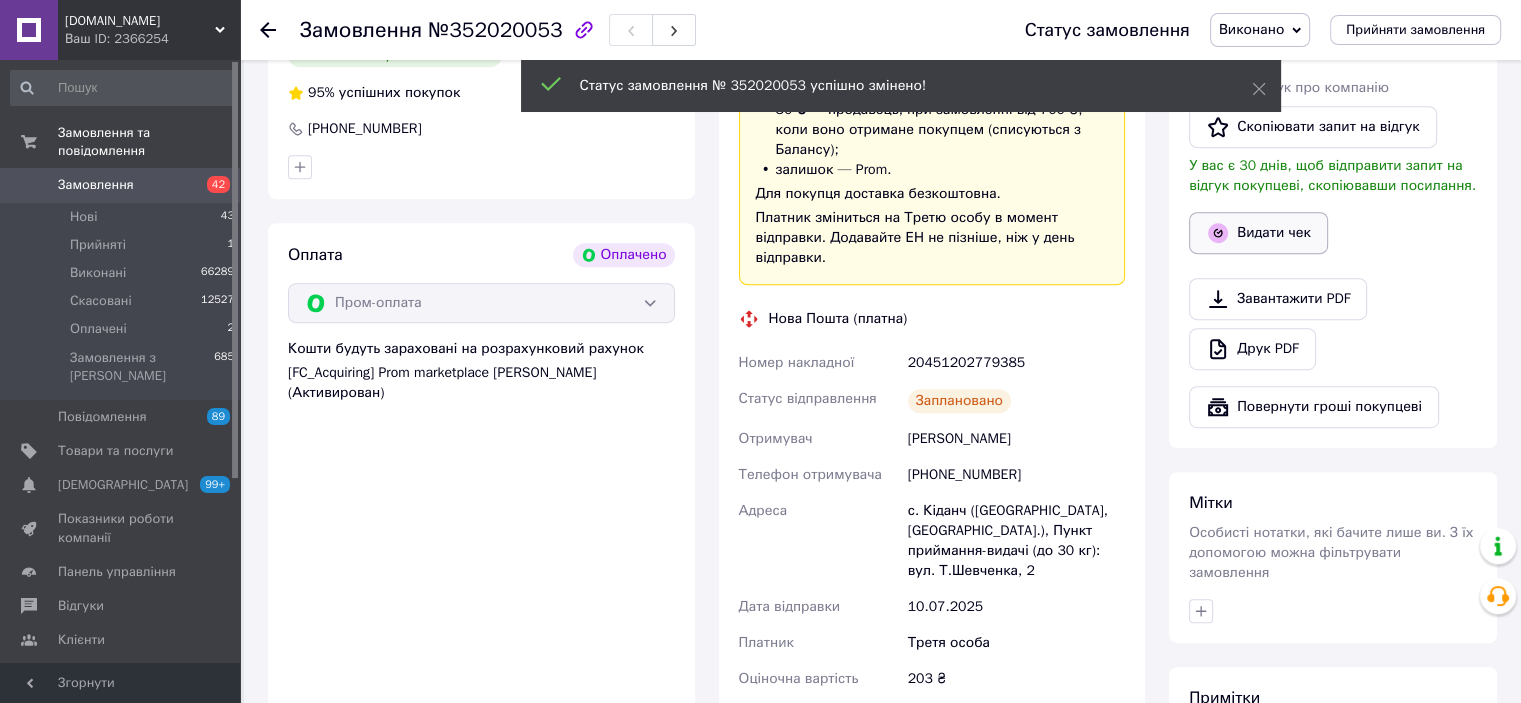 click on "Видати чек" at bounding box center (1258, 233) 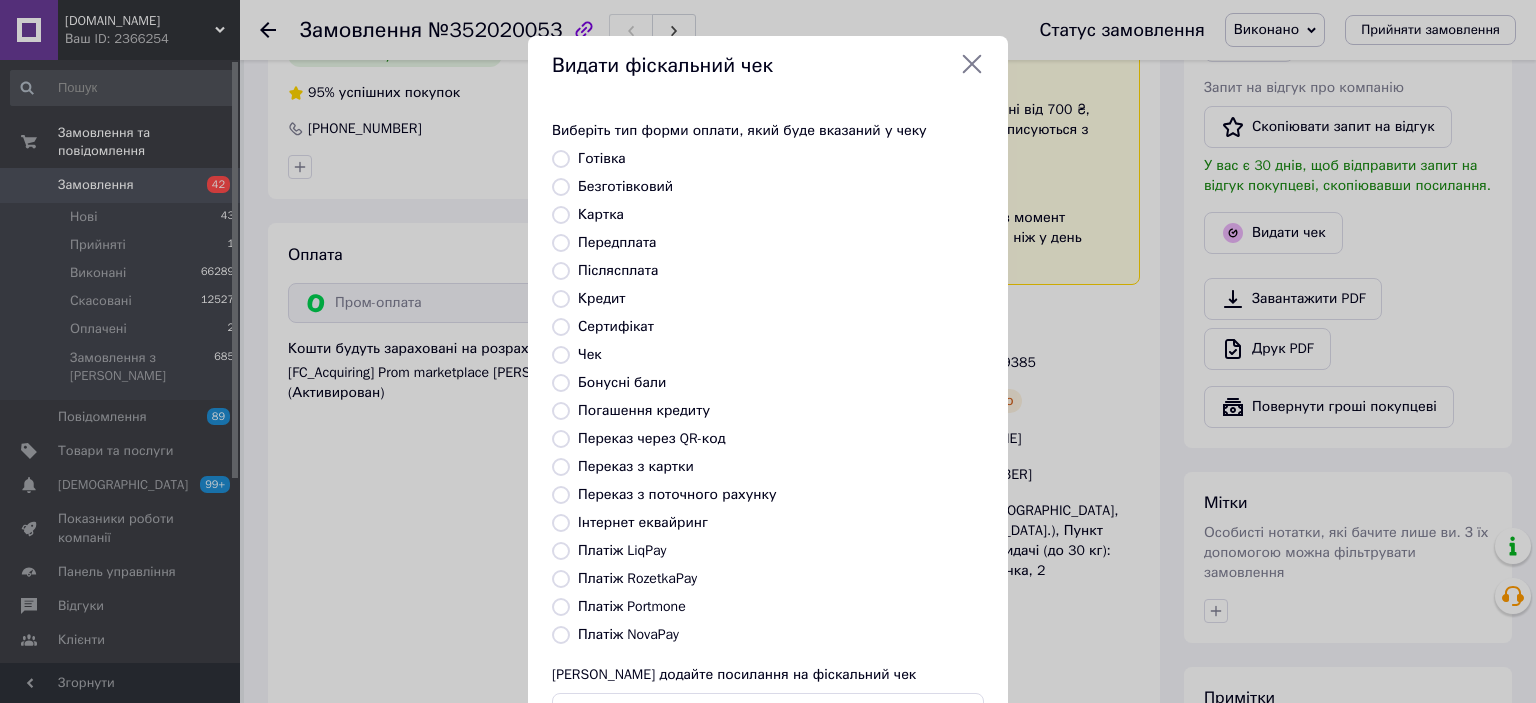 click at bounding box center (561, 579) 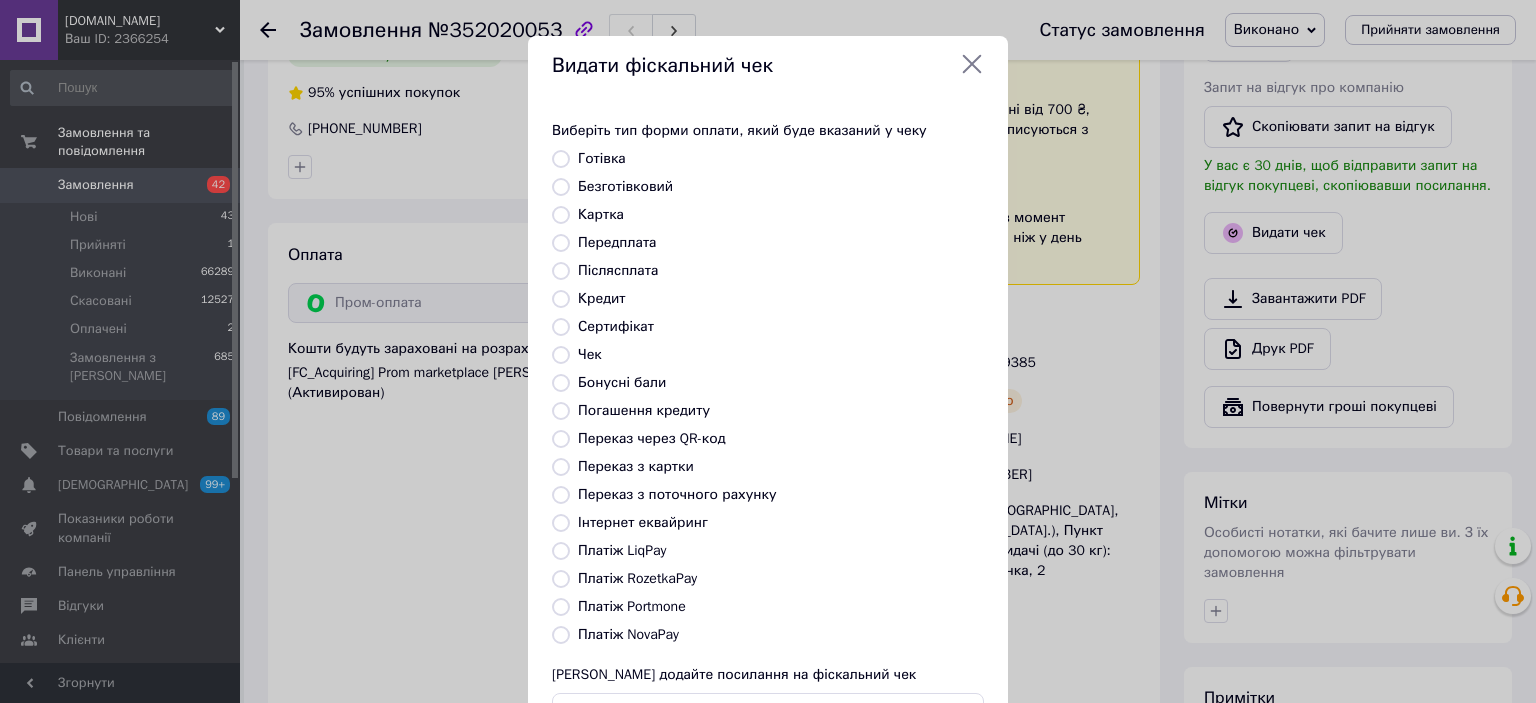 radio on "true" 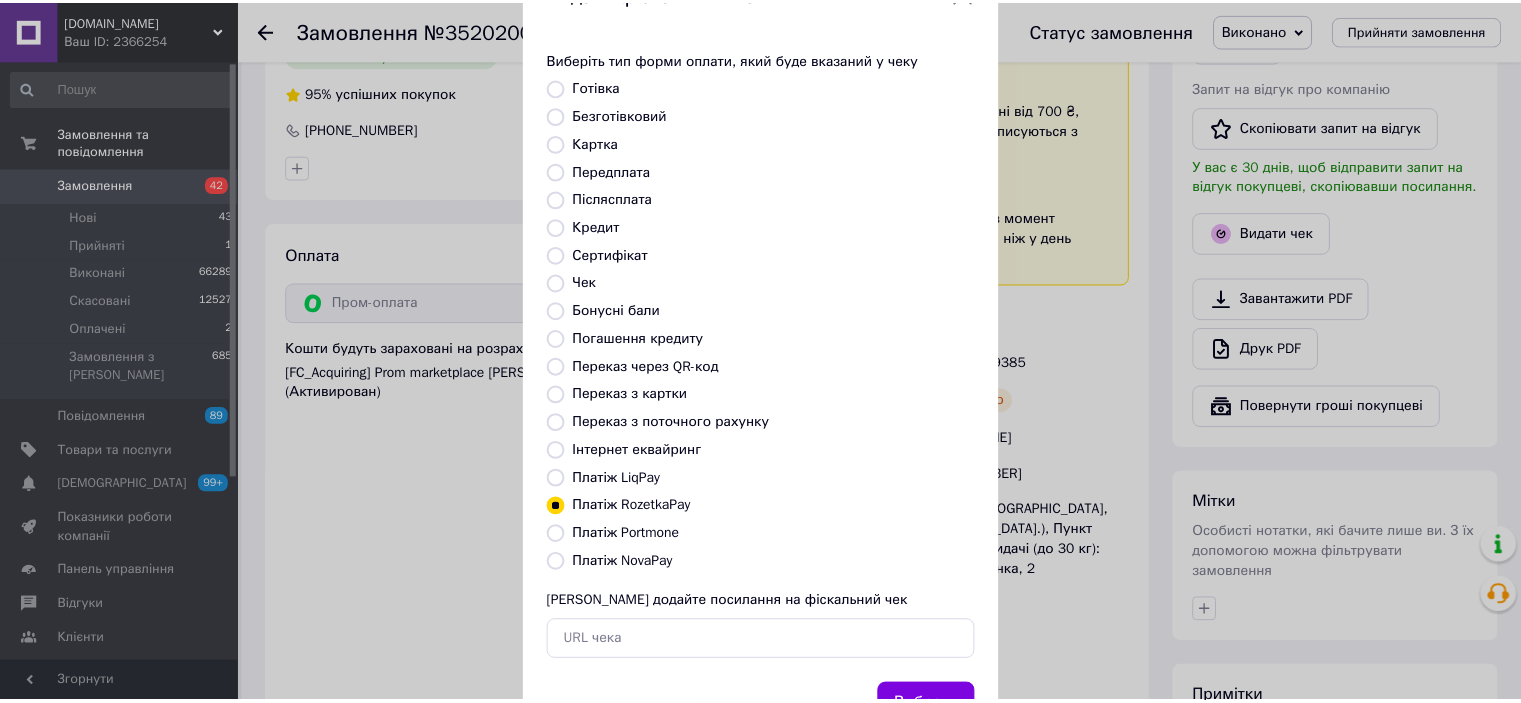 scroll, scrollTop: 155, scrollLeft: 0, axis: vertical 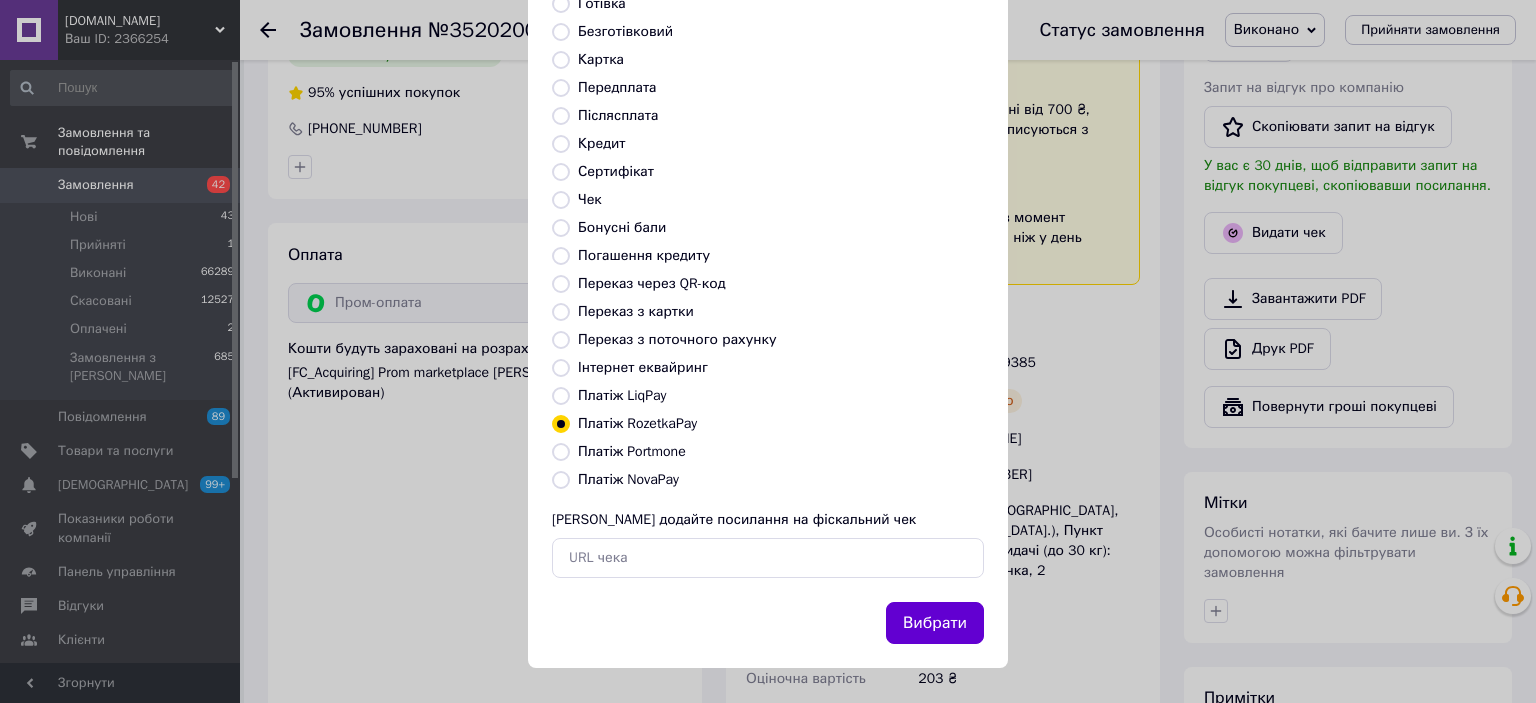 click on "Вибрати" at bounding box center [935, 623] 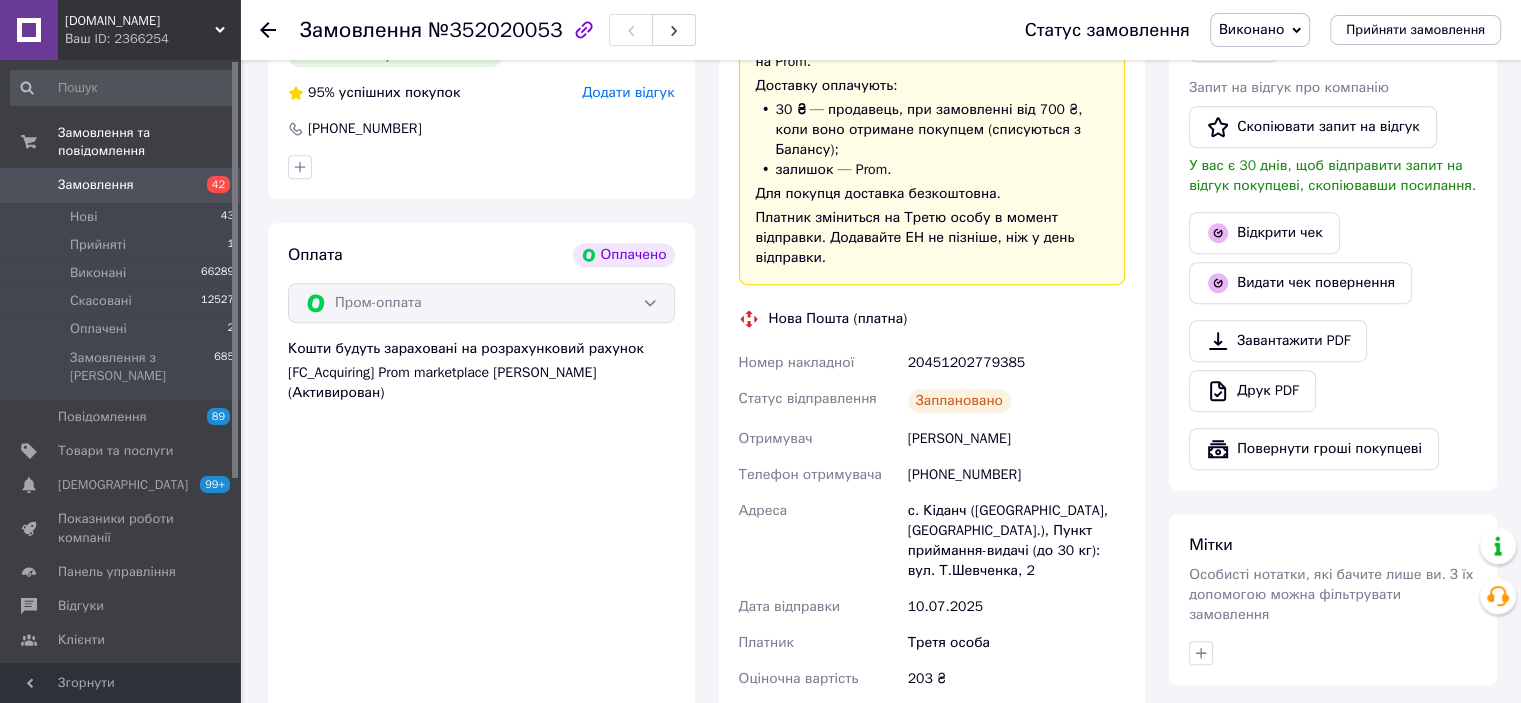click on "Покупець Макар Тарас 6 замовлень у вас на 1 600 ₴ 95%   успішних покупок Додати відгук +380668572379 Оплата Оплачено Пром-оплата Кошти будуть зараховані на розрахунковий рахунок [FC_Acquiring] Prom marketplace Мартинюк Олексій Олександрович (Активирован)" at bounding box center [481, 364] 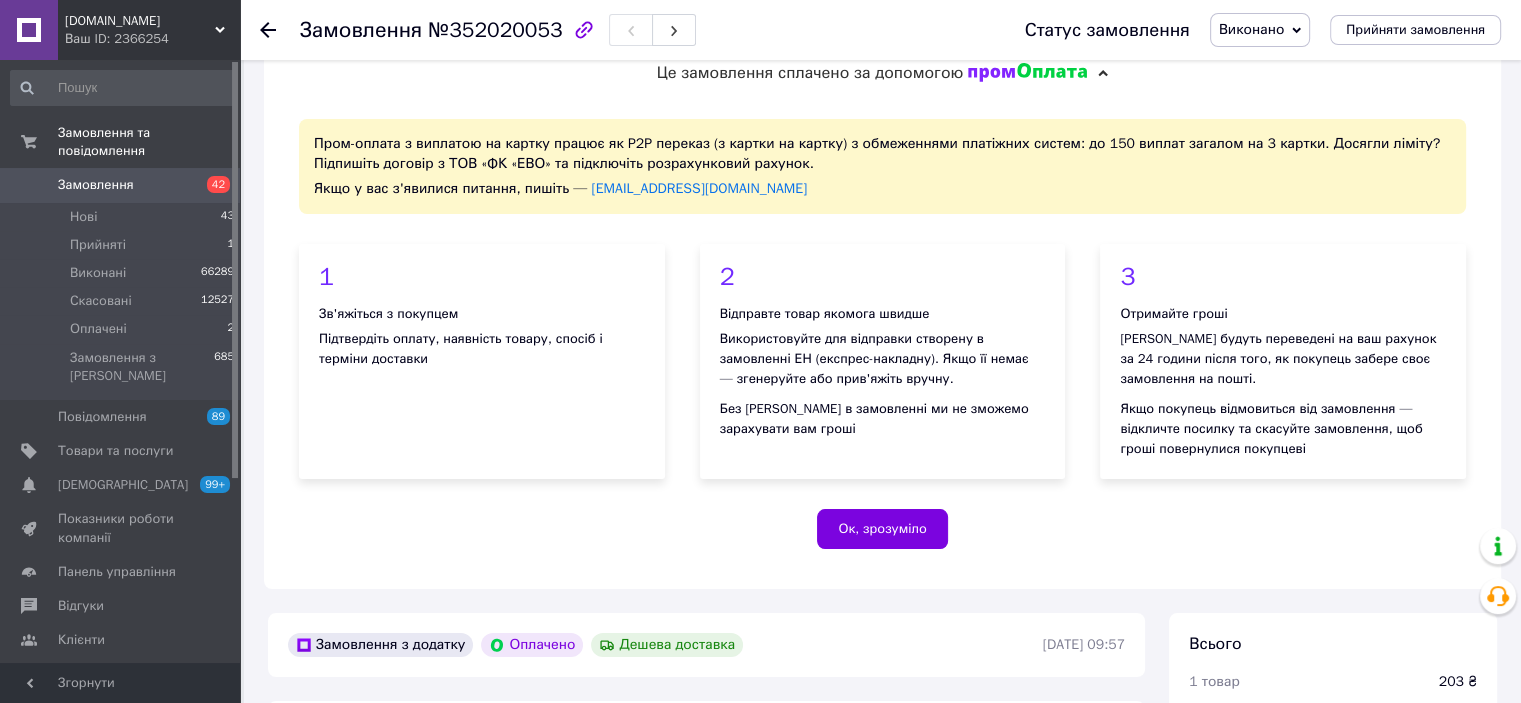 scroll, scrollTop: 0, scrollLeft: 0, axis: both 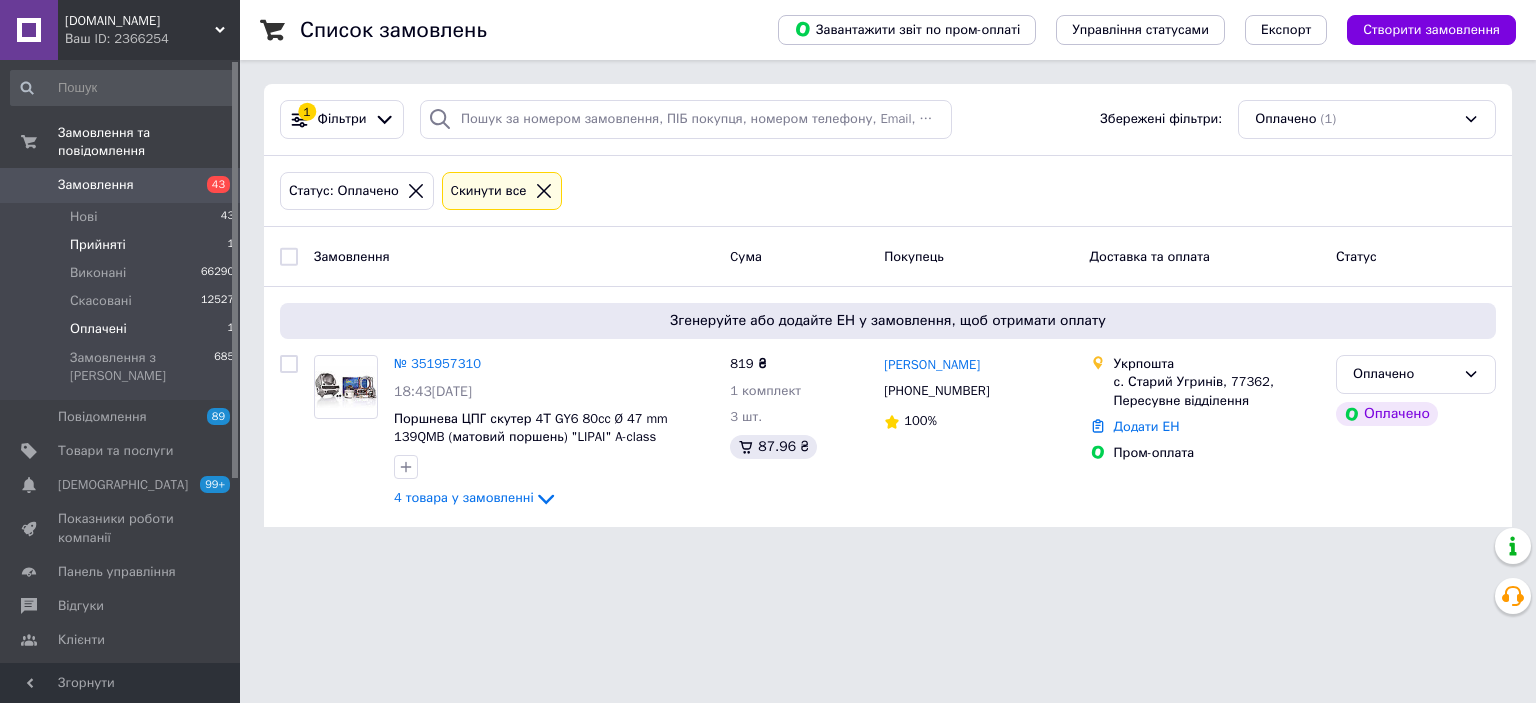 click on "Прийняті" at bounding box center (98, 245) 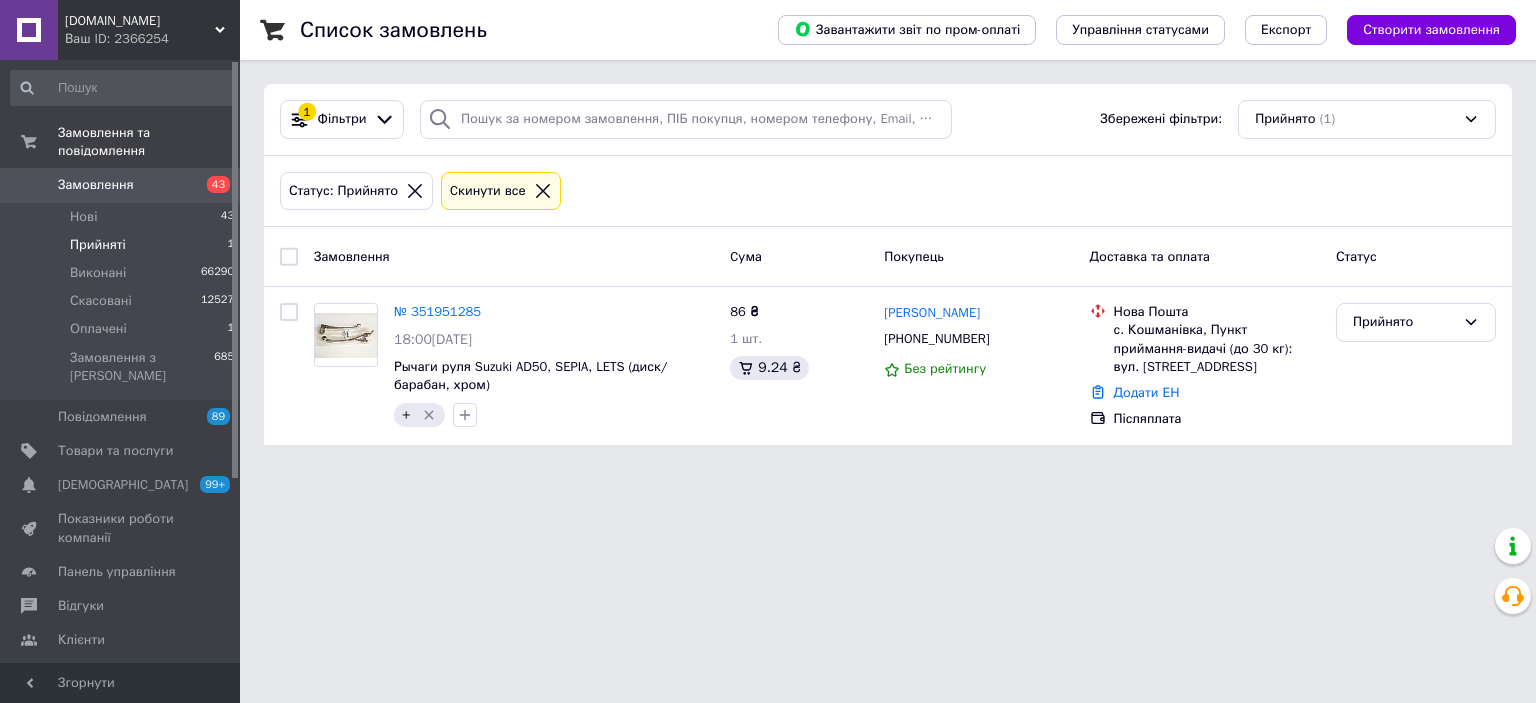 click on "Прийняті" at bounding box center (98, 245) 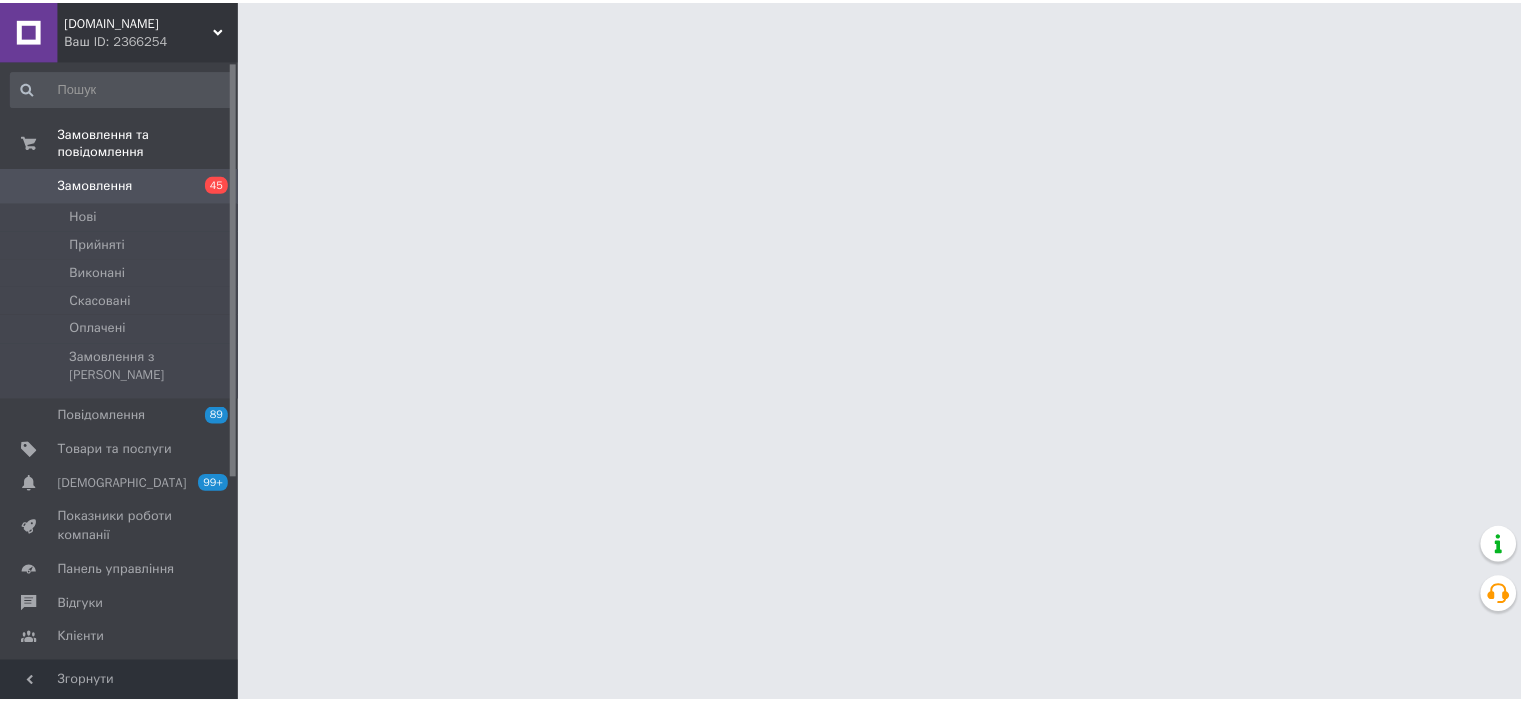 scroll, scrollTop: 0, scrollLeft: 0, axis: both 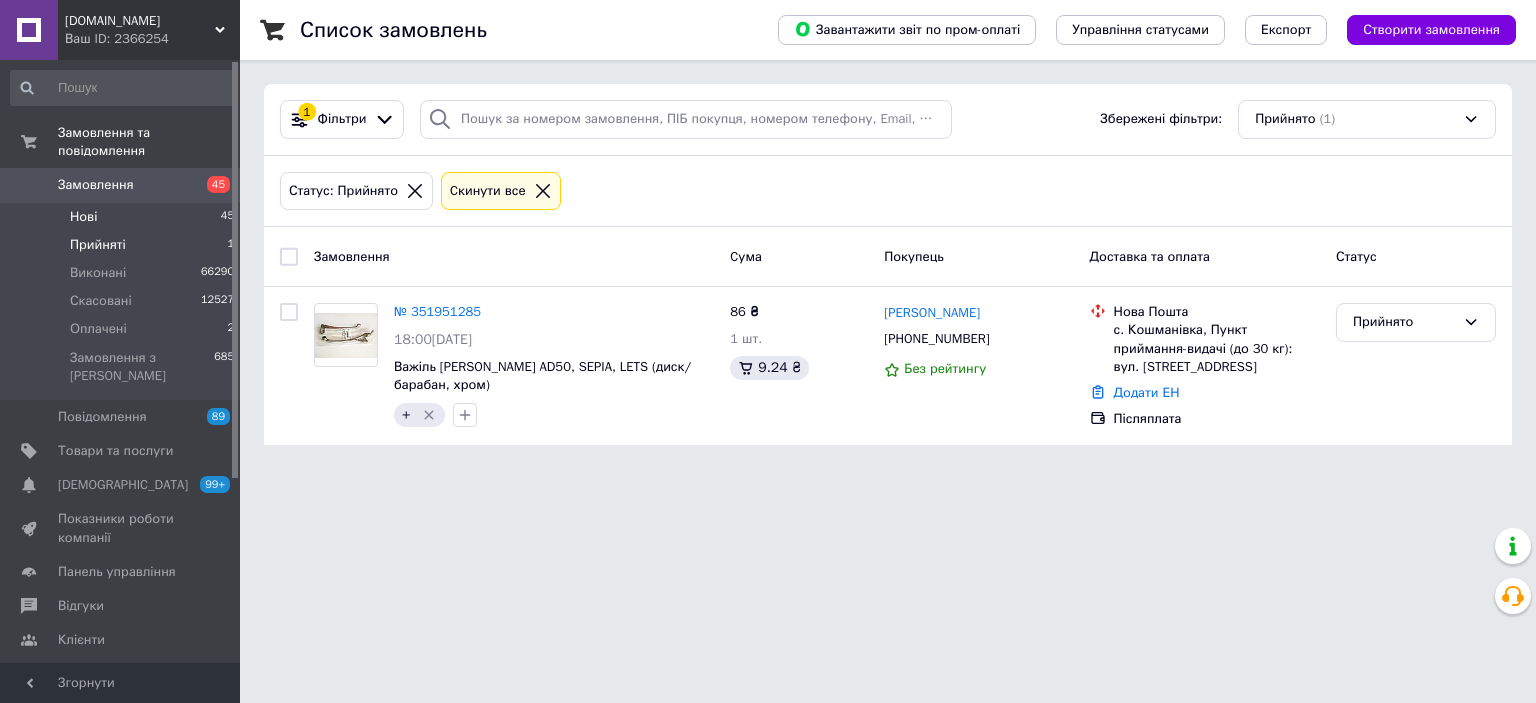 click on "Нові" at bounding box center (83, 217) 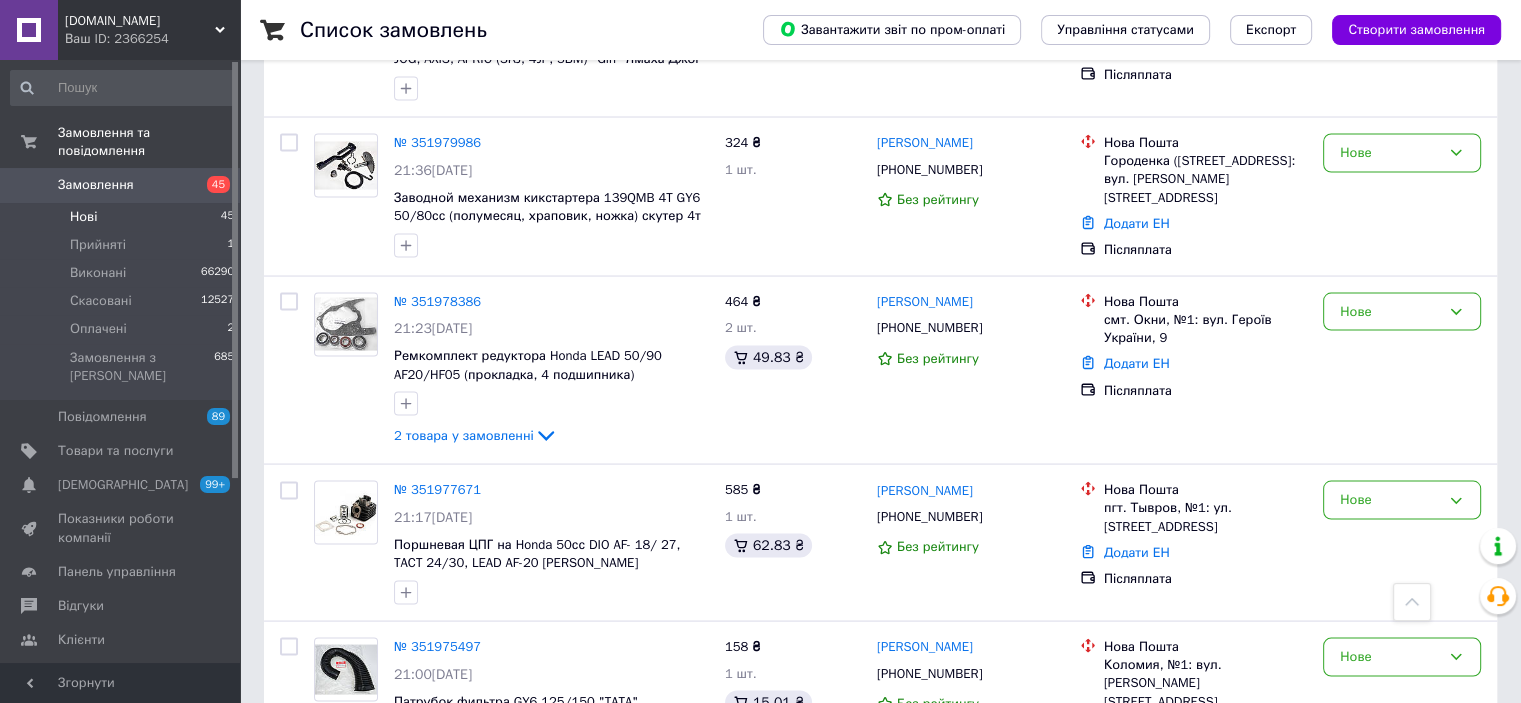 scroll, scrollTop: 3800, scrollLeft: 0, axis: vertical 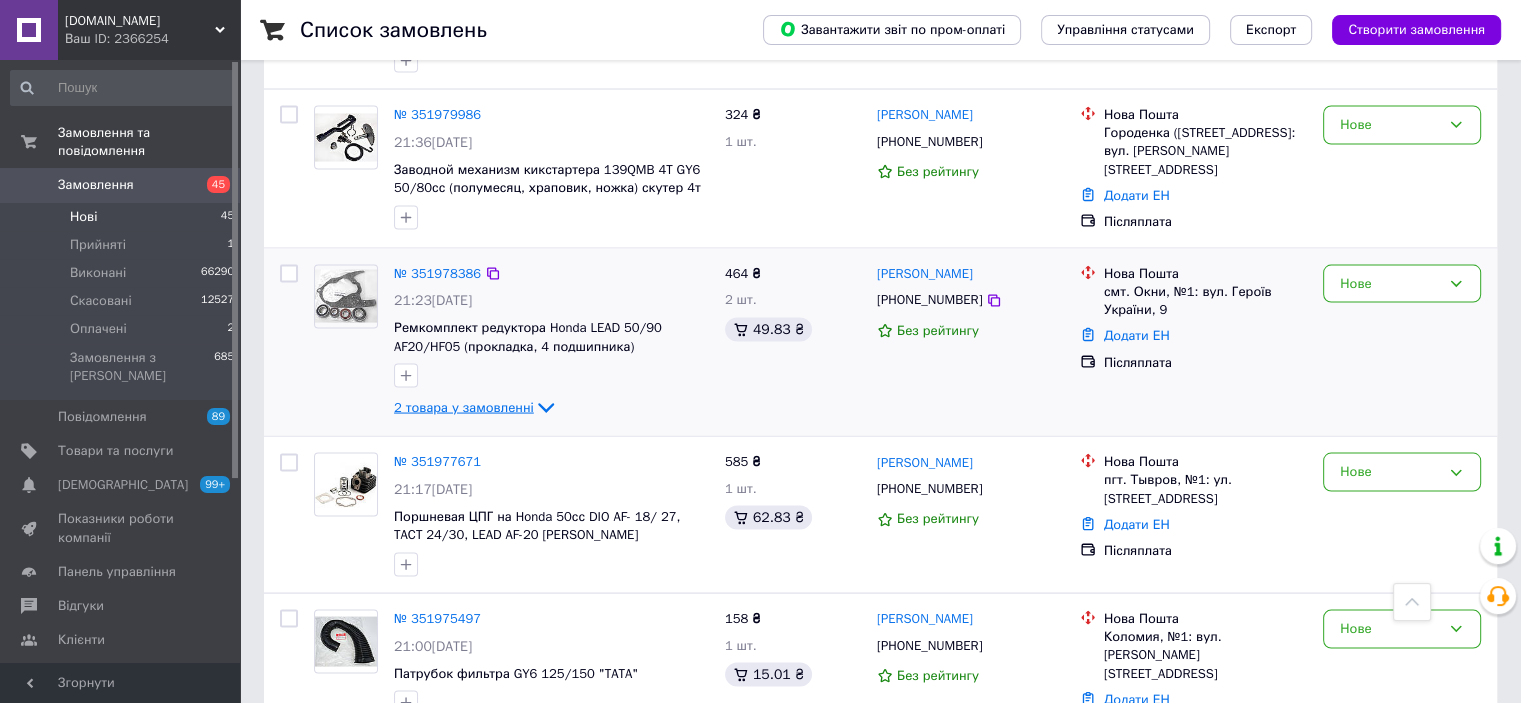 click on "2 товара у замовленні" at bounding box center (464, 406) 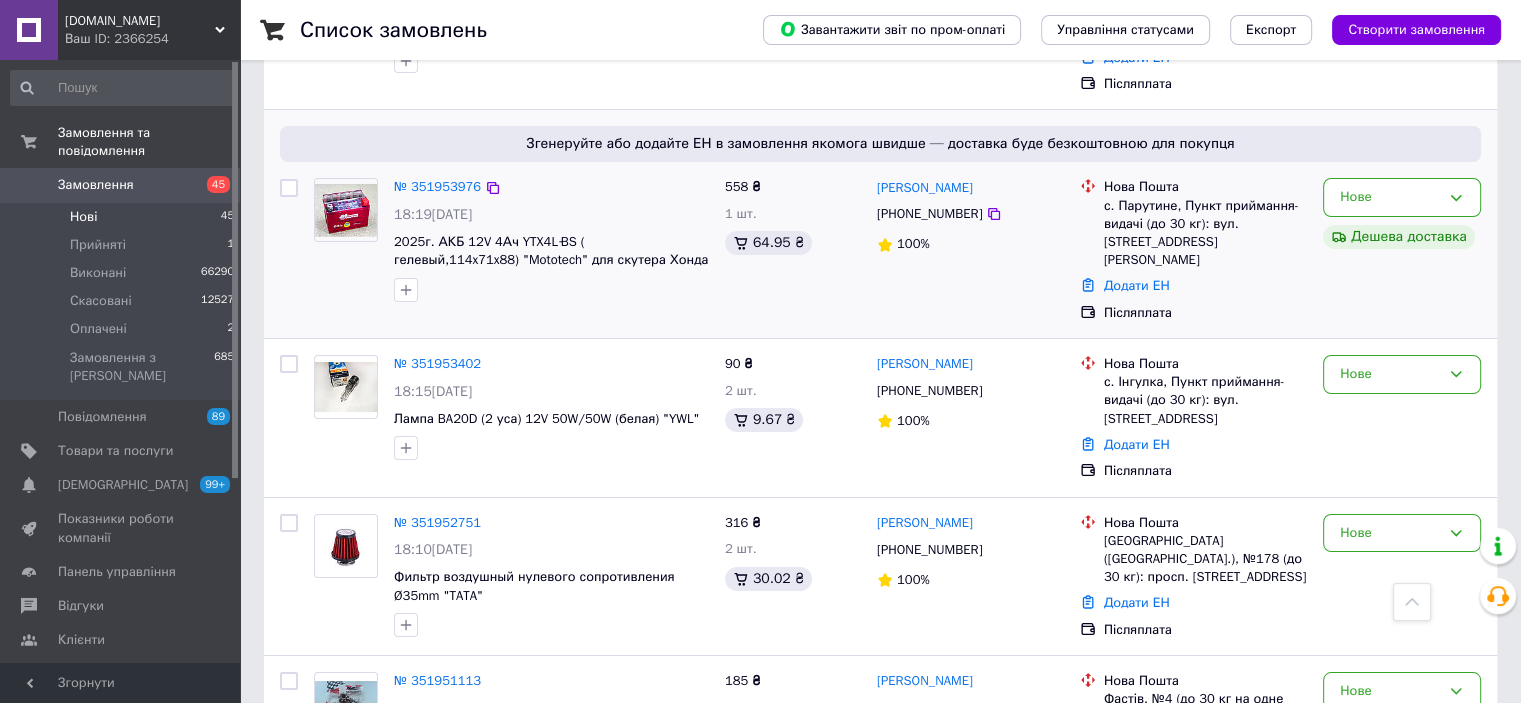 scroll, scrollTop: 7355, scrollLeft: 0, axis: vertical 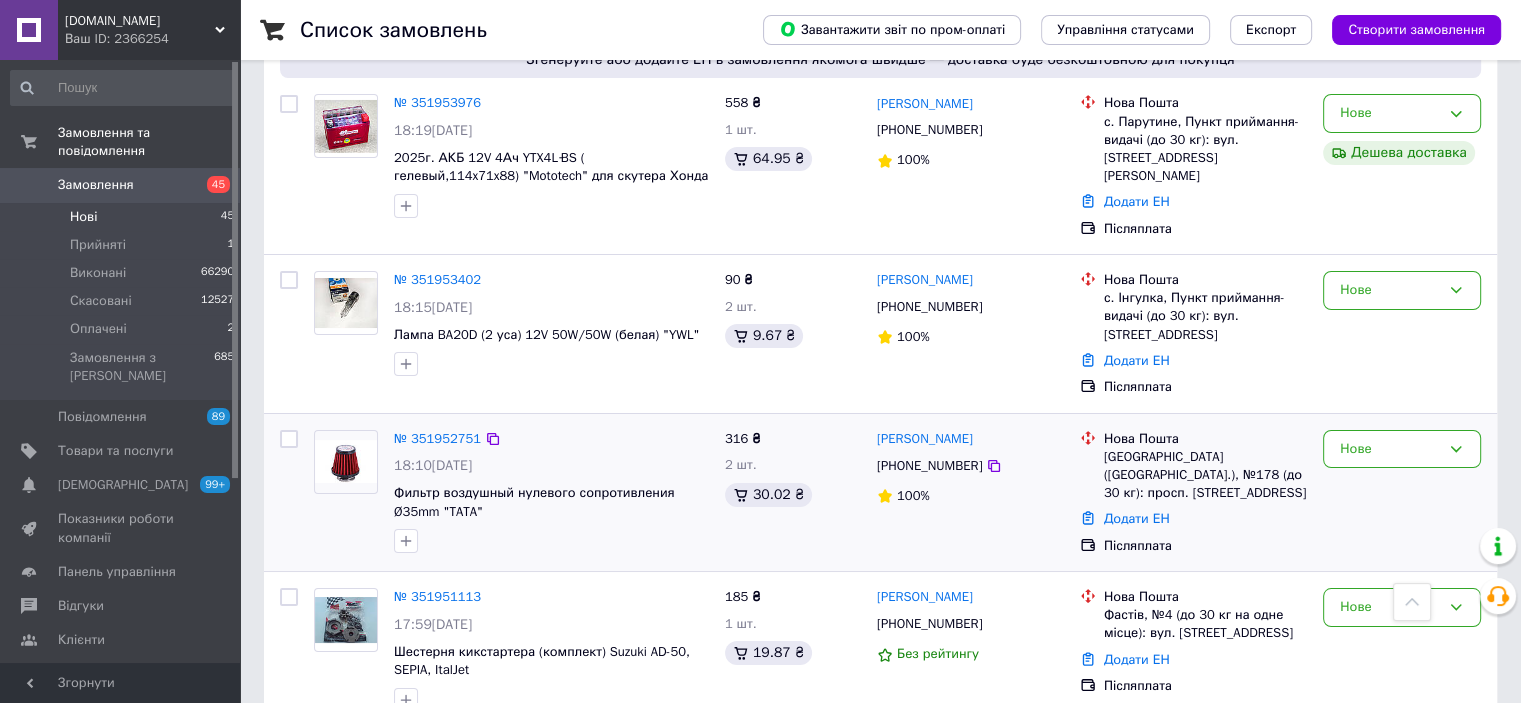 click at bounding box center [551, 541] 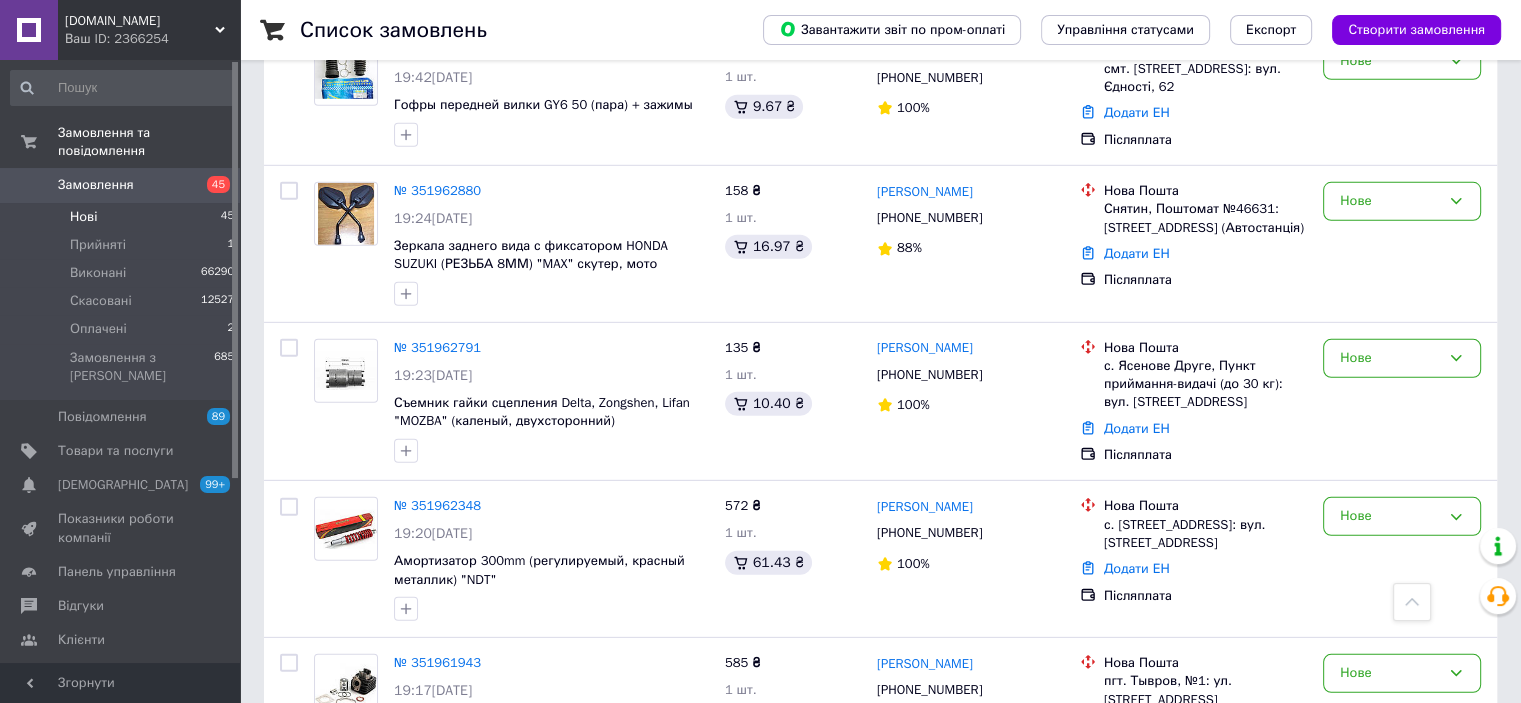 scroll, scrollTop: 5655, scrollLeft: 0, axis: vertical 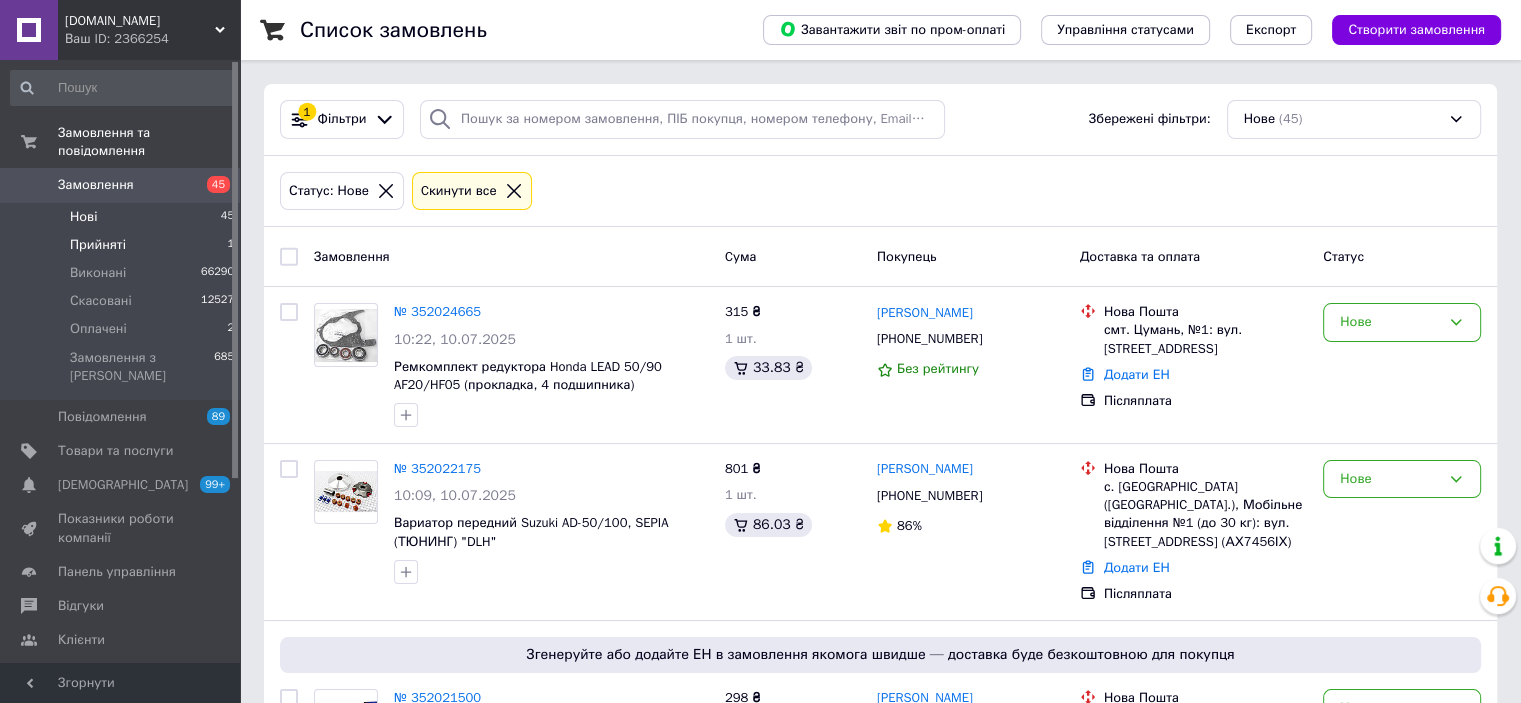 click on "Прийняті" at bounding box center (98, 245) 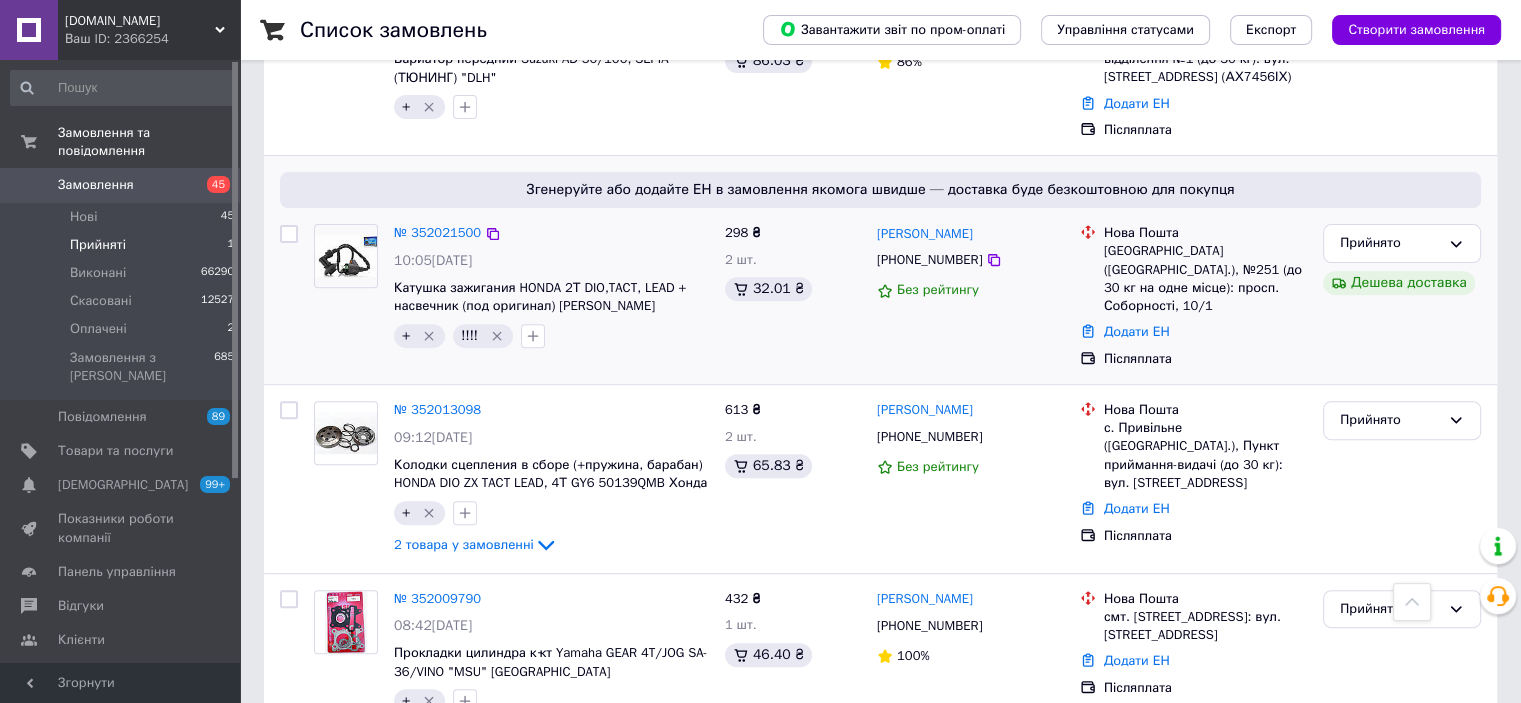 scroll, scrollTop: 573, scrollLeft: 0, axis: vertical 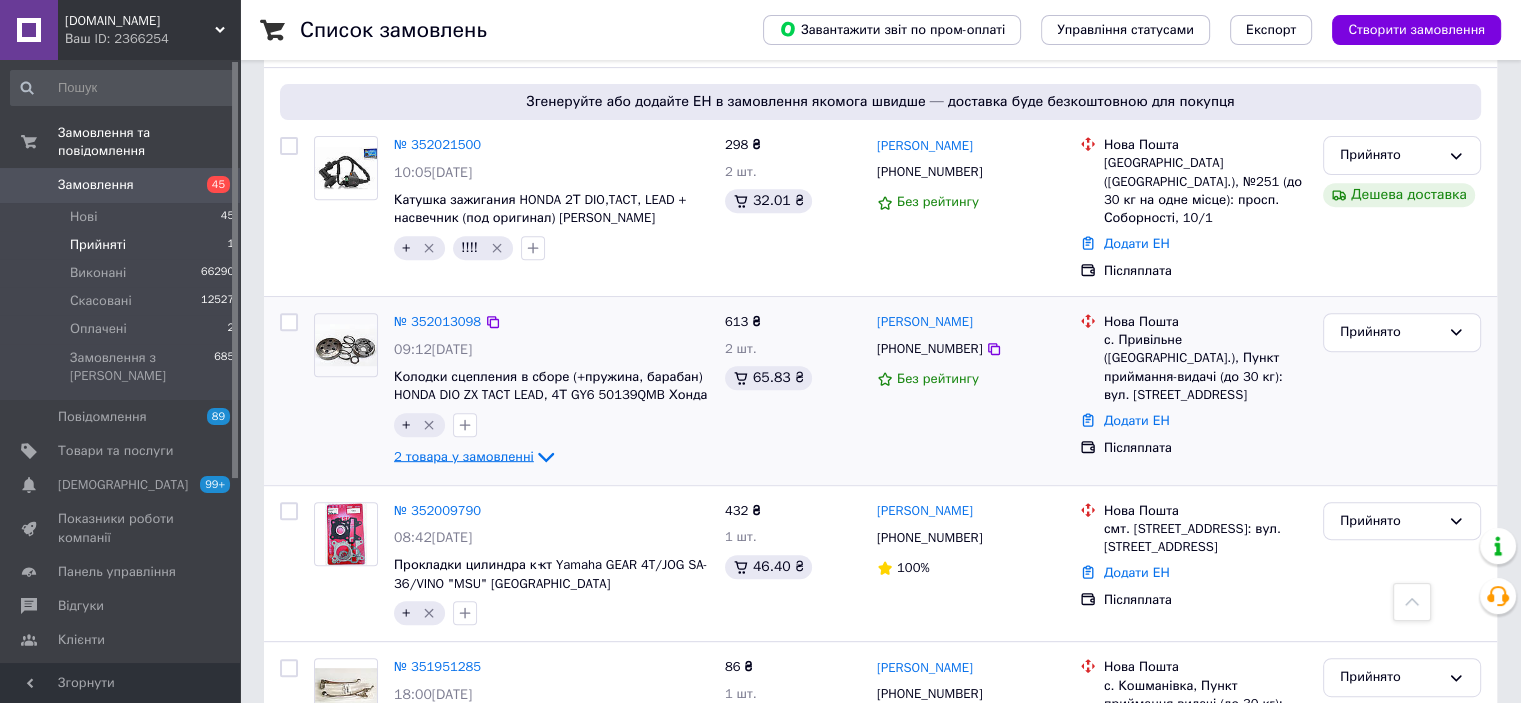 click on "2 товара у замовленні" at bounding box center (464, 455) 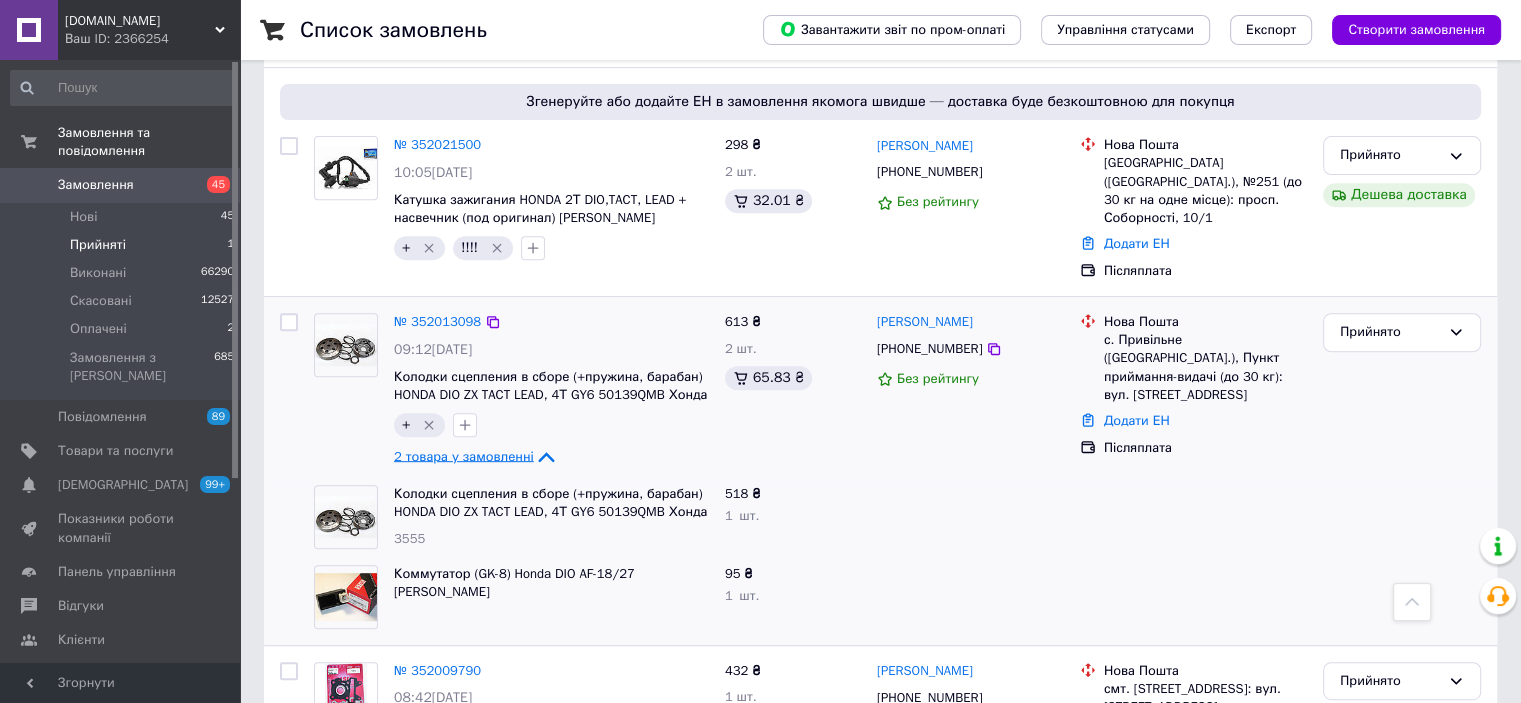 click on "2 товара у замовленні" at bounding box center (464, 455) 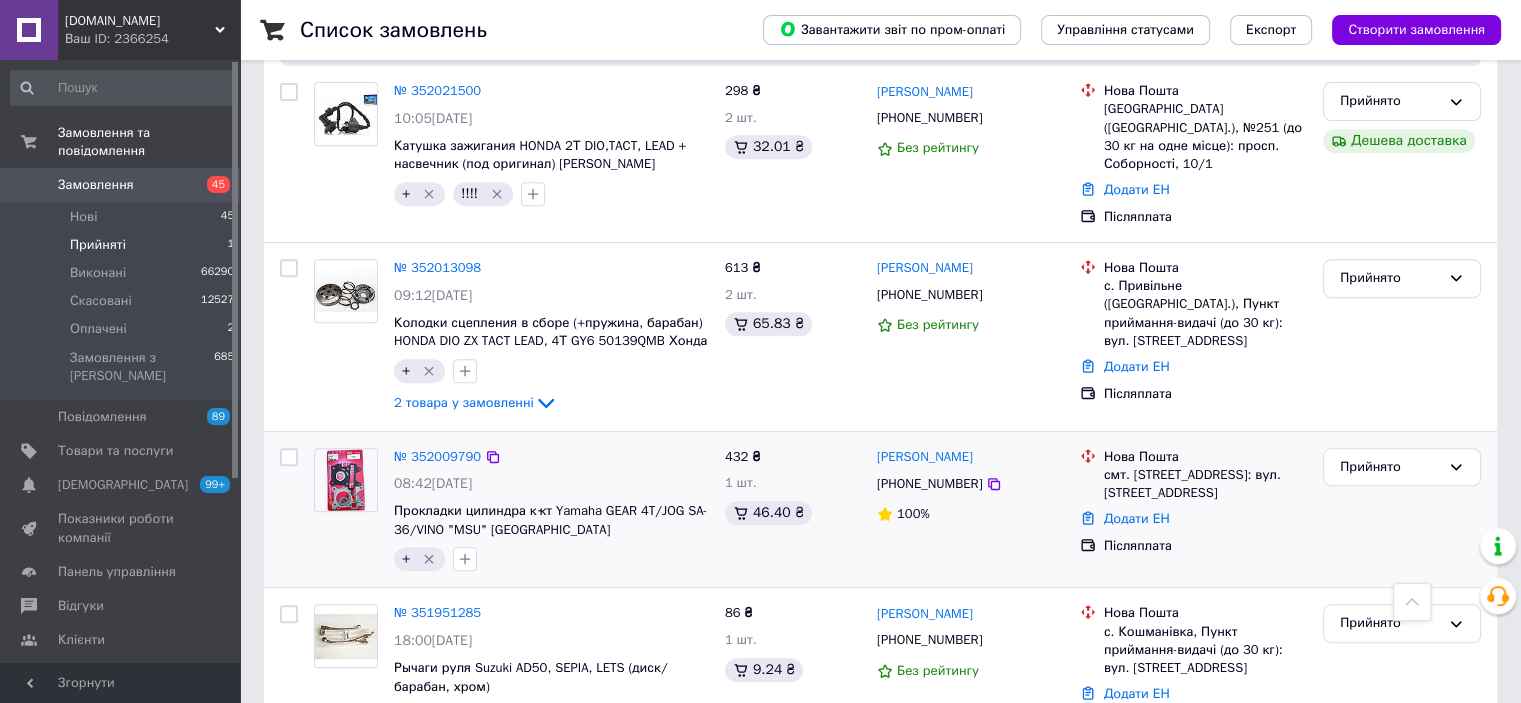 scroll, scrollTop: 873, scrollLeft: 0, axis: vertical 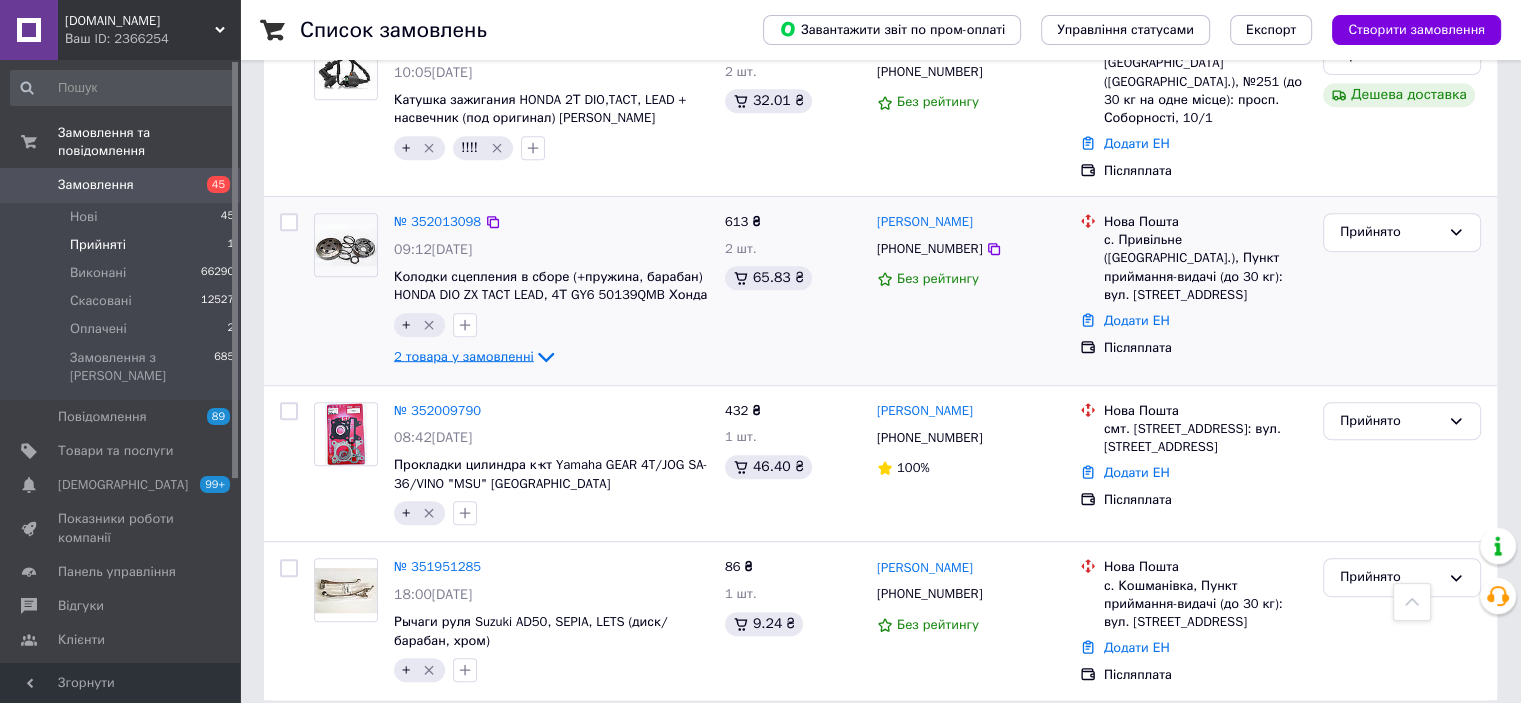 click on "2 товара у замовленні" at bounding box center [464, 355] 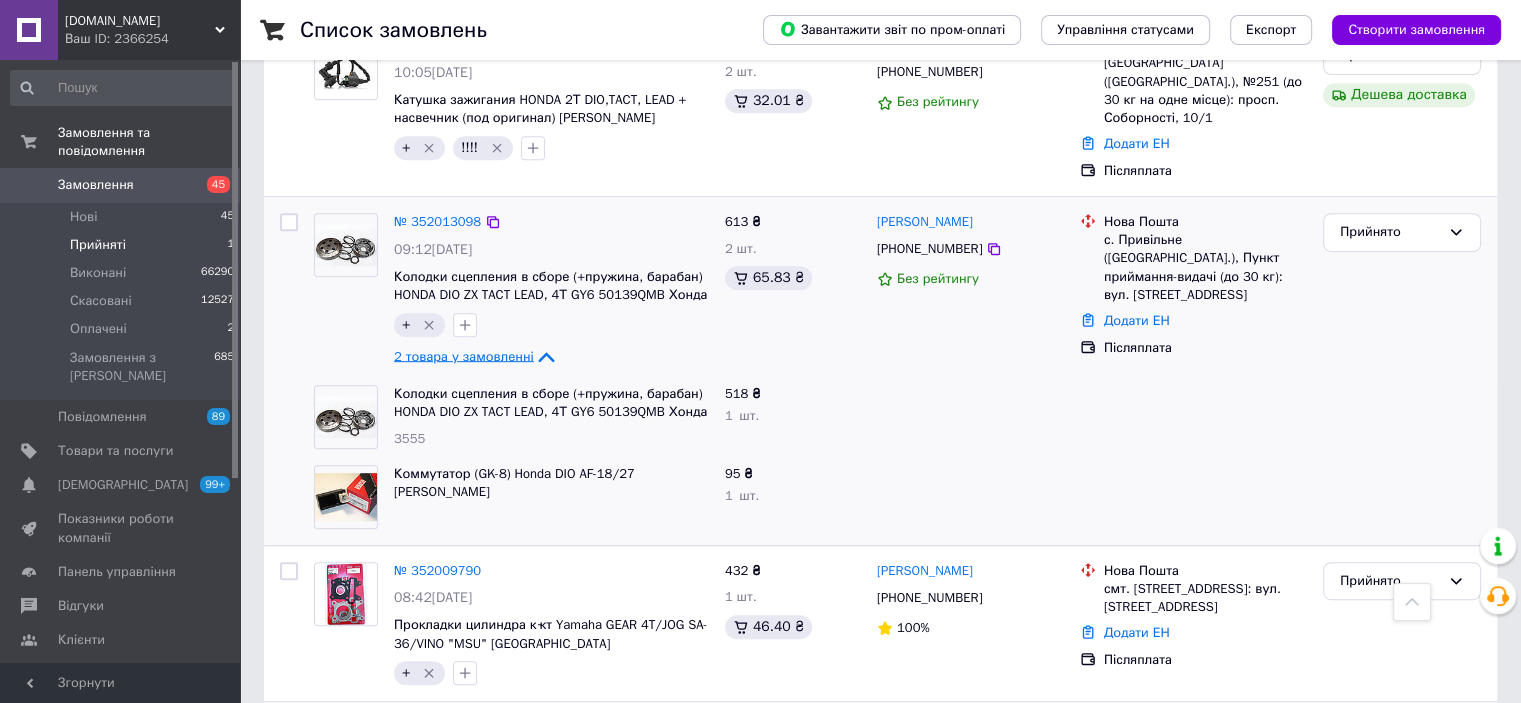 click on "2 товара у замовленні" at bounding box center [464, 355] 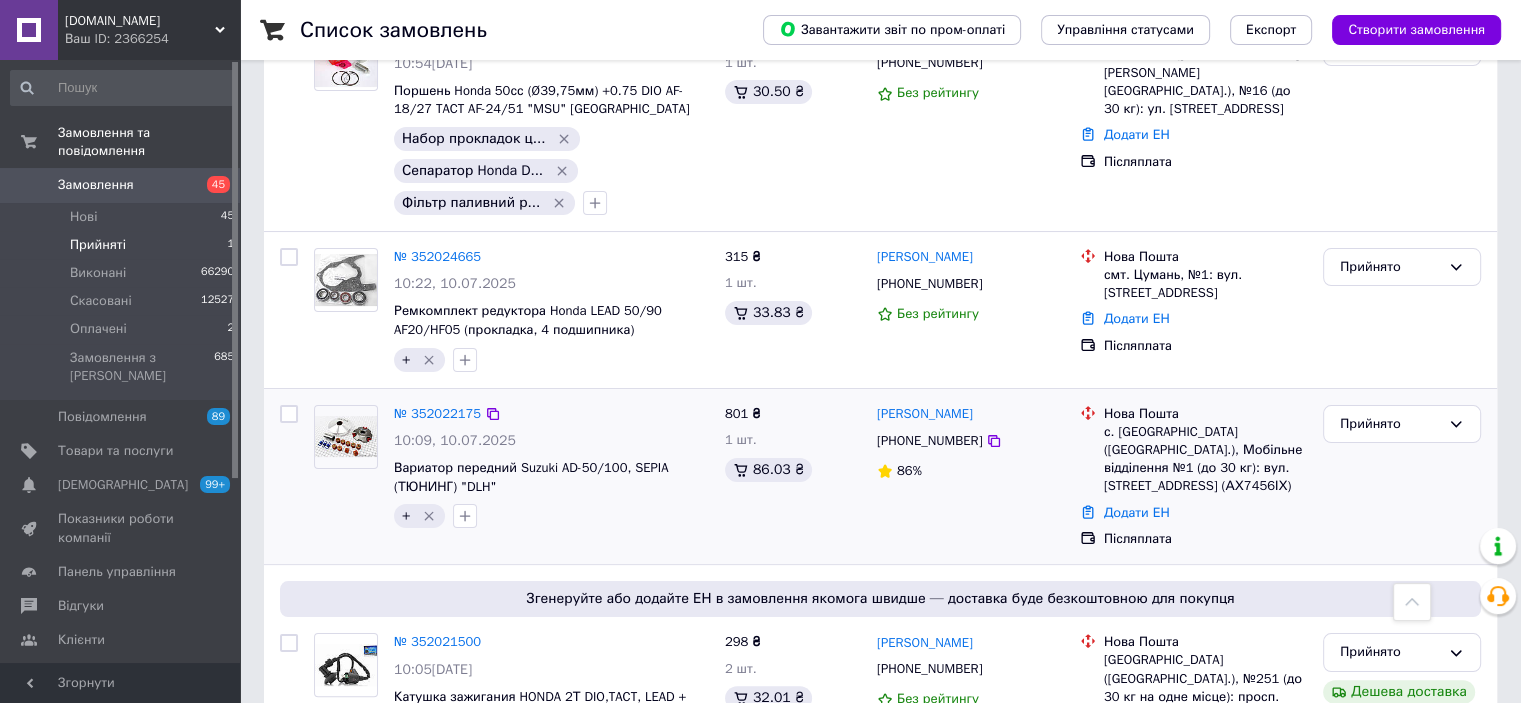 scroll, scrollTop: 273, scrollLeft: 0, axis: vertical 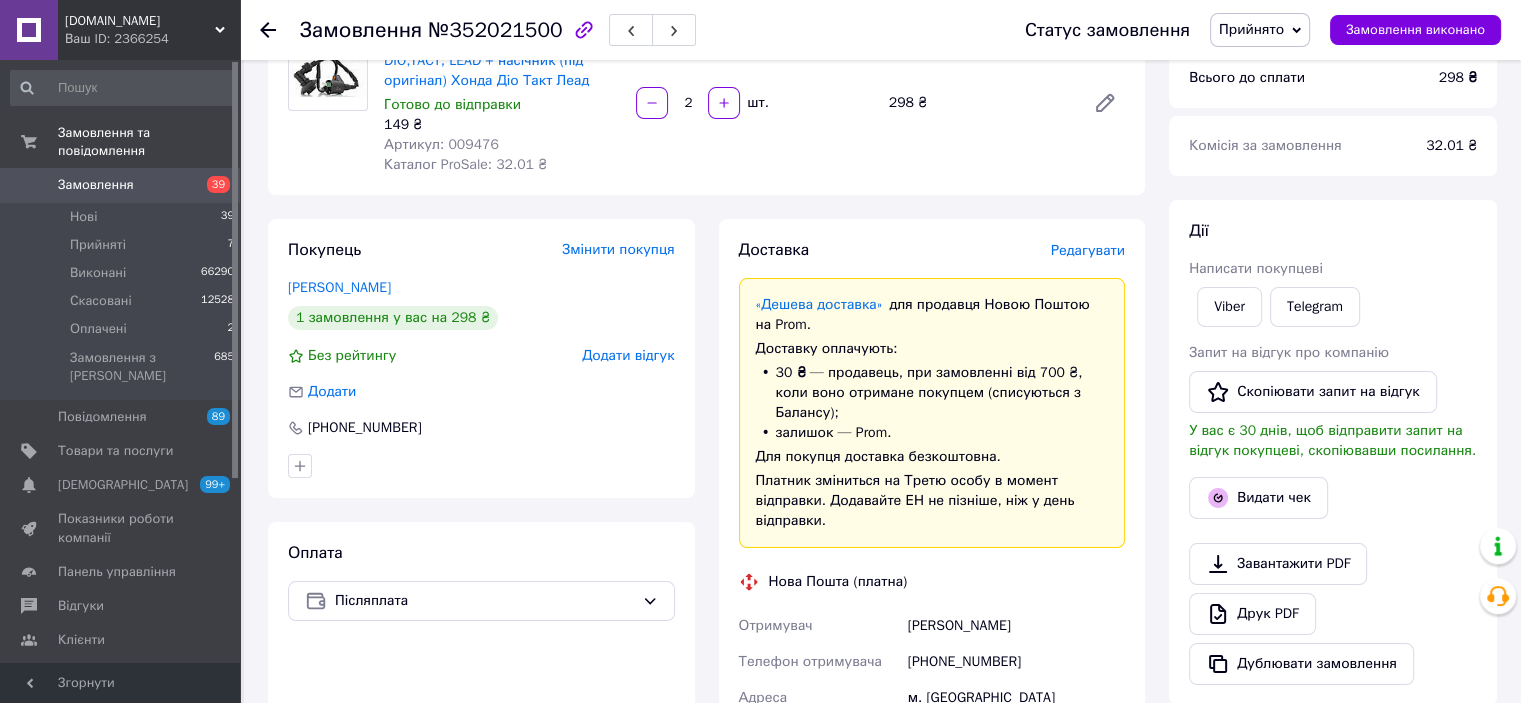 click on "Редагувати" at bounding box center [1088, 250] 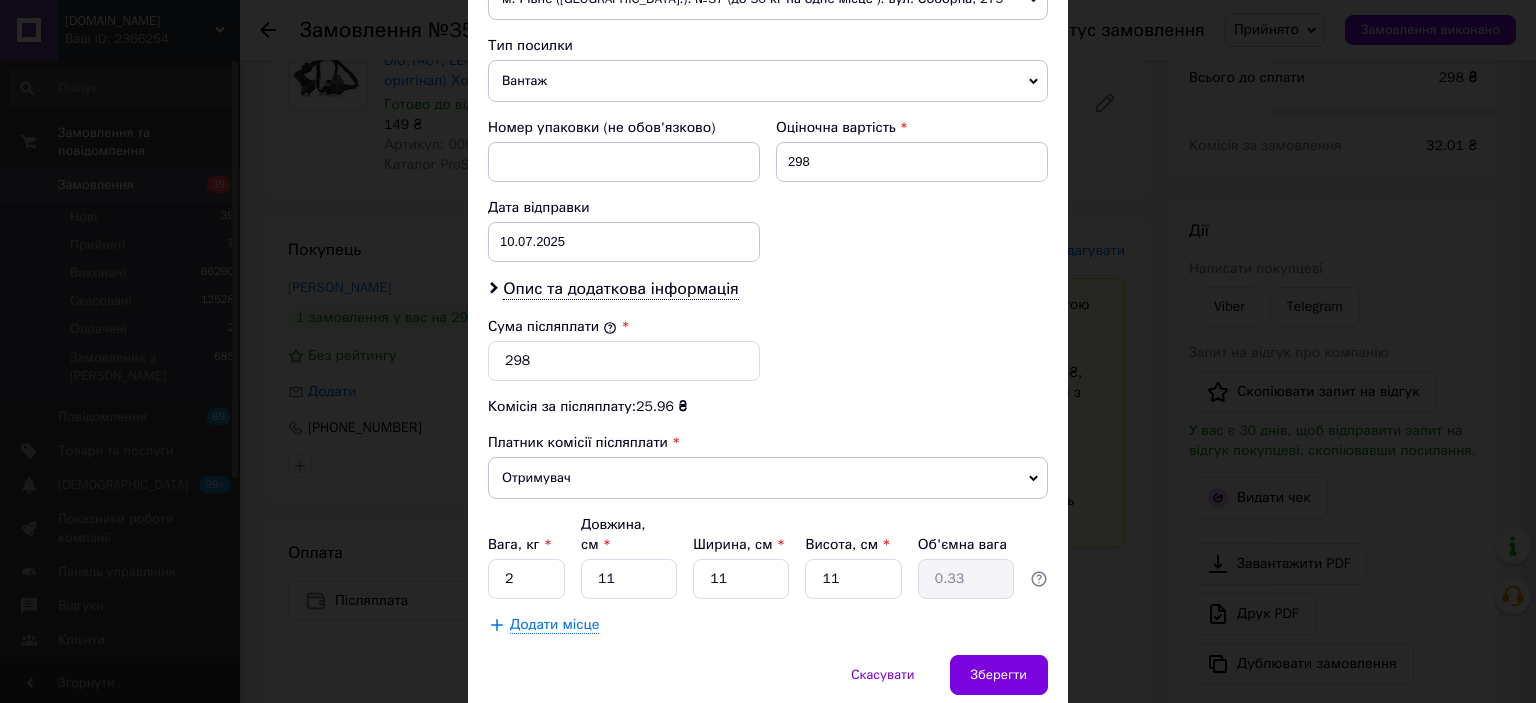 scroll, scrollTop: 816, scrollLeft: 0, axis: vertical 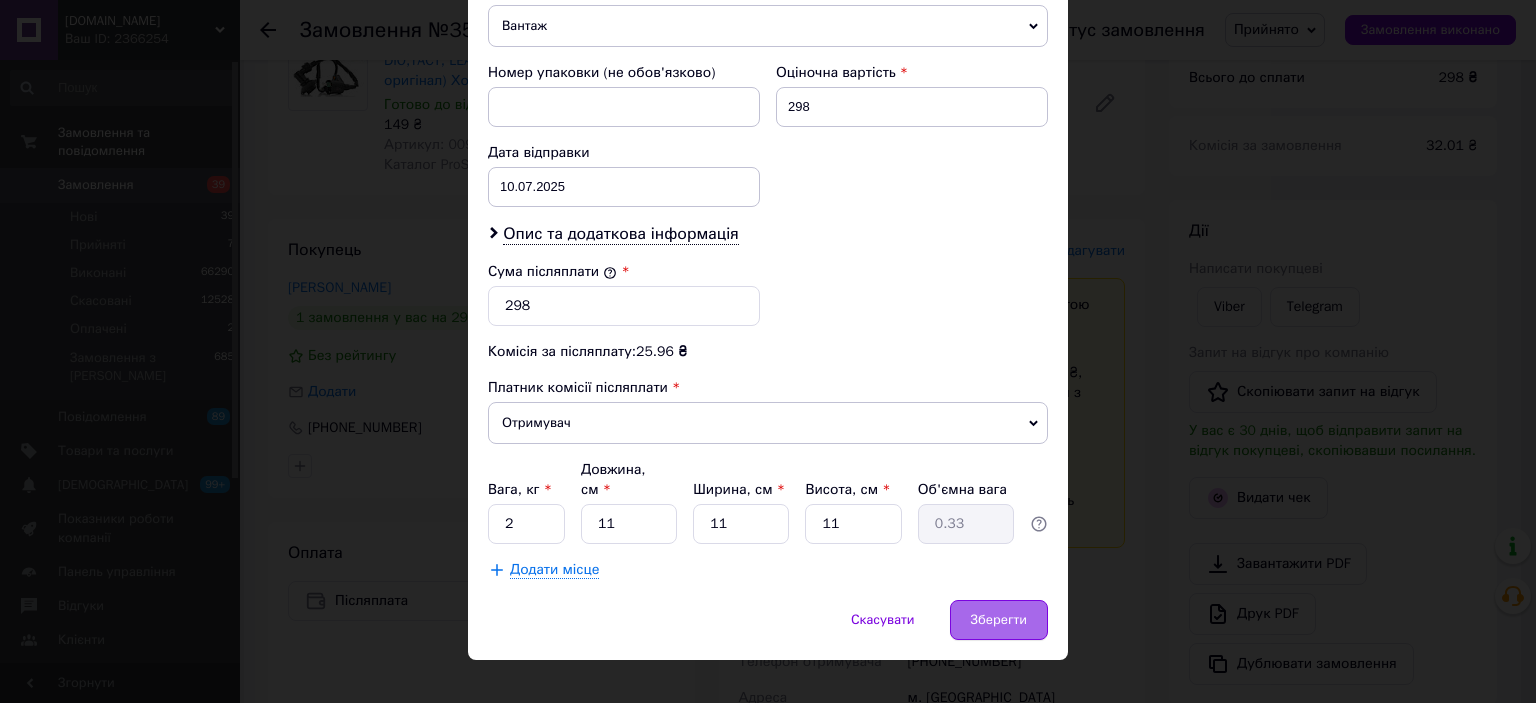 drag, startPoint x: 1004, startPoint y: 588, endPoint x: 930, endPoint y: 593, distance: 74.168724 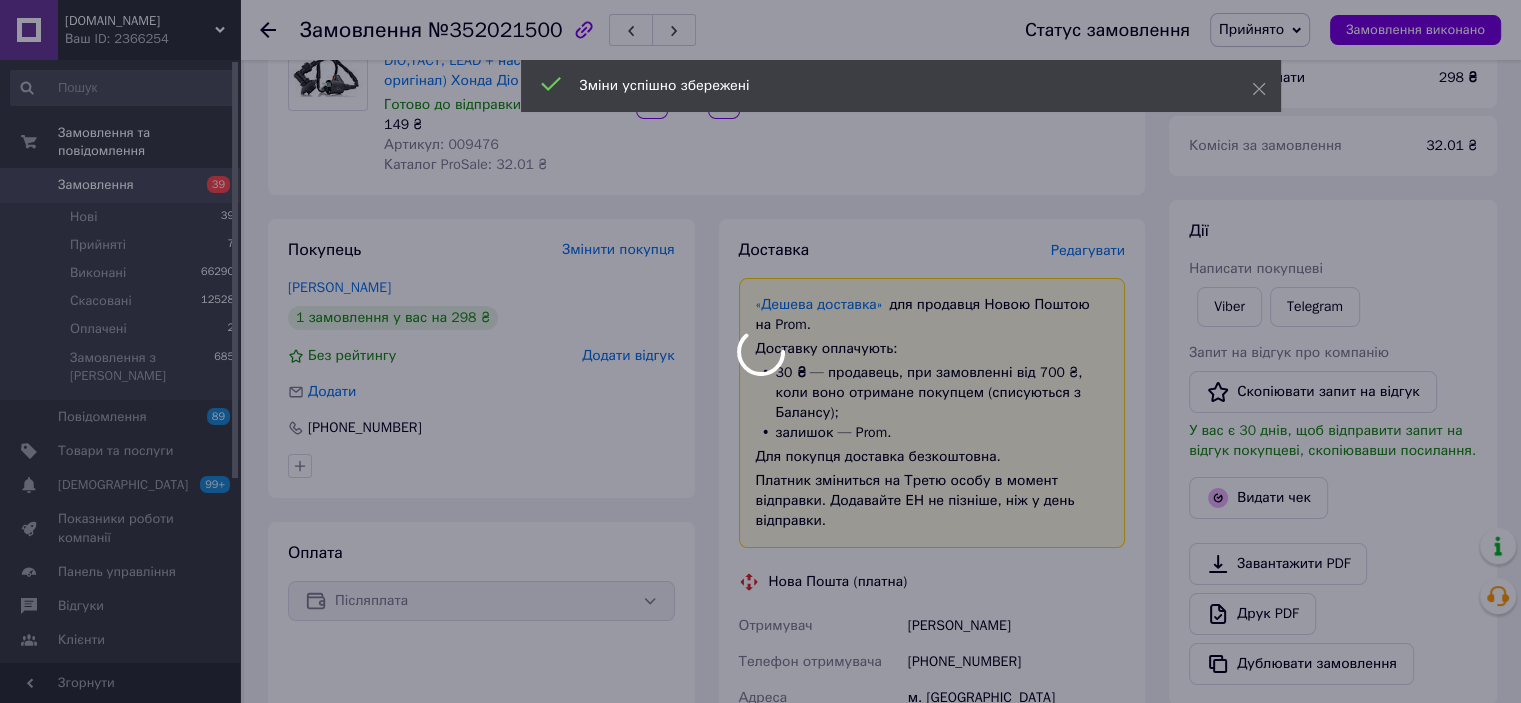 click at bounding box center (760, 351) 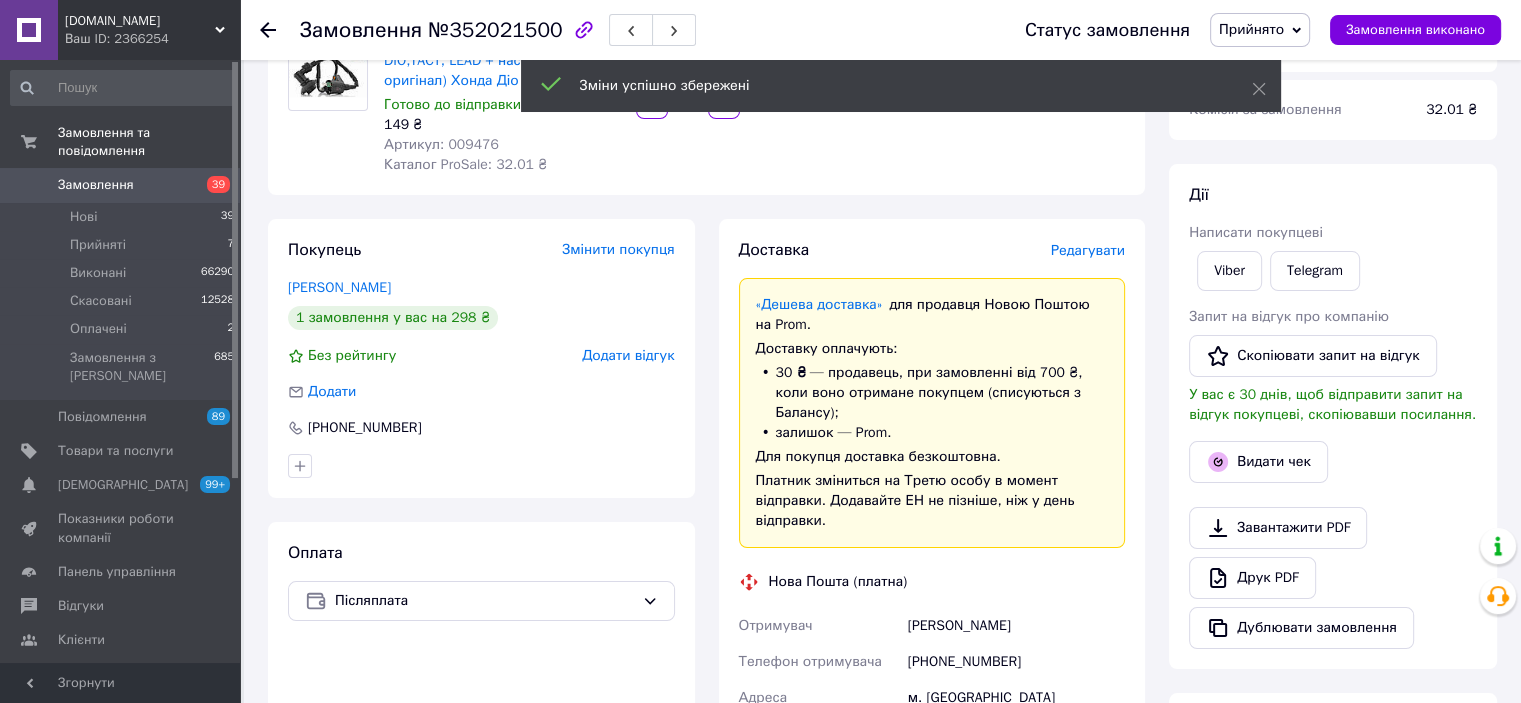 click on "Доставка Редагувати" at bounding box center [932, 250] 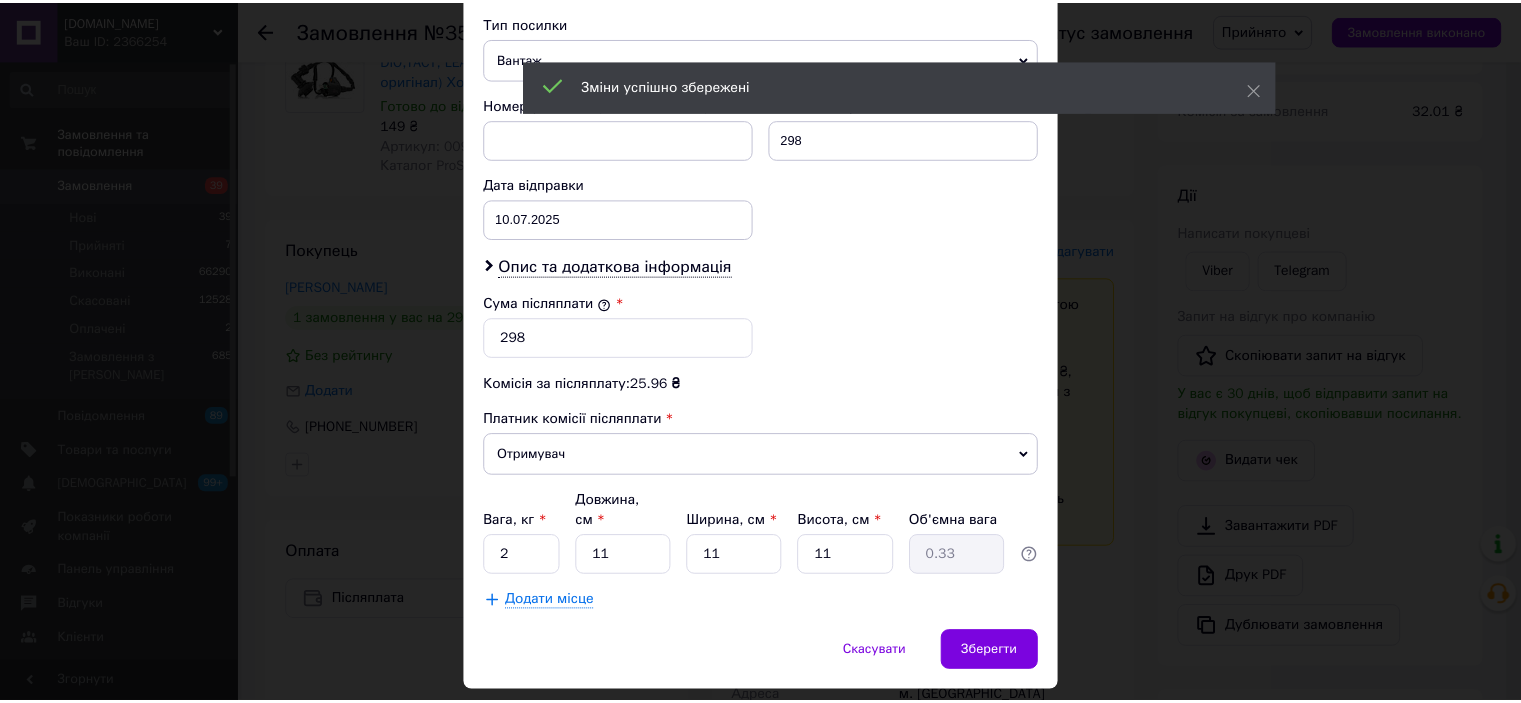 scroll, scrollTop: 816, scrollLeft: 0, axis: vertical 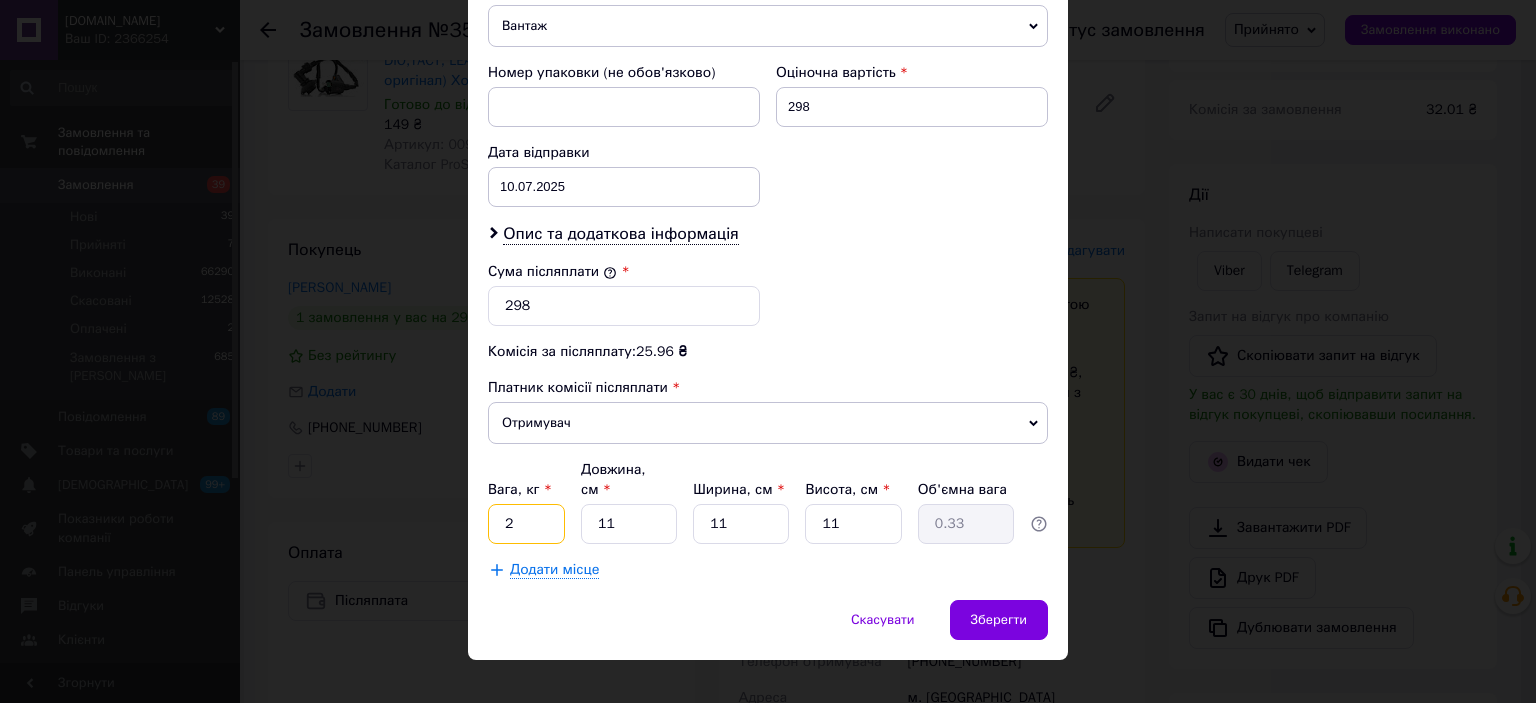 click on "2" at bounding box center (526, 524) 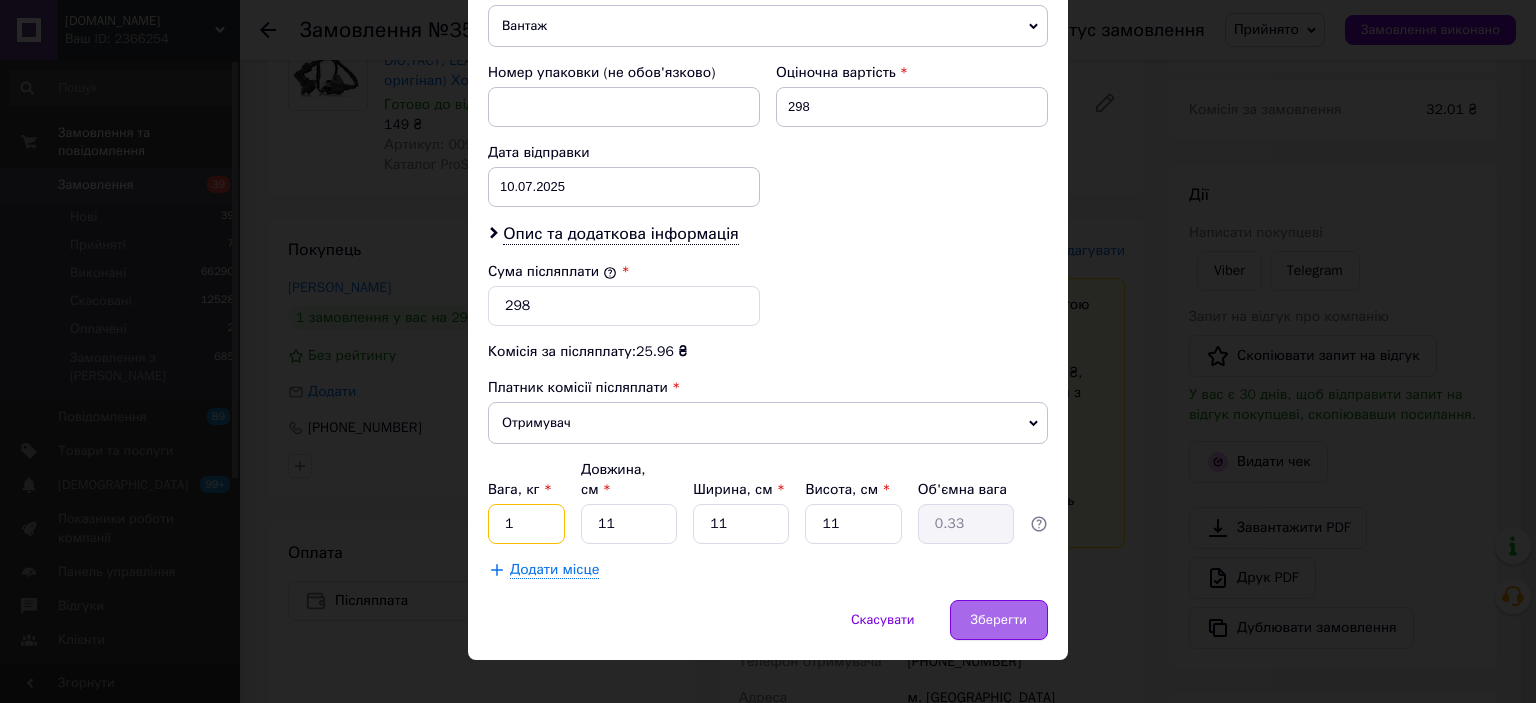 type on "1" 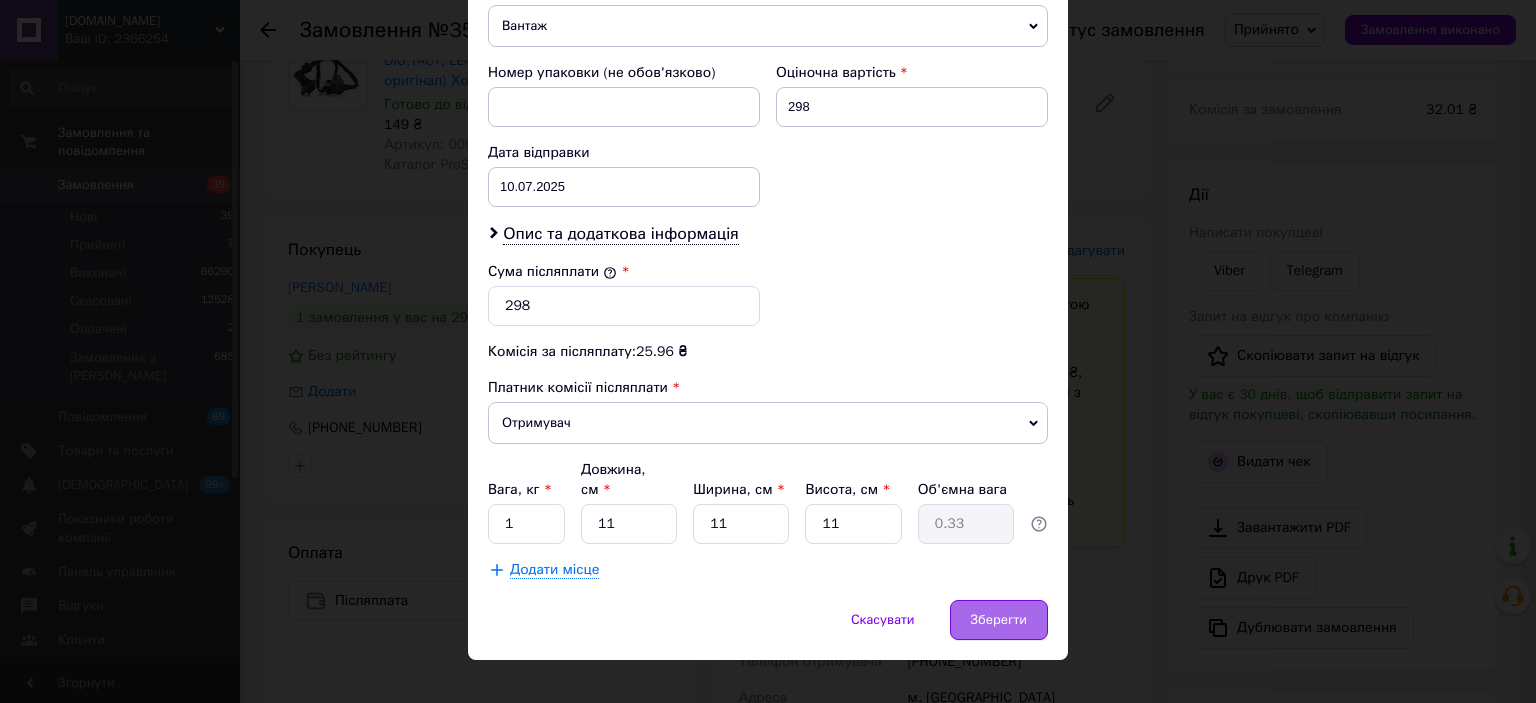 click on "Зберегти" at bounding box center [999, 620] 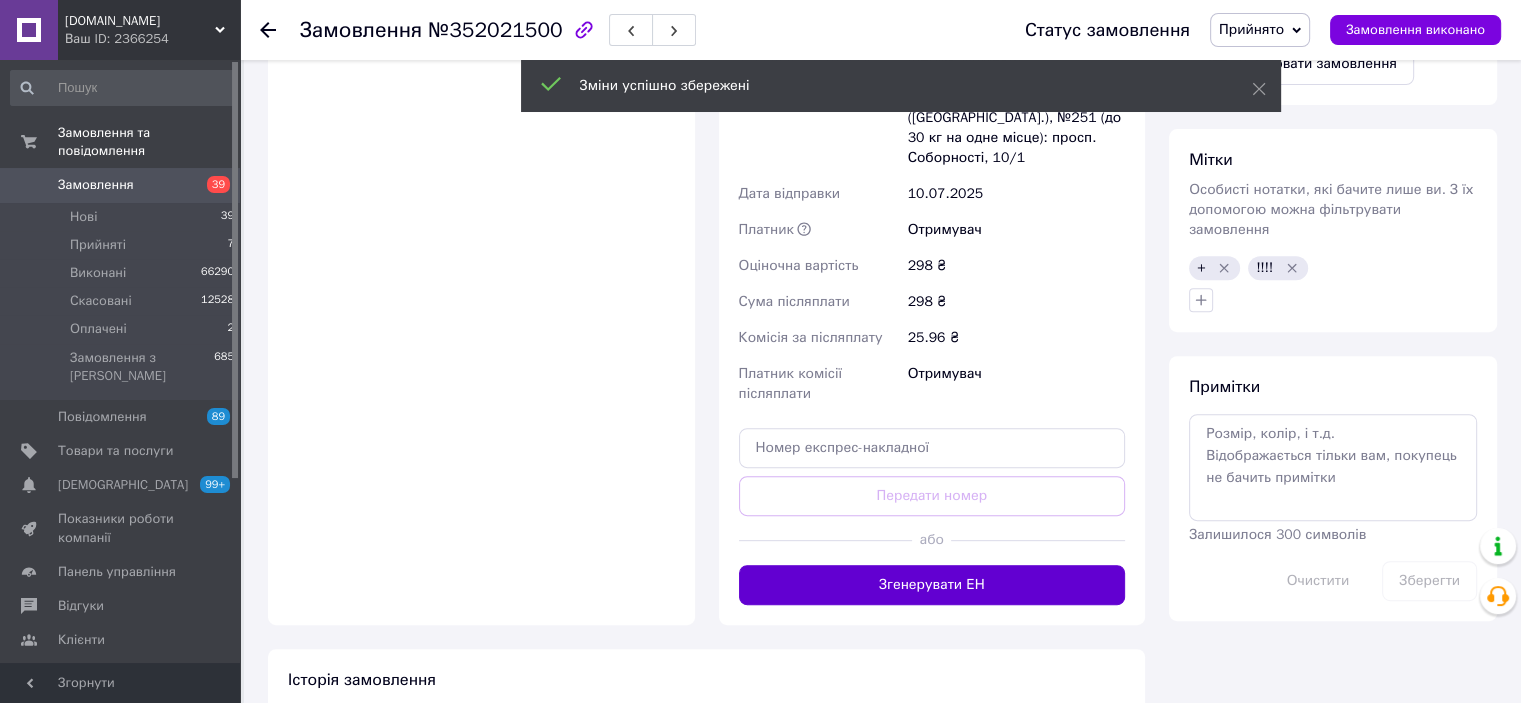 click on "Згенерувати ЕН" at bounding box center (932, 585) 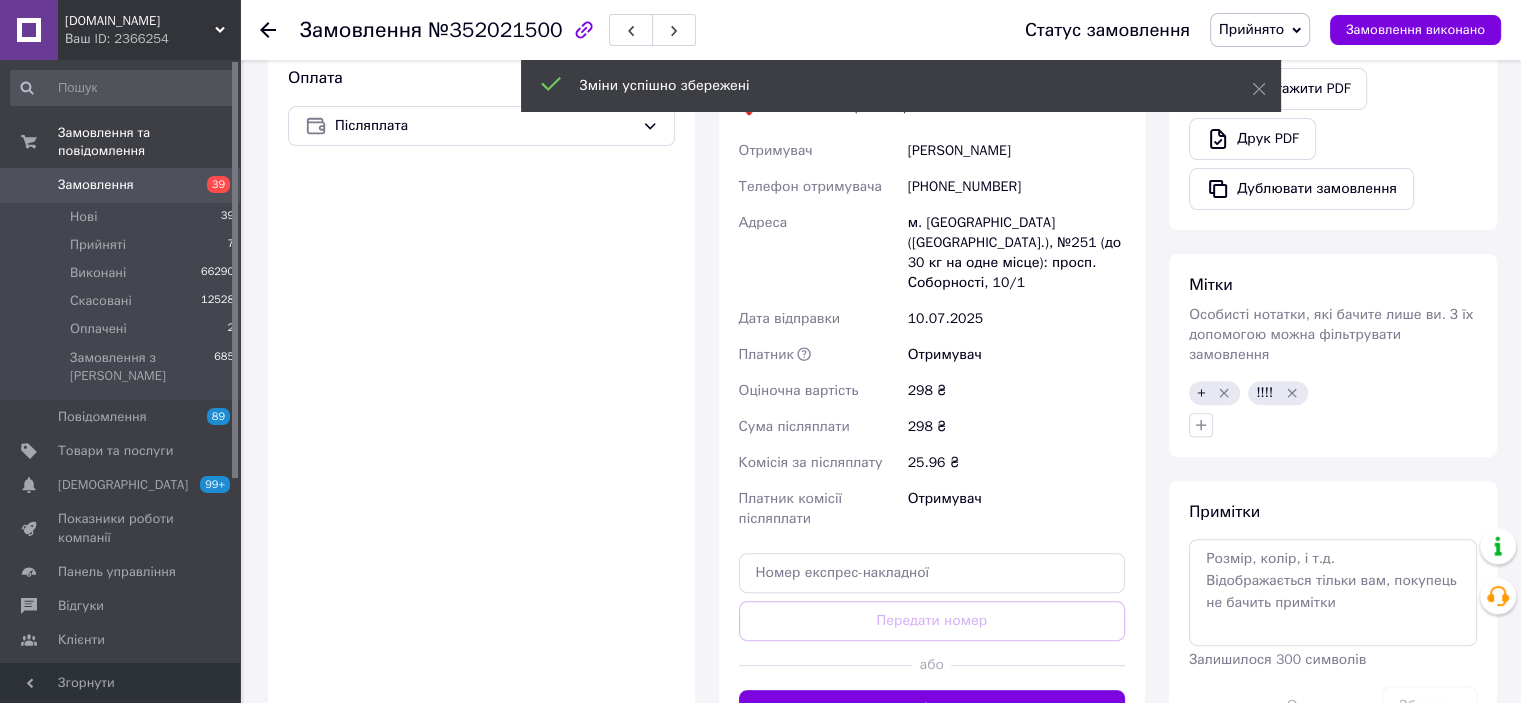 scroll, scrollTop: 600, scrollLeft: 0, axis: vertical 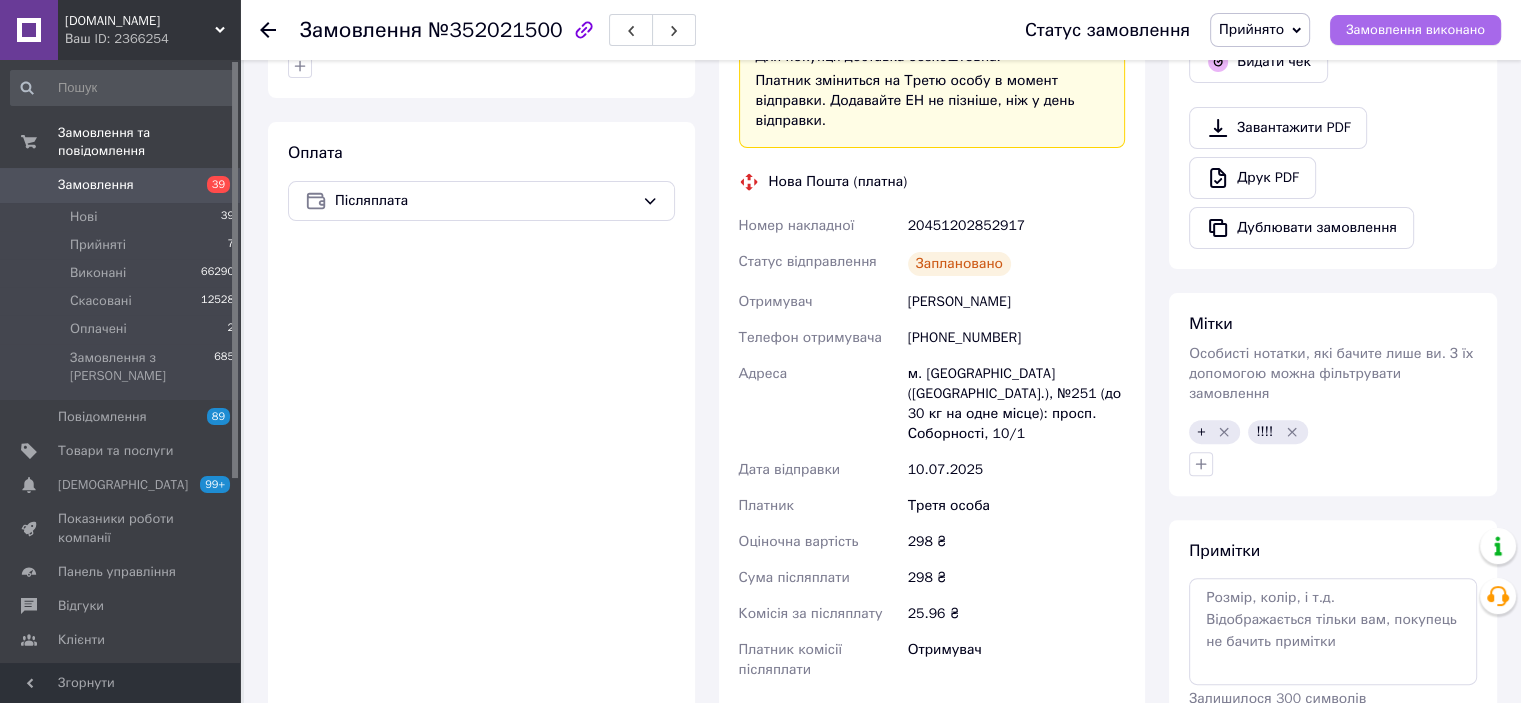 click on "Замовлення виконано" at bounding box center (1415, 30) 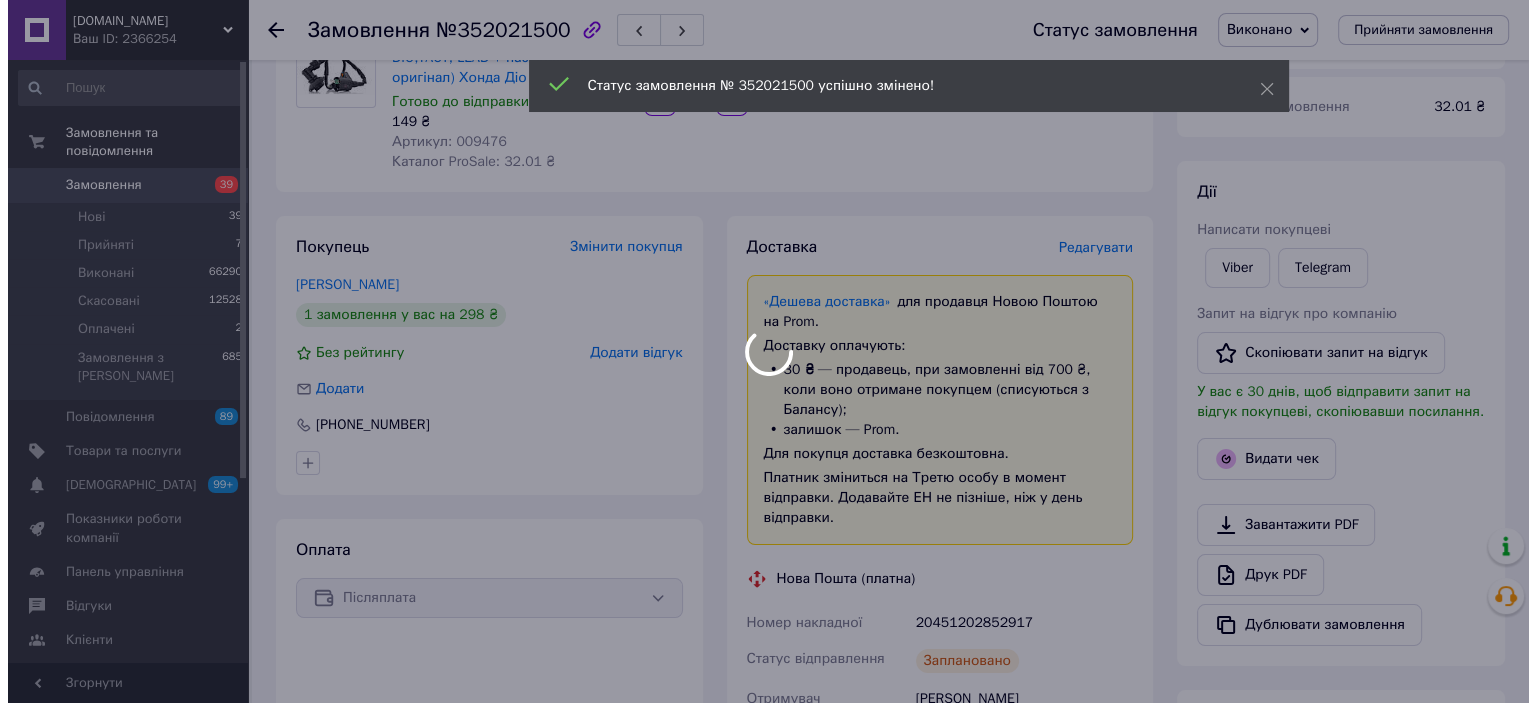 scroll, scrollTop: 200, scrollLeft: 0, axis: vertical 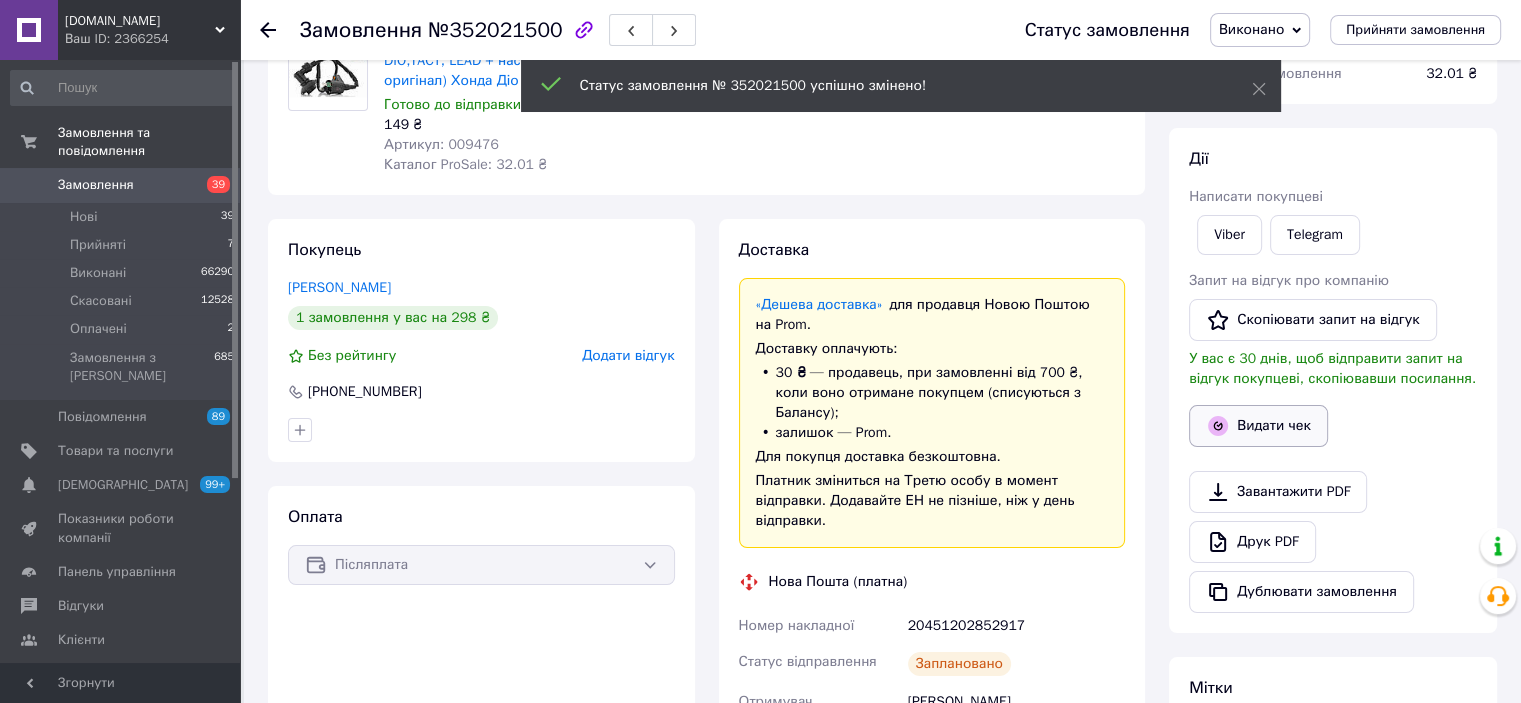 click on "Видати чек" at bounding box center (1258, 426) 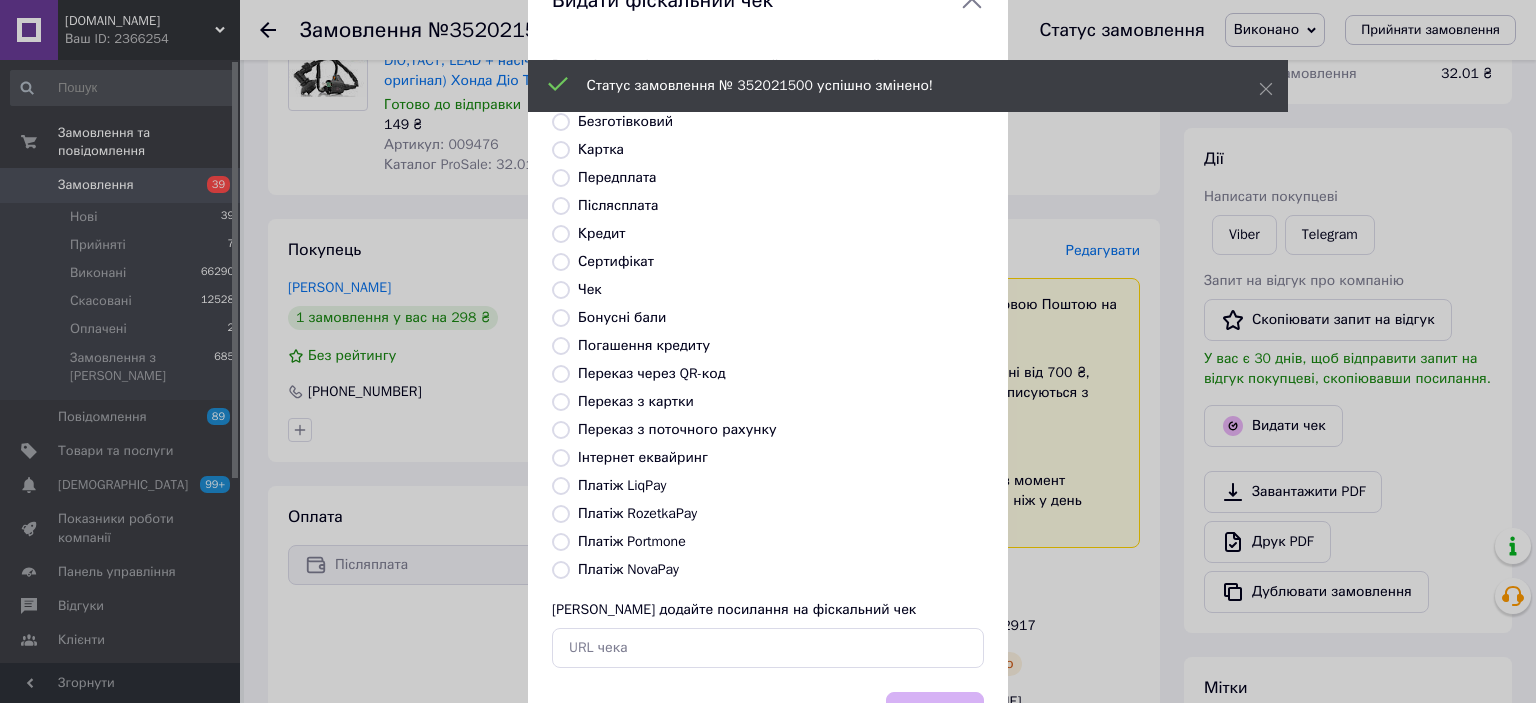 scroll, scrollTop: 100, scrollLeft: 0, axis: vertical 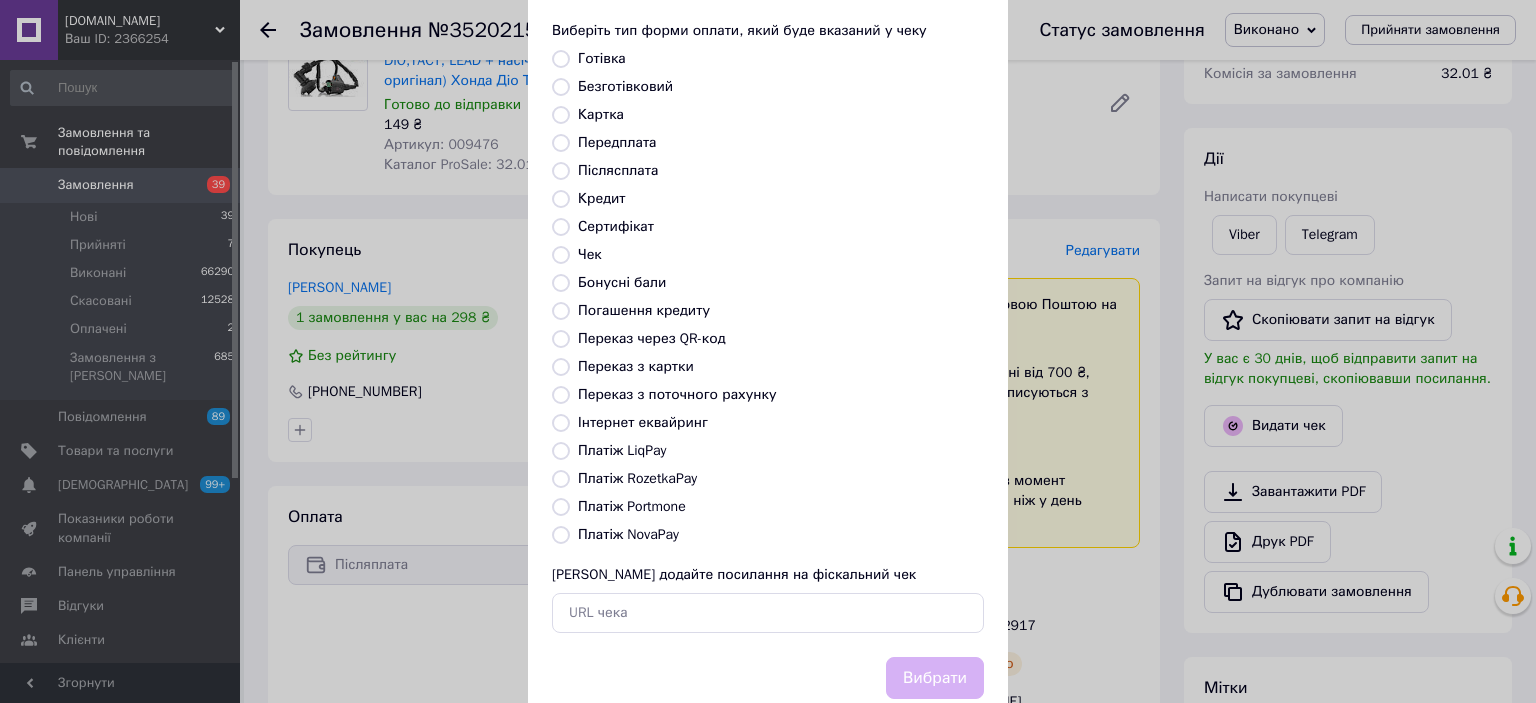 click on "Платіж NovaPay" at bounding box center [561, 535] 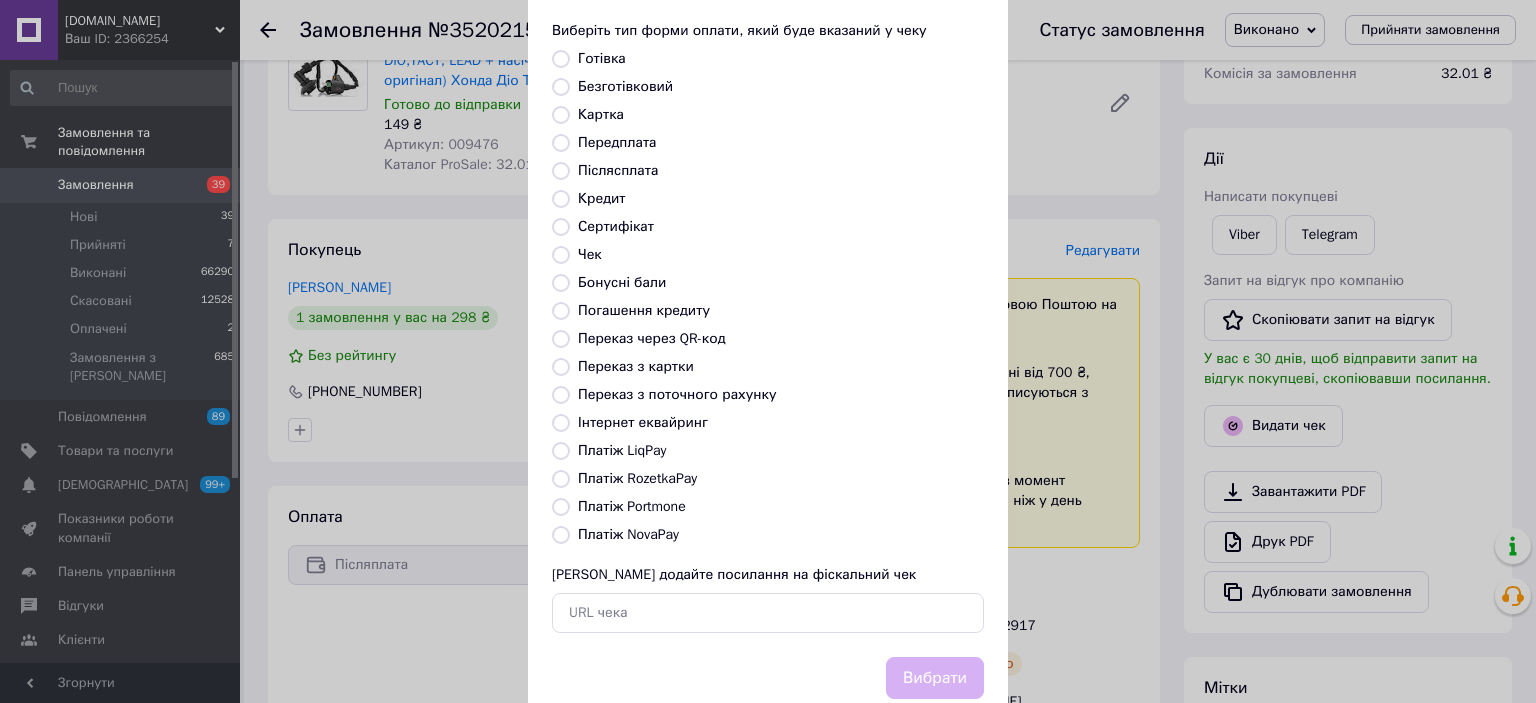 radio on "true" 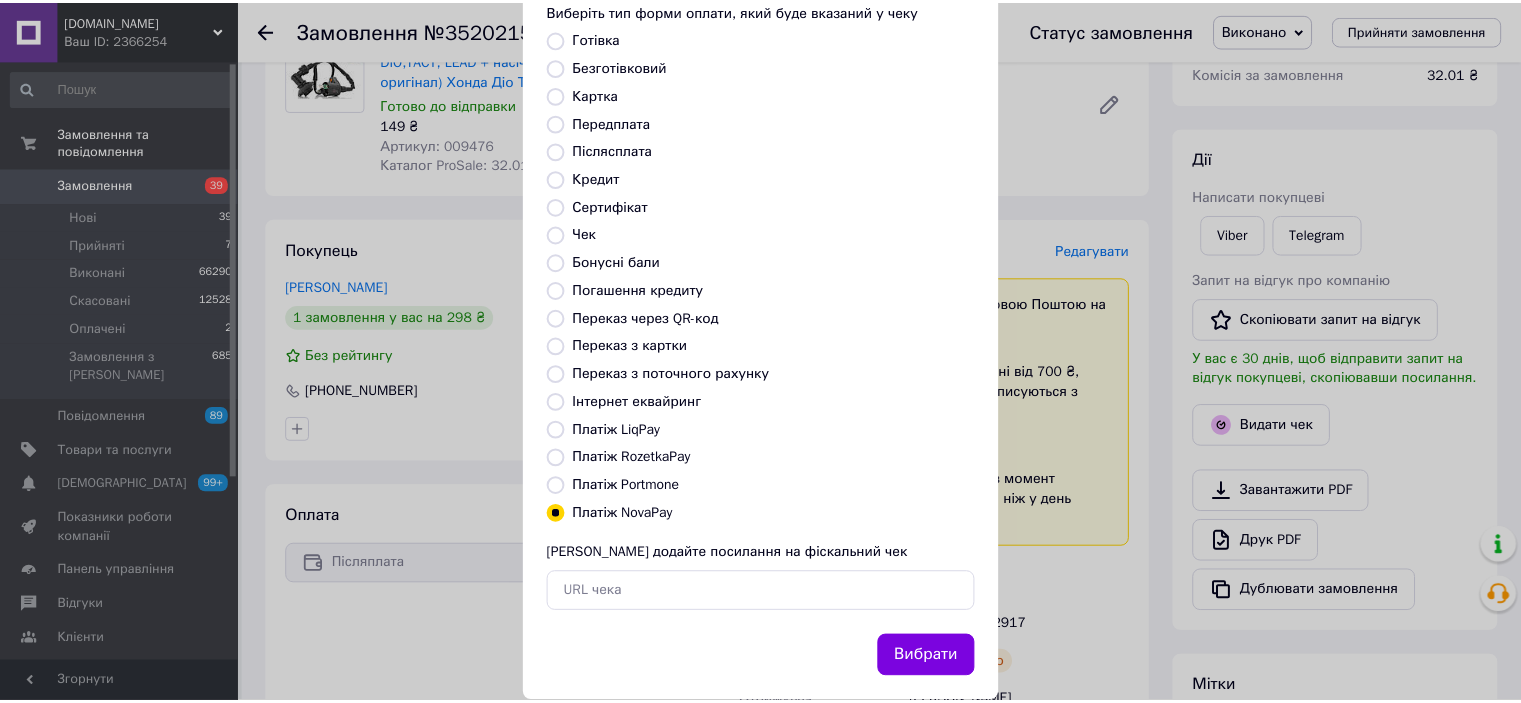scroll, scrollTop: 155, scrollLeft: 0, axis: vertical 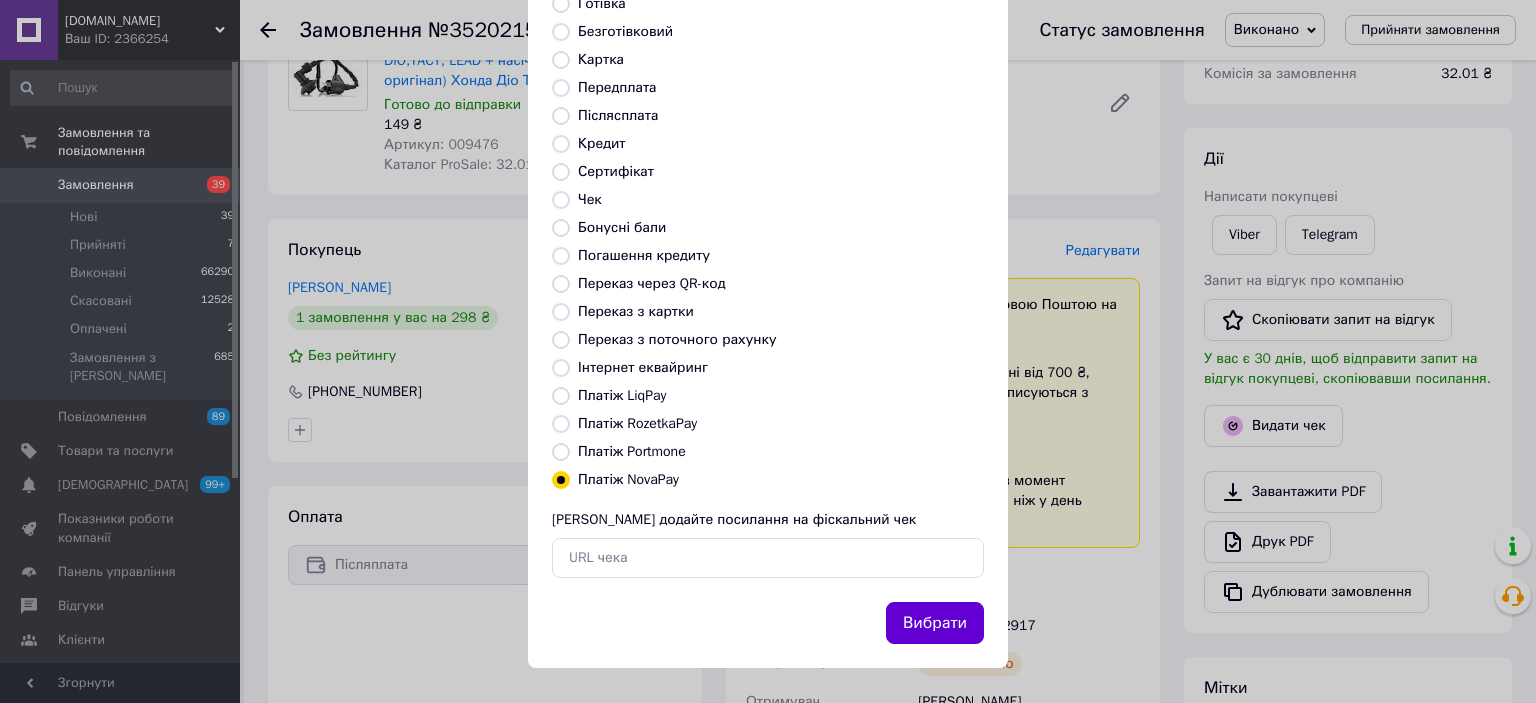 click on "Вибрати" at bounding box center [935, 623] 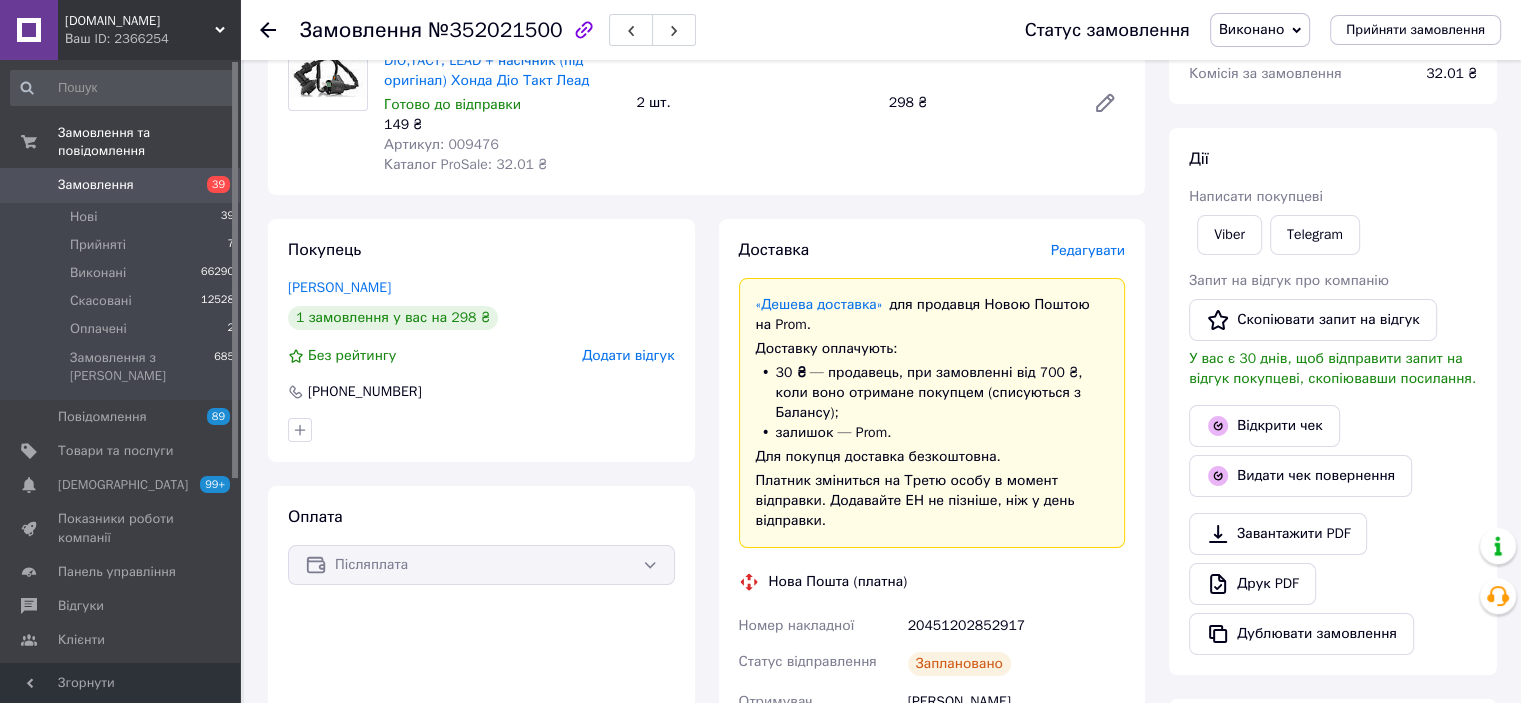 scroll, scrollTop: 0, scrollLeft: 0, axis: both 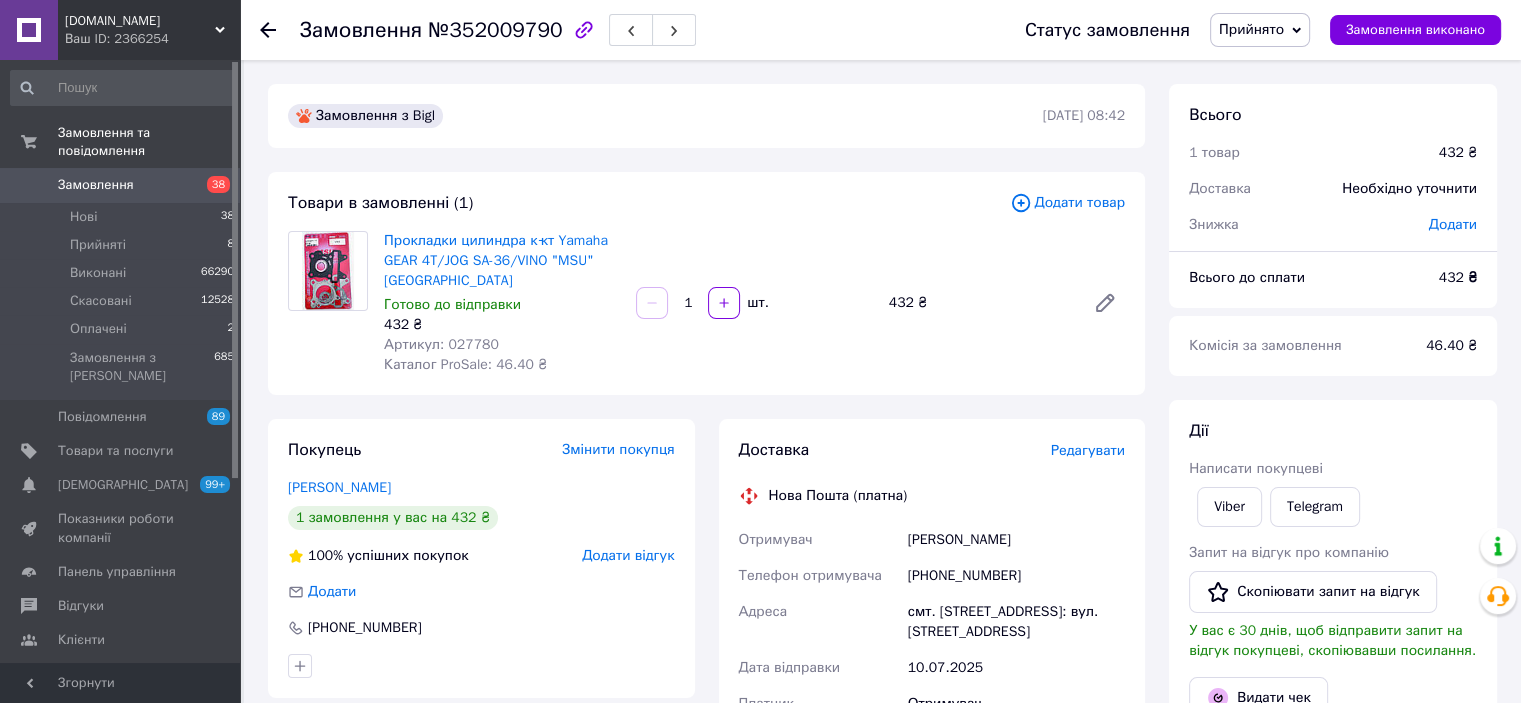 click on "Редагувати" at bounding box center [1088, 450] 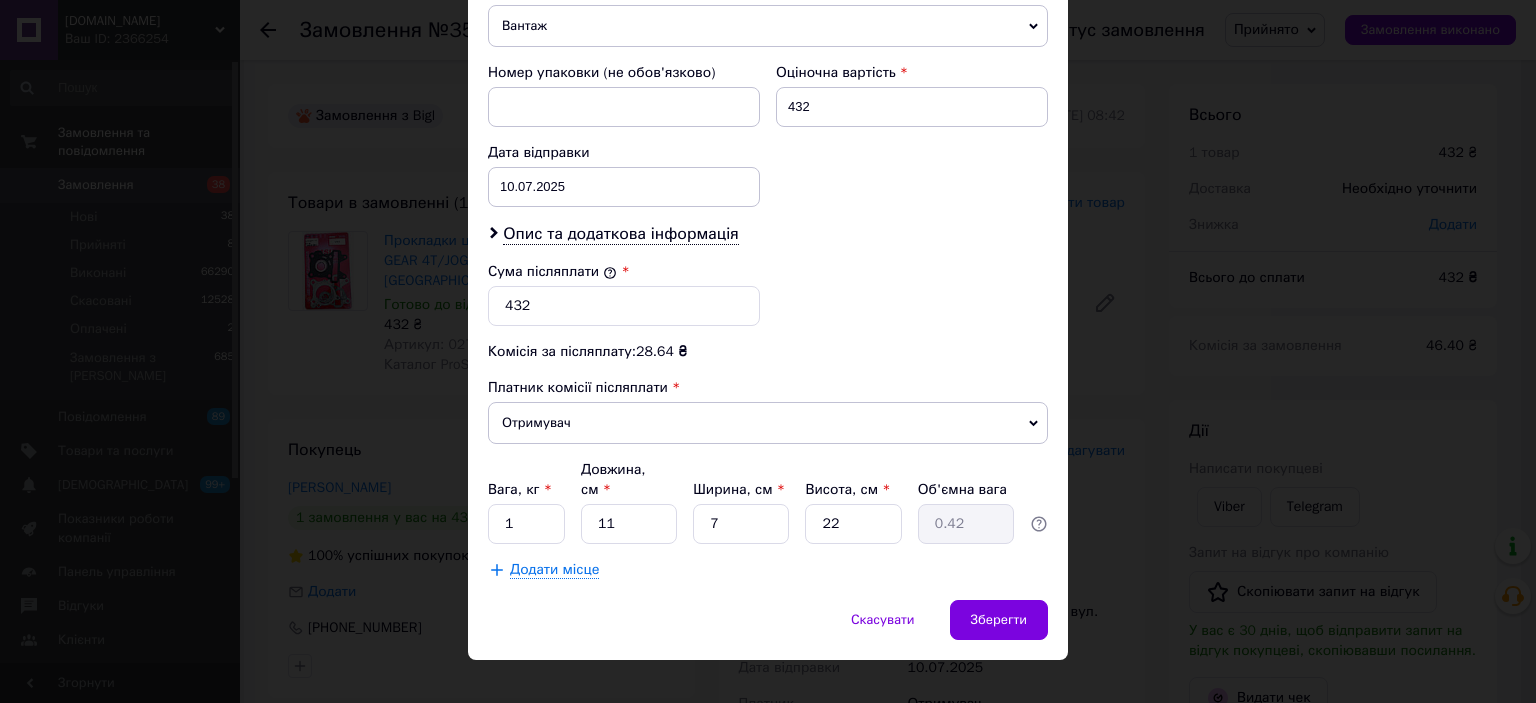 scroll, scrollTop: 616, scrollLeft: 0, axis: vertical 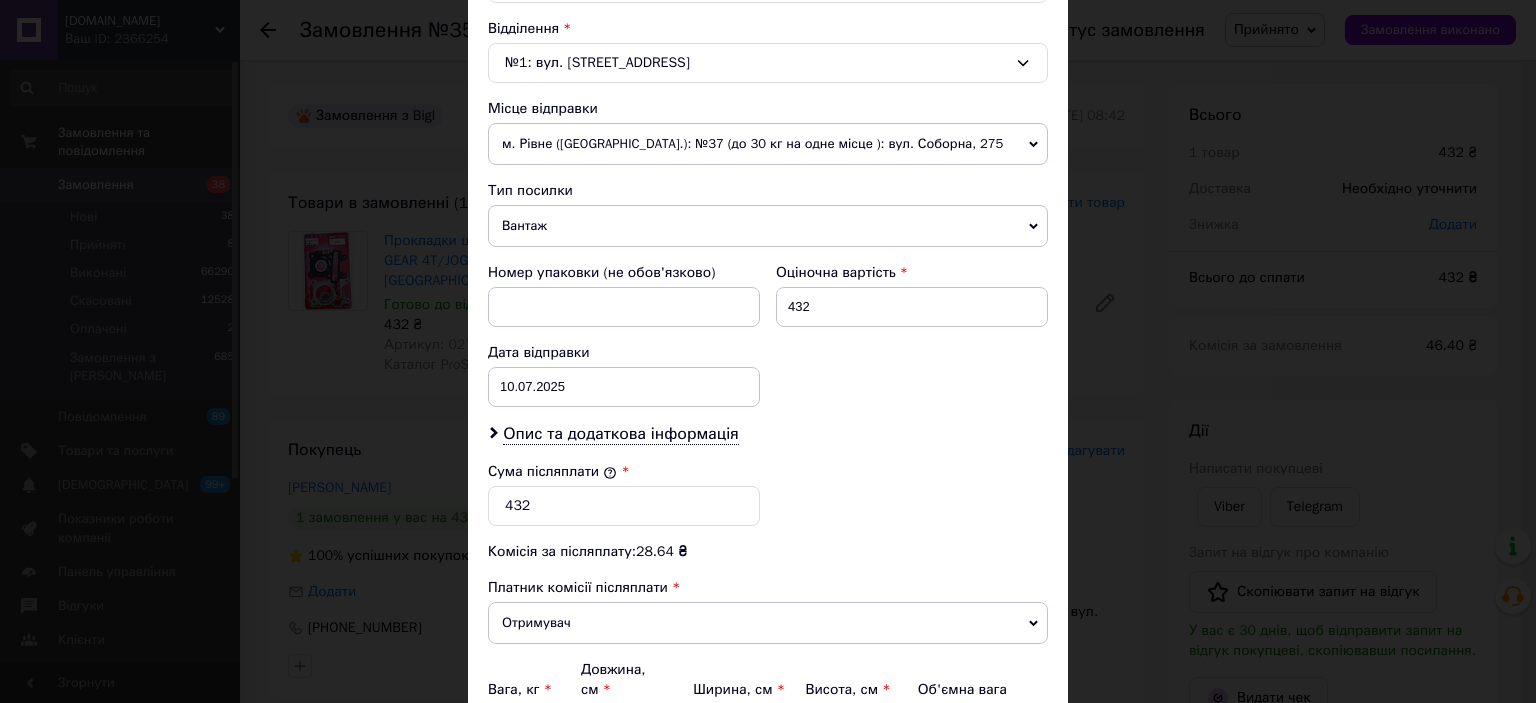 click on "Вантаж" at bounding box center (768, 226) 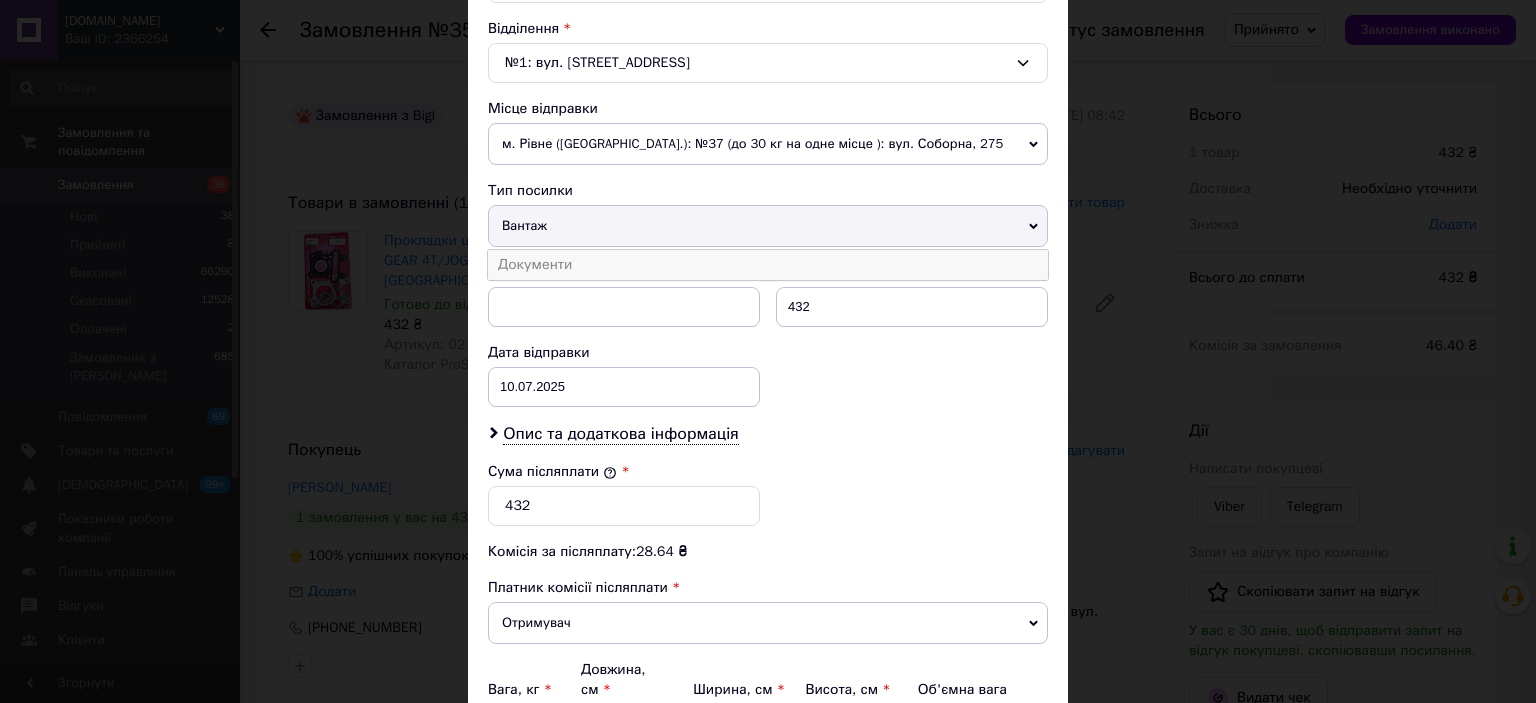 click on "Документи" at bounding box center (768, 265) 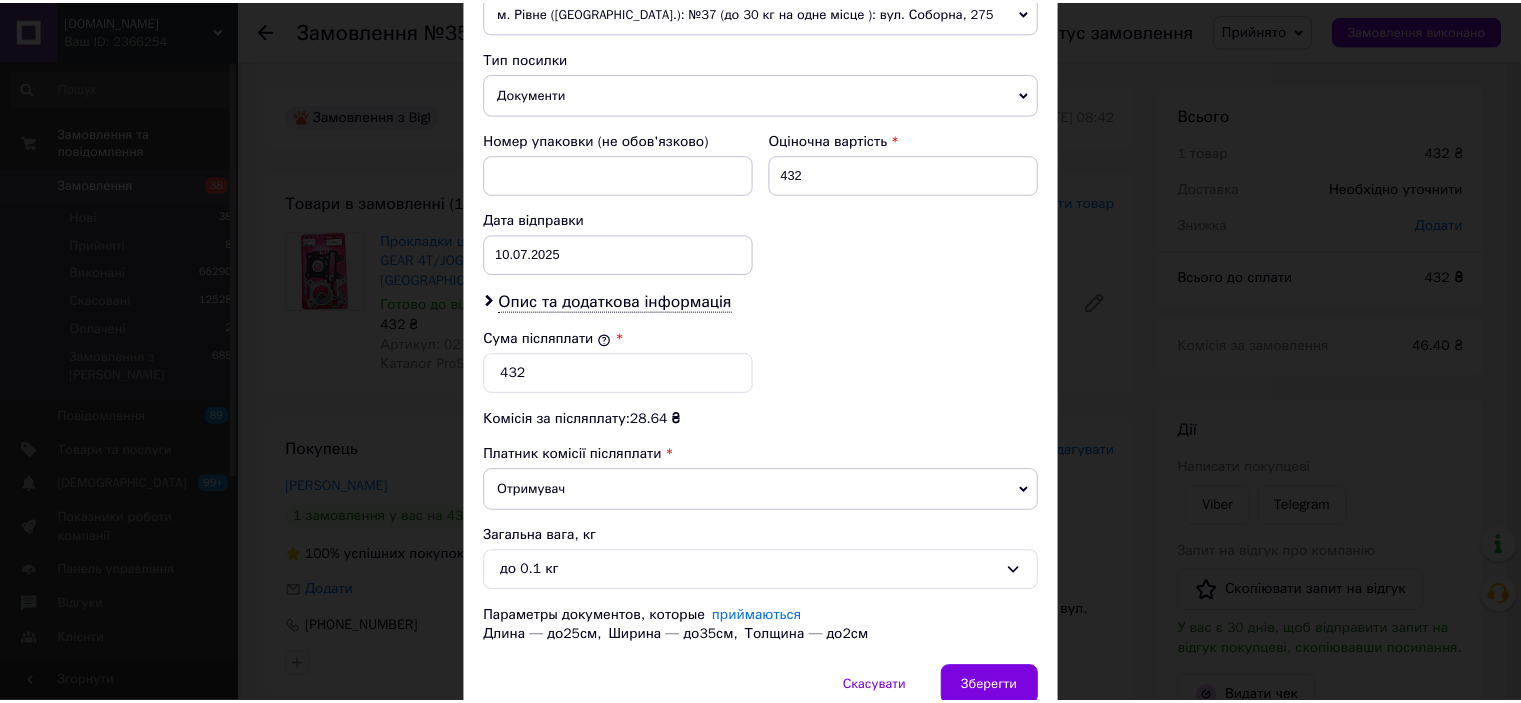 scroll, scrollTop: 836, scrollLeft: 0, axis: vertical 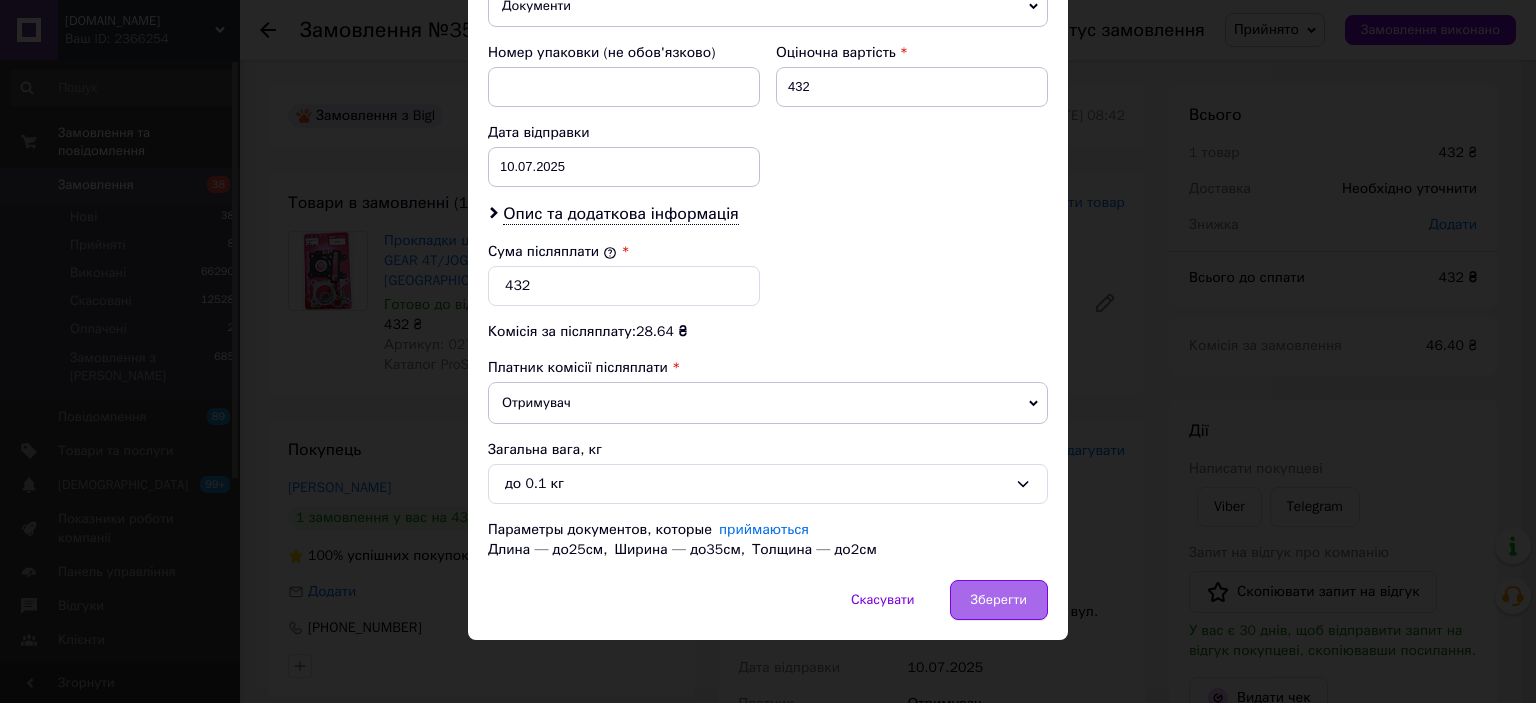 click on "Зберегти" at bounding box center [999, 600] 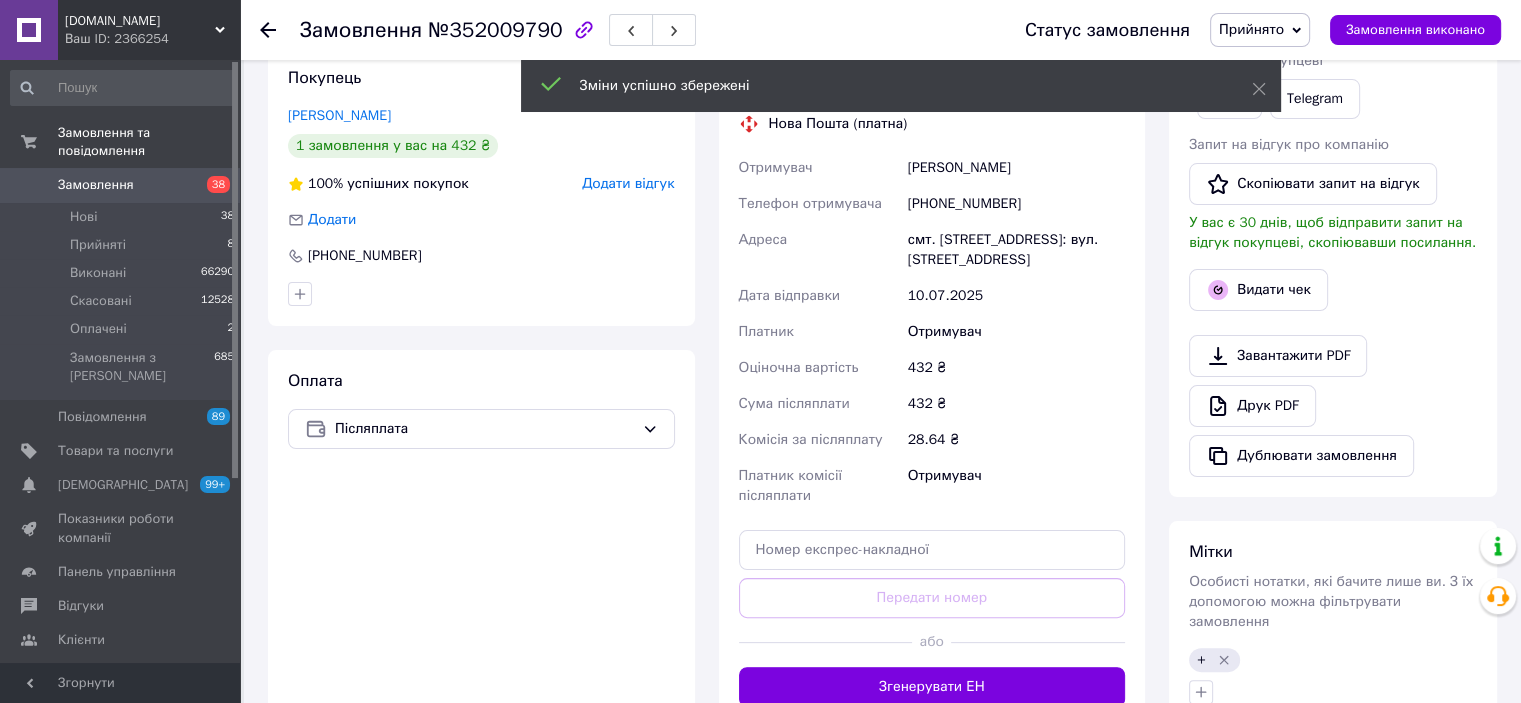 scroll, scrollTop: 500, scrollLeft: 0, axis: vertical 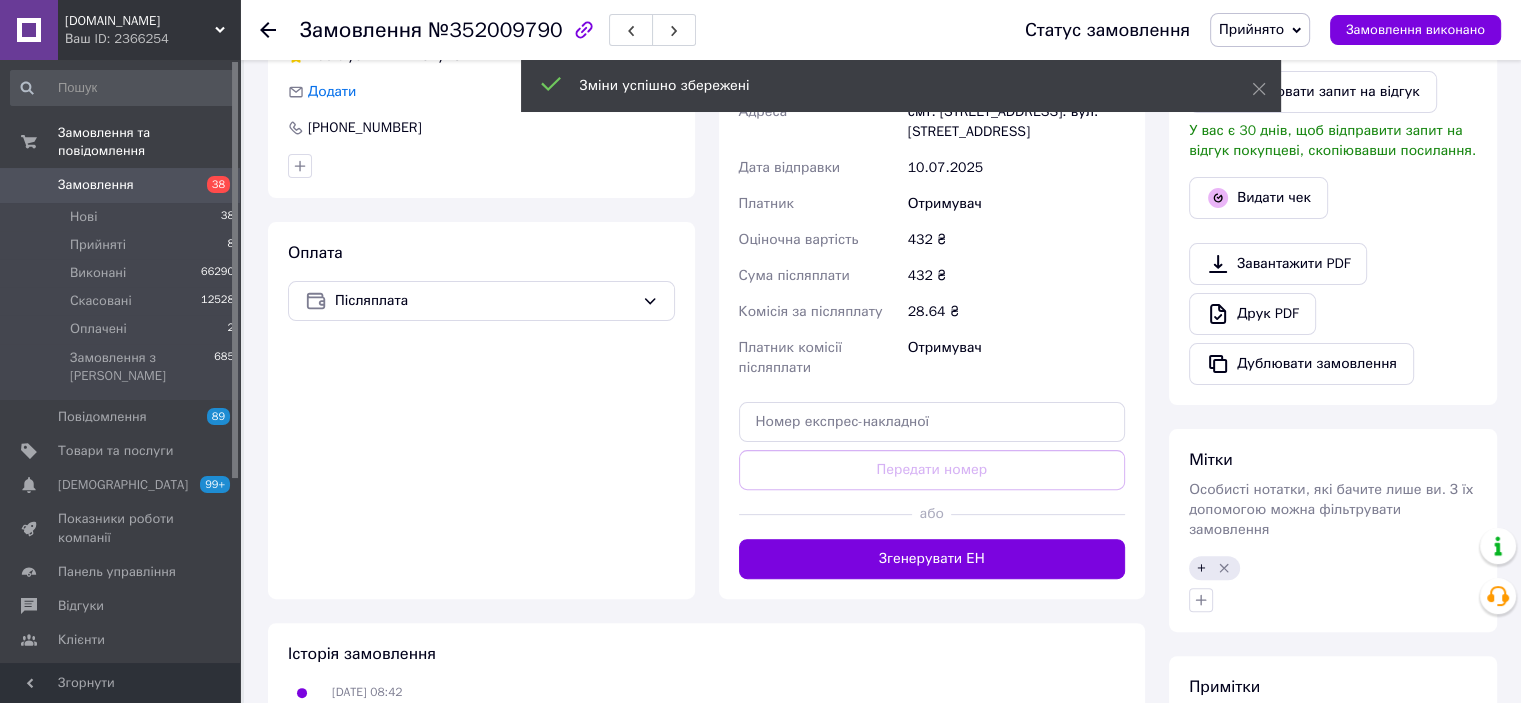 drag, startPoint x: 988, startPoint y: 566, endPoint x: 1026, endPoint y: 577, distance: 39.56008 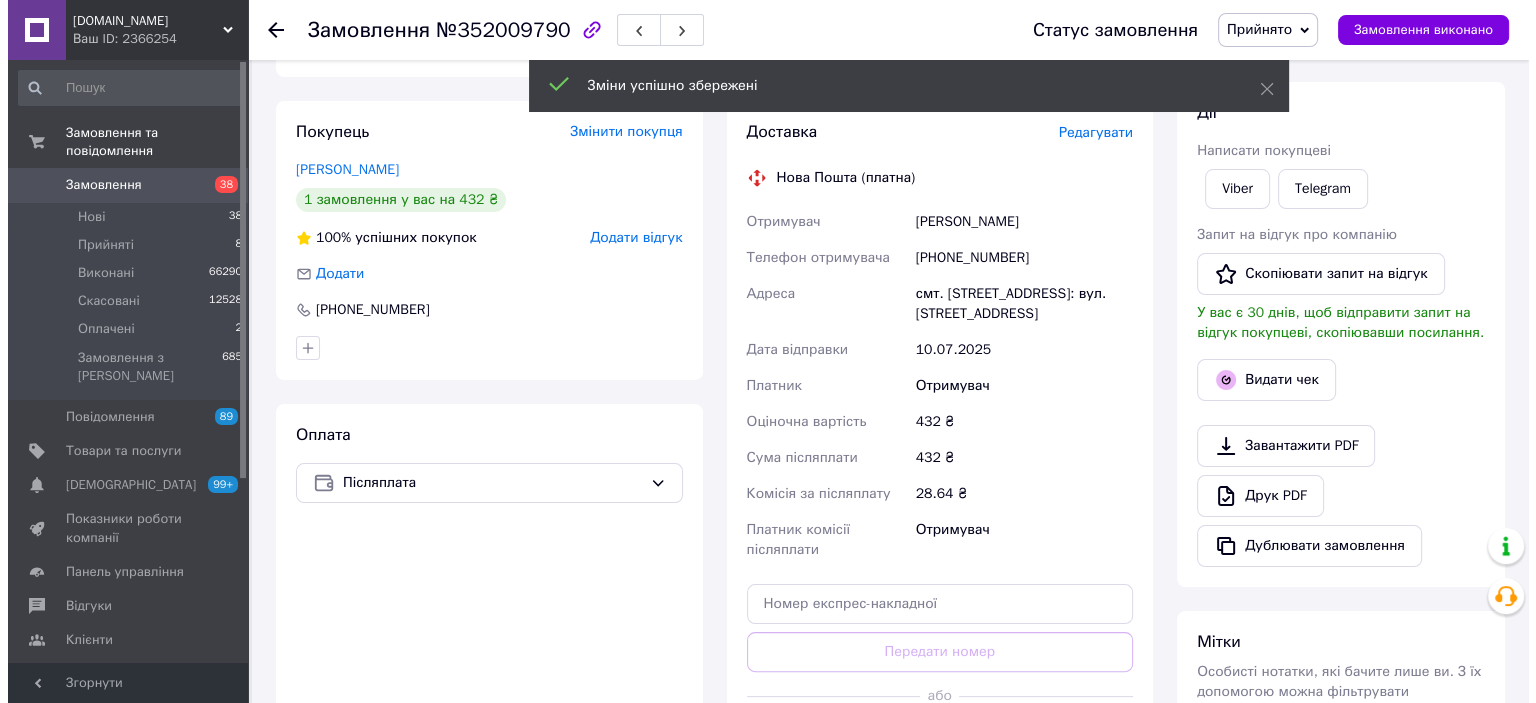 scroll, scrollTop: 200, scrollLeft: 0, axis: vertical 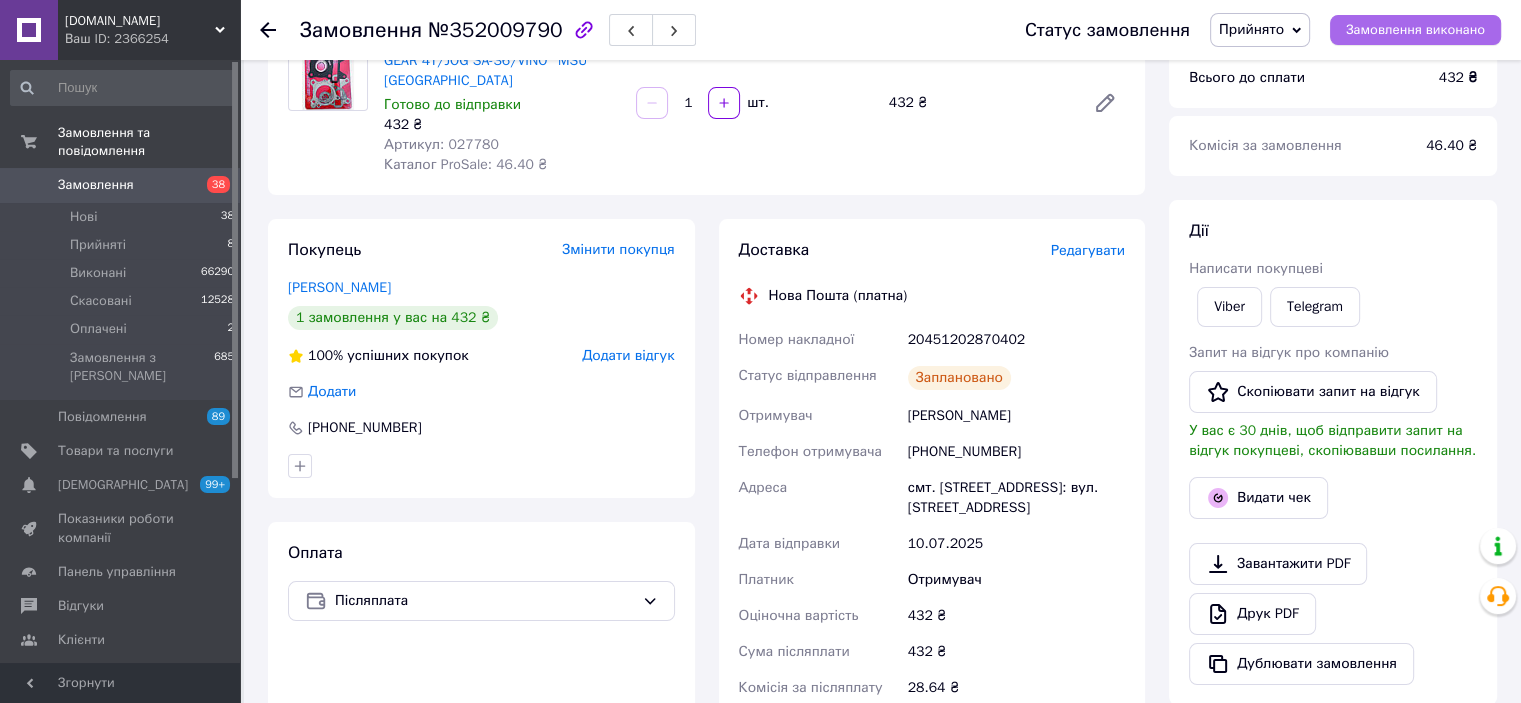 click on "Замовлення виконано" at bounding box center (1415, 30) 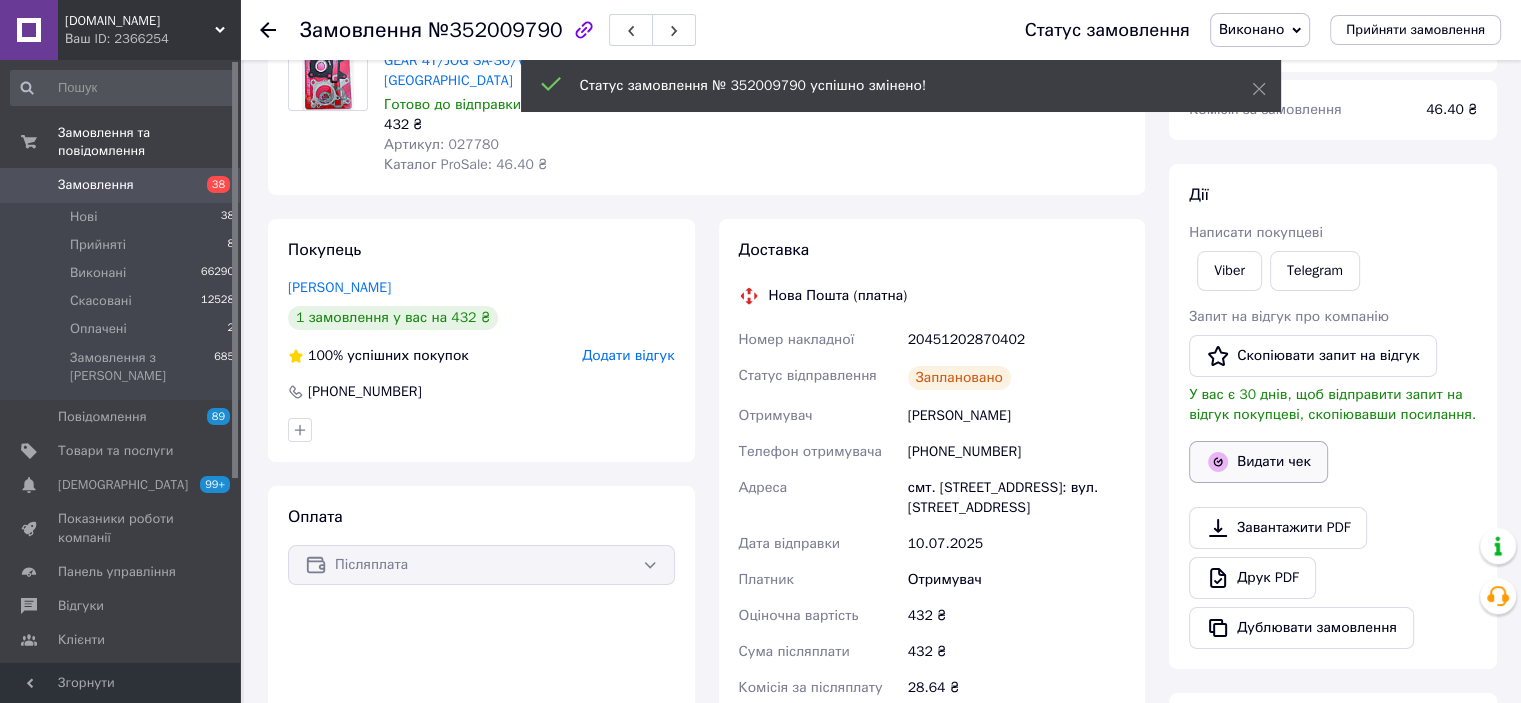 click on "Видати чек" at bounding box center [1258, 462] 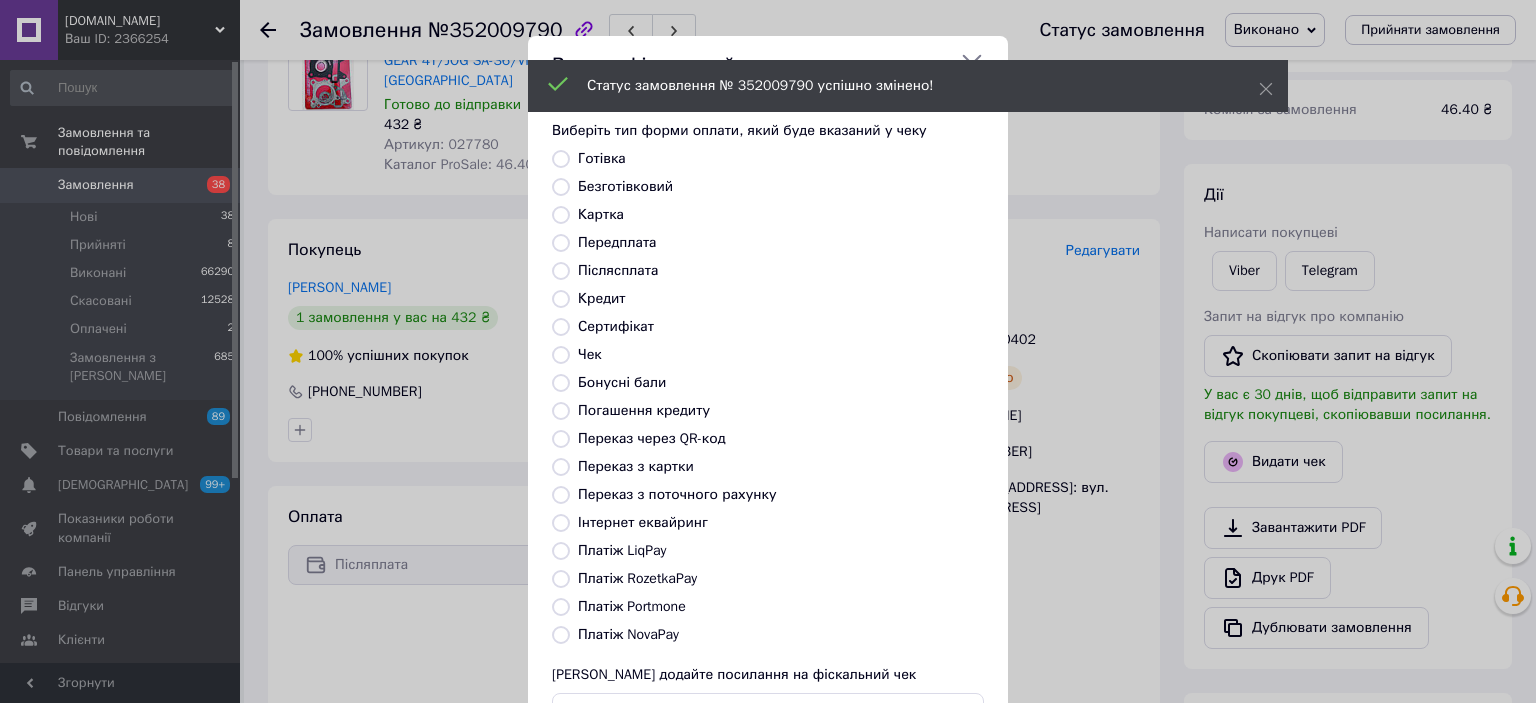 click on "Платіж RozetkaPay" at bounding box center [561, 579] 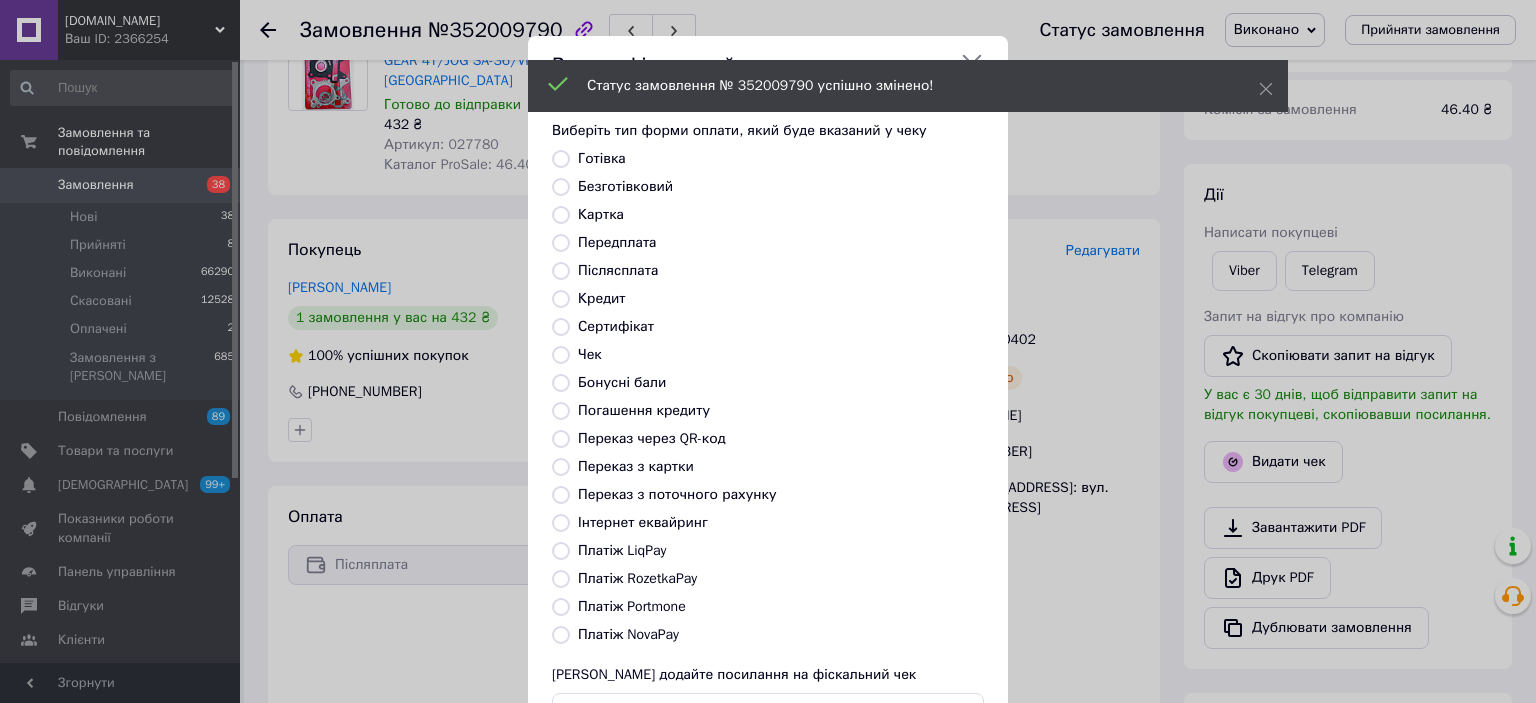 radio on "true" 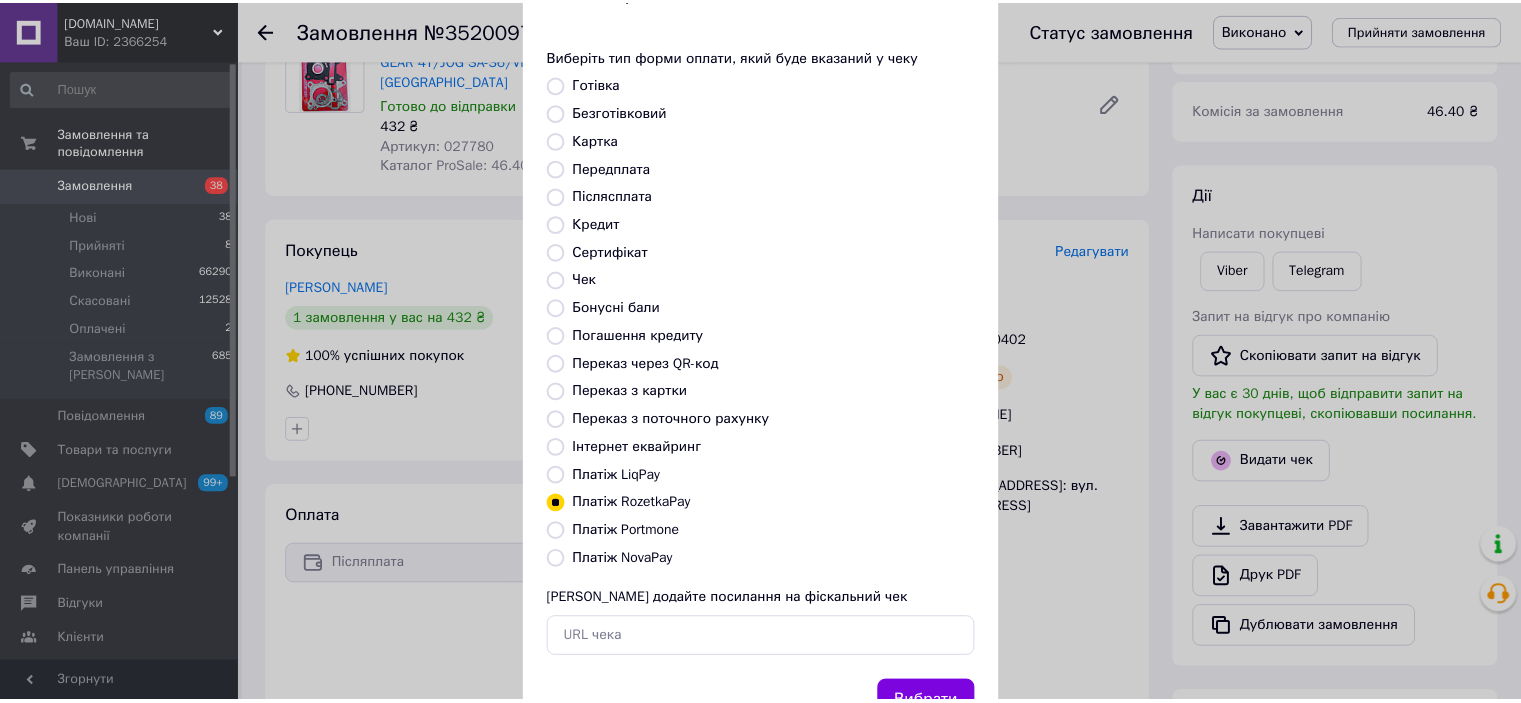 scroll, scrollTop: 155, scrollLeft: 0, axis: vertical 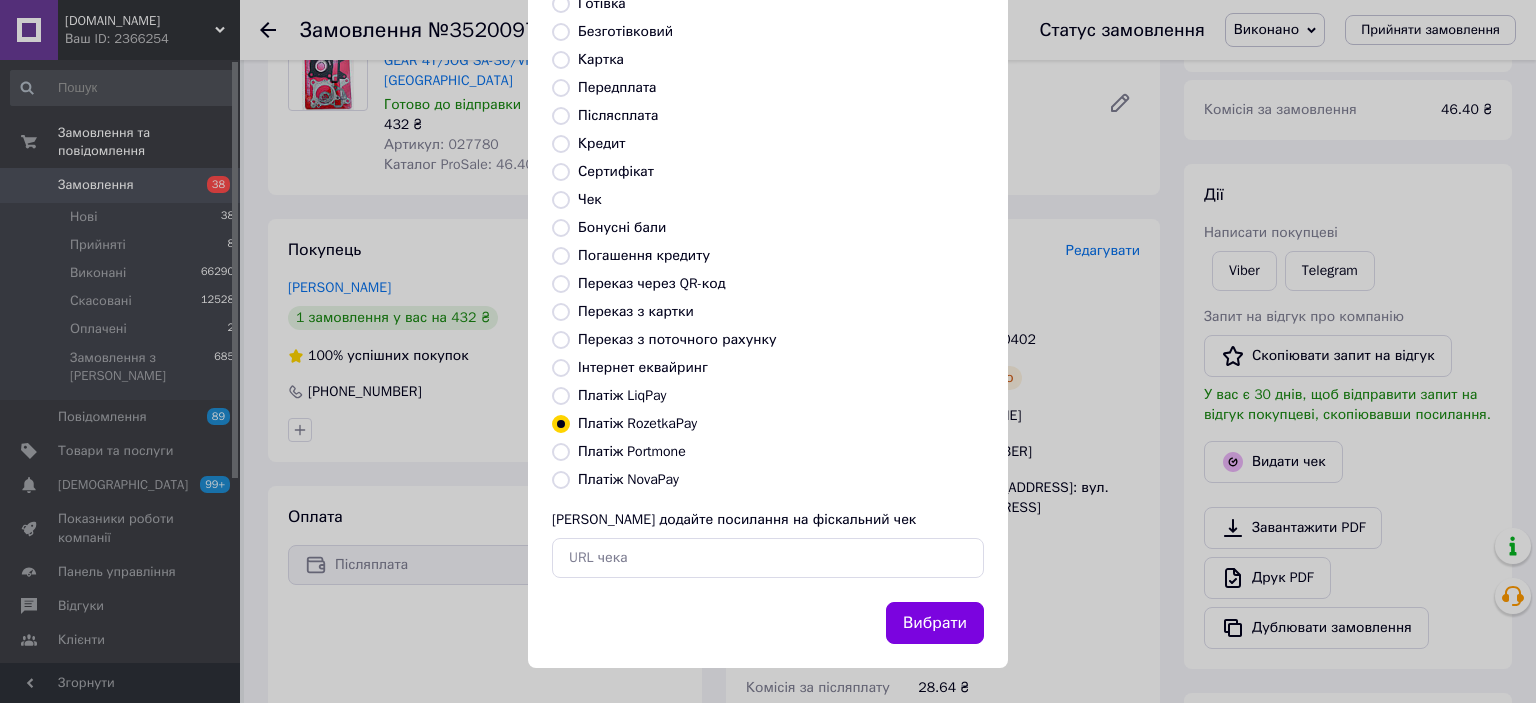 click on "Платіж NovaPay" at bounding box center [561, 480] 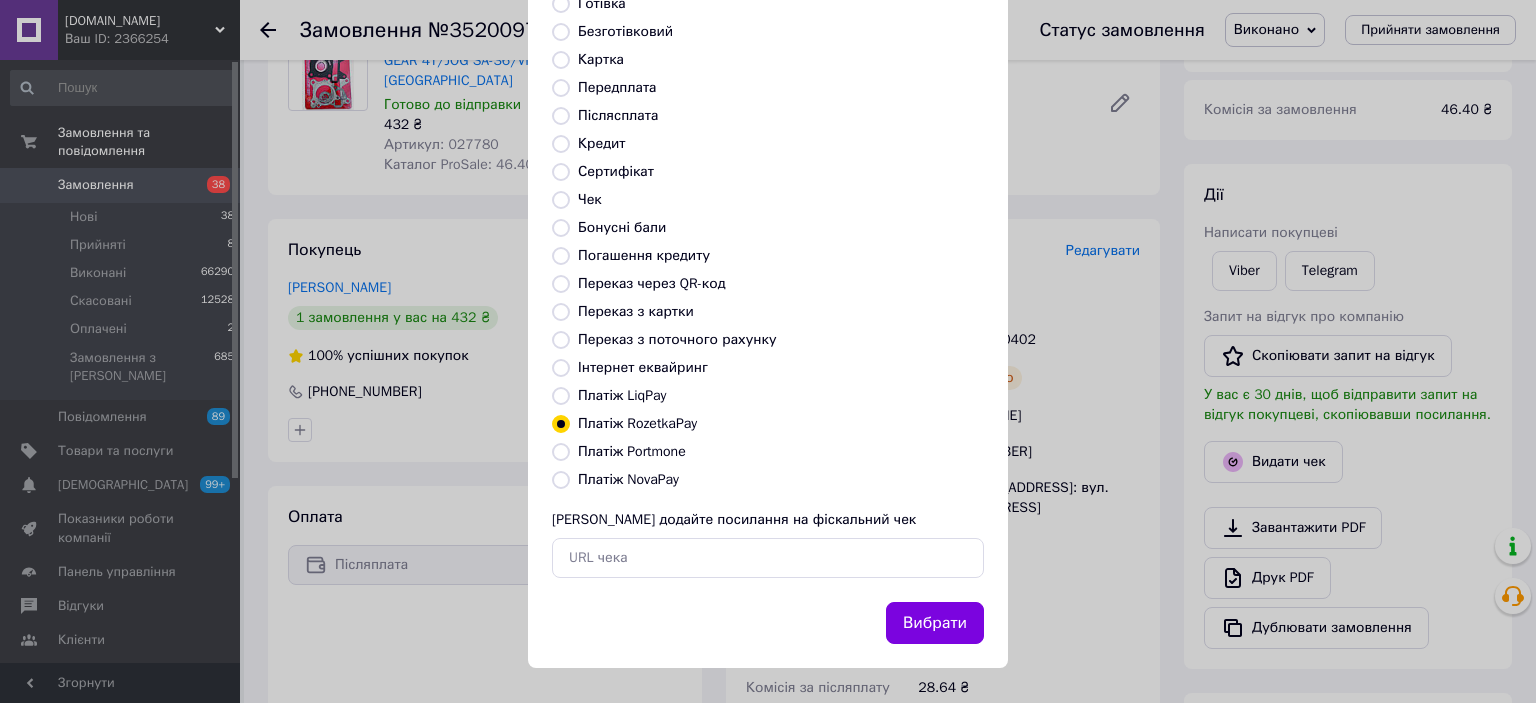 radio on "true" 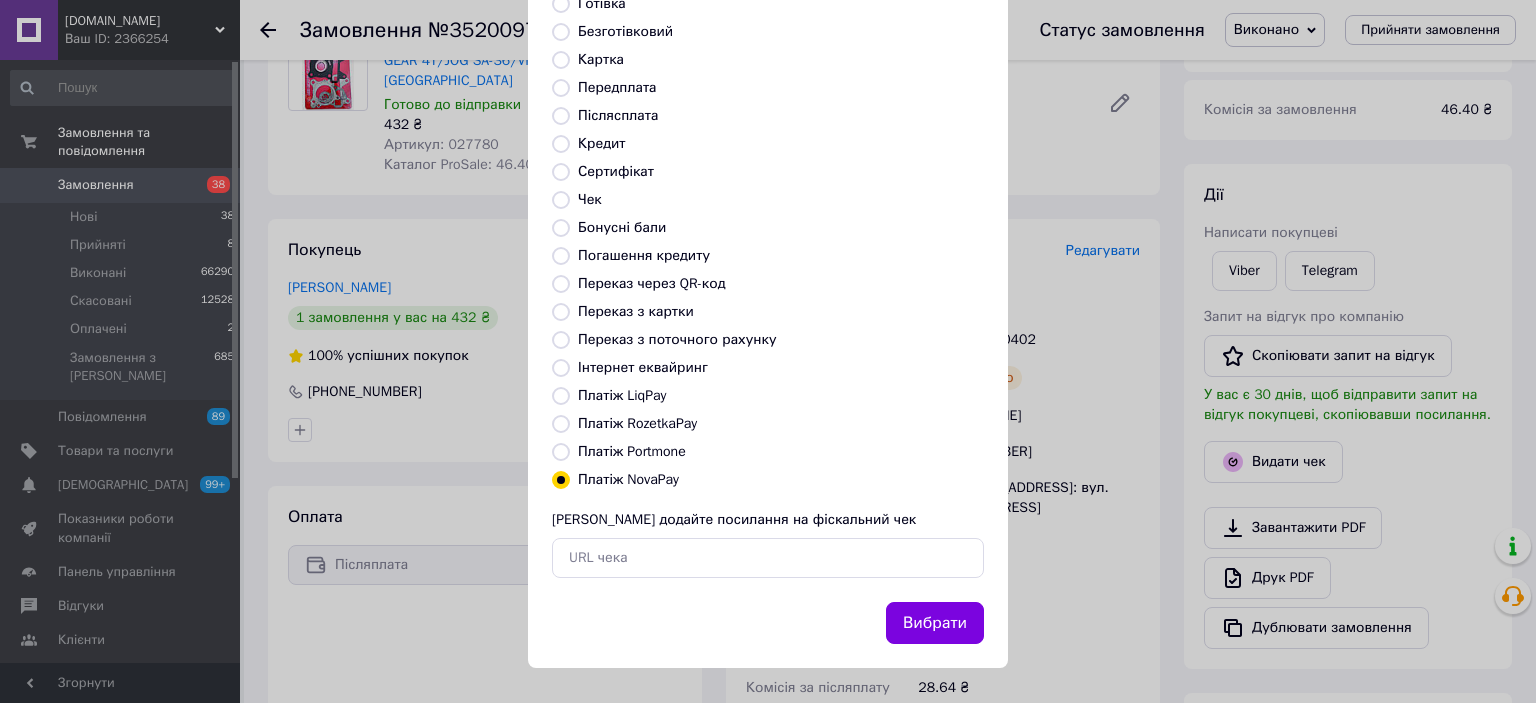 drag, startPoint x: 935, startPoint y: 614, endPoint x: 944, endPoint y: 598, distance: 18.35756 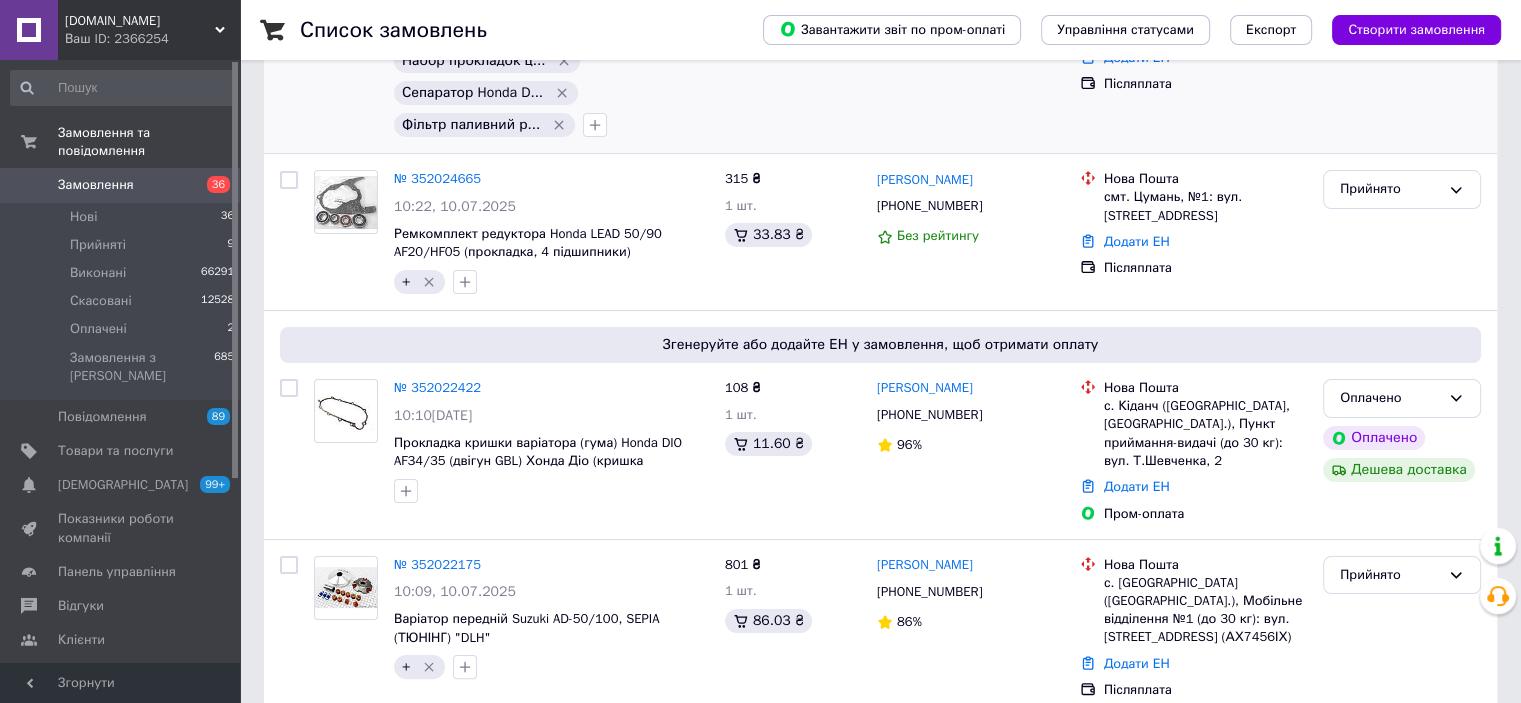 scroll, scrollTop: 0, scrollLeft: 0, axis: both 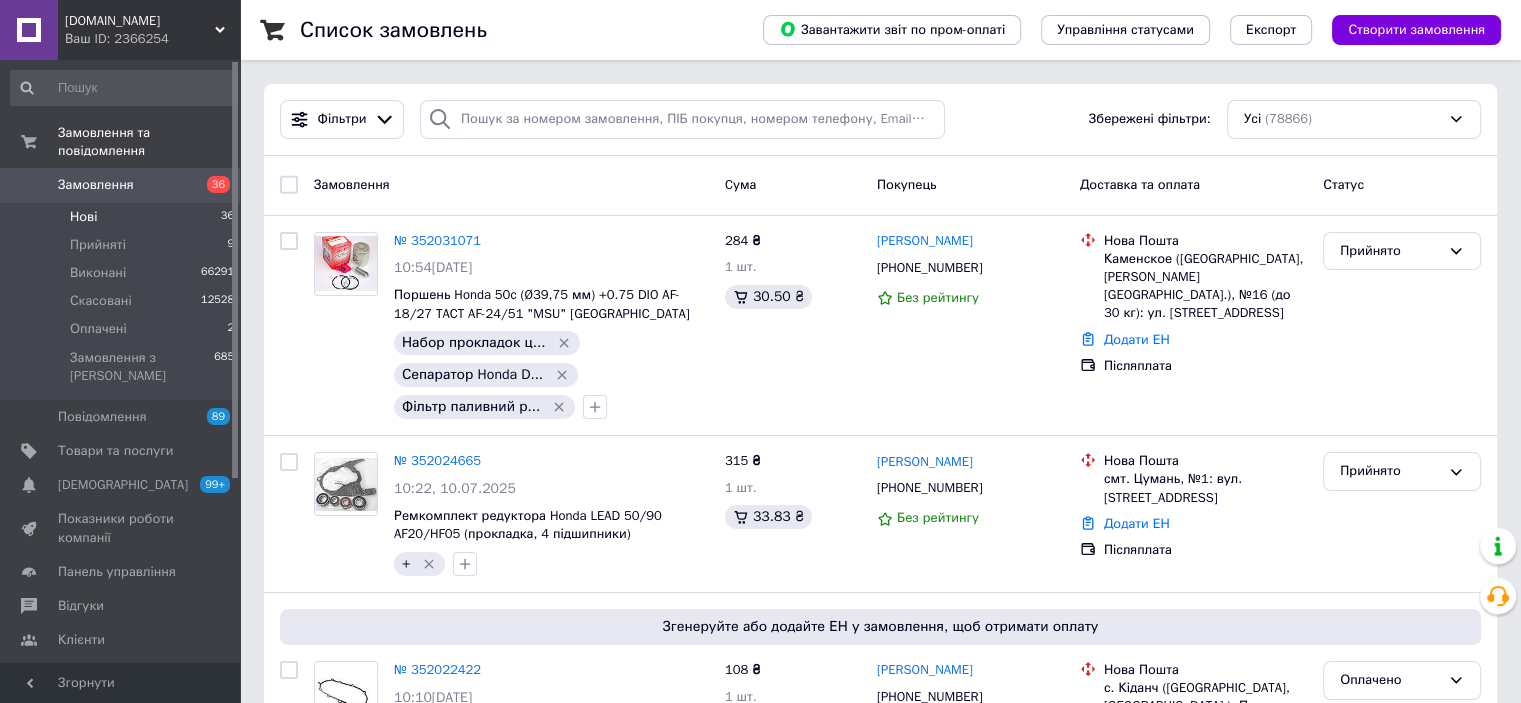 click on "Нові" at bounding box center [83, 217] 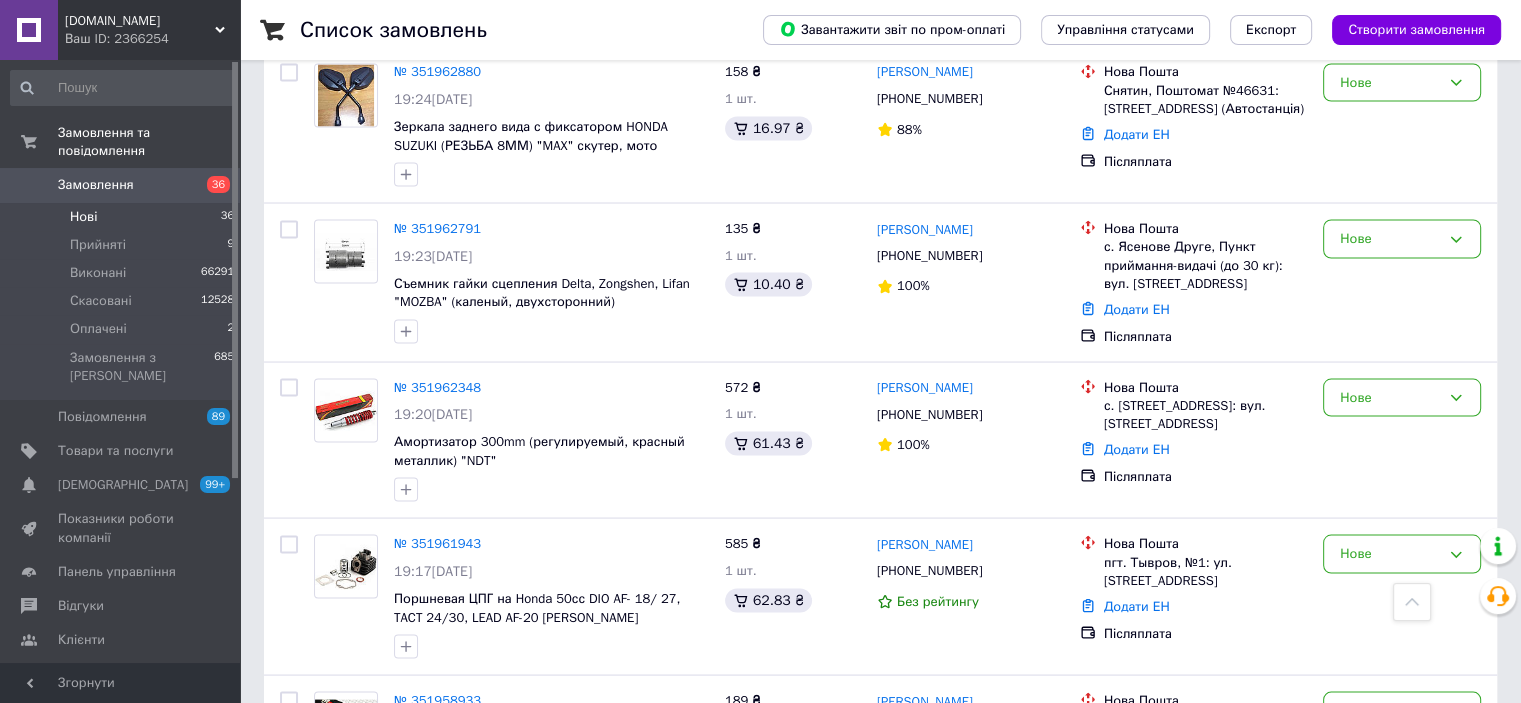 scroll, scrollTop: 3713, scrollLeft: 0, axis: vertical 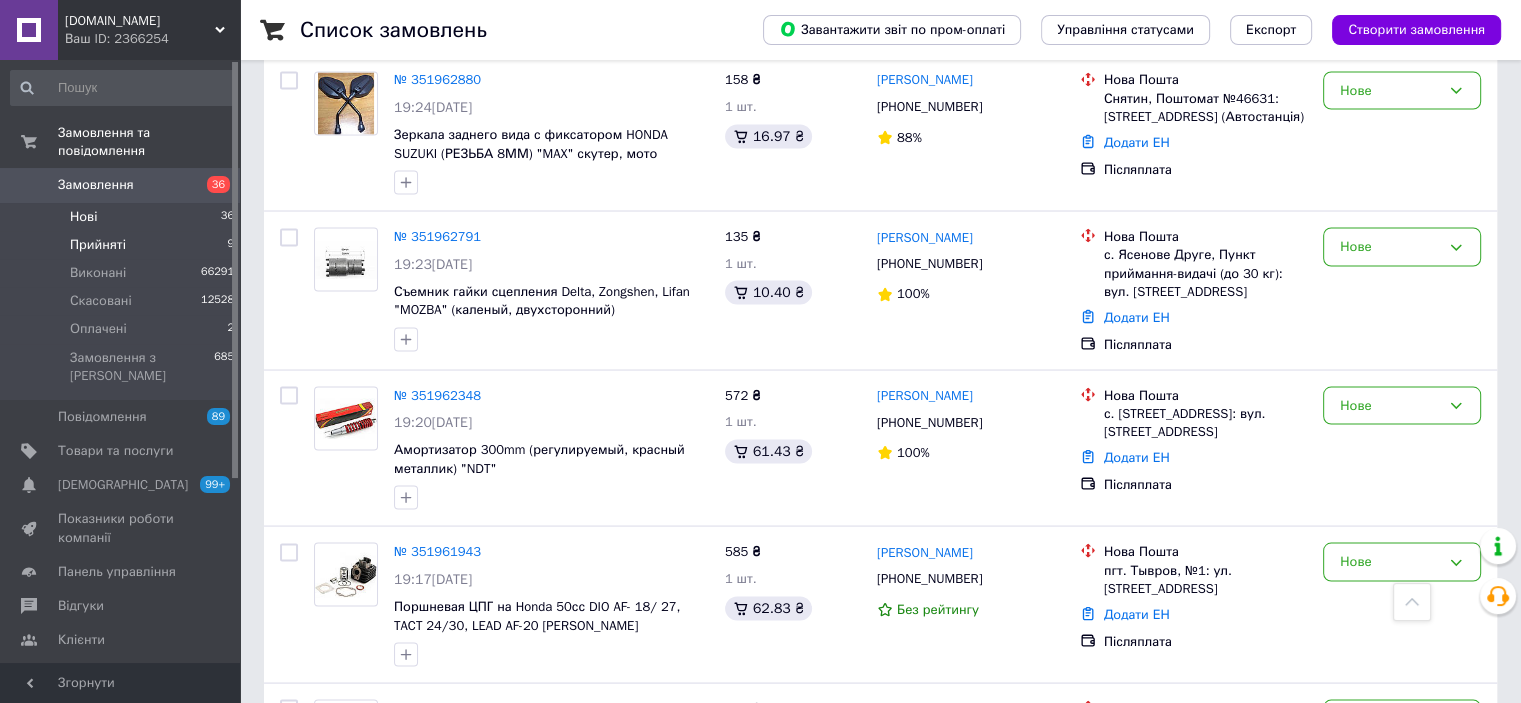 click on "Прийняті" at bounding box center [98, 245] 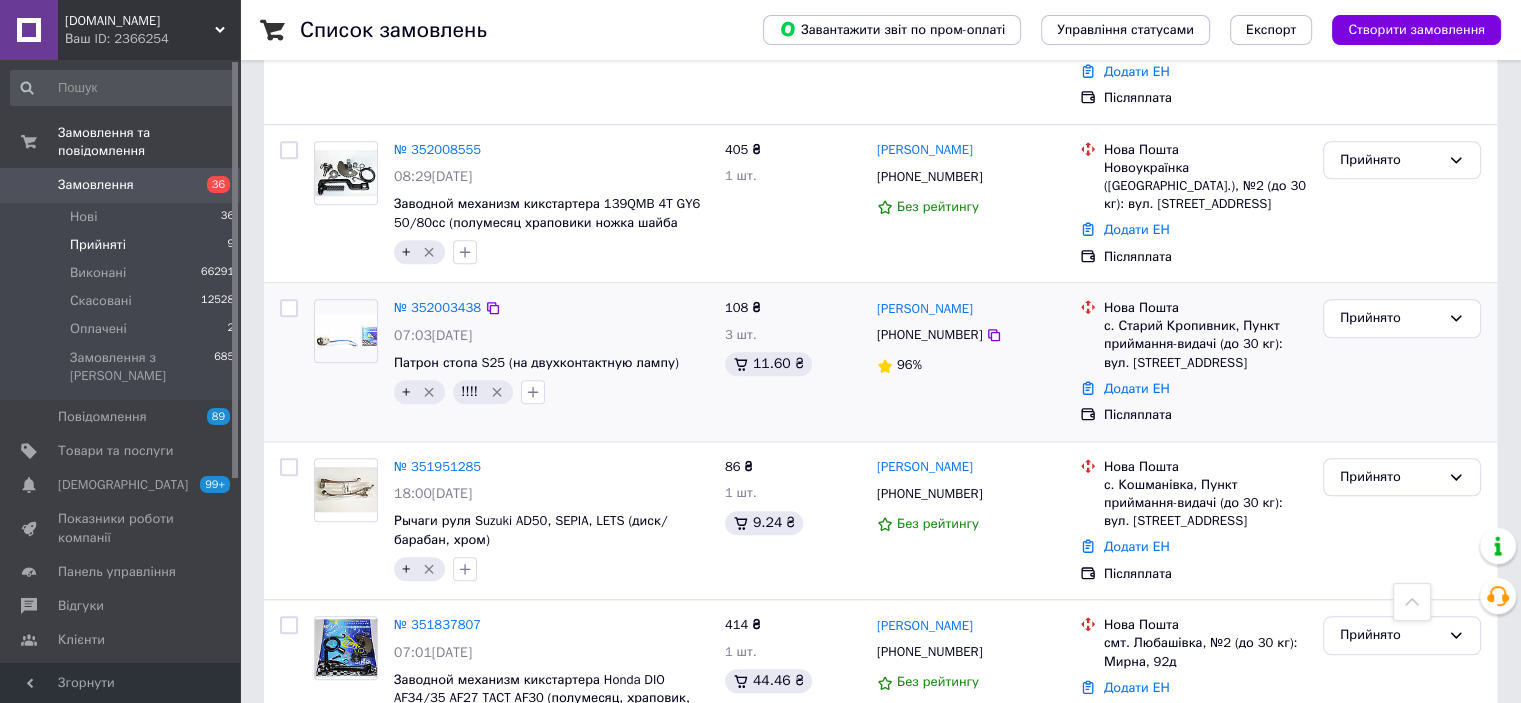 scroll, scrollTop: 1684, scrollLeft: 0, axis: vertical 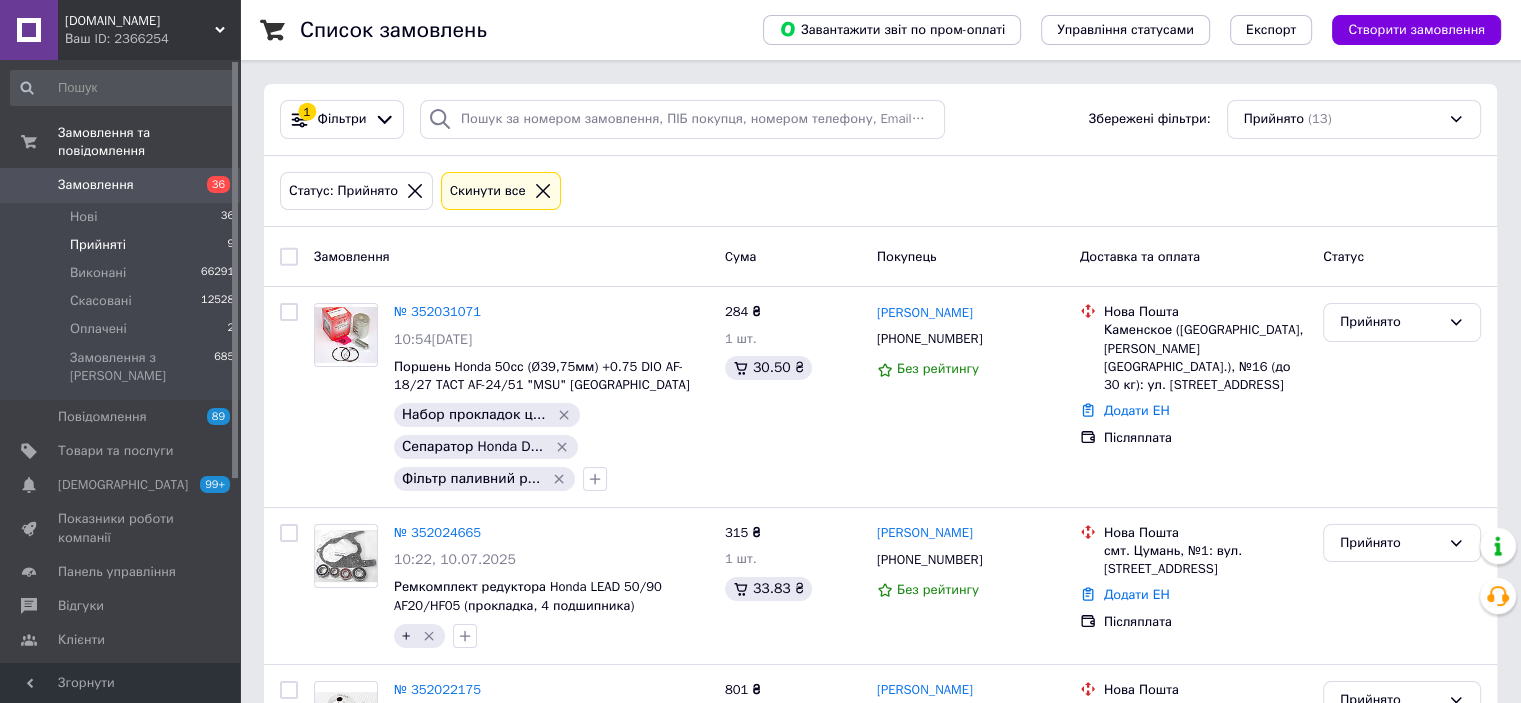 click 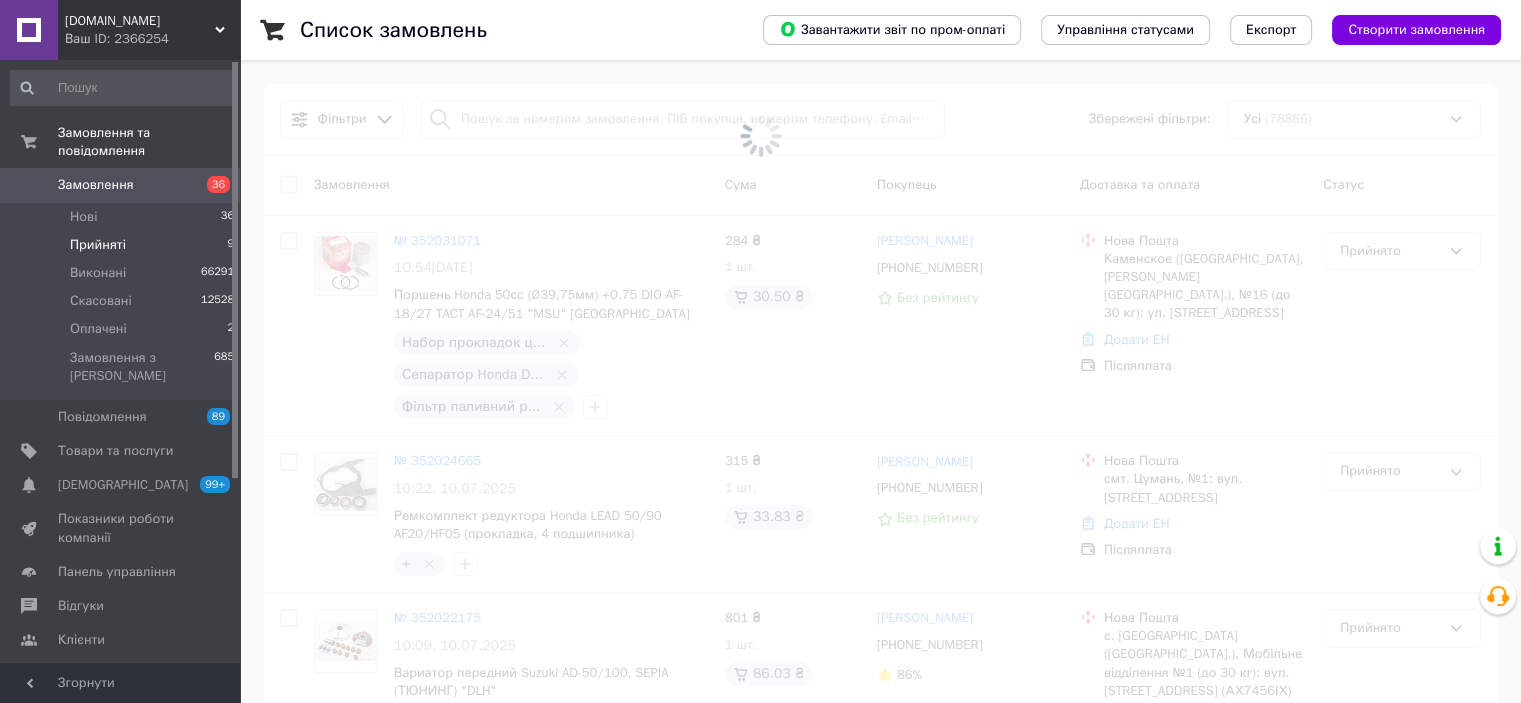 click at bounding box center (760, 136) 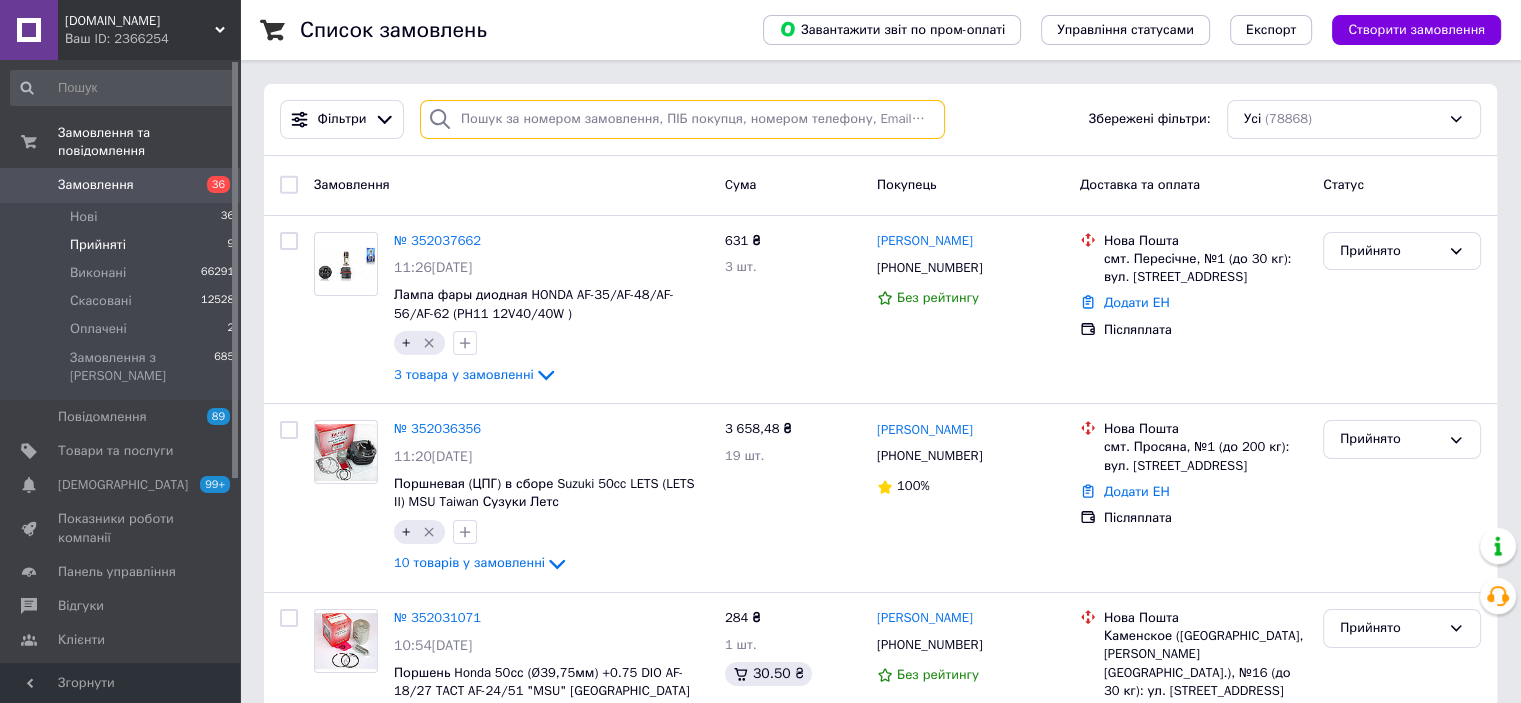 click at bounding box center (682, 119) 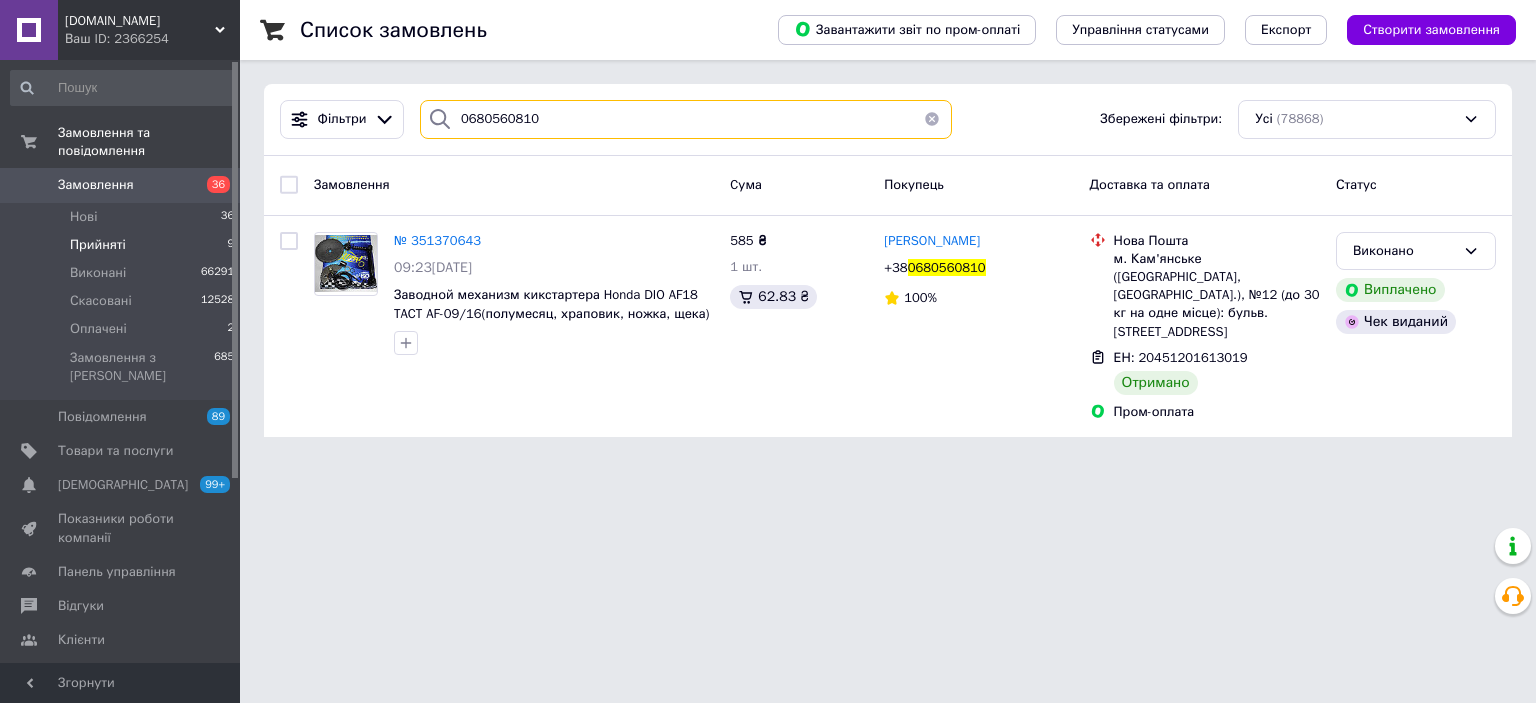 type on "0680560810" 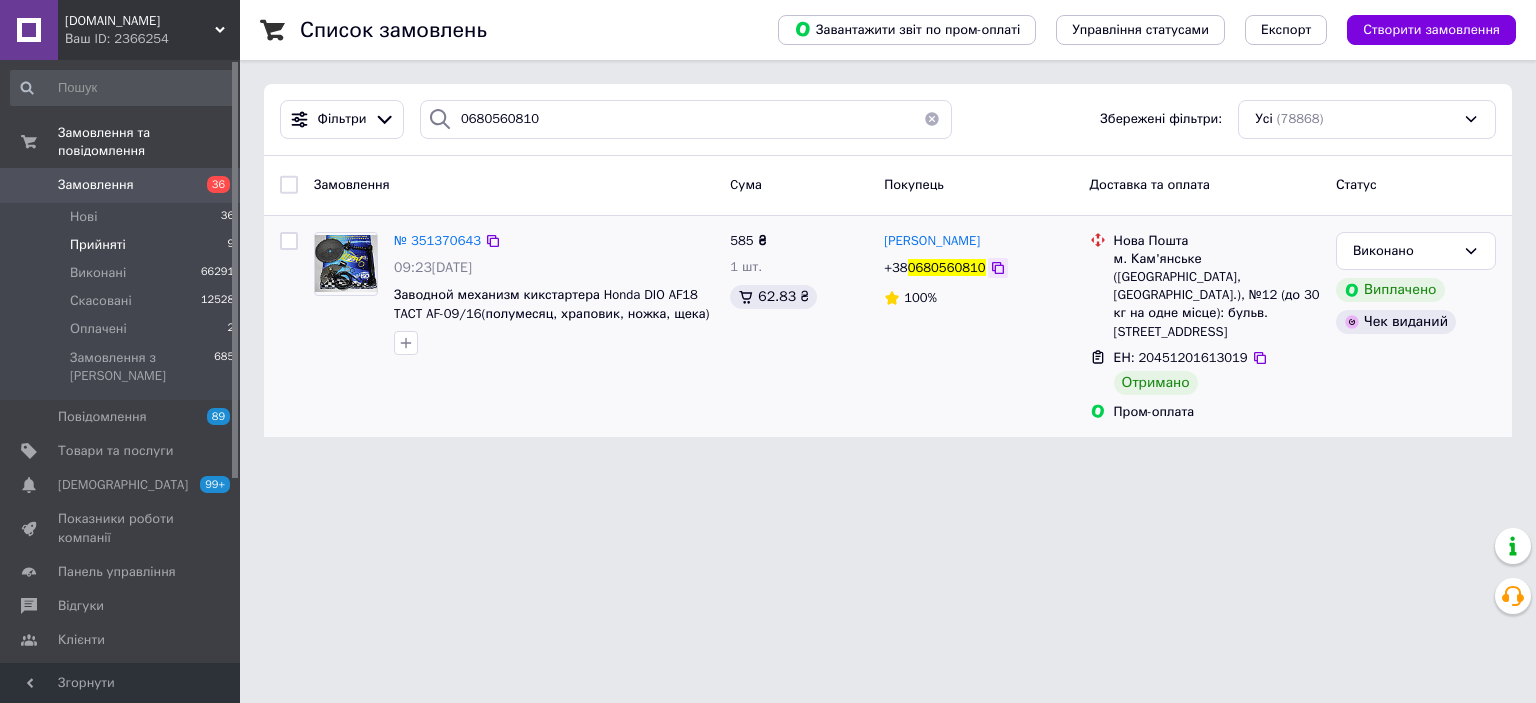 click 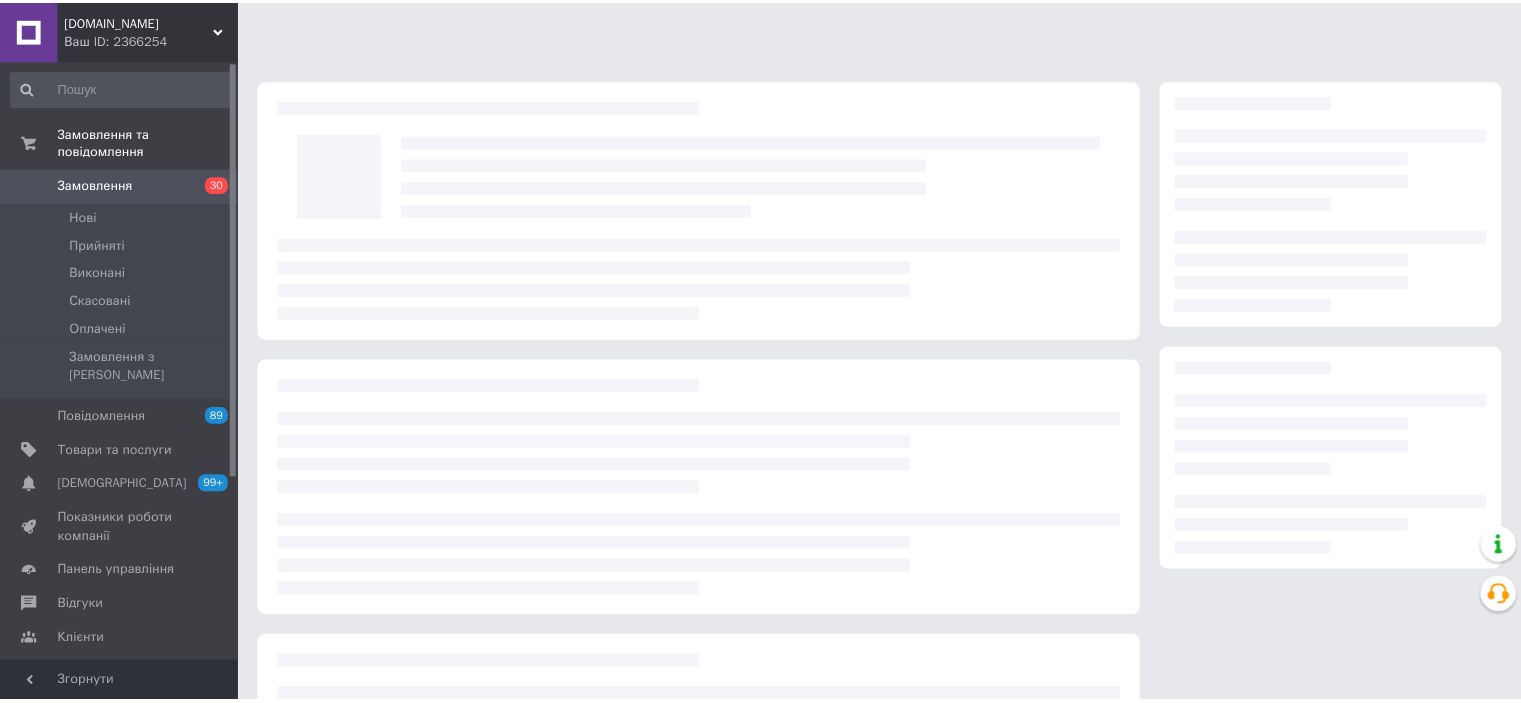 scroll, scrollTop: 0, scrollLeft: 0, axis: both 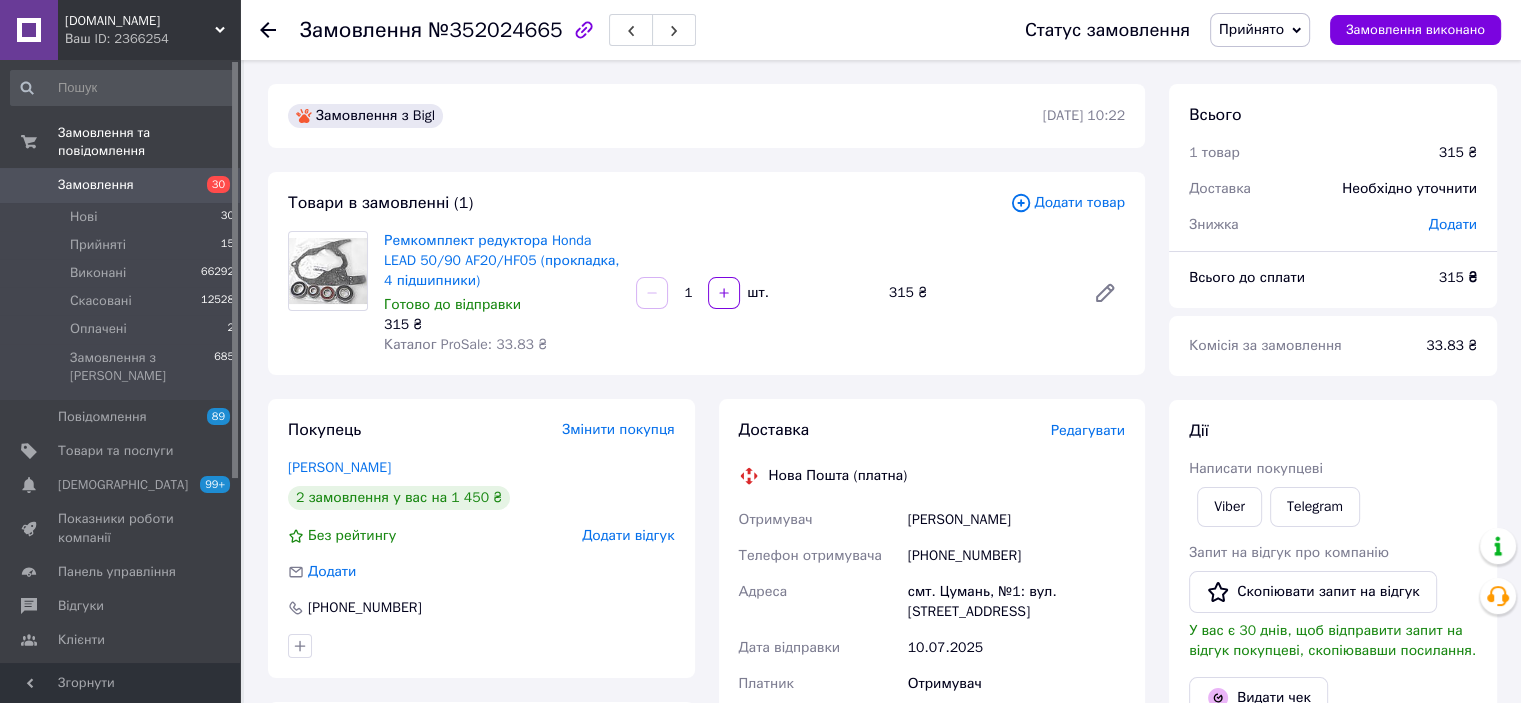 click on "Редагувати" at bounding box center [1088, 430] 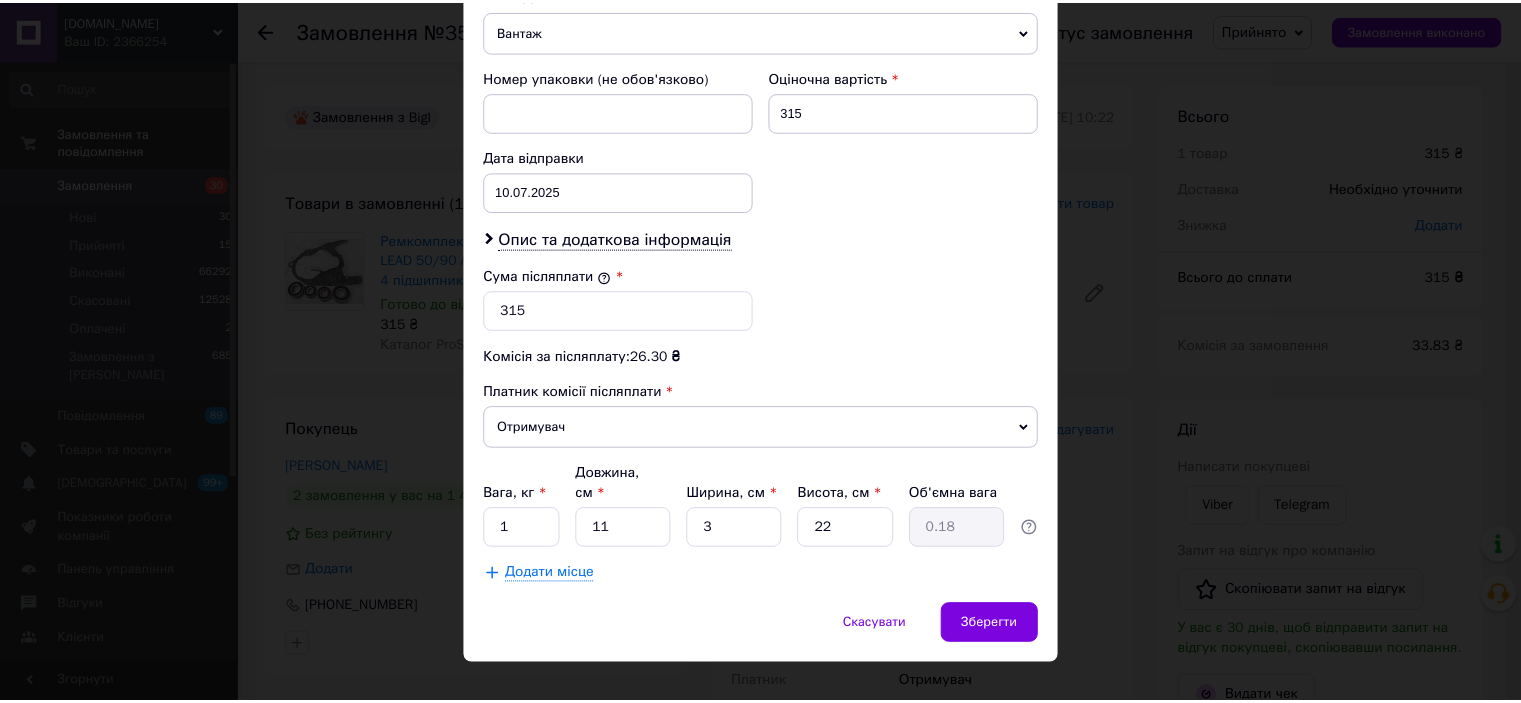 scroll, scrollTop: 816, scrollLeft: 0, axis: vertical 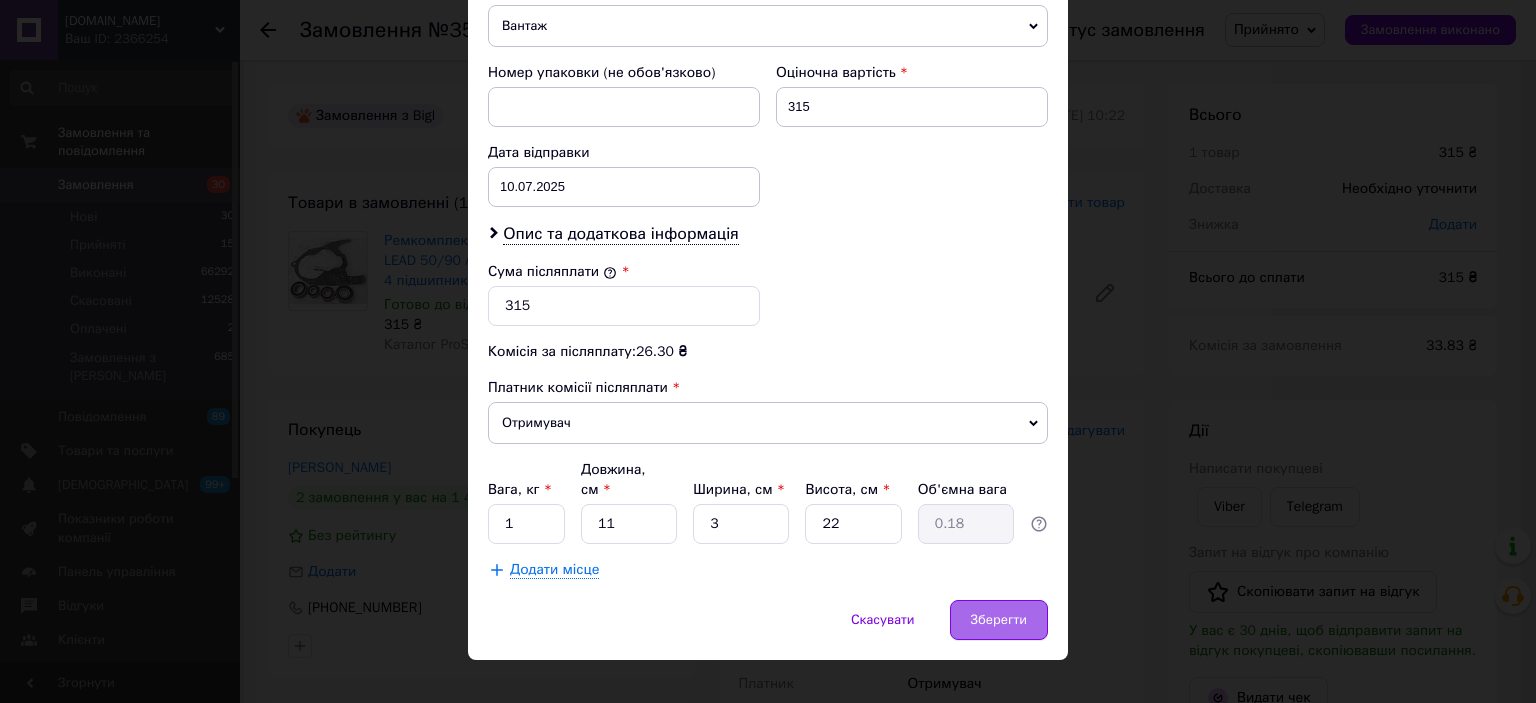 click on "Зберегти" at bounding box center [999, 620] 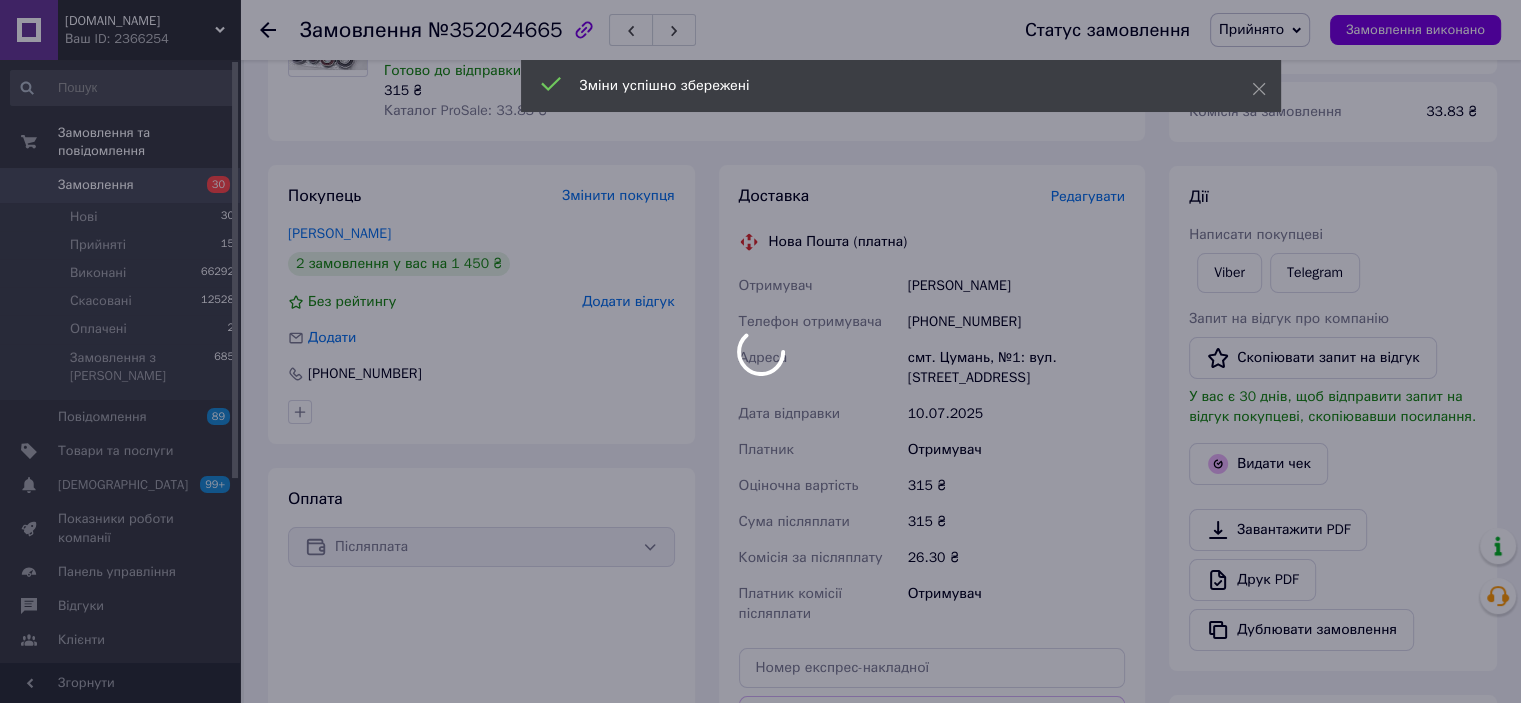 scroll, scrollTop: 500, scrollLeft: 0, axis: vertical 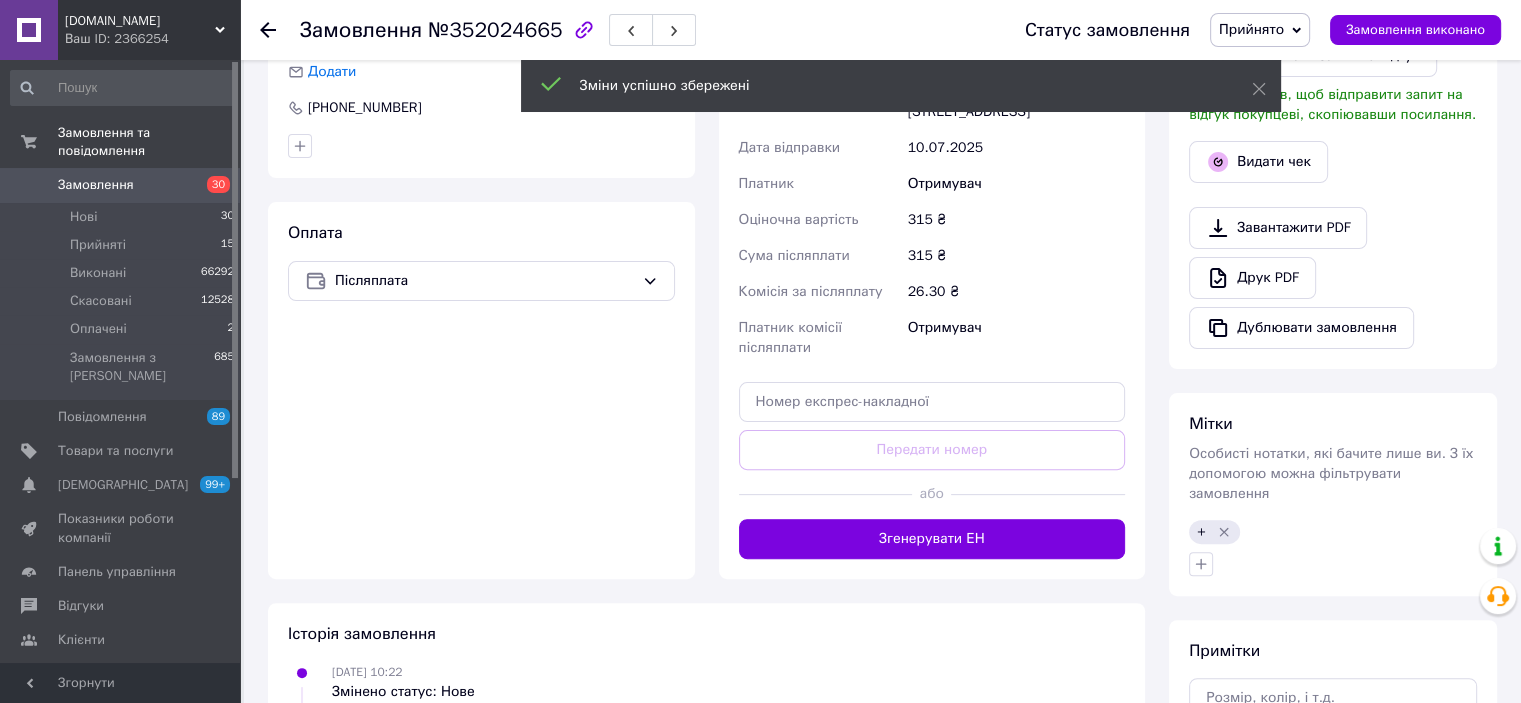 click on "Згенерувати ЕН" at bounding box center (932, 539) 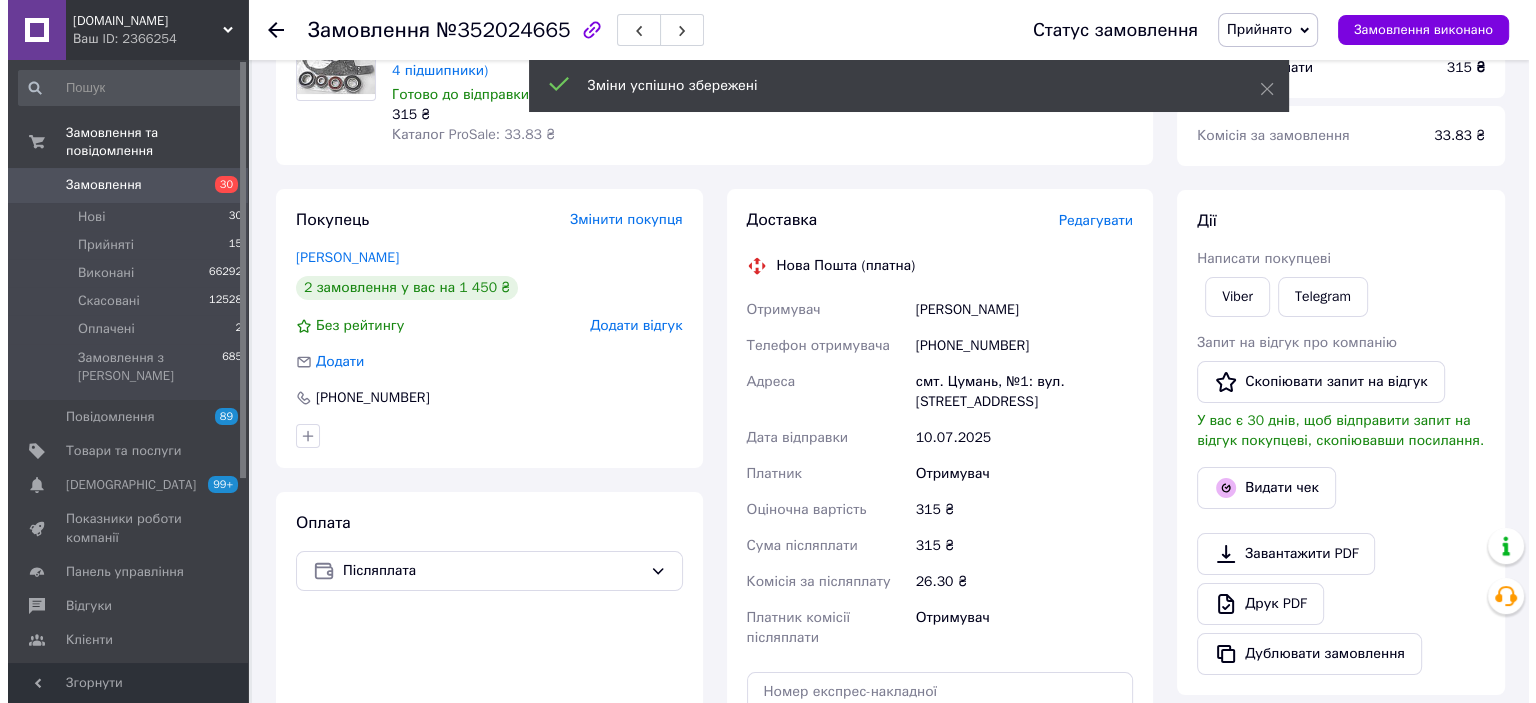 scroll, scrollTop: 200, scrollLeft: 0, axis: vertical 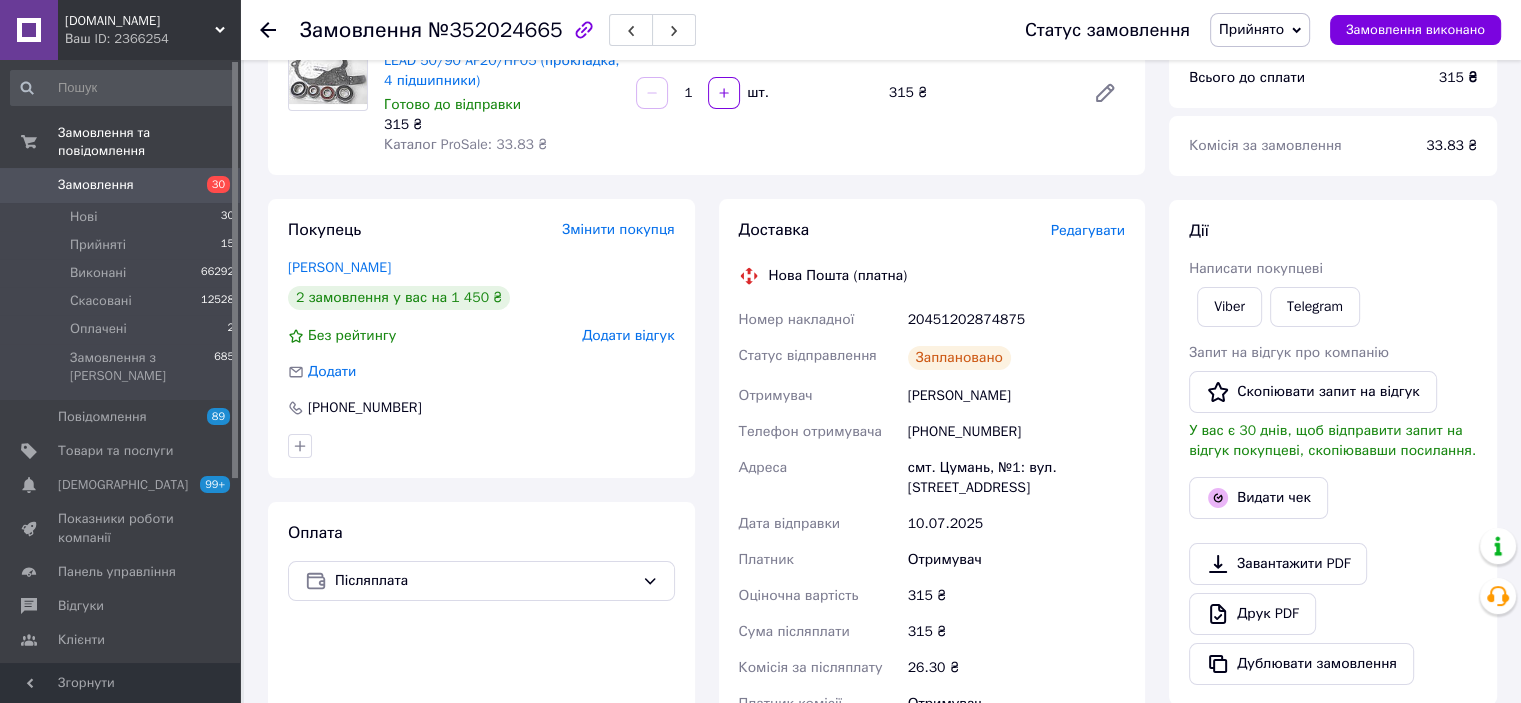 drag, startPoint x: 1452, startPoint y: 31, endPoint x: 1368, endPoint y: 86, distance: 100.40418 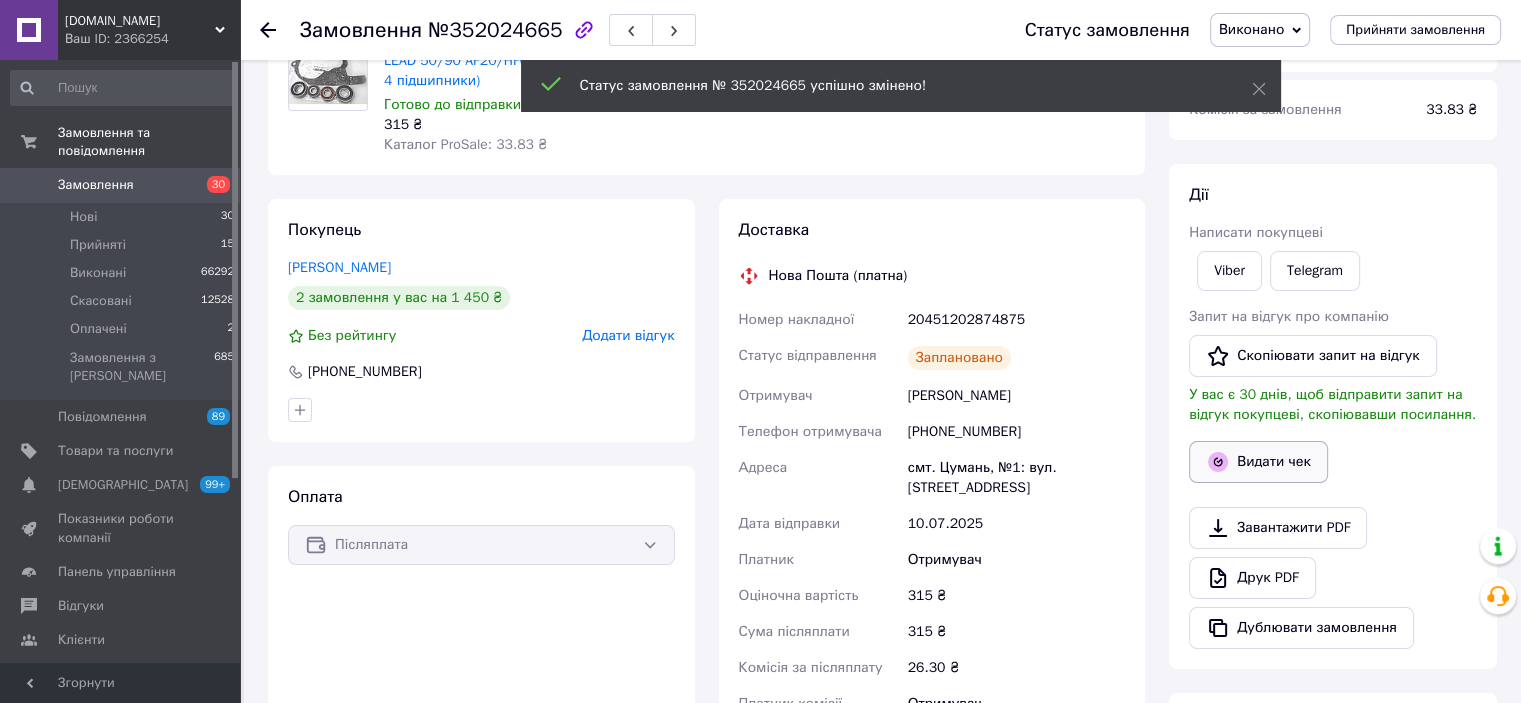 click on "Видати чек" at bounding box center (1258, 462) 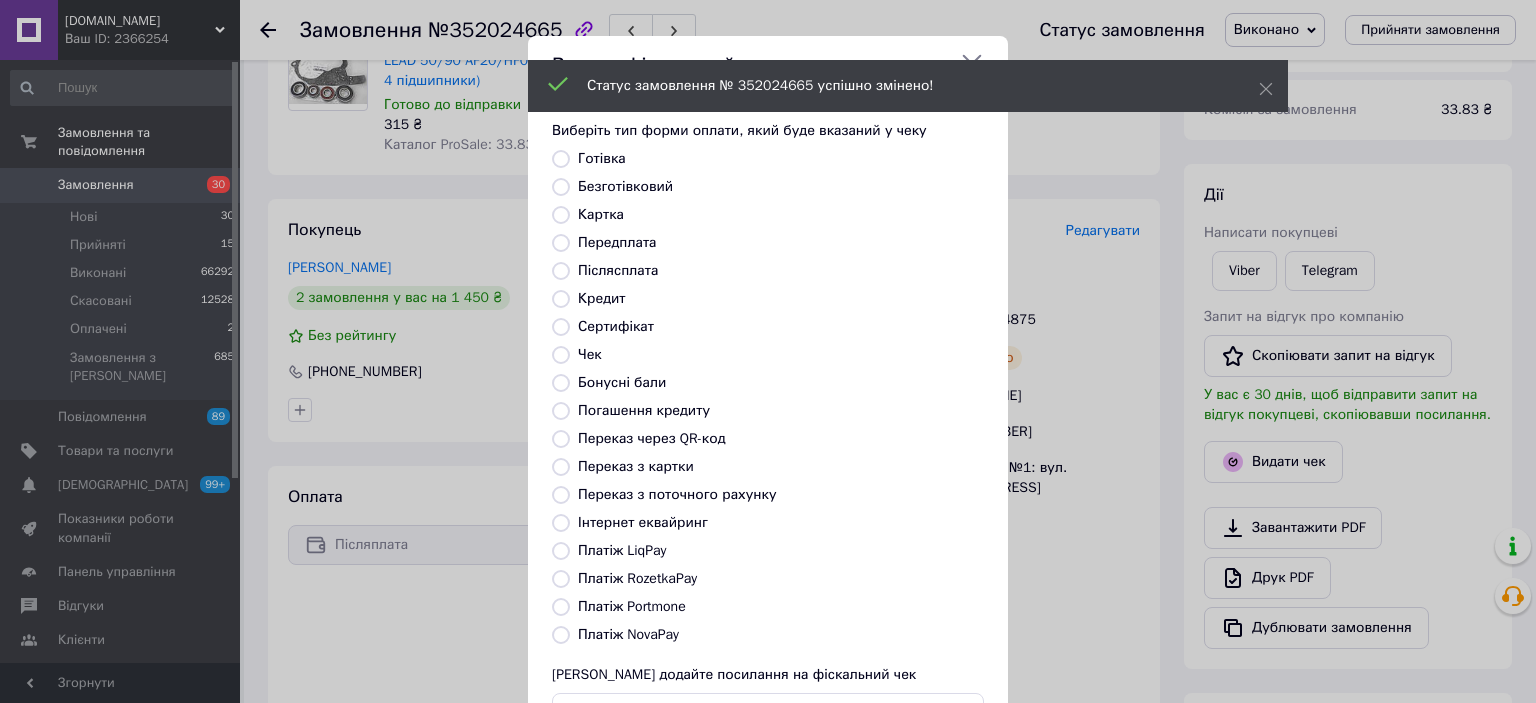 click on "Платіж RozetkaPay" at bounding box center [561, 579] 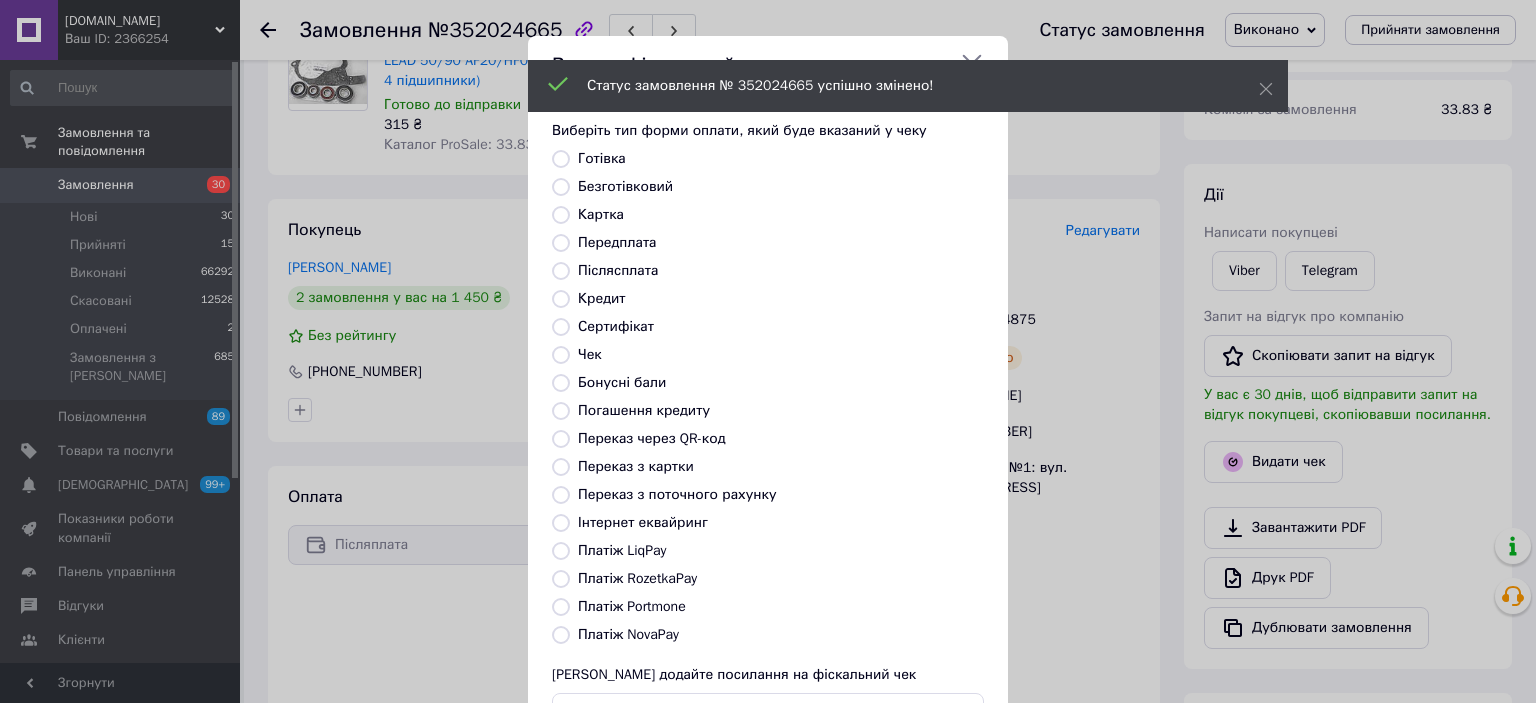 radio on "true" 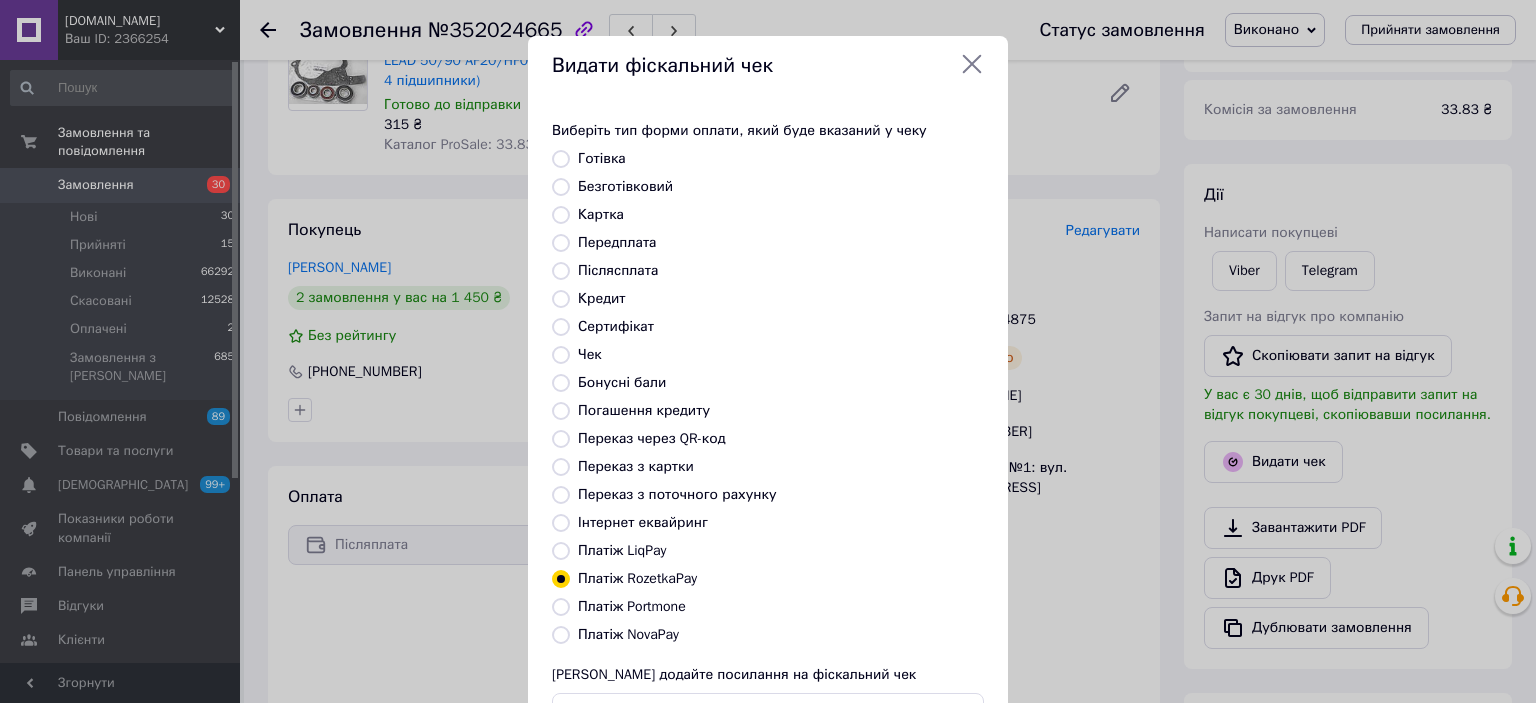 click on "Платіж NovaPay" at bounding box center [561, 635] 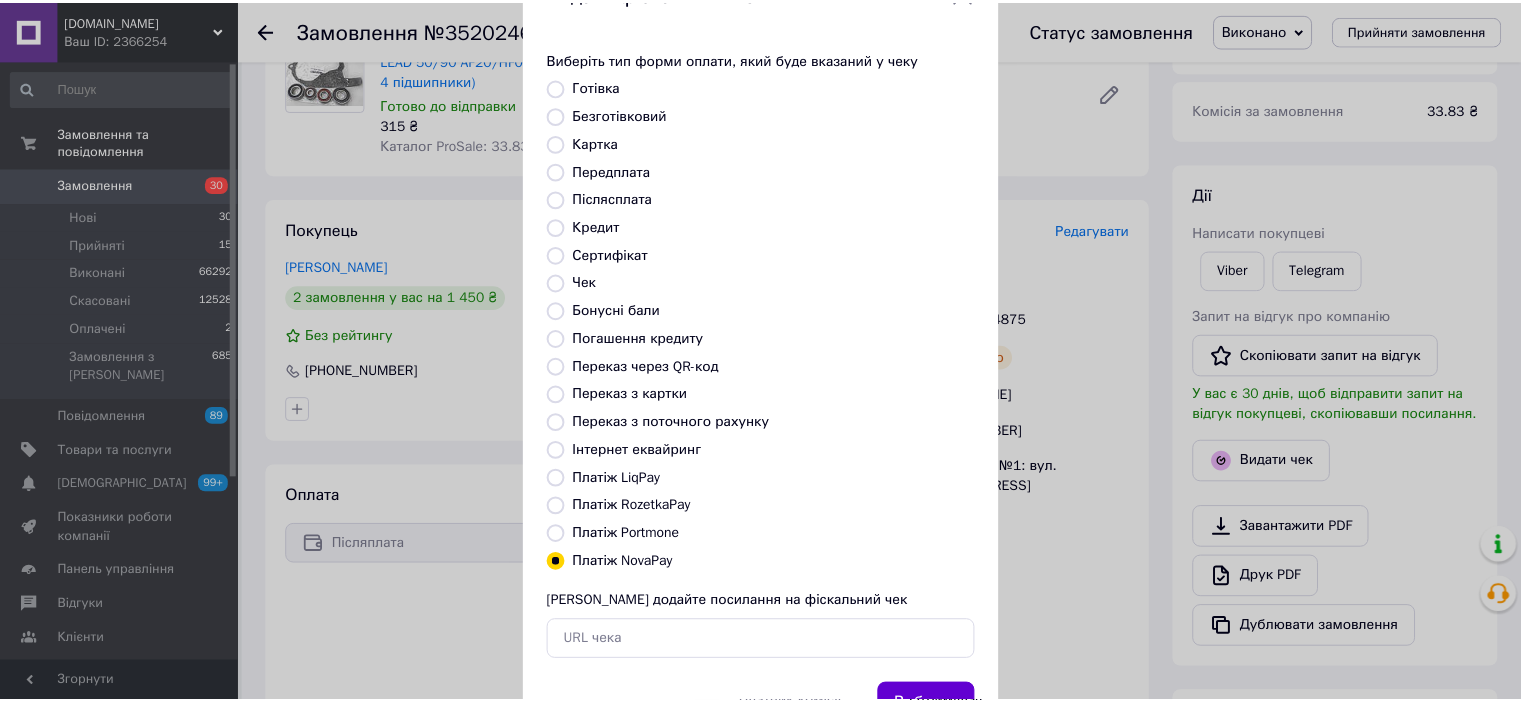 scroll, scrollTop: 155, scrollLeft: 0, axis: vertical 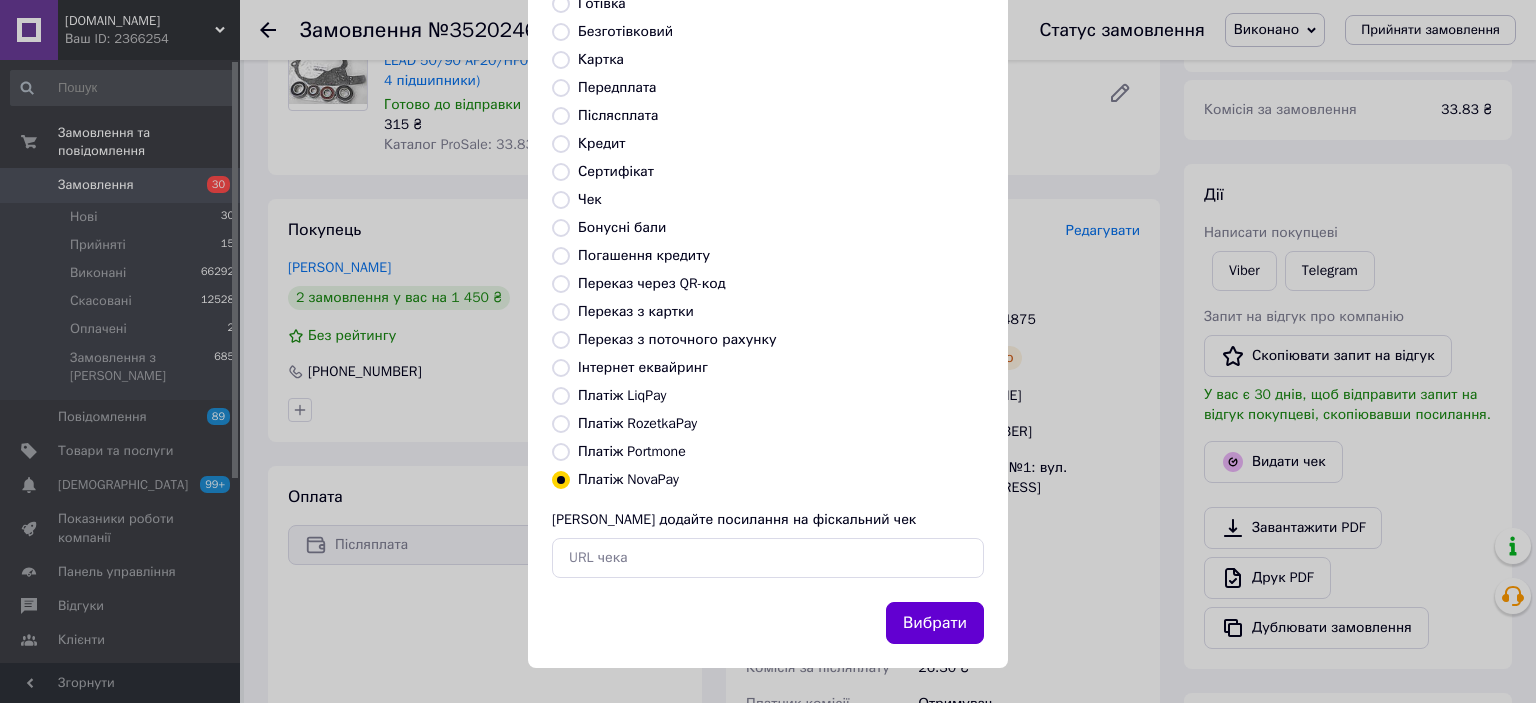 click on "Вибрати" at bounding box center (935, 623) 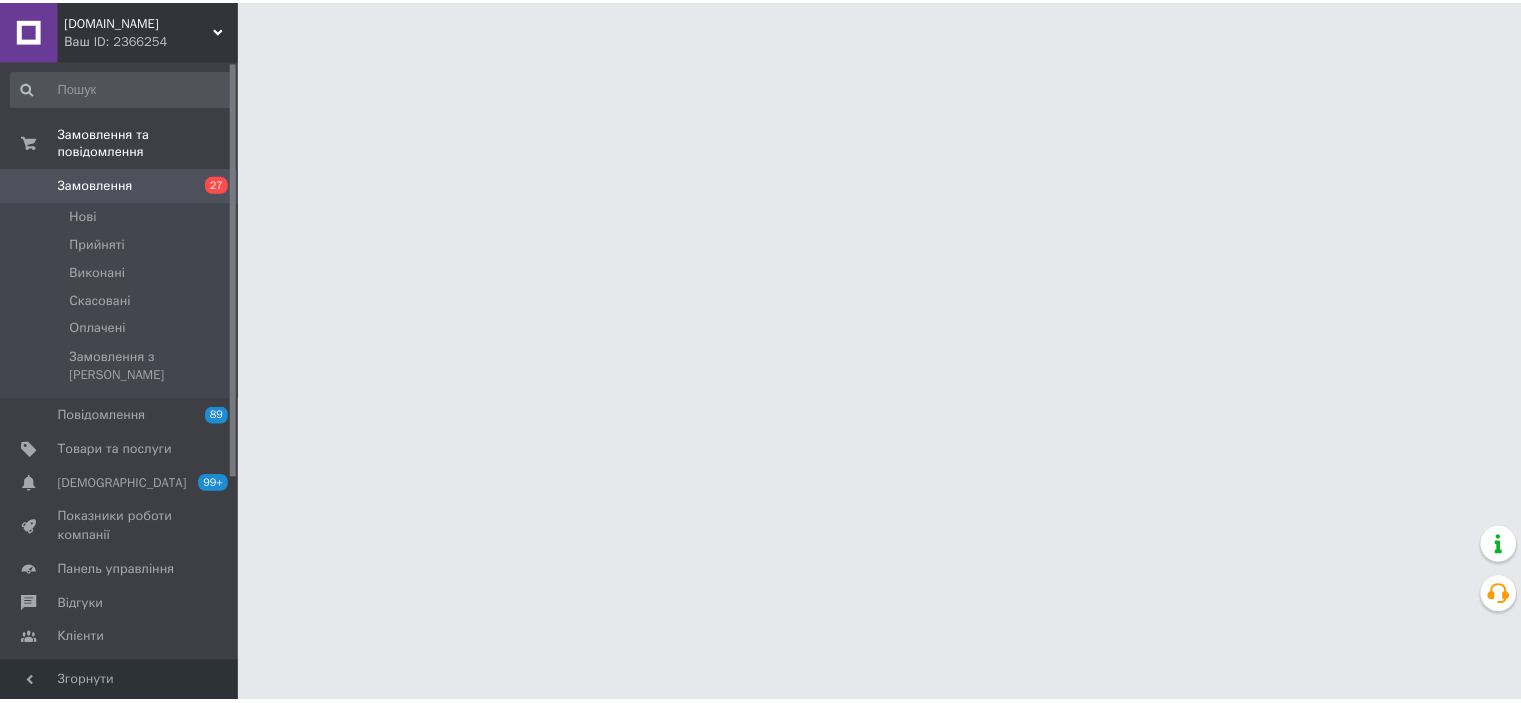 scroll, scrollTop: 0, scrollLeft: 0, axis: both 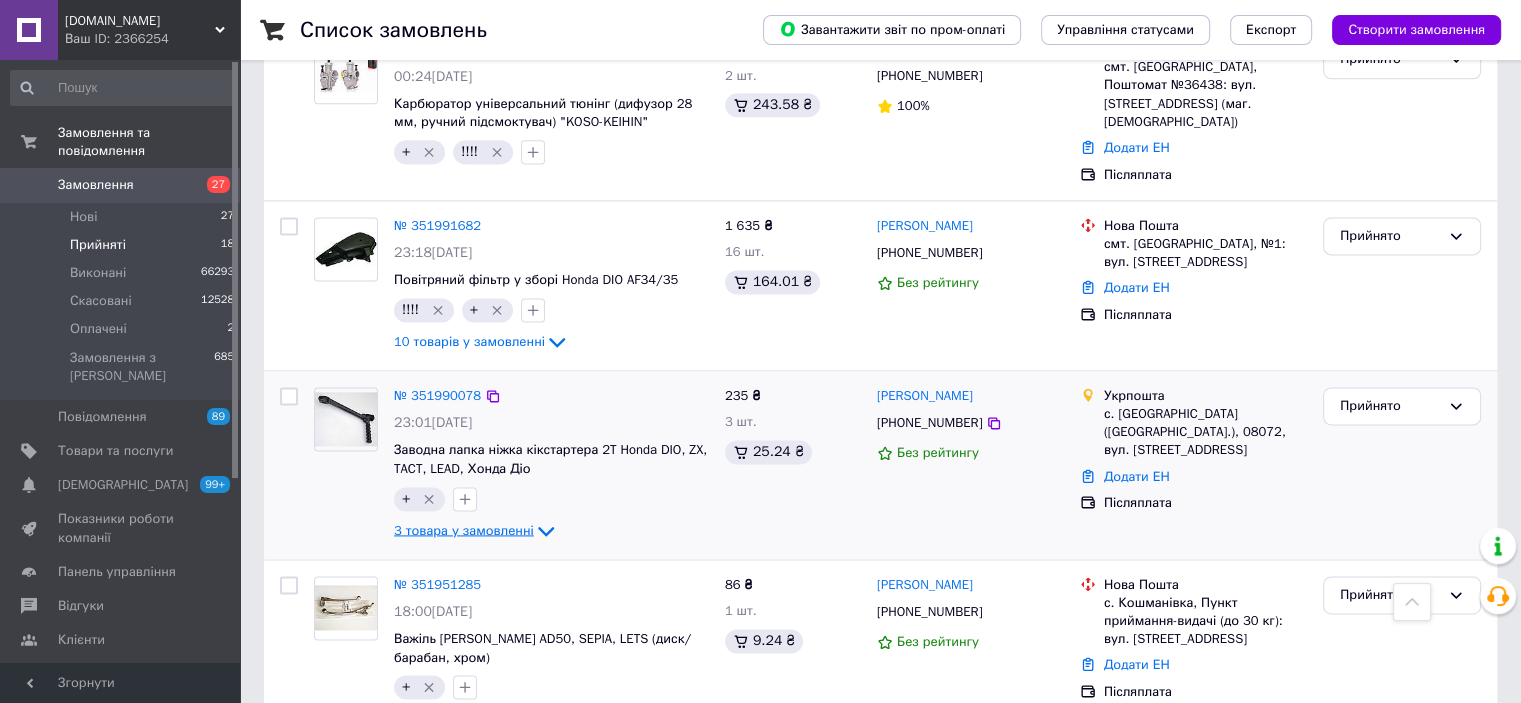 click on "3 товара у замовленні" at bounding box center [464, 529] 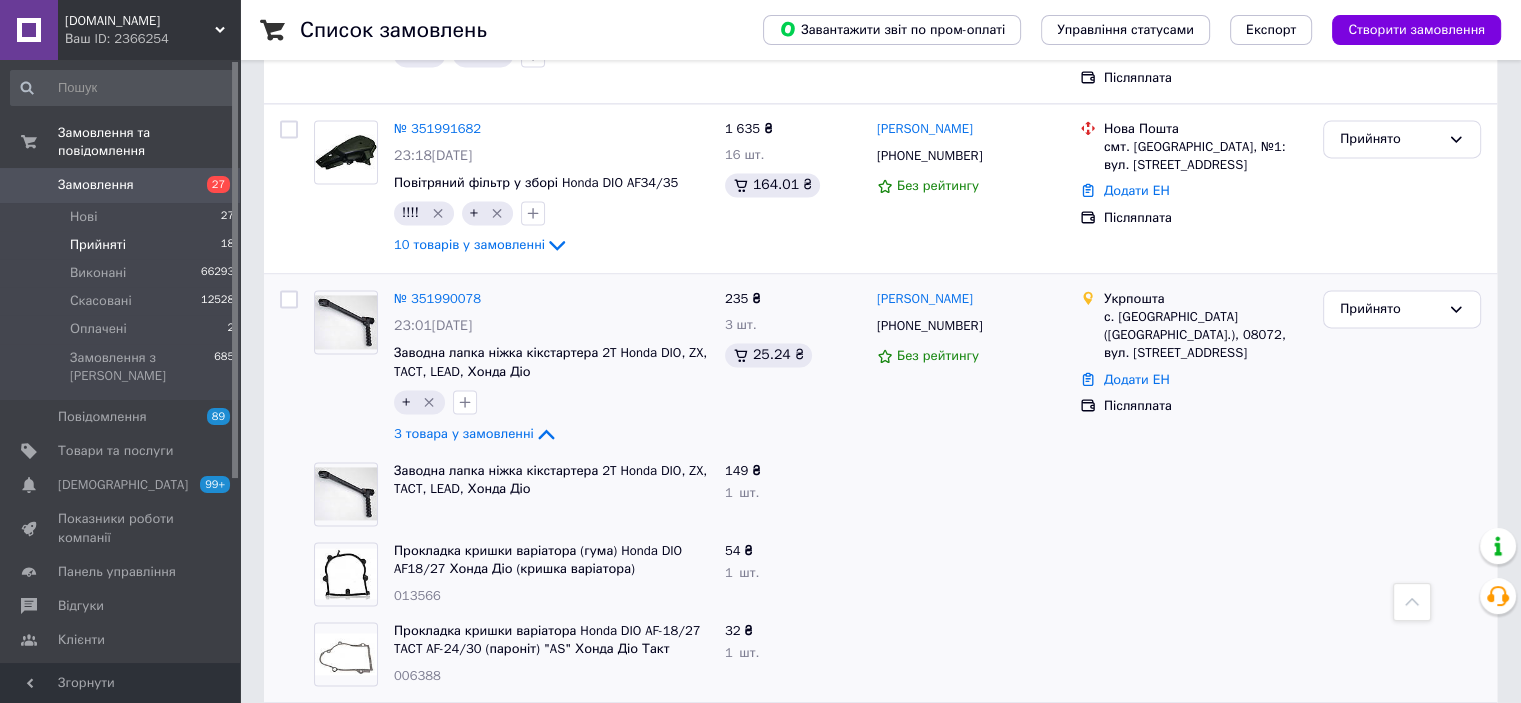 scroll, scrollTop: 2600, scrollLeft: 0, axis: vertical 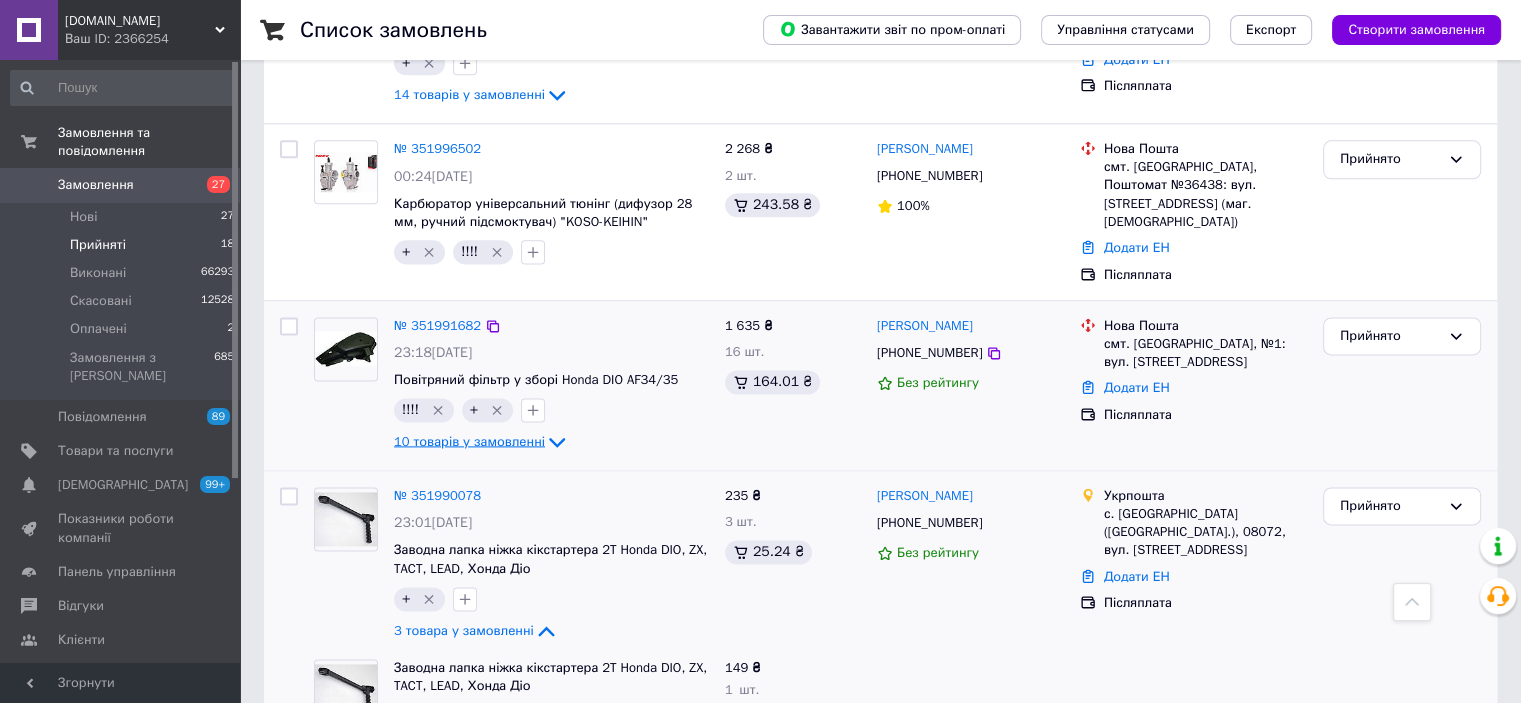 click on "10 товарів у замовленні" at bounding box center [469, 441] 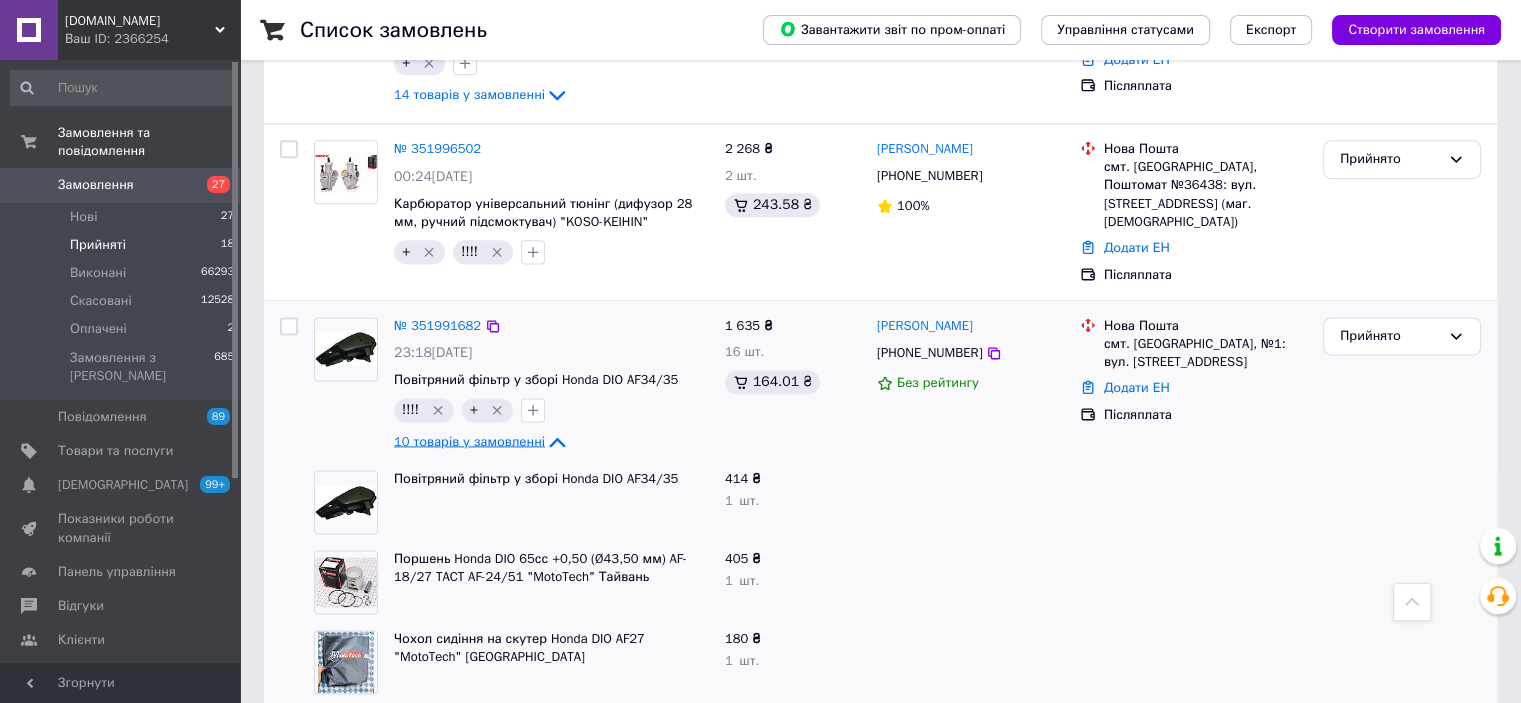 click on "10 товарів у замовленні" at bounding box center (469, 441) 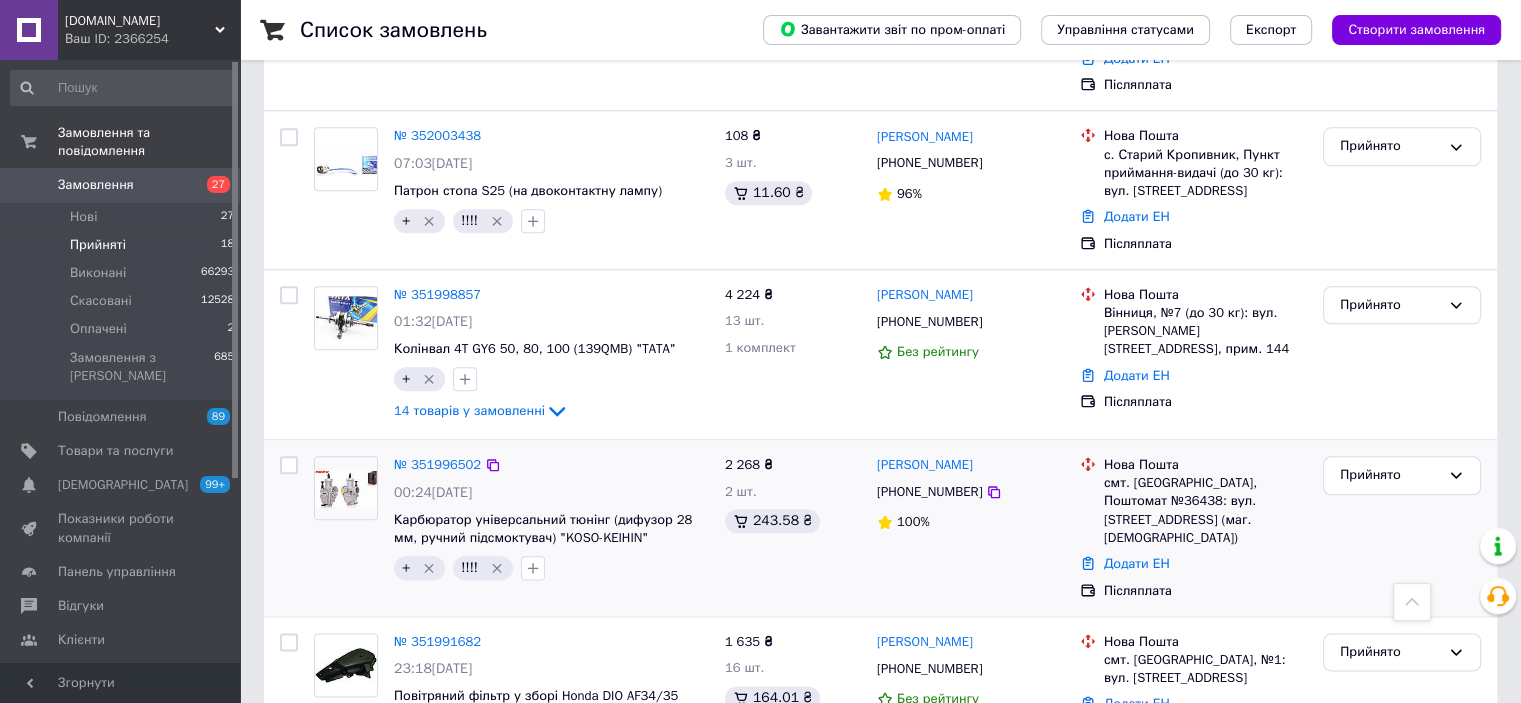 scroll, scrollTop: 2200, scrollLeft: 0, axis: vertical 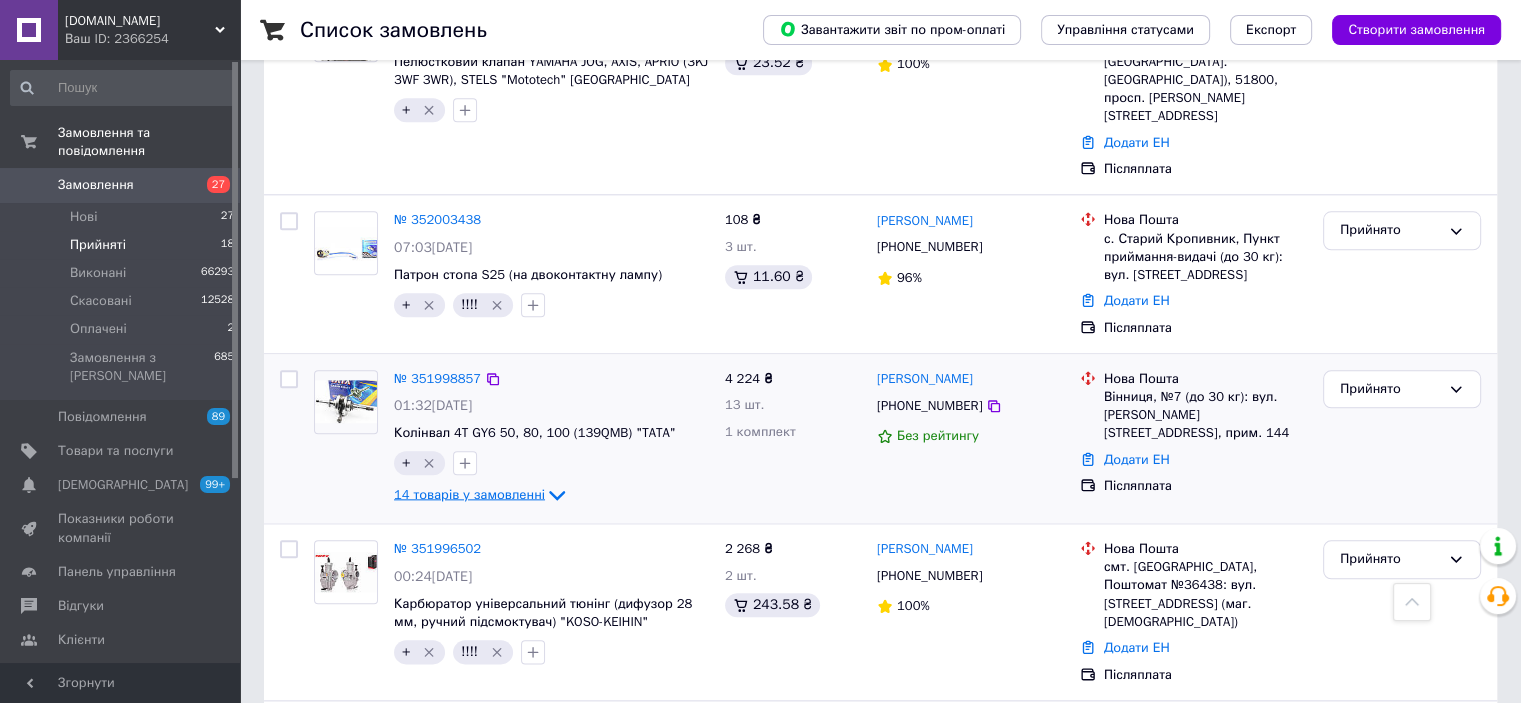 click on "14 товарів у замовленні" at bounding box center (469, 494) 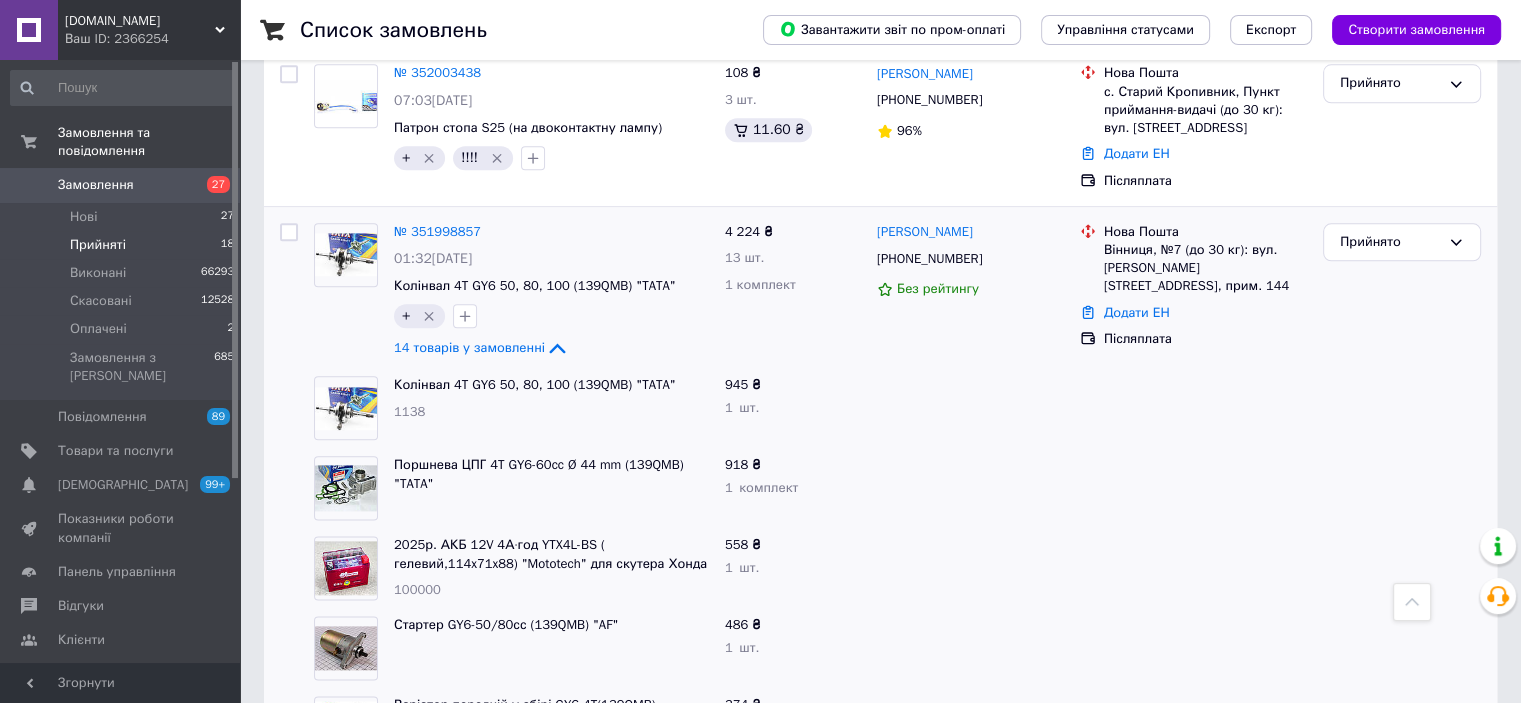 scroll, scrollTop: 2300, scrollLeft: 0, axis: vertical 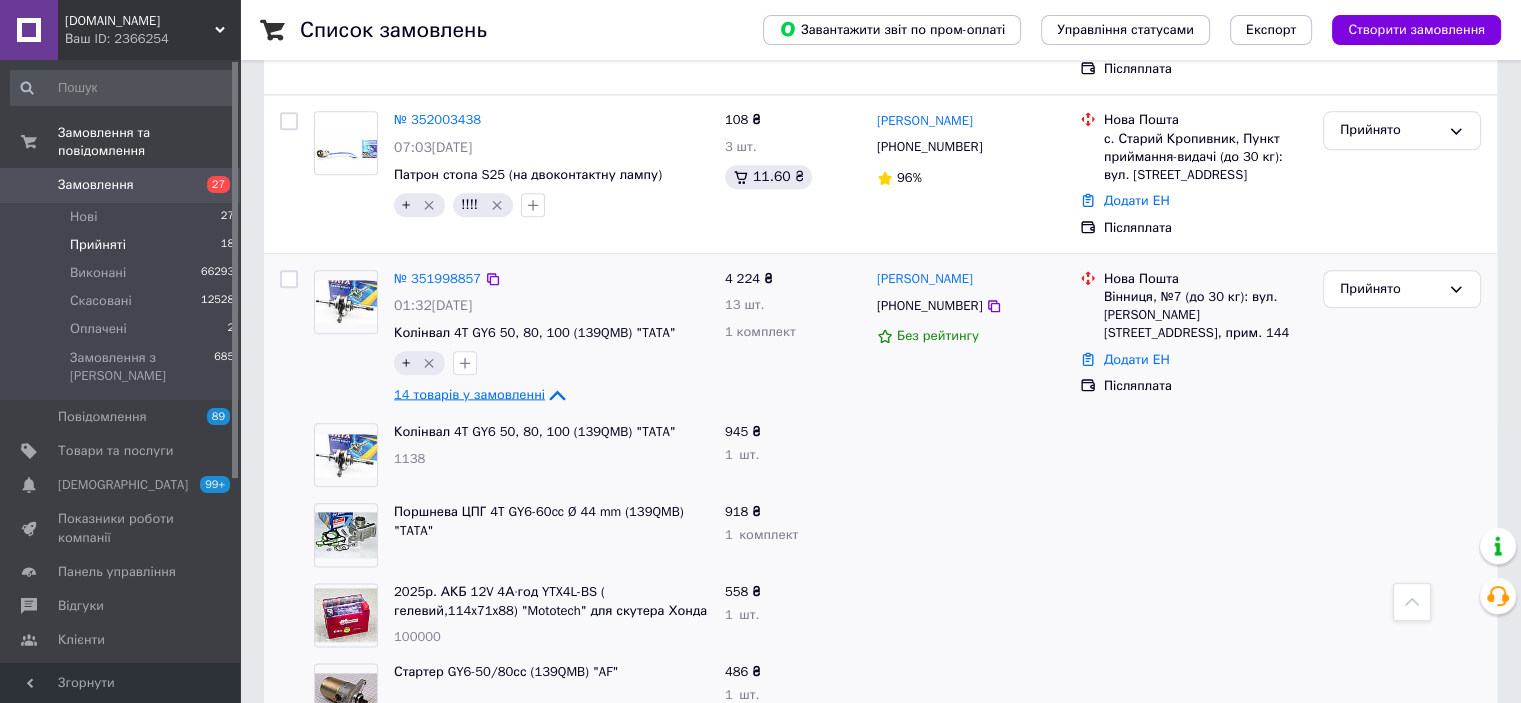 click on "14 товарів у замовленні" at bounding box center [469, 394] 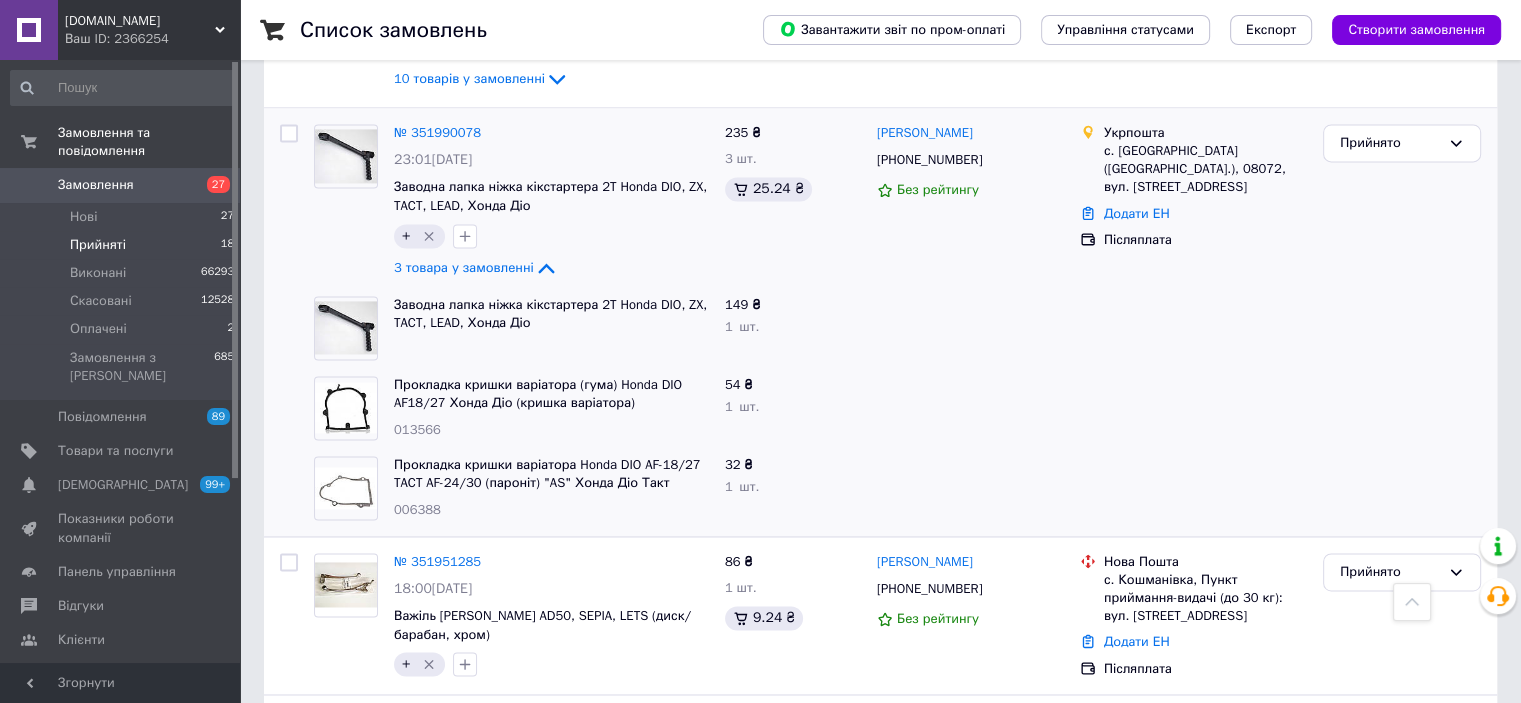 scroll, scrollTop: 2900, scrollLeft: 0, axis: vertical 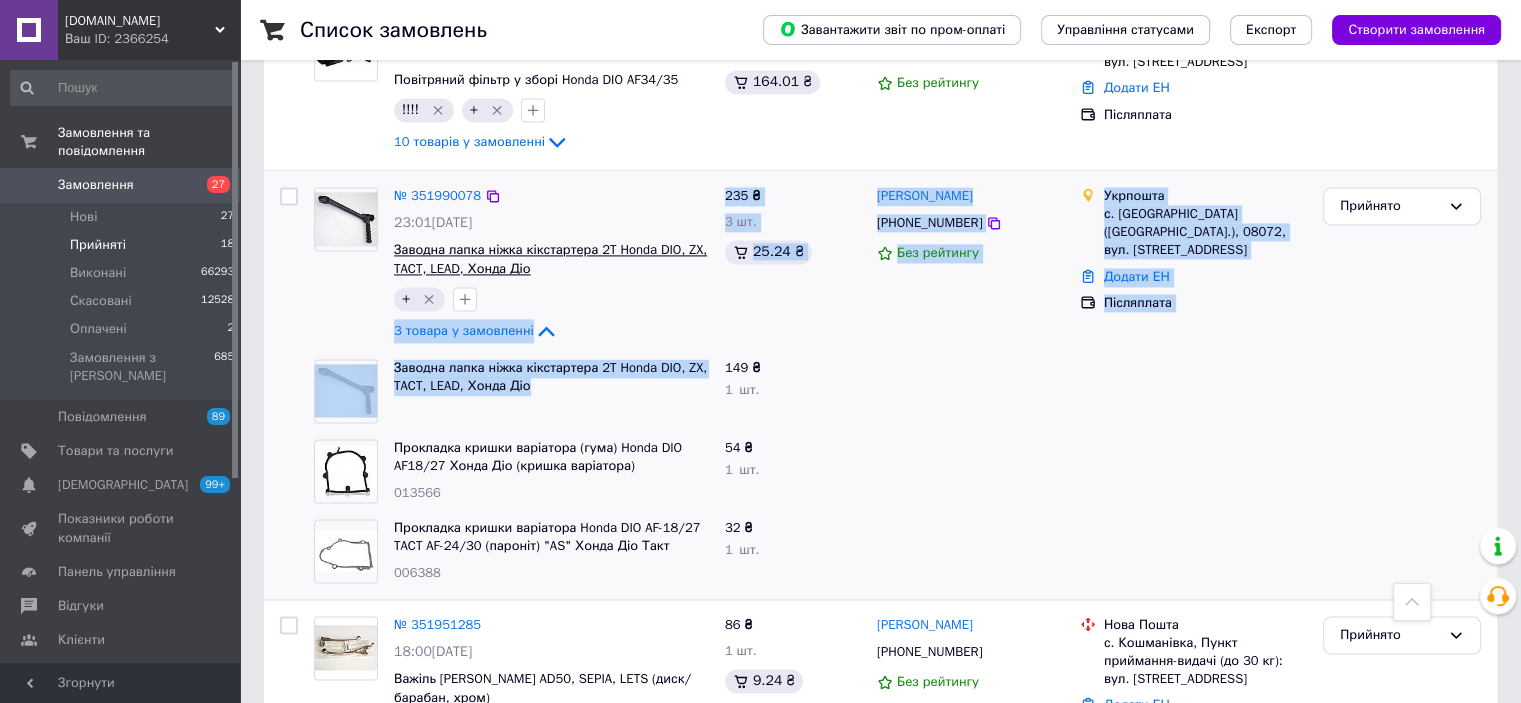 drag, startPoint x: 601, startPoint y: 330, endPoint x: 424, endPoint y: 163, distance: 243.34749 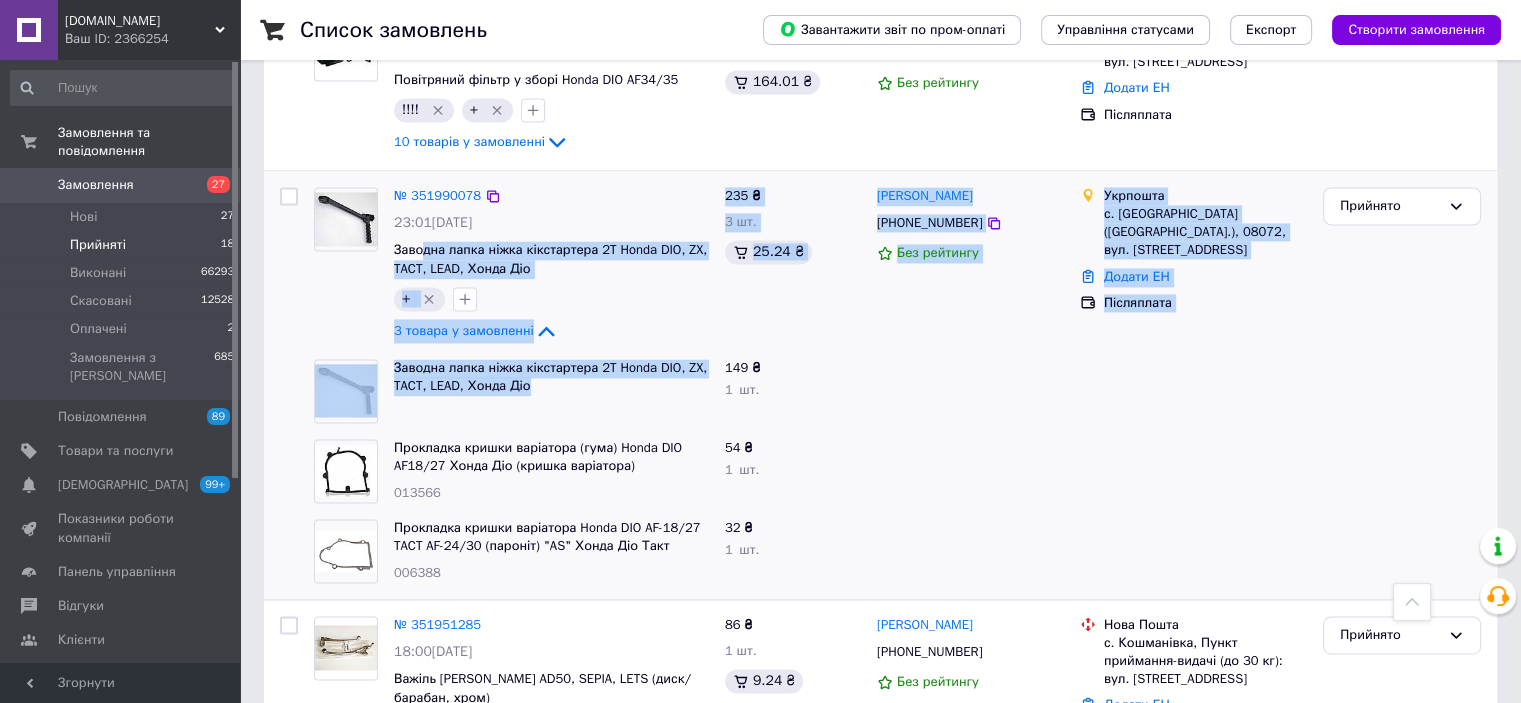 click on "235 ₴ 3 шт. 25.24 ₴" at bounding box center (793, 265) 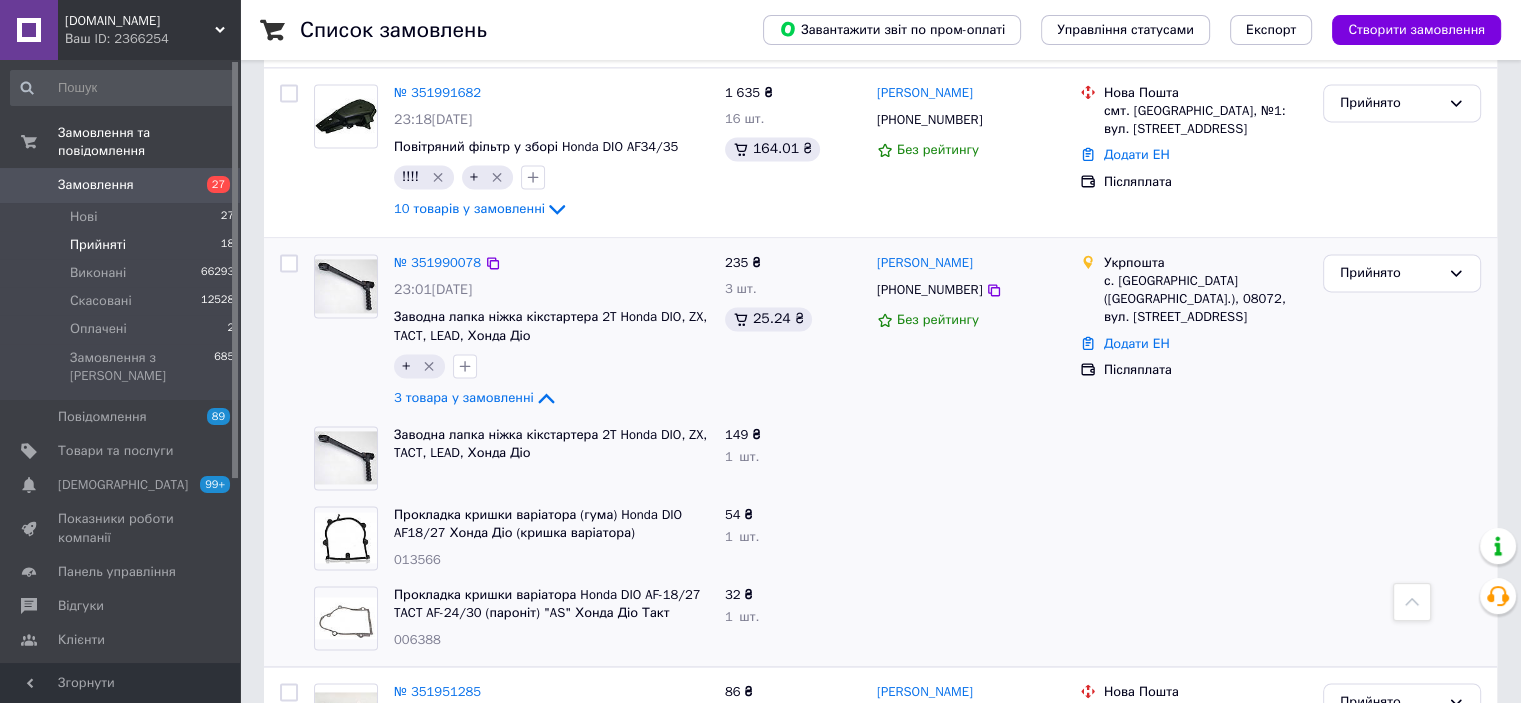 scroll, scrollTop: 2800, scrollLeft: 0, axis: vertical 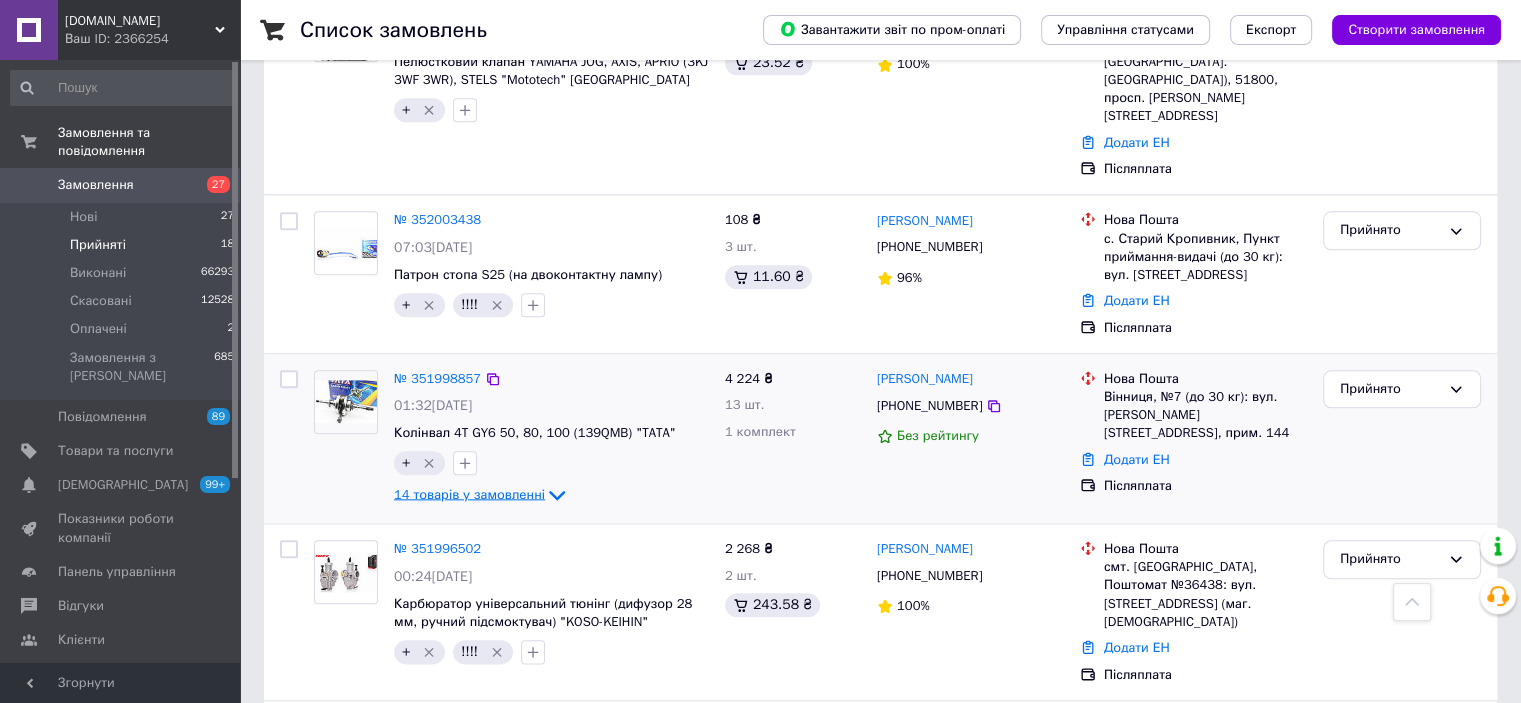 click on "14 товарів у замовленні" at bounding box center [469, 494] 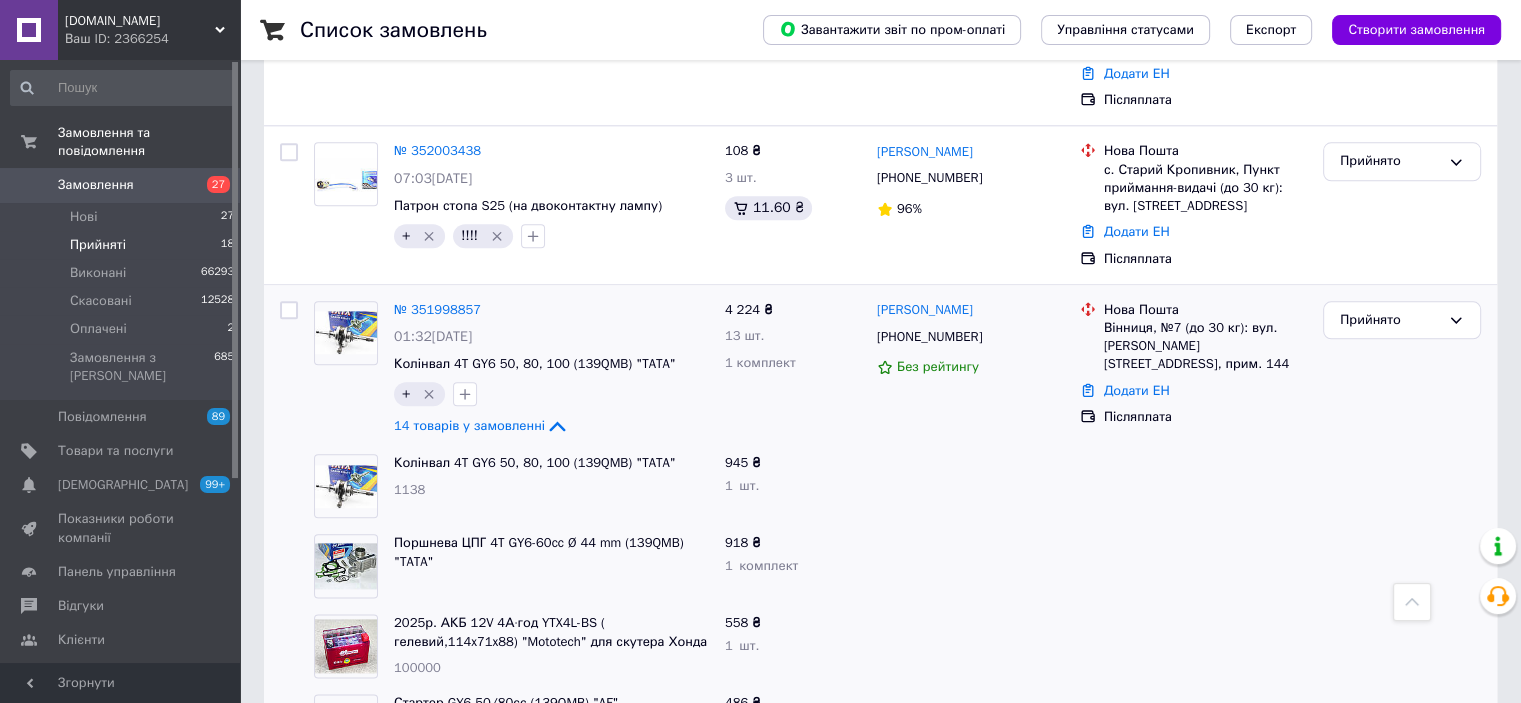 scroll, scrollTop: 2300, scrollLeft: 0, axis: vertical 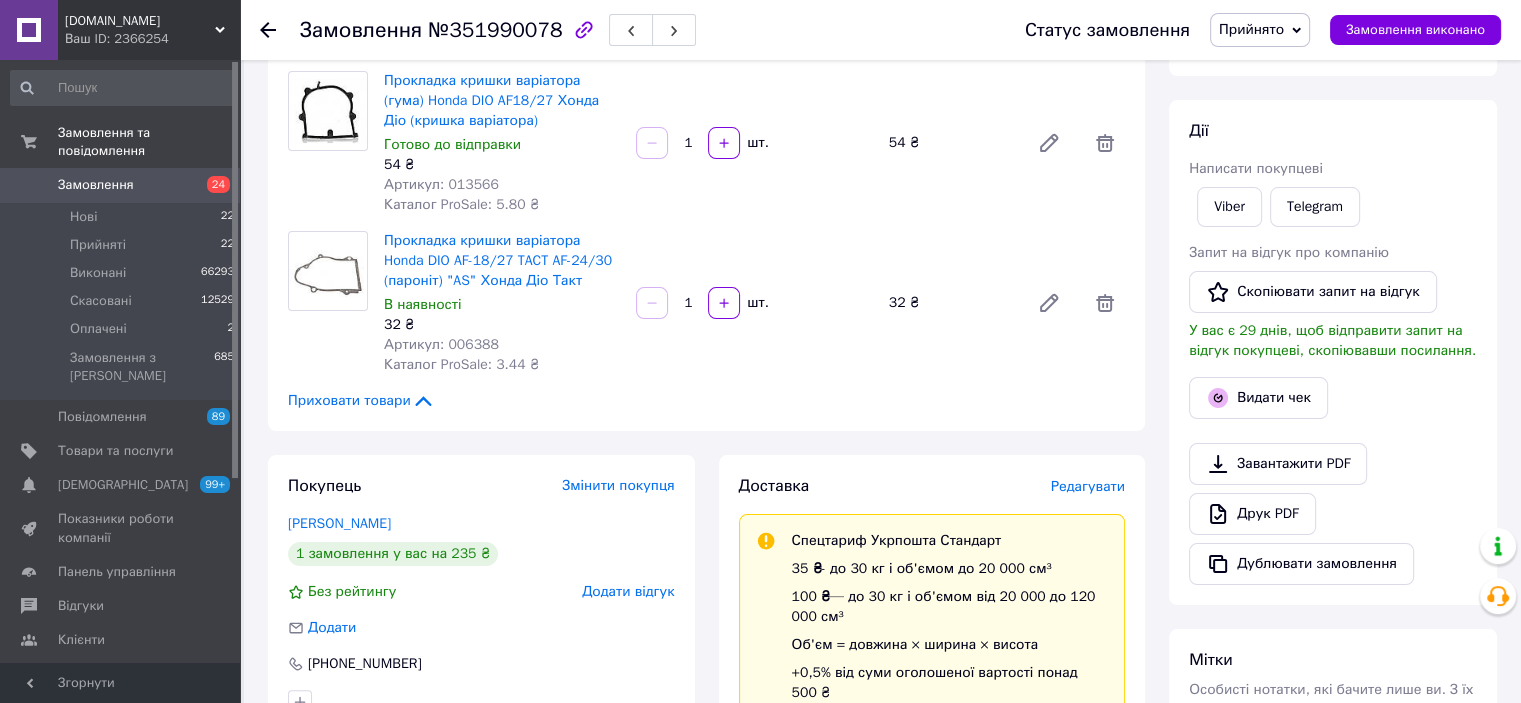 click on "Редагувати" at bounding box center [1088, 486] 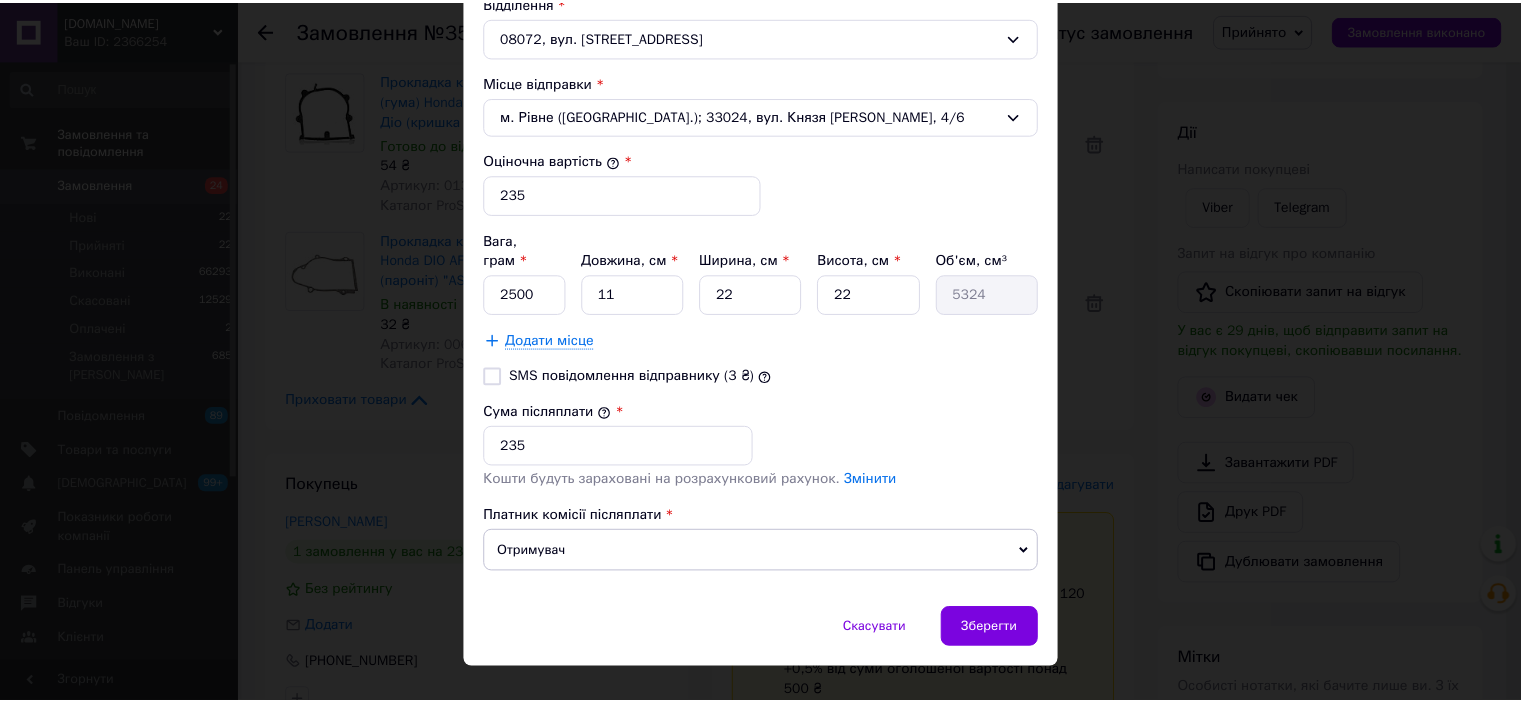 scroll, scrollTop: 728, scrollLeft: 0, axis: vertical 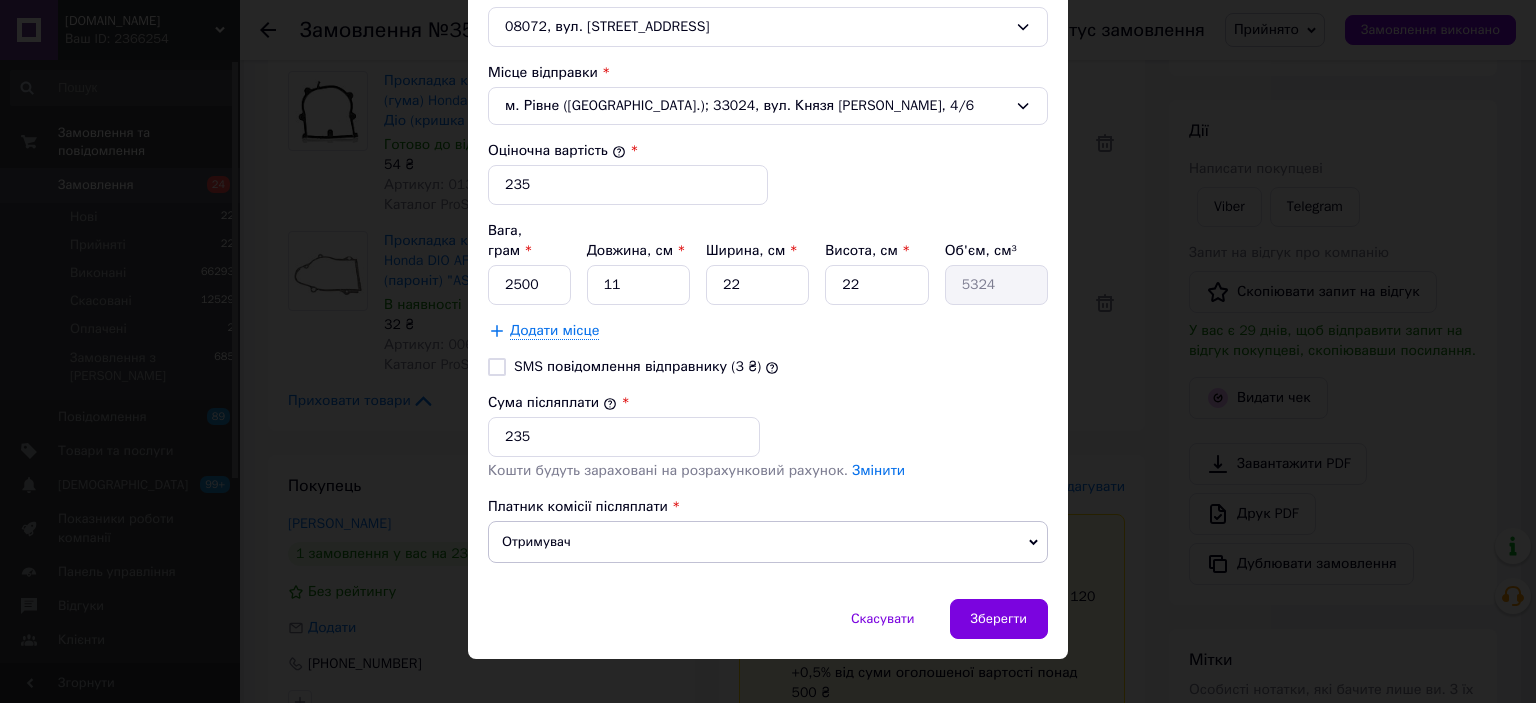 click on "× Редагування доставки Спосіб доставки Укрпошта (платна) Тариф     * [PERSON_NAME]   * Отримувач Прізвище отримувача   * [PERSON_NAME] Ім'я отримувача   * гордій По батькові отримувача Телефон отримувача   * [PHONE_NUMBER] Тип доставки     * Склад - склад Місто с. [GEOGRAPHIC_DATA] ([GEOGRAPHIC_DATA].) Відділення 08072, вул. [STREET_ADDRESS] Місце відправки   * м. Рівне ([GEOGRAPHIC_DATA].); 33024, вул. Князя Острозького, 4/6 Оціночна вартість     * 235 Вага, грам   * 2500 Довжина, см   * 11 Ширина, см   * 22 Висота, см   * 22 Об'єм, см³ 5324 Додати місце SMS повідомлення відправнику (3 ₴)   Сума післяплати     * 235   Змінити" at bounding box center (768, 351) 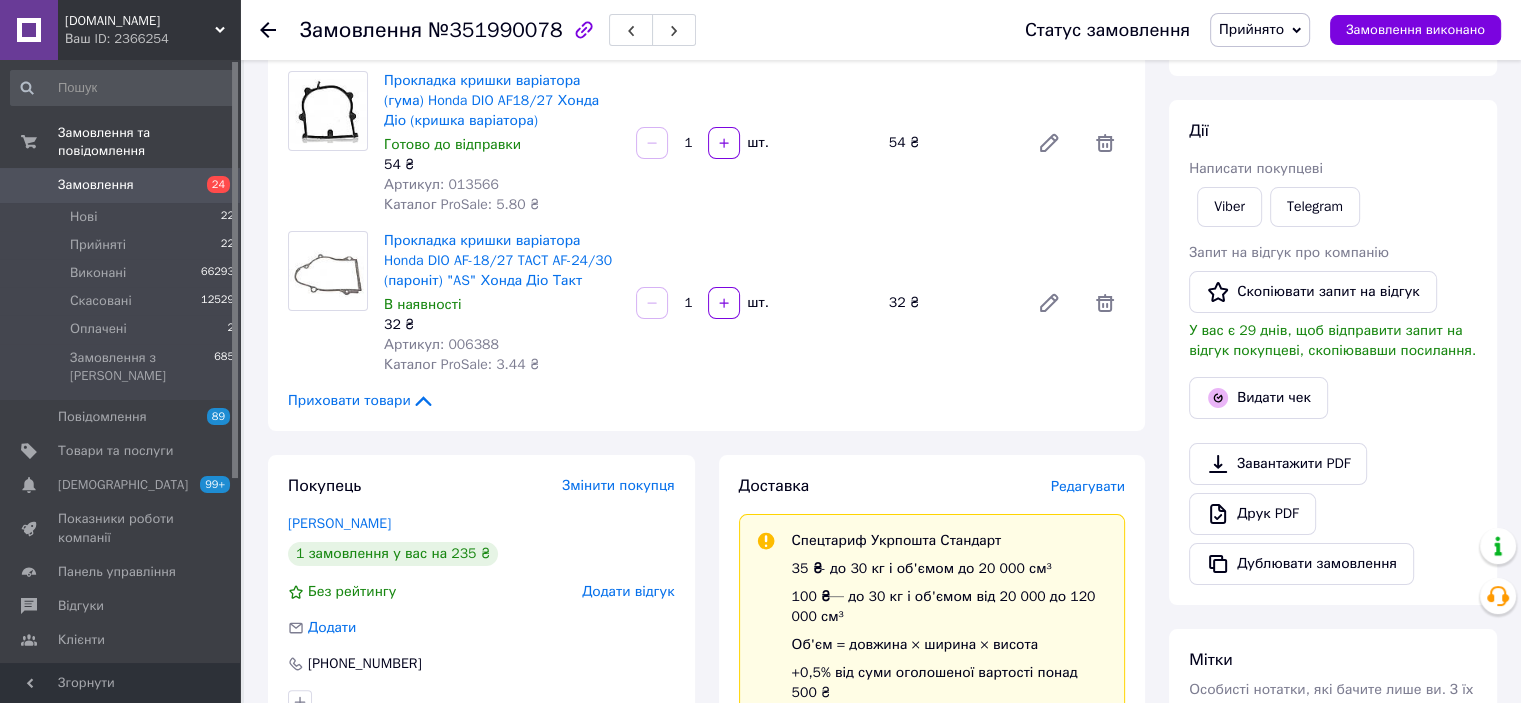 scroll, scrollTop: 700, scrollLeft: 0, axis: vertical 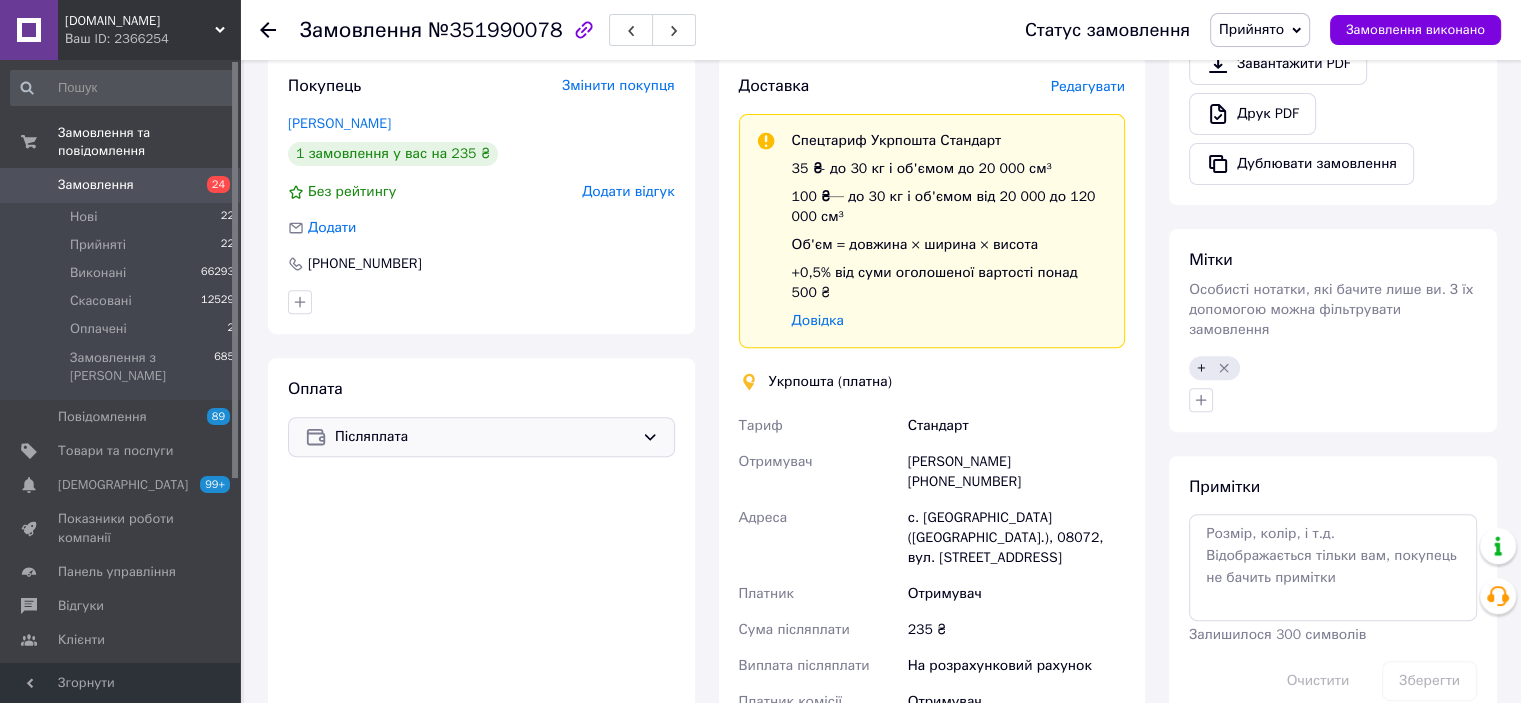 click on "Післяплата" at bounding box center (484, 437) 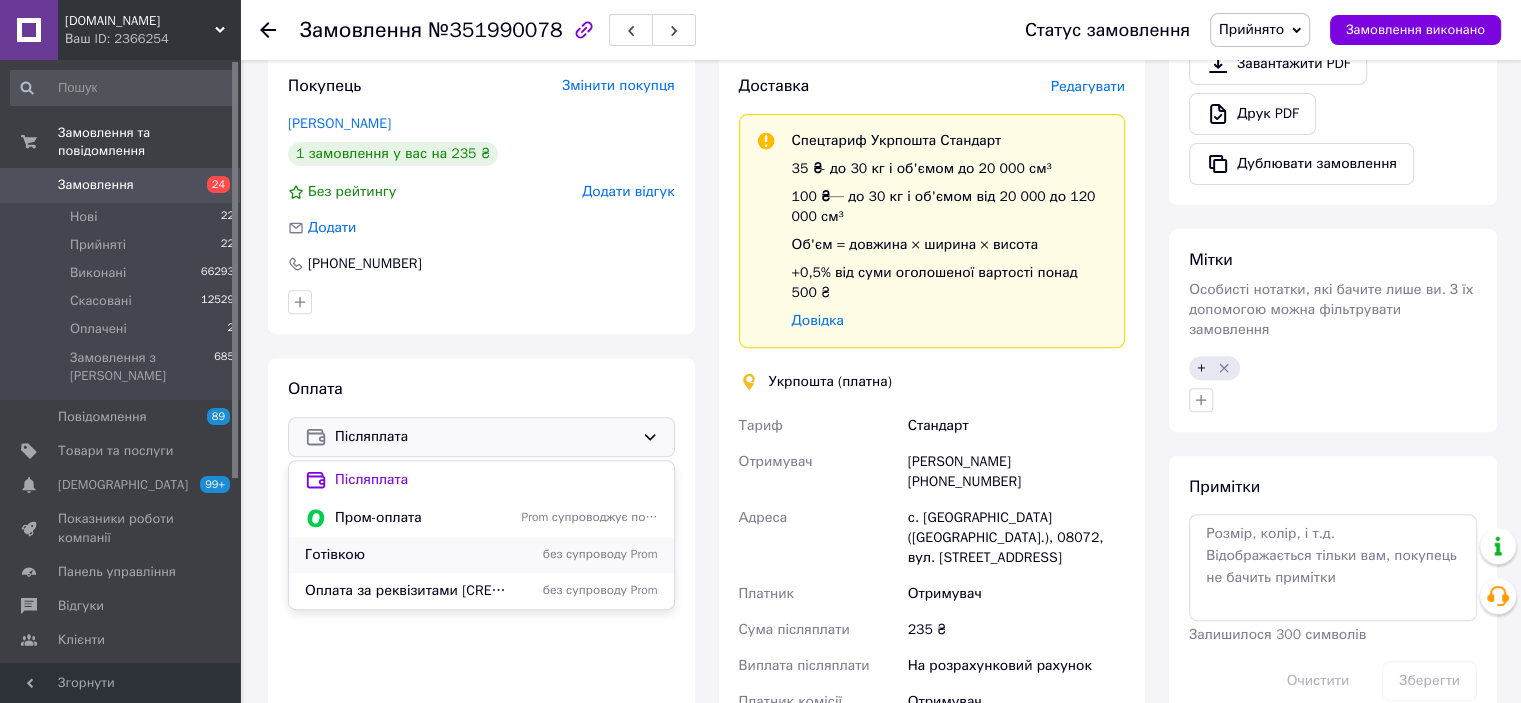 click on "Готівкою" at bounding box center (409, 555) 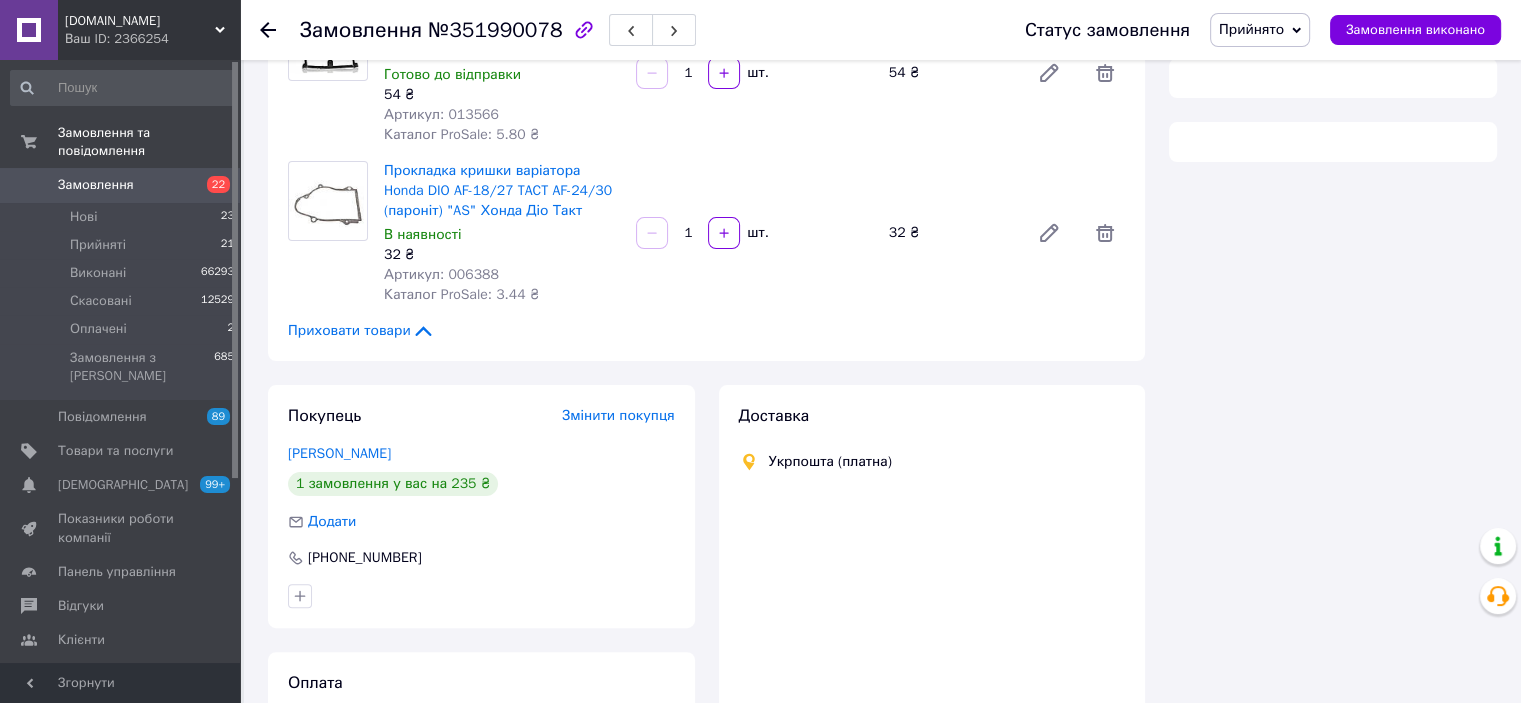 scroll, scrollTop: 526, scrollLeft: 0, axis: vertical 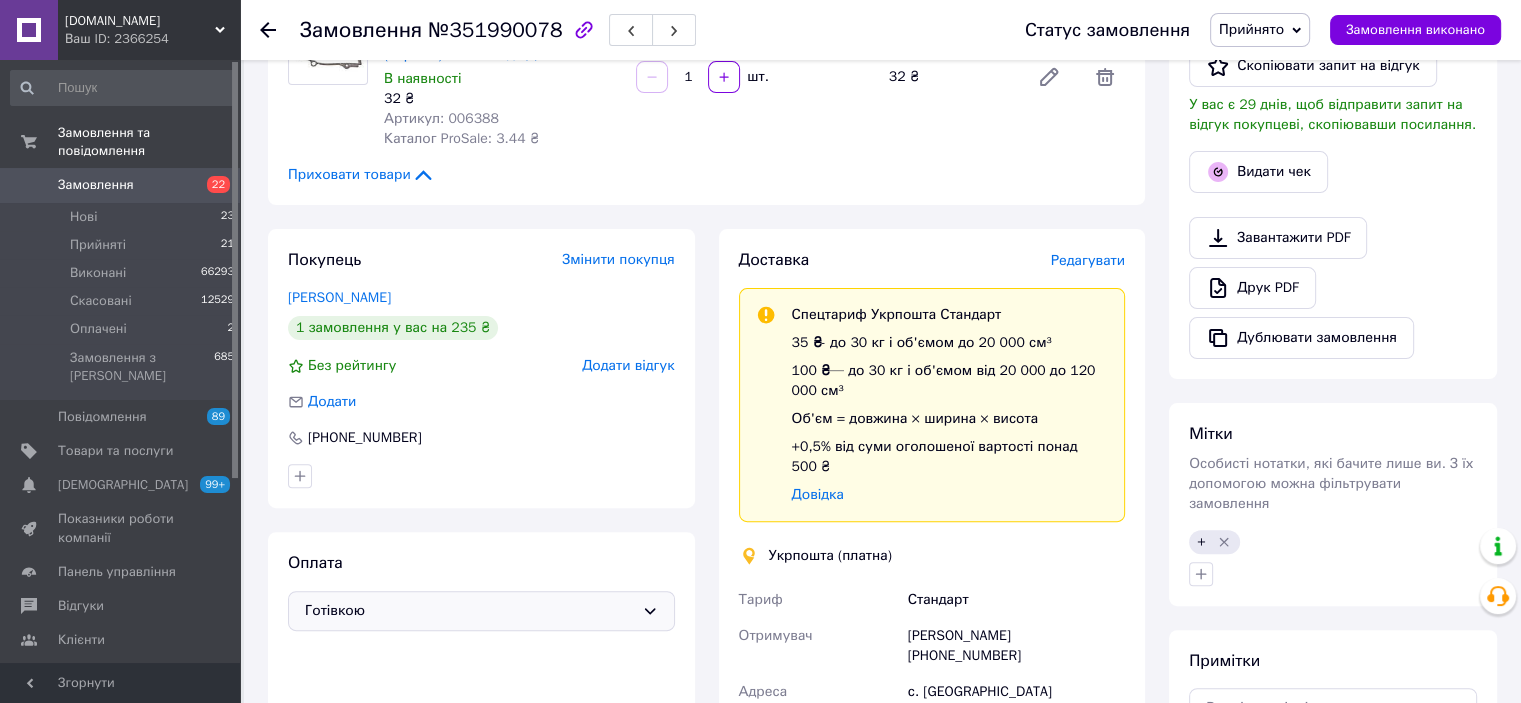 click on "Готівкою" at bounding box center [469, 611] 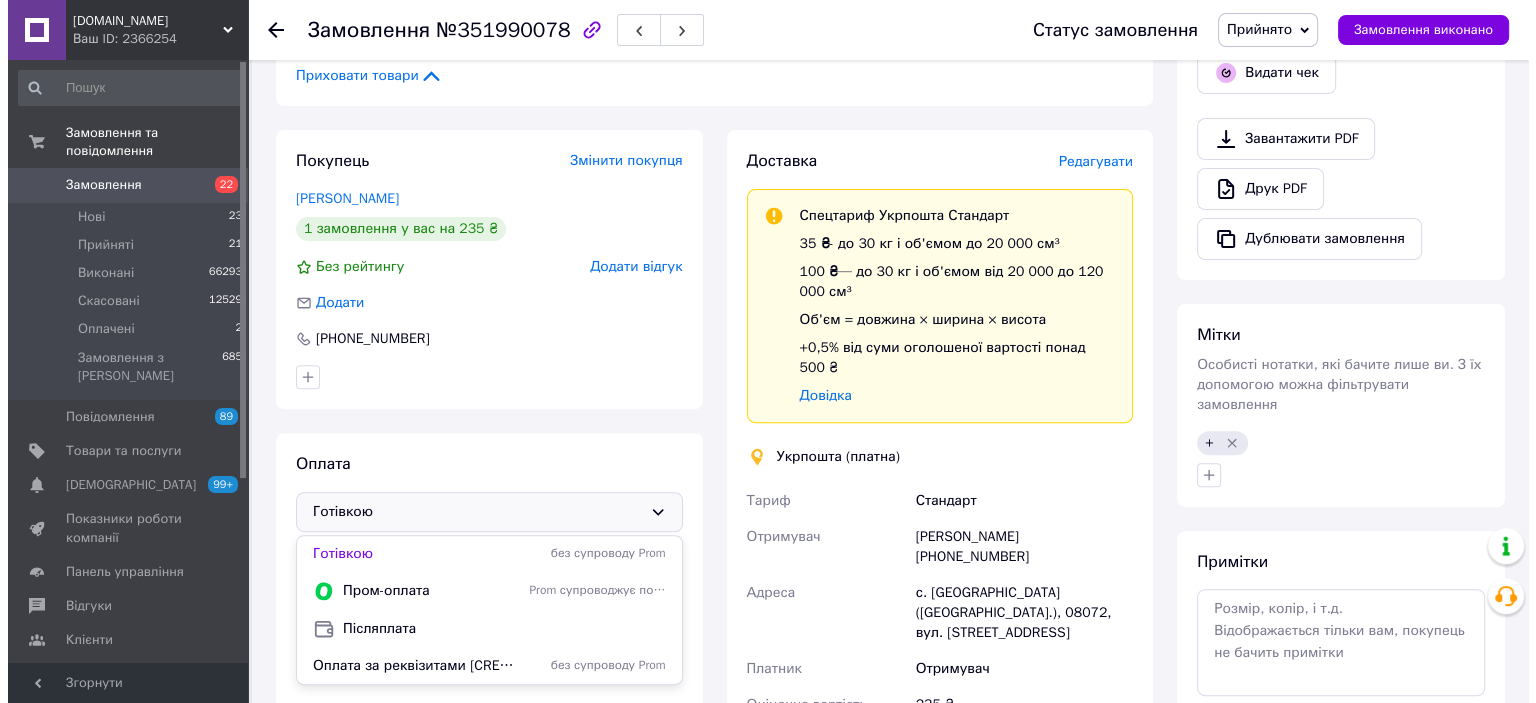 scroll, scrollTop: 626, scrollLeft: 0, axis: vertical 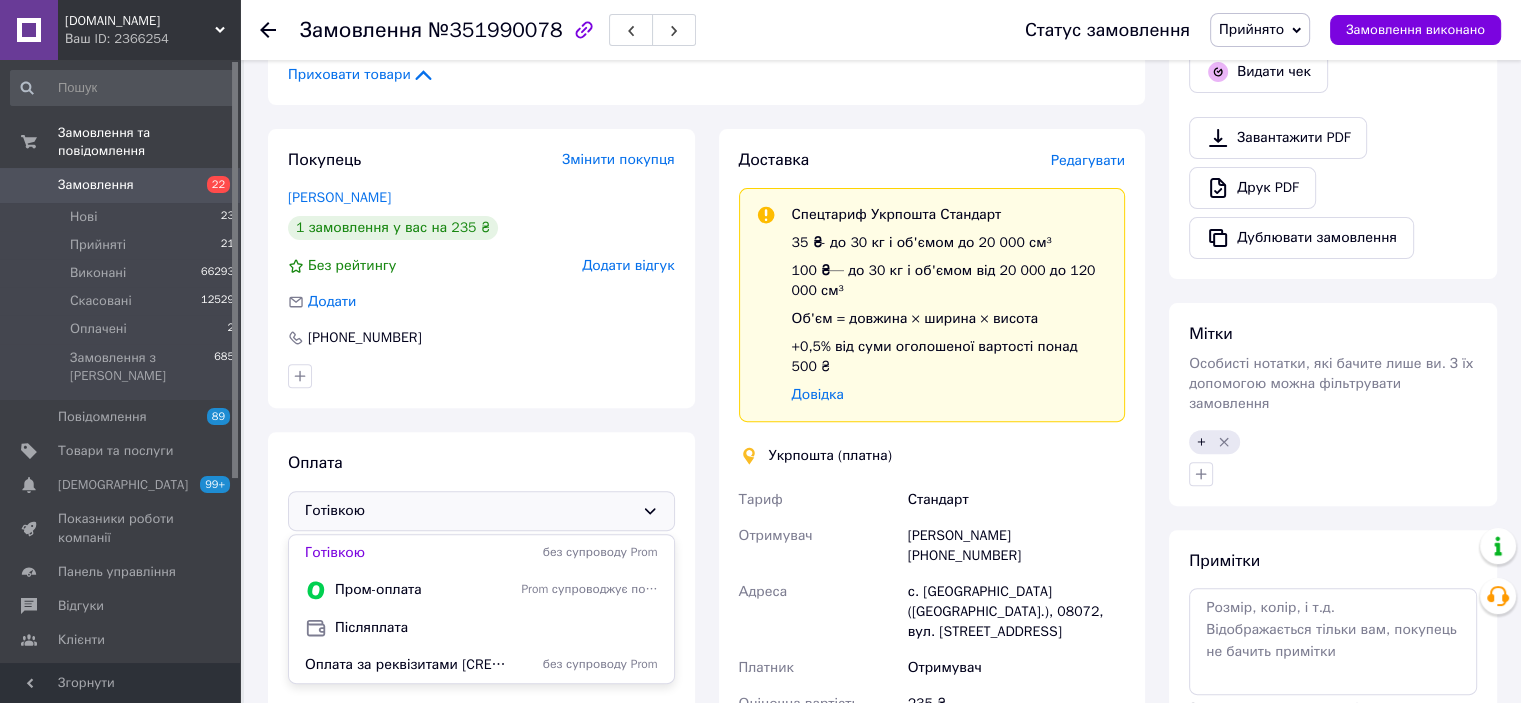 click at bounding box center (481, 376) 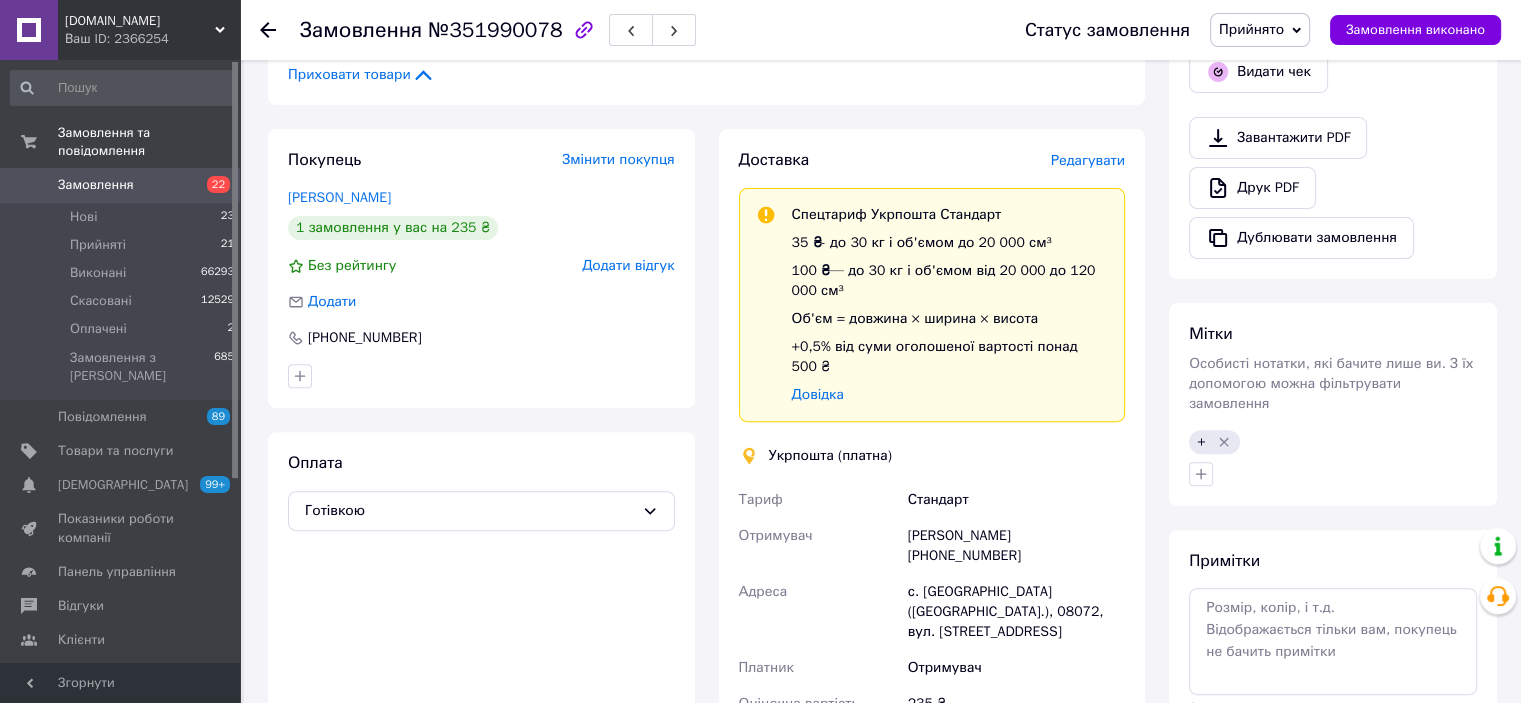 click on "Редагувати" at bounding box center [1088, 160] 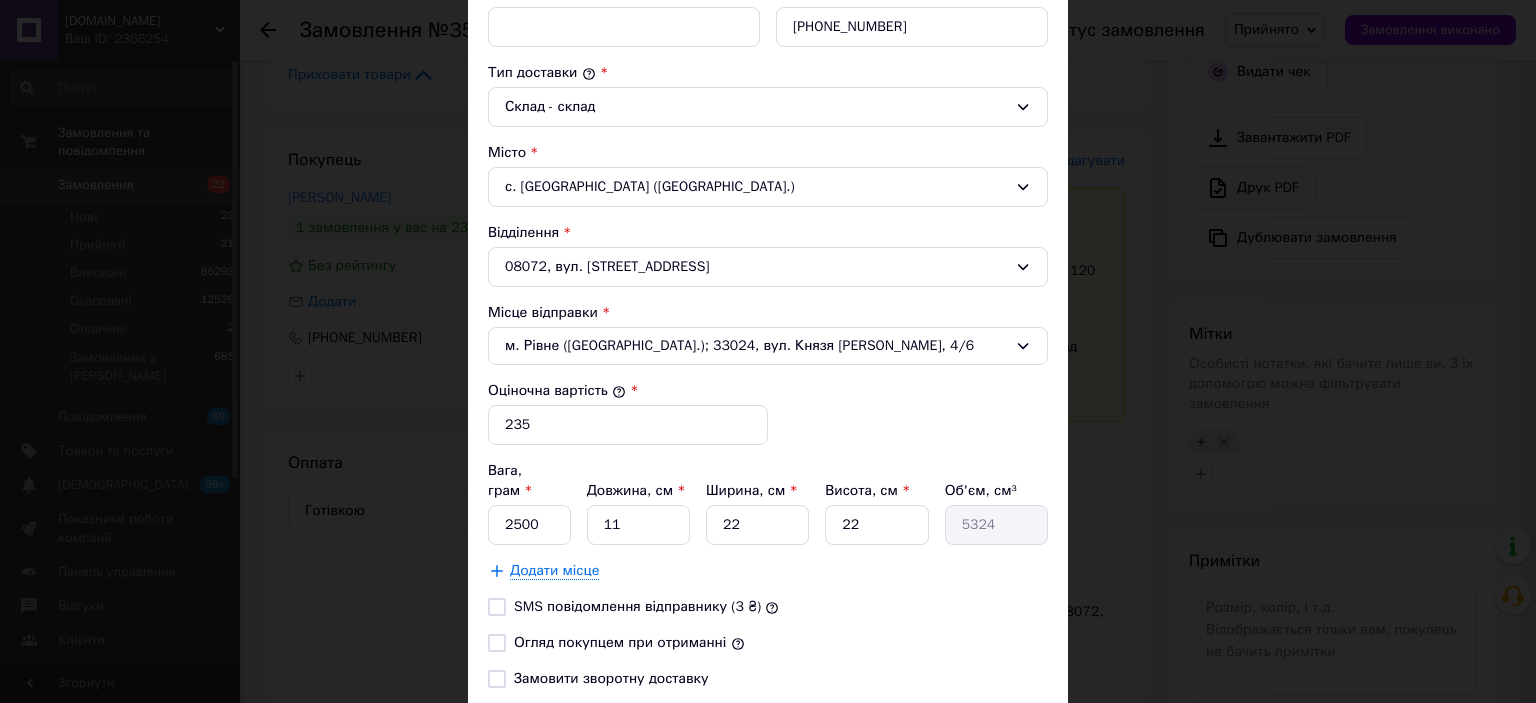 scroll, scrollTop: 615, scrollLeft: 0, axis: vertical 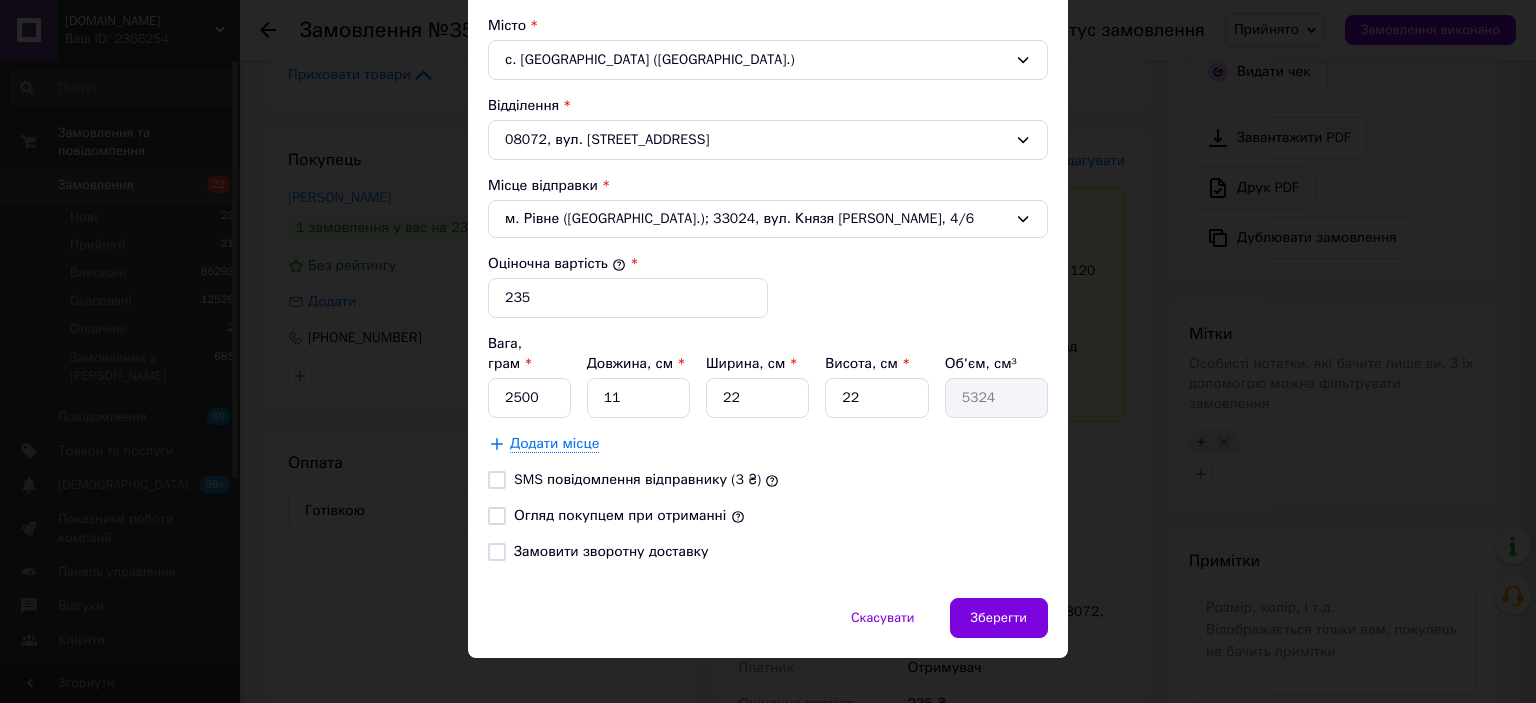 click on "Огляд покупцем при отриманні" at bounding box center [497, 516] 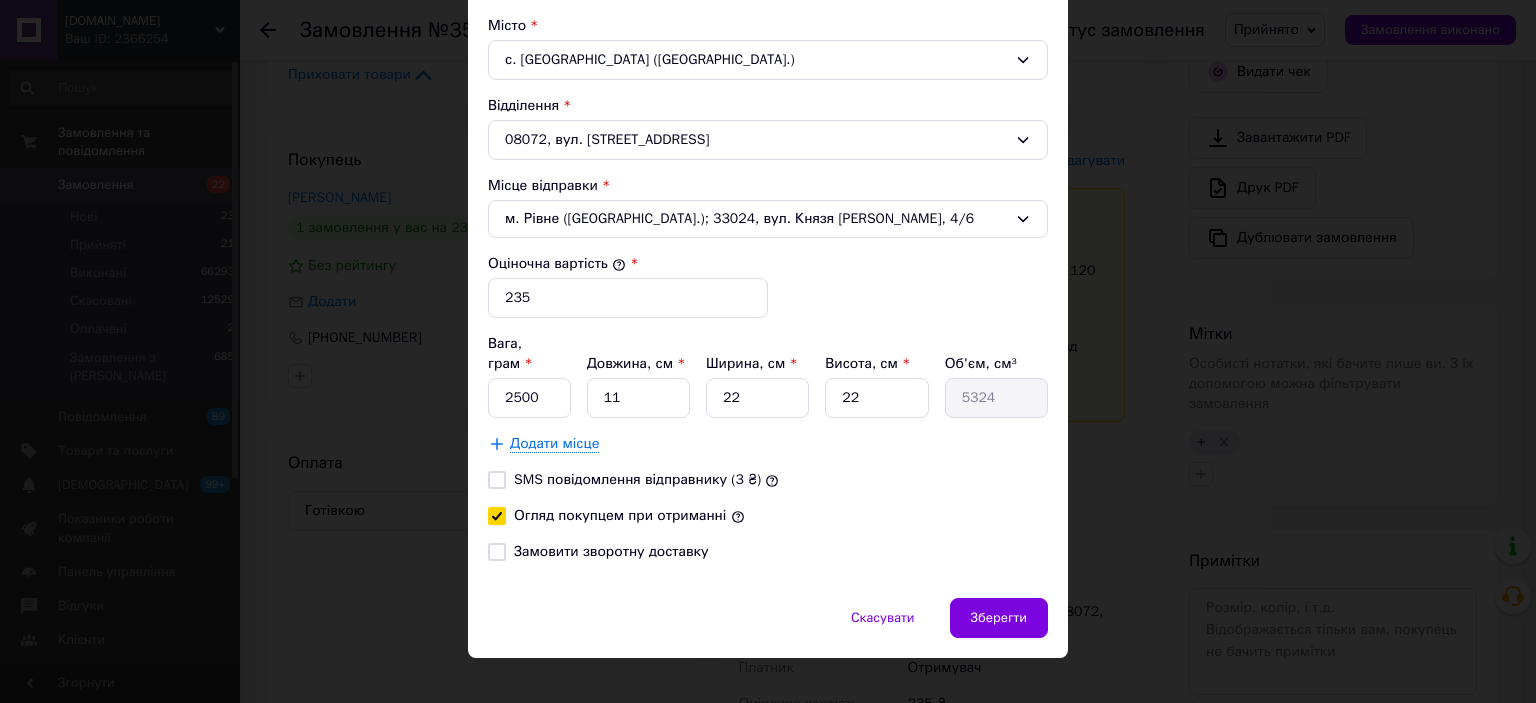 click on "Замовити зворотну доставку" at bounding box center [497, 552] 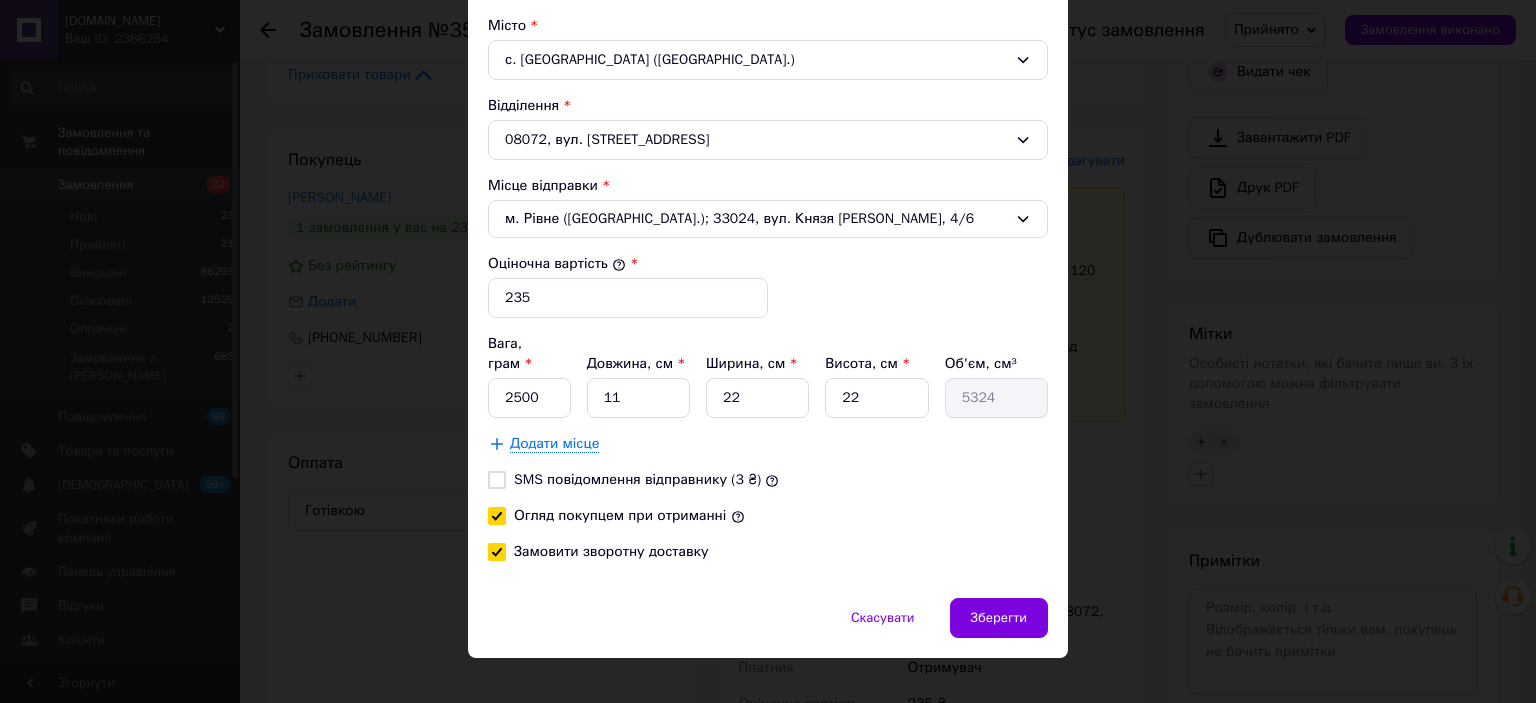 checkbox on "true" 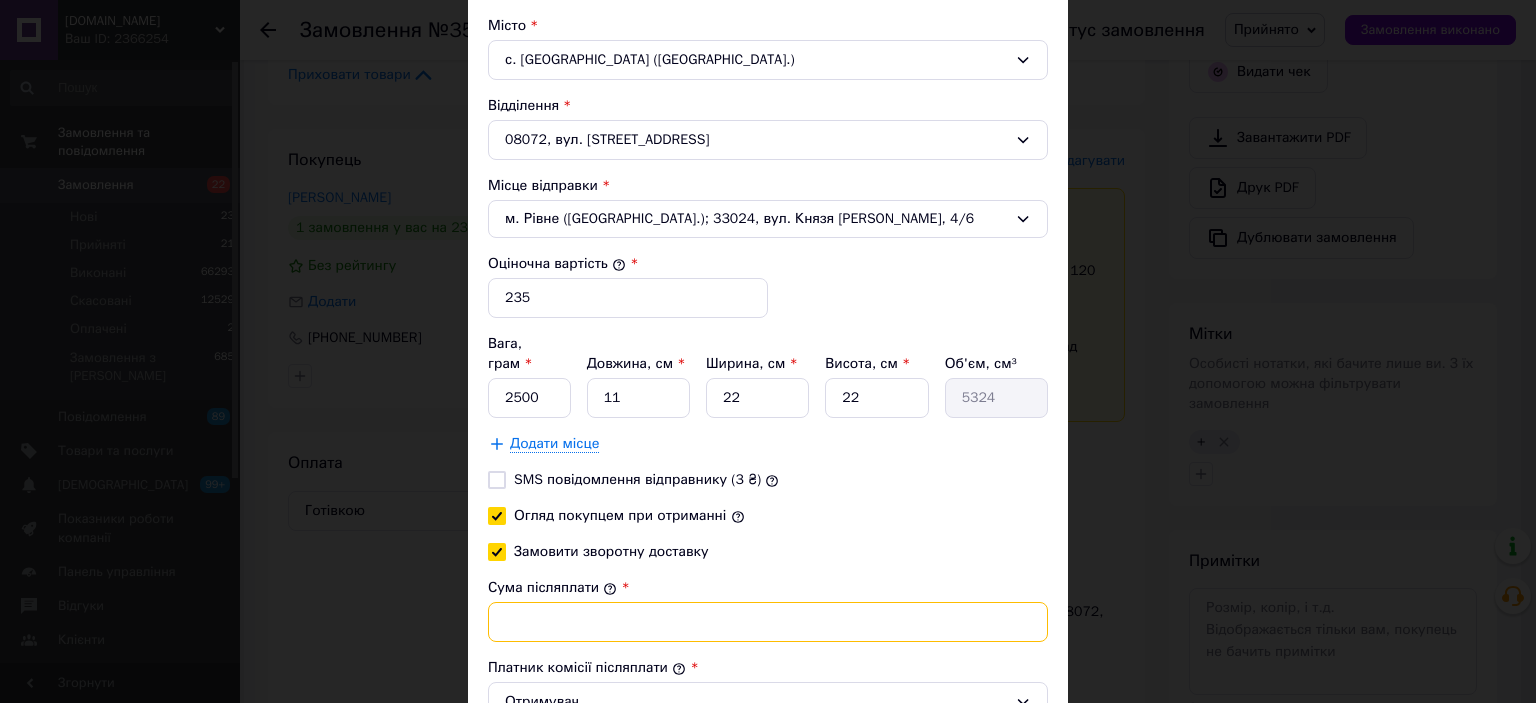 click on "Сума післяплати" at bounding box center [768, 622] 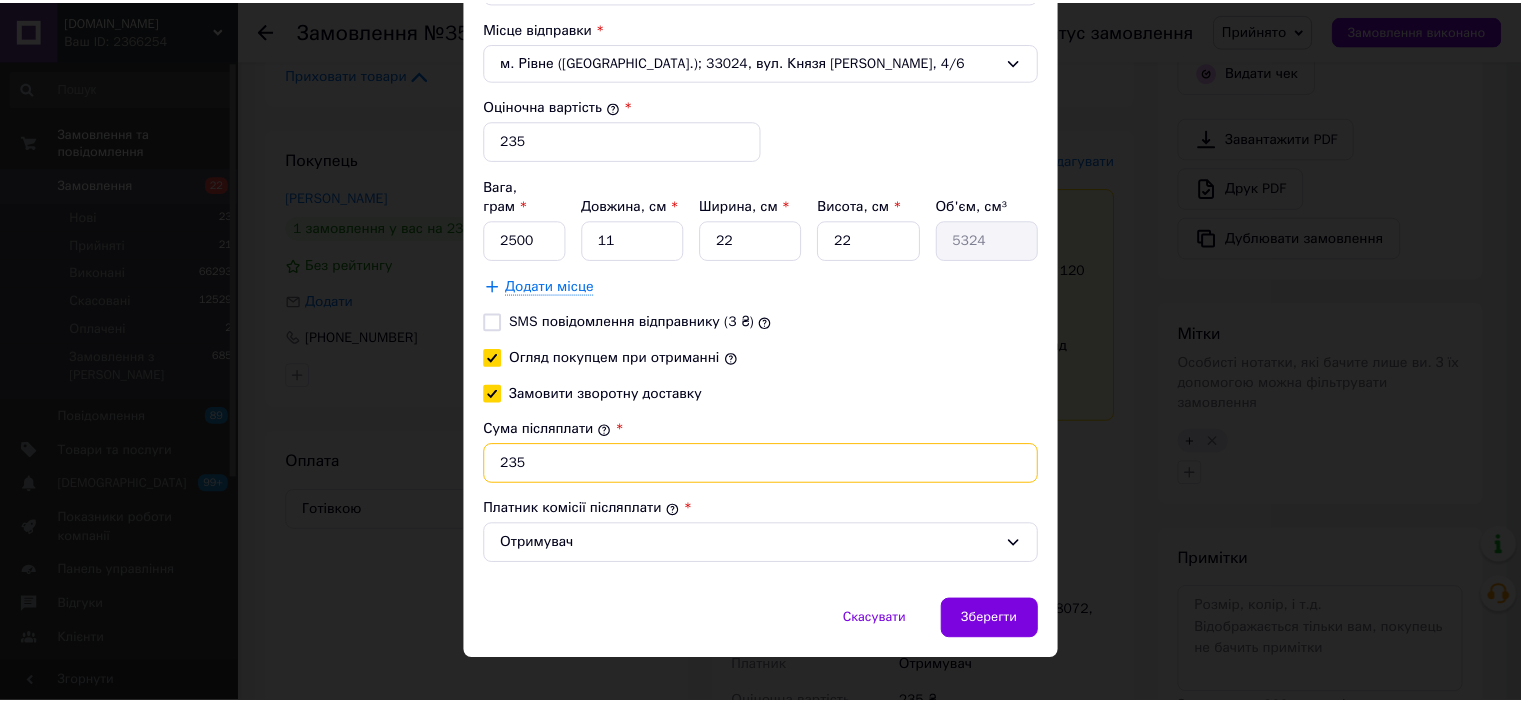 scroll, scrollTop: 774, scrollLeft: 0, axis: vertical 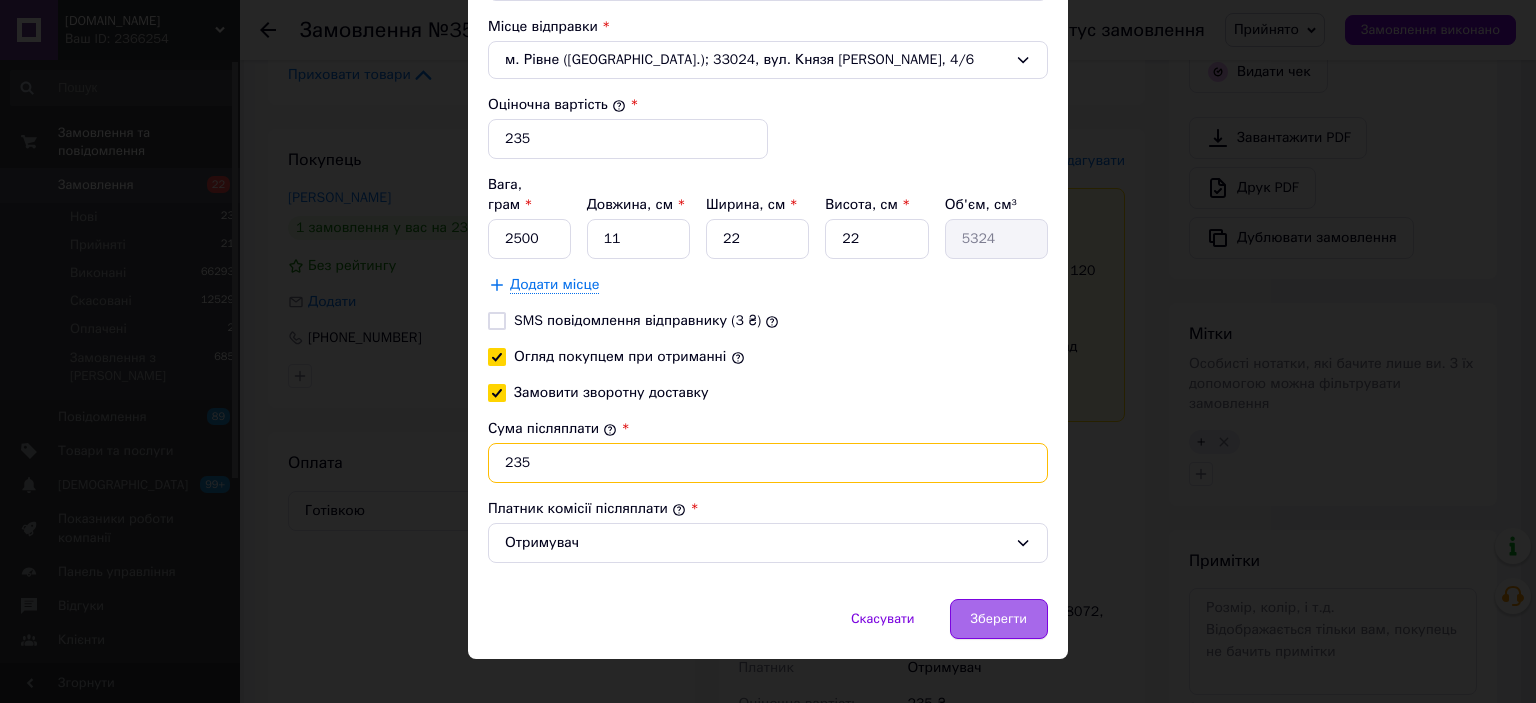 type on "235" 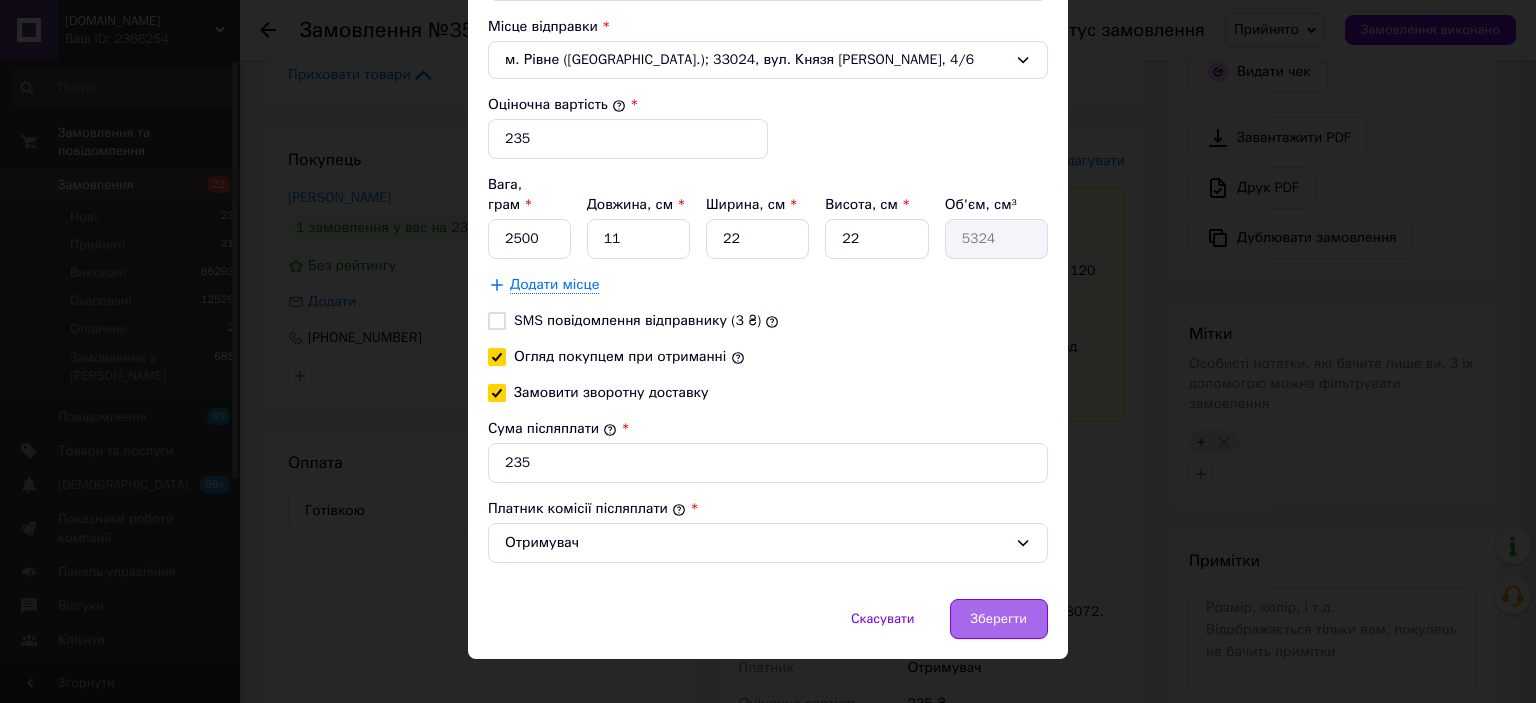 click on "Зберегти" at bounding box center (999, 619) 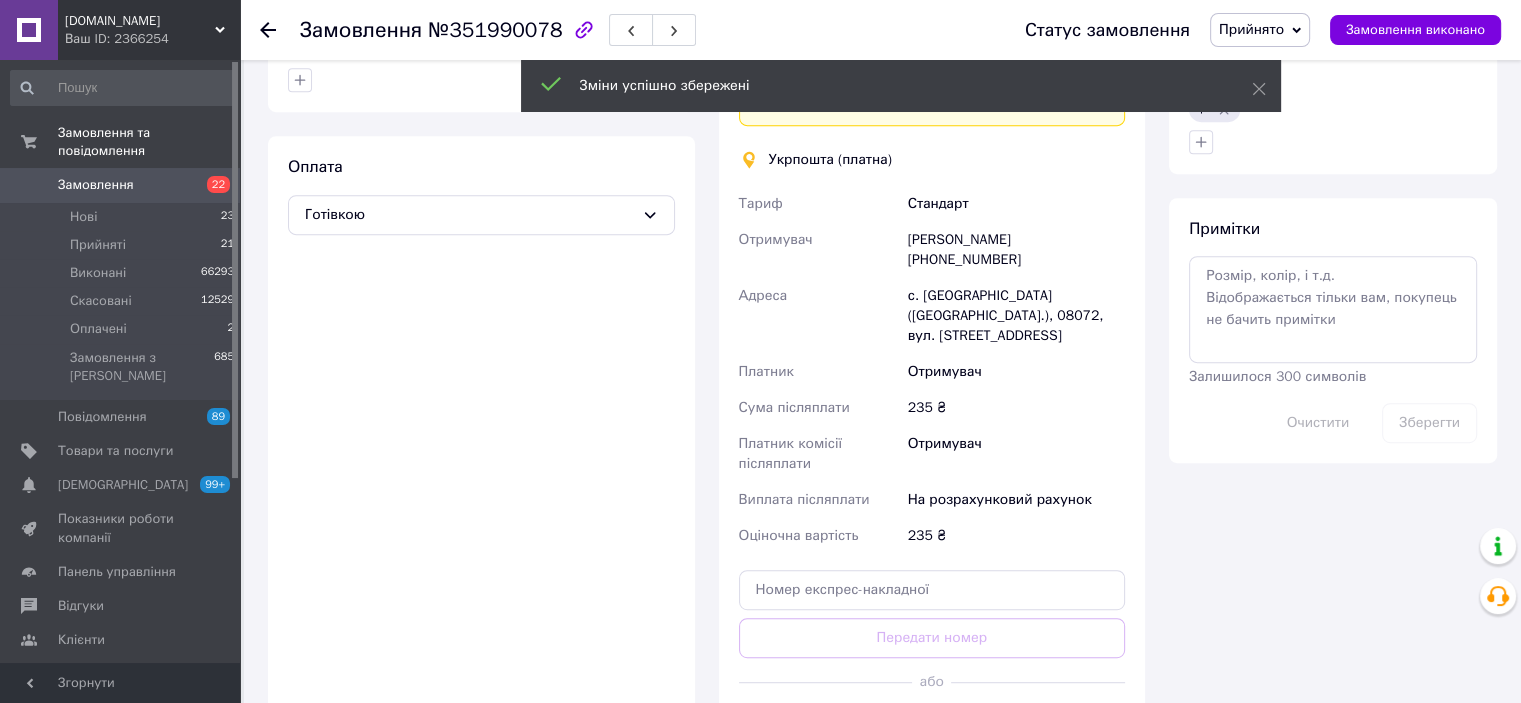 scroll, scrollTop: 1026, scrollLeft: 0, axis: vertical 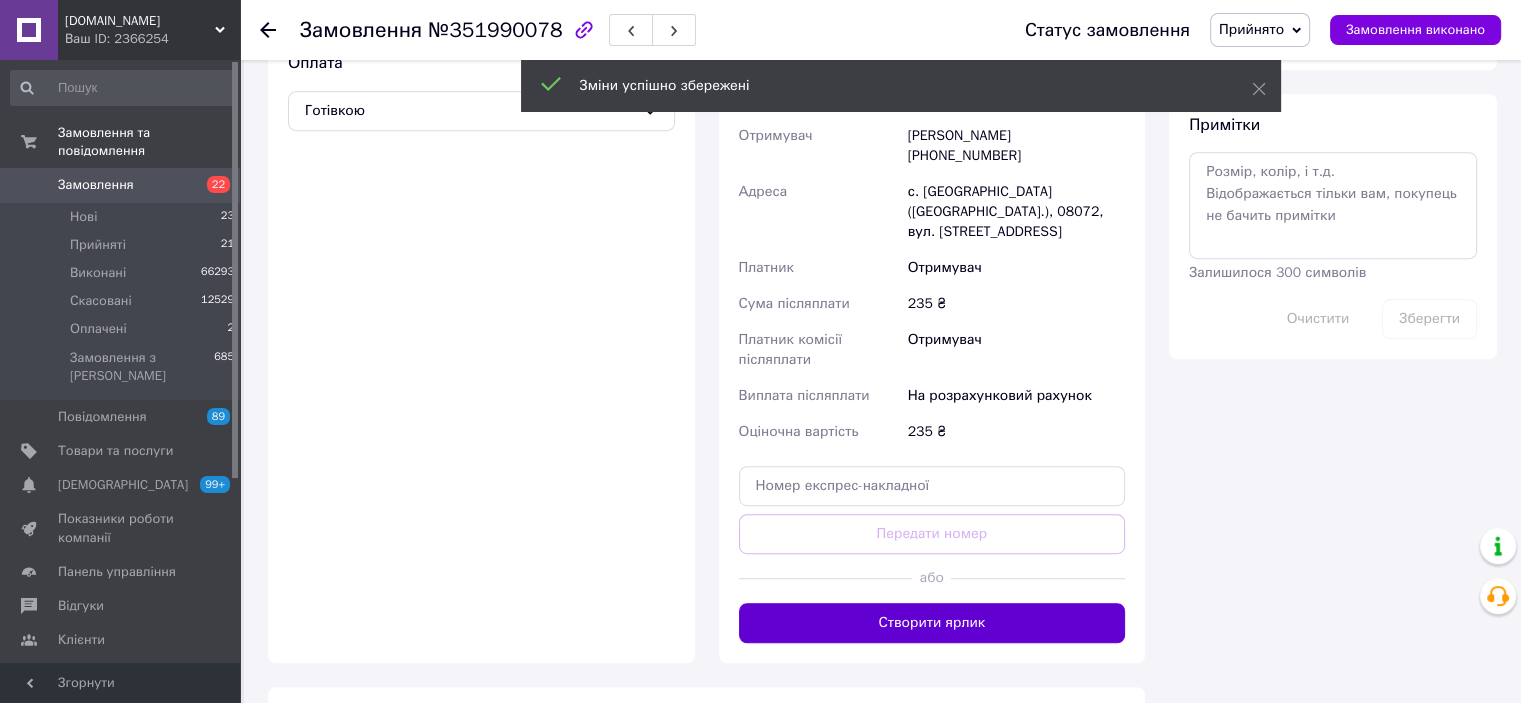 click on "Створити ярлик" at bounding box center (932, 623) 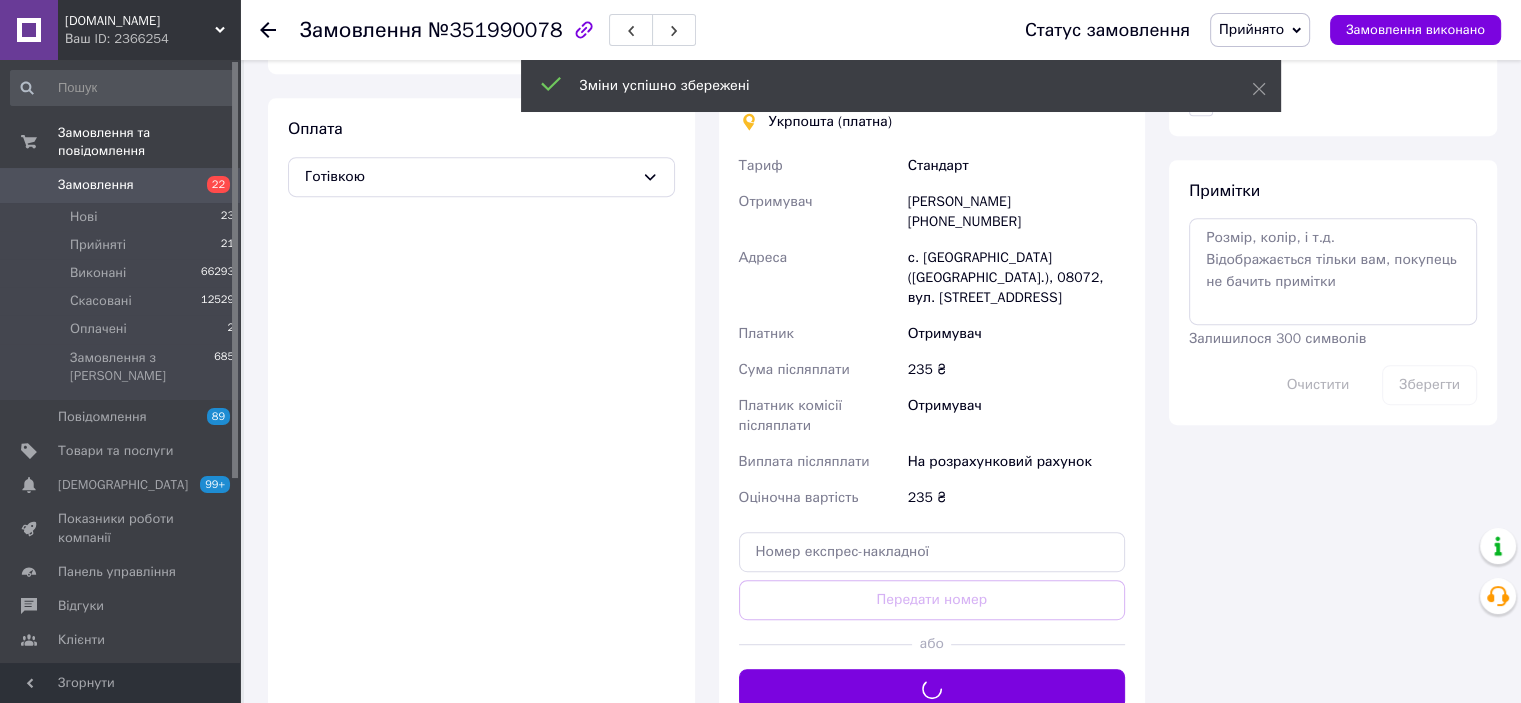 scroll, scrollTop: 926, scrollLeft: 0, axis: vertical 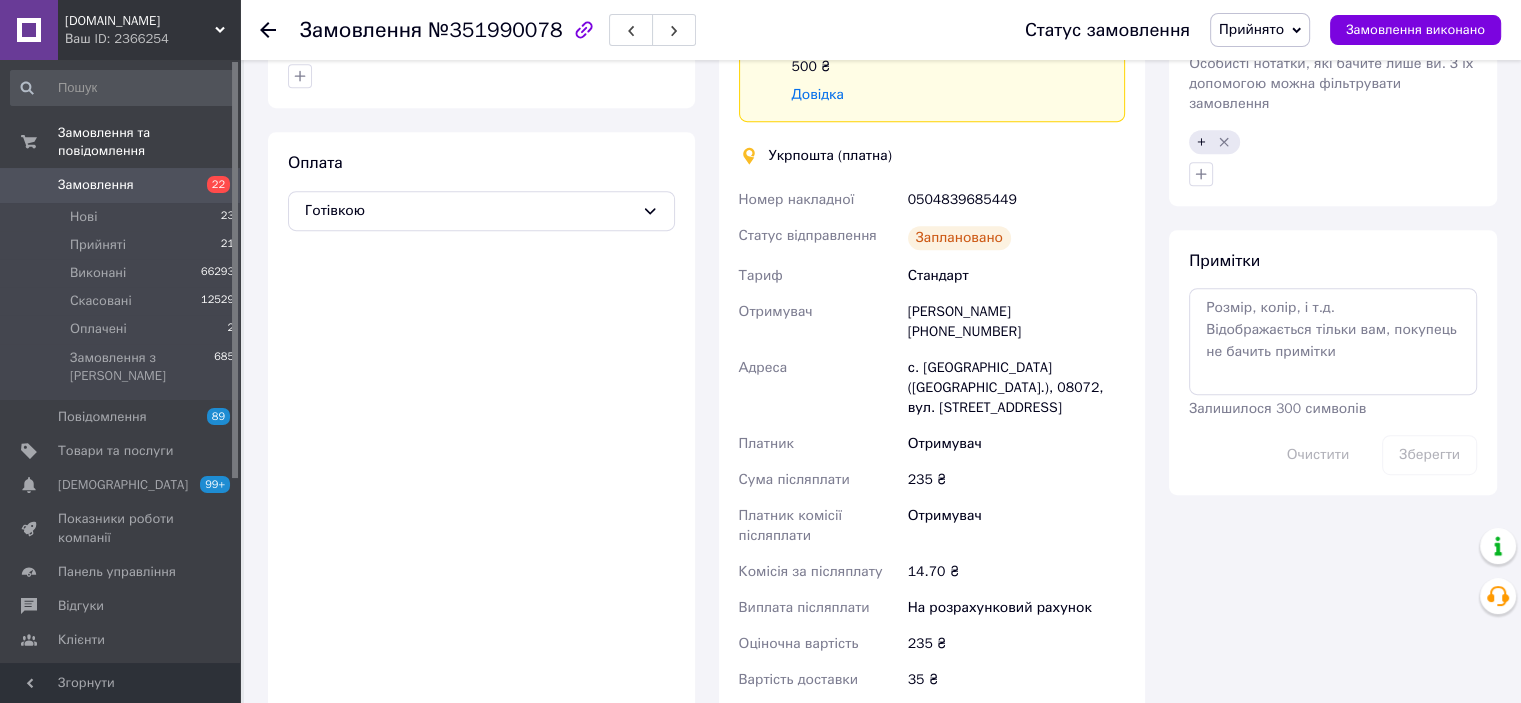 drag, startPoint x: 1456, startPoint y: 43, endPoint x: 1459, endPoint y: 12, distance: 31.144823 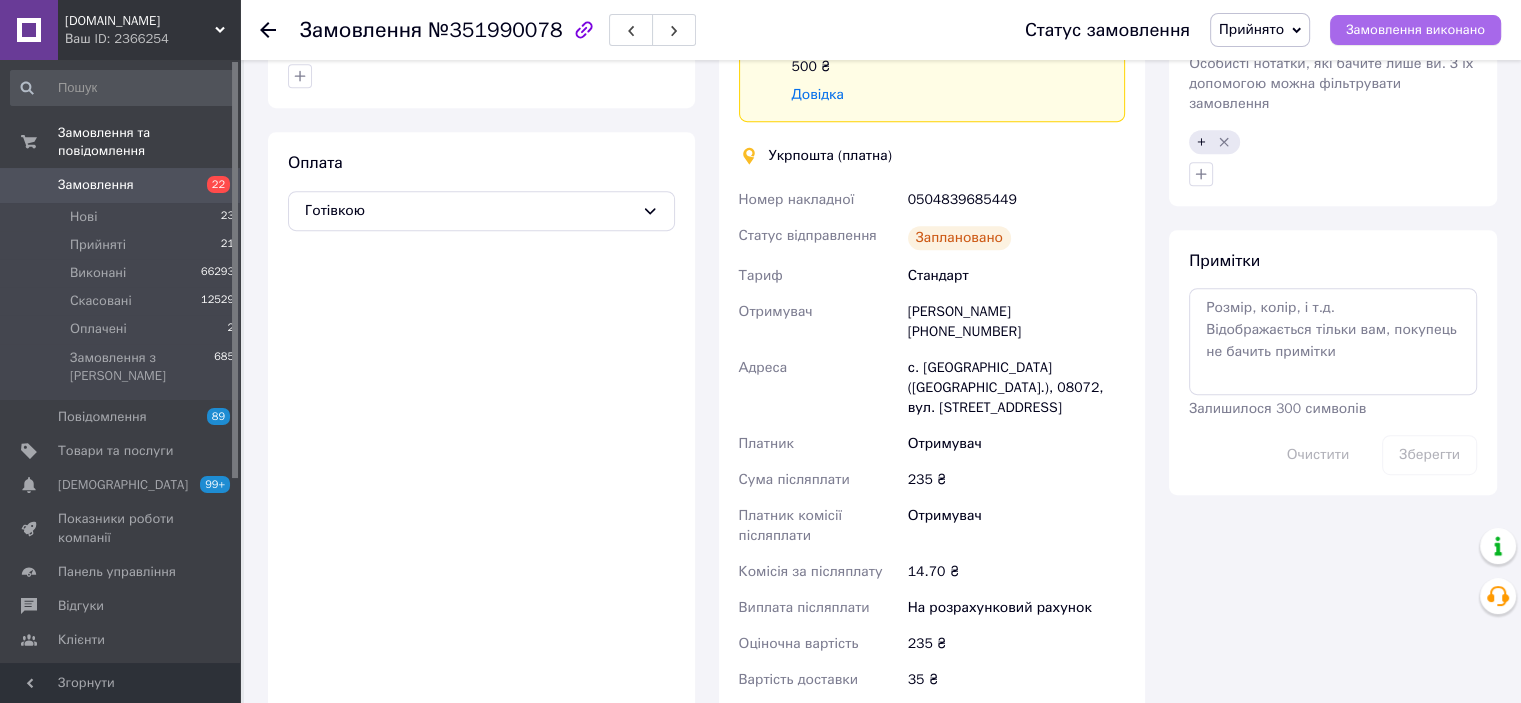 click on "Замовлення виконано" at bounding box center [1415, 30] 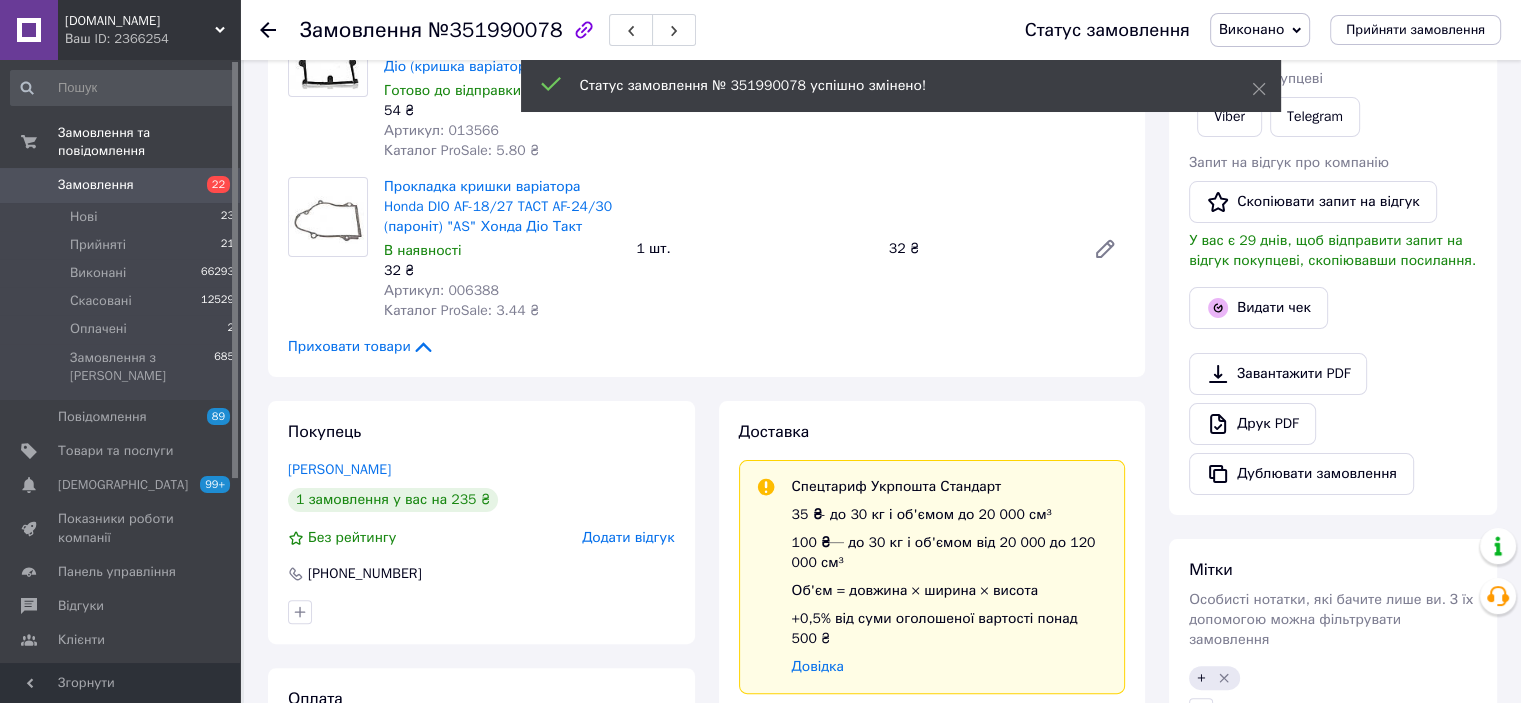 scroll, scrollTop: 126, scrollLeft: 0, axis: vertical 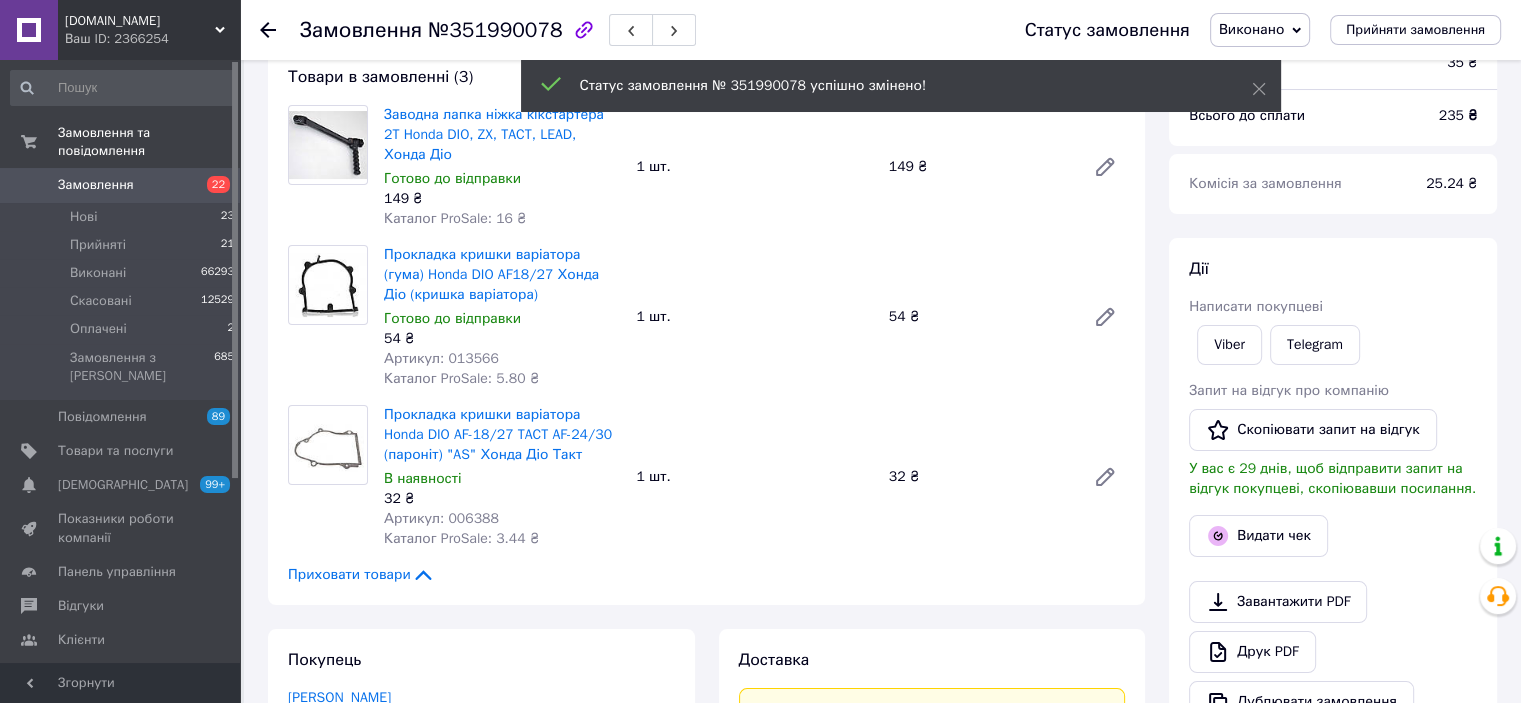 click on "Прокладка кришки варіатора (гума) Honda DIO AF18/27 Хонда Діо (кришка варіатора) Готово до відправки 54 ₴ Артикул: 013566 Каталог ProSale: 5.80 ₴  1 шт. 54 ₴" at bounding box center (754, 317) 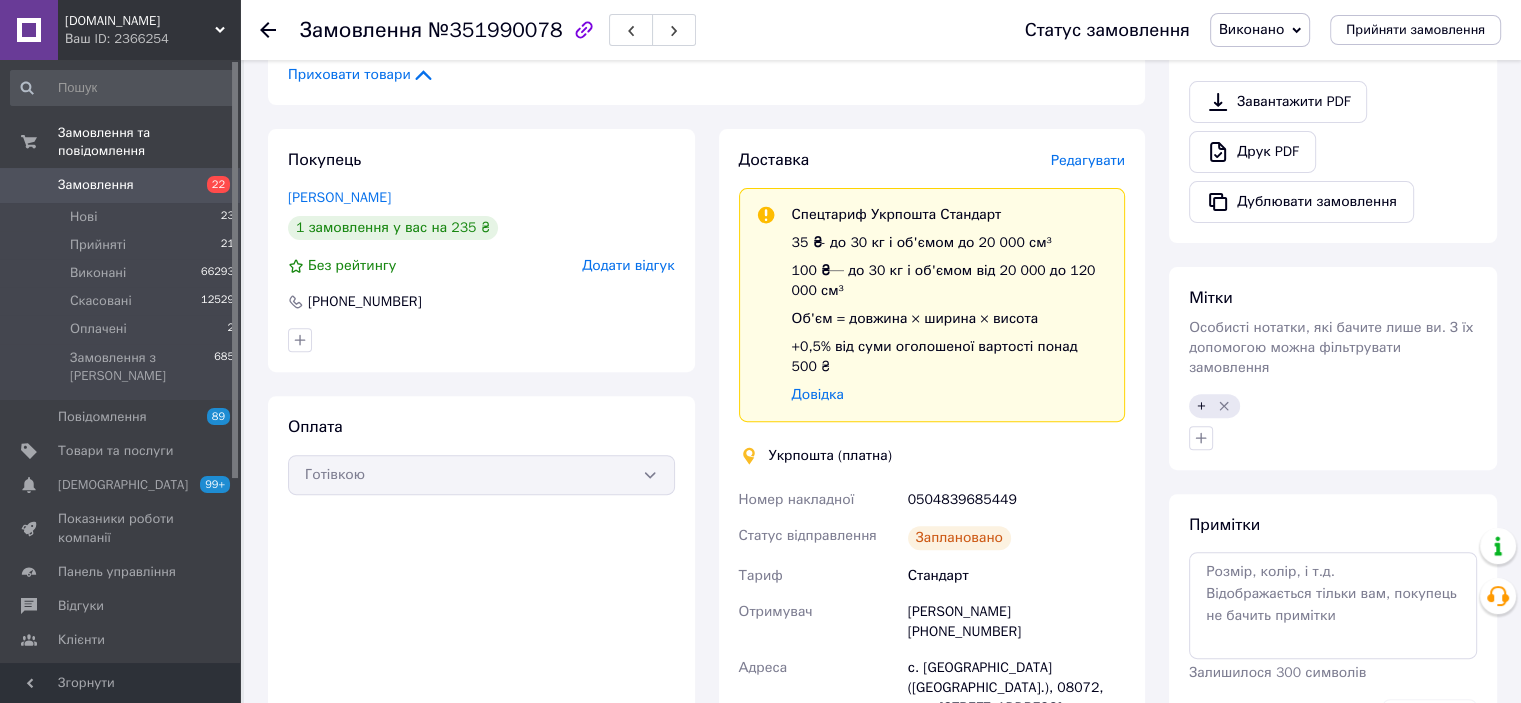 scroll, scrollTop: 426, scrollLeft: 0, axis: vertical 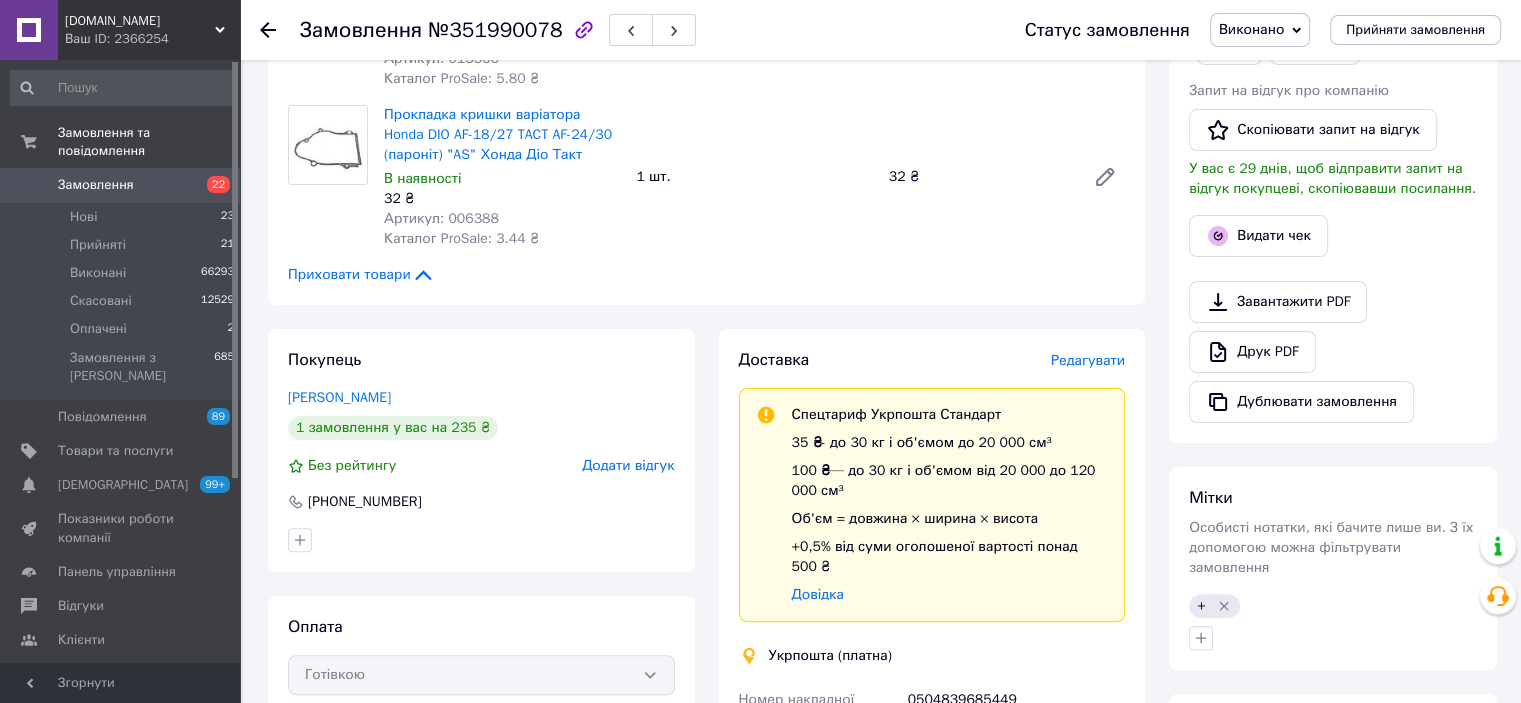 click on "Замовлення з додатку 09.07.2025 | 23:01 Товари в замовленні (3) Заводна лапка ніжка кікстартера 2T Honda DIO, ZX, TACT, LEAD, Хонда Діо Готово до відправки 149 ₴ Каталог ProSale: 16 ₴  1 шт. 149 ₴ Прокладка кришки варіатора (гума) Honda DIO AF18/27 Хонда Діо (кришка варіатора) Готово до відправки 54 ₴ Артикул: 013566 Каталог ProSale: 5.80 ₴  1 шт. 54 ₴ Прокладка кришки варіатора Honda DIO AF-18/27 TACT AF-24/30 (пароніт) "AS" Хонда Діо Такт В наявності 32 ₴ Артикул: 006388 Каталог ProSale: 3.44 ₴  1 шт. 32 ₴ Приховати товари Покупець лимар гордій 1 замовлення у вас на 235 ₴ Без рейтингу   Додати відгук +380509639822 Оплата Готівкою Доставка" at bounding box center [706, 677] 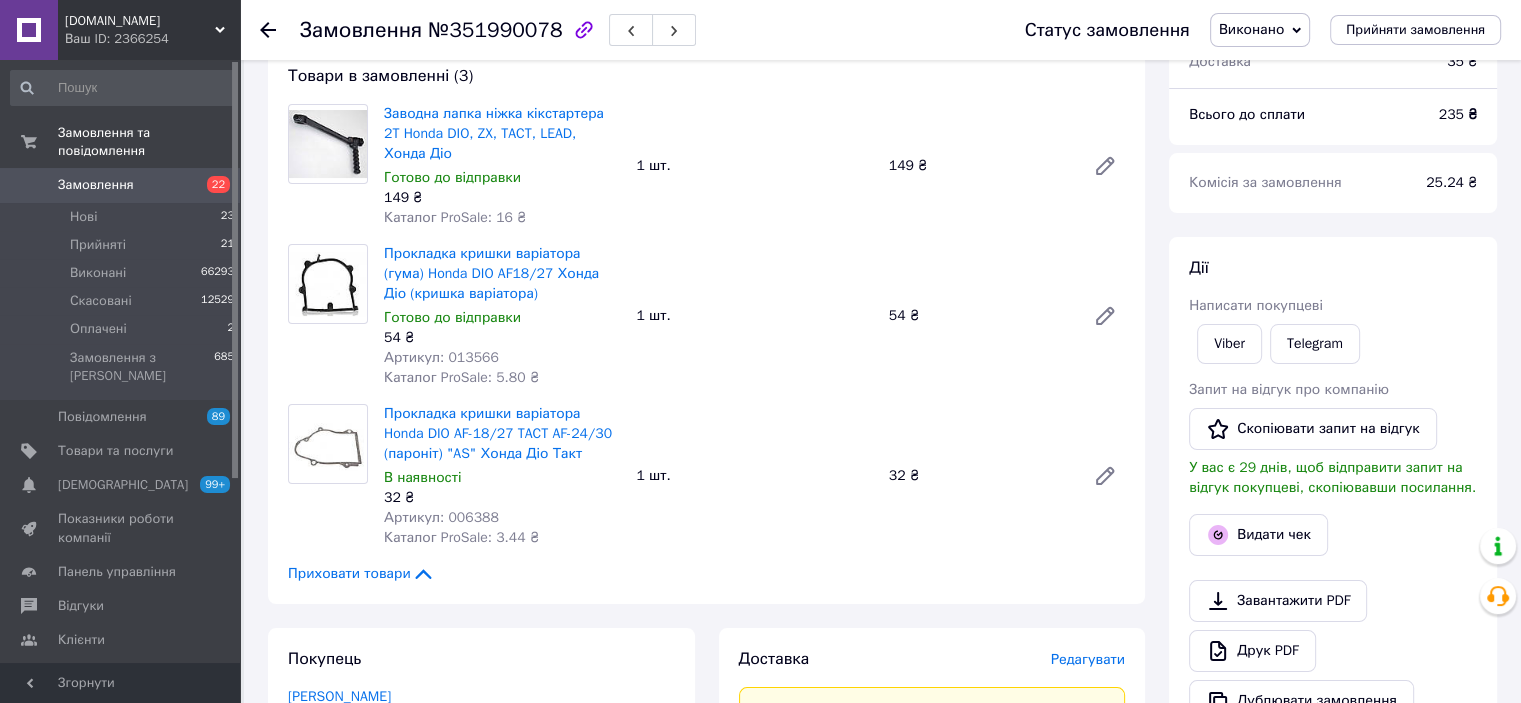 click on "54 ₴" at bounding box center (979, 316) 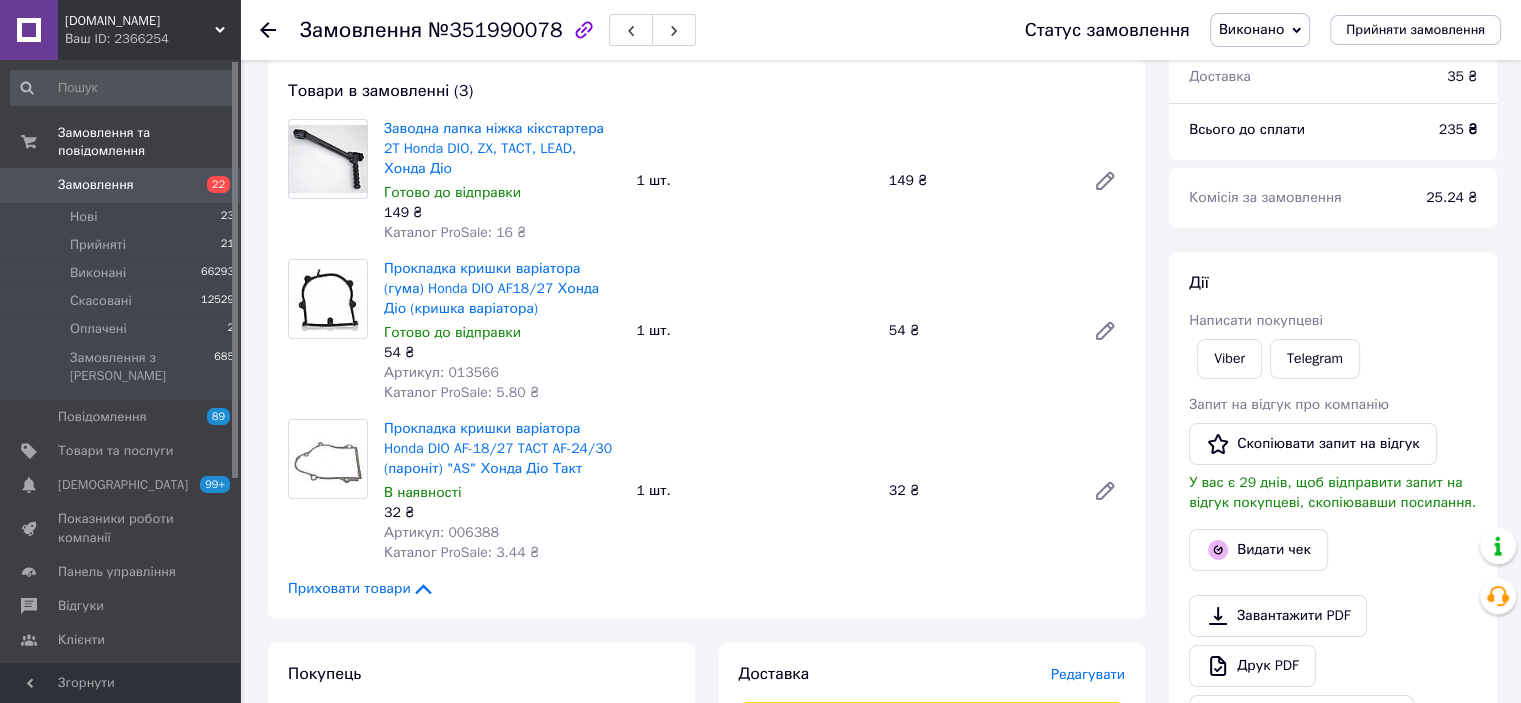 scroll, scrollTop: 100, scrollLeft: 0, axis: vertical 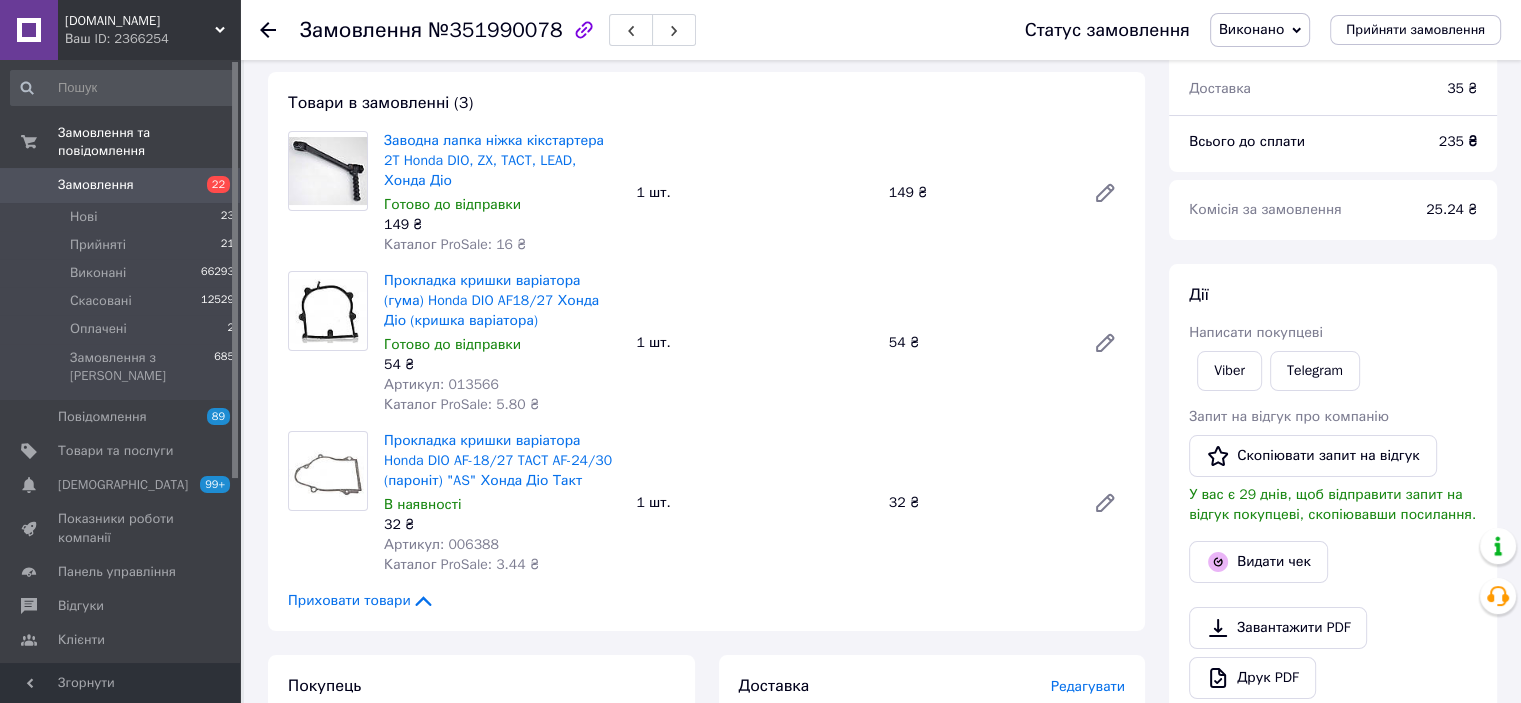 click on "Прокладка кришки варіатора (гума) Honda DIO AF18/27 Хонда Діо (кришка варіатора) Готово до відправки 54 ₴ Артикул: 013566 Каталог ProSale: 5.80 ₴  1 шт. 54 ₴" at bounding box center [754, 343] 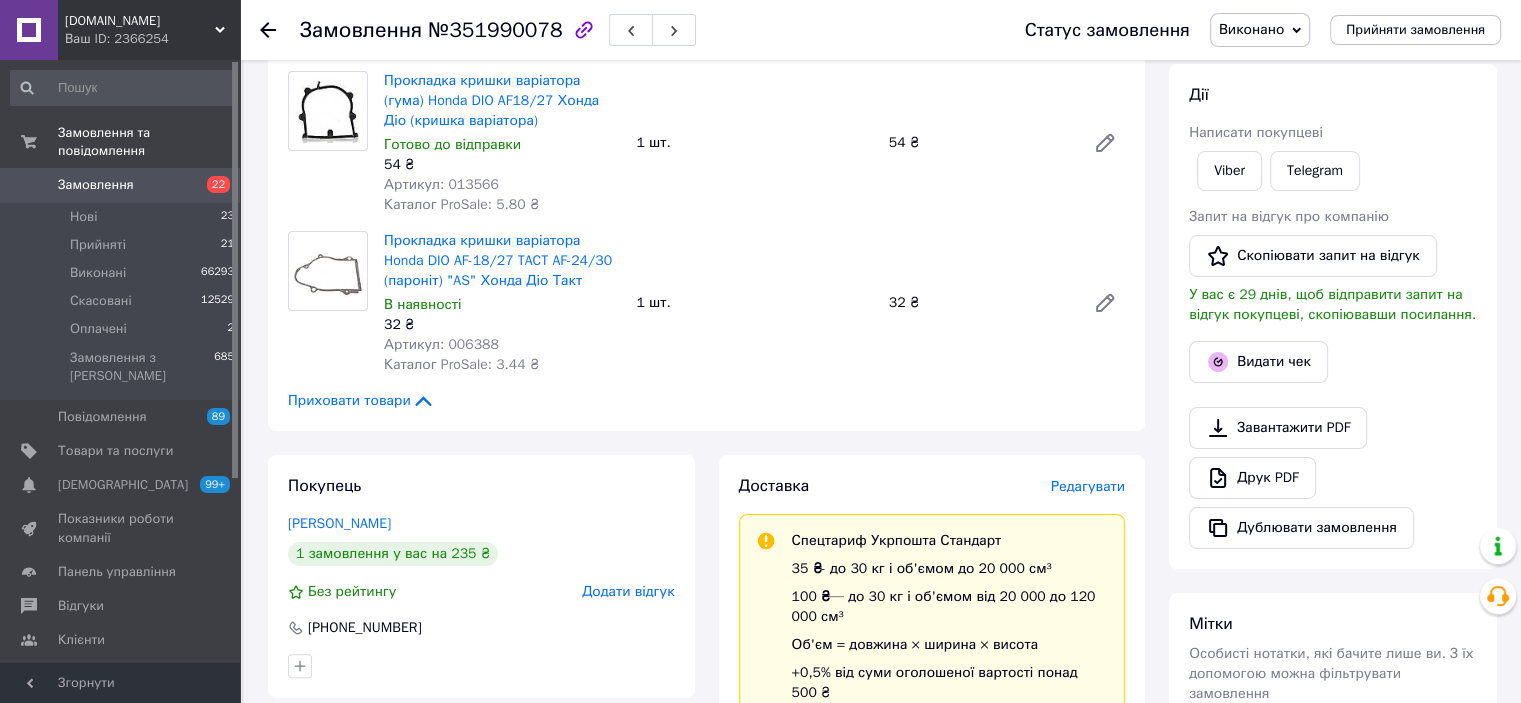 scroll, scrollTop: 0, scrollLeft: 0, axis: both 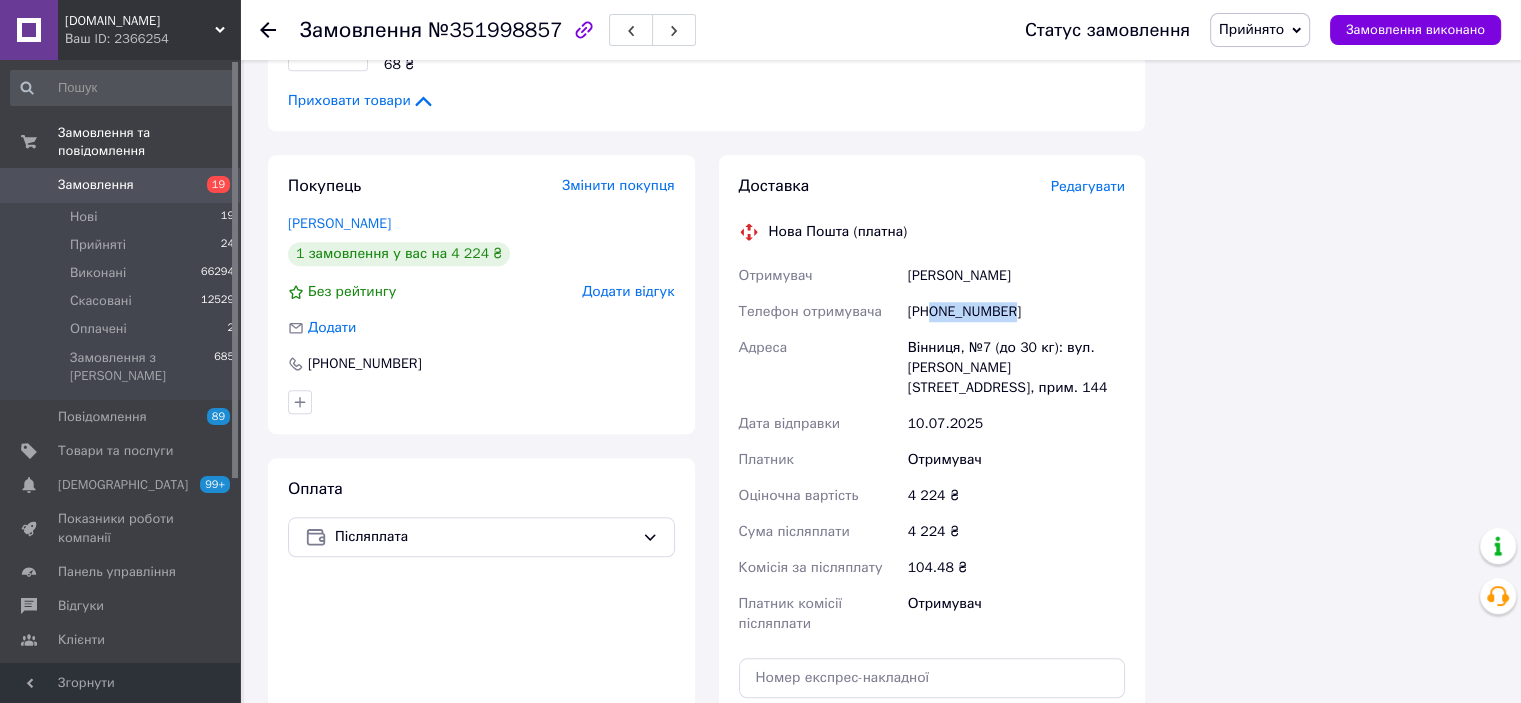 drag, startPoint x: 1016, startPoint y: 283, endPoint x: 931, endPoint y: 285, distance: 85.02353 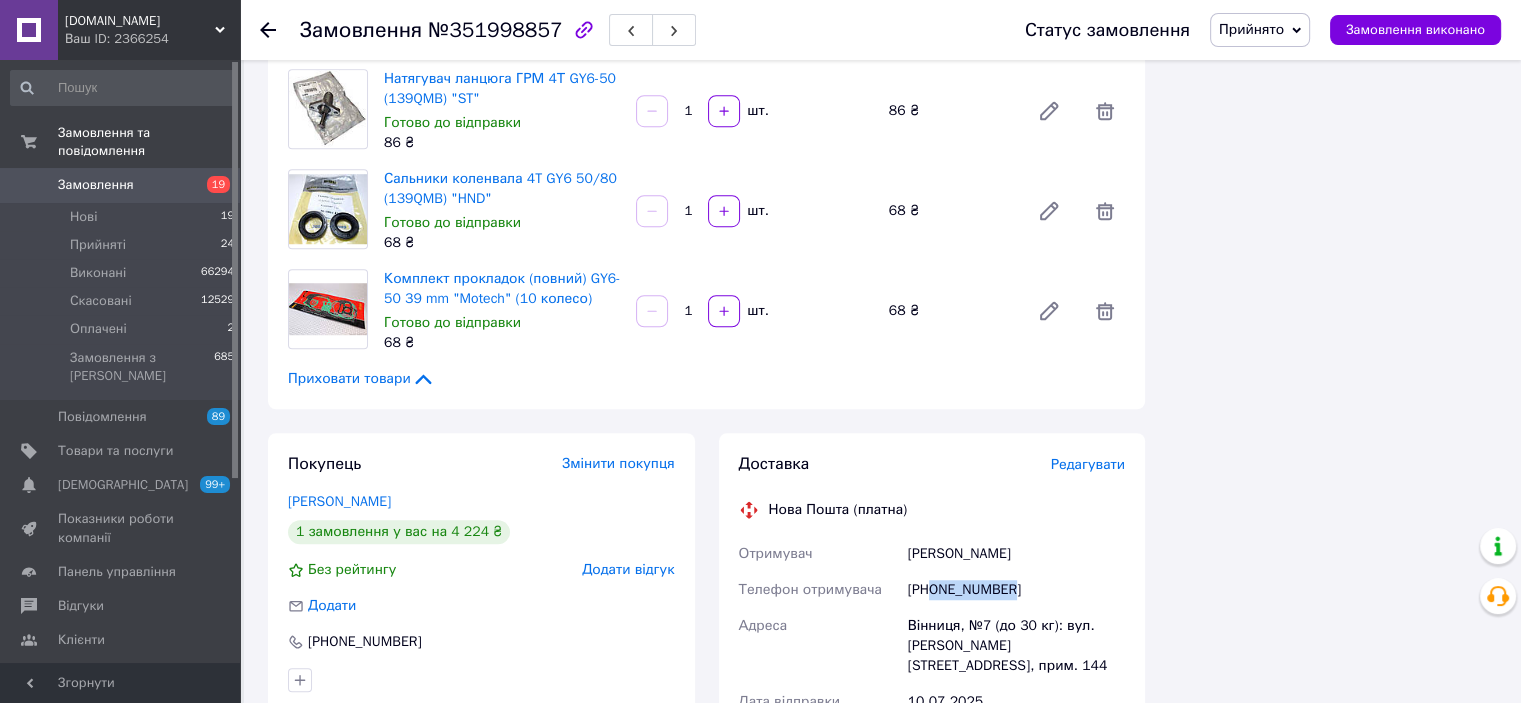 scroll, scrollTop: 1500, scrollLeft: 0, axis: vertical 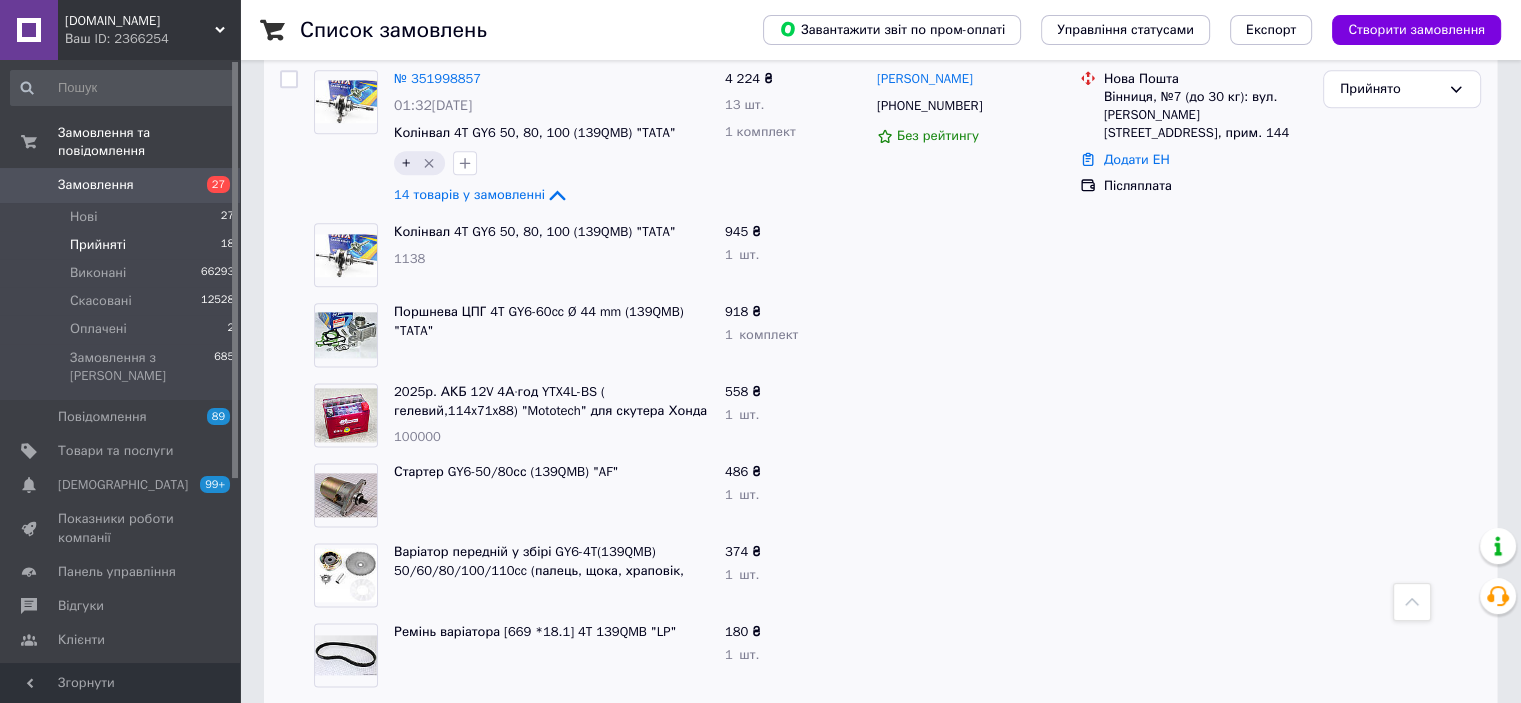 click on "945 ₴ 1   шт." at bounding box center [793, 255] 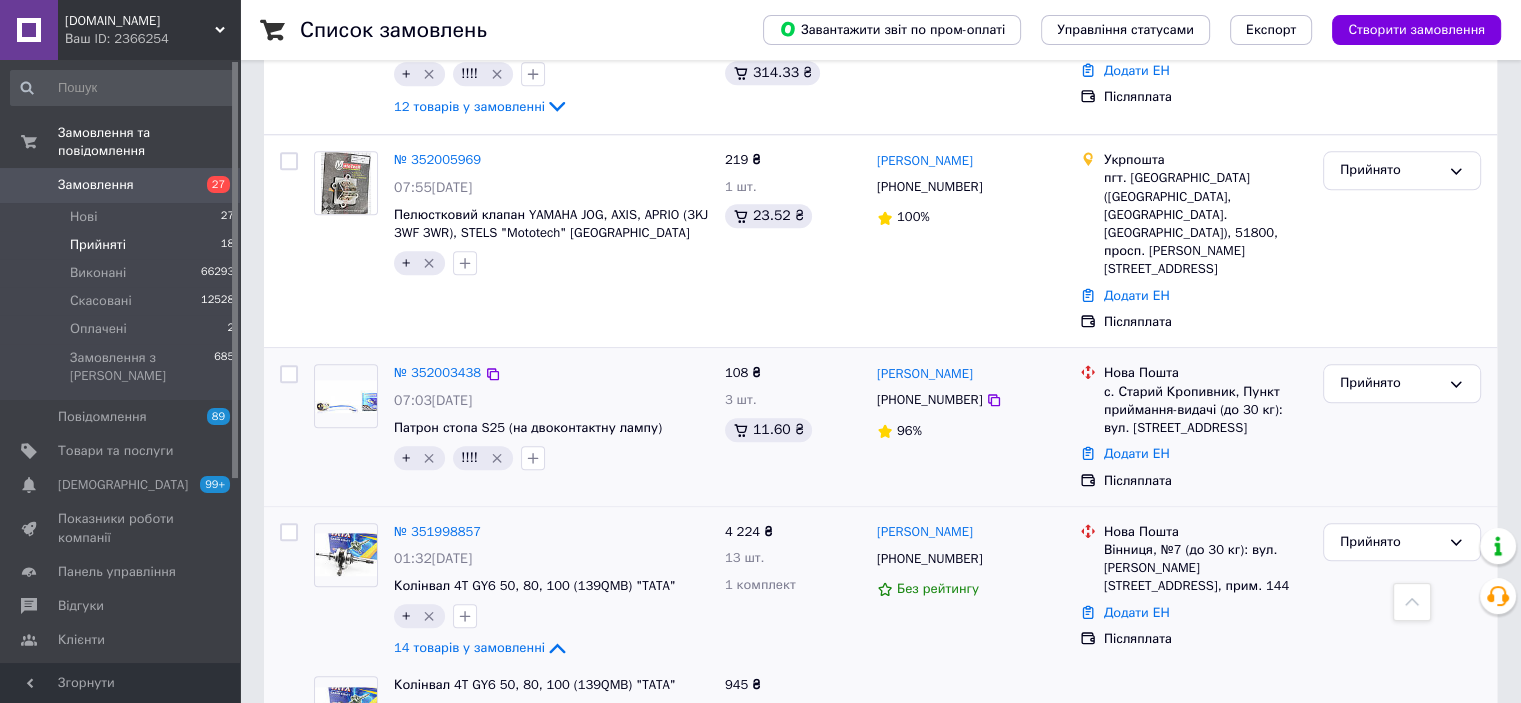 scroll, scrollTop: 2200, scrollLeft: 0, axis: vertical 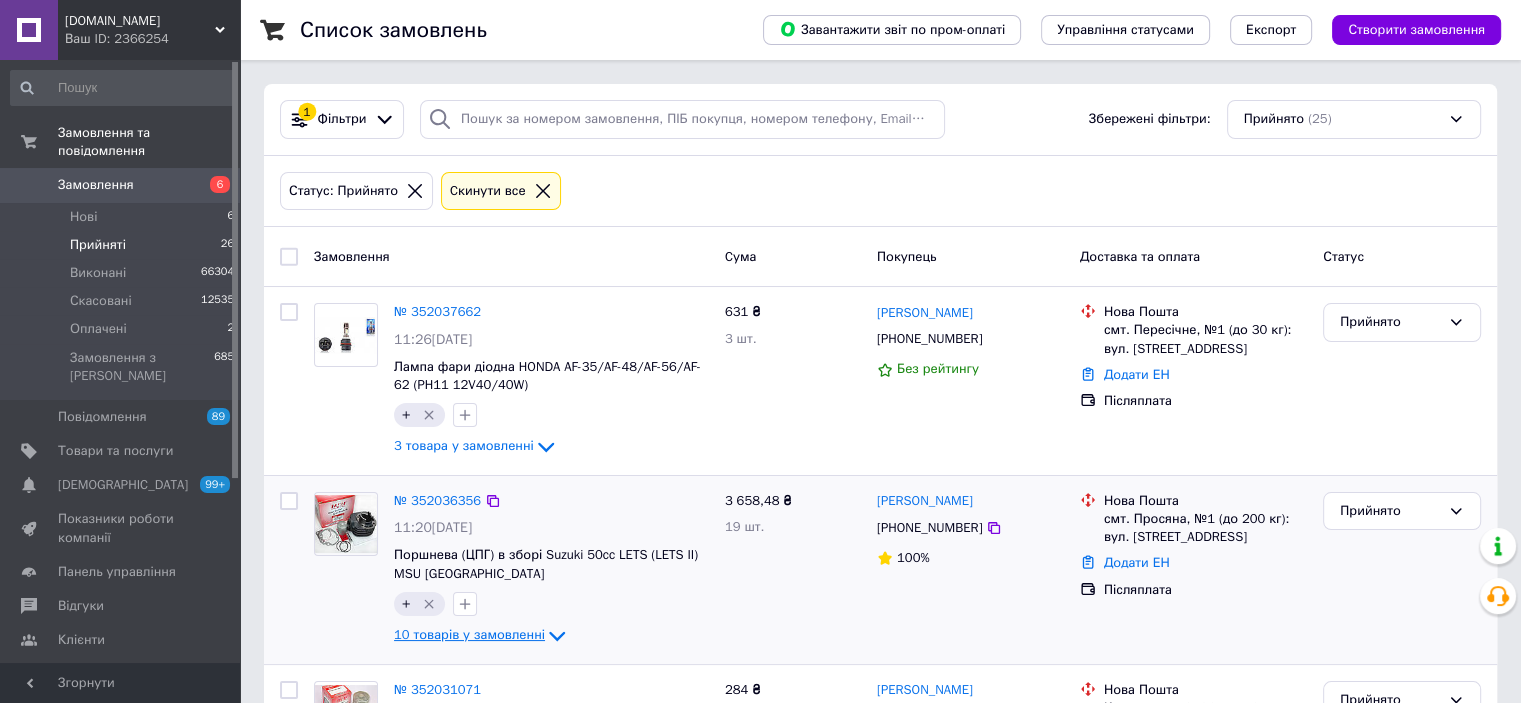 drag, startPoint x: 484, startPoint y: 631, endPoint x: 532, endPoint y: 617, distance: 50 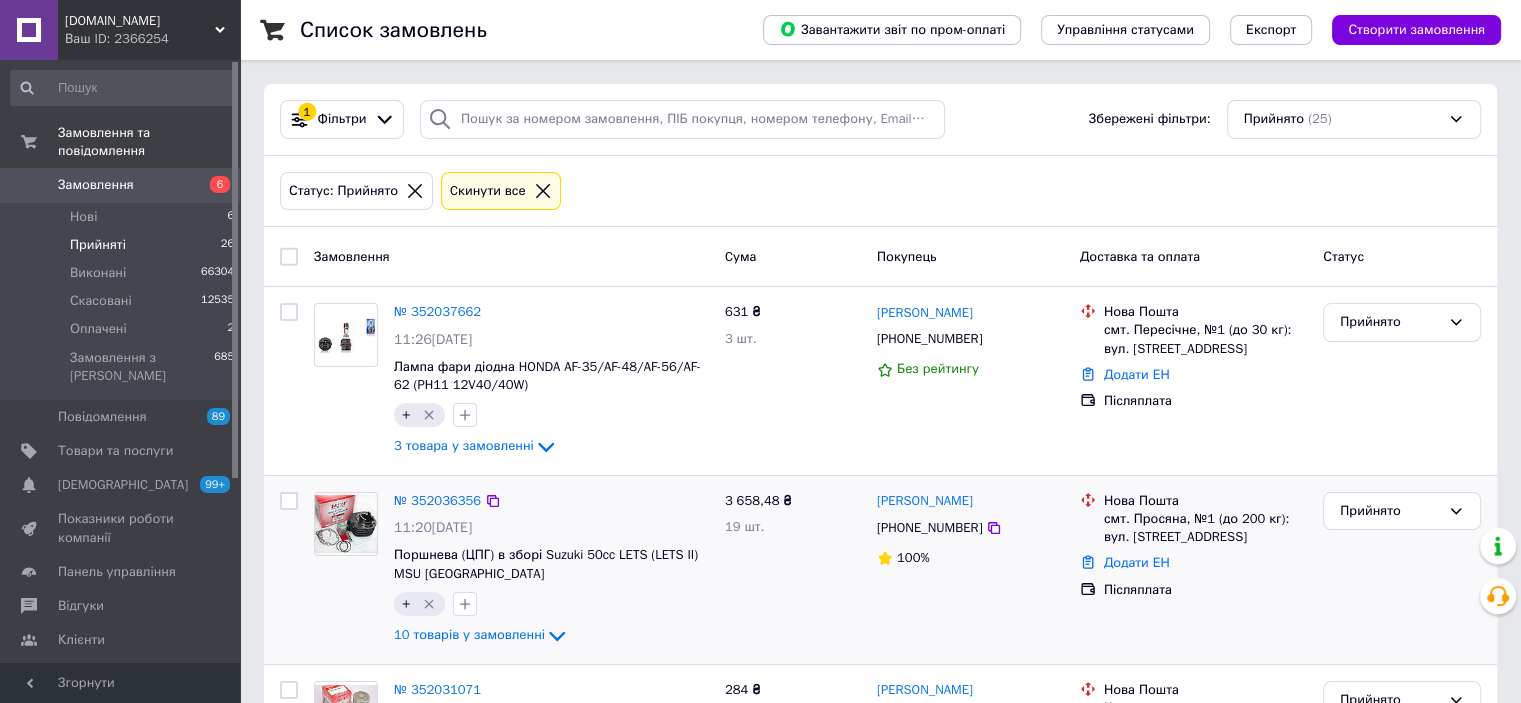click on "10 товарів у замовленні" at bounding box center (469, 634) 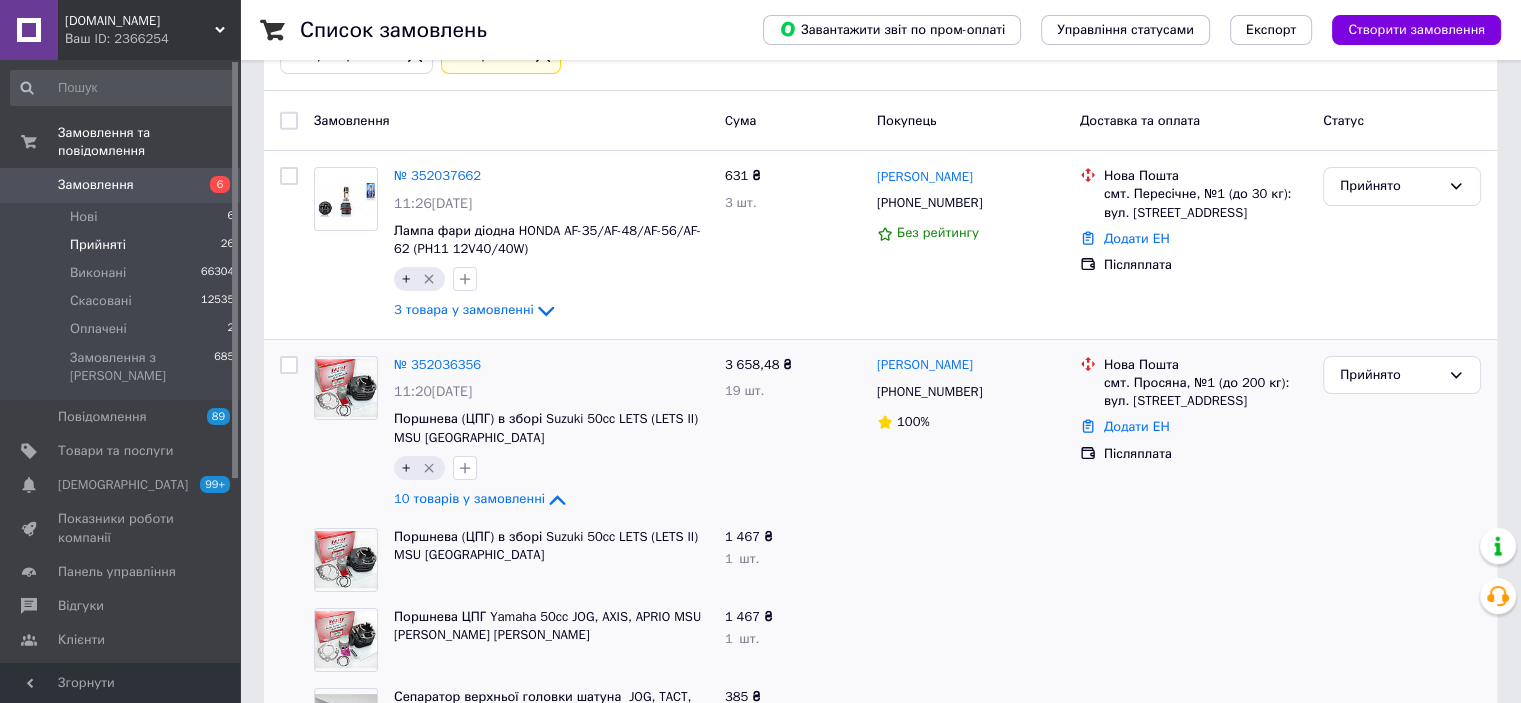 scroll, scrollTop: 300, scrollLeft: 0, axis: vertical 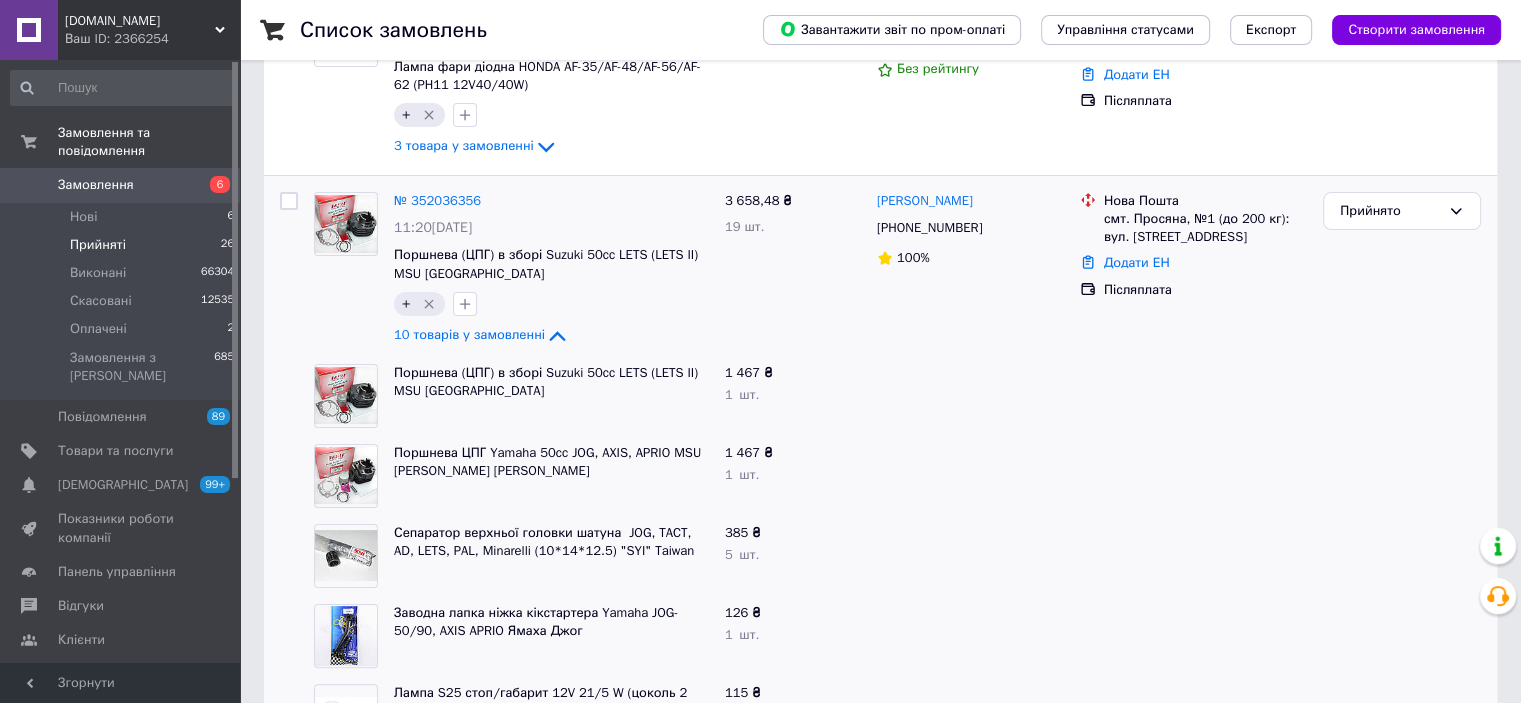 drag, startPoint x: 114, startPoint y: 227, endPoint x: 180, endPoint y: 24, distance: 213.4596 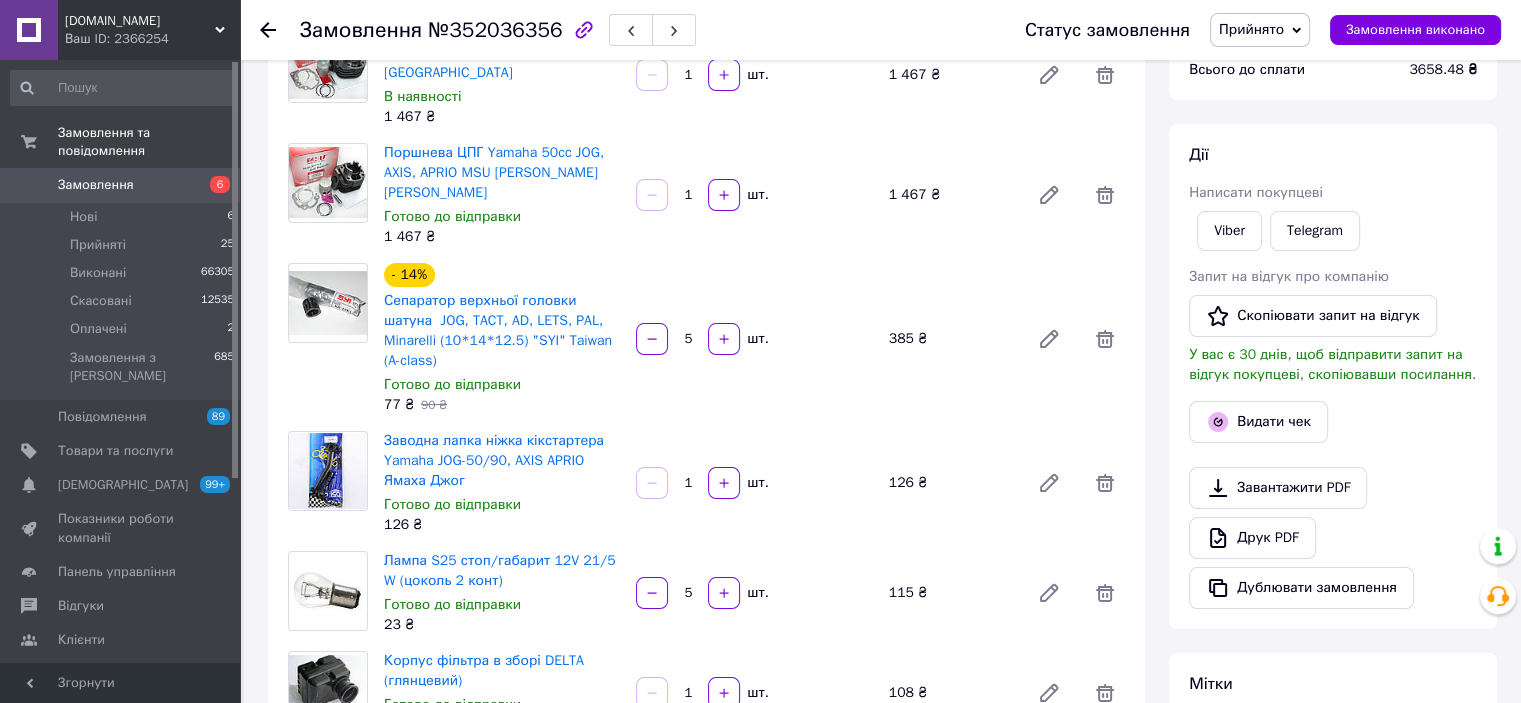scroll, scrollTop: 200, scrollLeft: 0, axis: vertical 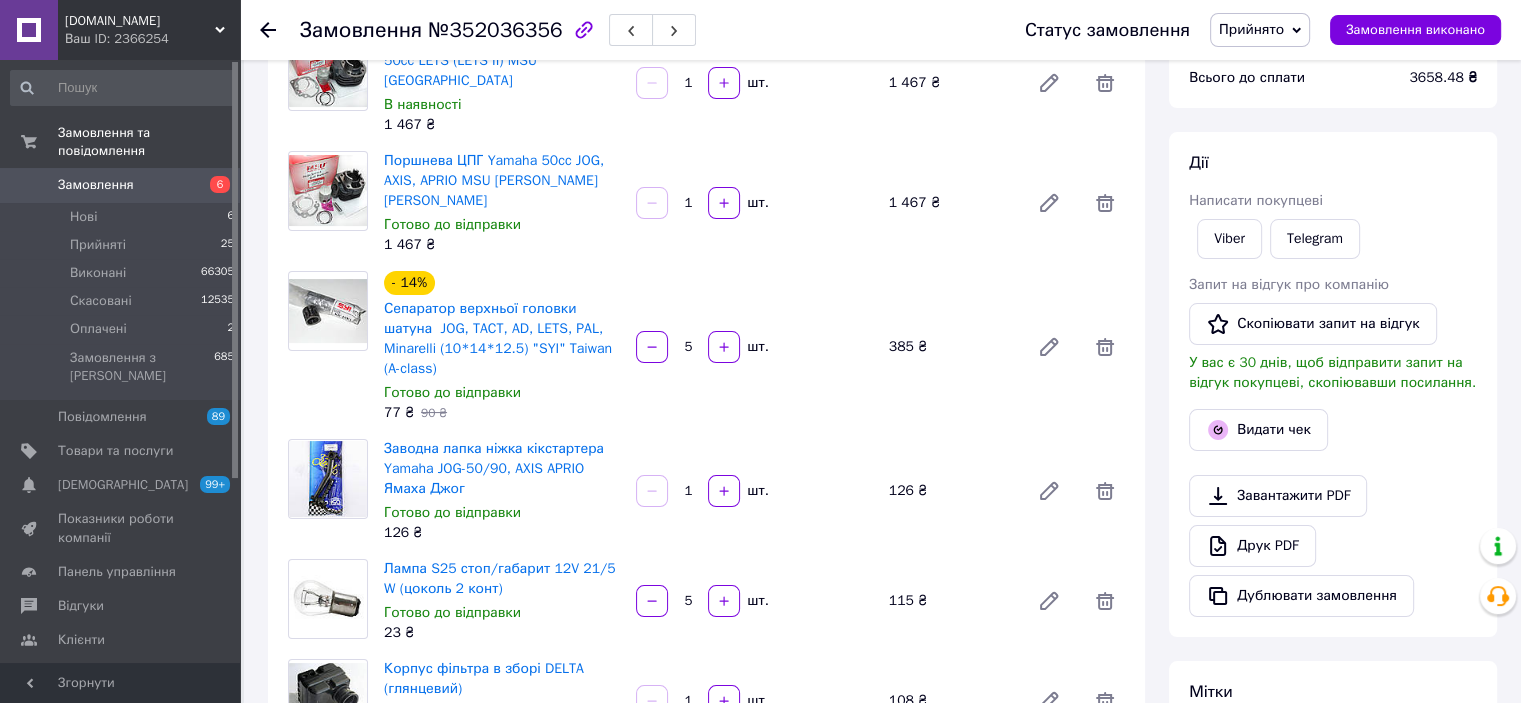 click on "- 14% Сепаратор верхньої головки шатуна ﻿ JOG, TACT, AD, LETS, PAL, Minarelli (10*14*12.5) "SYI" [PERSON_NAME] (A-class)﻿ Готово до відправки 77 ₴   90 ₴" at bounding box center [502, 347] 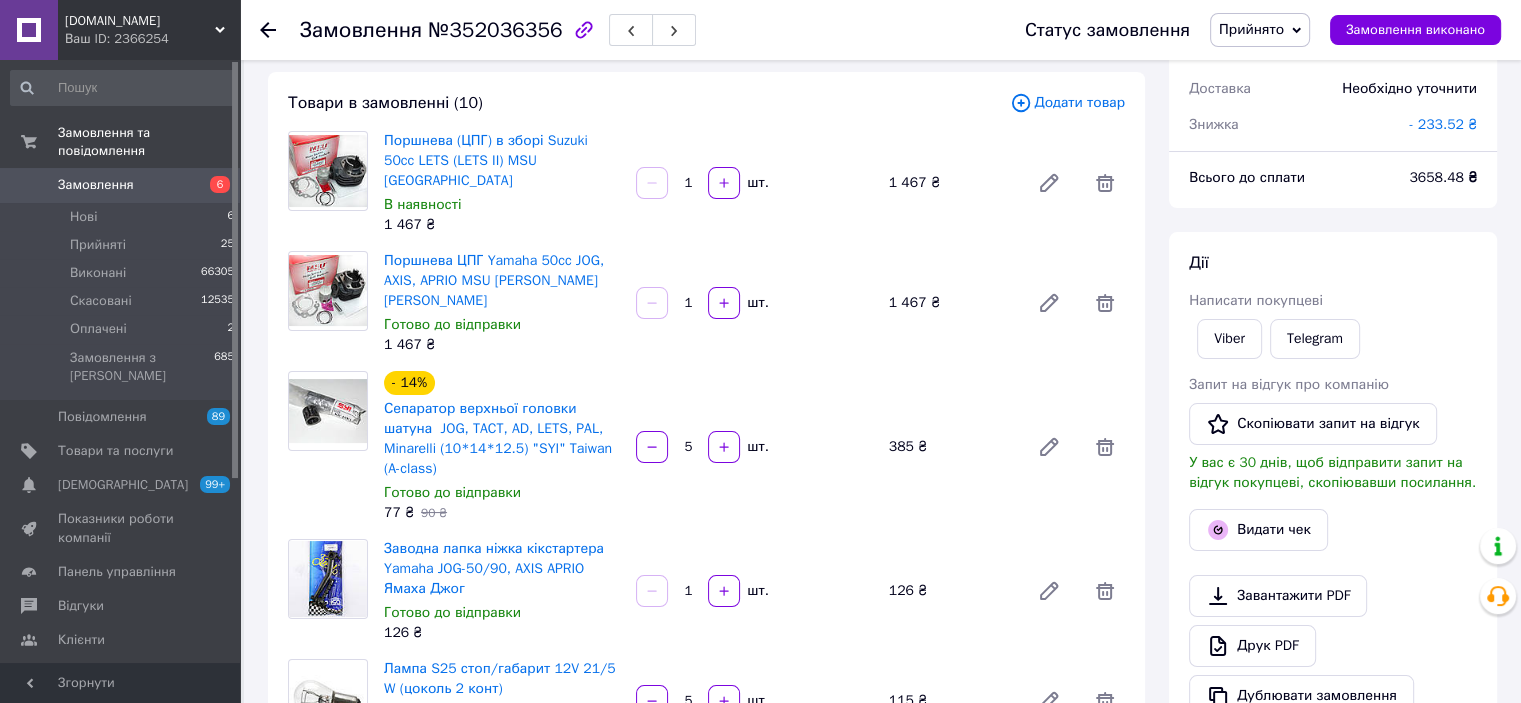scroll, scrollTop: 0, scrollLeft: 0, axis: both 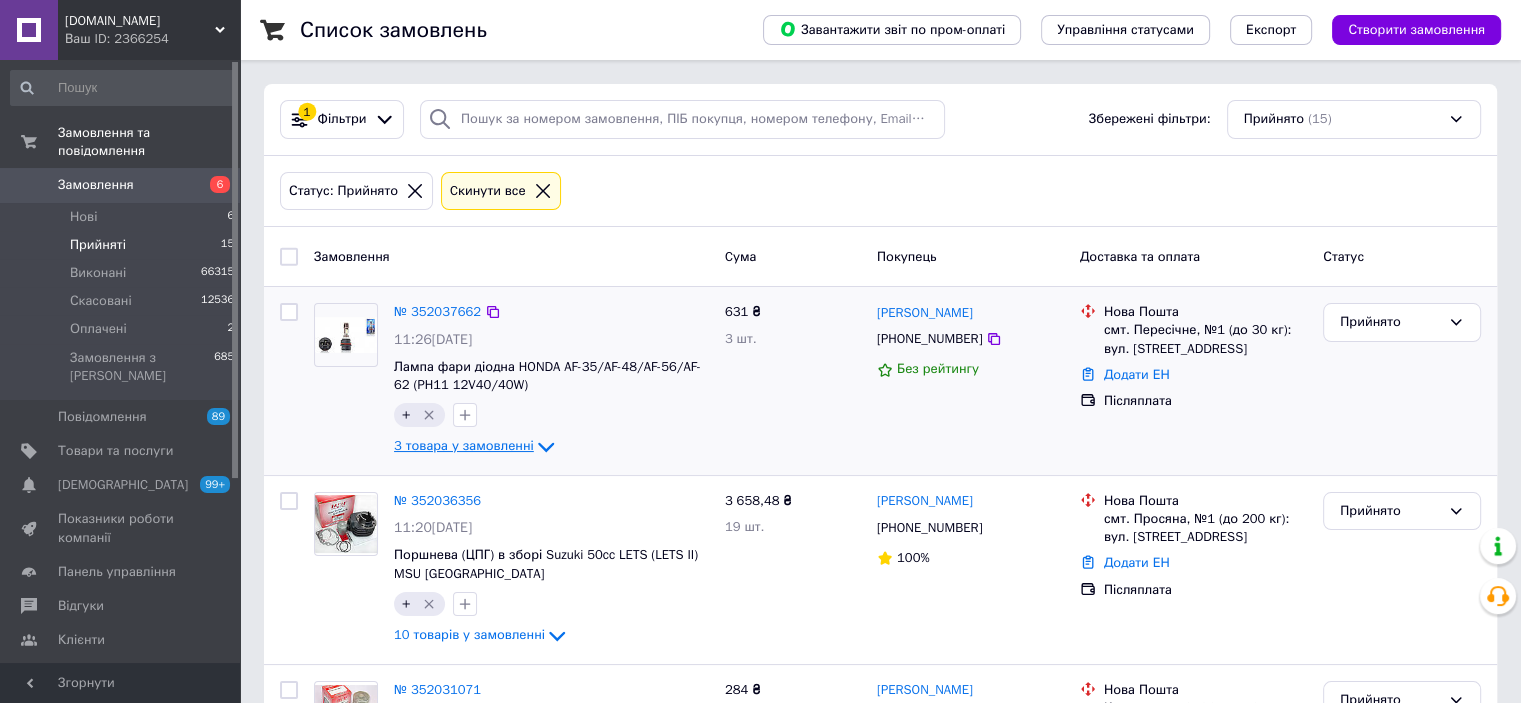 click on "3 товара у замовленні" at bounding box center (464, 446) 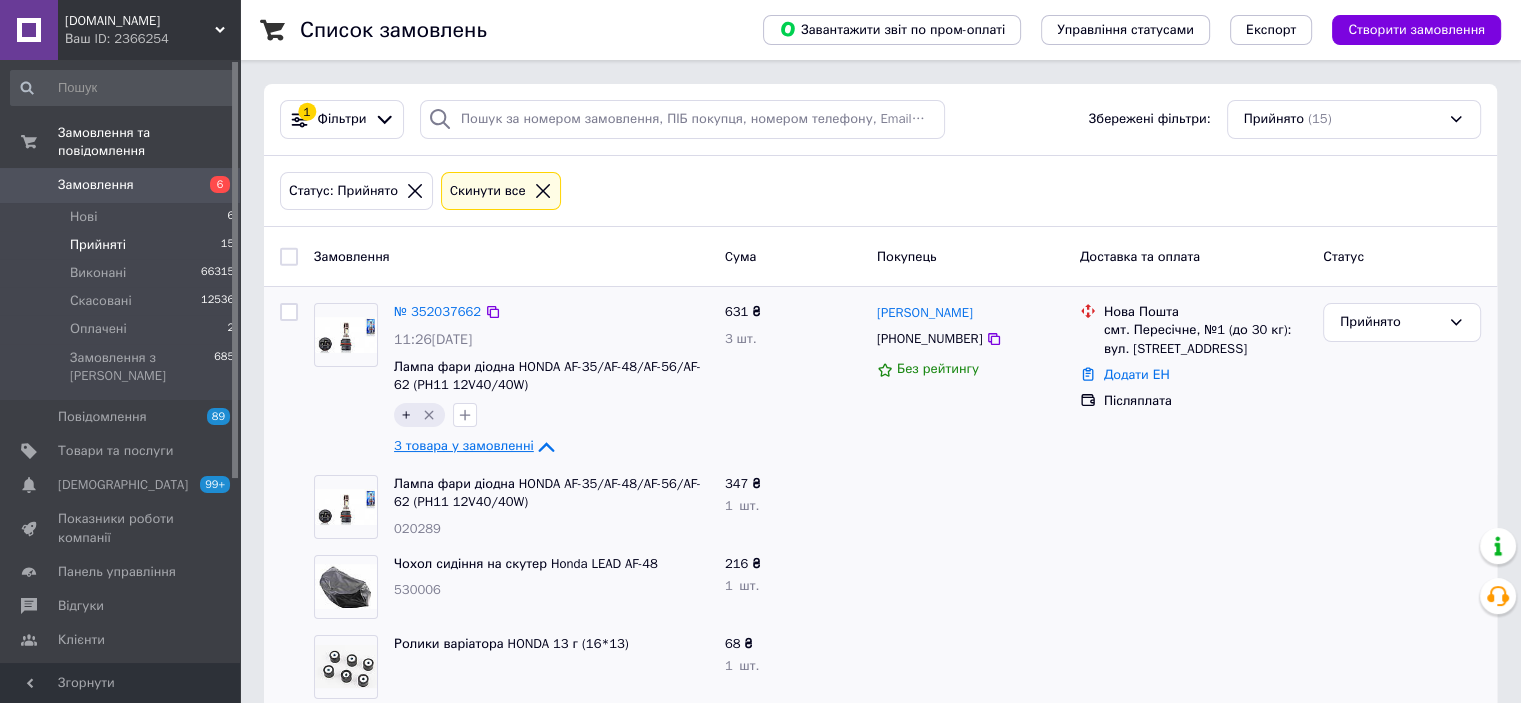 click on "3 товара у замовленні" at bounding box center (464, 446) 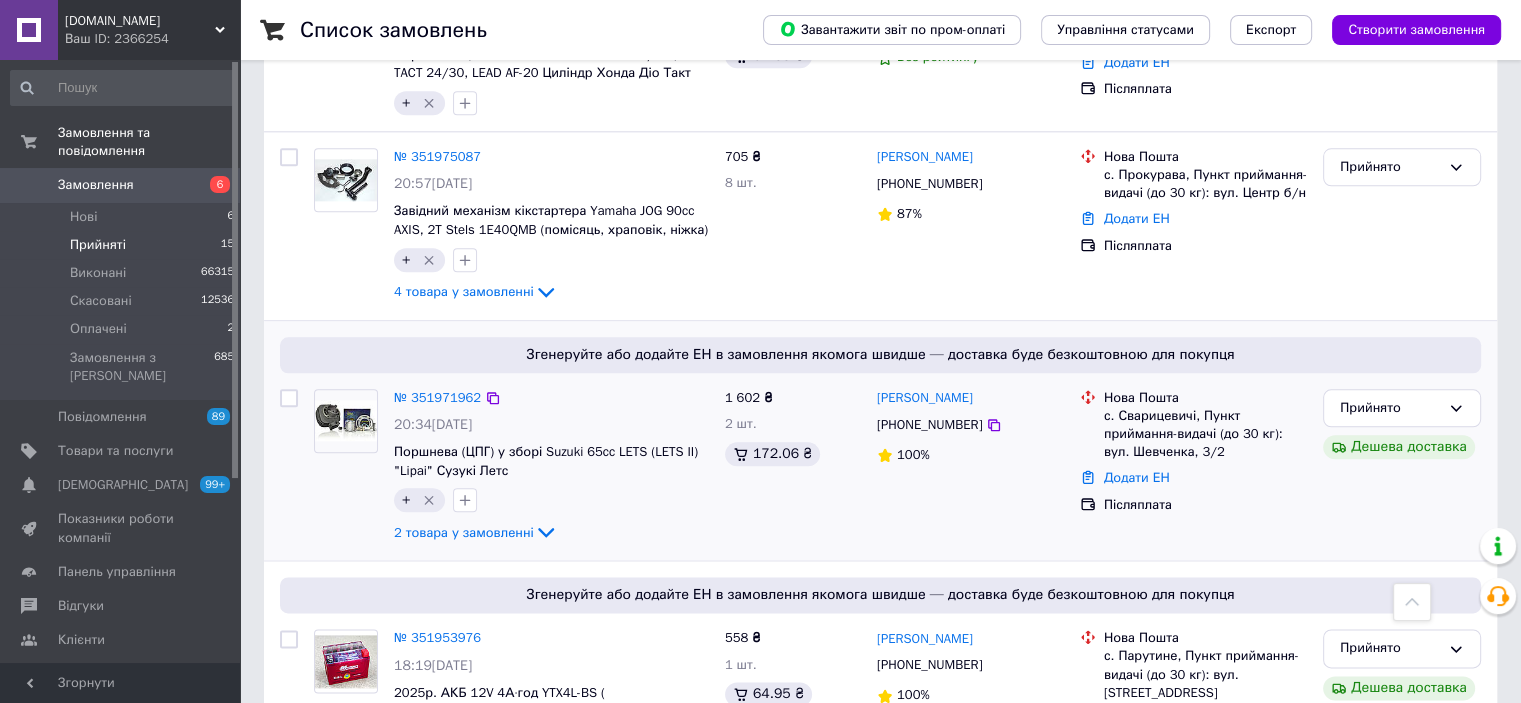 scroll, scrollTop: 2376, scrollLeft: 0, axis: vertical 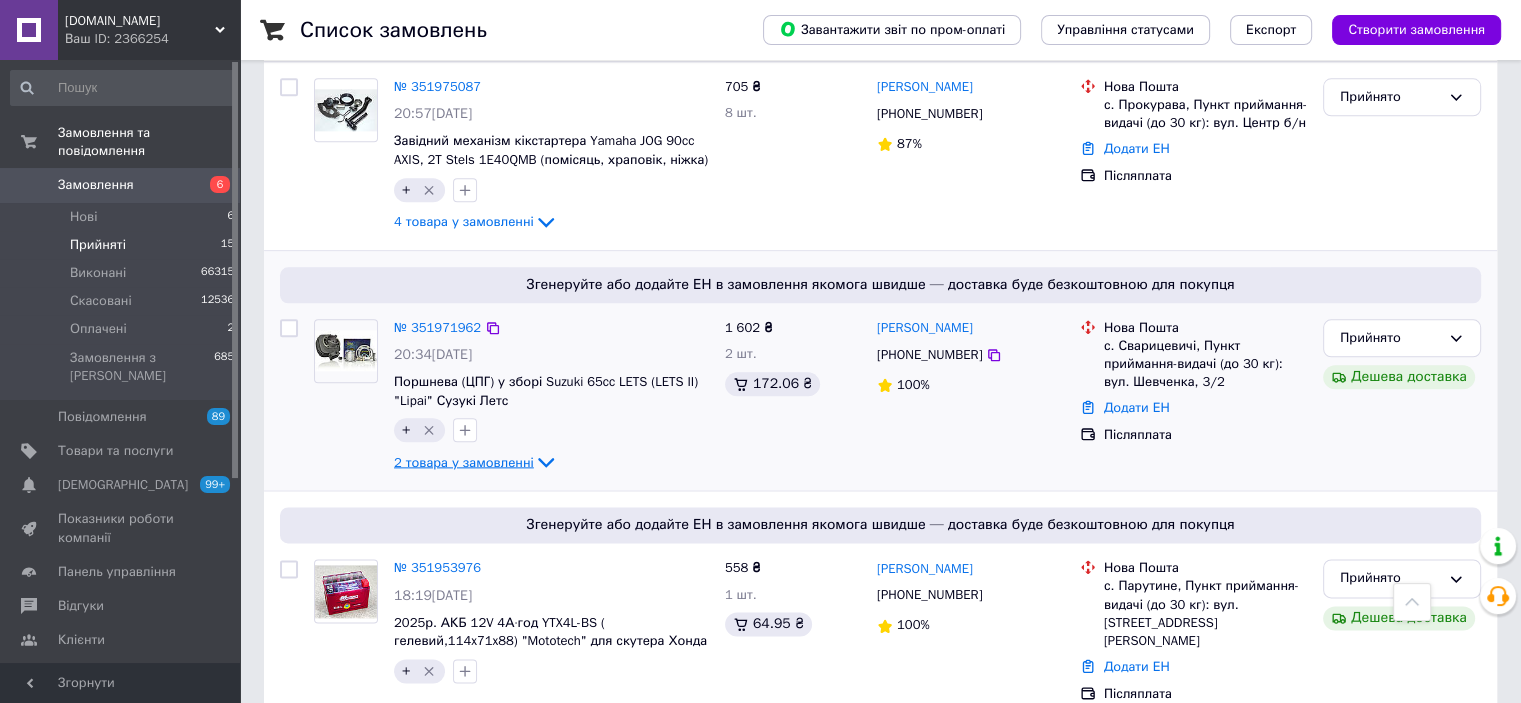 click on "2 товара у замовленні" at bounding box center [464, 461] 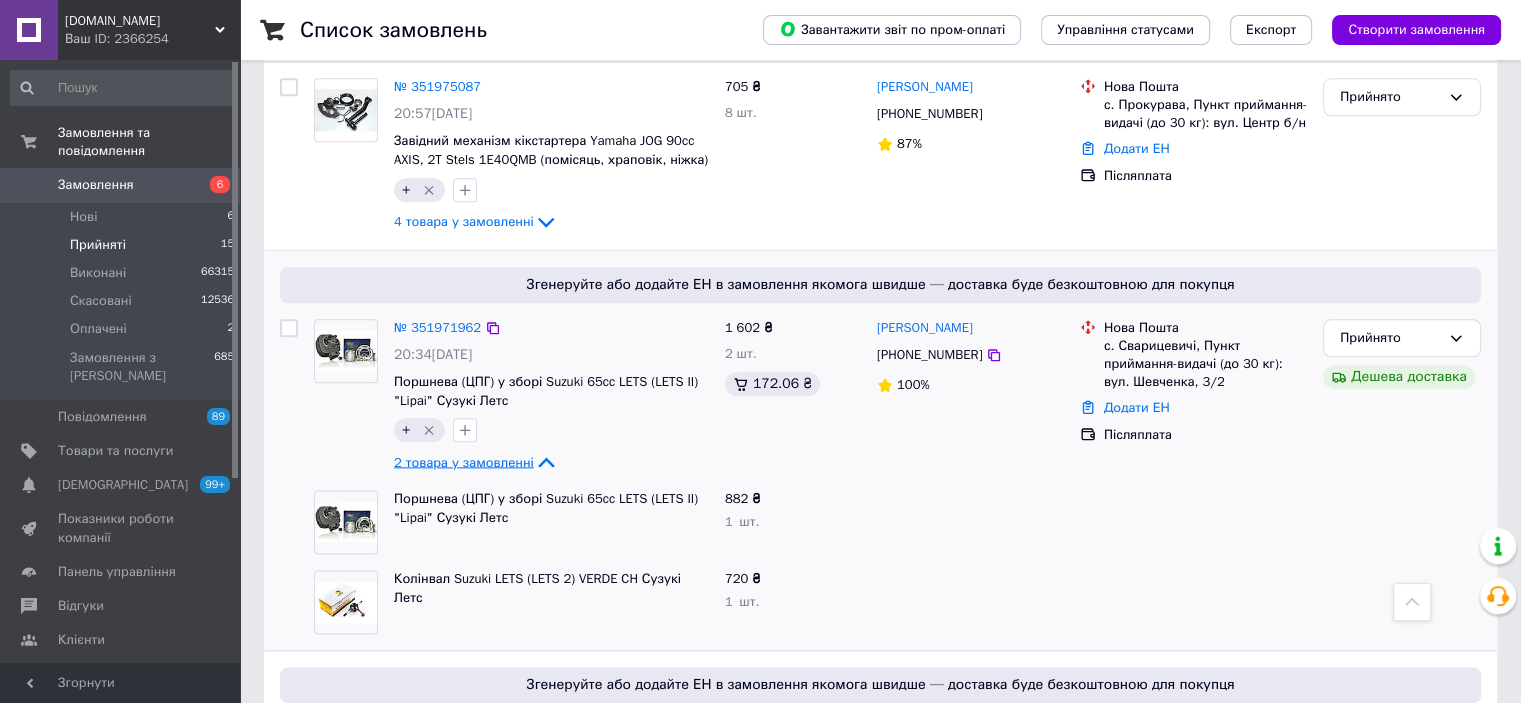 click on "2 товара у замовленні" at bounding box center [464, 461] 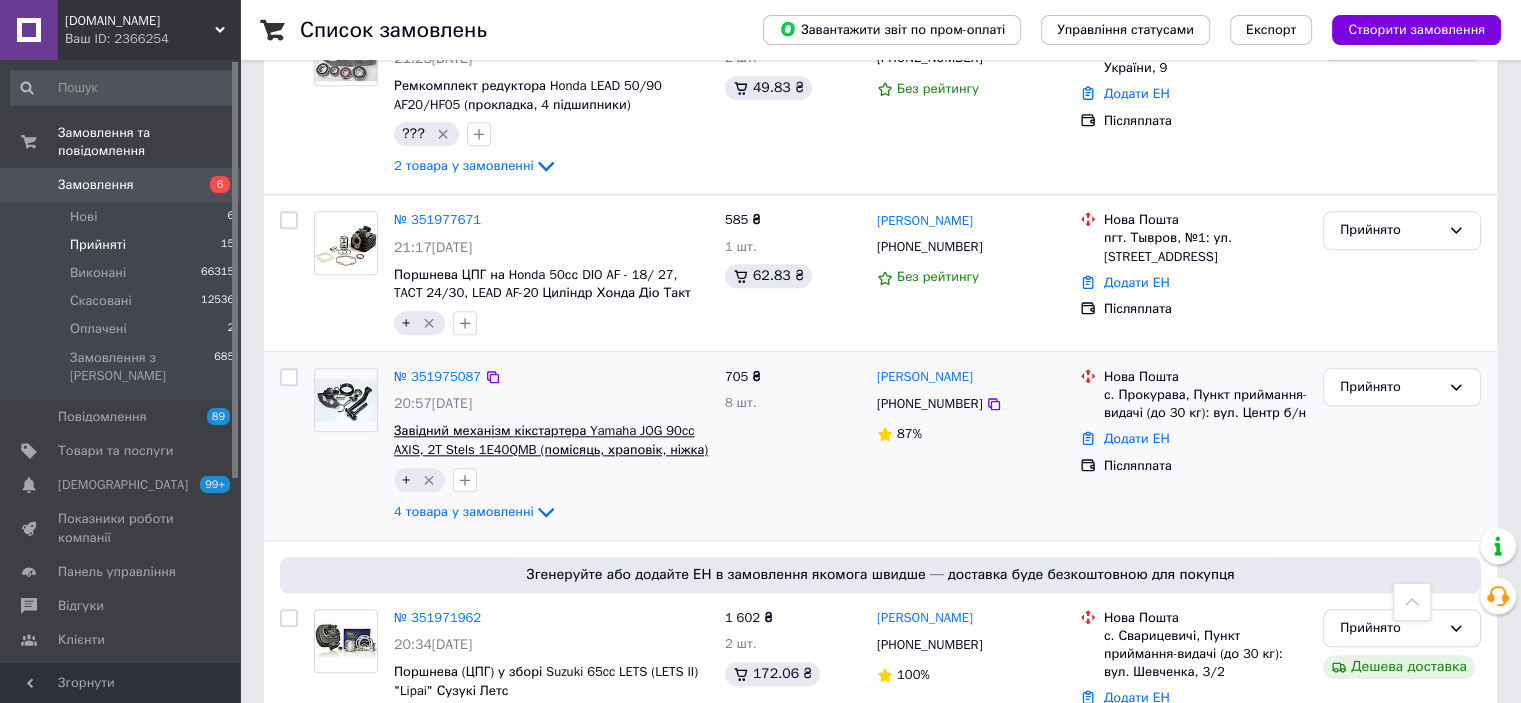 scroll, scrollTop: 2076, scrollLeft: 0, axis: vertical 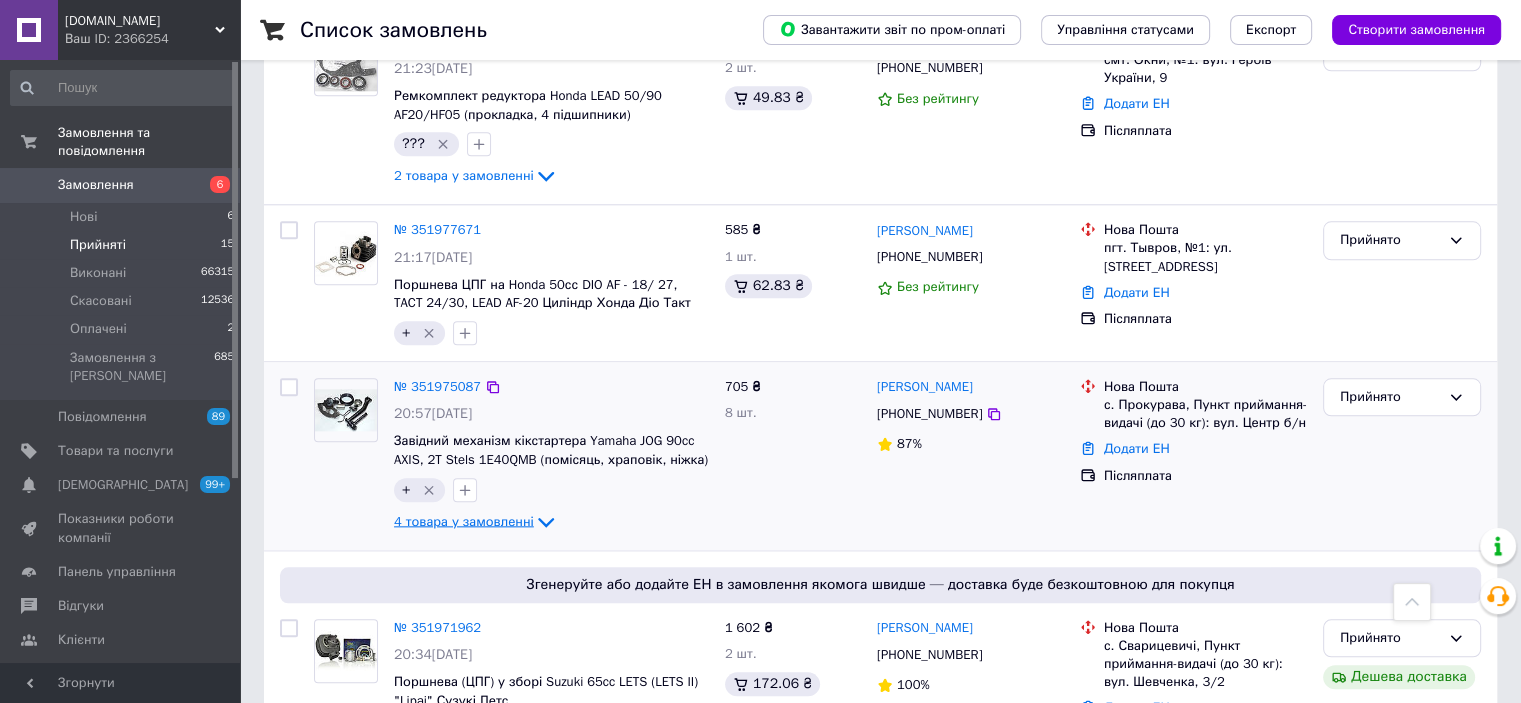click on "4 товара у замовленні" at bounding box center [464, 520] 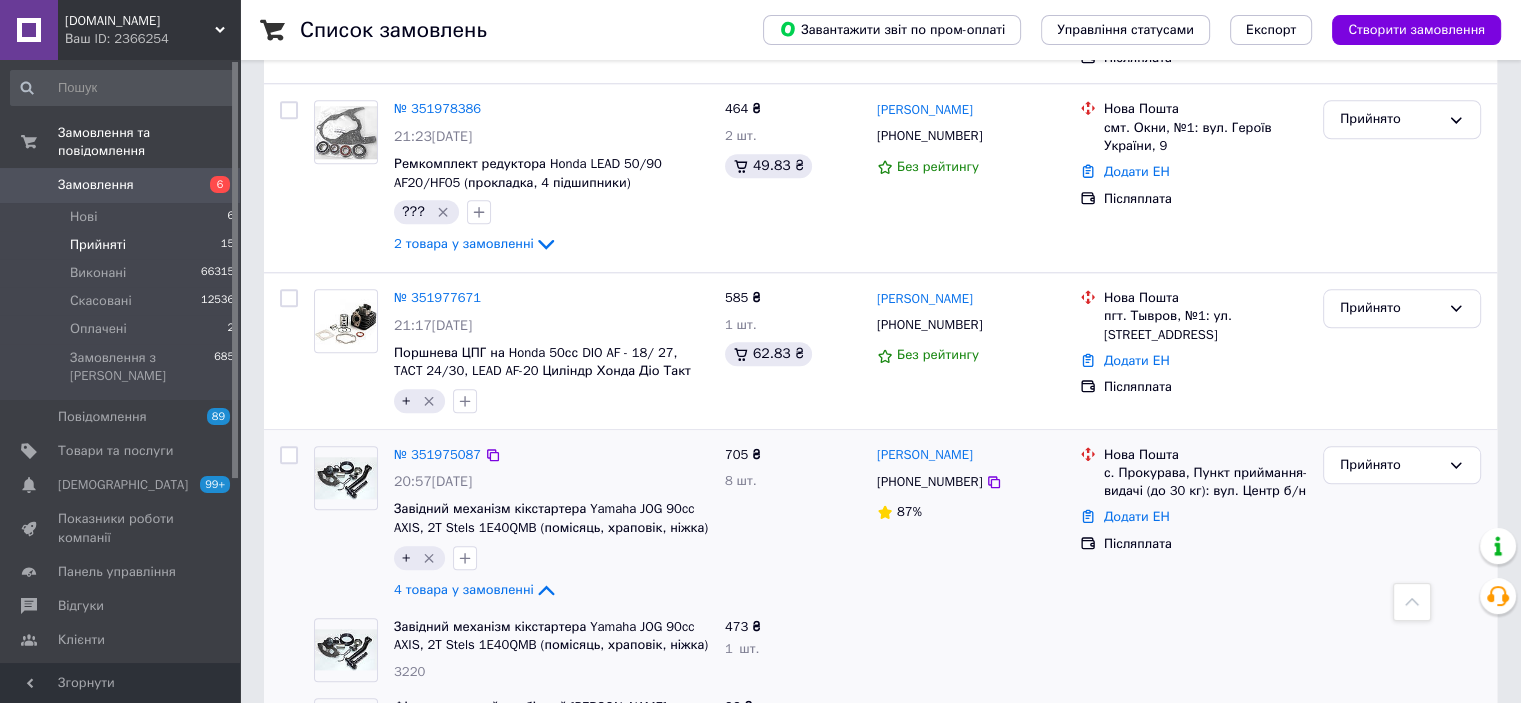 scroll, scrollTop: 1876, scrollLeft: 0, axis: vertical 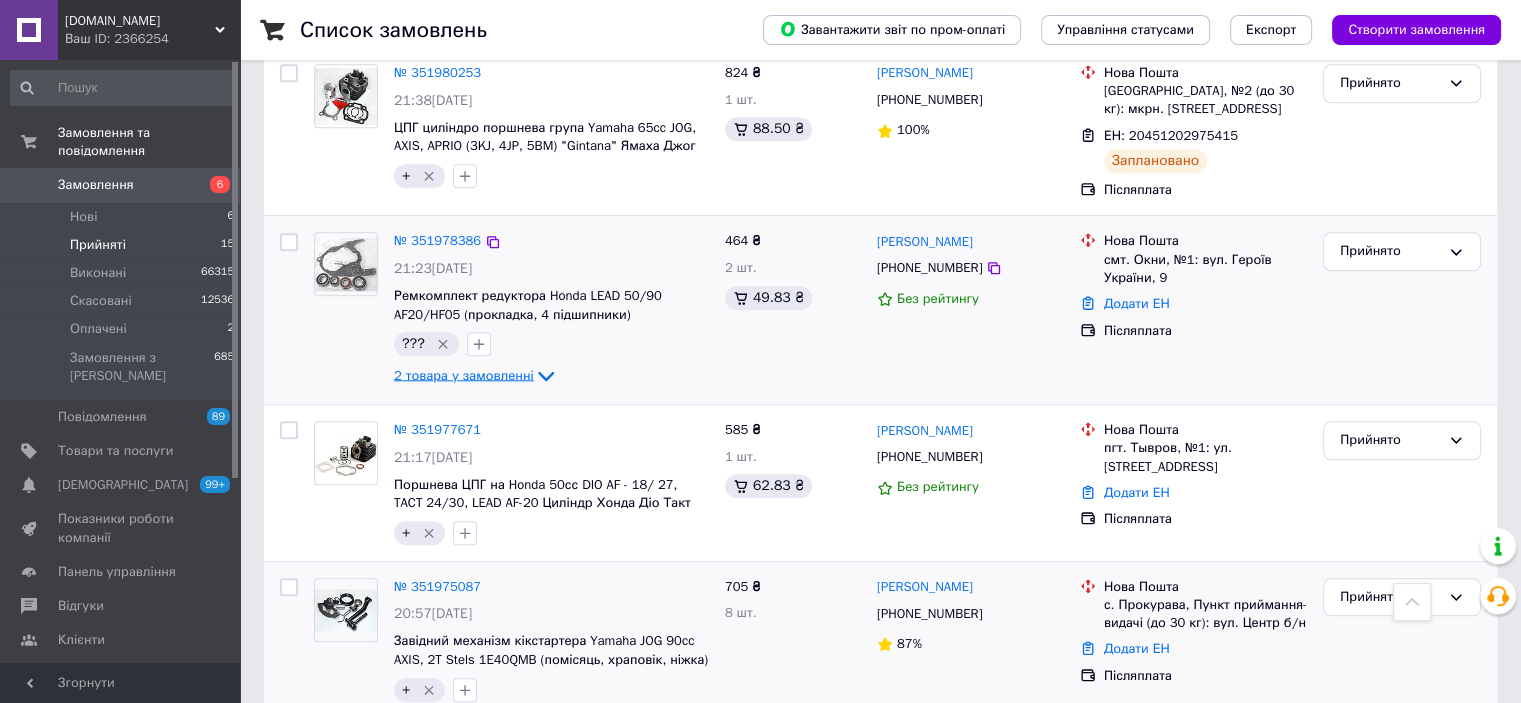 click on "2 товара у замовленні" at bounding box center (464, 375) 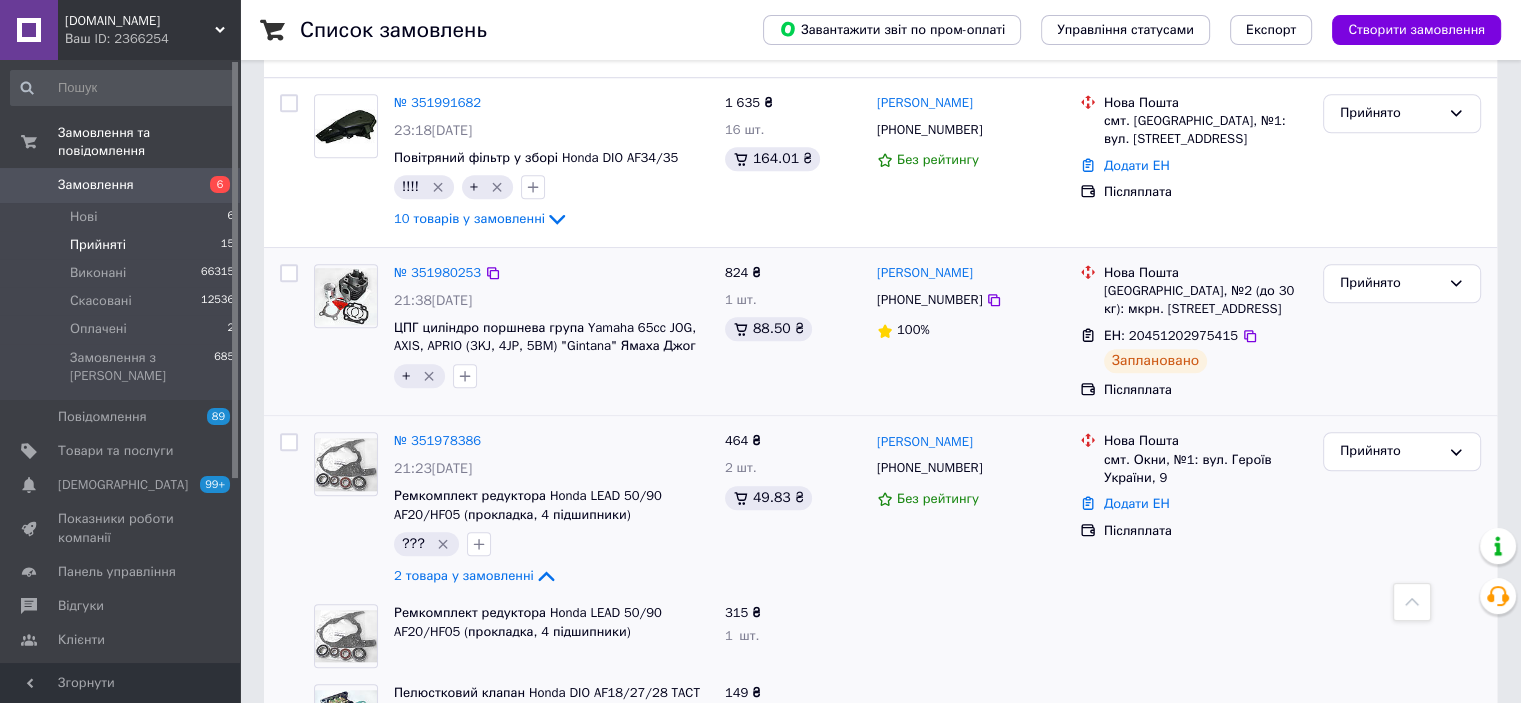 scroll, scrollTop: 1576, scrollLeft: 0, axis: vertical 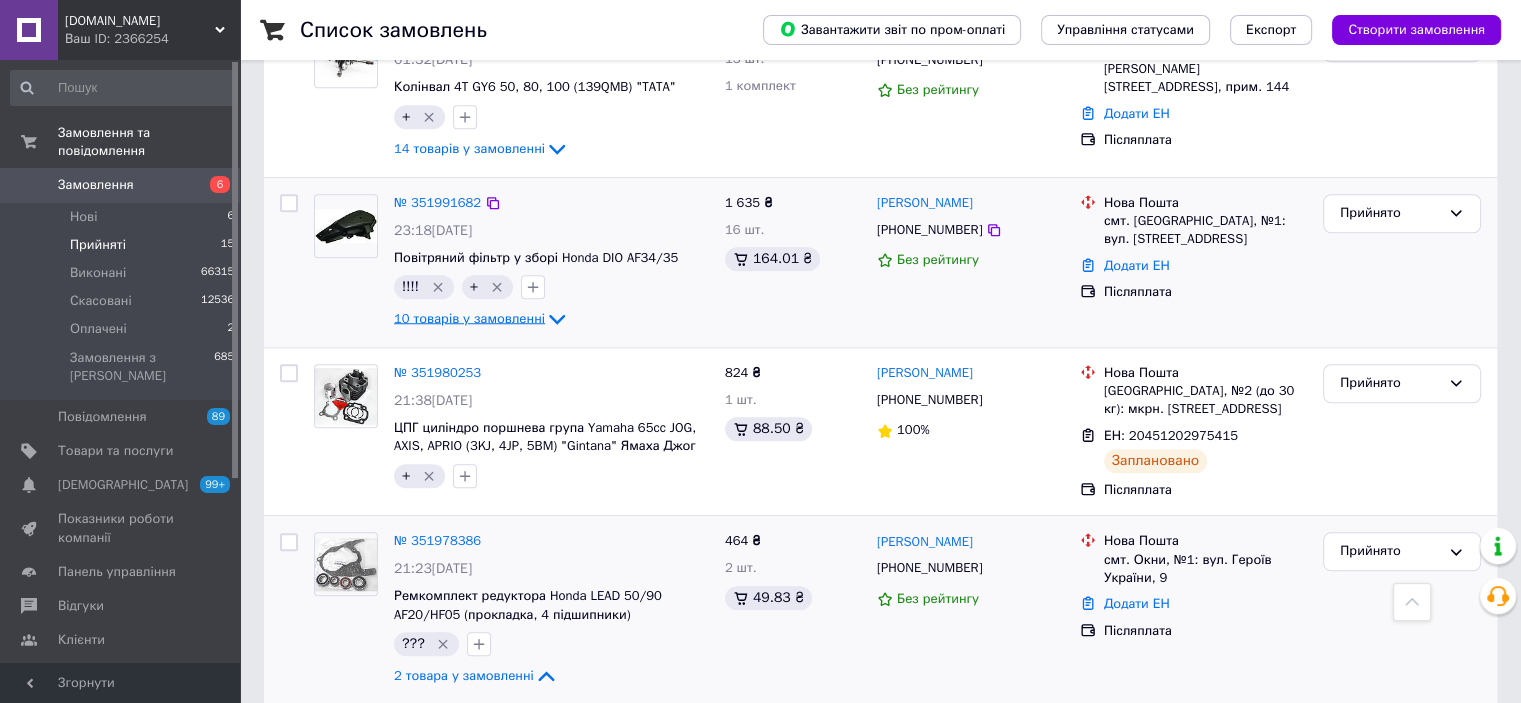click on "10 товарів у замовленні" at bounding box center [469, 318] 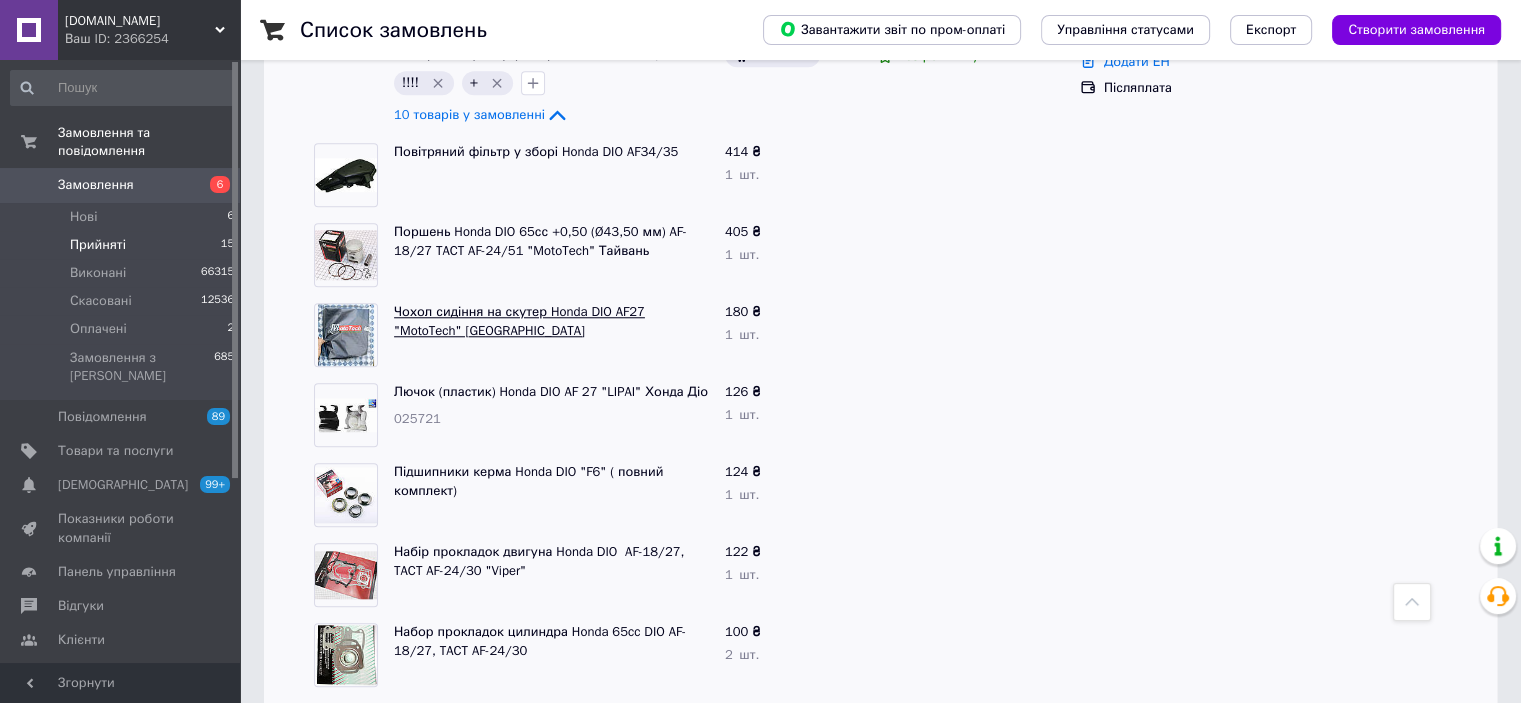 scroll, scrollTop: 1776, scrollLeft: 0, axis: vertical 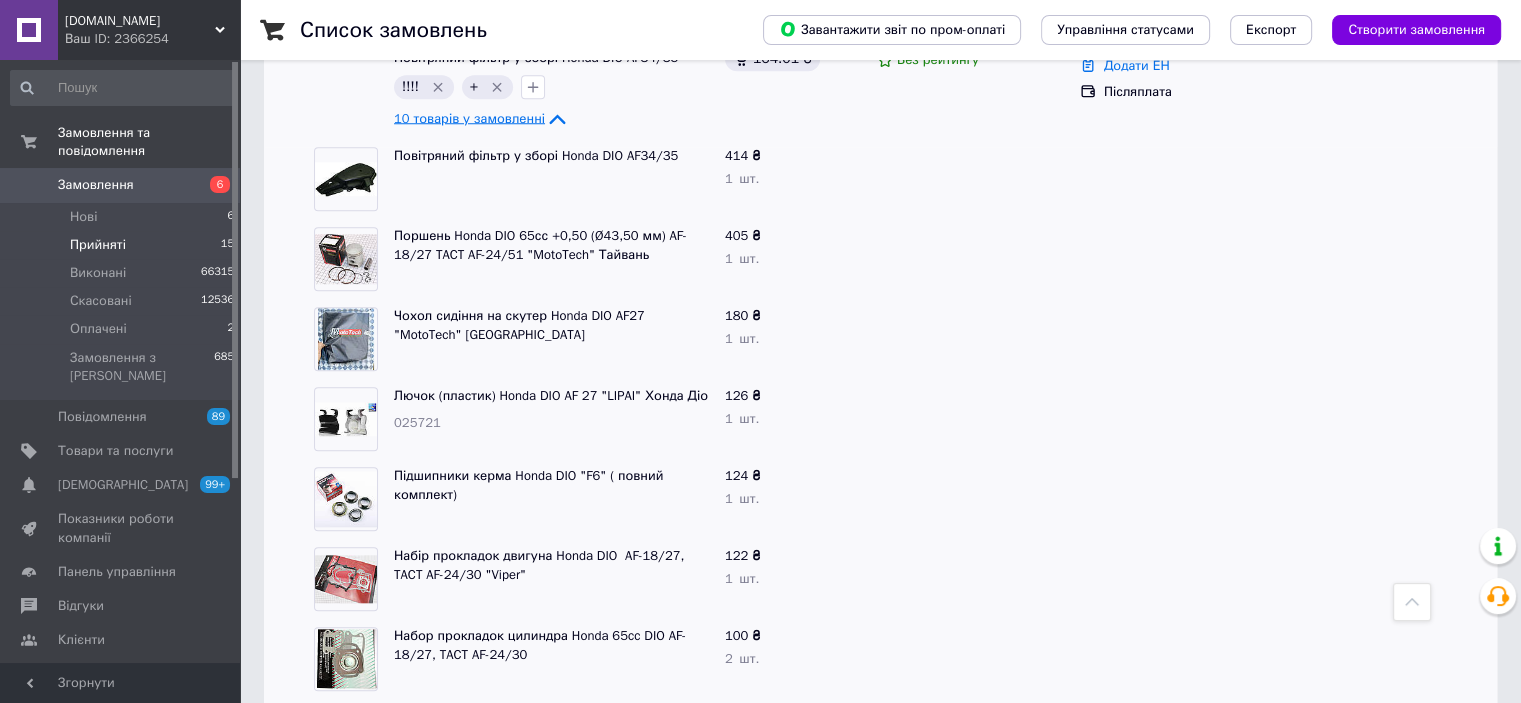 click on "10 товарів у замовленні" at bounding box center (469, 118) 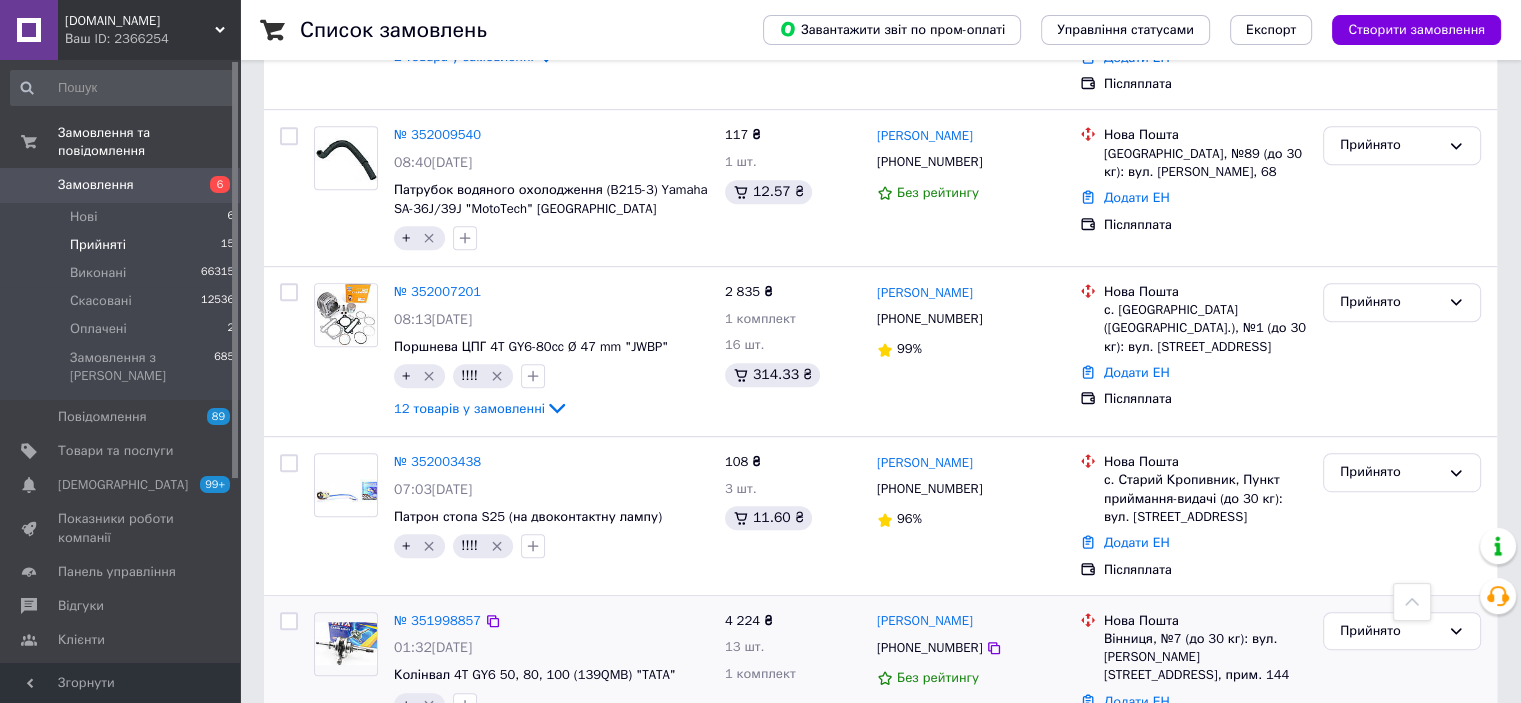 scroll, scrollTop: 876, scrollLeft: 0, axis: vertical 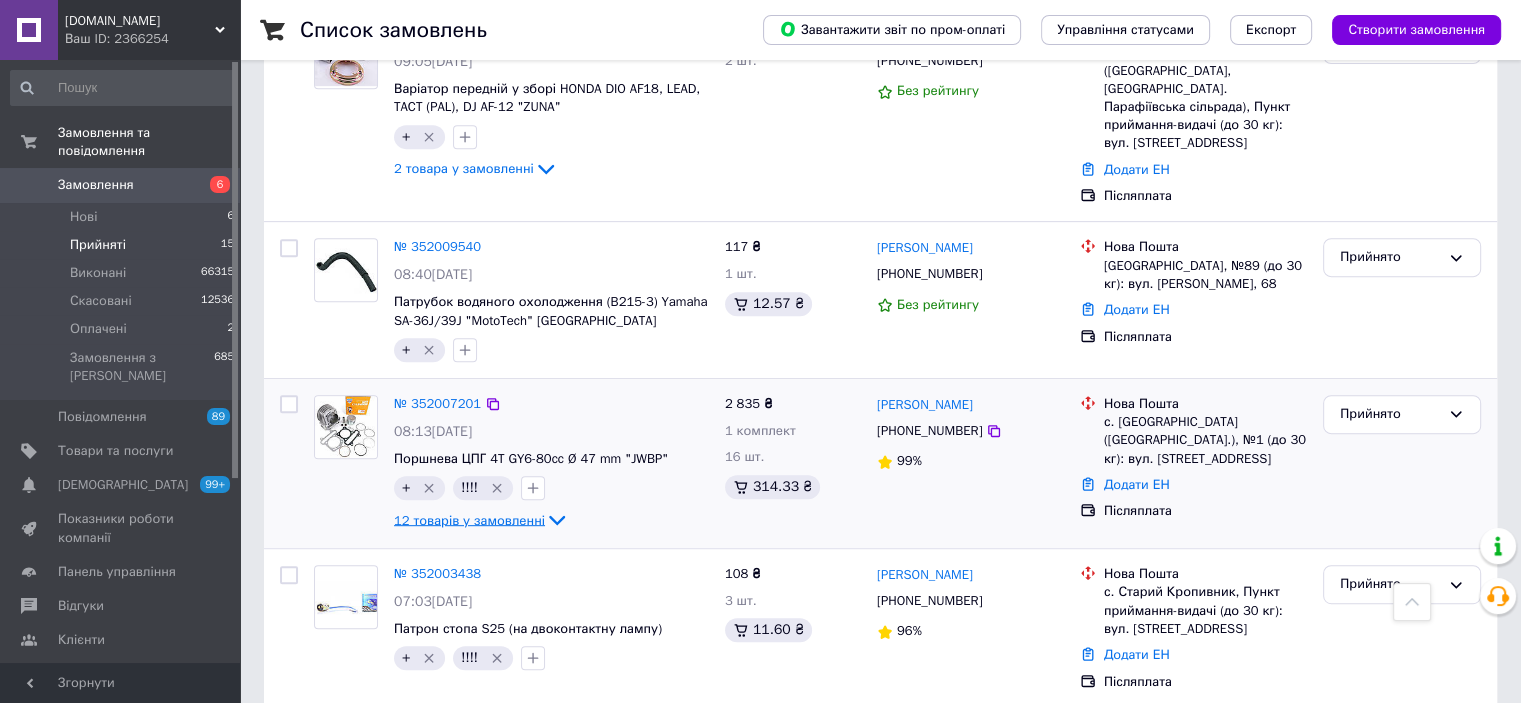 click on "12 товарів у замовленні" at bounding box center [469, 519] 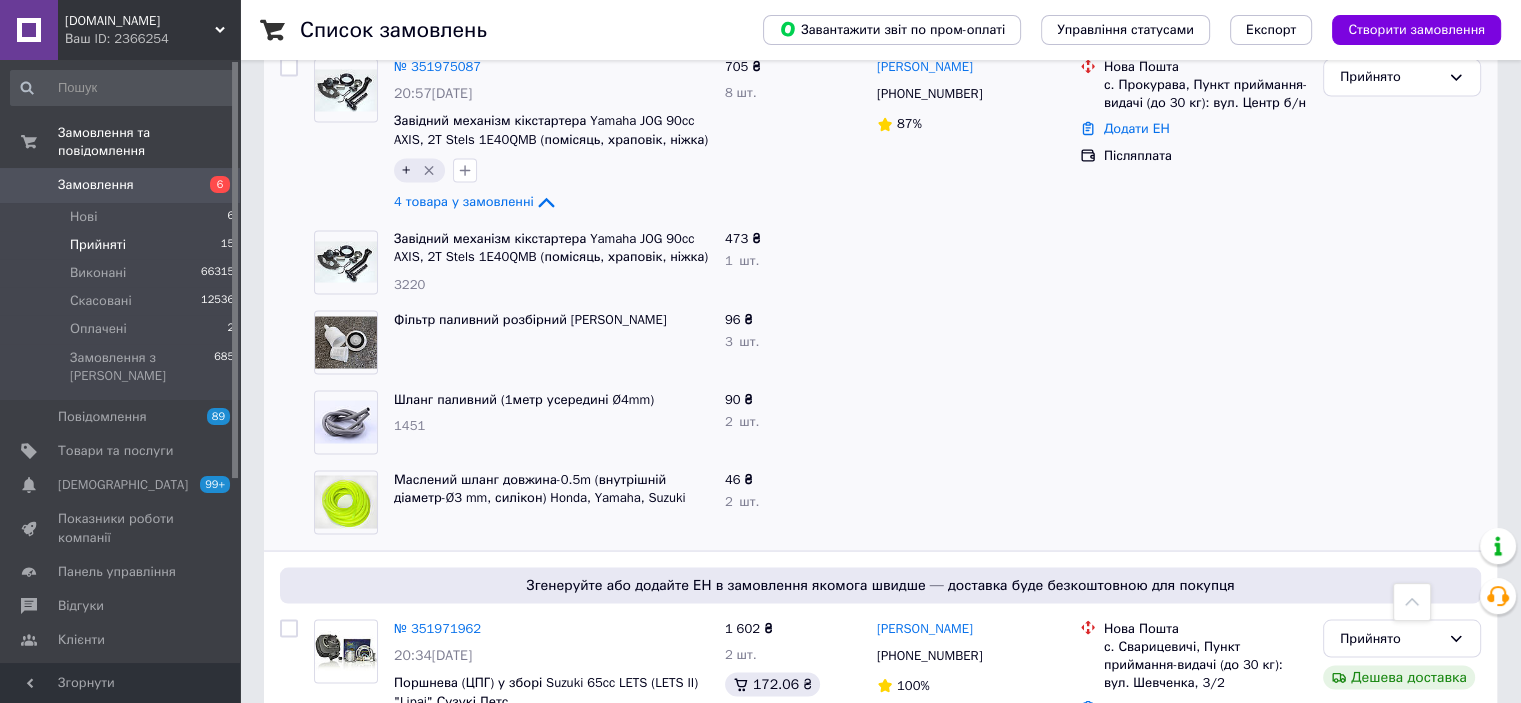 scroll, scrollTop: 3816, scrollLeft: 0, axis: vertical 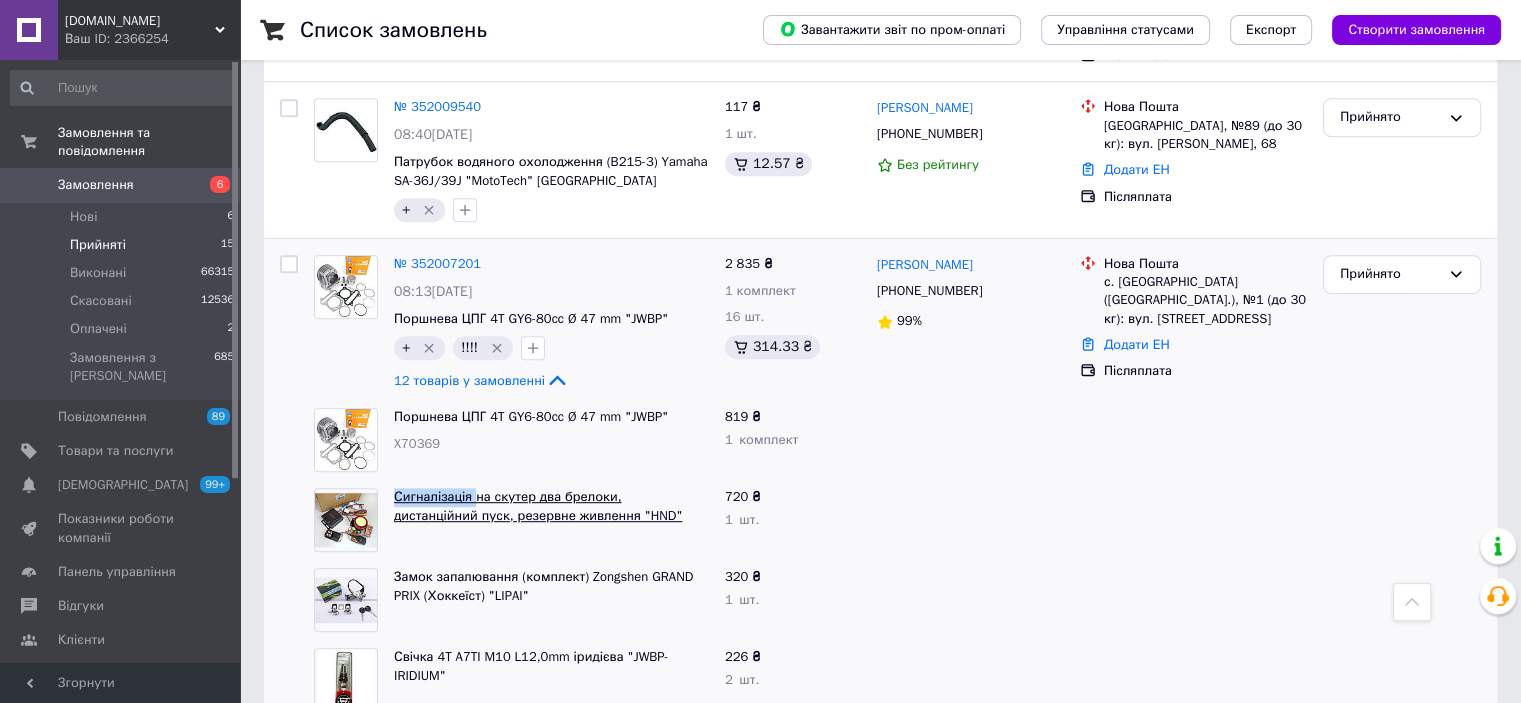 copy on "Сигналізація" 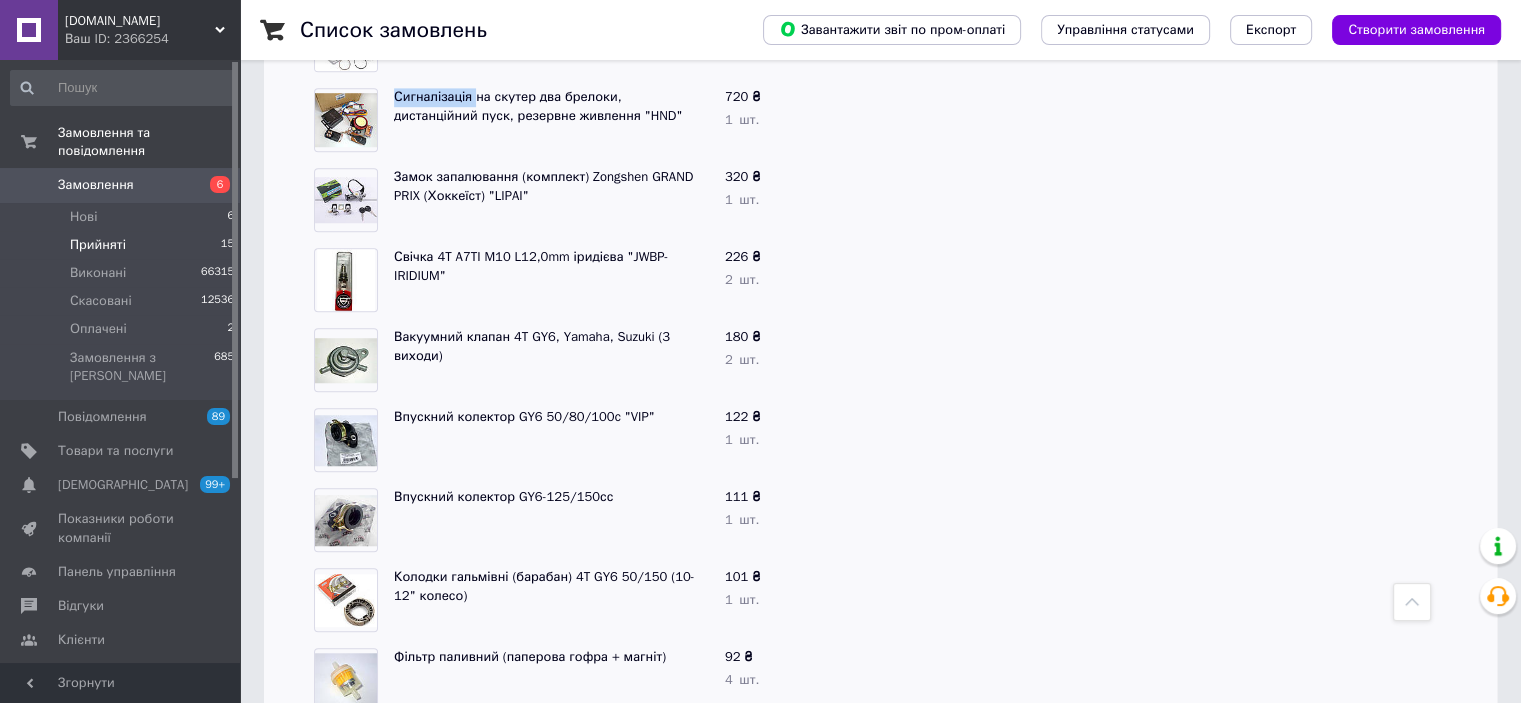 scroll, scrollTop: 1116, scrollLeft: 0, axis: vertical 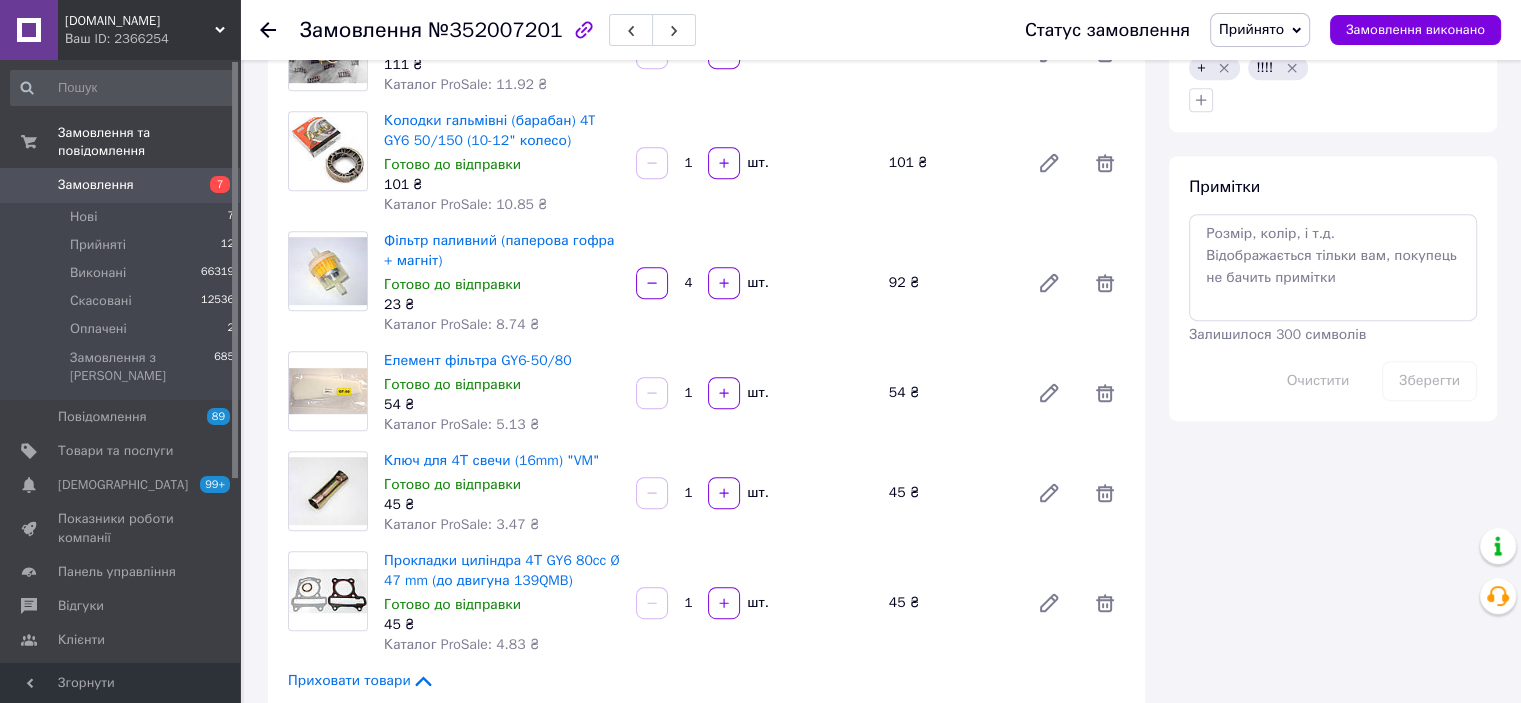 click on "Готово до відправки" at bounding box center [502, 485] 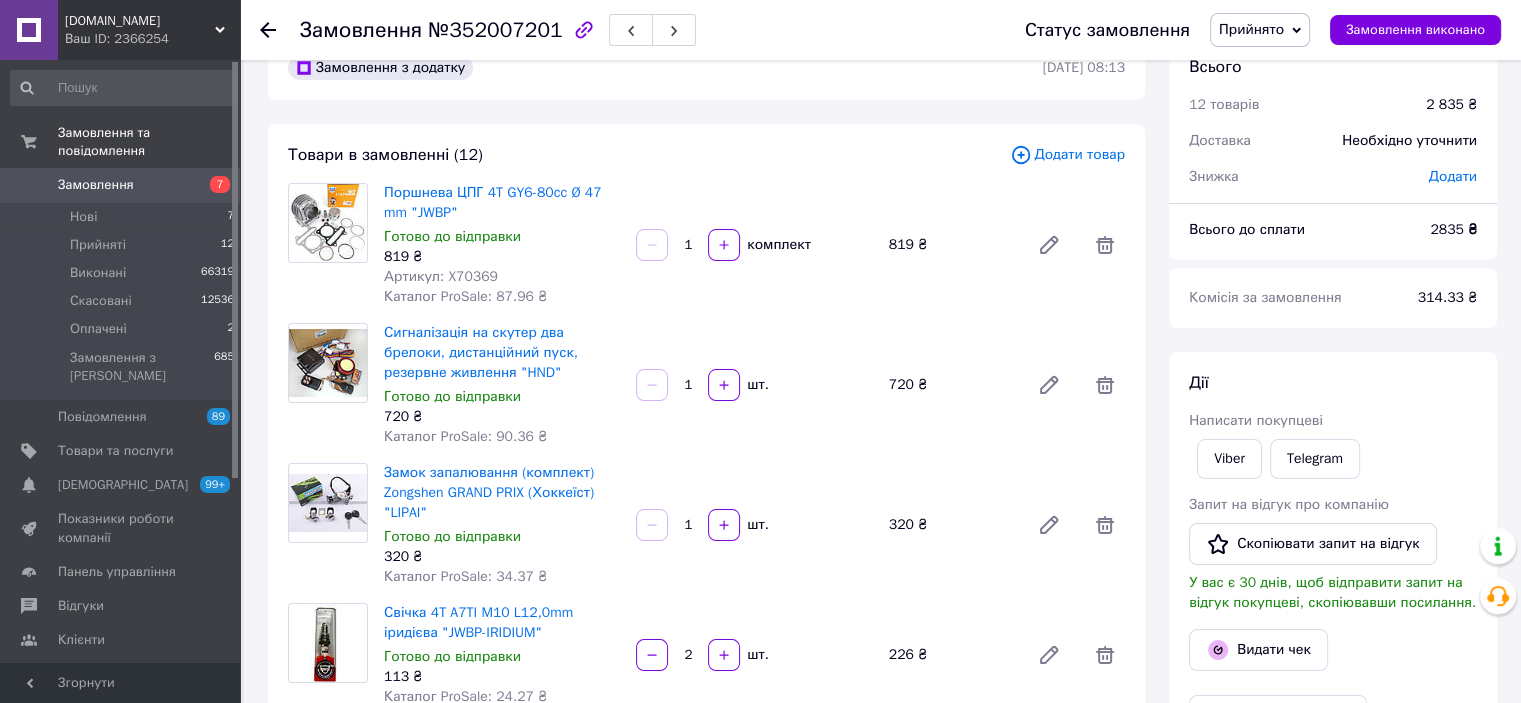 scroll, scrollTop: 0, scrollLeft: 0, axis: both 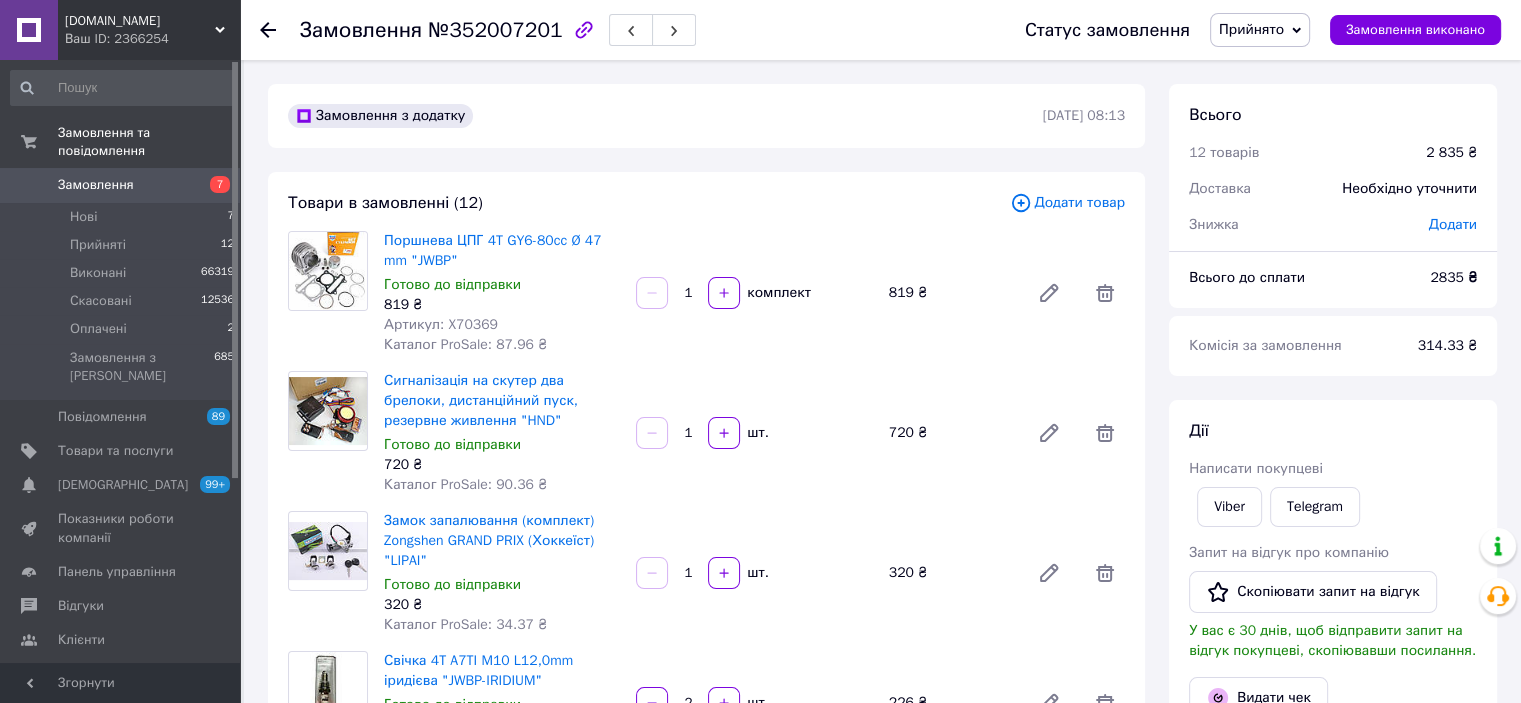 click on "Товари в замовленні (12) Додати товар Поршнева ЦПГ 4T GY6-80cc Ø 47 mm "JWBP" Готово до відправки 819 ₴ Артикул: X70369 Каталог ProSale: 87.96 ₴  1   комплект 819 ₴ Сигналізація на скутер два брелоки, дистанційний пуск, резервне живлення "HND" Готово до відправки 720 ₴ Каталог ProSale: 90.36 ₴  1   шт. 720 ₴ Замок запалювання (комплект) Zongshen GRAND PRIX (Хоккеїст) "LIPAI" Готово до відправки 320 ₴ Каталог ProSale: 34.37 ₴  1   шт. 320 ₴ Свічка 4T A7TI M10 L12,0mm іридієва "JWBP-IRIDIUM" Готово до відправки 113 ₴ Каталог ProSale: 24.27 ₴  2   шт. 226 ₴ Вакуумний клапан 4T GY6, Yamaha, Suzuki (3 виходи) Готово до відправки 90 ₴ Каталог ProSale: 19.33 ₴  2   1 1" at bounding box center (706, 941) 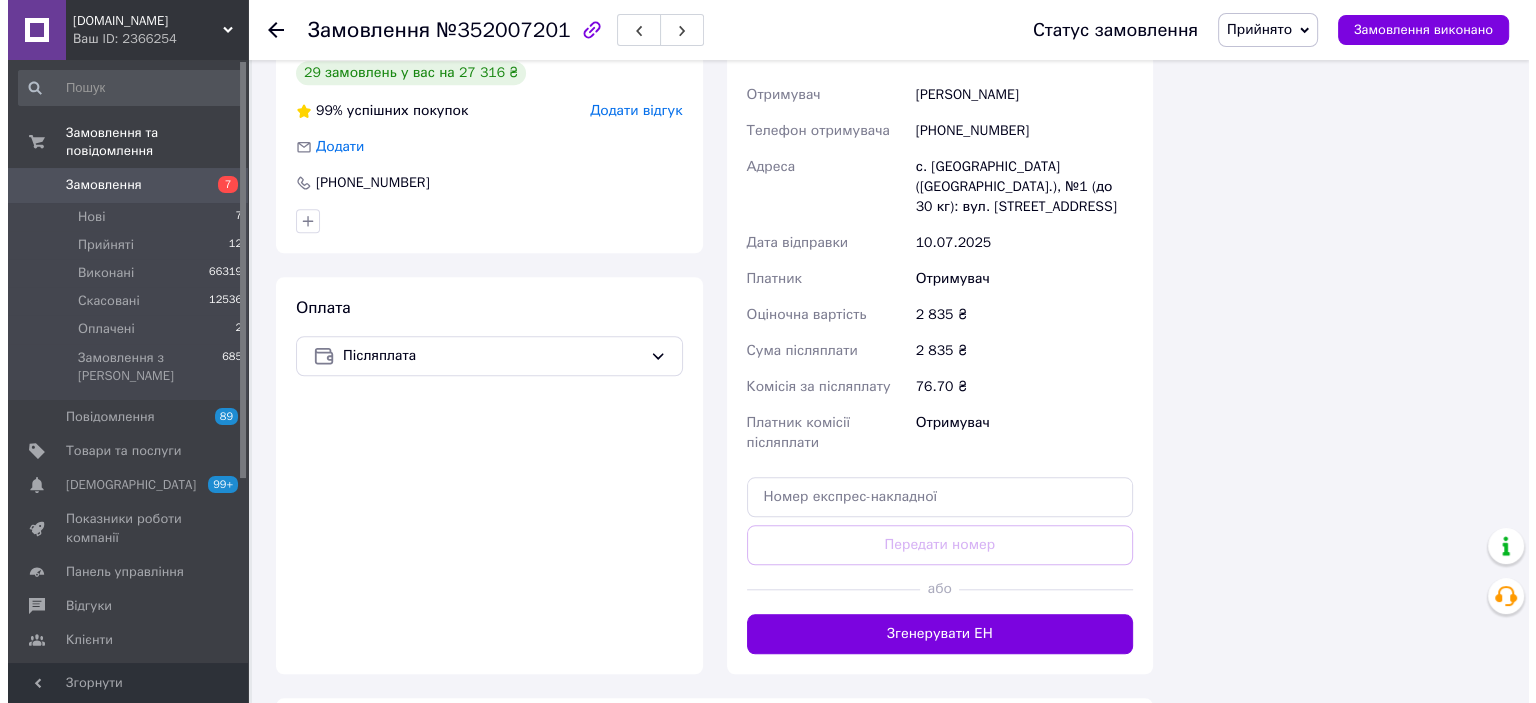 scroll, scrollTop: 1500, scrollLeft: 0, axis: vertical 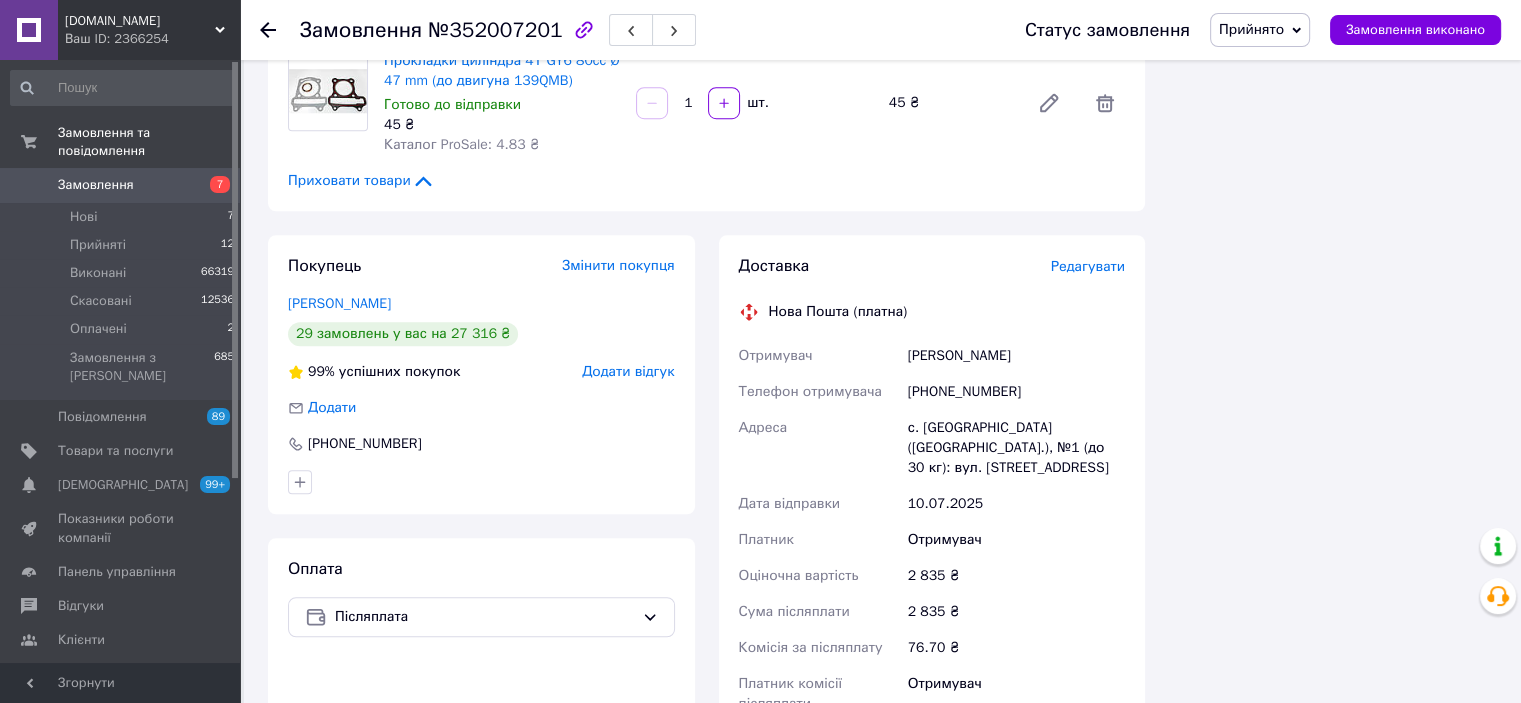 click on "Доставка Редагувати Нова Пошта (платна) Отримувач Опришко Дмитрій Телефон отримувача +380967653406 Адреса с. Глибоке (Київська обл.), №1 (до 30 кг): вул. Центральна, 28 Дата відправки 10.07.2025 Платник Отримувач Оціночна вартість 2 835 ₴ Сума післяплати 2 835 ₴ Комісія за післяплату 76.70 ₴ Платник комісії післяплати Отримувач Передати номер або Згенерувати ЕН Платник Отримувач Відправник Прізвище отримувача Опришко Ім'я отримувача Дмитрій По батькові отримувача Телефон отримувача +380967653406 Тип доставки У відділенні Кур'єром В поштоматі Місто с. Глибоке (Київська обл.) 2835" at bounding box center [932, 585] 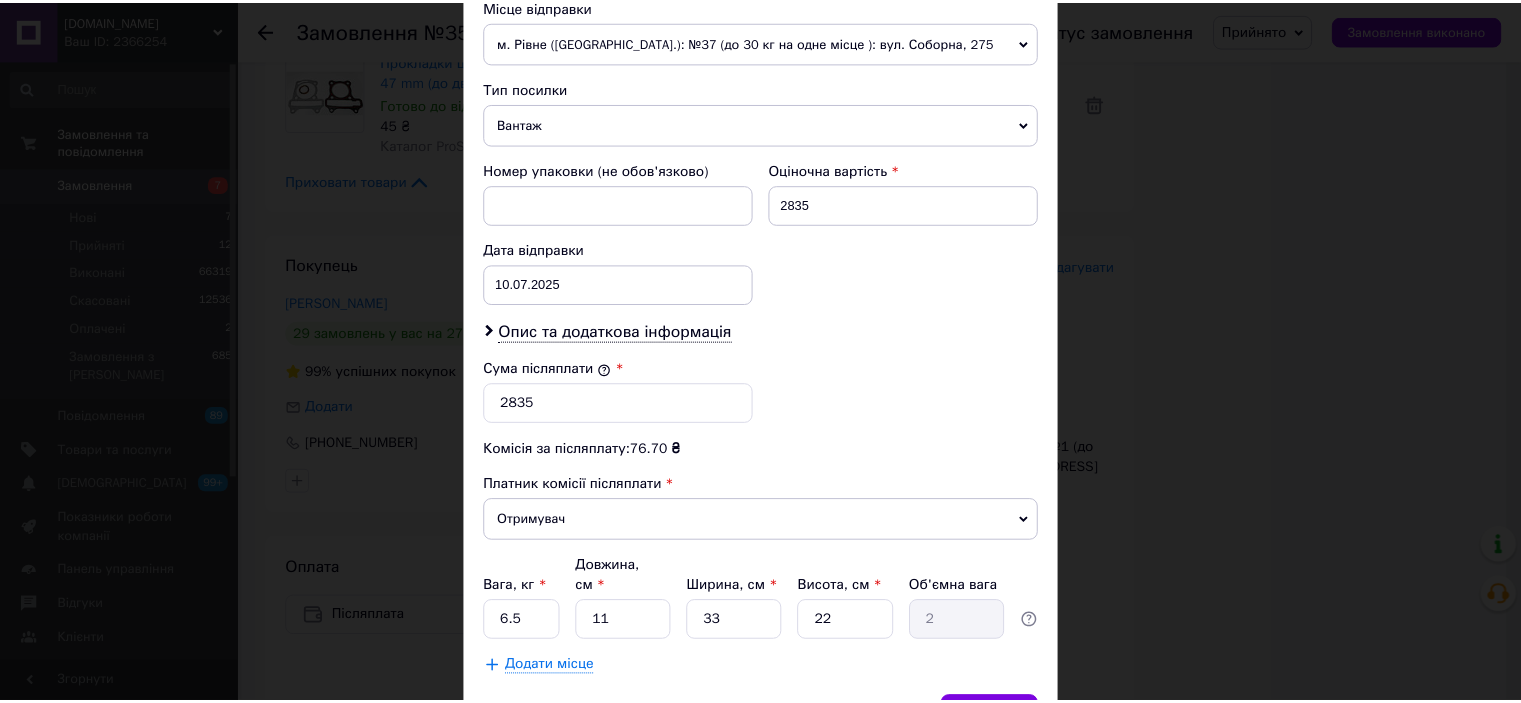 scroll, scrollTop: 816, scrollLeft: 0, axis: vertical 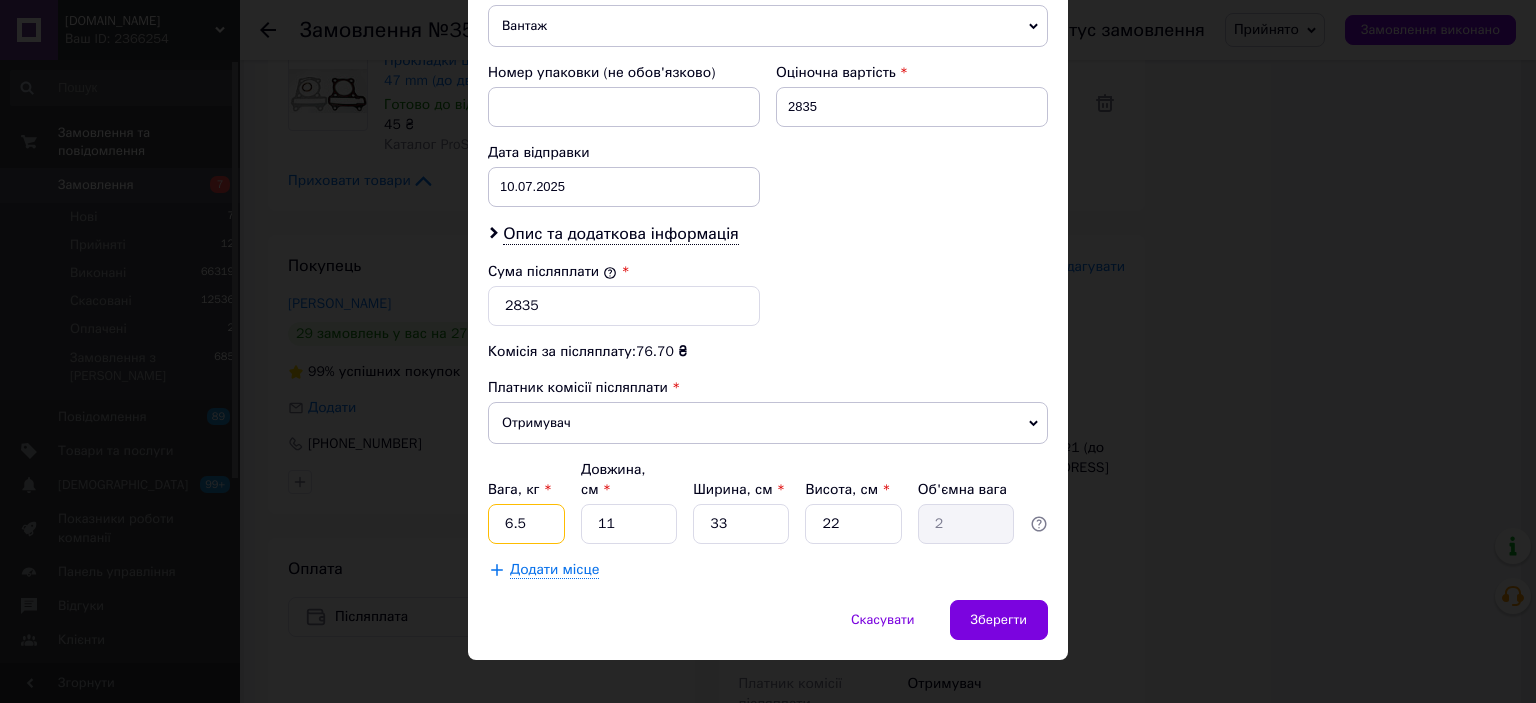 click on "6.5" at bounding box center [526, 524] 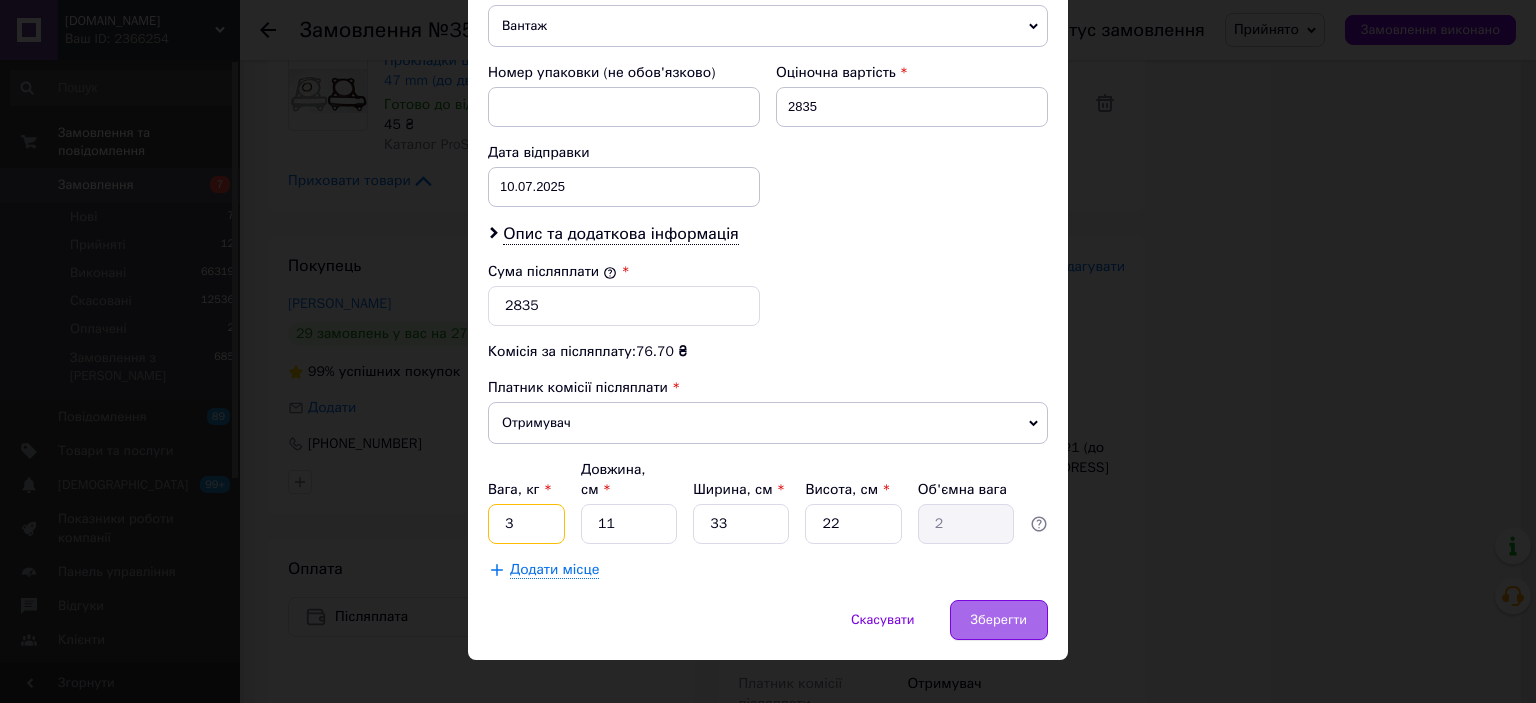 type on "3" 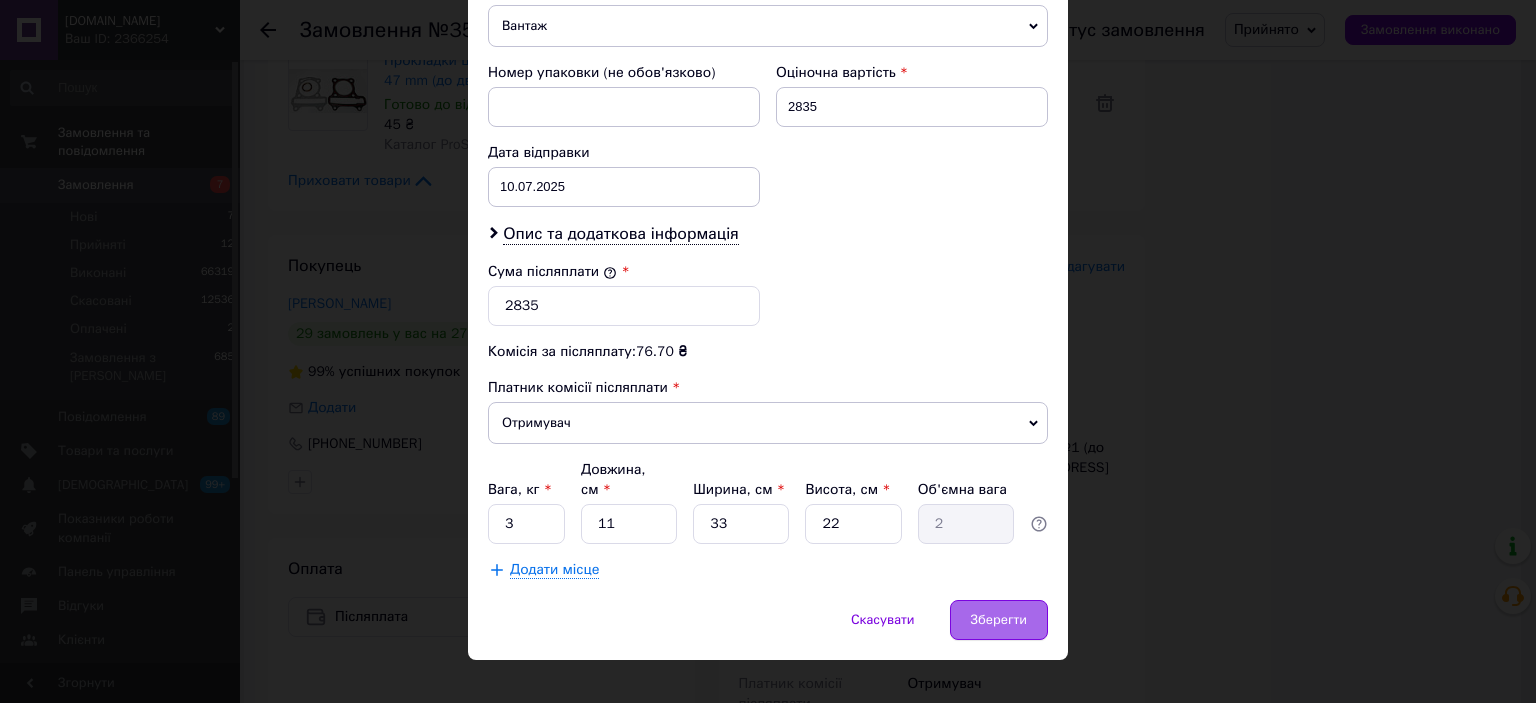 click on "Зберегти" at bounding box center (999, 620) 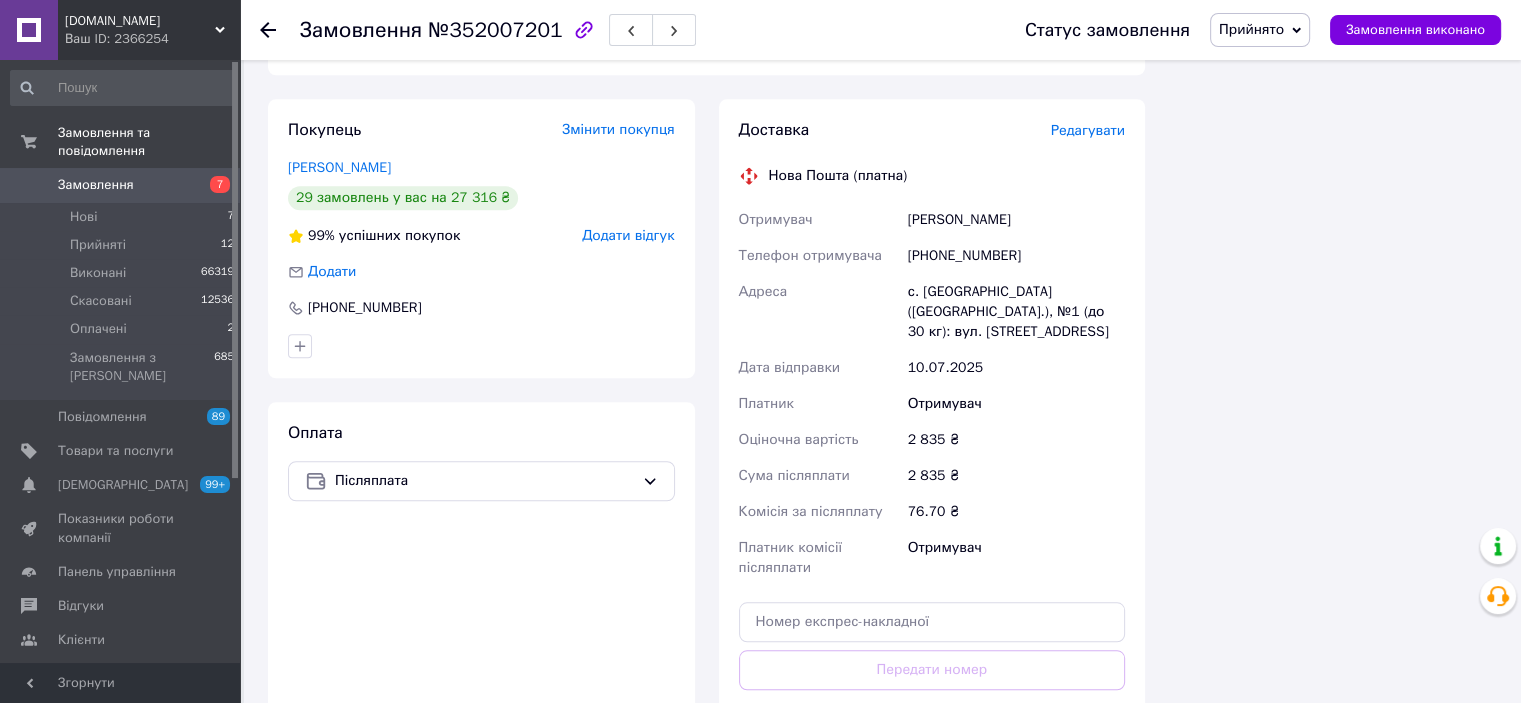 scroll, scrollTop: 1800, scrollLeft: 0, axis: vertical 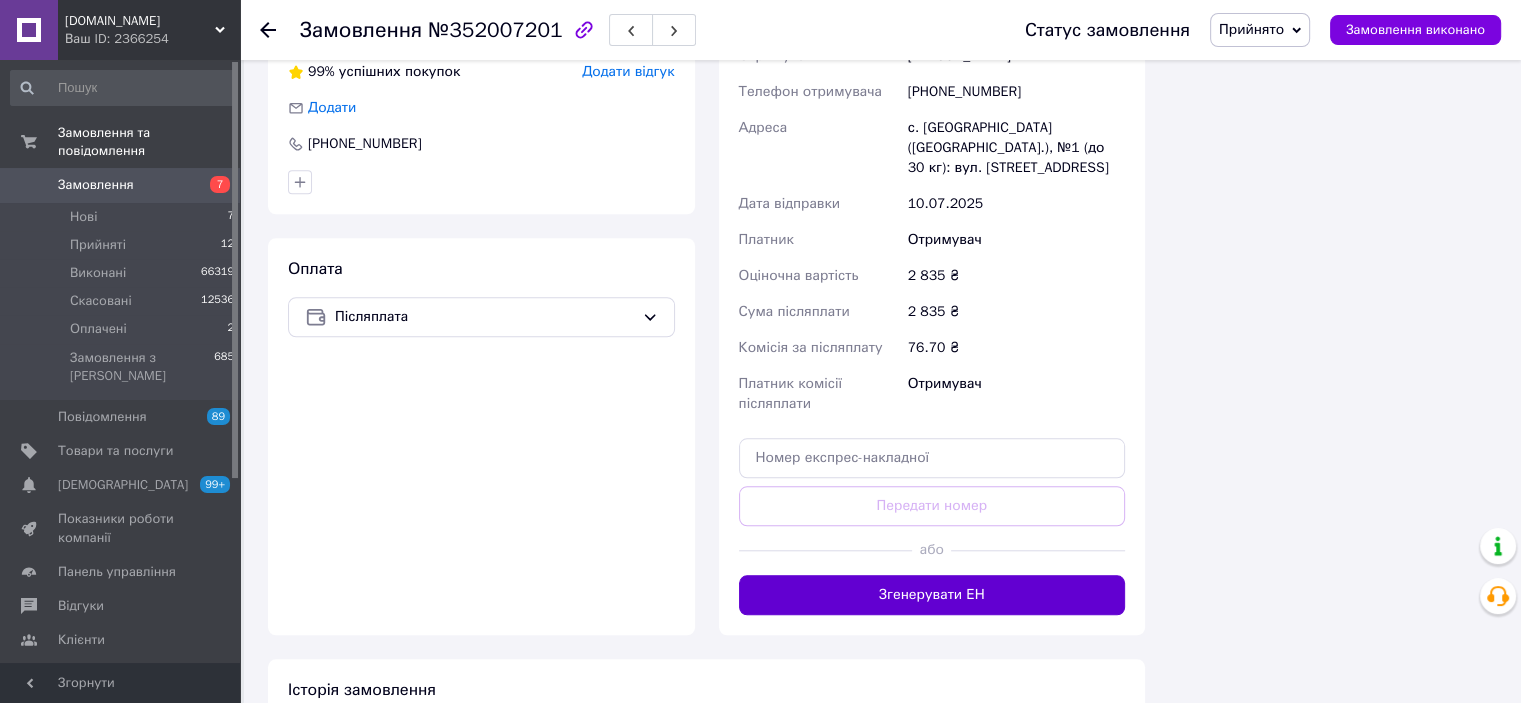 click on "Згенерувати ЕН" at bounding box center [932, 595] 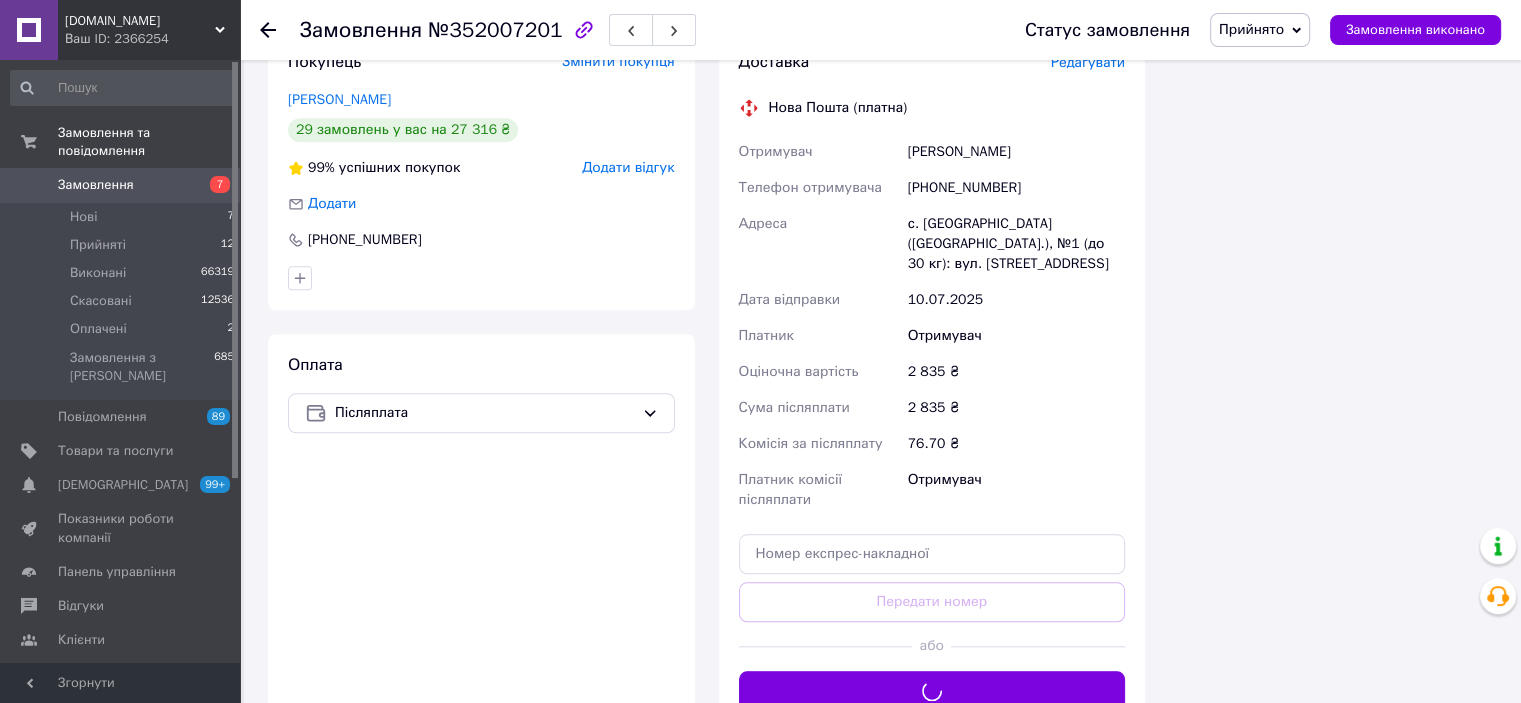 scroll, scrollTop: 1600, scrollLeft: 0, axis: vertical 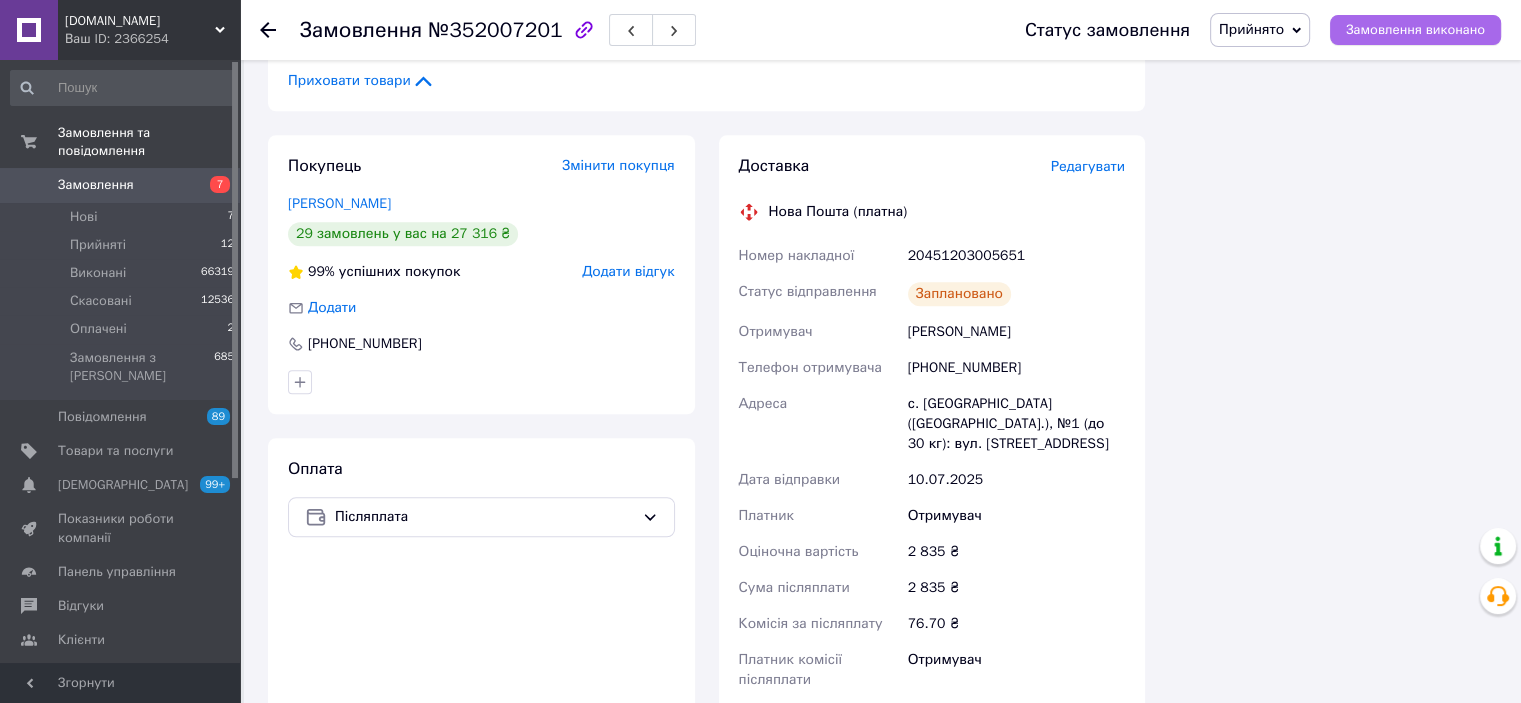 click on "Замовлення виконано" at bounding box center [1415, 30] 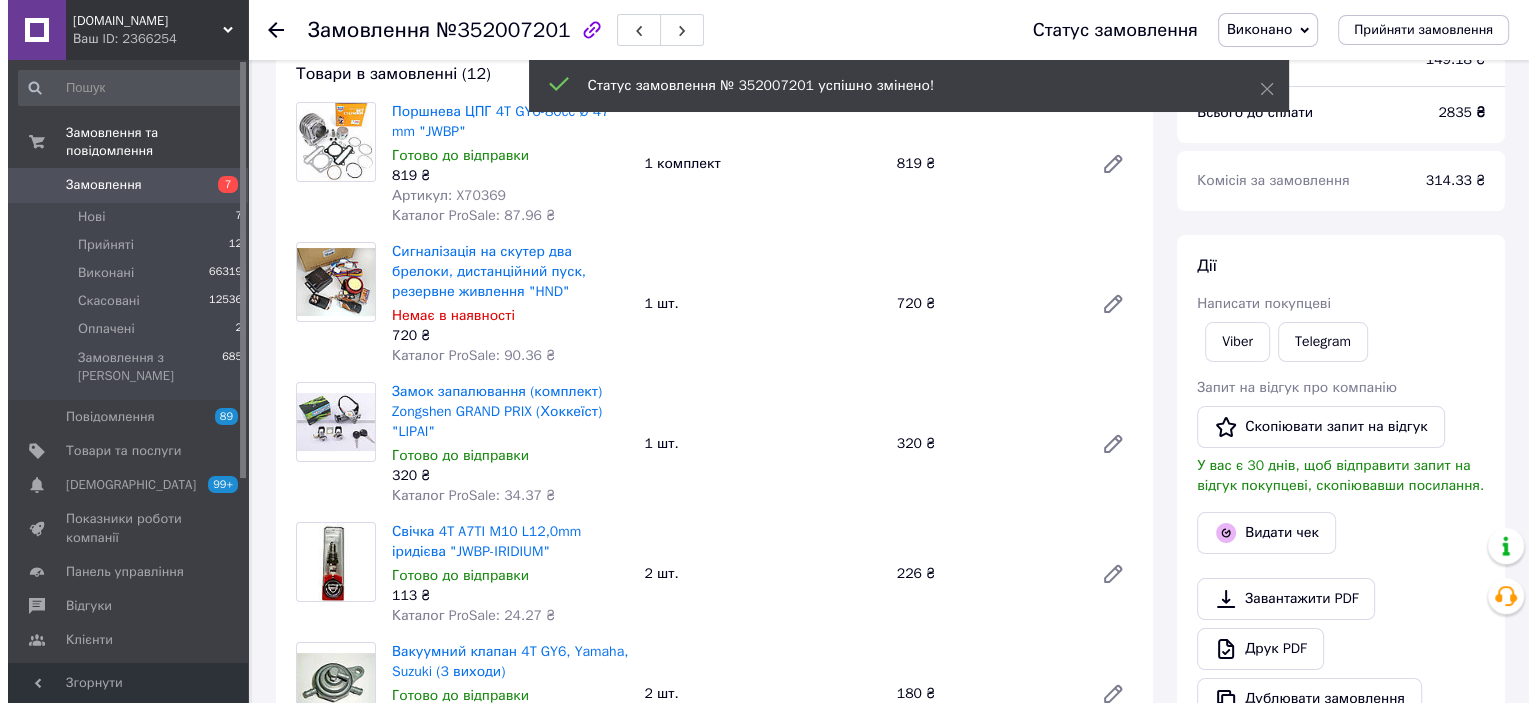 scroll, scrollTop: 400, scrollLeft: 0, axis: vertical 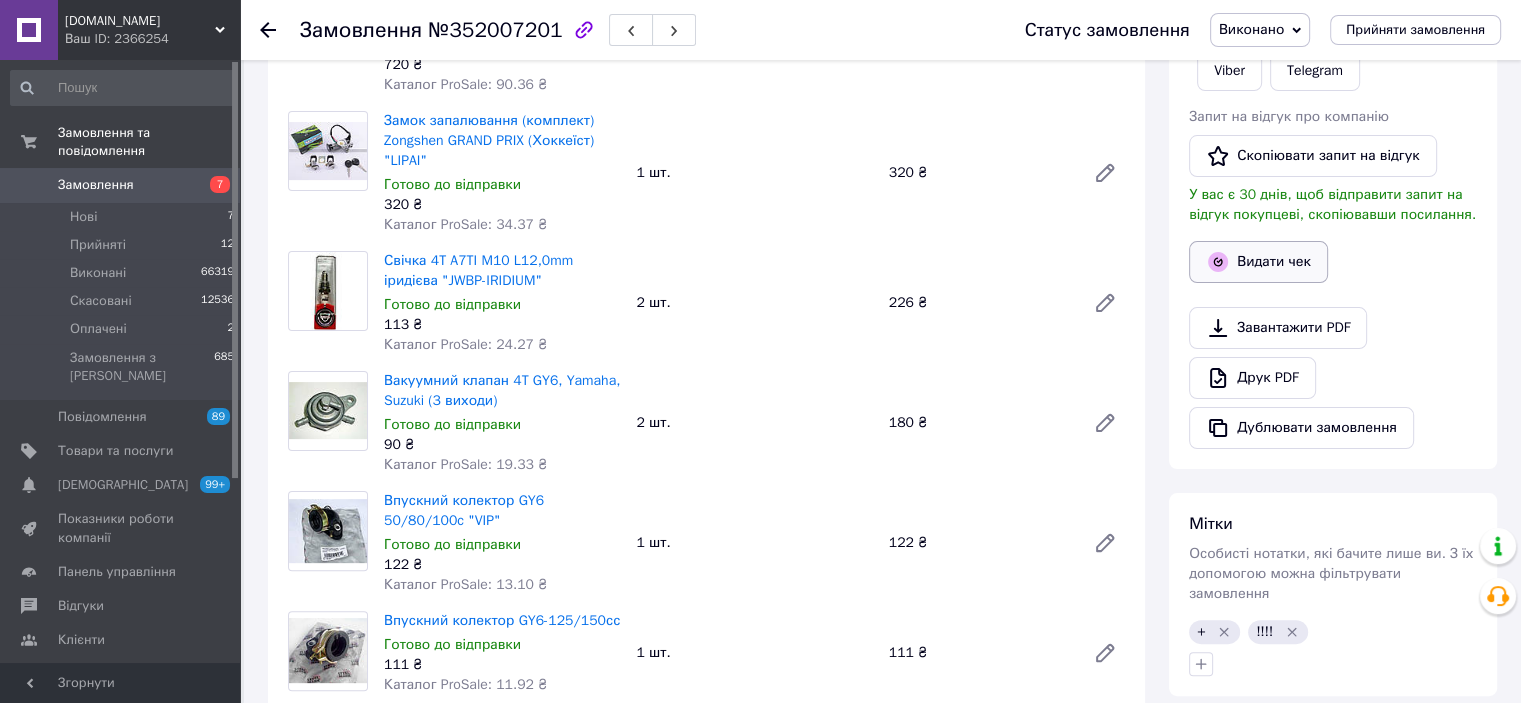 click on "Видати чек" at bounding box center [1258, 262] 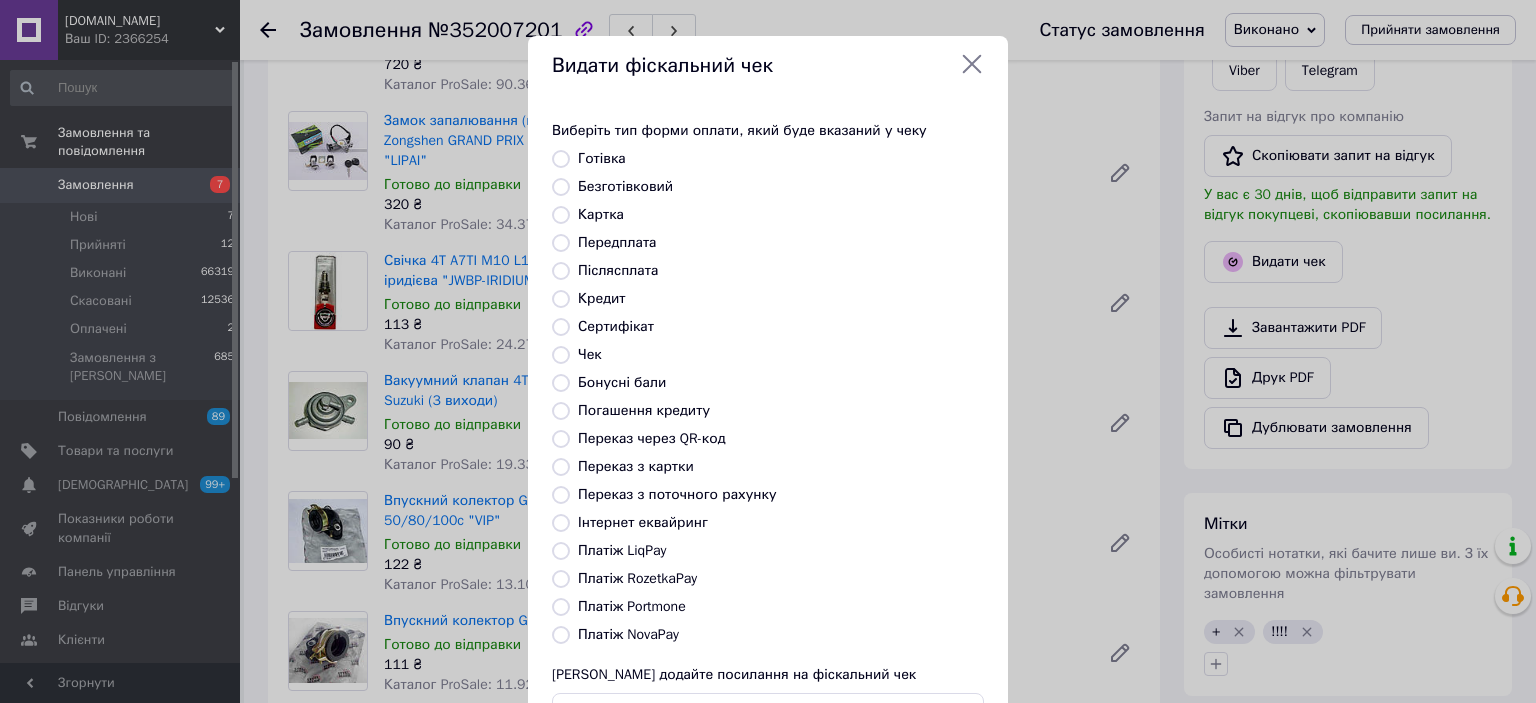 click on "Платіж NovaPay" at bounding box center [561, 635] 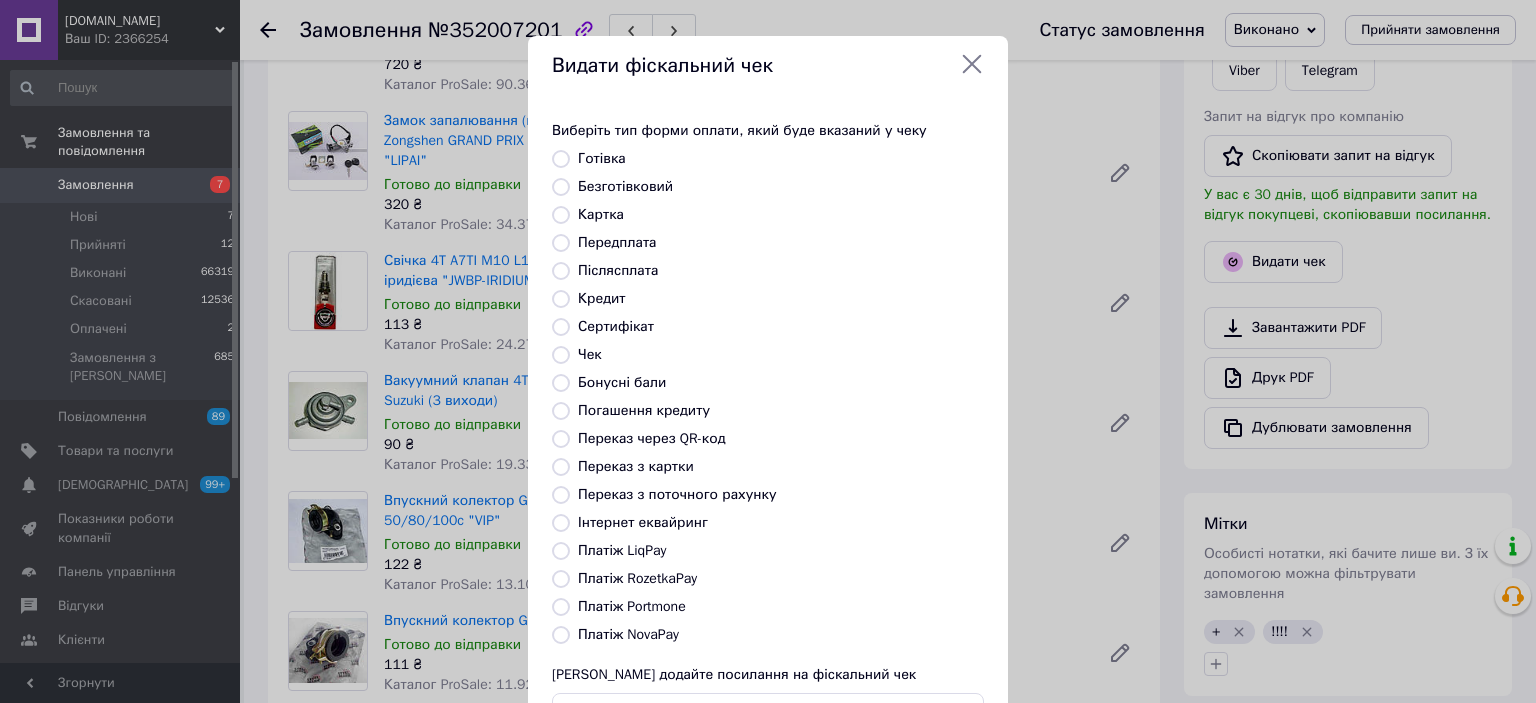 radio on "true" 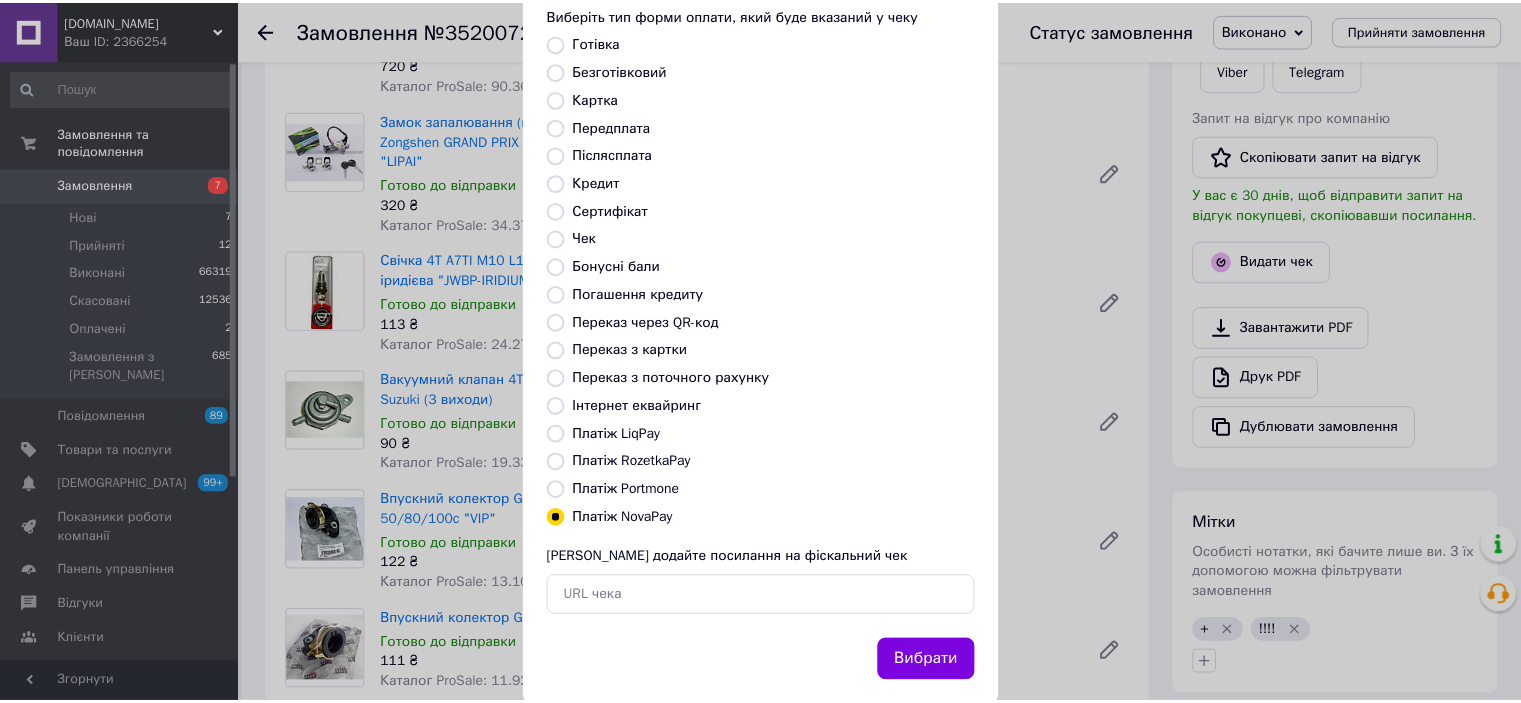 scroll, scrollTop: 155, scrollLeft: 0, axis: vertical 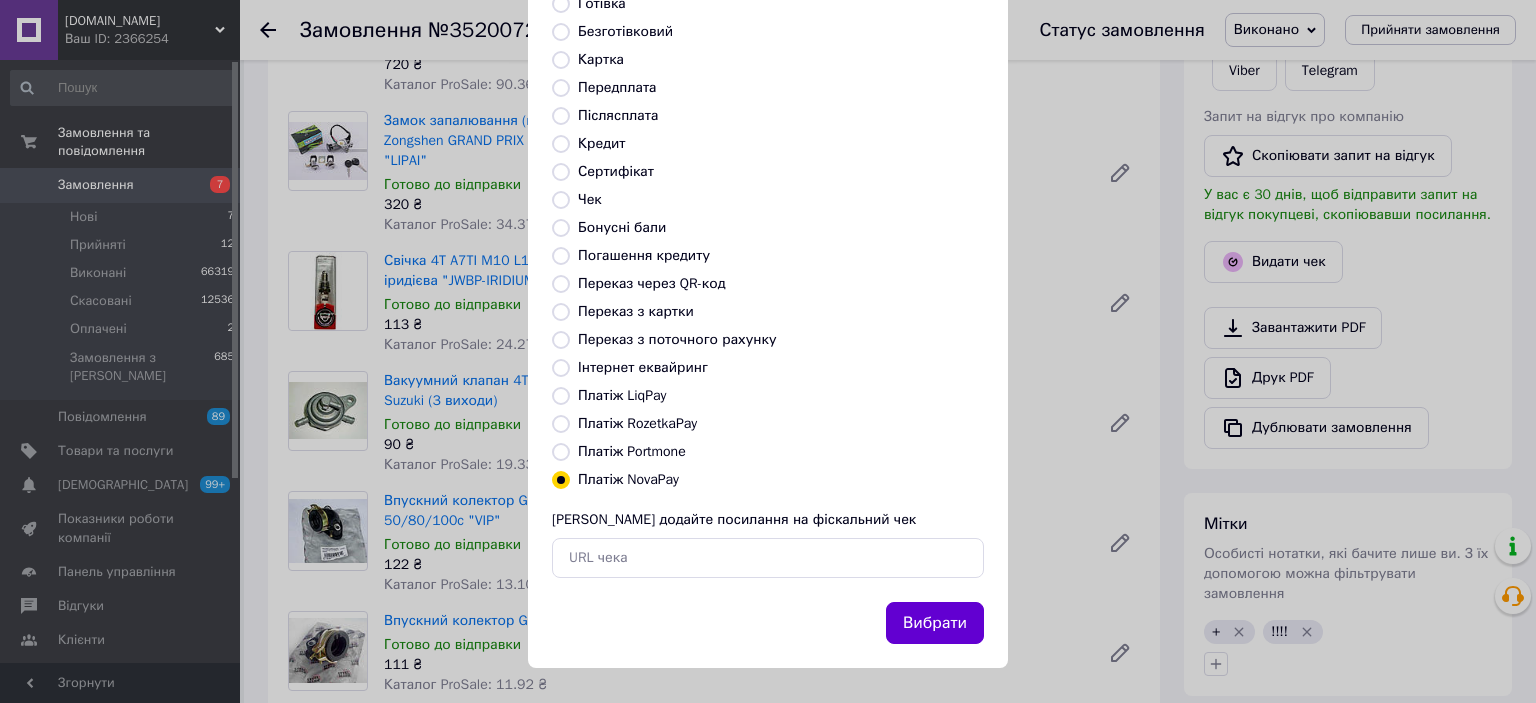 click on "Вибрати" at bounding box center (935, 623) 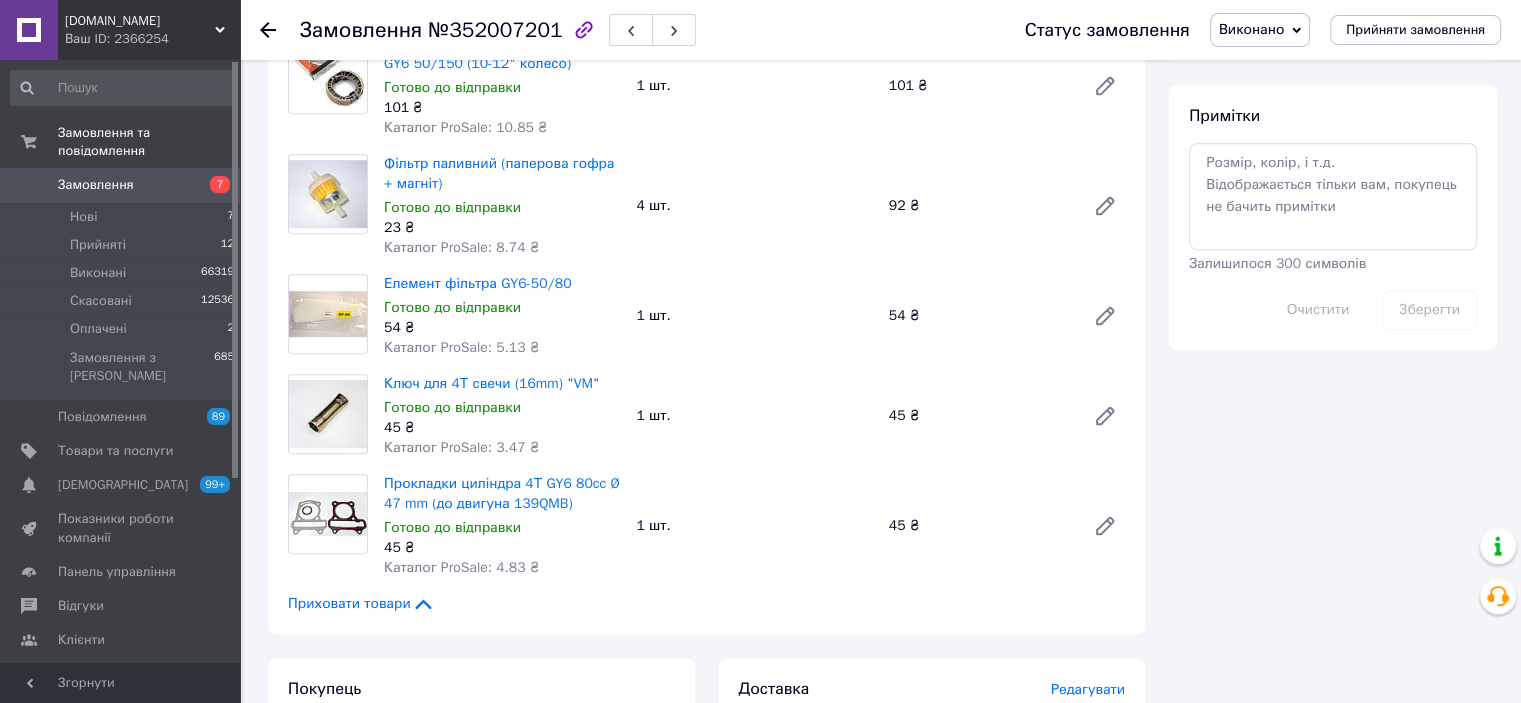 scroll, scrollTop: 1200, scrollLeft: 0, axis: vertical 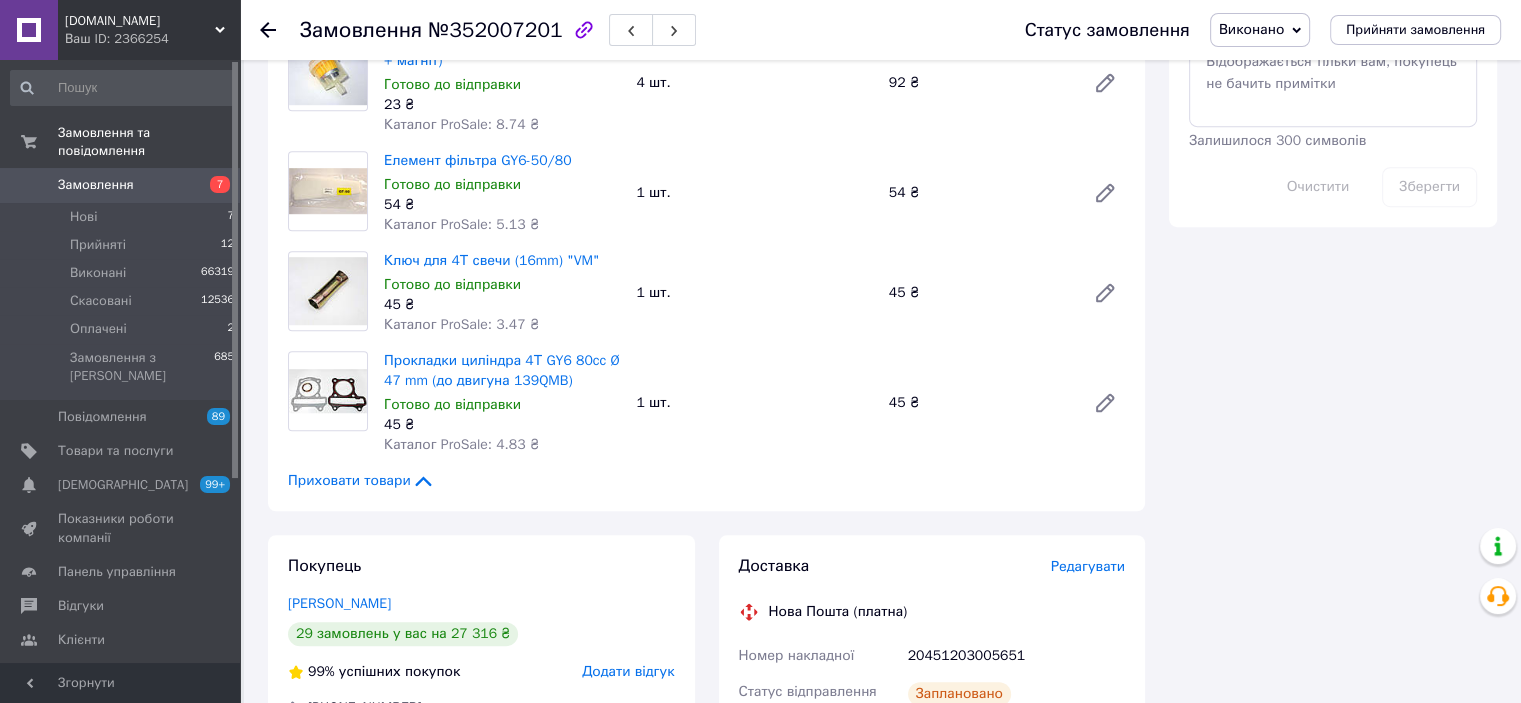 click on "Редагувати" at bounding box center (1088, 566) 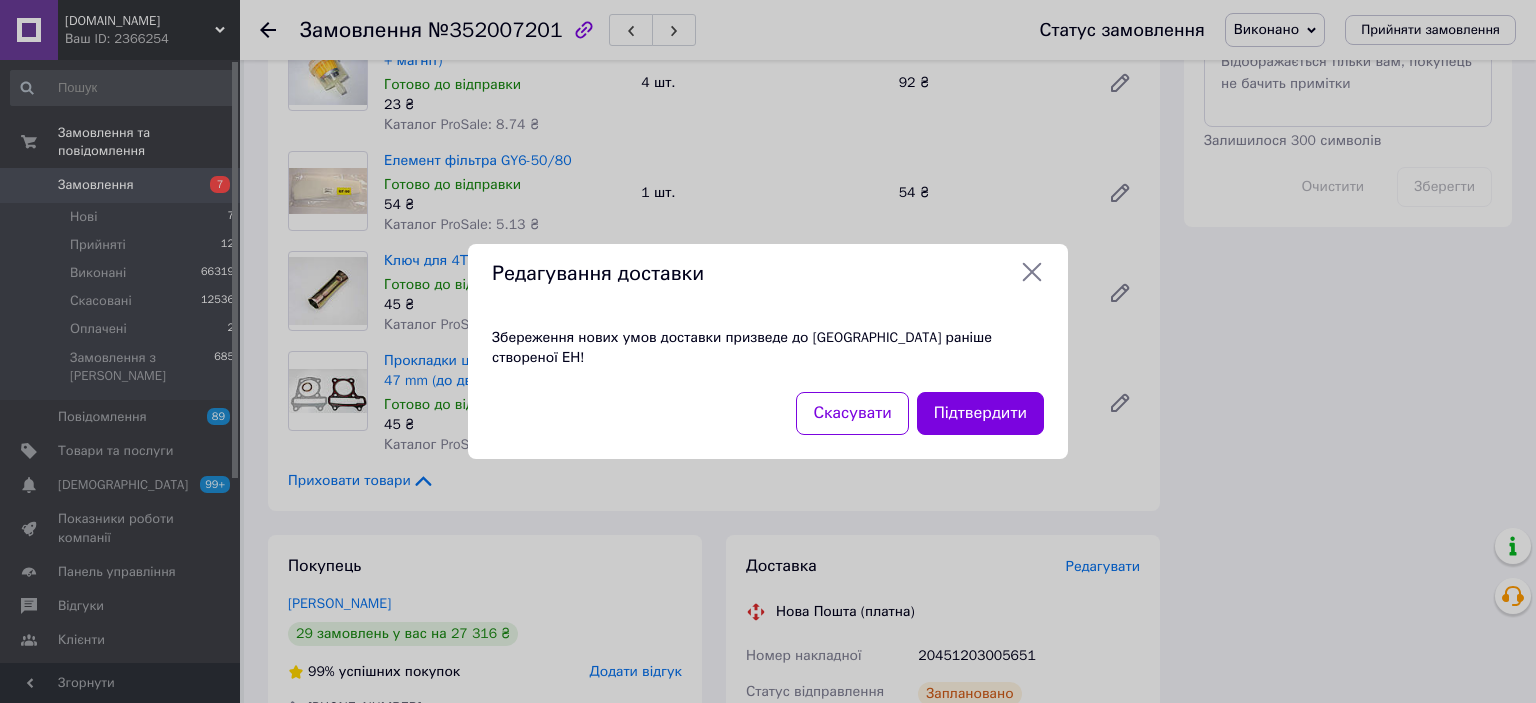 click on "Редагування доставки Збереження нових умов доставки призведе до анулювання раніше створеної ЕН! Скасувати Підтвердити" at bounding box center (768, 351) 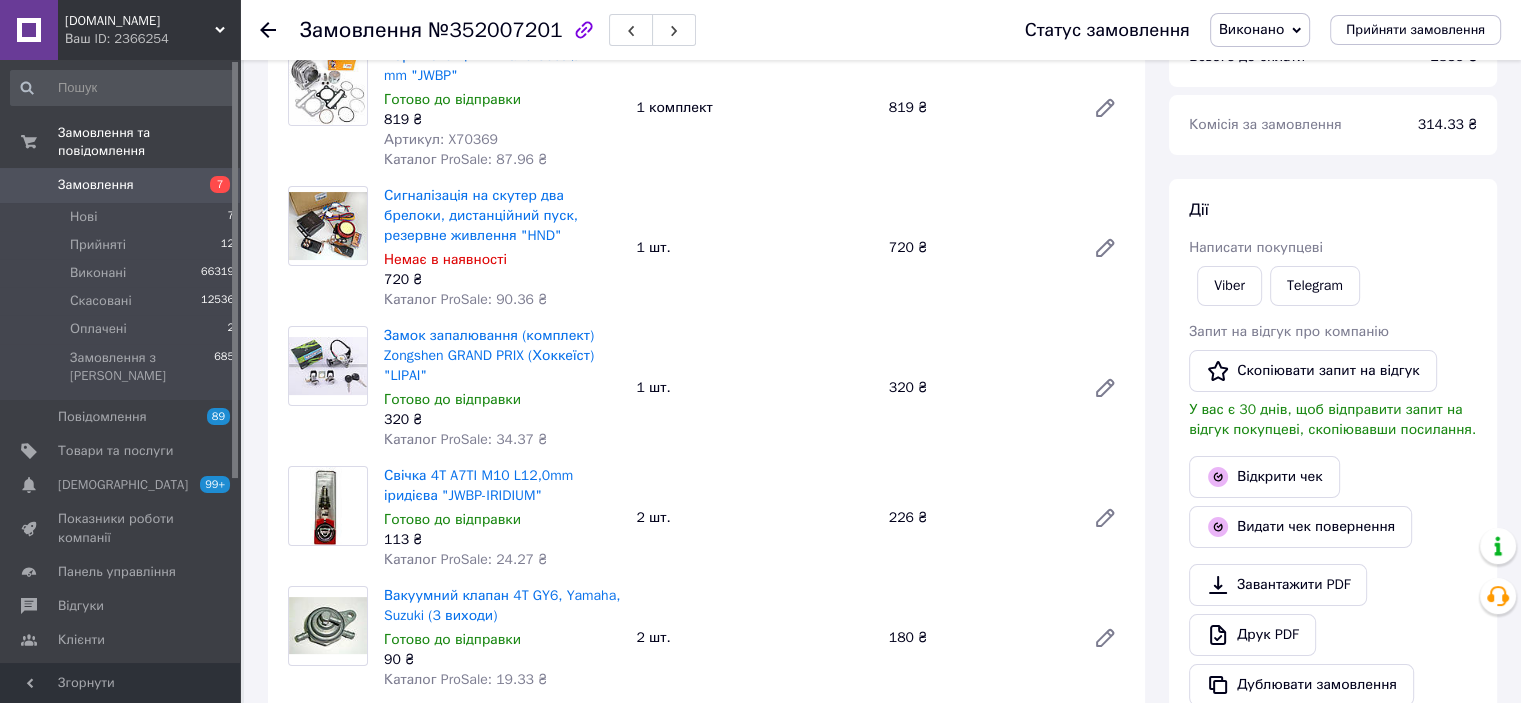 scroll, scrollTop: 100, scrollLeft: 0, axis: vertical 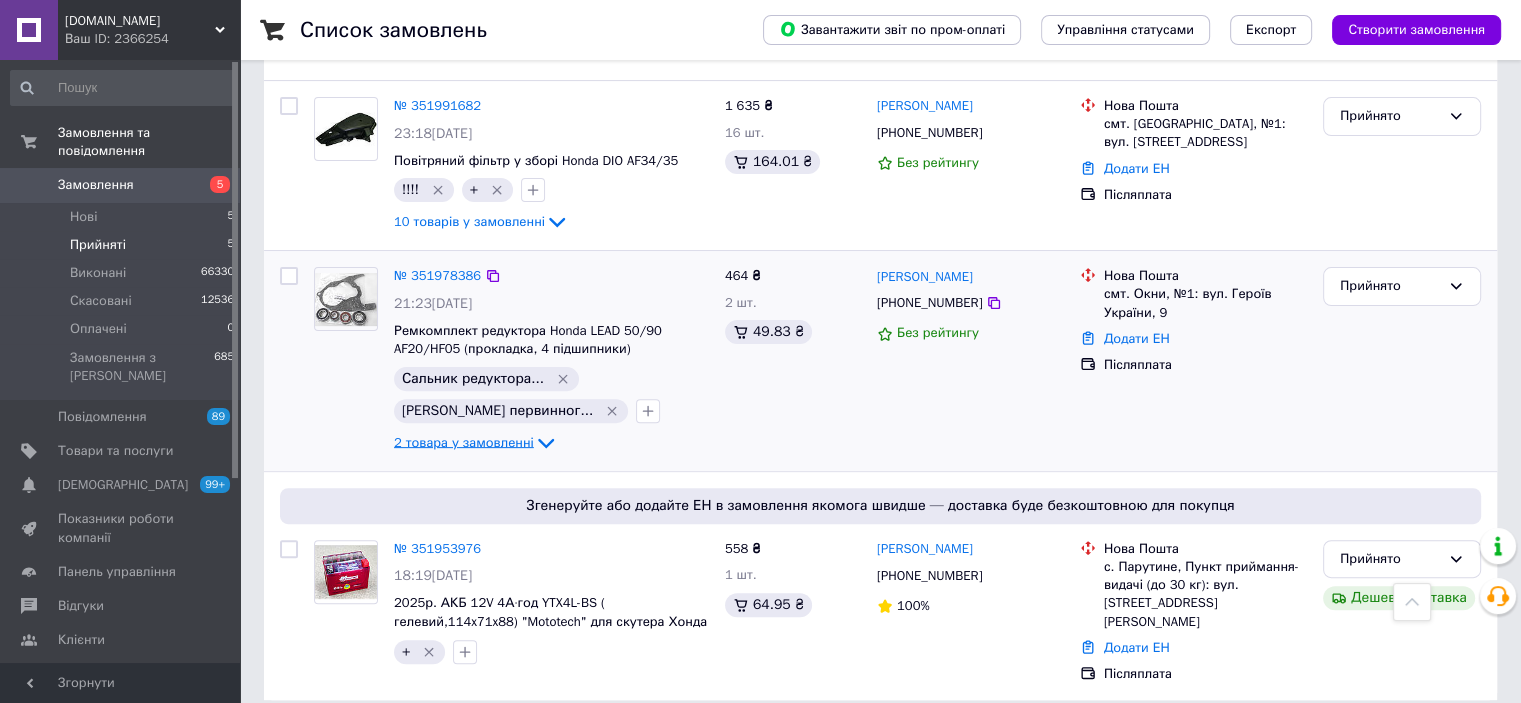 click on "2 товара у замовленні" at bounding box center (464, 442) 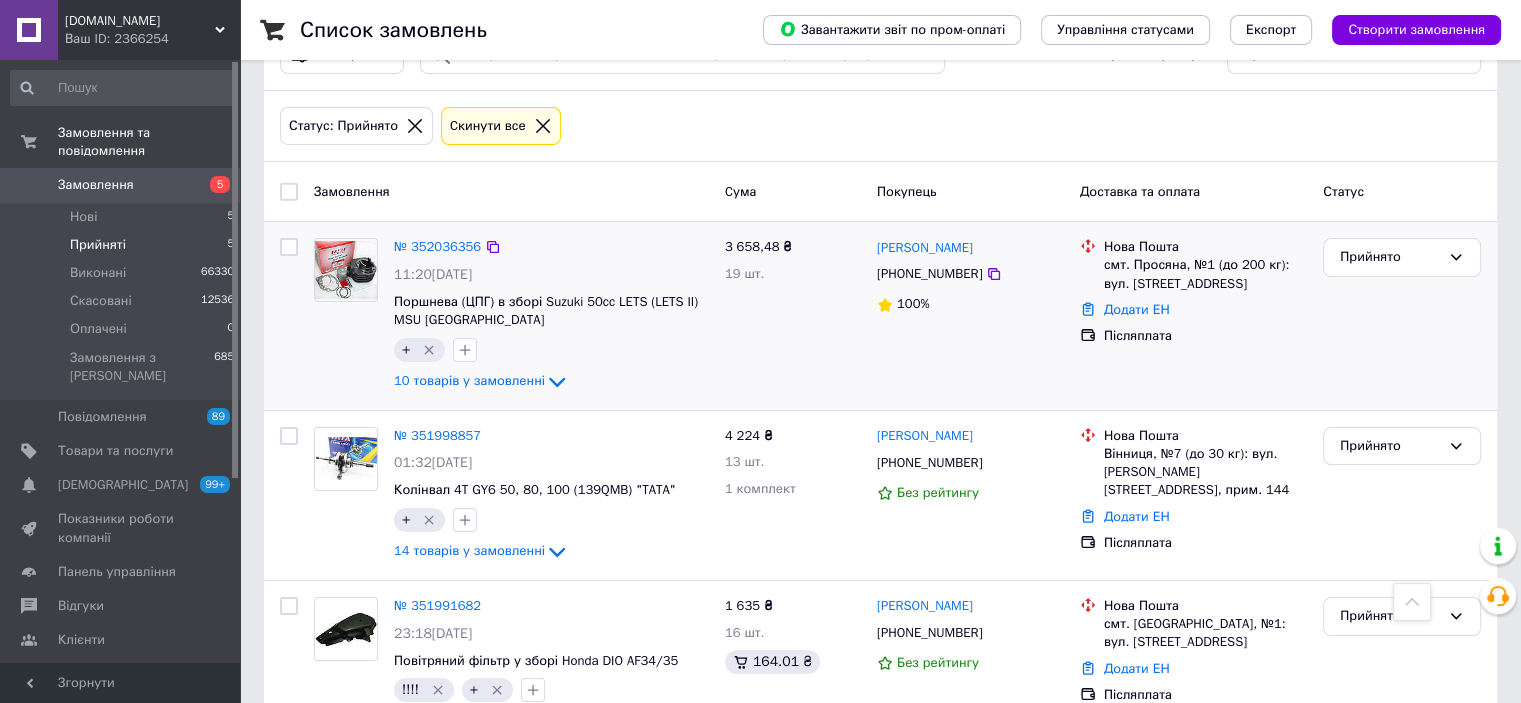 scroll, scrollTop: 0, scrollLeft: 0, axis: both 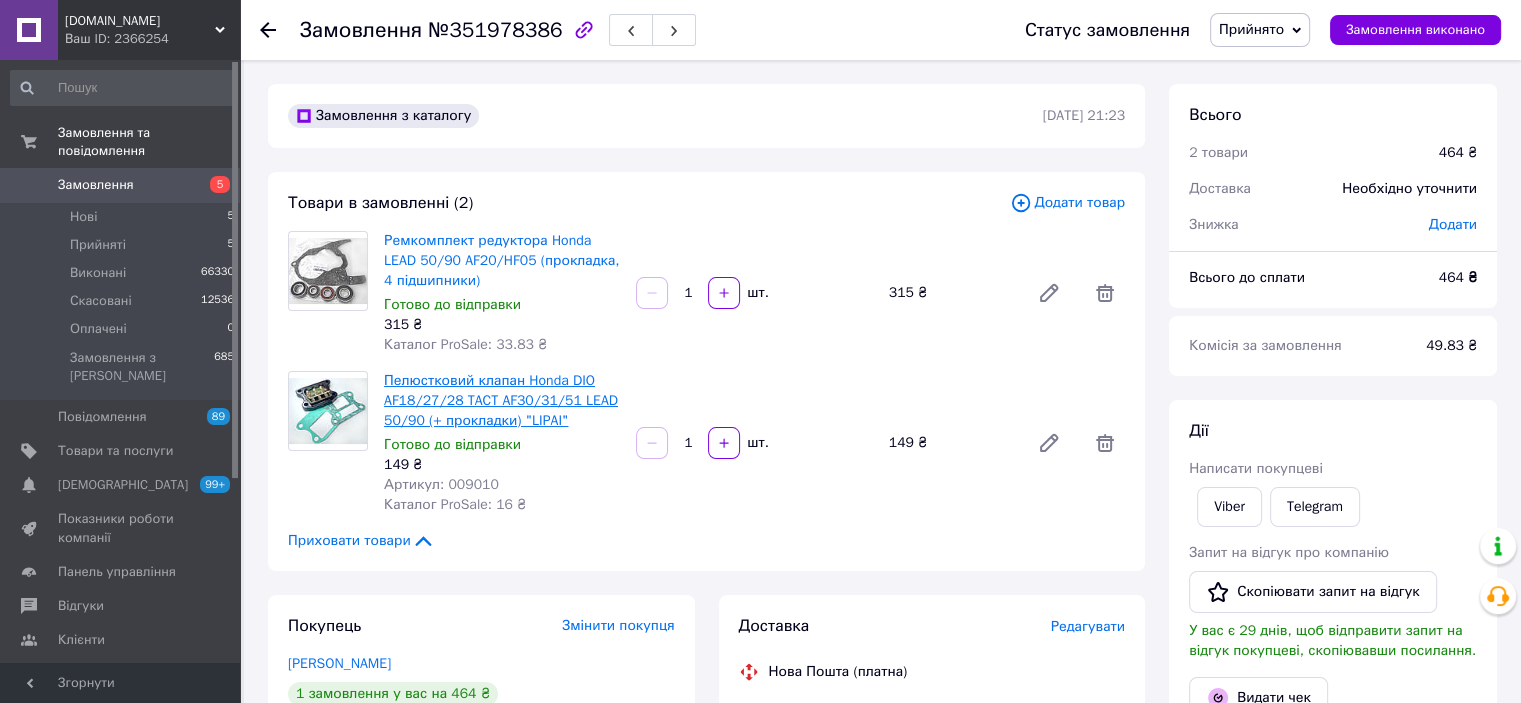 click on "Пелюстковий клапан Honda DIO AF18/27/28 TACT AF30/31/51 LEAD 50/90 (+ прокладки) "LIPAI"" at bounding box center [501, 400] 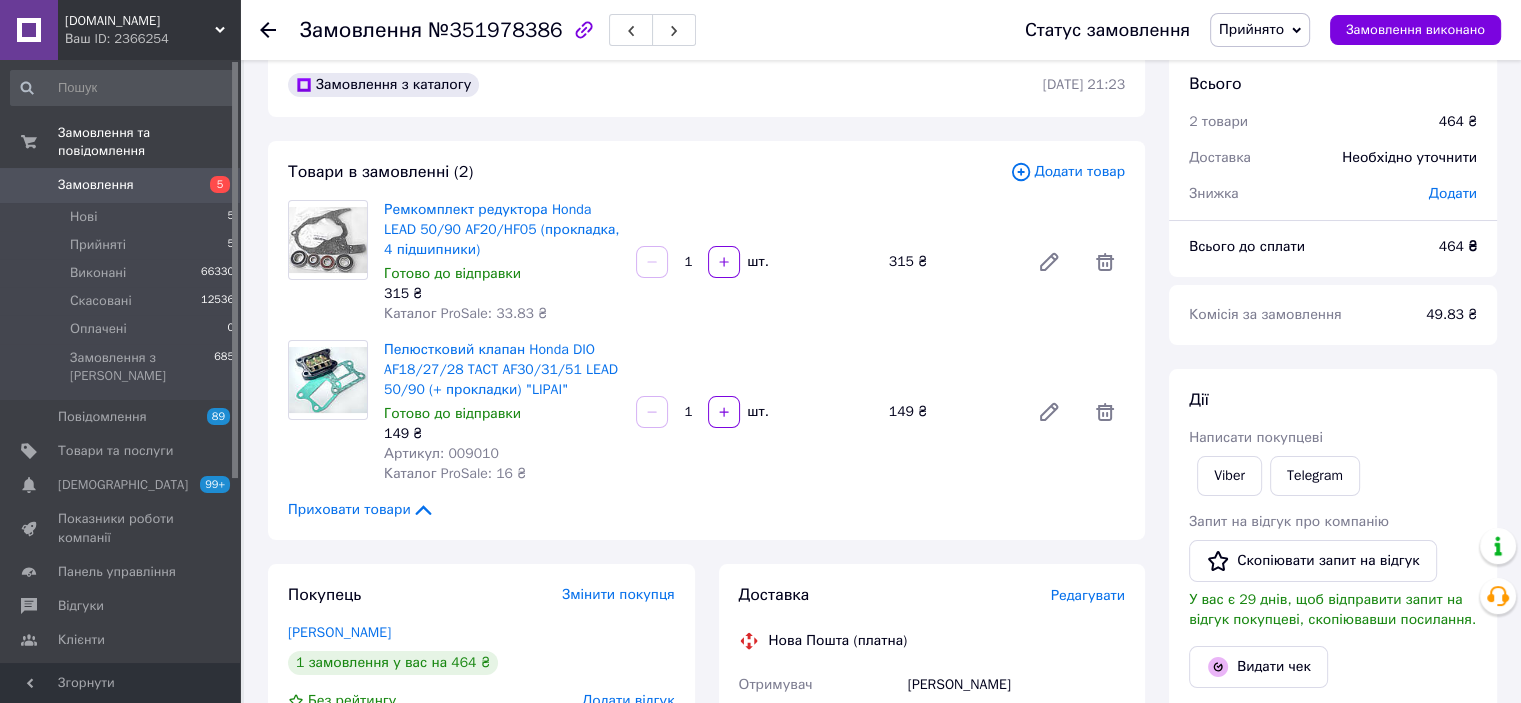 scroll, scrollTop: 0, scrollLeft: 0, axis: both 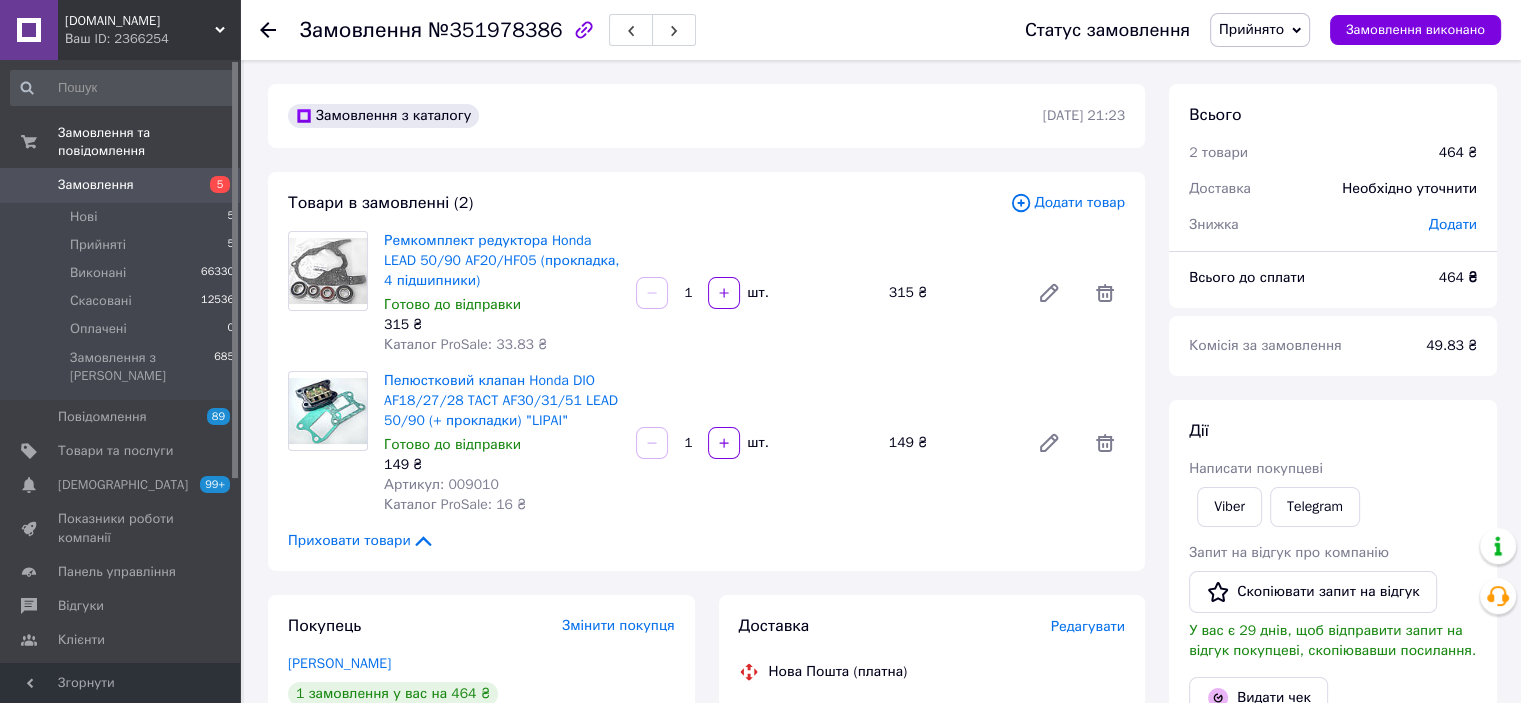 click on "Пелюстковий клапан Honda DIO AF18/27/28 TACT AF30/31/51 LEAD 50/90 (+ прокладки) "LIPAI" Готово до відправки 149 ₴ Артикул: 009010 Каталог ProSale: 16 ₴  1   шт. 149 ₴" at bounding box center (754, 443) 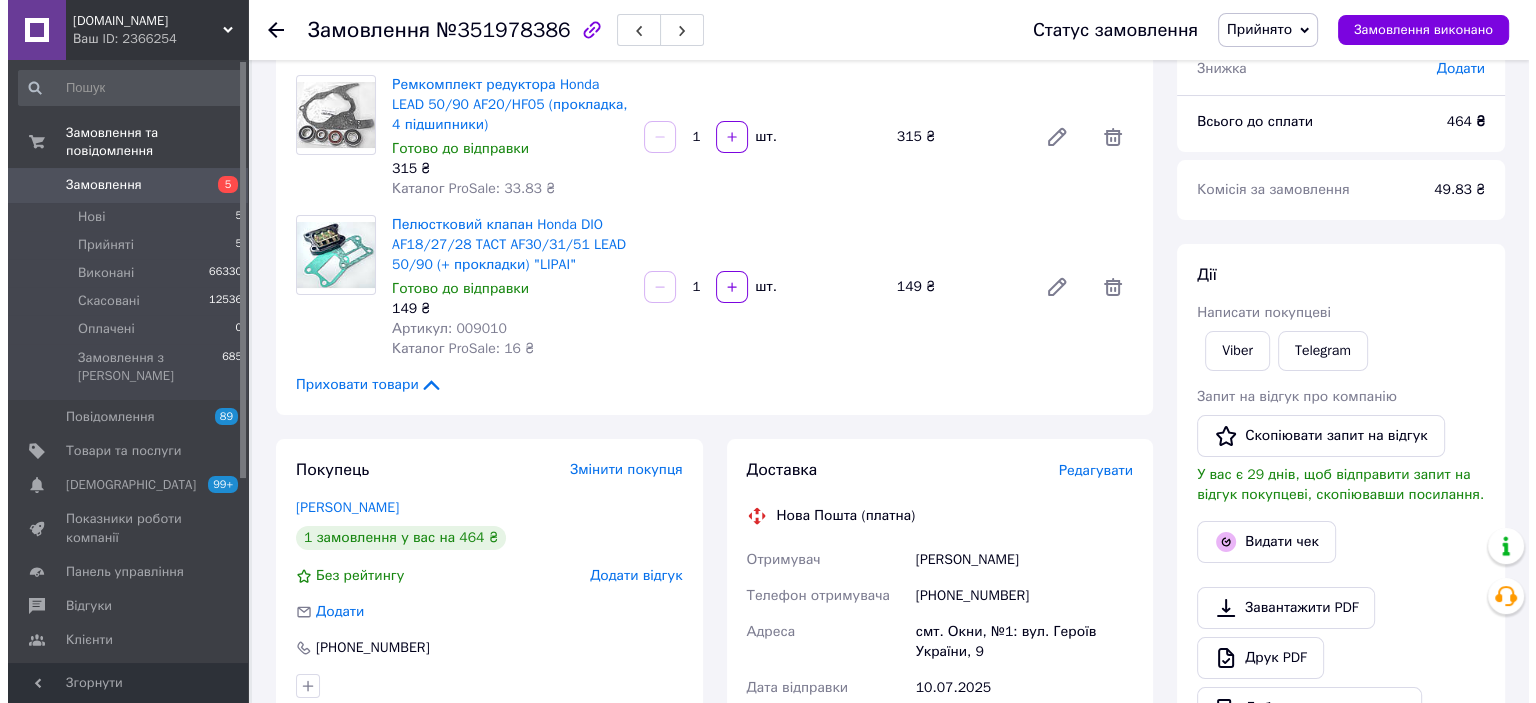 scroll, scrollTop: 300, scrollLeft: 0, axis: vertical 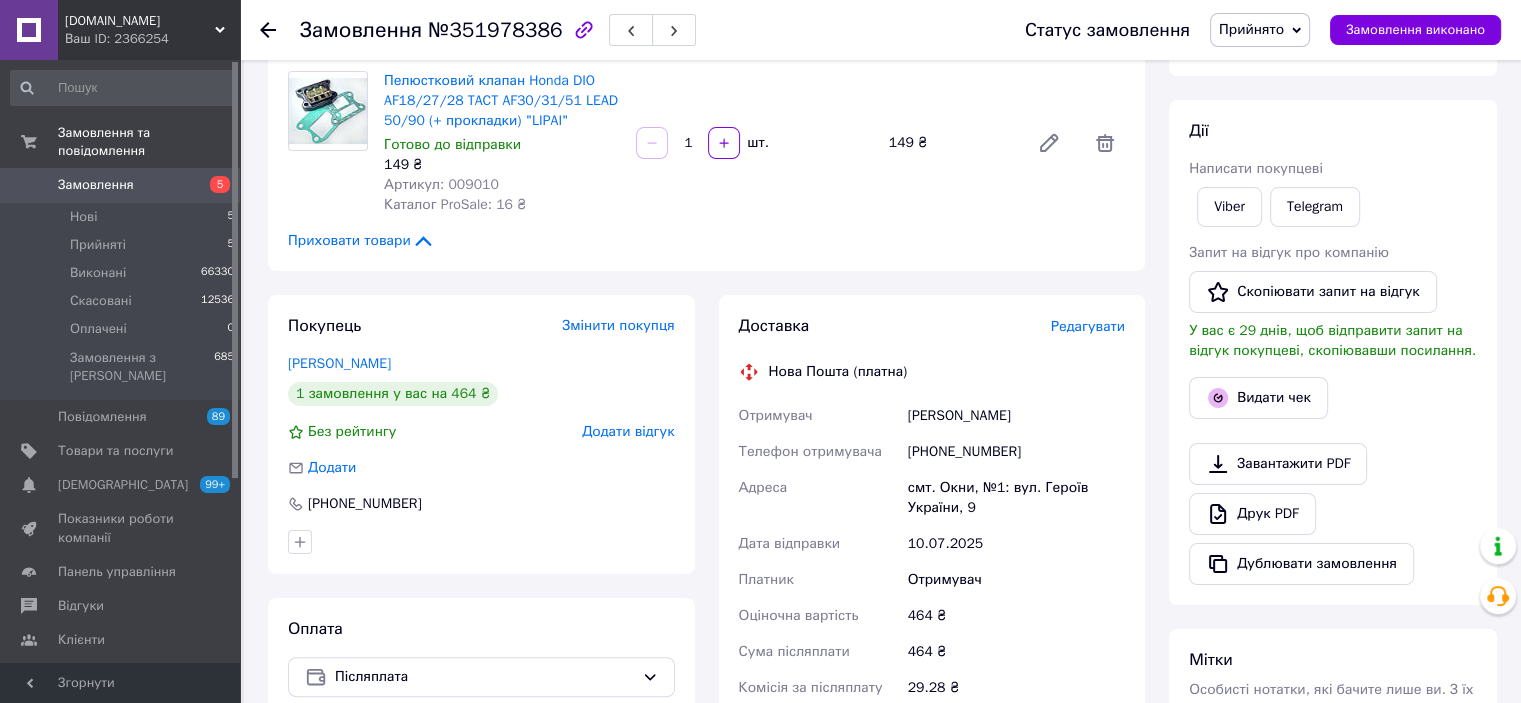 click on "Редагувати" at bounding box center (1088, 326) 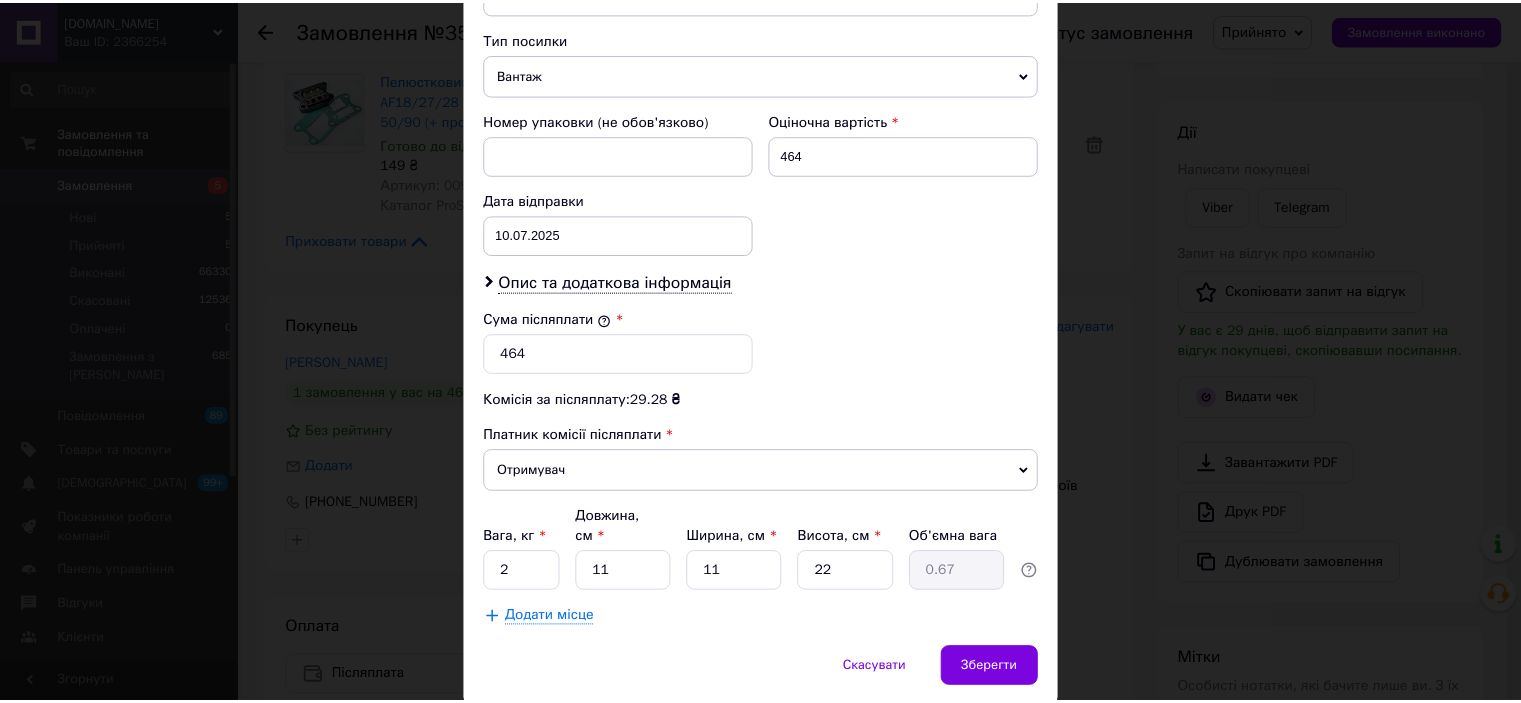 scroll, scrollTop: 816, scrollLeft: 0, axis: vertical 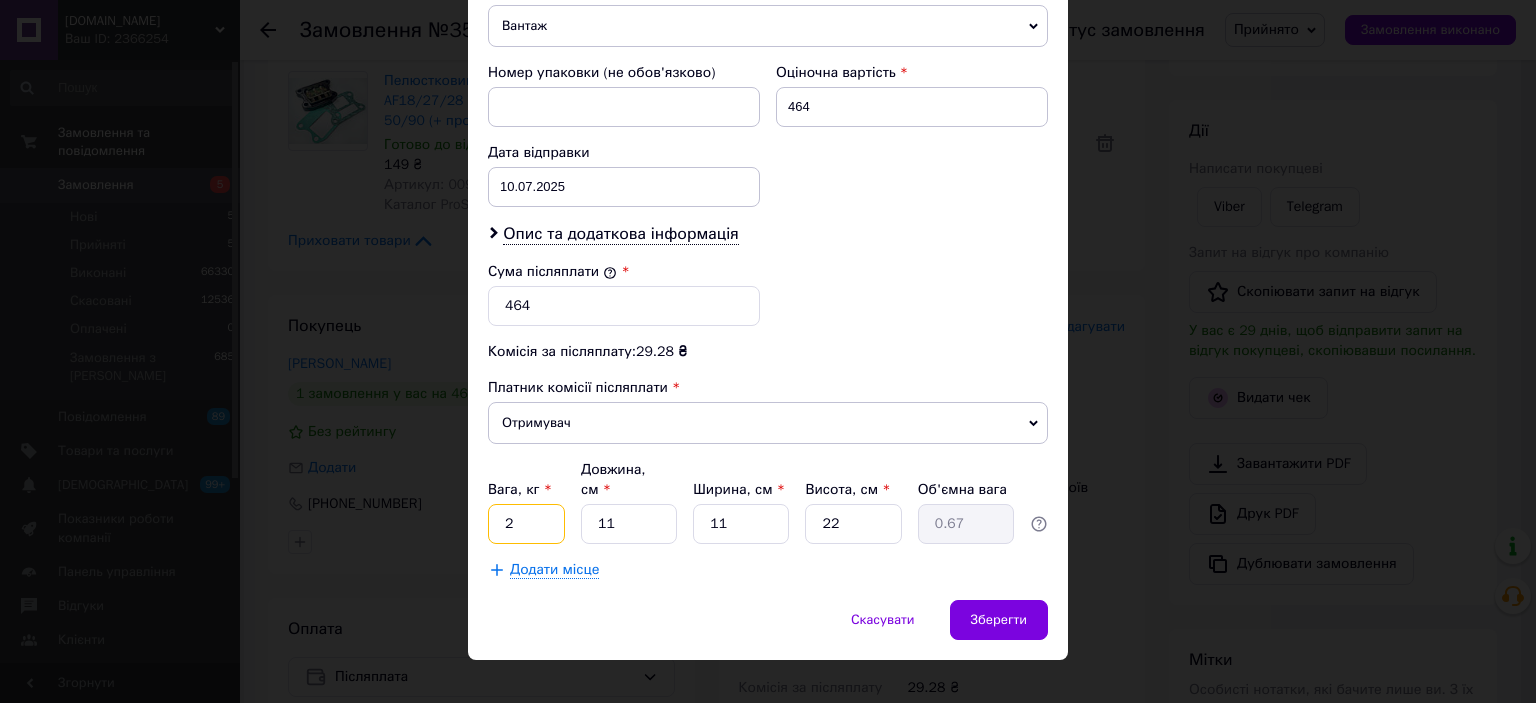 click on "2" at bounding box center [526, 524] 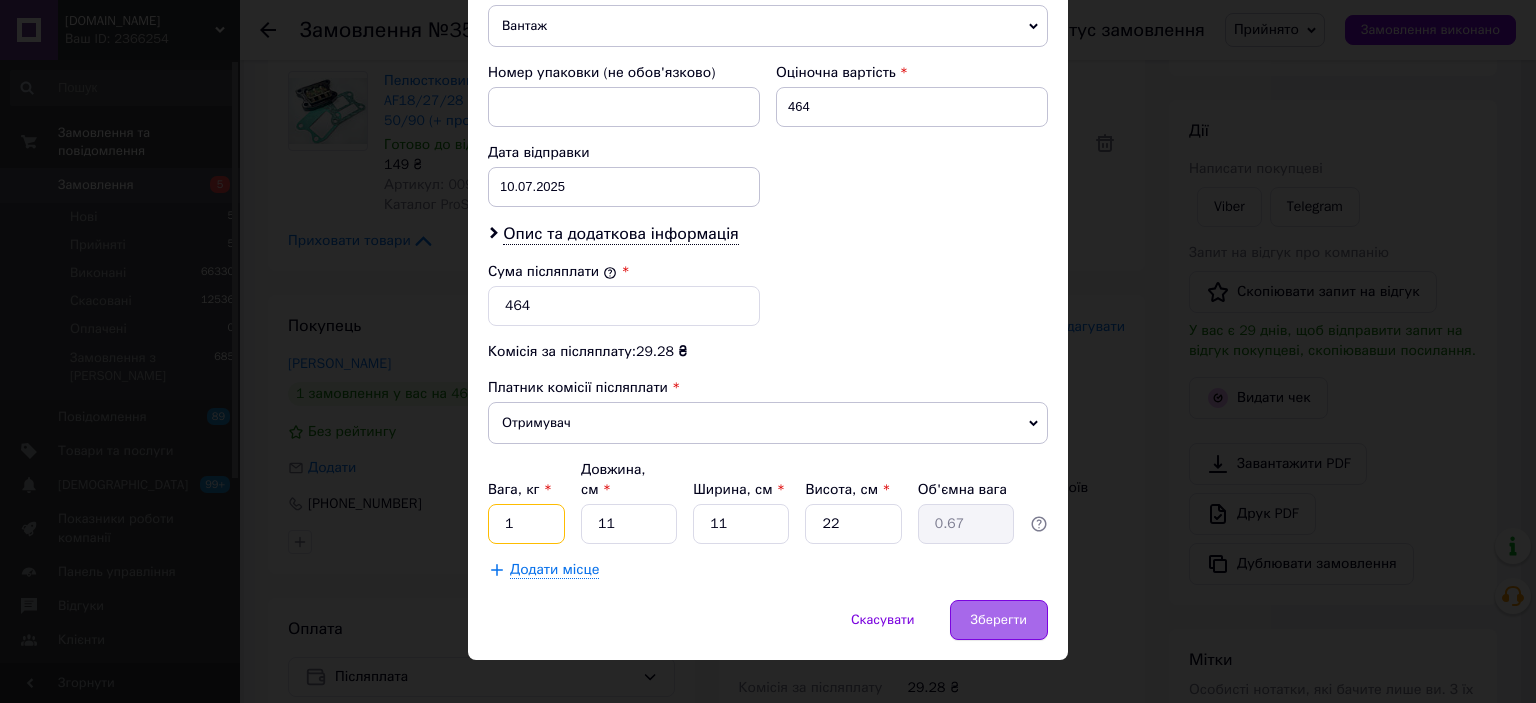 type on "1" 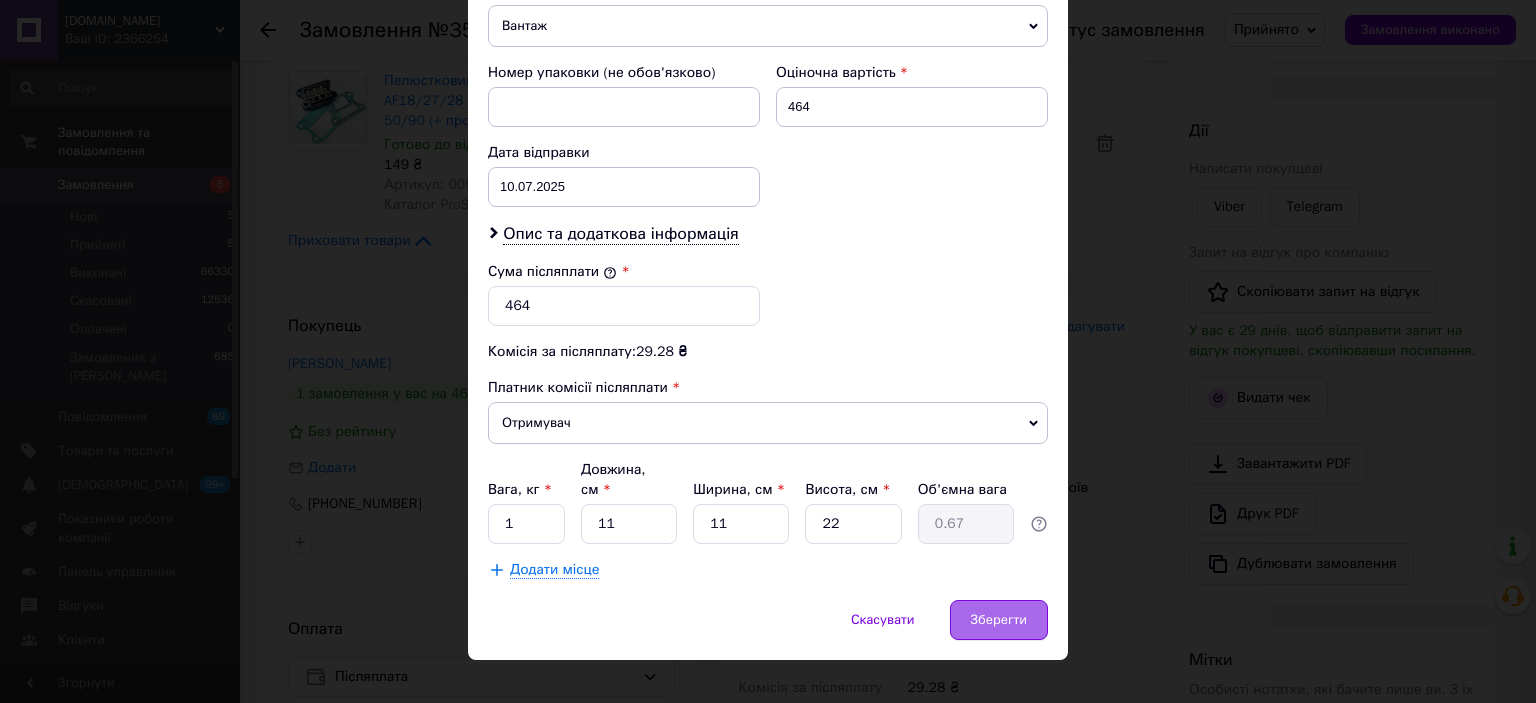 click on "Зберегти" at bounding box center (999, 620) 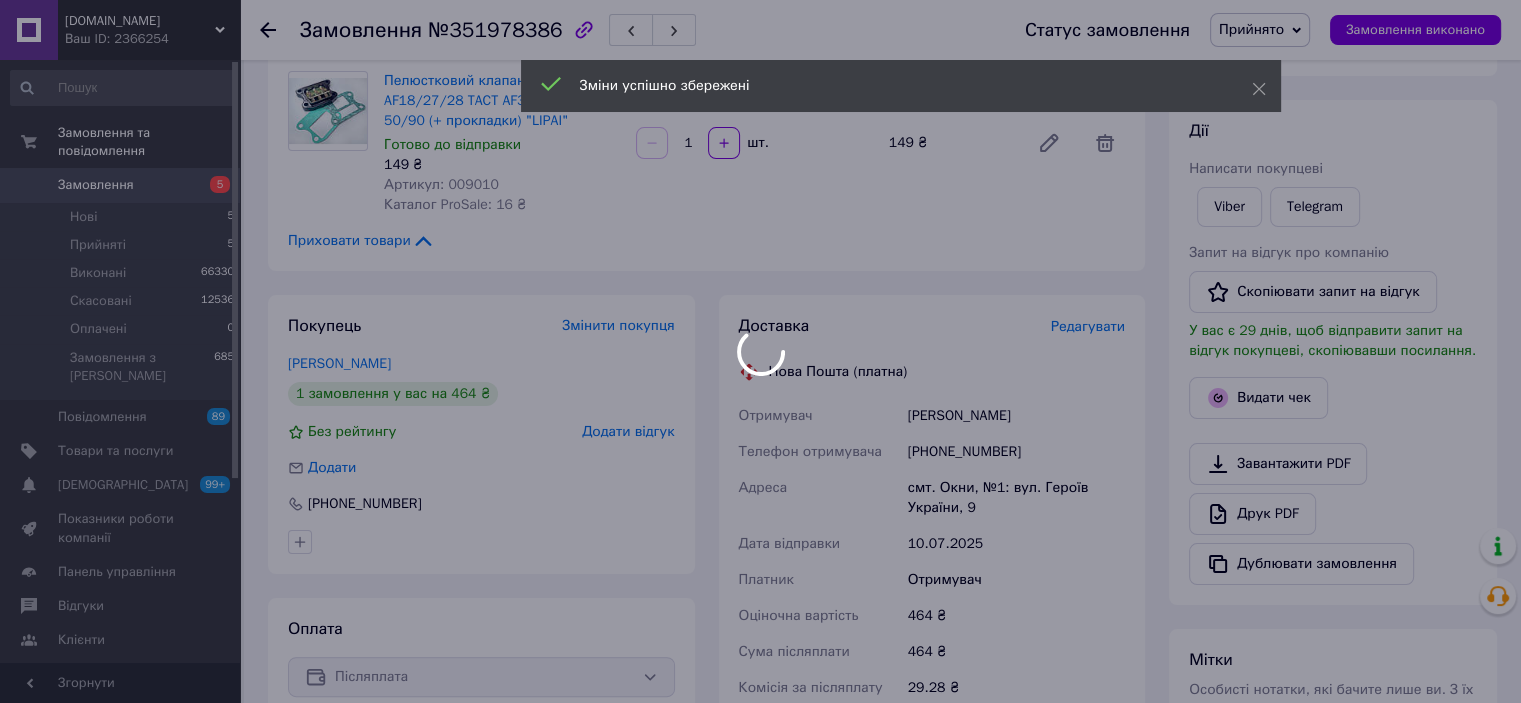 scroll, scrollTop: 52, scrollLeft: 0, axis: vertical 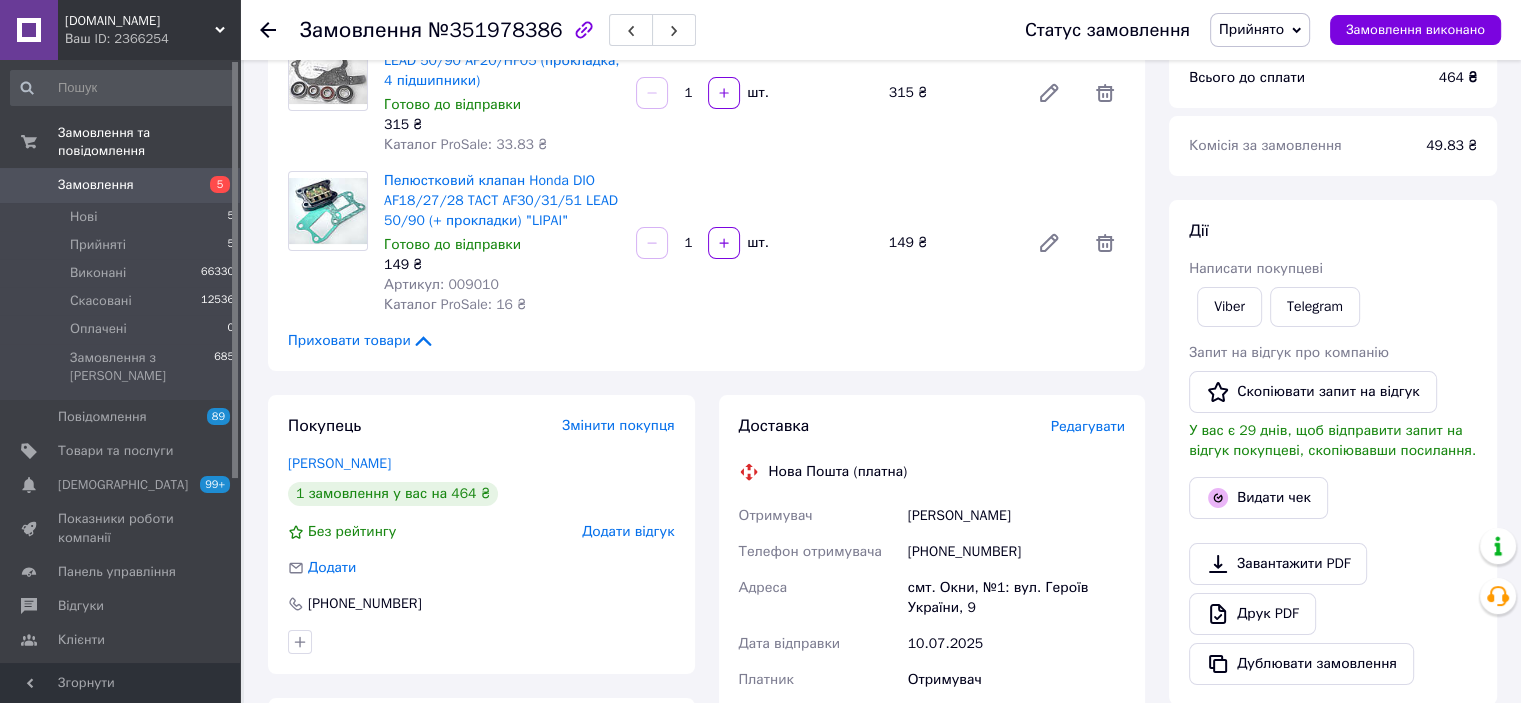 click on "Редагувати" at bounding box center [1088, 426] 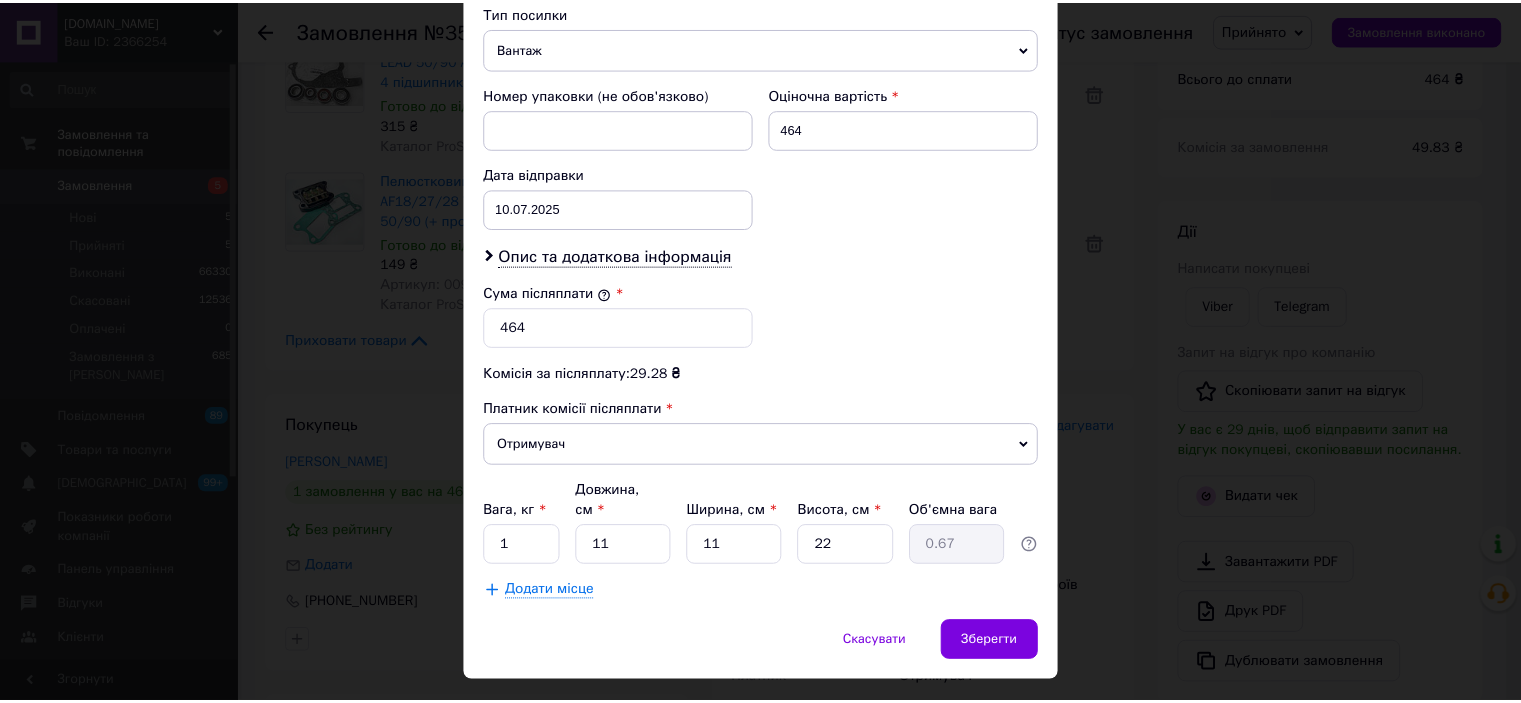 scroll, scrollTop: 816, scrollLeft: 0, axis: vertical 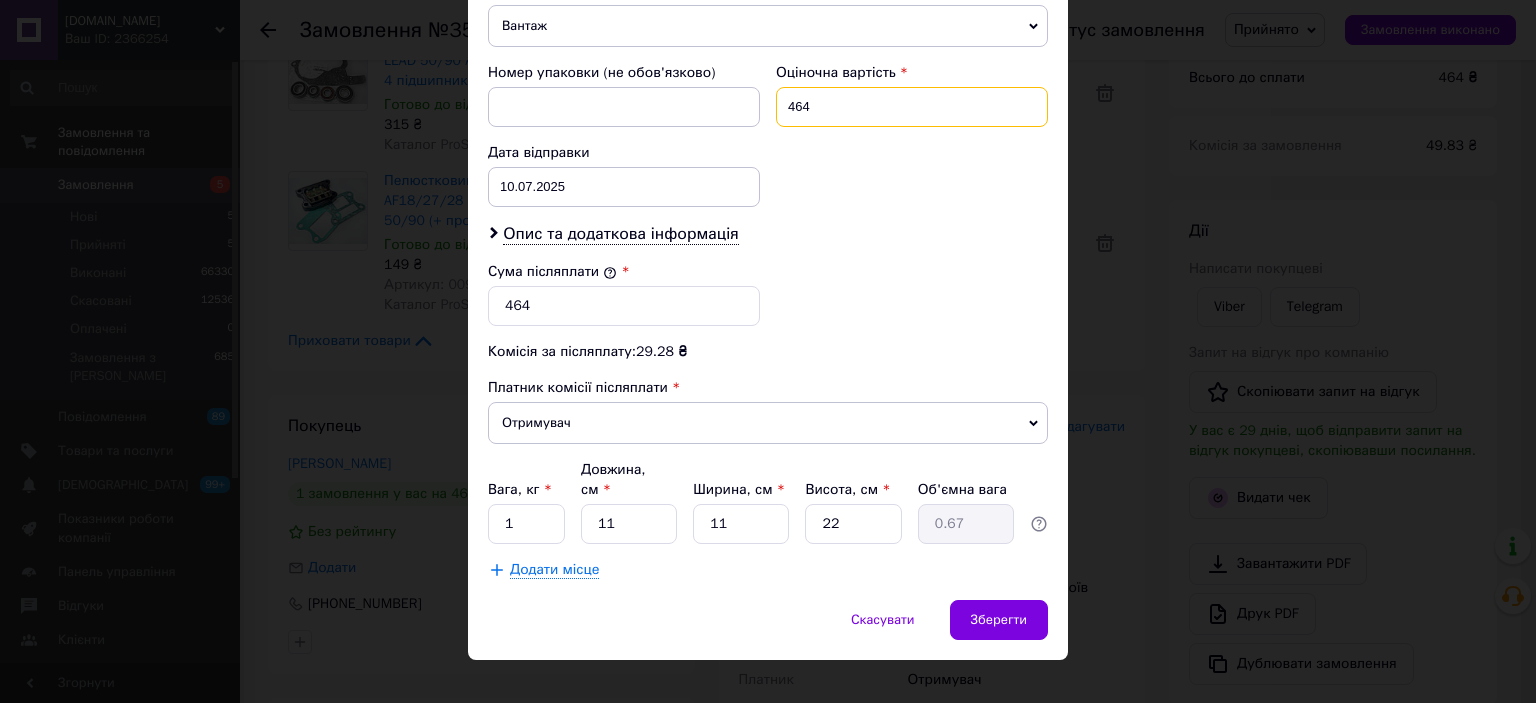 click on "464" at bounding box center [912, 107] 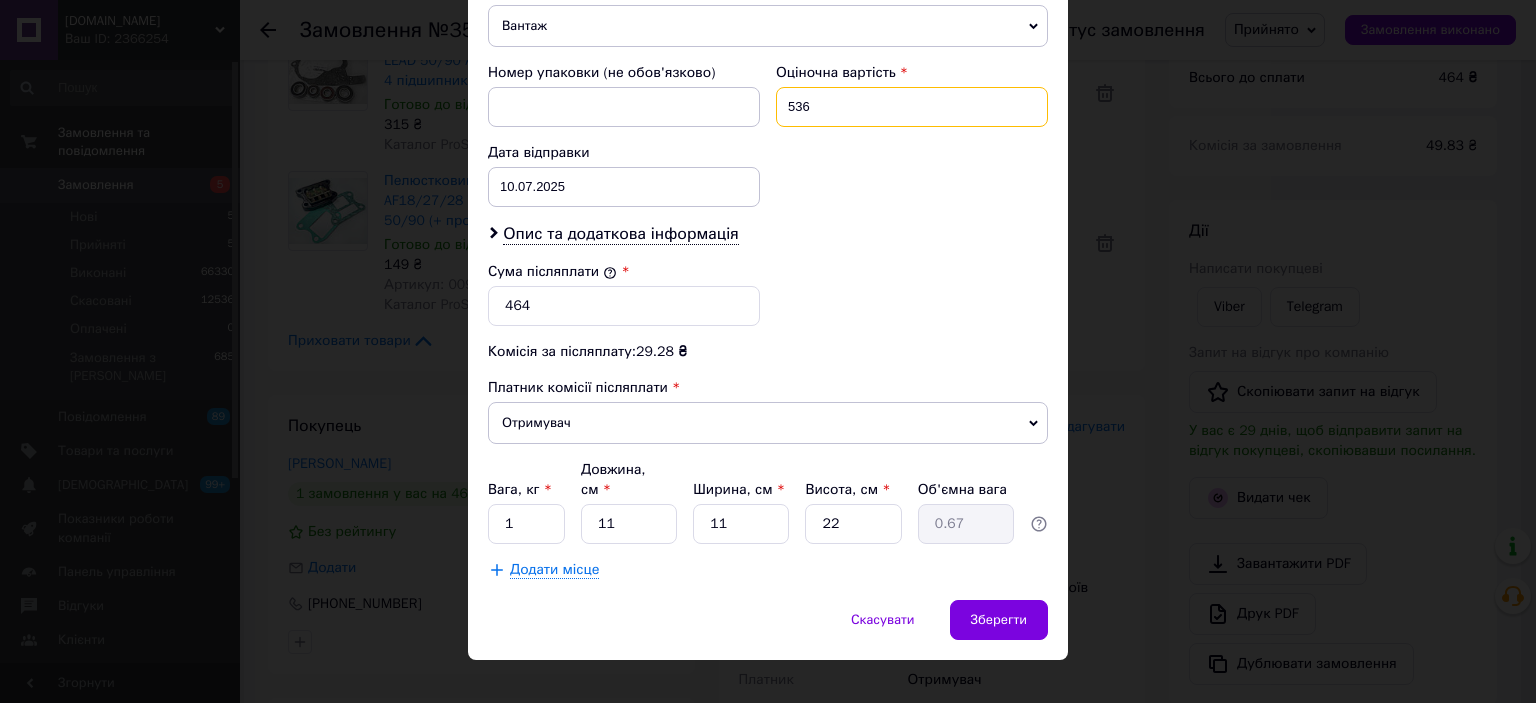 type on "536" 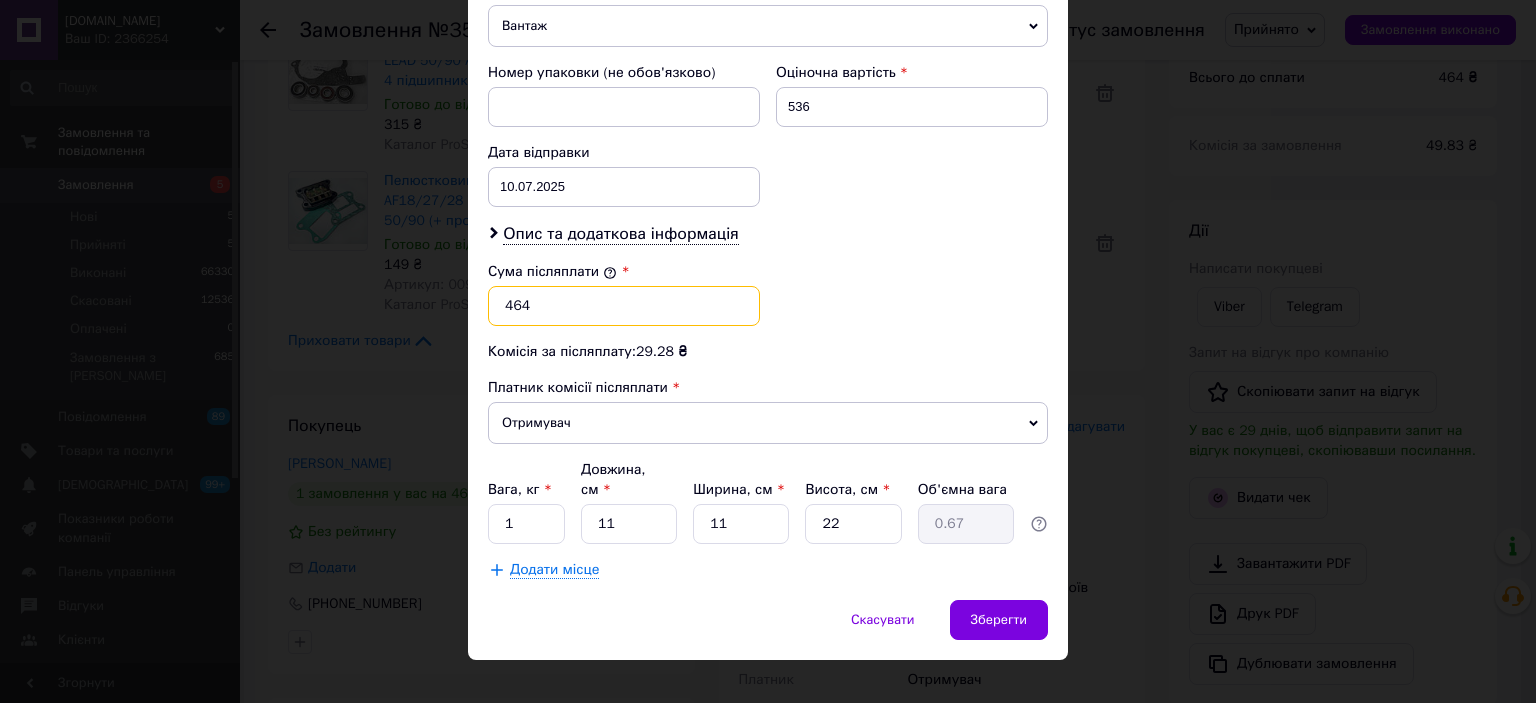 click on "464" at bounding box center (624, 306) 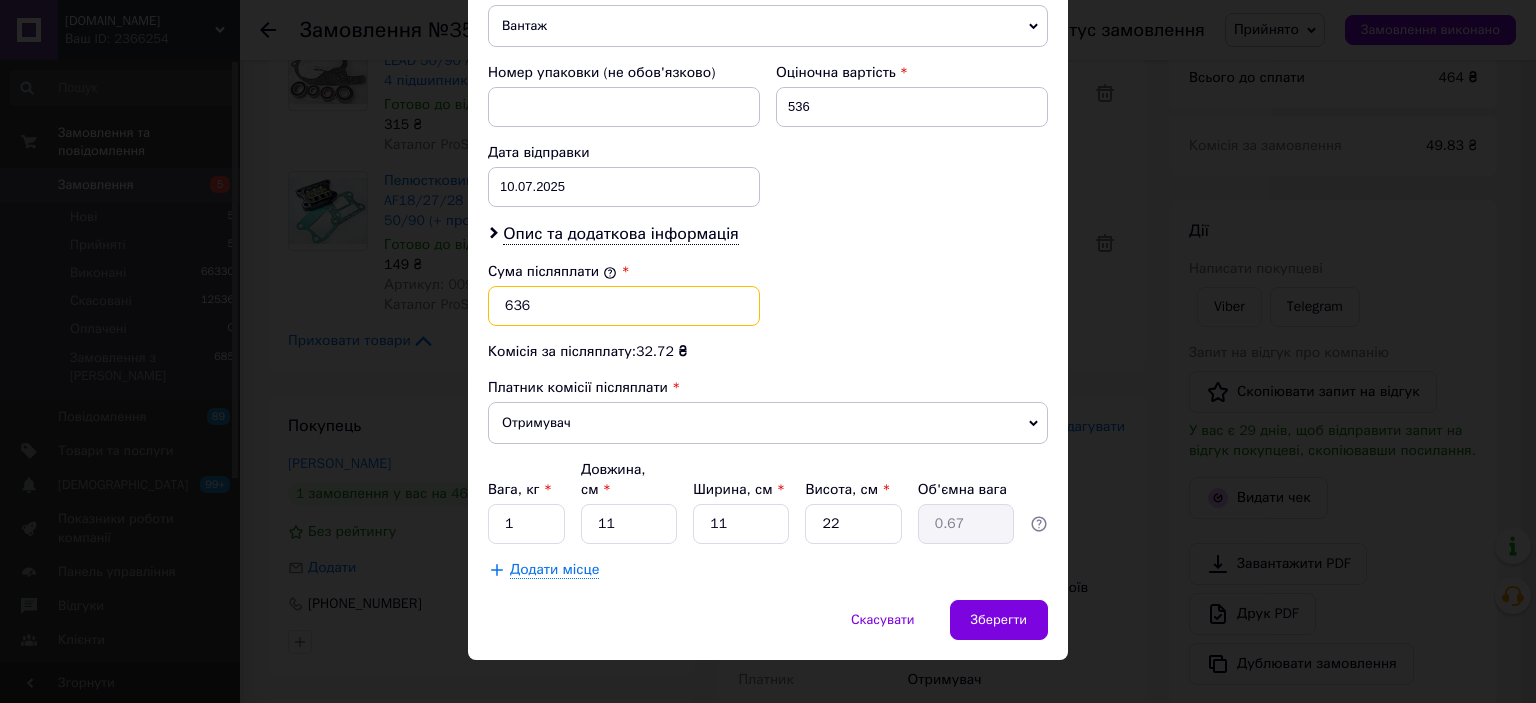 drag, startPoint x: 515, startPoint y: 299, endPoint x: 497, endPoint y: 299, distance: 18 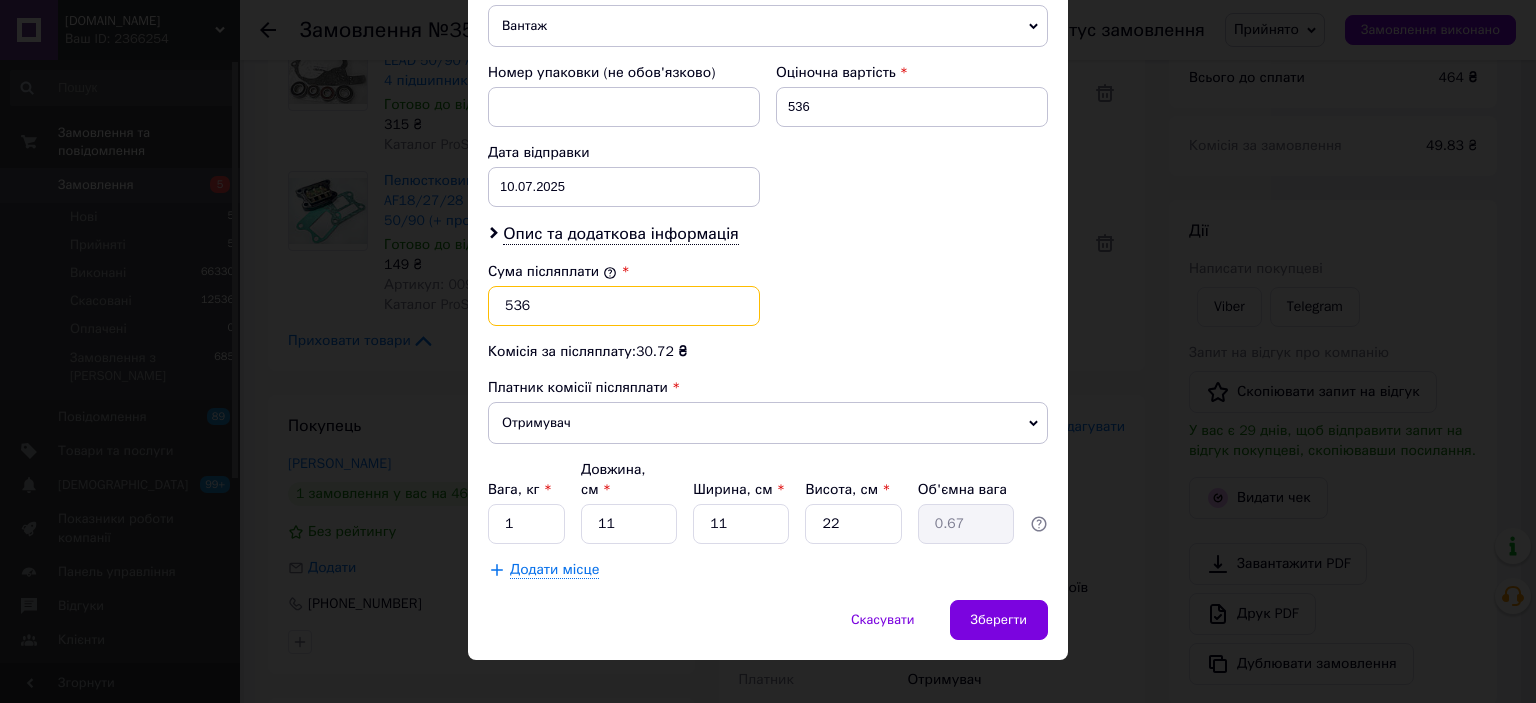 type on "536" 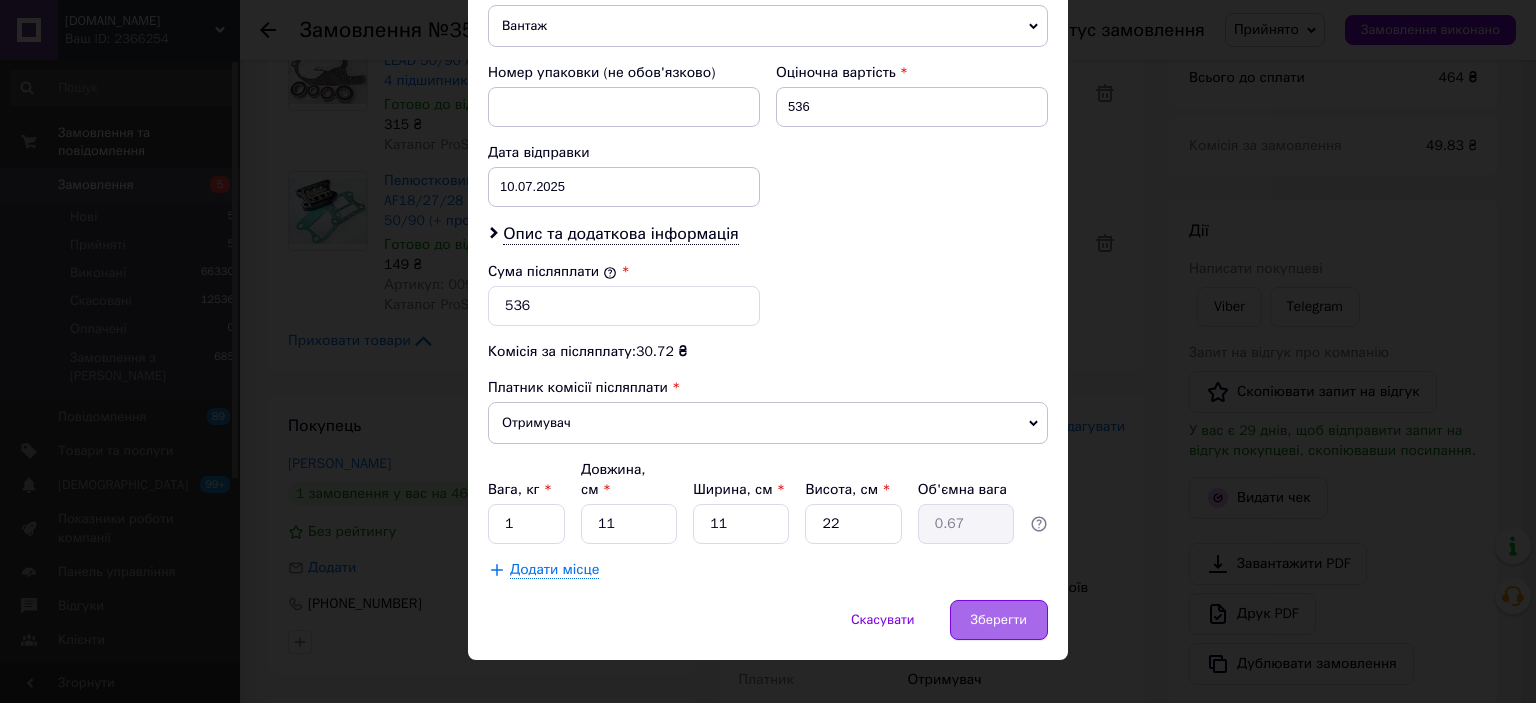 click on "Зберегти" at bounding box center (999, 620) 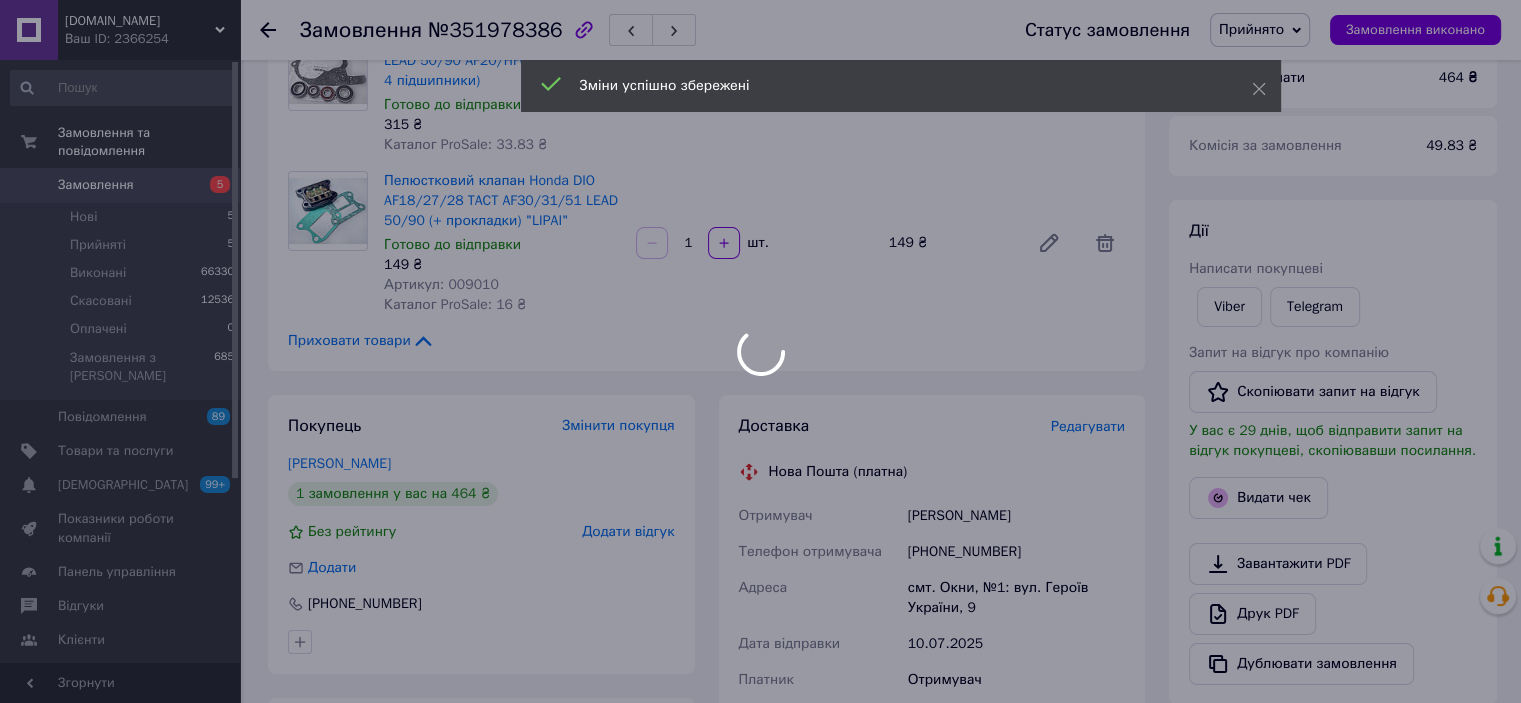 scroll, scrollTop: 148, scrollLeft: 0, axis: vertical 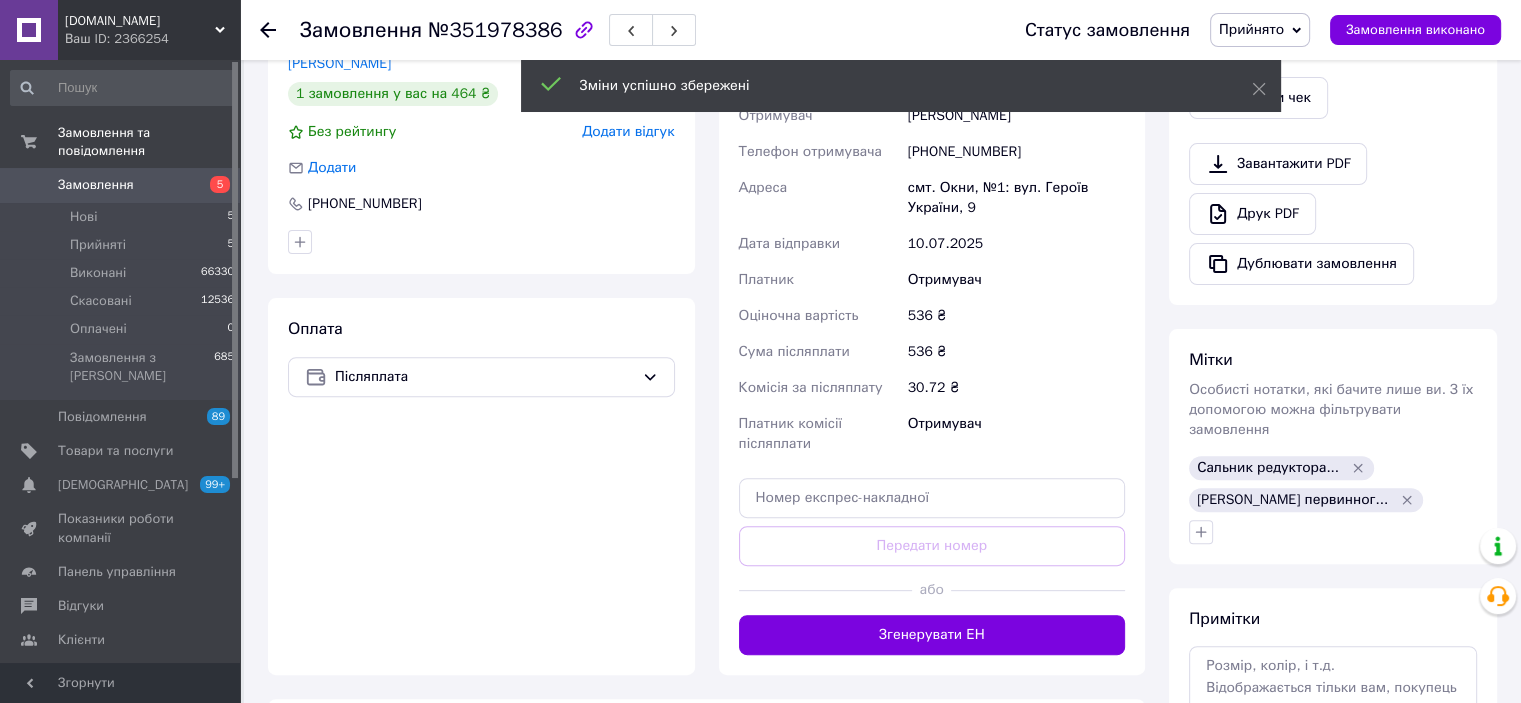 drag, startPoint x: 1007, startPoint y: 623, endPoint x: 1048, endPoint y: 624, distance: 41.01219 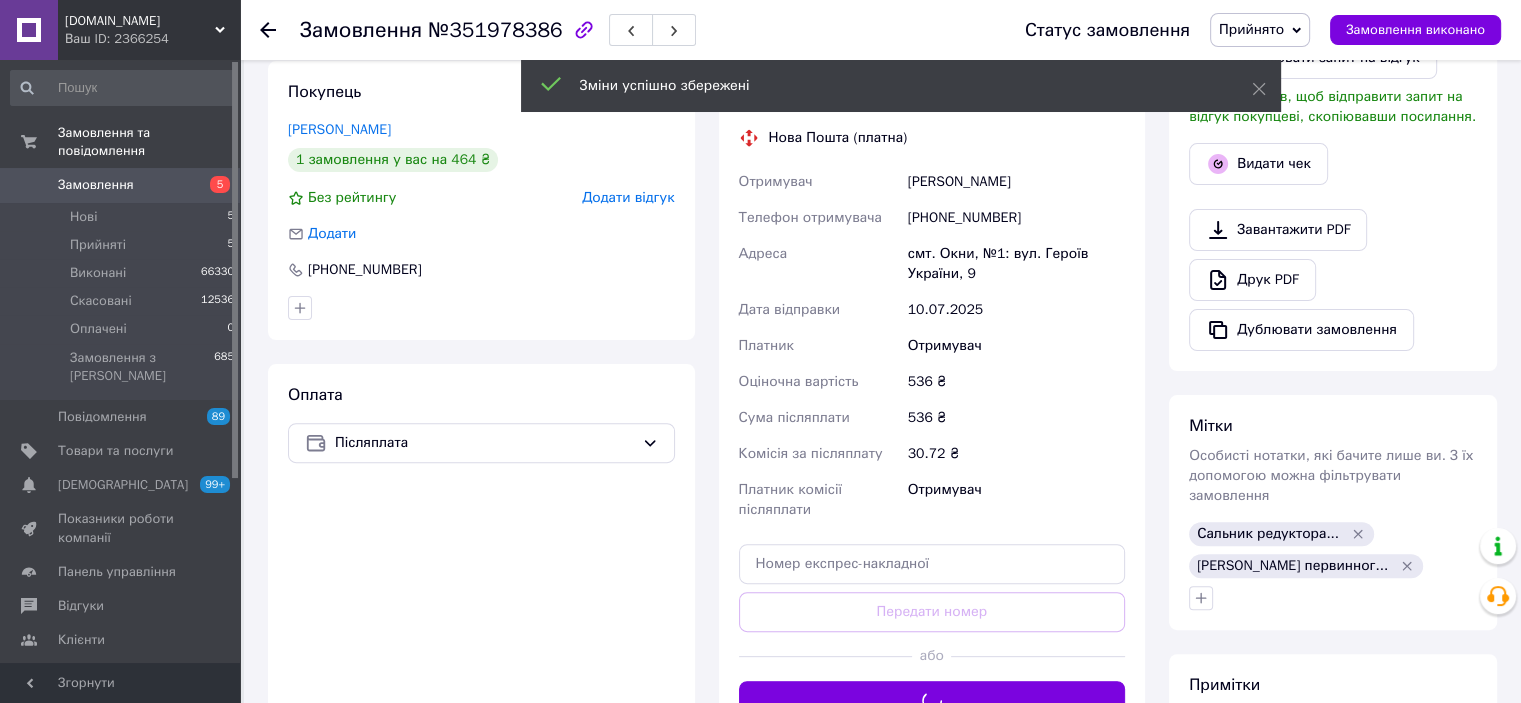 scroll, scrollTop: 500, scrollLeft: 0, axis: vertical 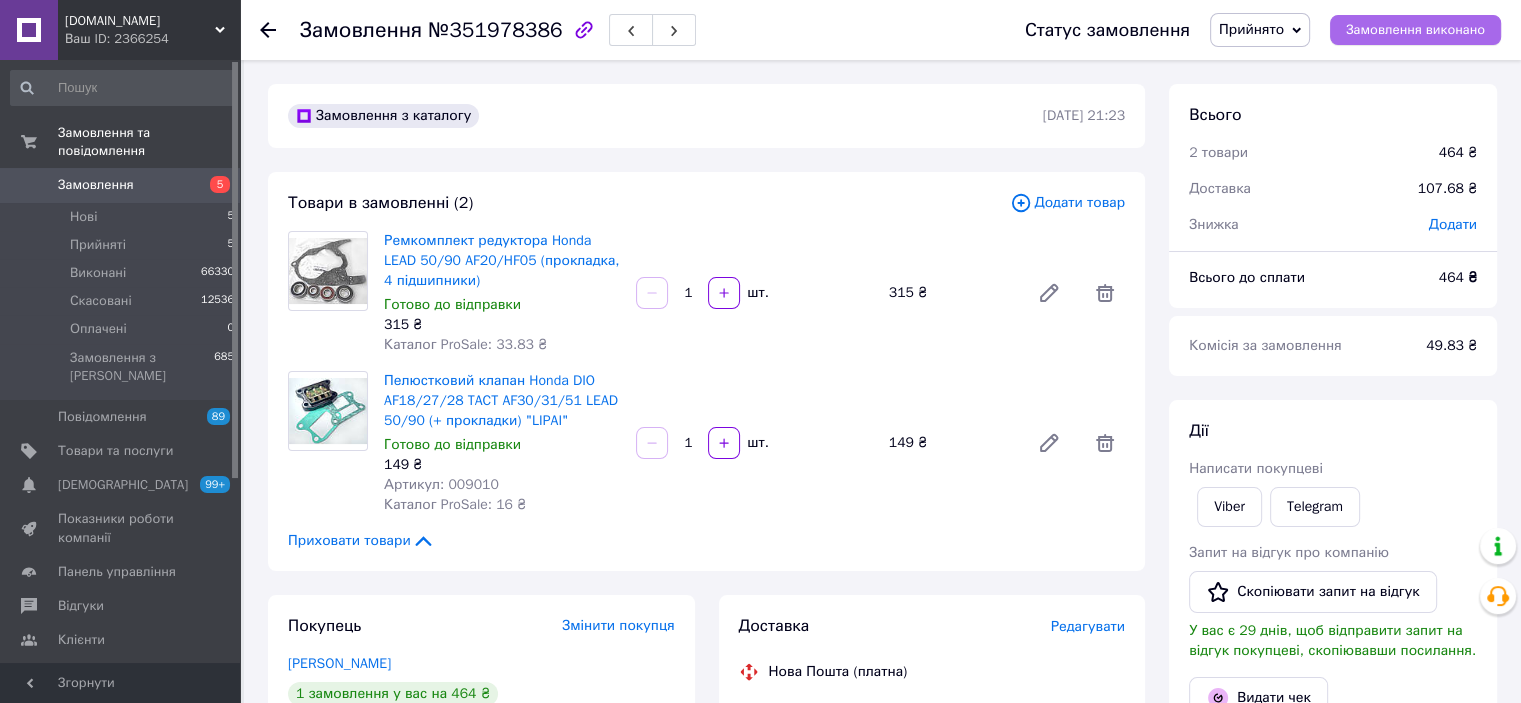 click on "Замовлення виконано" at bounding box center [1415, 30] 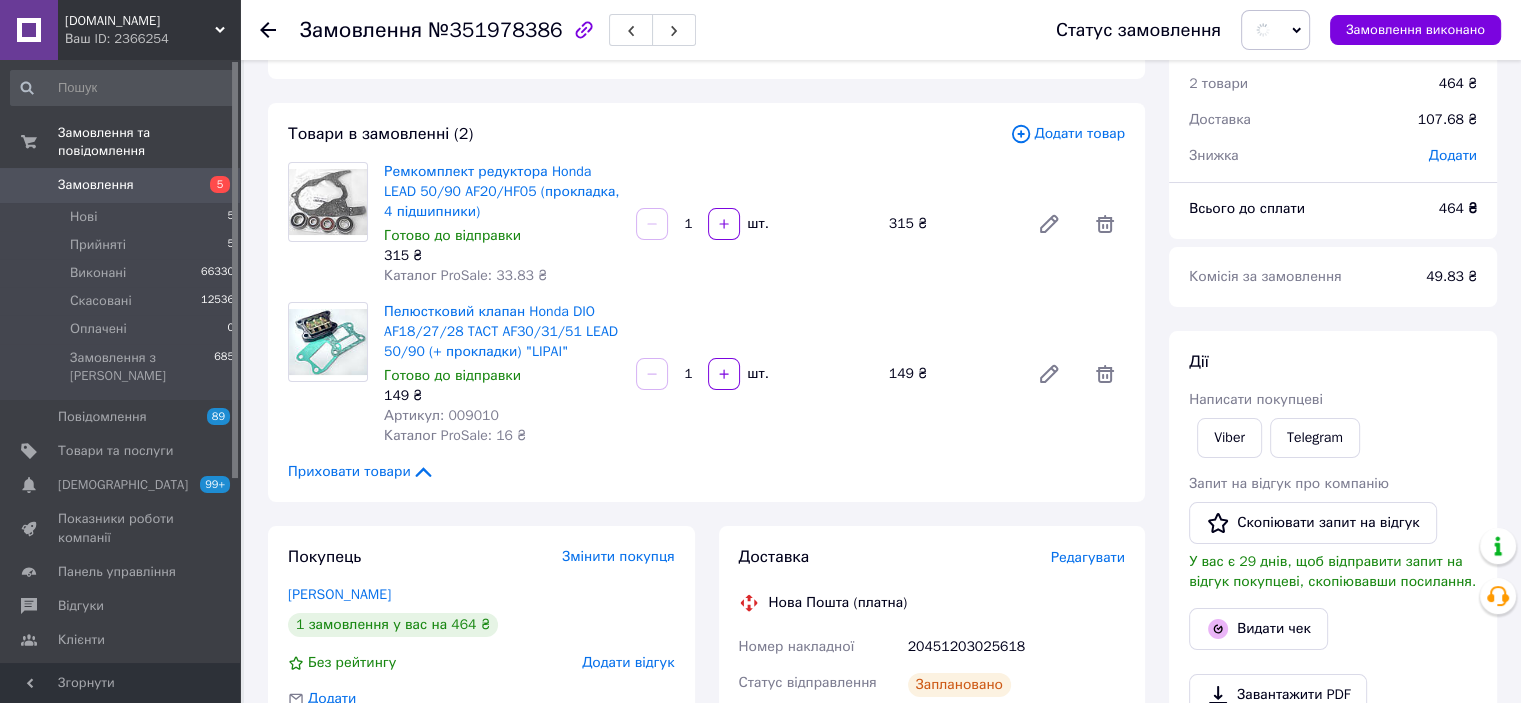 scroll, scrollTop: 100, scrollLeft: 0, axis: vertical 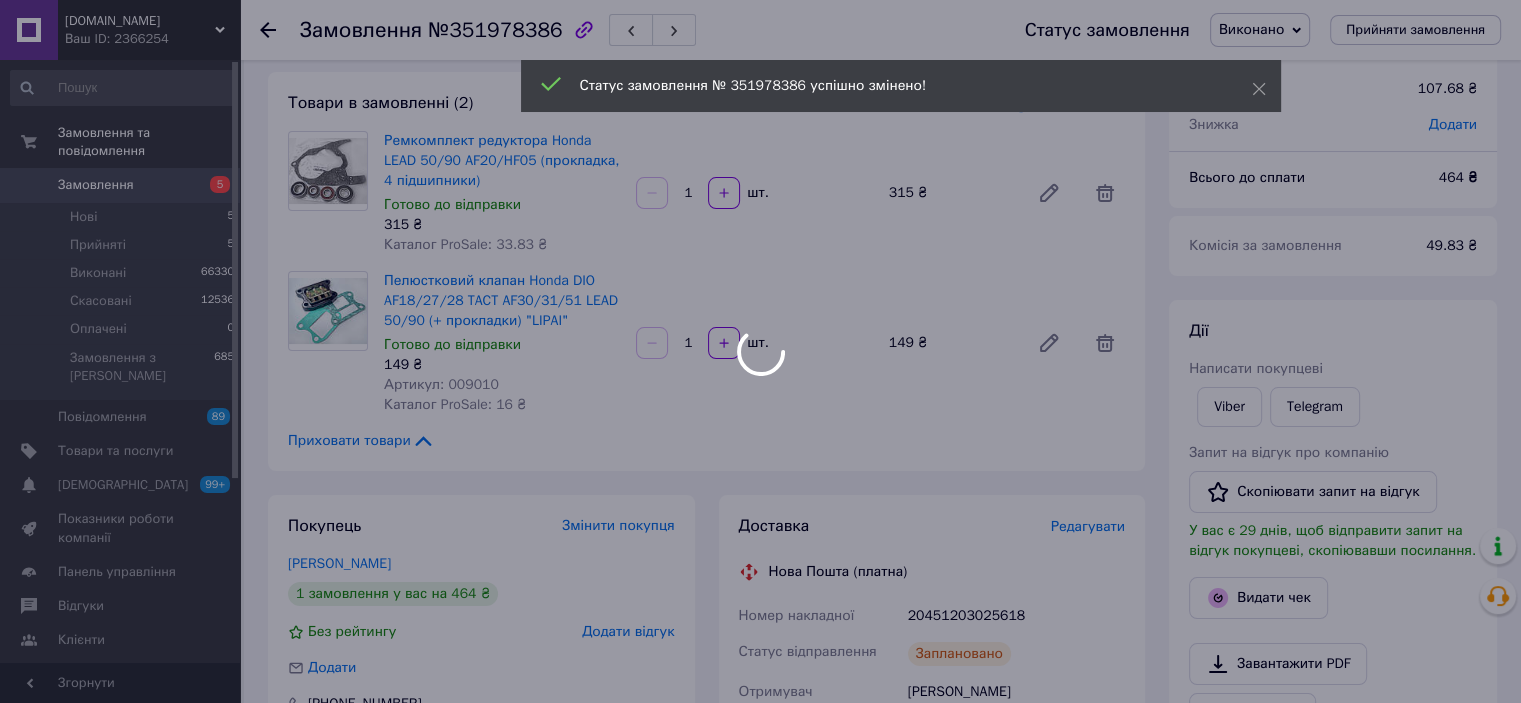 click at bounding box center (760, 351) 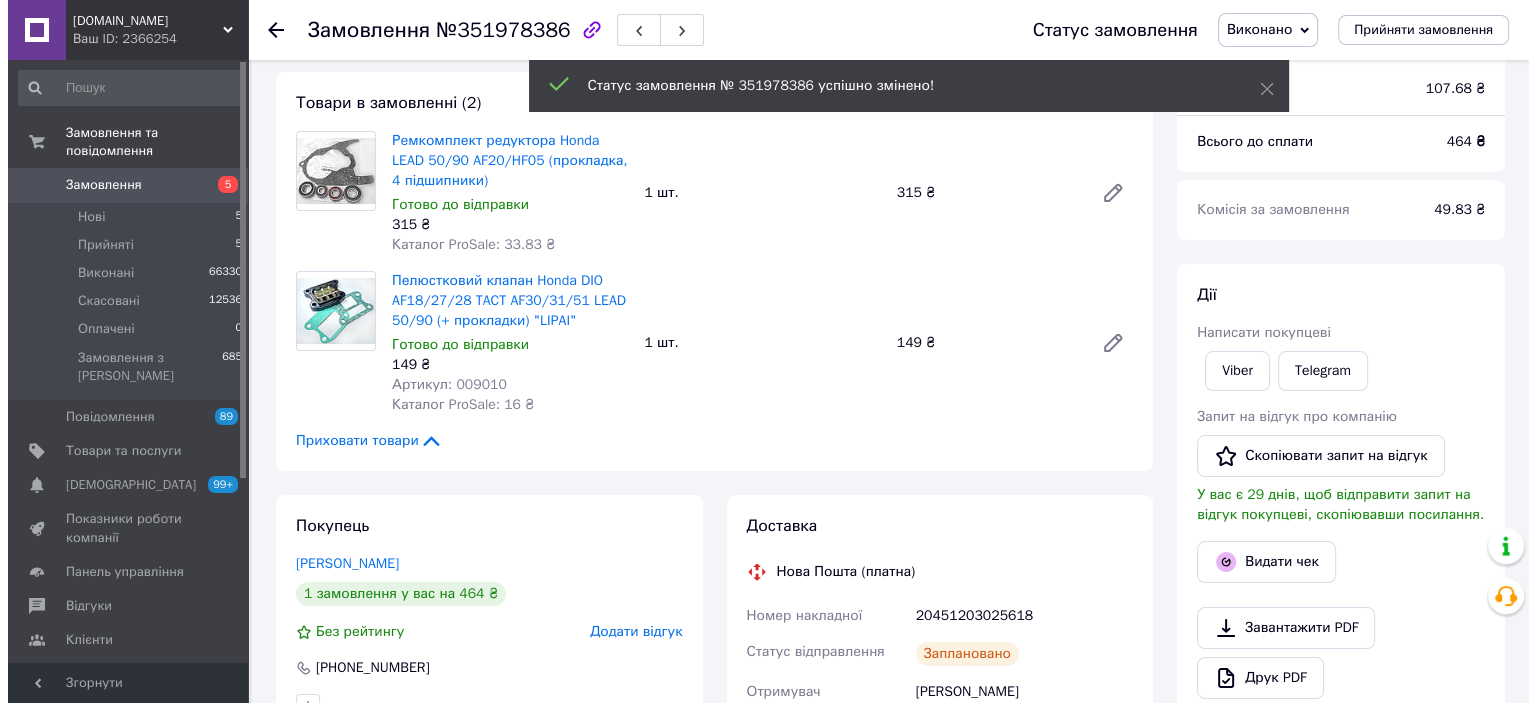 scroll, scrollTop: 245, scrollLeft: 0, axis: vertical 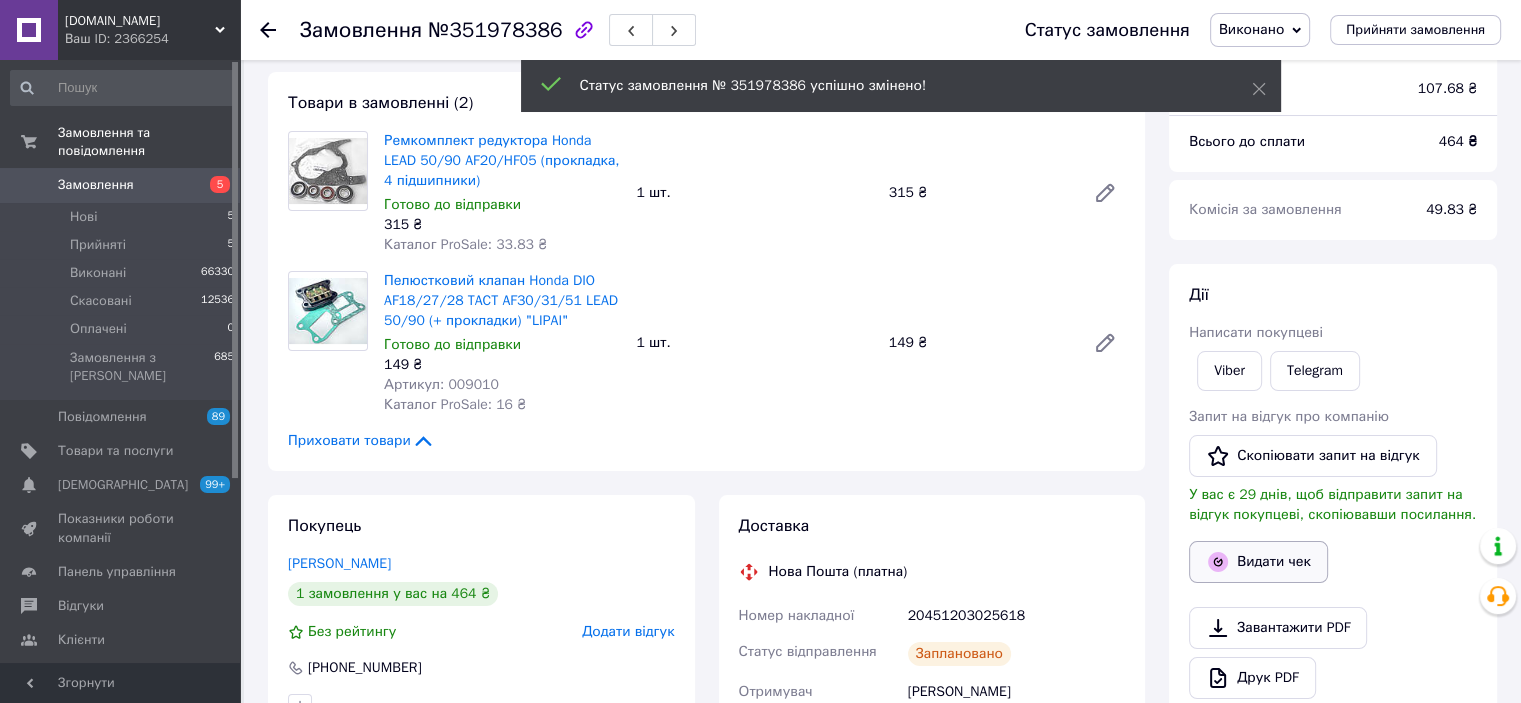click on "Видати чек" at bounding box center [1258, 562] 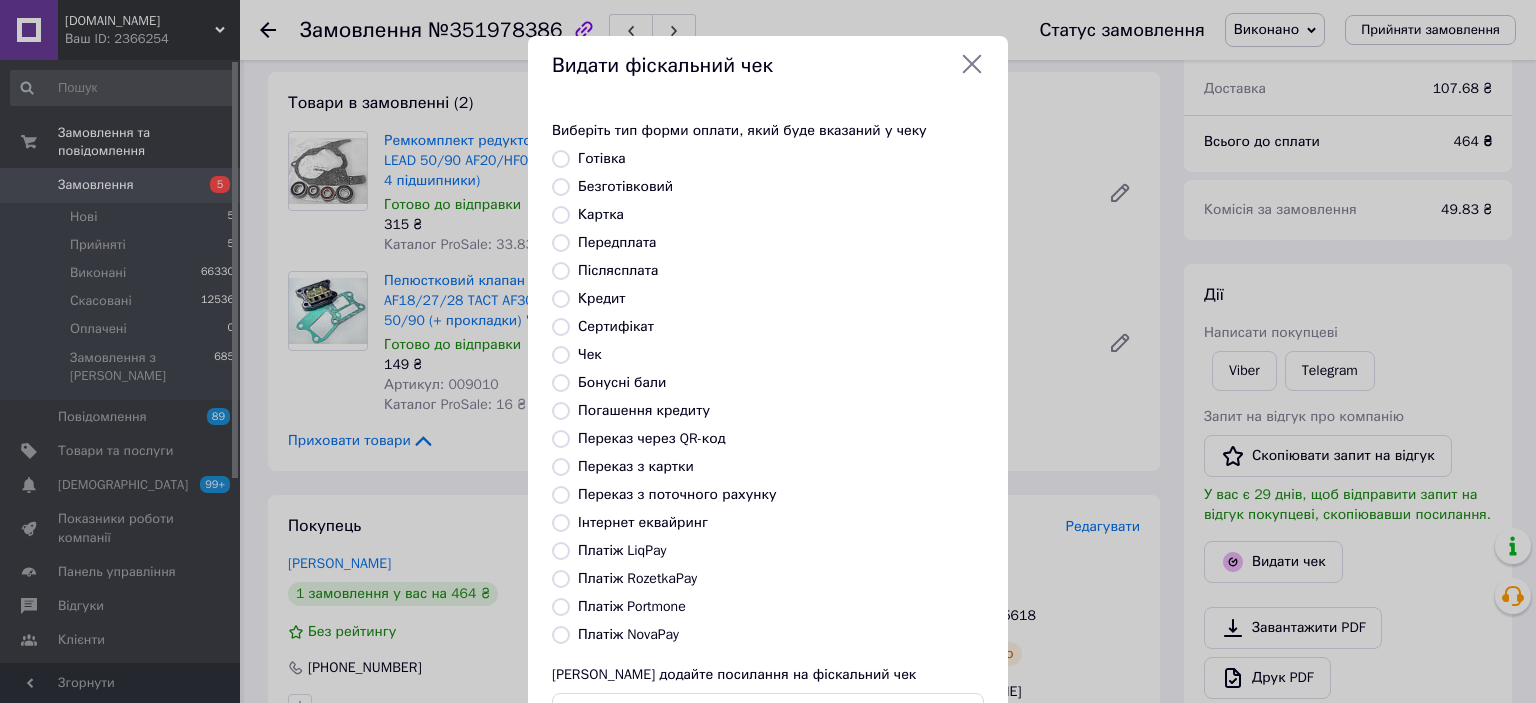 drag, startPoint x: 552, startPoint y: 574, endPoint x: 744, endPoint y: 577, distance: 192.02344 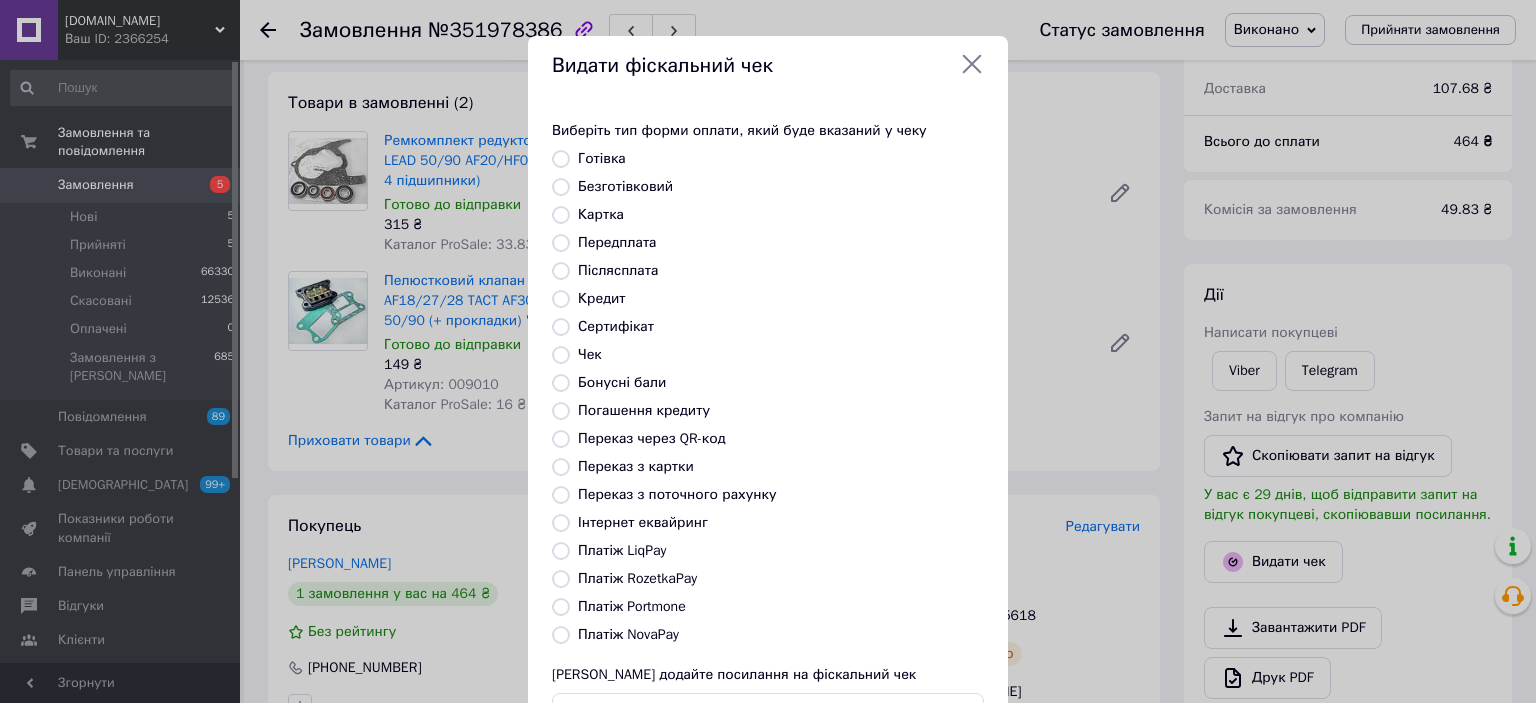 radio on "true" 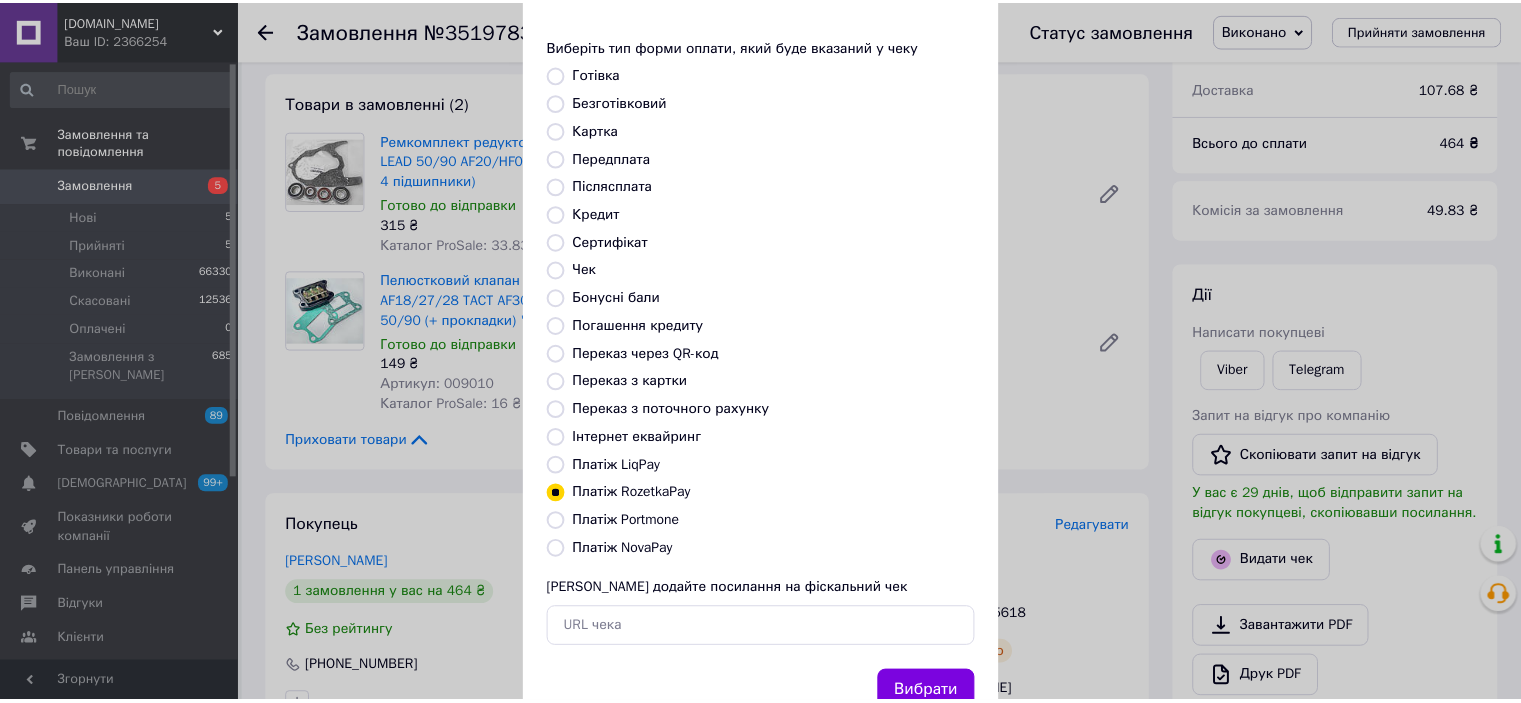 scroll, scrollTop: 155, scrollLeft: 0, axis: vertical 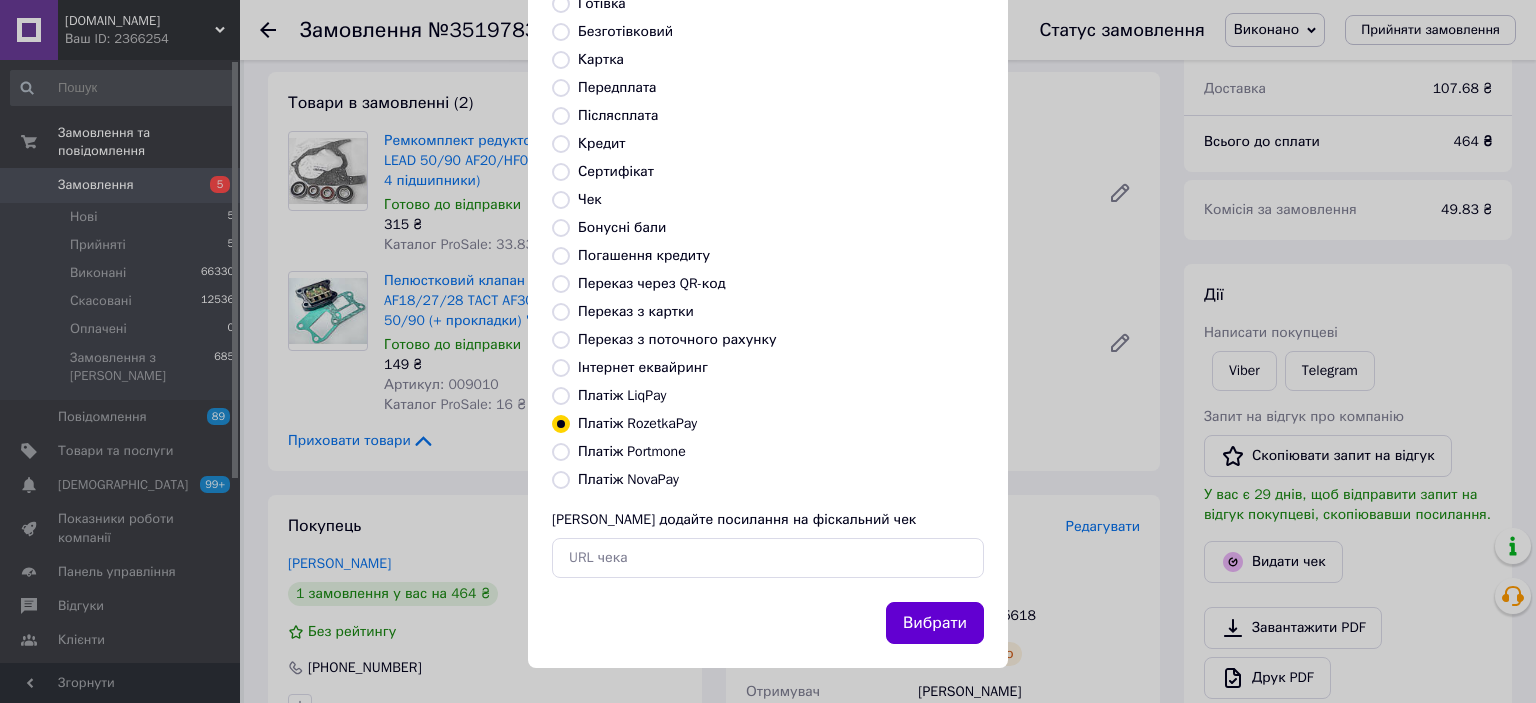 click on "Вибрати" at bounding box center [935, 623] 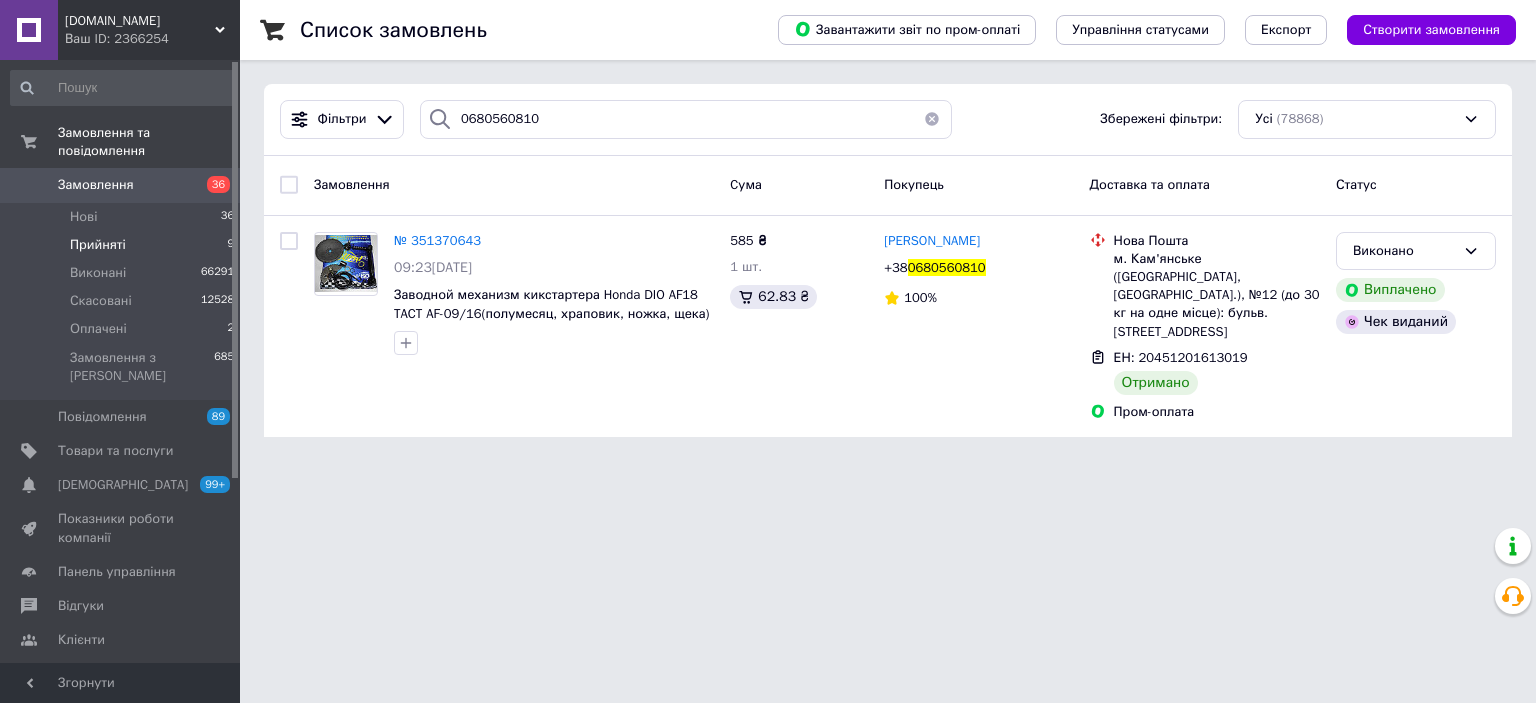 scroll, scrollTop: 0, scrollLeft: 0, axis: both 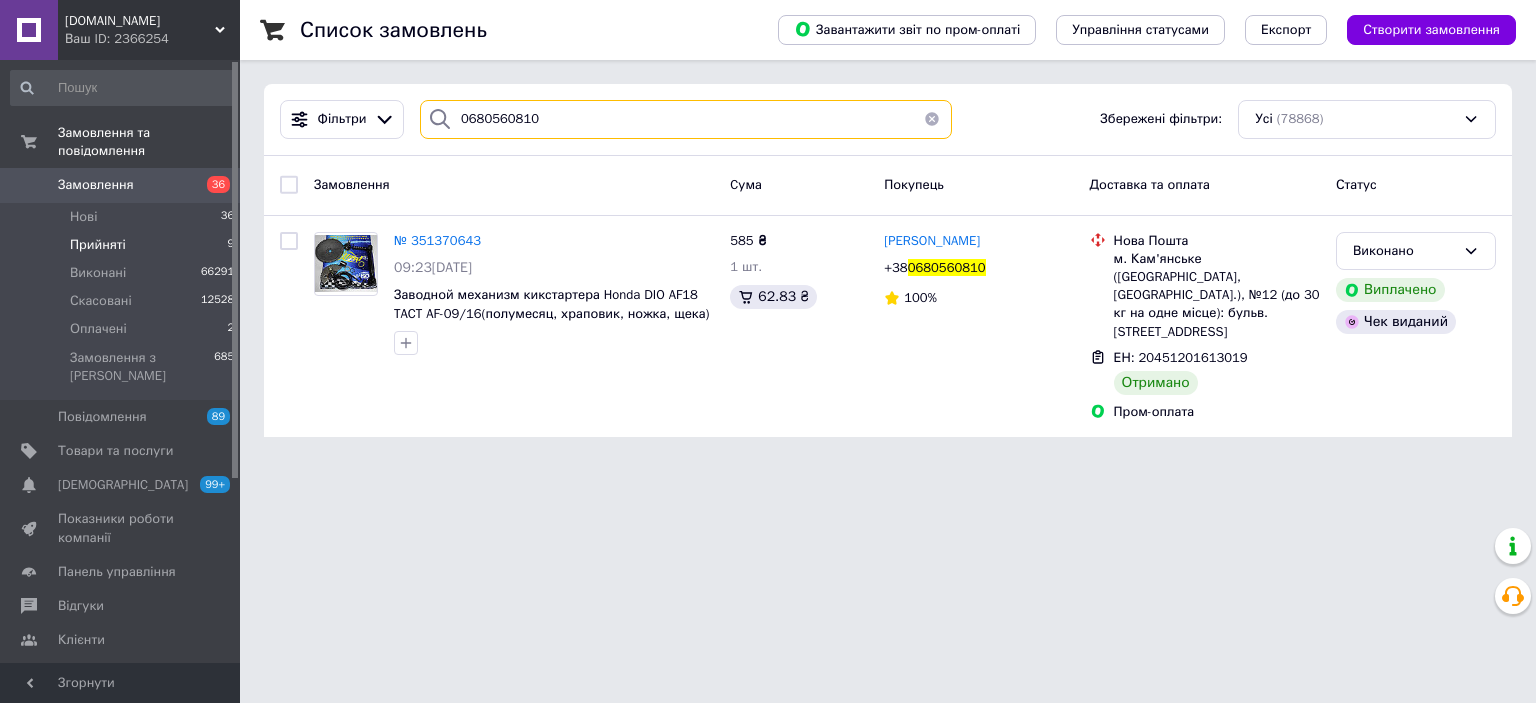 click on "0680560810" at bounding box center [686, 119] 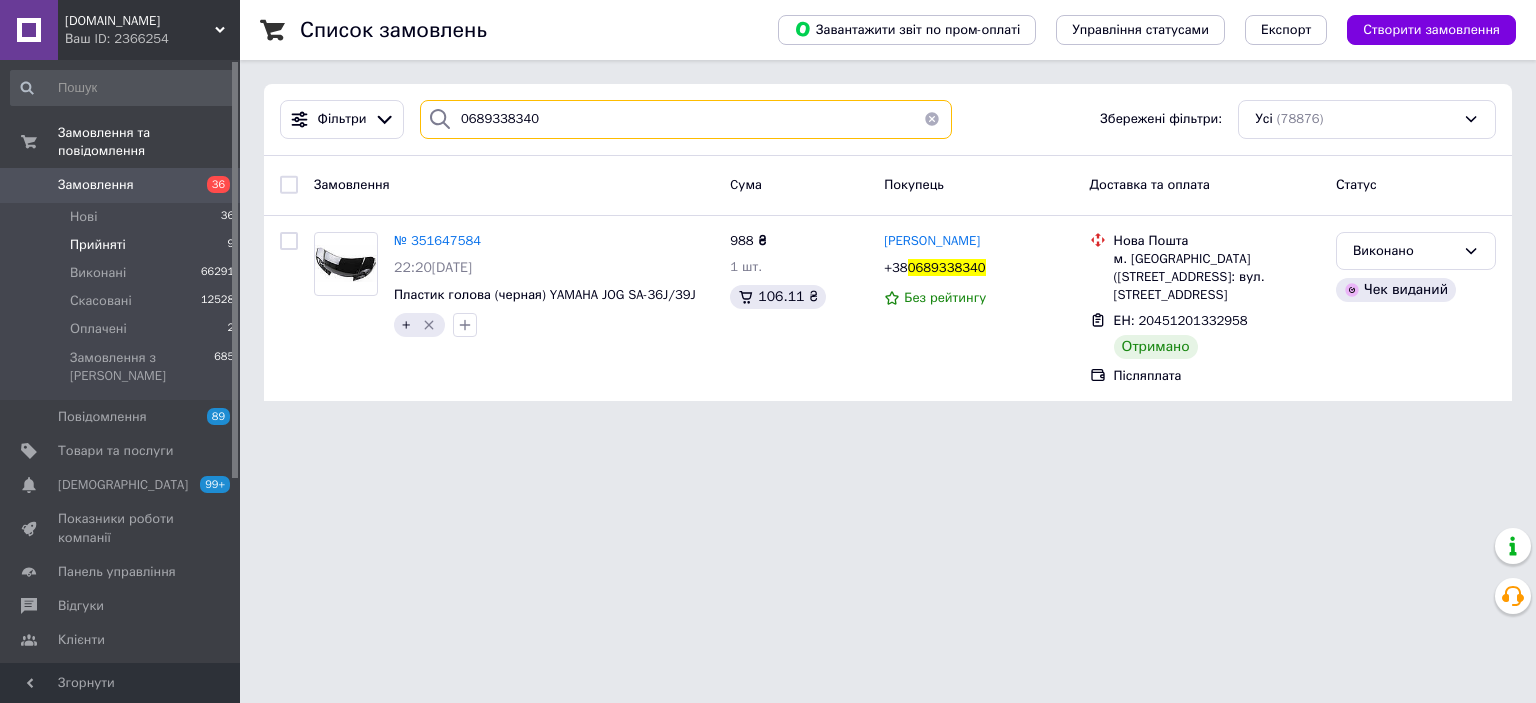 type on "0689338340" 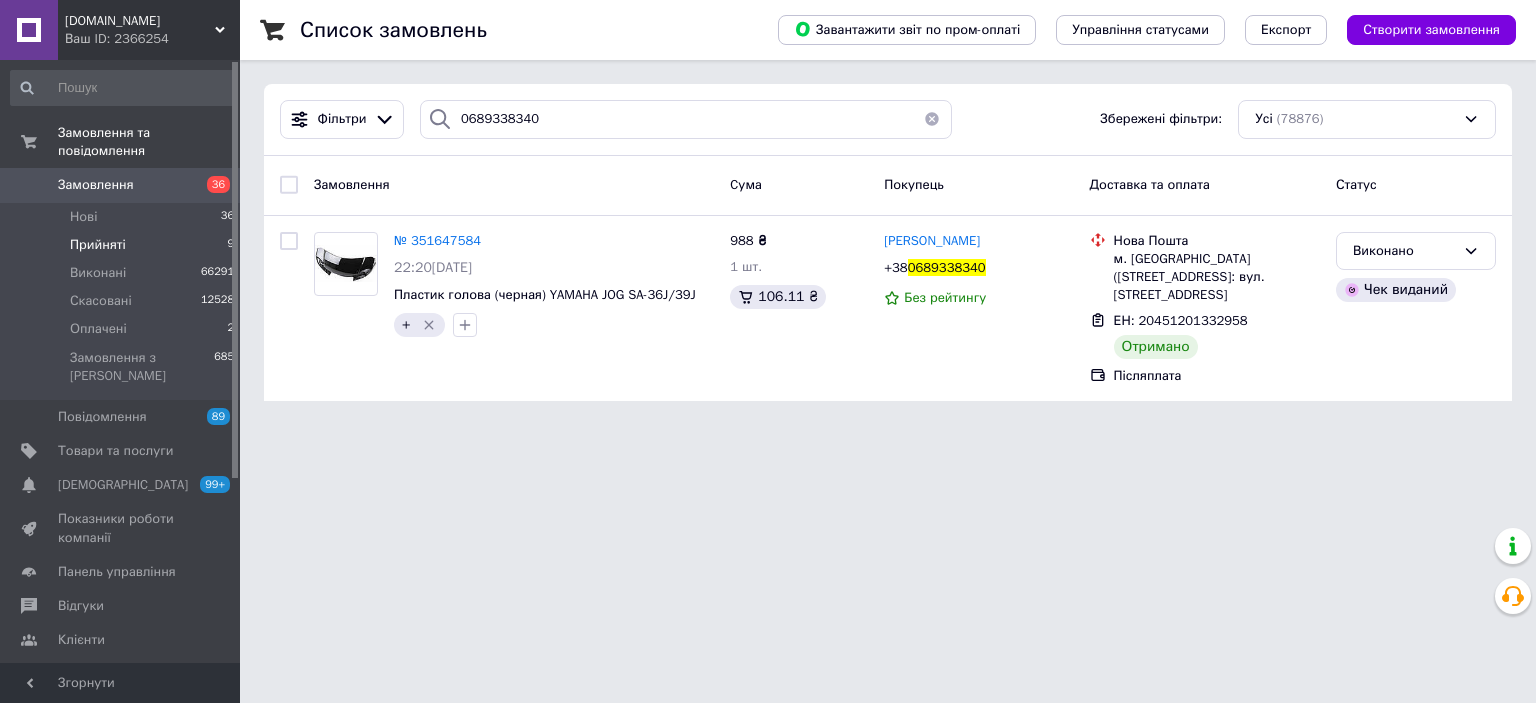 click on "Список замовлень   Завантажити звіт по пром-оплаті Управління статусами Експорт Створити замовлення Фільтри 0689338340 Збережені фільтри: Усі (78876) Замовлення Cума Покупець Доставка та оплата Статус № 351647584 22:20[DATE] Пластик голова (черная) YAMAHA JOG SA-36J/39J +   988 ₴ 1 шт. 106.11 ₴ [PERSON_NAME] [PHONE_NUMBER] Без рейтингу Нова Пошта м. [GEOGRAPHIC_DATA] ([STREET_ADDRESS]: вул. [STREET_ADDRESS] ЕН: 20451201332958 [PERSON_NAME] [PERSON_NAME] виданий" at bounding box center [888, 212] 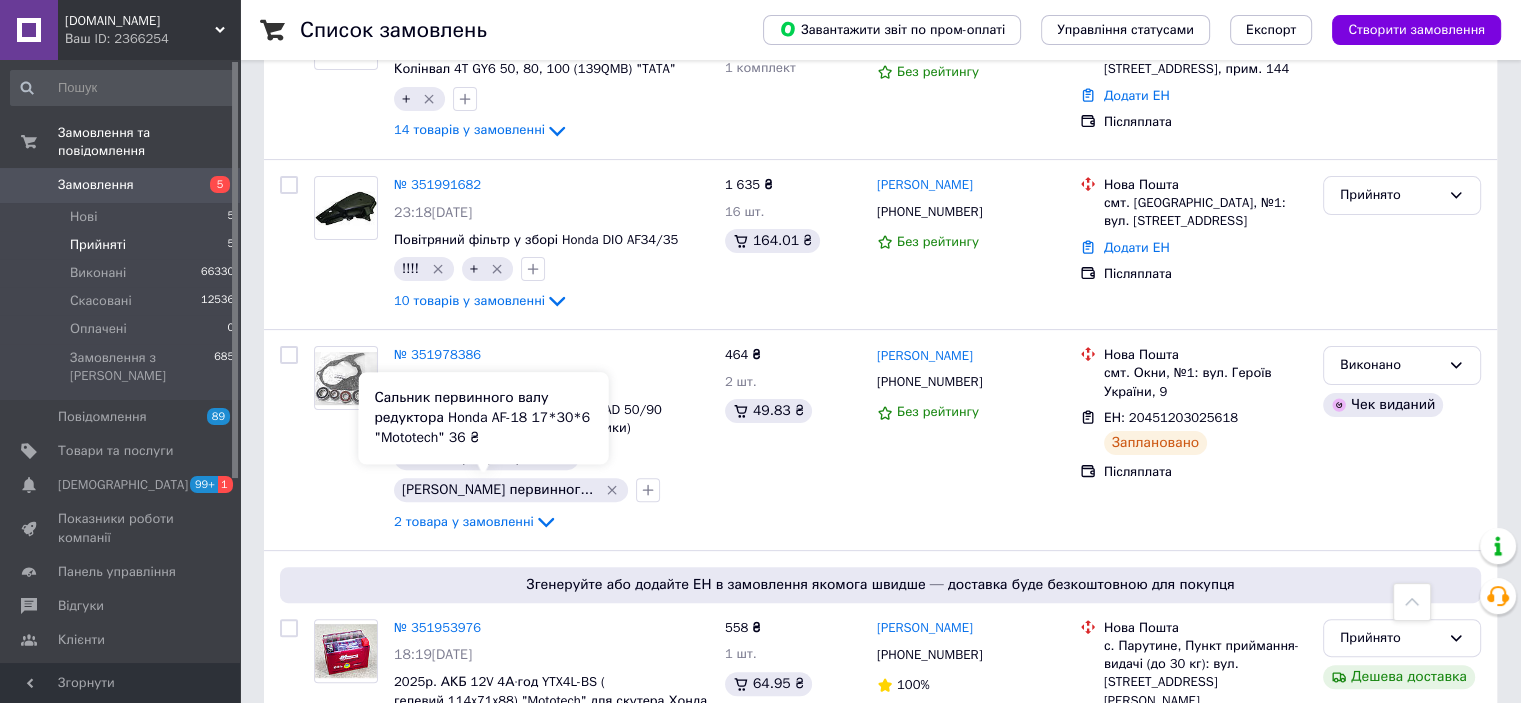 scroll, scrollTop: 365, scrollLeft: 0, axis: vertical 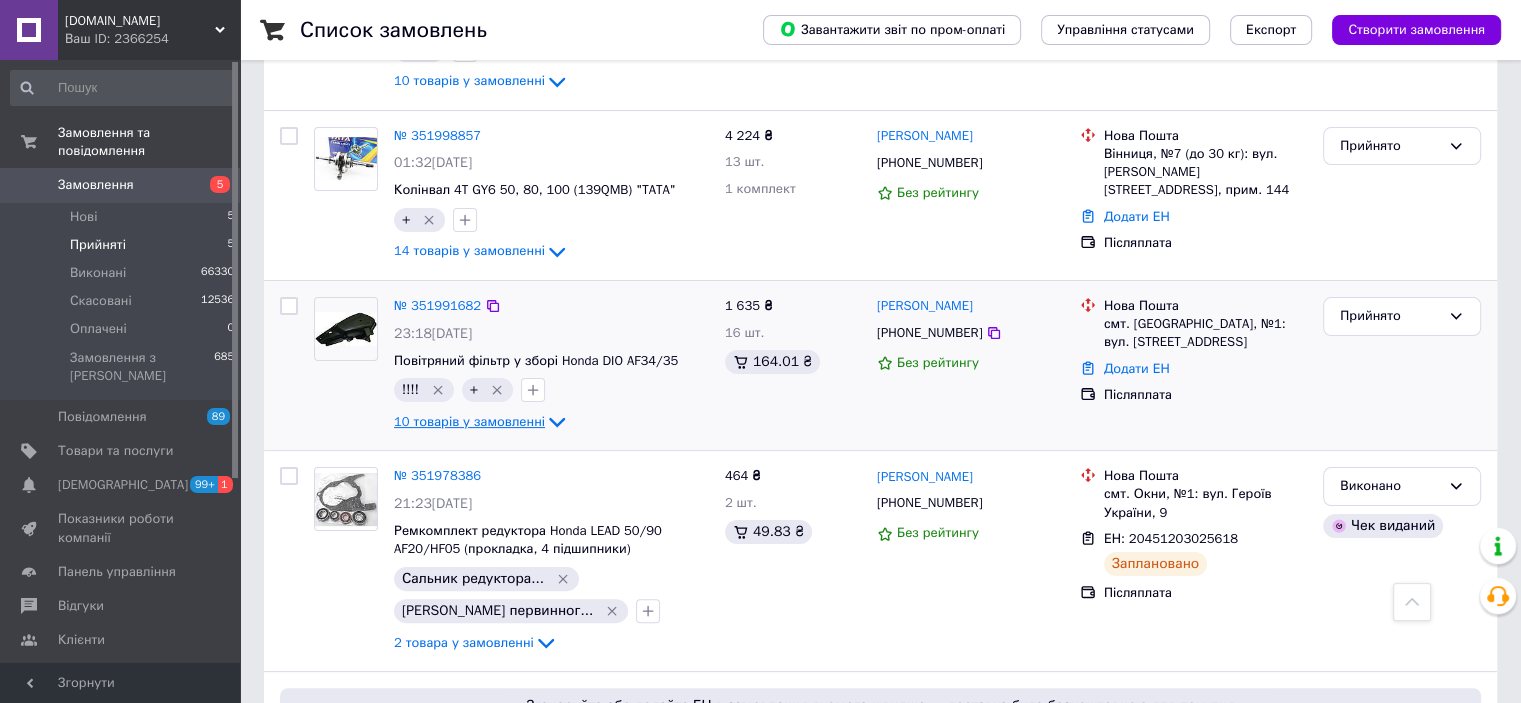 click on "10 товарів у замовленні" at bounding box center [469, 421] 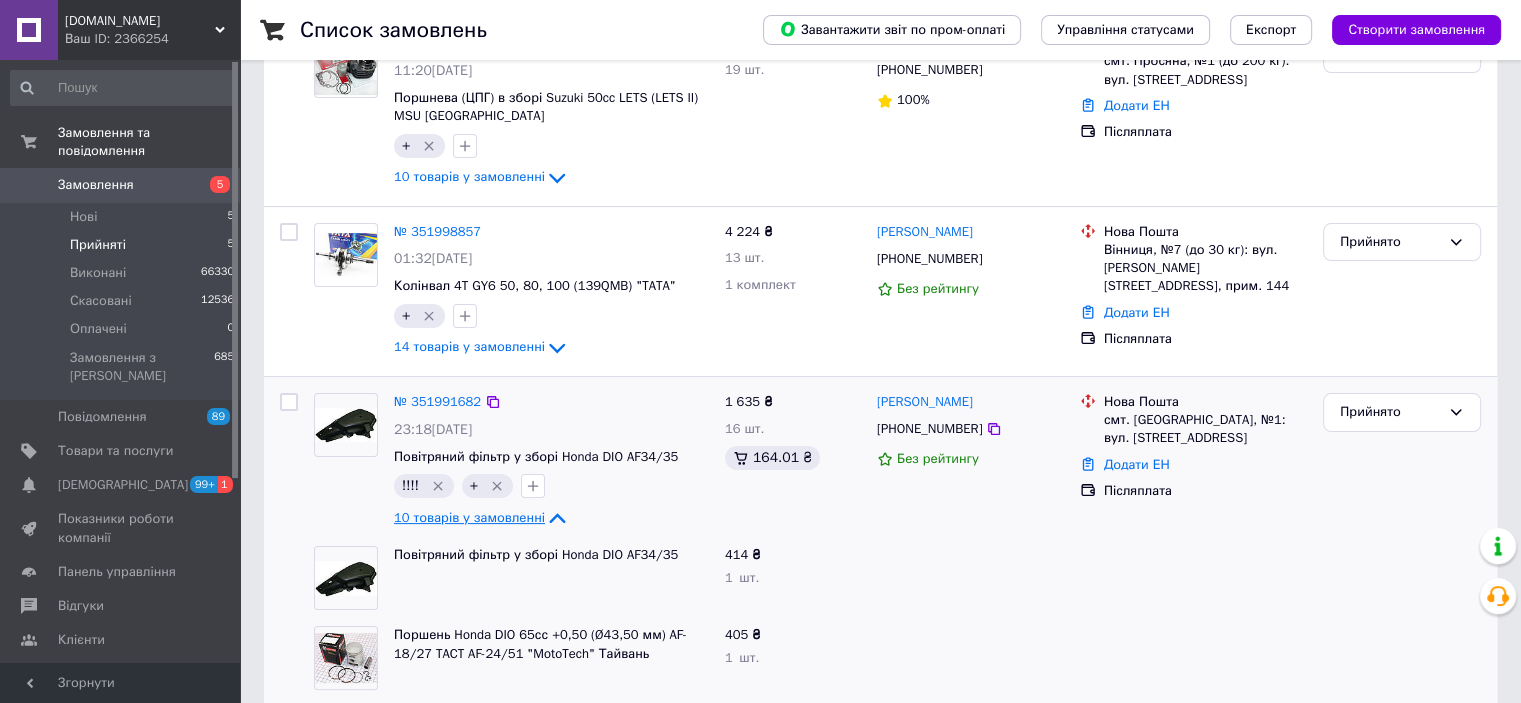 scroll, scrollTop: 400, scrollLeft: 0, axis: vertical 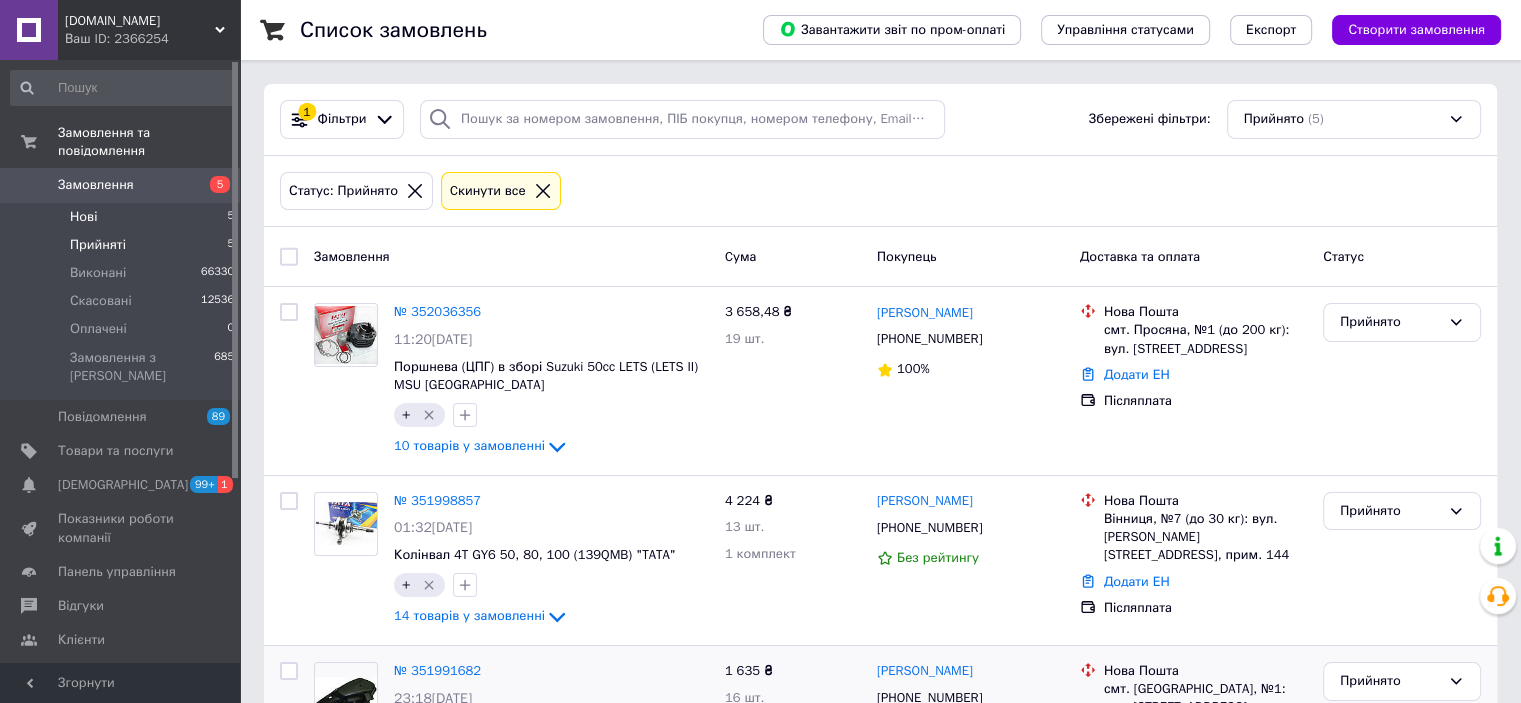 click on "Нові" at bounding box center (83, 217) 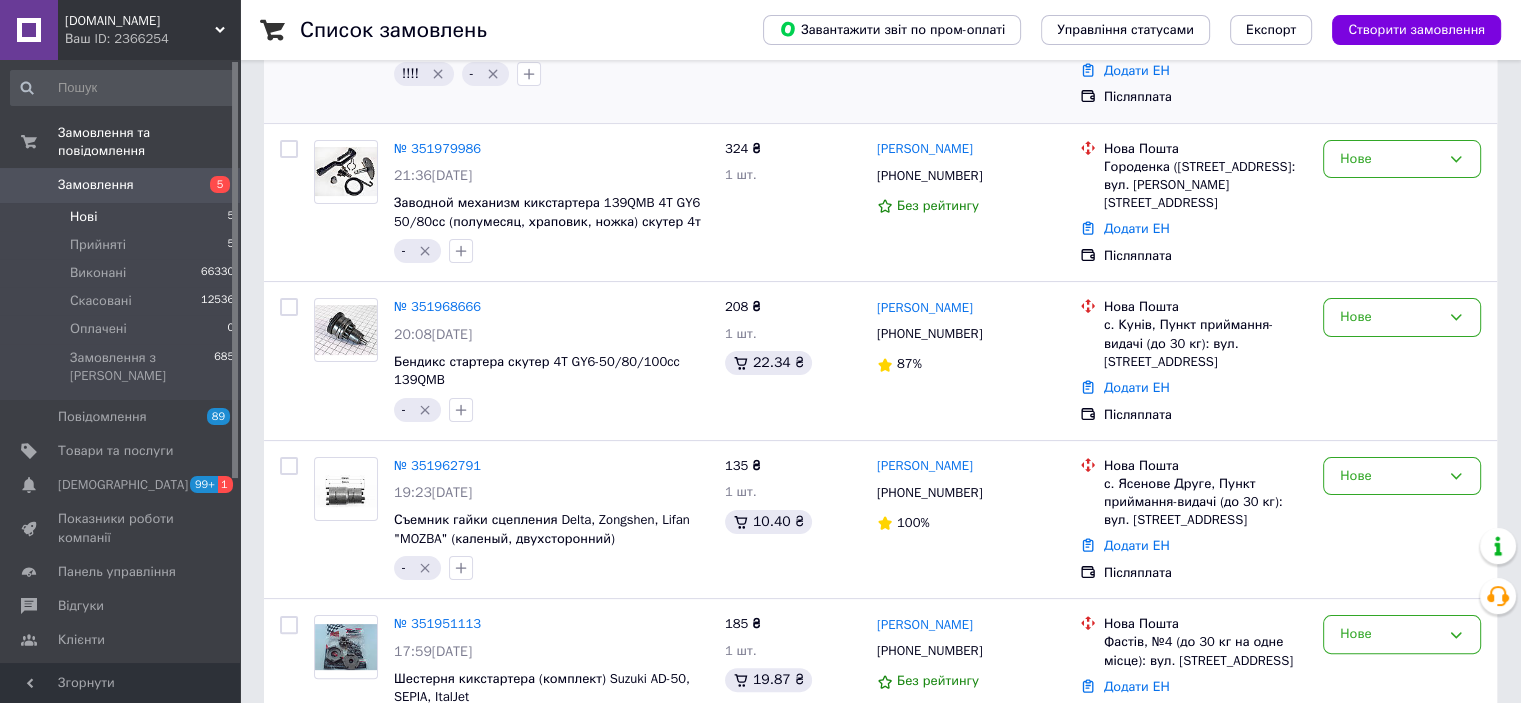 scroll, scrollTop: 394, scrollLeft: 0, axis: vertical 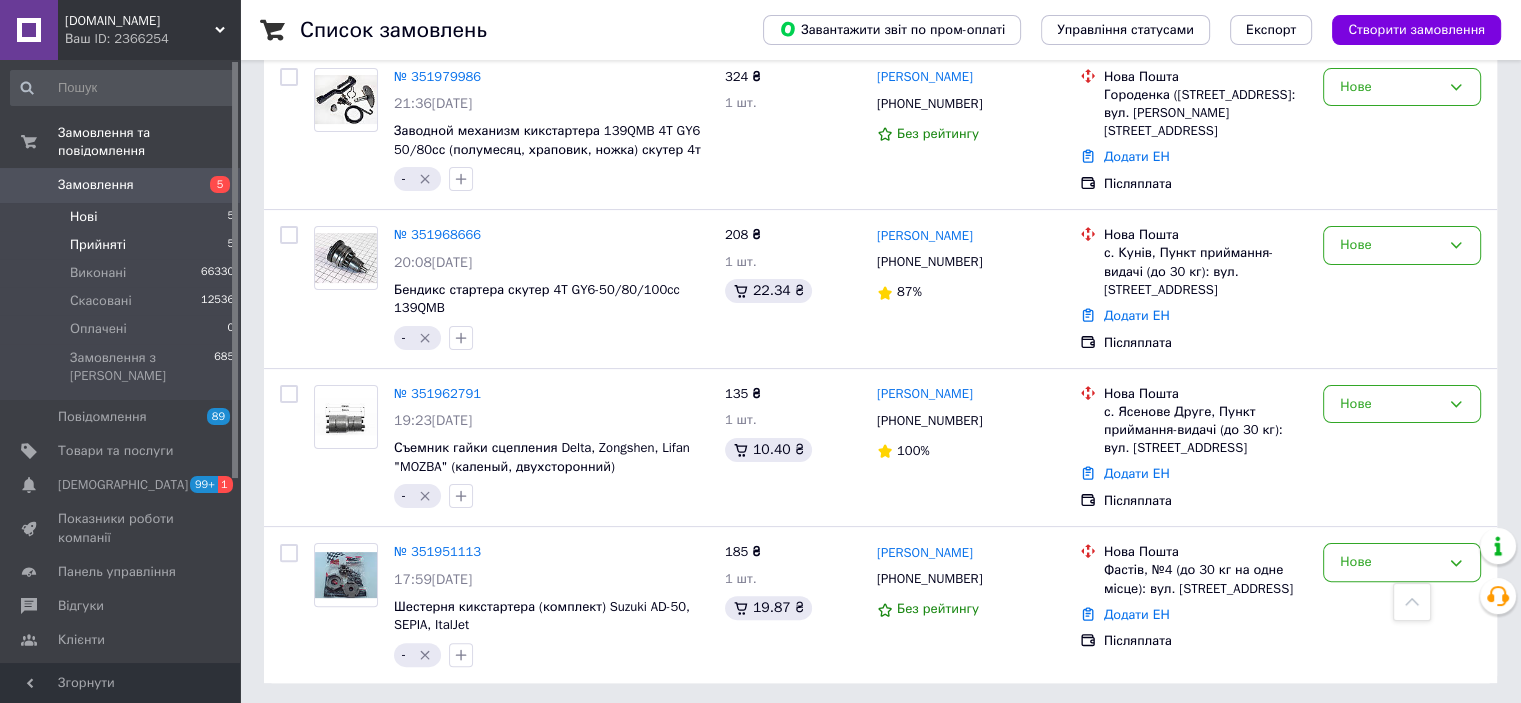 click on "Прийняті 5" at bounding box center [123, 245] 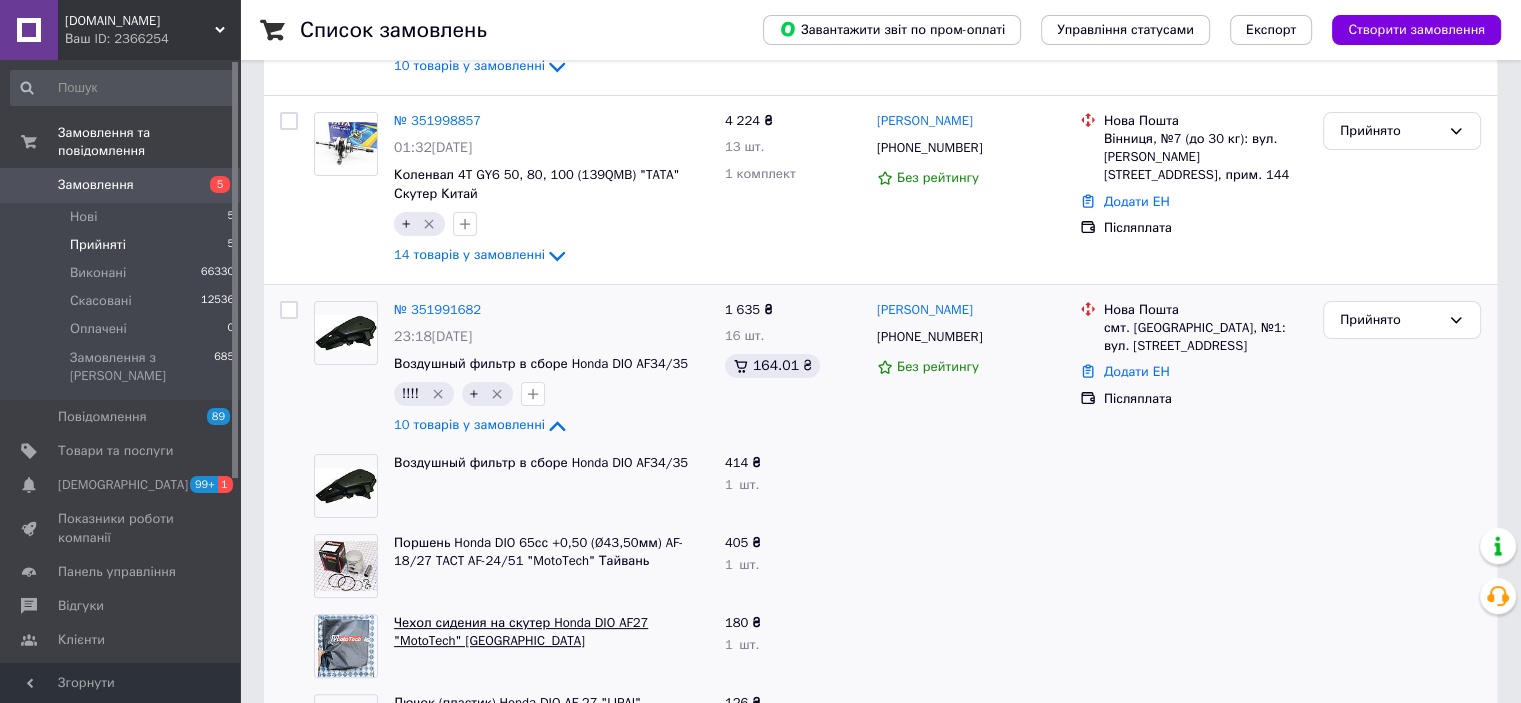 scroll, scrollTop: 600, scrollLeft: 0, axis: vertical 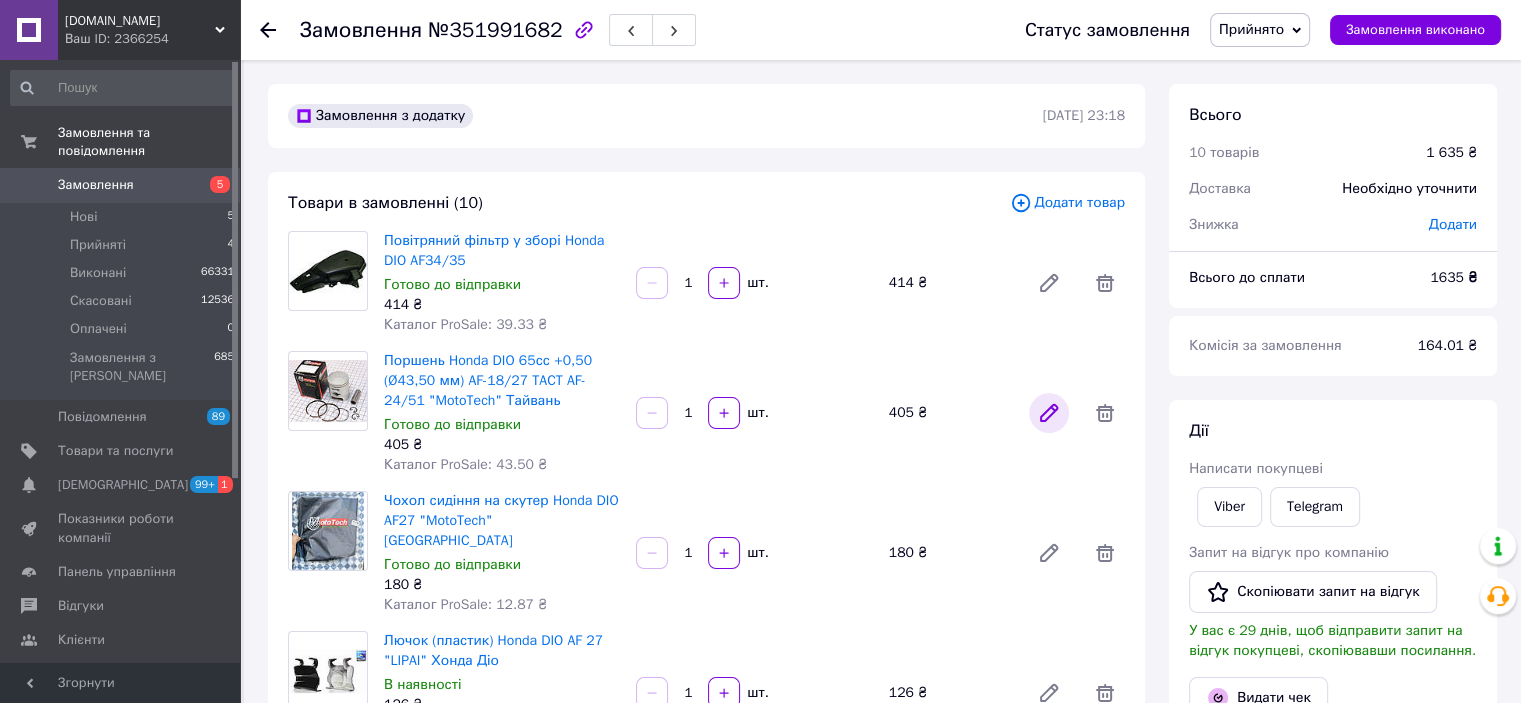 click 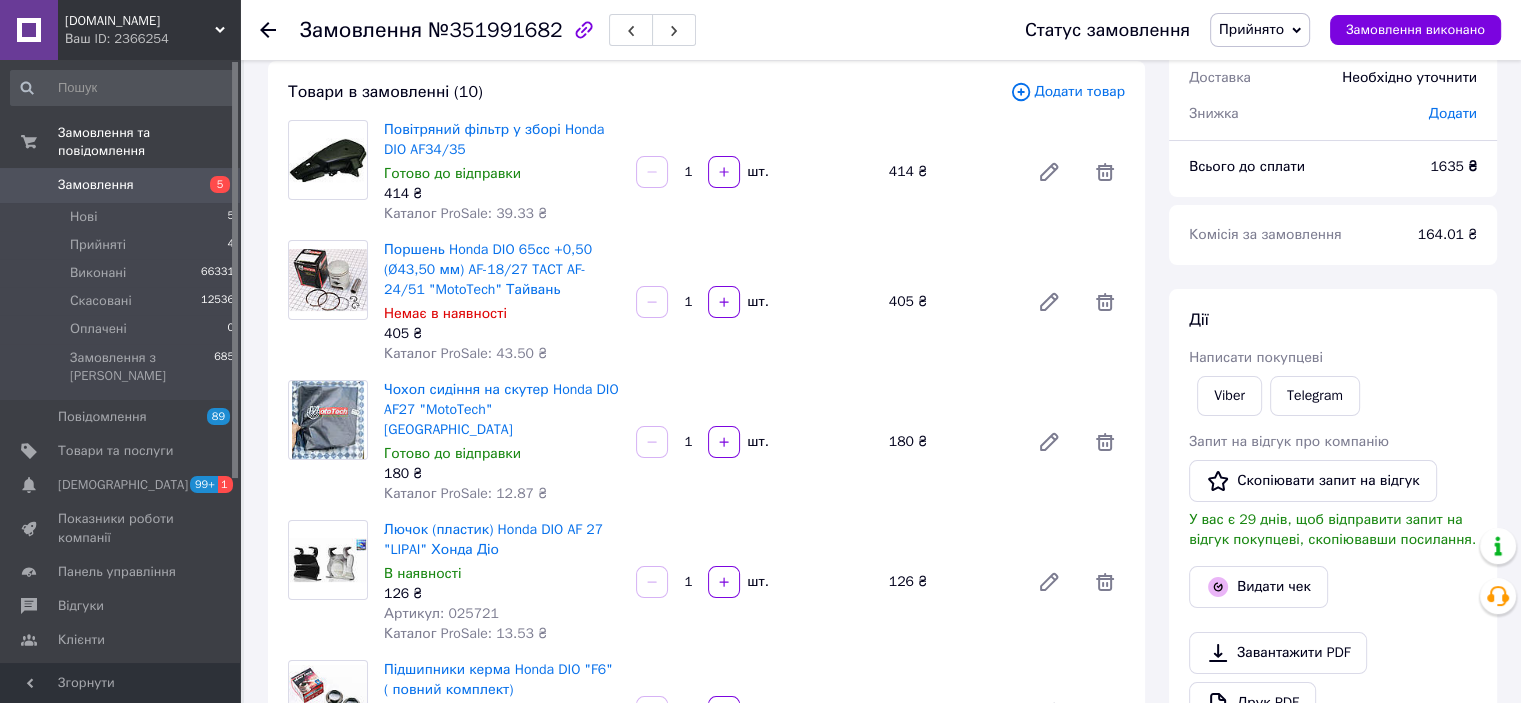 scroll, scrollTop: 100, scrollLeft: 0, axis: vertical 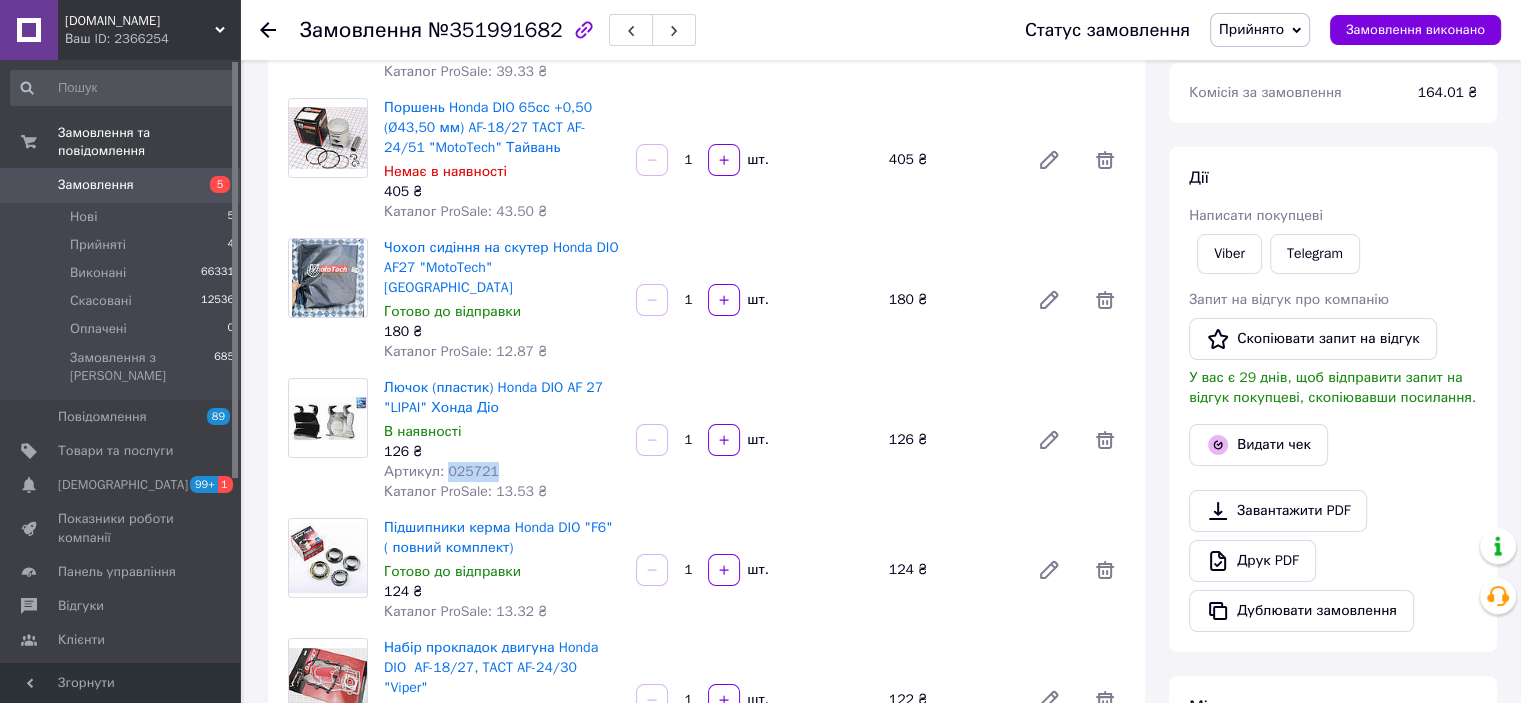 drag, startPoint x: 489, startPoint y: 451, endPoint x: 446, endPoint y: 447, distance: 43.185646 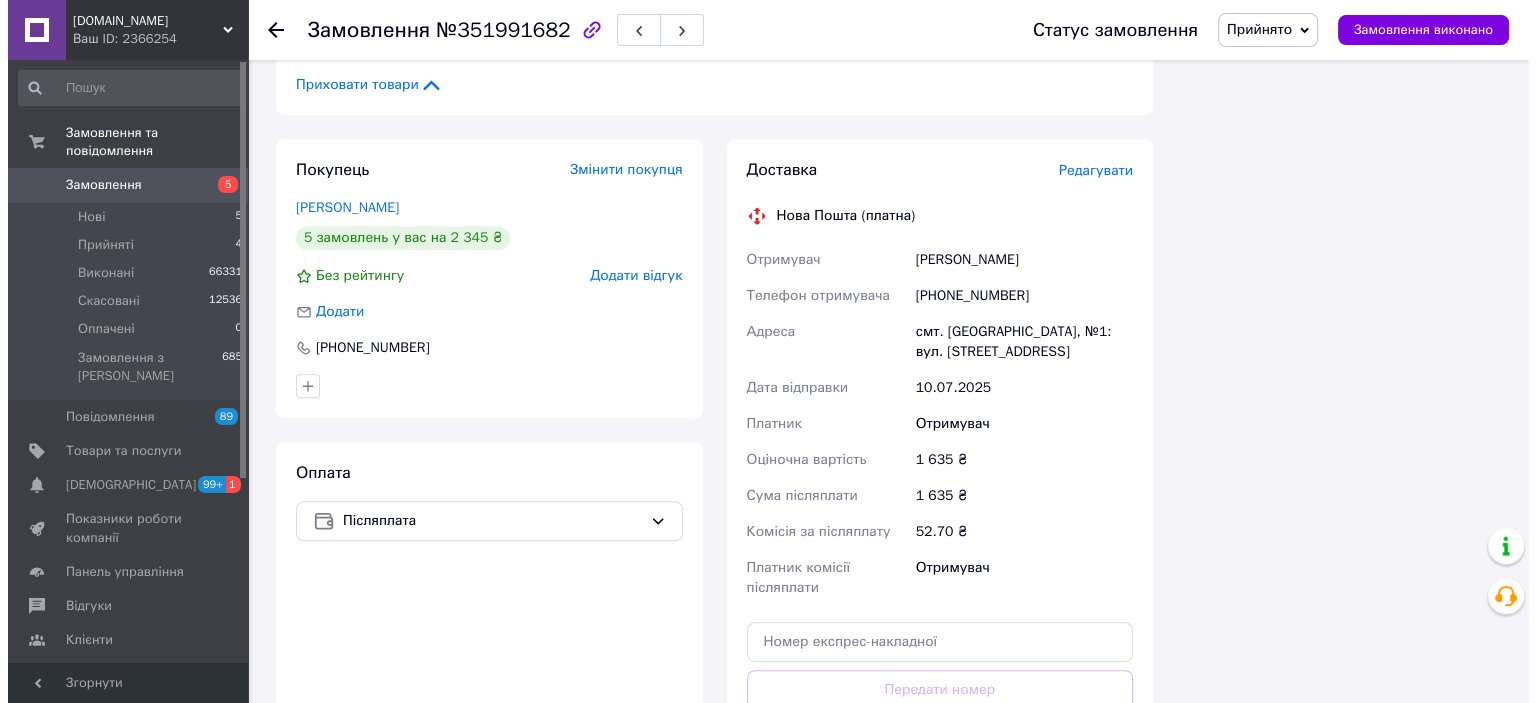 scroll, scrollTop: 1200, scrollLeft: 0, axis: vertical 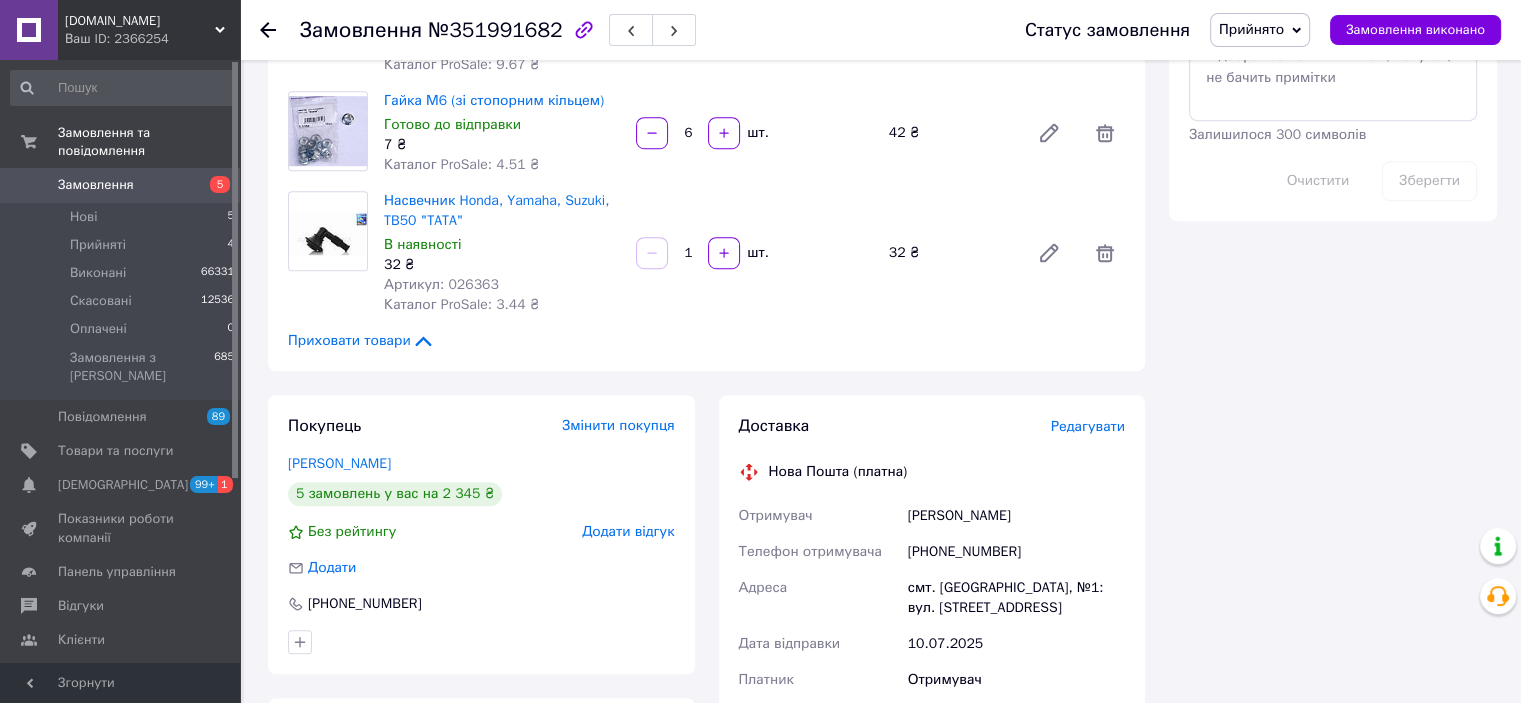 click on "Редагувати" at bounding box center (1088, 426) 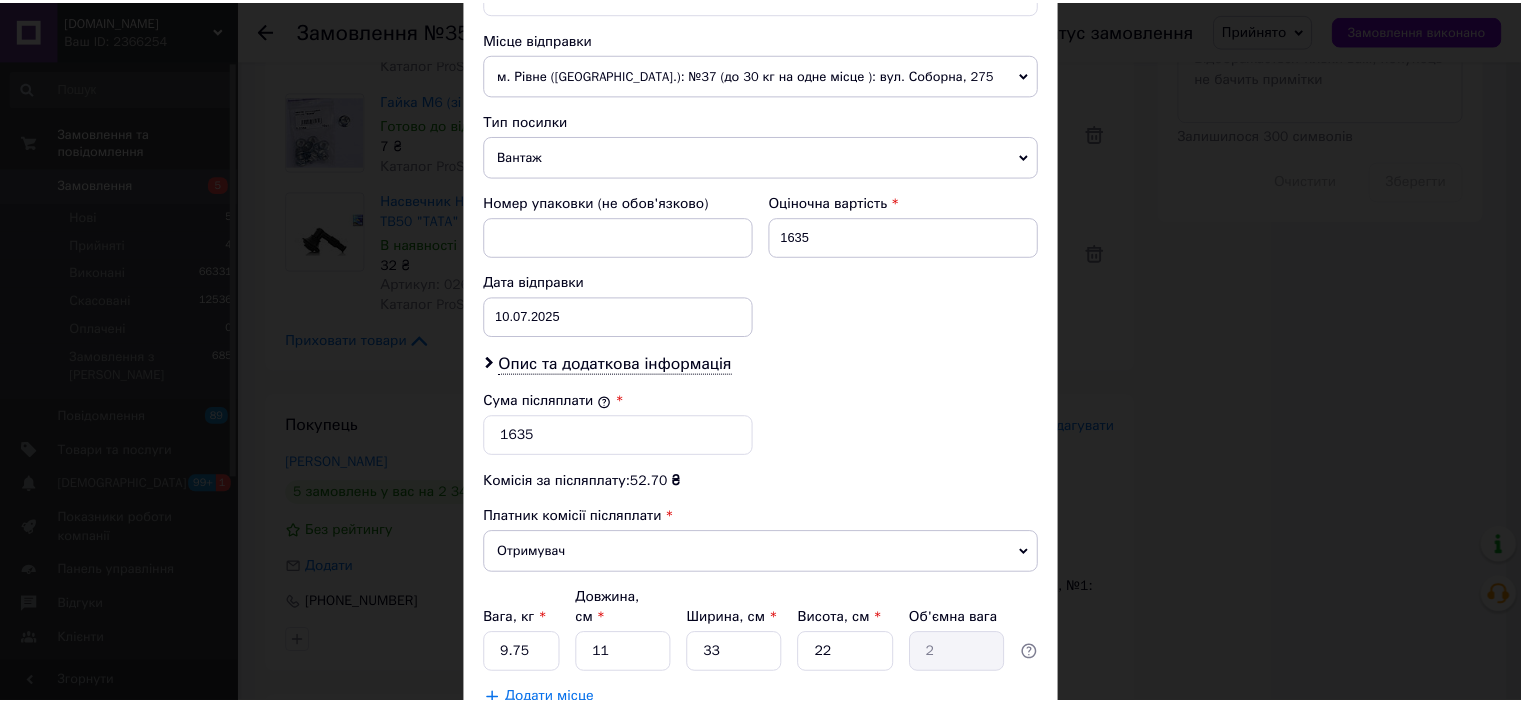 scroll, scrollTop: 816, scrollLeft: 0, axis: vertical 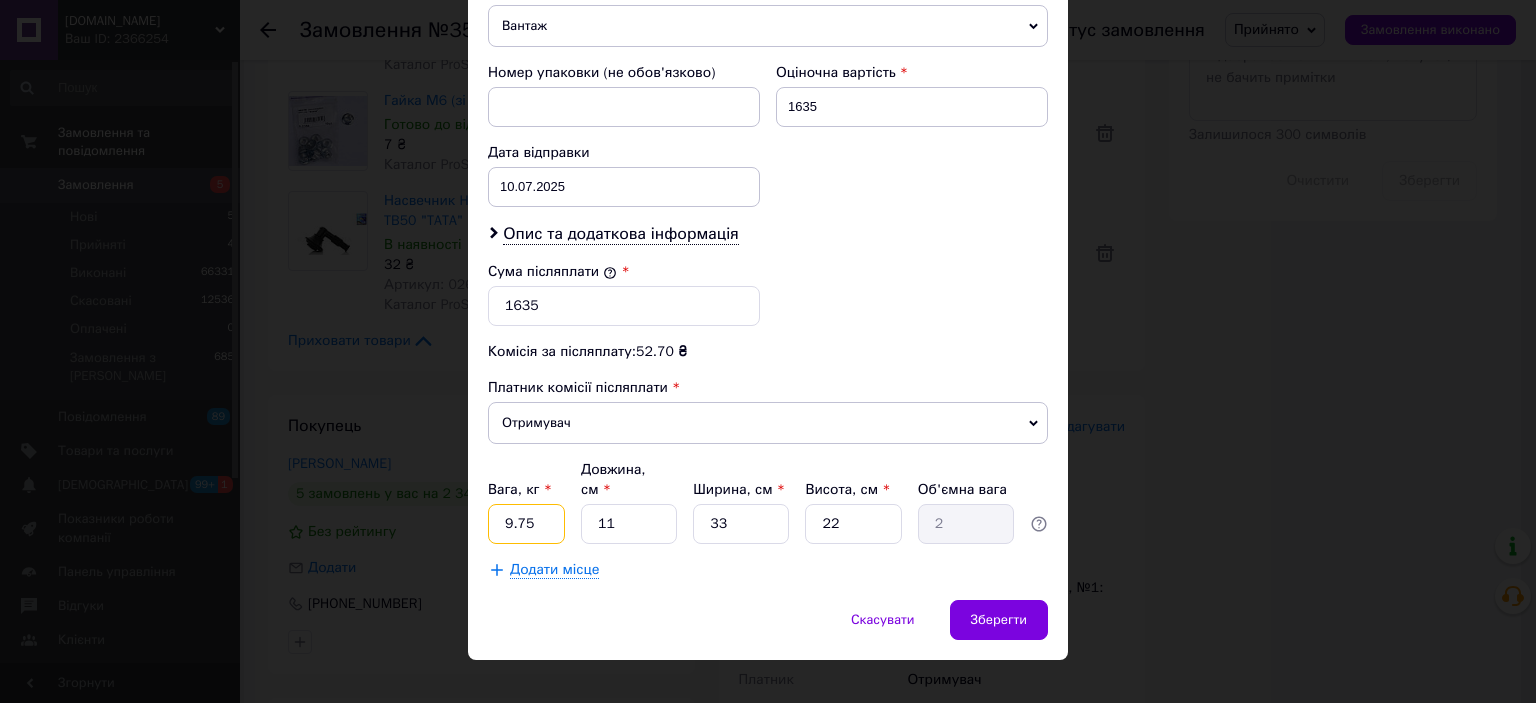 click on "9.75" at bounding box center [526, 524] 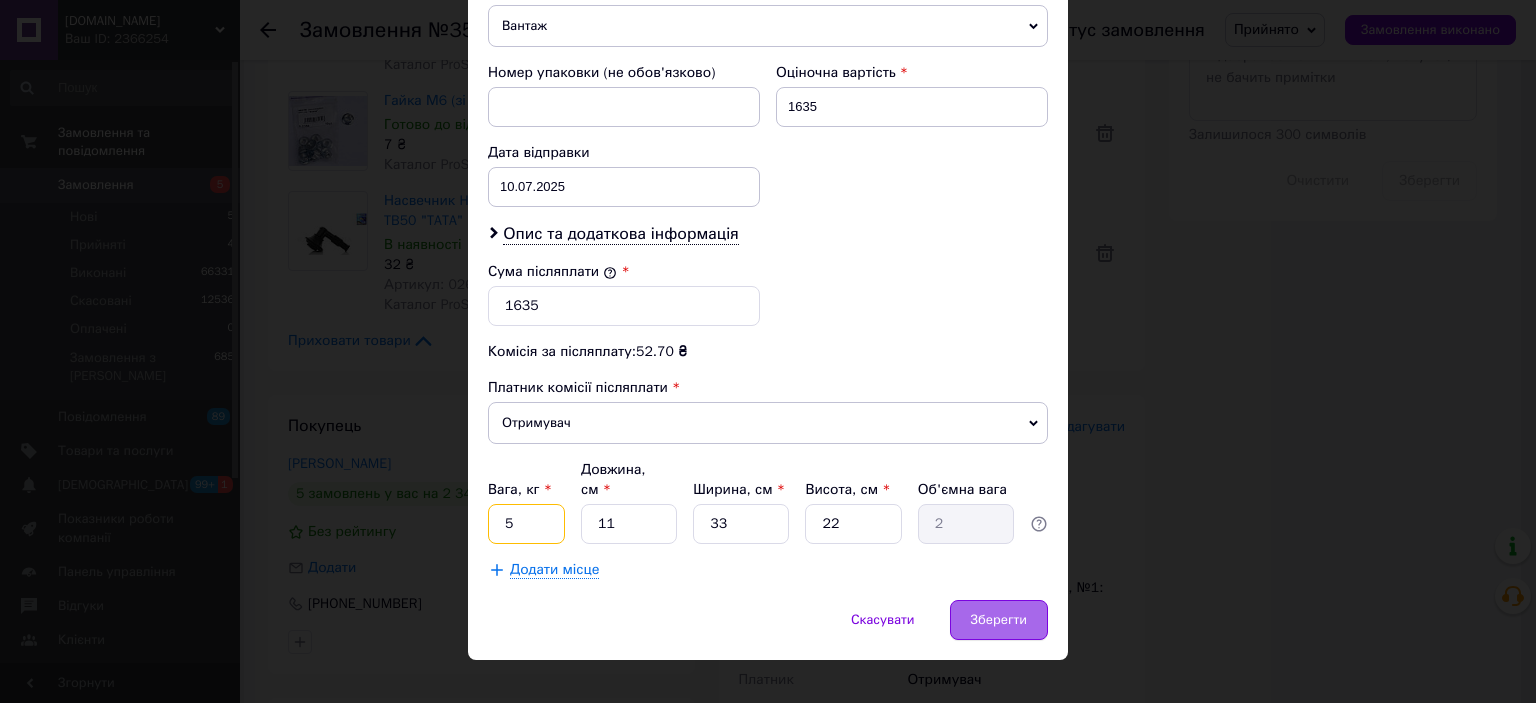 type on "5" 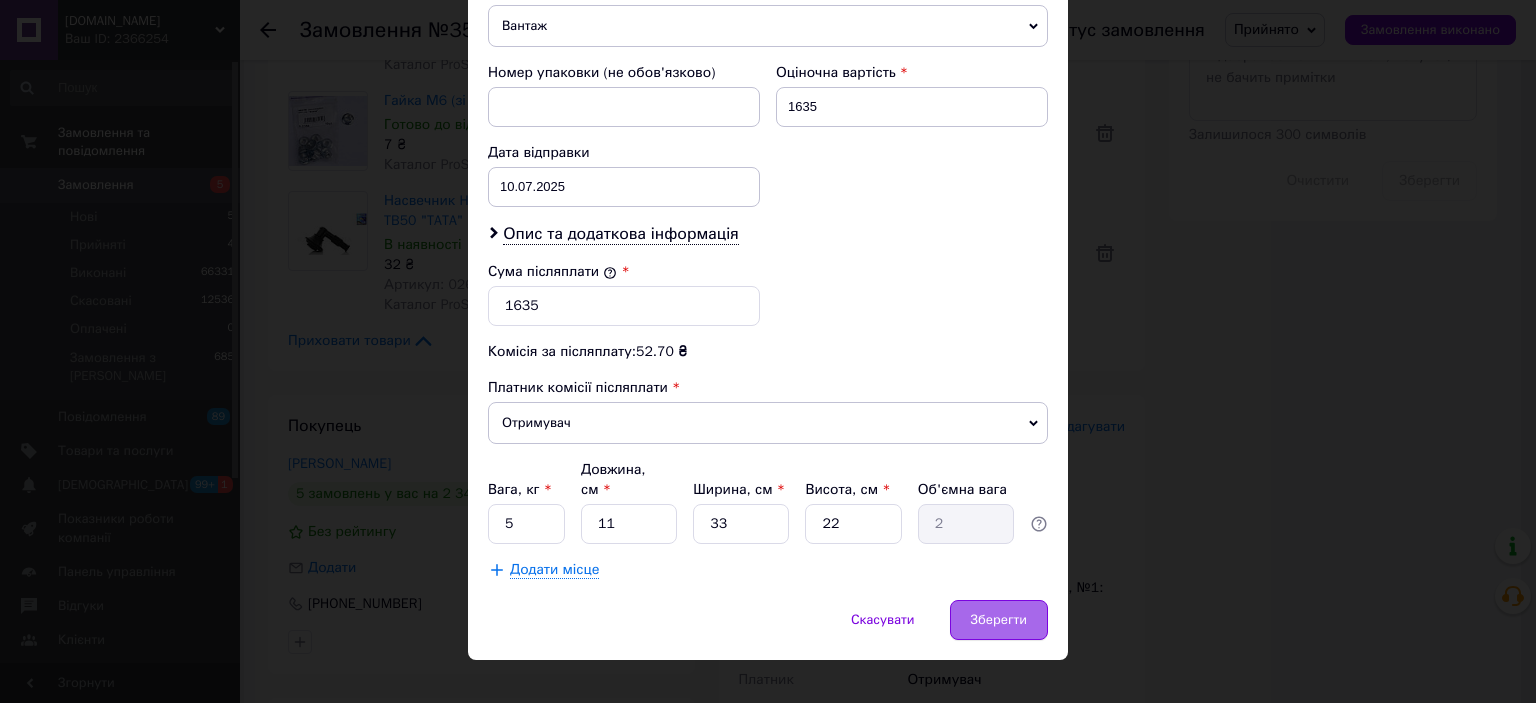 click on "Зберегти" at bounding box center (999, 620) 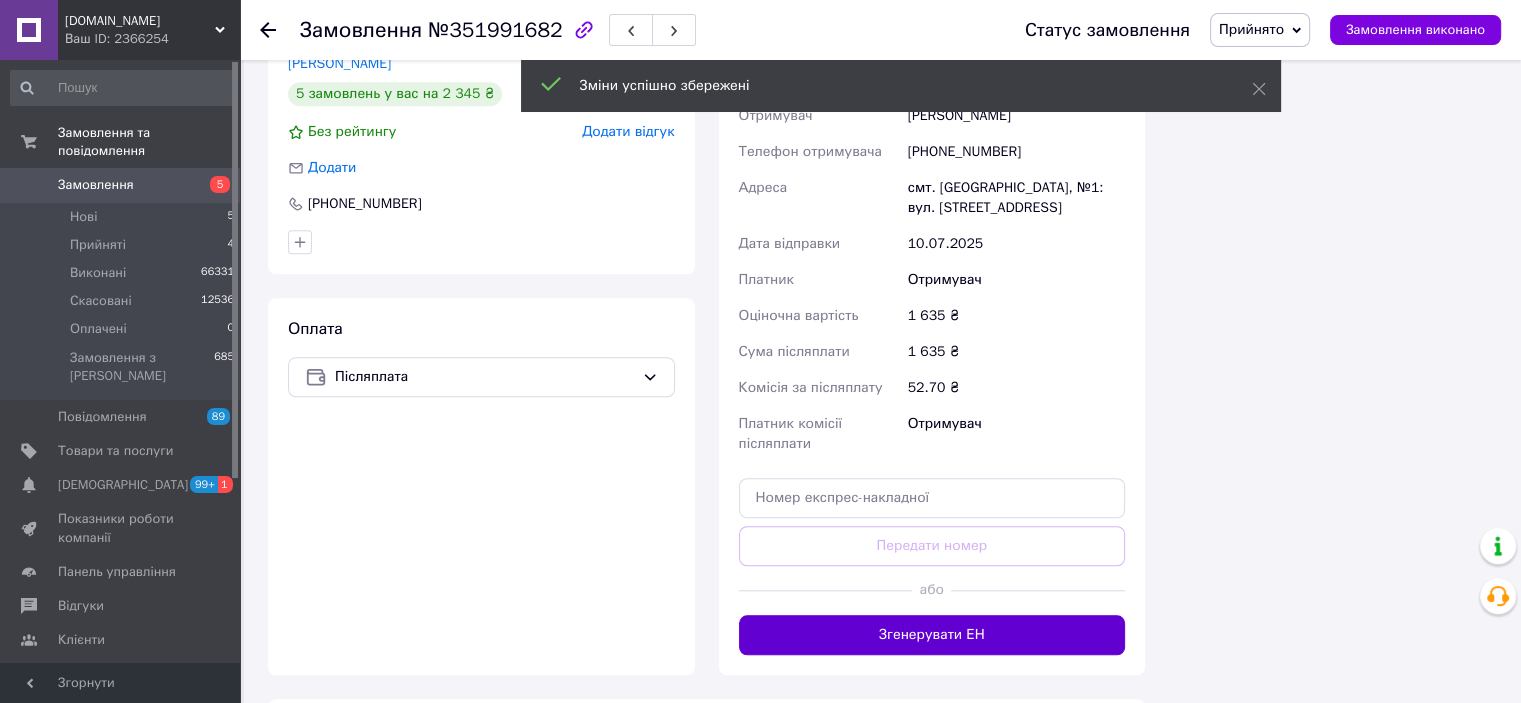click on "Згенерувати ЕН" at bounding box center (932, 635) 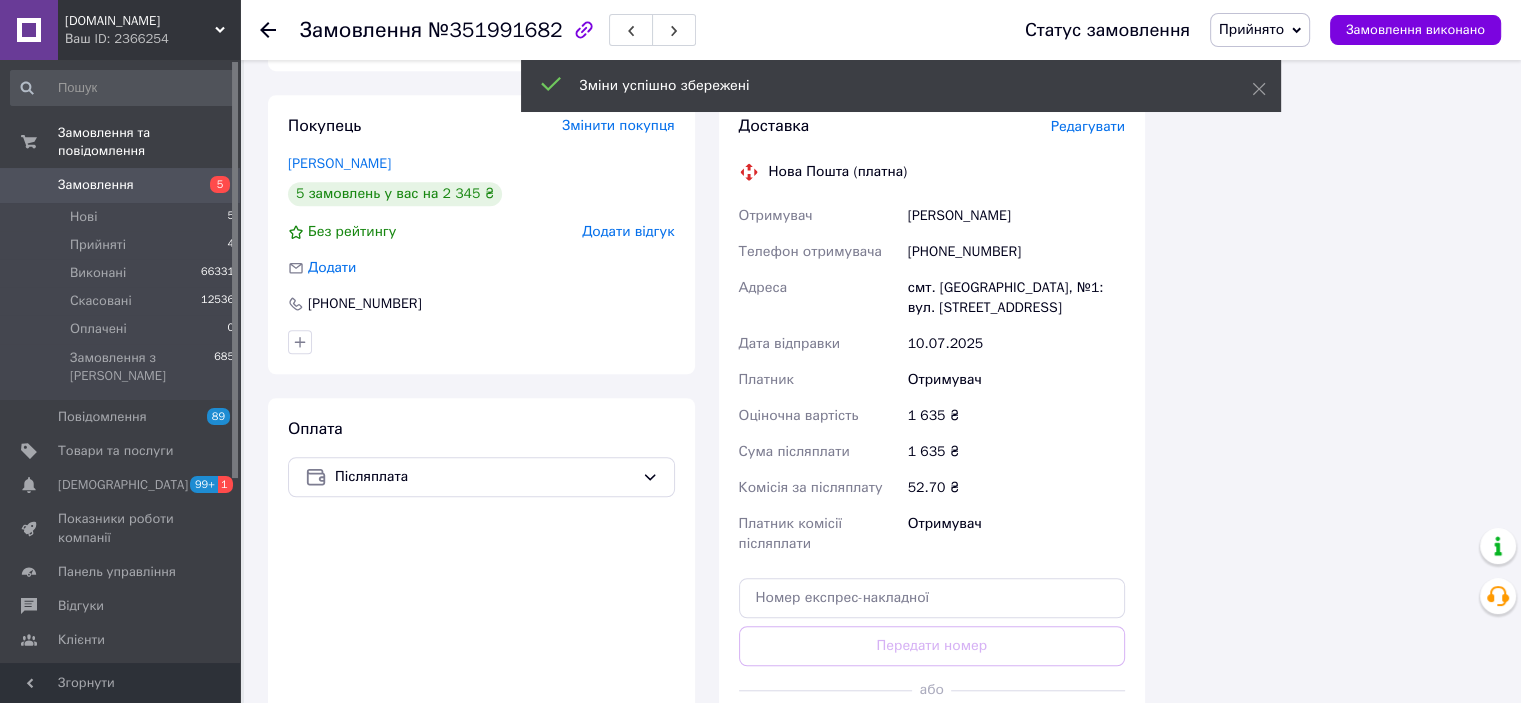 scroll, scrollTop: 1400, scrollLeft: 0, axis: vertical 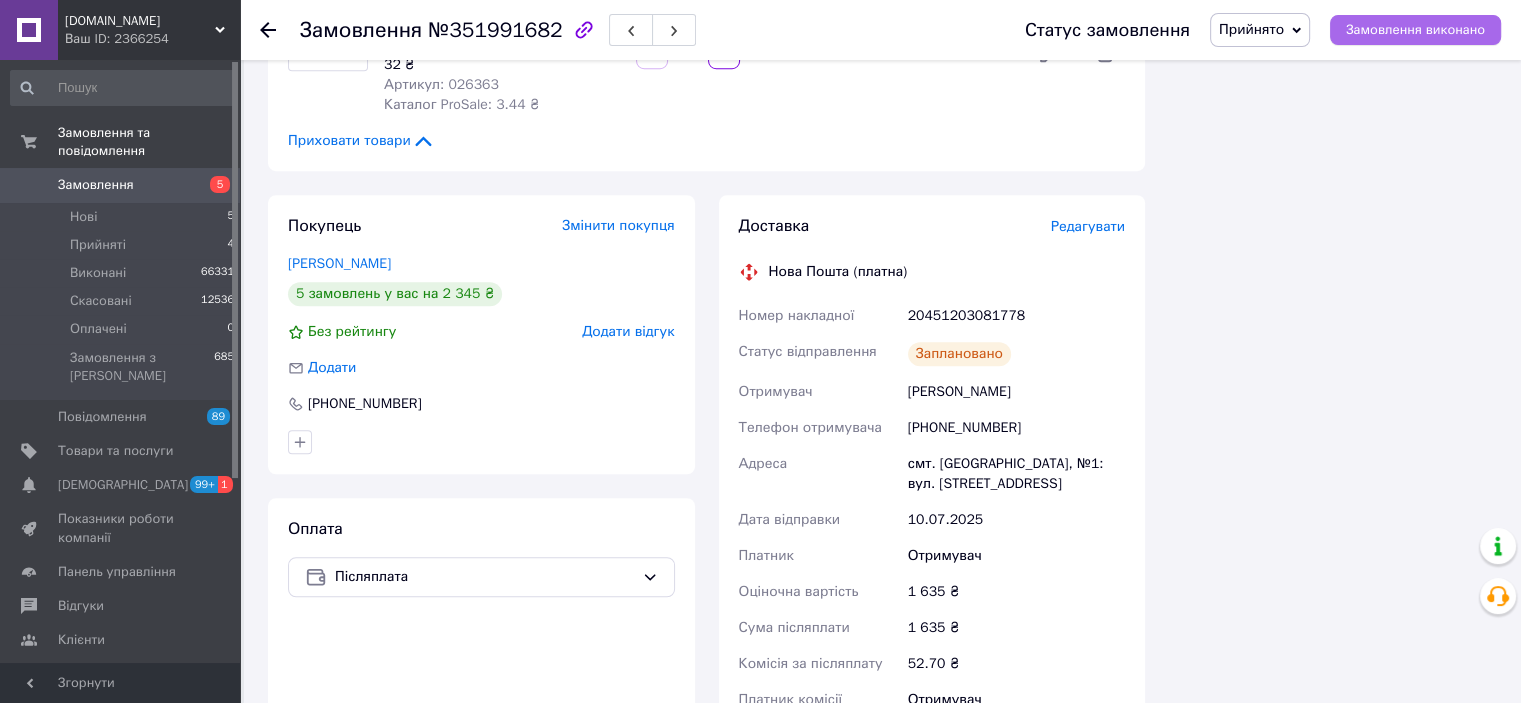 click on "Замовлення виконано" at bounding box center (1415, 30) 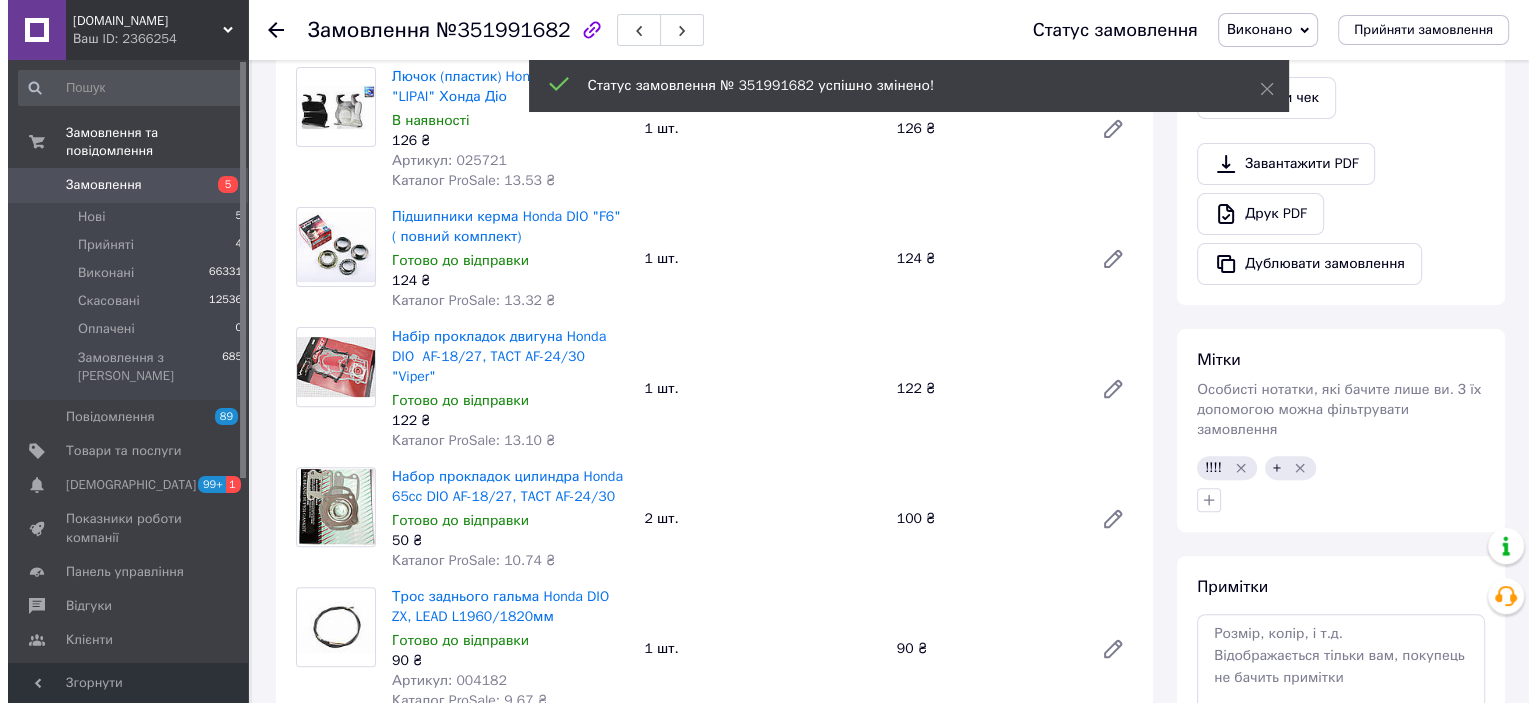 scroll, scrollTop: 400, scrollLeft: 0, axis: vertical 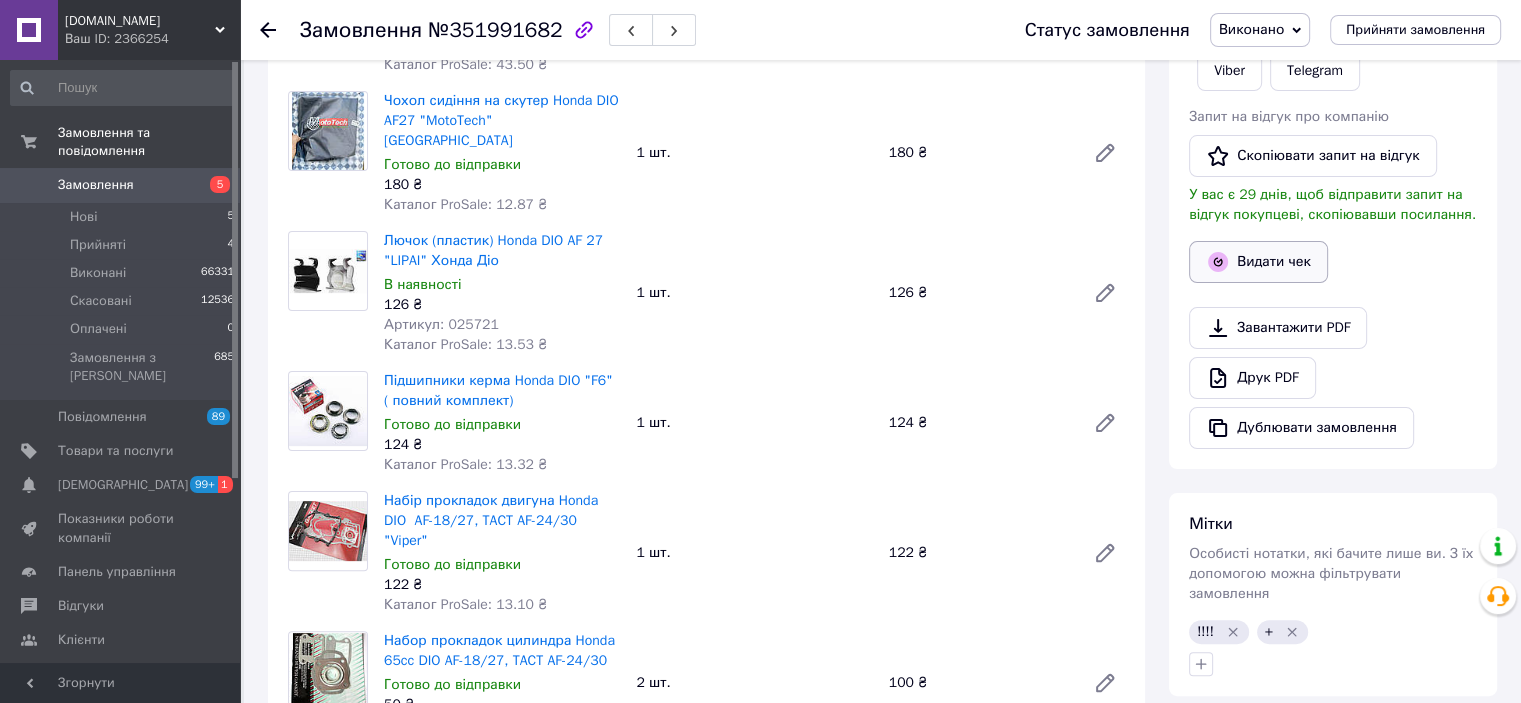 click on "Видати чек" at bounding box center [1258, 262] 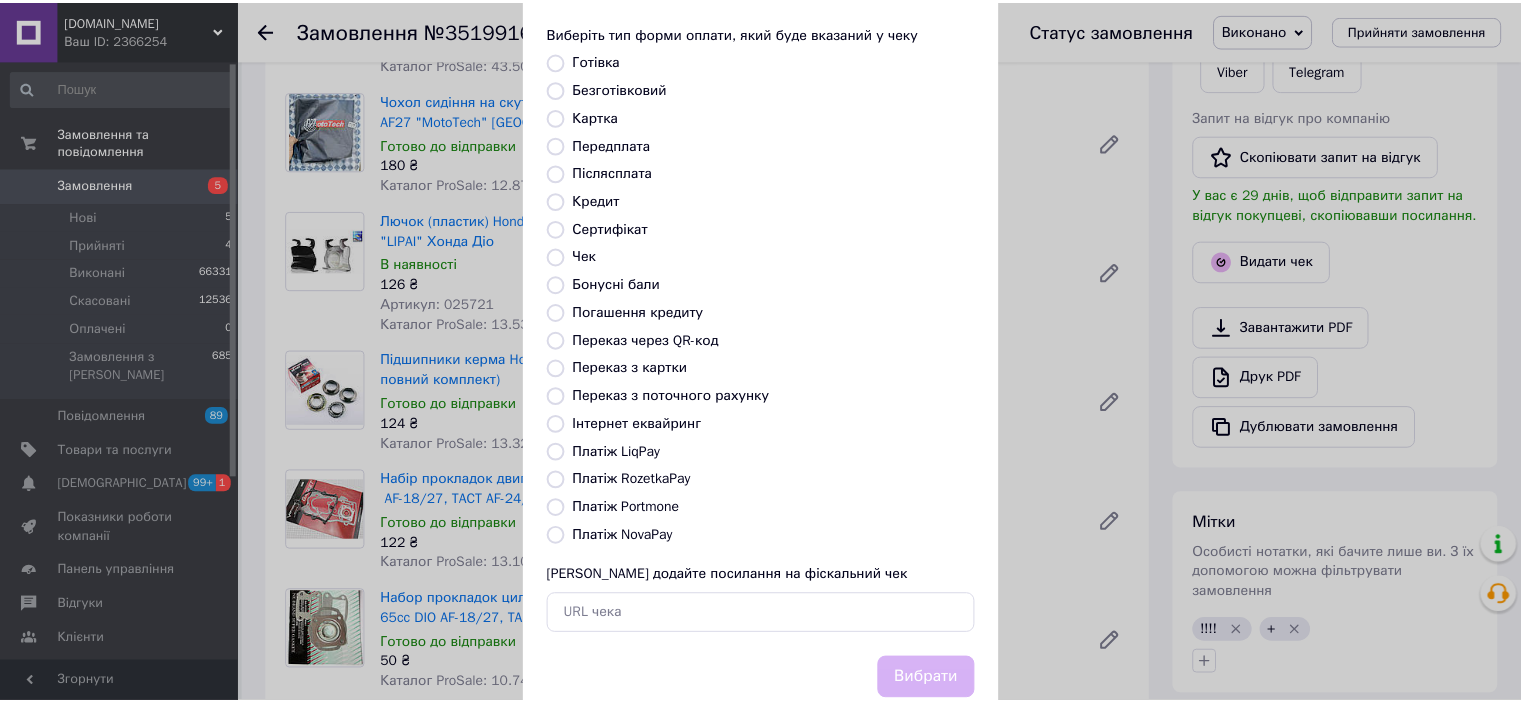 scroll, scrollTop: 155, scrollLeft: 0, axis: vertical 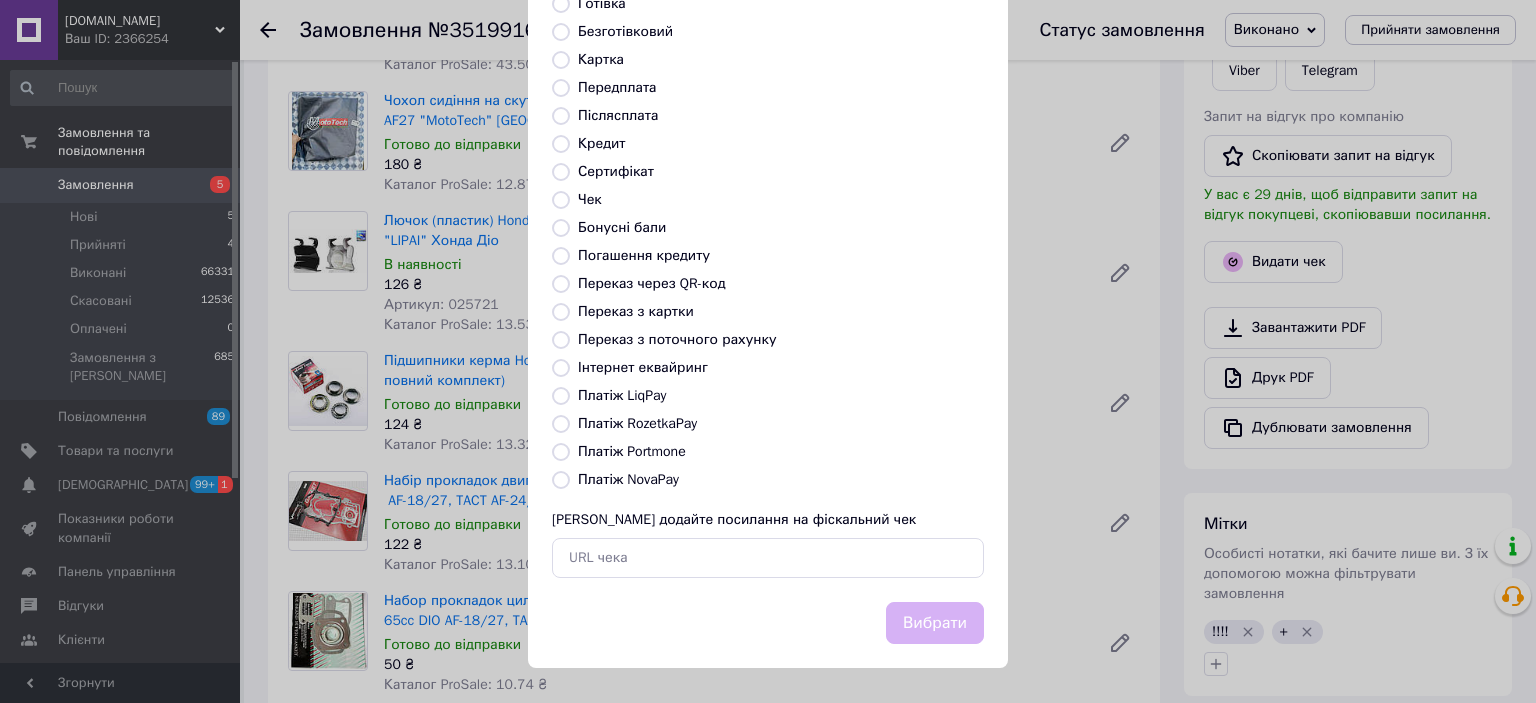 click on "Платіж NovaPay" at bounding box center (561, 480) 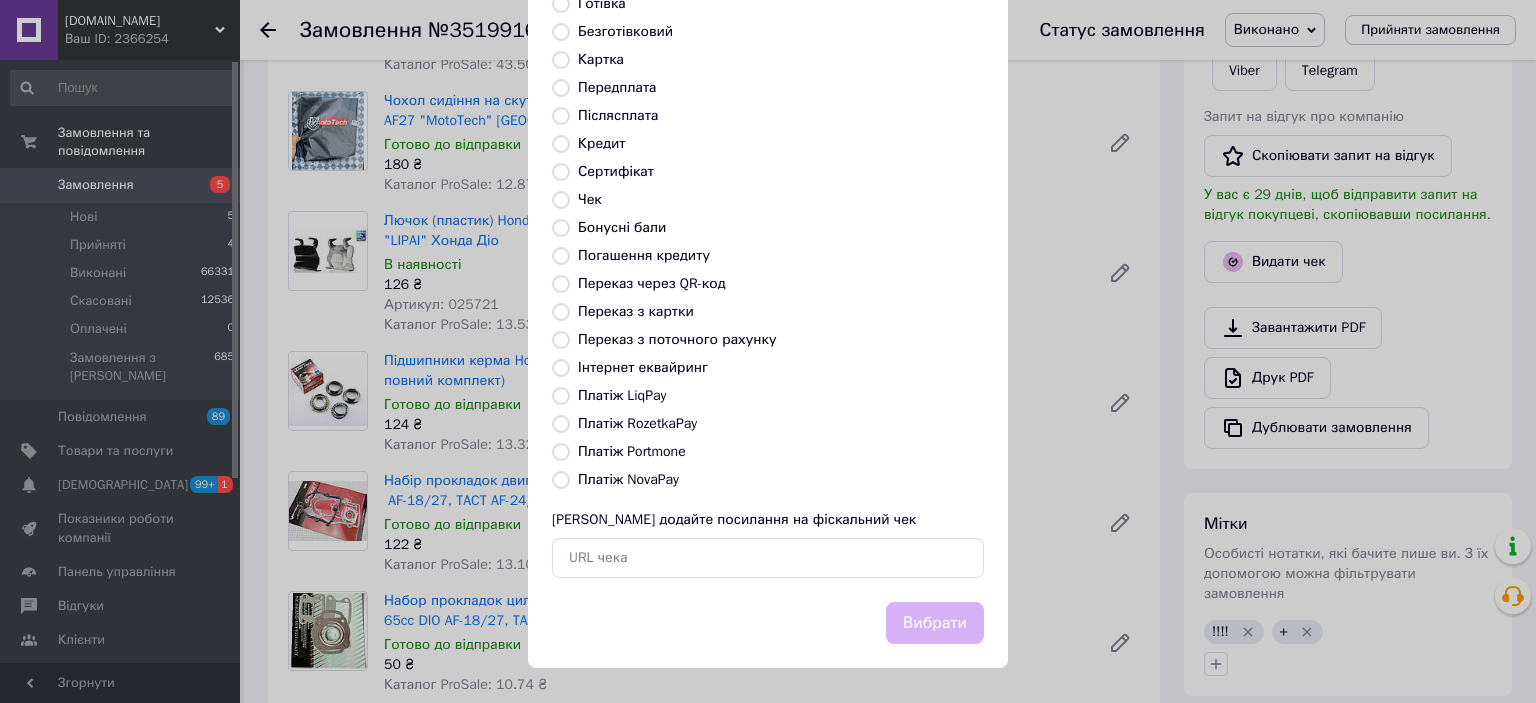 radio on "true" 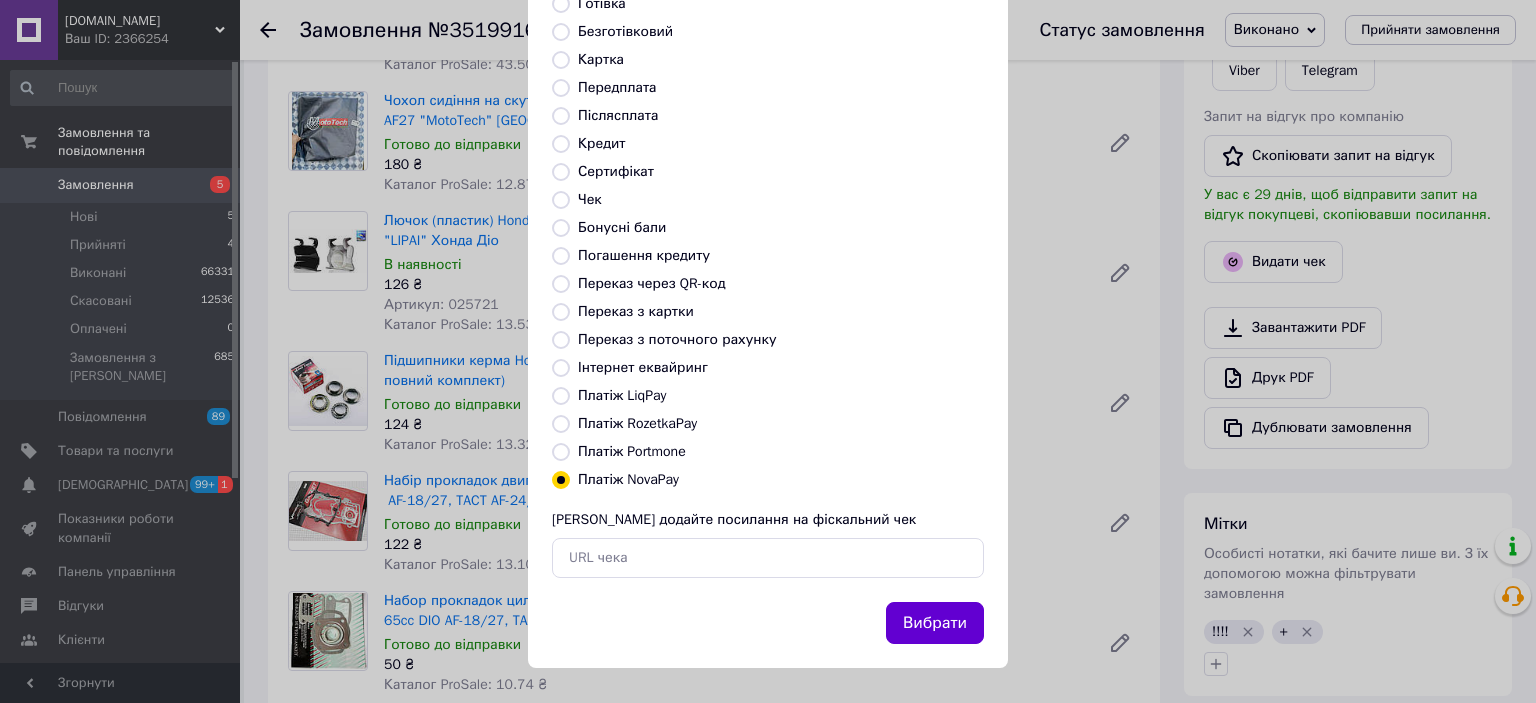 click on "Вибрати" at bounding box center (935, 623) 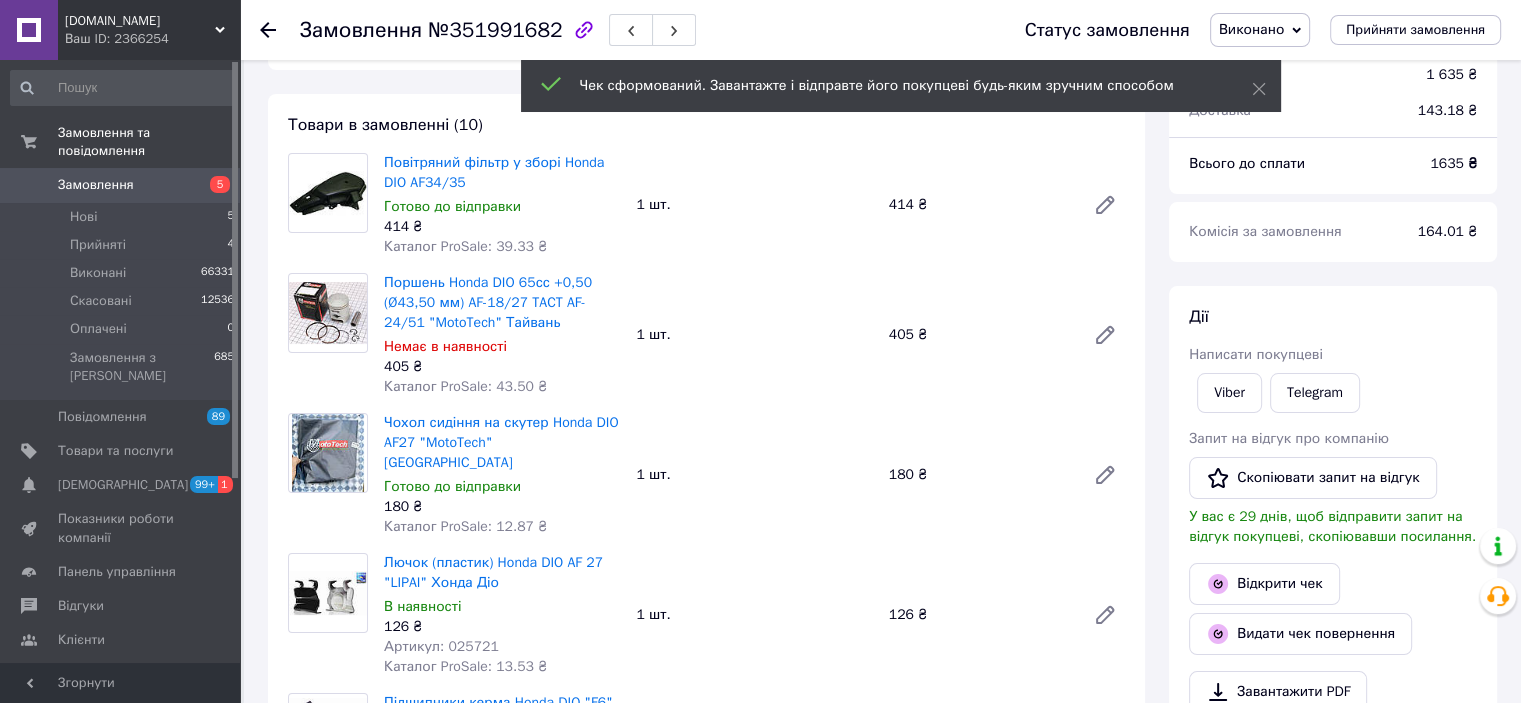 scroll, scrollTop: 0, scrollLeft: 0, axis: both 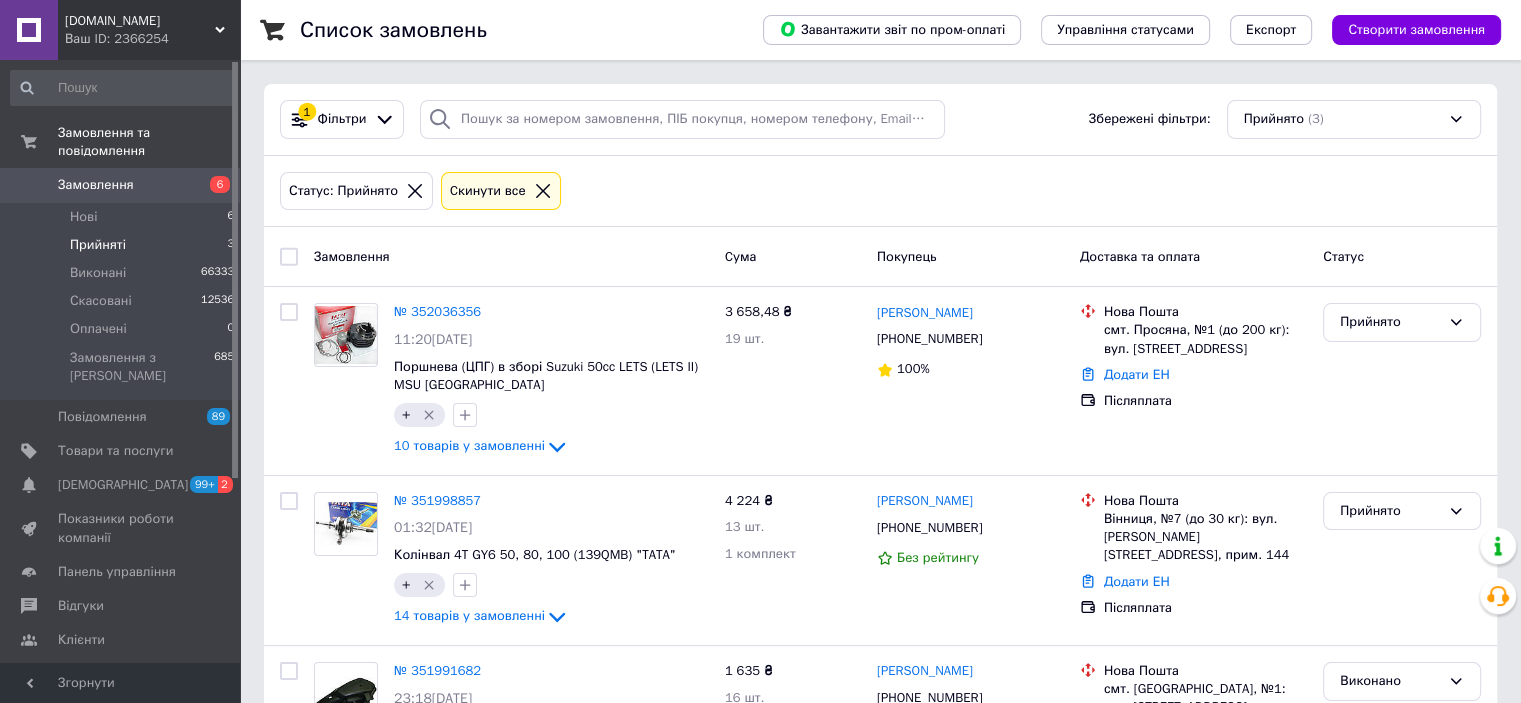 click on "Прийняті" at bounding box center (98, 245) 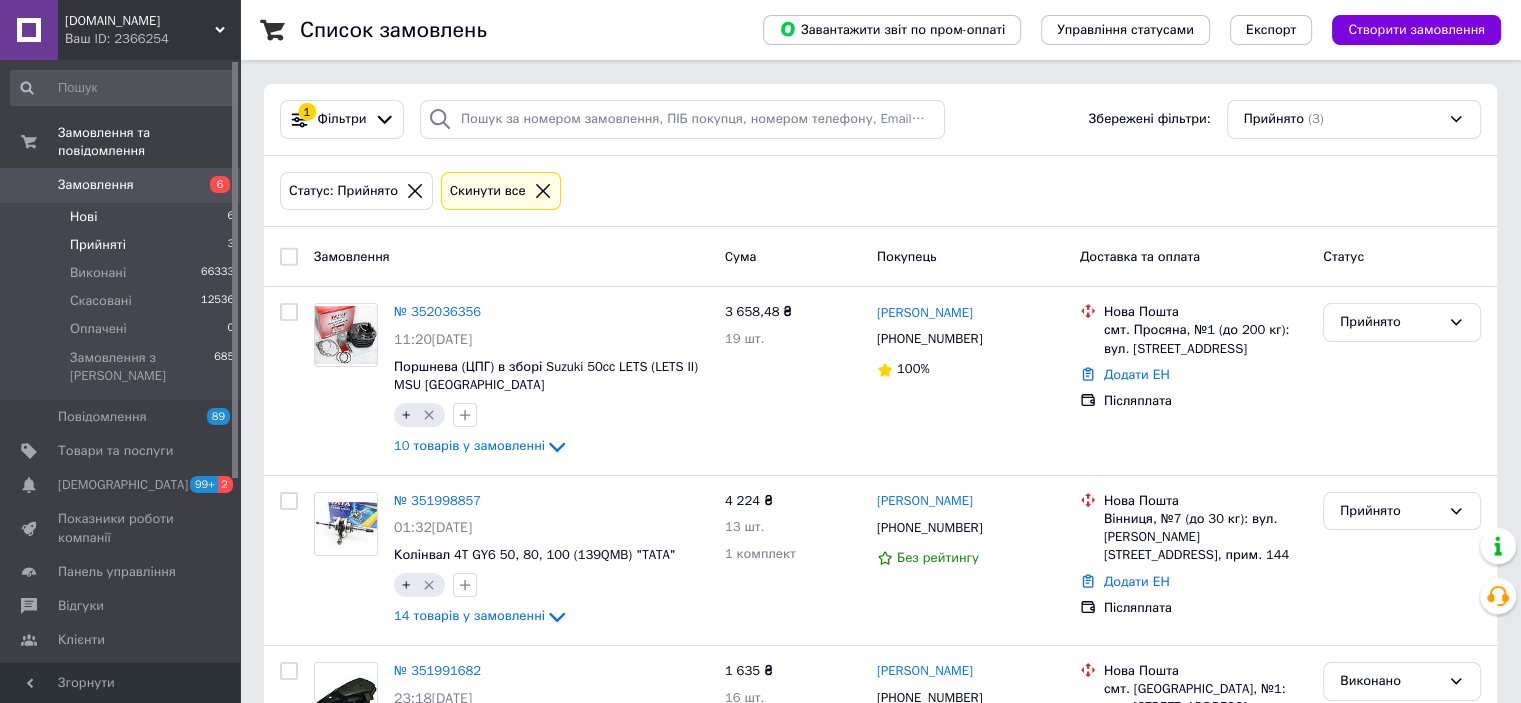 click on "Нові" at bounding box center [83, 217] 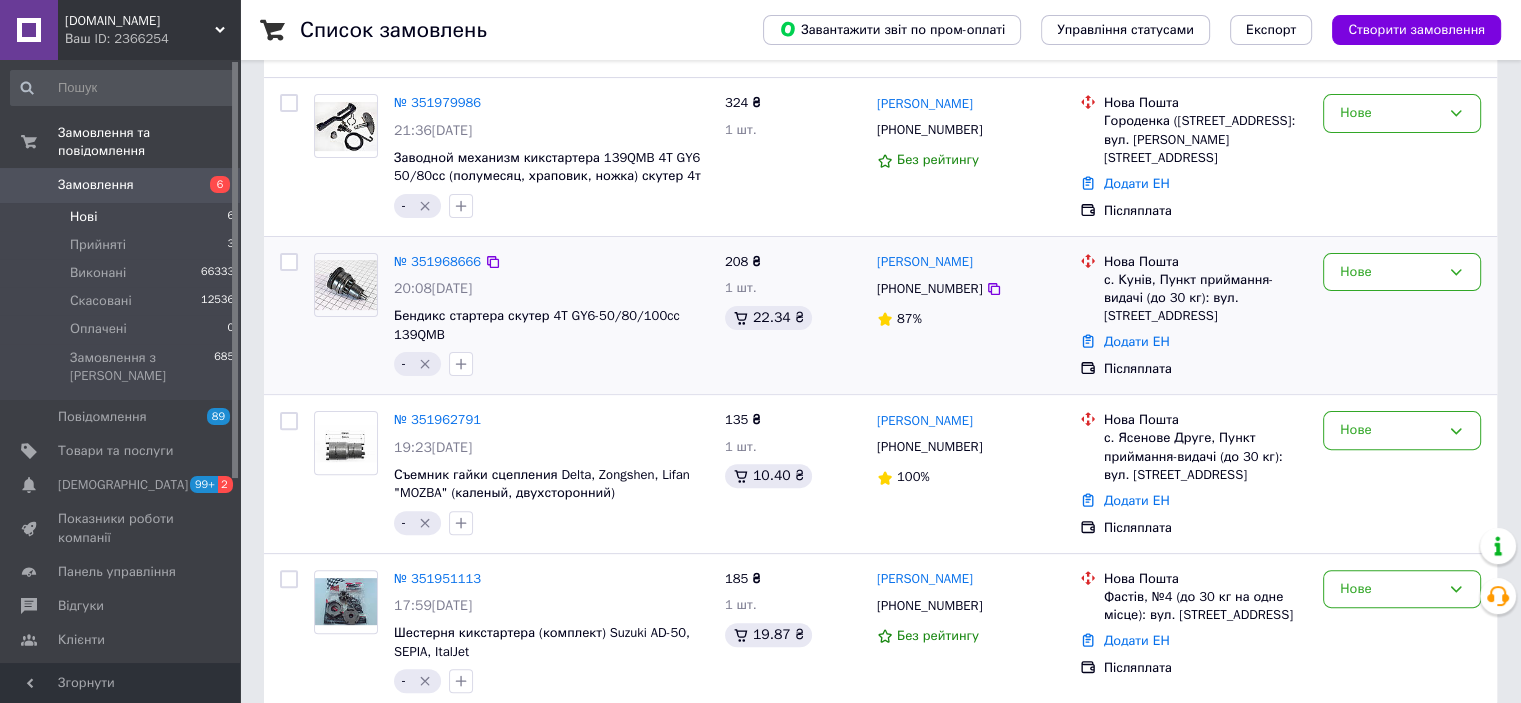 scroll, scrollTop: 552, scrollLeft: 0, axis: vertical 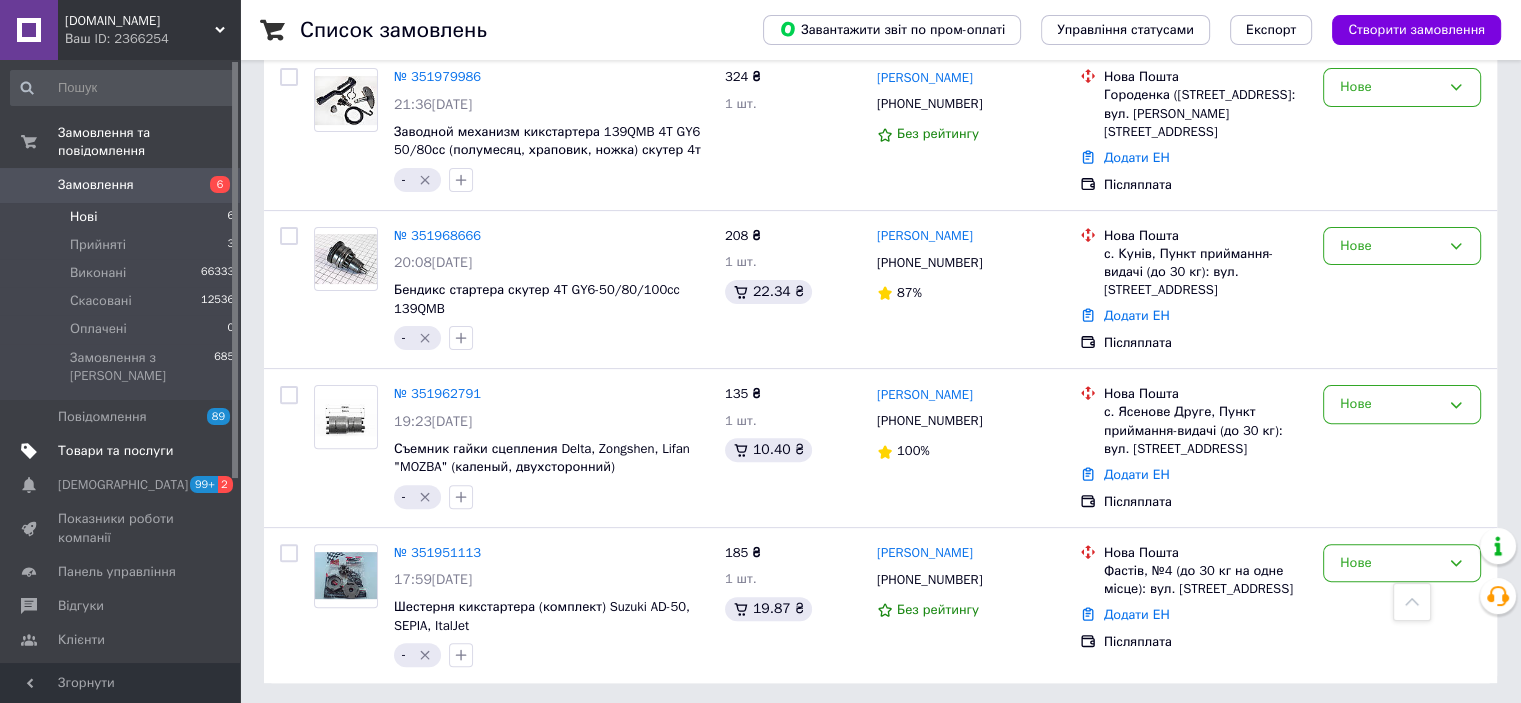 click on "Товари та послуги" at bounding box center [115, 451] 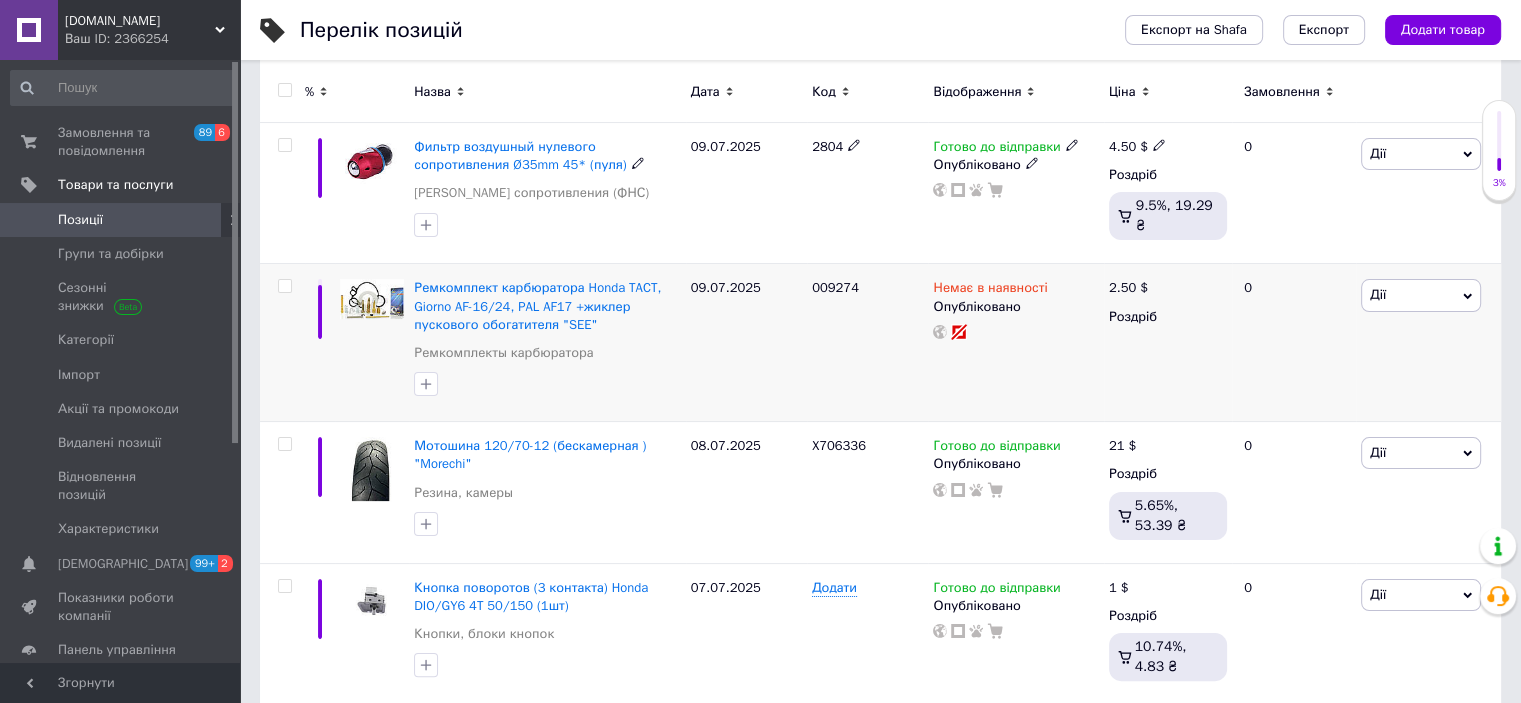 scroll, scrollTop: 300, scrollLeft: 0, axis: vertical 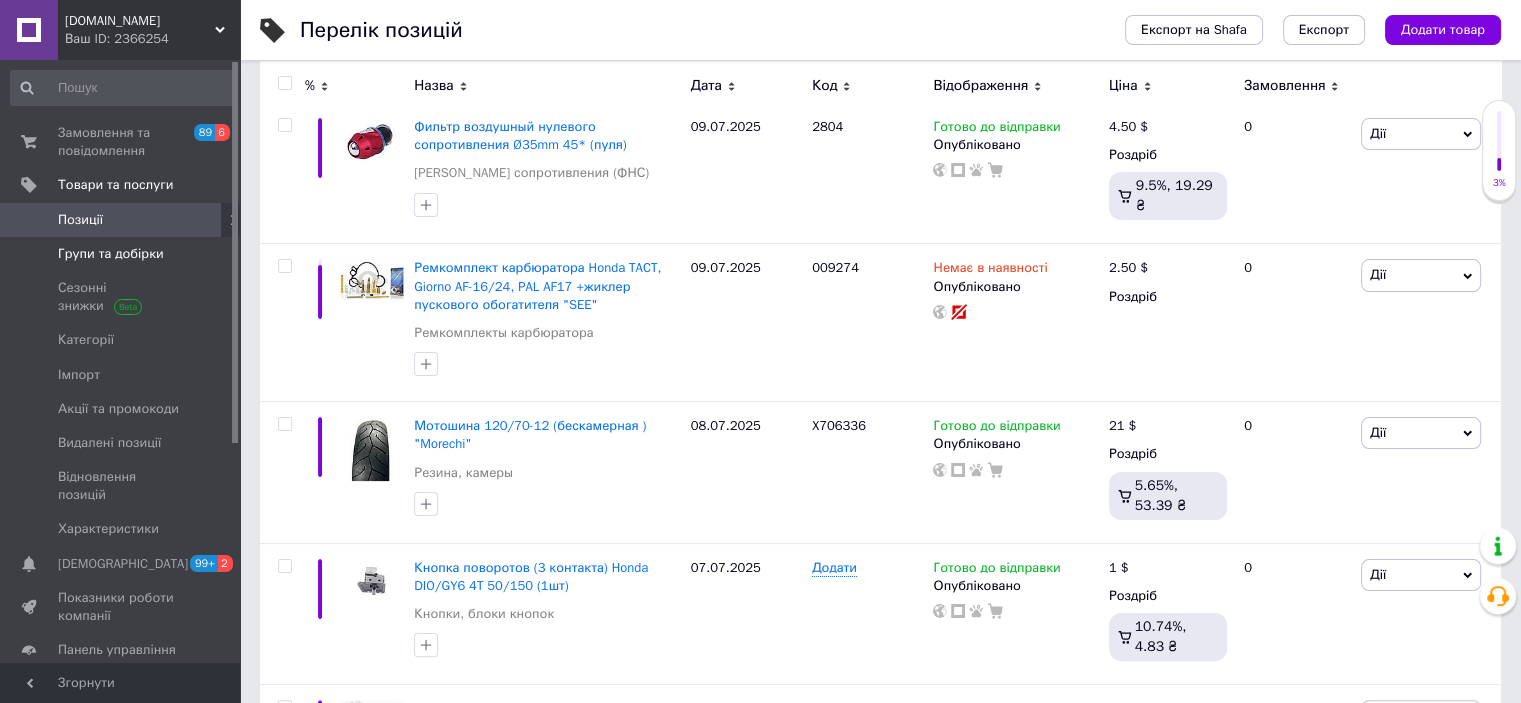 click on "Групи та добірки" at bounding box center (111, 254) 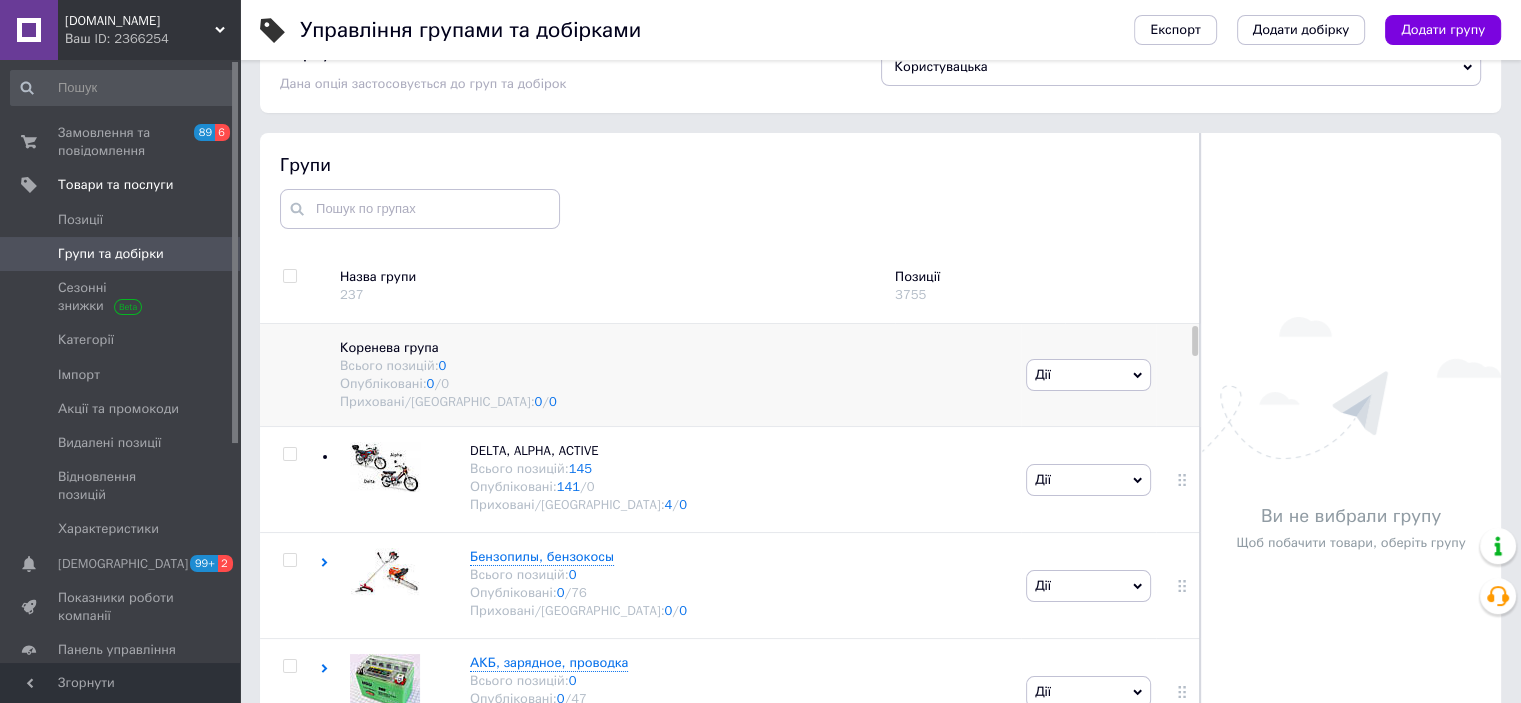 scroll, scrollTop: 113, scrollLeft: 0, axis: vertical 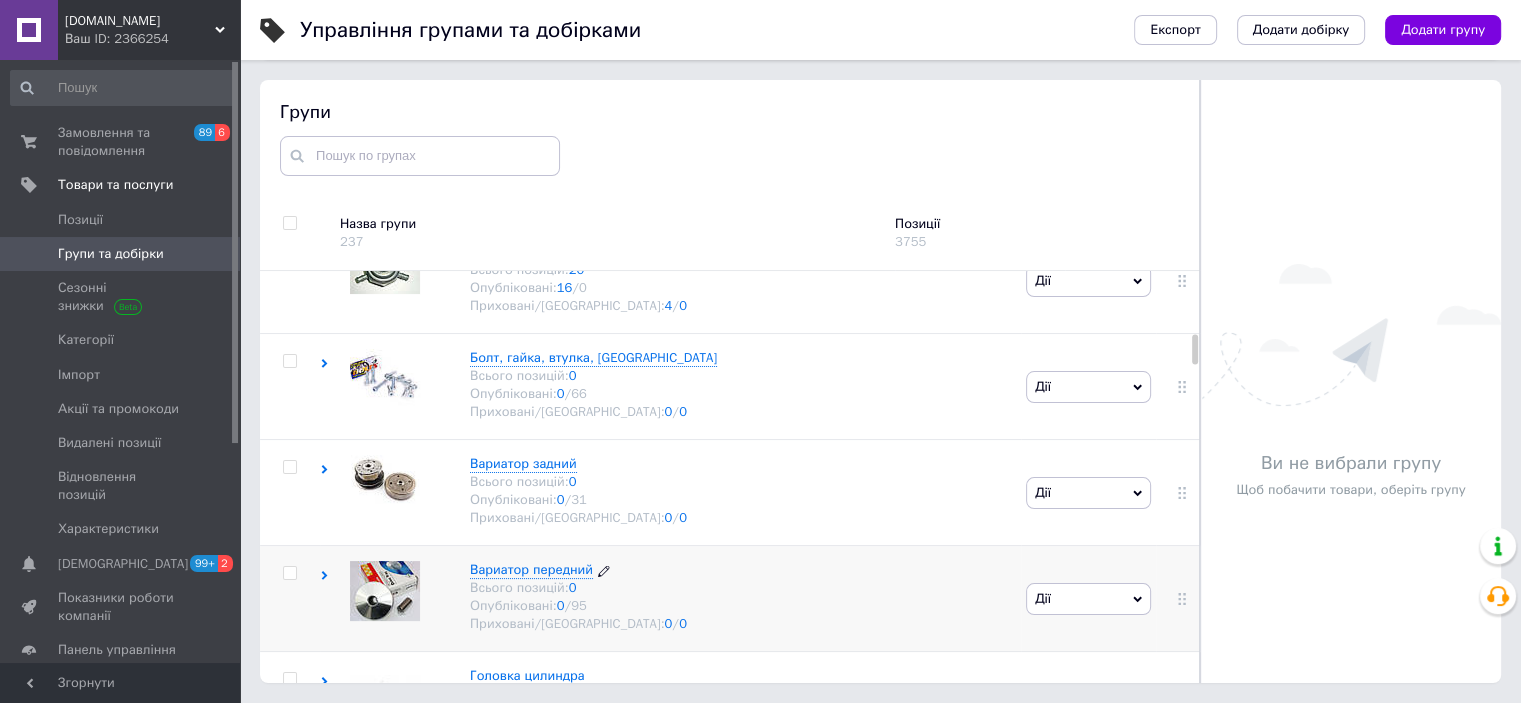 click on "Вариатор передний Всього позицій:  0 Опубліковані:  0  /  95 Приховані/Видалені:  0  /  0" at bounding box center [568, 597] 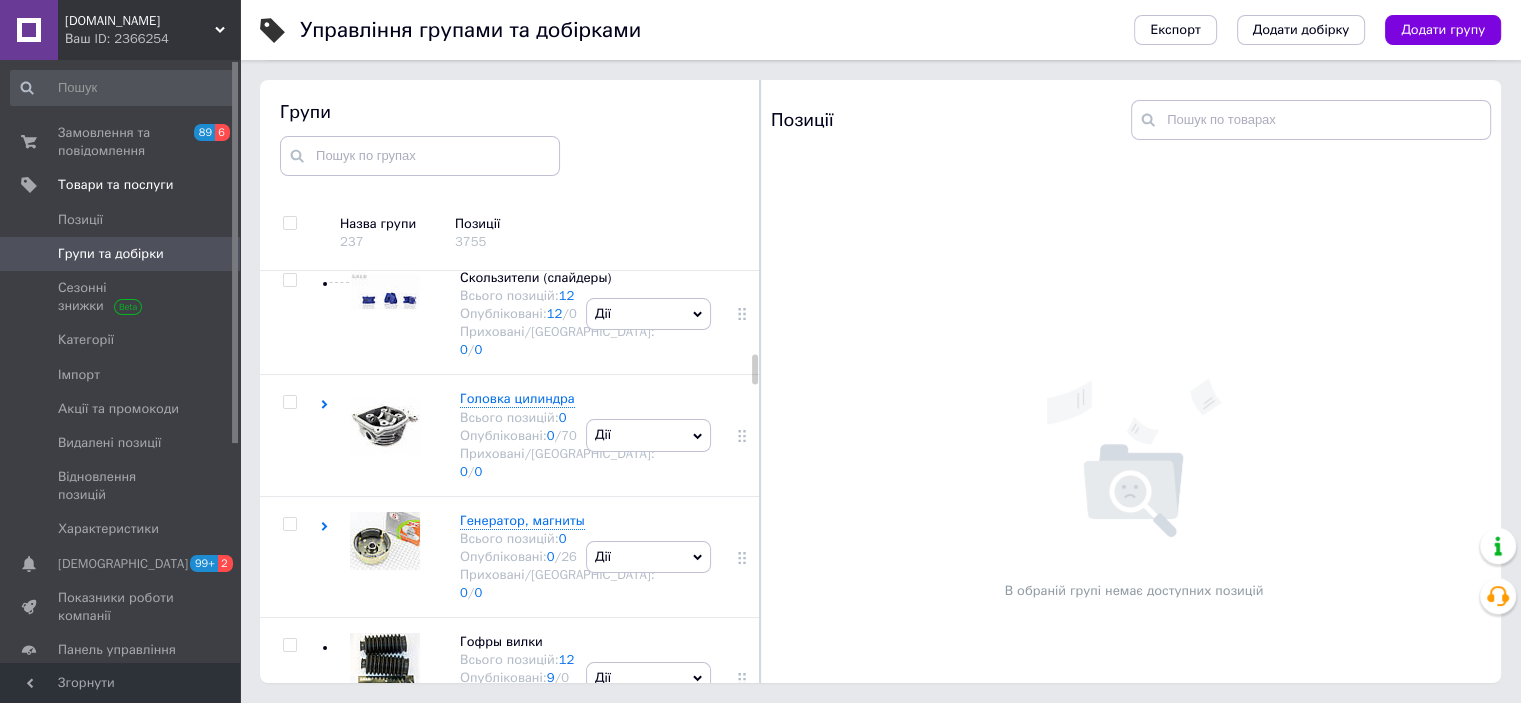 scroll, scrollTop: 2690, scrollLeft: 0, axis: vertical 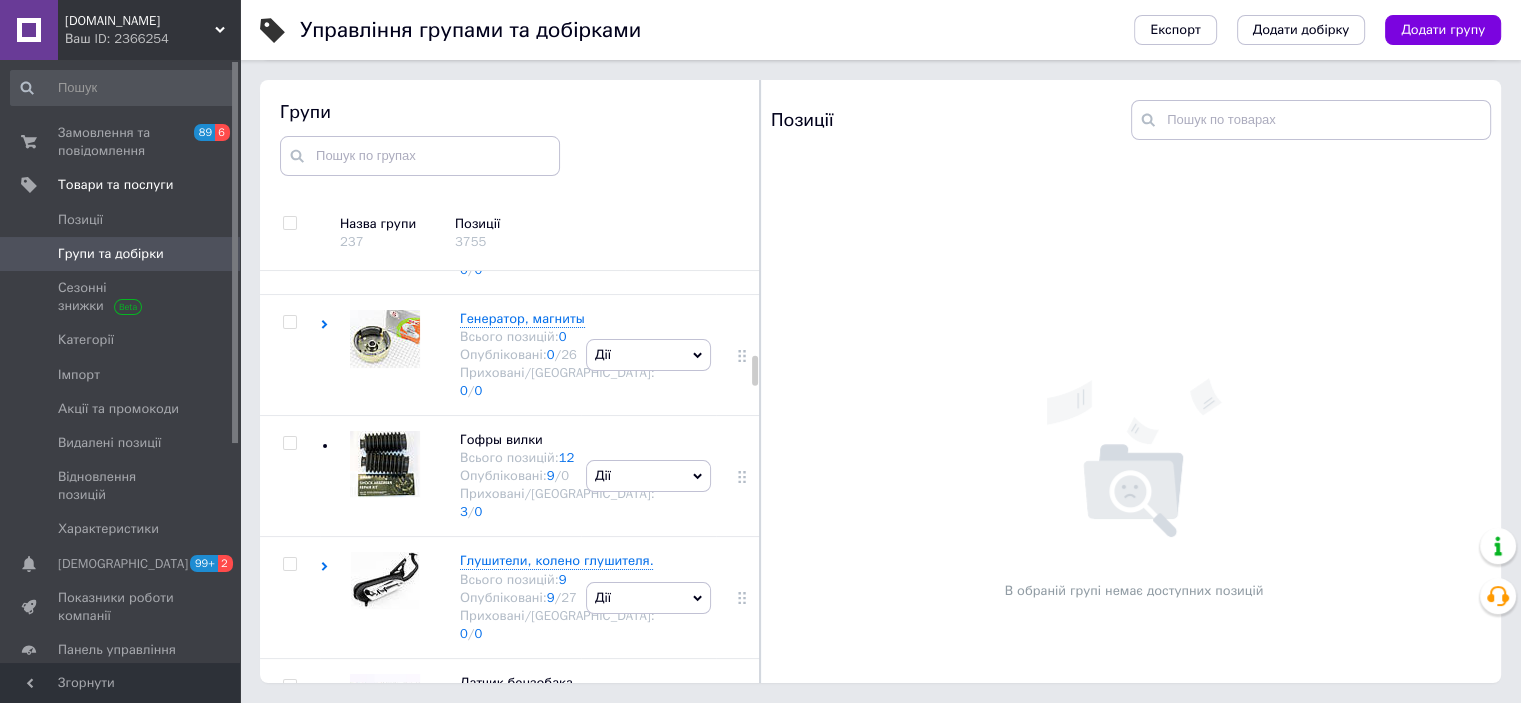 click on "Втулка вариатора Всього позицій:  8 Опубліковані:  7  /  0 Приховані/Видалені:  1  /  0" at bounding box center [537, -133] 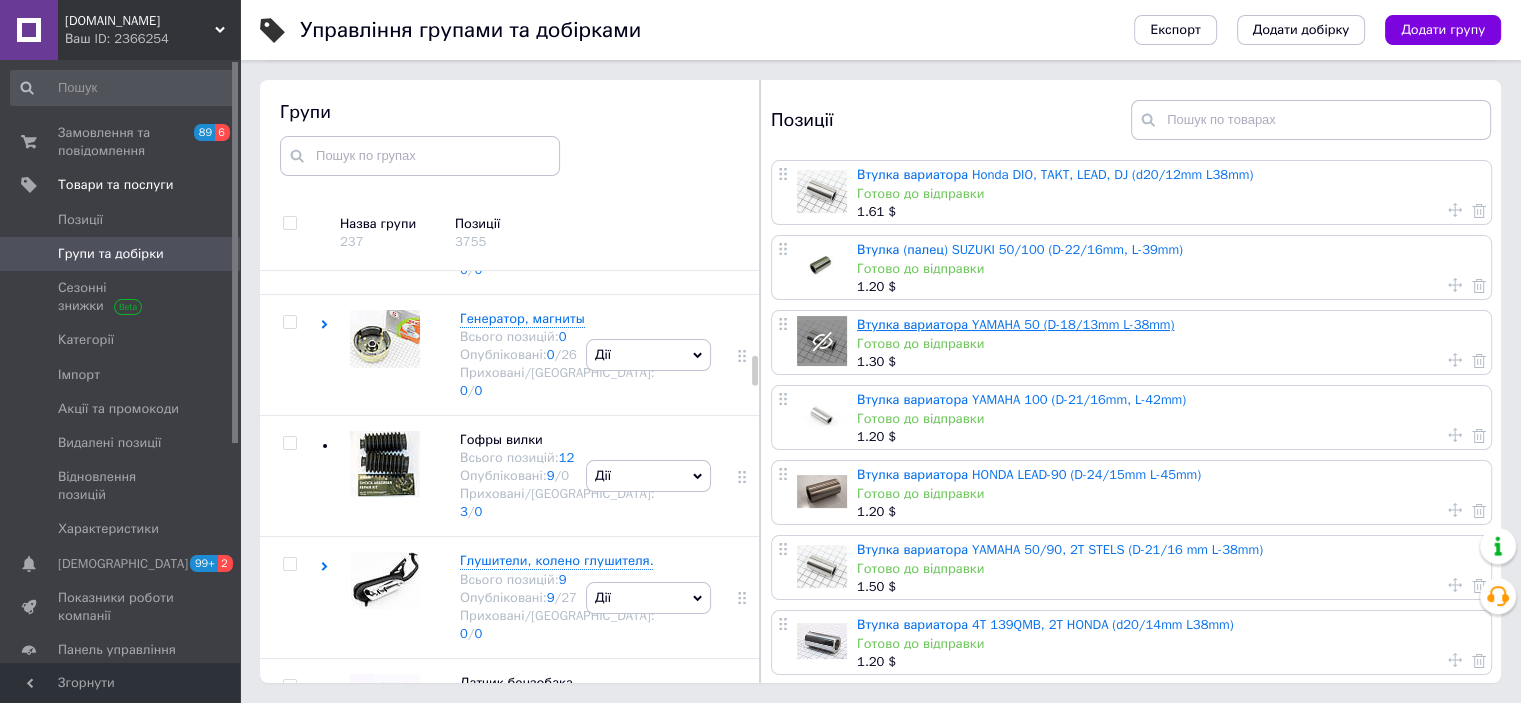 click on "Втулка вариатора﻿﻿ YAMAHA 50 (D-18/13mm L-38mm)" at bounding box center (1015, 324) 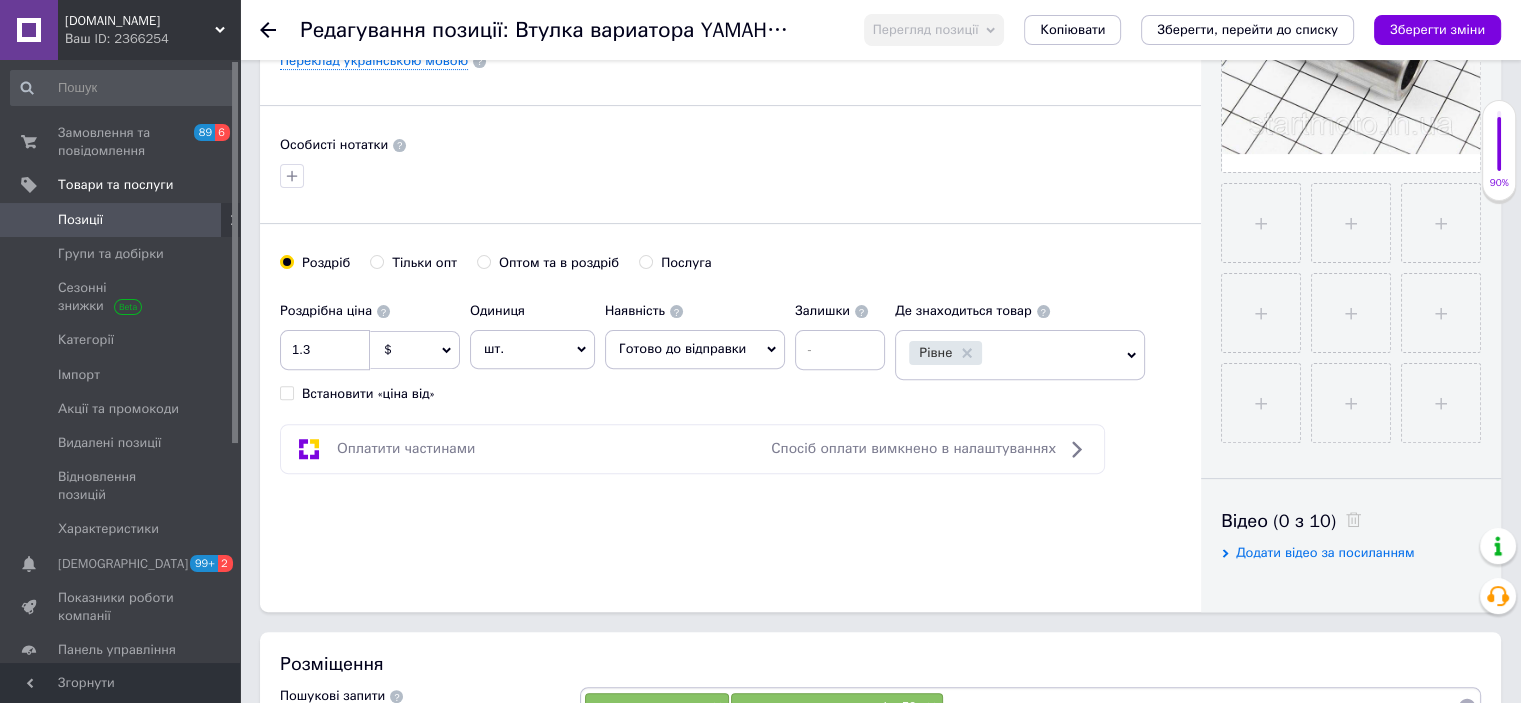 scroll, scrollTop: 500, scrollLeft: 0, axis: vertical 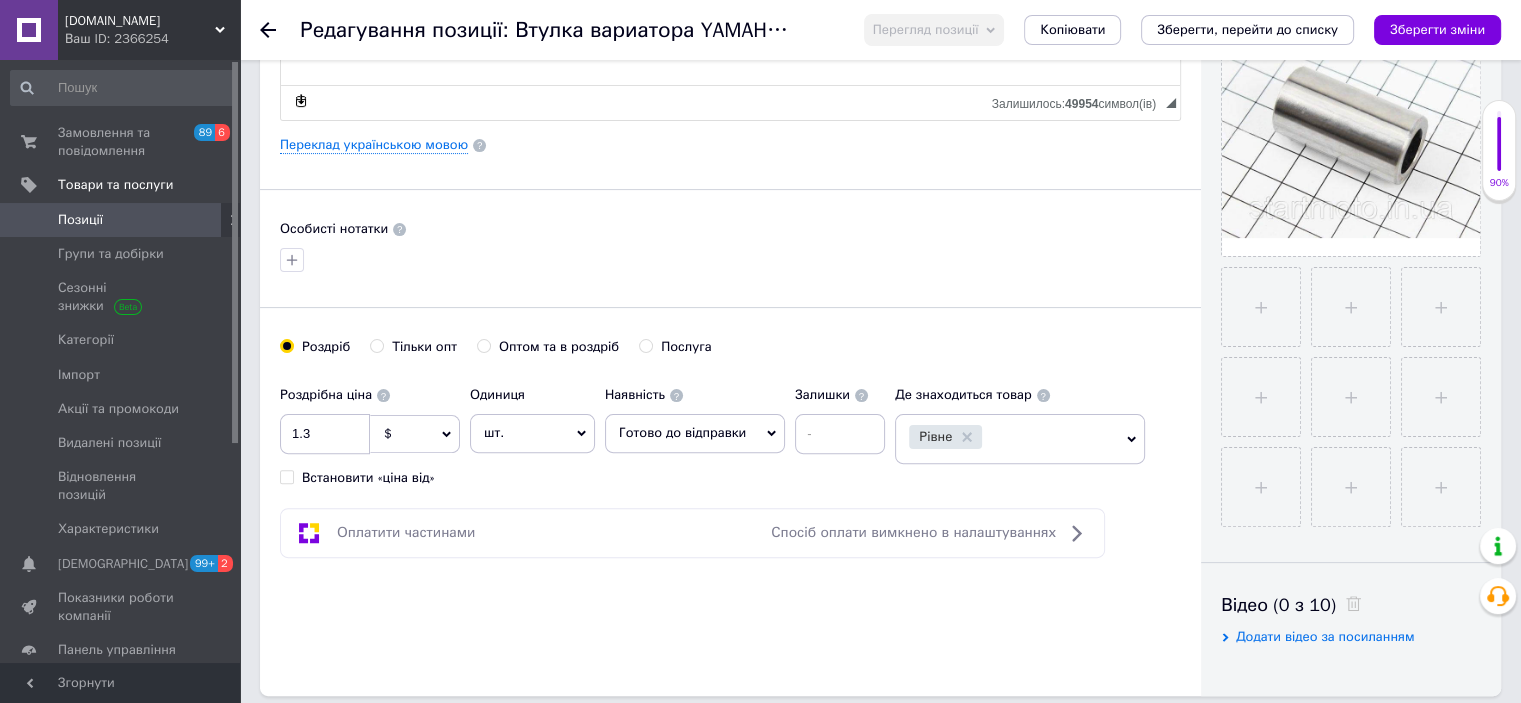 click on "Готово до відправки" at bounding box center [682, 432] 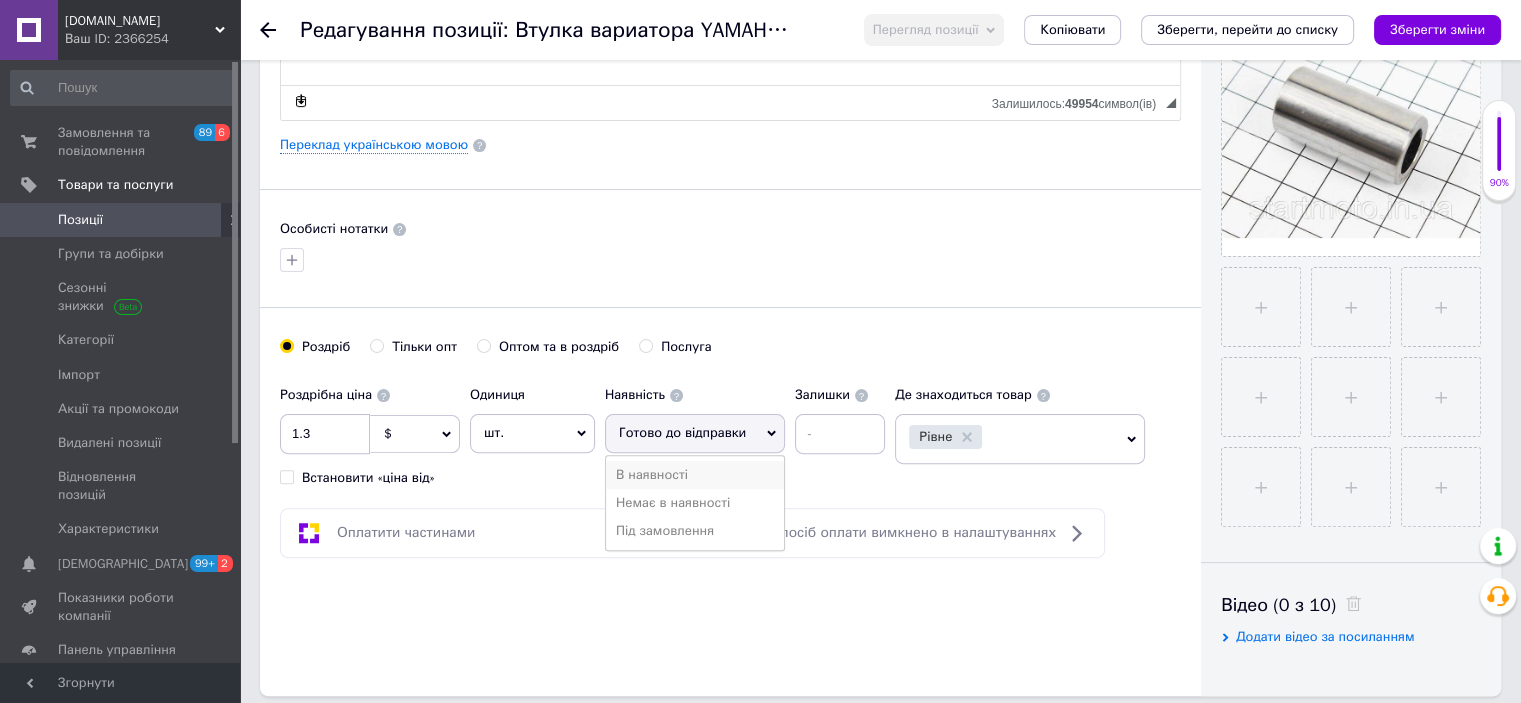 click on "В наявності" at bounding box center (695, 475) 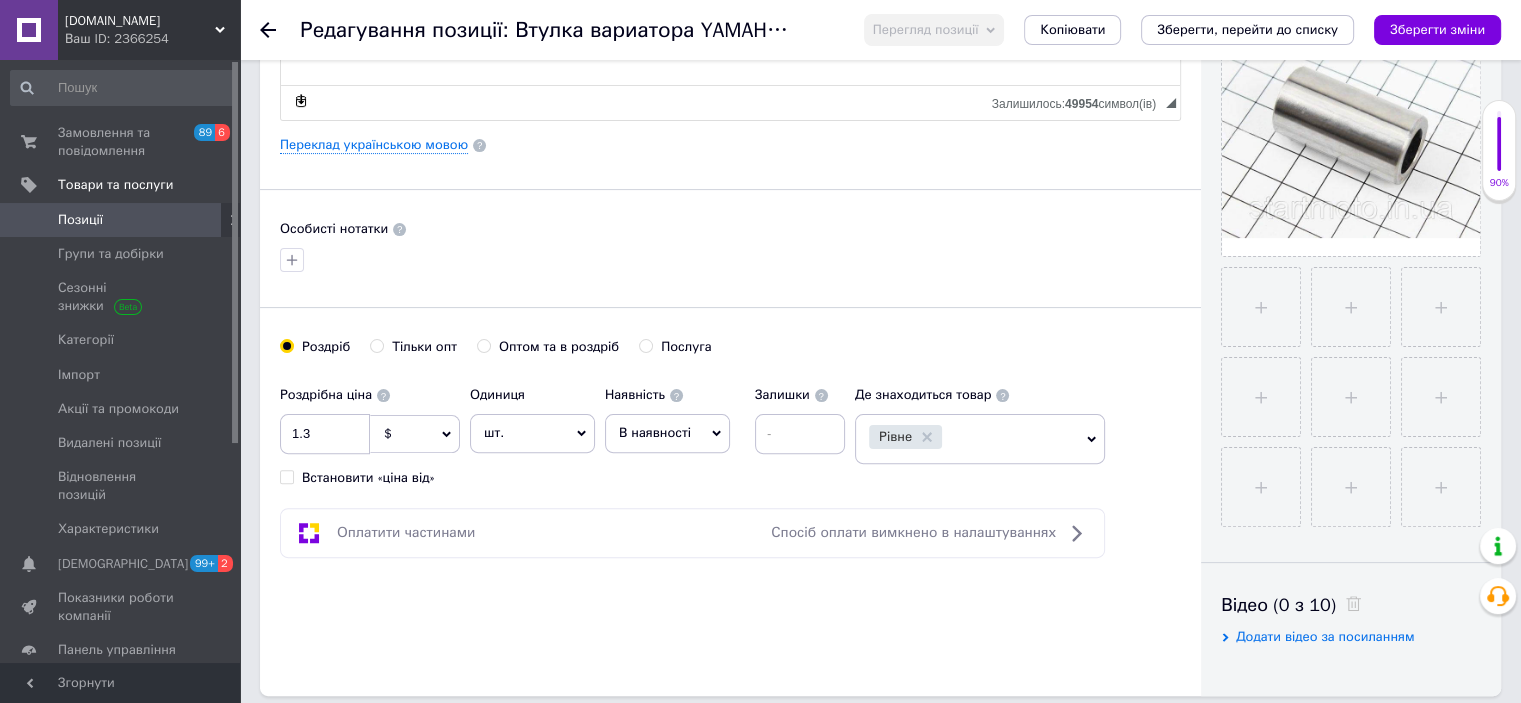 click on "В наявності" at bounding box center [655, 432] 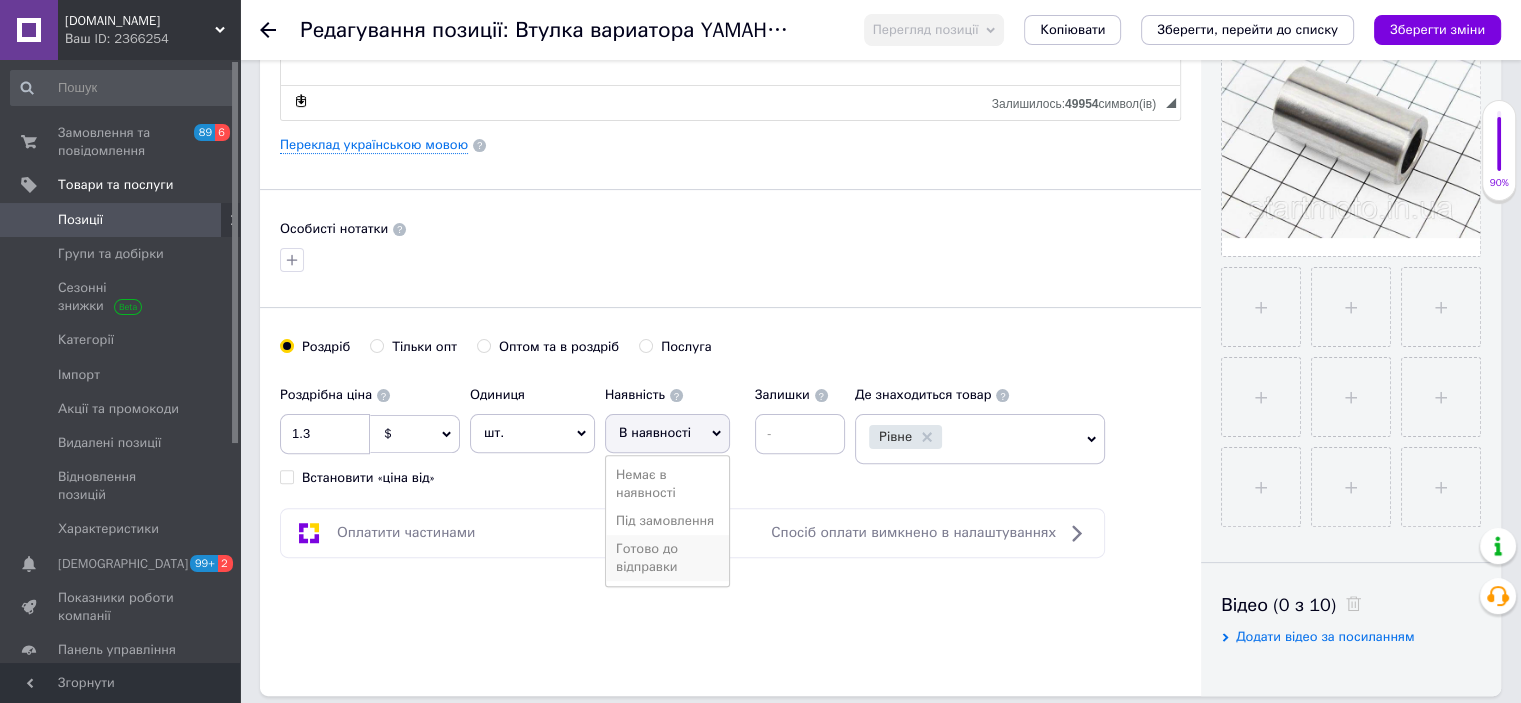 click on "Готово до відправки" at bounding box center (667, 558) 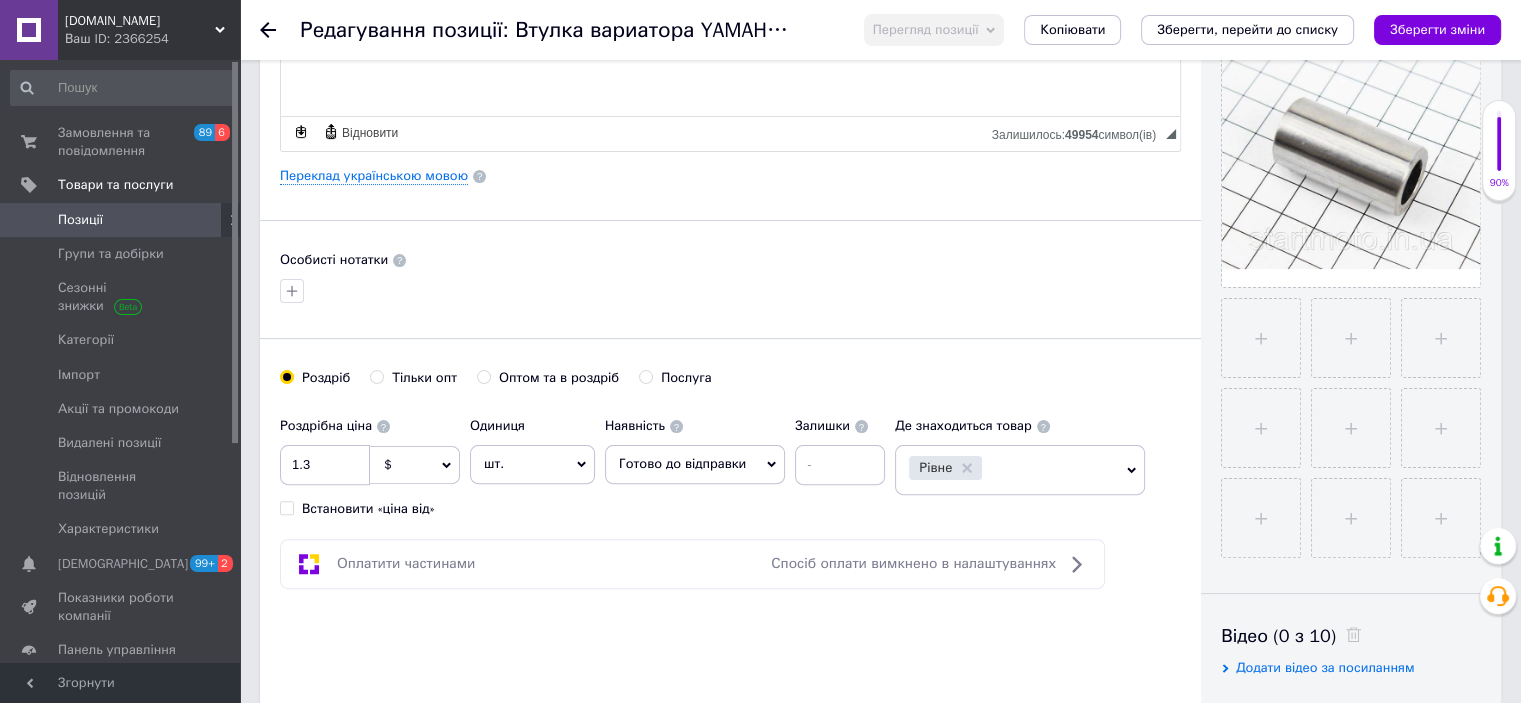 scroll, scrollTop: 500, scrollLeft: 0, axis: vertical 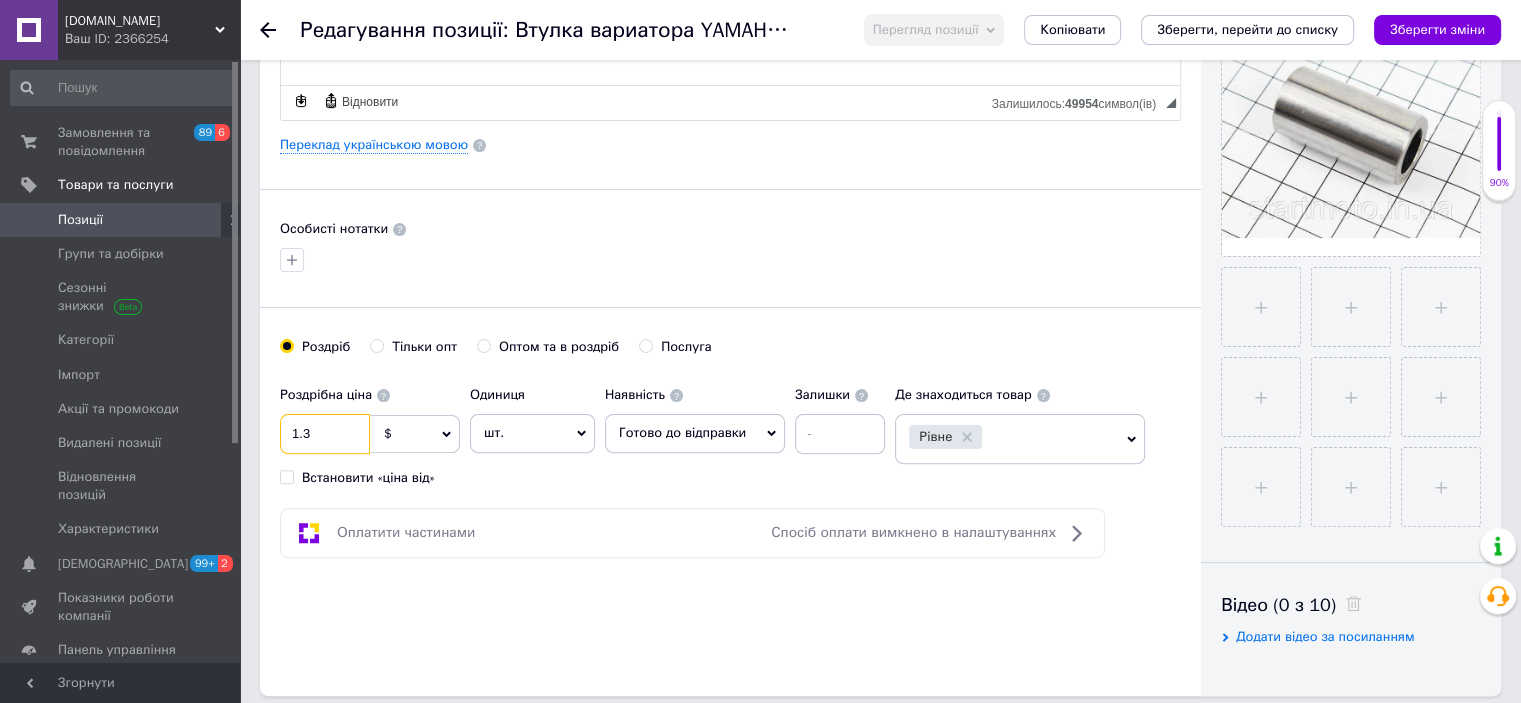 click on "1.3" at bounding box center (325, 434) 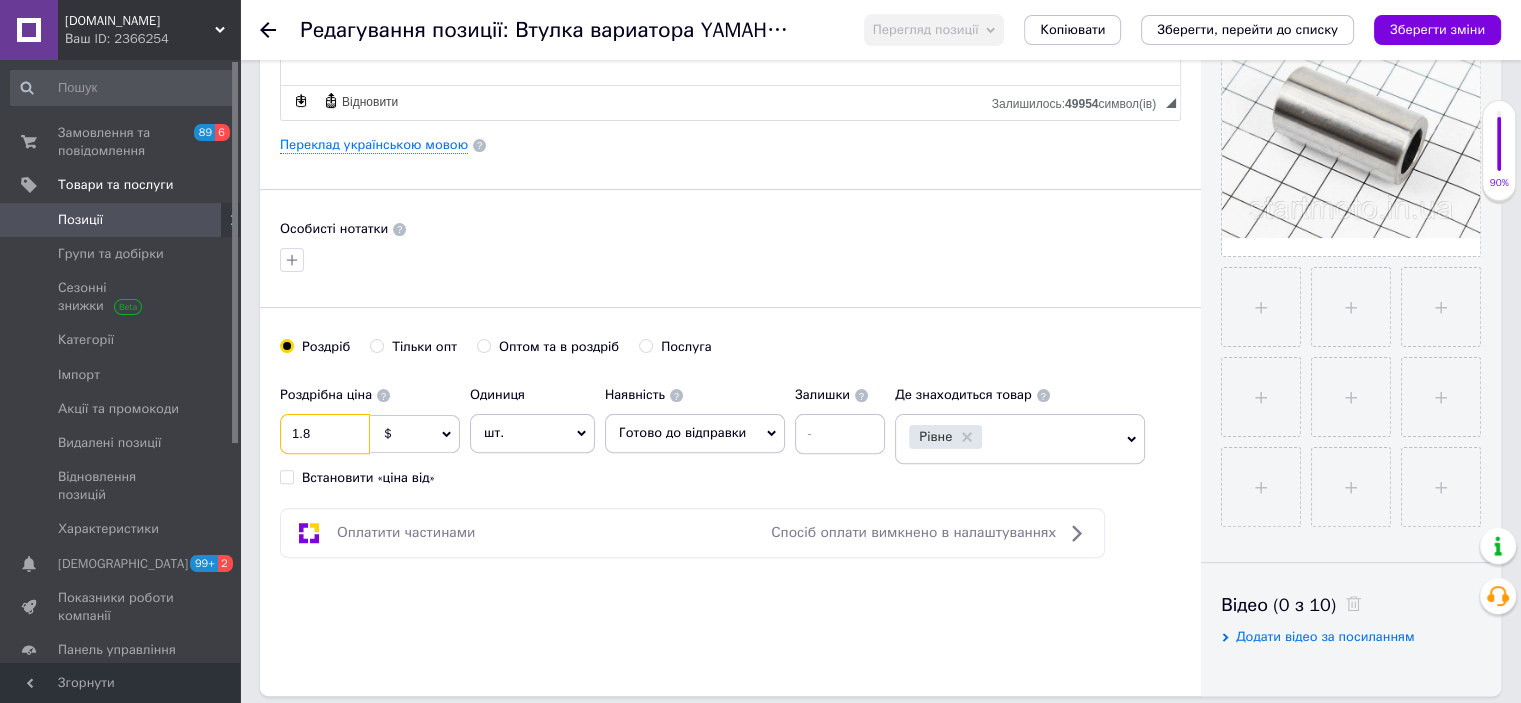 click on "1.8" at bounding box center (325, 434) 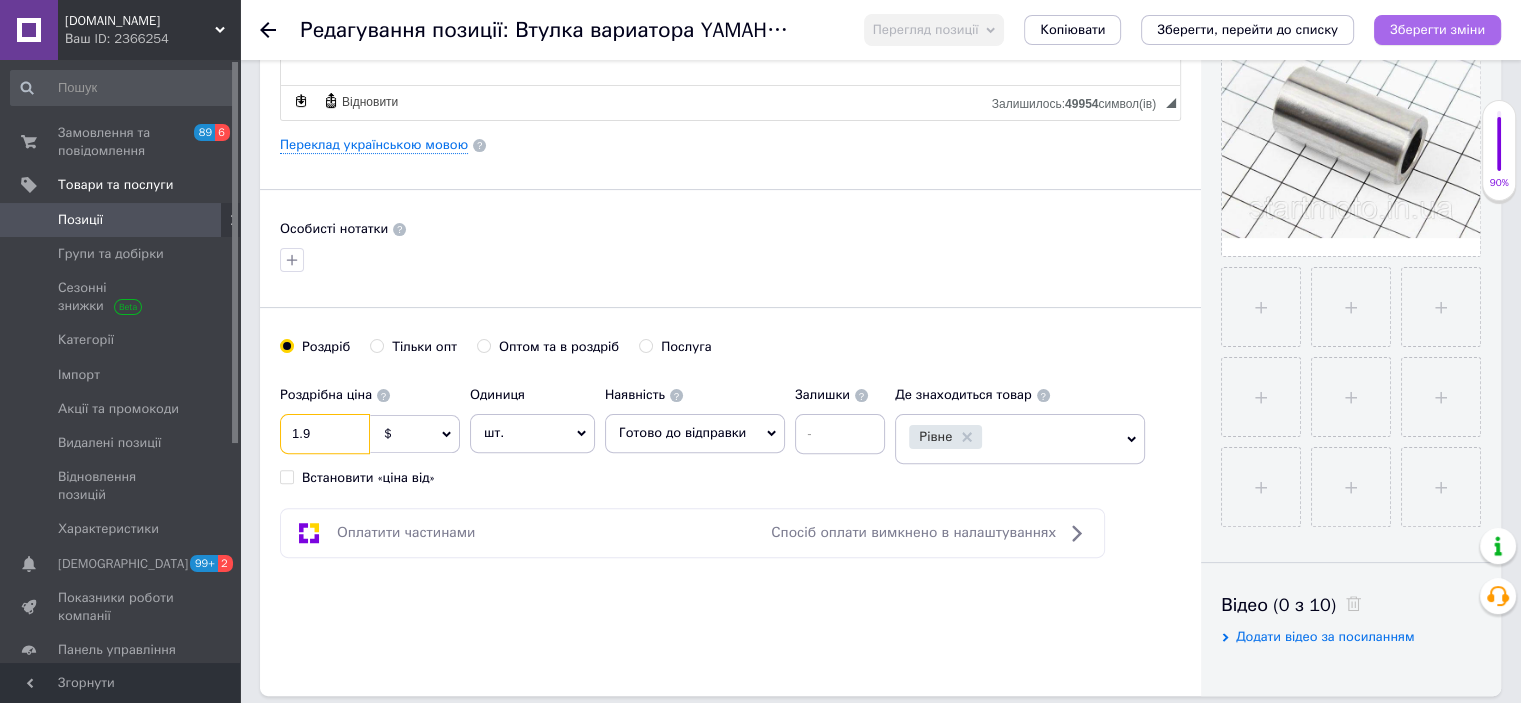 type on "1.9" 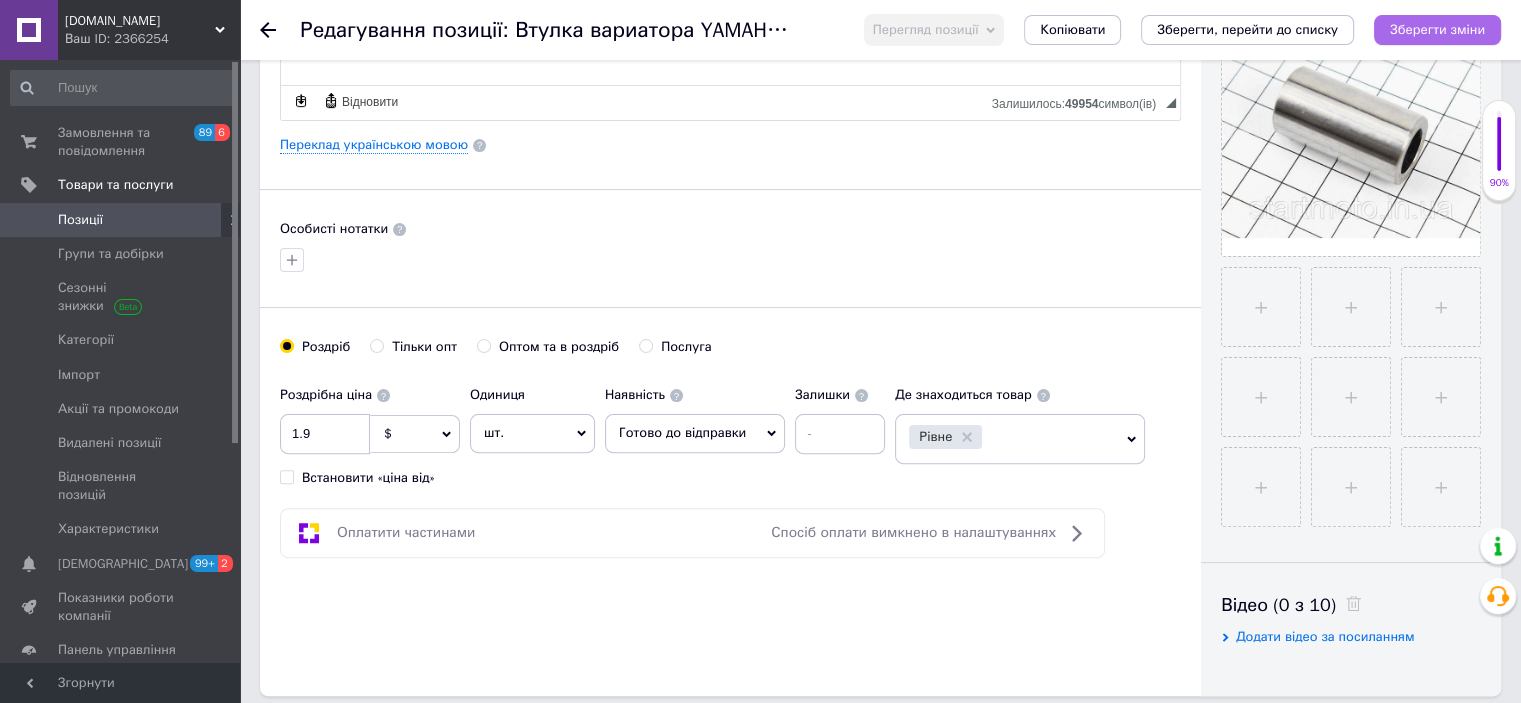 click on "Зберегти зміни" at bounding box center [1437, 29] 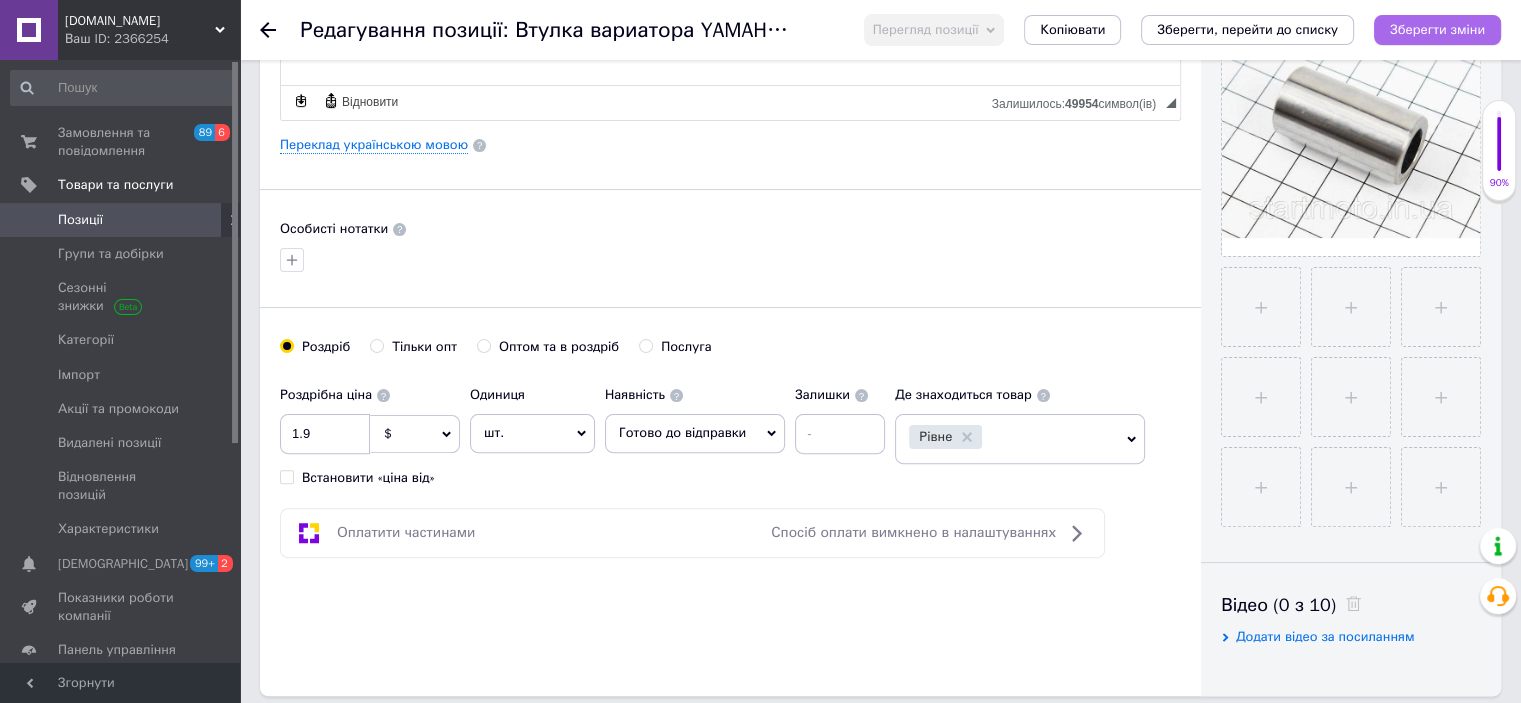click on "Зберегти зміни" at bounding box center [1437, 29] 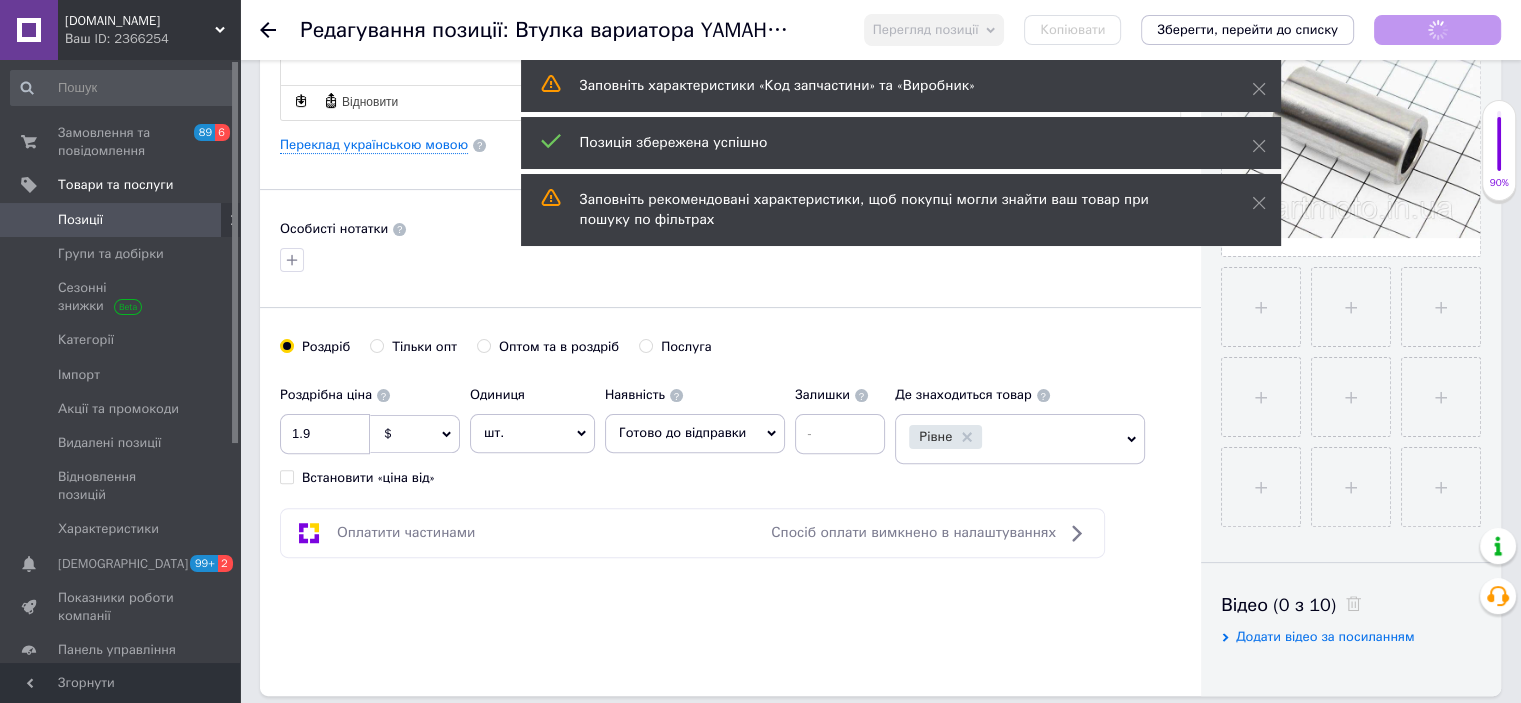 click 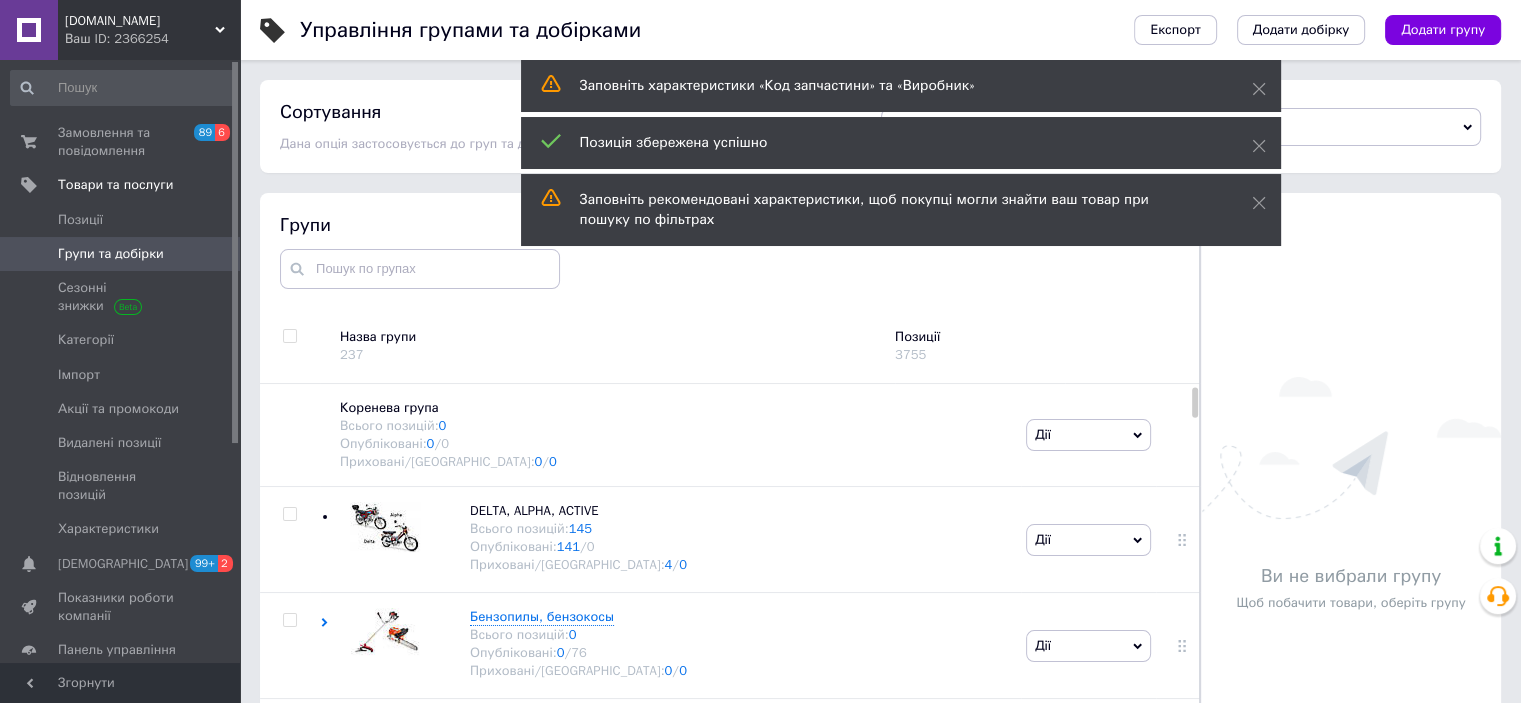 scroll, scrollTop: 73, scrollLeft: 0, axis: vertical 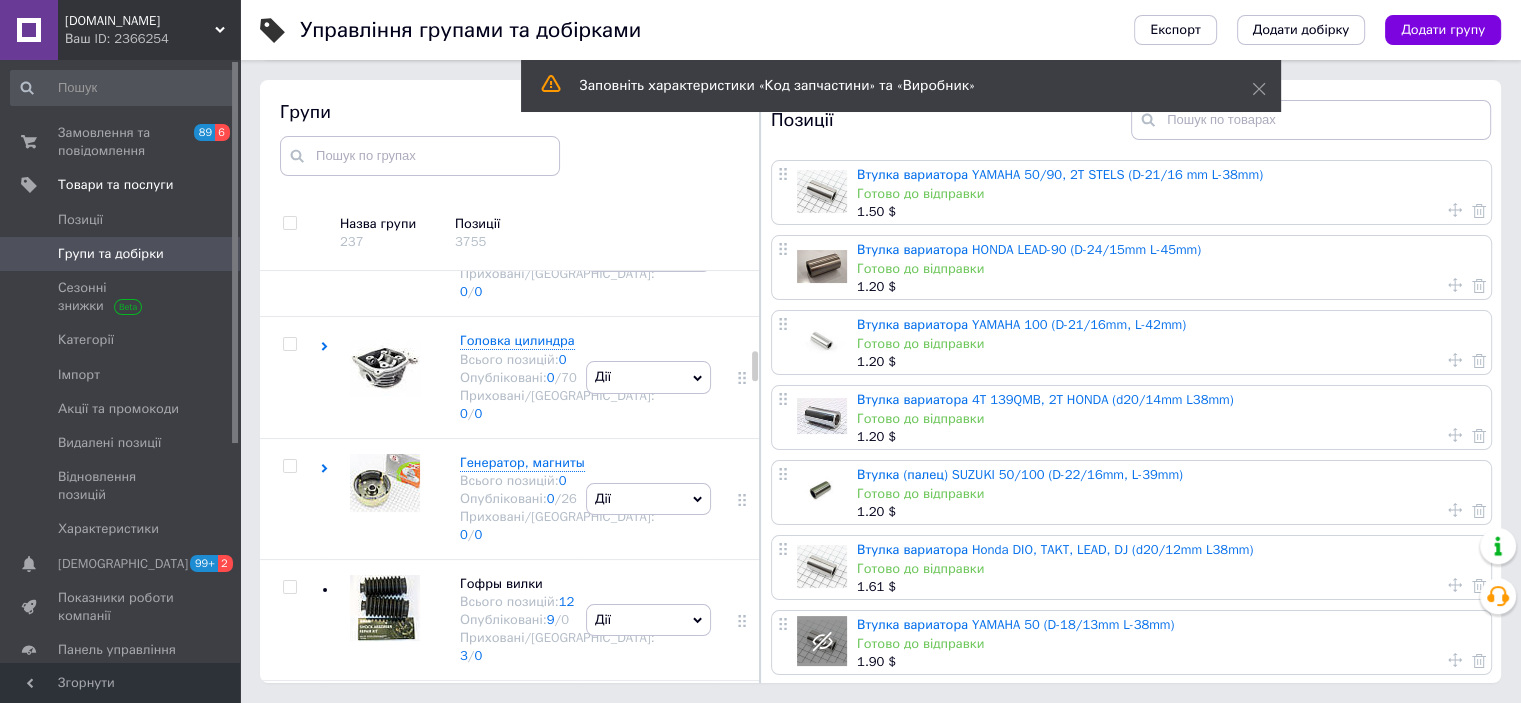 click at bounding box center (385, -247) 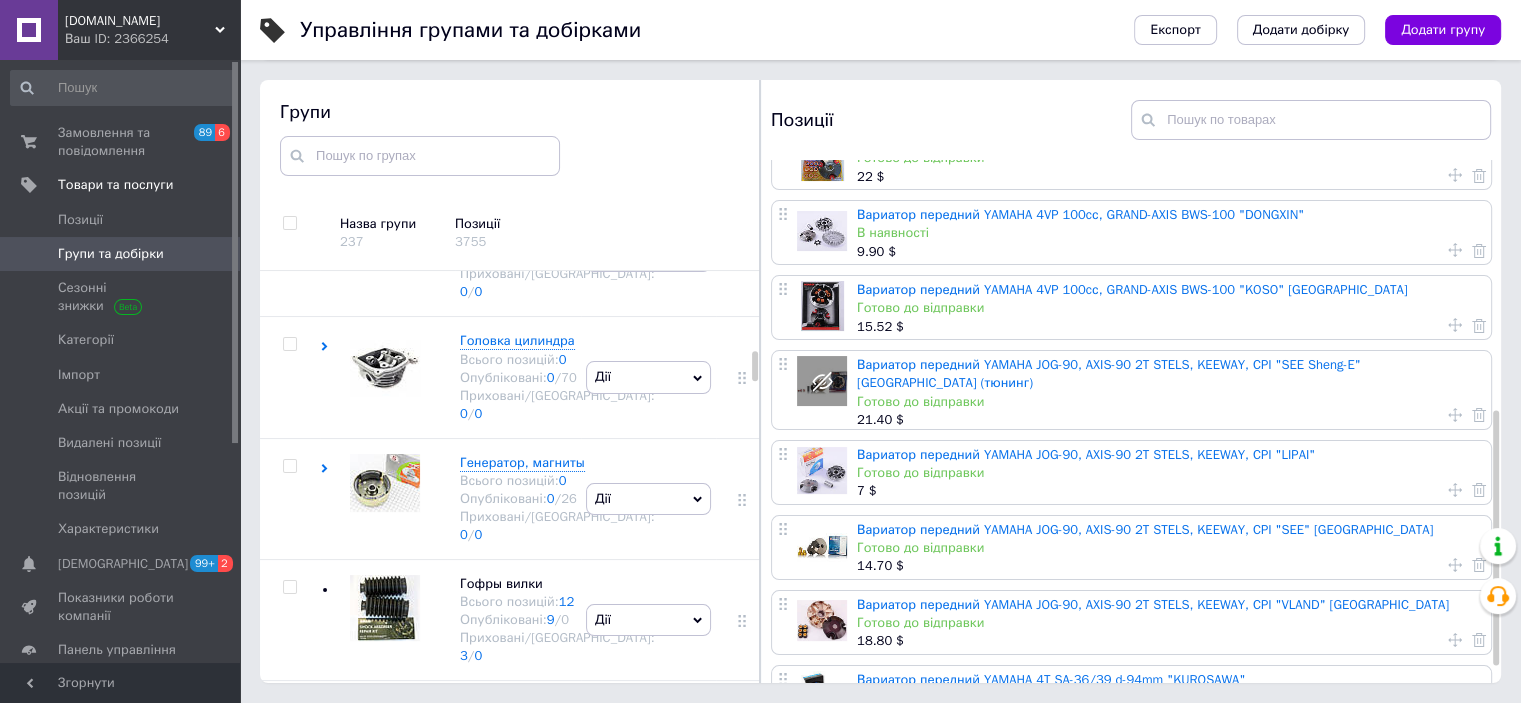 scroll, scrollTop: 546, scrollLeft: 0, axis: vertical 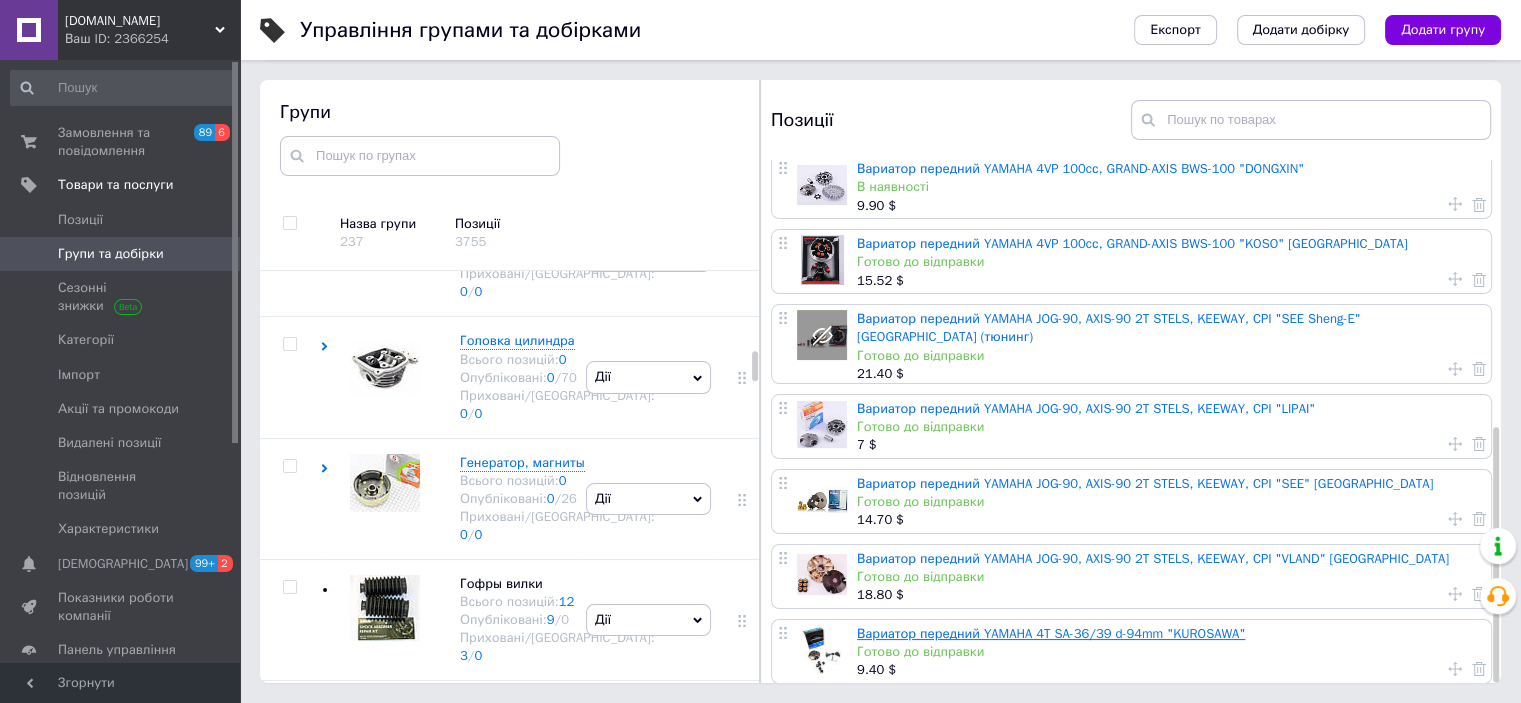 click on "Вариатор передний YAMAHA 4T SA-36/39 d-94mm "KUROSAWA"" at bounding box center (1051, 633) 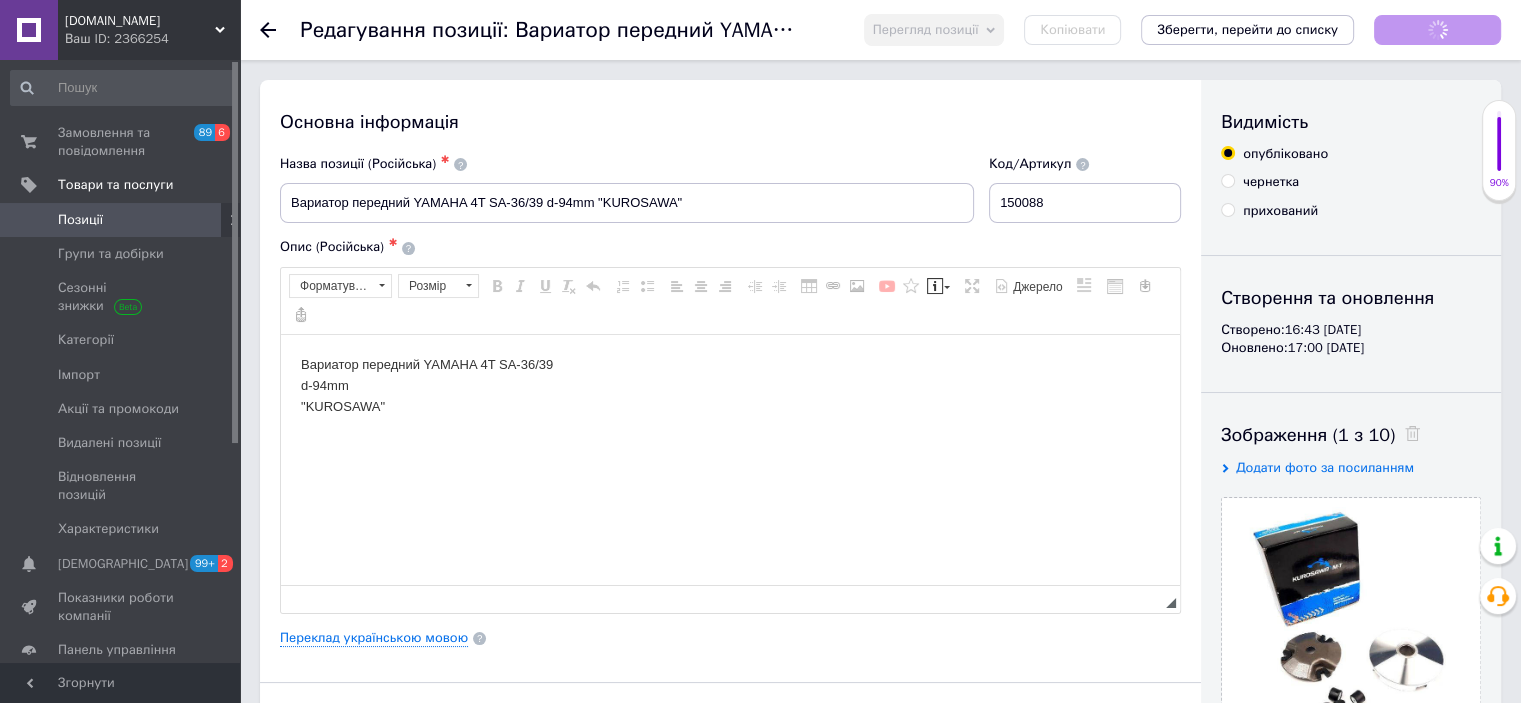 scroll, scrollTop: 0, scrollLeft: 0, axis: both 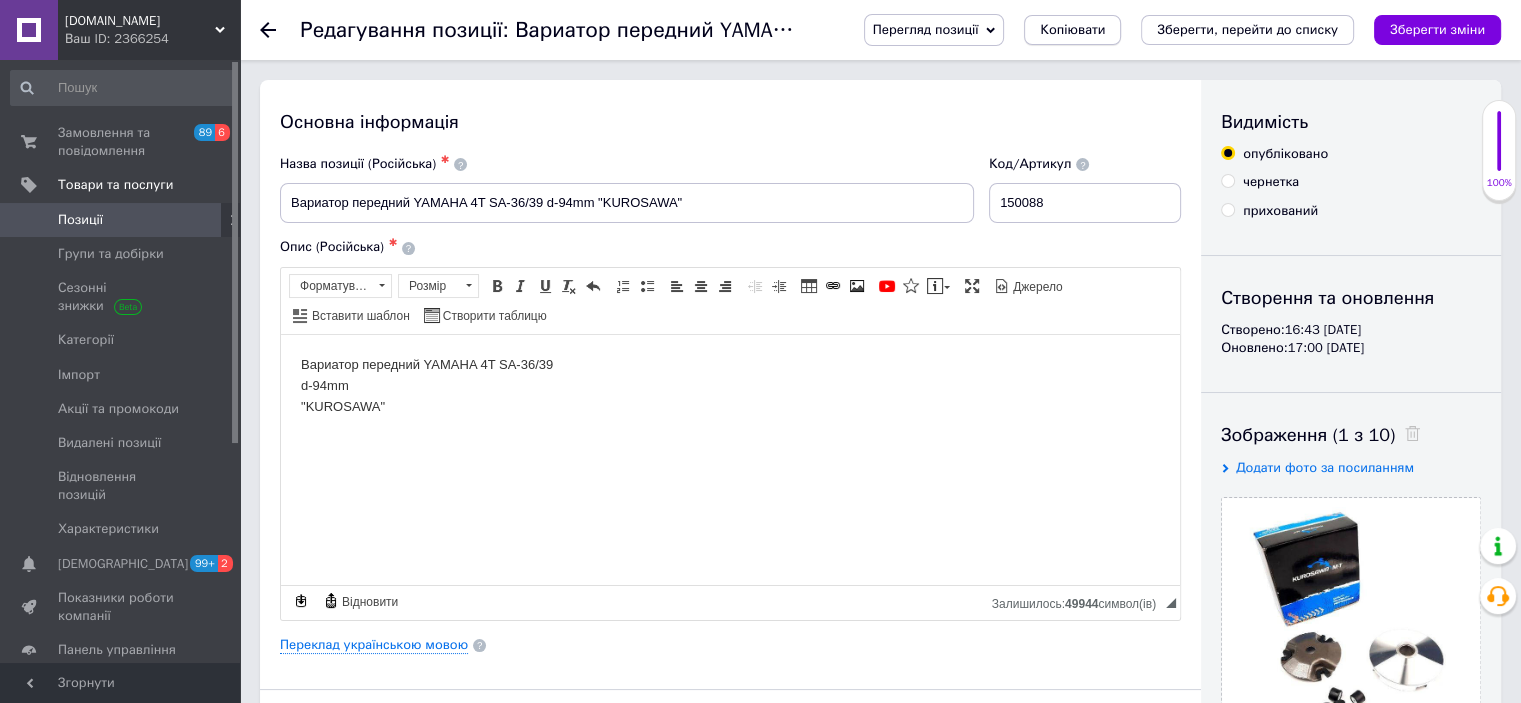 click on "Копіювати" at bounding box center (1072, 30) 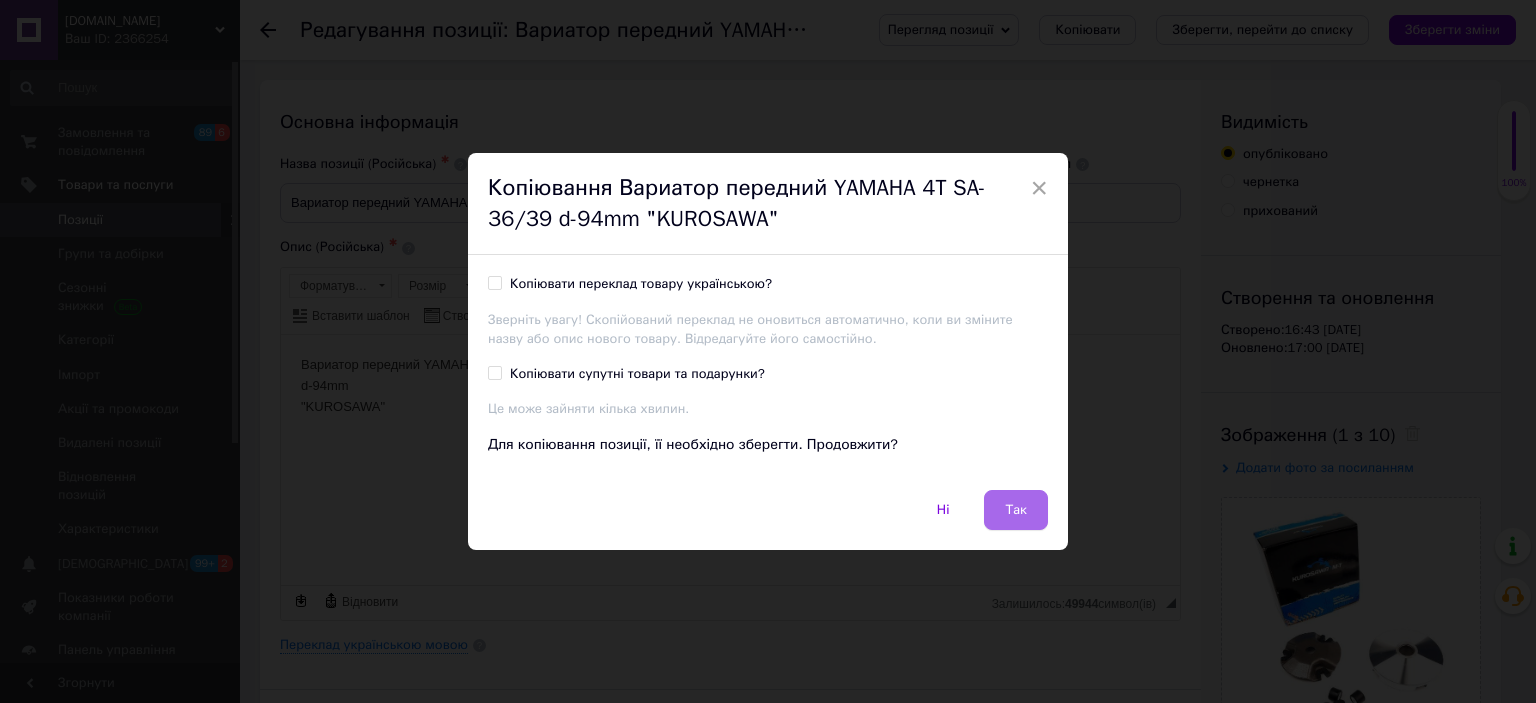 click on "Так" at bounding box center [1016, 510] 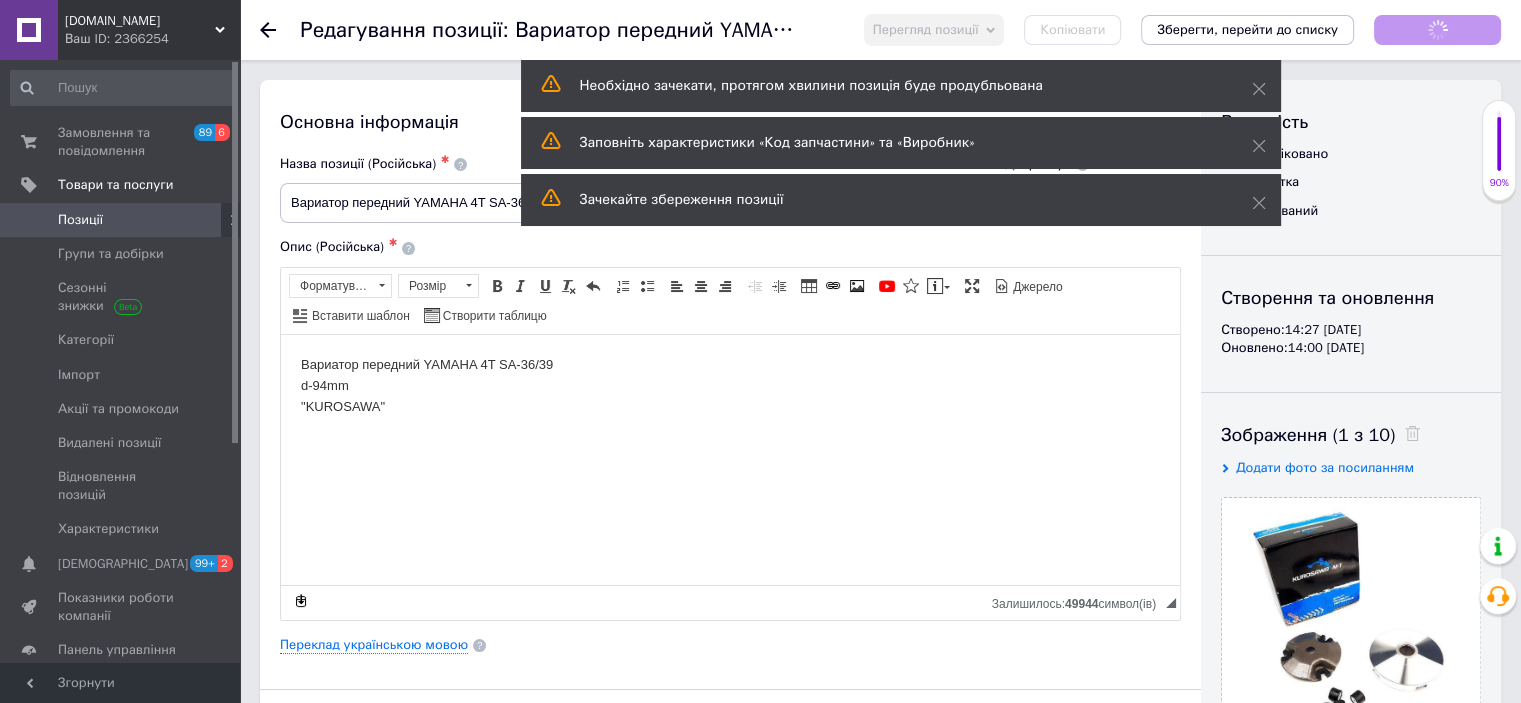 scroll, scrollTop: 0, scrollLeft: 0, axis: both 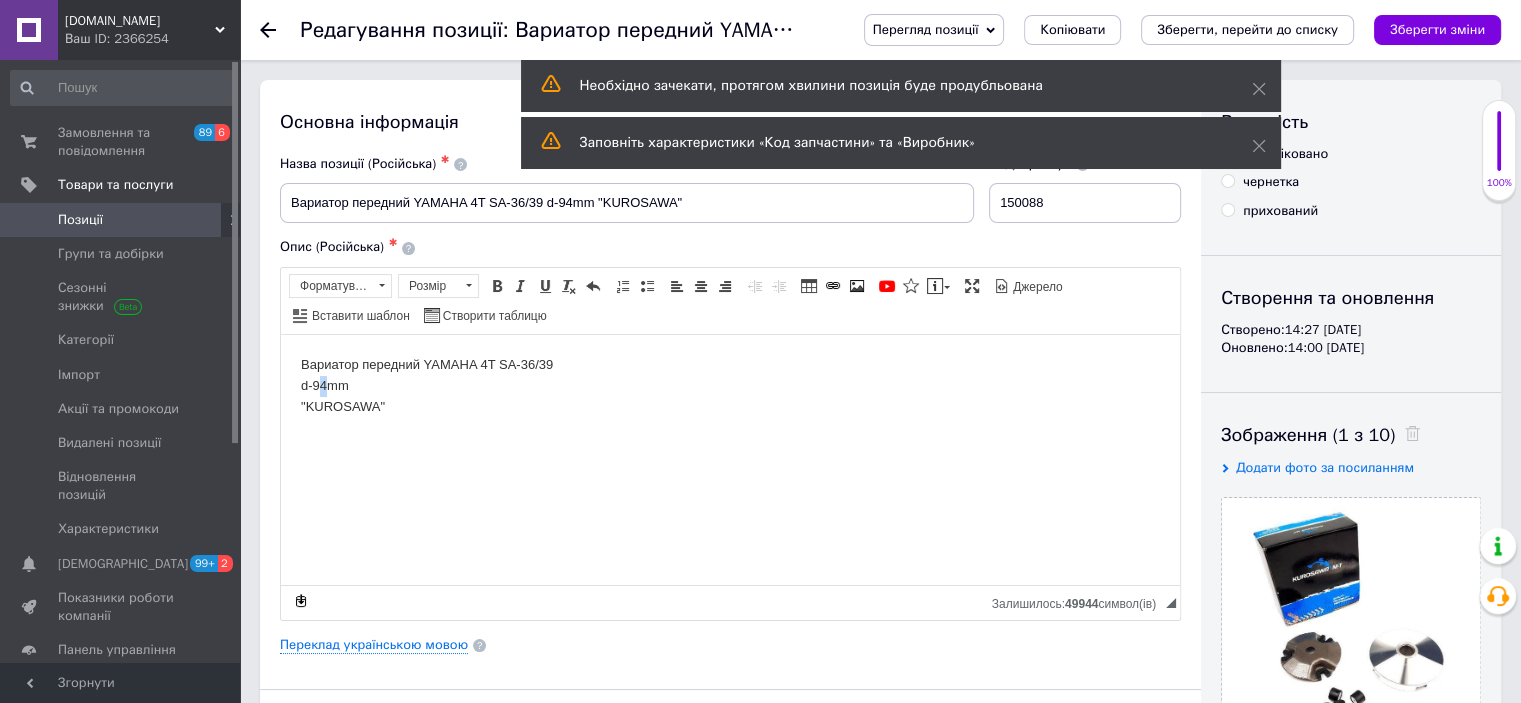 click on "Вариатор передний YAMAHA 4T SA-36/39 d-94mm "KUROSAWA"" at bounding box center [730, 395] 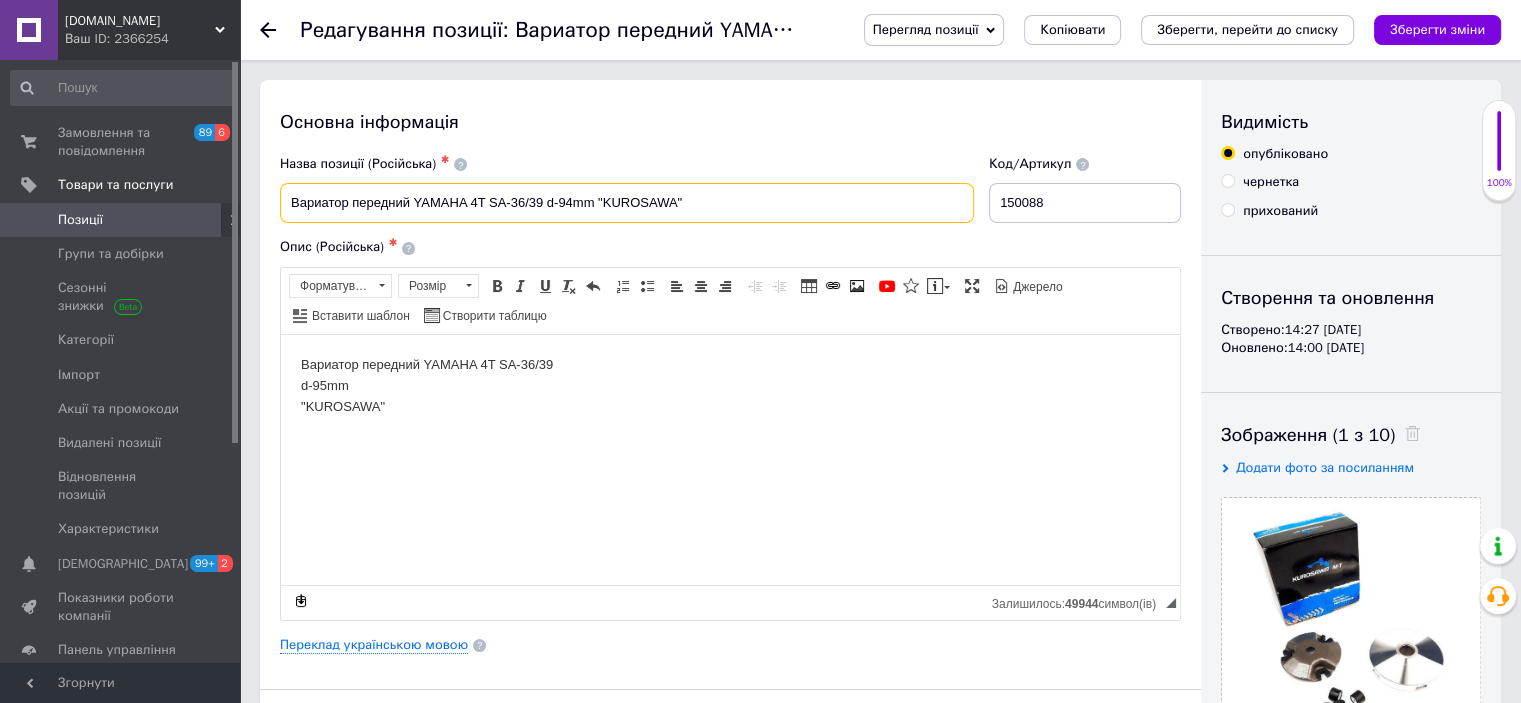 click on "Вариатор передний YAMAHA 4T SA-36/39 d-94mm "KUROSAWA"" at bounding box center [627, 203] 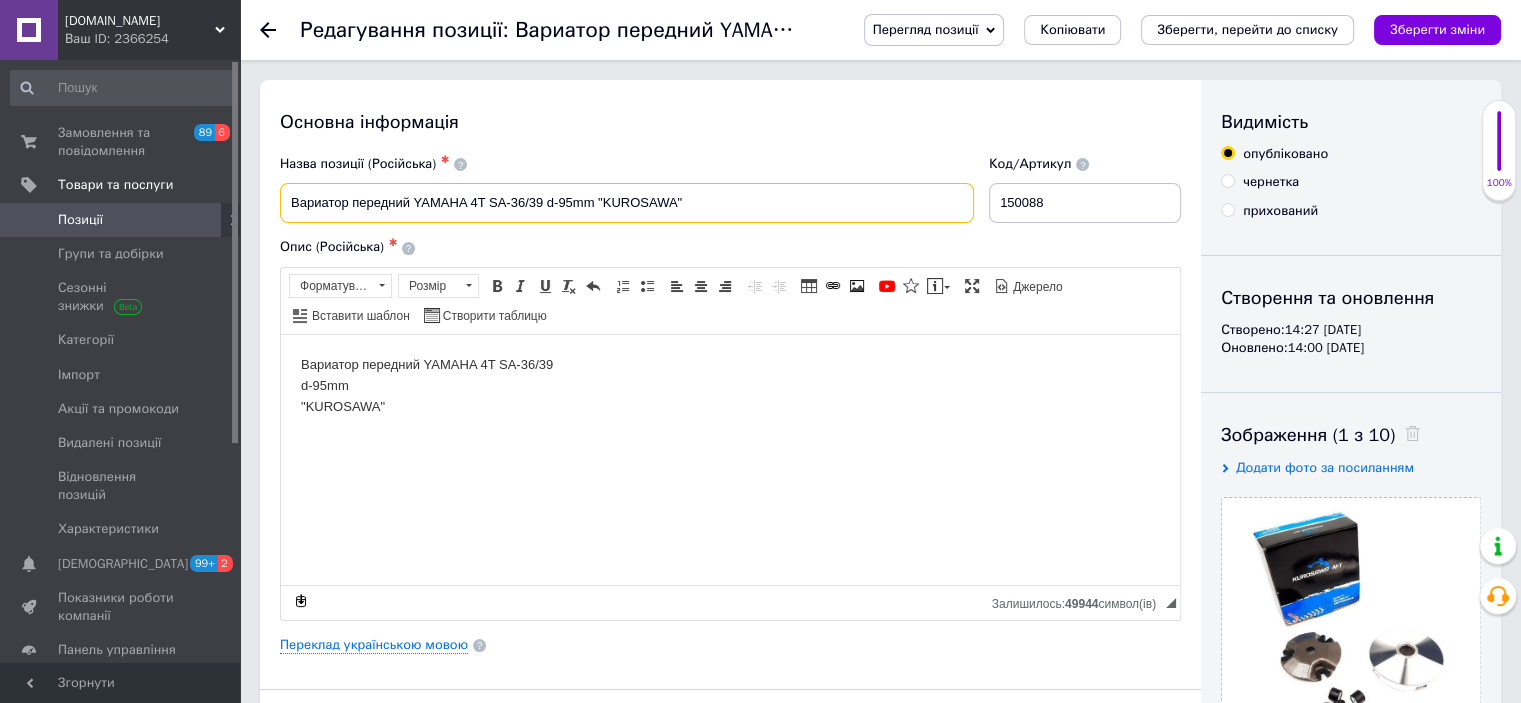 drag, startPoint x: 676, startPoint y: 194, endPoint x: 608, endPoint y: 182, distance: 69.050705 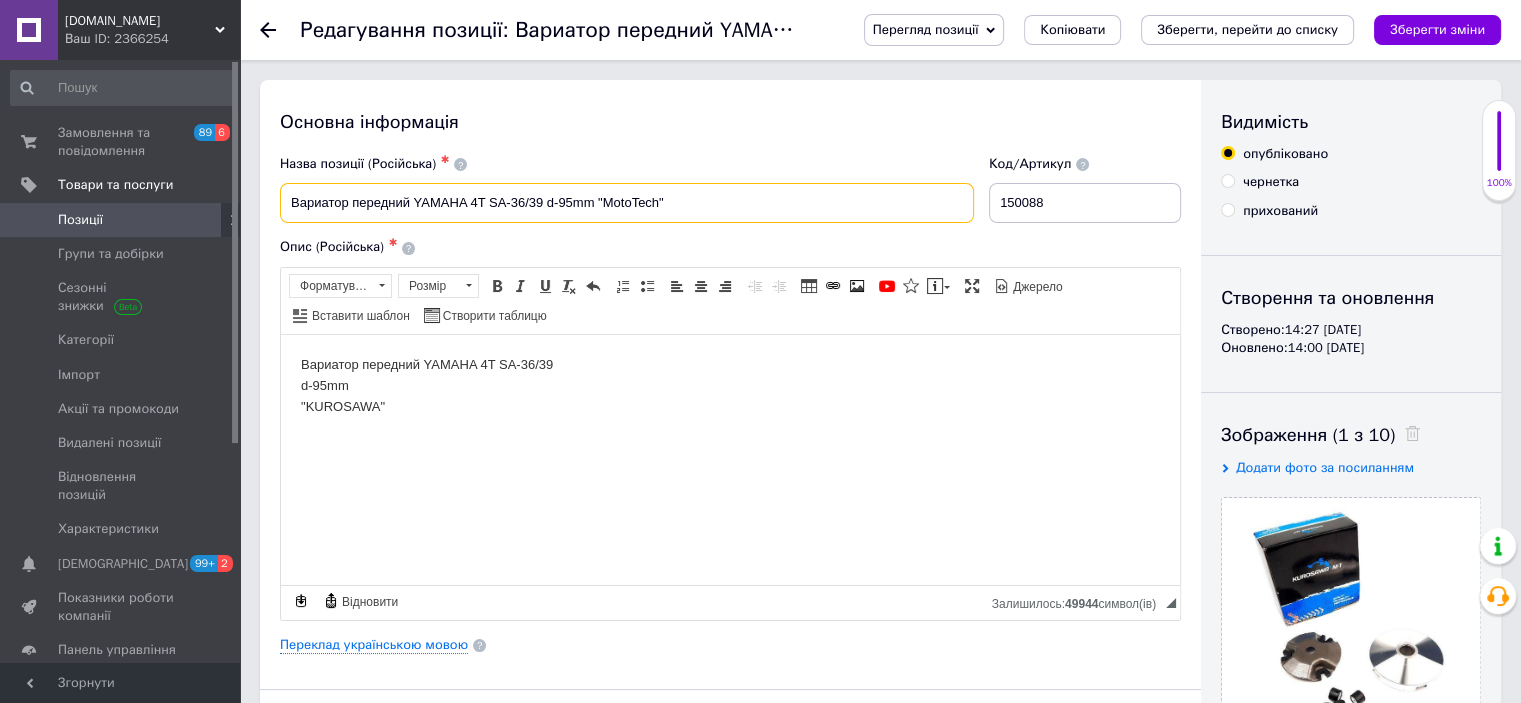 click on "Вариатор передний YAMAHA 4T SA-36/39 d-95mm "MotoTech"" at bounding box center [627, 203] 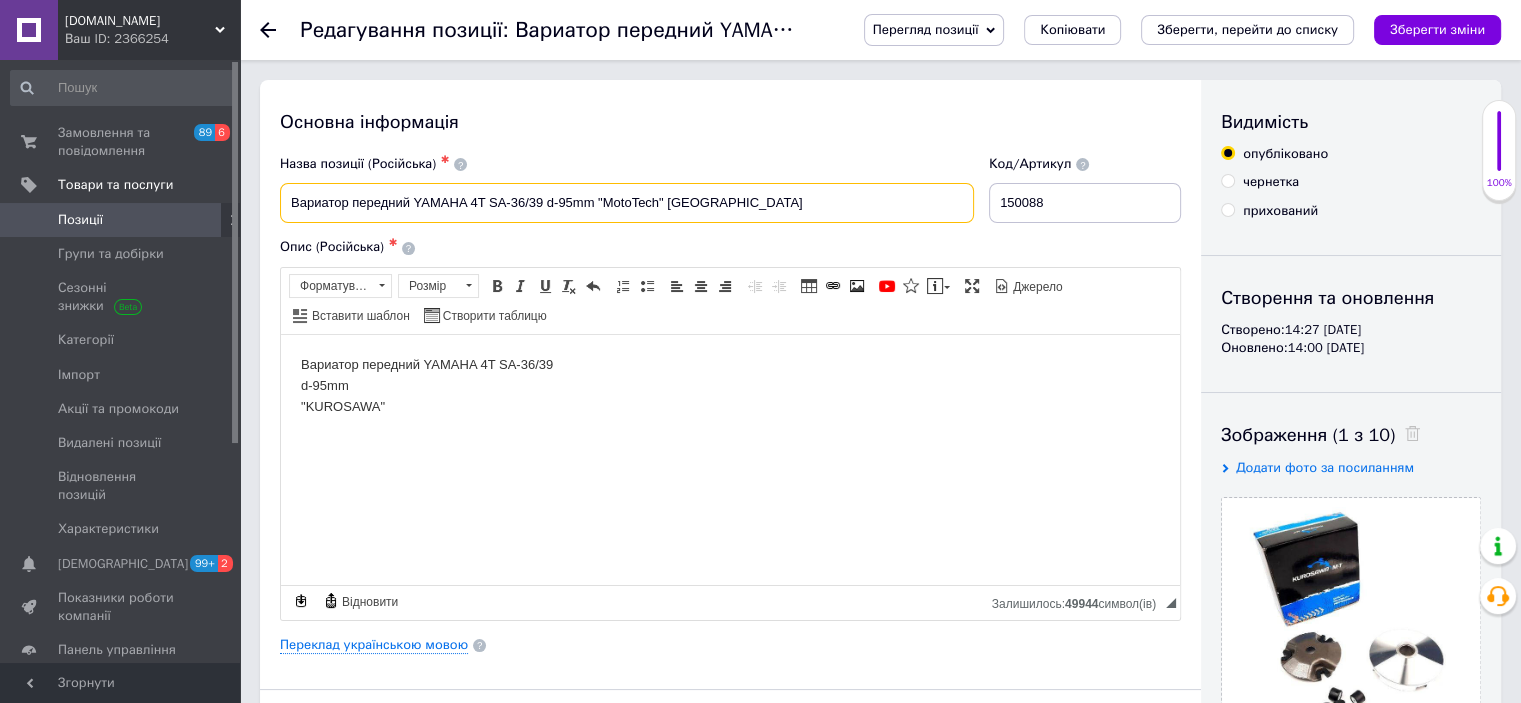 drag, startPoint x: 728, startPoint y: 194, endPoint x: 598, endPoint y: 188, distance: 130.13838 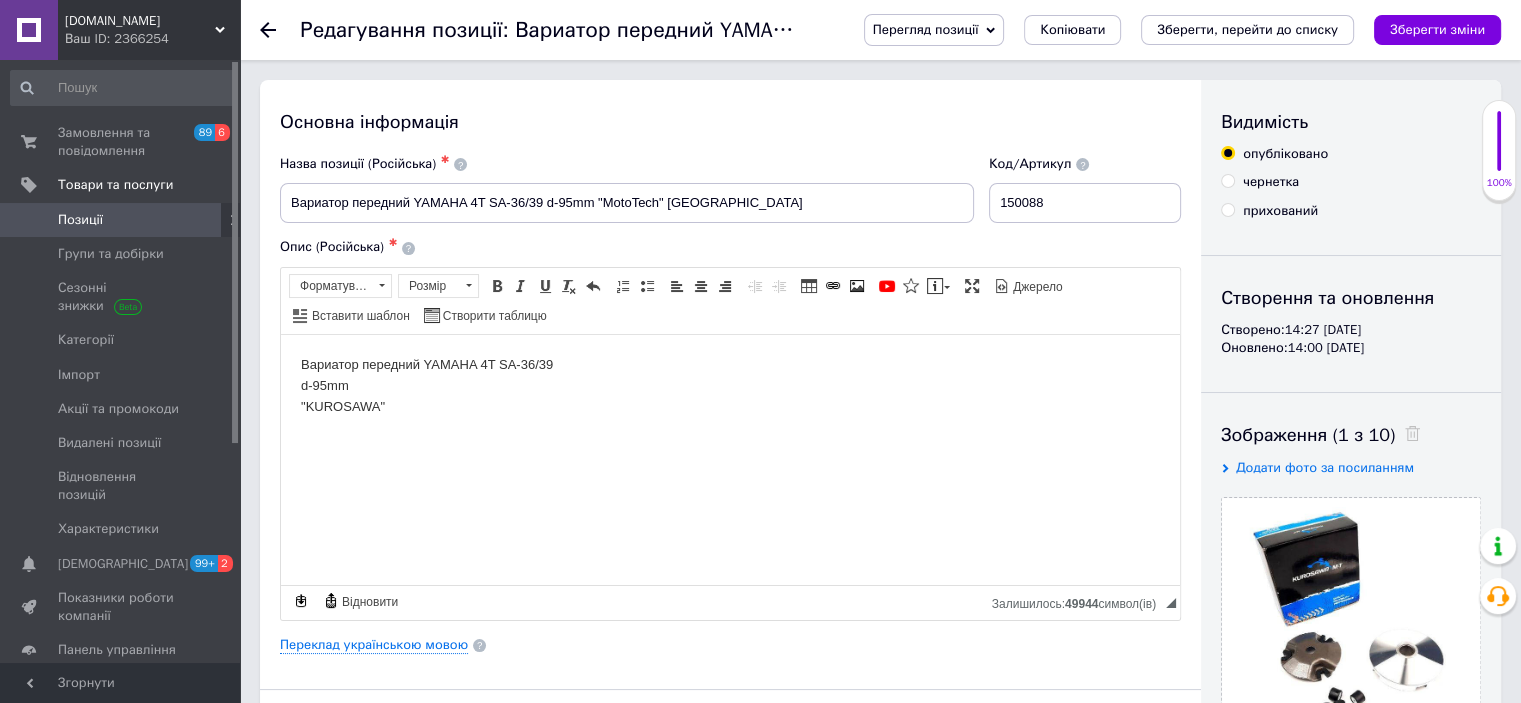 drag, startPoint x: 412, startPoint y: 423, endPoint x: 268, endPoint y: 419, distance: 144.05554 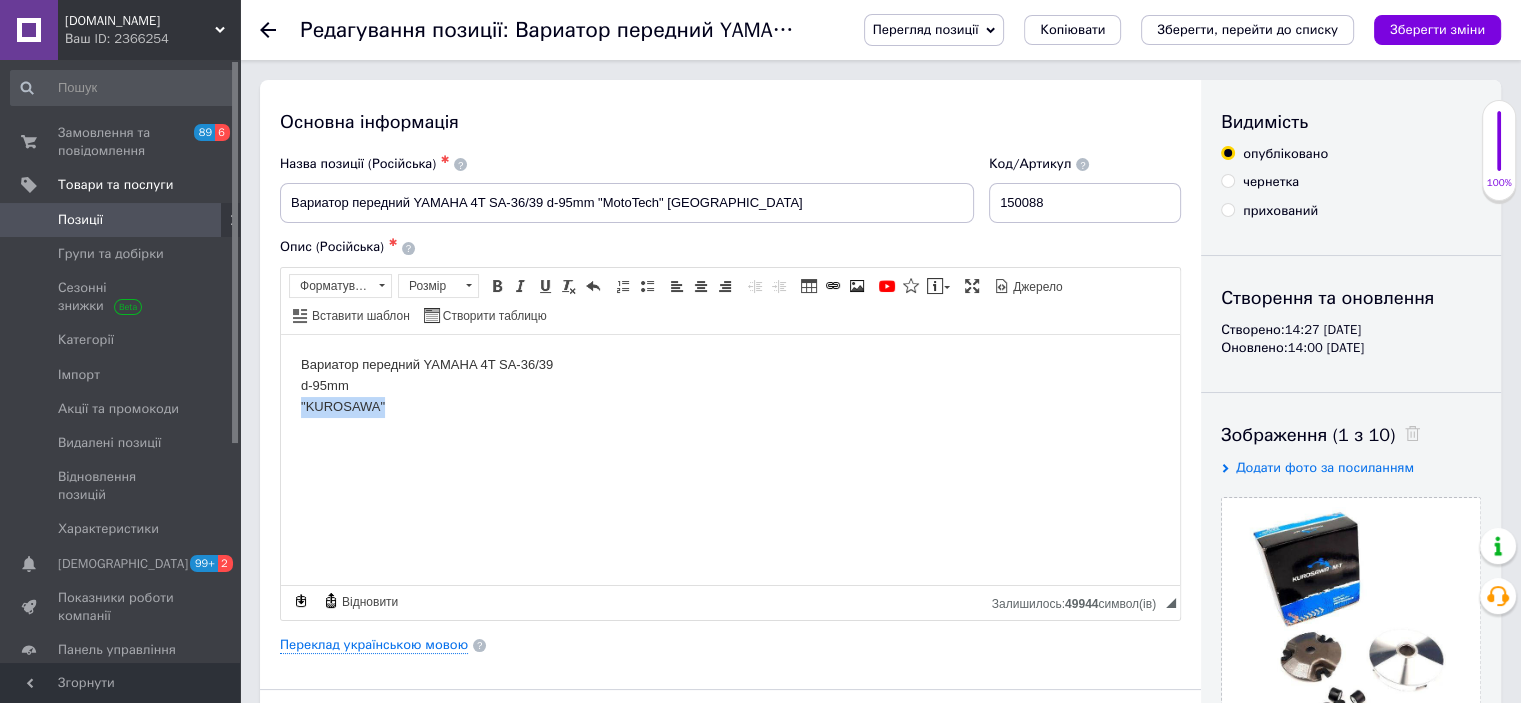 drag, startPoint x: 425, startPoint y: 408, endPoint x: 288, endPoint y: 407, distance: 137.00365 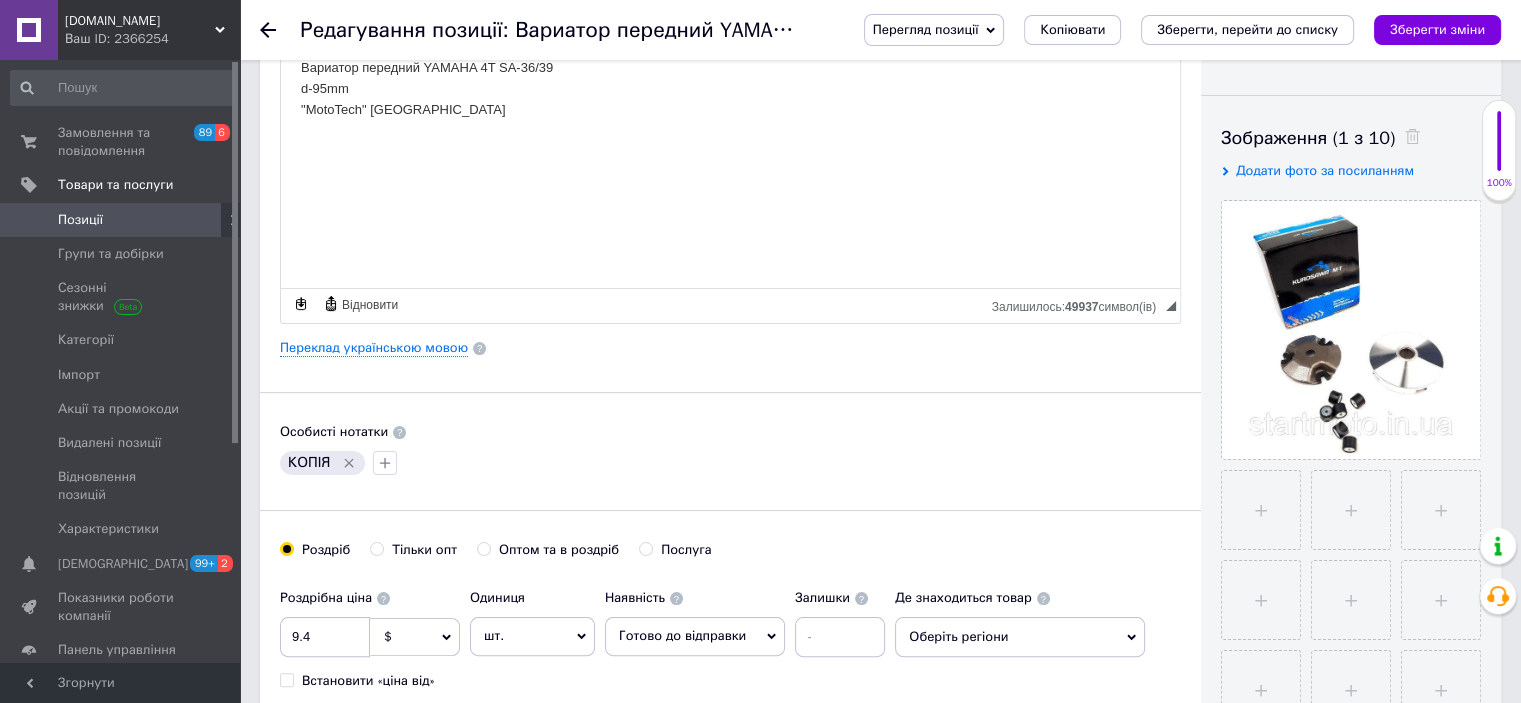 scroll, scrollTop: 300, scrollLeft: 0, axis: vertical 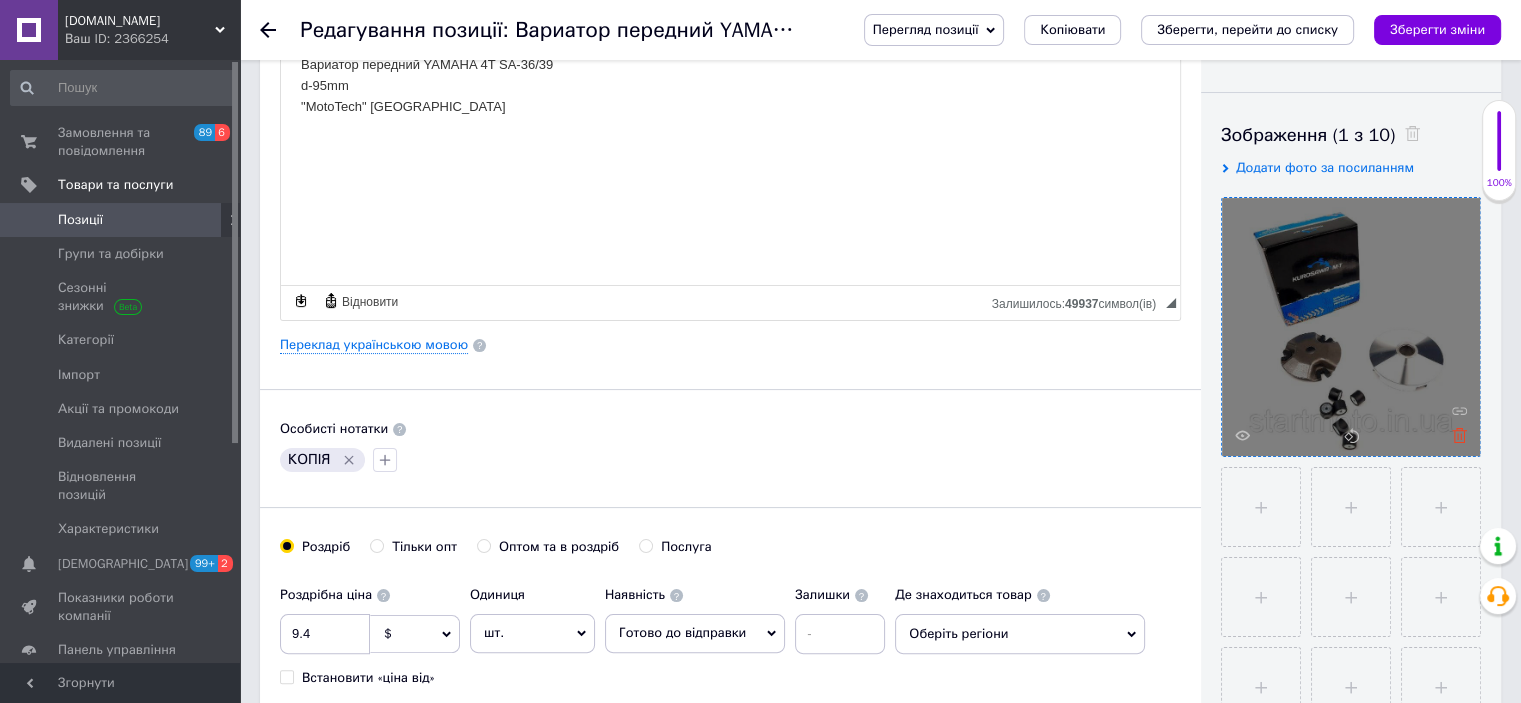 click 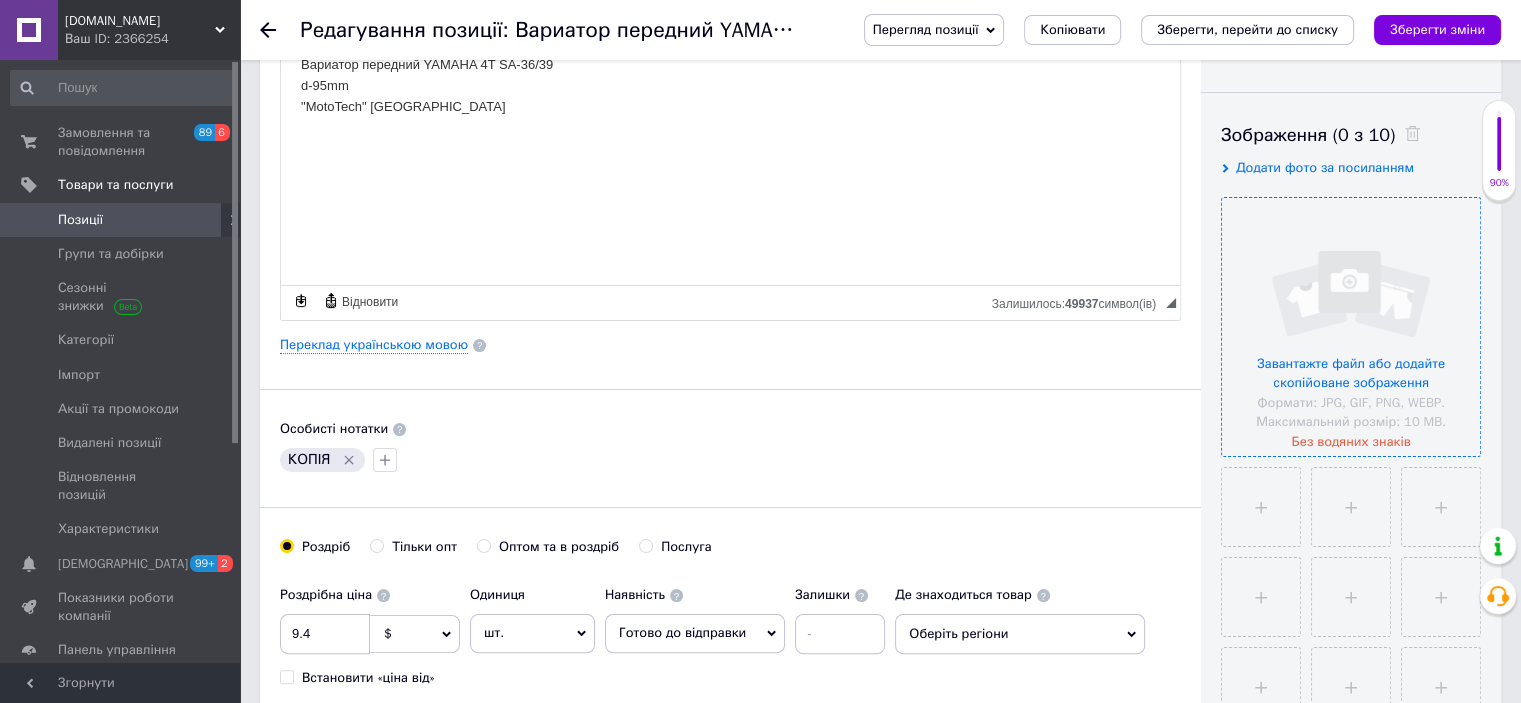 click 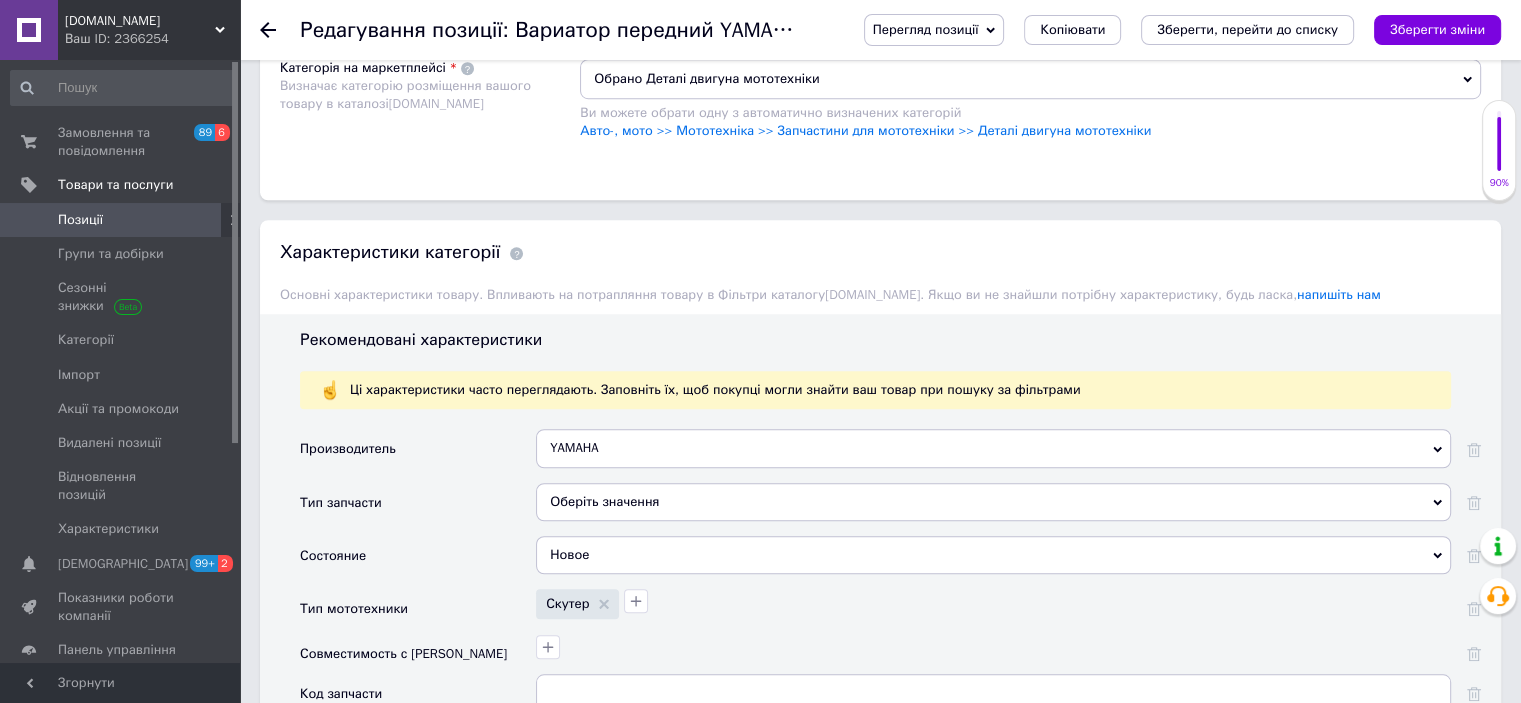 scroll, scrollTop: 1500, scrollLeft: 0, axis: vertical 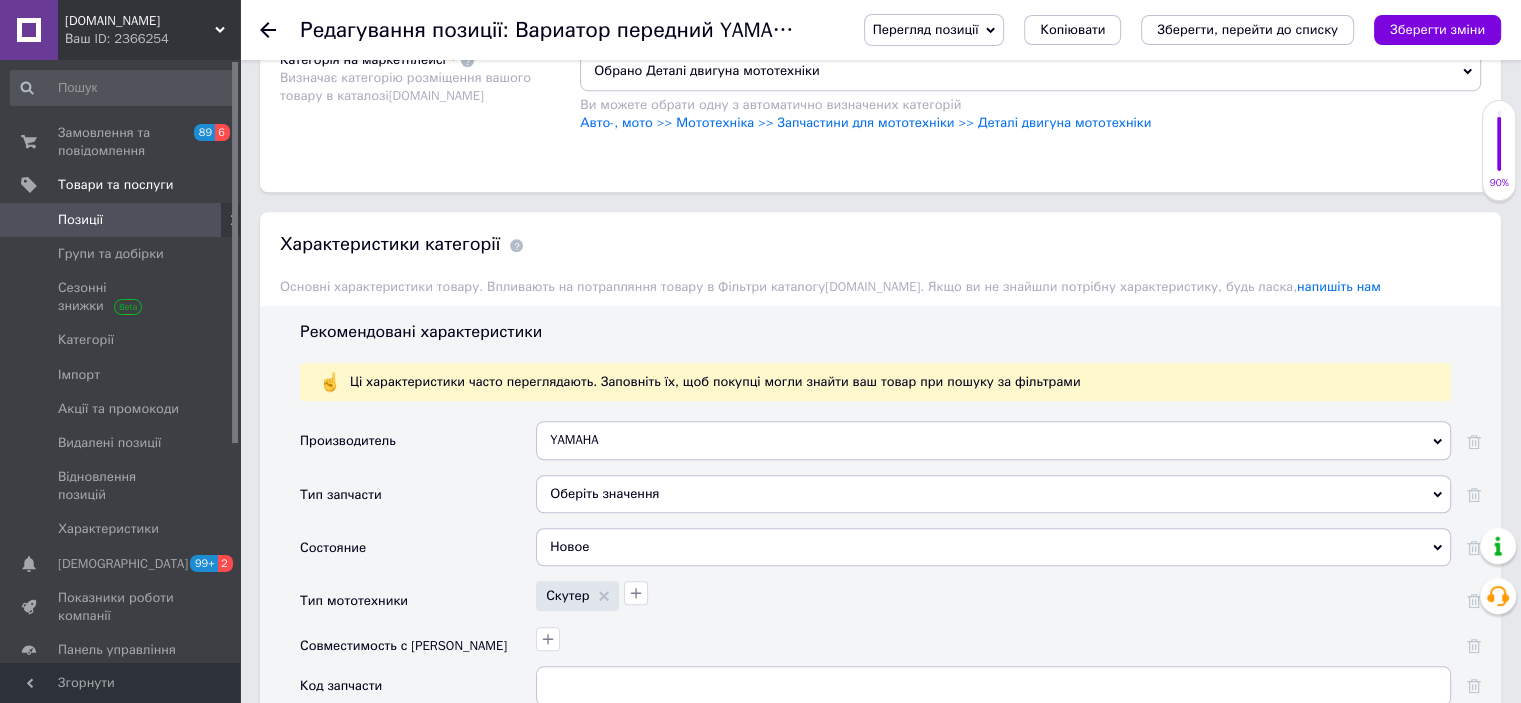 click on "YAMAHA" at bounding box center [993, 440] 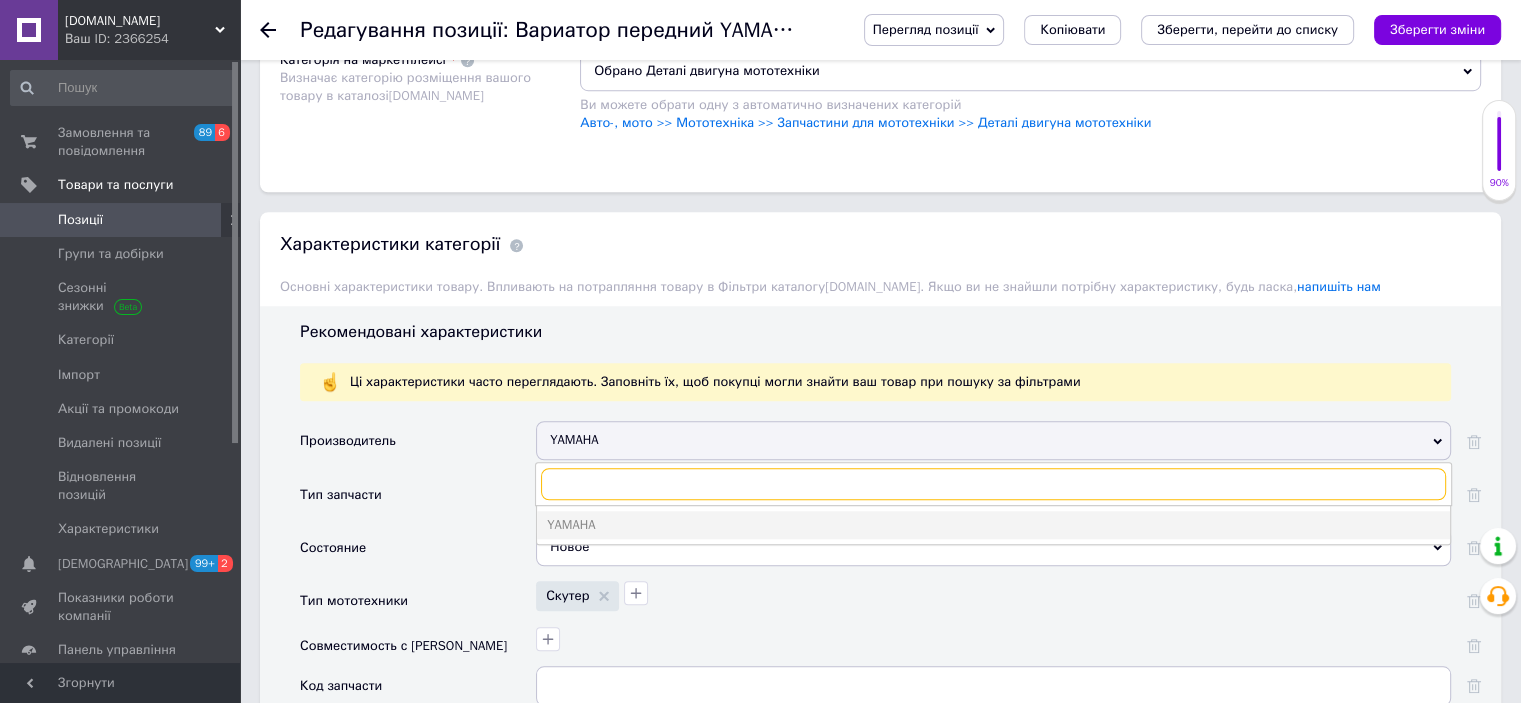paste on ""MotoTech" Taiwan" 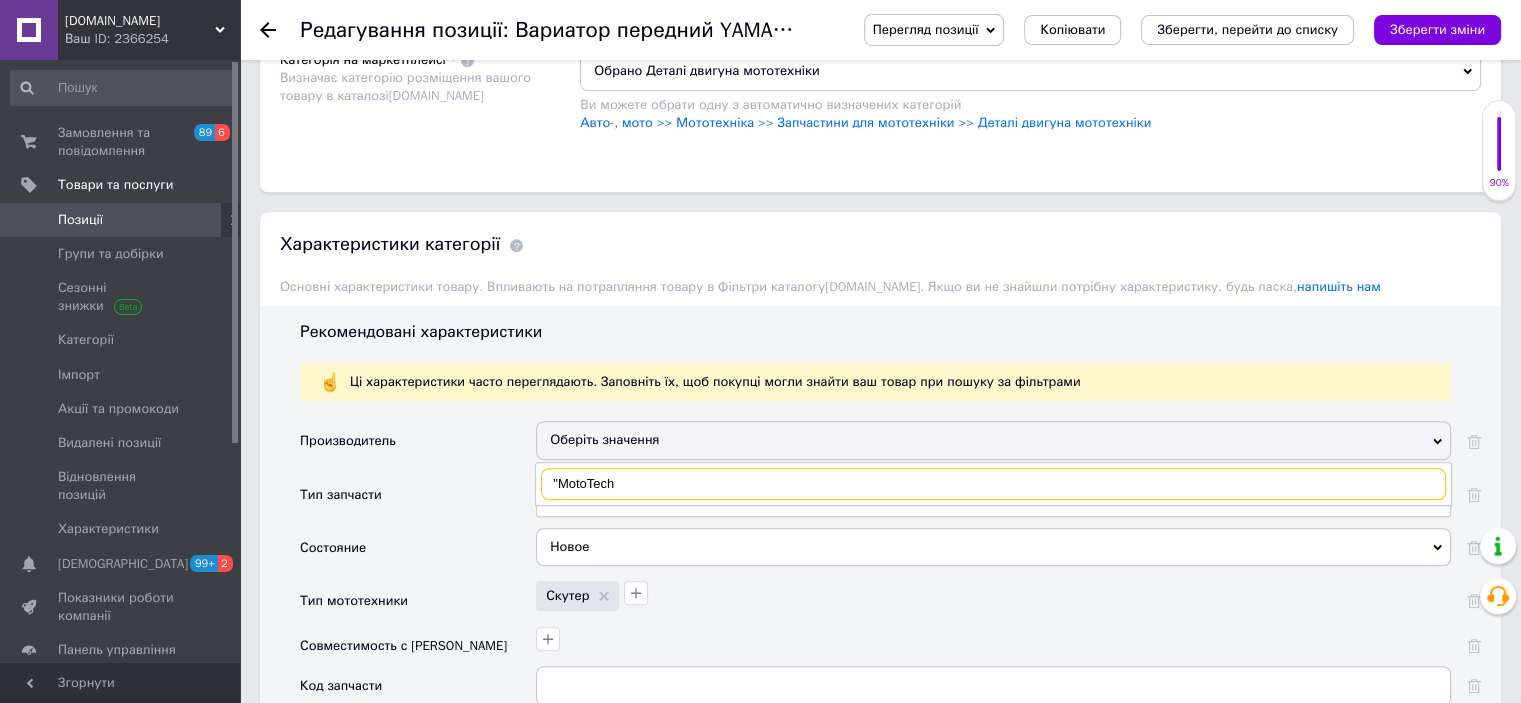 click on ""MotoTech" at bounding box center (993, 484) 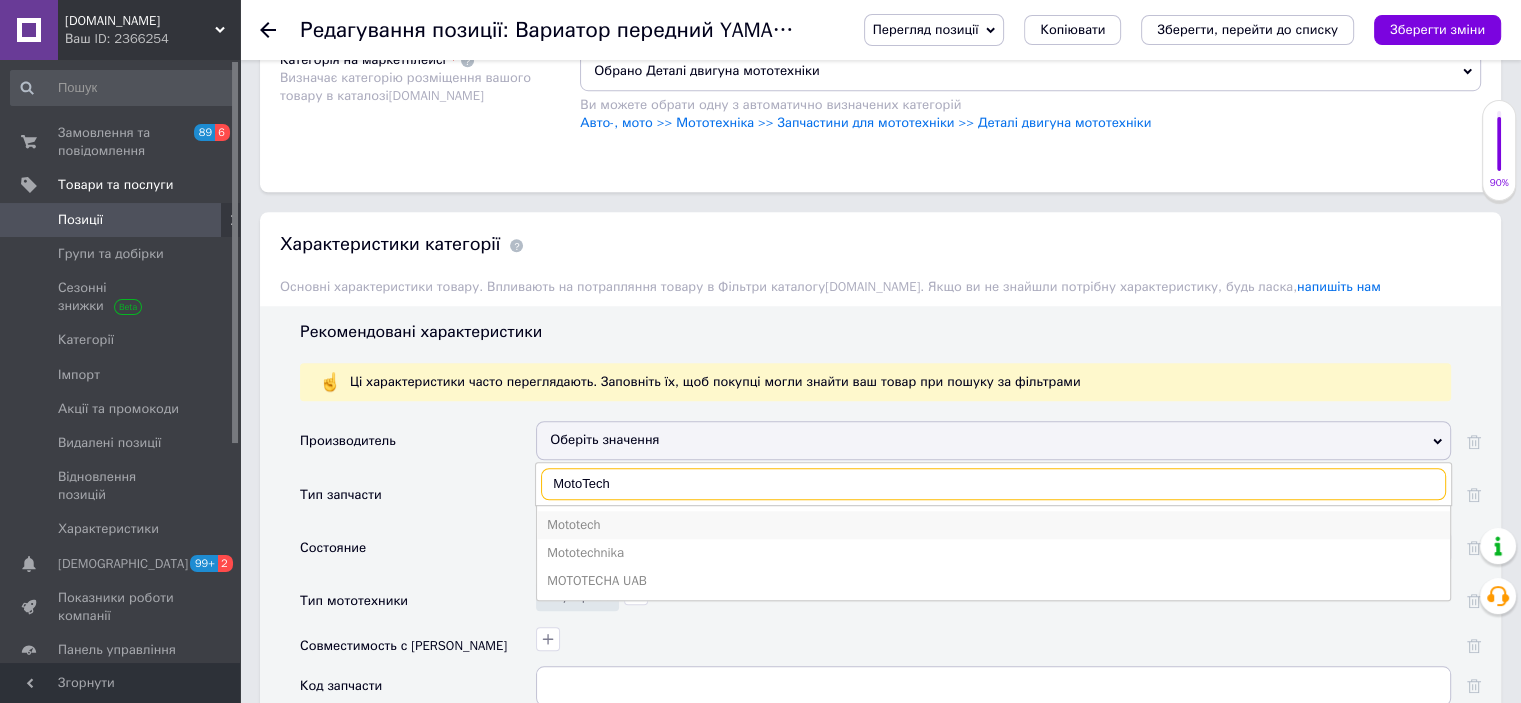 type on "MotoTech" 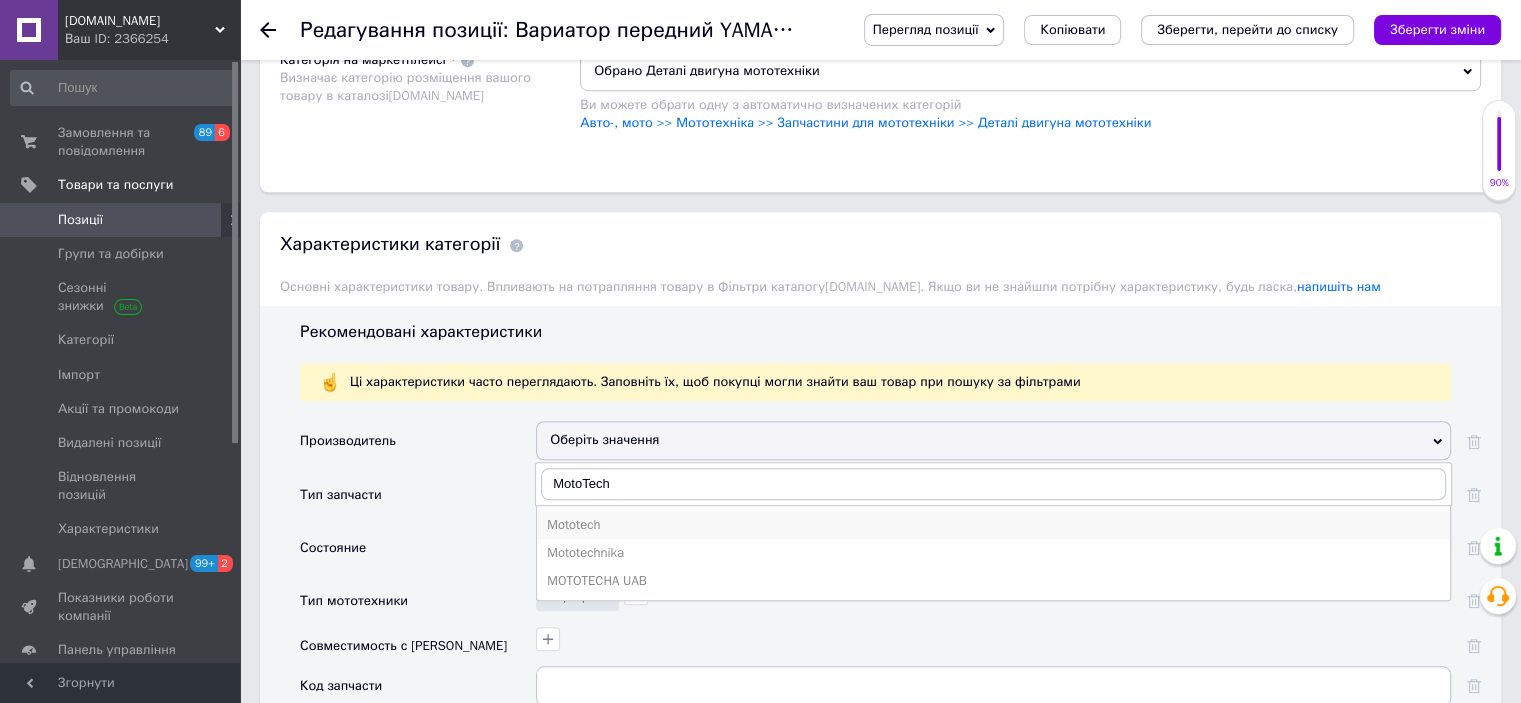 click on "Mototech" at bounding box center (993, 525) 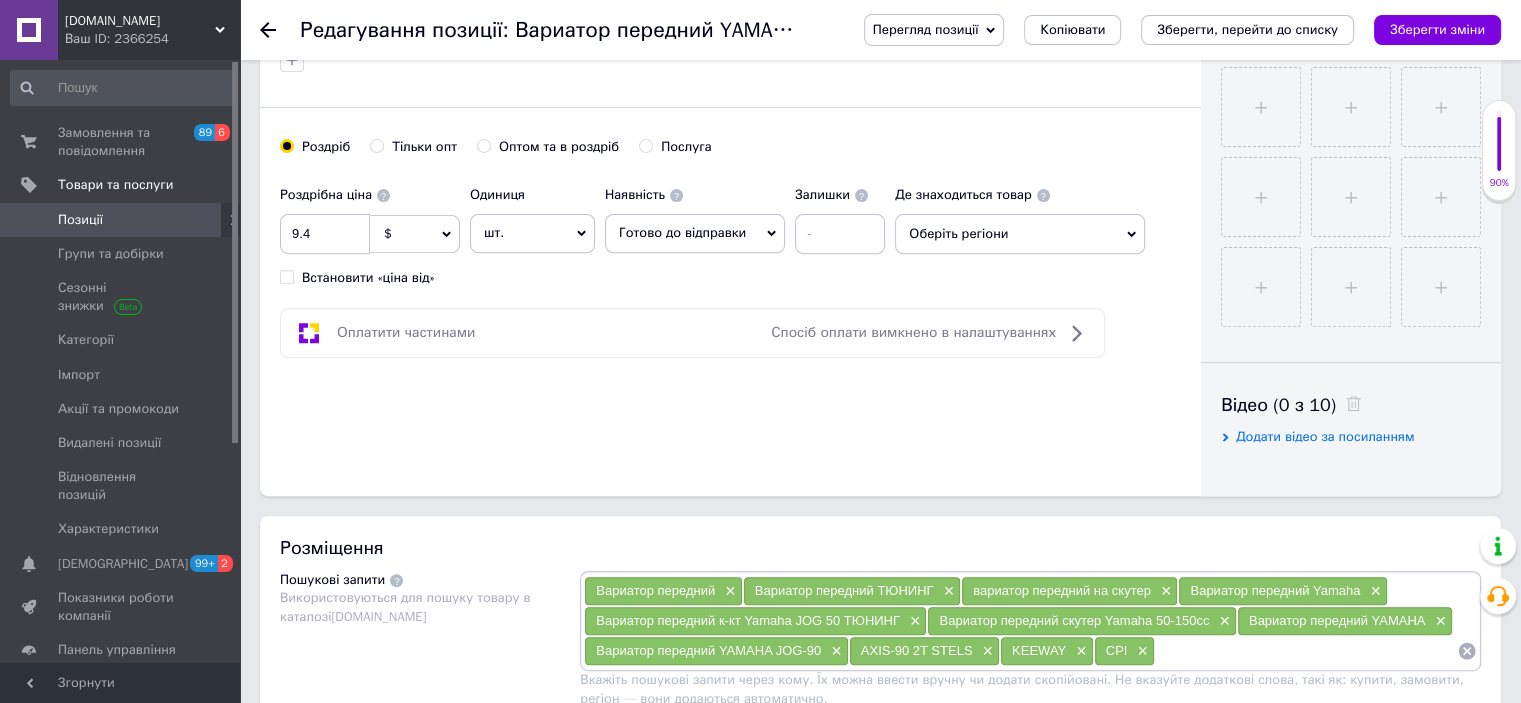 scroll, scrollTop: 500, scrollLeft: 0, axis: vertical 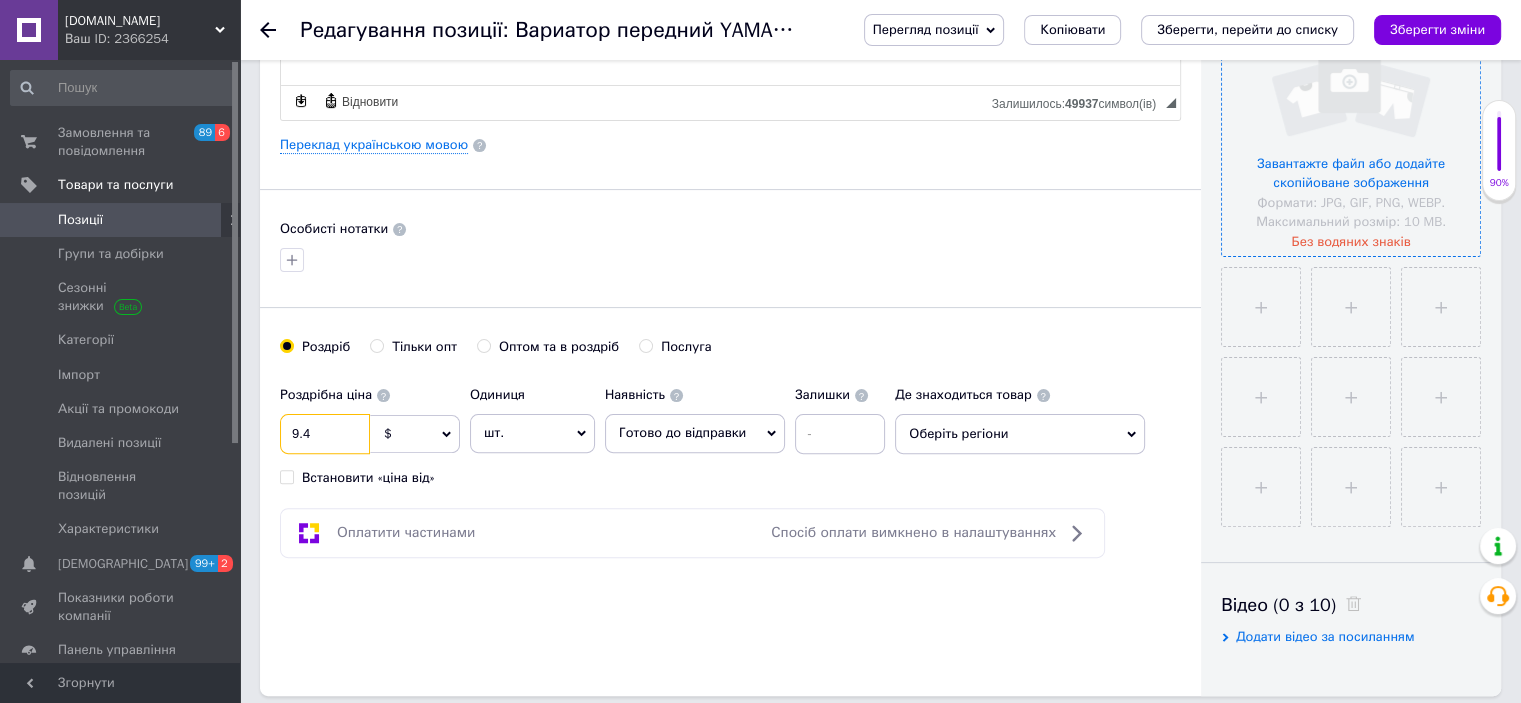 click on "9.4" at bounding box center [325, 434] 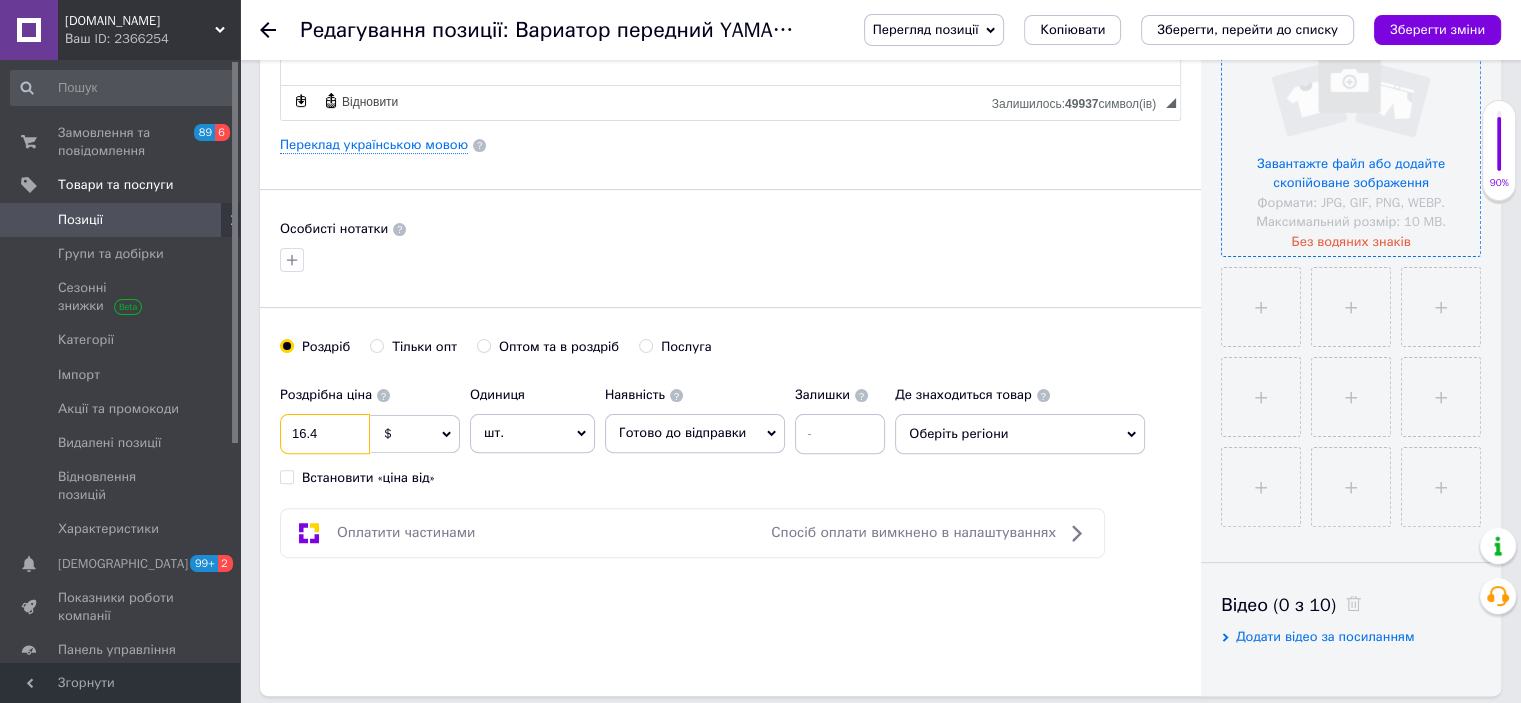 click on "16.4" at bounding box center (325, 434) 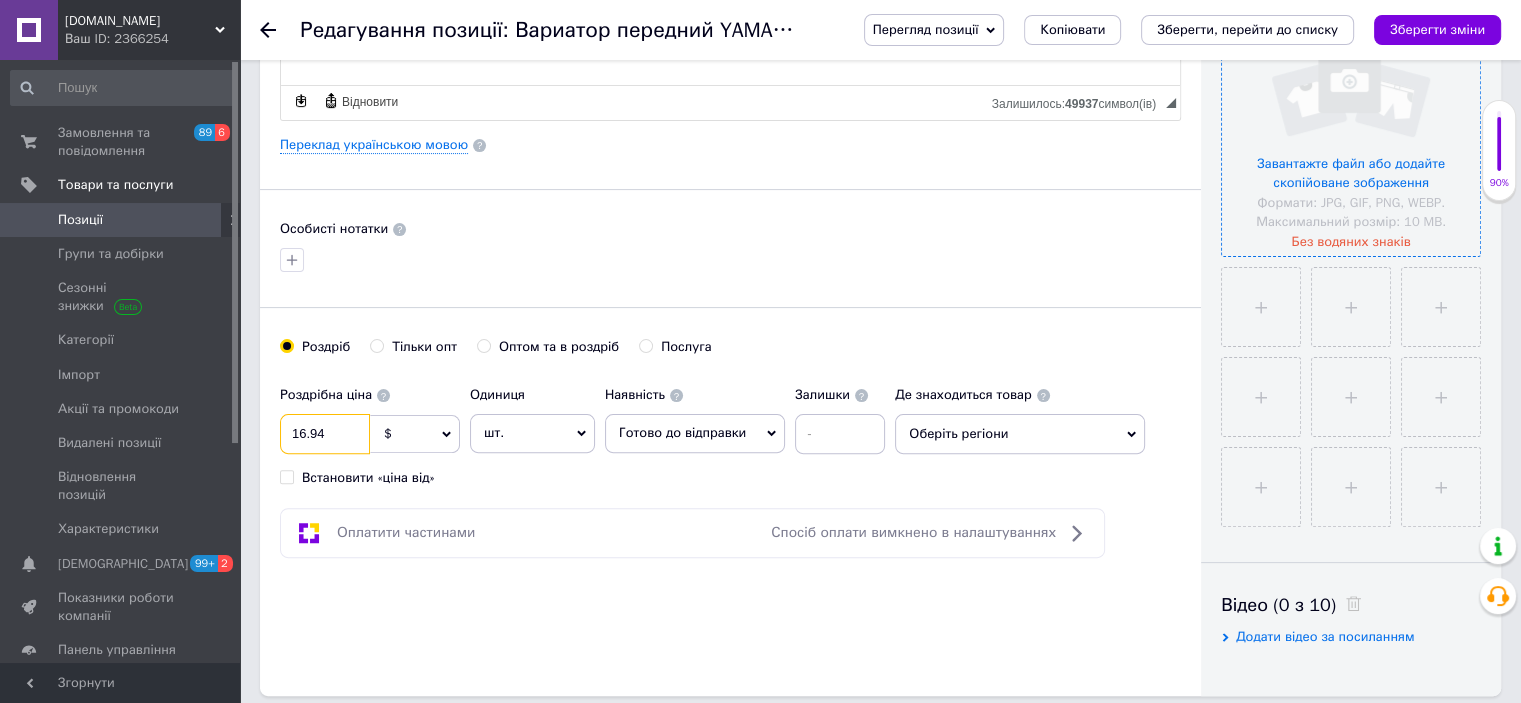 drag, startPoint x: 333, startPoint y: 428, endPoint x: 289, endPoint y: 430, distance: 44.04543 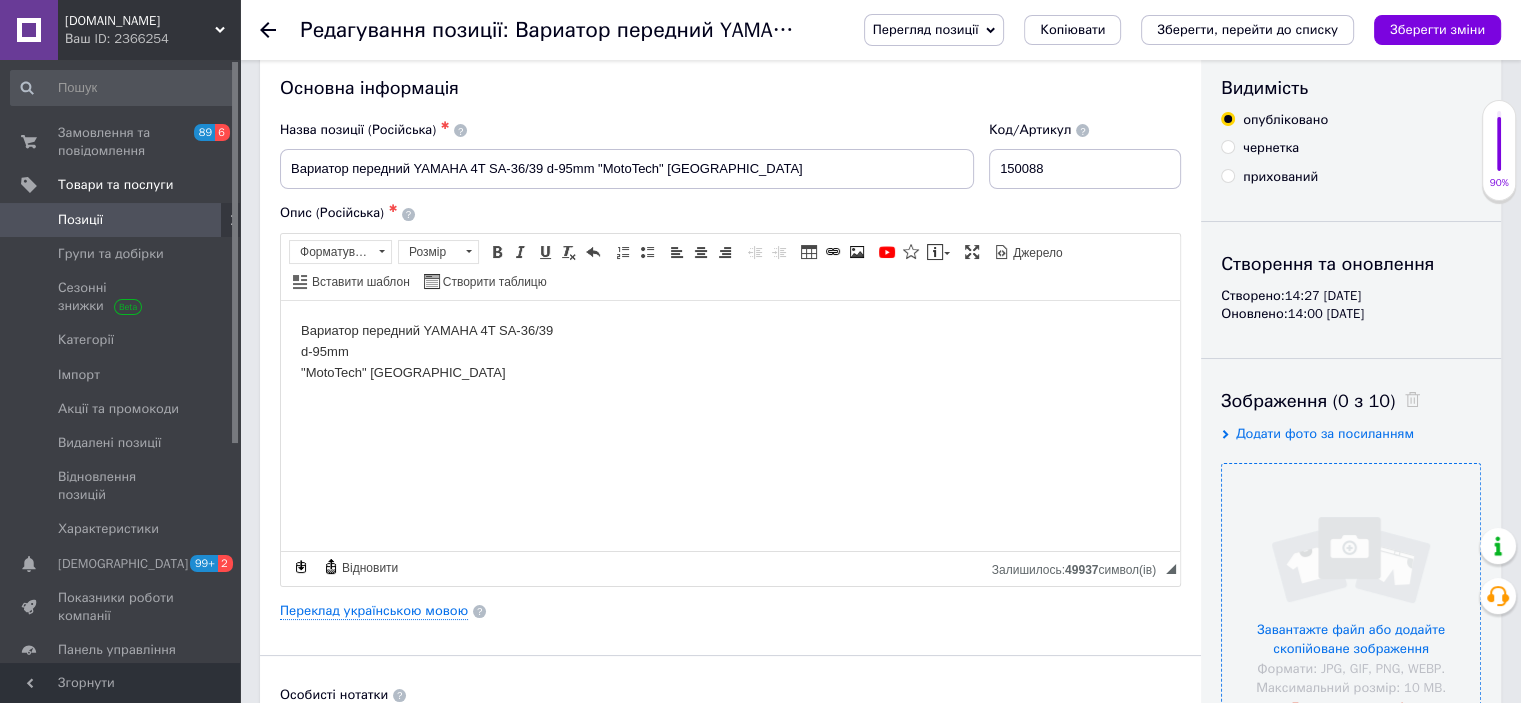 scroll, scrollTop: 0, scrollLeft: 0, axis: both 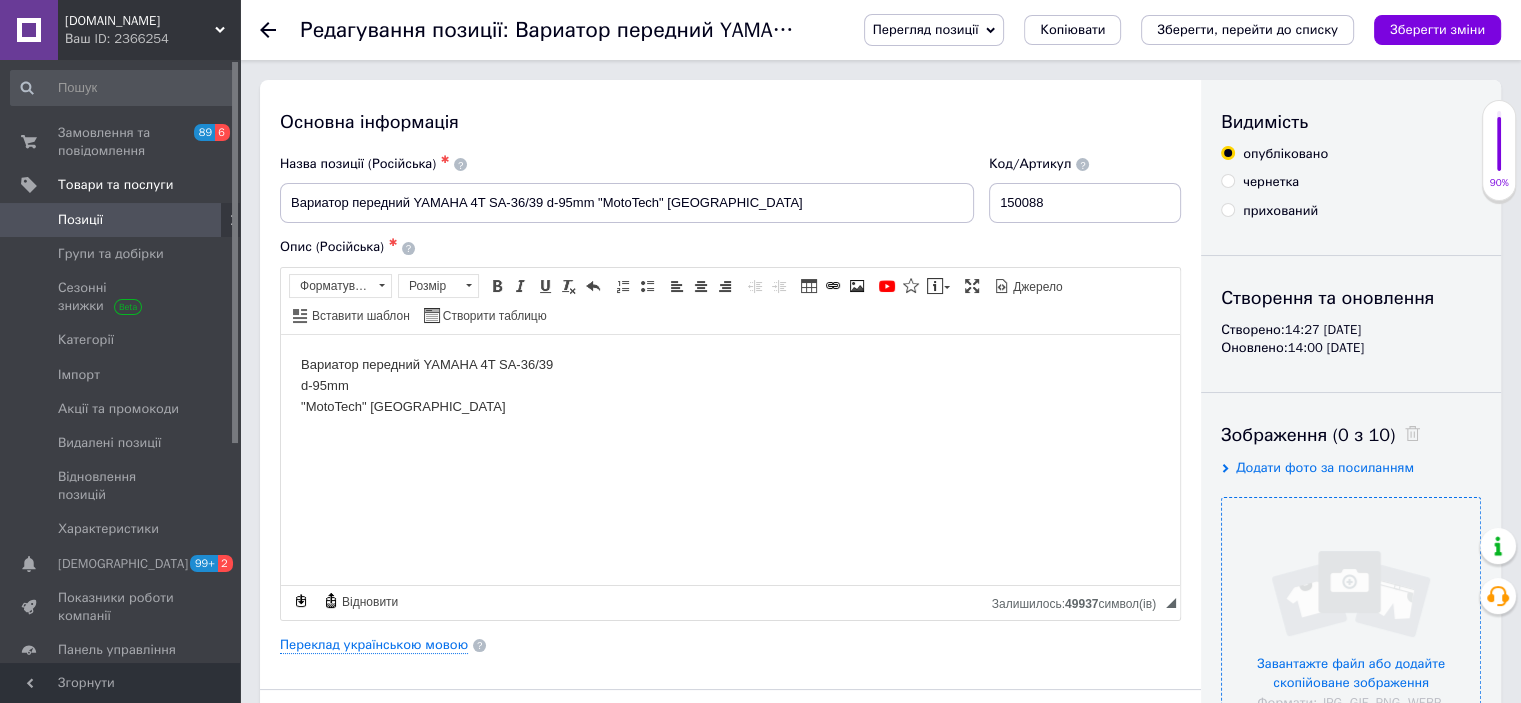 type on "17" 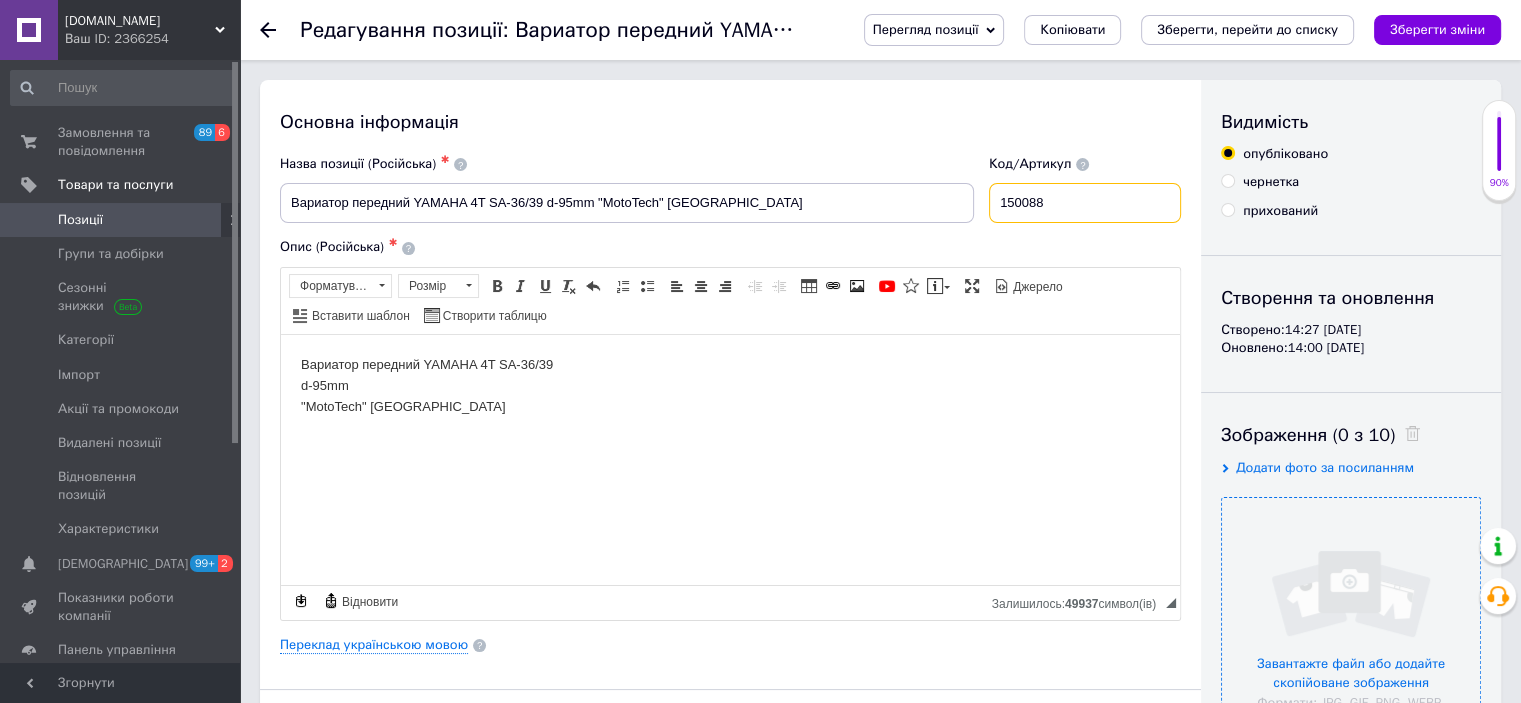drag, startPoint x: 1056, startPoint y: 202, endPoint x: 1047, endPoint y: 197, distance: 10.29563 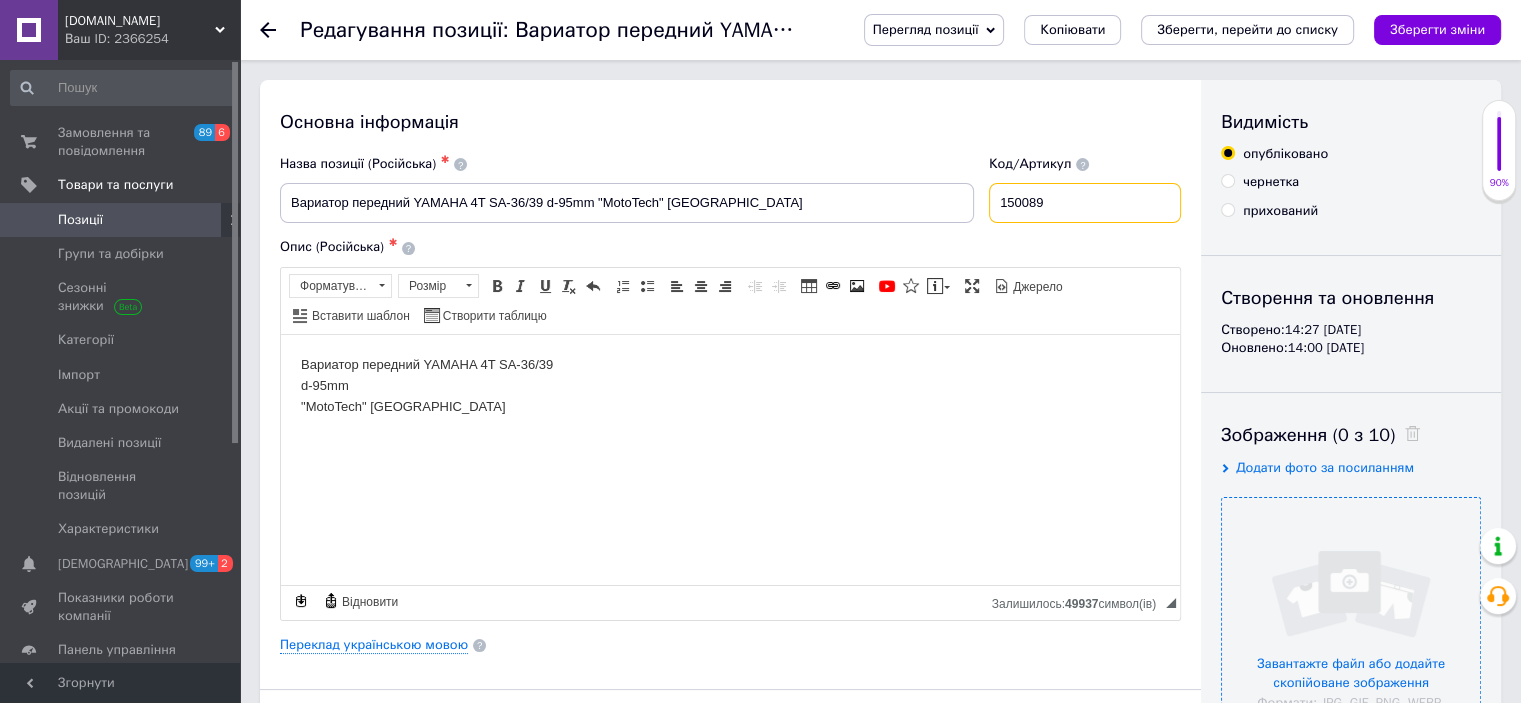 type on "150089" 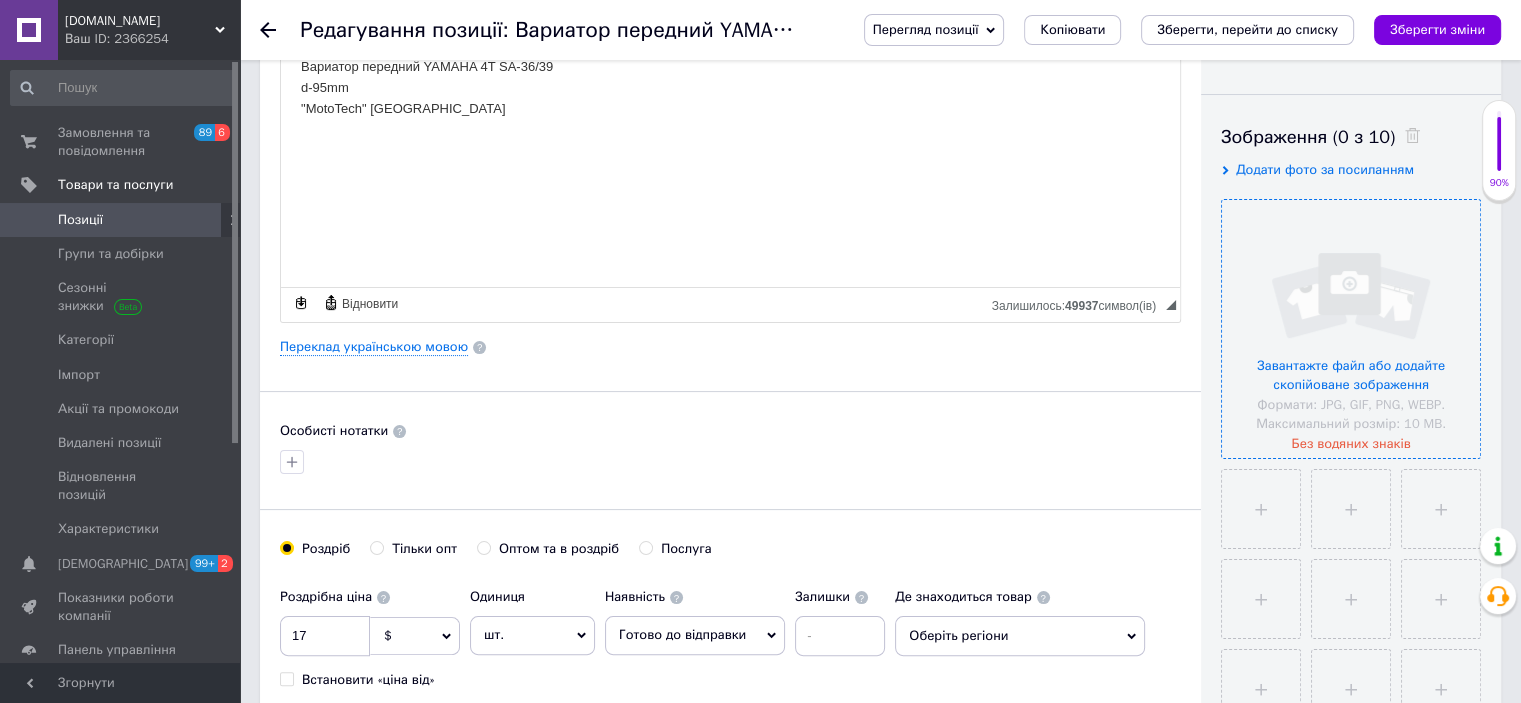 scroll, scrollTop: 300, scrollLeft: 0, axis: vertical 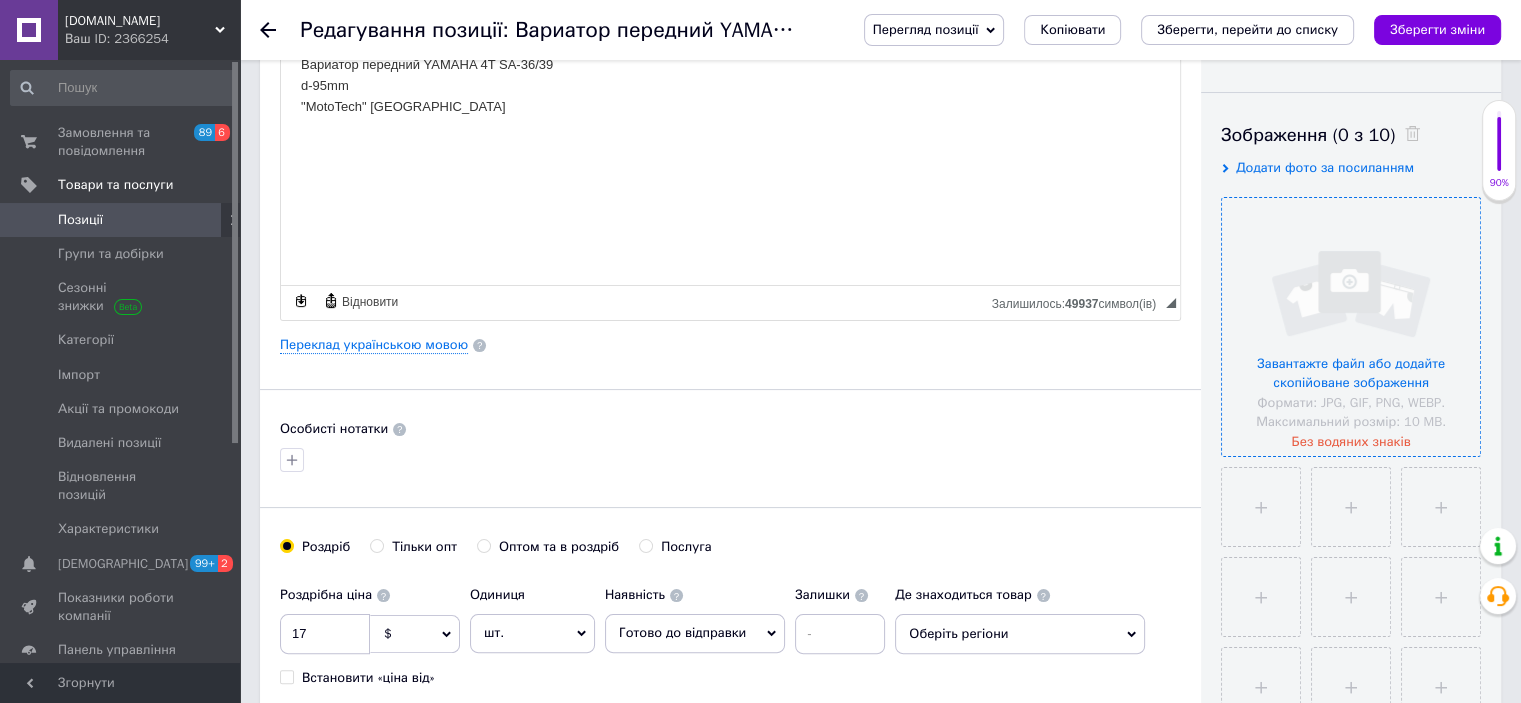 click on "Роздрібна ціна 17 $ EUR CHF ₴ GBP ¥ PLN ₸ MDL HUF KGS CNY TRY KRW lei Встановити «ціна від» Одиниця шт. Популярне комплект упаковка кв.м пара м кг пог.м послуга т а автоцистерна ампула б балон банка блістер бобіна бочка бут бухта в ват виїзд відро г г га година гр/кв.м гігакалорія д дав два місяці день доба доза є єврокуб з зміна к кВт каністра карат кв.дм кв.м кв.см кв.фут квартал кг кг/кв.м км колесо комплект коробка куб.дм куб.м л л лист м м мВт мл мм моток місяць мішок н набір номер о об'єкт од. п палетомісце пара партія пач пог.м послуга посівна одиниця птахомісце півроку пігулка 1" at bounding box center [587, 631] 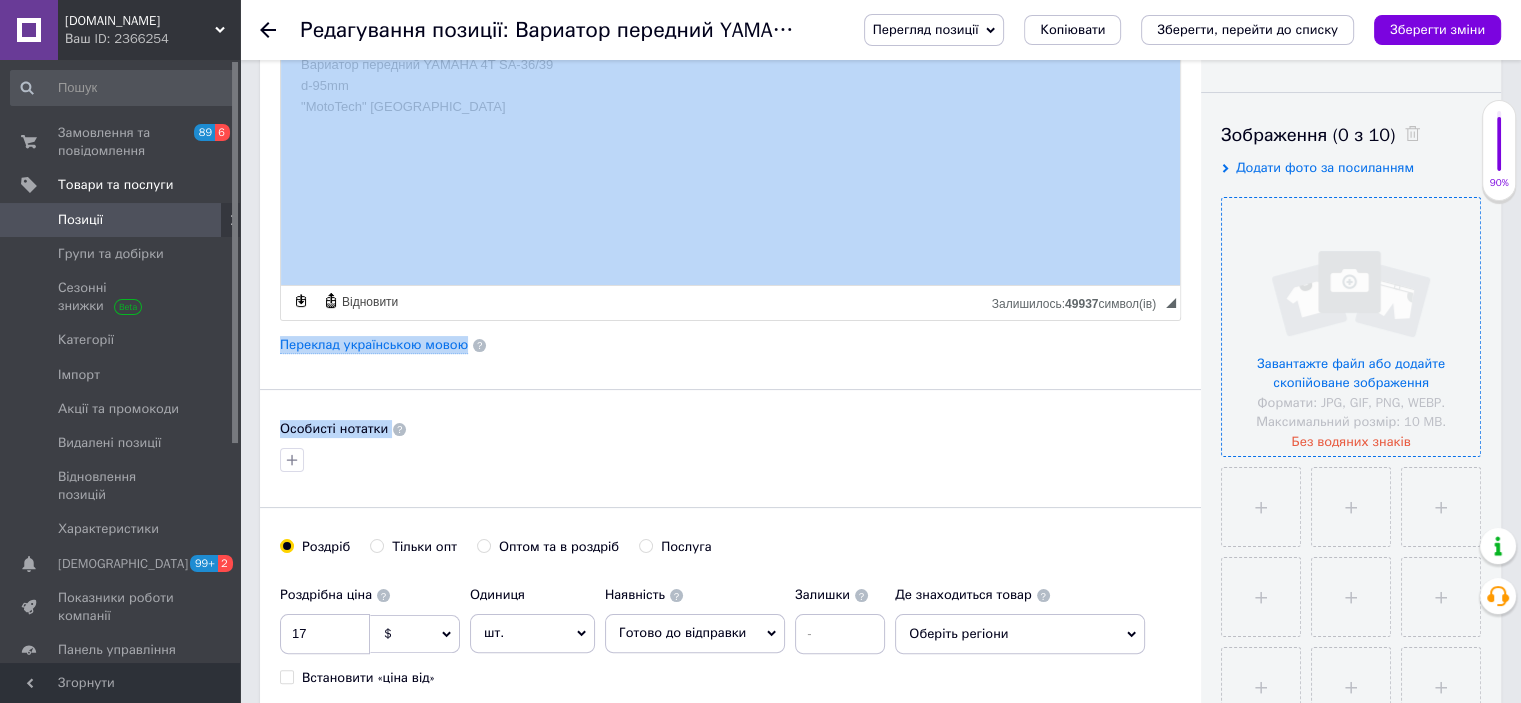 drag, startPoint x: 480, startPoint y: 519, endPoint x: 1188, endPoint y: -27, distance: 894.0805 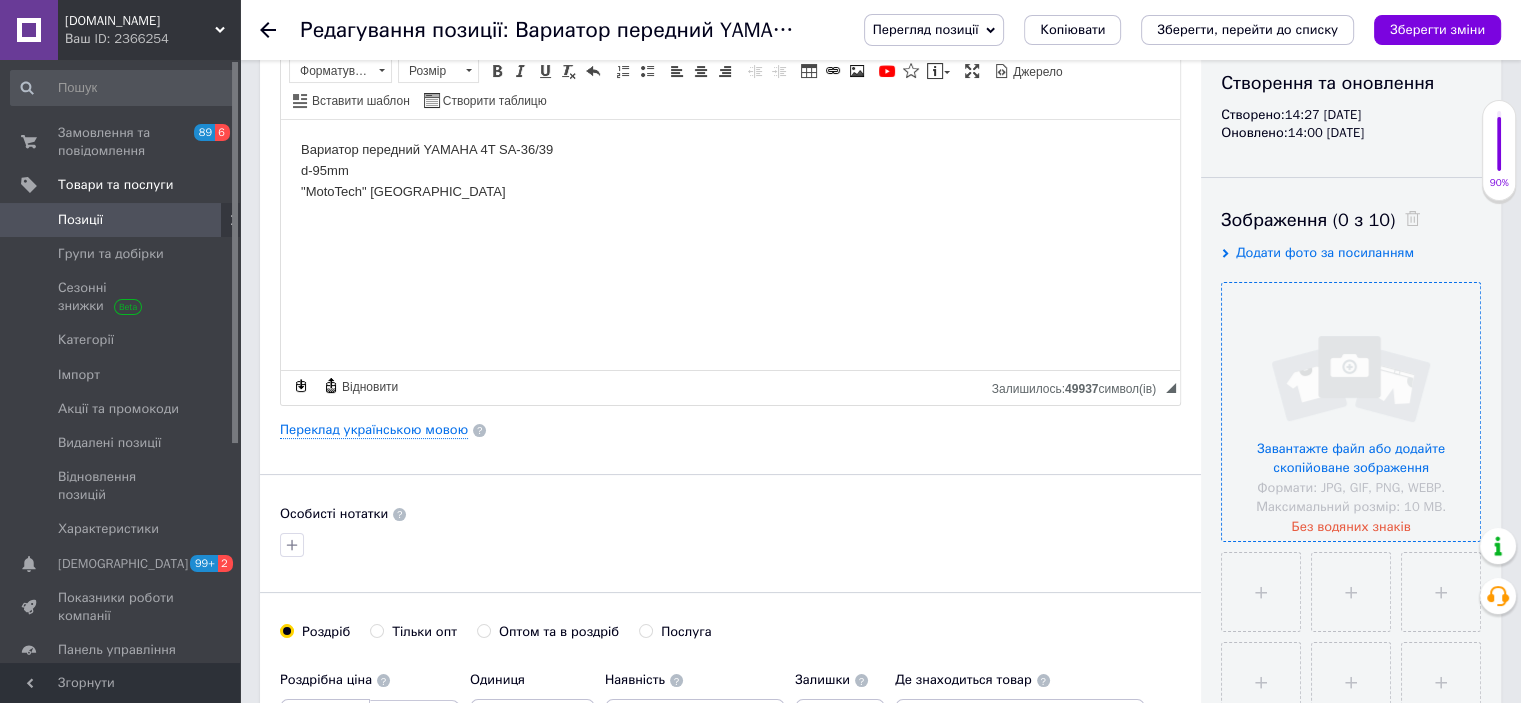 click on "Вариатор передний YAMAHA 4T SA-36/39 d-95mm "MotoTech" Taiwan" at bounding box center (730, 180) 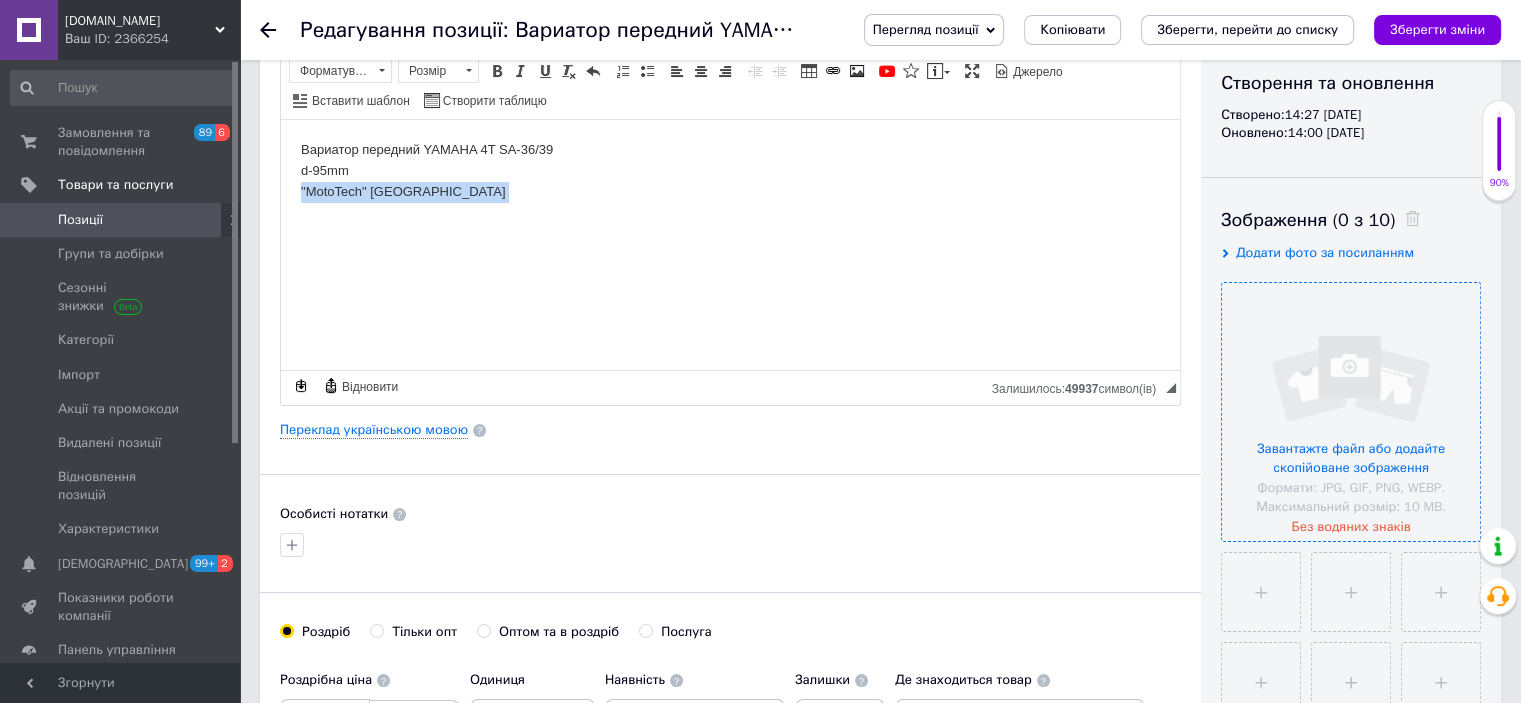 drag, startPoint x: 1043, startPoint y: 198, endPoint x: 1281, endPoint y: 30, distance: 291.32114 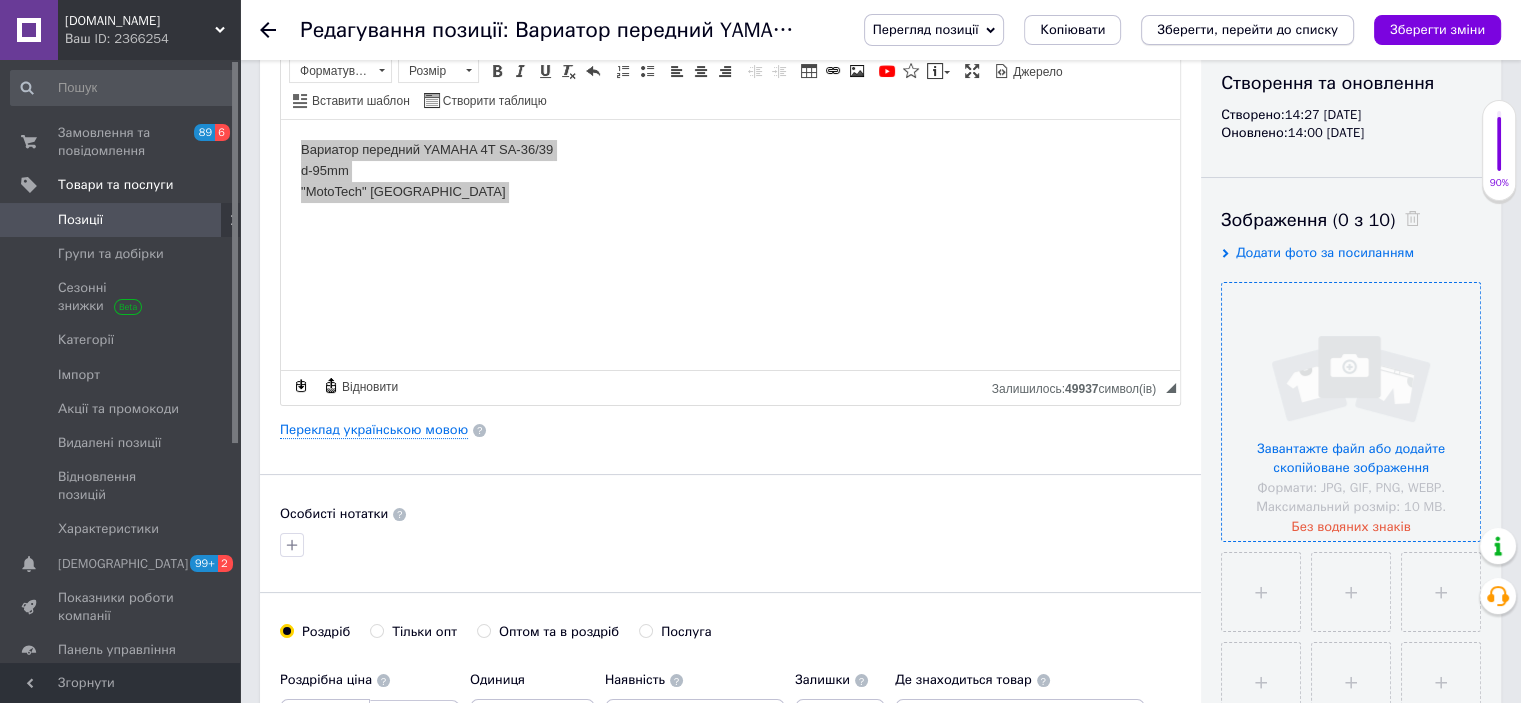 click on "Зберегти, перейти до списку" at bounding box center (1247, 29) 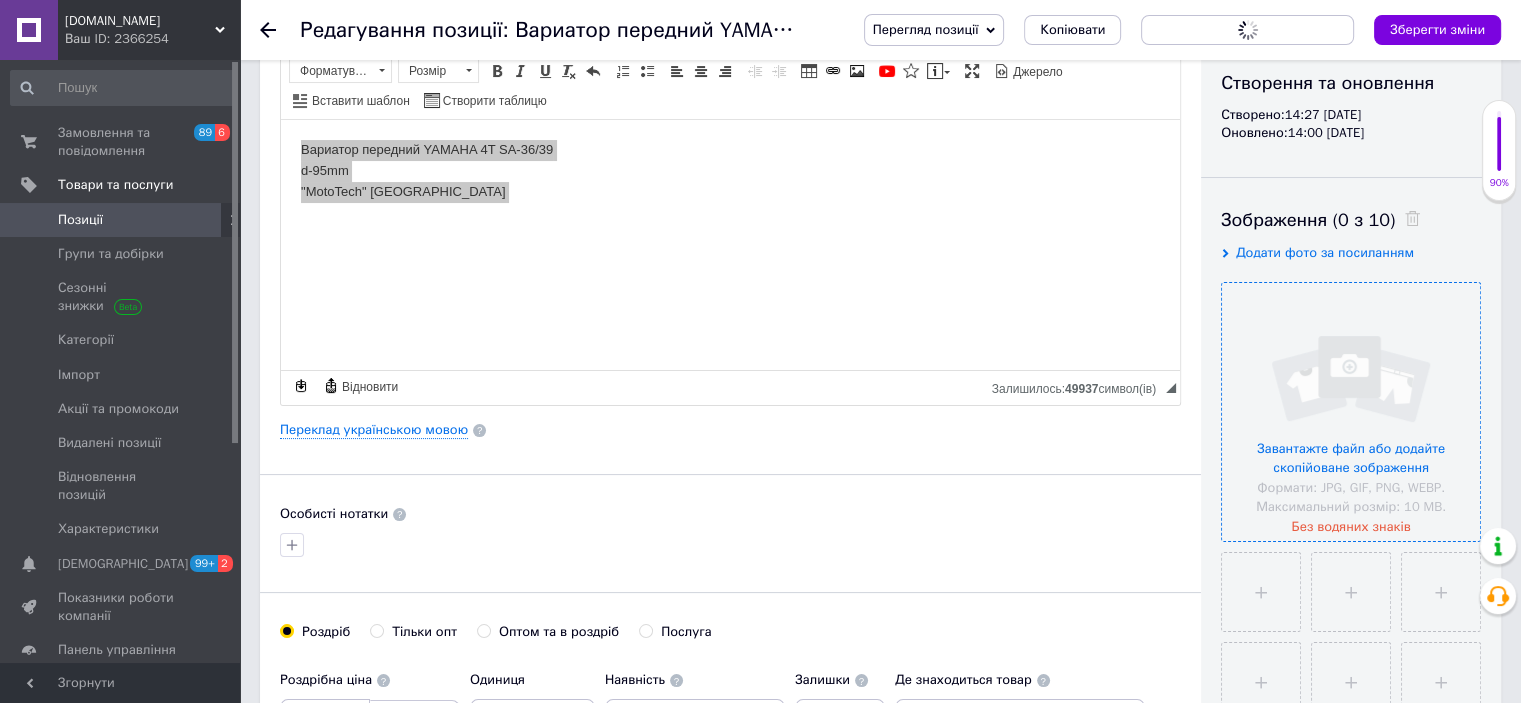 click on "Зберегти, перейти до списку" at bounding box center [1247, 30] 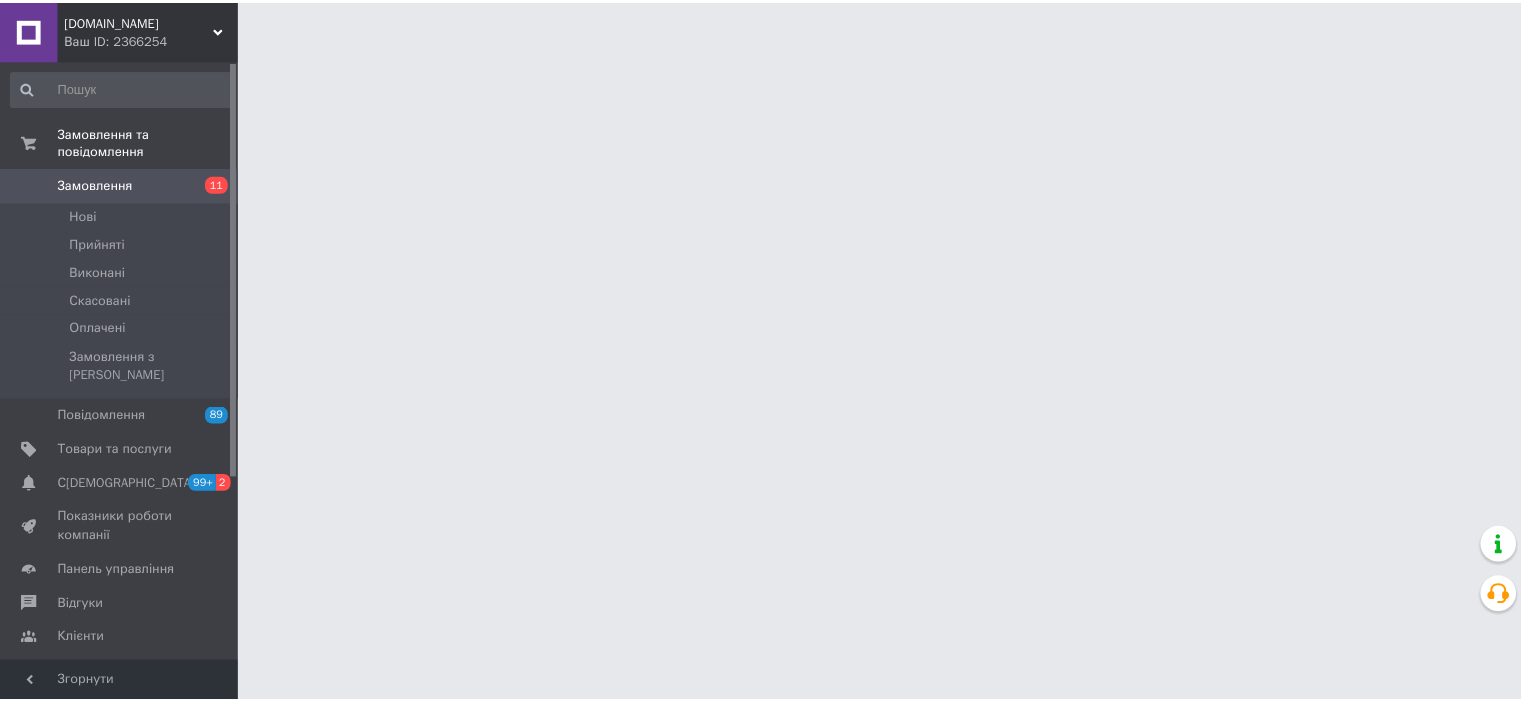 scroll, scrollTop: 0, scrollLeft: 0, axis: both 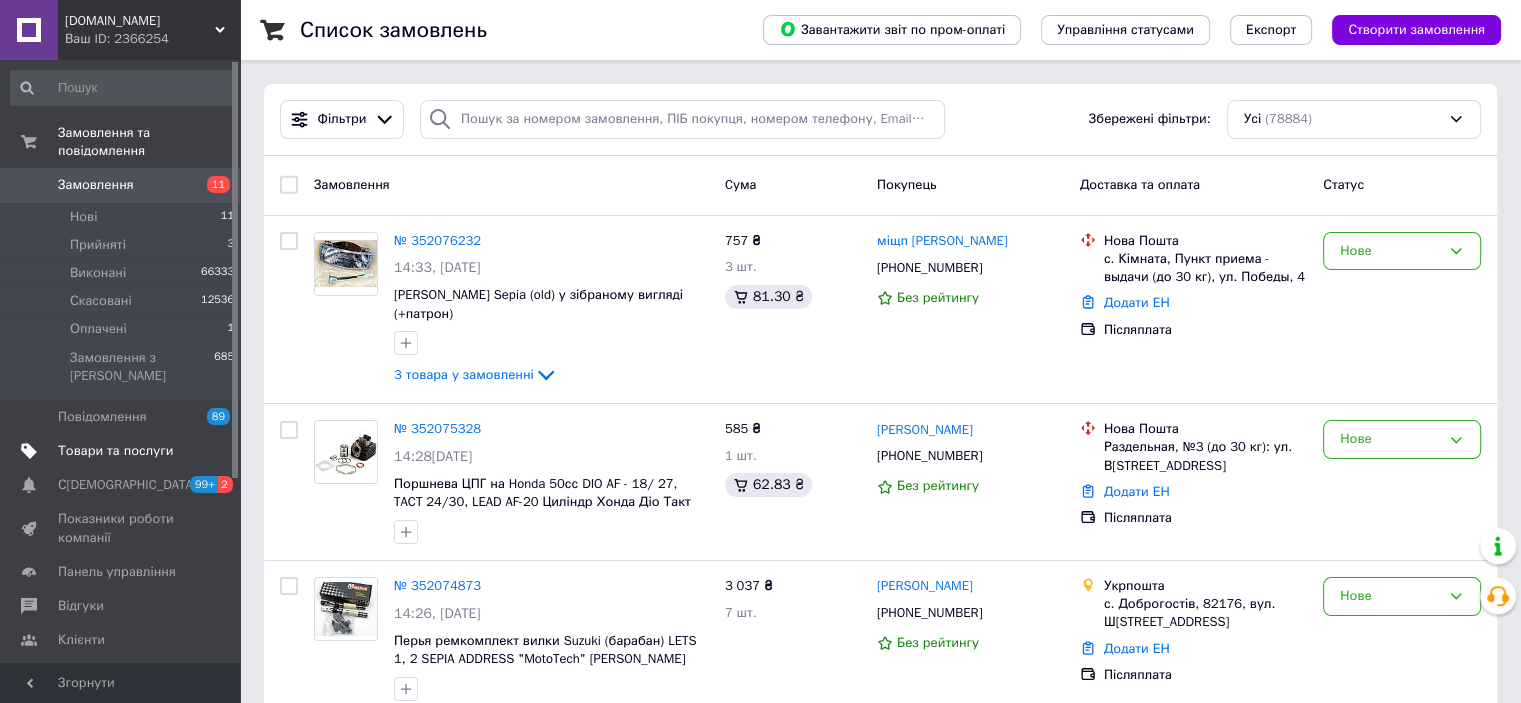 click on "Товари та послуги" at bounding box center (115, 451) 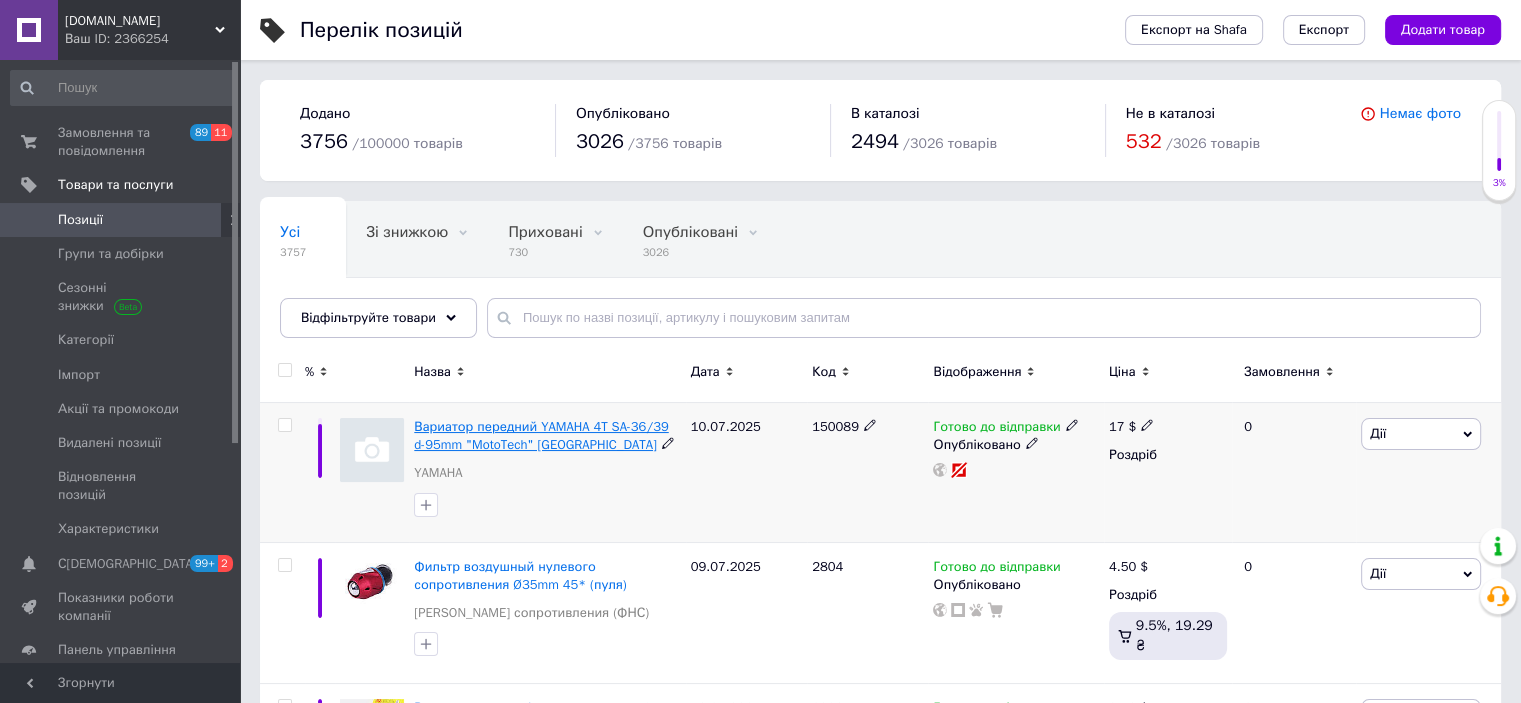 click on "Вариатор передний YAMAHA 4T SA-36/39 d-95mm "MotoTech" Taiwan" at bounding box center (541, 435) 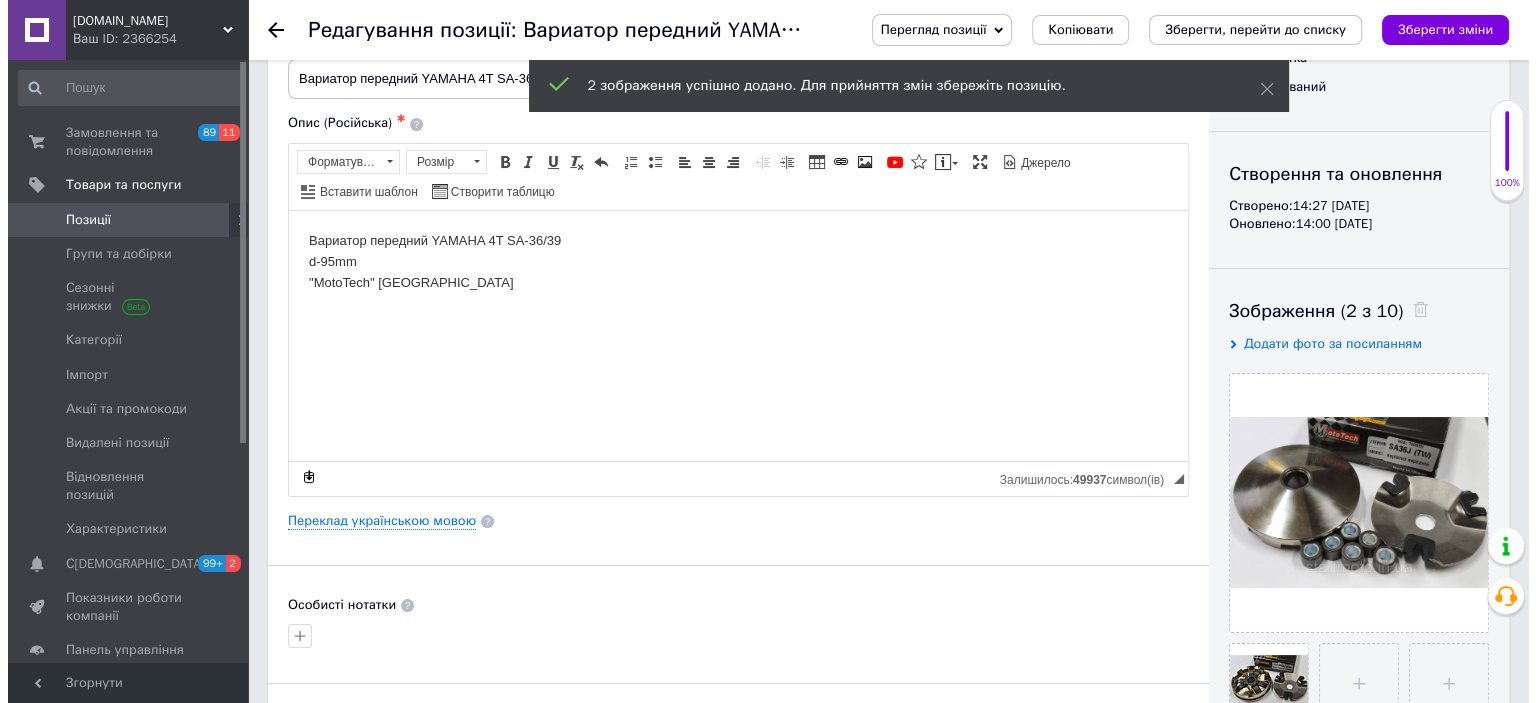 scroll, scrollTop: 300, scrollLeft: 0, axis: vertical 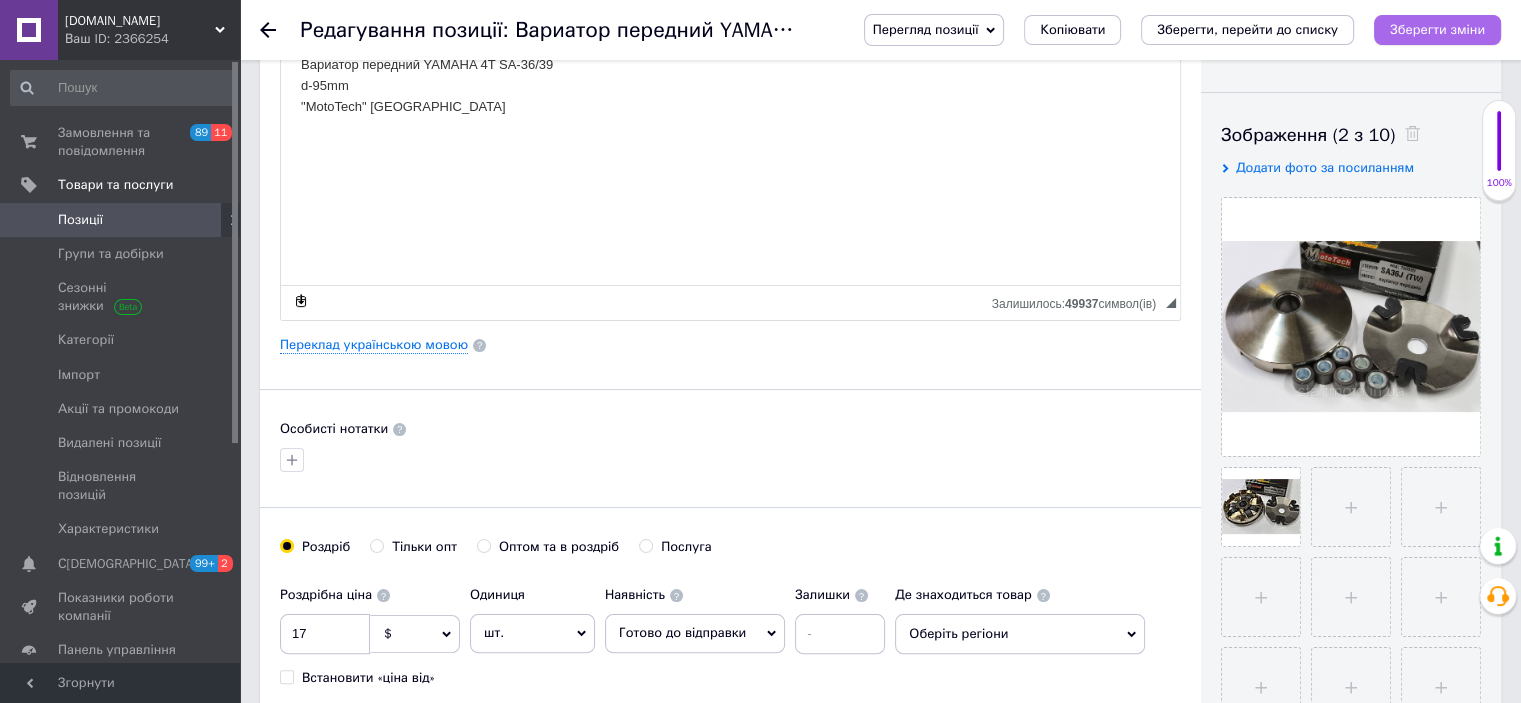 click on "Зберегти зміни" at bounding box center [1437, 29] 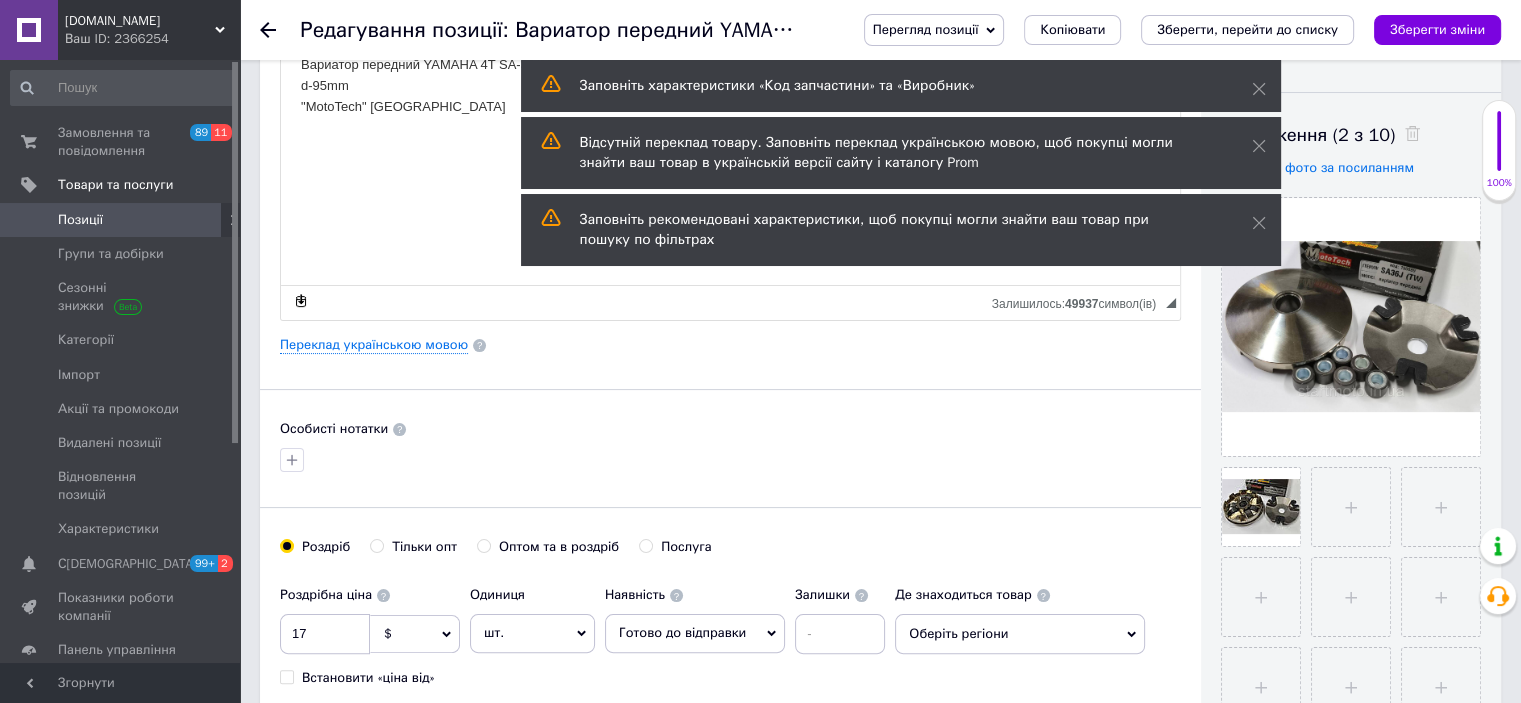 click on "Перегляд позиції" at bounding box center (926, 29) 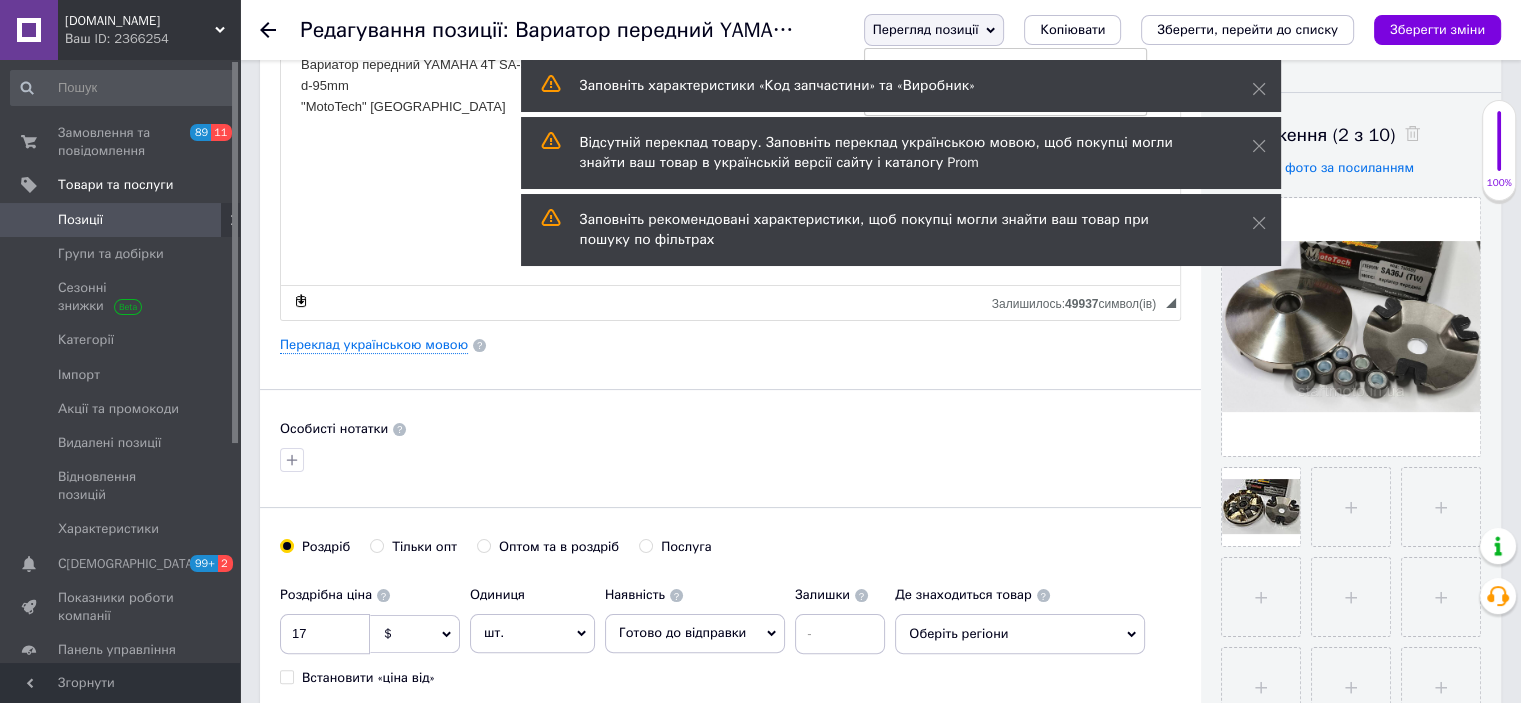 click on "Зберегти та переглянути на сайті Зберегти та переглянути на маркетплейсі" at bounding box center (1005, 82) 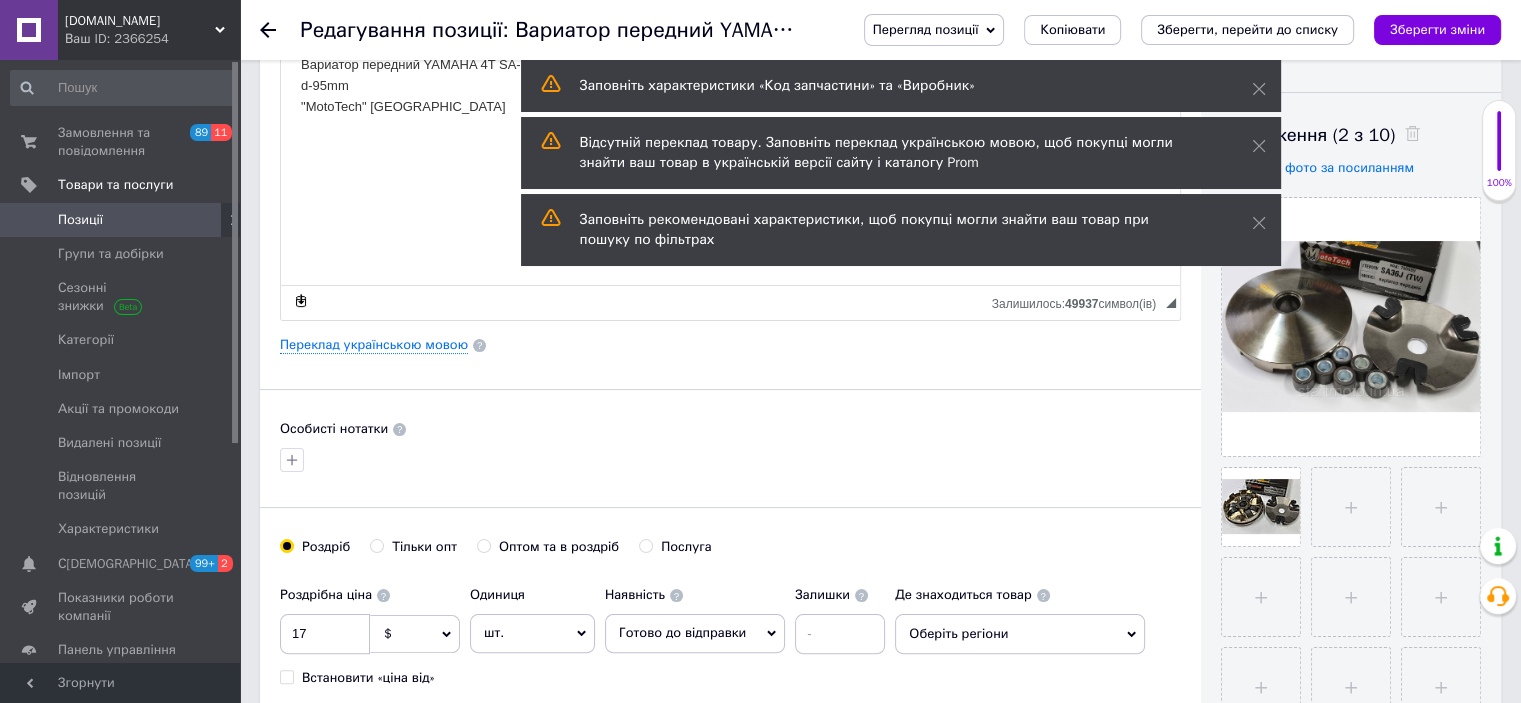 drag, startPoint x: 924, startPoint y: 27, endPoint x: 930, endPoint y: 48, distance: 21.84033 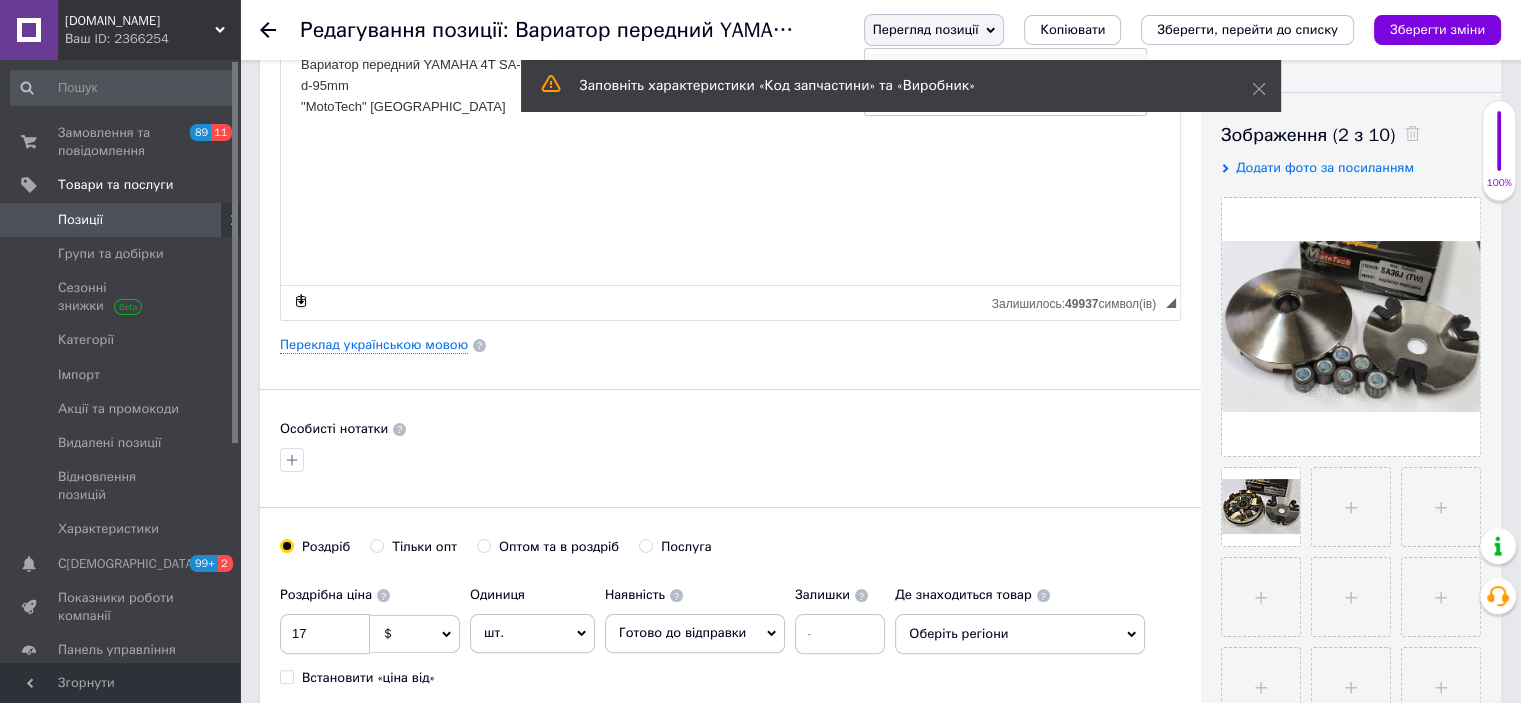 click on "Зберегти та переглянути на сайті" at bounding box center (1005, 68) 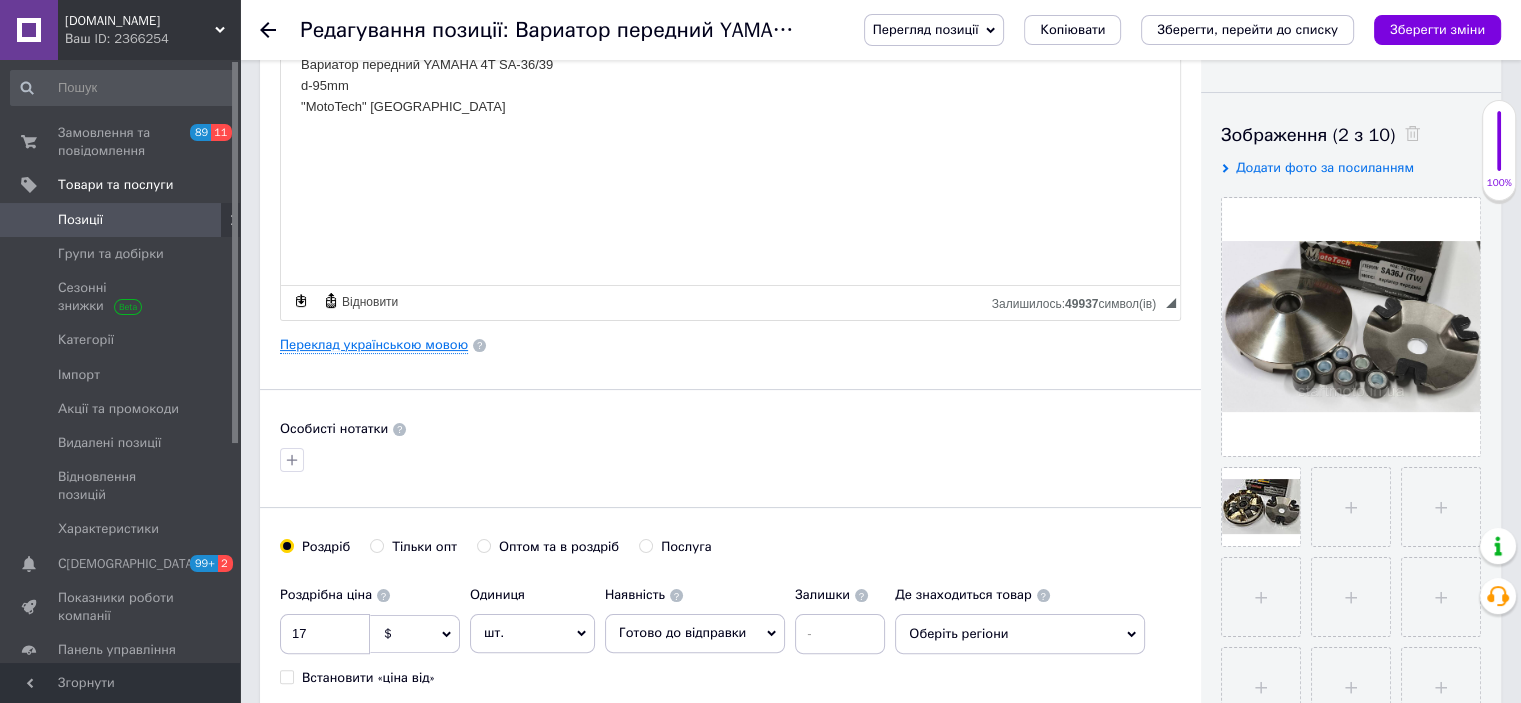 click on "Переклад українською мовою" at bounding box center (374, 345) 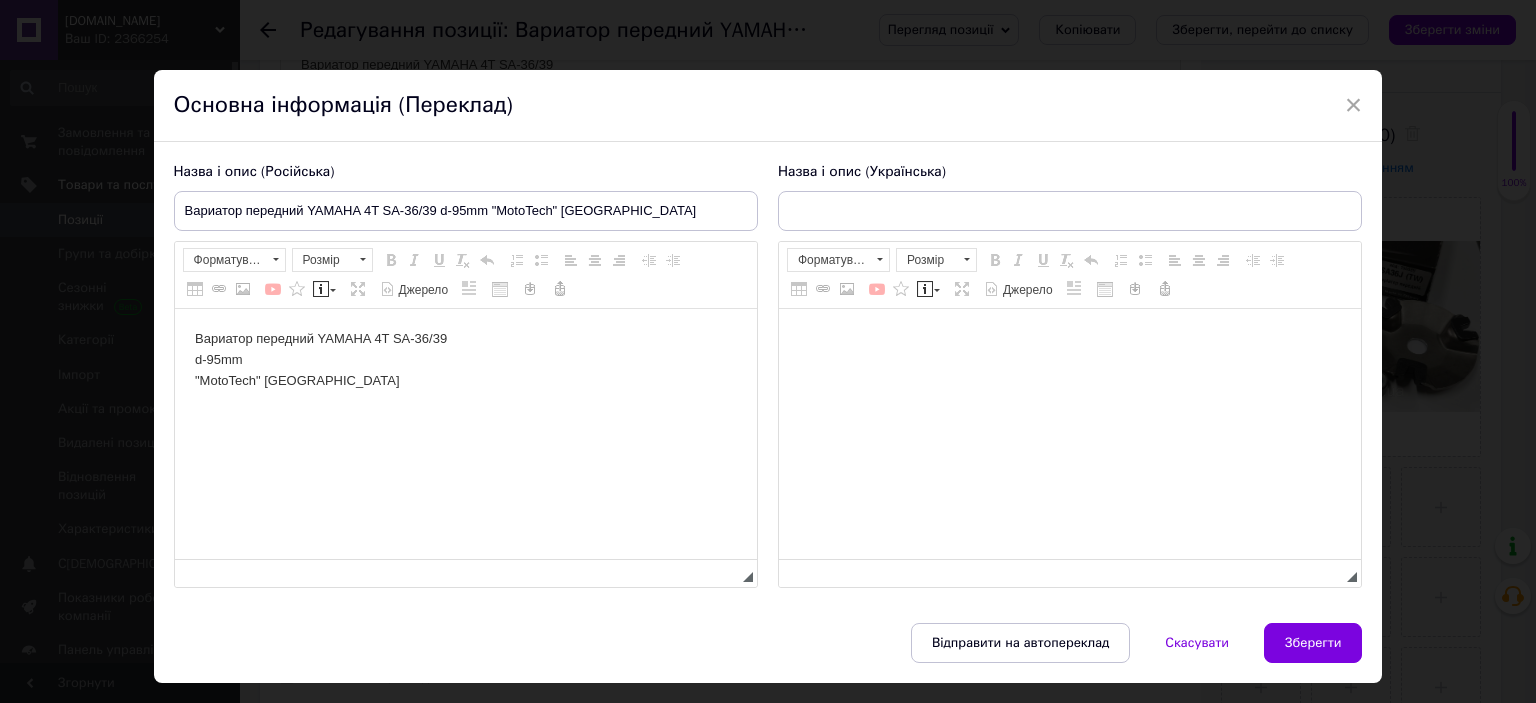 scroll, scrollTop: 0, scrollLeft: 0, axis: both 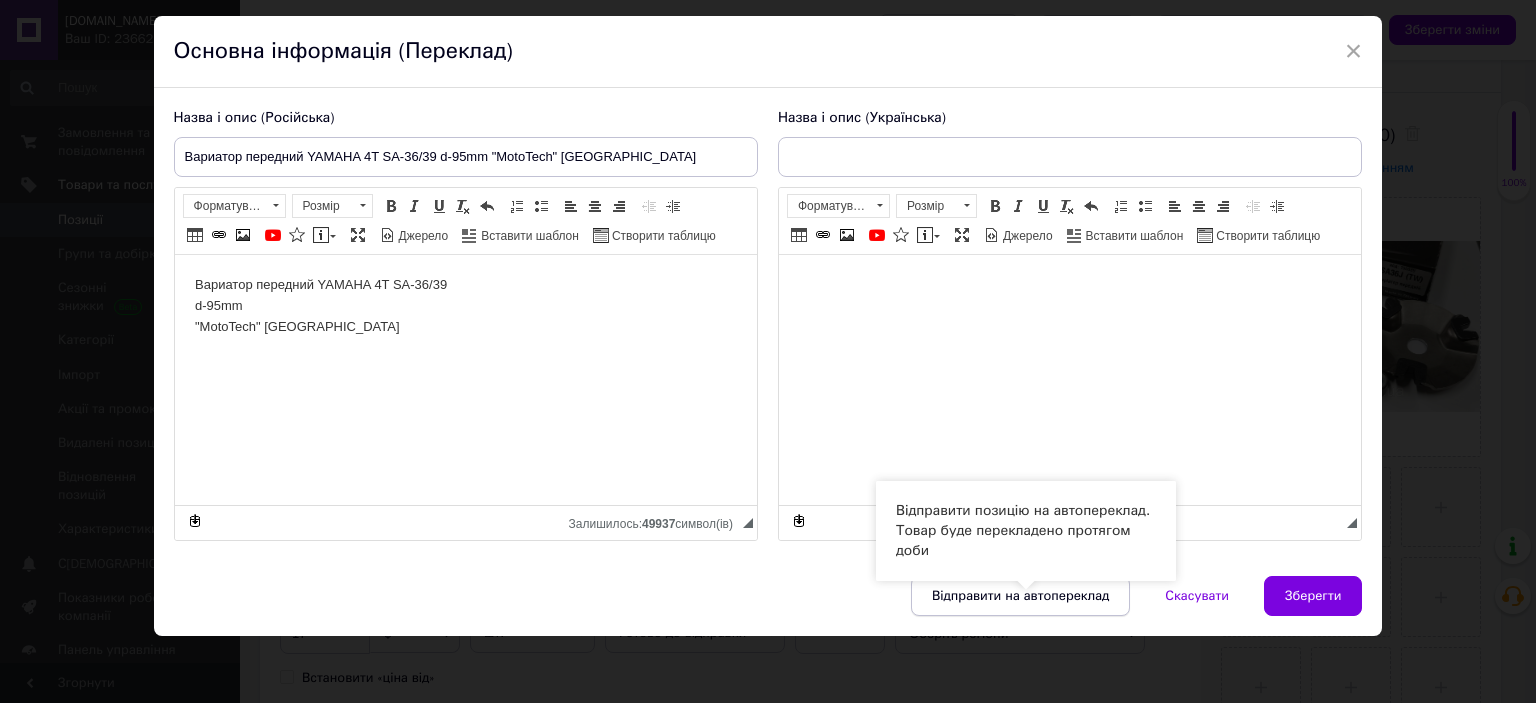 drag, startPoint x: 1048, startPoint y: 583, endPoint x: 1089, endPoint y: 601, distance: 44.777225 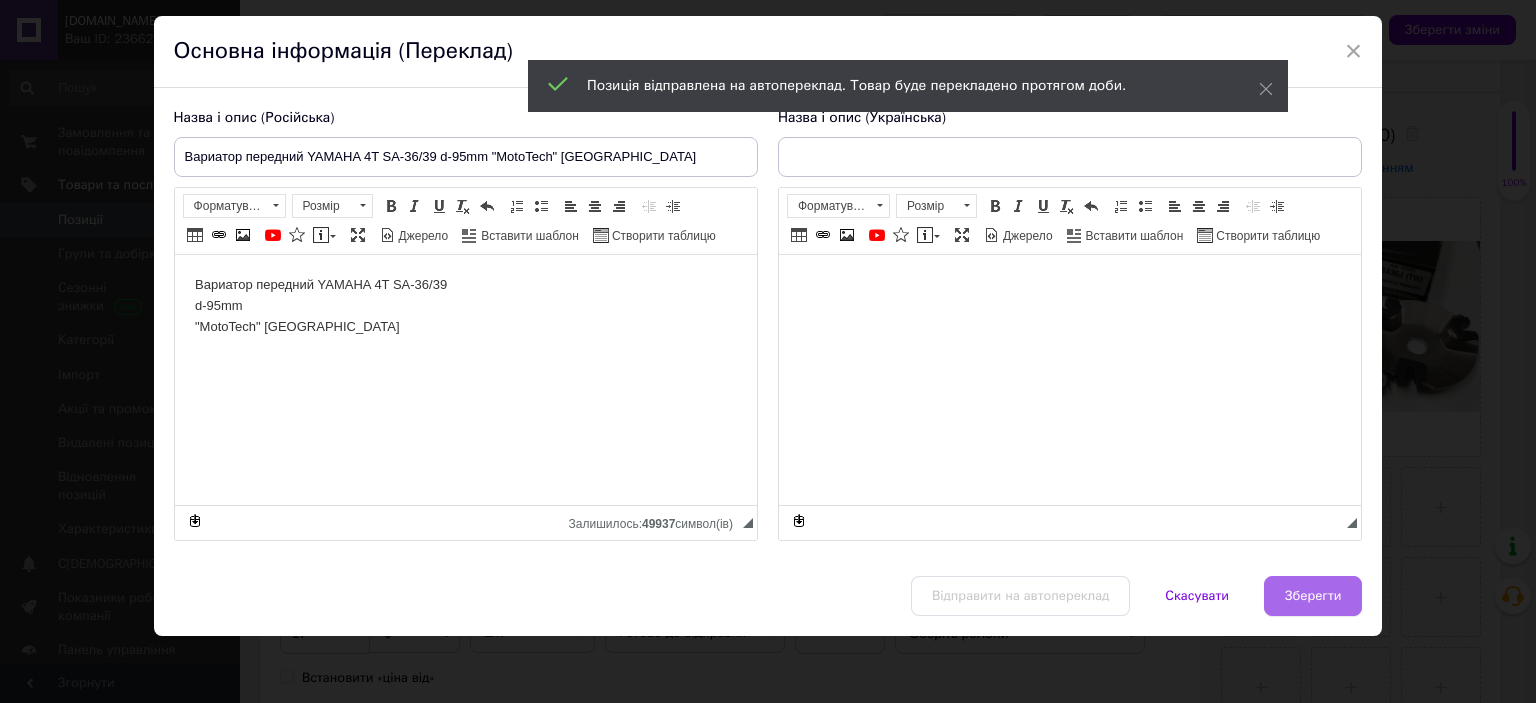 click on "Зберегти" at bounding box center [1313, 596] 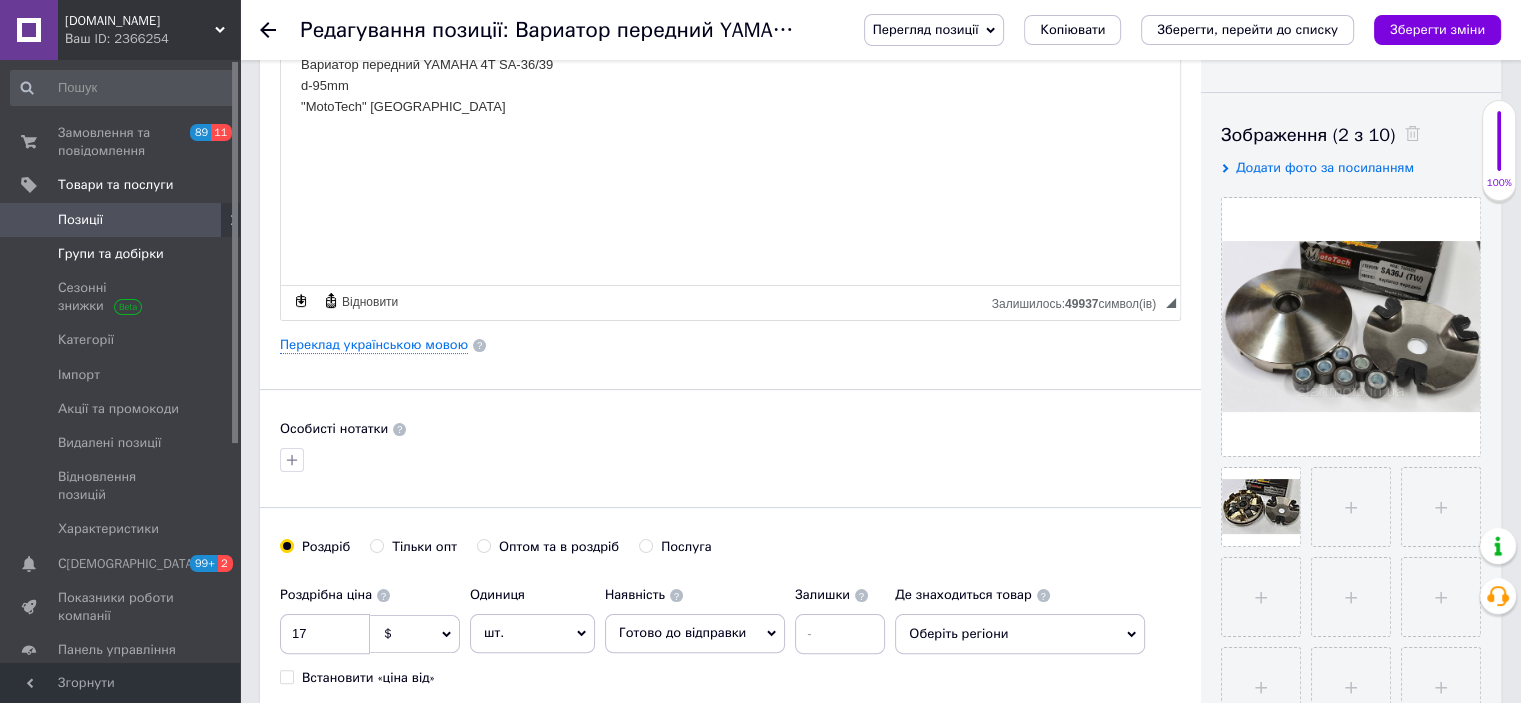 click on "Групи та добірки" at bounding box center [111, 254] 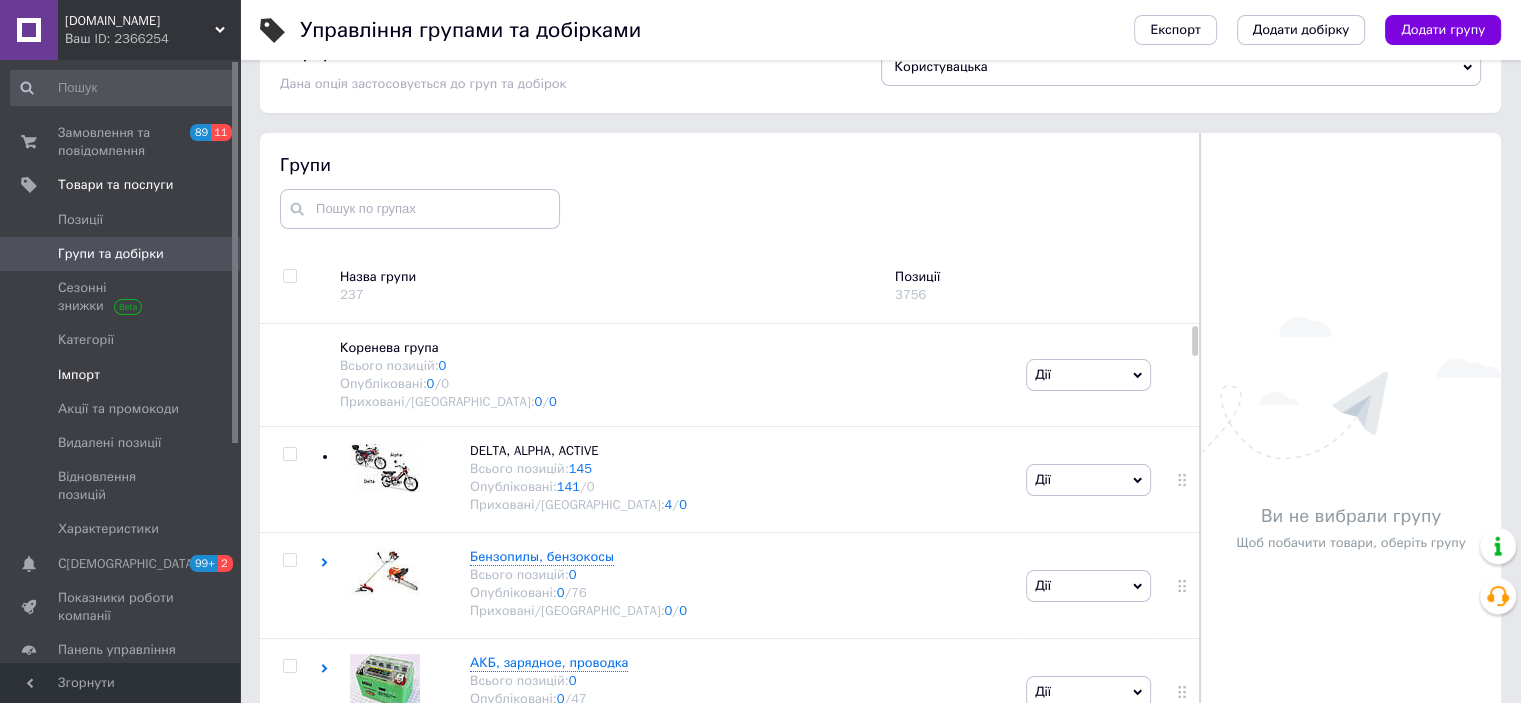 scroll, scrollTop: 113, scrollLeft: 0, axis: vertical 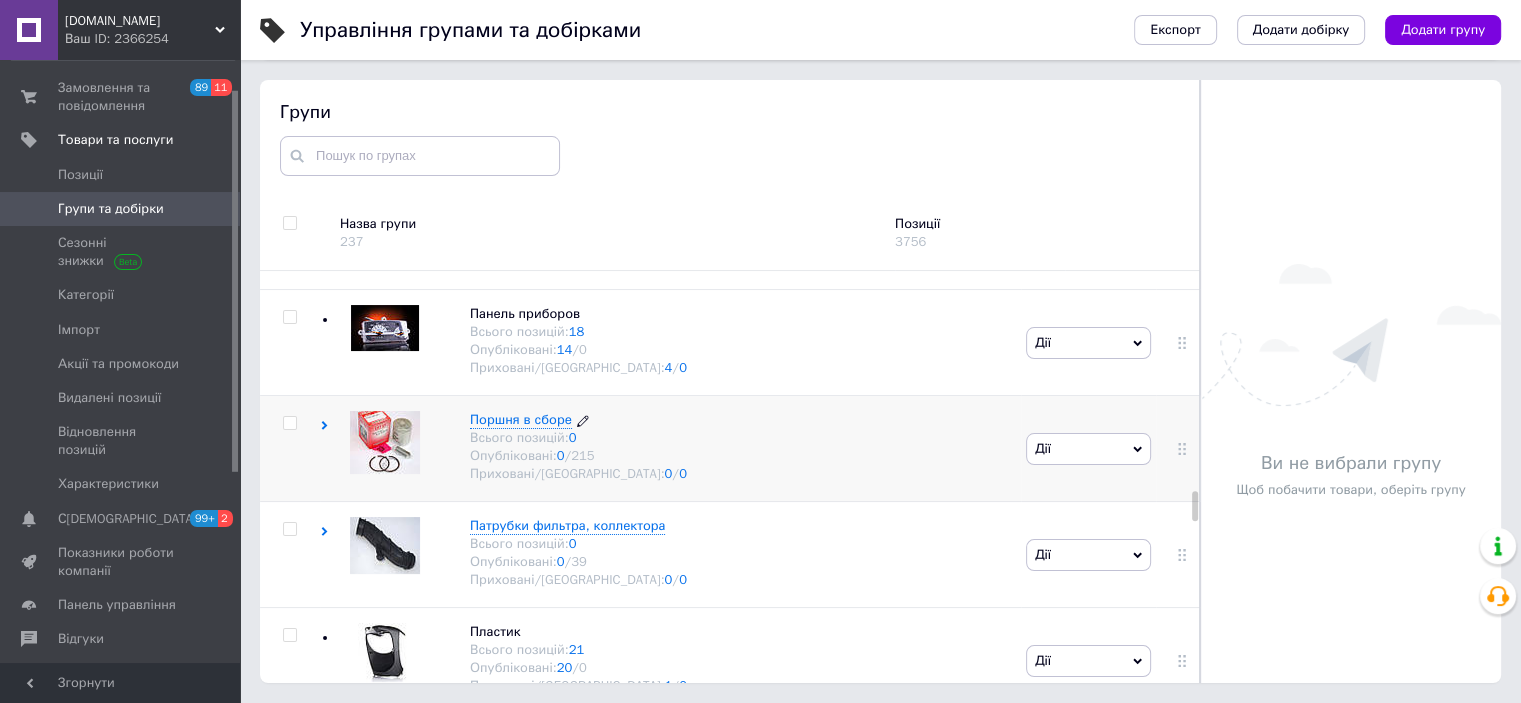 click on "Поршня в сборе" at bounding box center [521, 419] 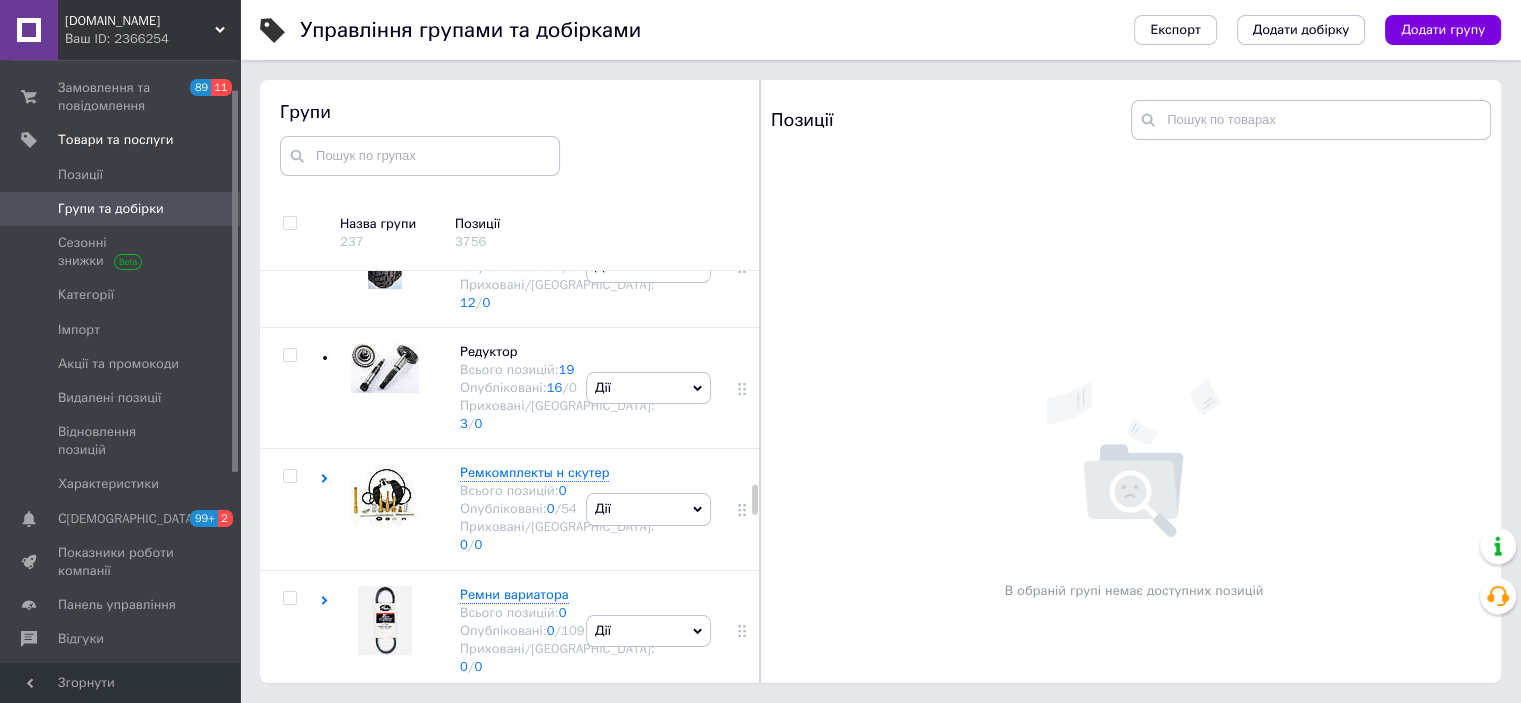 scroll, scrollTop: 6502, scrollLeft: 0, axis: vertical 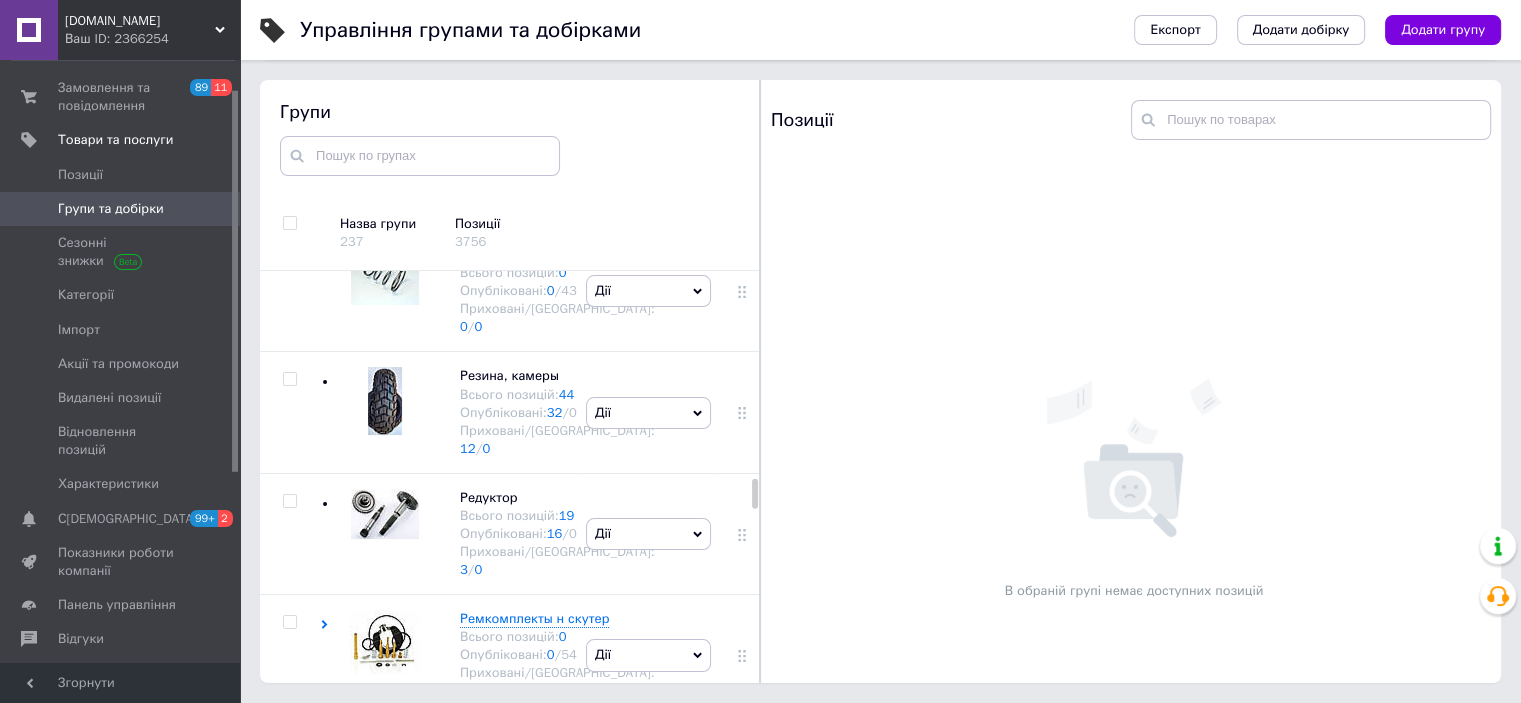 click on "HONDA Всього позицій:  0 Опубліковані:  0  /  104 Приховані/Видалені:  0  /  0" at bounding box center [537, -1327] 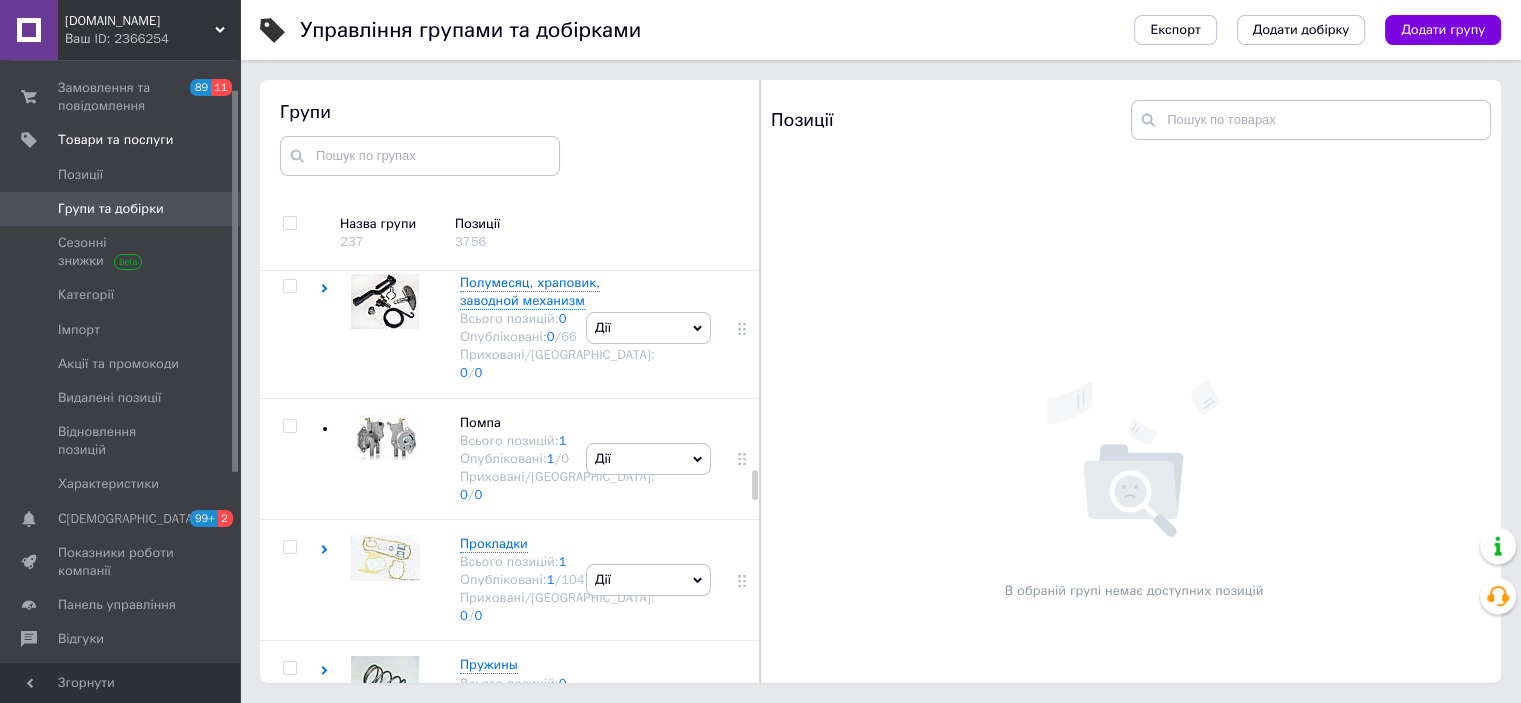 scroll, scrollTop: 6802, scrollLeft: 0, axis: vertical 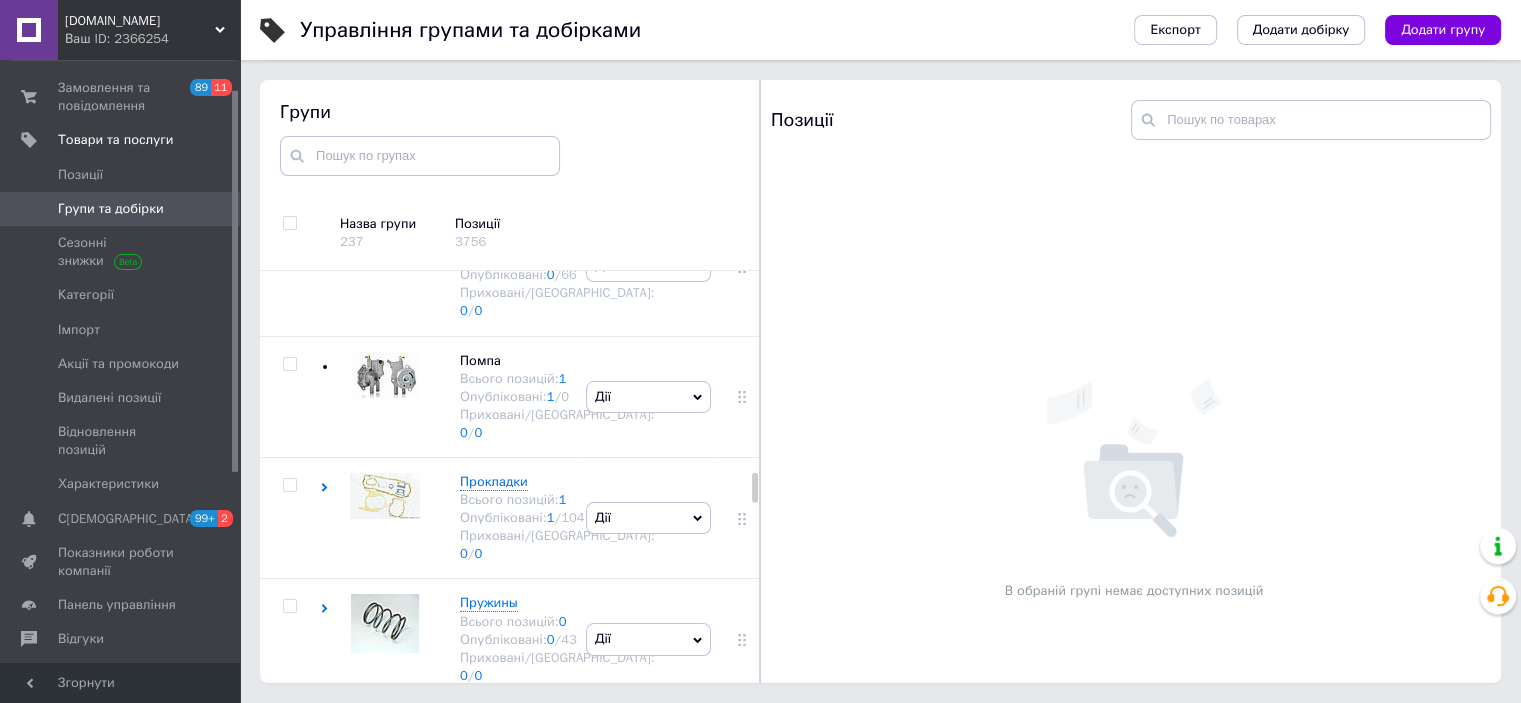 click on "DIO ZX AF-34/35, LEAD AF-48 Всього позицій:  31 Опубліковані:  27  /  0 Приховані/Видалені:  4  /  0" at bounding box center [537, -1364] 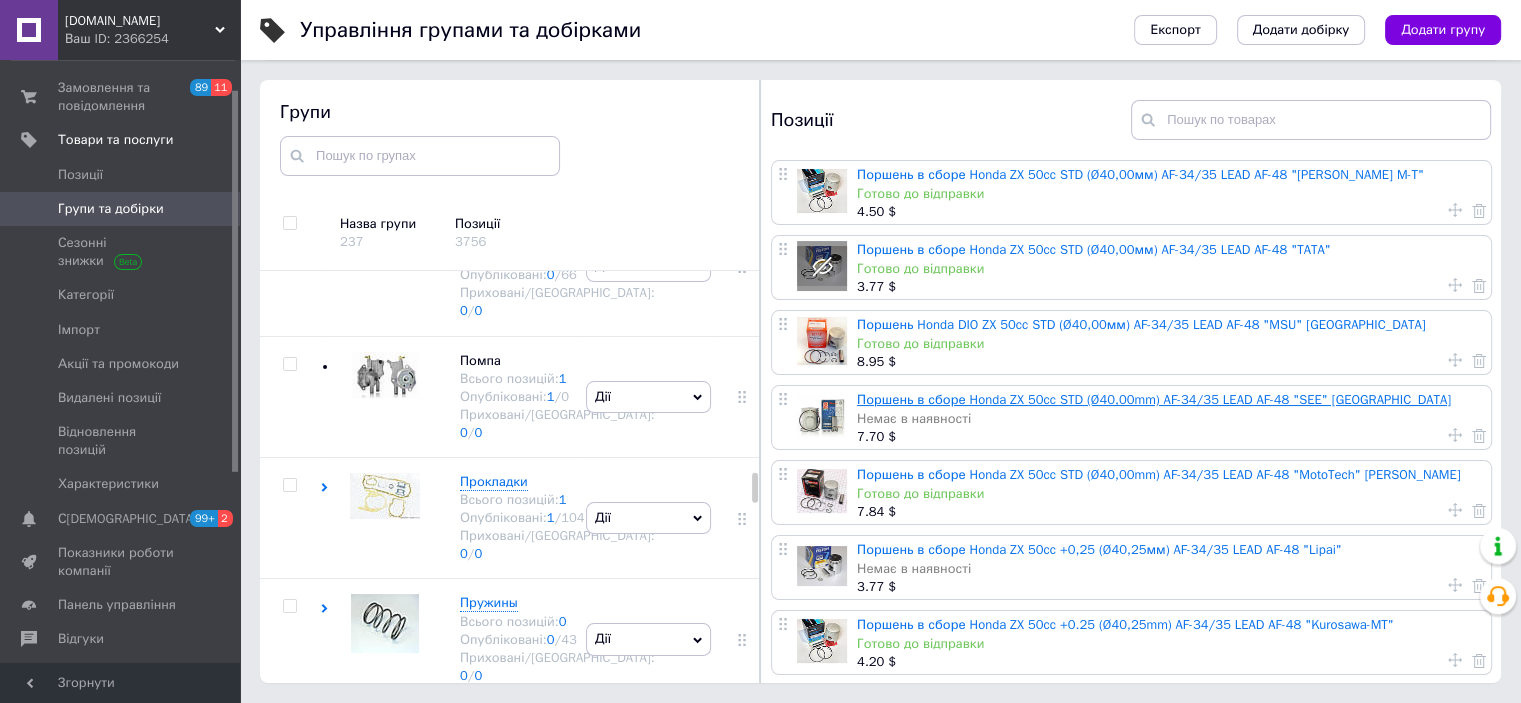 scroll, scrollTop: 0, scrollLeft: 0, axis: both 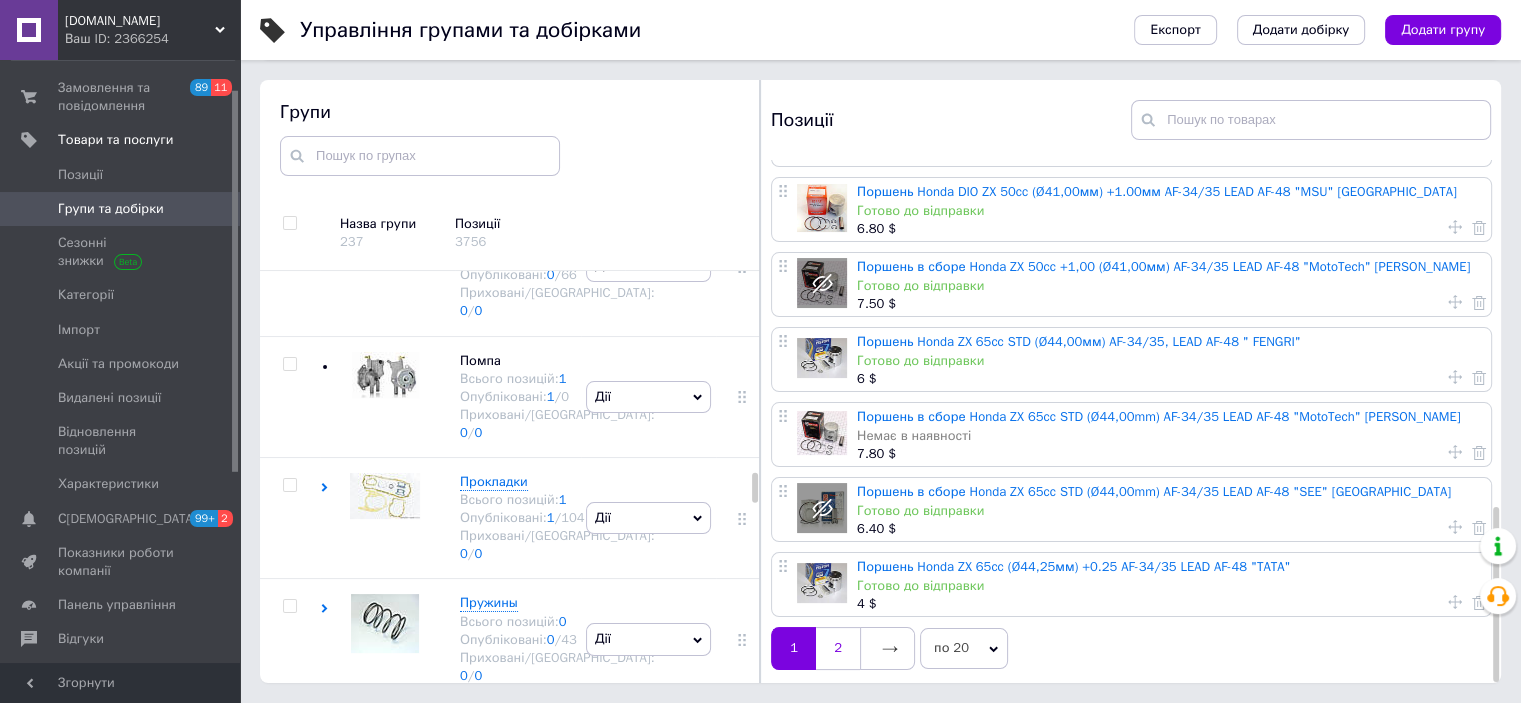 click on "2" at bounding box center (838, 648) 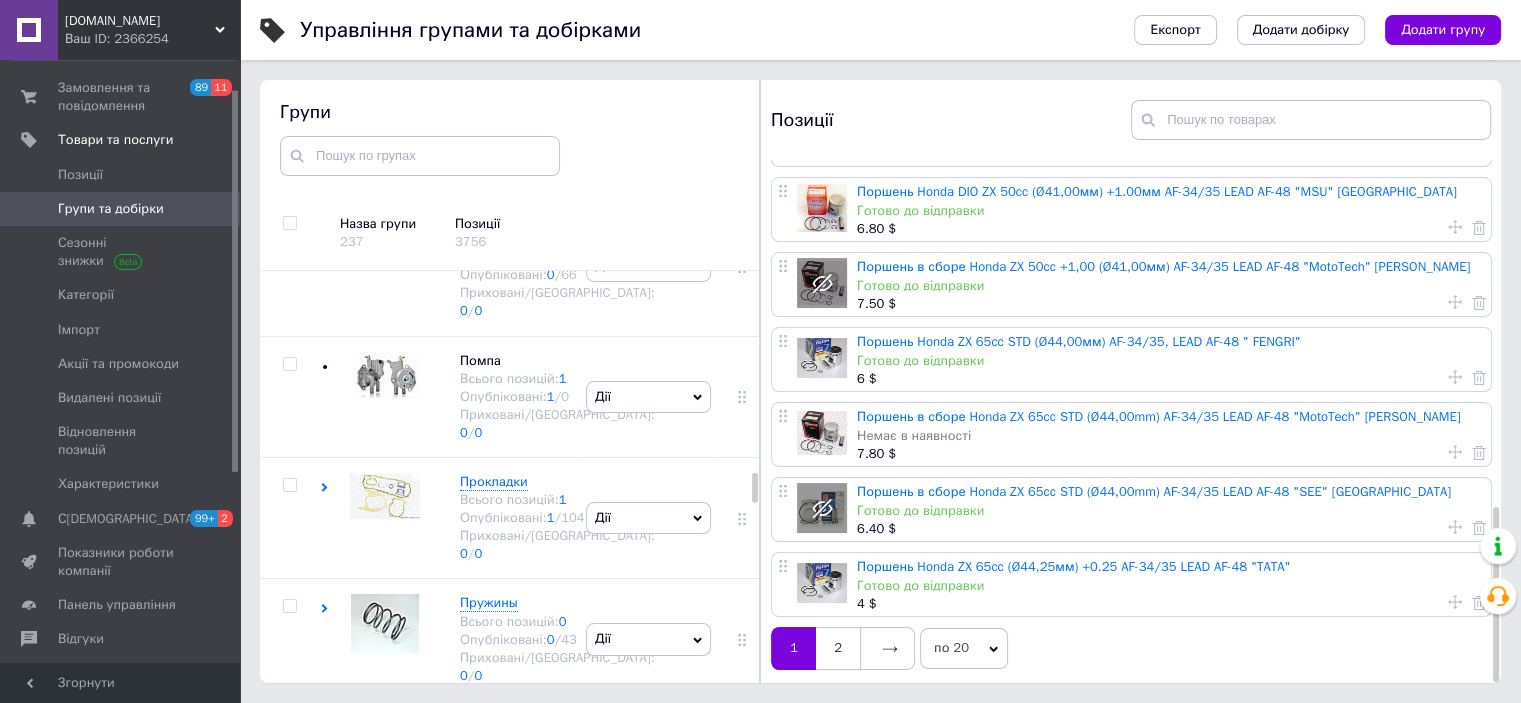 scroll, scrollTop: 0, scrollLeft: 0, axis: both 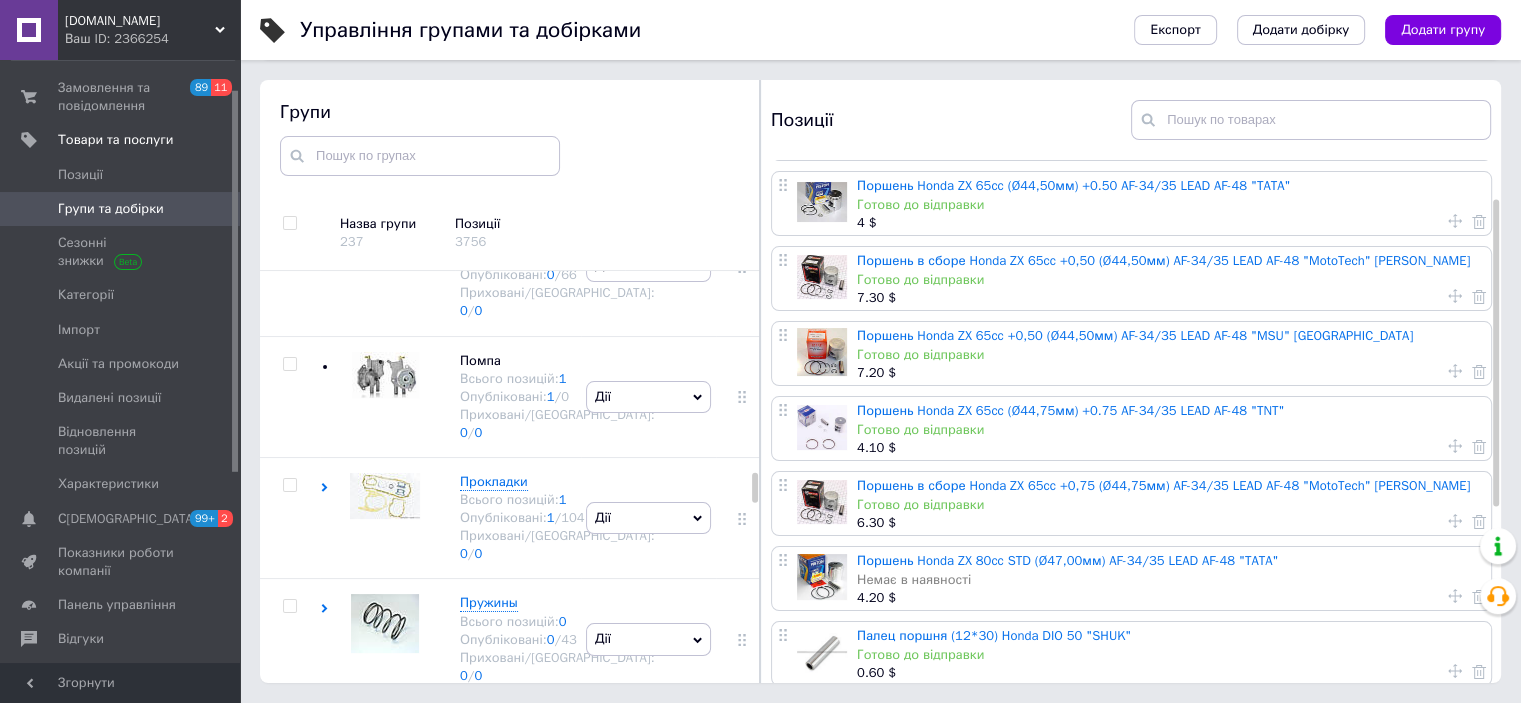 click on "Поршень Honda ZX 65cc (Ø44,75мм) +0.75 AF-34/35 LEAD AF-48 "TNT"" at bounding box center (1070, 410) 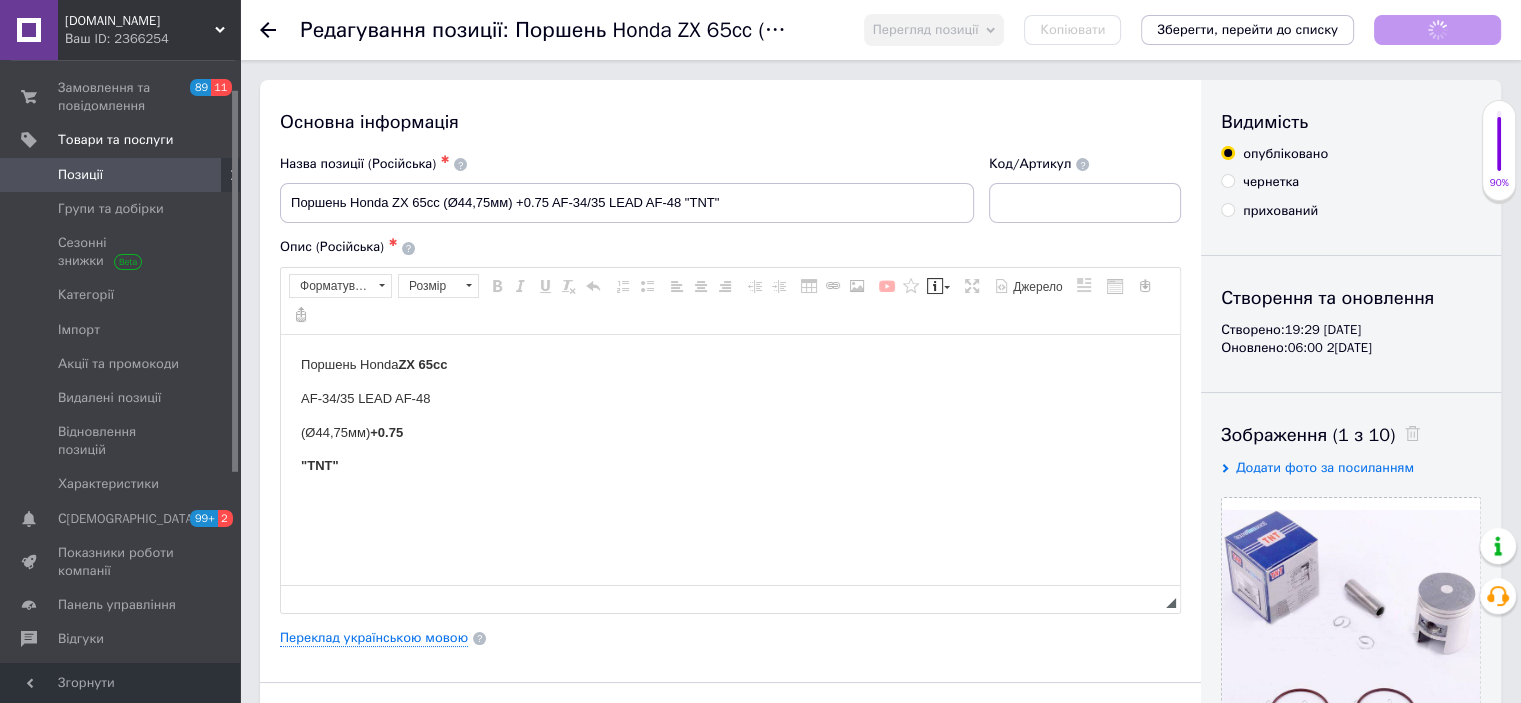 scroll, scrollTop: 0, scrollLeft: 0, axis: both 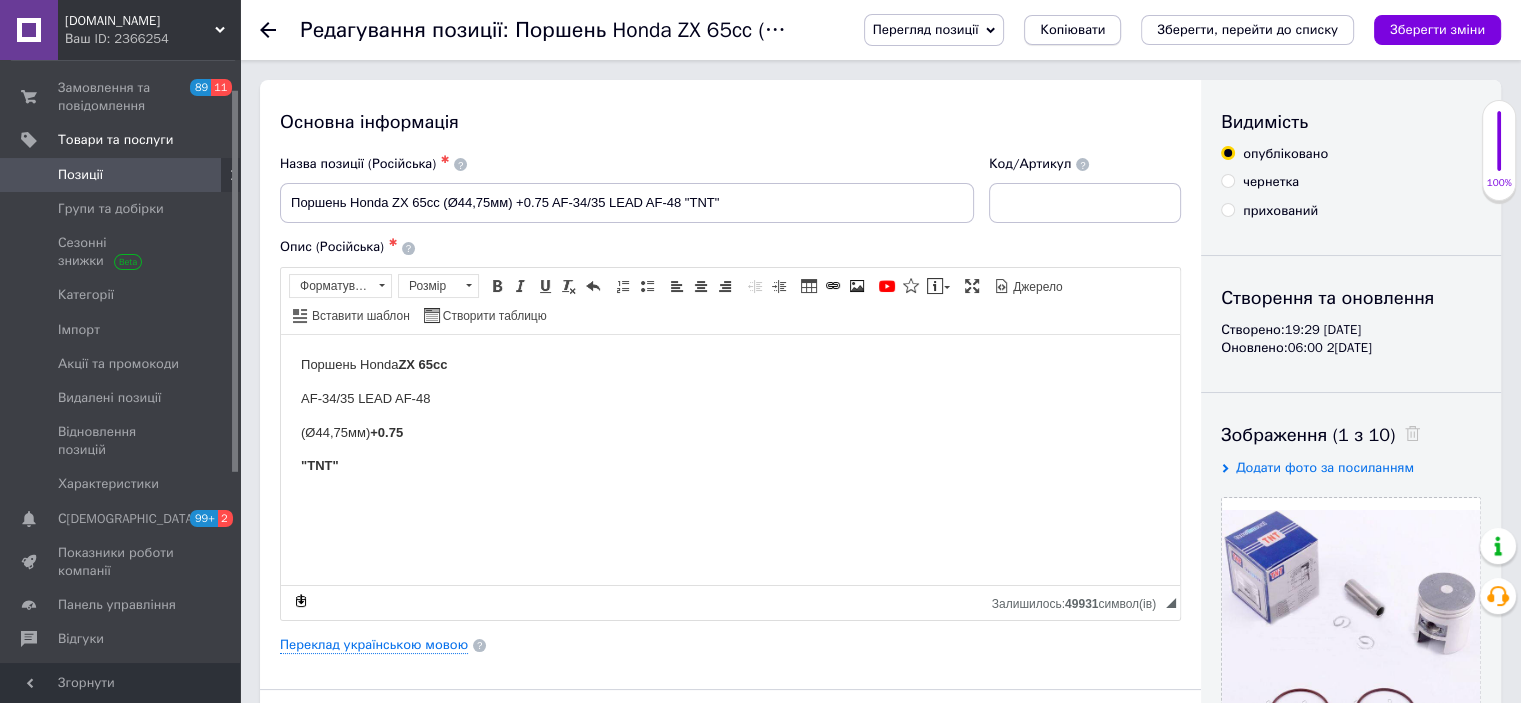 click on "Копіювати" at bounding box center (1072, 30) 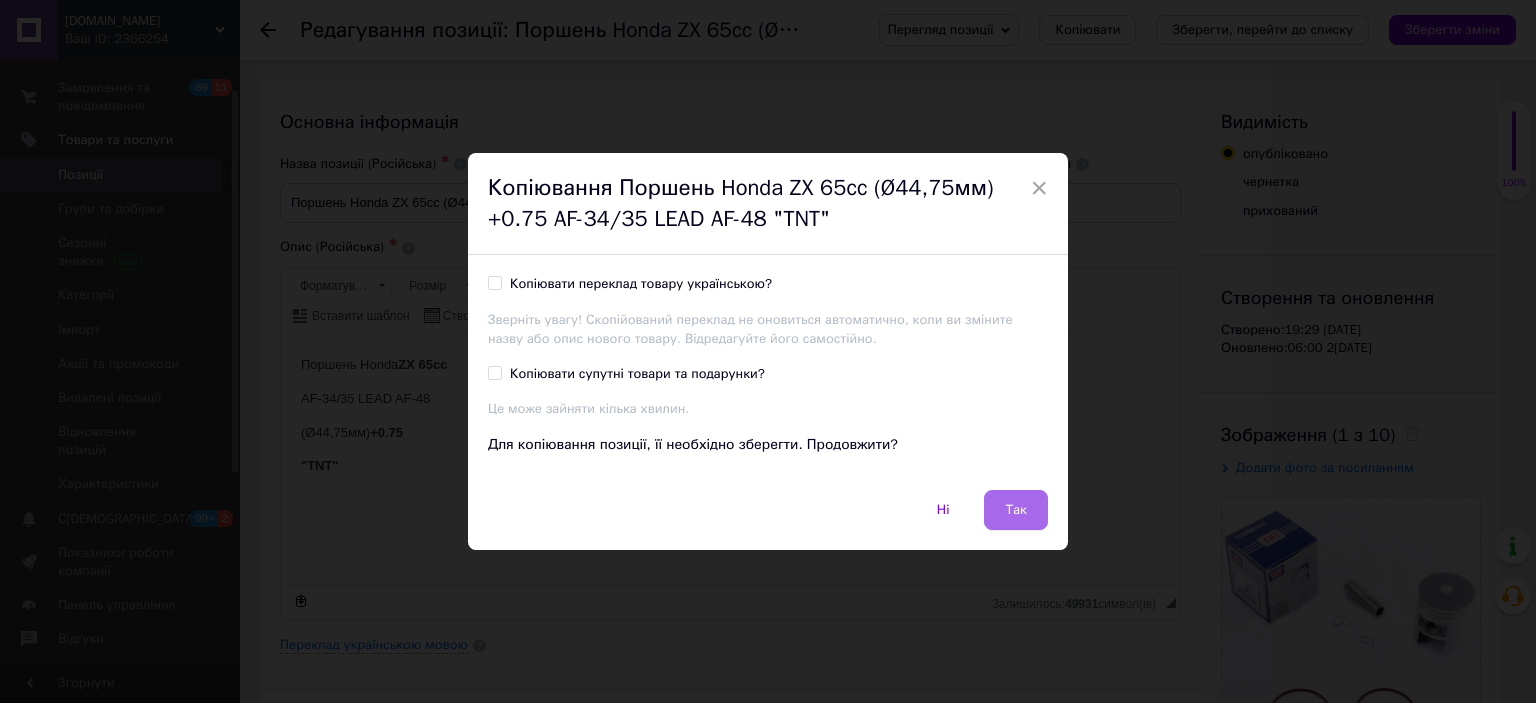 click on "Так" at bounding box center (1016, 510) 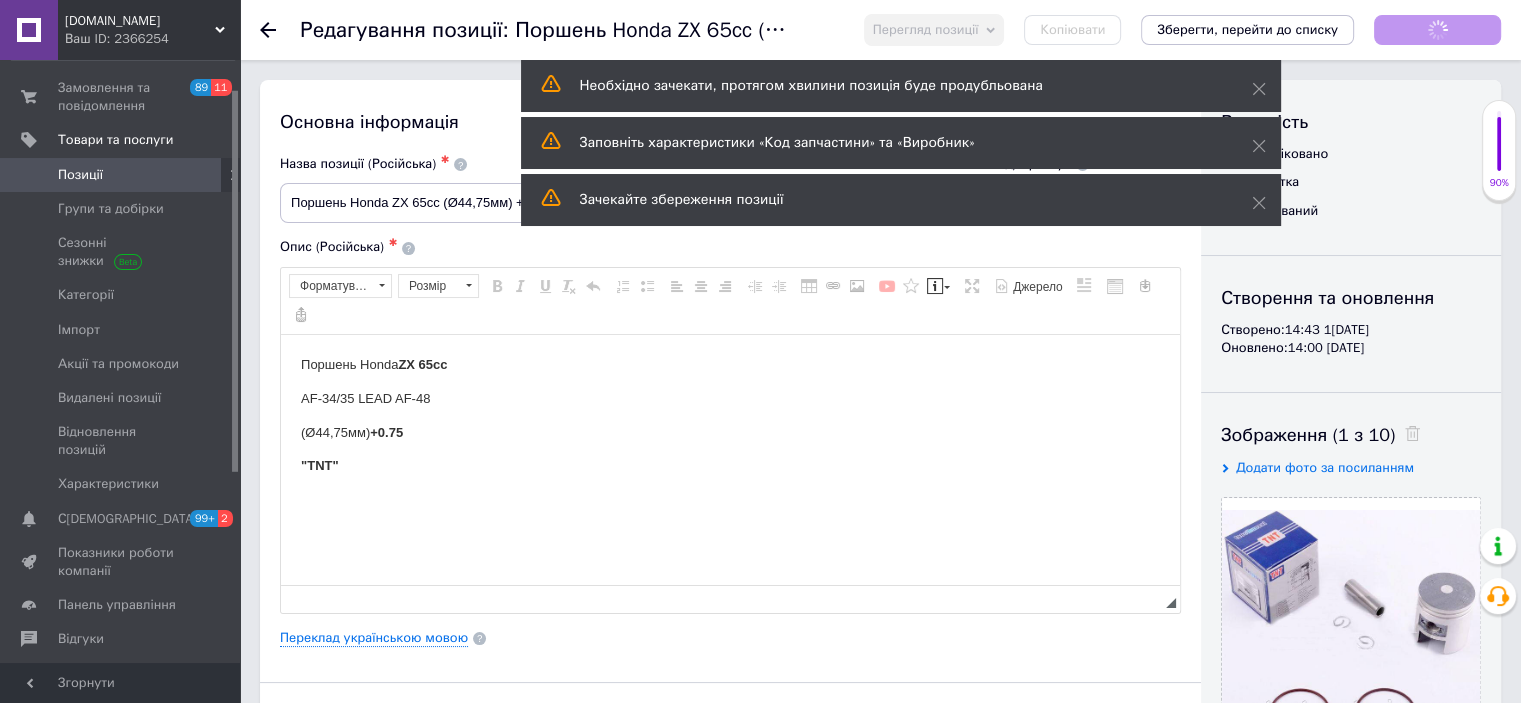 scroll, scrollTop: 0, scrollLeft: 0, axis: both 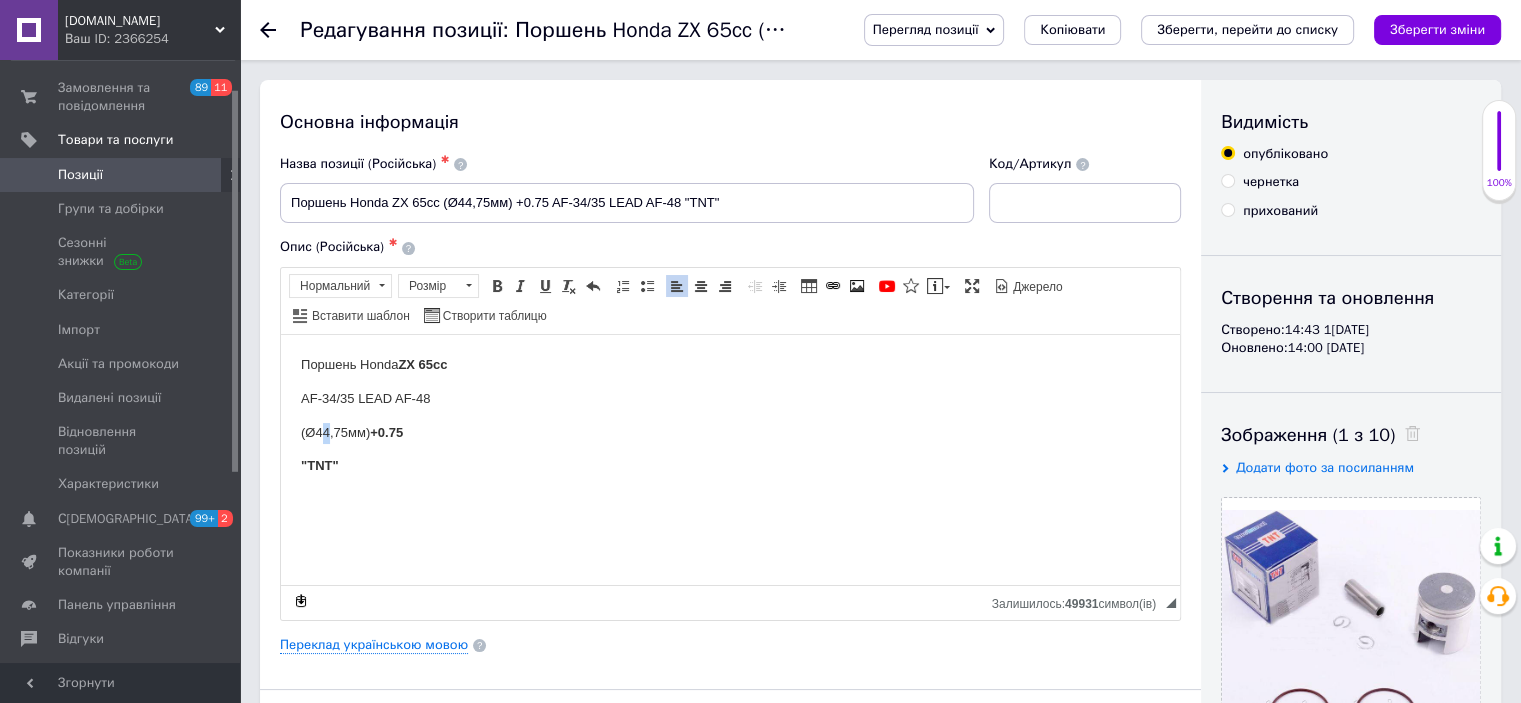 click on "(Ø44,75мм)  +0.75" at bounding box center [730, 432] 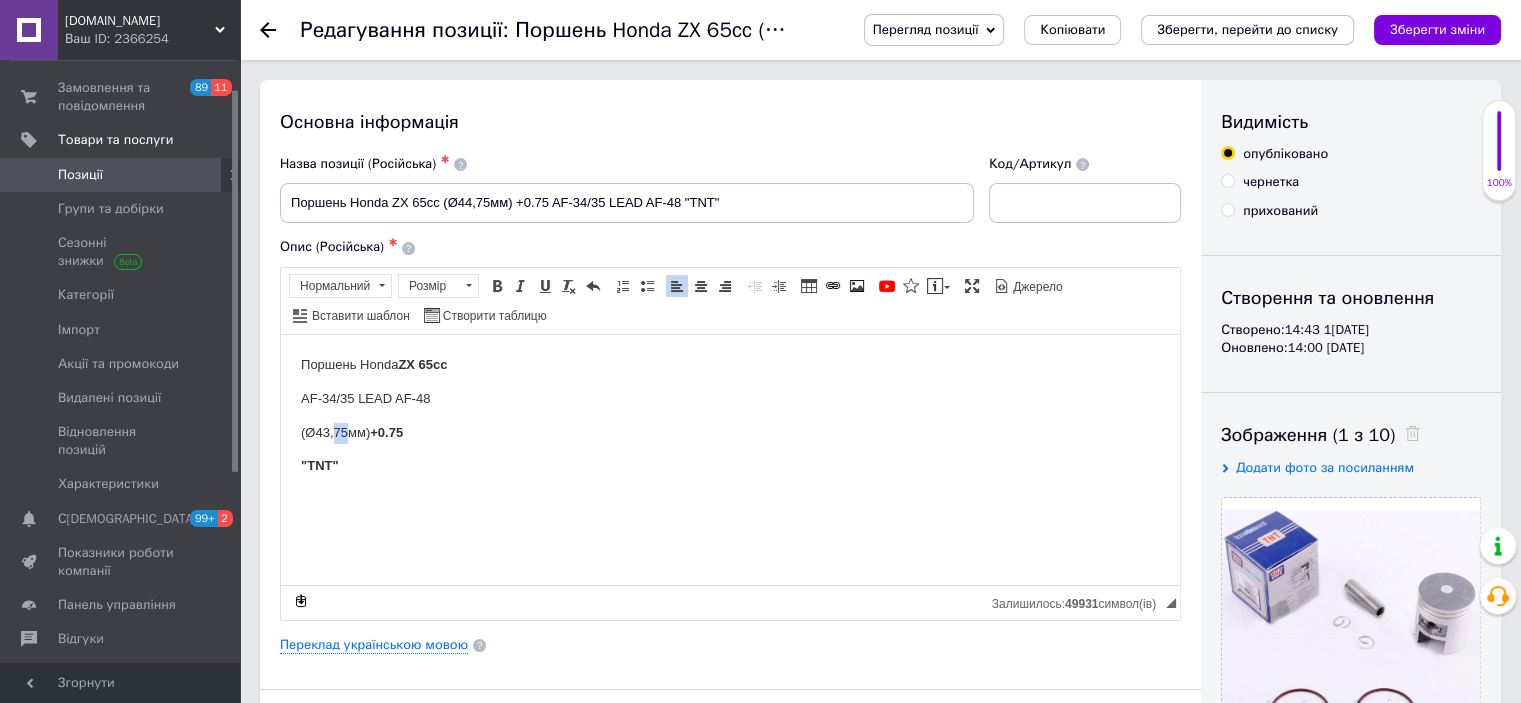 click on "(Ø43,75мм)  +0.75" at bounding box center [730, 432] 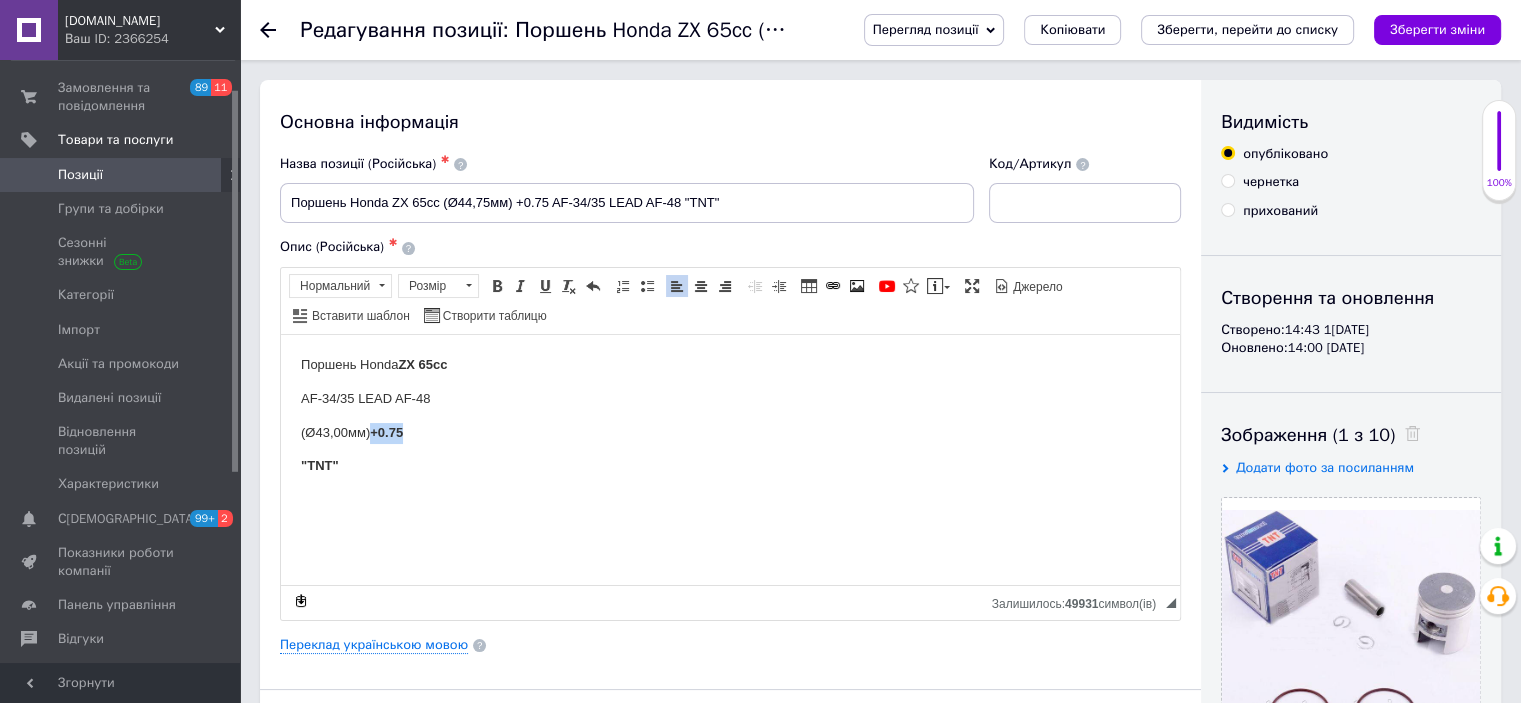 drag, startPoint x: 415, startPoint y: 426, endPoint x: 373, endPoint y: 424, distance: 42.047592 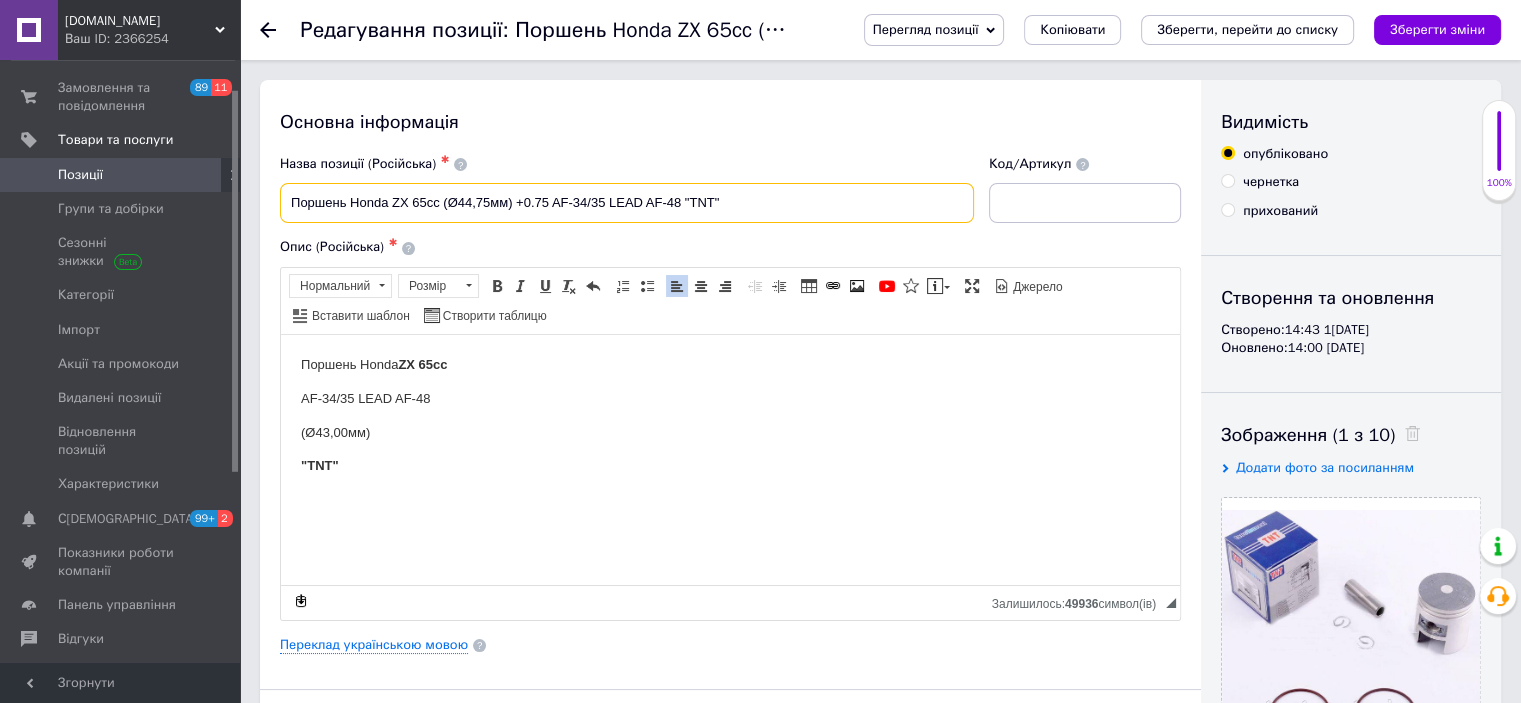 click on "Поршень Honda ZX 65cc (Ø44,75мм) +0.75 AF-34/35 LEAD AF-48 "TNT"" at bounding box center (627, 203) 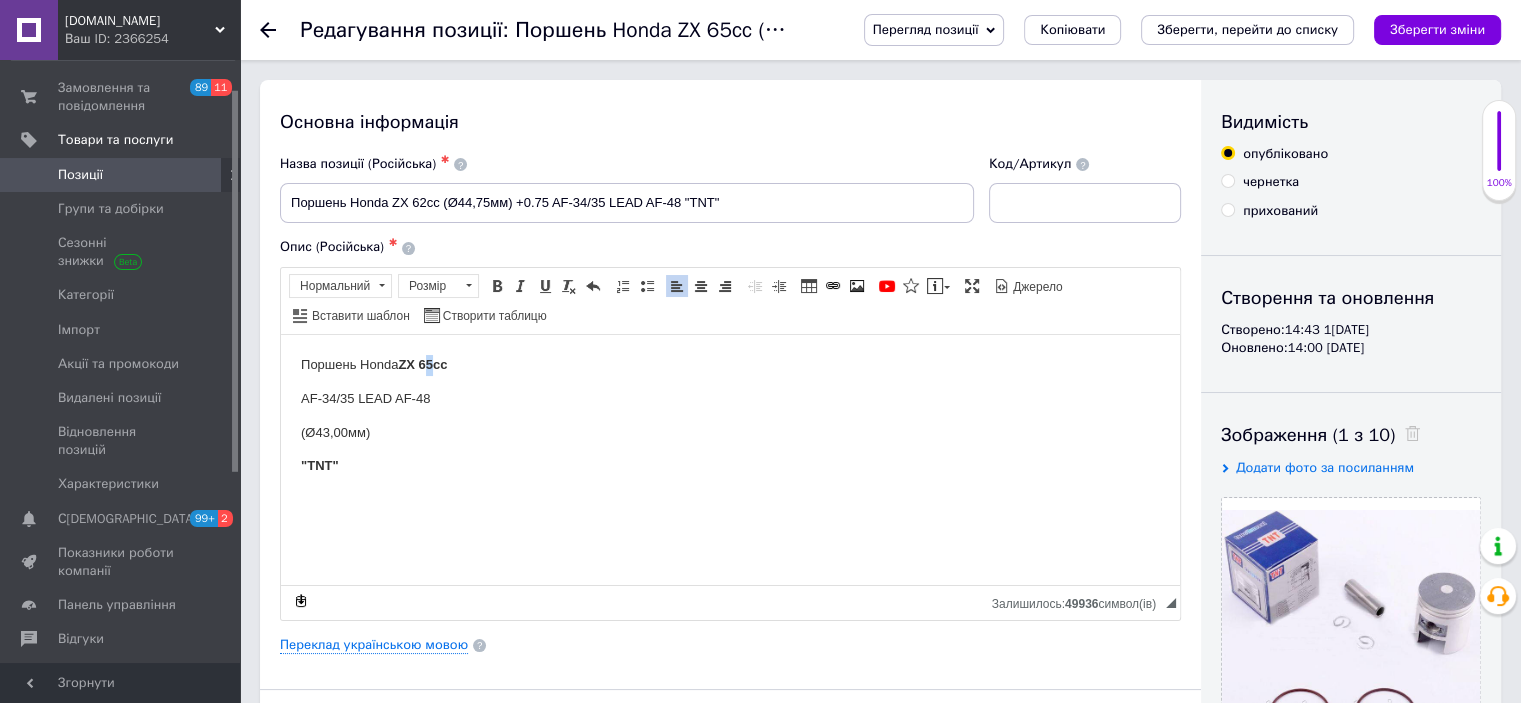 click on "ZX 65cc" at bounding box center [422, 363] 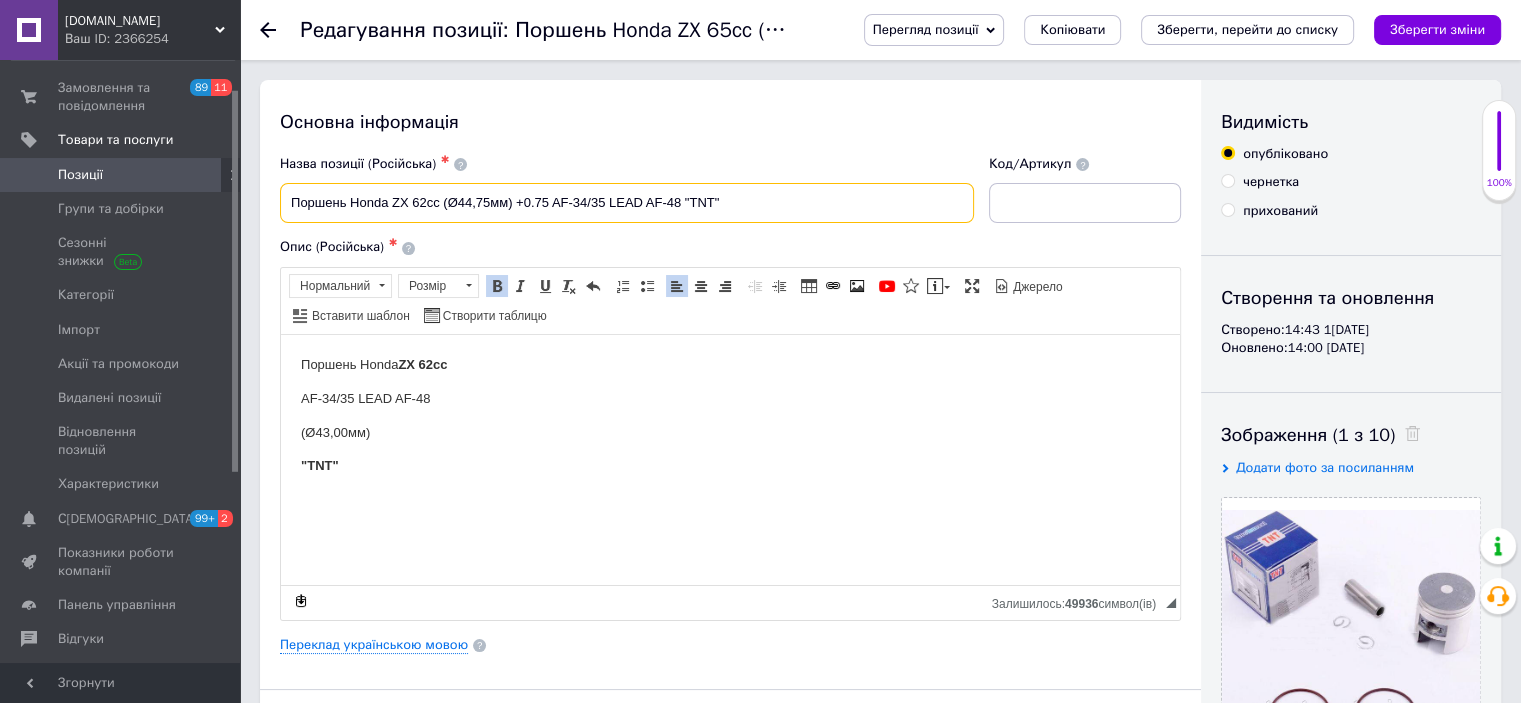 drag, startPoint x: 490, startPoint y: 193, endPoint x: 476, endPoint y: 193, distance: 14 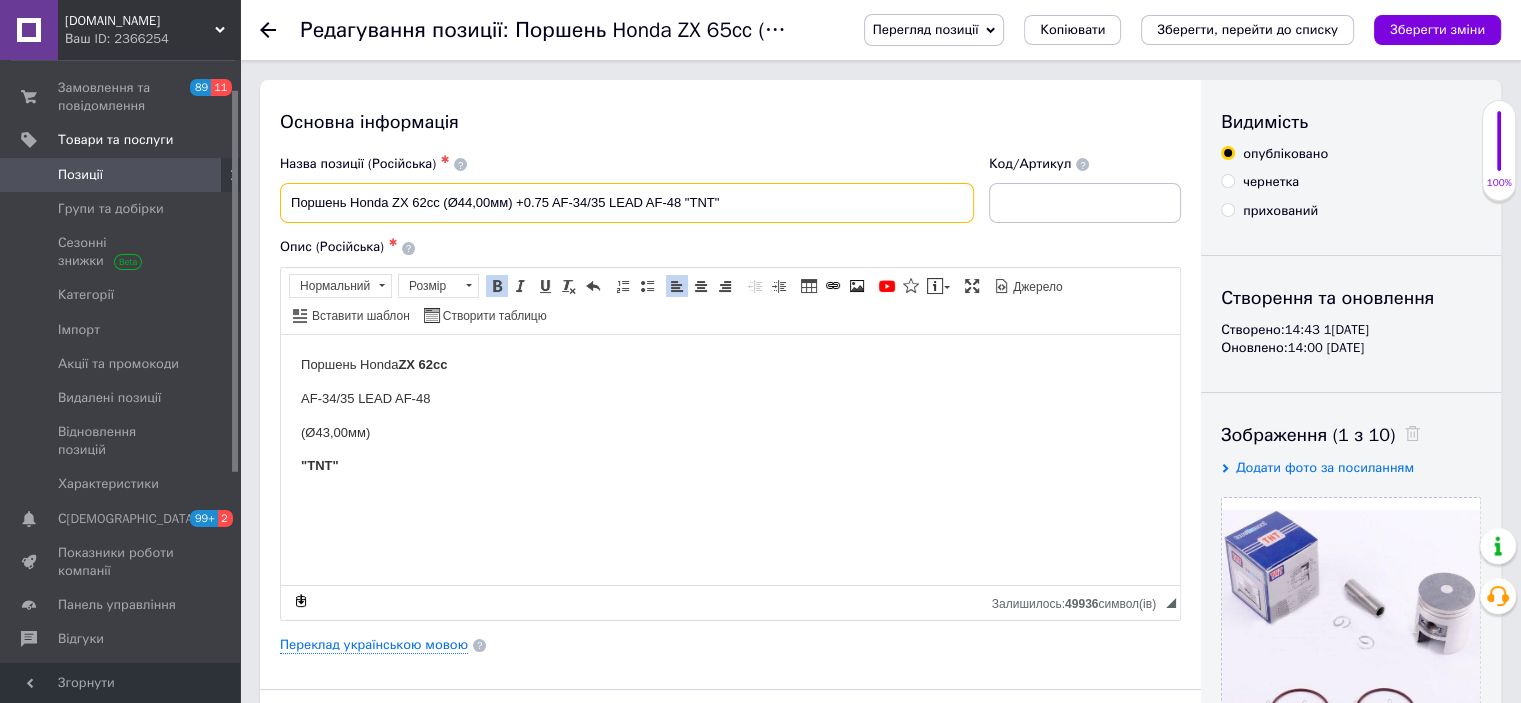 click on "Поршень Honda ZX 62cc (Ø44,00мм) +0.75 AF-34/35 LEAD AF-48 "TNT"" at bounding box center (627, 203) 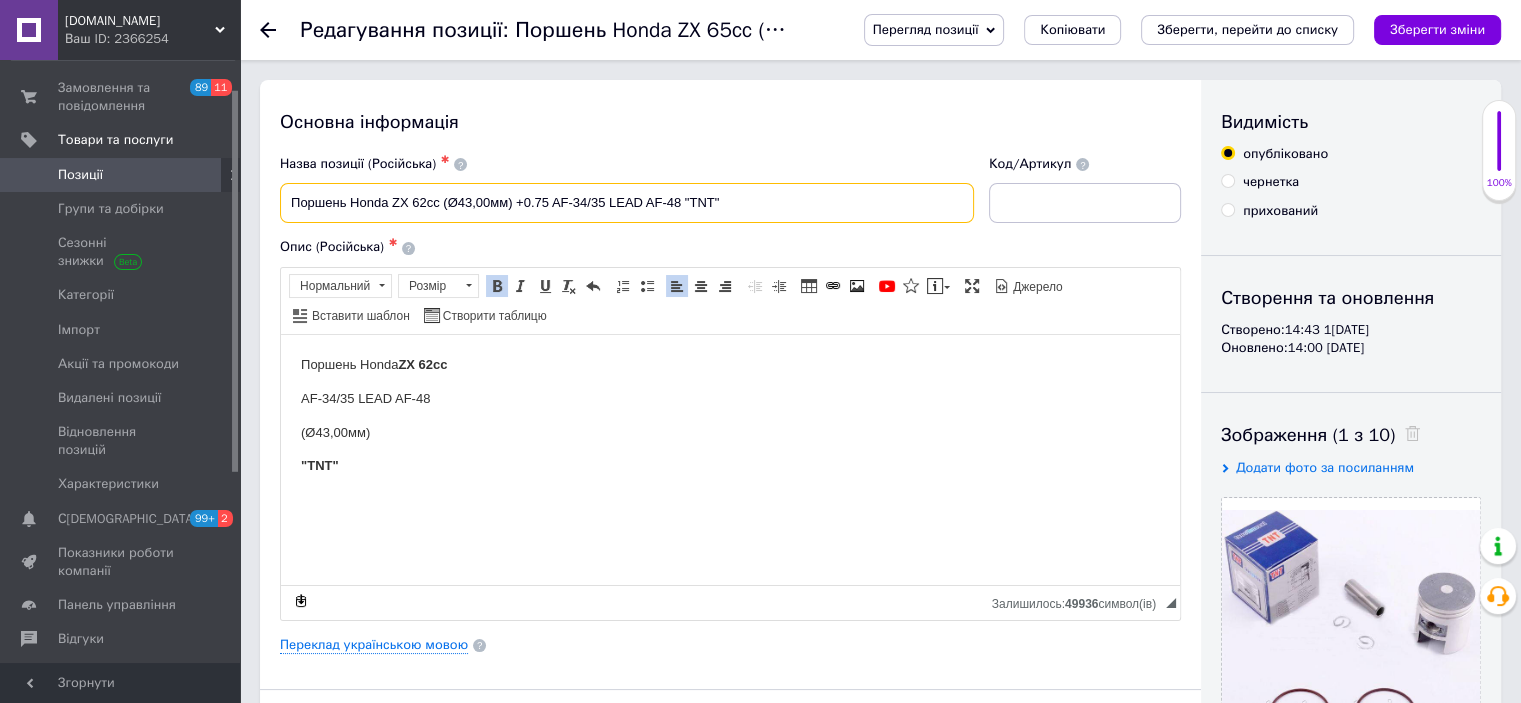 drag, startPoint x: 548, startPoint y: 195, endPoint x: 519, endPoint y: 200, distance: 29.427877 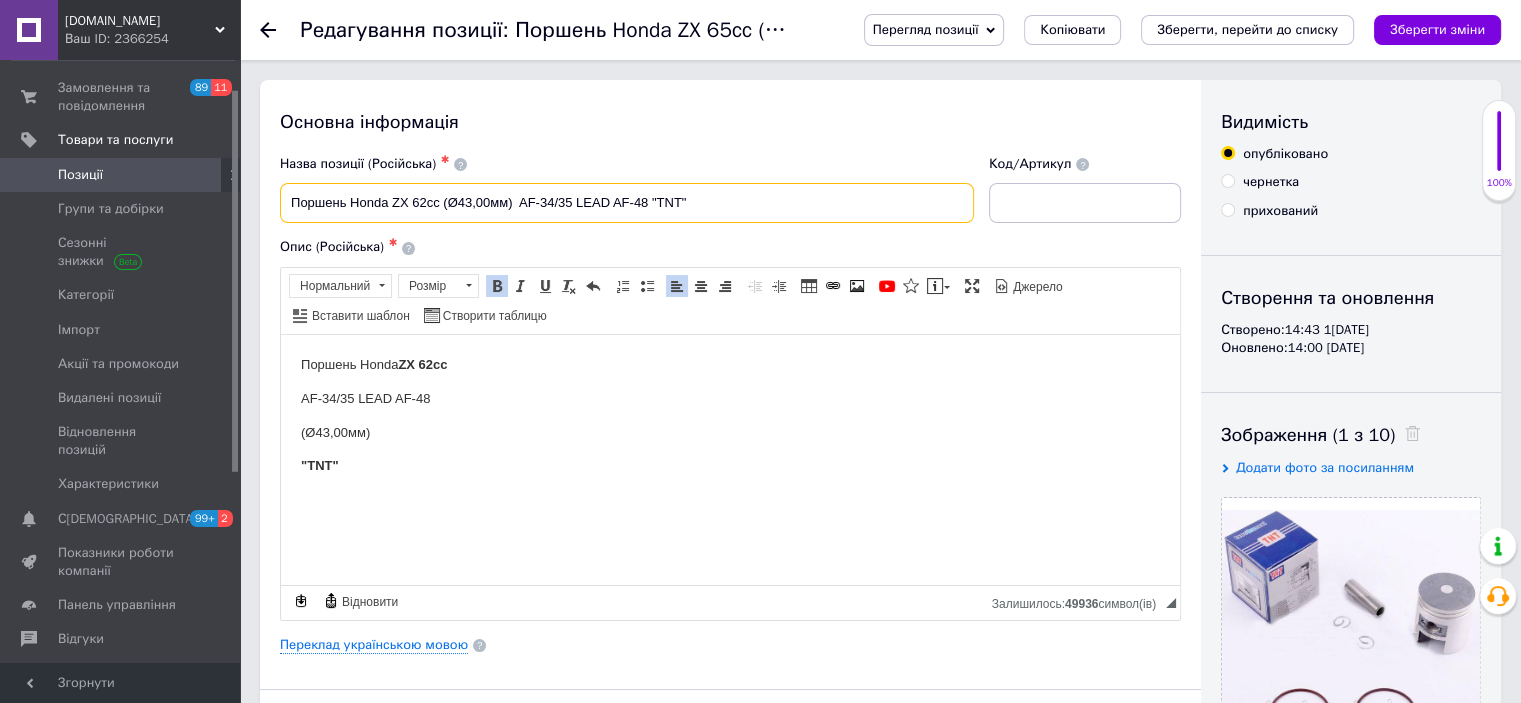 drag, startPoint x: 680, startPoint y: 203, endPoint x: 659, endPoint y: 205, distance: 21.095022 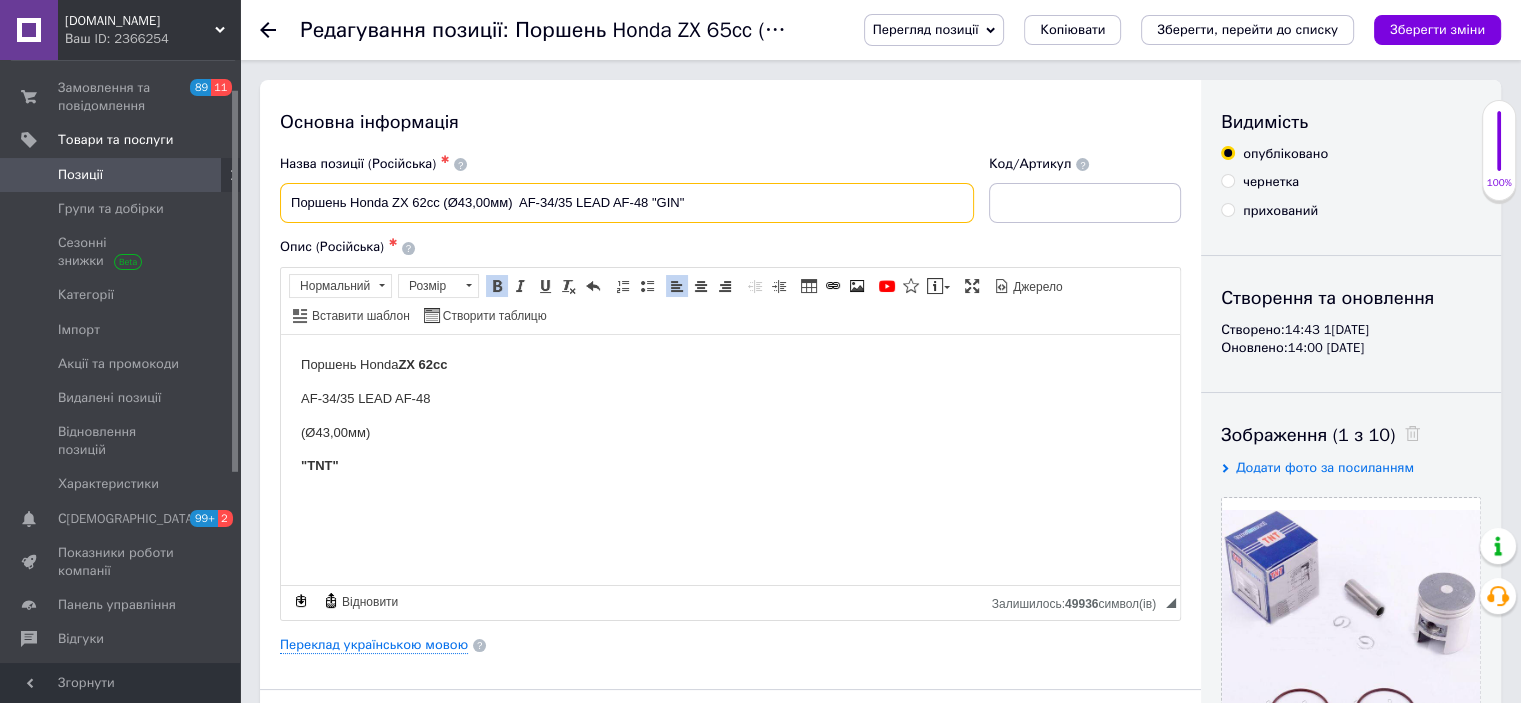 drag, startPoint x: 697, startPoint y: 200, endPoint x: 653, endPoint y: 195, distance: 44.28318 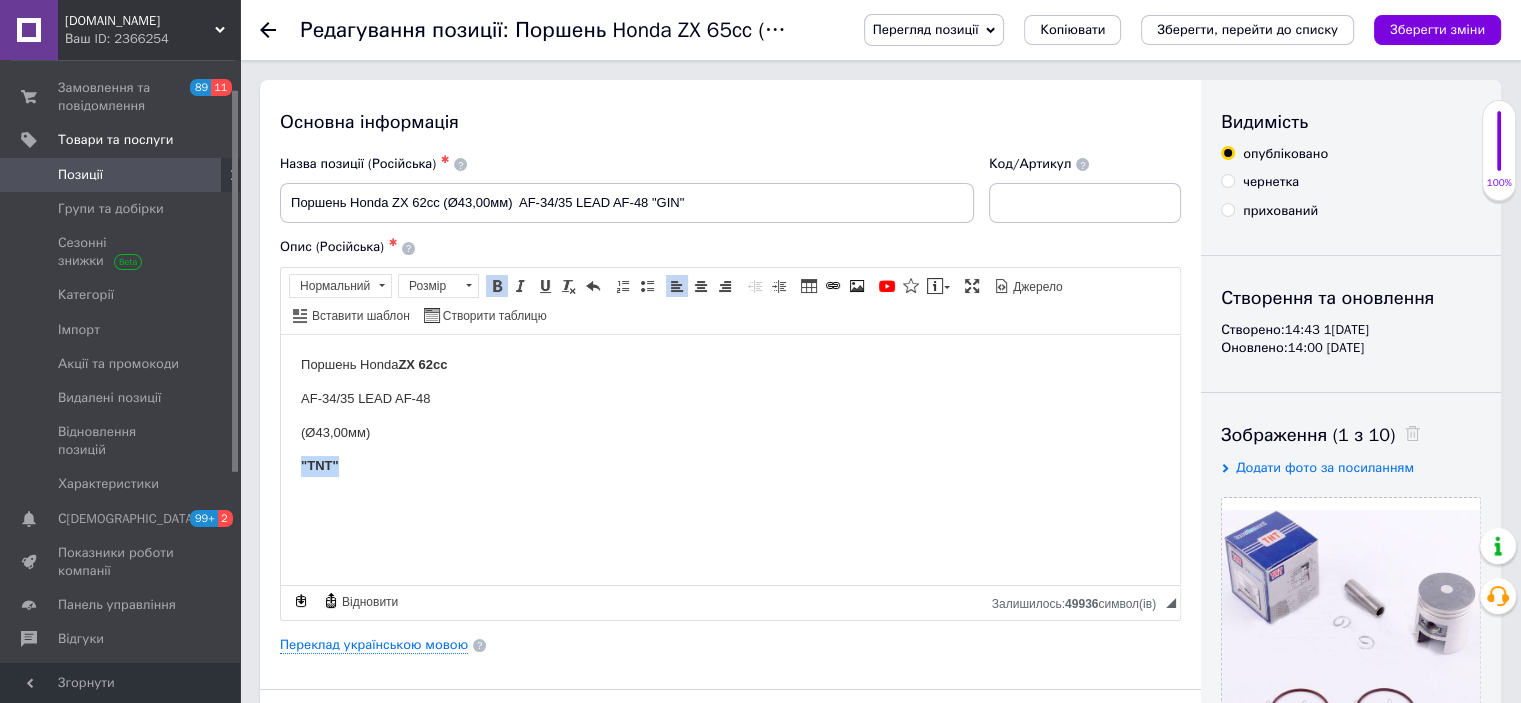 drag, startPoint x: 317, startPoint y: 473, endPoint x: 289, endPoint y: 473, distance: 28 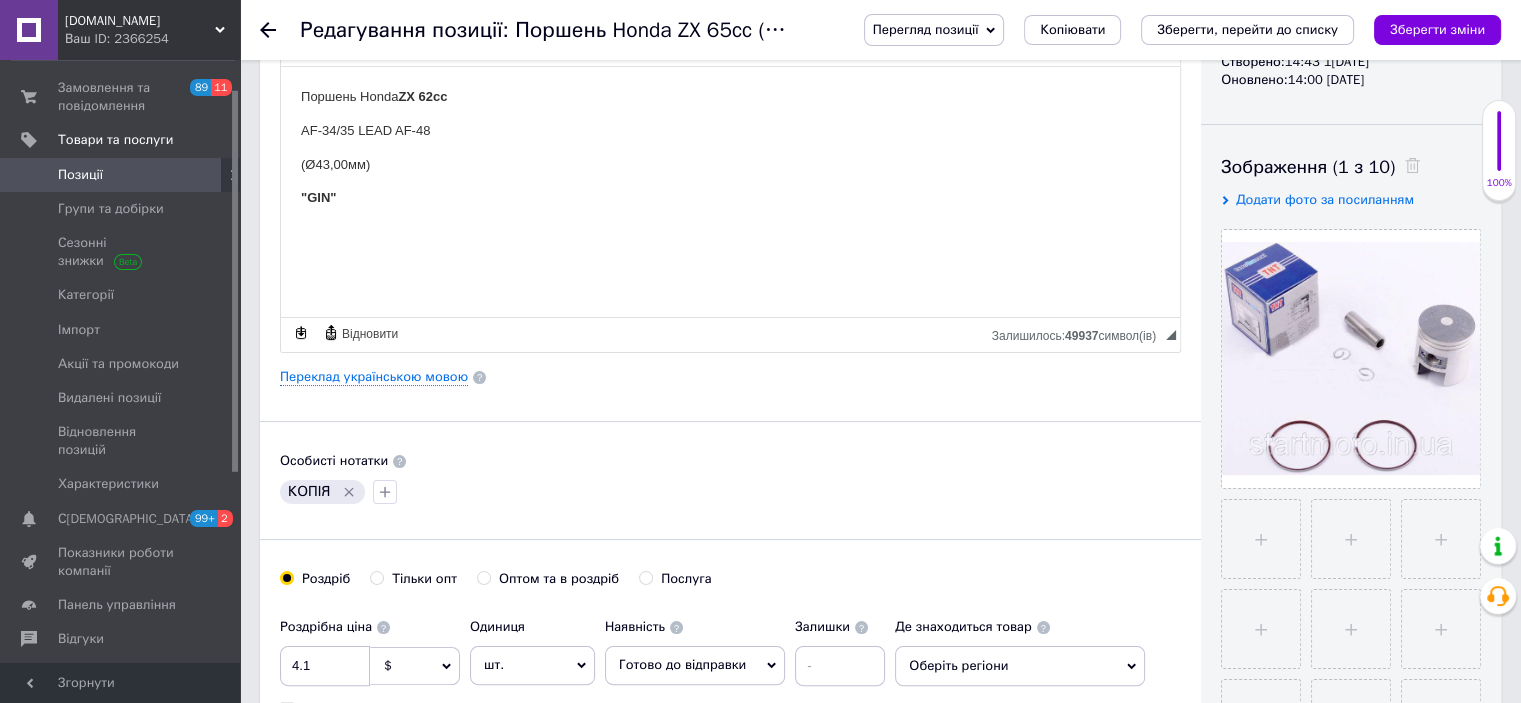 scroll, scrollTop: 300, scrollLeft: 0, axis: vertical 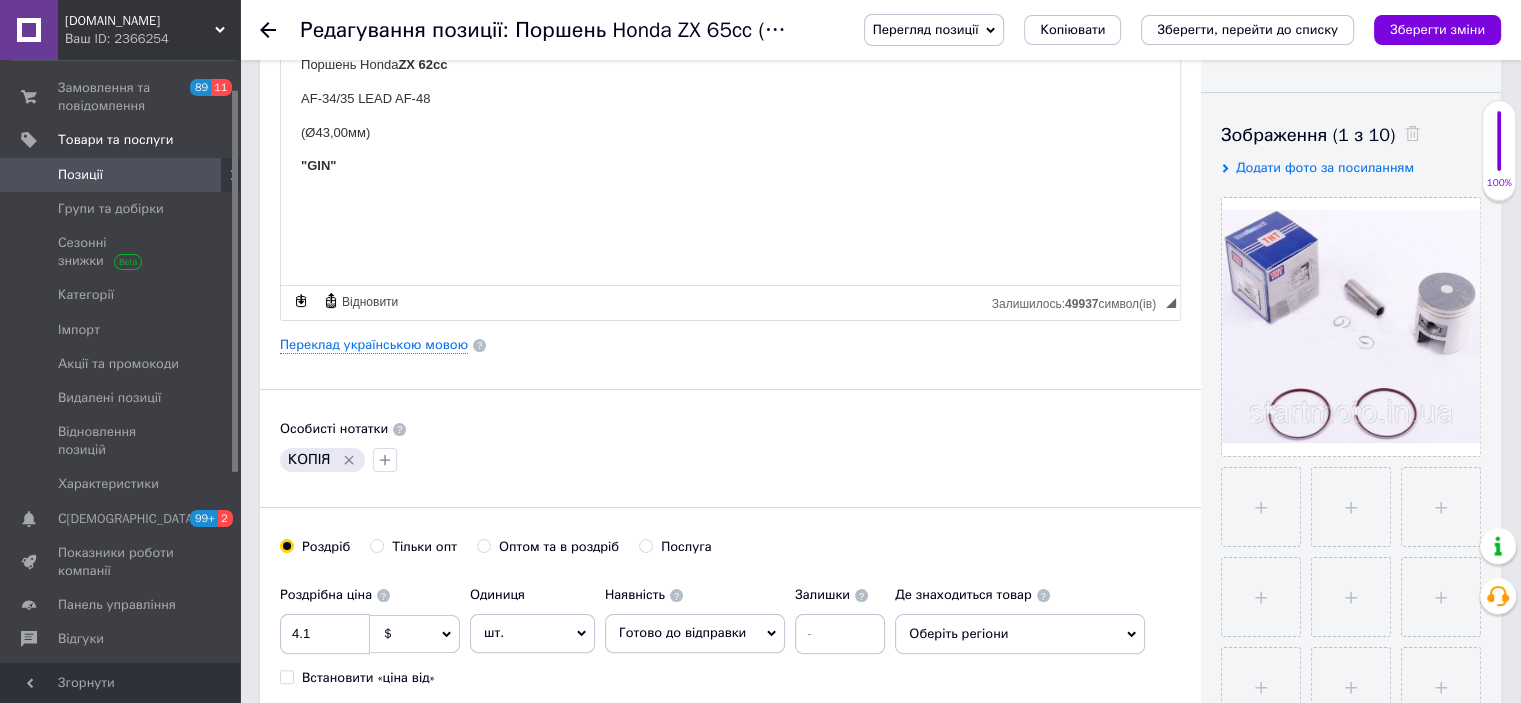 click 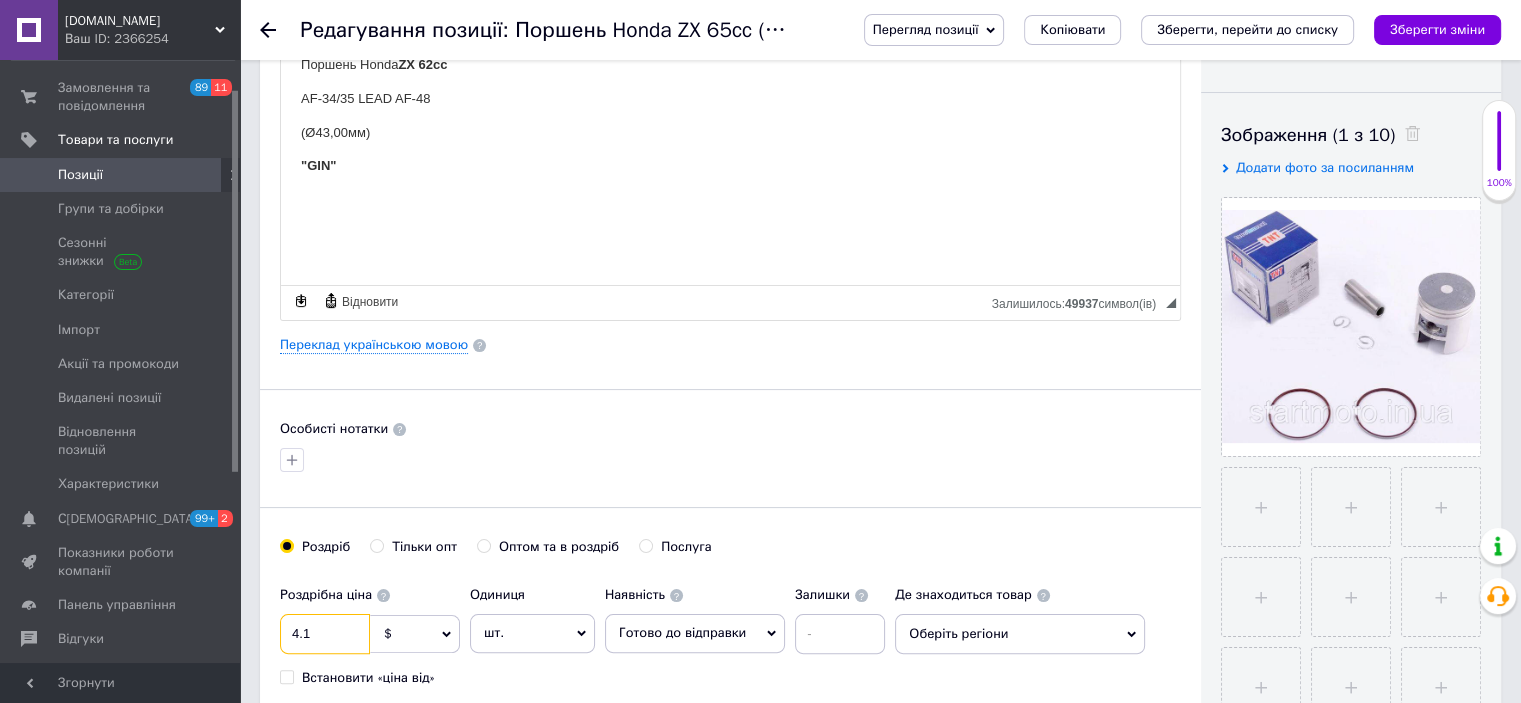 click on "4.1" at bounding box center (325, 634) 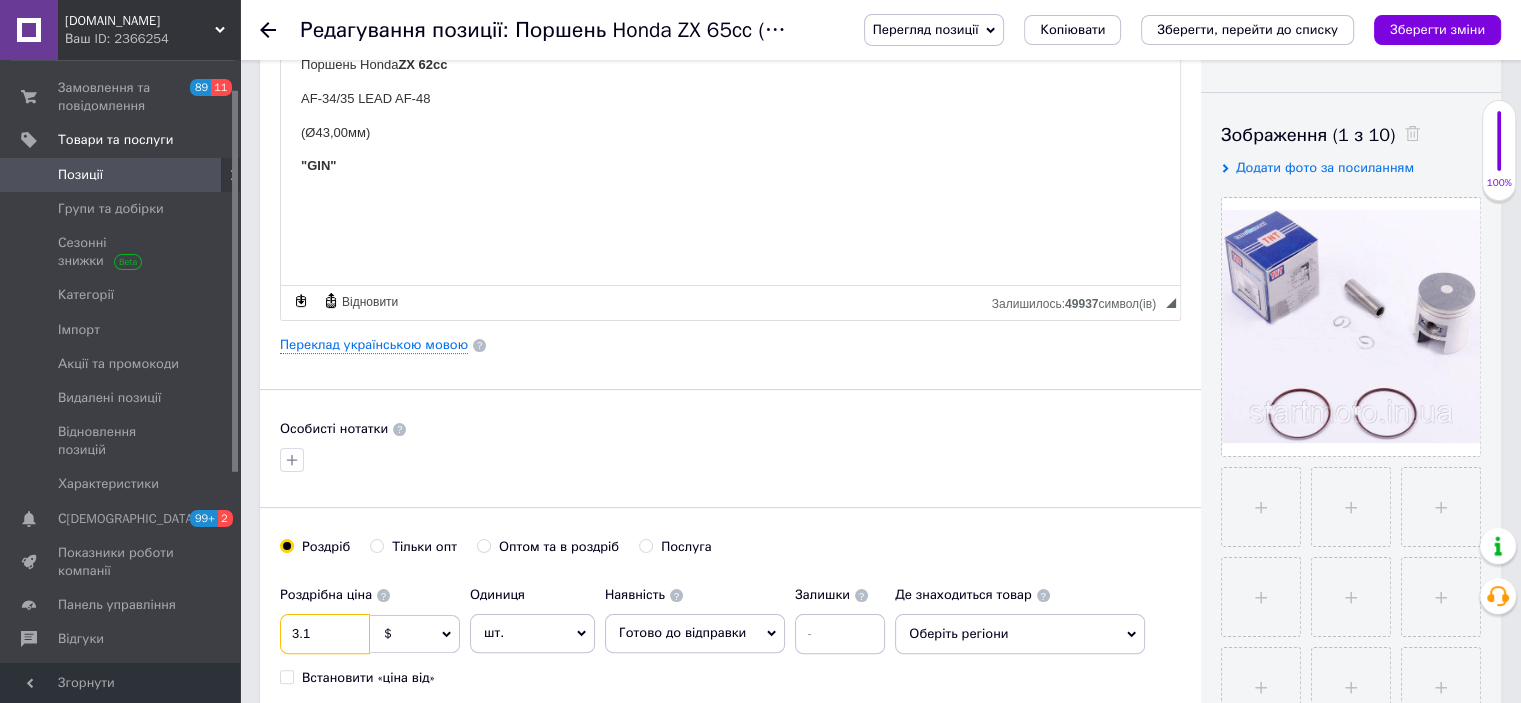 click on "3.1" at bounding box center [325, 634] 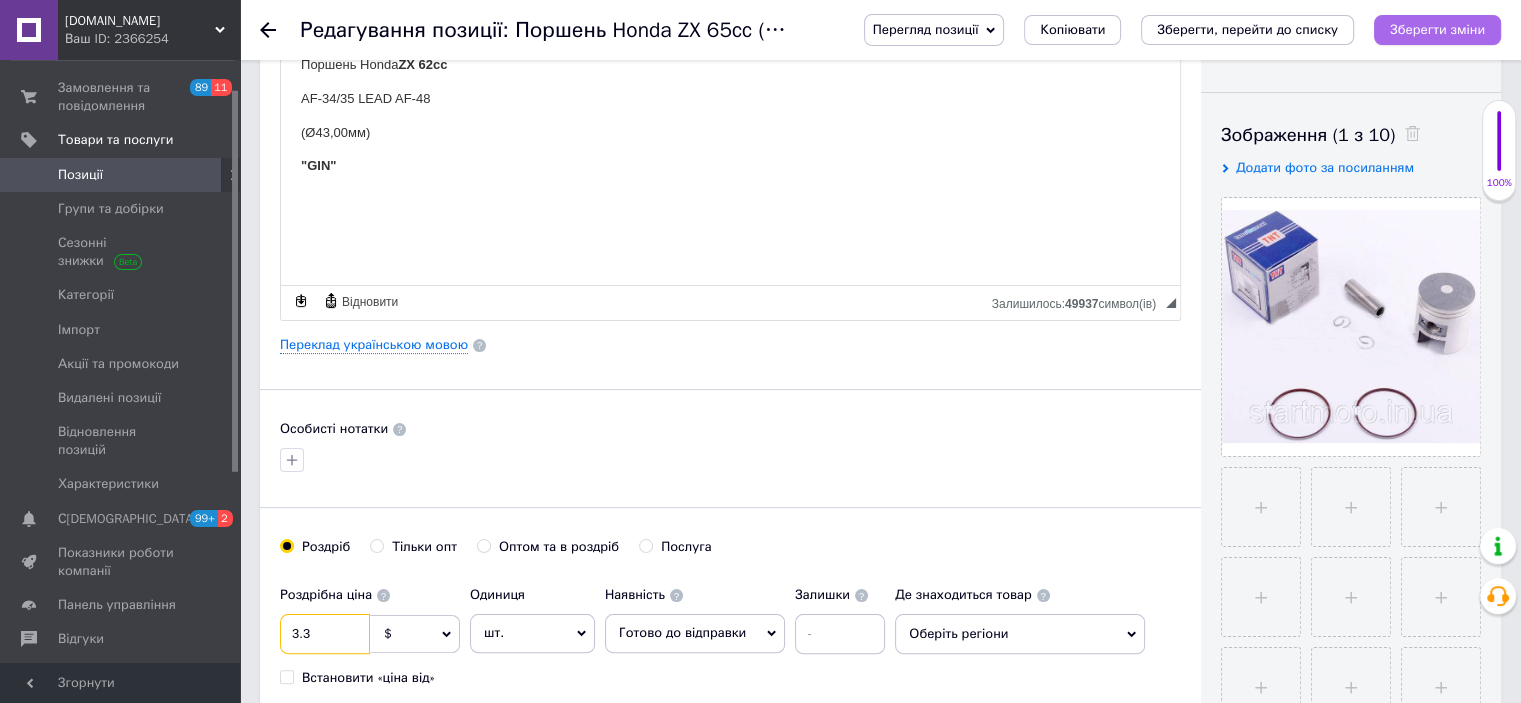 type on "3.3" 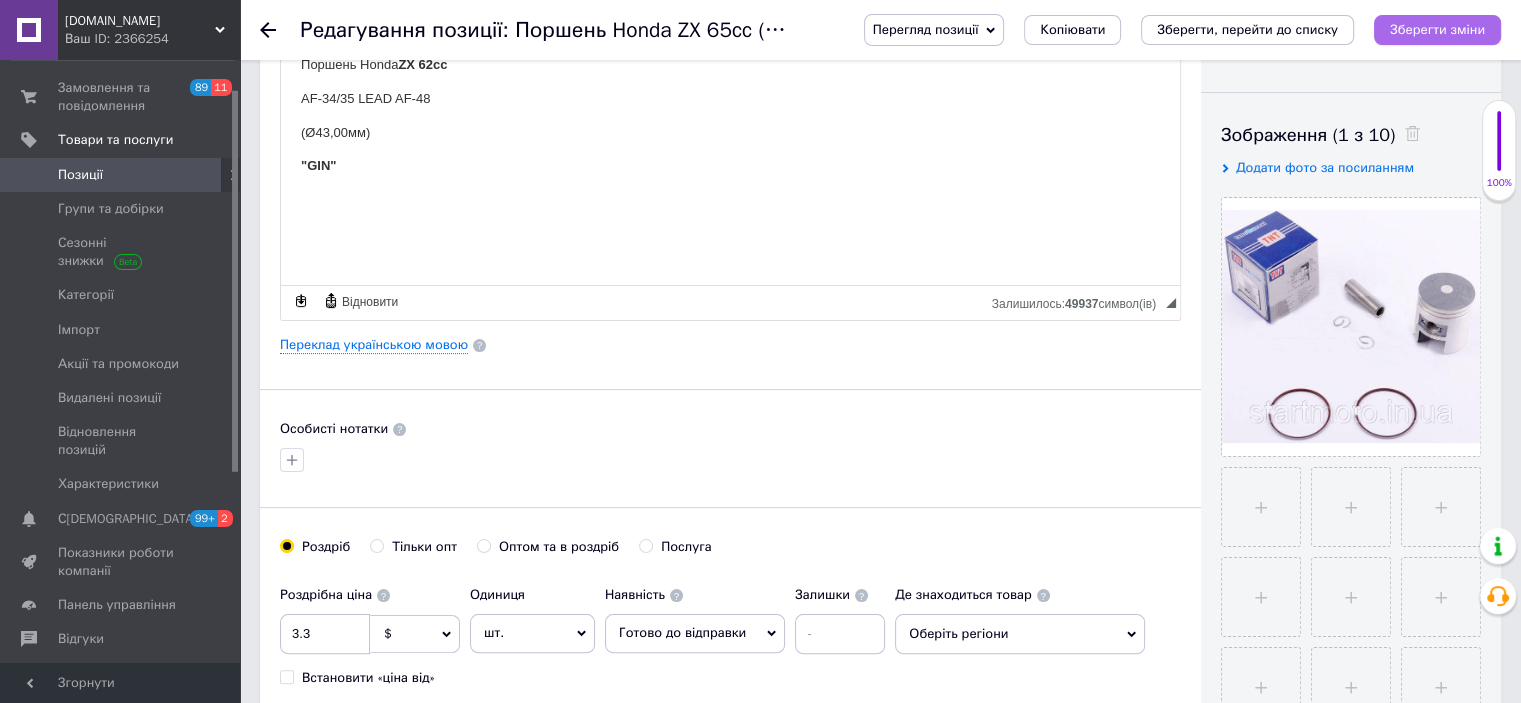 click on "Зберегти зміни" at bounding box center [1437, 29] 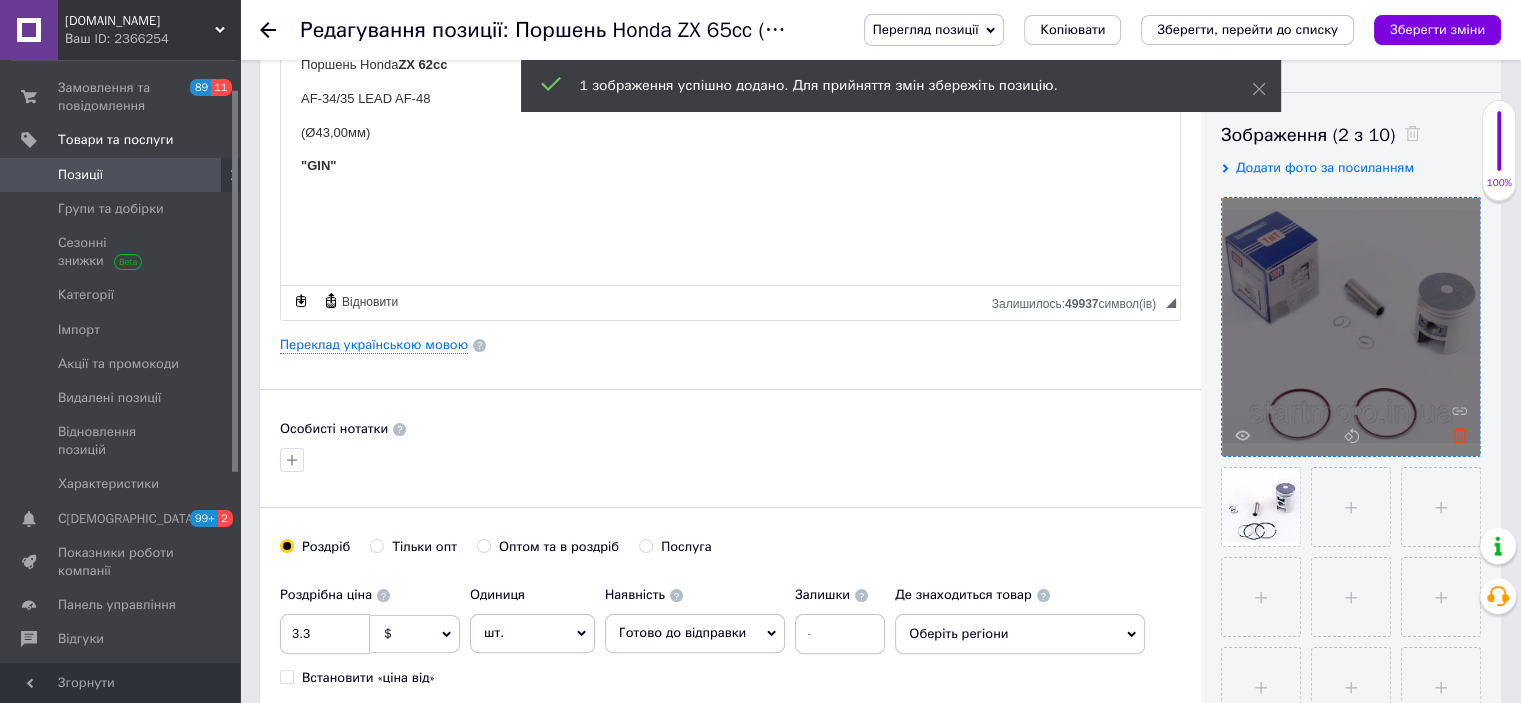 click 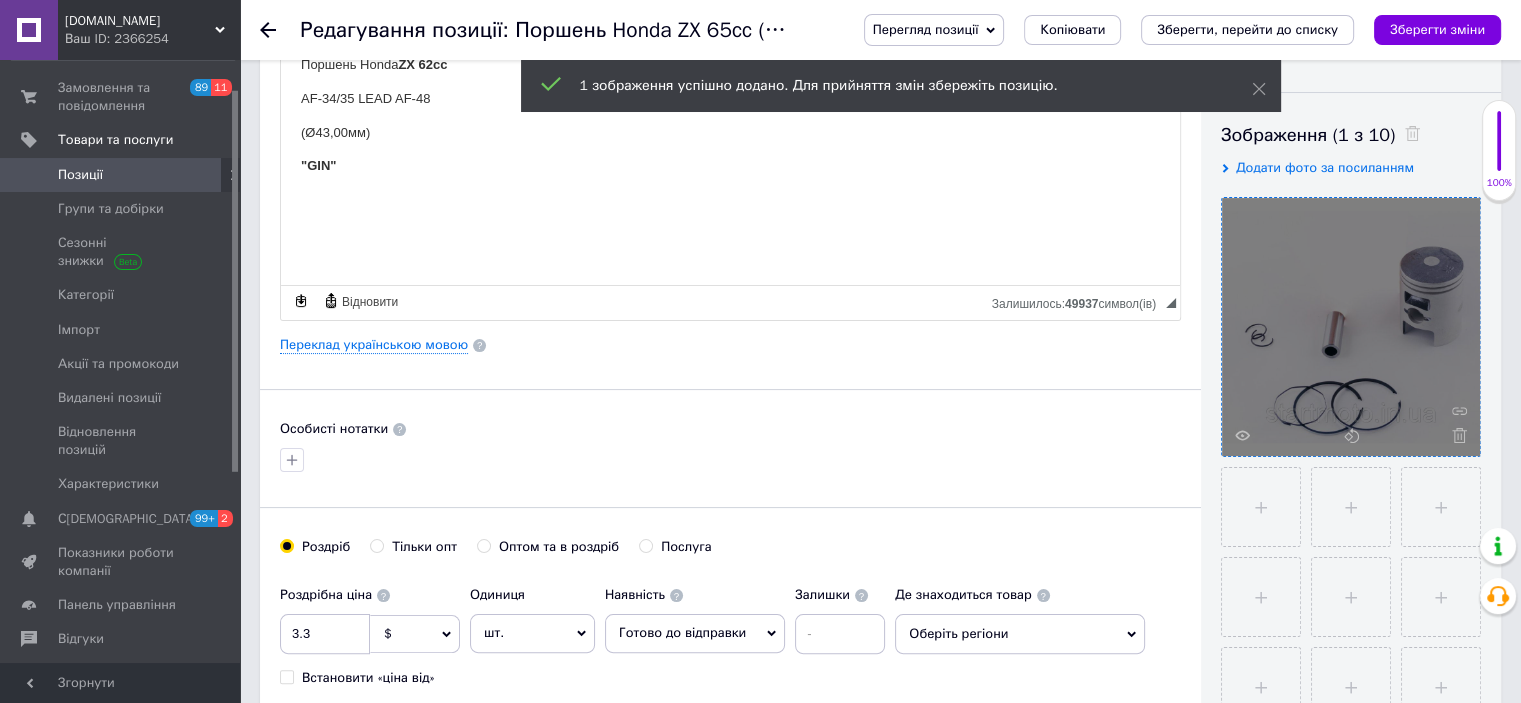 drag, startPoint x: 1426, startPoint y: 24, endPoint x: 1409, endPoint y: 49, distance: 30.232433 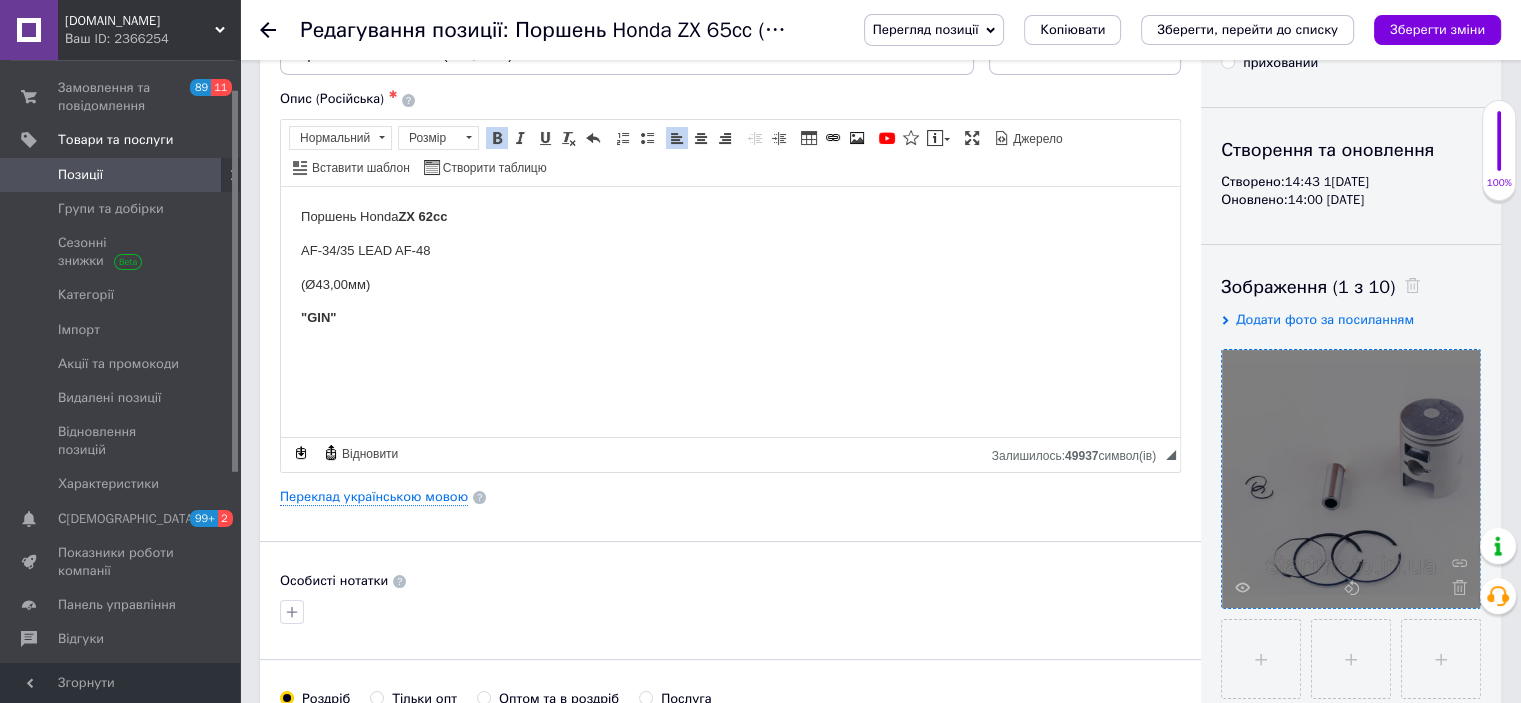 scroll, scrollTop: 0, scrollLeft: 0, axis: both 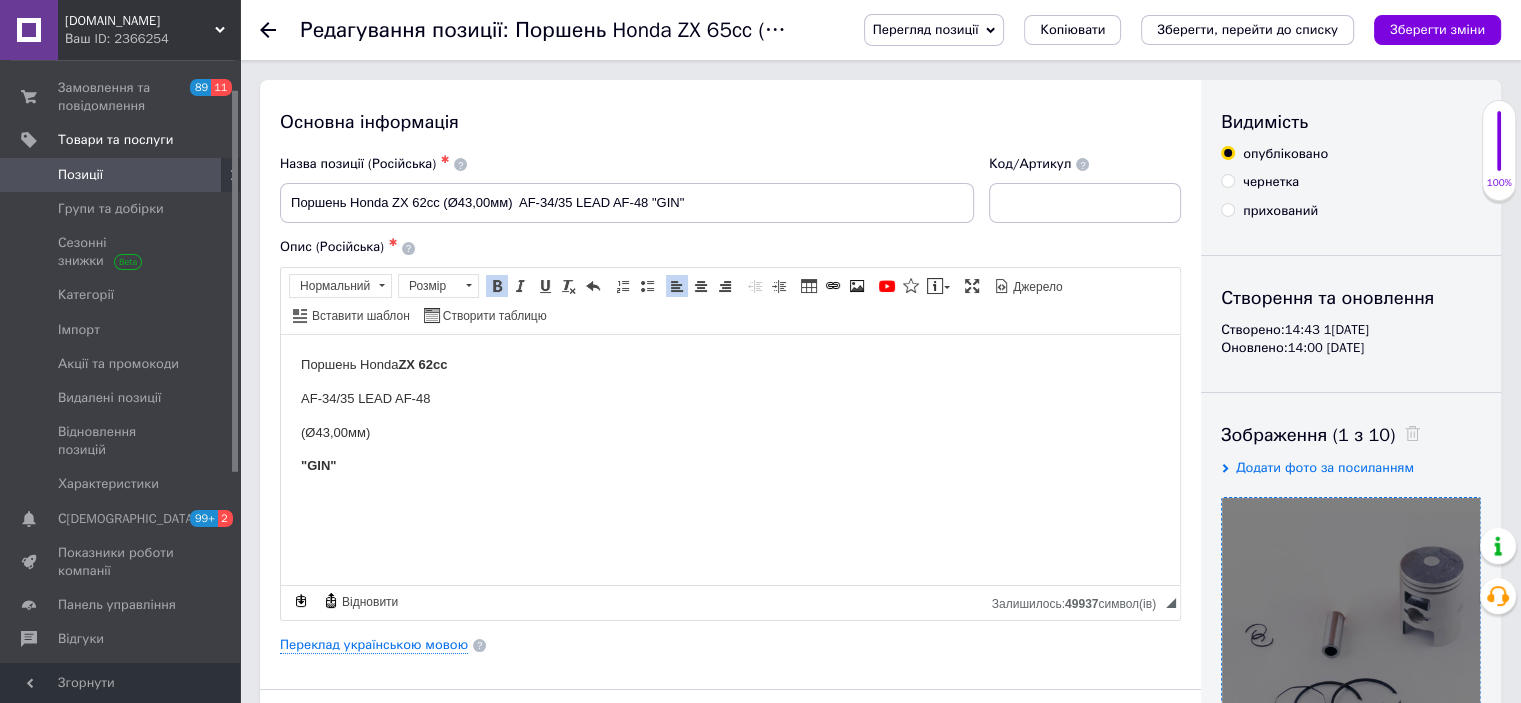 click on "Позиції" at bounding box center (80, 175) 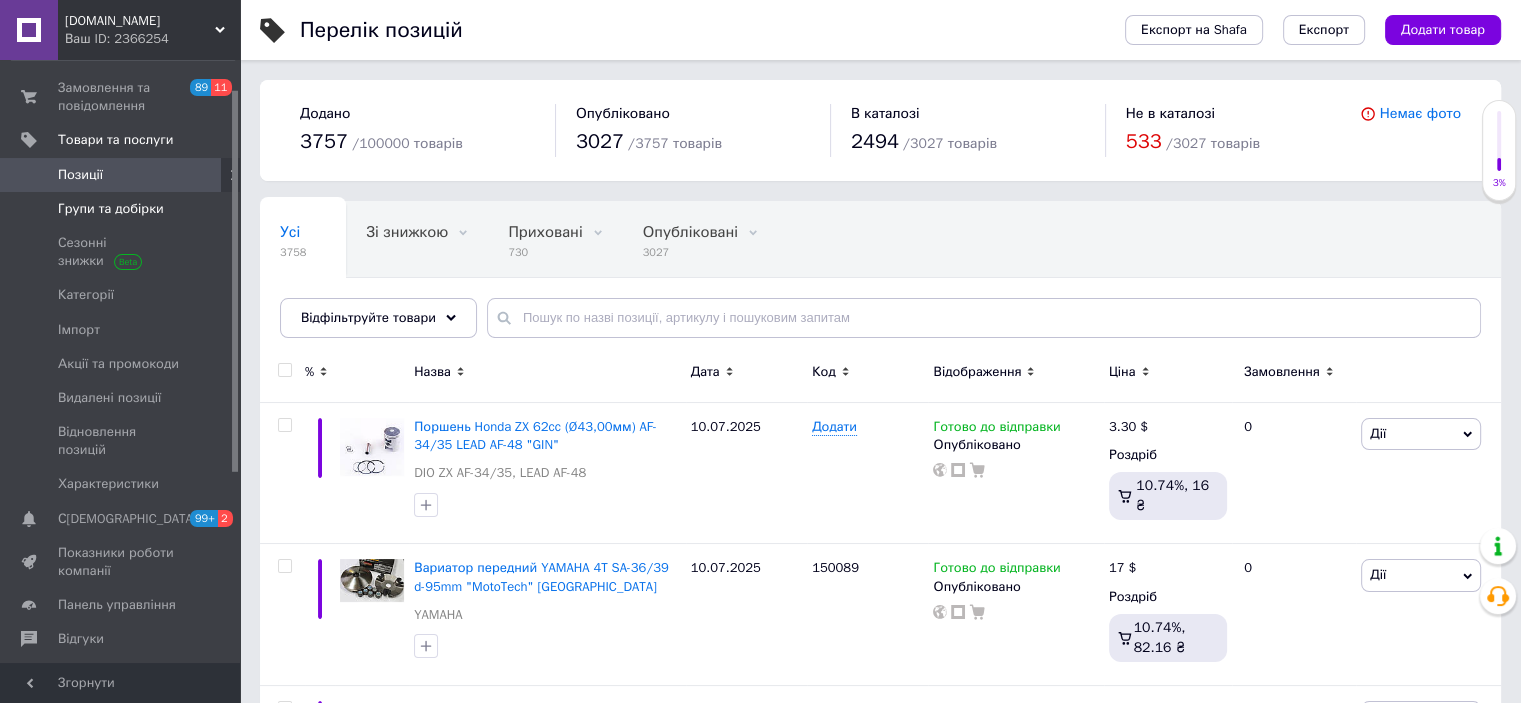 click on "Групи та добірки" at bounding box center [111, 209] 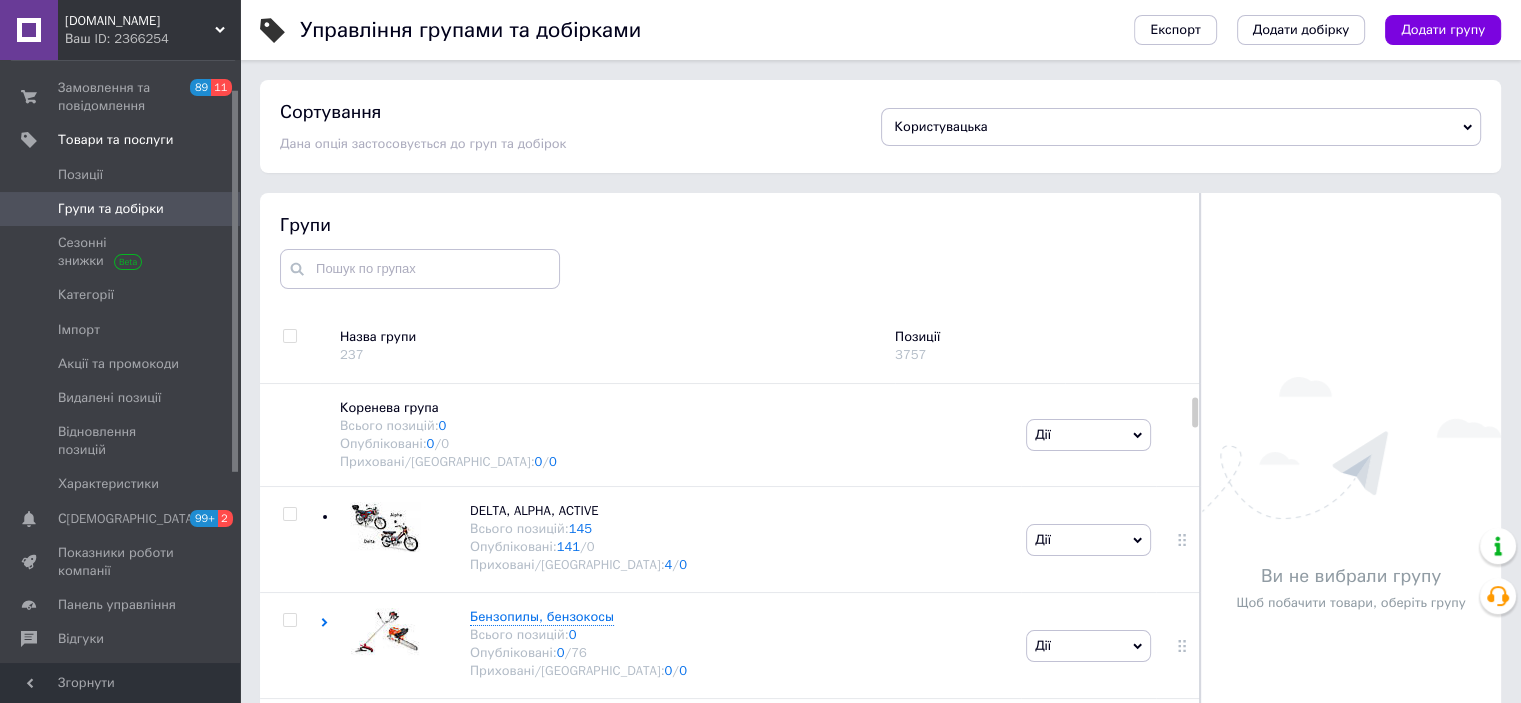 scroll, scrollTop: 113, scrollLeft: 0, axis: vertical 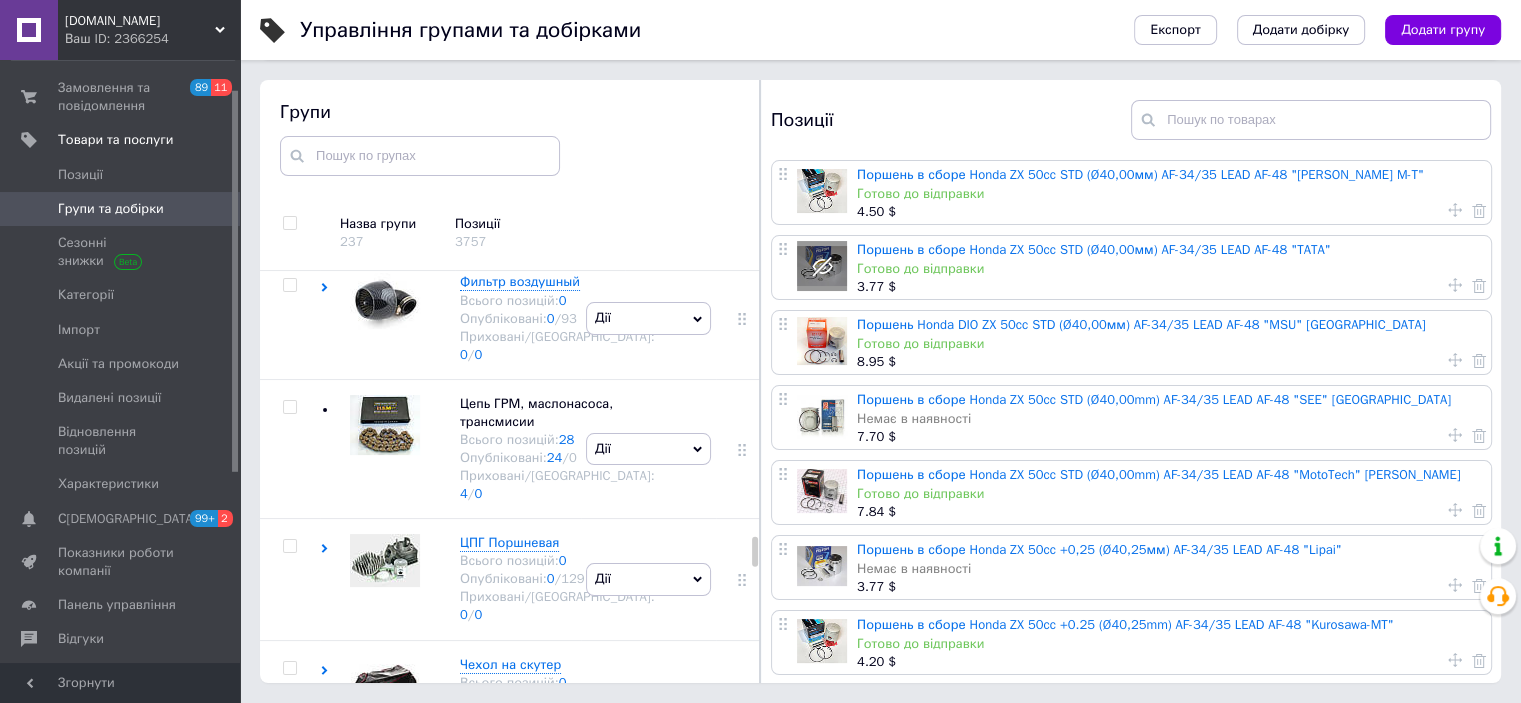 click at bounding box center (385, -2172) 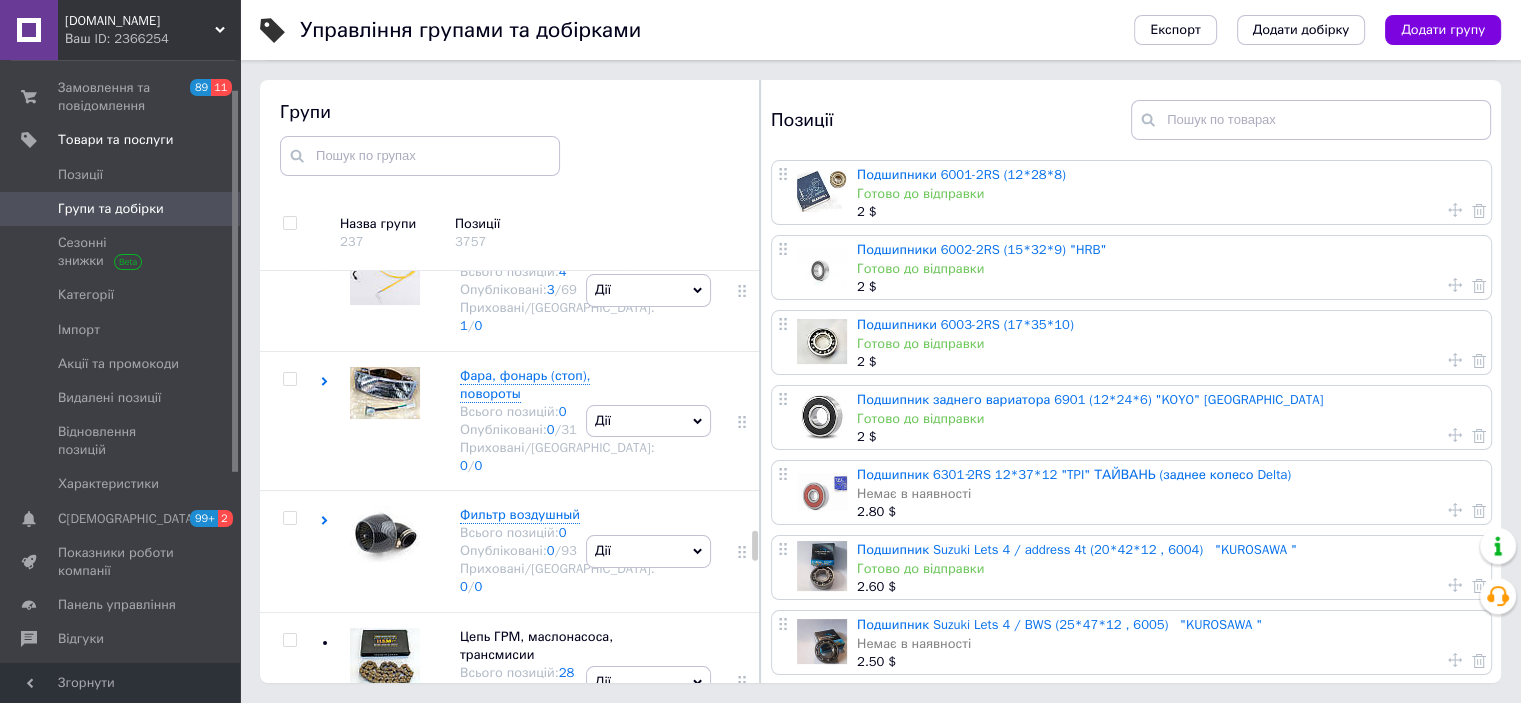 scroll, scrollTop: 9380, scrollLeft: 0, axis: vertical 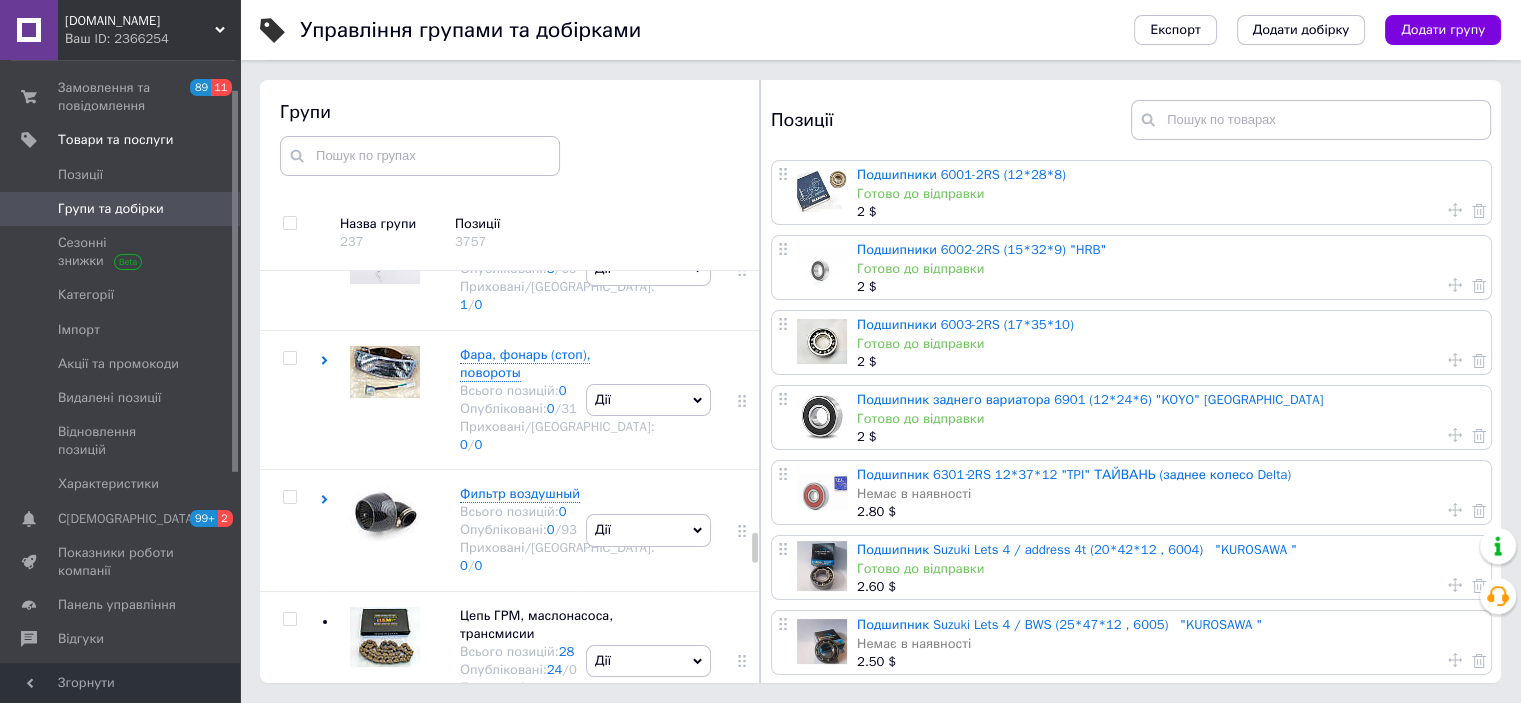 click at bounding box center [380, -2197] 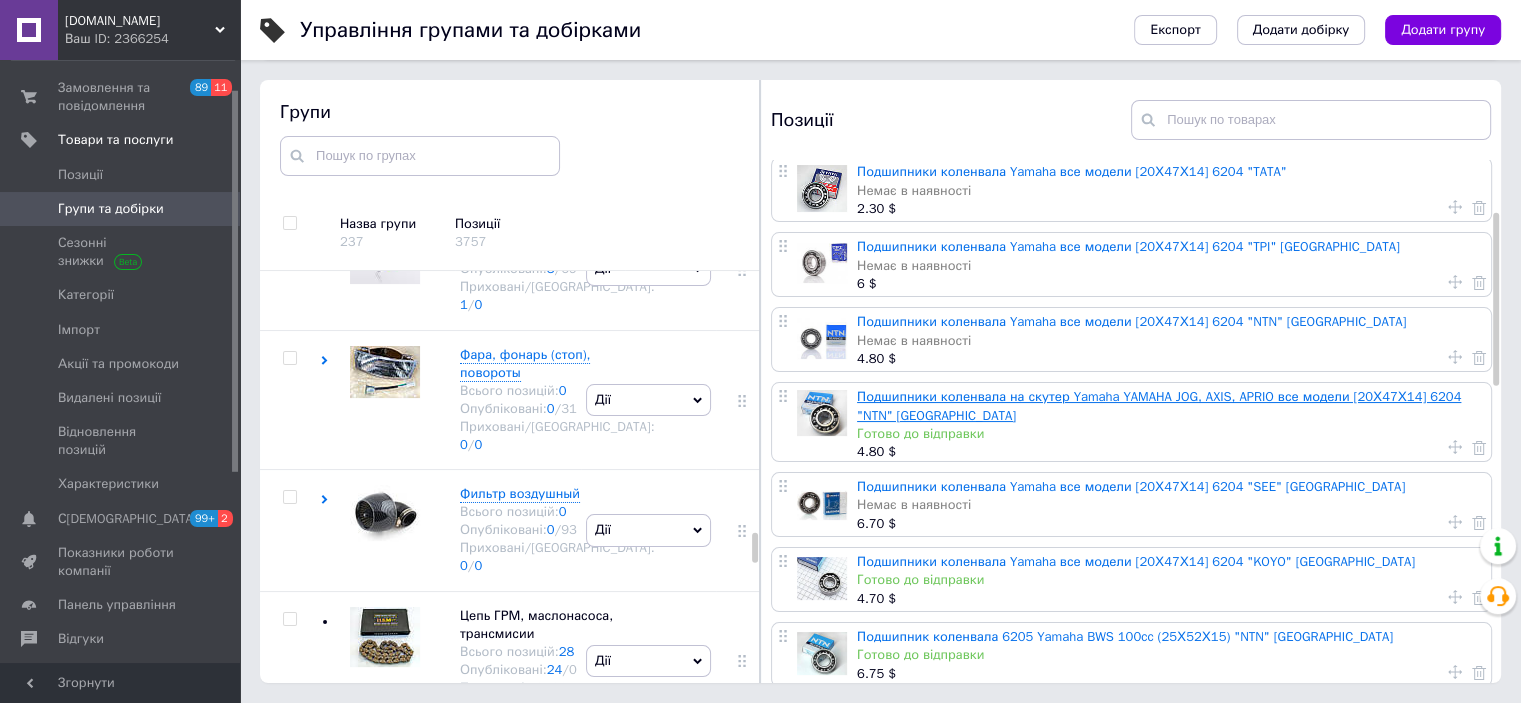 scroll, scrollTop: 0, scrollLeft: 0, axis: both 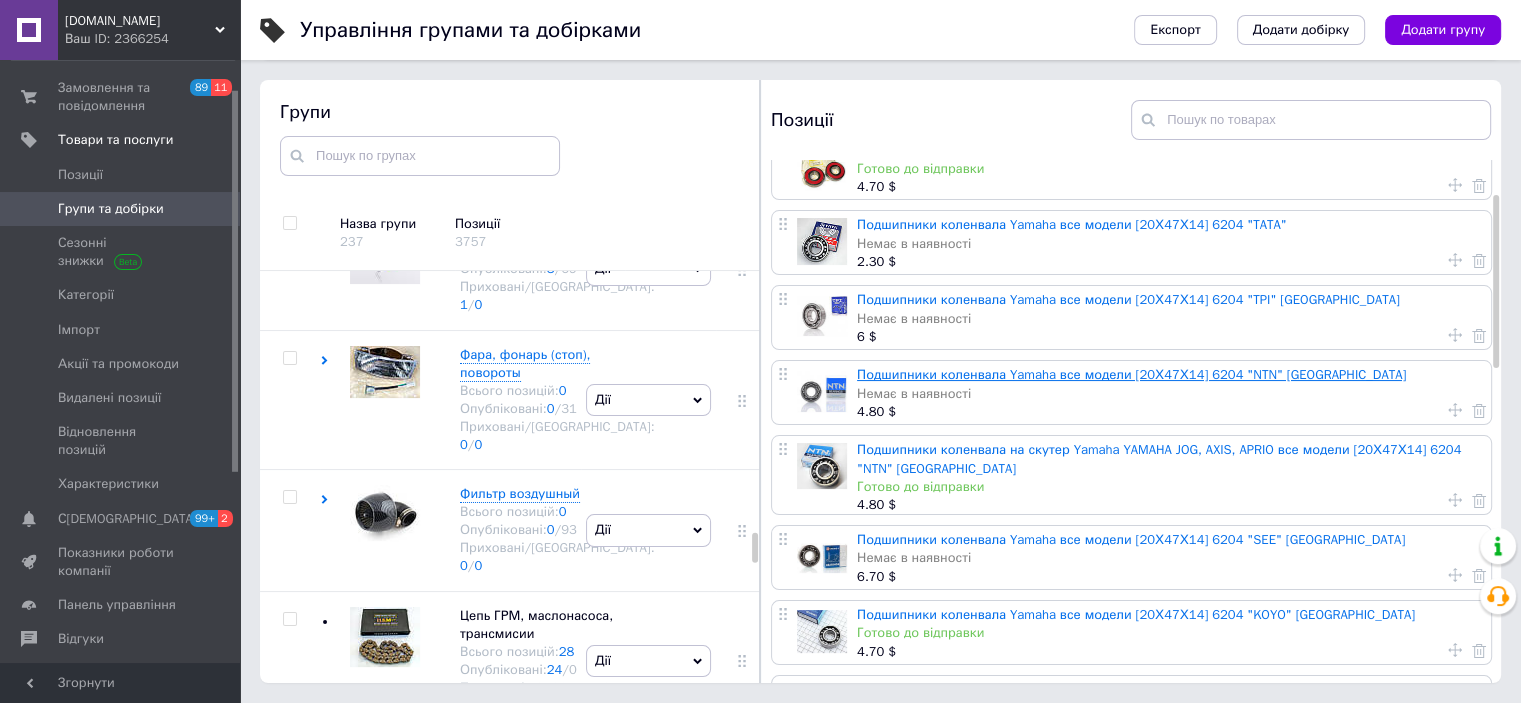click on "Подшипники коленвала Yamaha все модели [20Х47Х14] 6204 "NTN" Taiwan" at bounding box center (1131, 374) 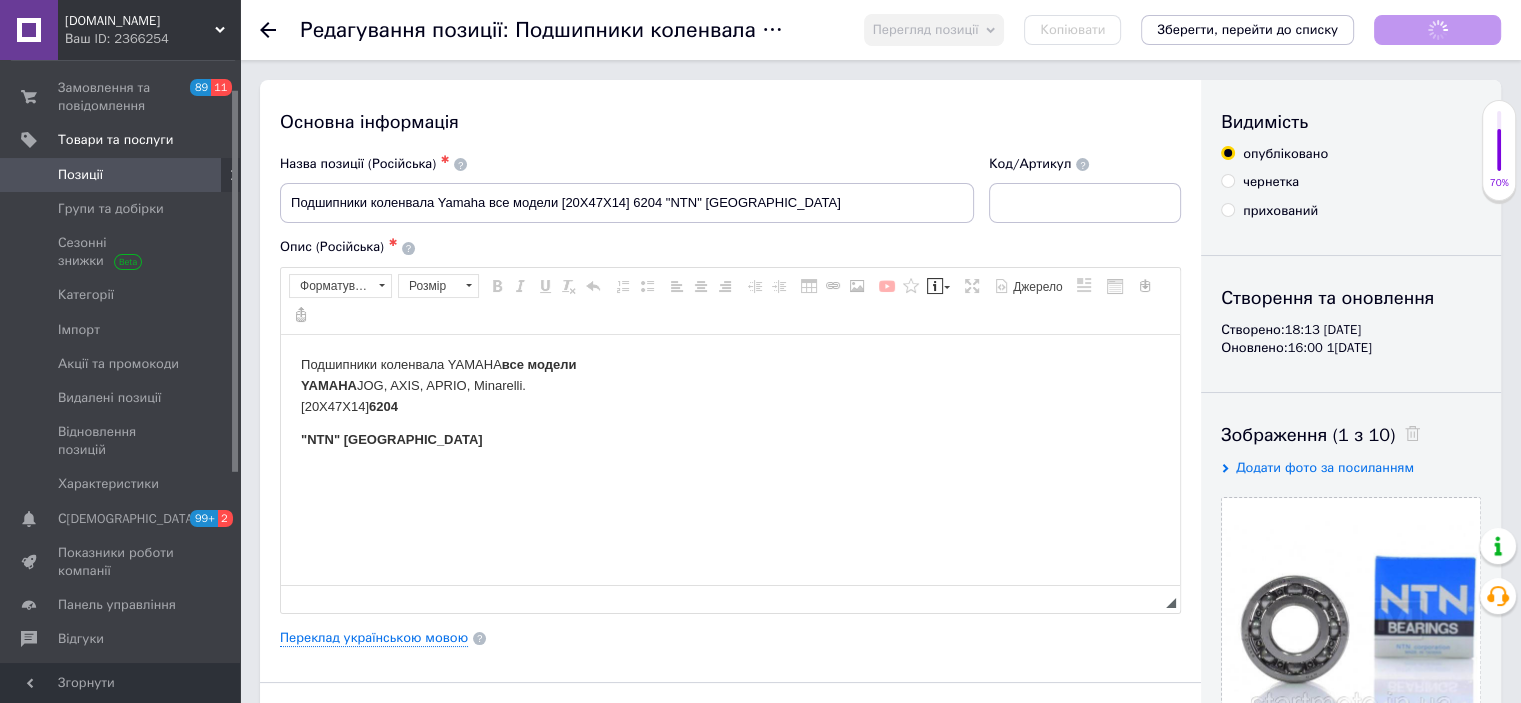 scroll, scrollTop: 0, scrollLeft: 0, axis: both 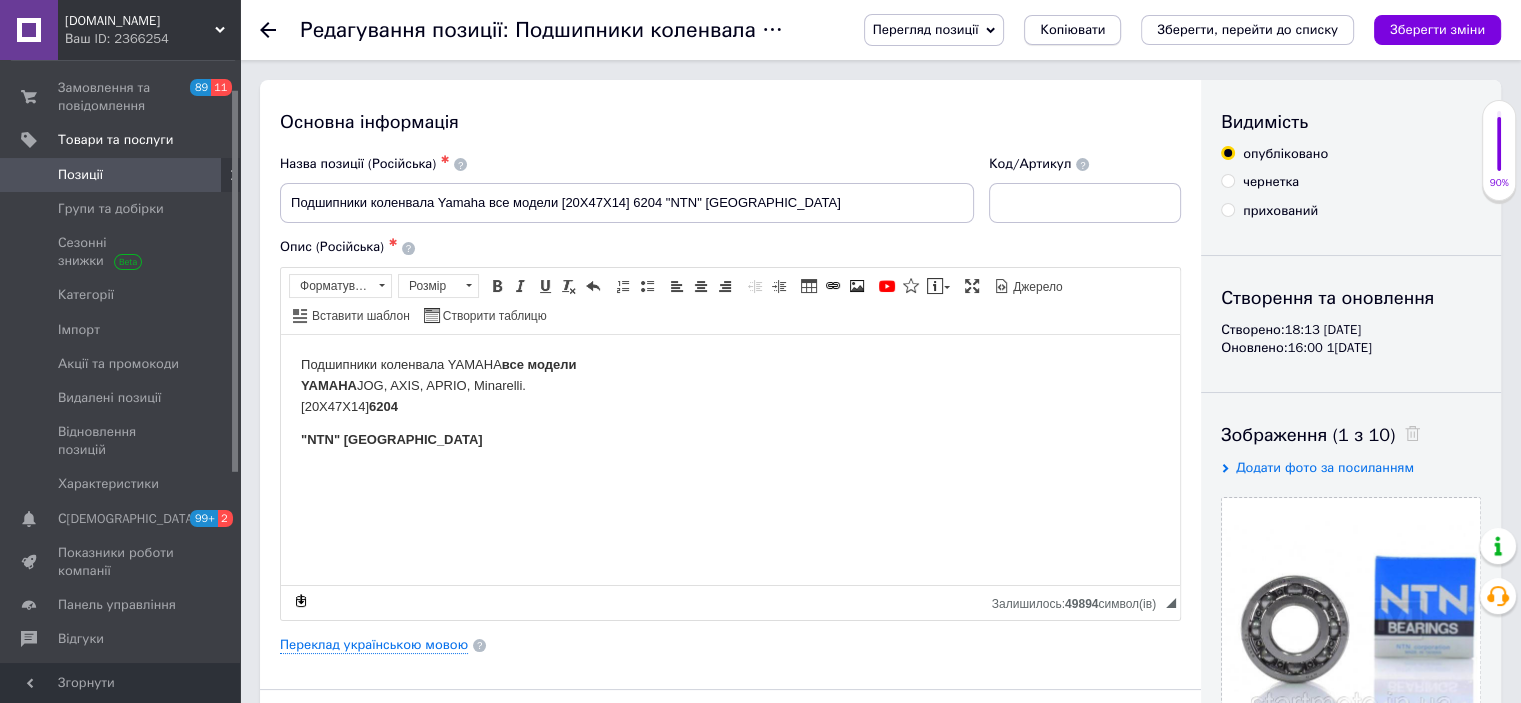 click on "Копіювати" at bounding box center [1072, 30] 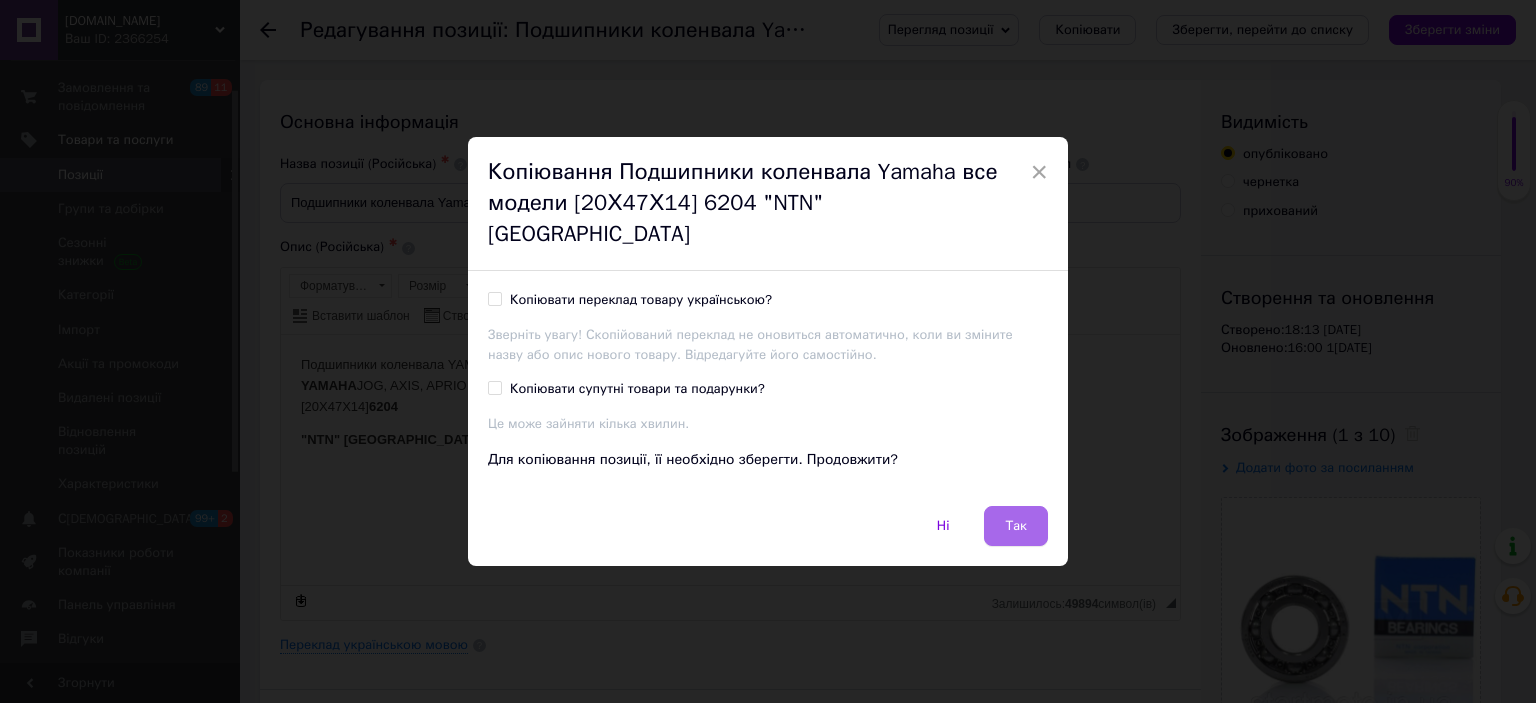 drag, startPoint x: 729, startPoint y: 180, endPoint x: 1008, endPoint y: 519, distance: 439.0467 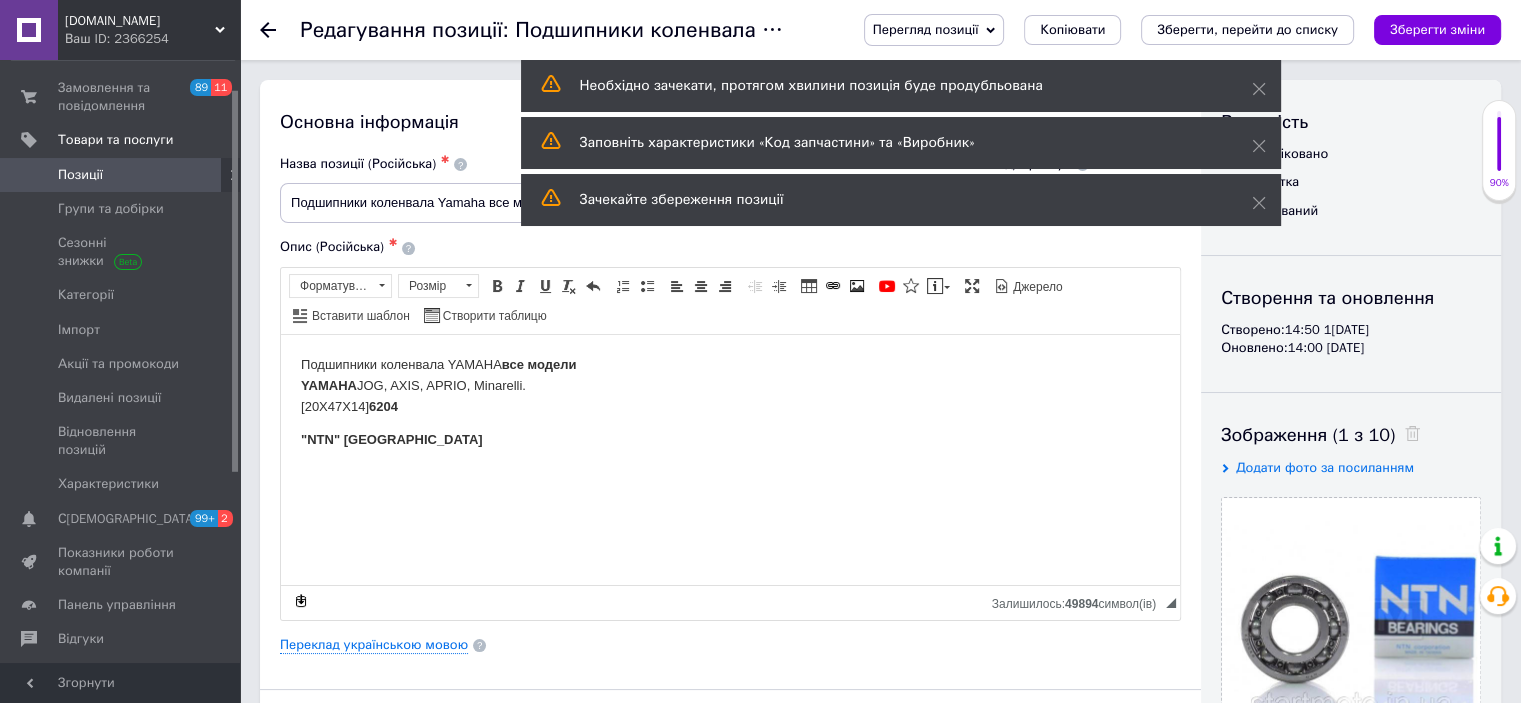 scroll, scrollTop: 400, scrollLeft: 0, axis: vertical 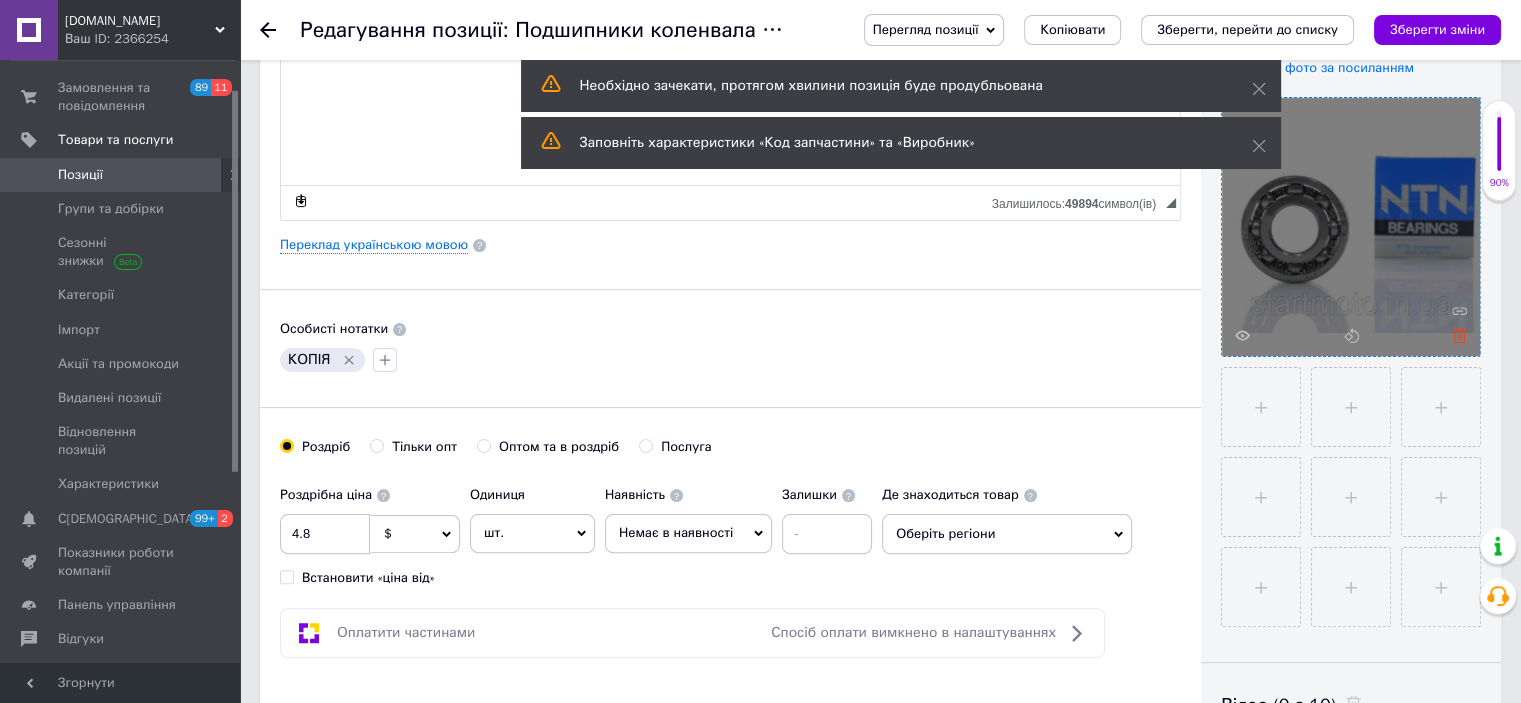 click 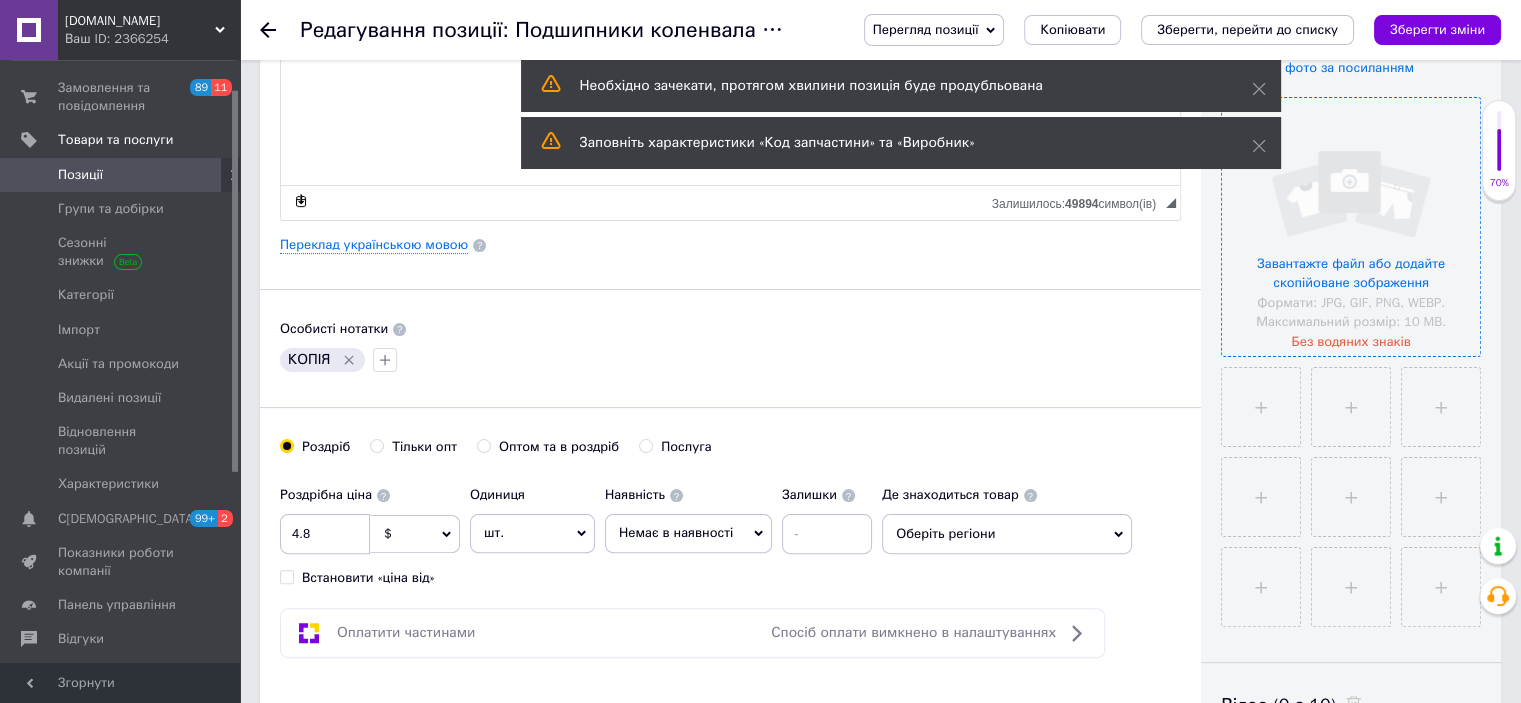 click 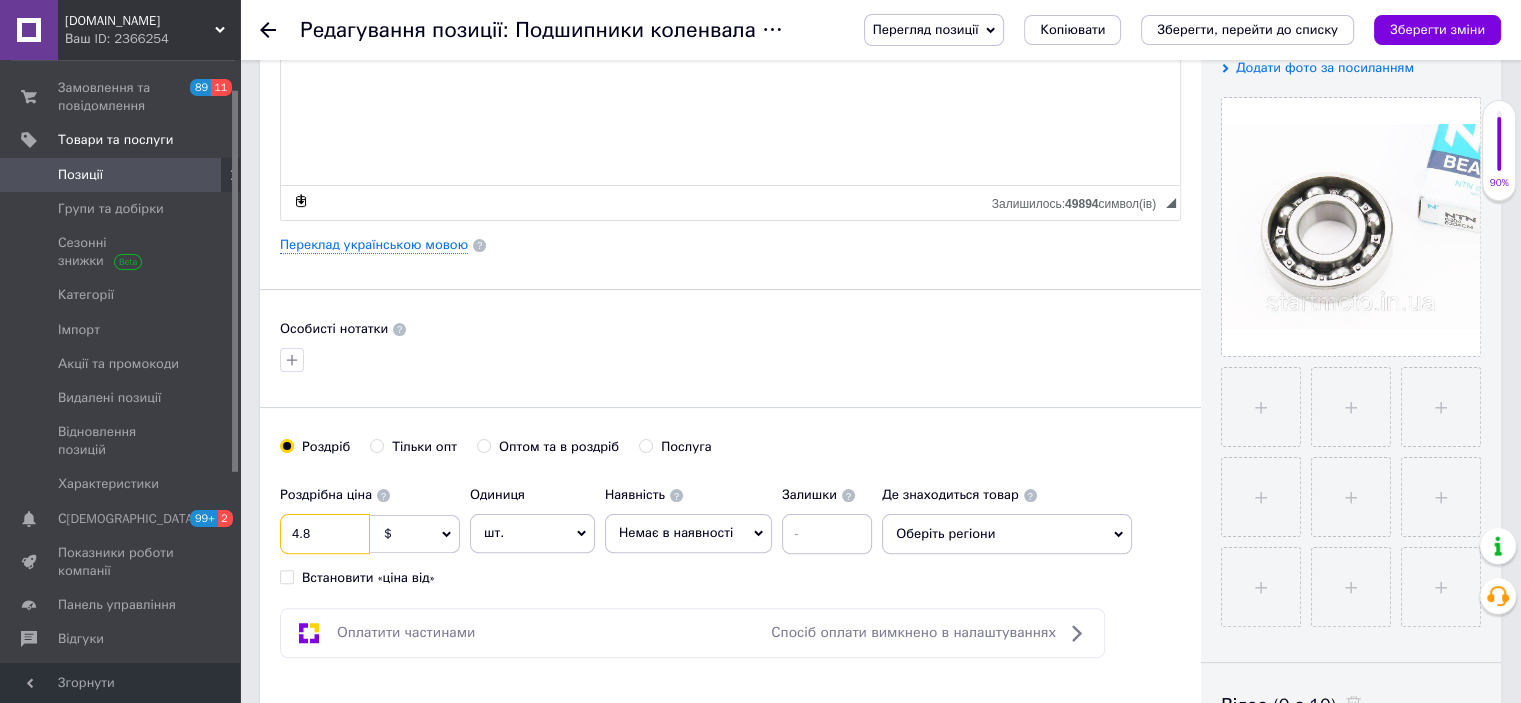 drag, startPoint x: 299, startPoint y: 525, endPoint x: 288, endPoint y: 521, distance: 11.7046995 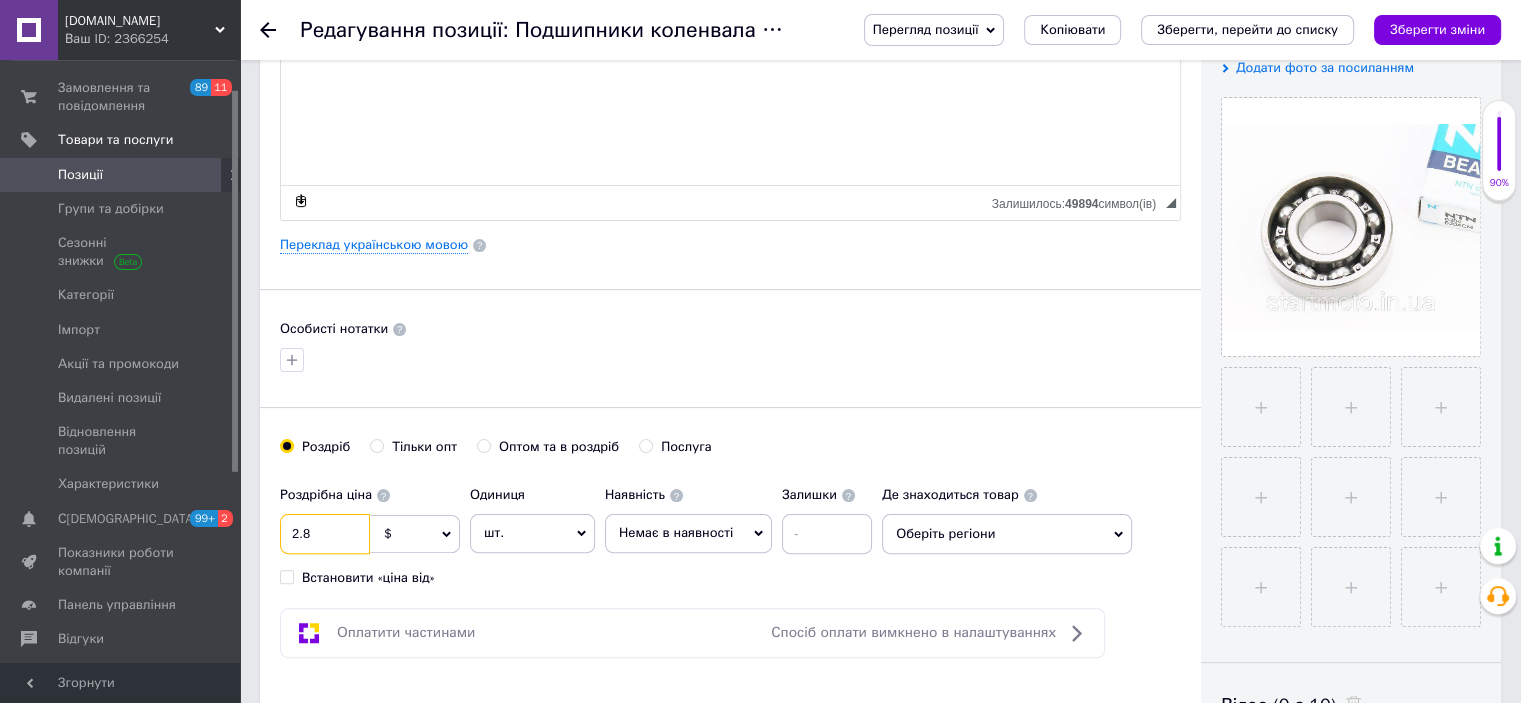 click on "2.8" at bounding box center [325, 534] 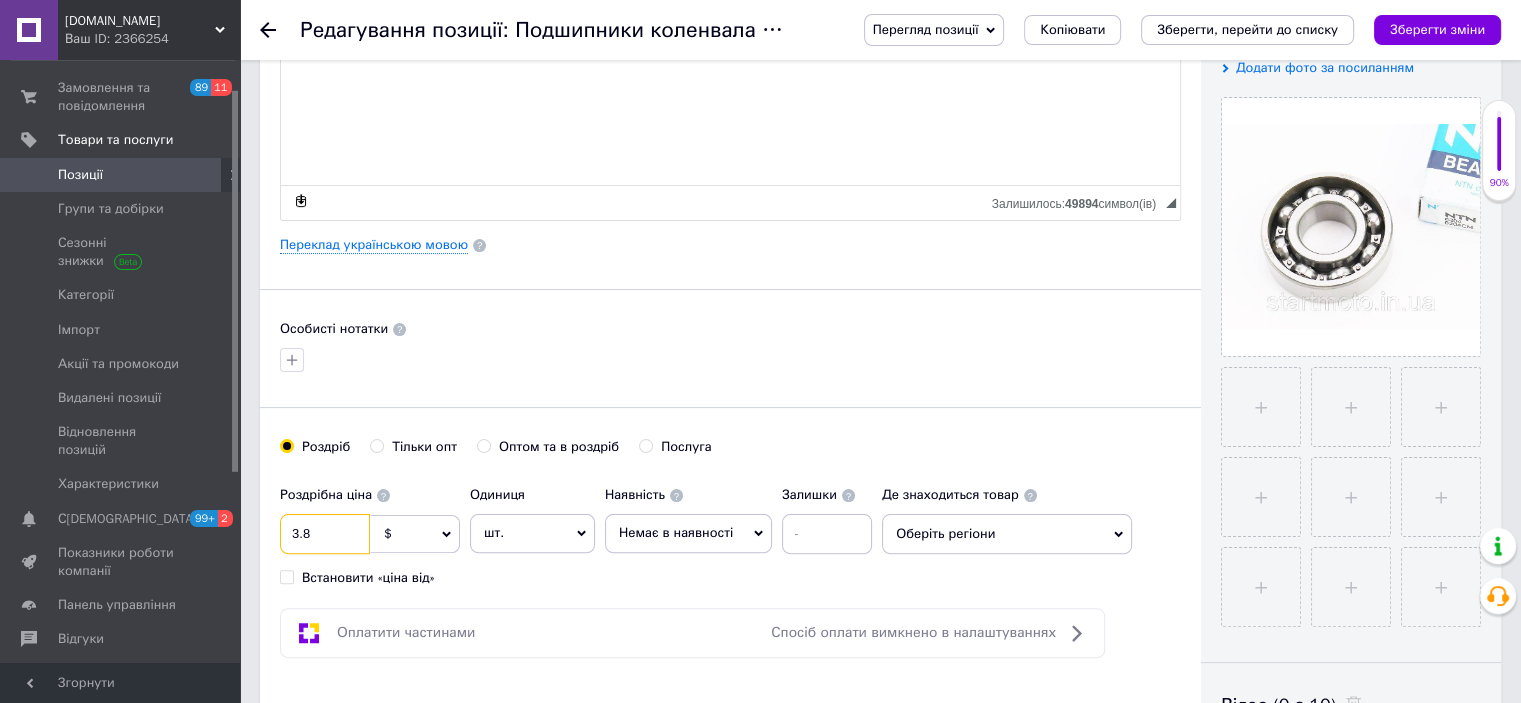 click on "3.8" at bounding box center [325, 534] 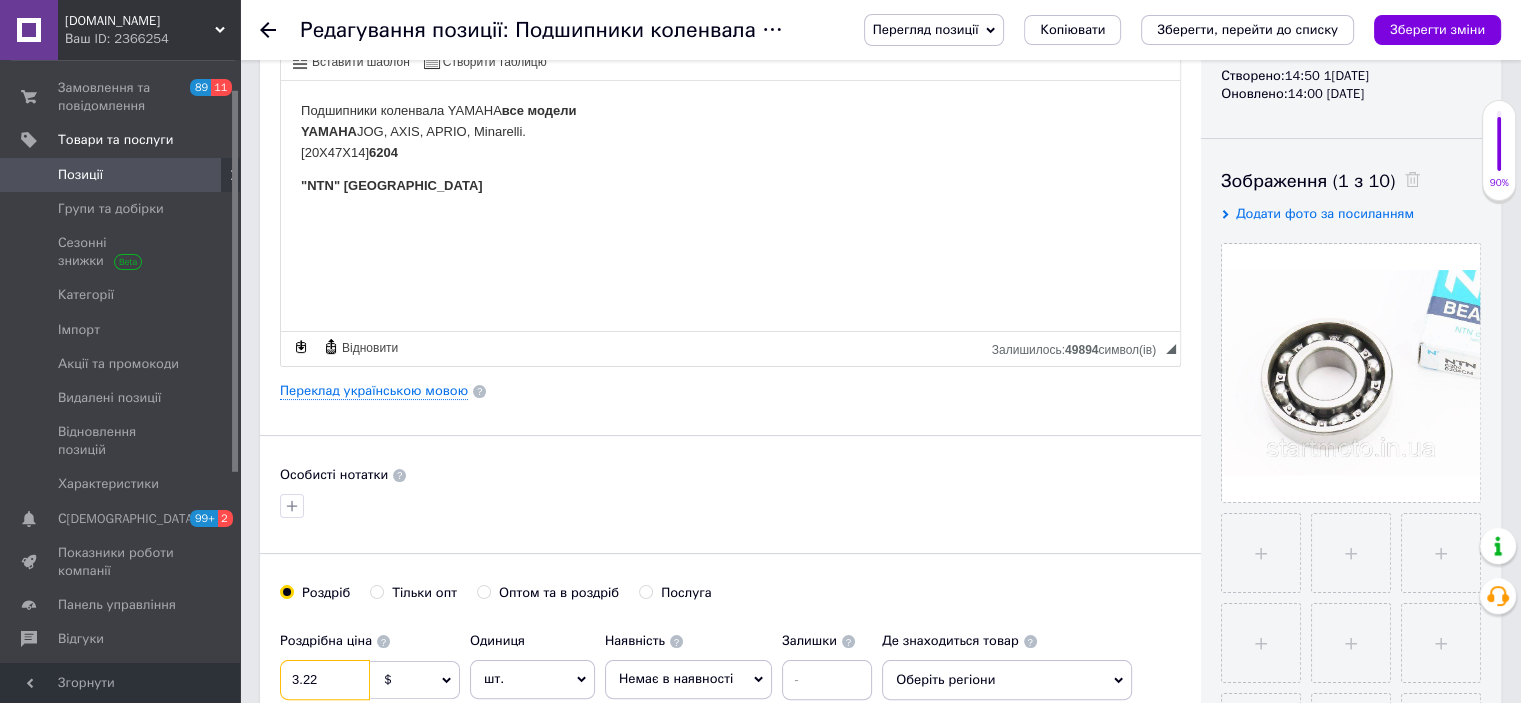 scroll, scrollTop: 100, scrollLeft: 0, axis: vertical 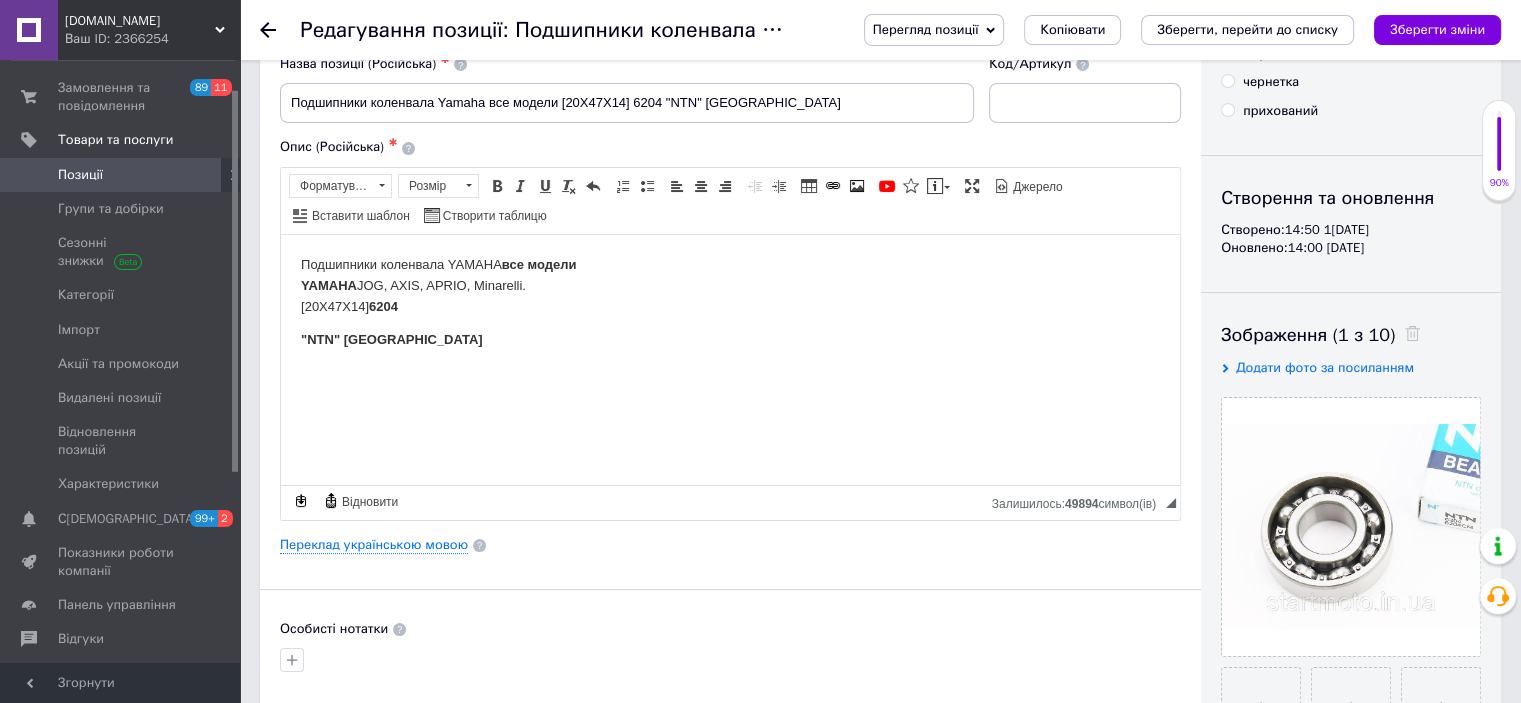 type on "3.22" 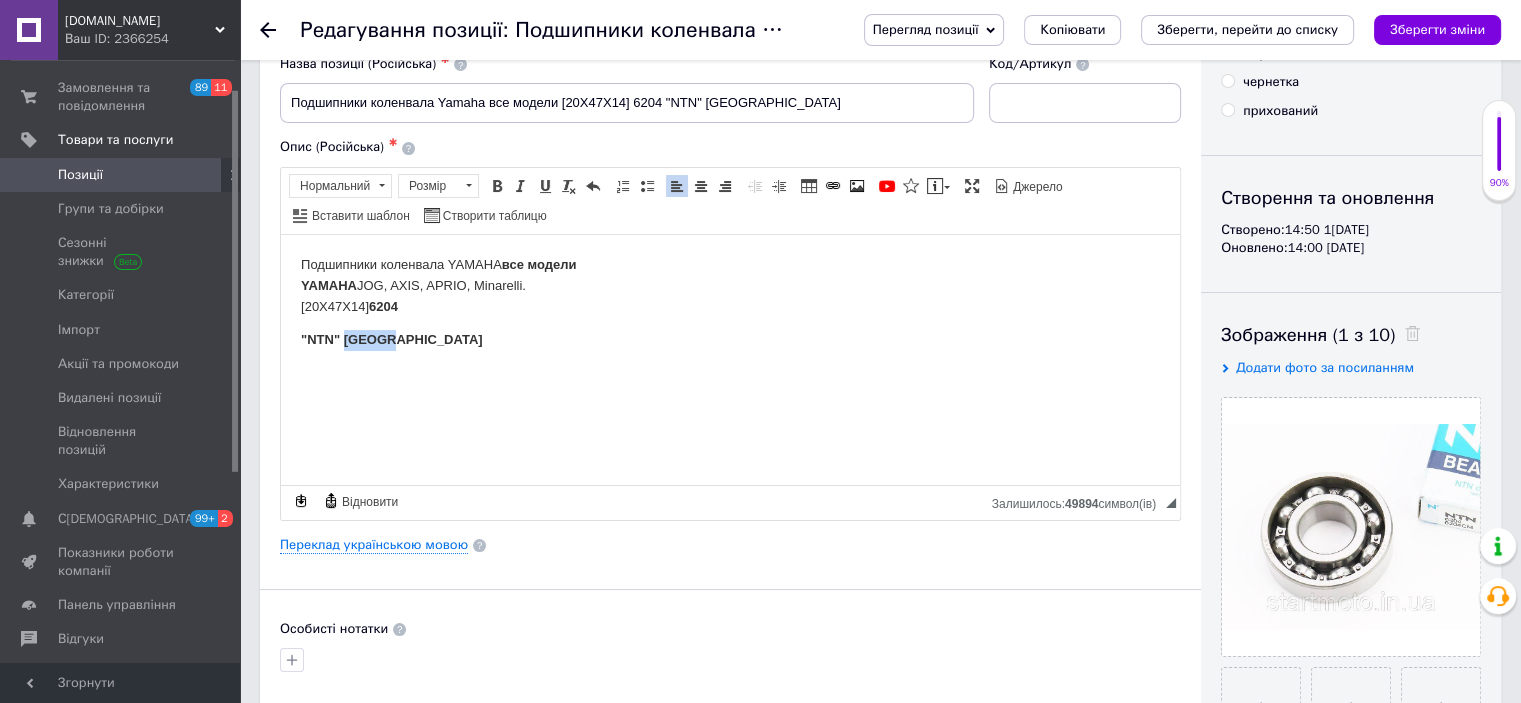 drag, startPoint x: 397, startPoint y: 337, endPoint x: 345, endPoint y: 333, distance: 52.153618 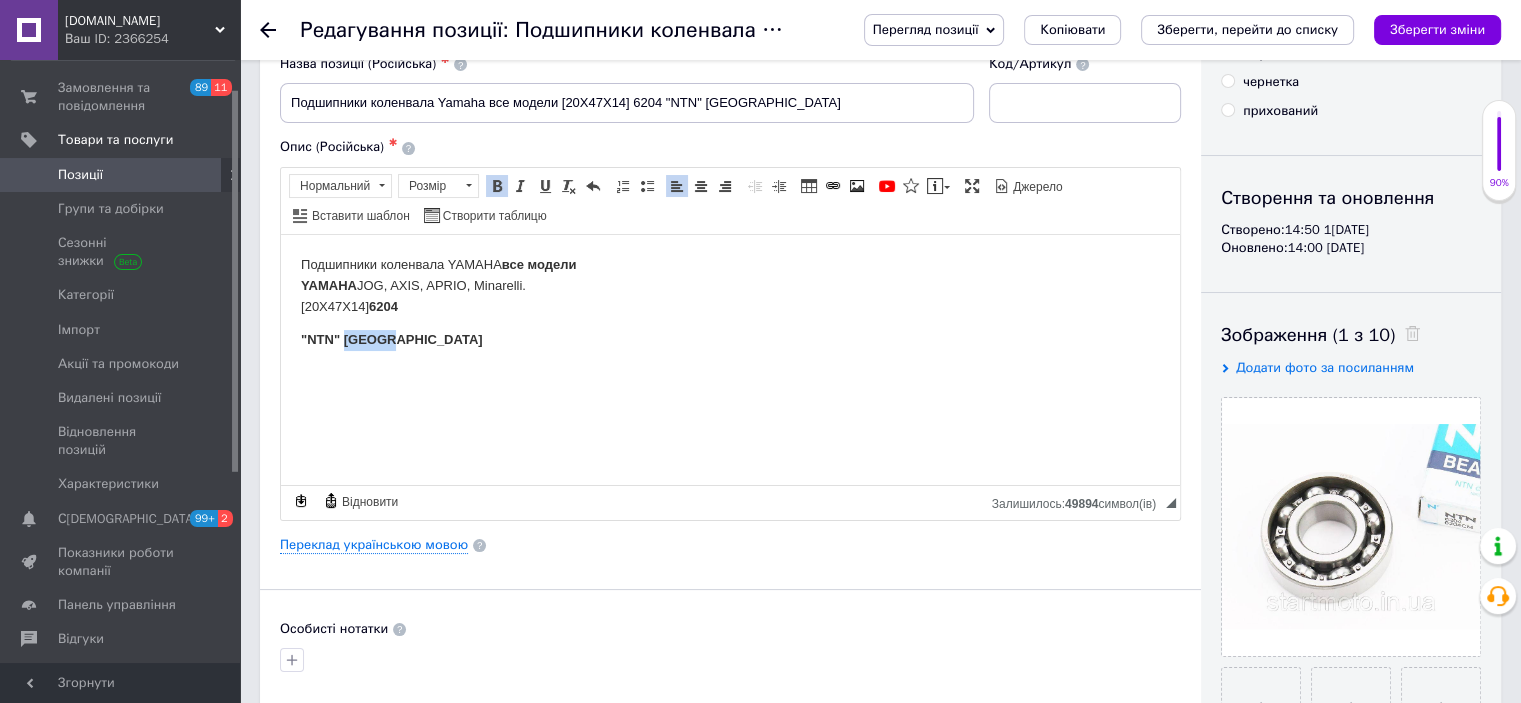 type 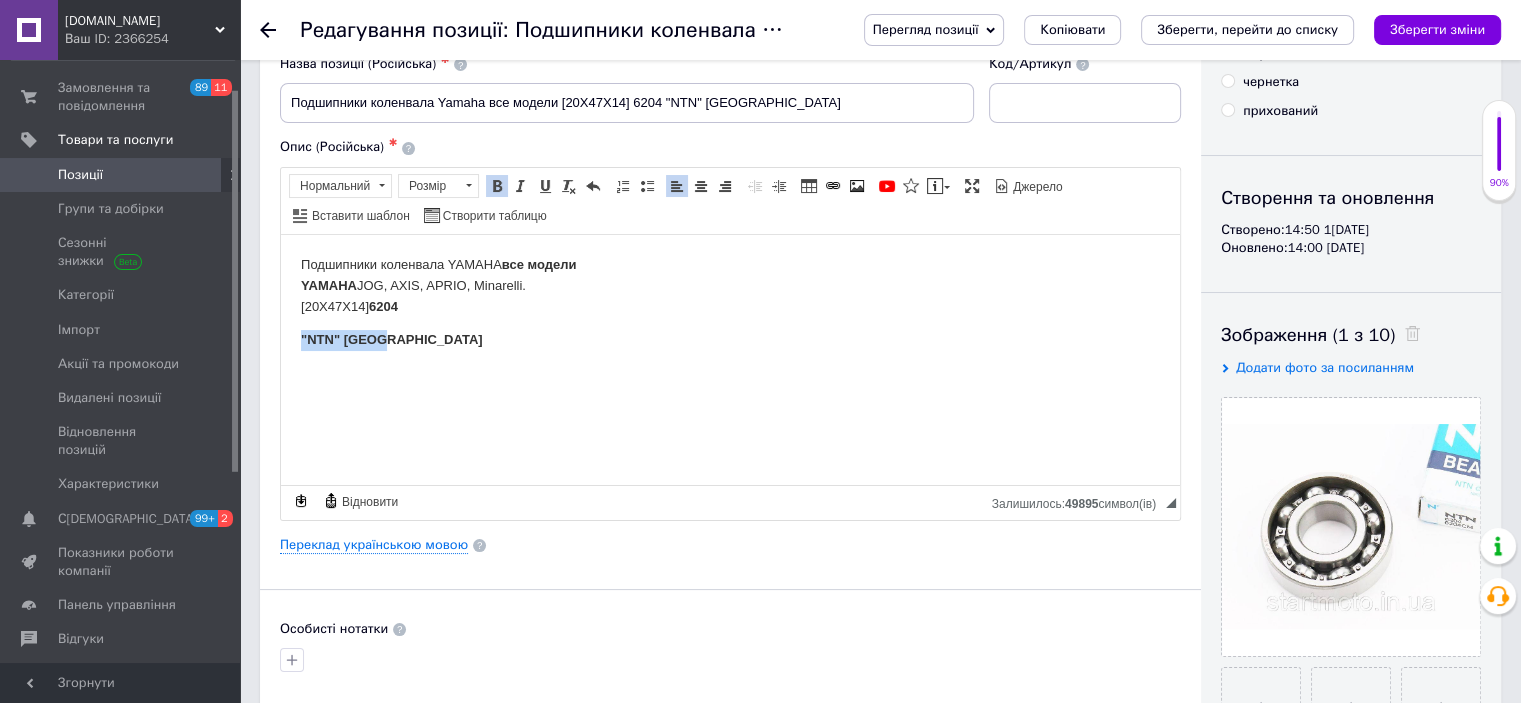 drag, startPoint x: 343, startPoint y: 346, endPoint x: 253, endPoint y: 345, distance: 90.005554 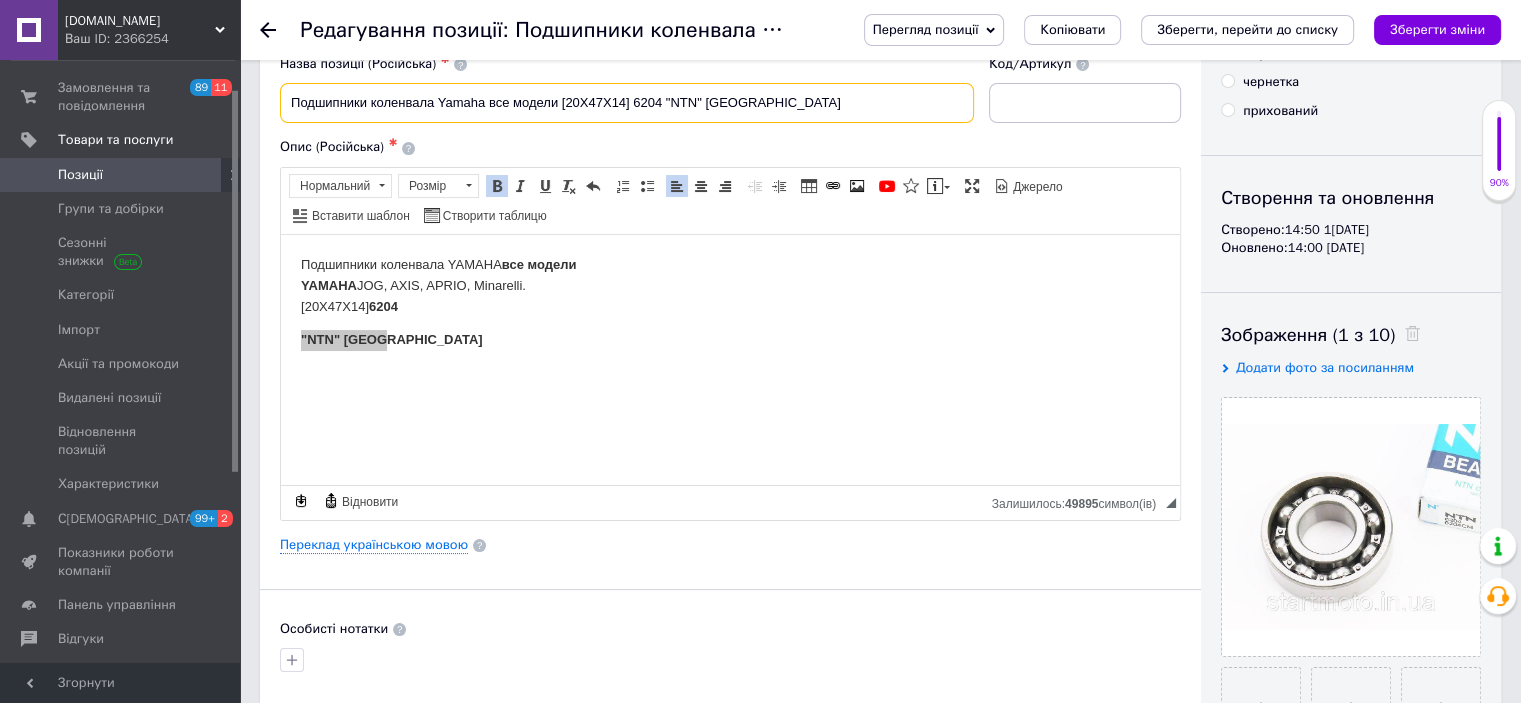 drag, startPoint x: 769, startPoint y: 91, endPoint x: 667, endPoint y: 96, distance: 102.122475 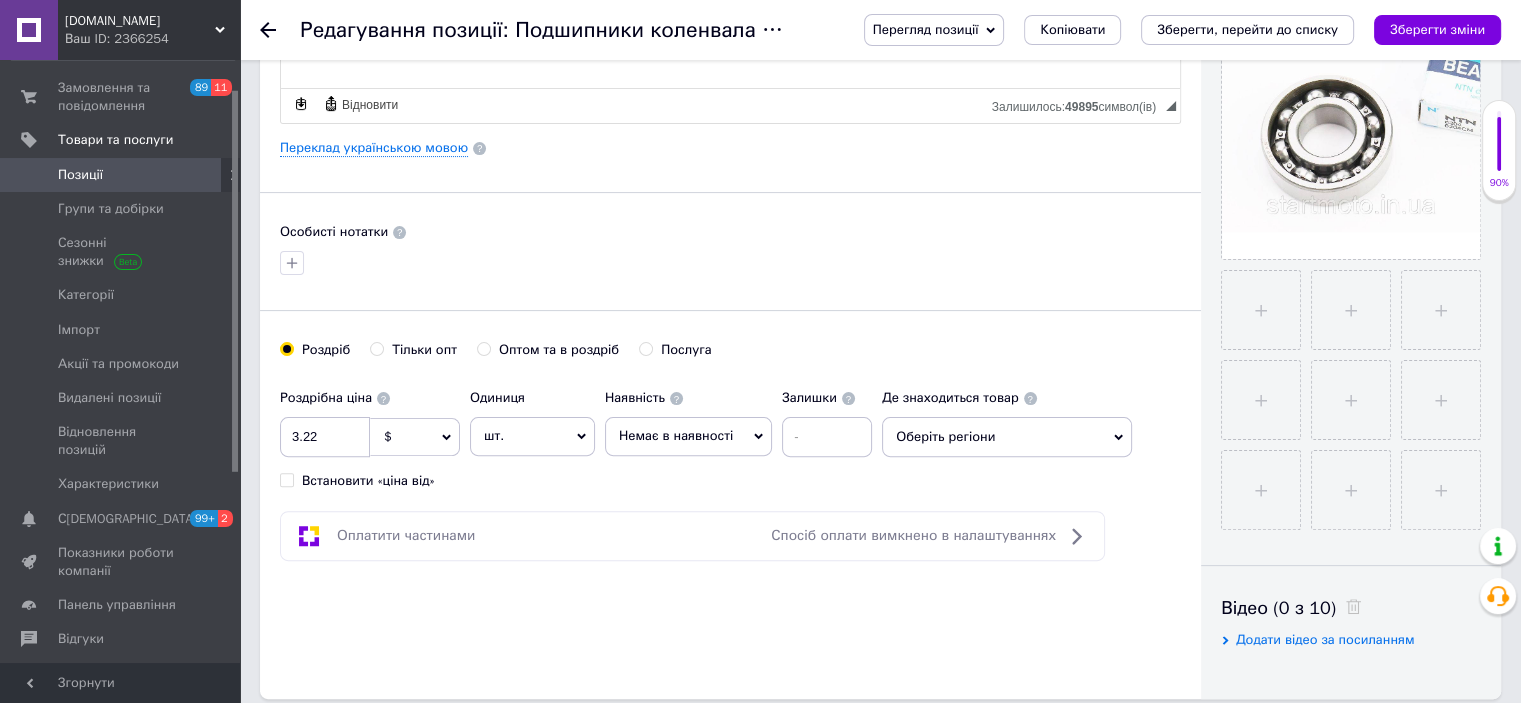 scroll, scrollTop: 600, scrollLeft: 0, axis: vertical 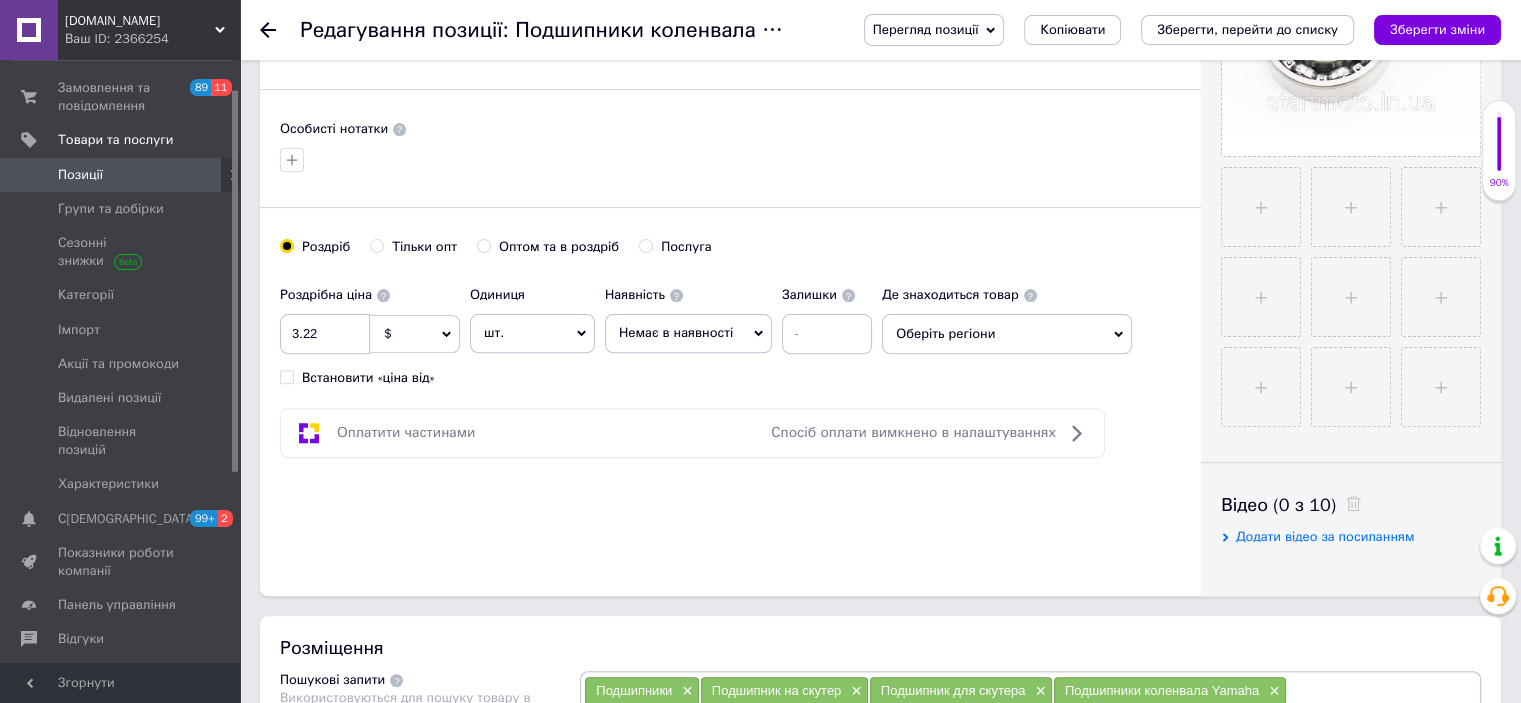 type on "Подшипники коленвала Yamaha все модели [20Х47Х14] 6204 "NTN" Китай" 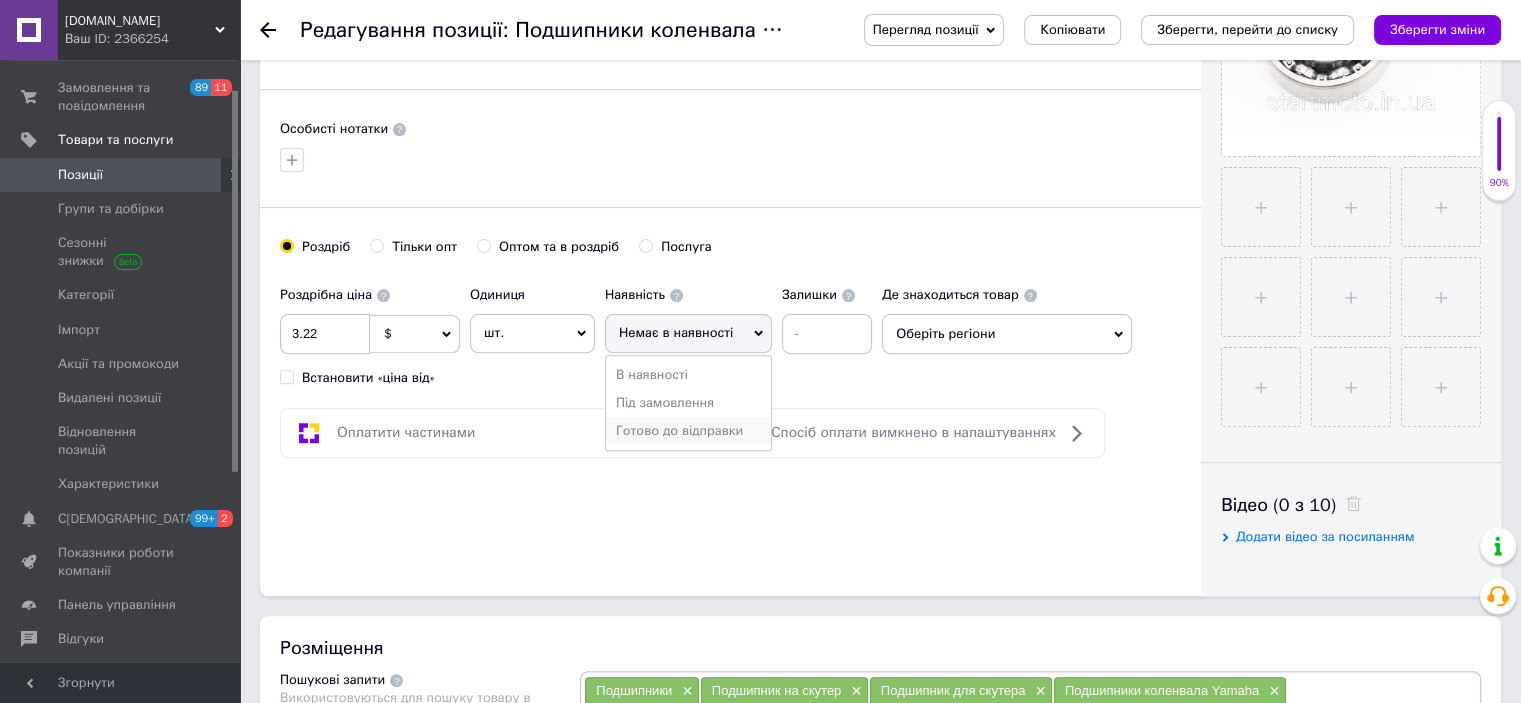 click on "Готово до відправки" at bounding box center [688, 431] 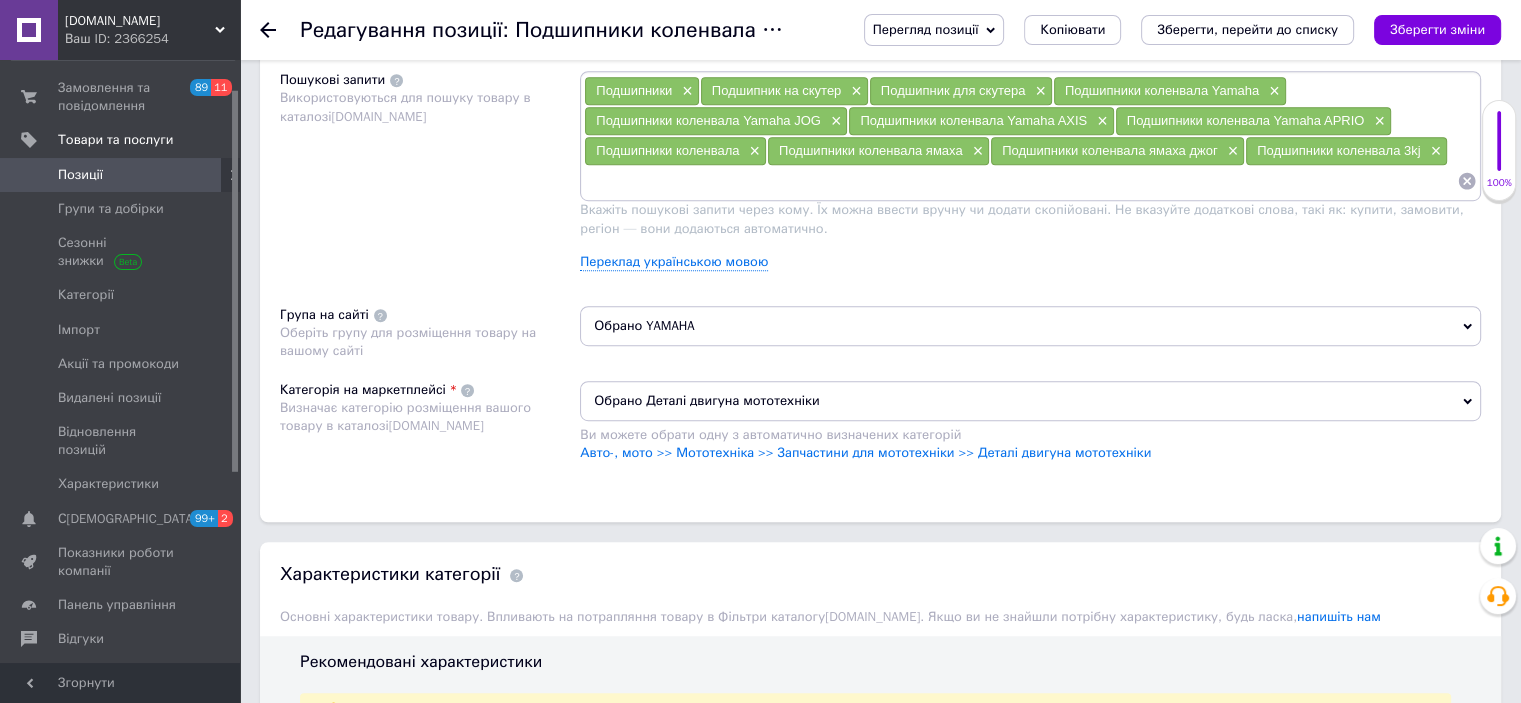 scroll, scrollTop: 1500, scrollLeft: 0, axis: vertical 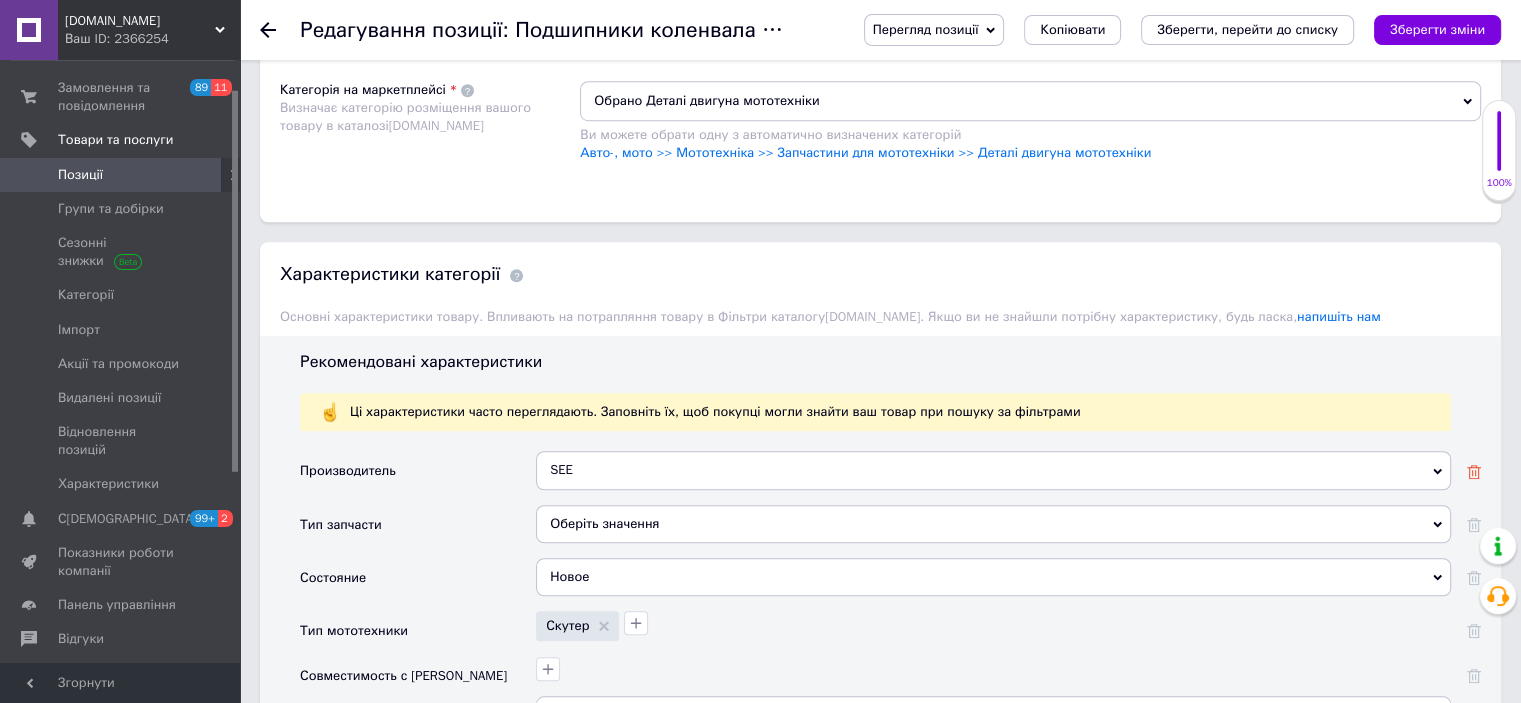 click 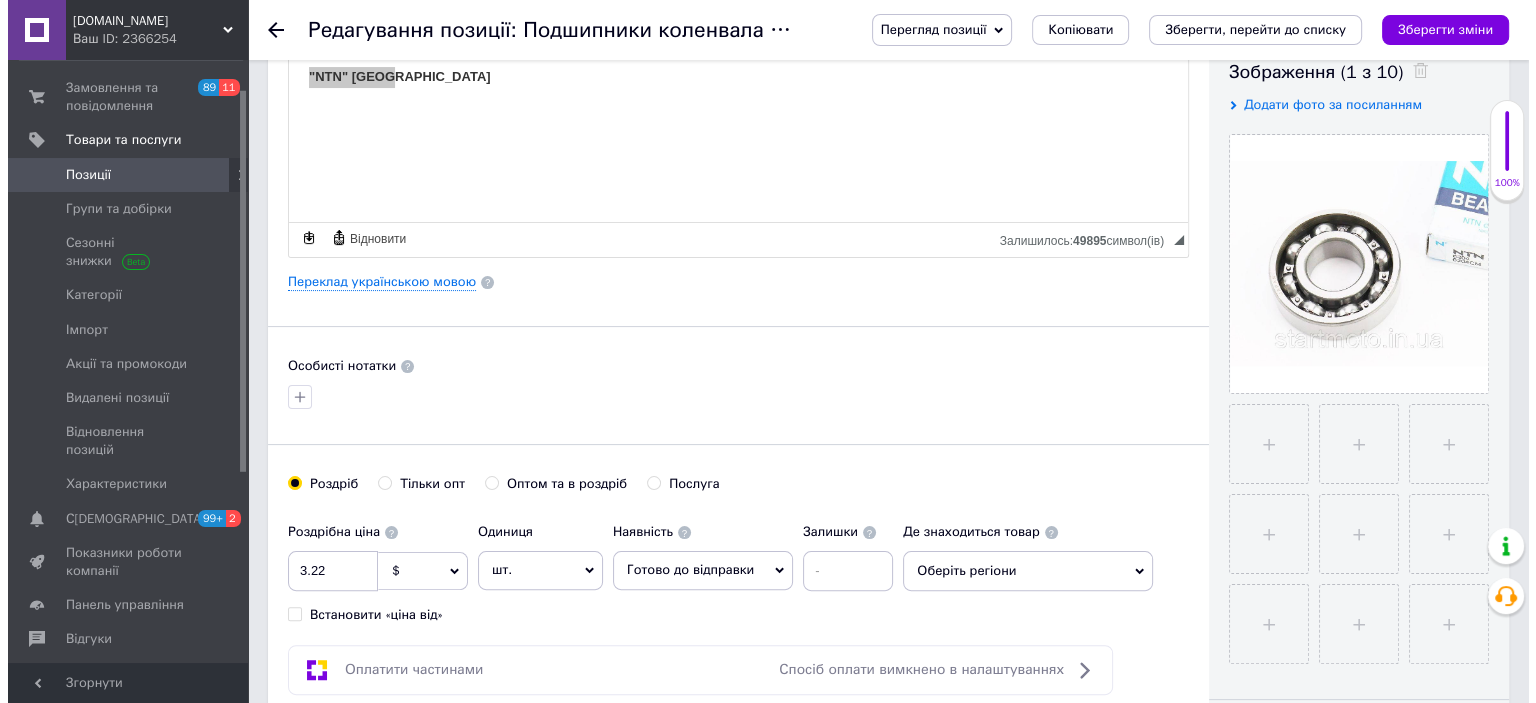 scroll, scrollTop: 200, scrollLeft: 0, axis: vertical 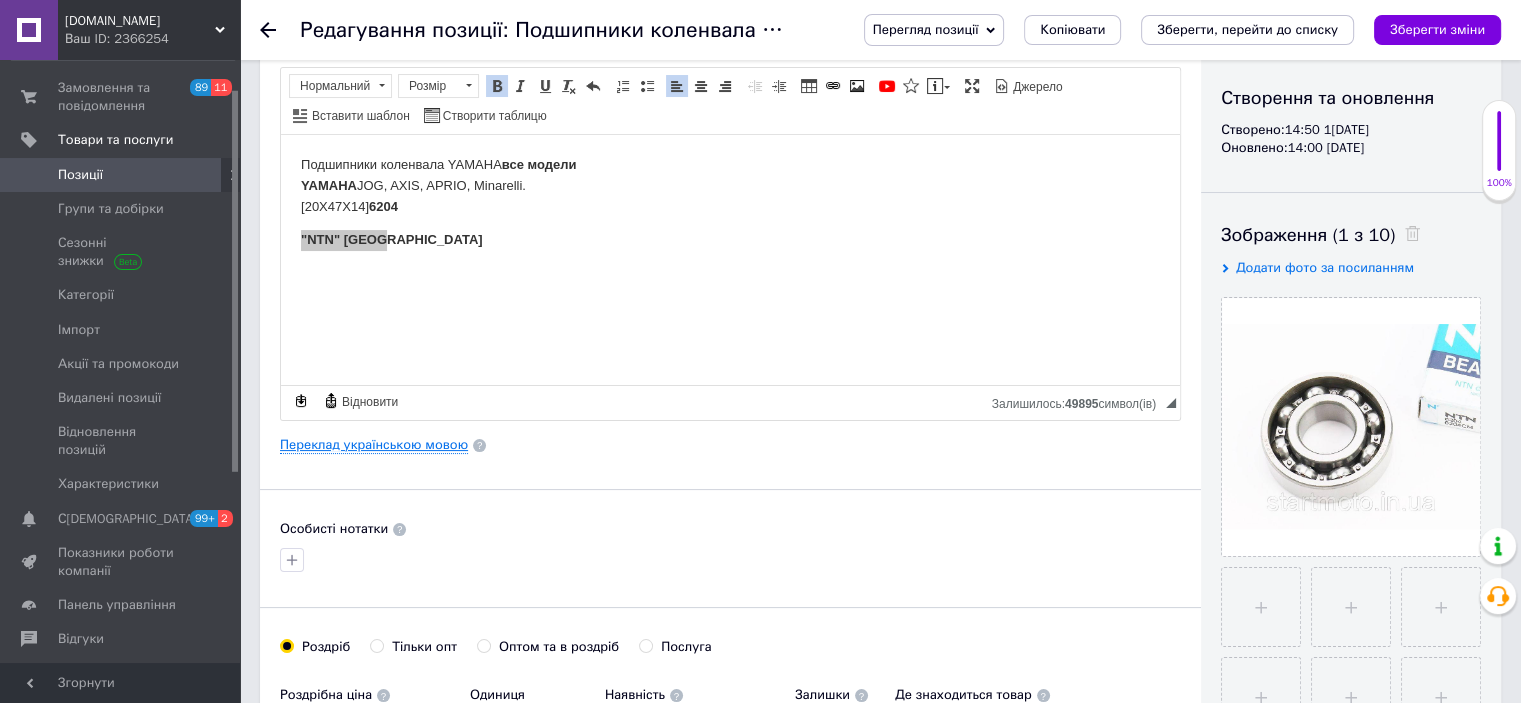 click on "Переклад українською мовою" at bounding box center [374, 445] 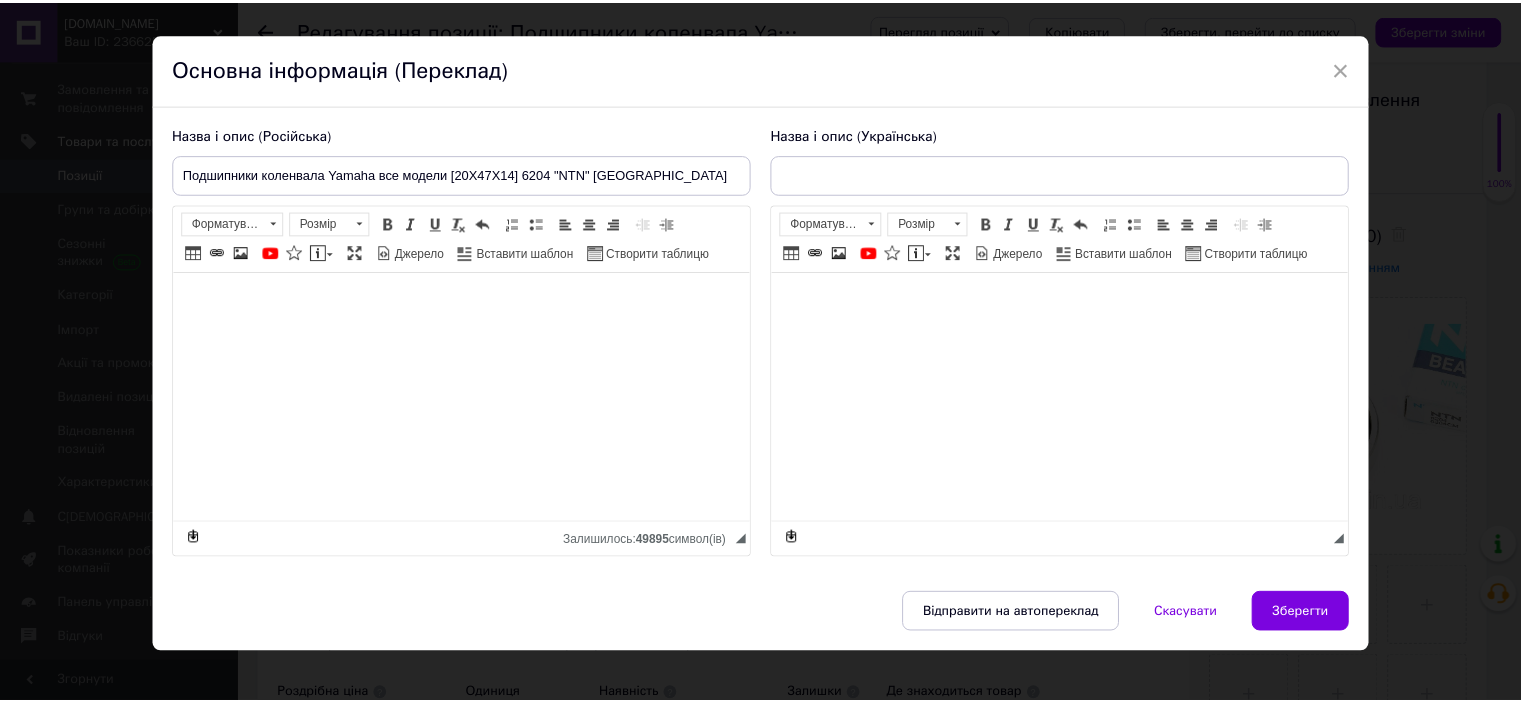 scroll, scrollTop: 54, scrollLeft: 0, axis: vertical 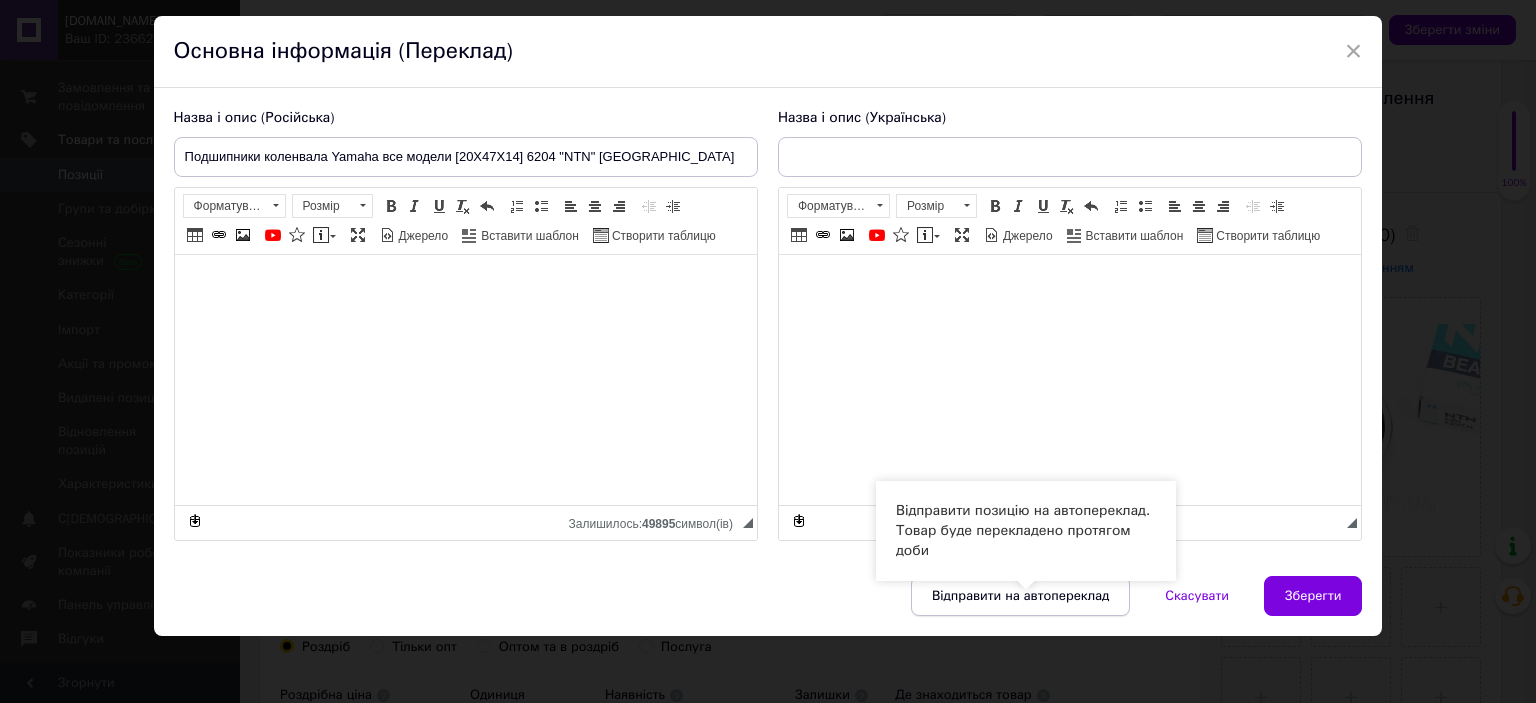 click on "Відправити на автопереклад" at bounding box center [1020, 596] 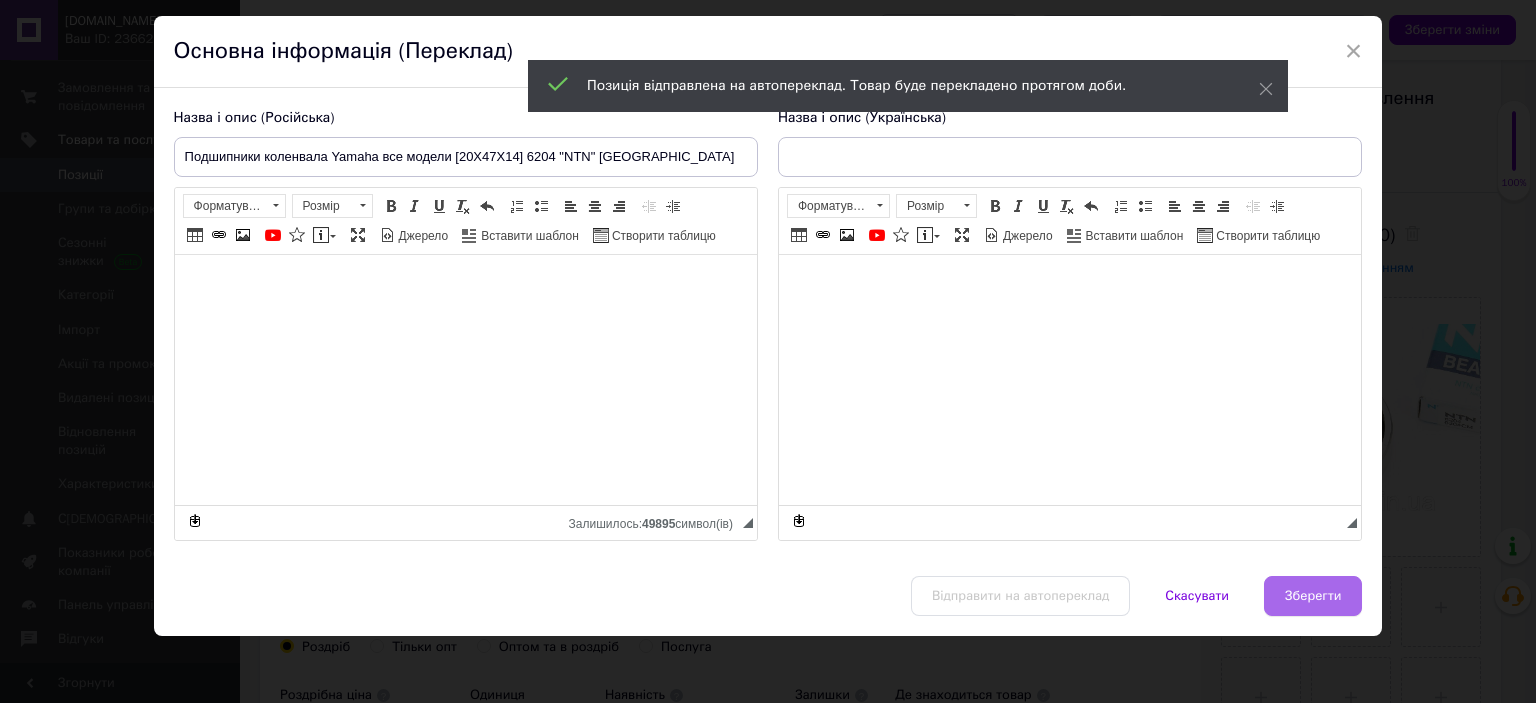 click on "Зберегти" at bounding box center (1313, 596) 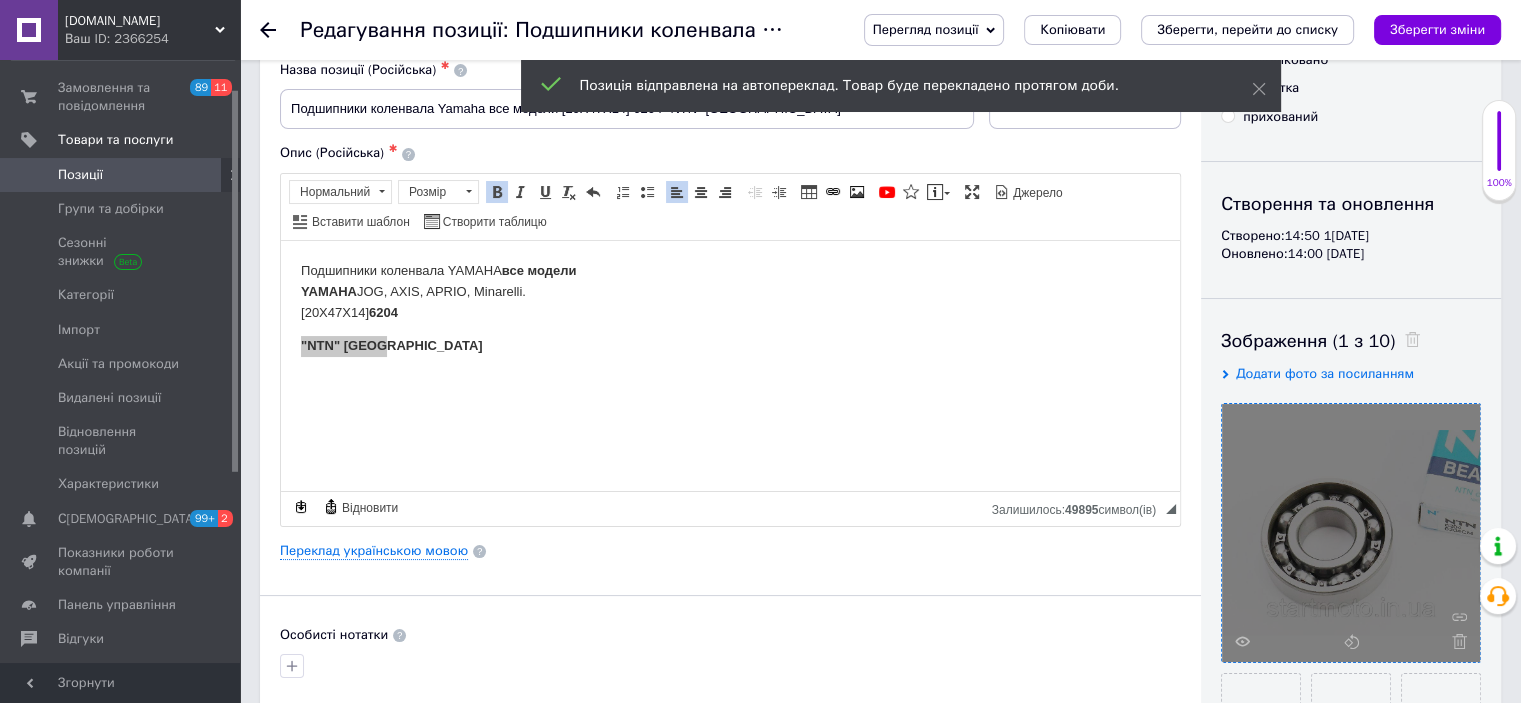 scroll, scrollTop: 0, scrollLeft: 0, axis: both 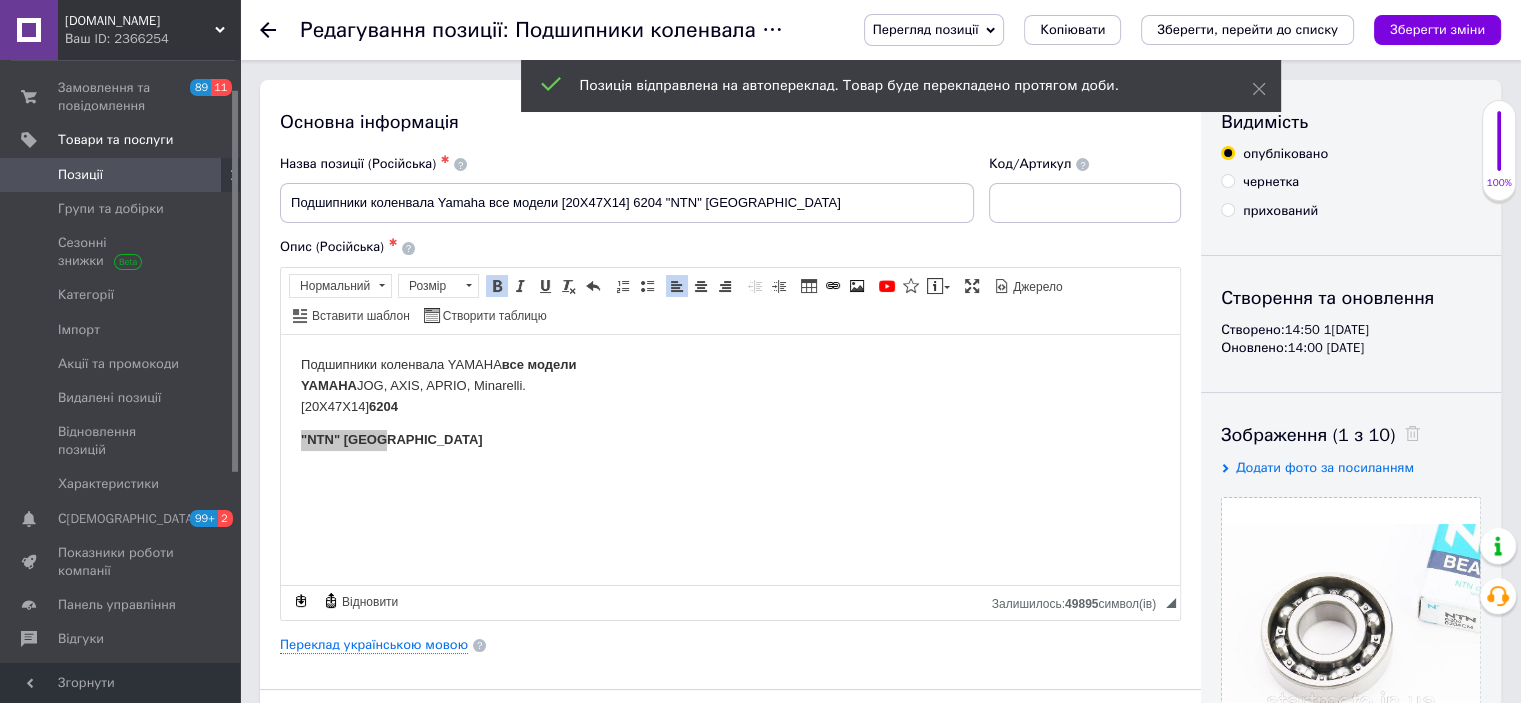 click on "Зберегти зміни" at bounding box center [1437, 29] 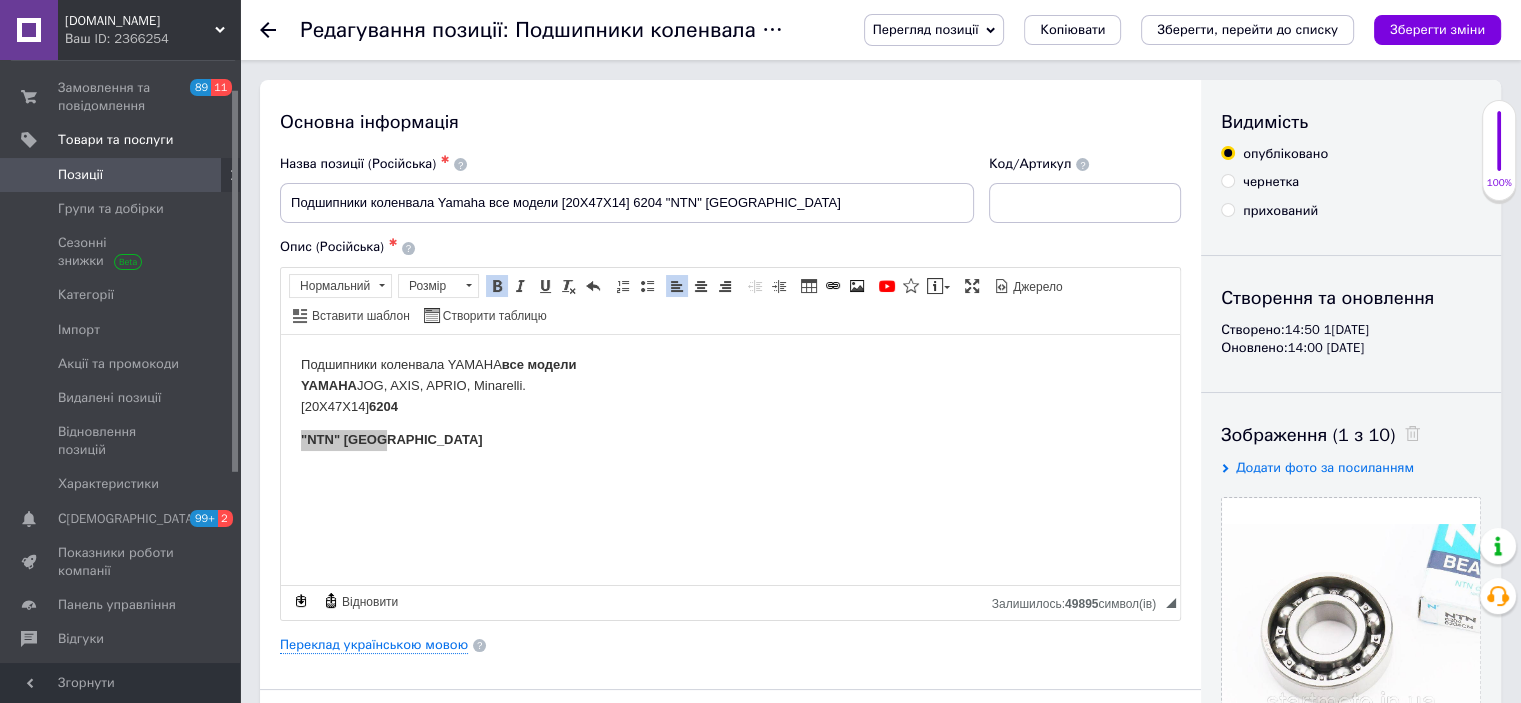 click 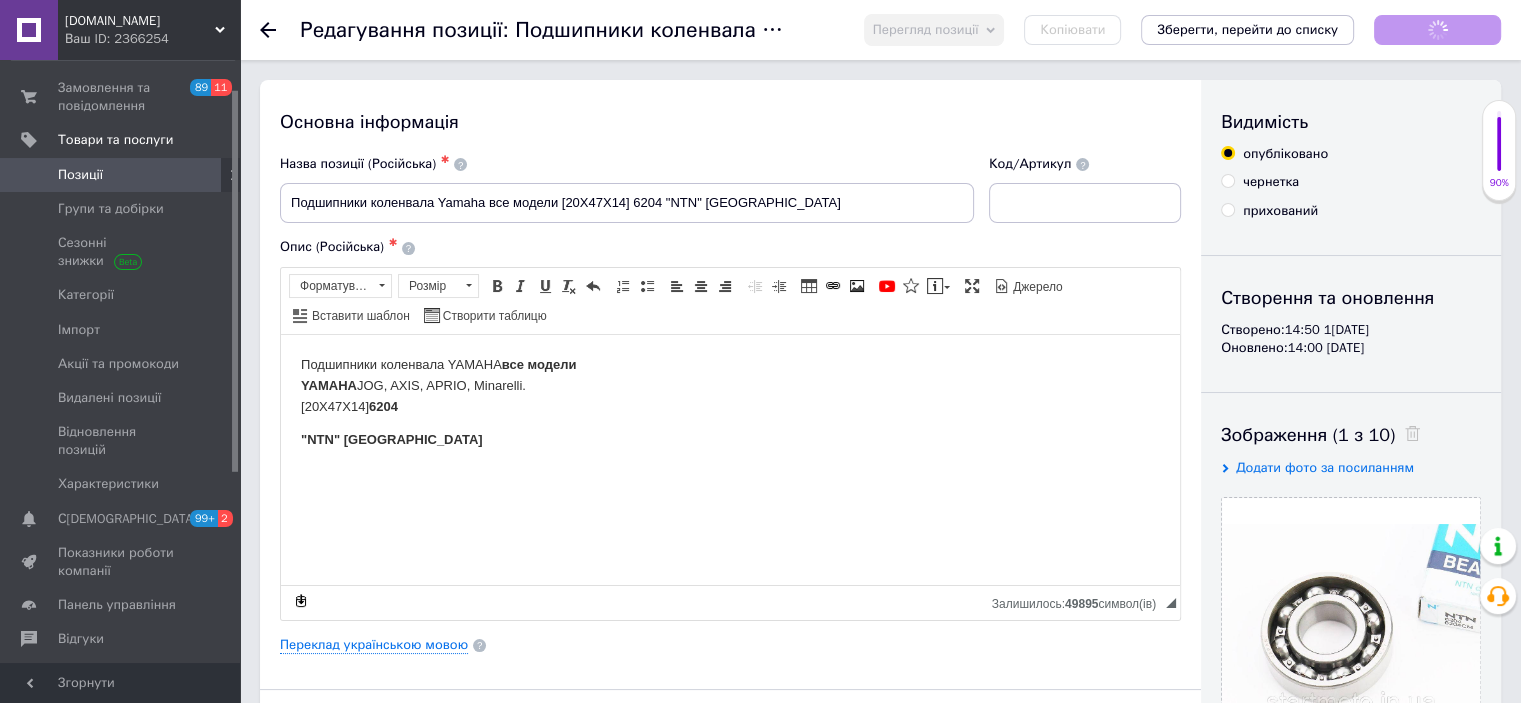 scroll, scrollTop: 0, scrollLeft: 0, axis: both 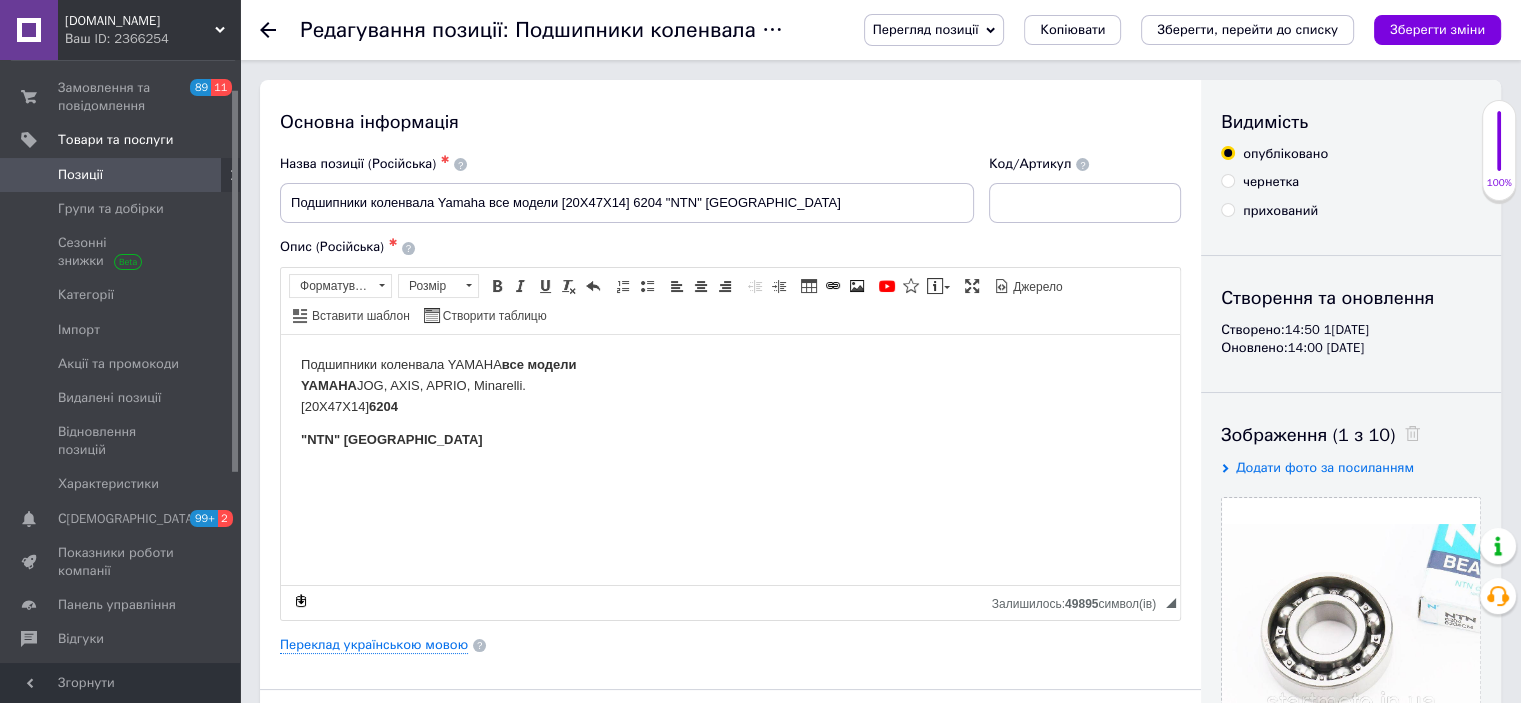 click 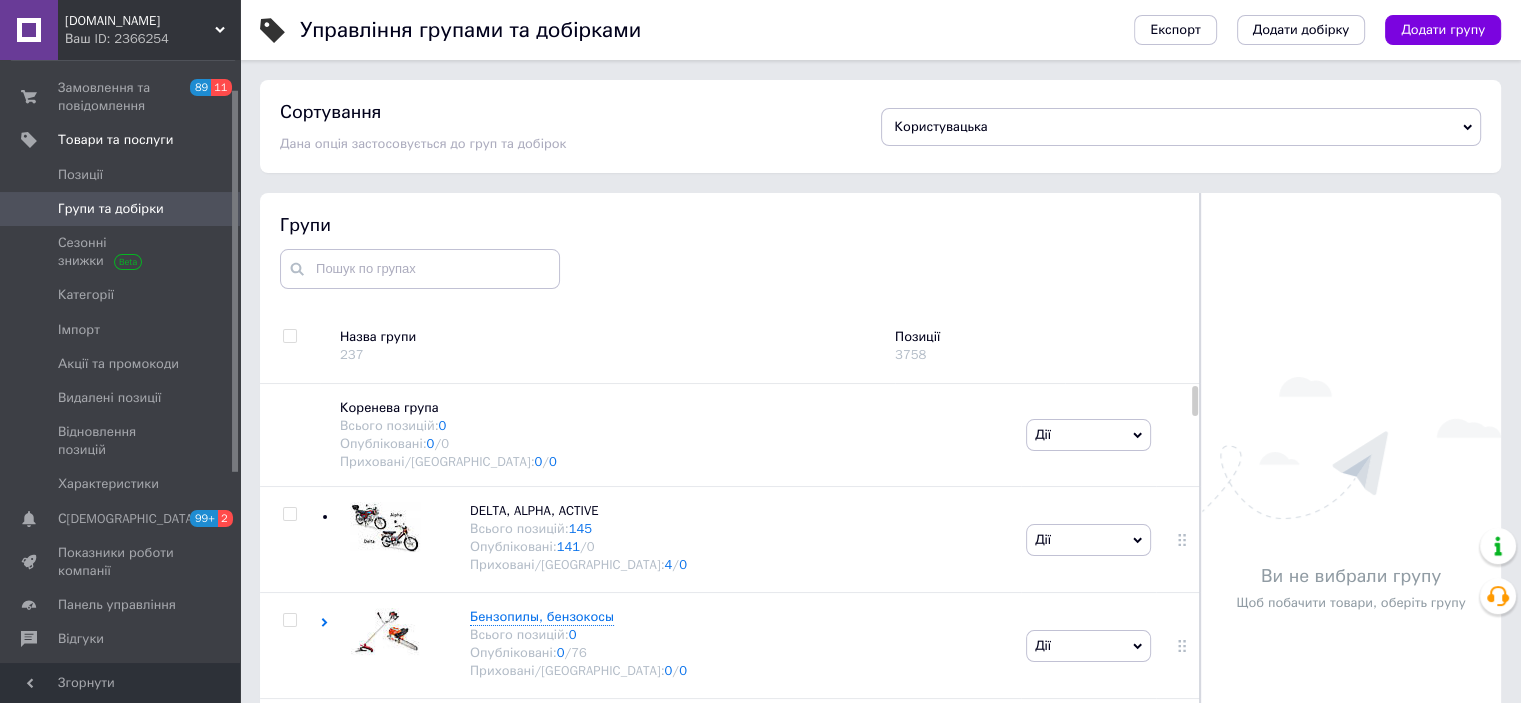 scroll, scrollTop: 73, scrollLeft: 0, axis: vertical 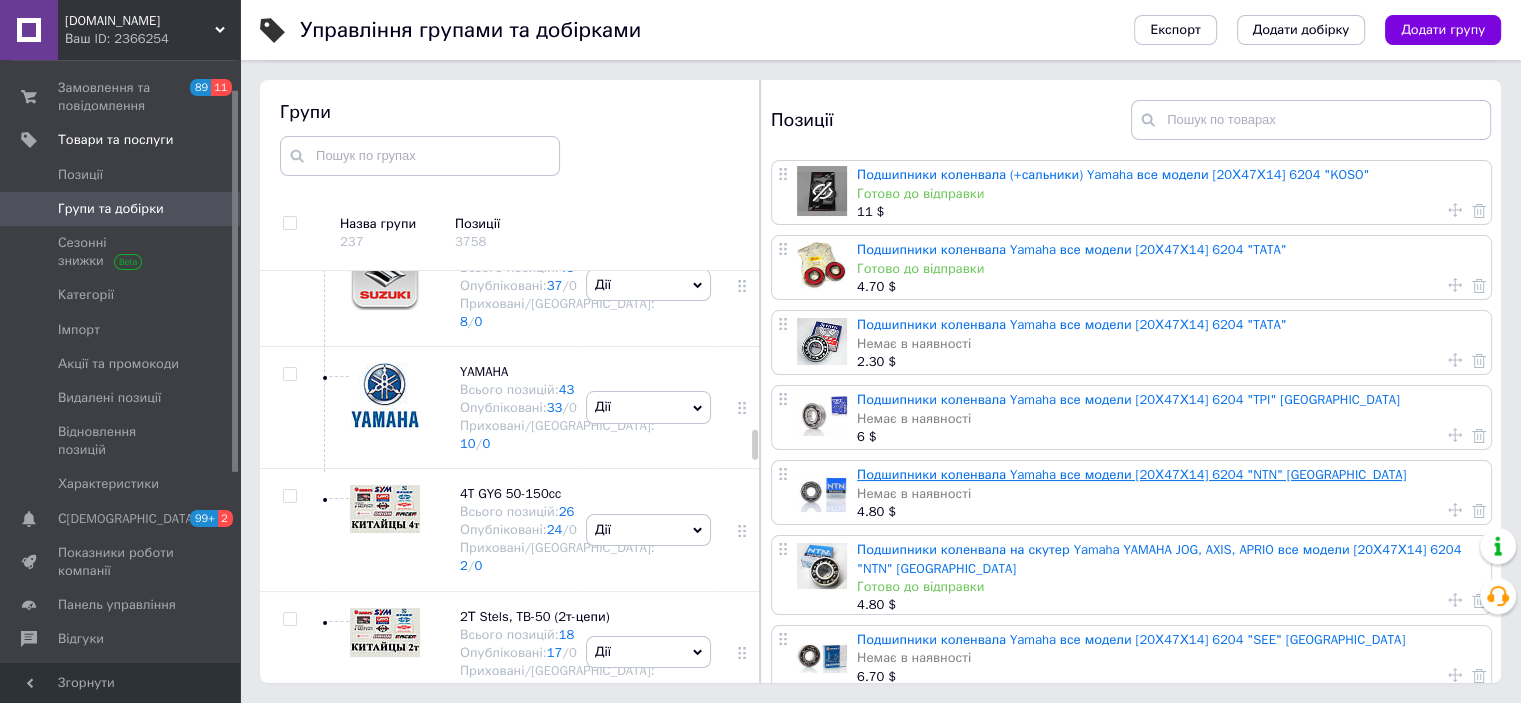 click on "Подшипники коленвала Yamaha все модели [20Х47Х14] 6204 "NTN" Taiwan" at bounding box center [1131, 474] 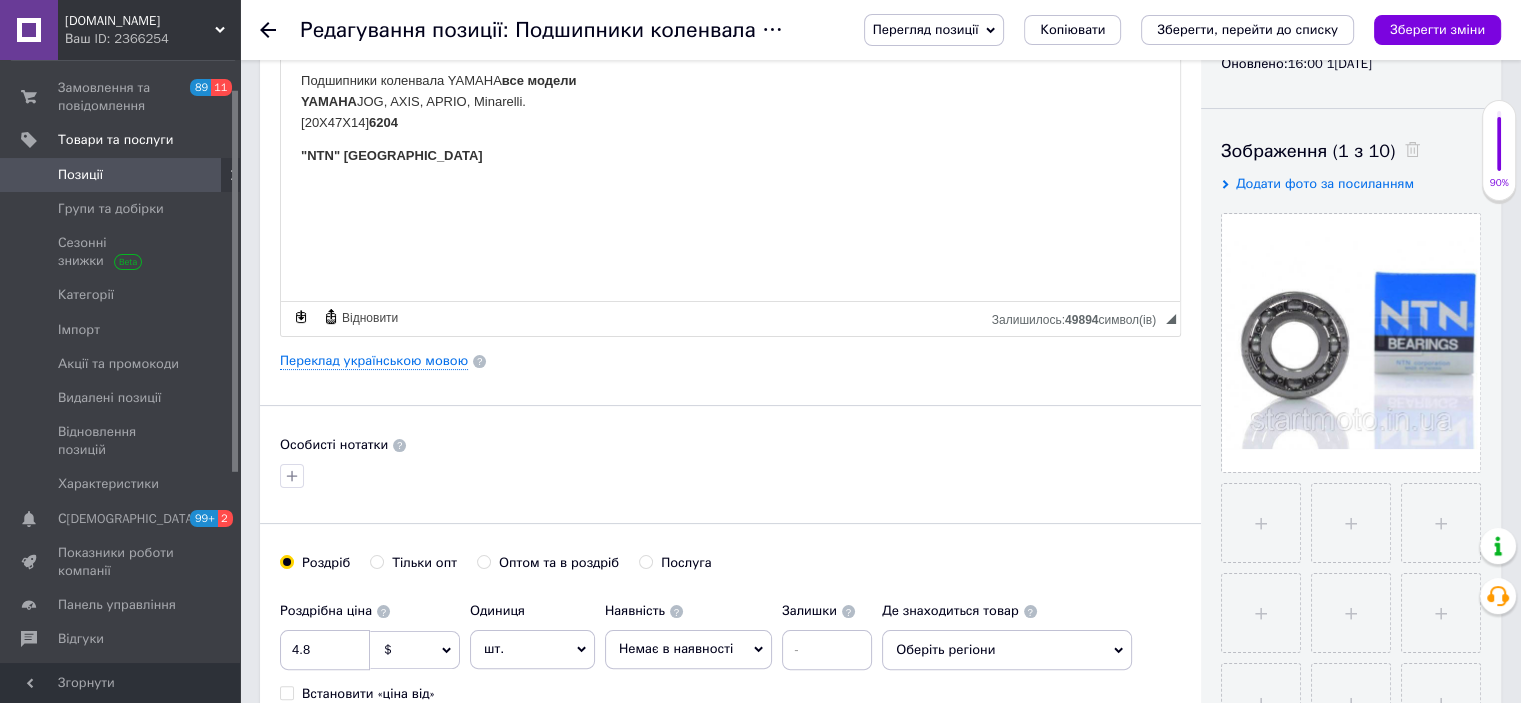 scroll, scrollTop: 400, scrollLeft: 0, axis: vertical 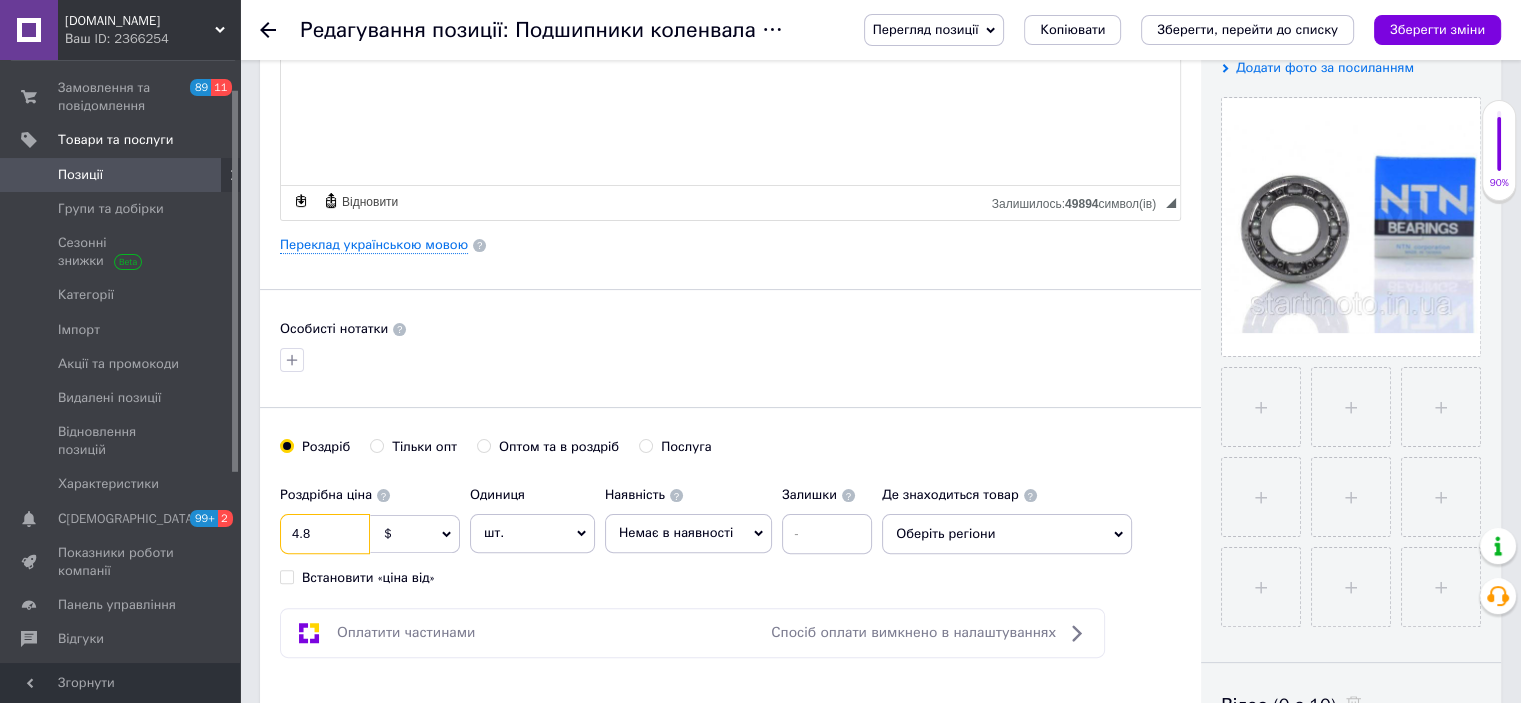 click on "4.8" at bounding box center (325, 534) 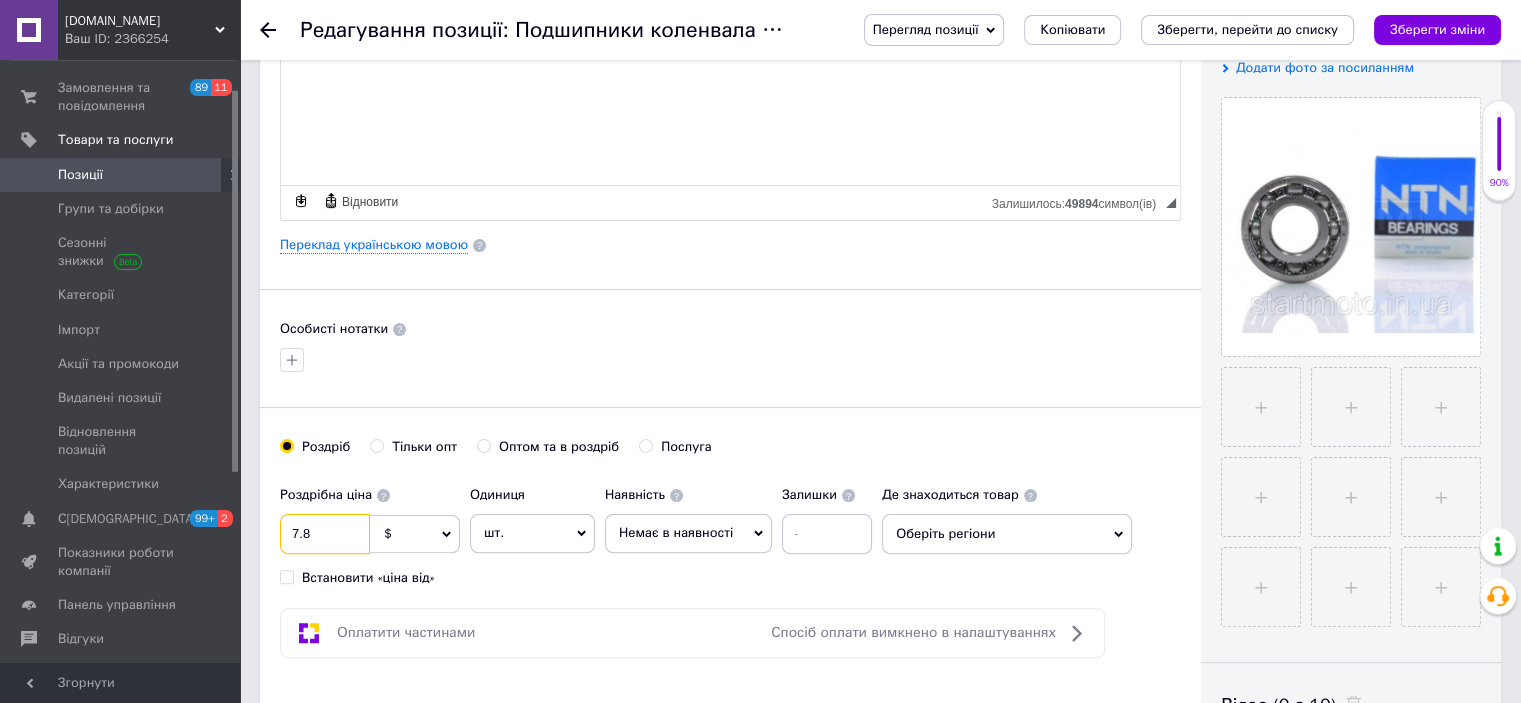 click on "7.8" at bounding box center (325, 534) 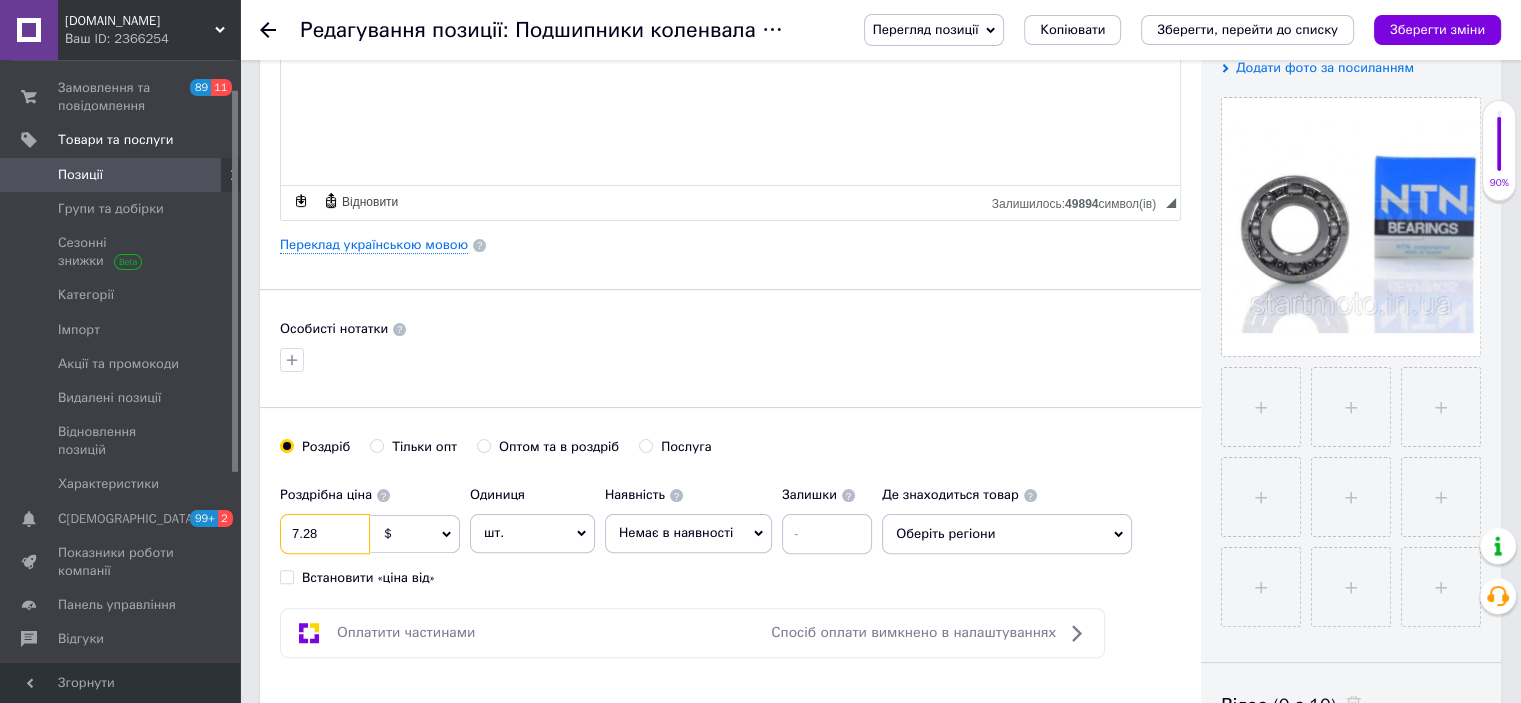 type on "7.28" 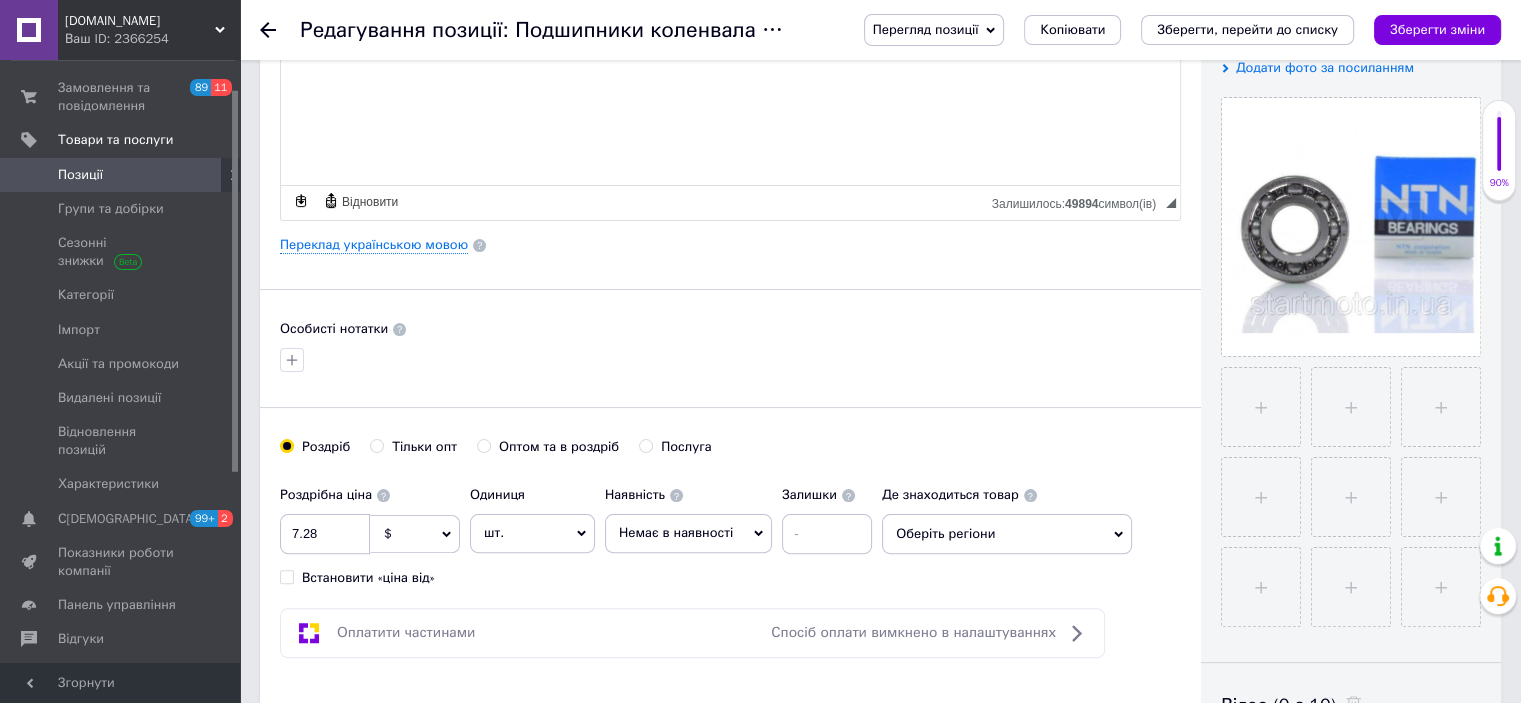 click on "Немає в наявності" at bounding box center [676, 532] 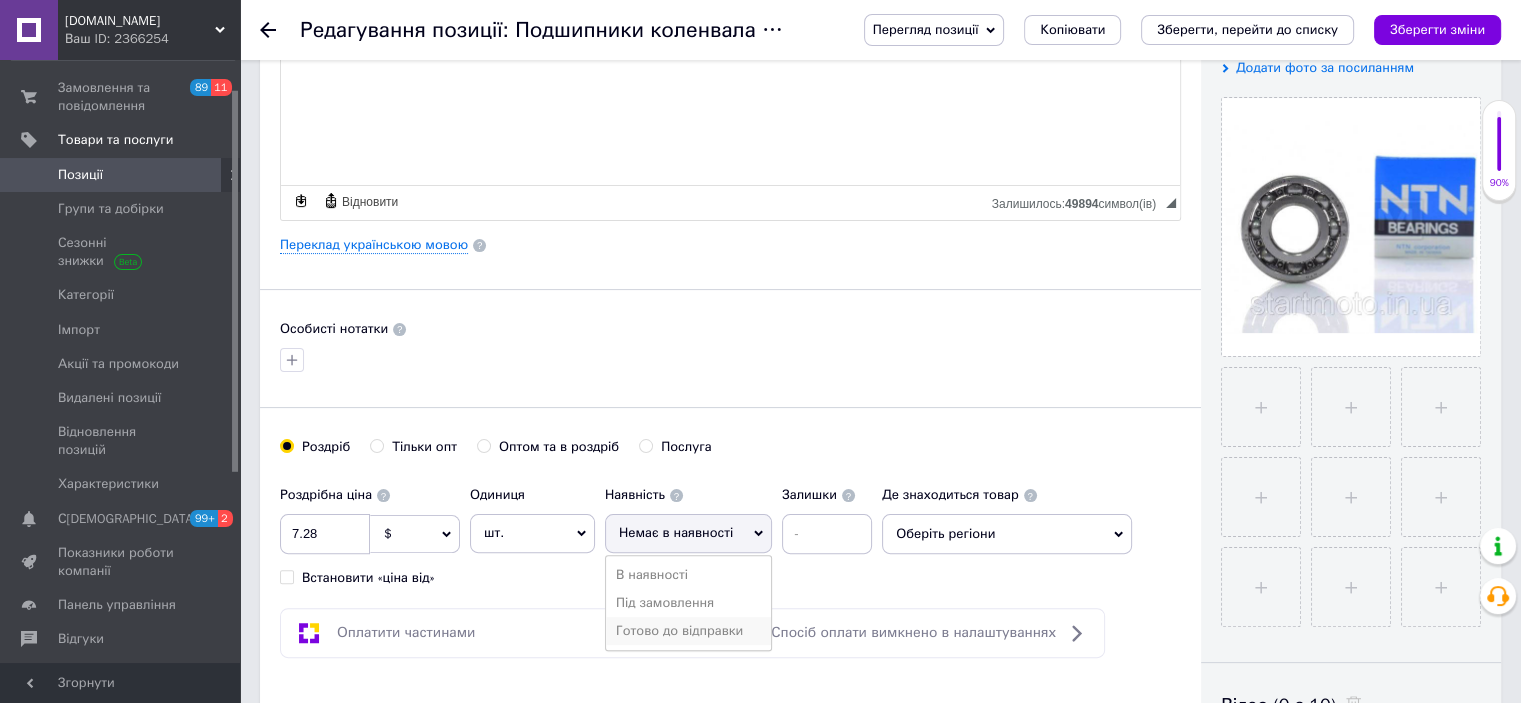 click on "Готово до відправки" at bounding box center [688, 631] 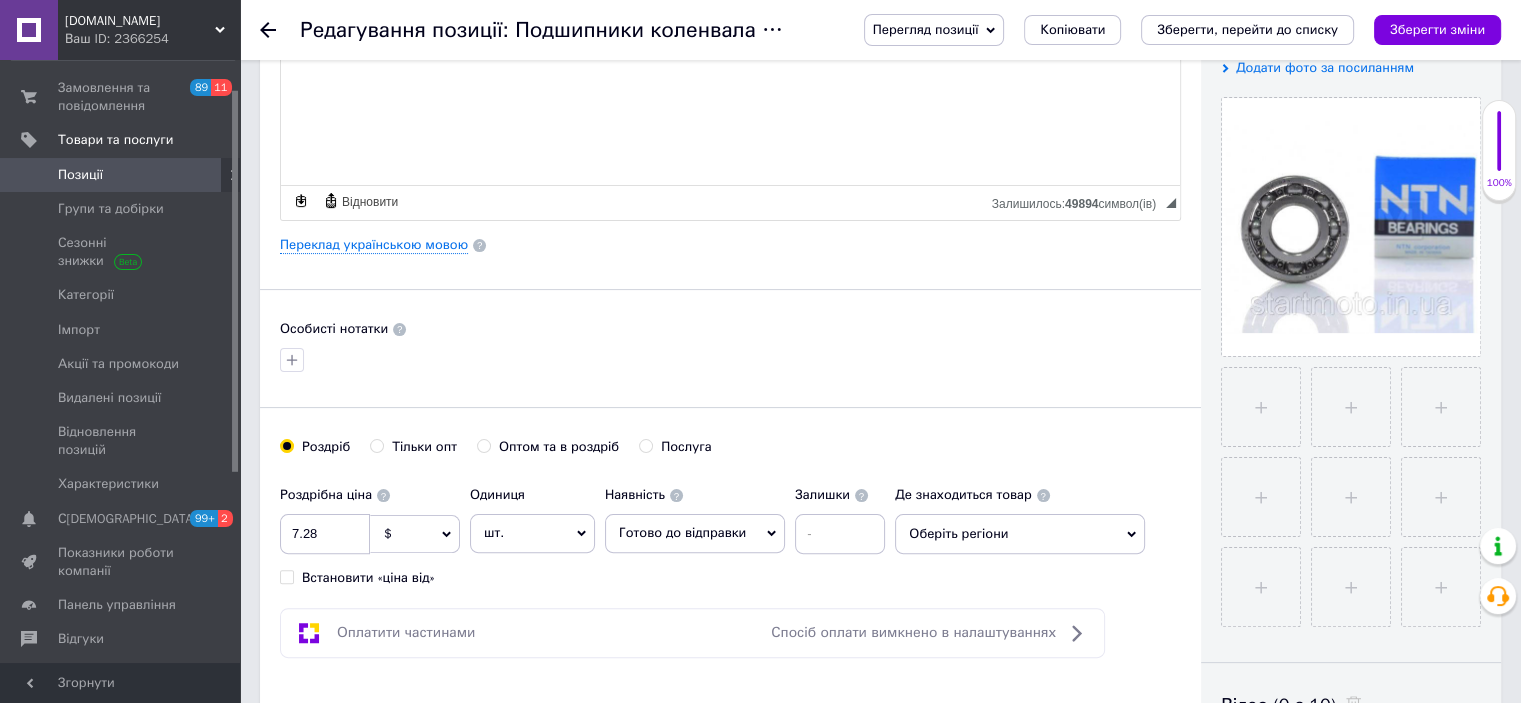 click on "Зберегти зміни" at bounding box center [1437, 29] 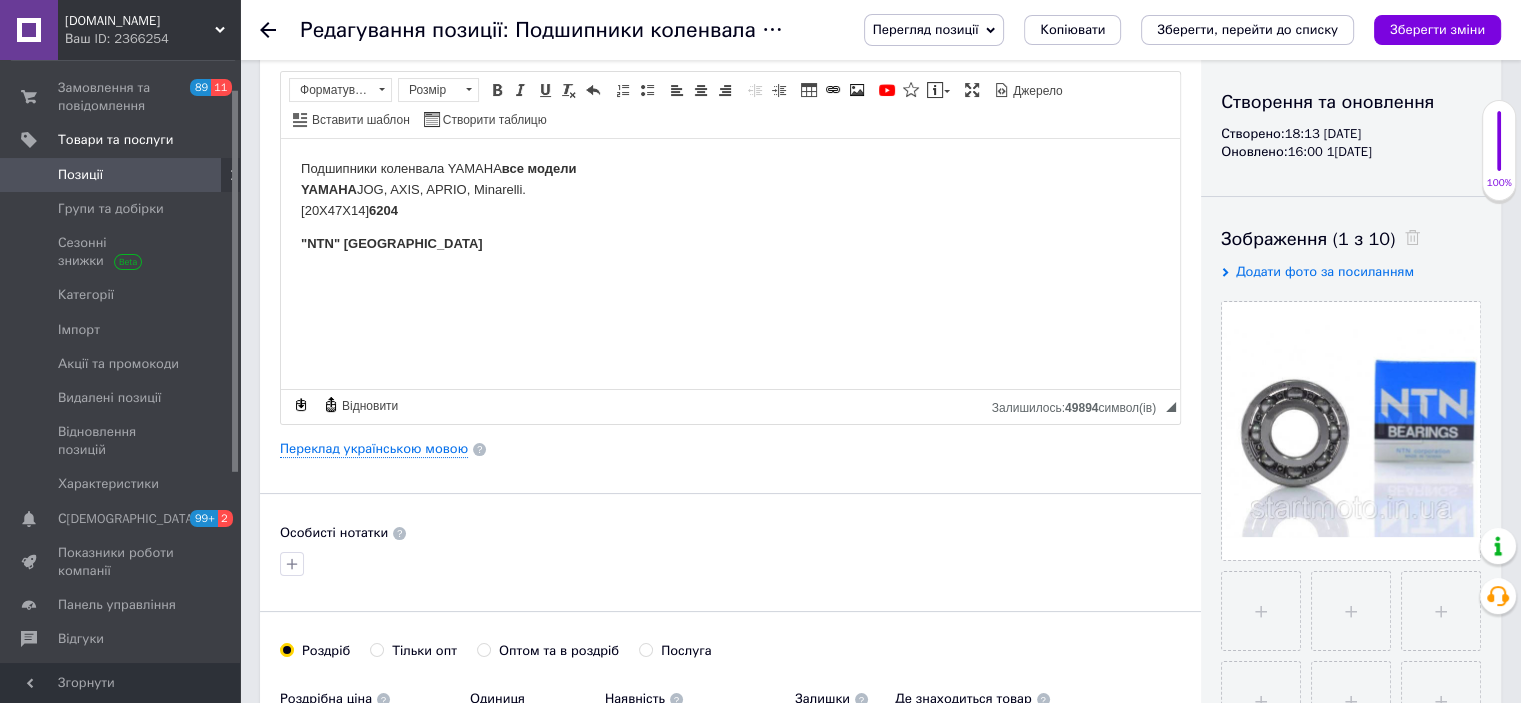scroll, scrollTop: 400, scrollLeft: 0, axis: vertical 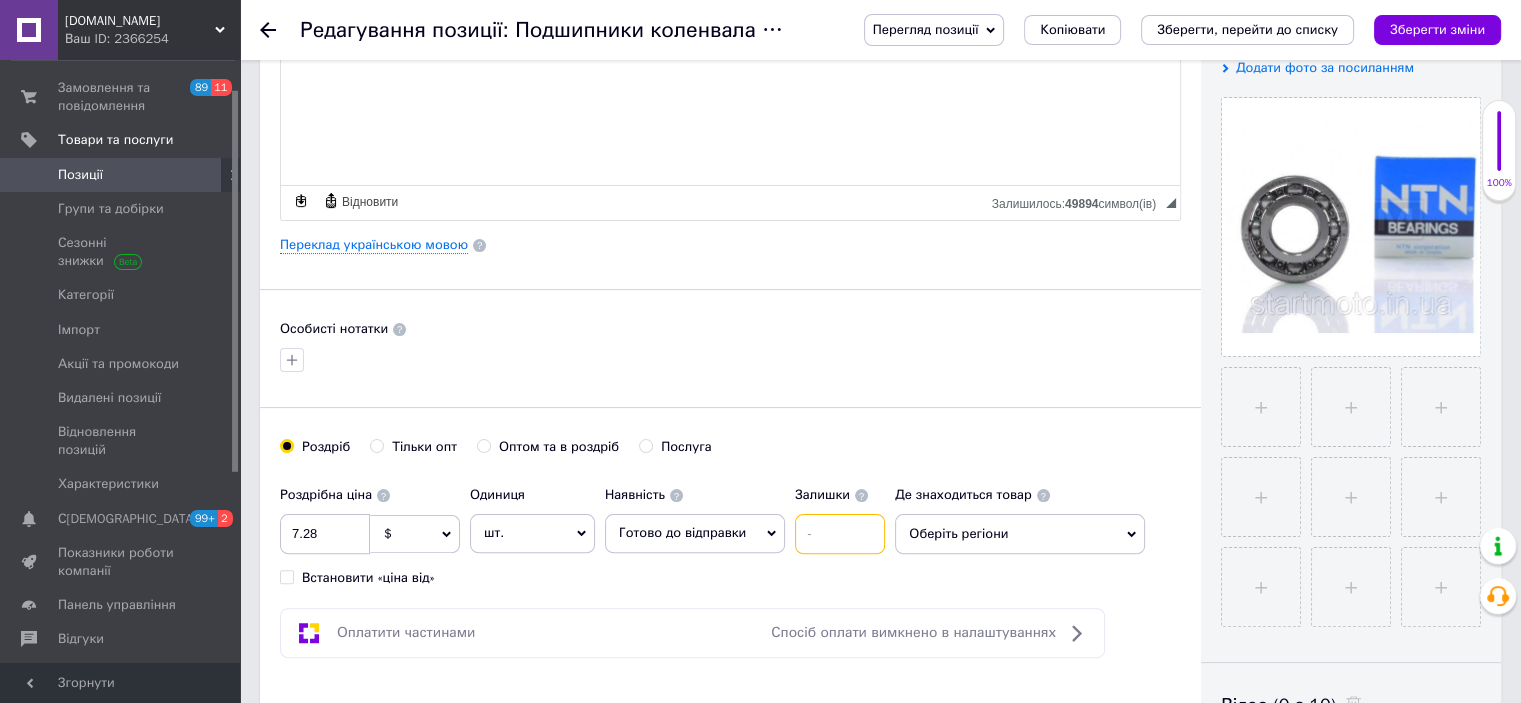 click at bounding box center (840, 534) 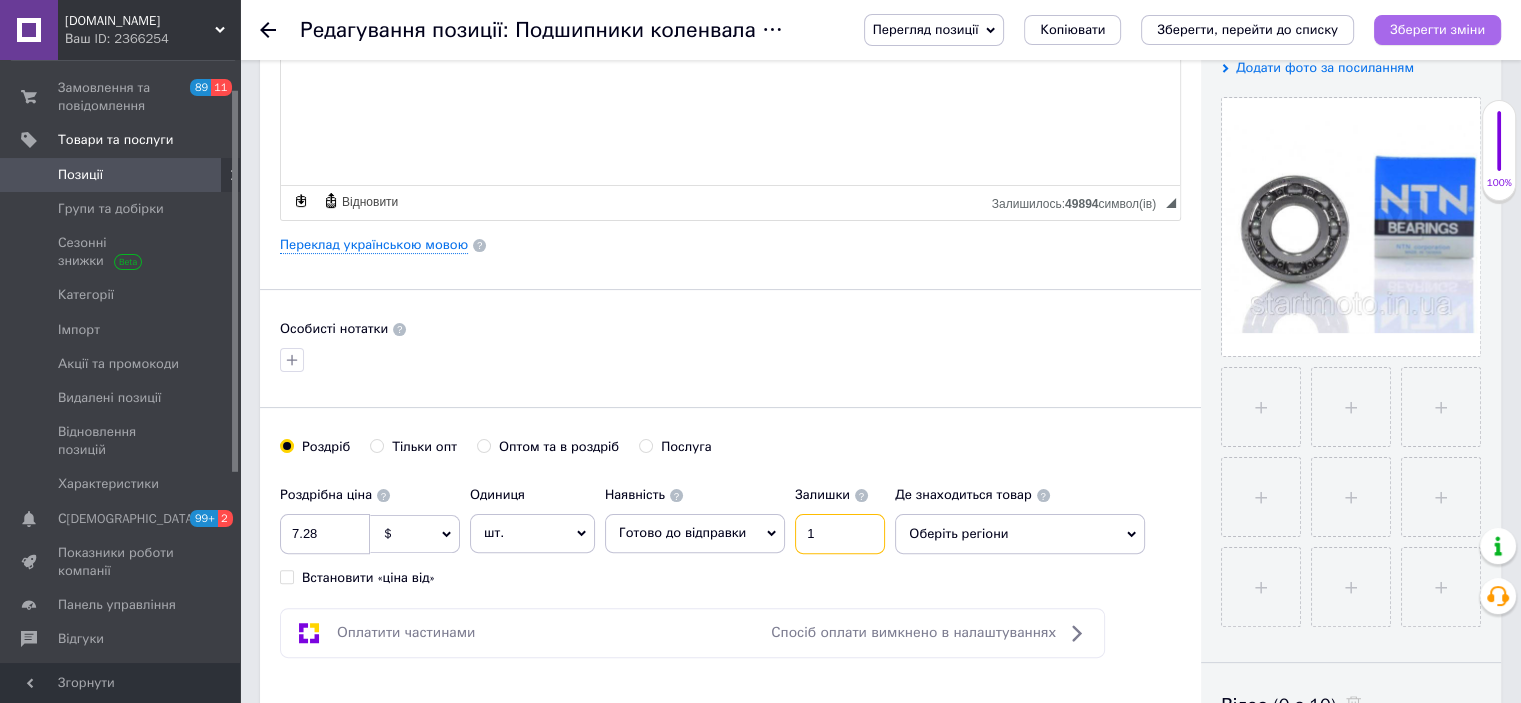type on "1" 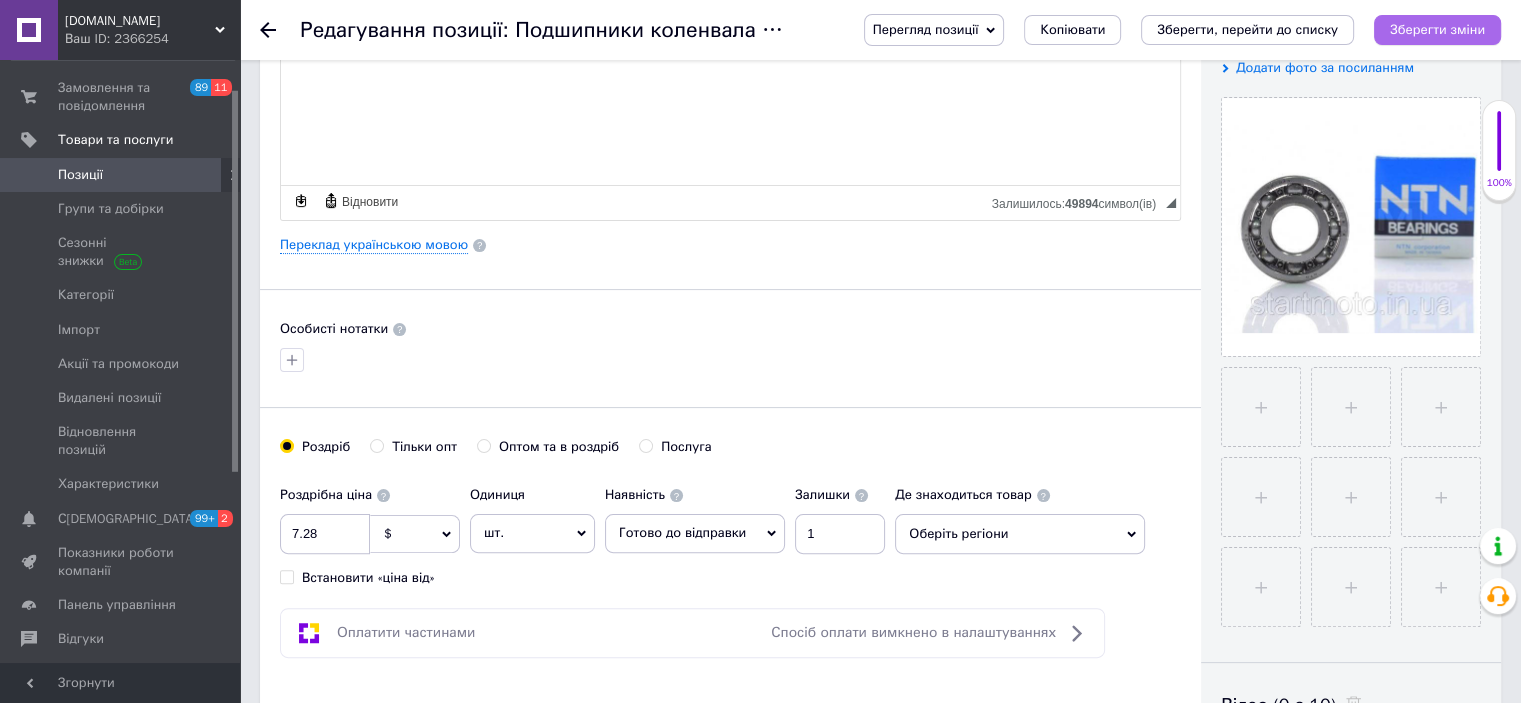 click on "Зберегти зміни" at bounding box center [1437, 29] 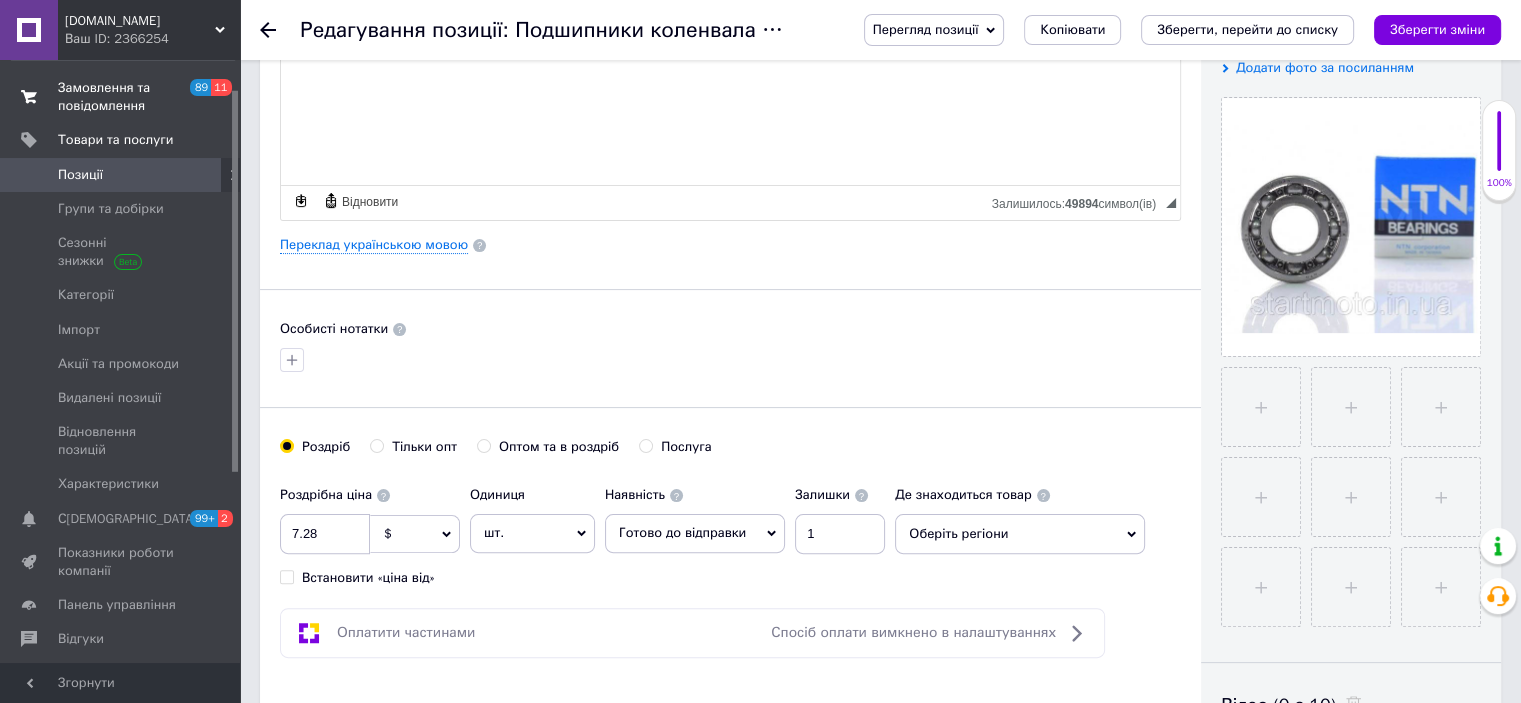 click on "Замовлення та повідомлення" at bounding box center [121, 97] 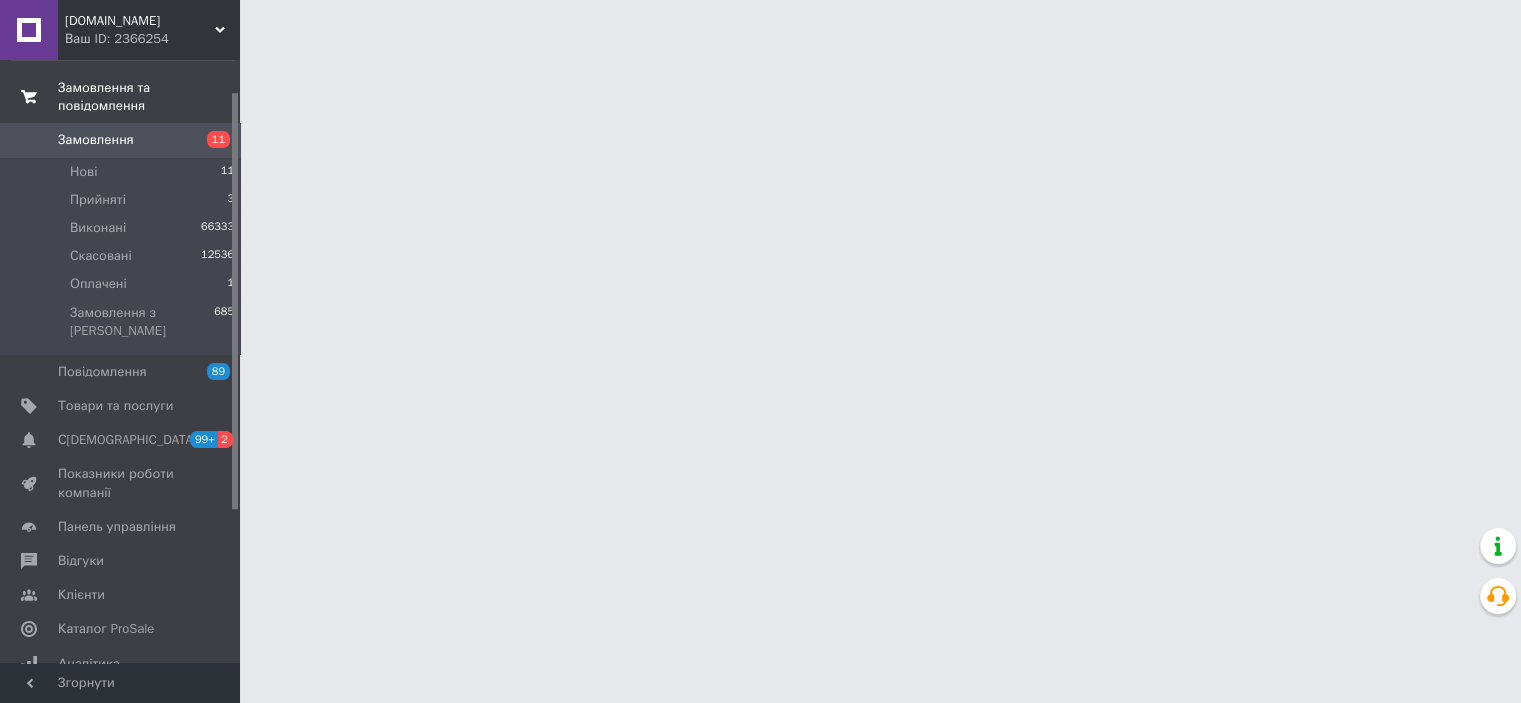 scroll, scrollTop: 0, scrollLeft: 0, axis: both 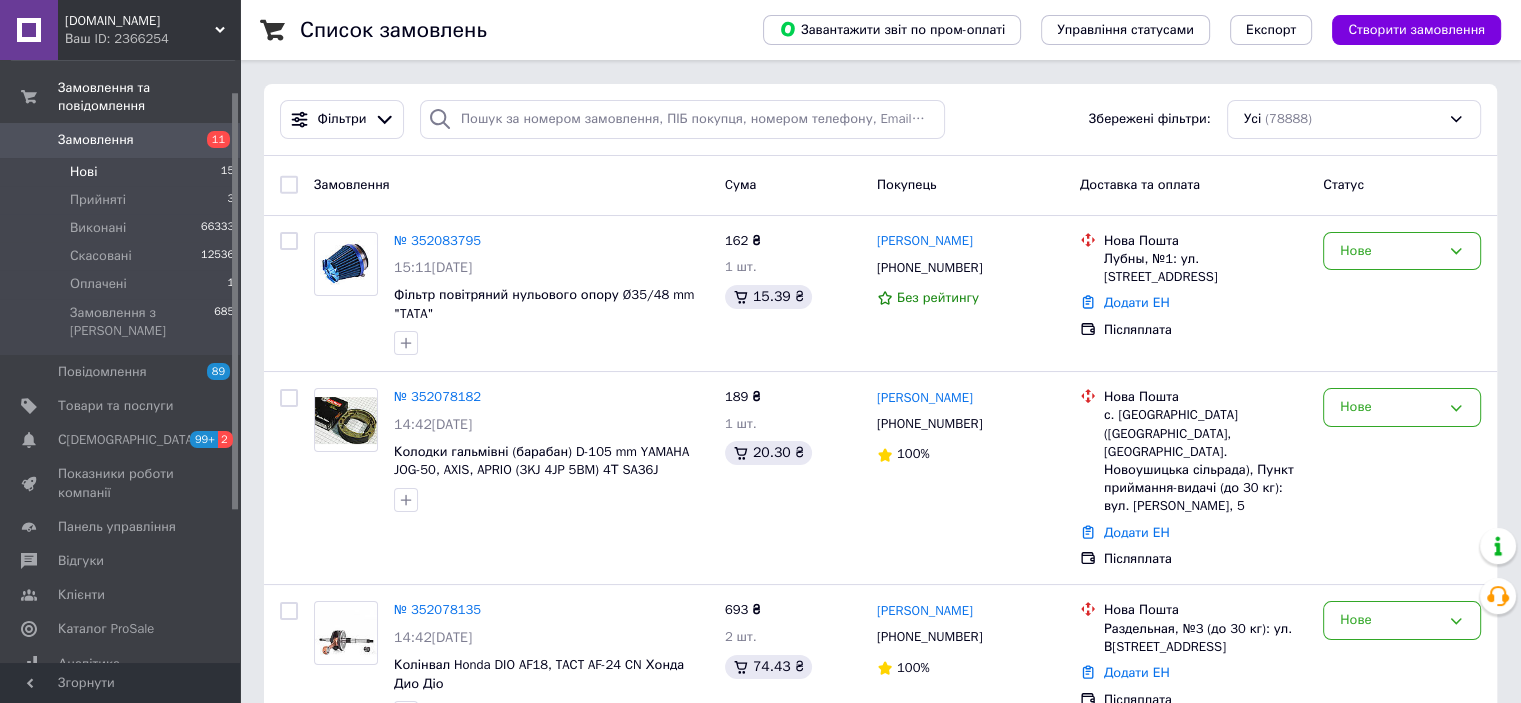 click on "Нові 15" at bounding box center [123, 172] 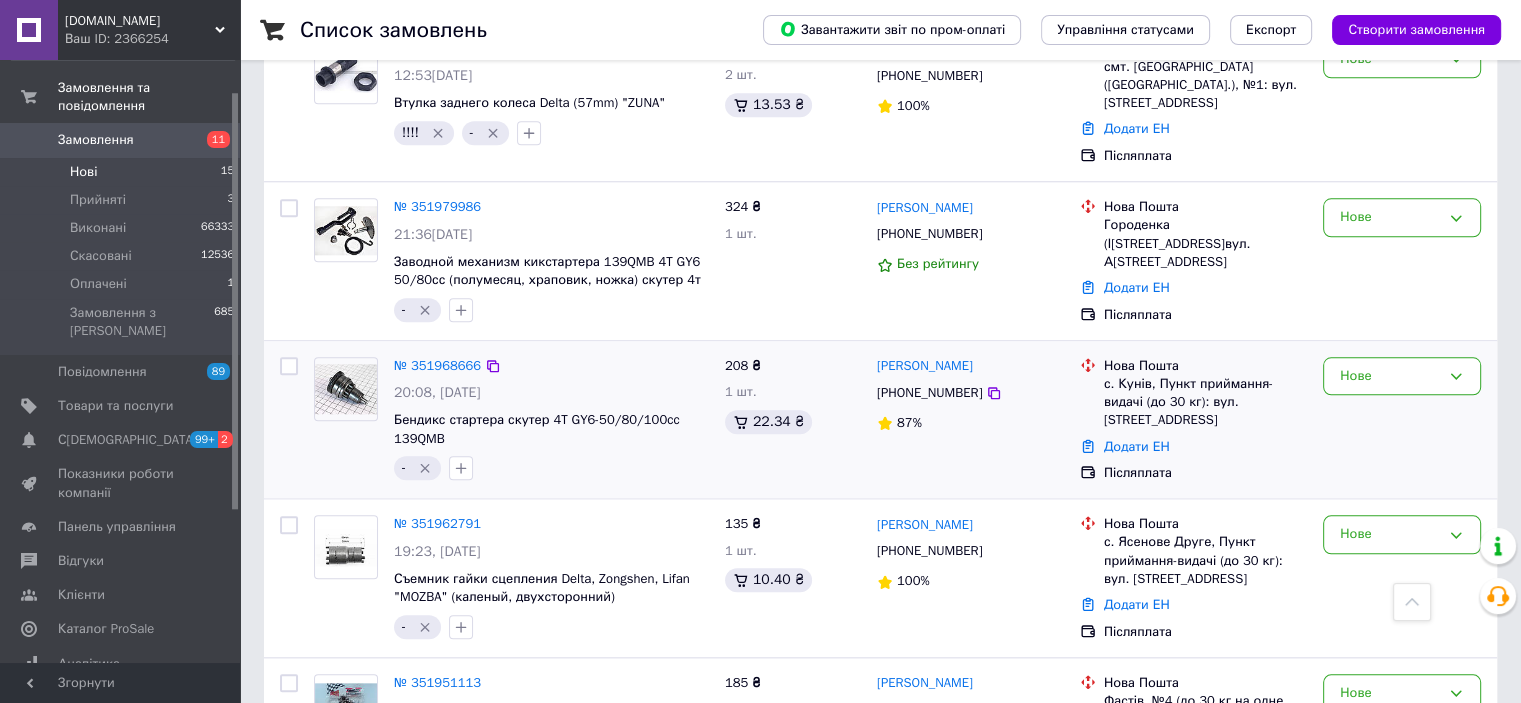 scroll, scrollTop: 2108, scrollLeft: 0, axis: vertical 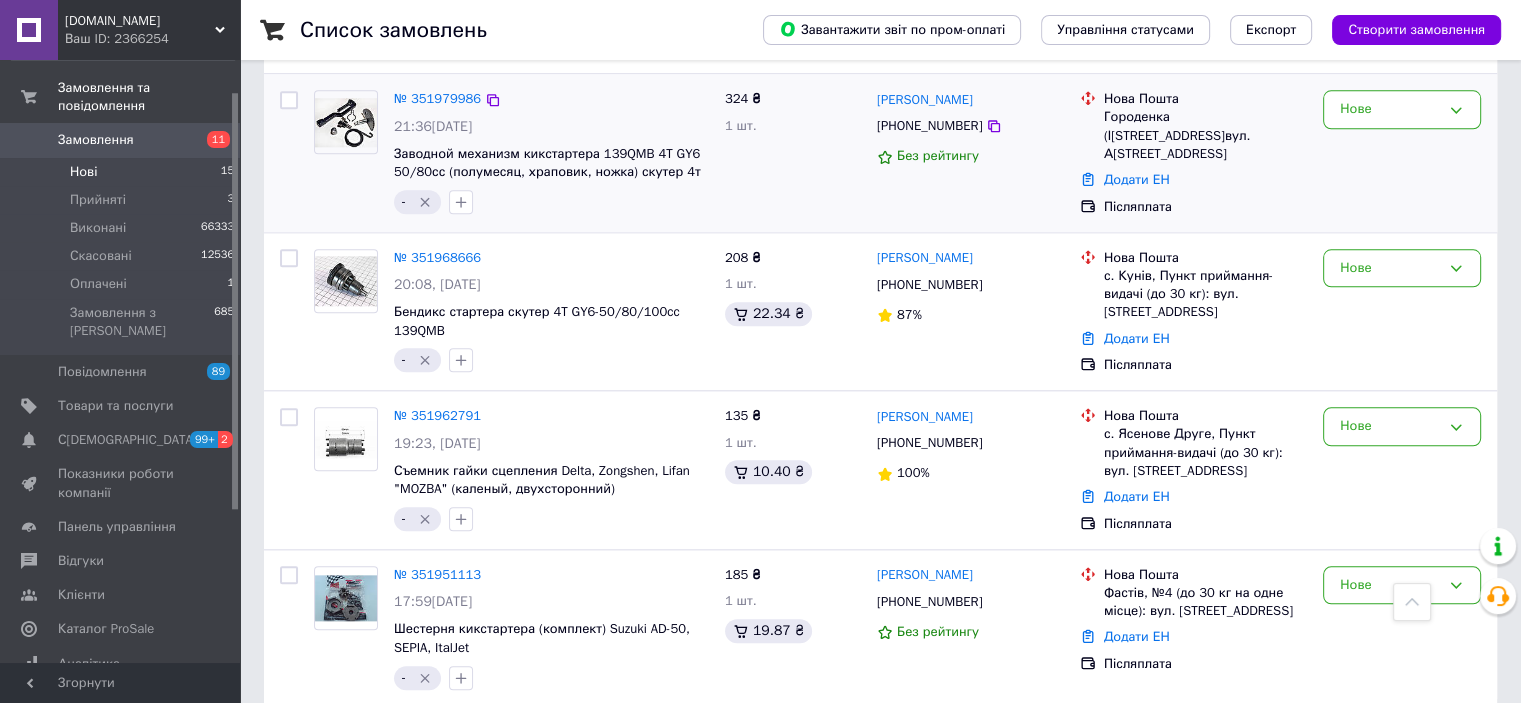 click 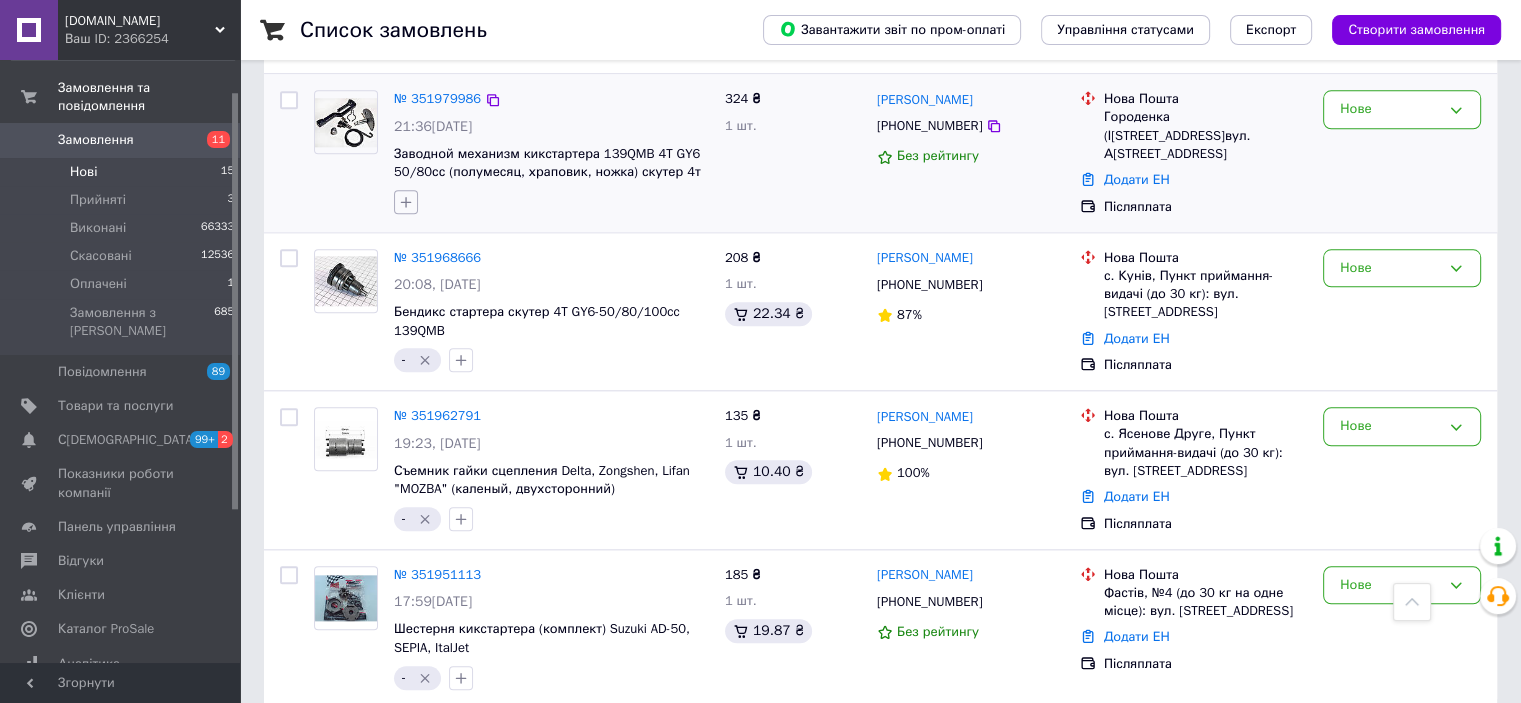 click 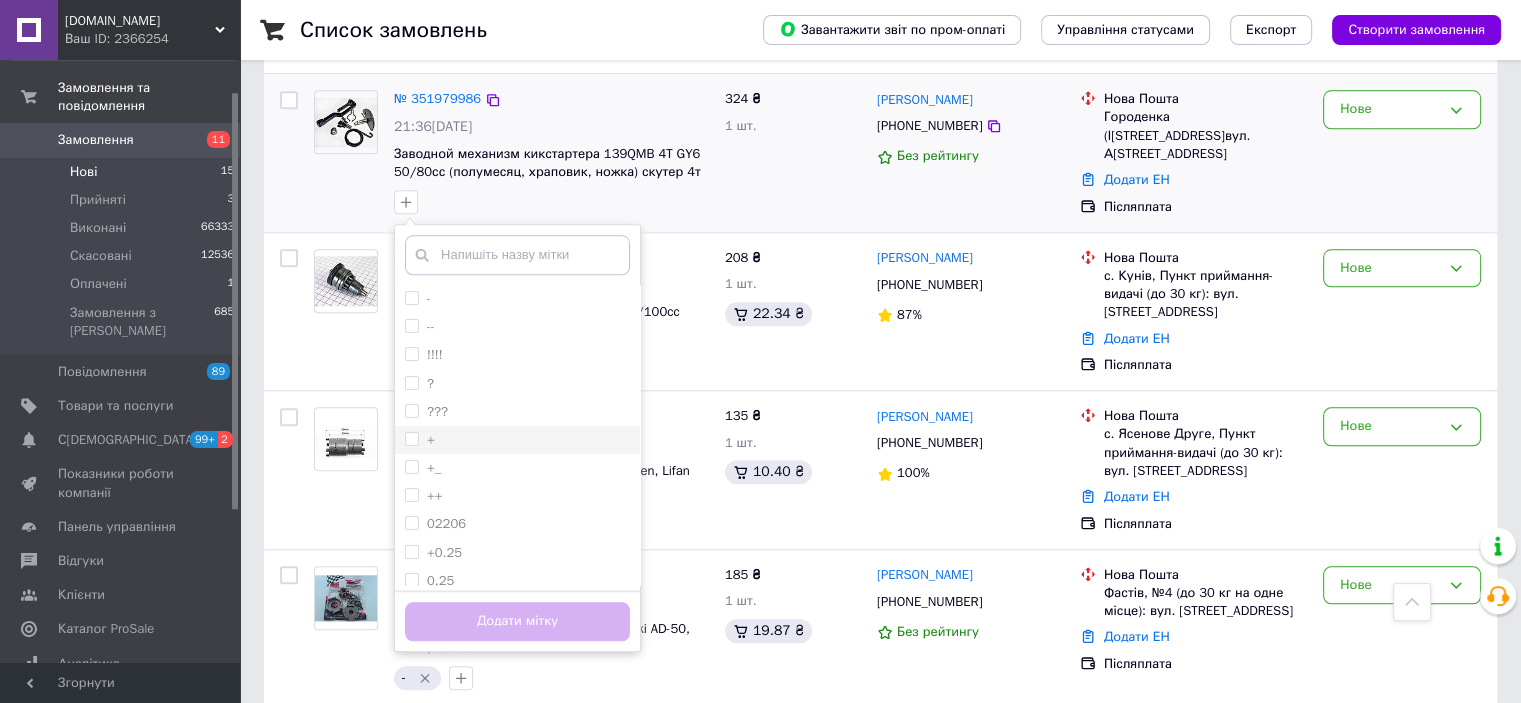 click on "+" at bounding box center (411, 438) 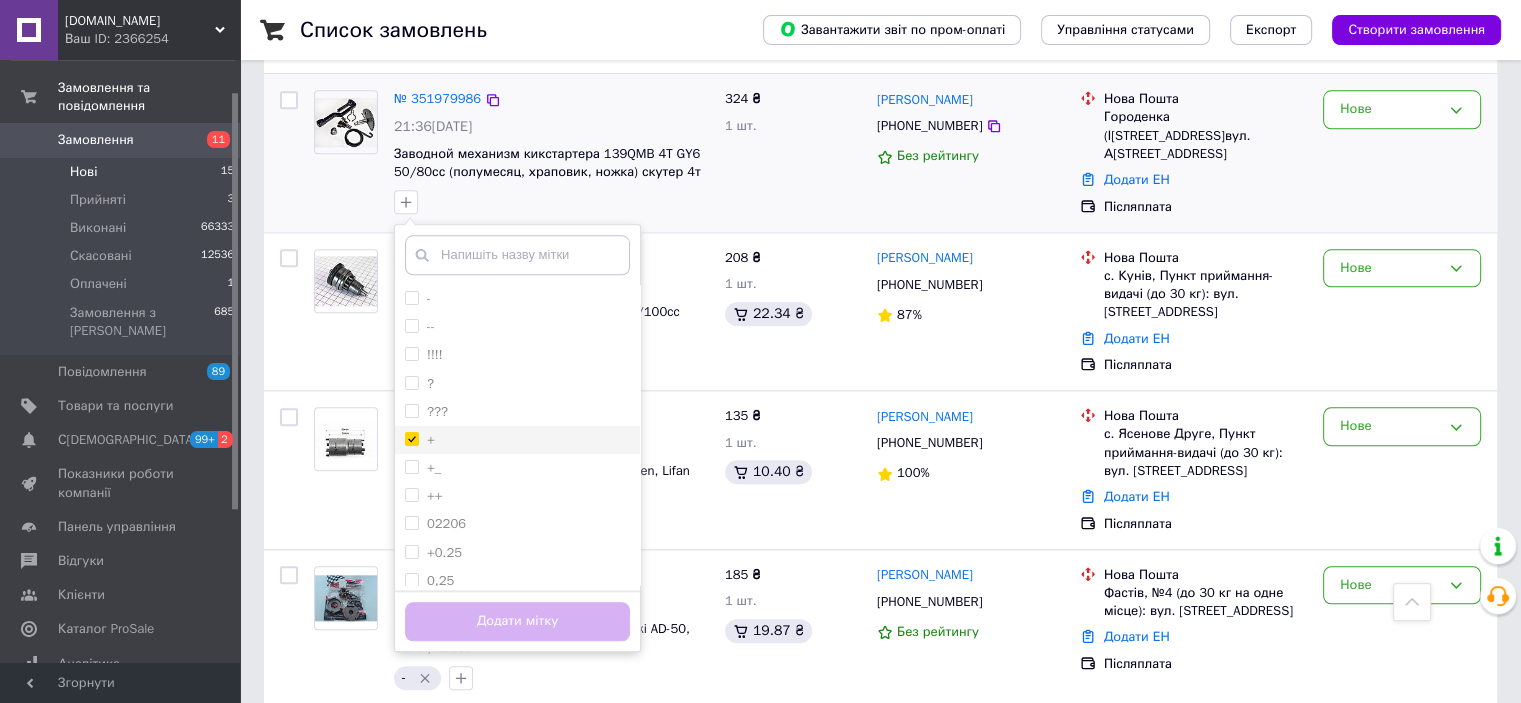 checkbox on "true" 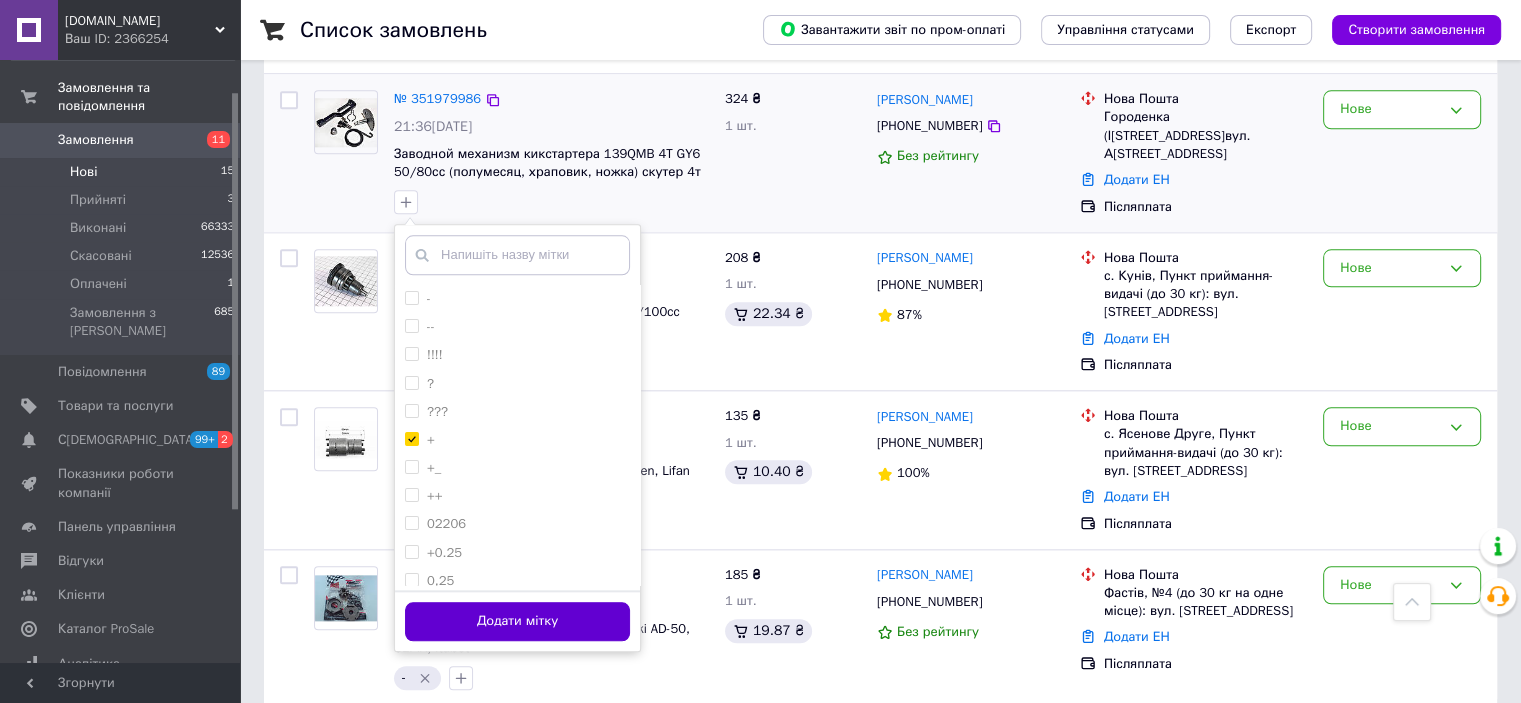 click on "Додати мітку" at bounding box center [517, 621] 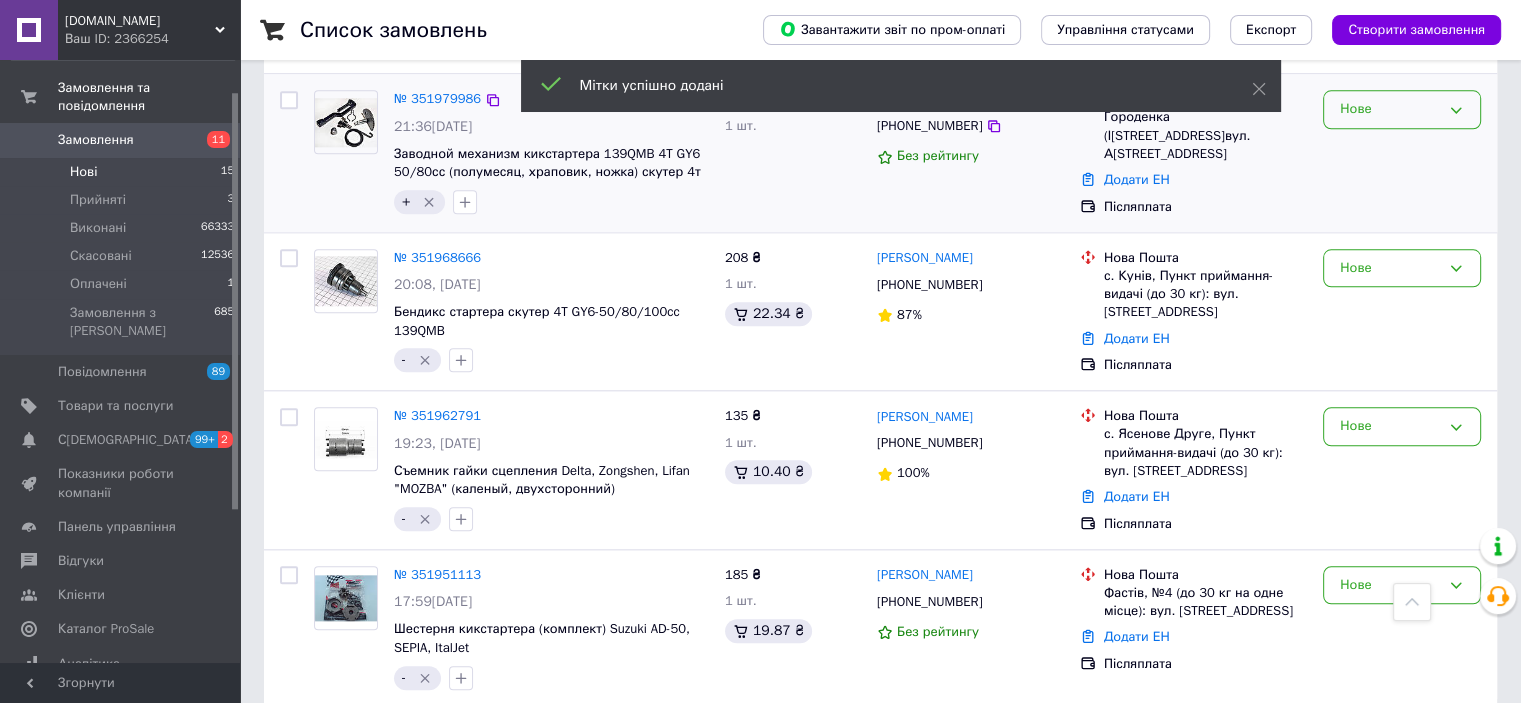 click on "Нове" at bounding box center [1390, 109] 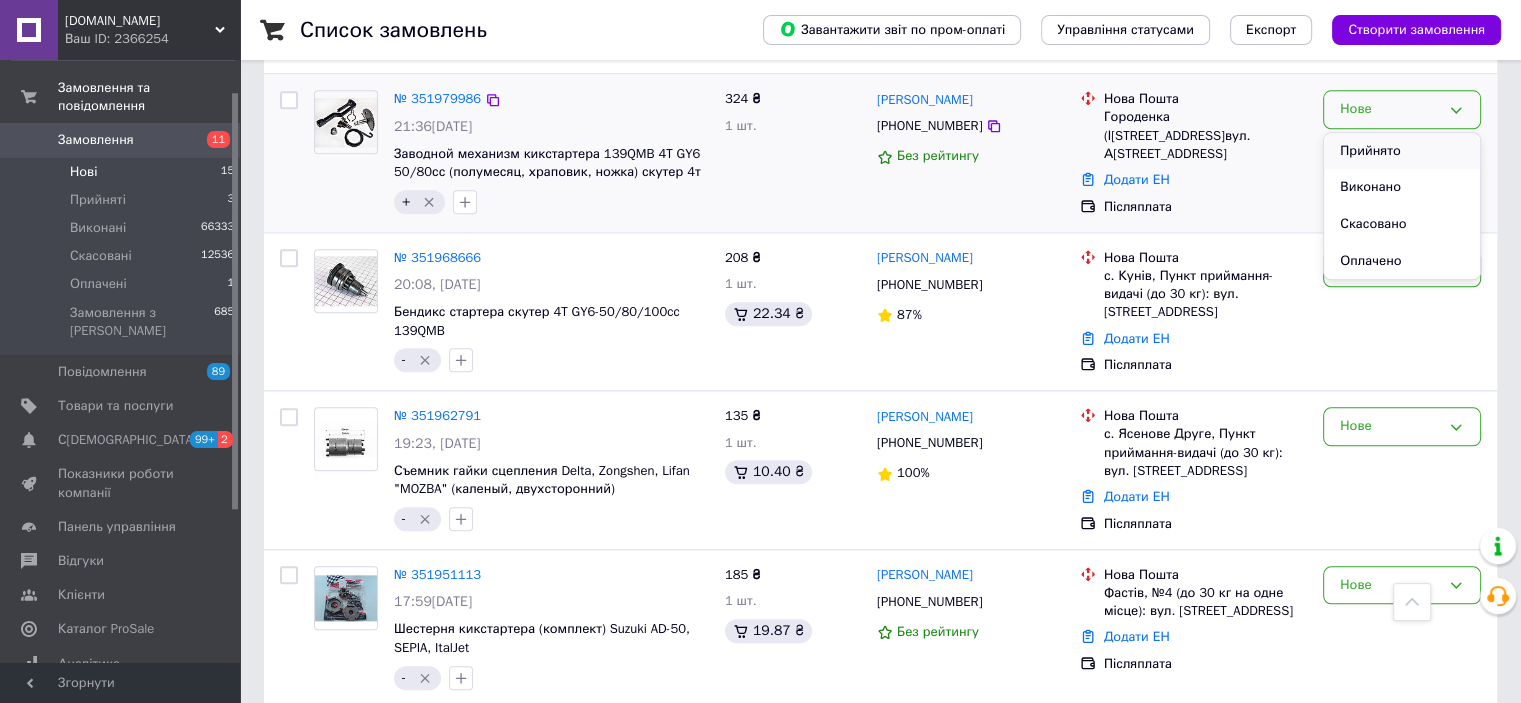 click on "Прийнято" at bounding box center (1402, 151) 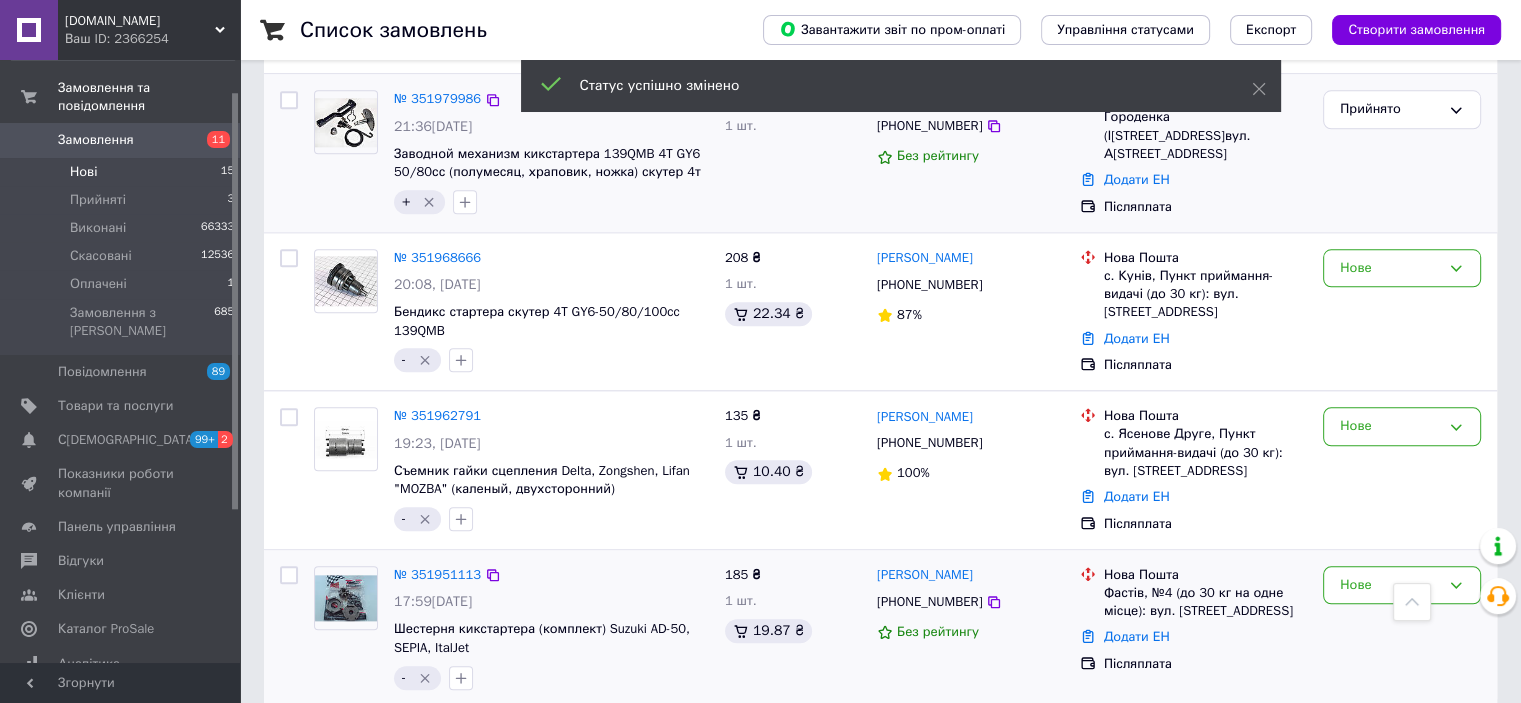 drag, startPoint x: 426, startPoint y: 653, endPoint x: 448, endPoint y: 642, distance: 24.596748 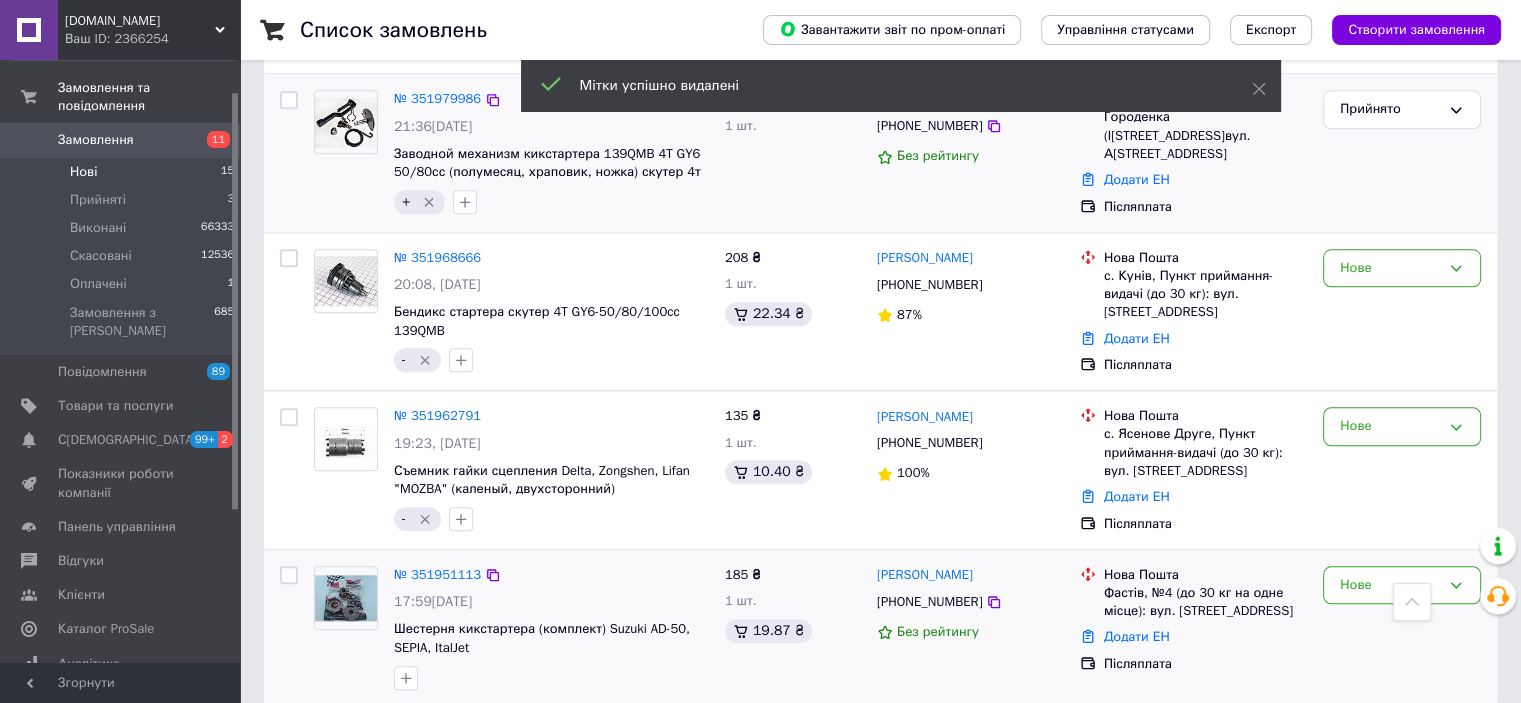 drag, startPoint x: 400, startPoint y: 658, endPoint x: 636, endPoint y: 562, distance: 254.77834 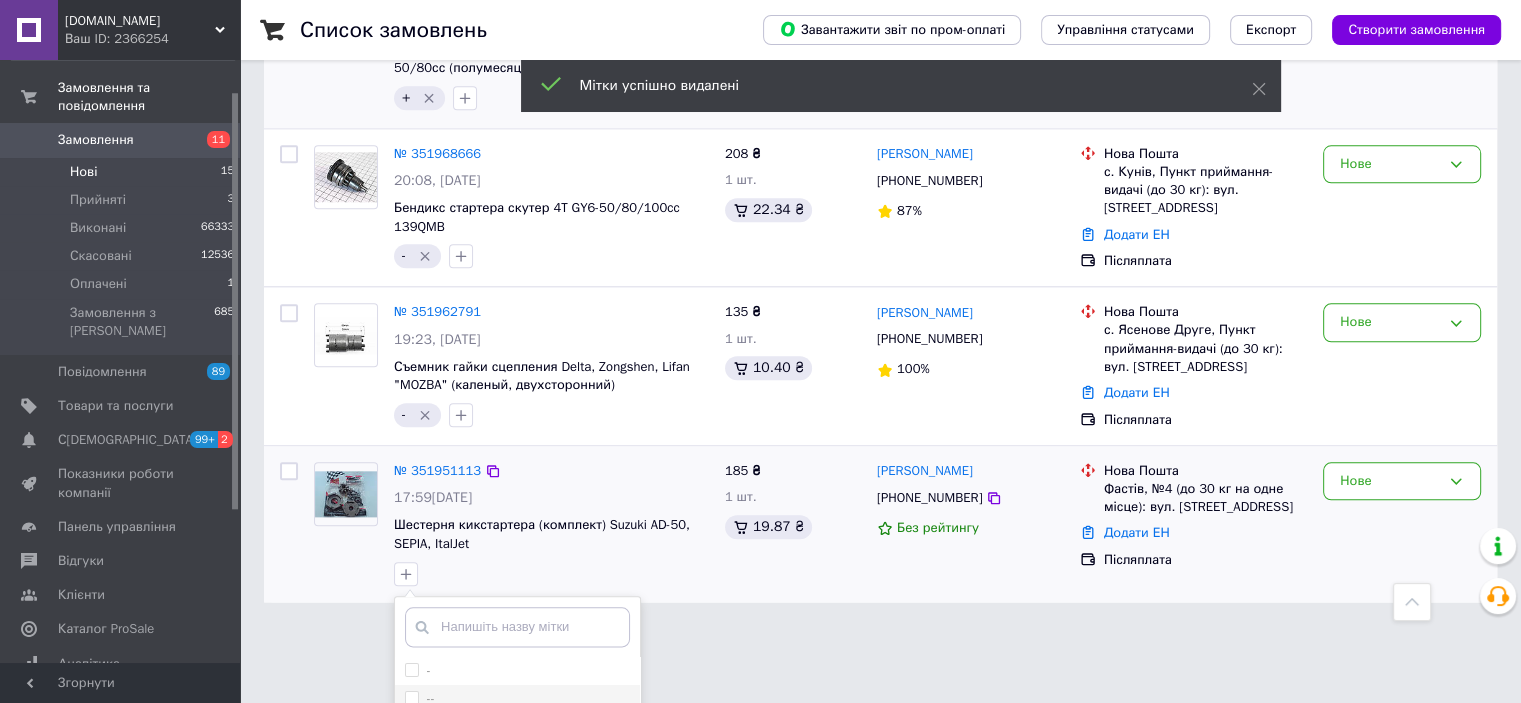 scroll, scrollTop: 2329, scrollLeft: 0, axis: vertical 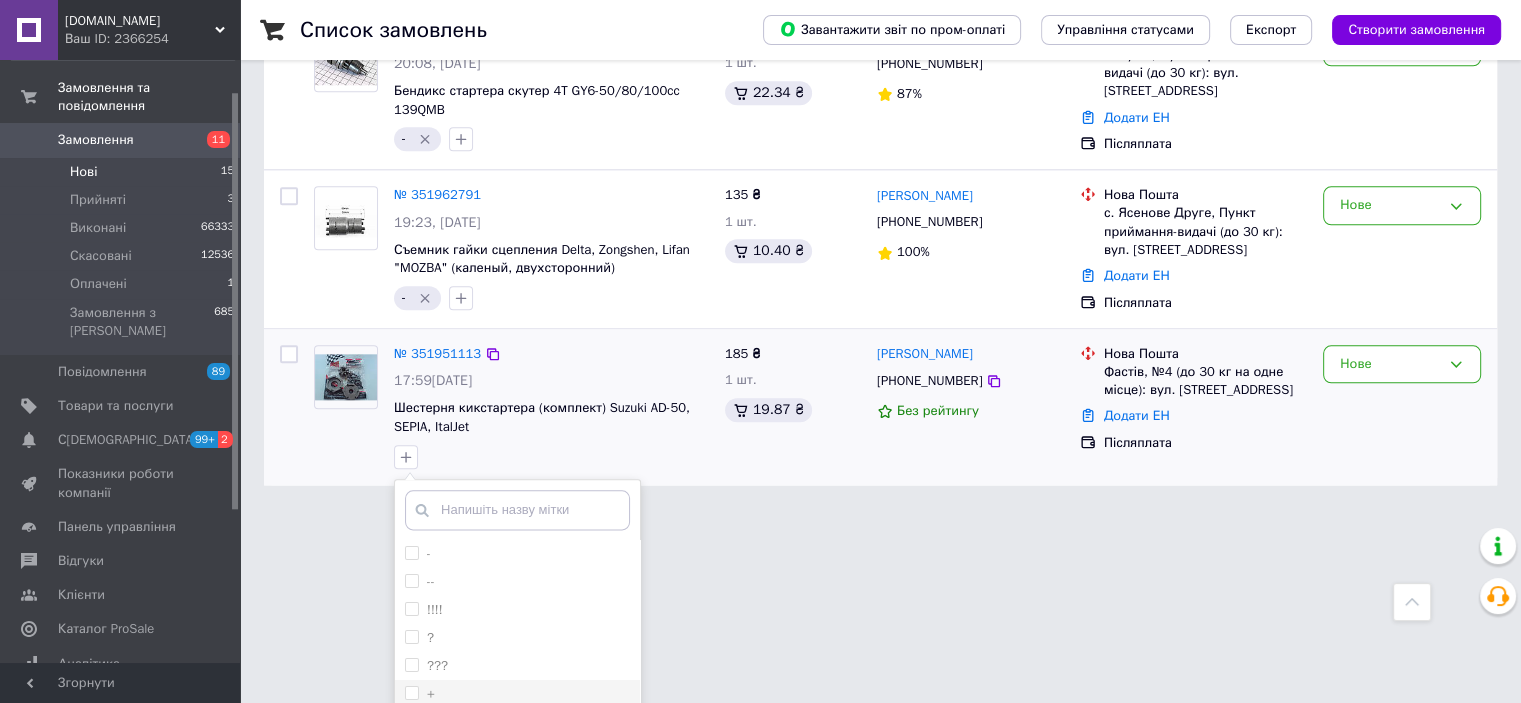 click on "+" at bounding box center [411, 692] 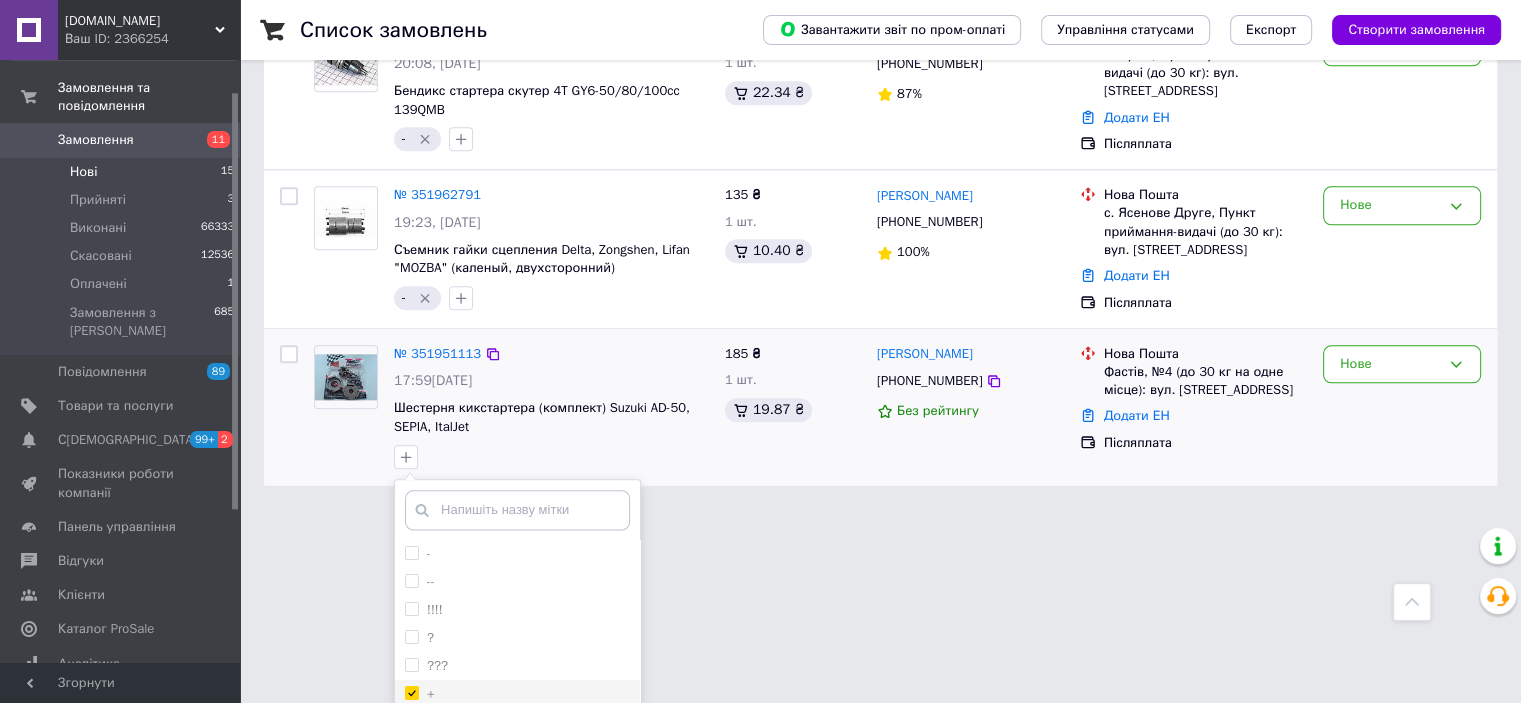 checkbox on "true" 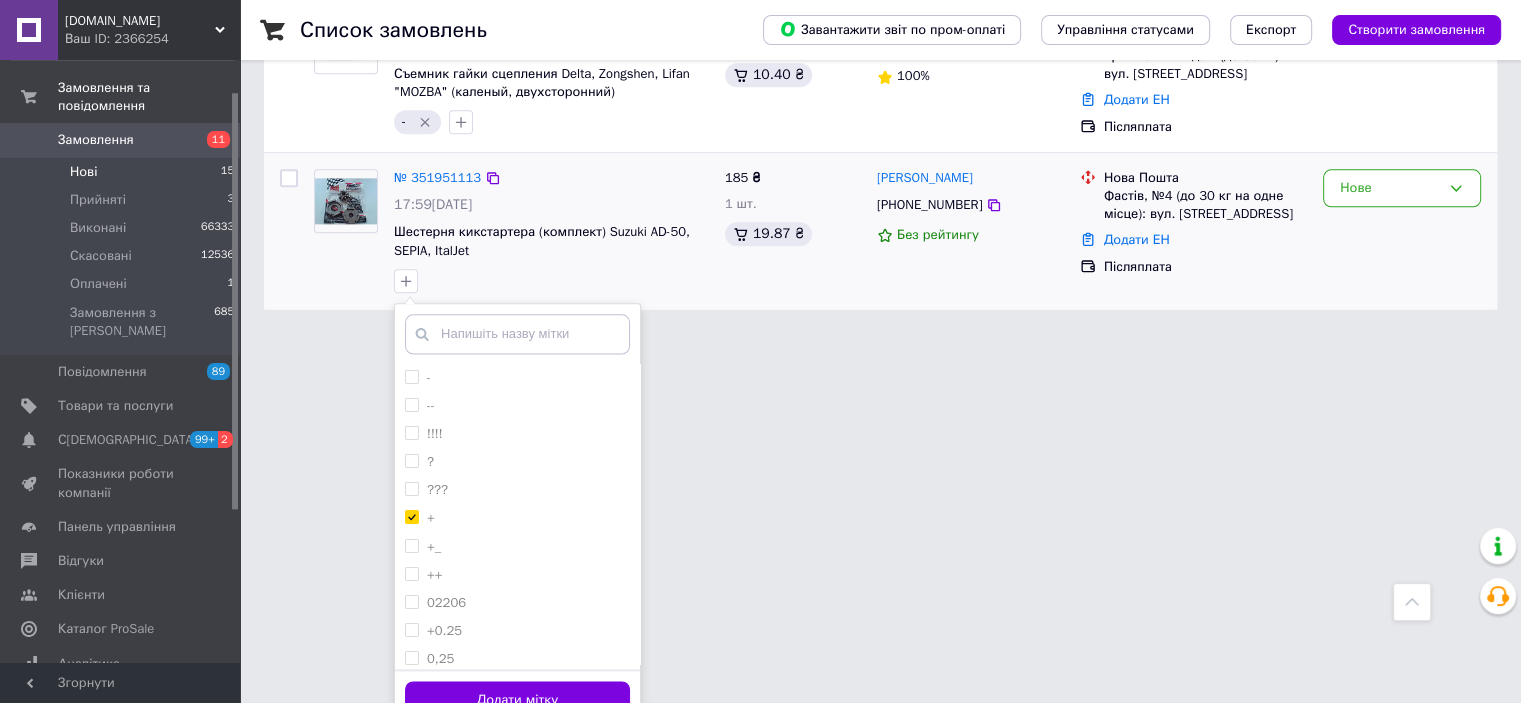 drag, startPoint x: 573, startPoint y: 655, endPoint x: 594, endPoint y: 652, distance: 21.213203 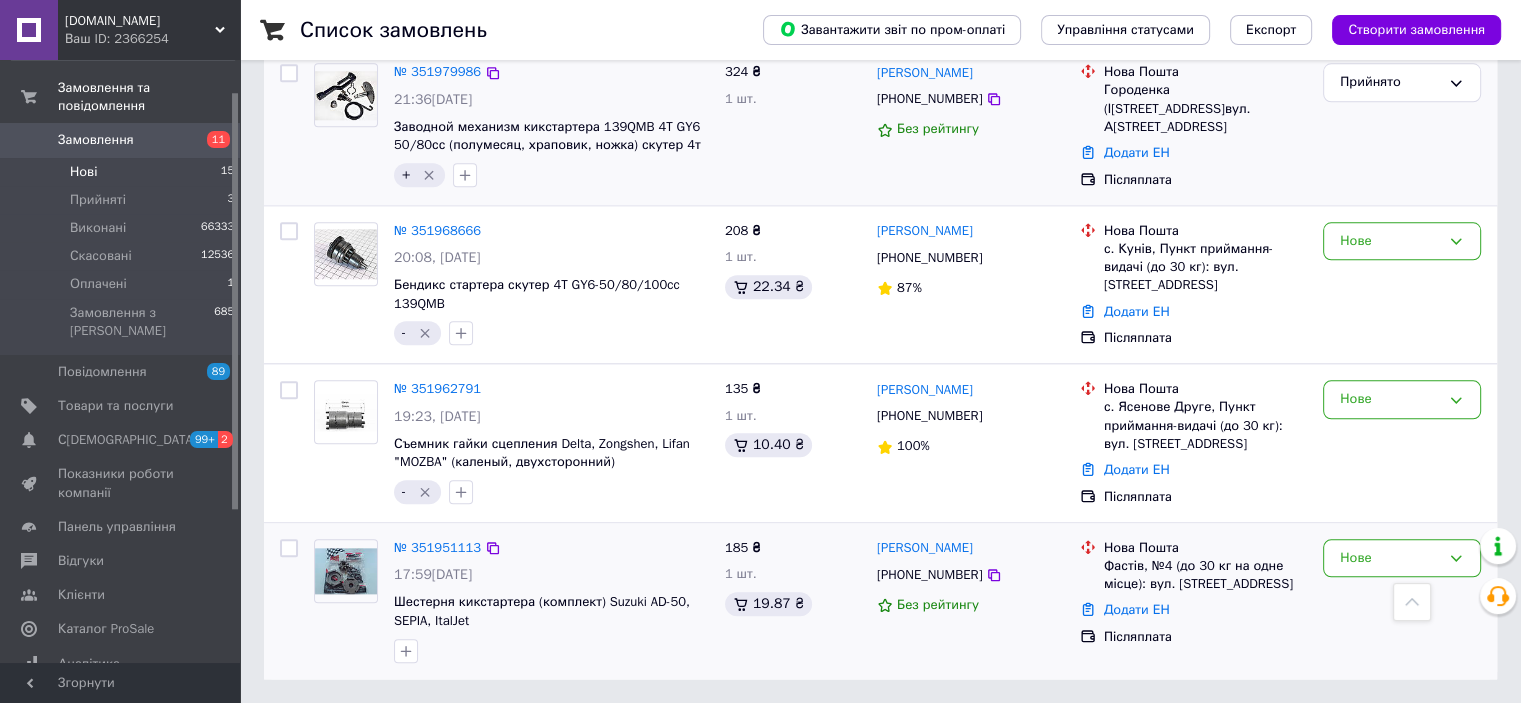 scroll, scrollTop: 2108, scrollLeft: 0, axis: vertical 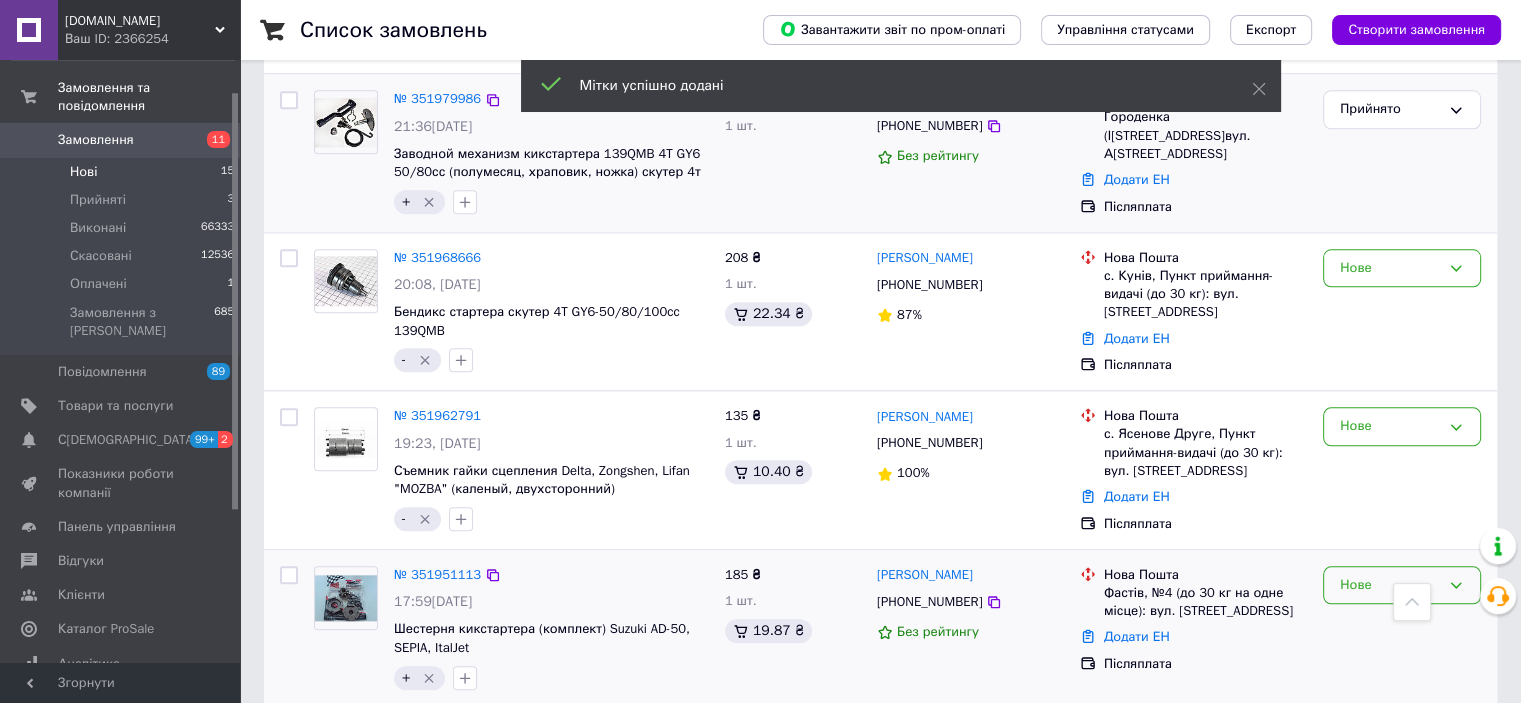 click on "Нове" at bounding box center [1390, 585] 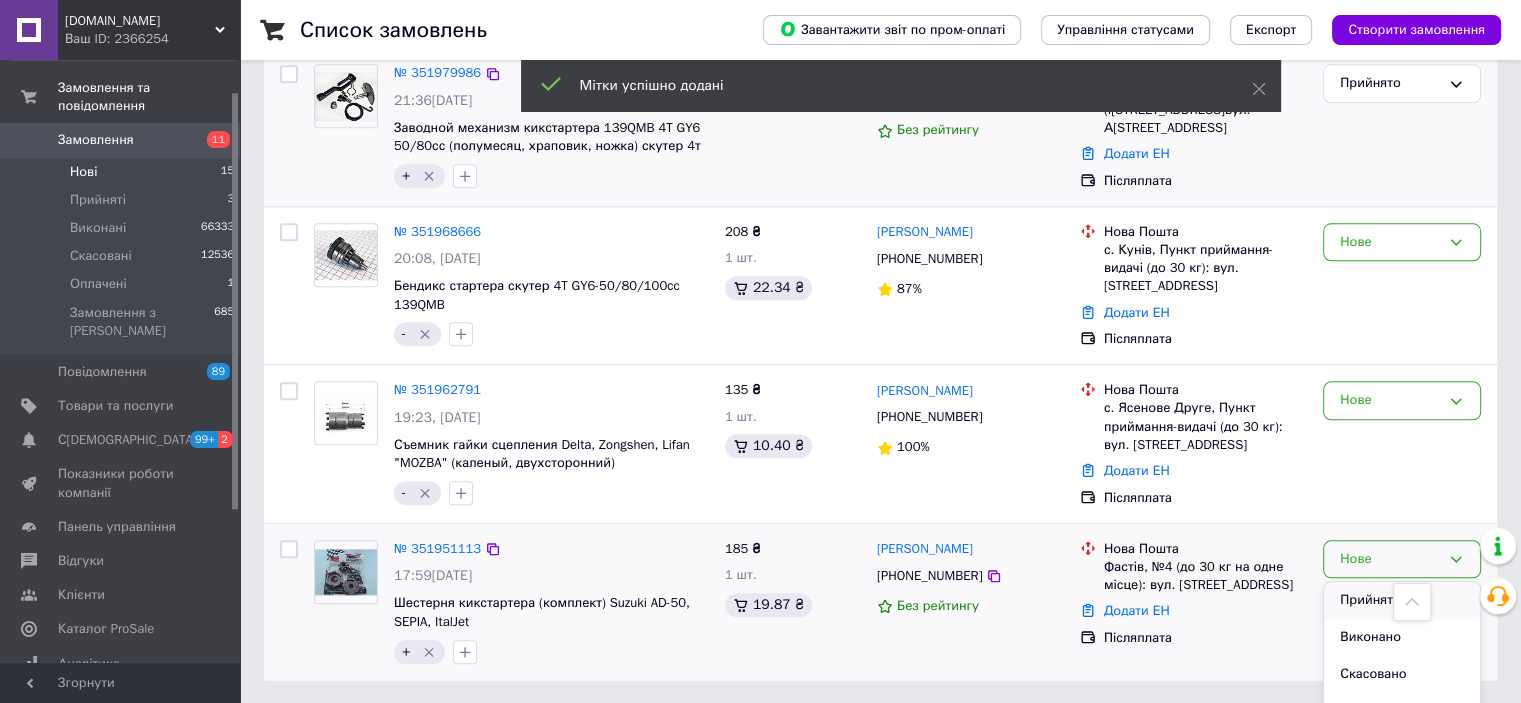 click on "Прийнято" at bounding box center [1402, 600] 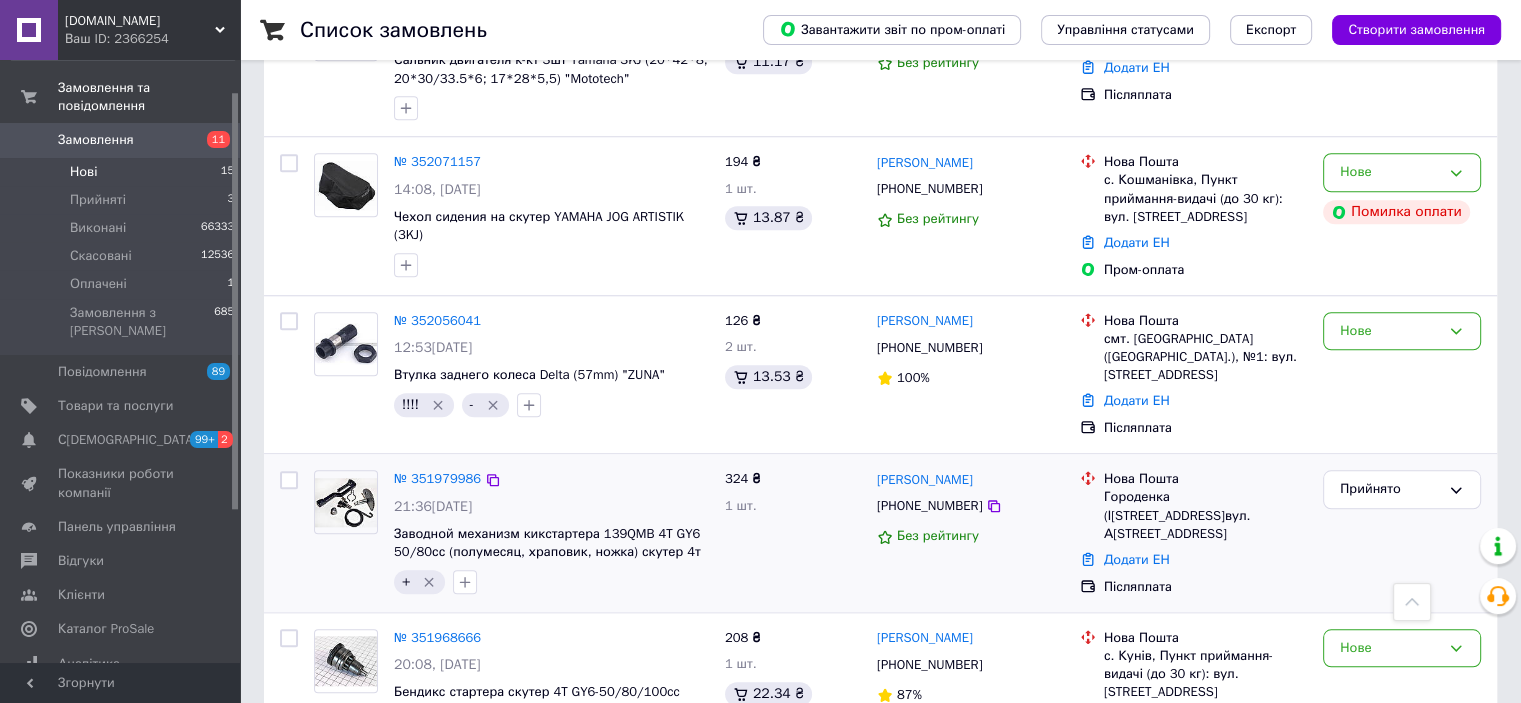 scroll, scrollTop: 1600, scrollLeft: 0, axis: vertical 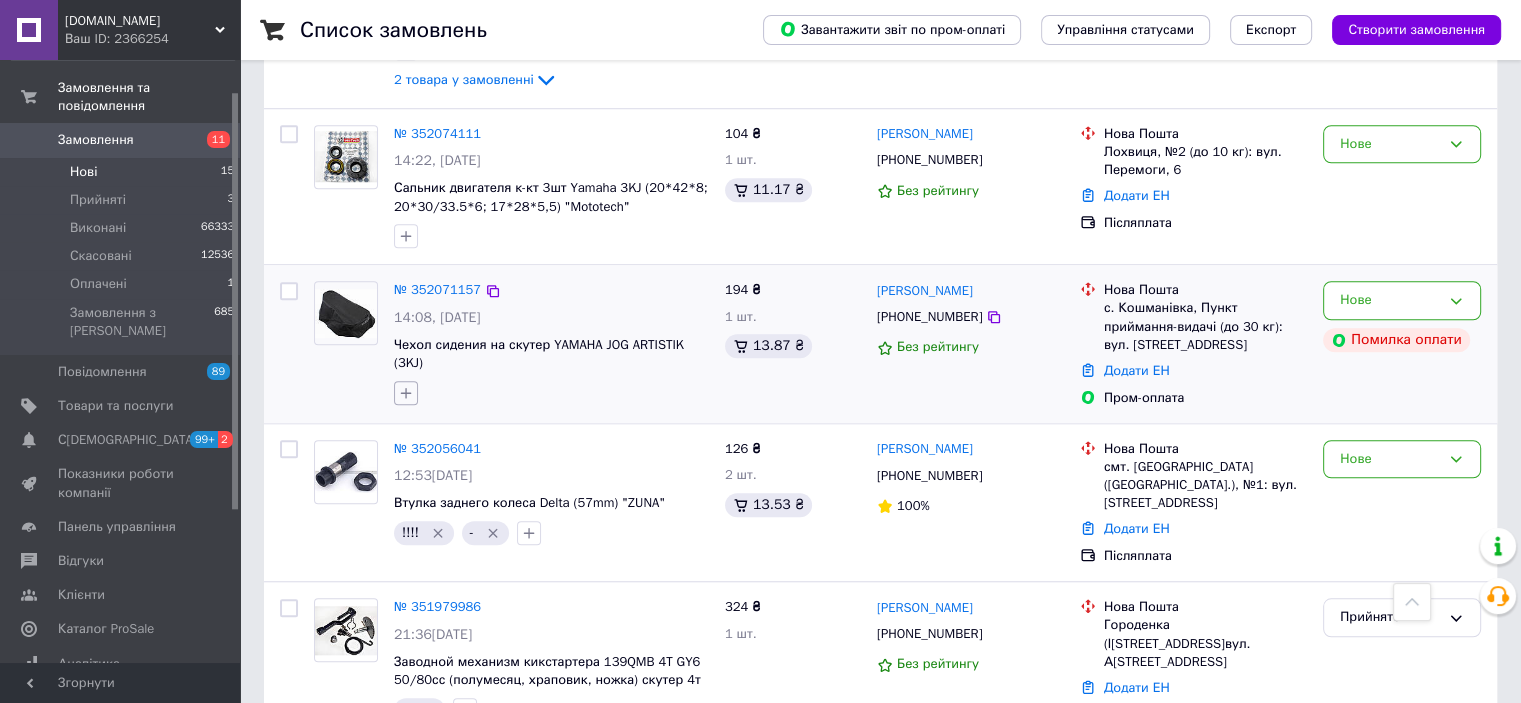 click 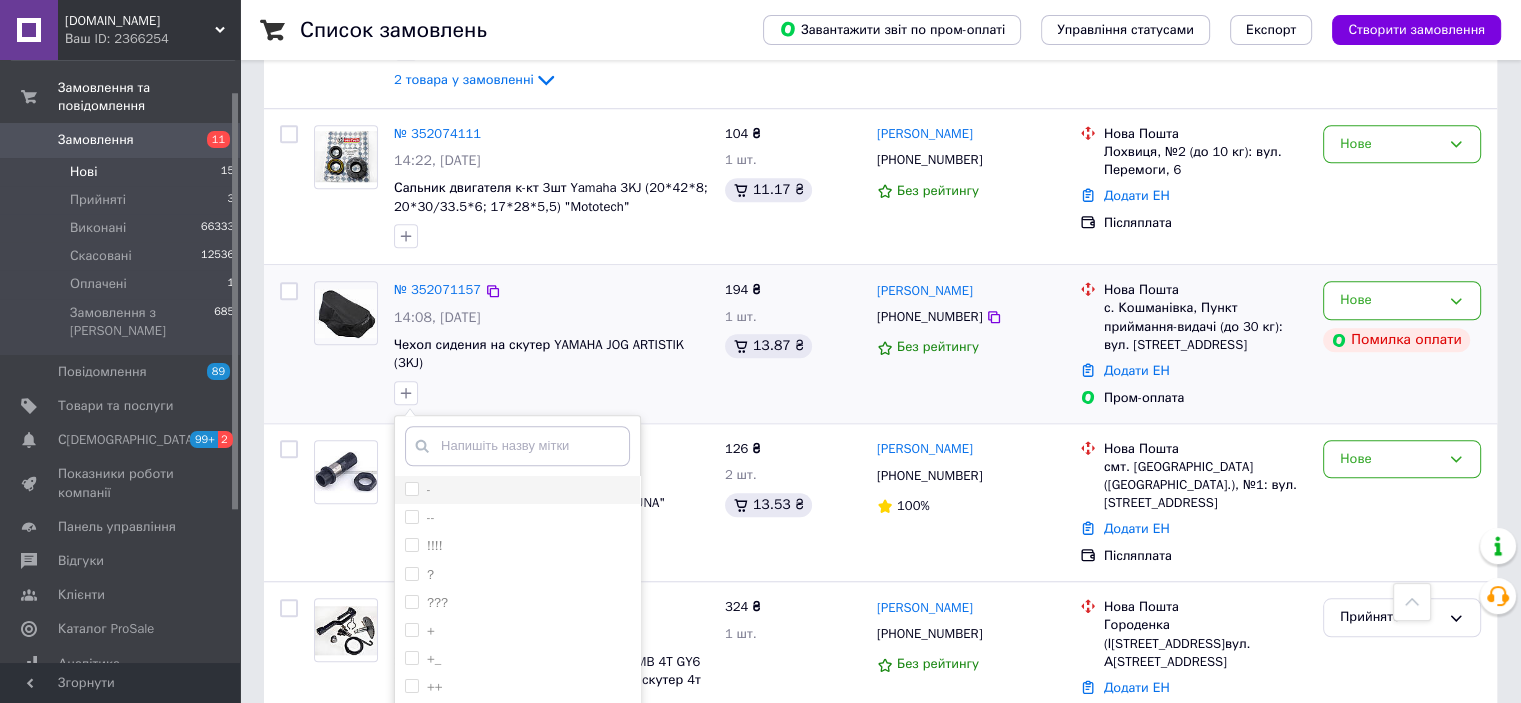 click on "-" at bounding box center (411, 488) 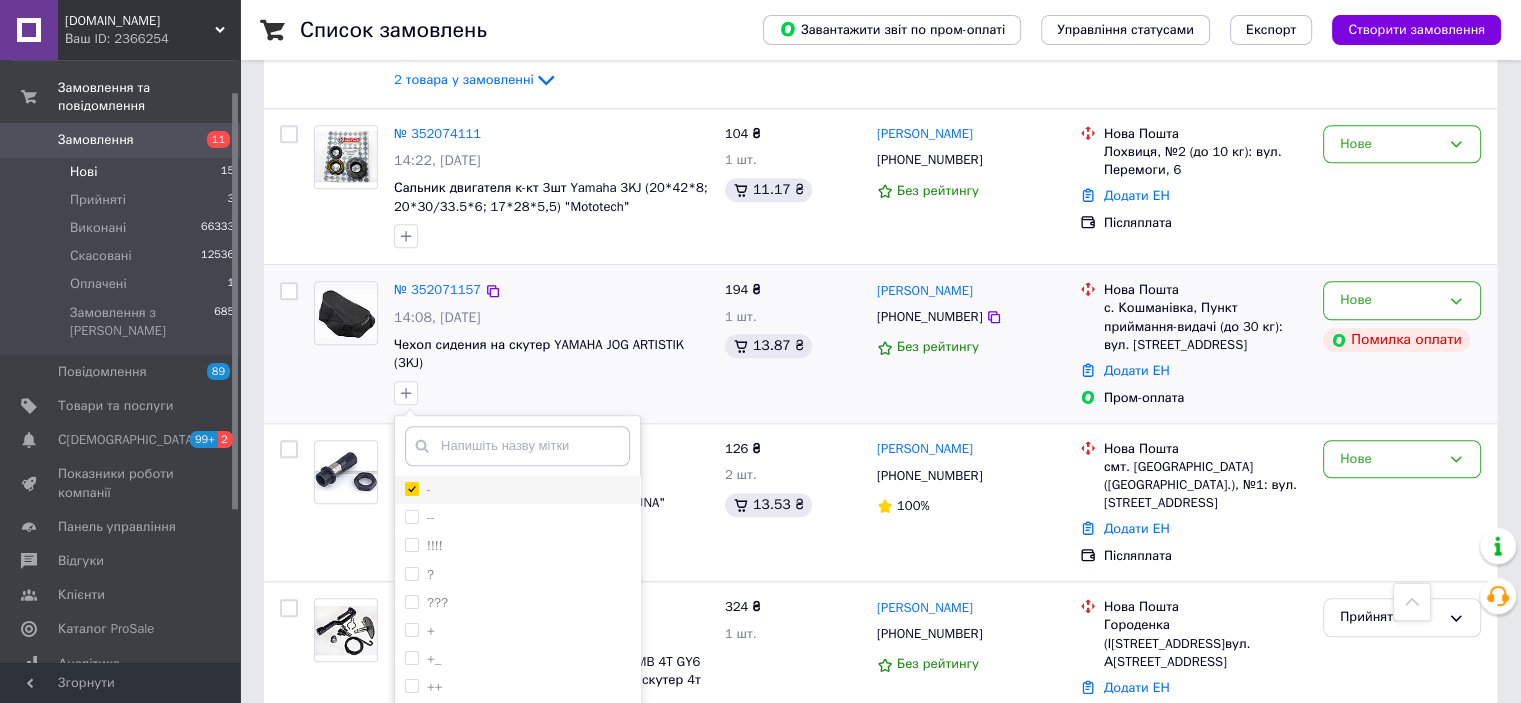 checkbox on "true" 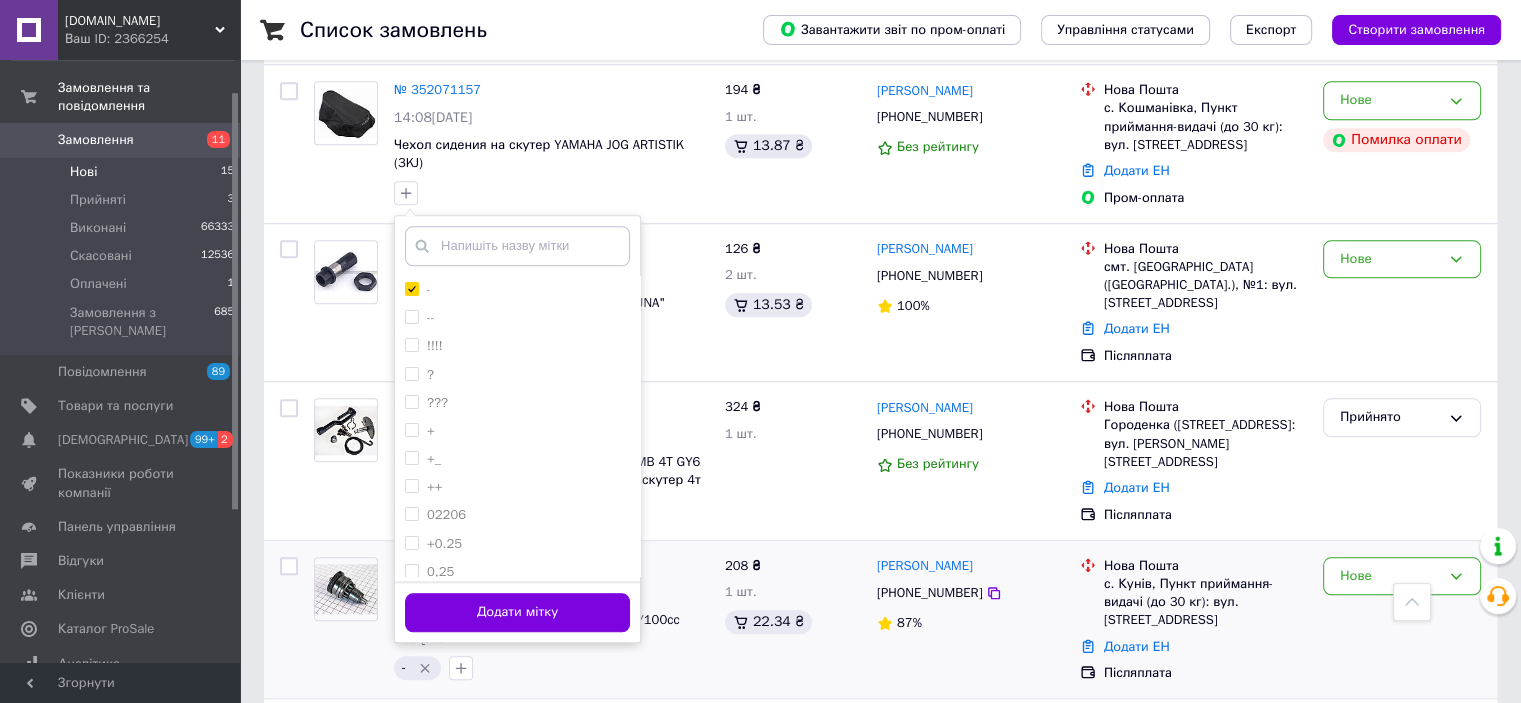 click on "Додати мітку" 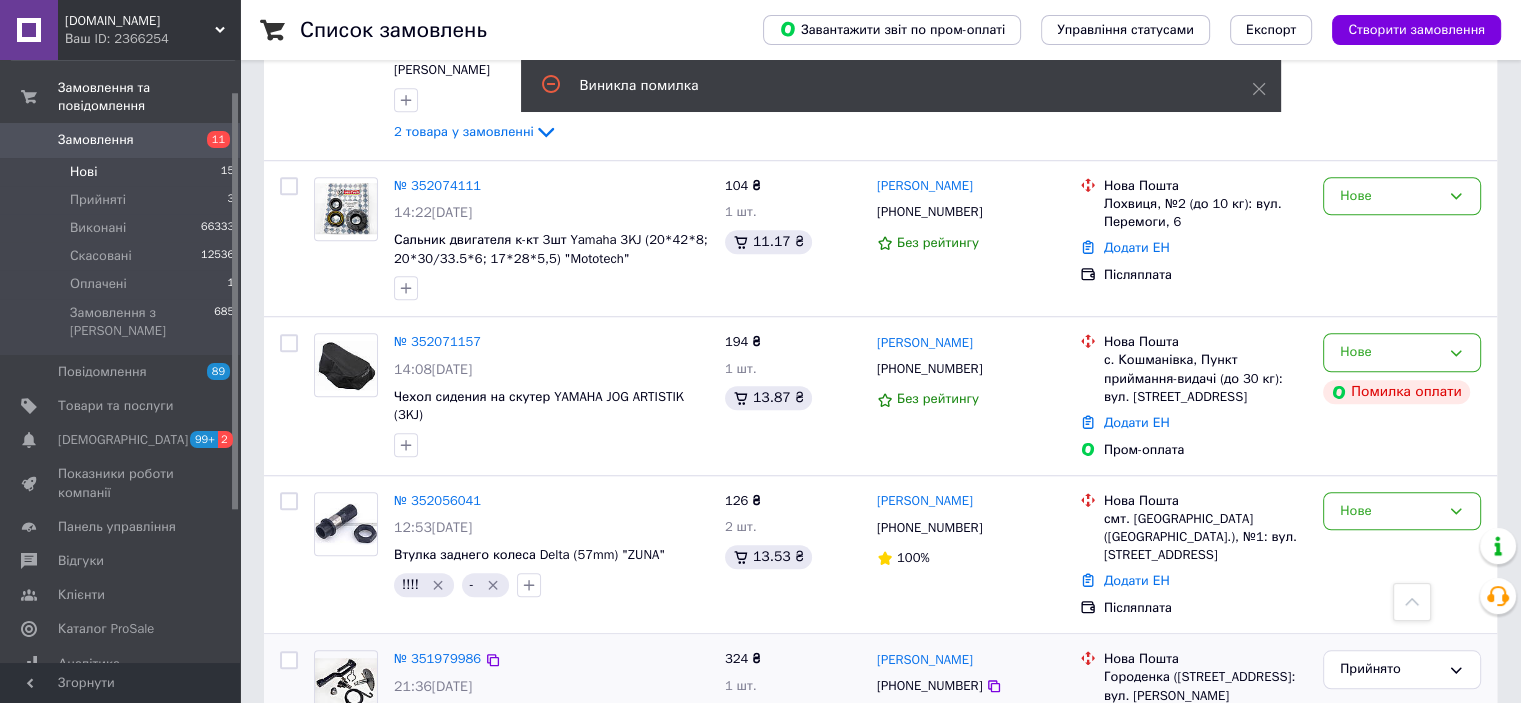 scroll, scrollTop: 1500, scrollLeft: 0, axis: vertical 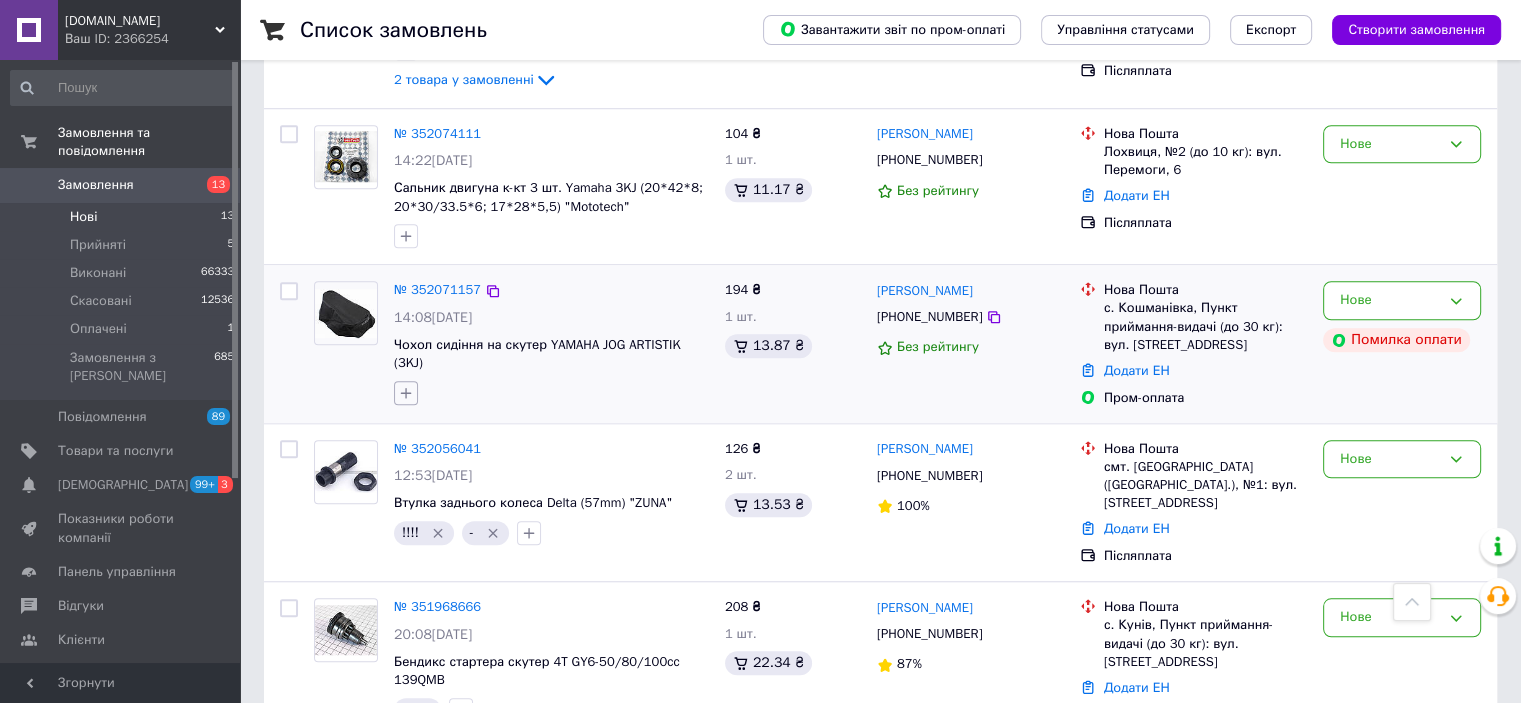 click 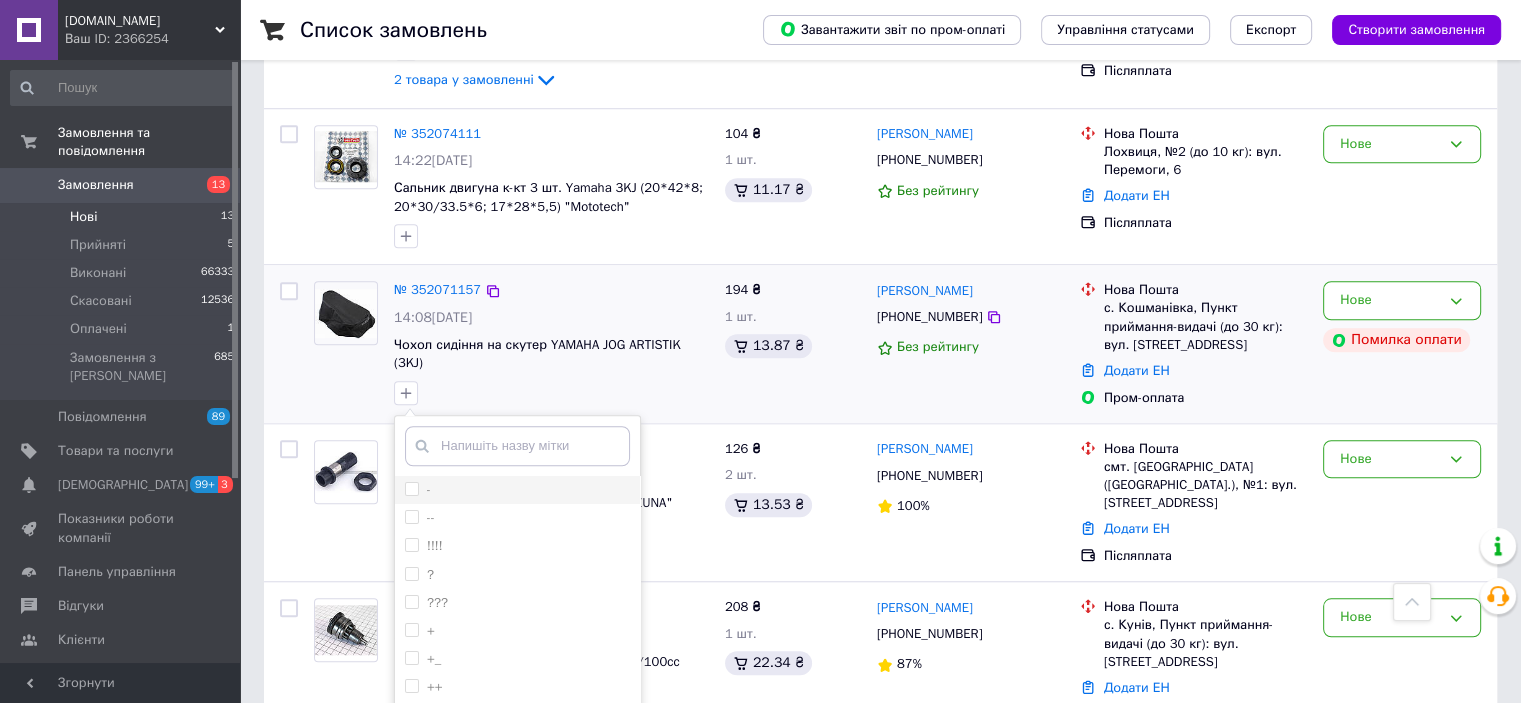 click on "-" at bounding box center (411, 488) 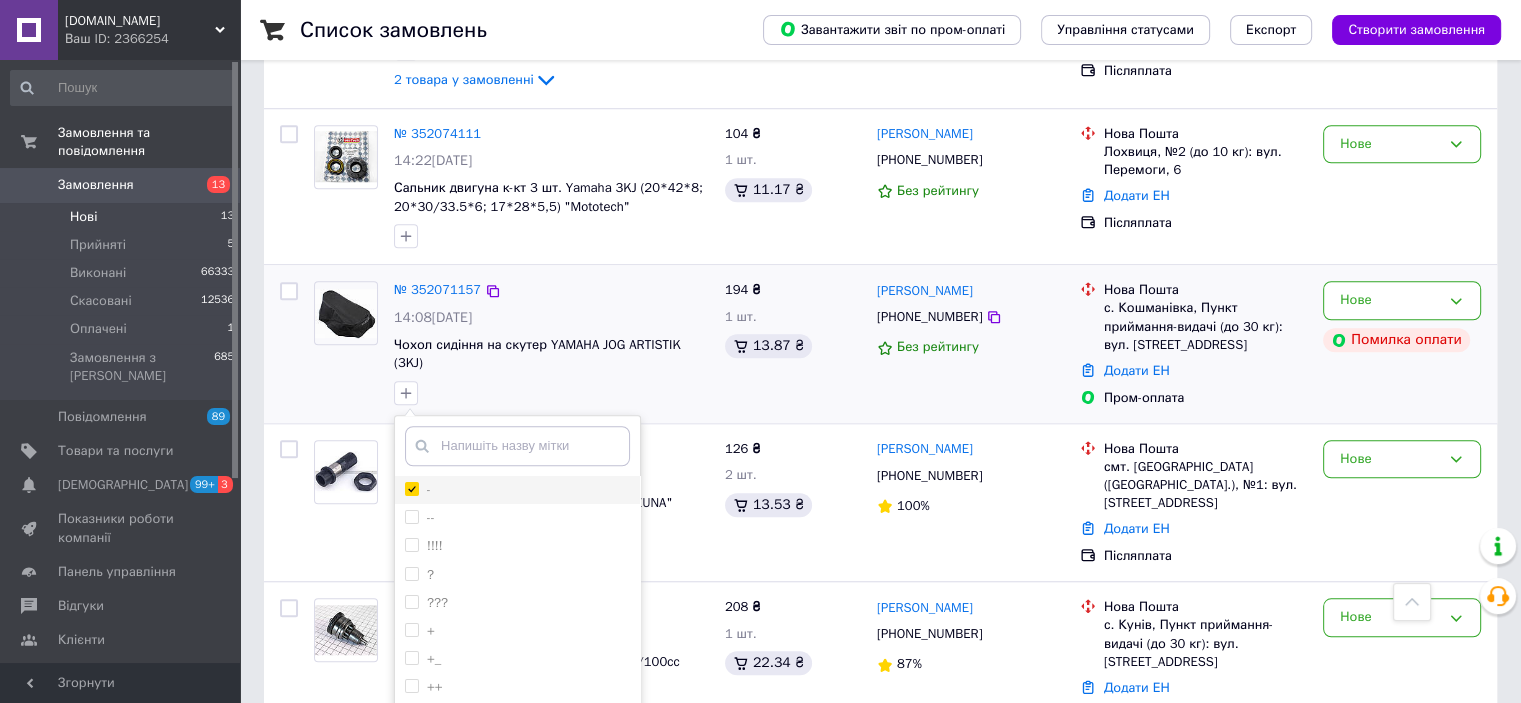 checkbox on "true" 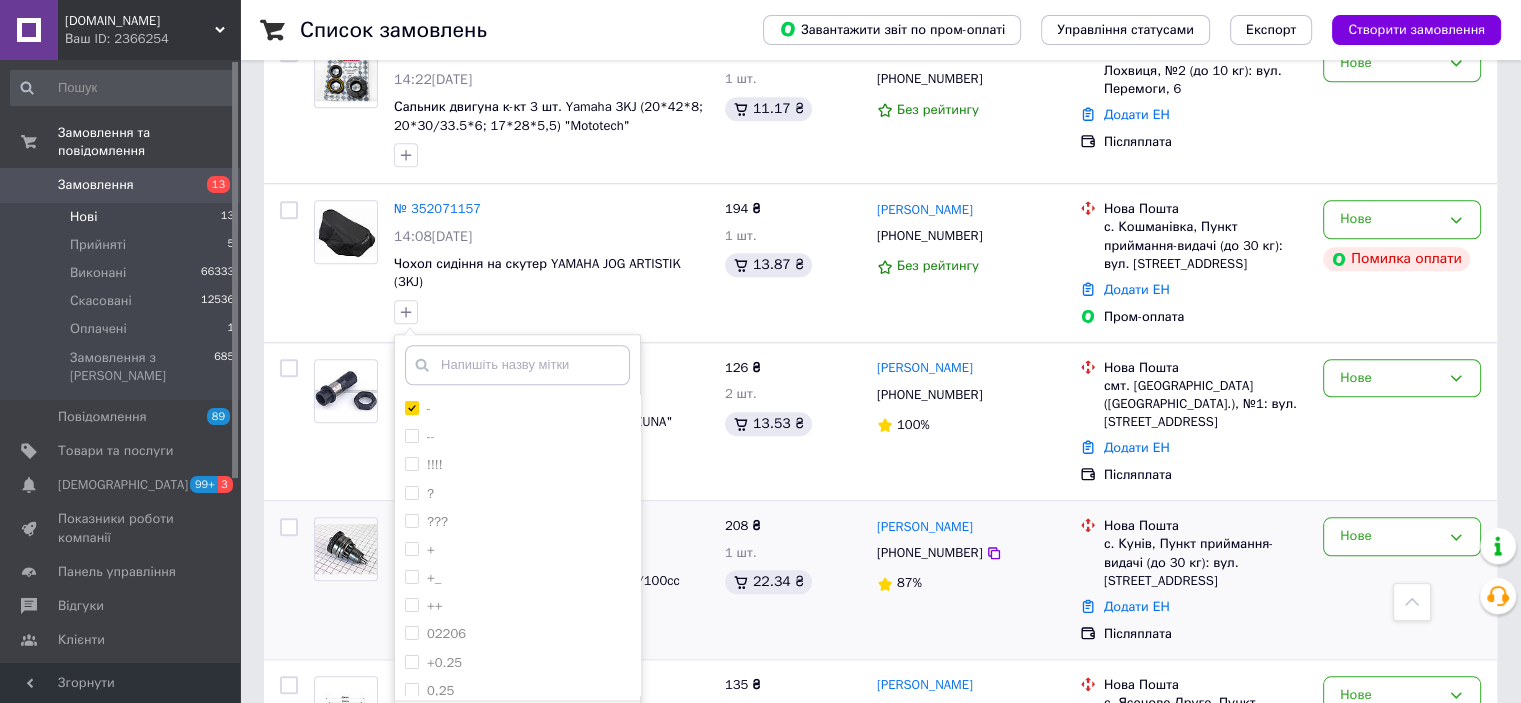 scroll, scrollTop: 1700, scrollLeft: 0, axis: vertical 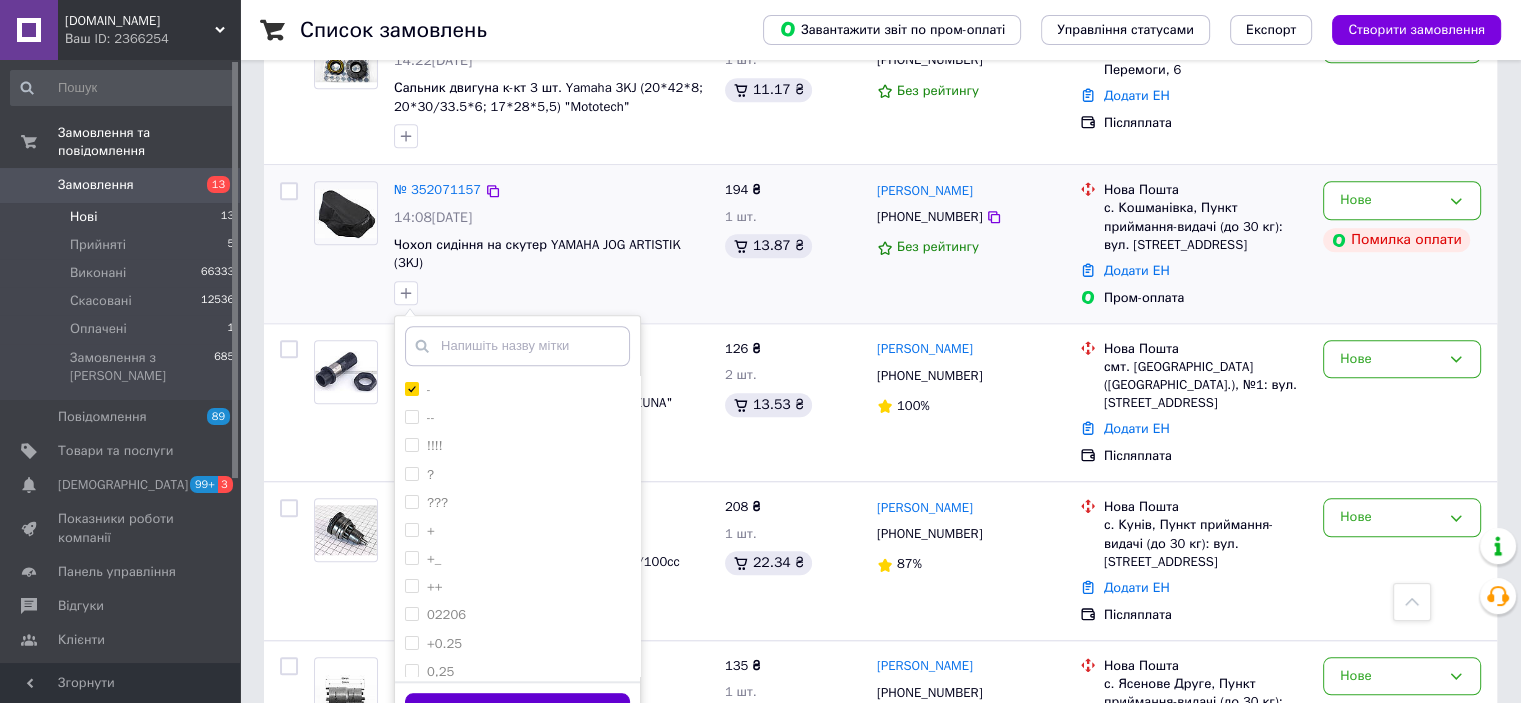 click on "Додати мітку" at bounding box center (517, 712) 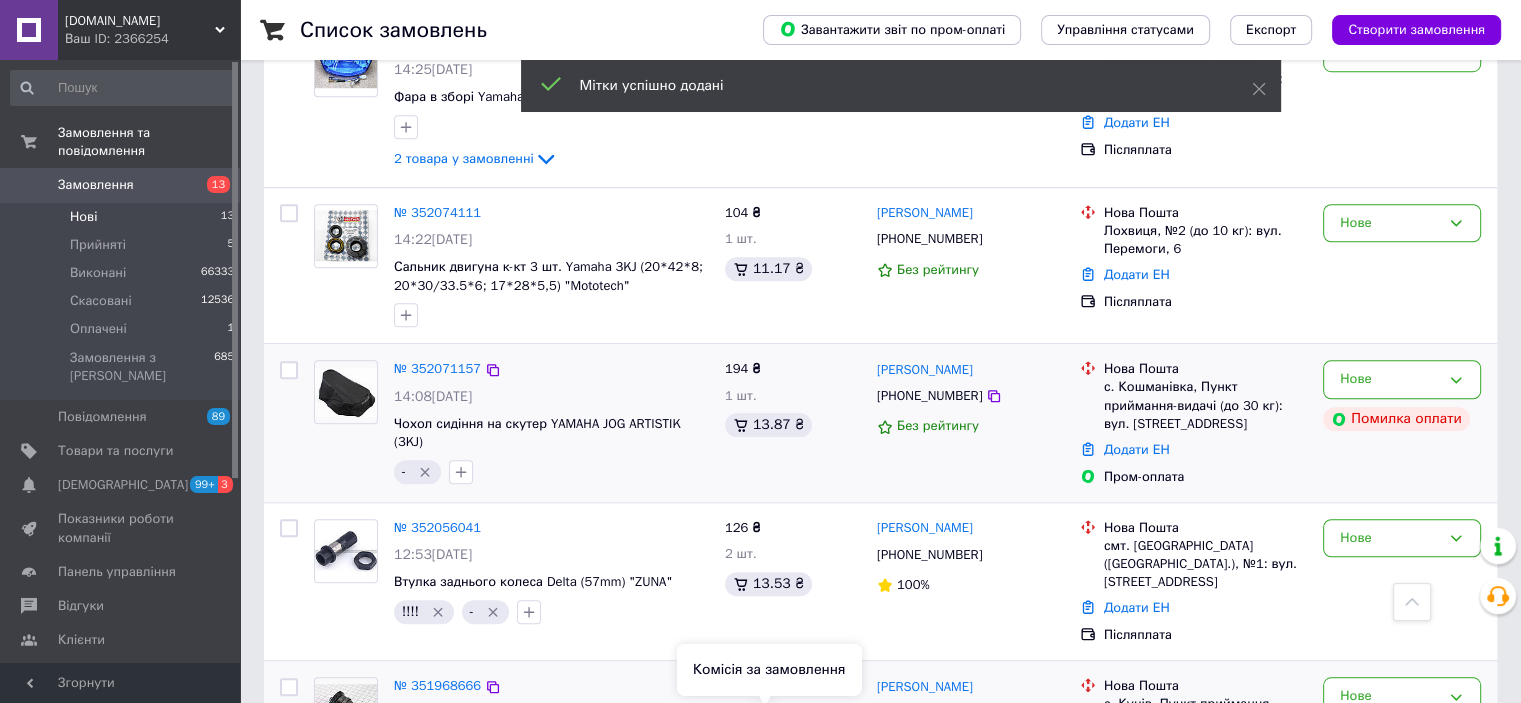 scroll, scrollTop: 1500, scrollLeft: 0, axis: vertical 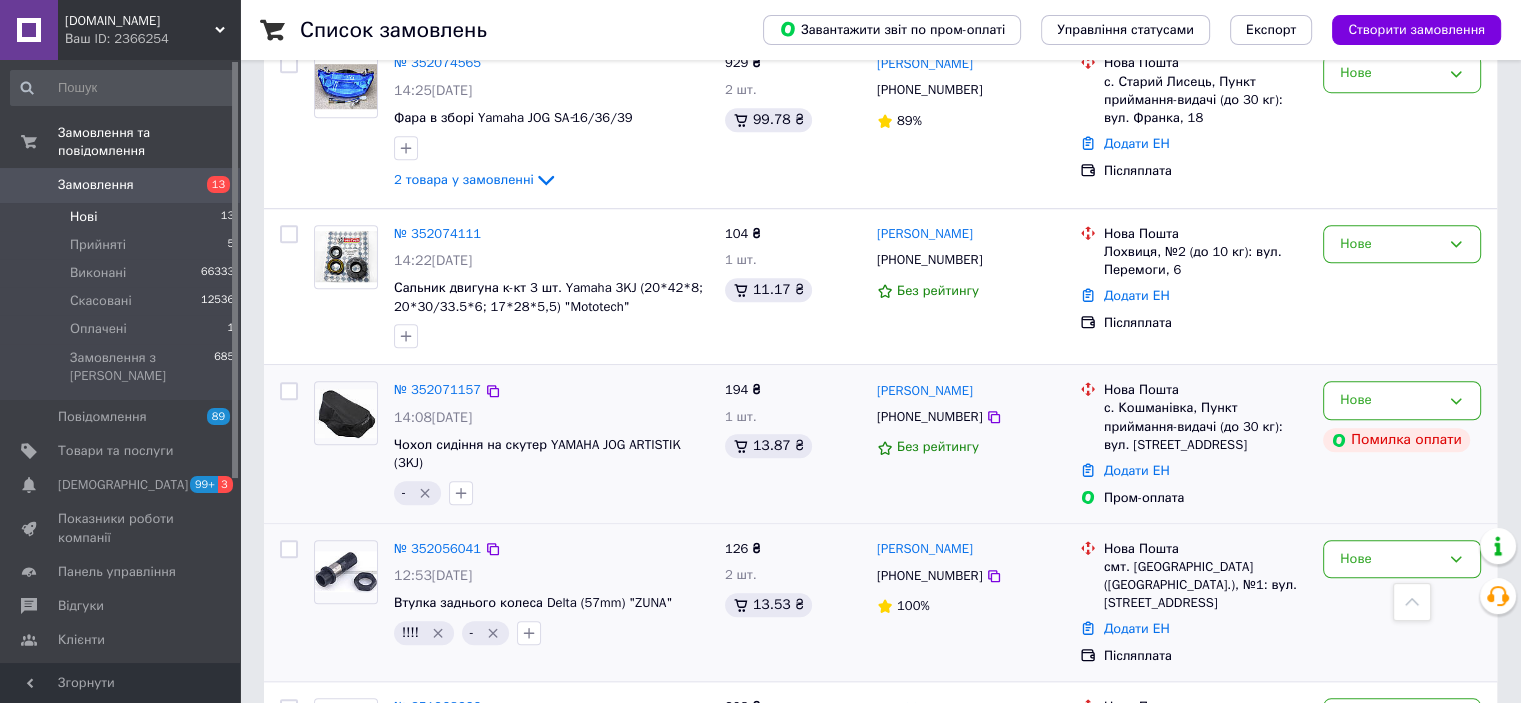 click on "2 шт." at bounding box center (793, 575) 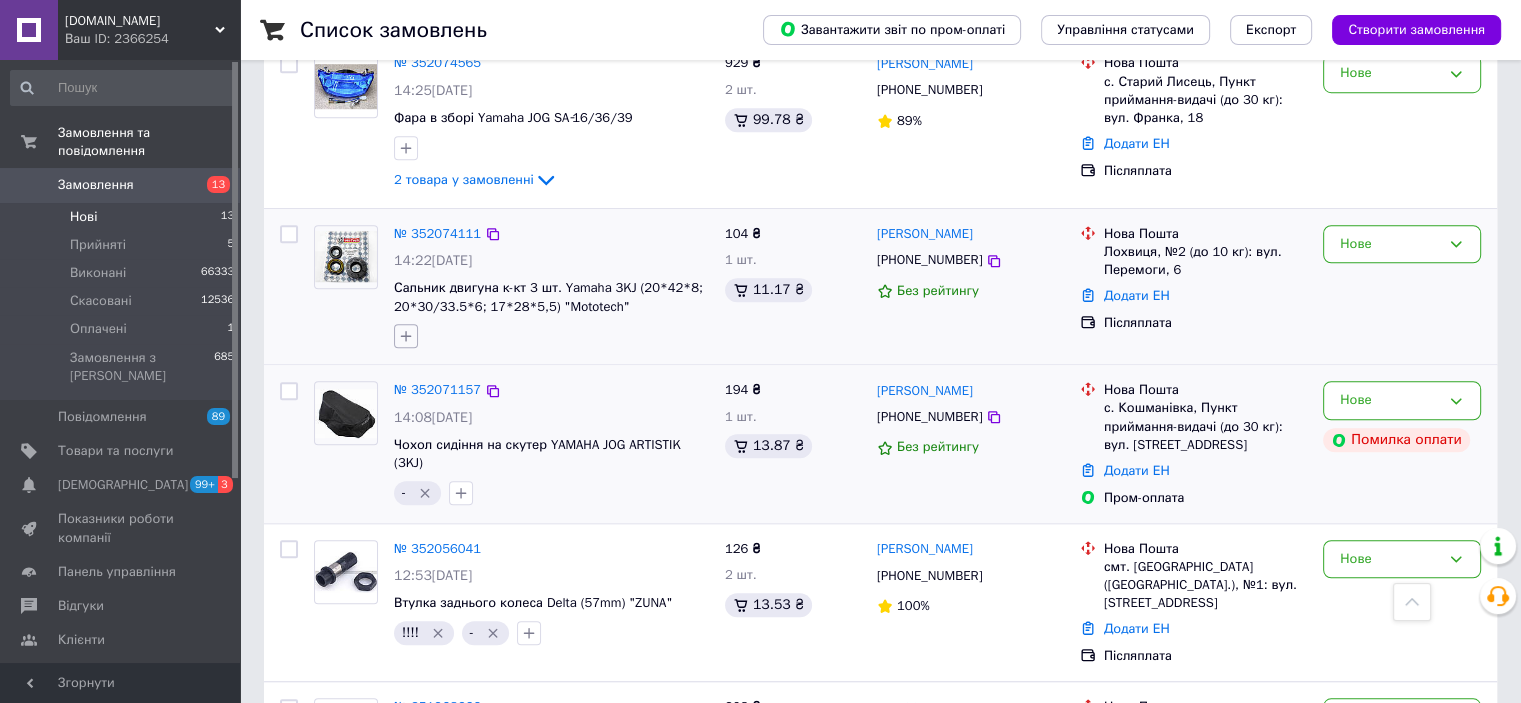 click 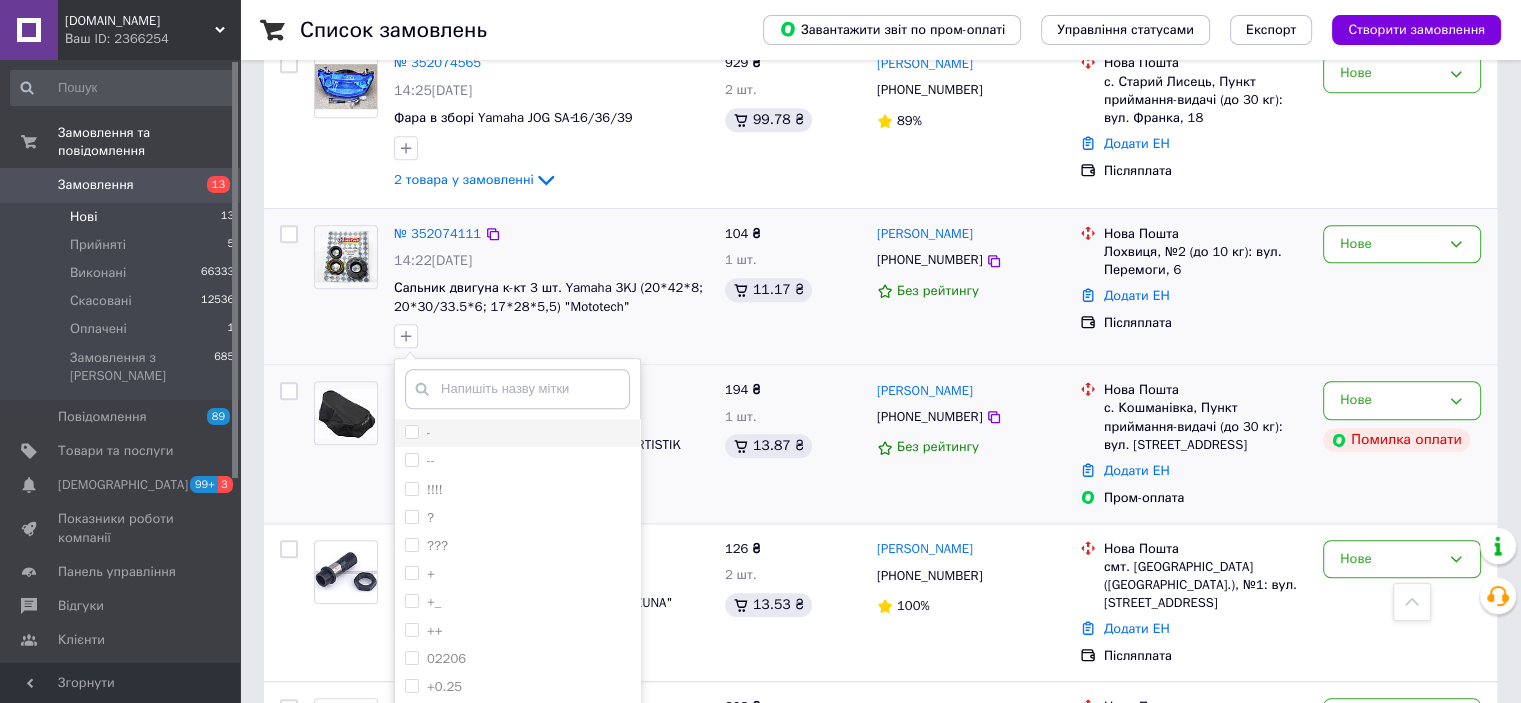 click on "-" at bounding box center (411, 431) 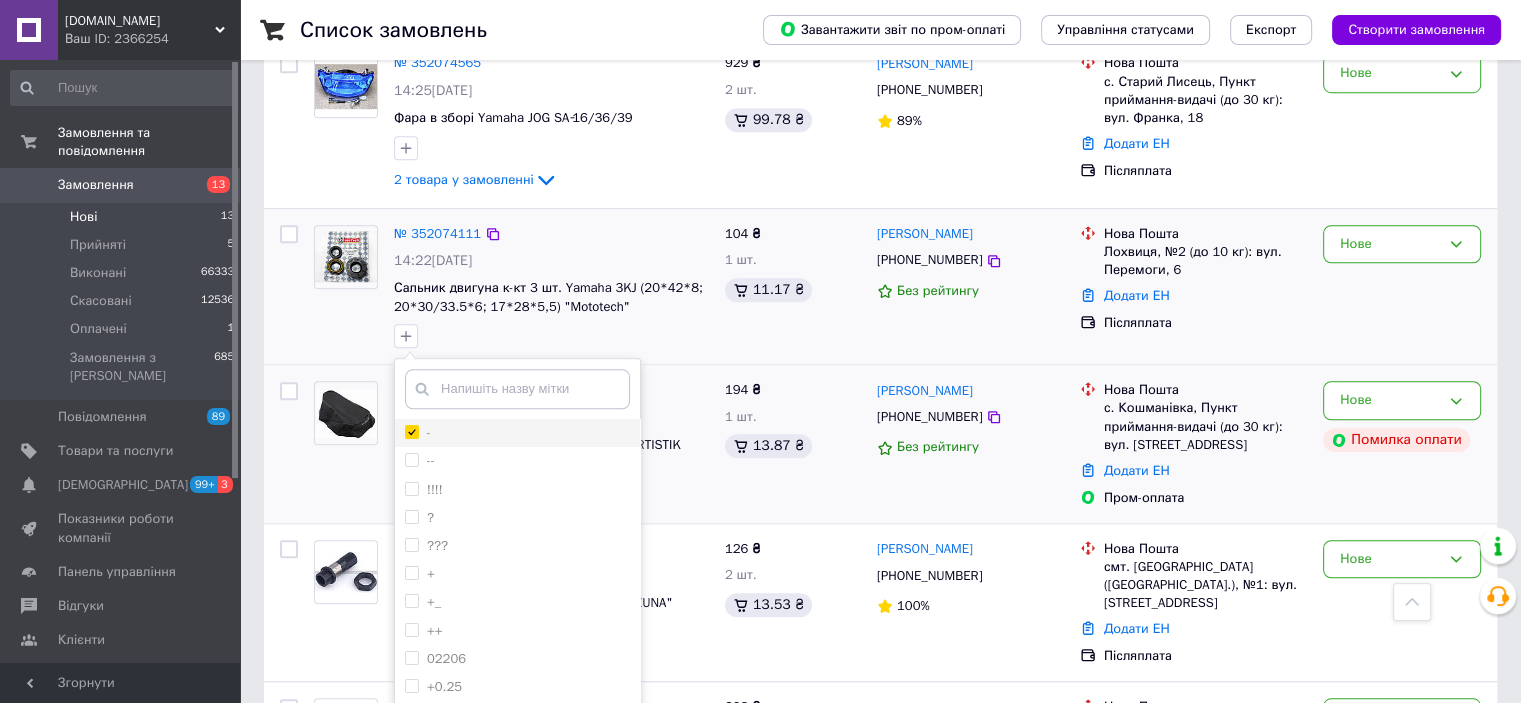 checkbox on "true" 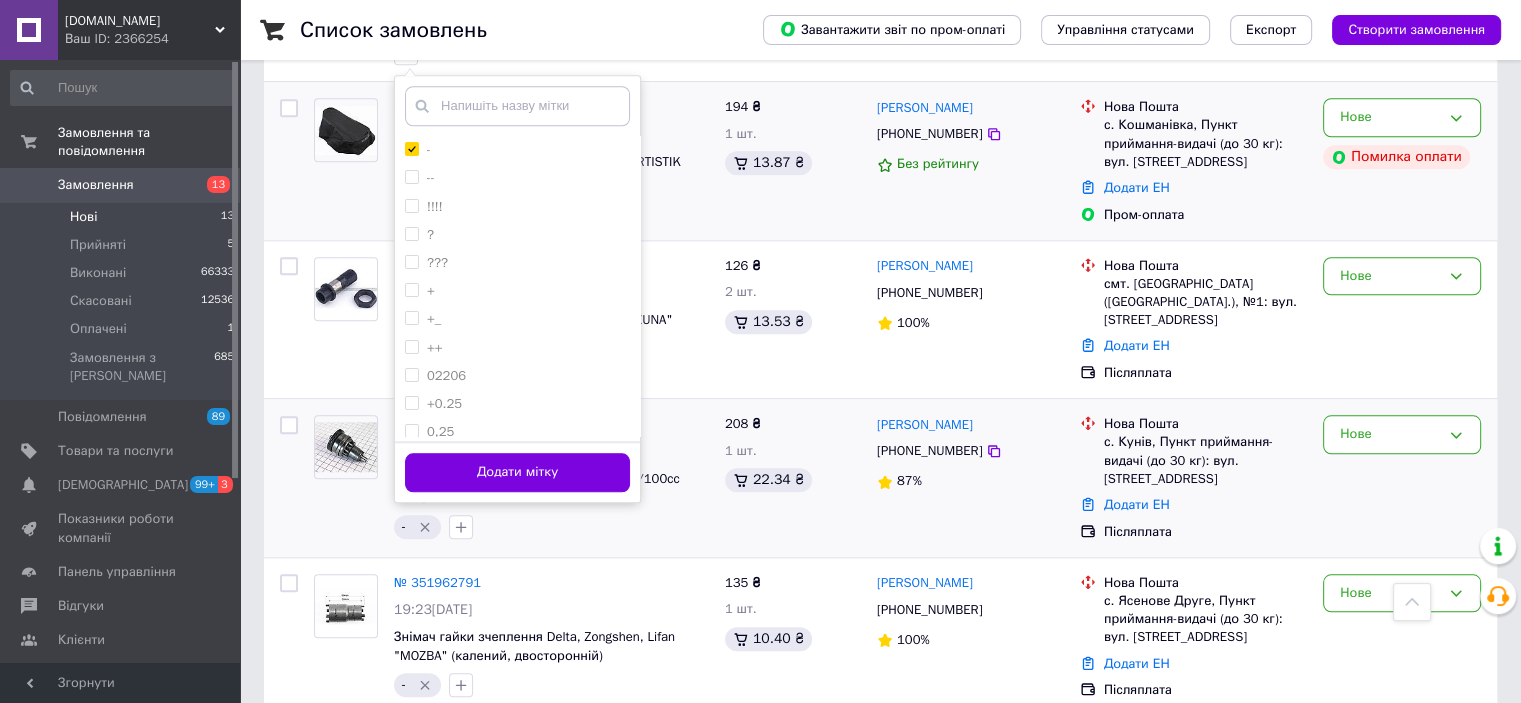 scroll, scrollTop: 1794, scrollLeft: 0, axis: vertical 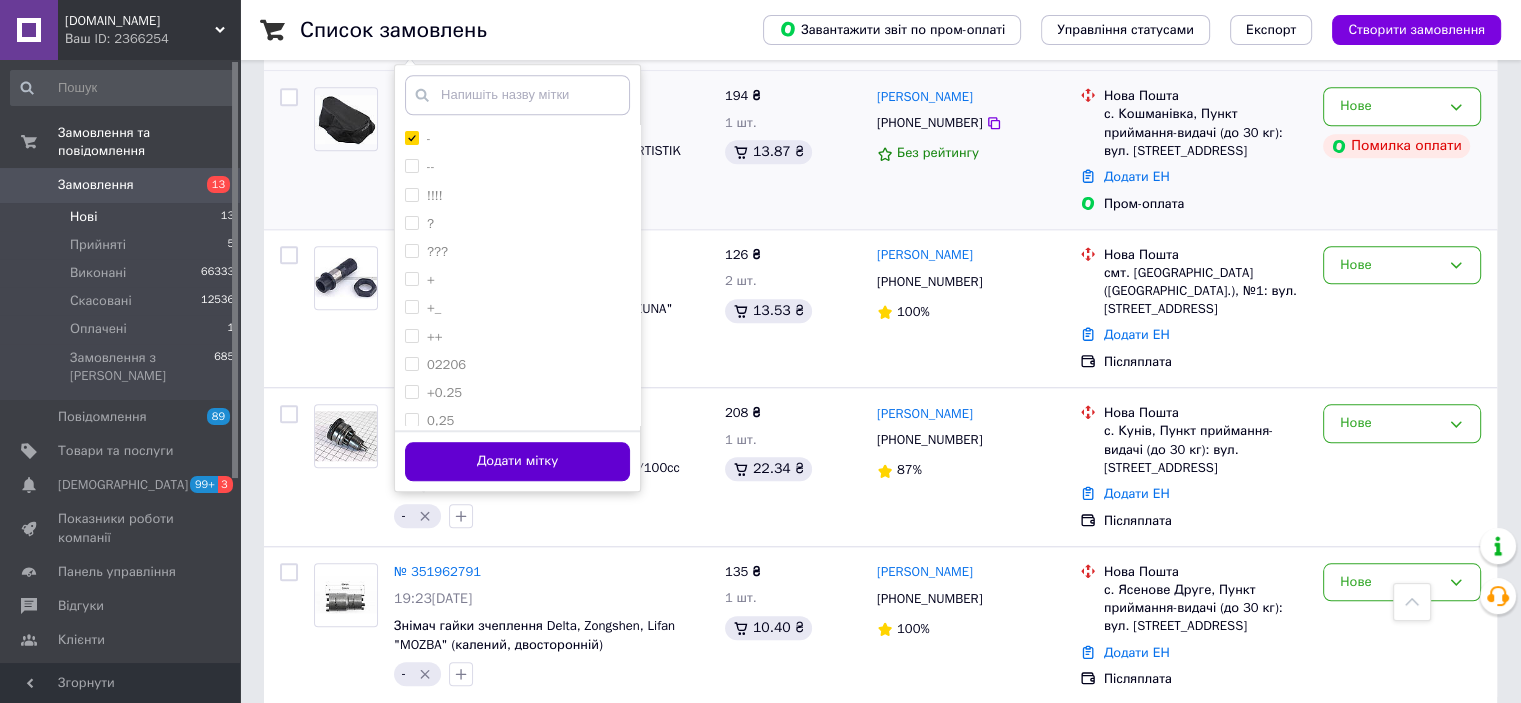 click on "Додати мітку" at bounding box center (517, 461) 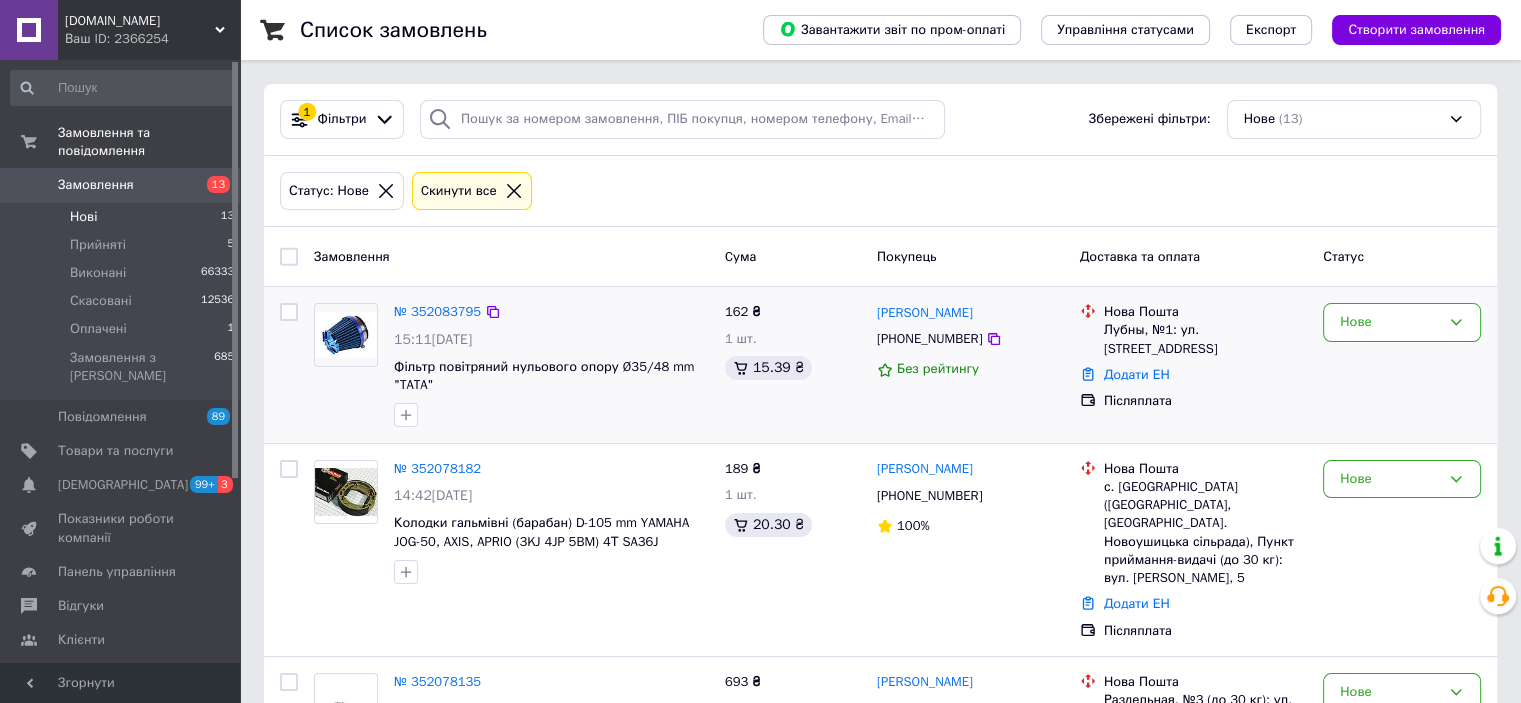 scroll, scrollTop: 300, scrollLeft: 0, axis: vertical 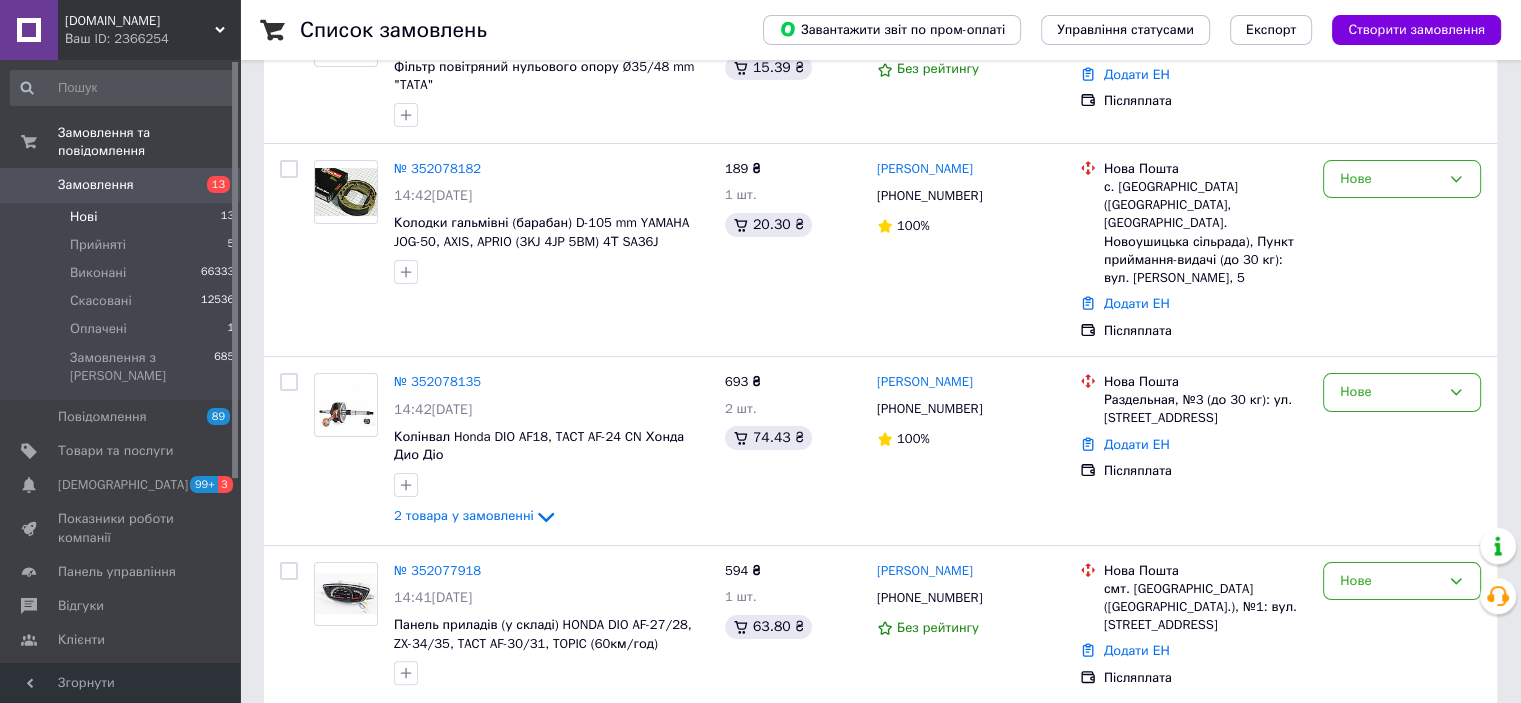 click on "Прийняті" at bounding box center [98, 245] 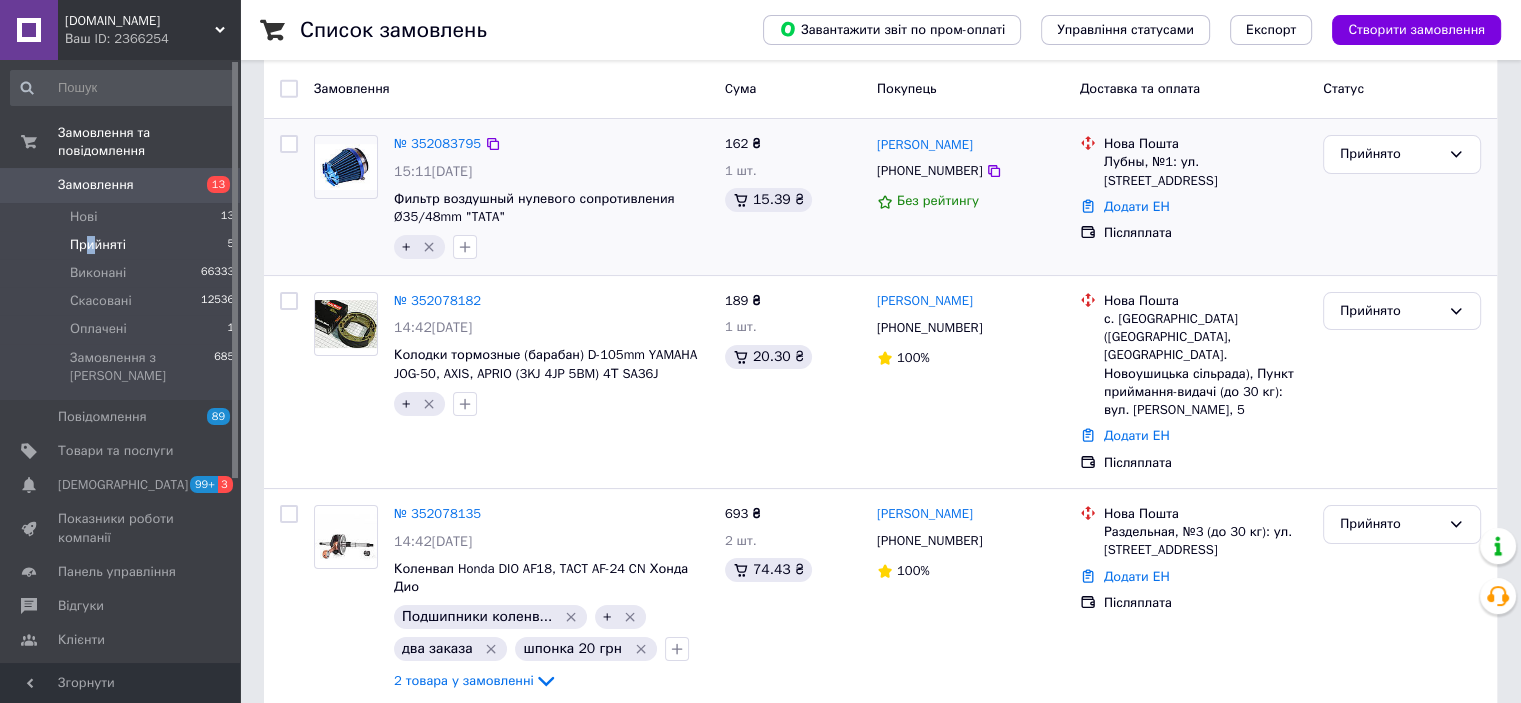 scroll, scrollTop: 200, scrollLeft: 0, axis: vertical 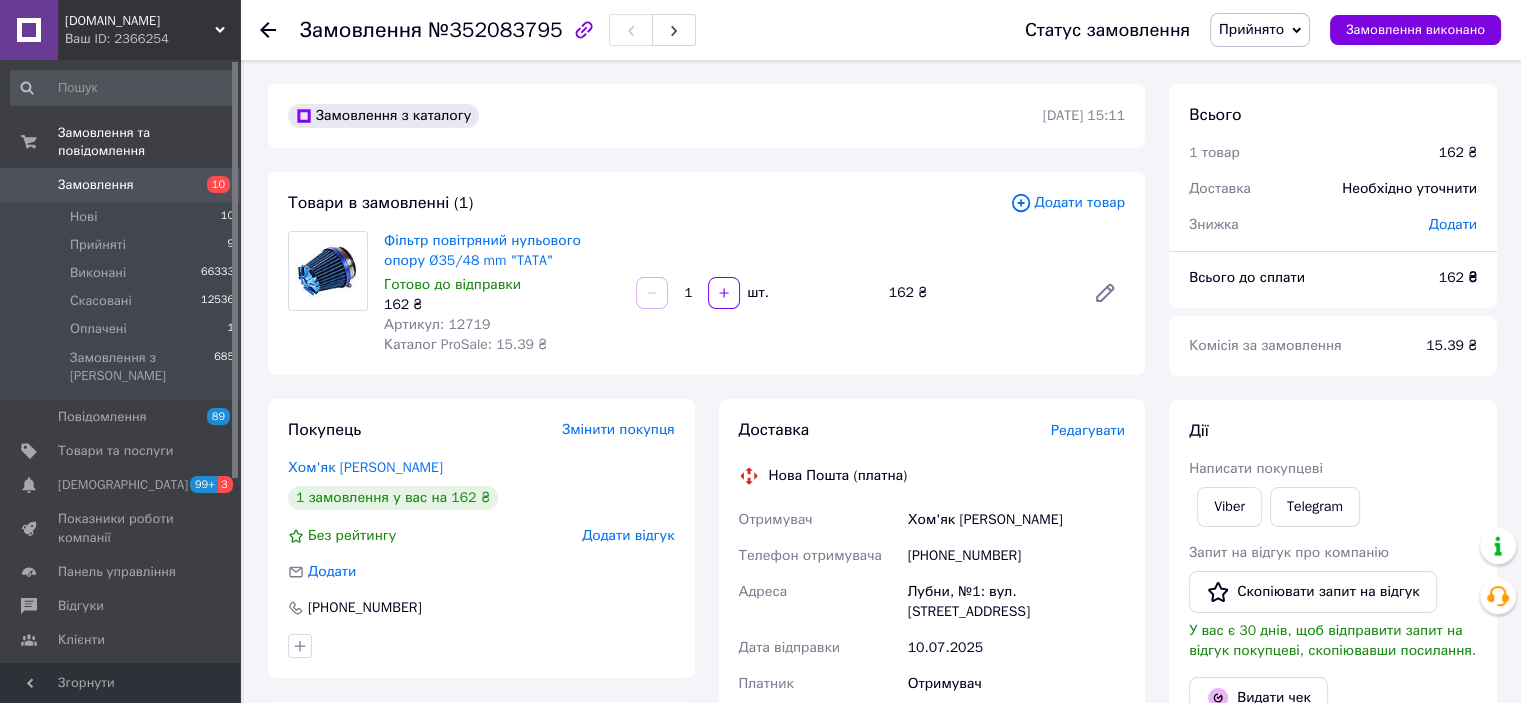 click on "Редагувати" at bounding box center [1088, 430] 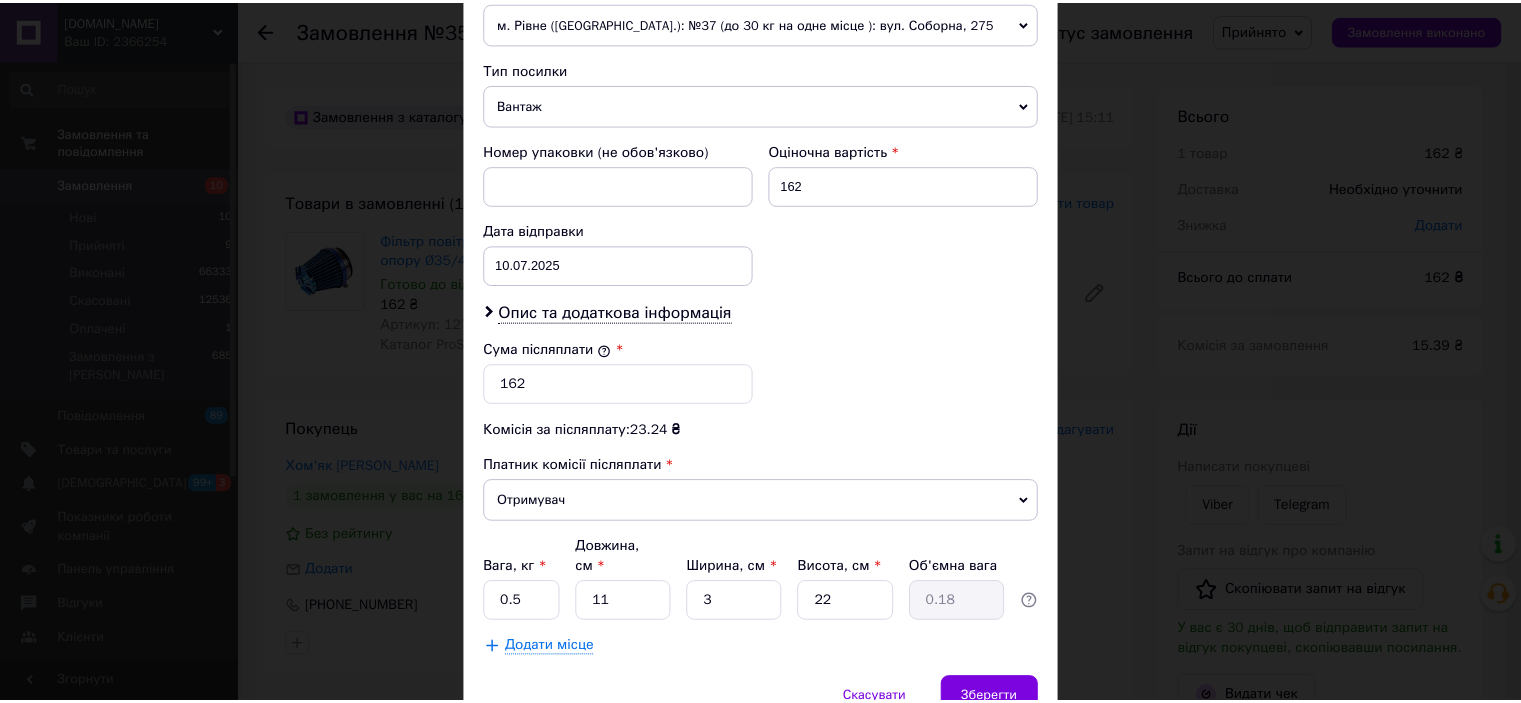 scroll, scrollTop: 800, scrollLeft: 0, axis: vertical 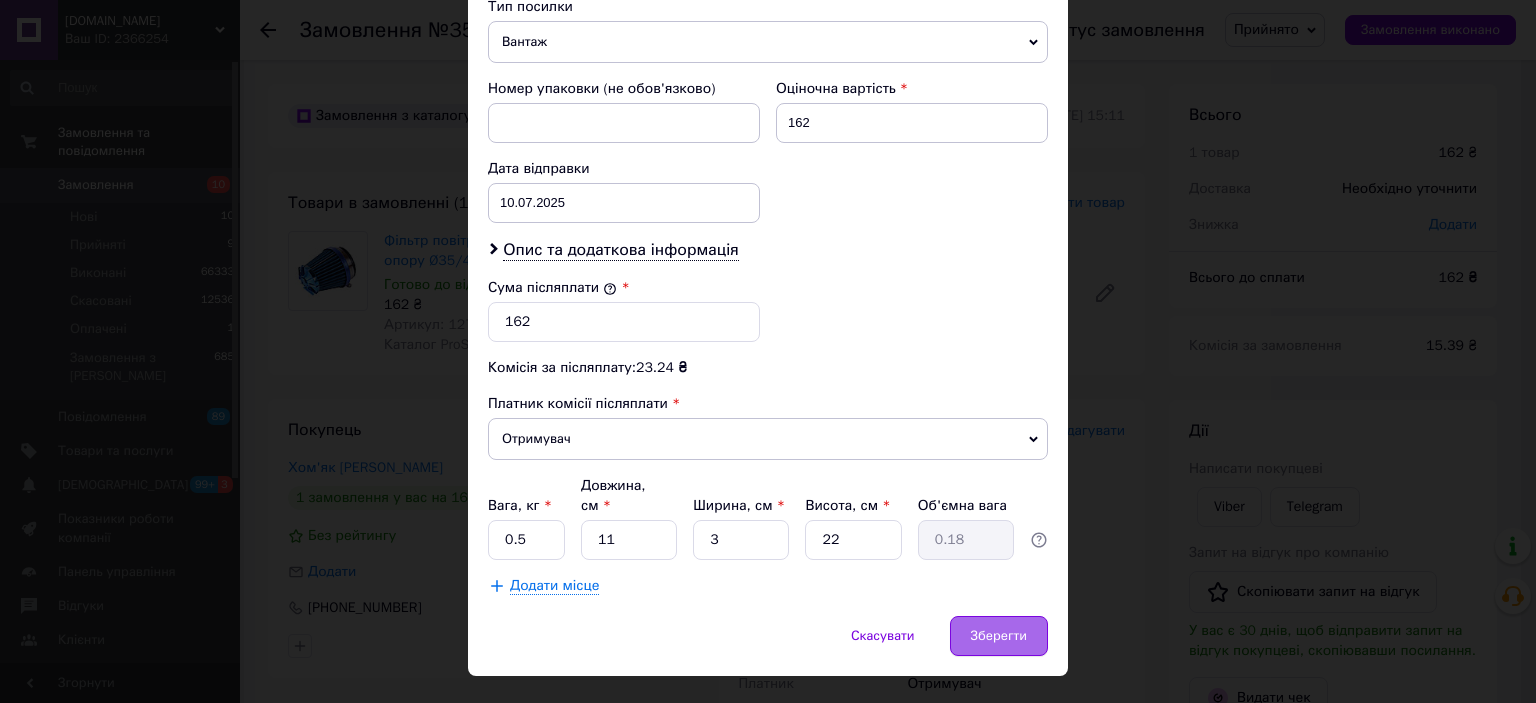 click on "Зберегти" at bounding box center (999, 636) 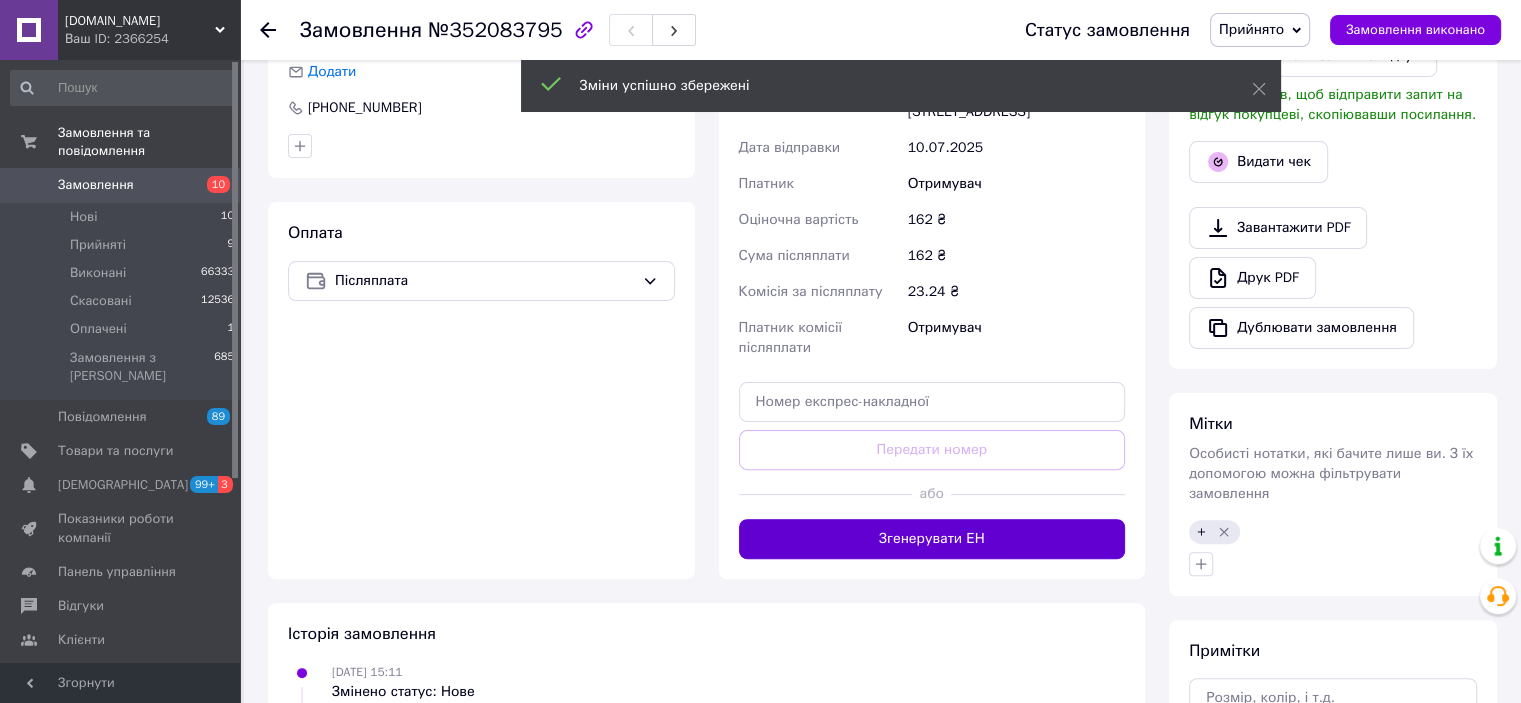 click on "Згенерувати ЕН" at bounding box center [932, 539] 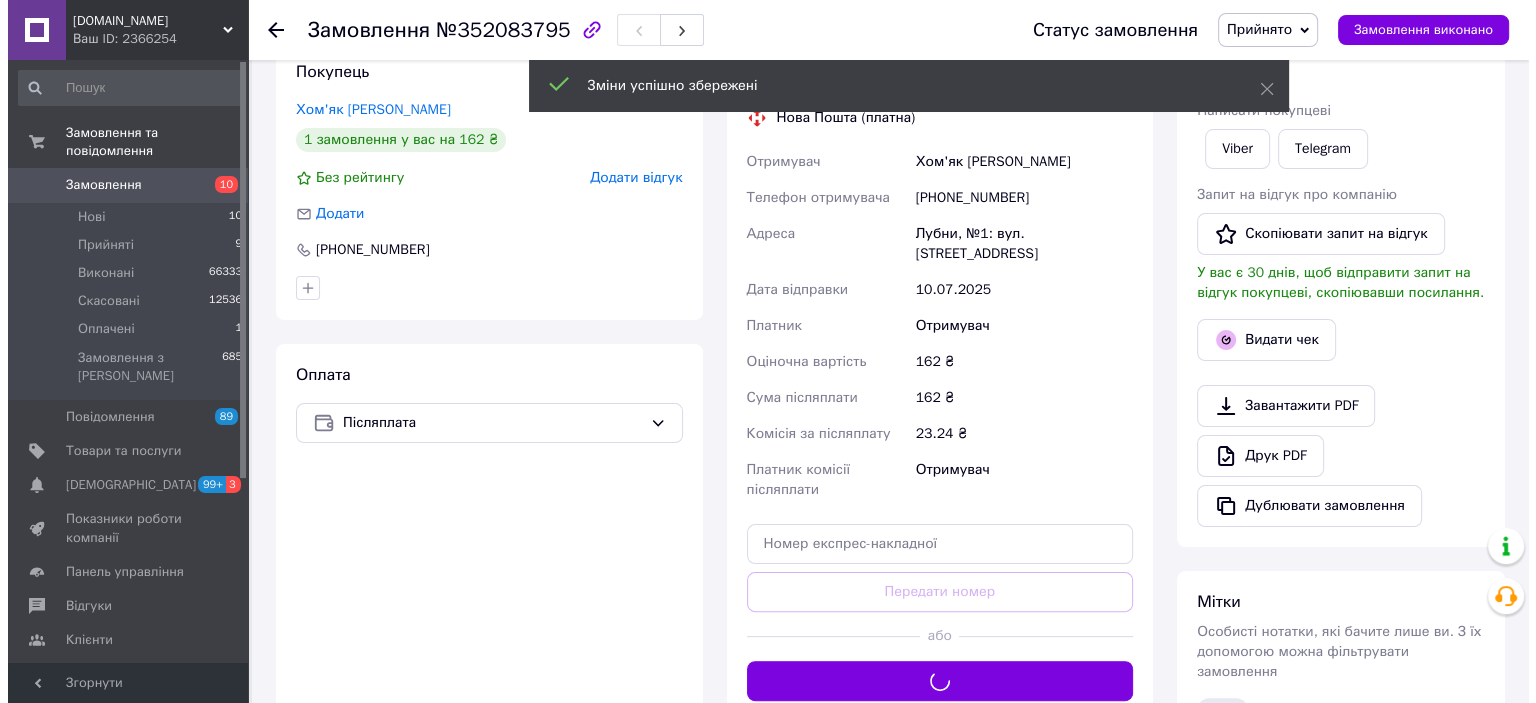 scroll, scrollTop: 200, scrollLeft: 0, axis: vertical 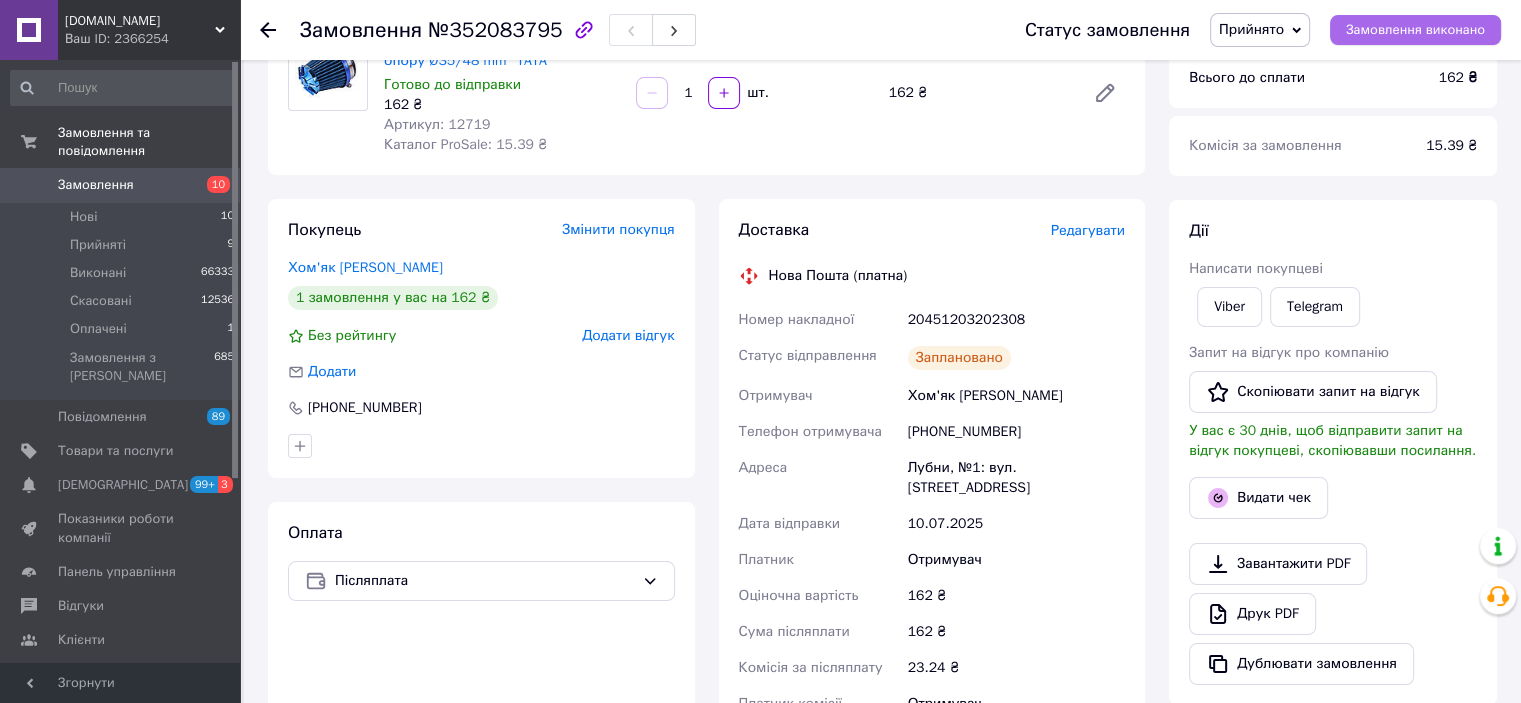 click on "Замовлення виконано" at bounding box center (1415, 30) 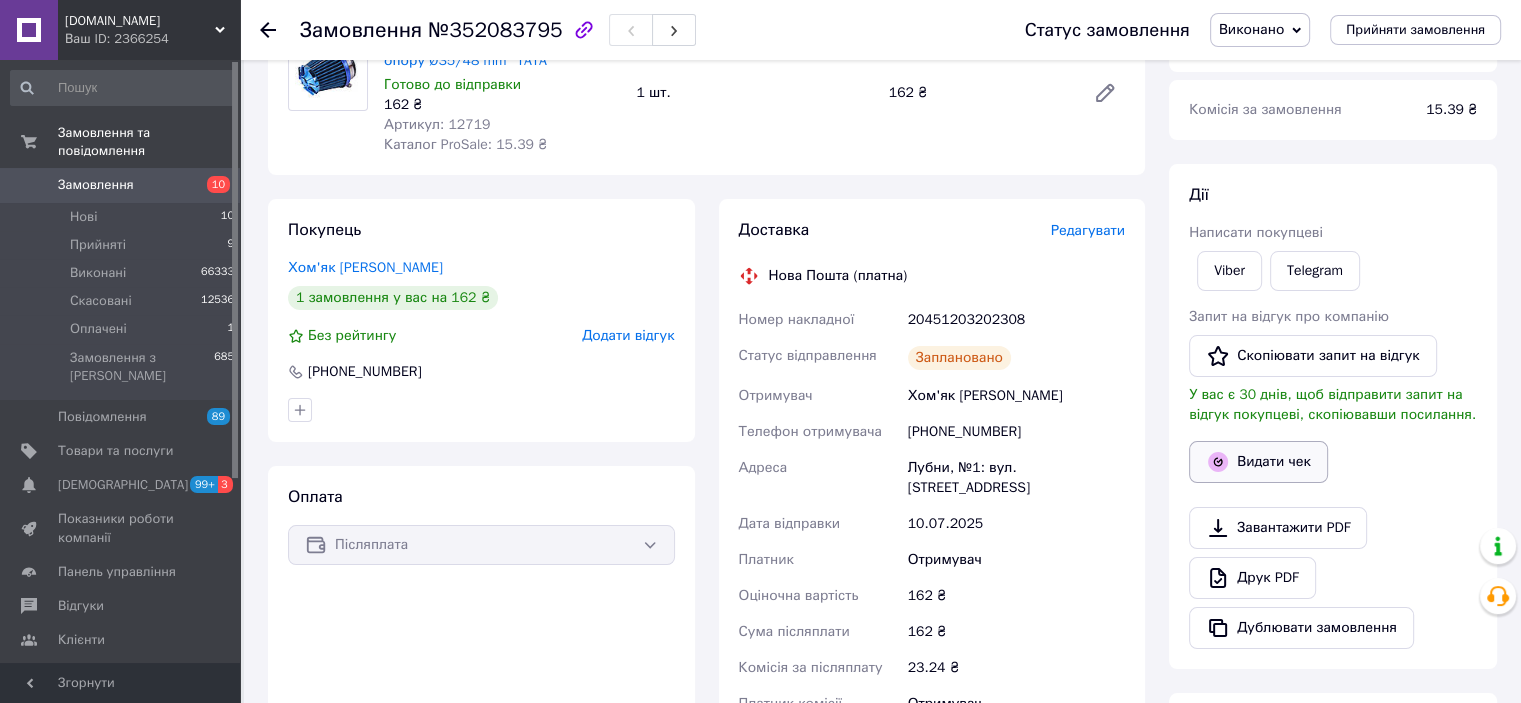 click on "Видати чек" at bounding box center [1258, 462] 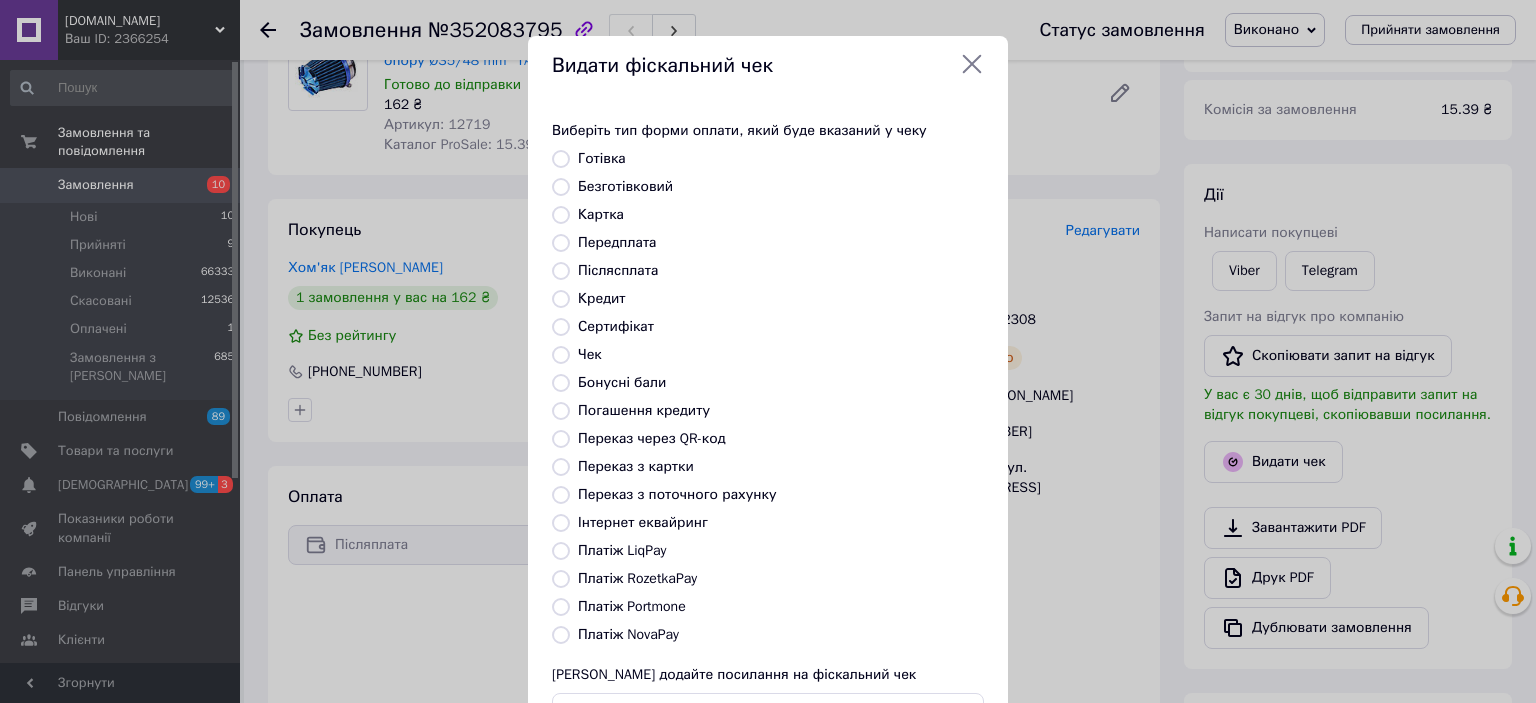 click on "Платіж NovaPay" at bounding box center (561, 635) 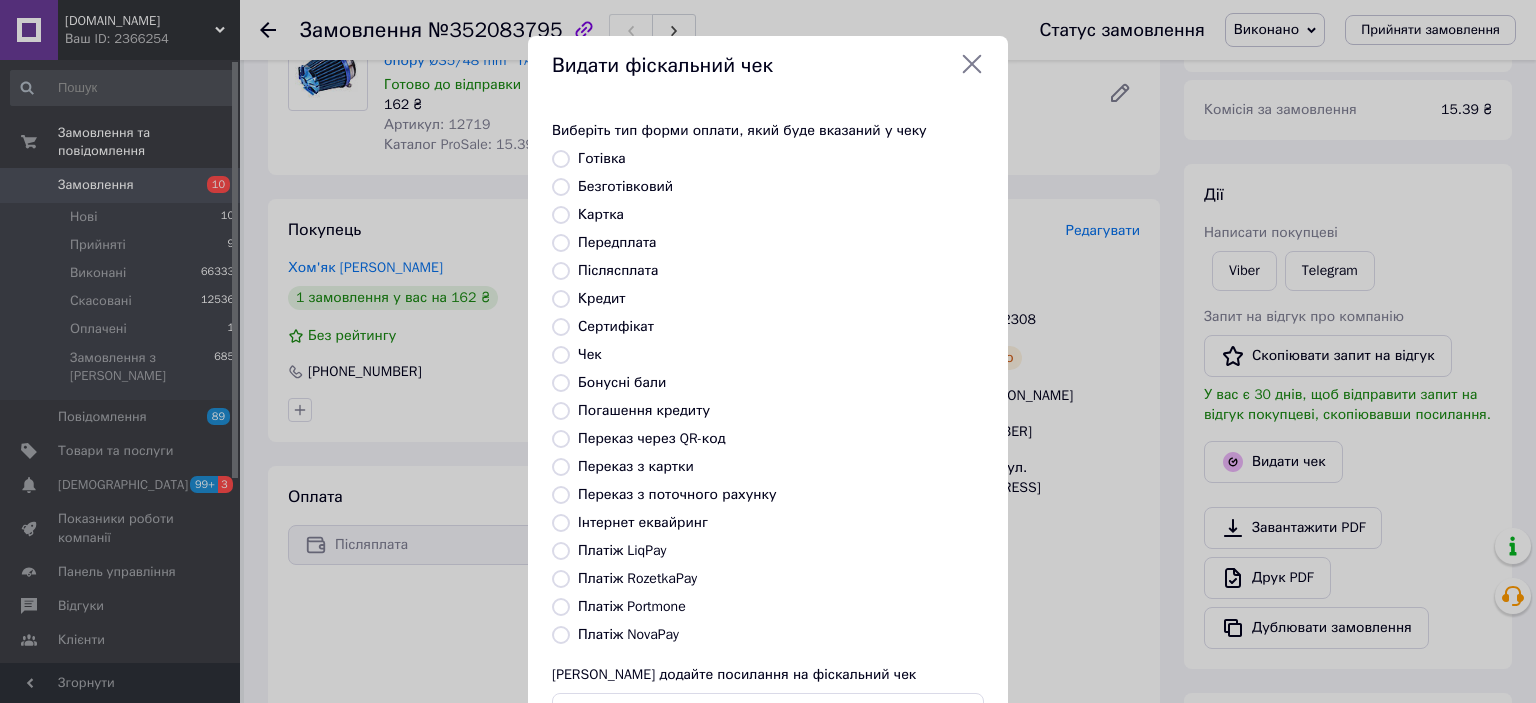 radio on "true" 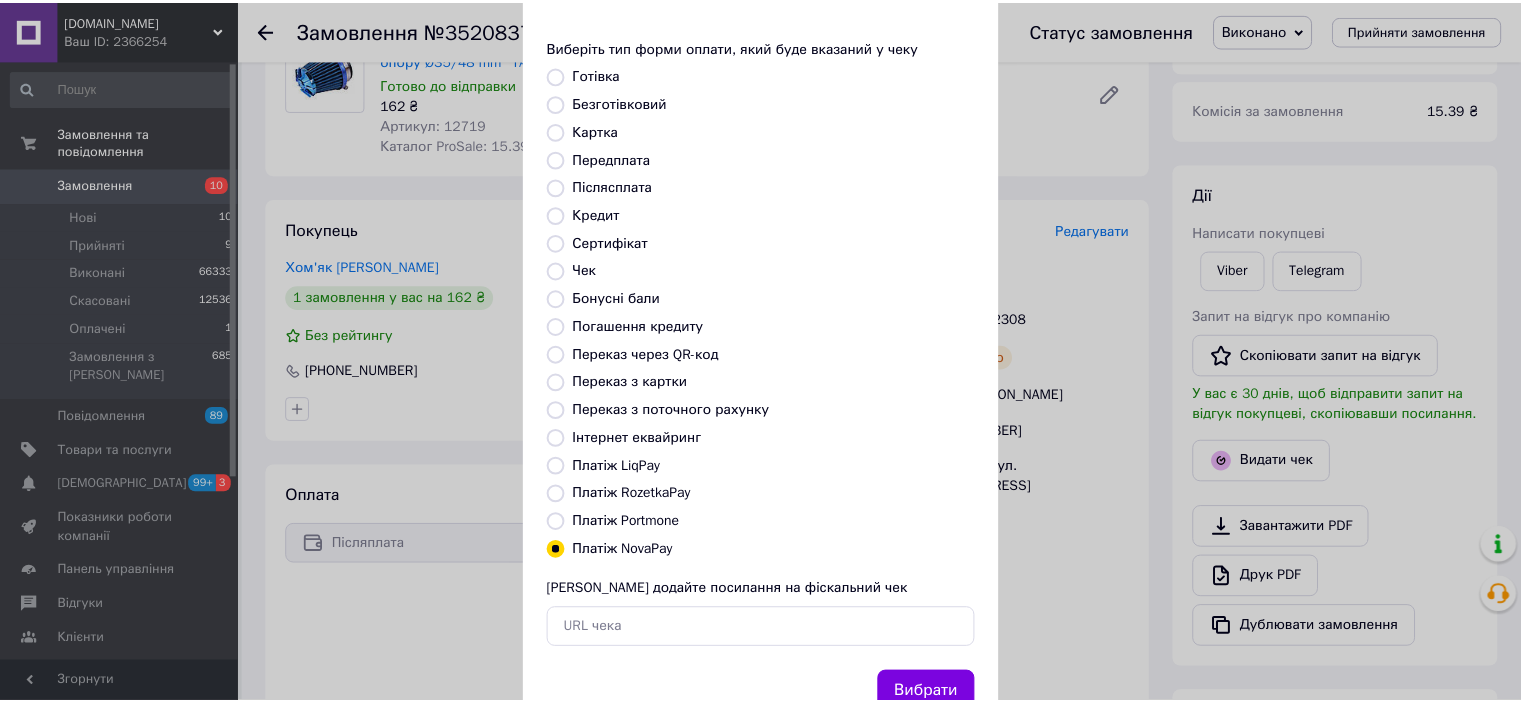 scroll, scrollTop: 155, scrollLeft: 0, axis: vertical 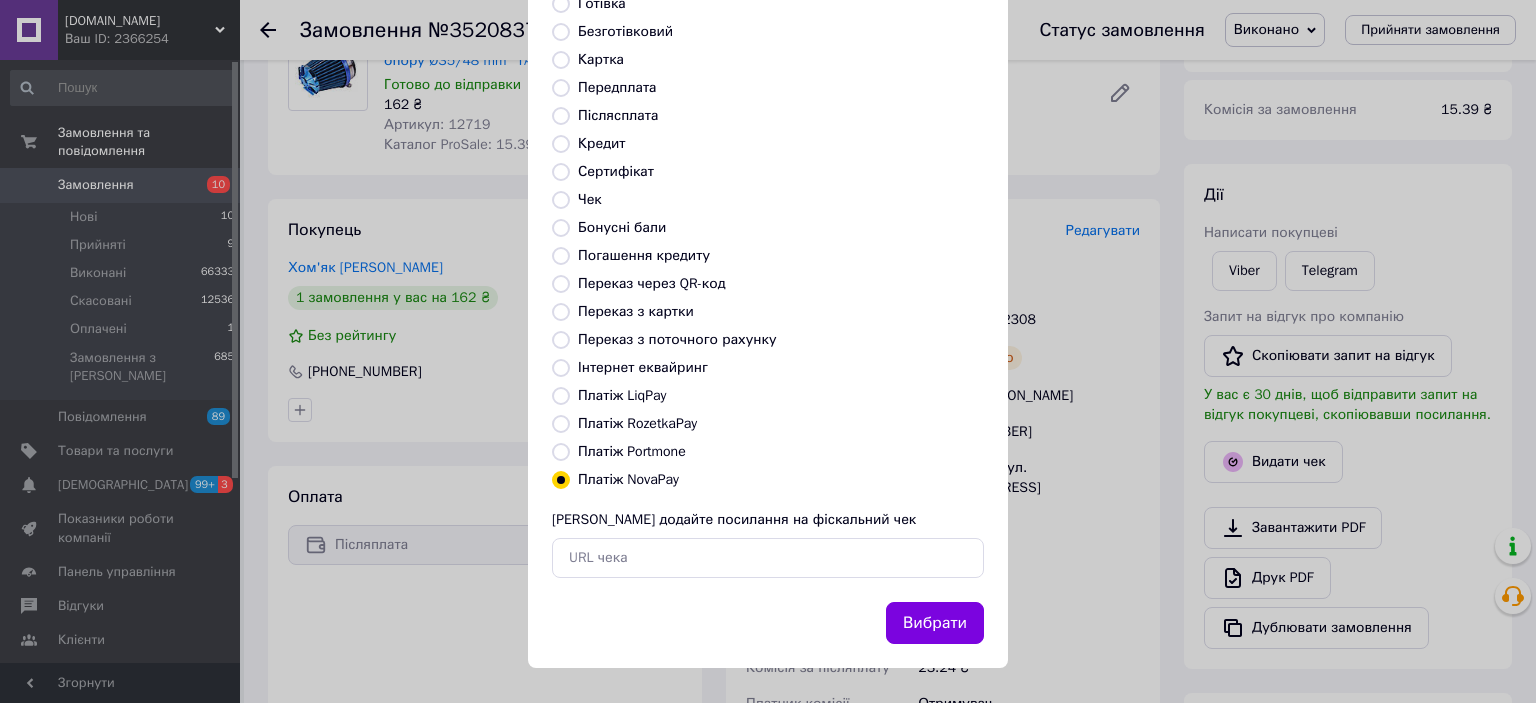 click on "Вибрати" at bounding box center (935, 623) 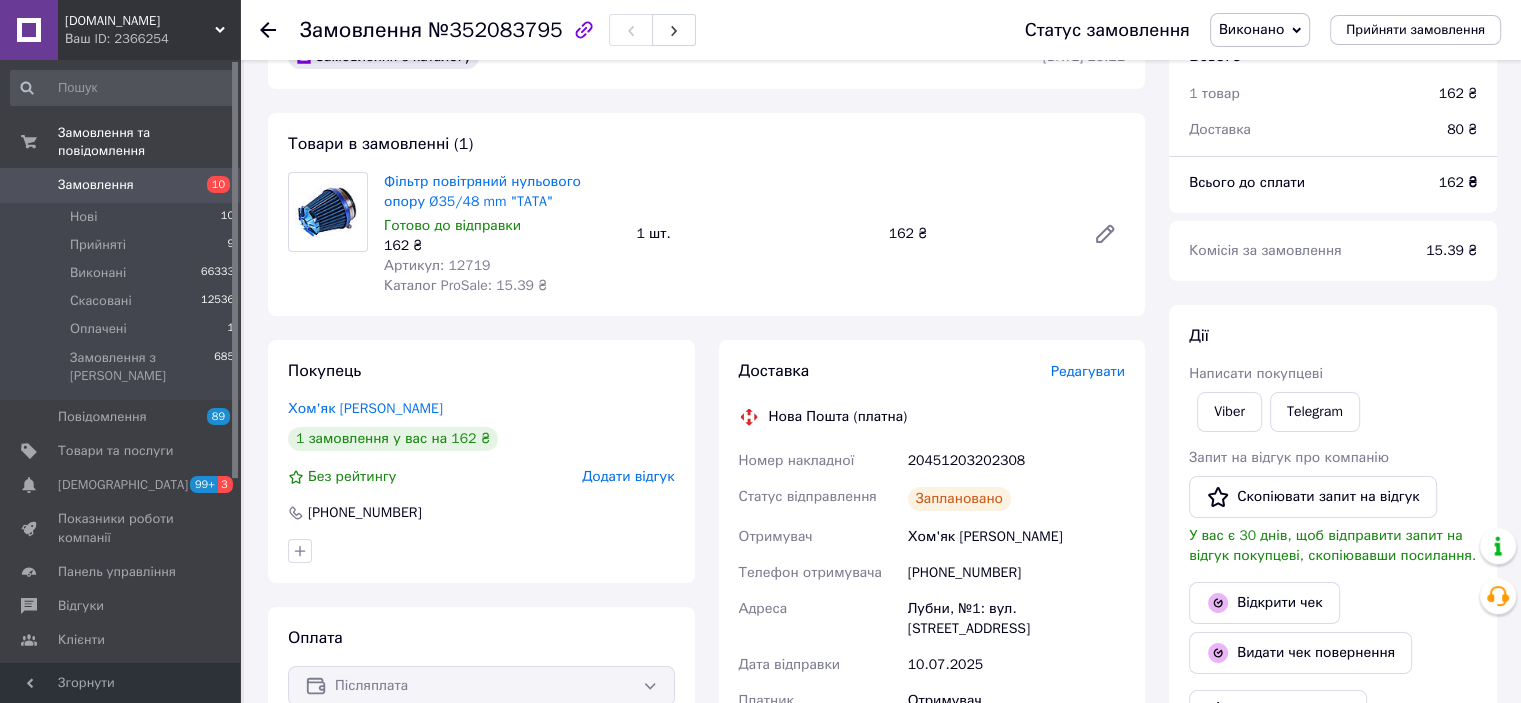 scroll, scrollTop: 0, scrollLeft: 0, axis: both 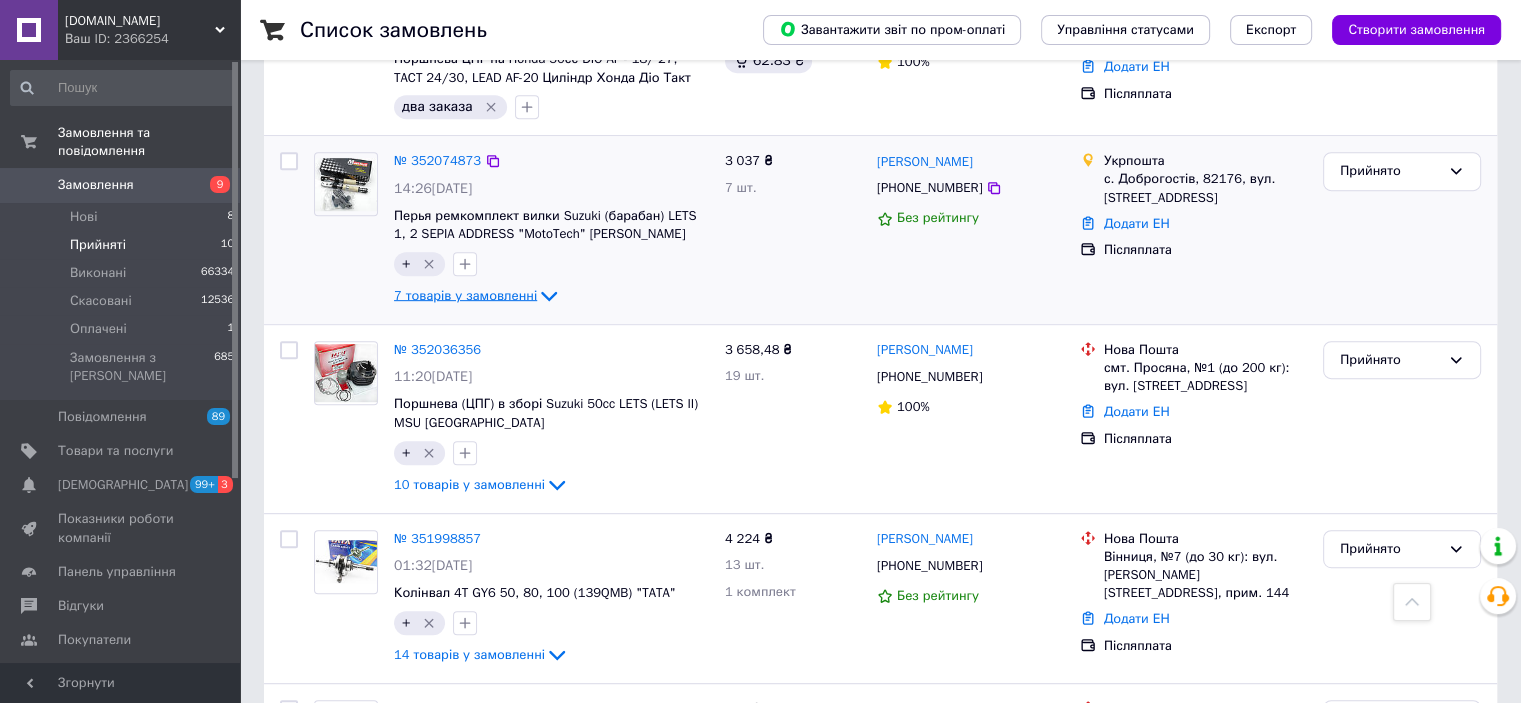 click on "7 товарів у замовленні" at bounding box center (465, 295) 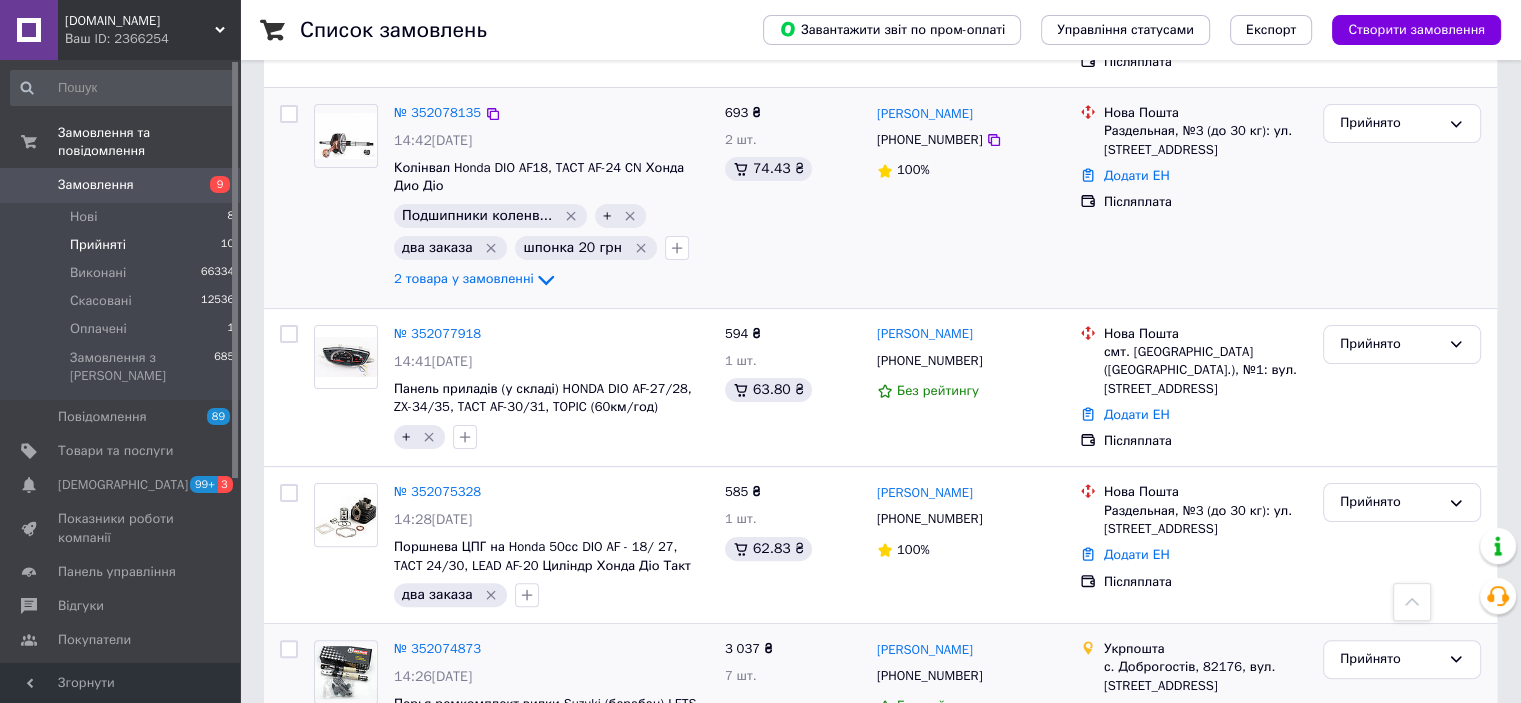 scroll, scrollTop: 366, scrollLeft: 0, axis: vertical 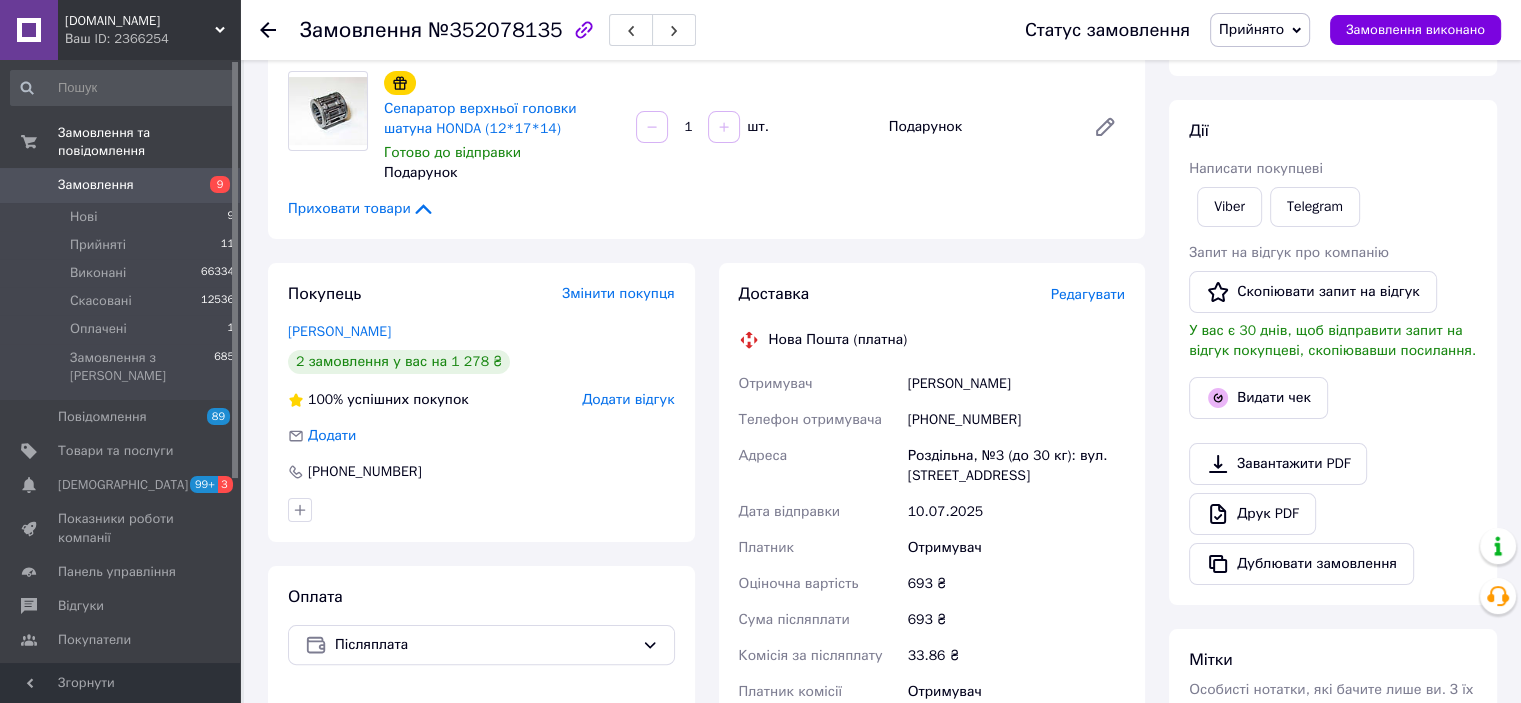 click on "Редагувати" at bounding box center (1088, 294) 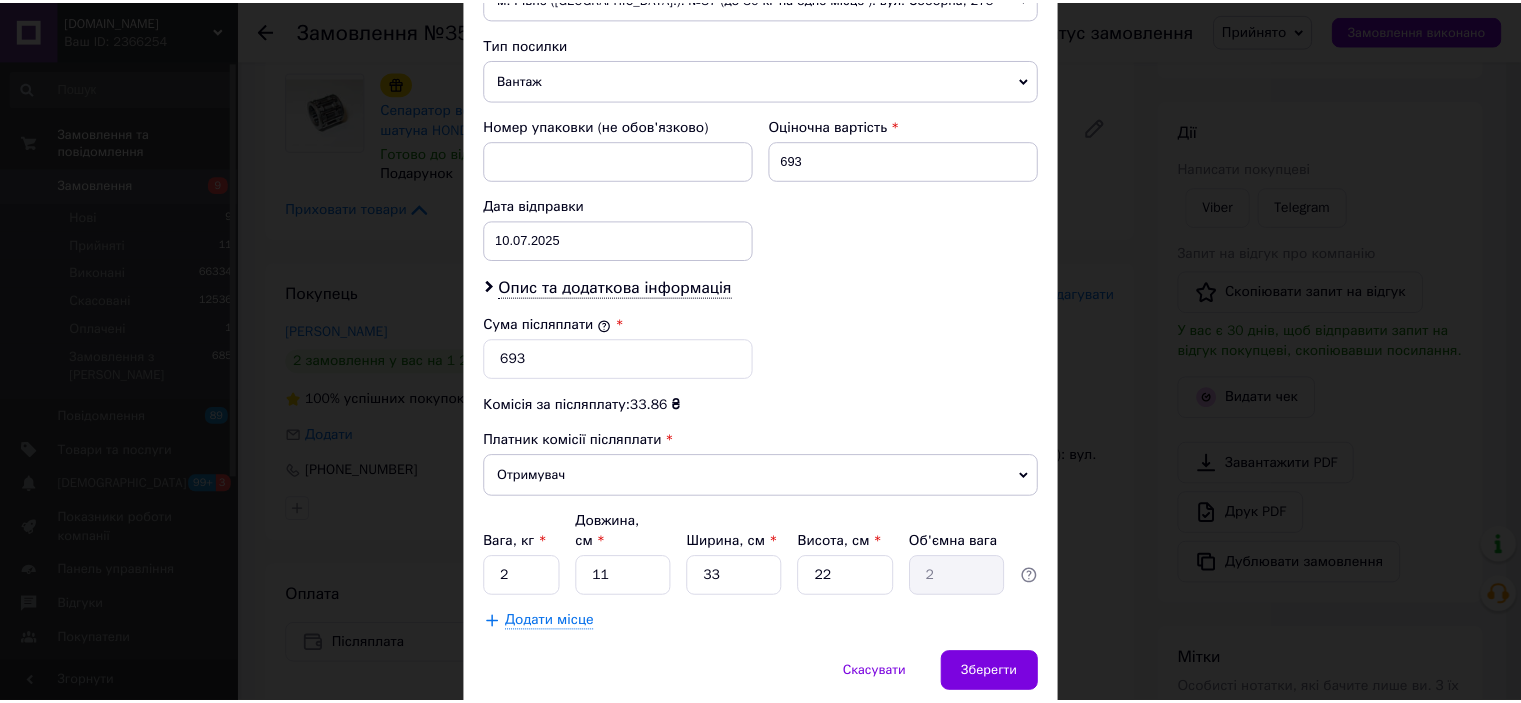 scroll, scrollTop: 716, scrollLeft: 0, axis: vertical 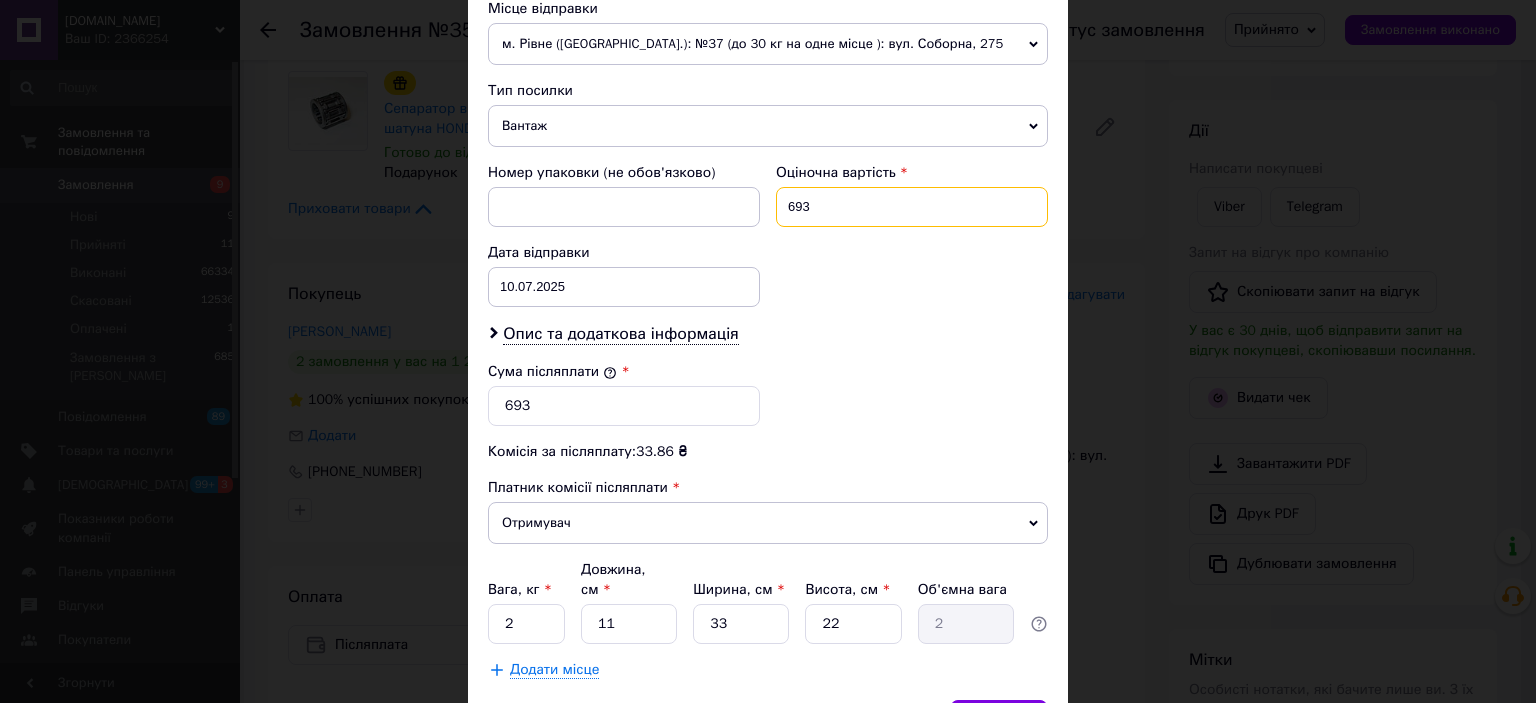 click on "693" at bounding box center [912, 207] 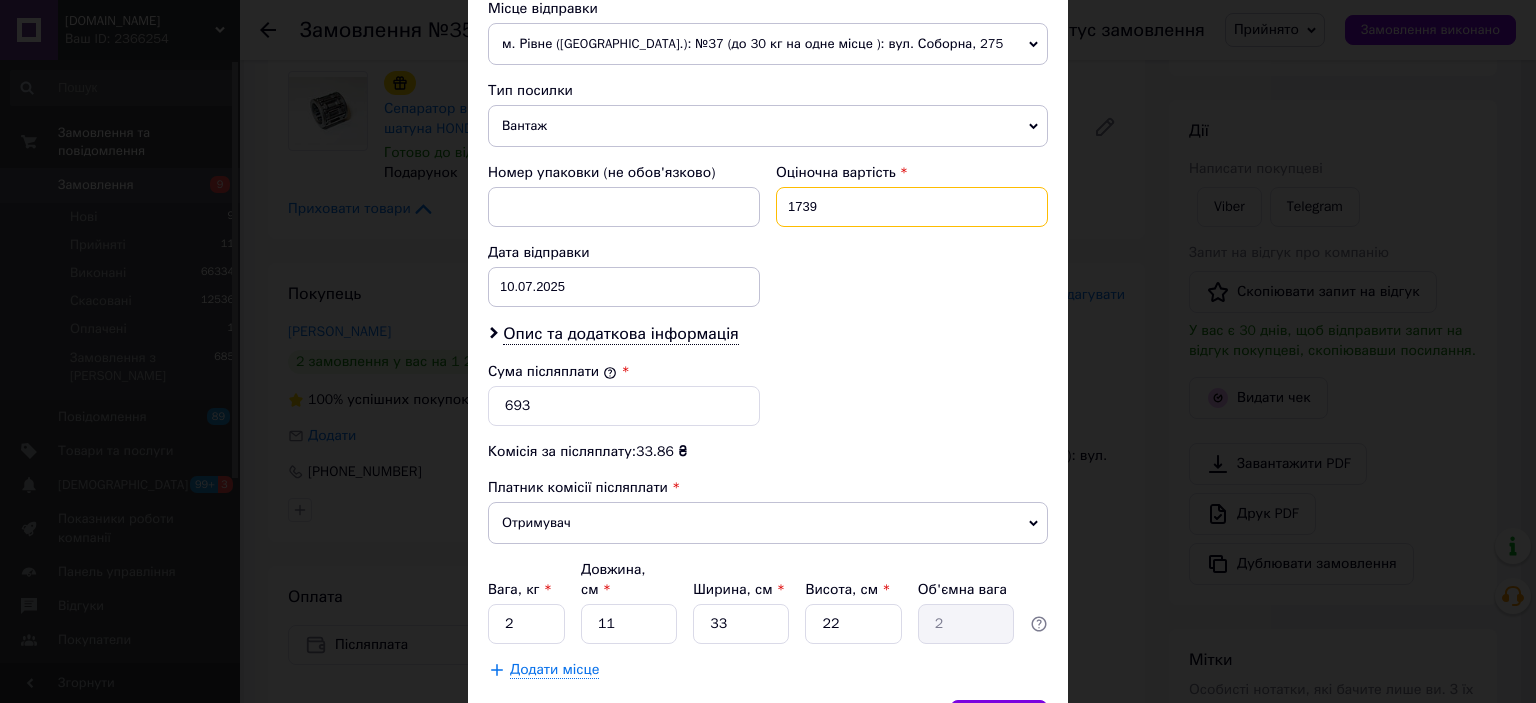 type on "1739" 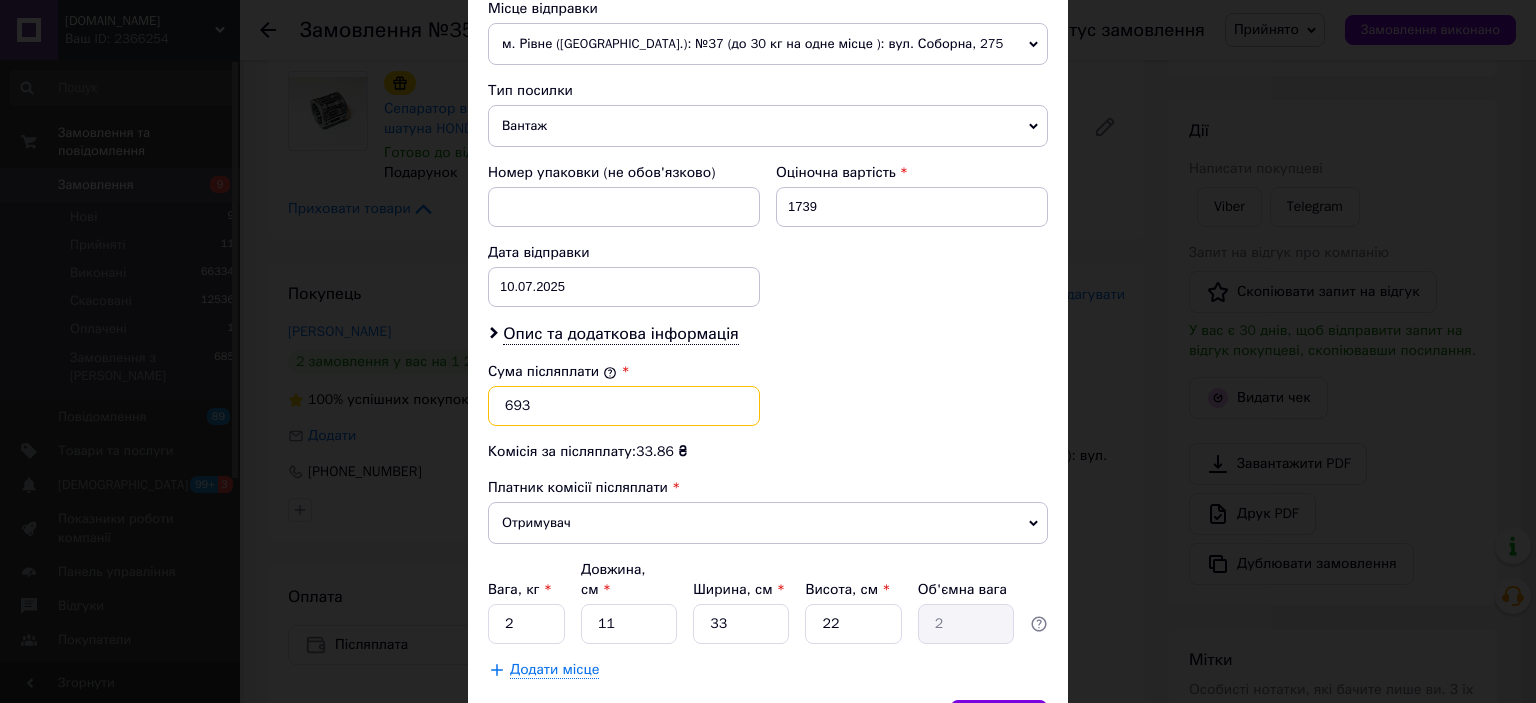 click on "693" at bounding box center [624, 406] 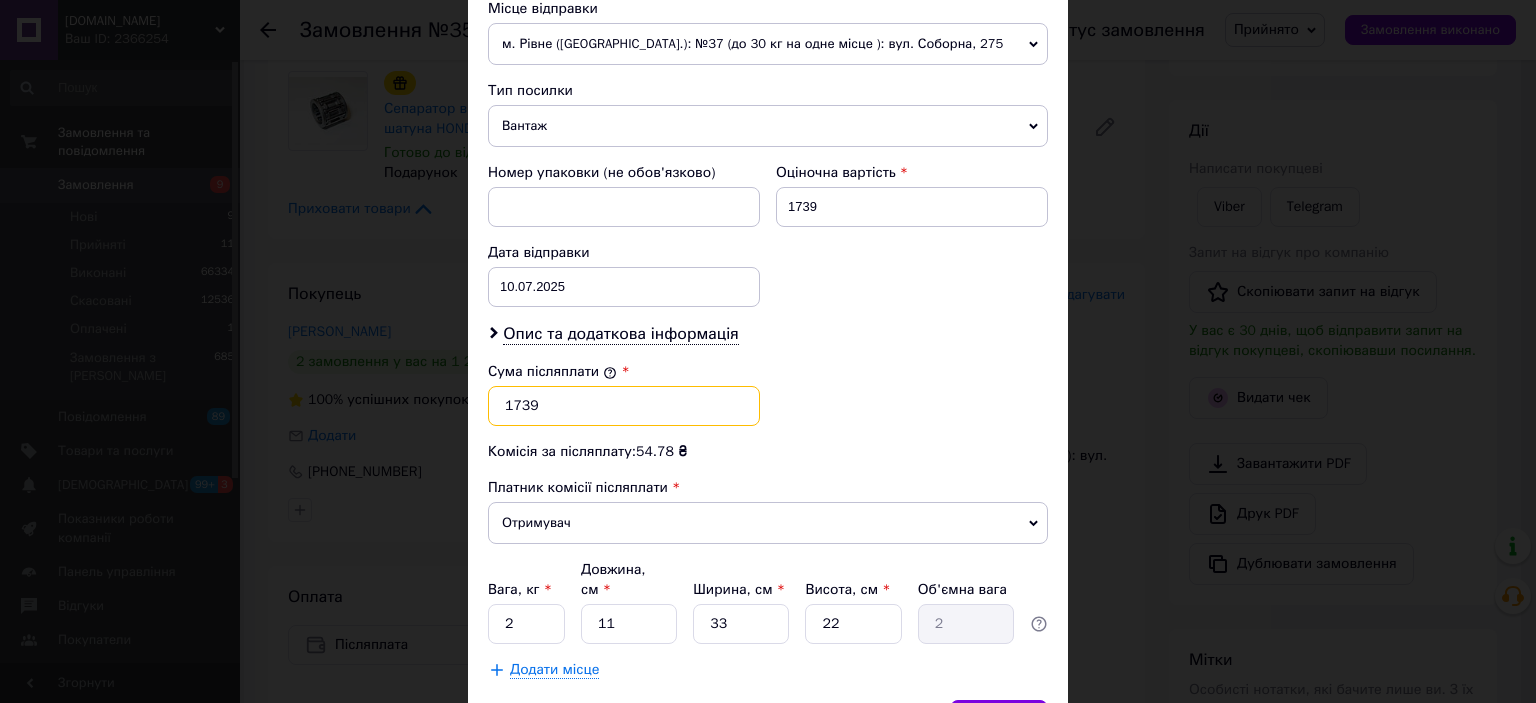 type on "1739" 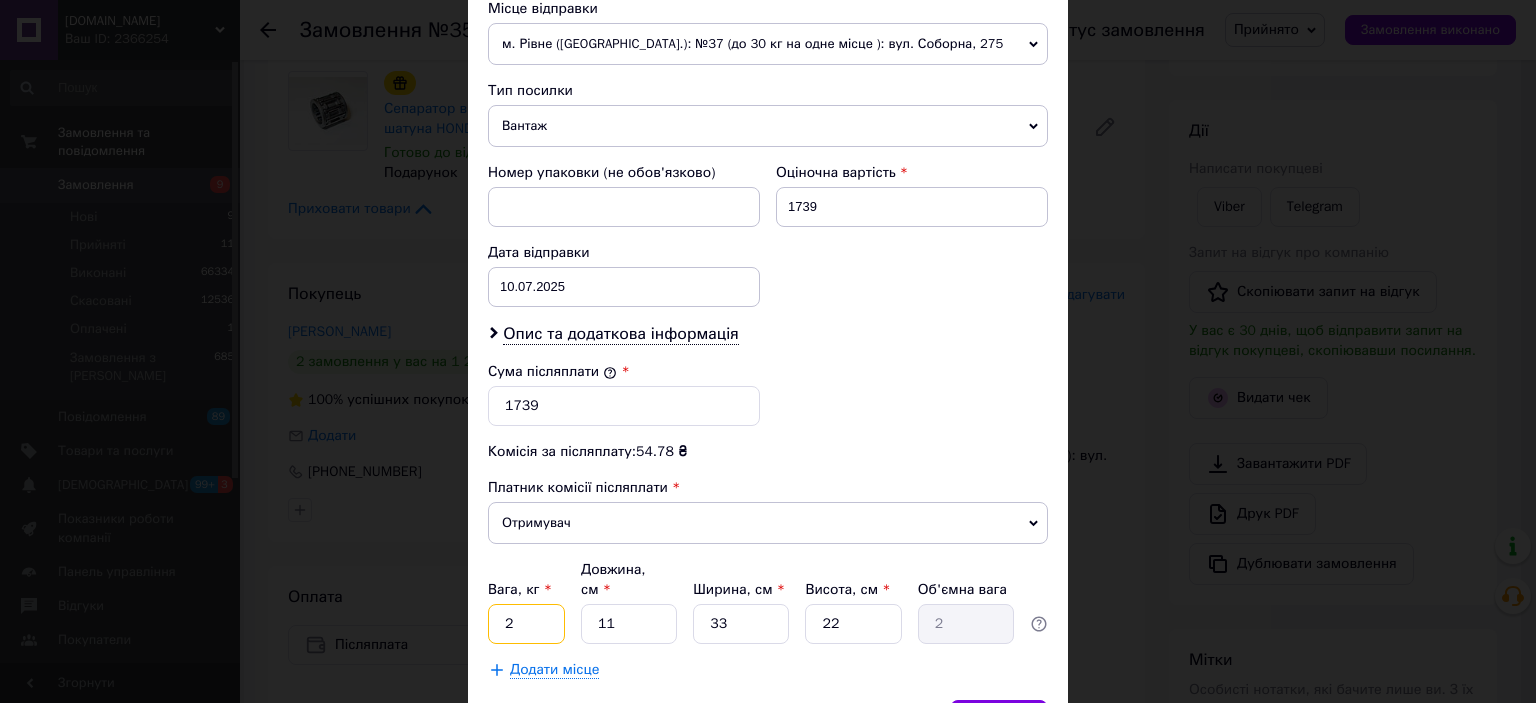 click on "2" at bounding box center (526, 624) 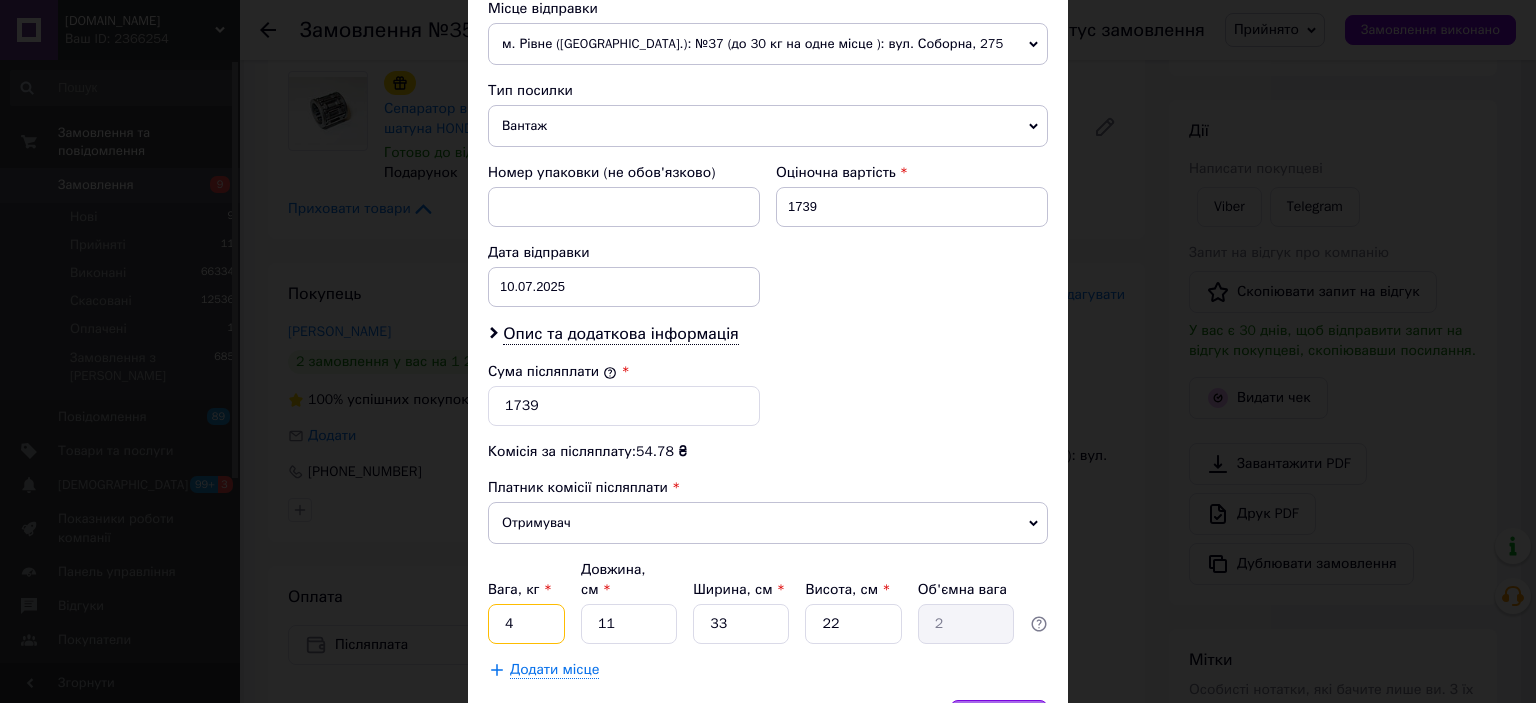 type on "4" 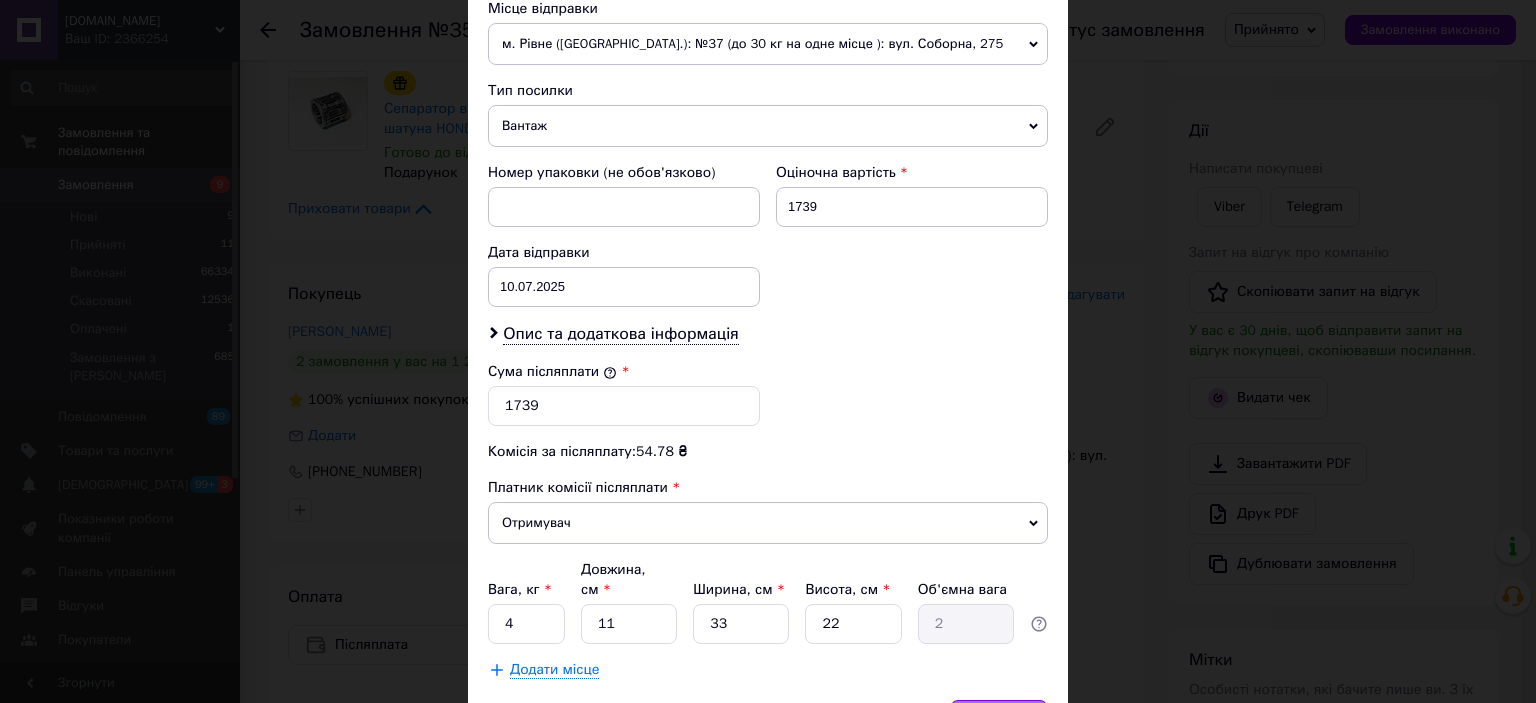 click on "Зберегти" at bounding box center (999, 720) 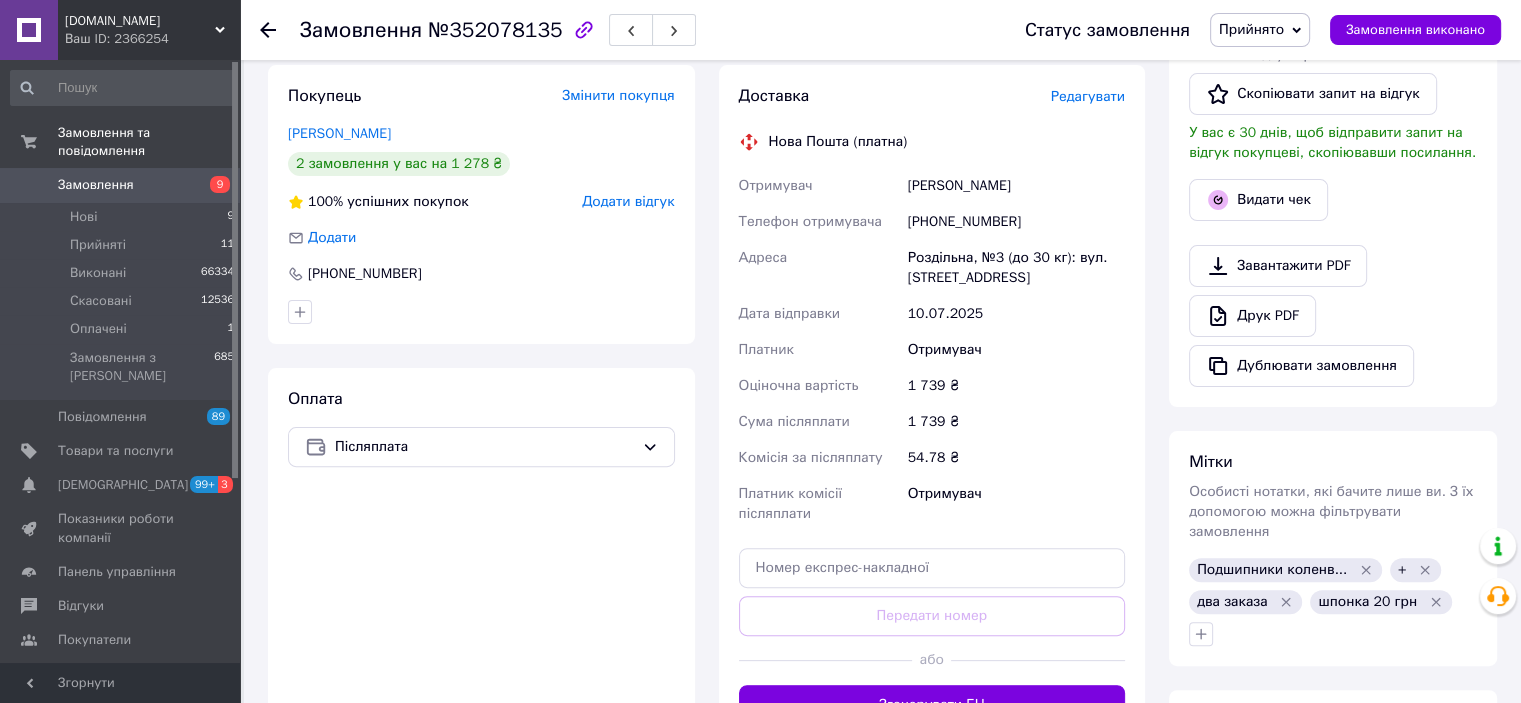 scroll, scrollTop: 500, scrollLeft: 0, axis: vertical 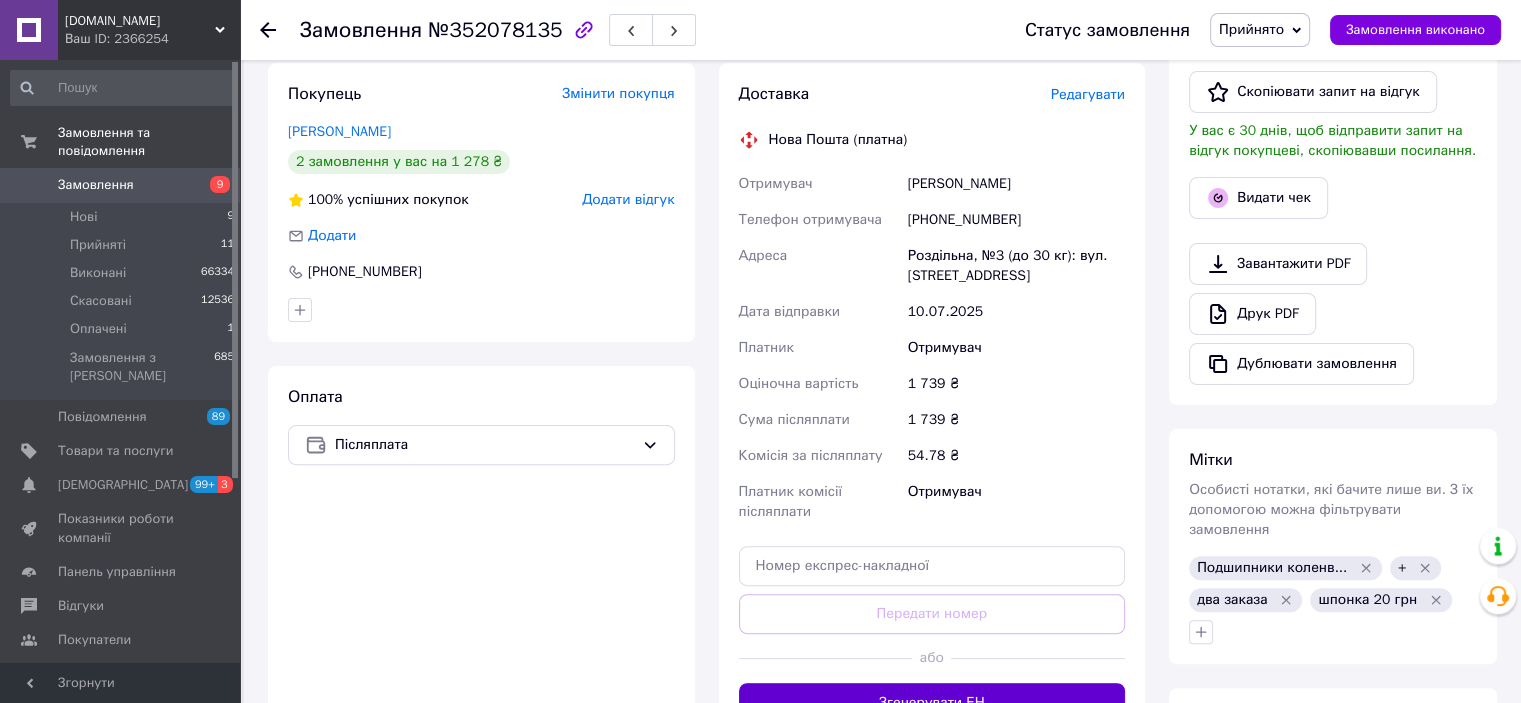 drag, startPoint x: 991, startPoint y: 692, endPoint x: 1045, endPoint y: 601, distance: 105.81588 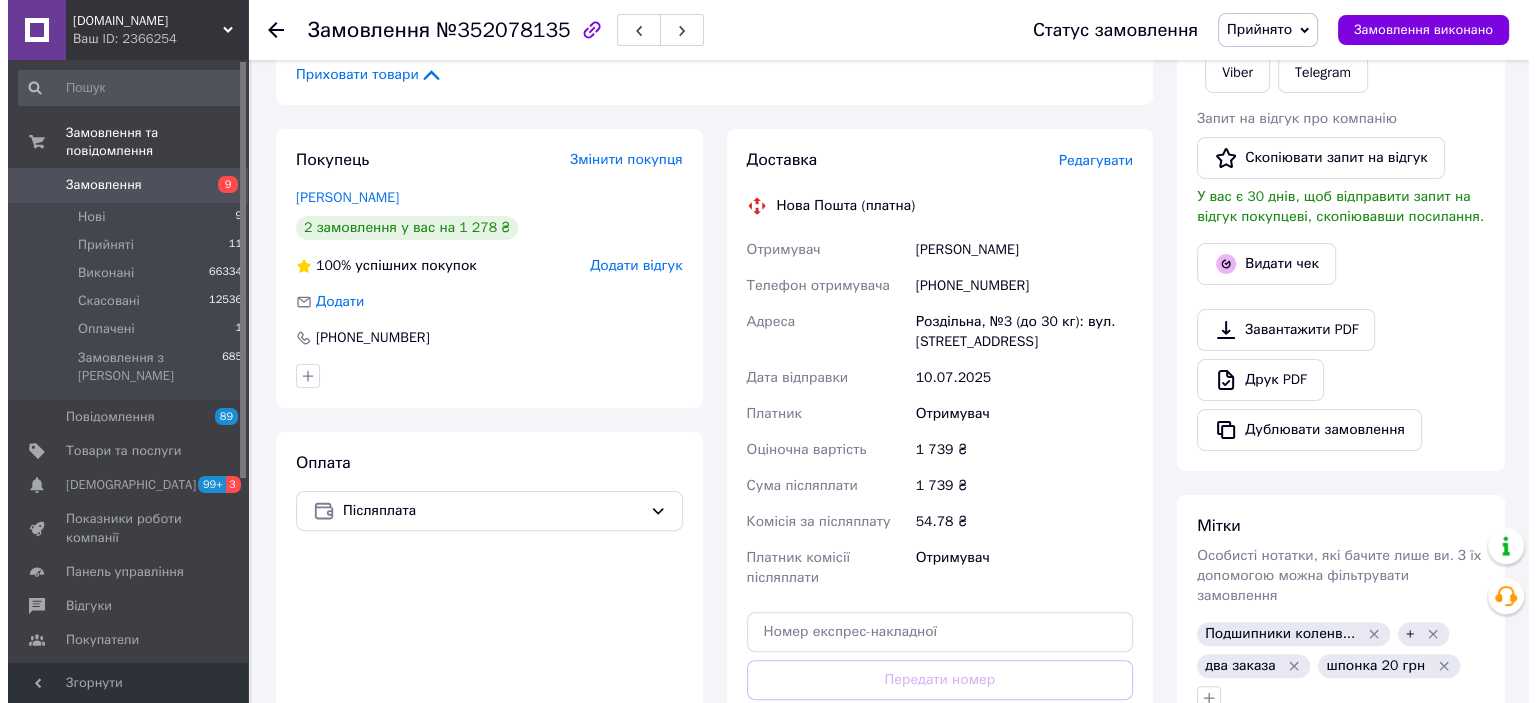 scroll, scrollTop: 400, scrollLeft: 0, axis: vertical 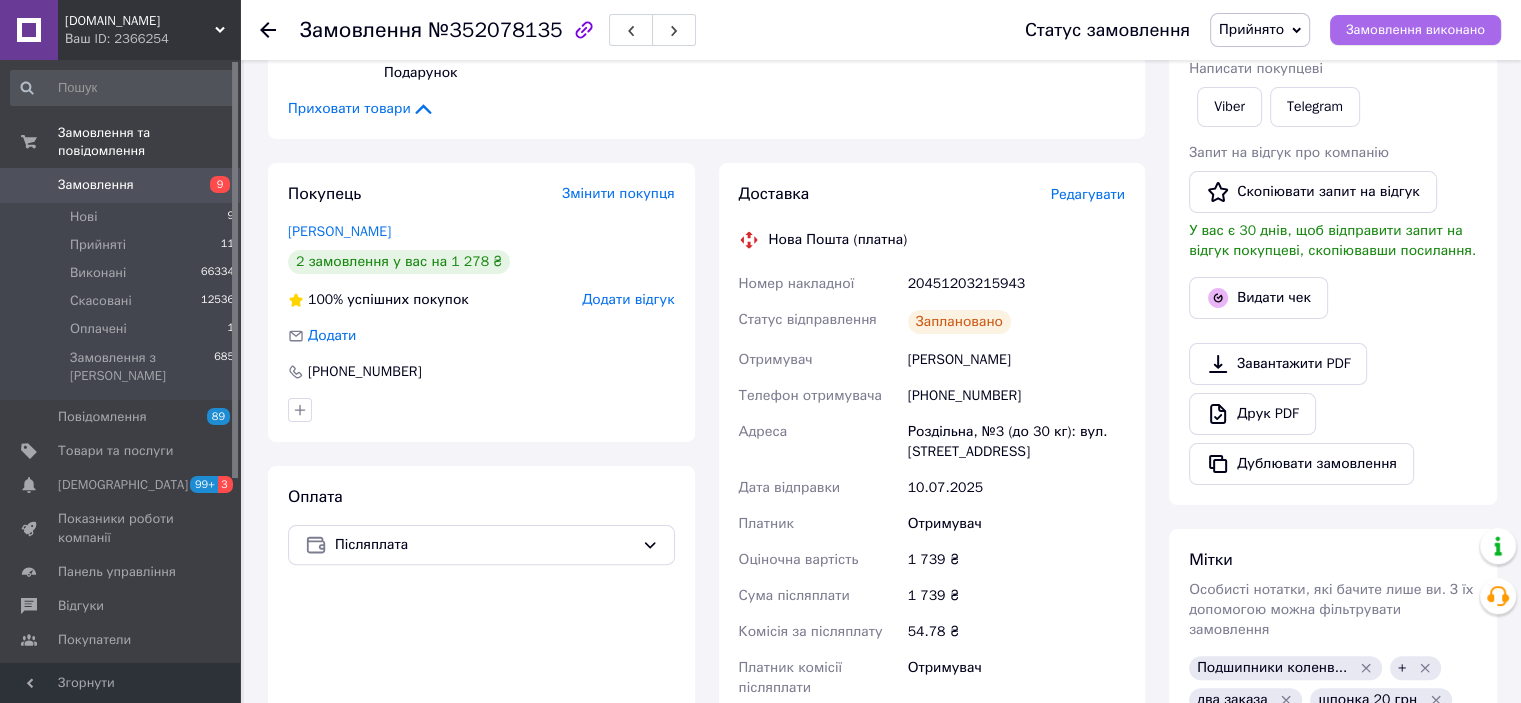 click on "Замовлення виконано" at bounding box center [1415, 30] 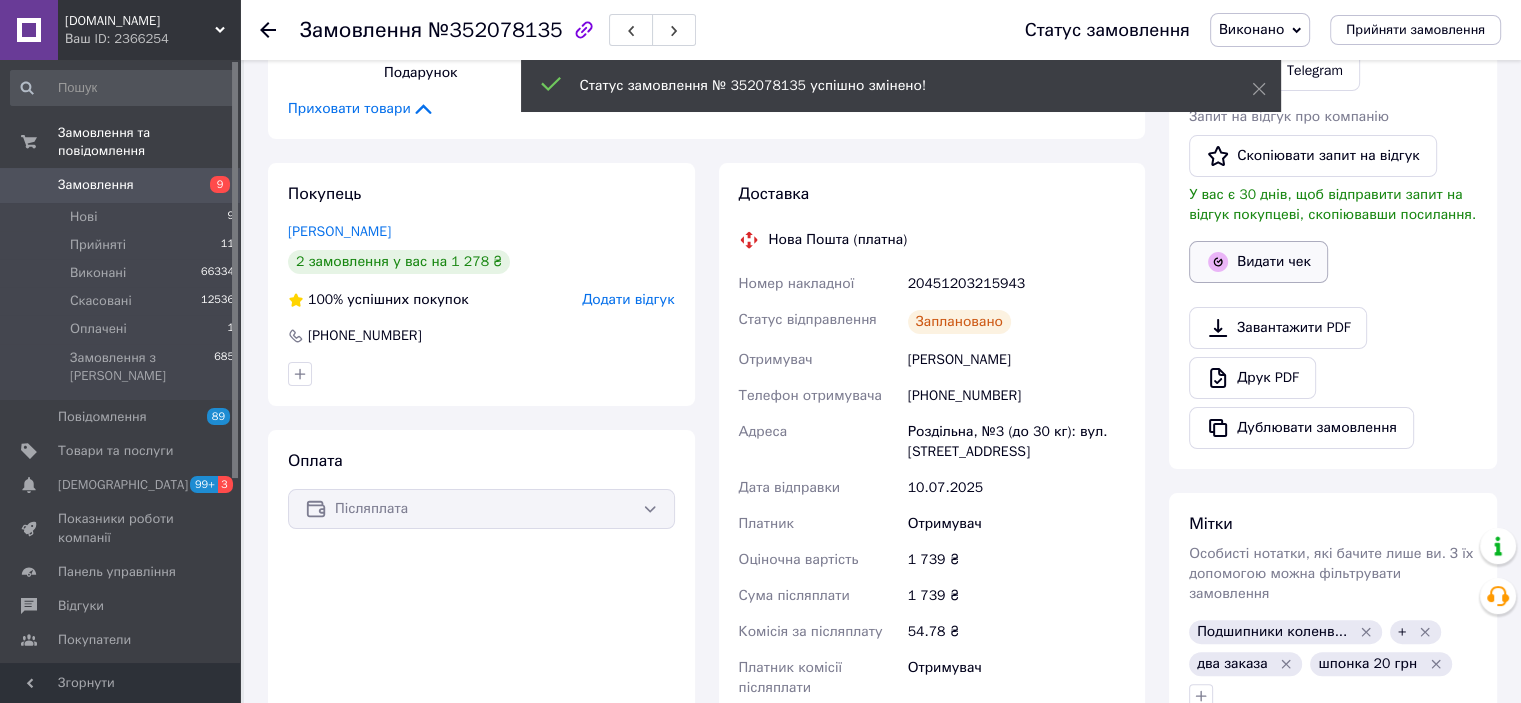 click on "Видати чек" at bounding box center (1258, 262) 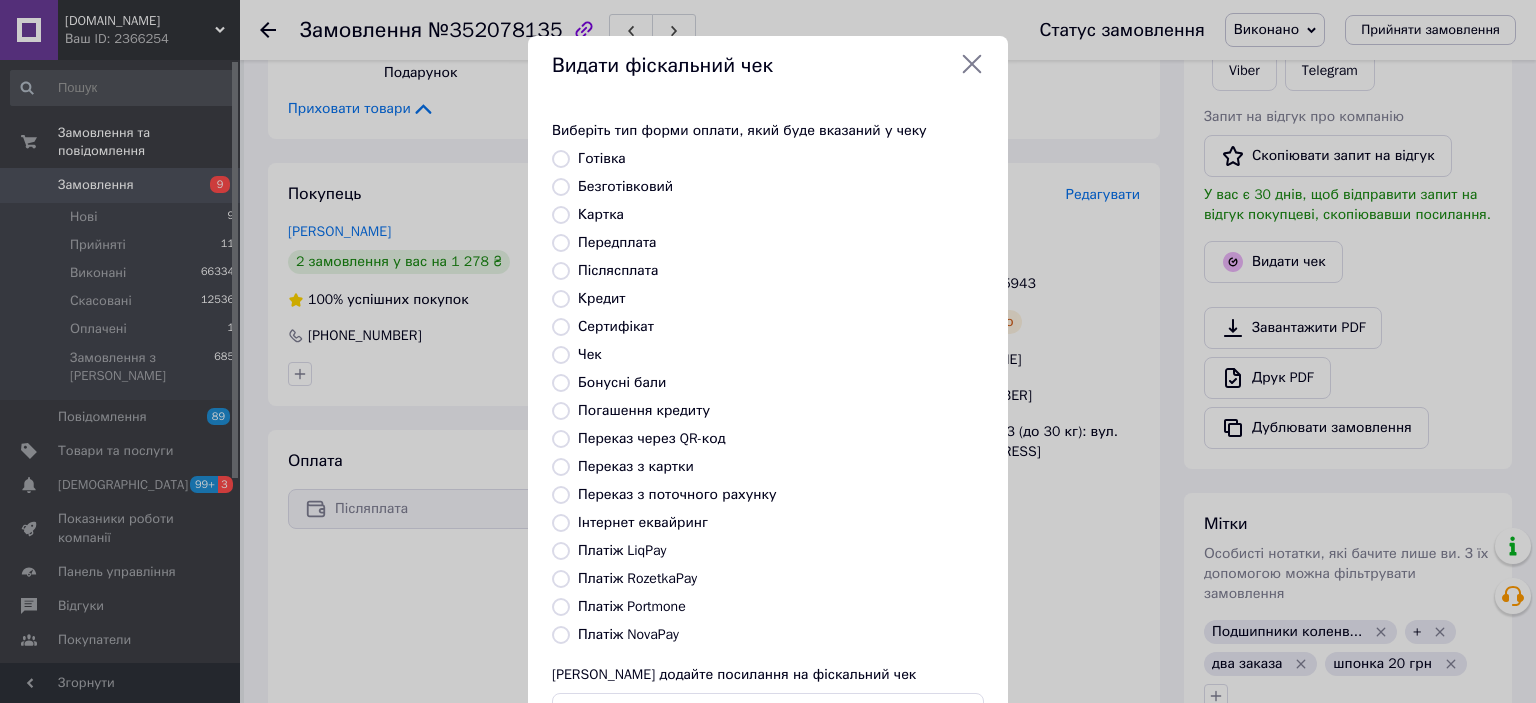 drag, startPoint x: 553, startPoint y: 631, endPoint x: 596, endPoint y: 625, distance: 43.416588 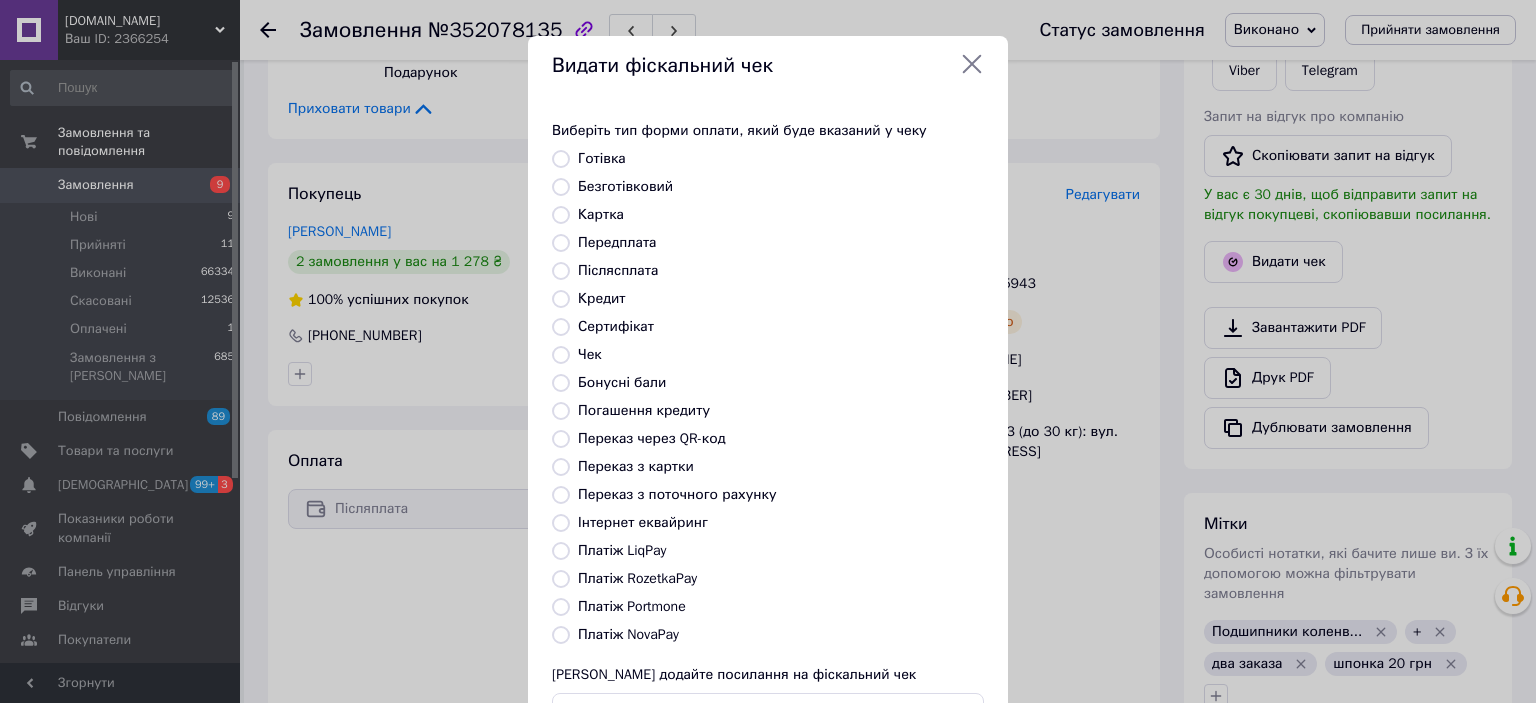 radio on "true" 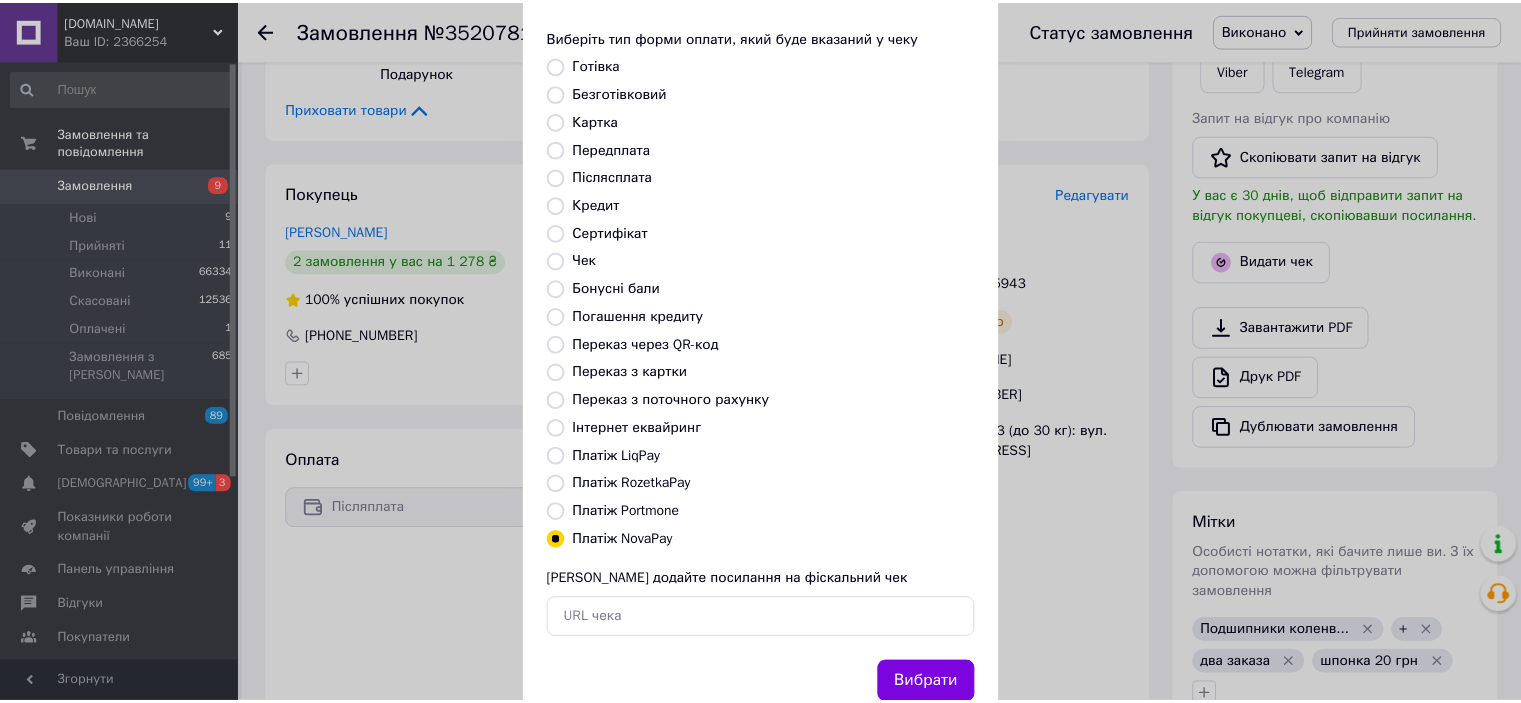 scroll, scrollTop: 155, scrollLeft: 0, axis: vertical 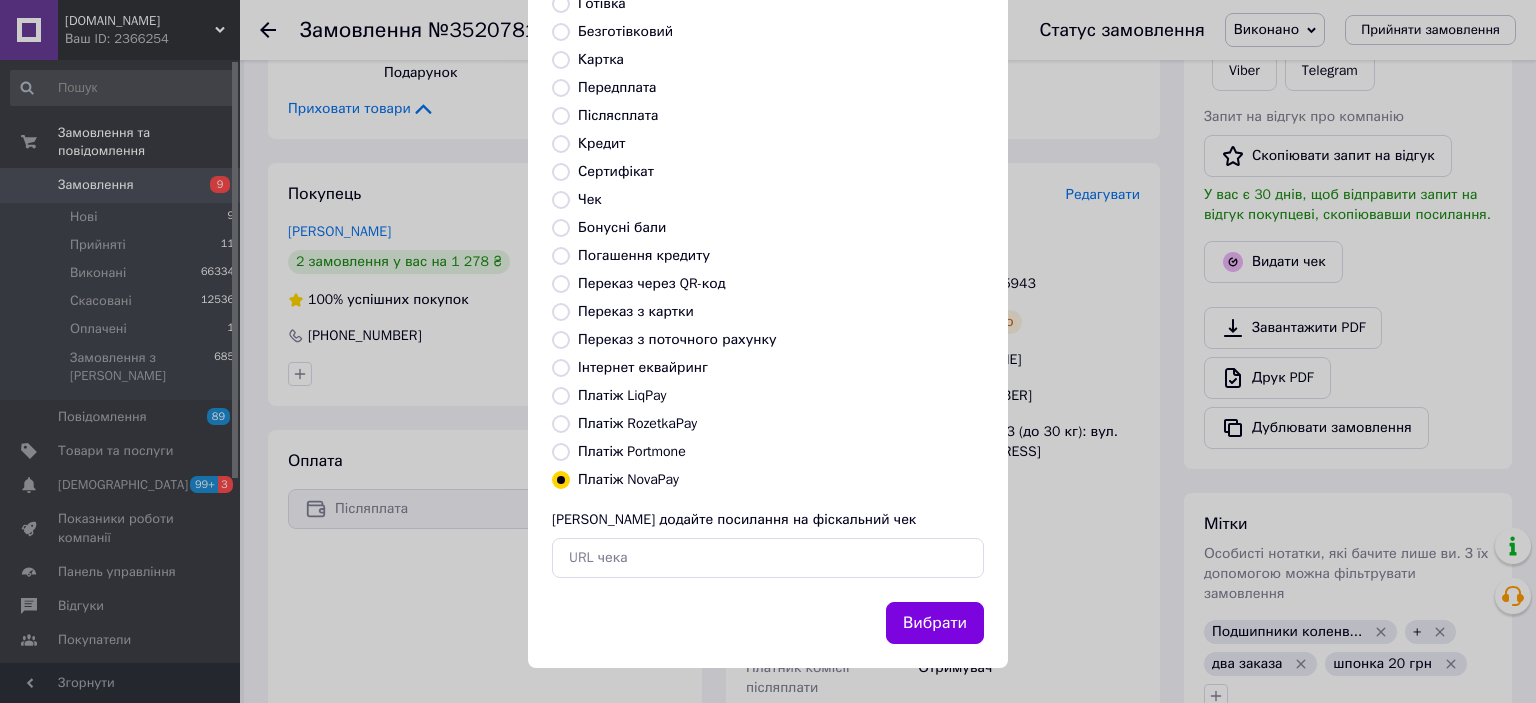 click on "Вибрати" at bounding box center [935, 623] 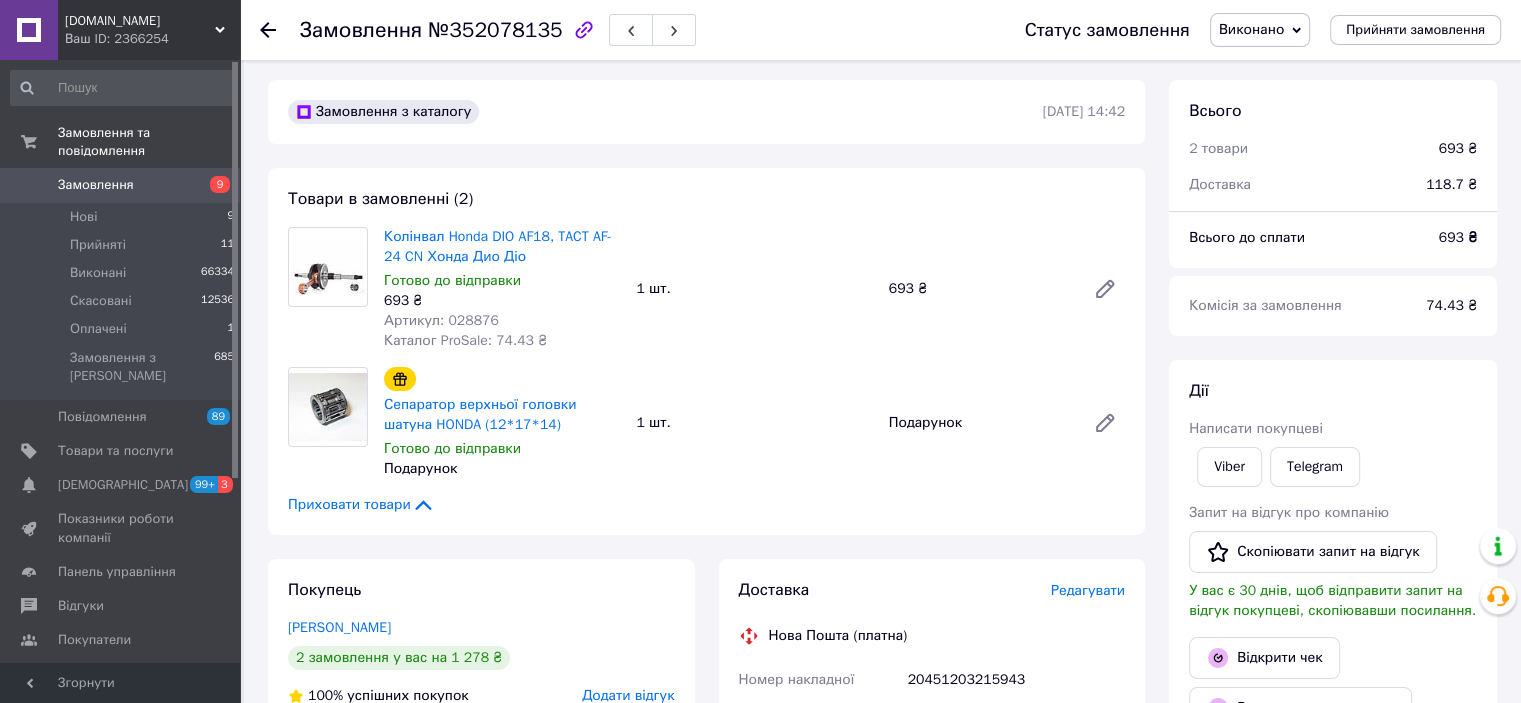 scroll, scrollTop: 0, scrollLeft: 0, axis: both 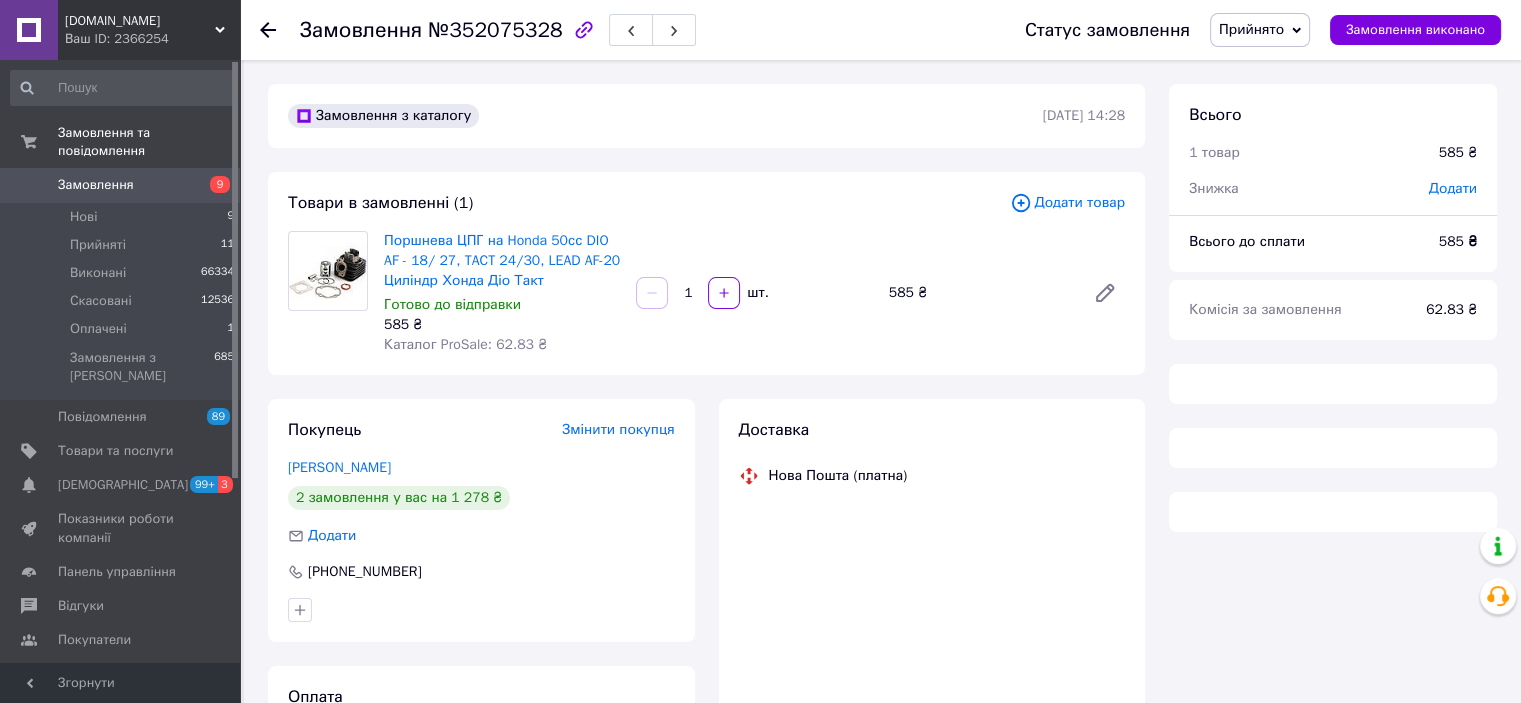 click on "Прийнято" at bounding box center (1251, 29) 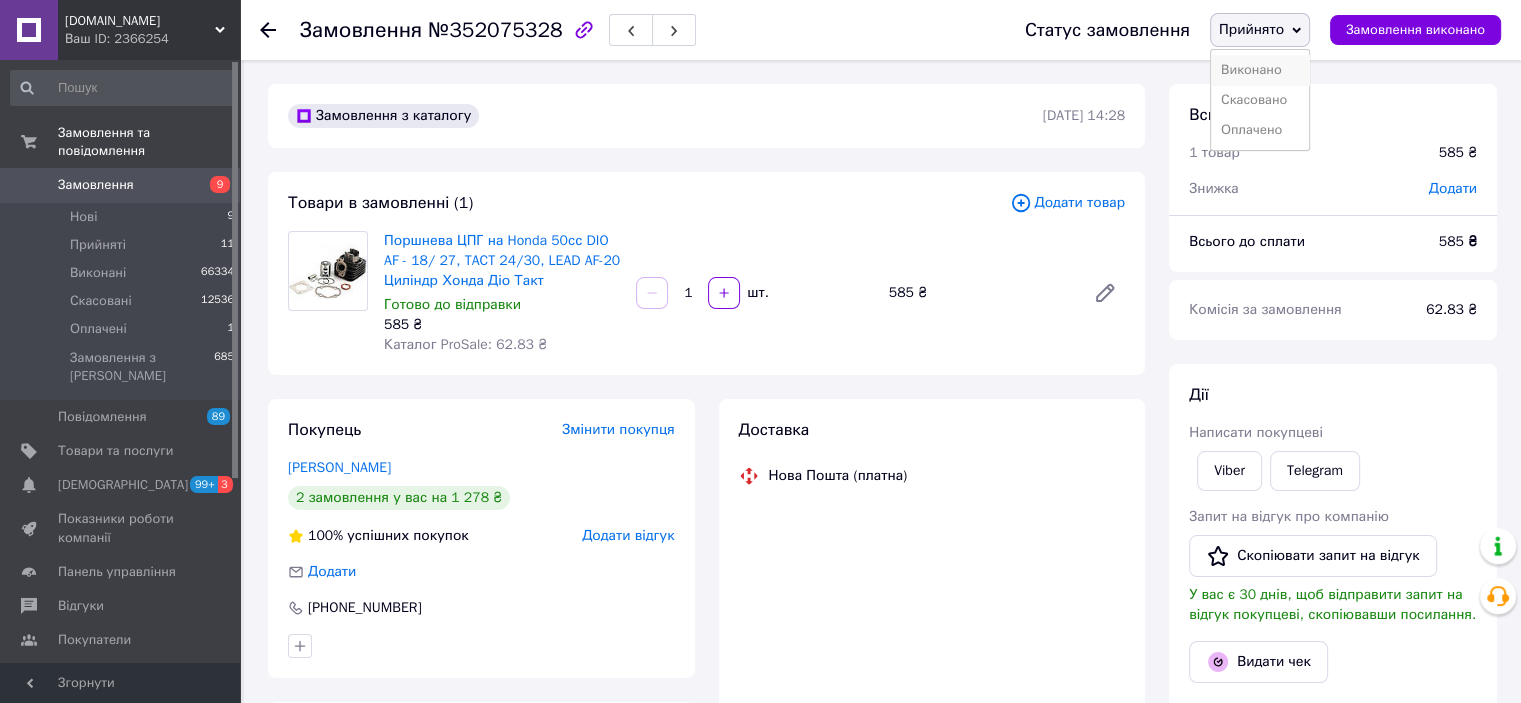 click on "Виконано" at bounding box center [1260, 70] 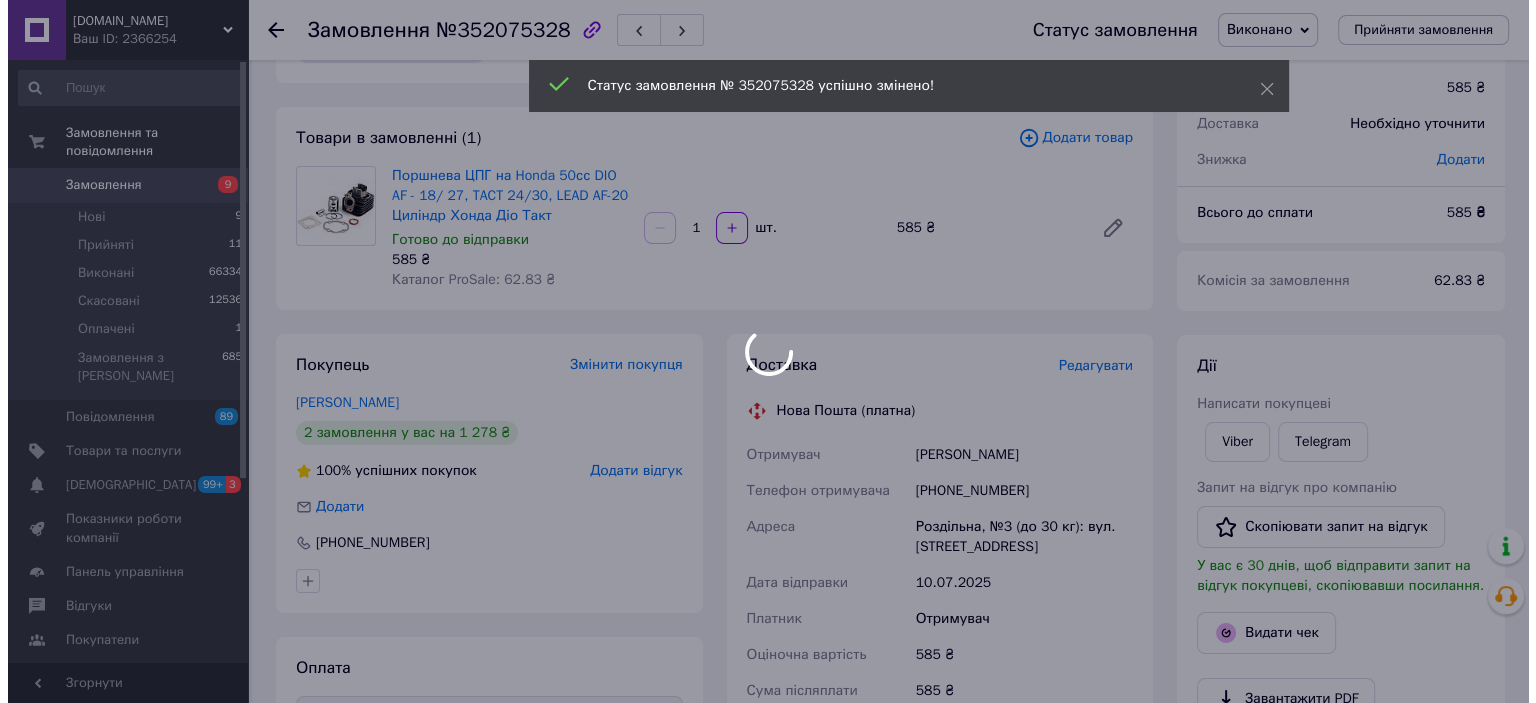 scroll, scrollTop: 100, scrollLeft: 0, axis: vertical 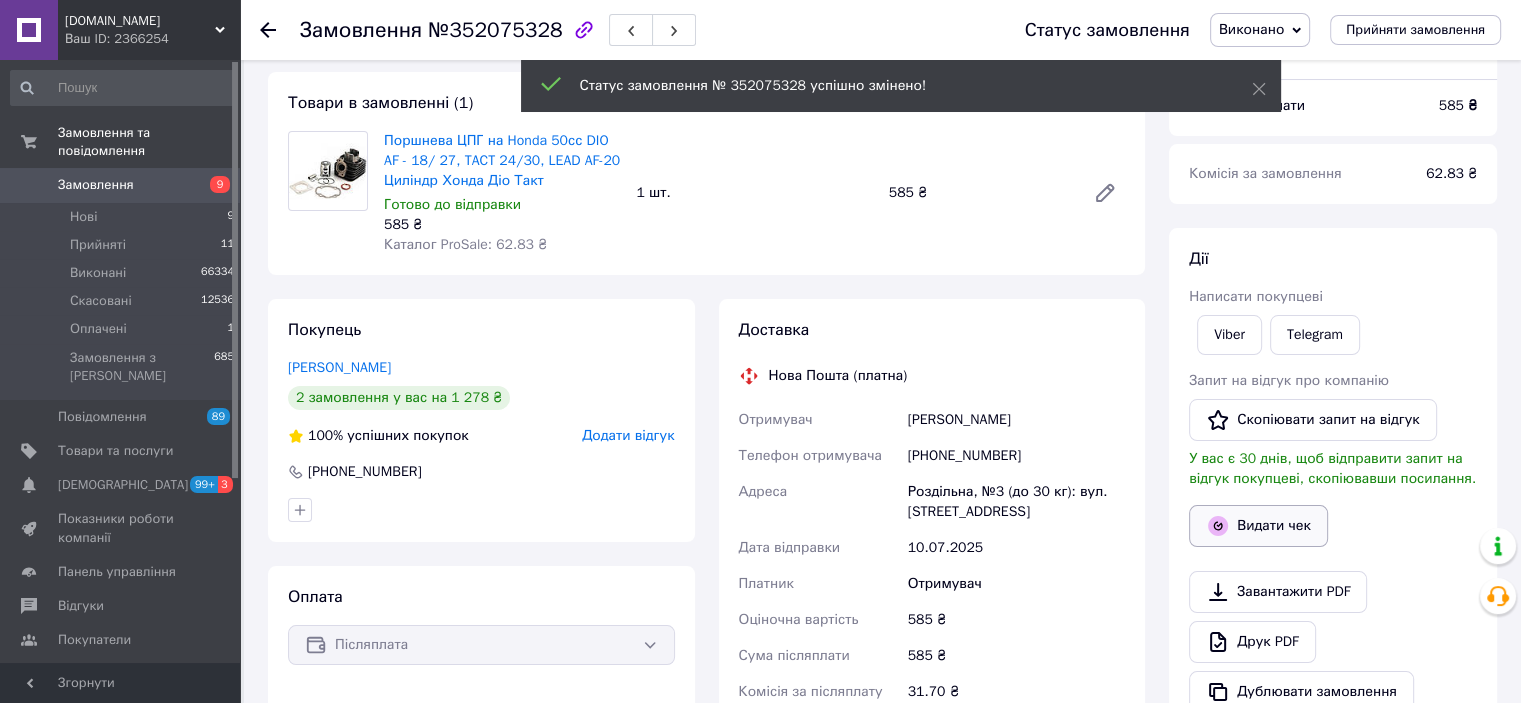 click on "Видати чек" at bounding box center [1258, 526] 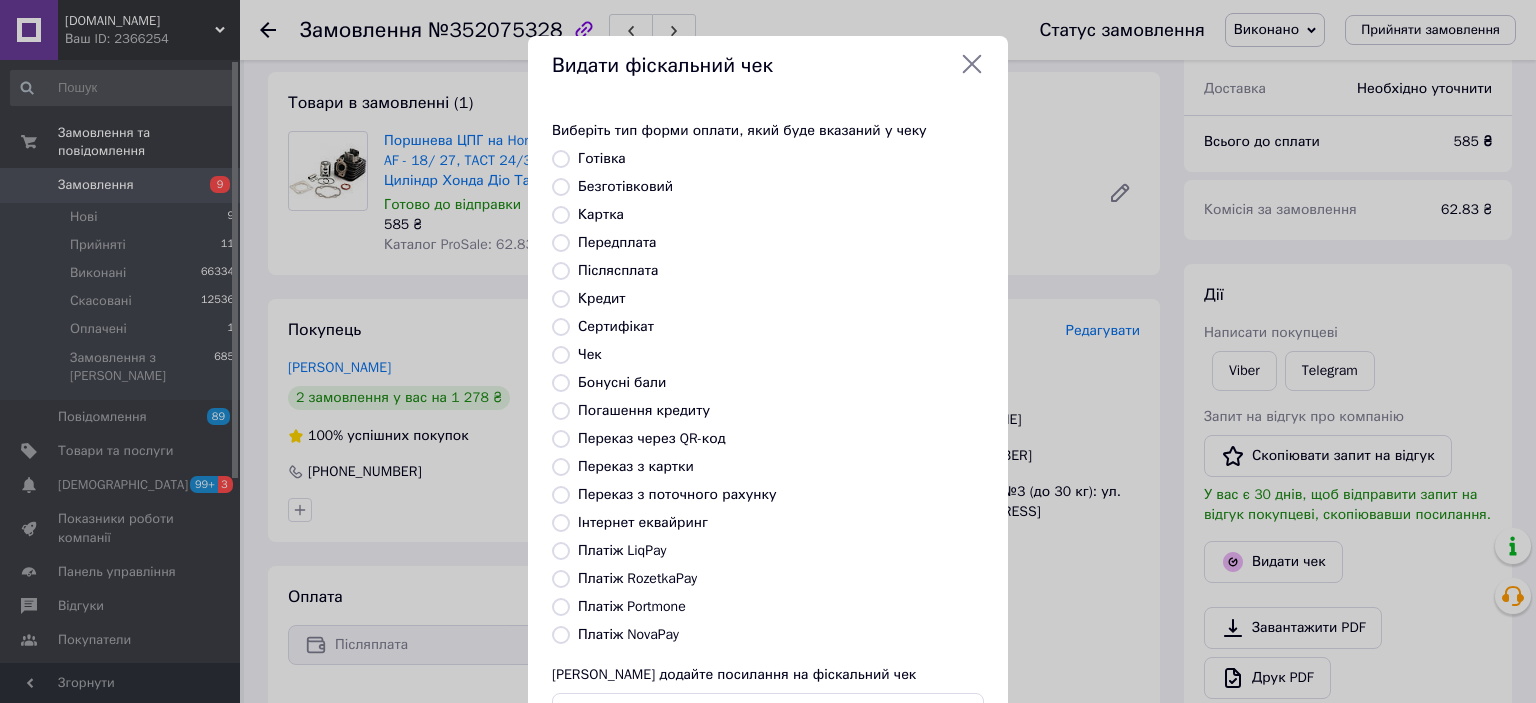 drag, startPoint x: 551, startPoint y: 632, endPoint x: 562, endPoint y: 635, distance: 11.401754 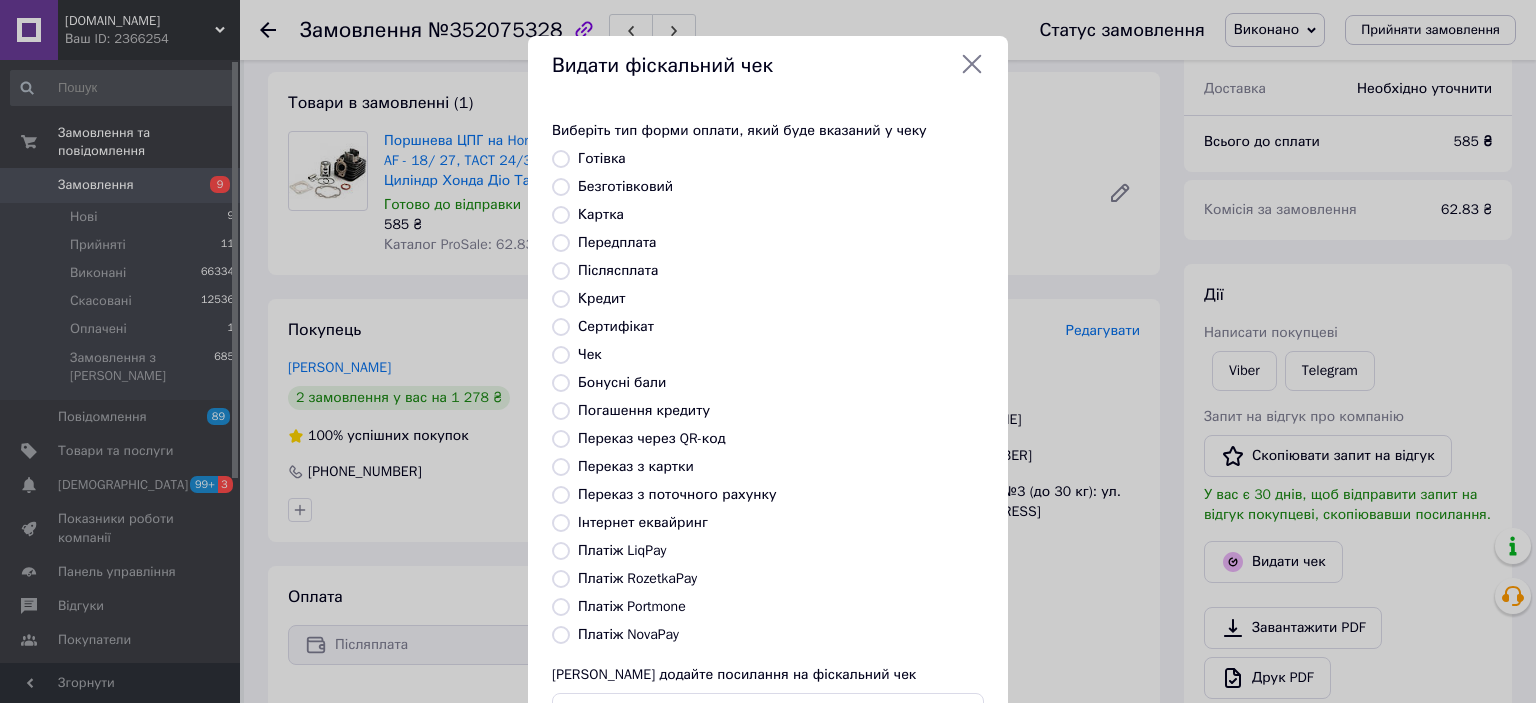 radio on "true" 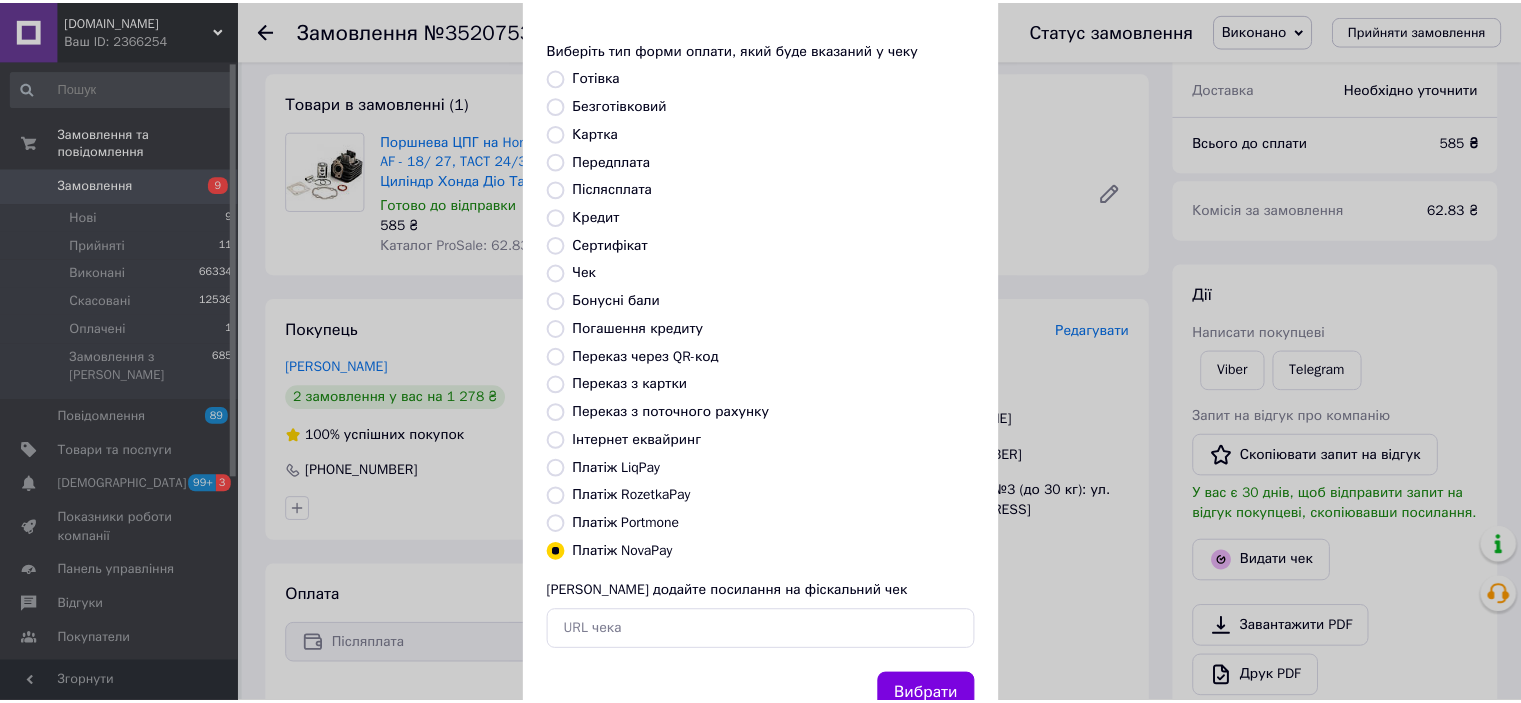 scroll, scrollTop: 155, scrollLeft: 0, axis: vertical 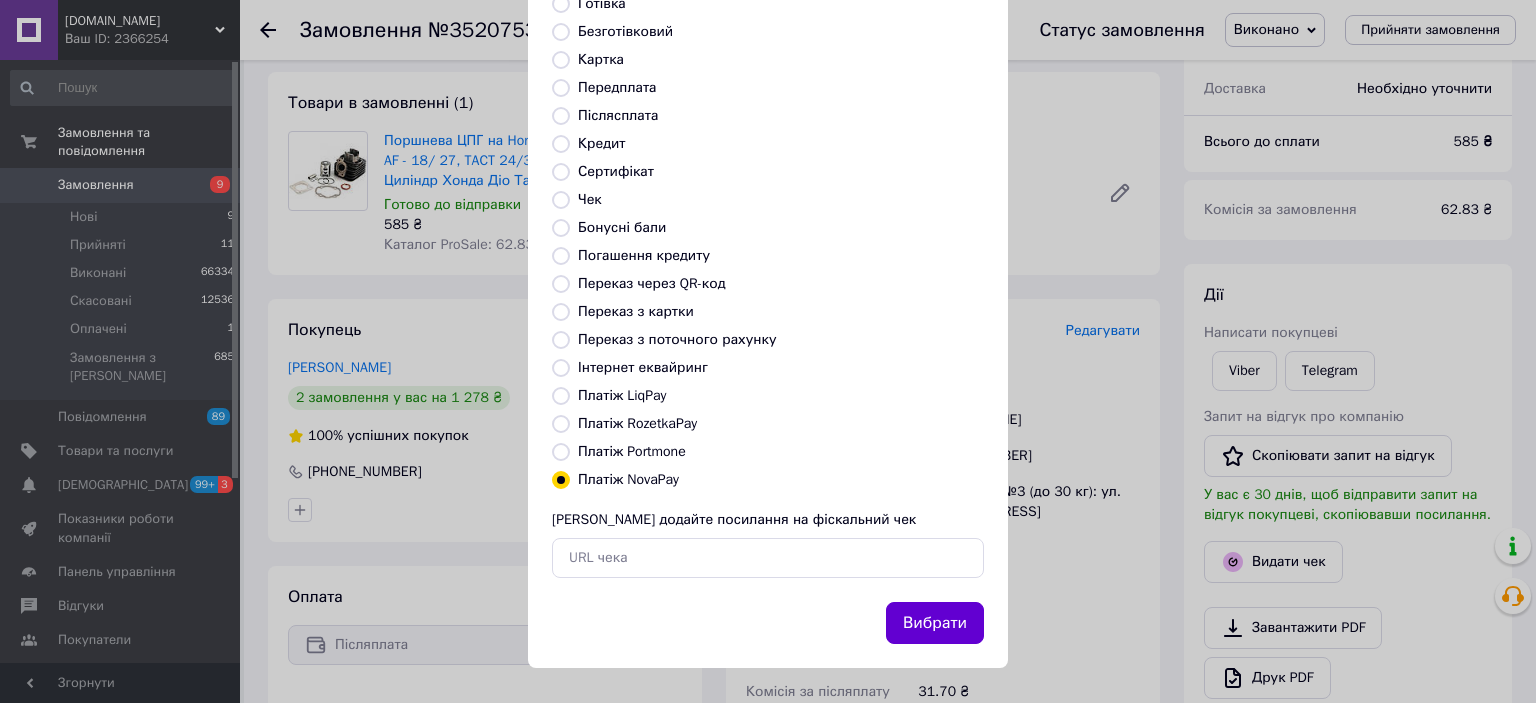 click on "Вибрати" at bounding box center (935, 623) 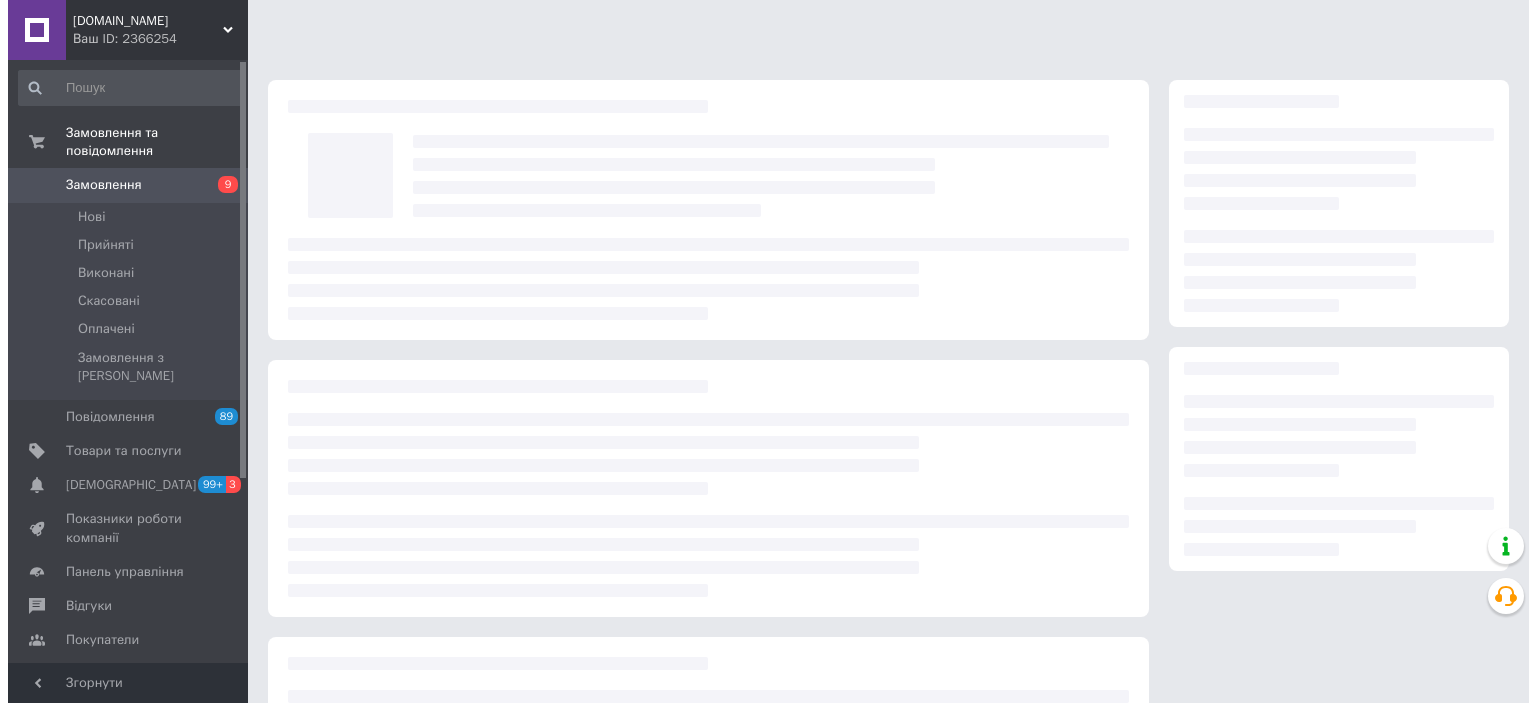 scroll, scrollTop: 0, scrollLeft: 0, axis: both 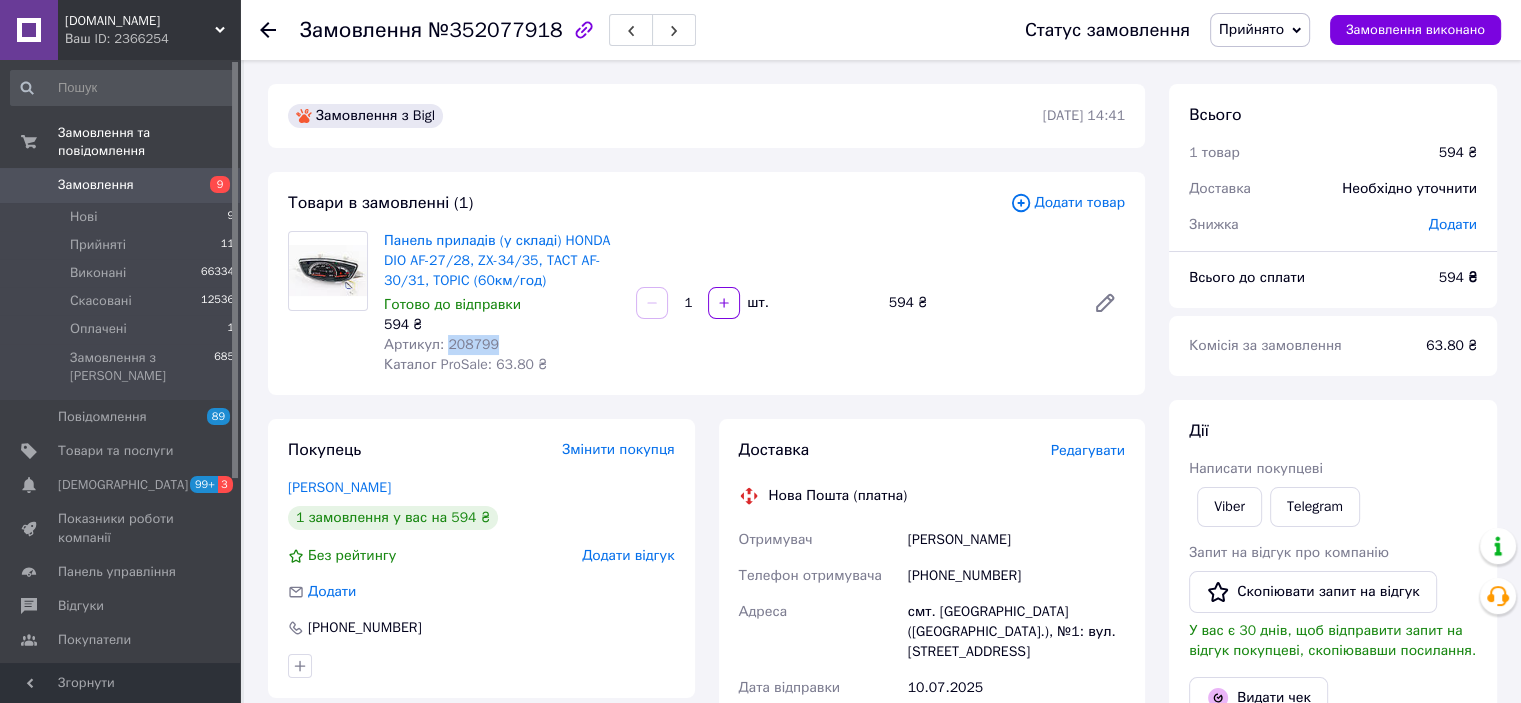 drag, startPoint x: 459, startPoint y: 344, endPoint x: 445, endPoint y: 343, distance: 14.035668 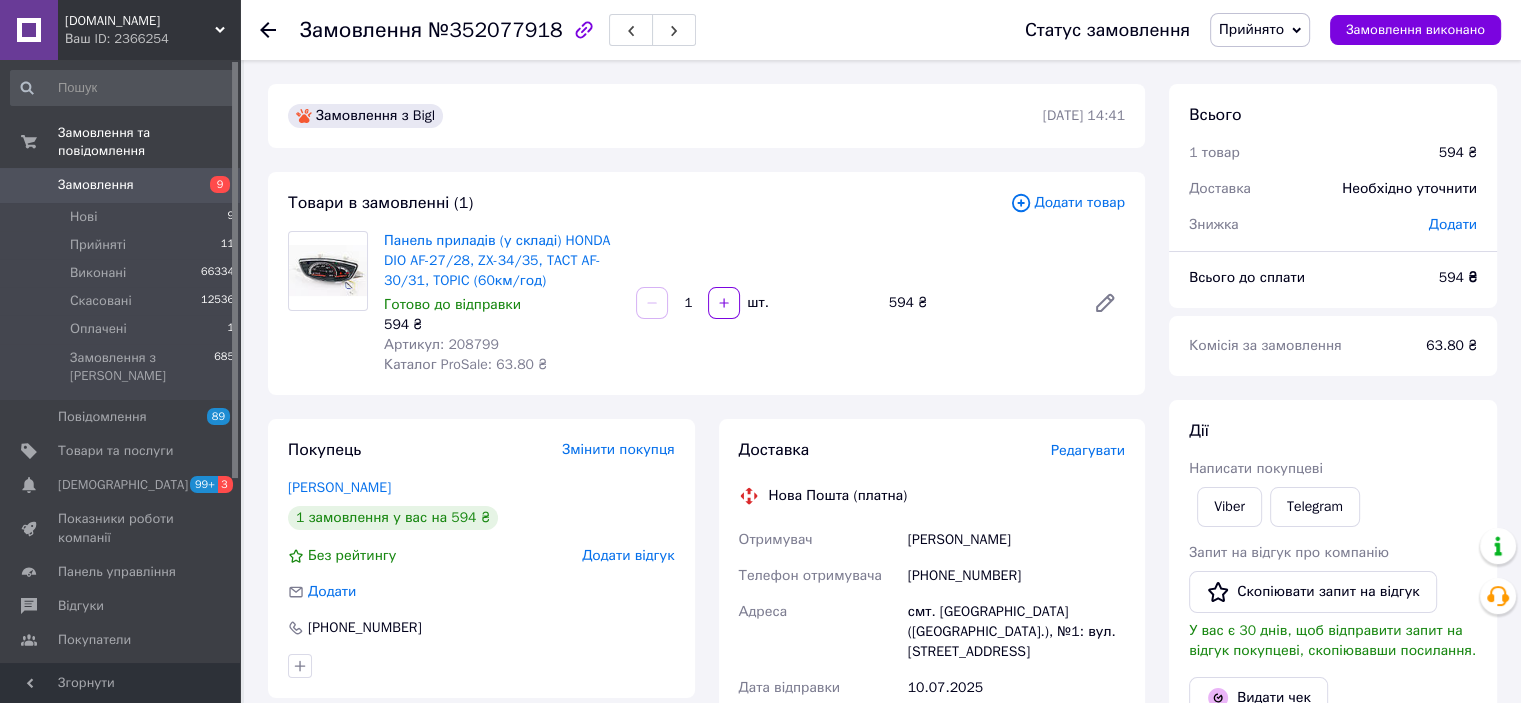 click on "Редагувати" at bounding box center [1088, 450] 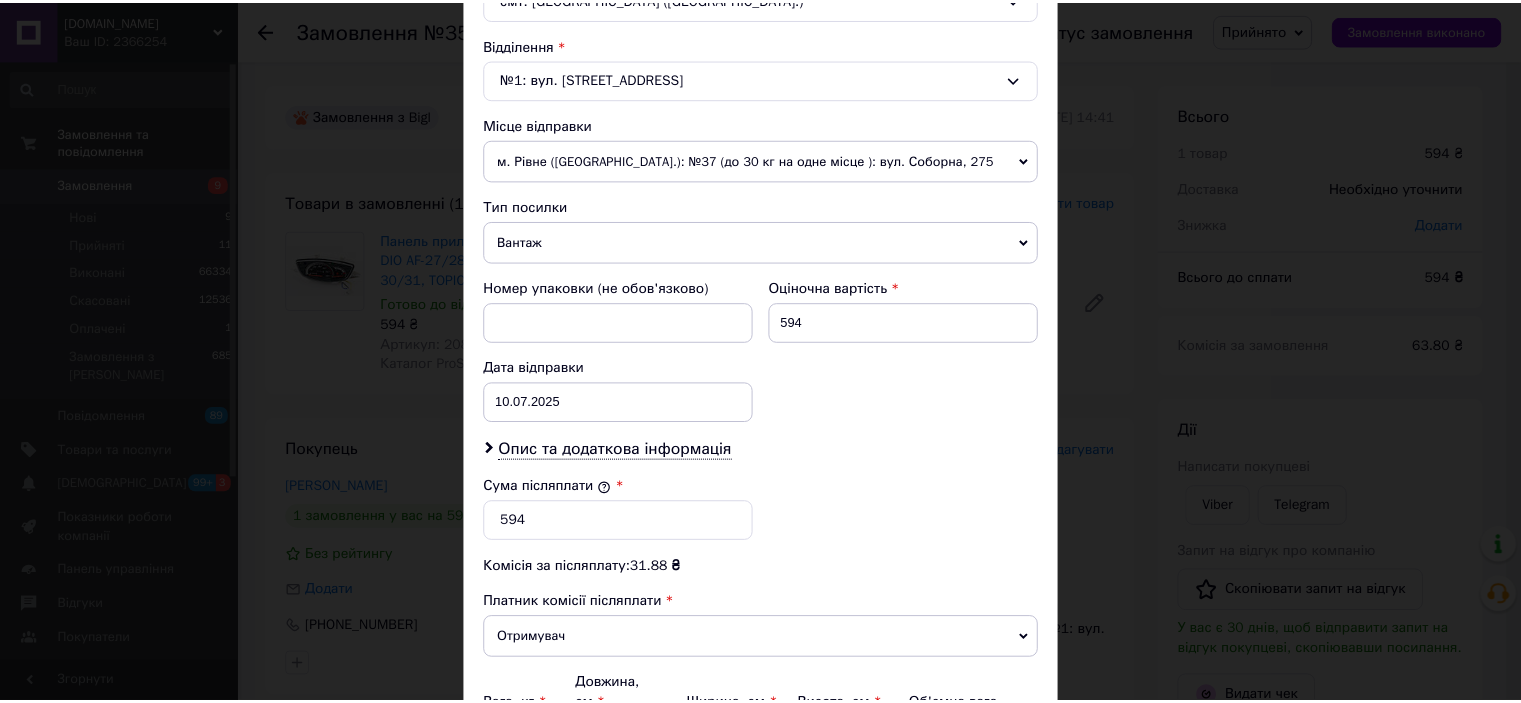 scroll, scrollTop: 816, scrollLeft: 0, axis: vertical 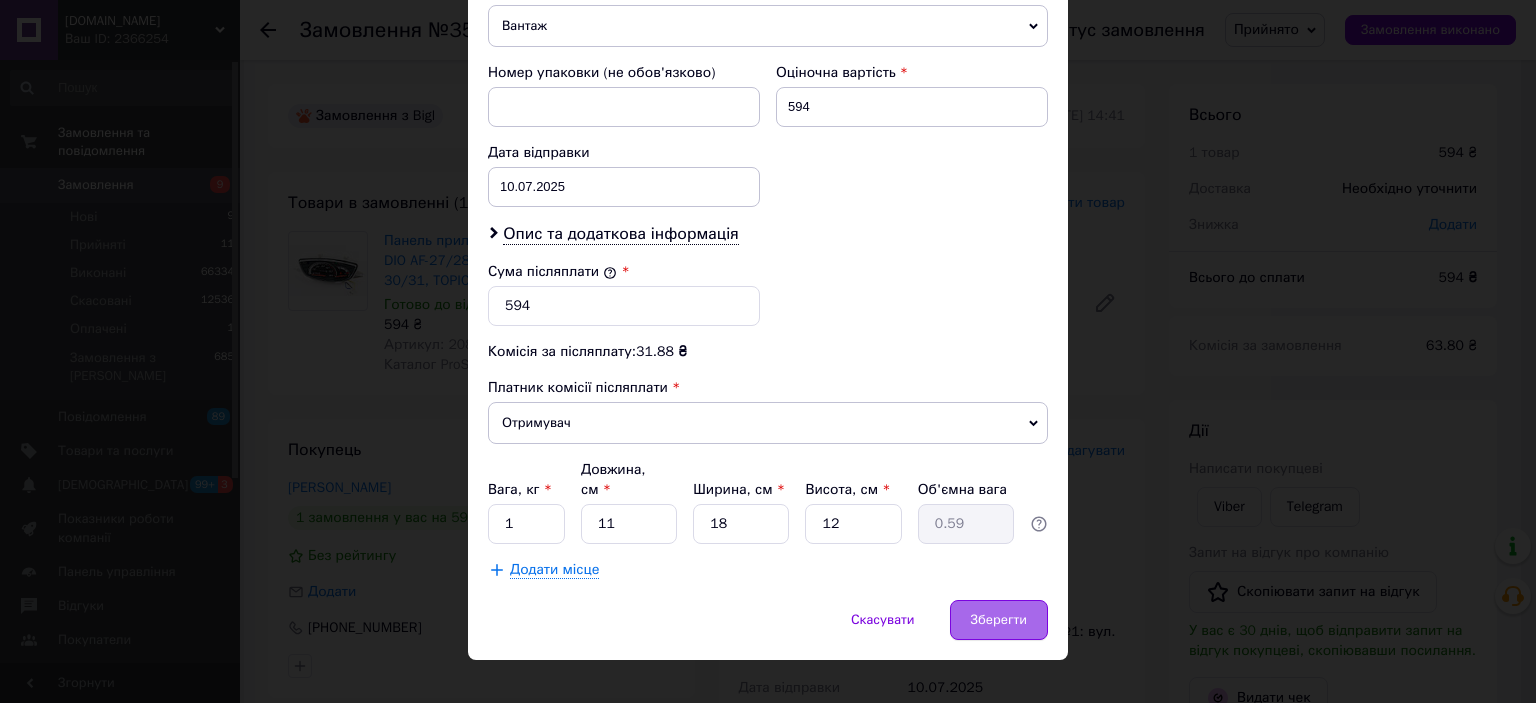 click on "Зберегти" at bounding box center [999, 620] 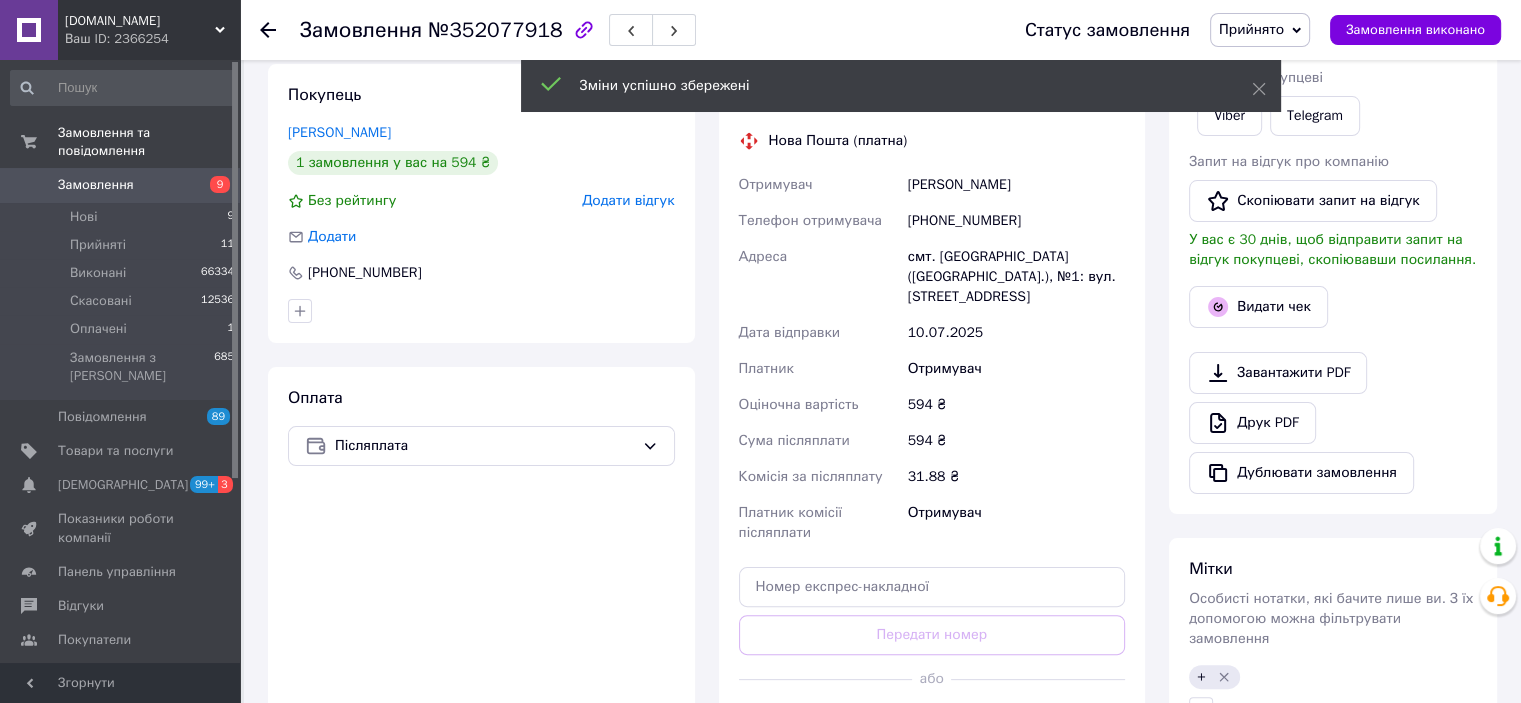 scroll, scrollTop: 400, scrollLeft: 0, axis: vertical 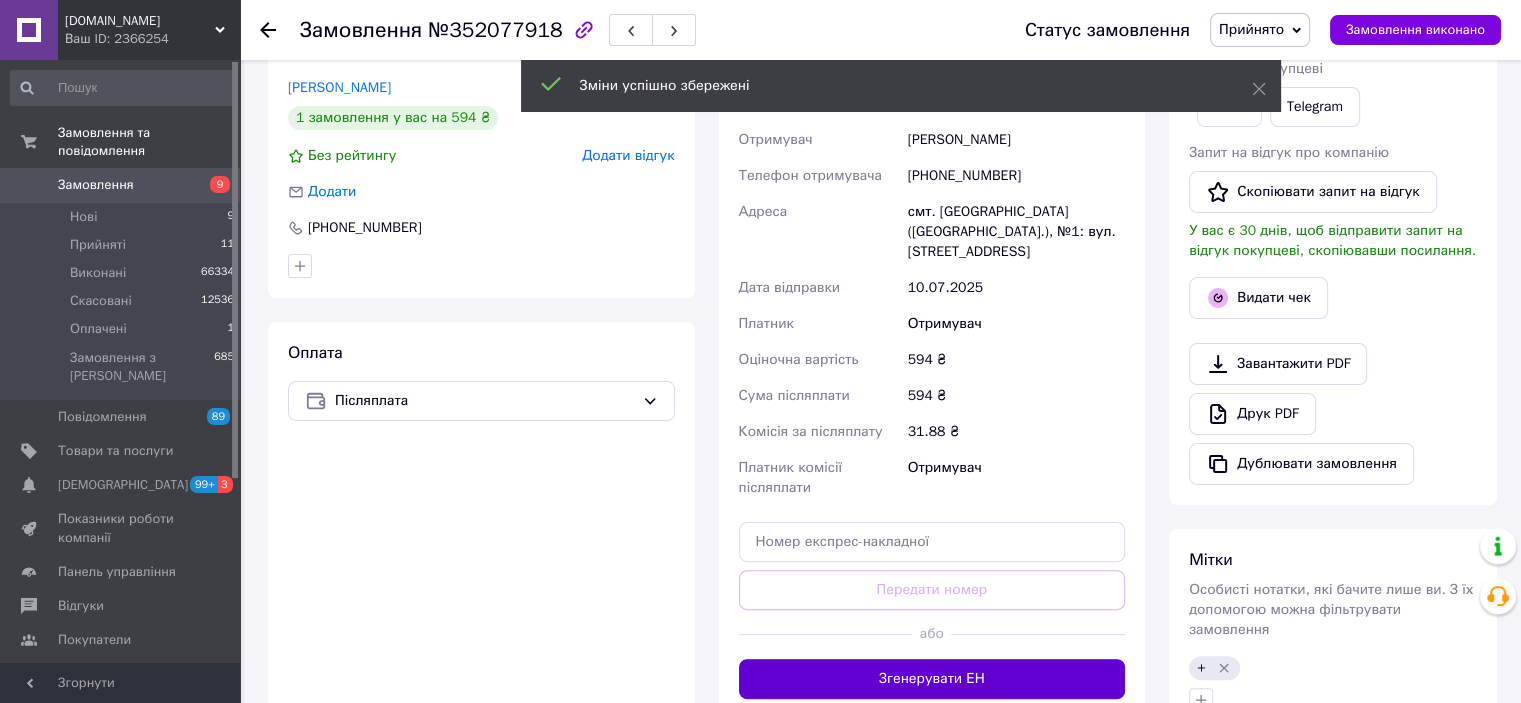 drag, startPoint x: 992, startPoint y: 662, endPoint x: 1038, endPoint y: 663, distance: 46.010868 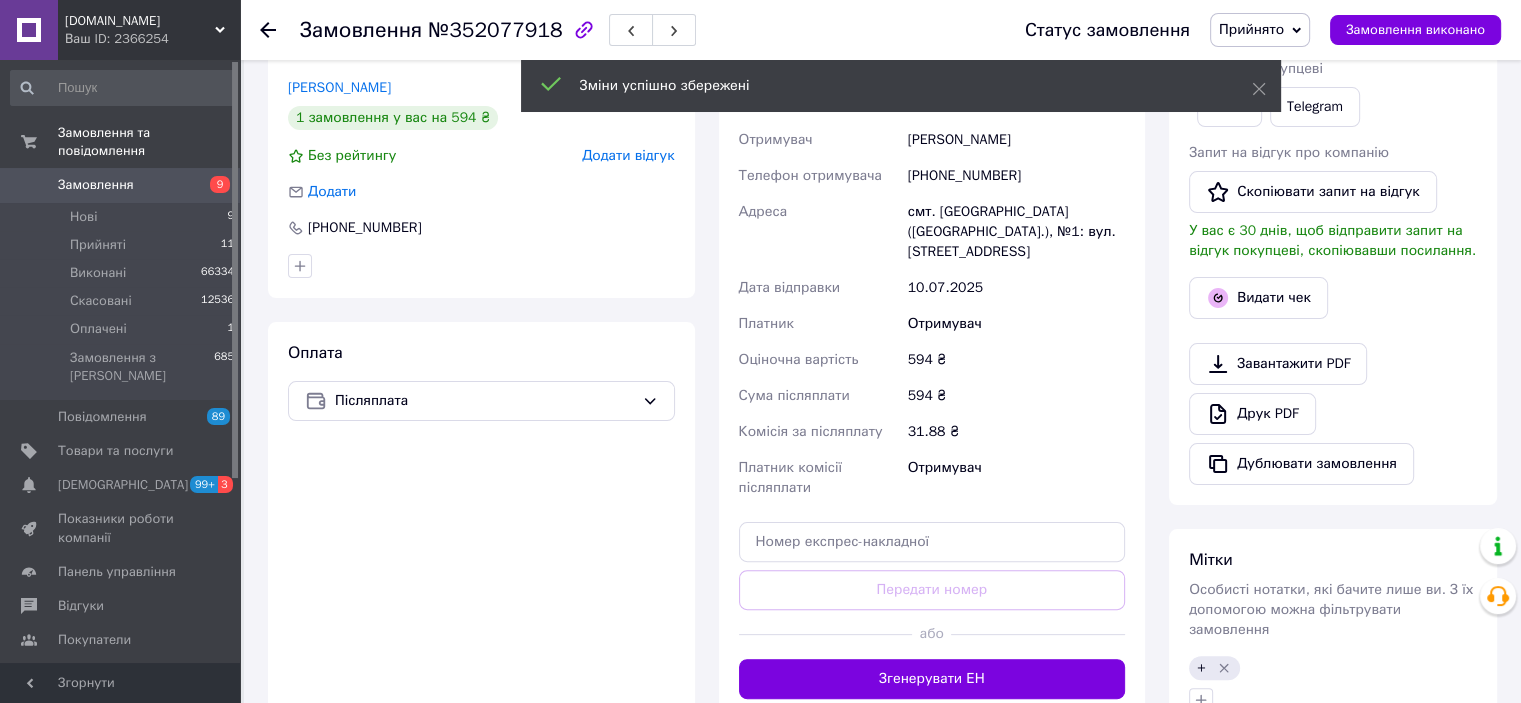 click on "Згенерувати ЕН" at bounding box center (932, 679) 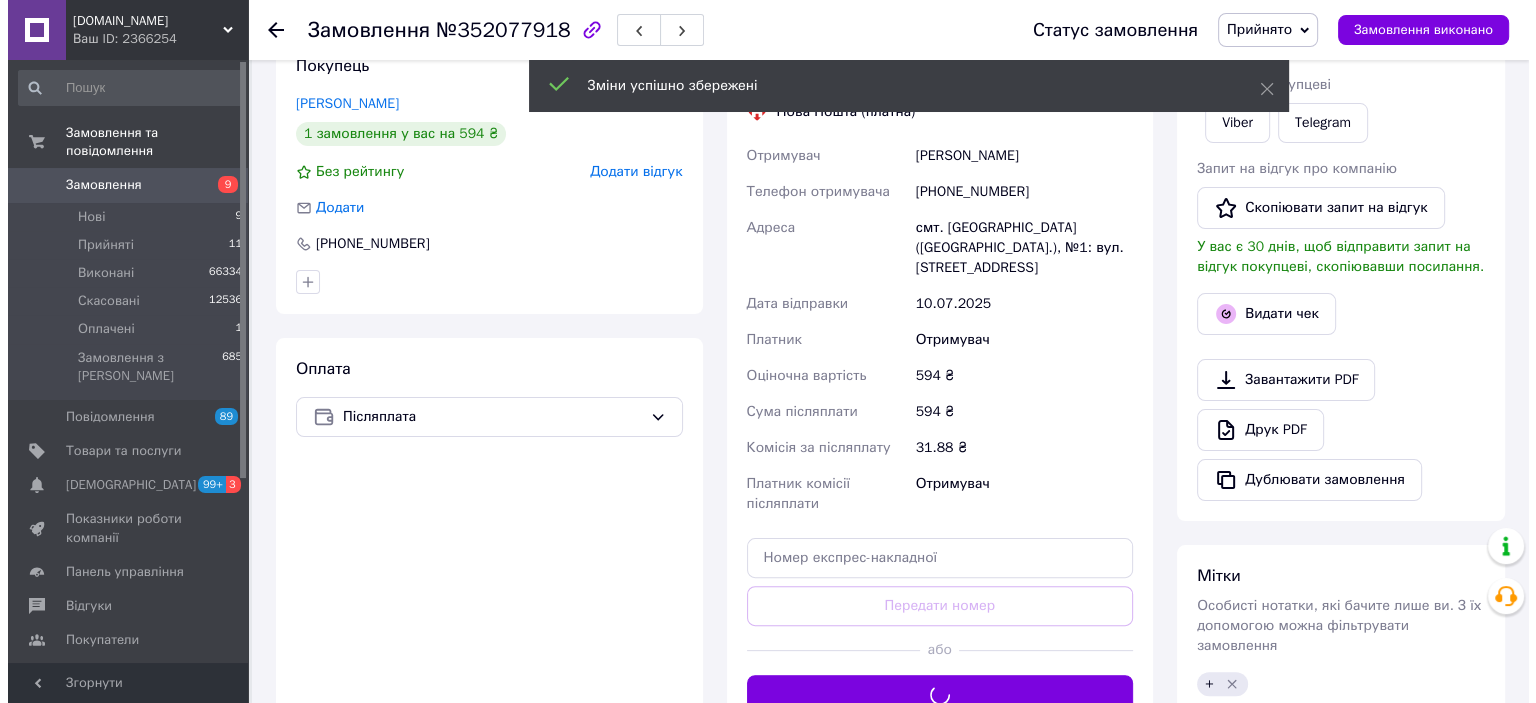 scroll, scrollTop: 100, scrollLeft: 0, axis: vertical 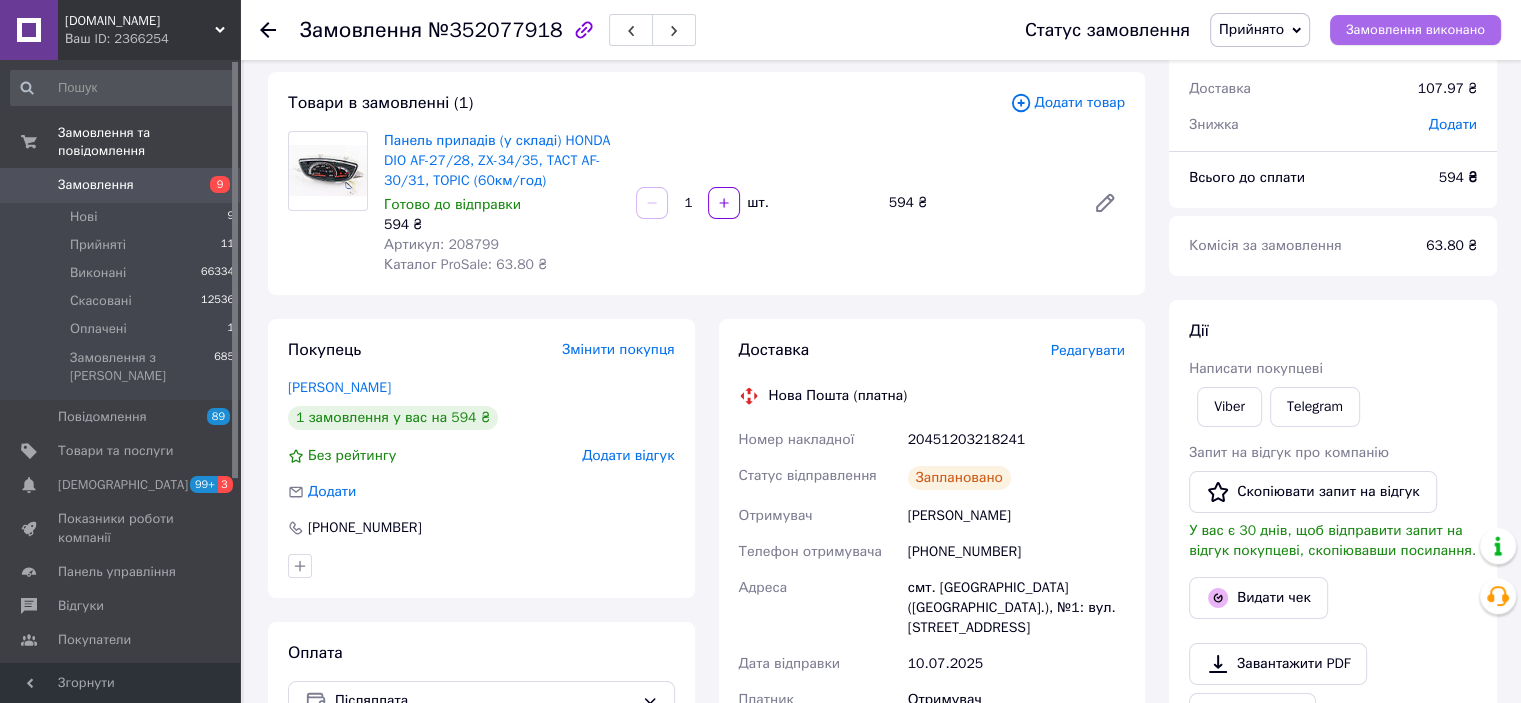 click on "Замовлення виконано" at bounding box center (1415, 30) 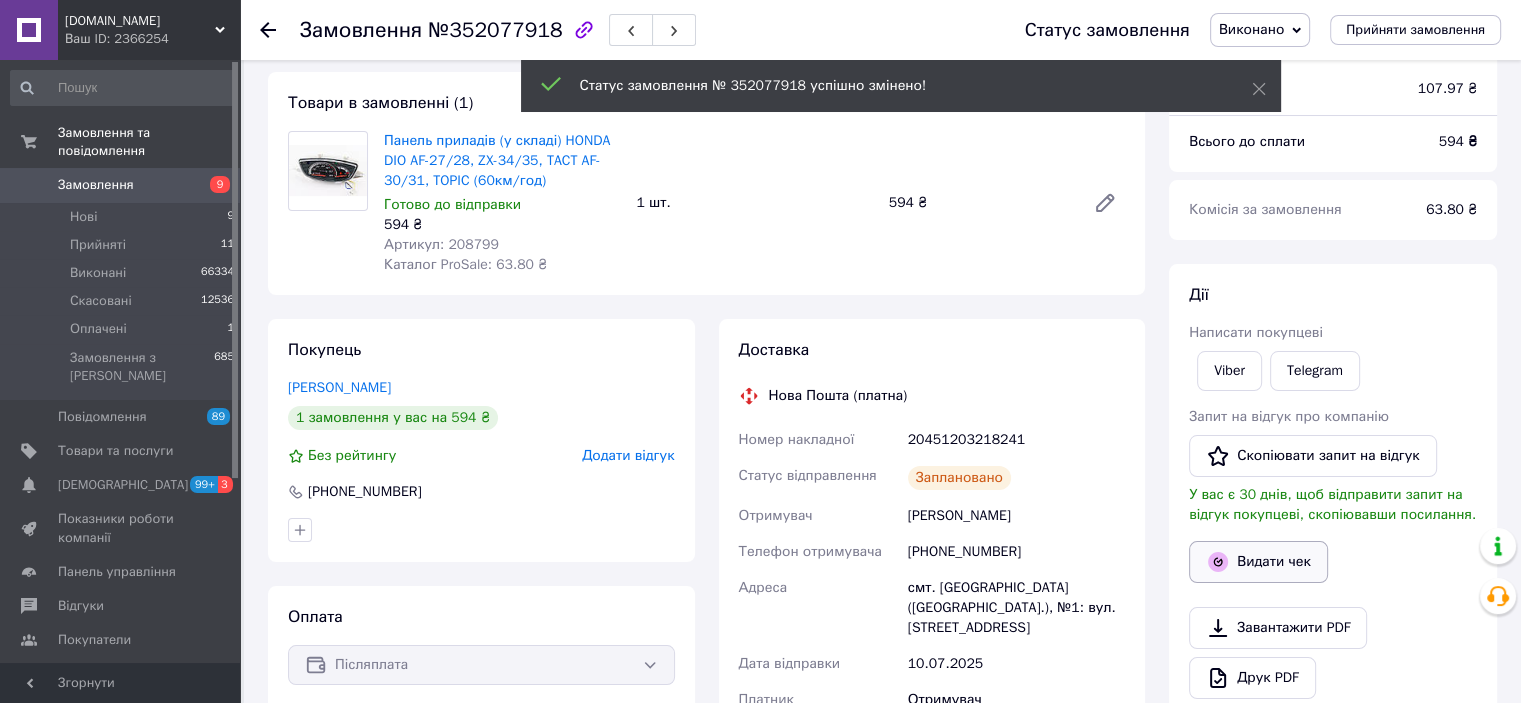 click on "Видати чек" at bounding box center [1258, 562] 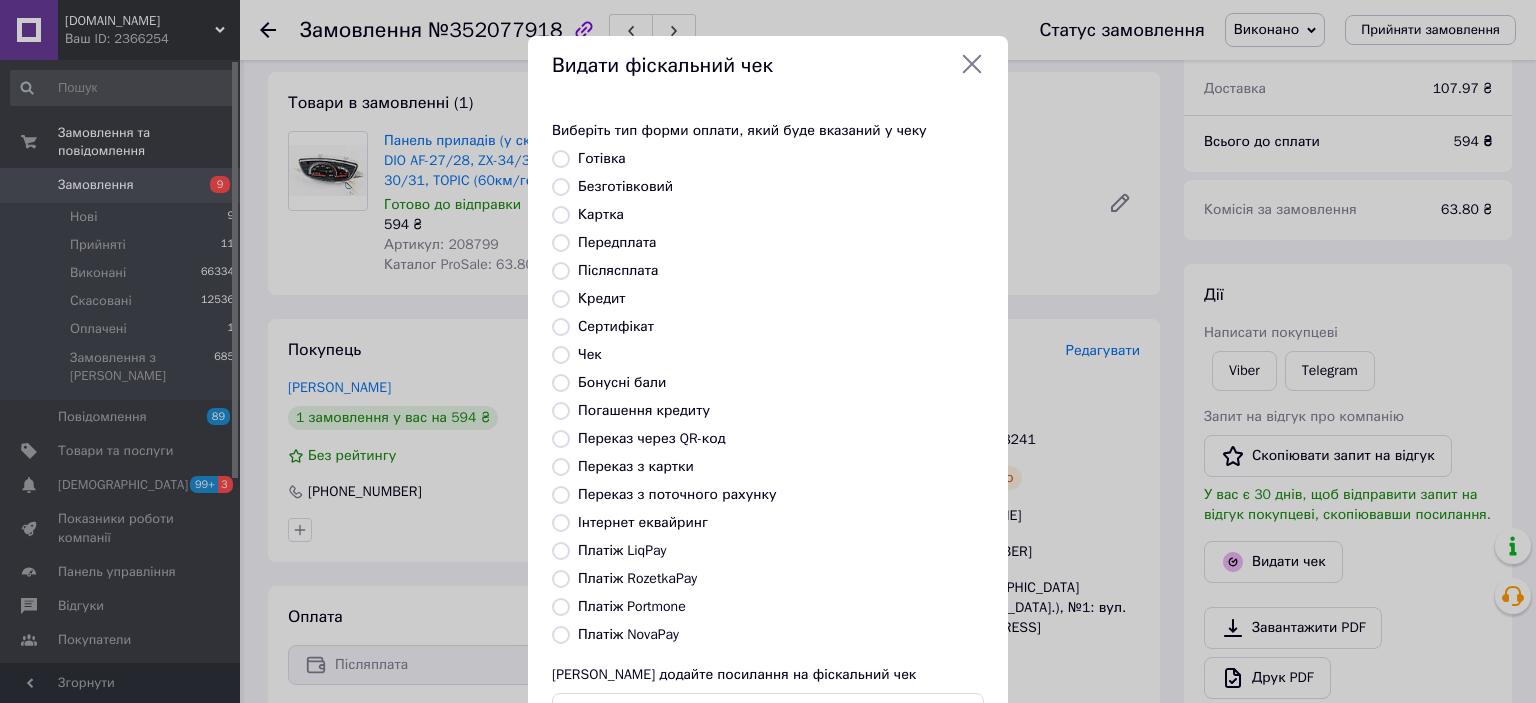 click on "Платіж NovaPay" at bounding box center (561, 635) 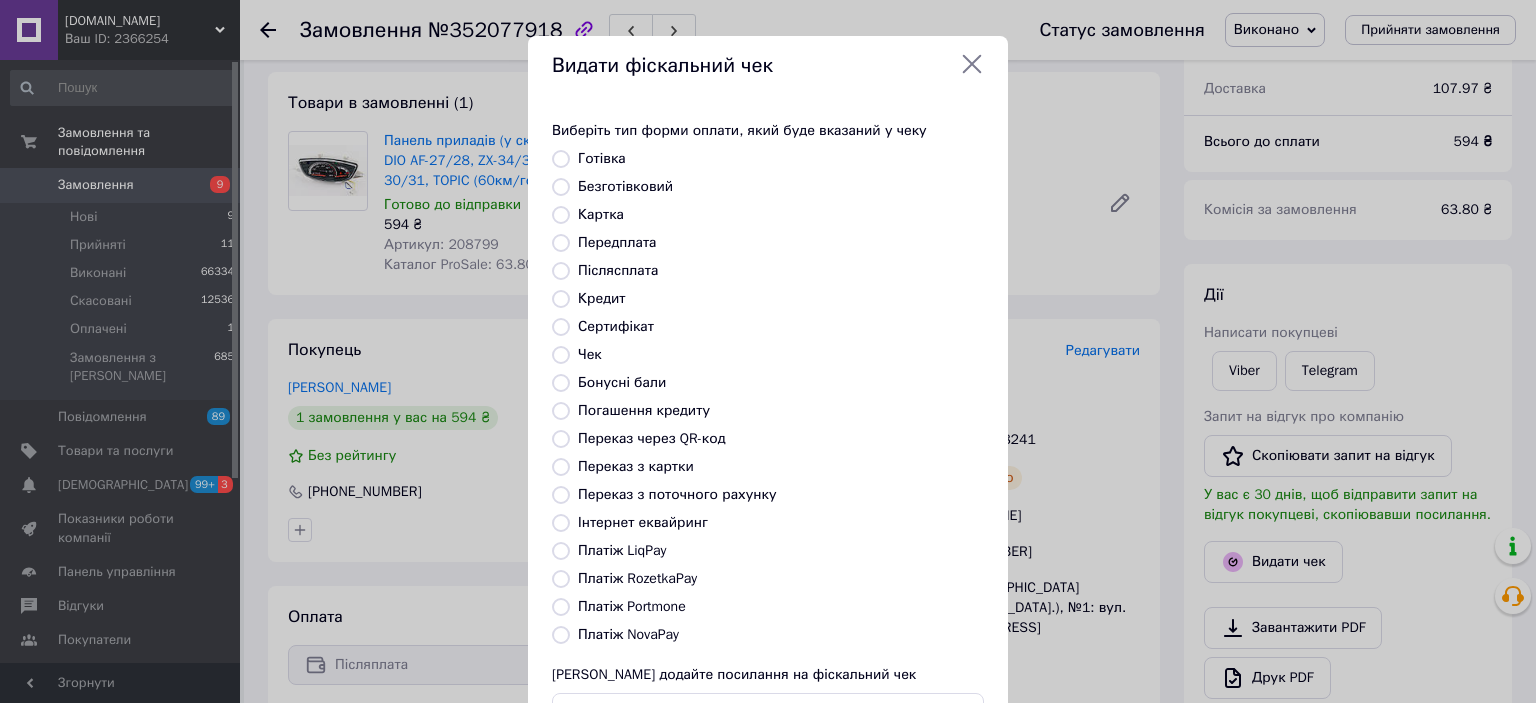 radio on "true" 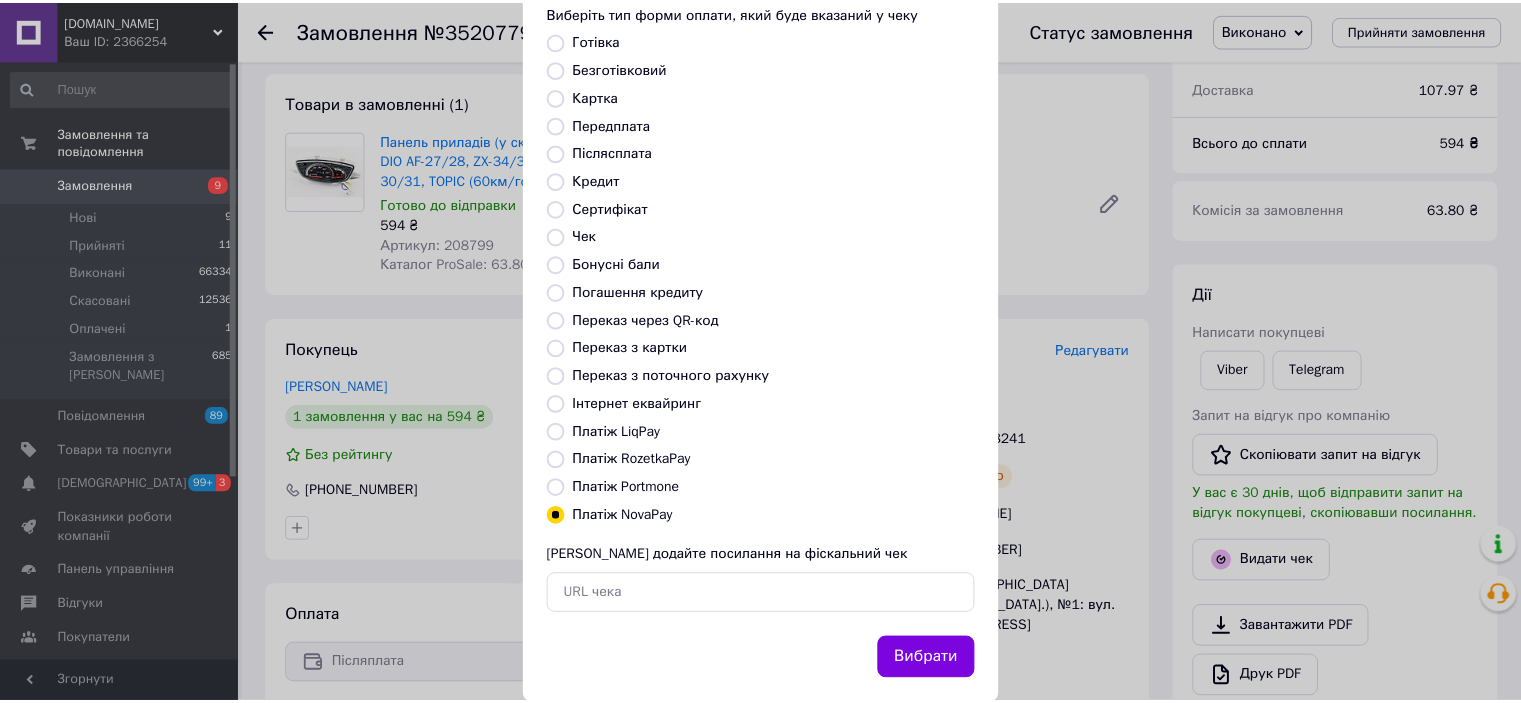 scroll, scrollTop: 155, scrollLeft: 0, axis: vertical 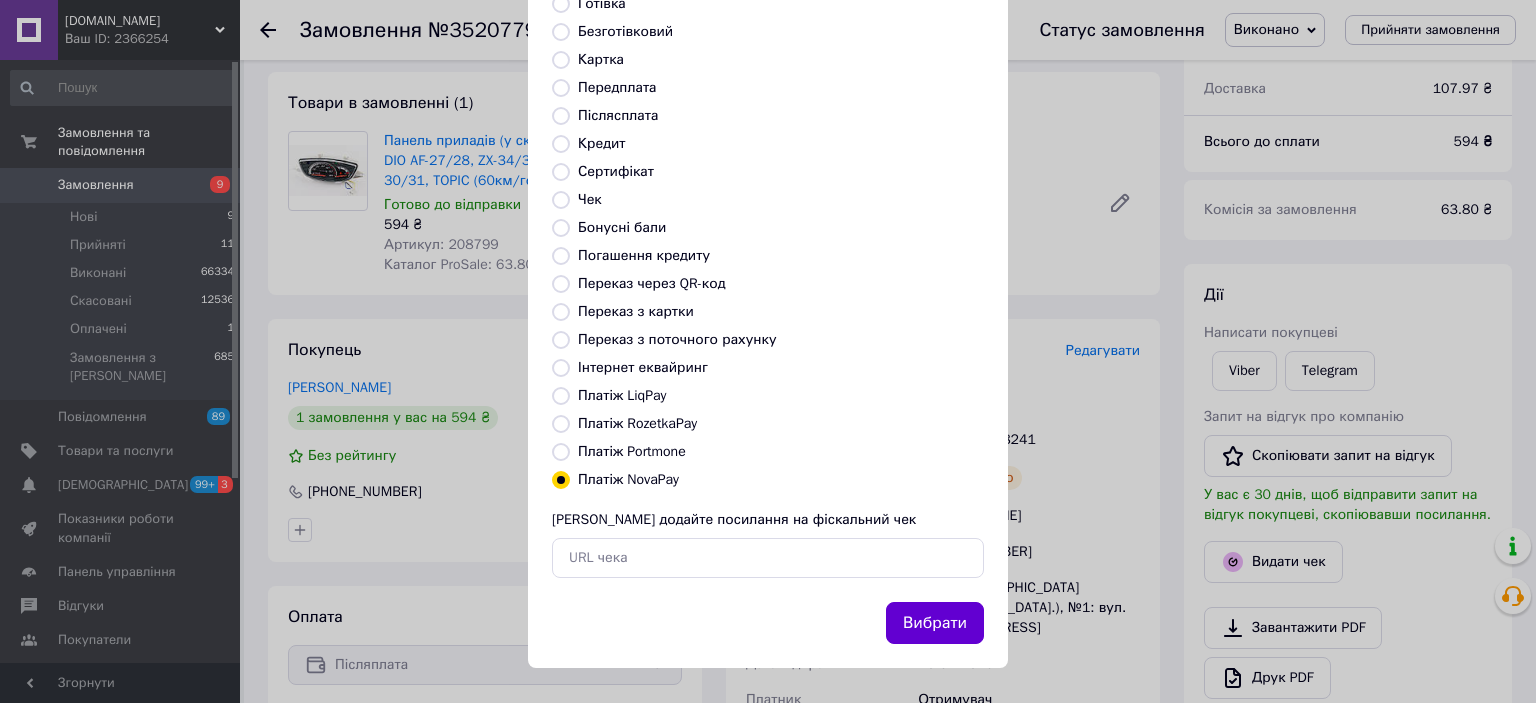 click on "Вибрати" at bounding box center [935, 623] 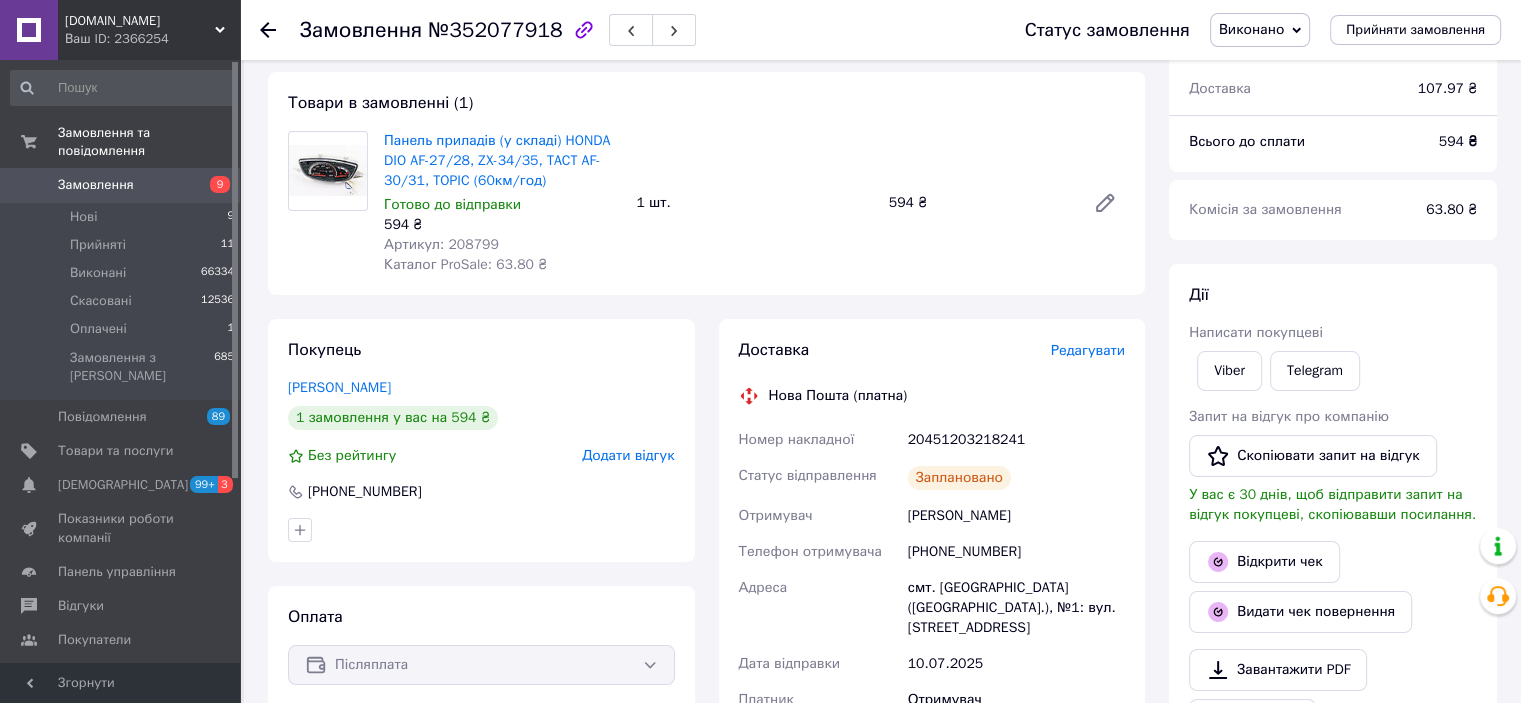 scroll, scrollTop: 0, scrollLeft: 0, axis: both 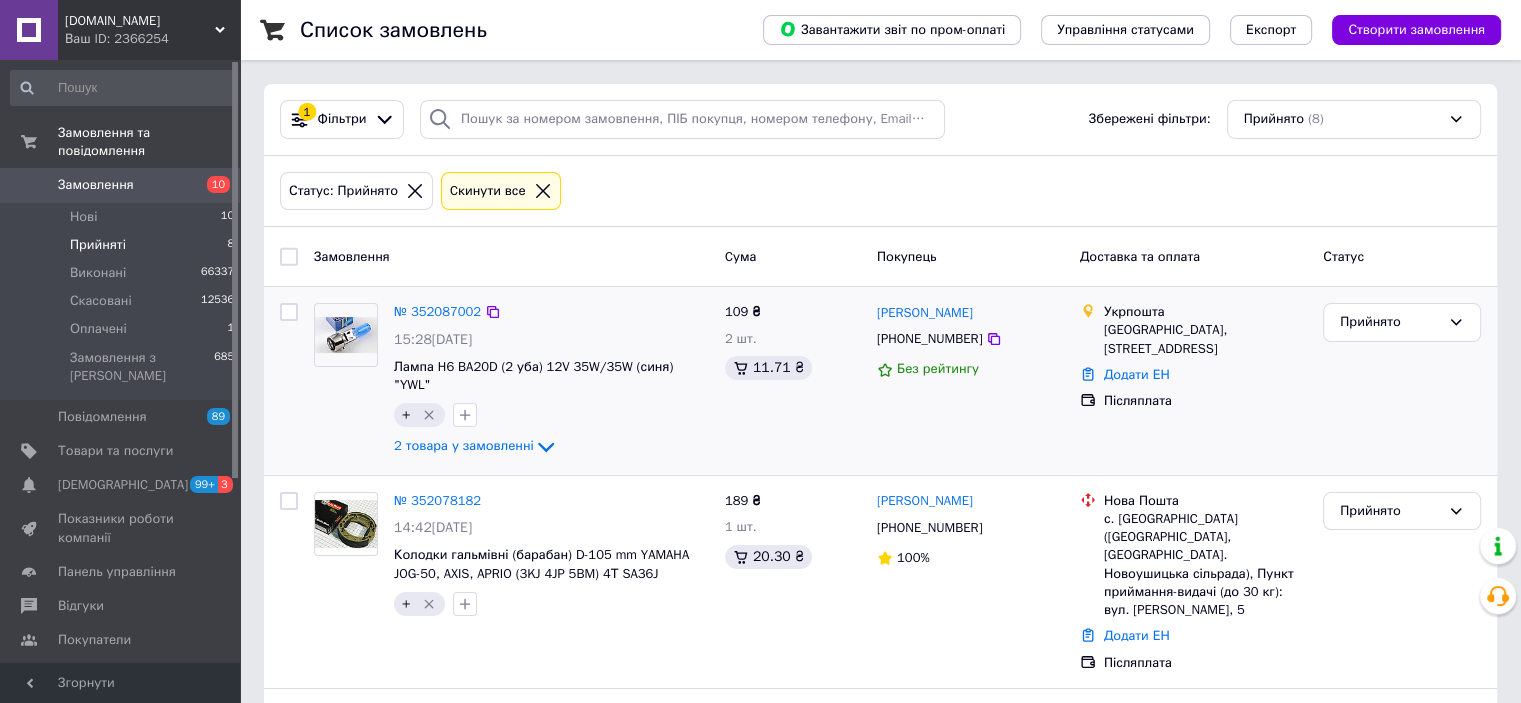 click on "№ 352087002" at bounding box center (551, 312) 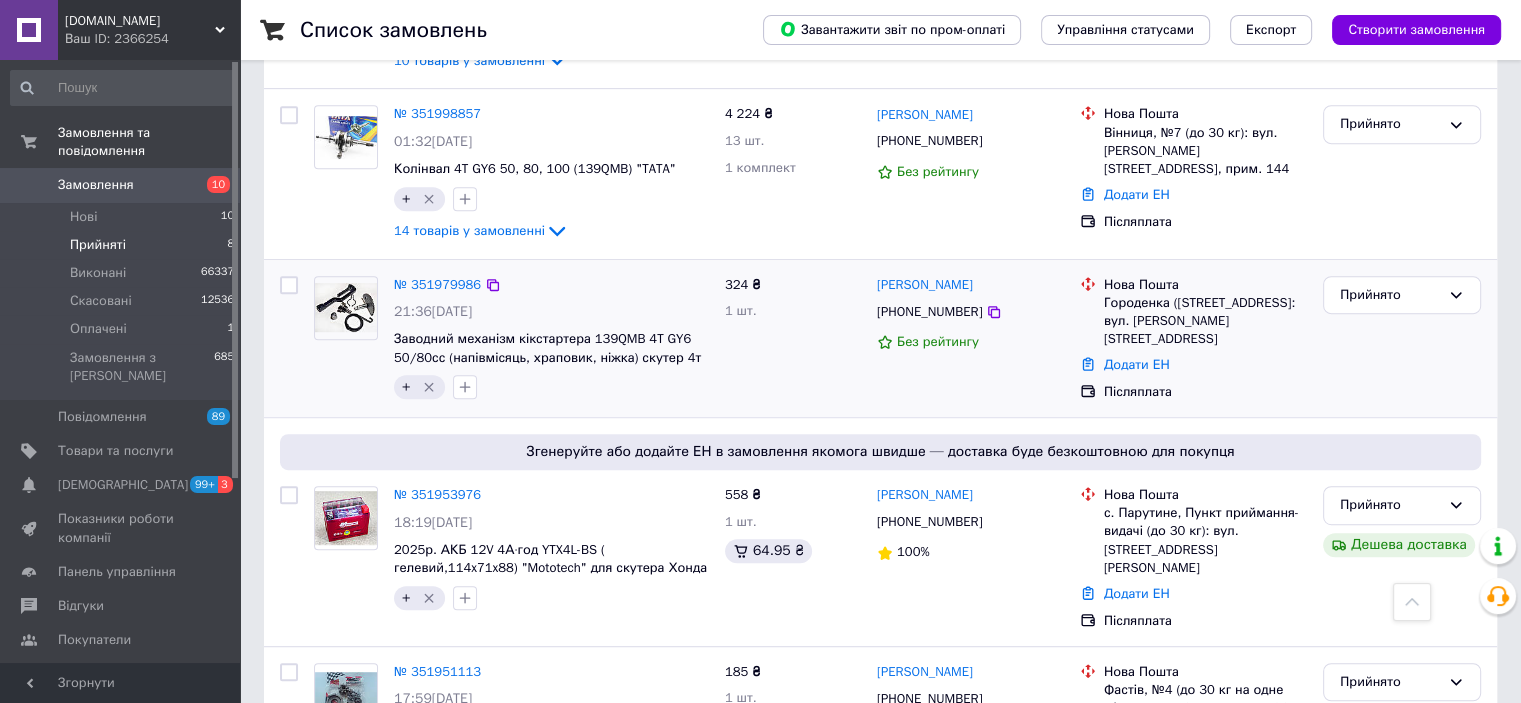 scroll, scrollTop: 1043, scrollLeft: 0, axis: vertical 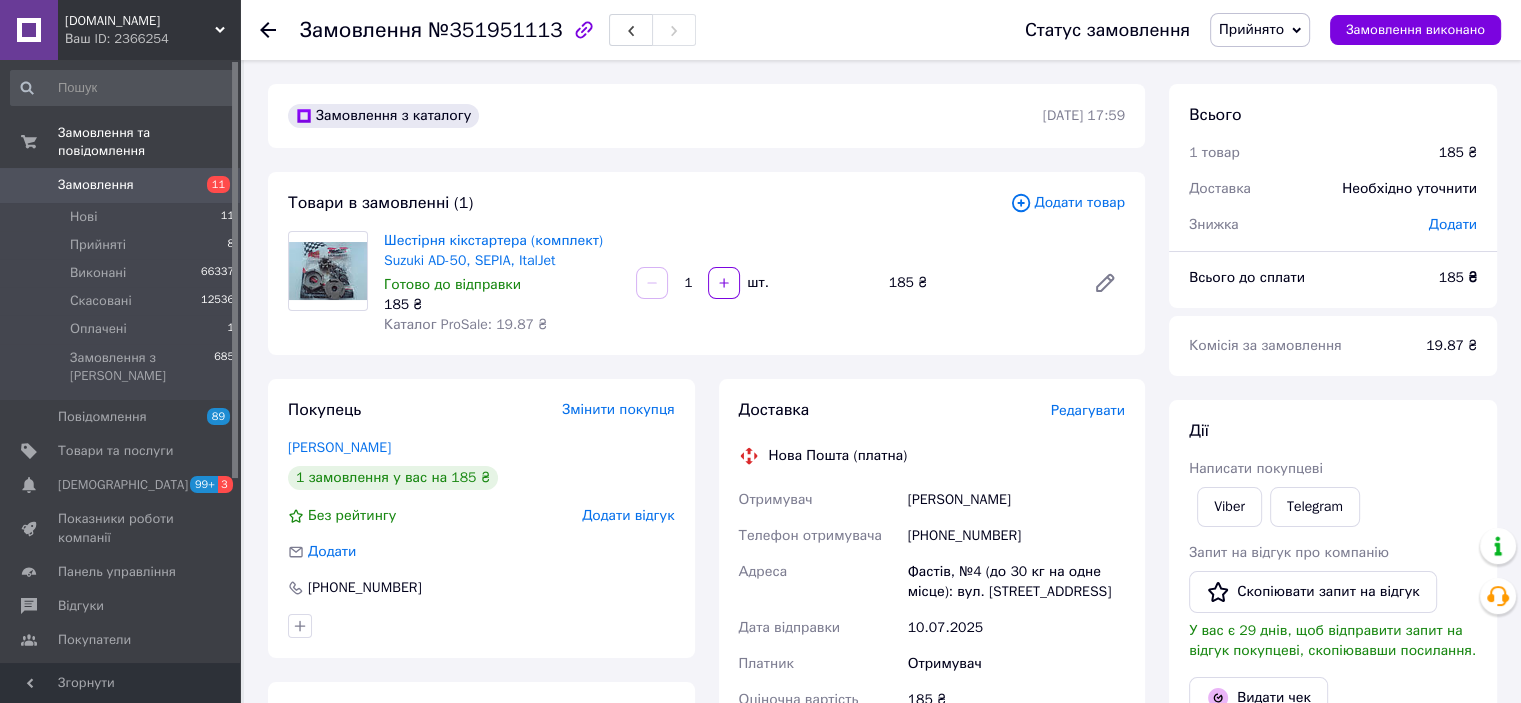 click on "Редагувати" at bounding box center (1088, 410) 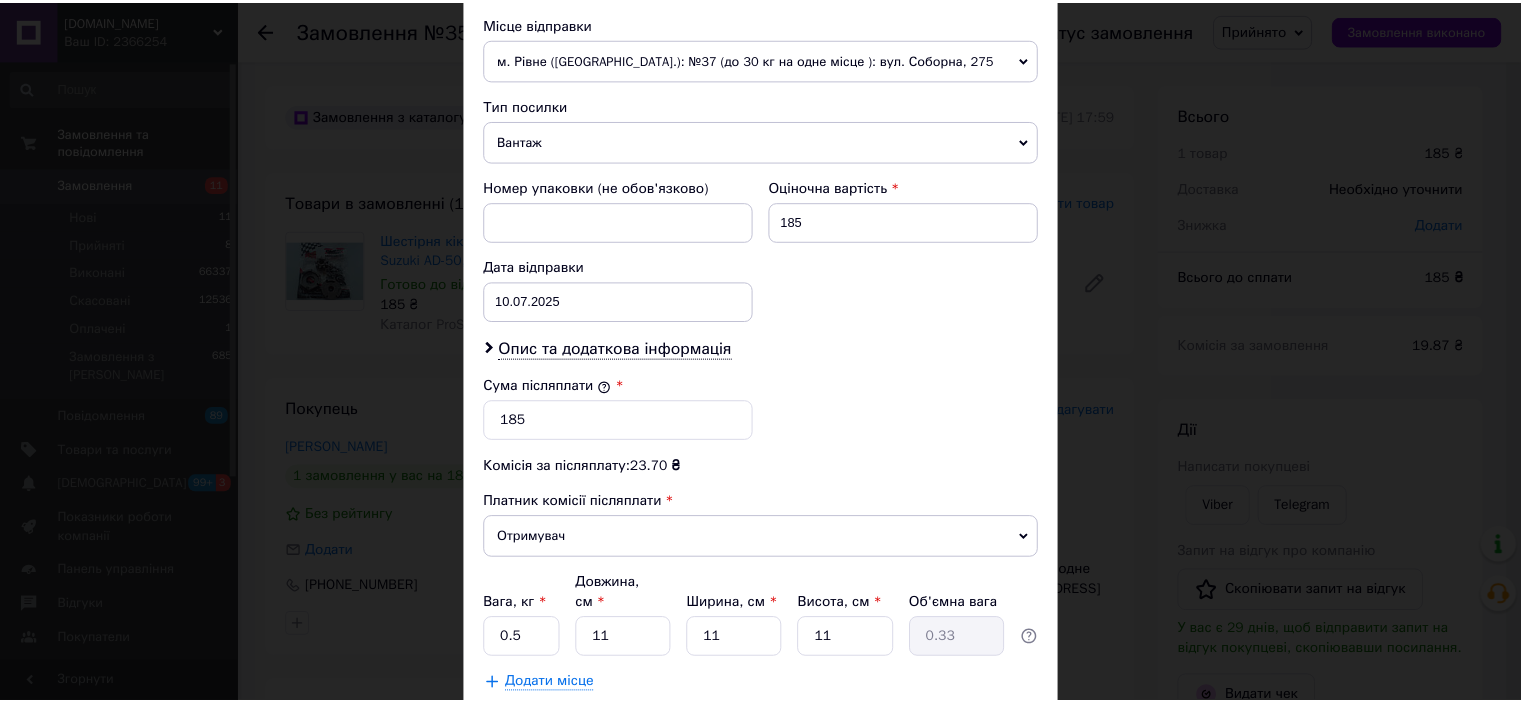 scroll, scrollTop: 816, scrollLeft: 0, axis: vertical 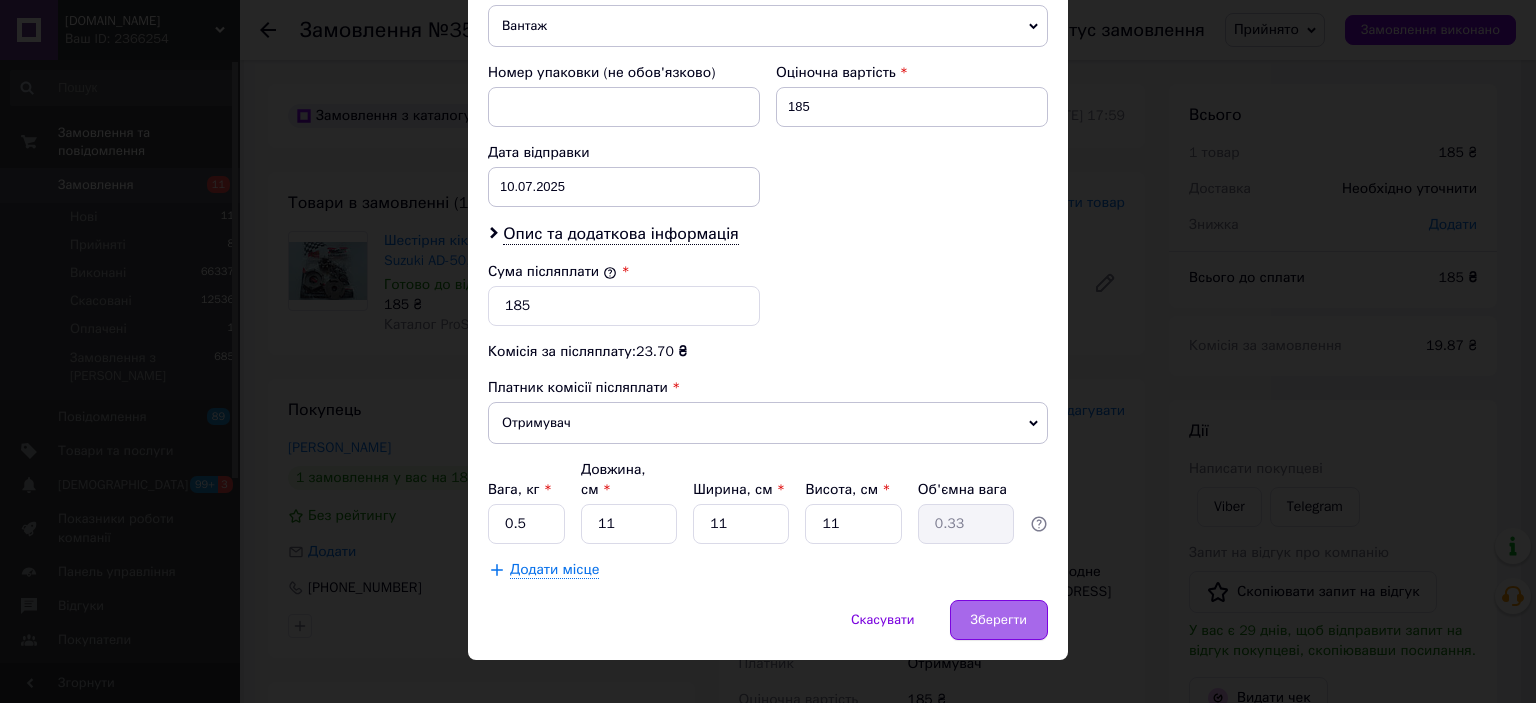 click on "Зберегти" at bounding box center [999, 620] 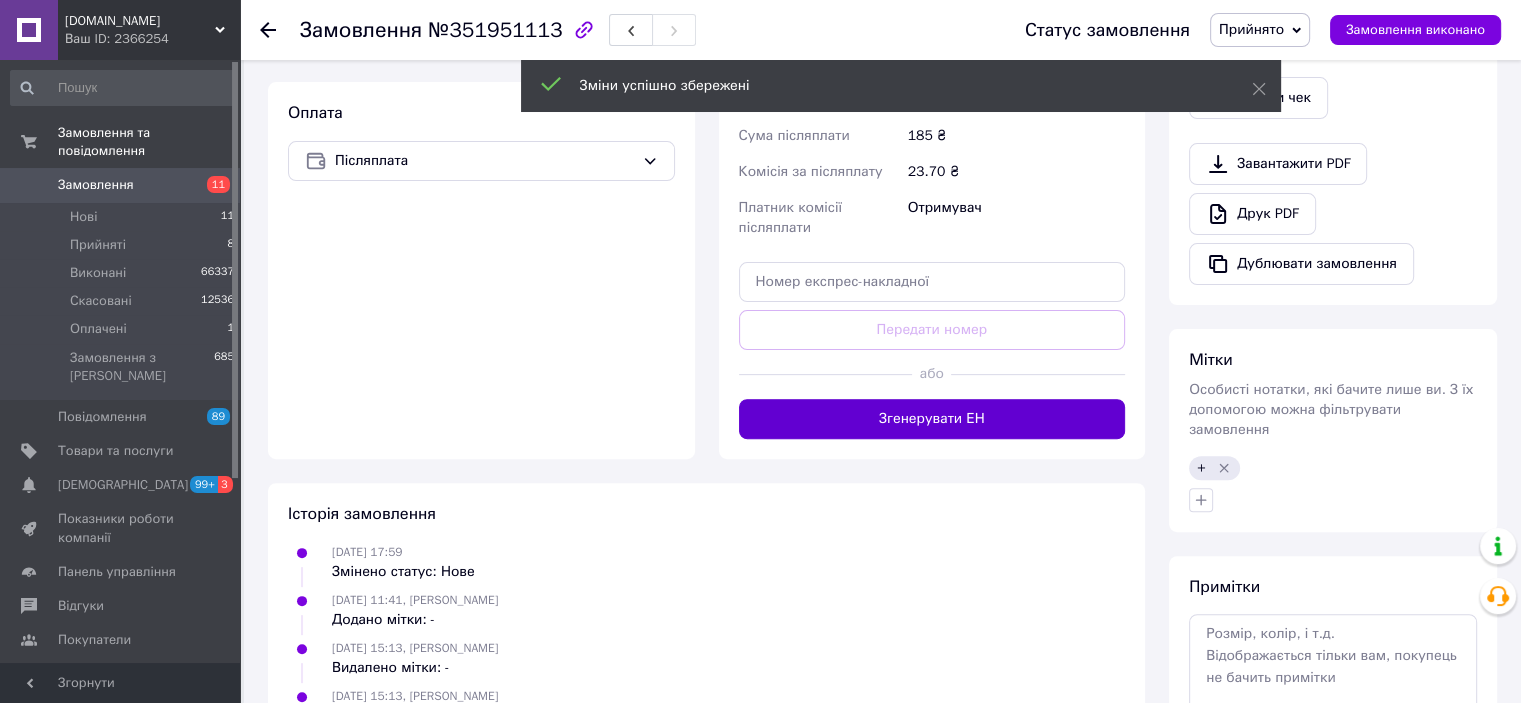 click on "Згенерувати ЕН" at bounding box center (932, 419) 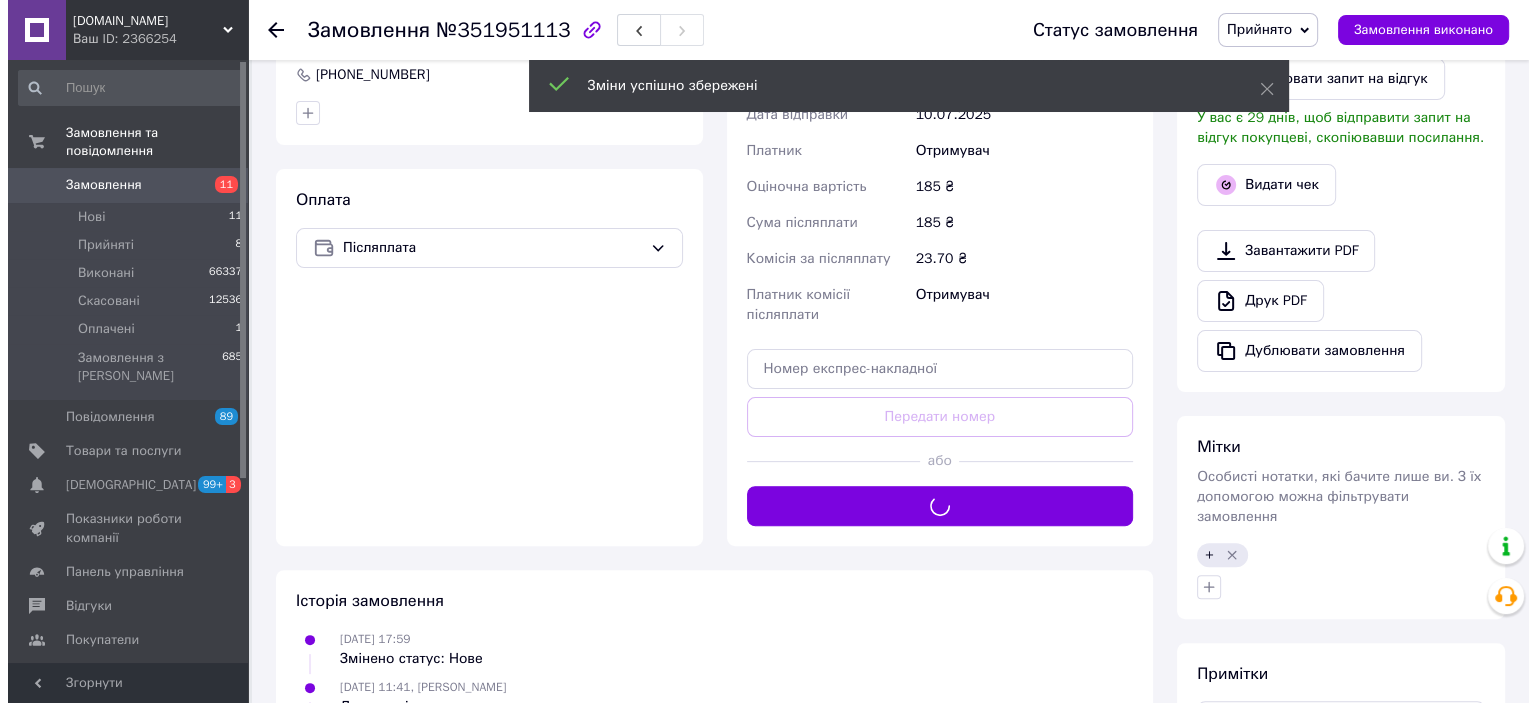 scroll, scrollTop: 300, scrollLeft: 0, axis: vertical 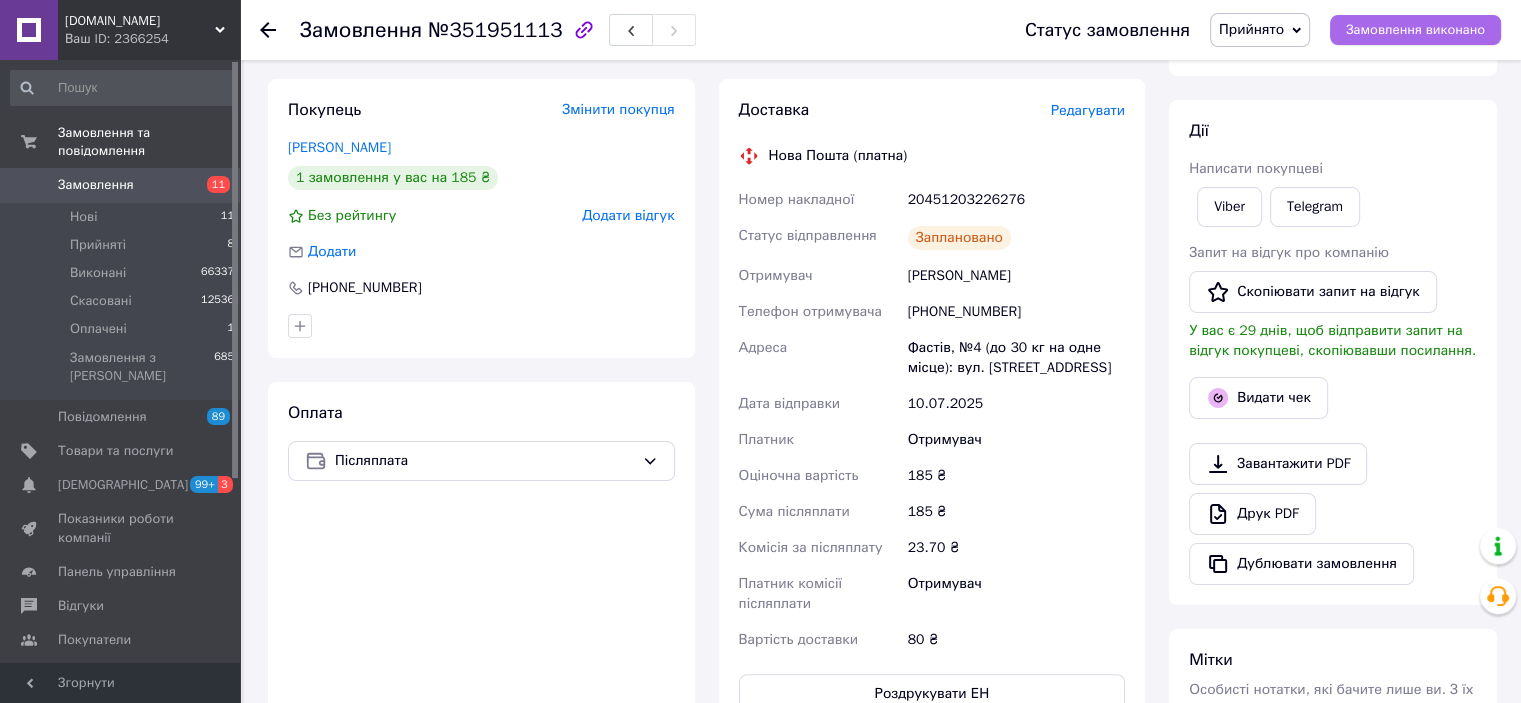 drag, startPoint x: 1448, startPoint y: 29, endPoint x: 1305, endPoint y: 153, distance: 189.27493 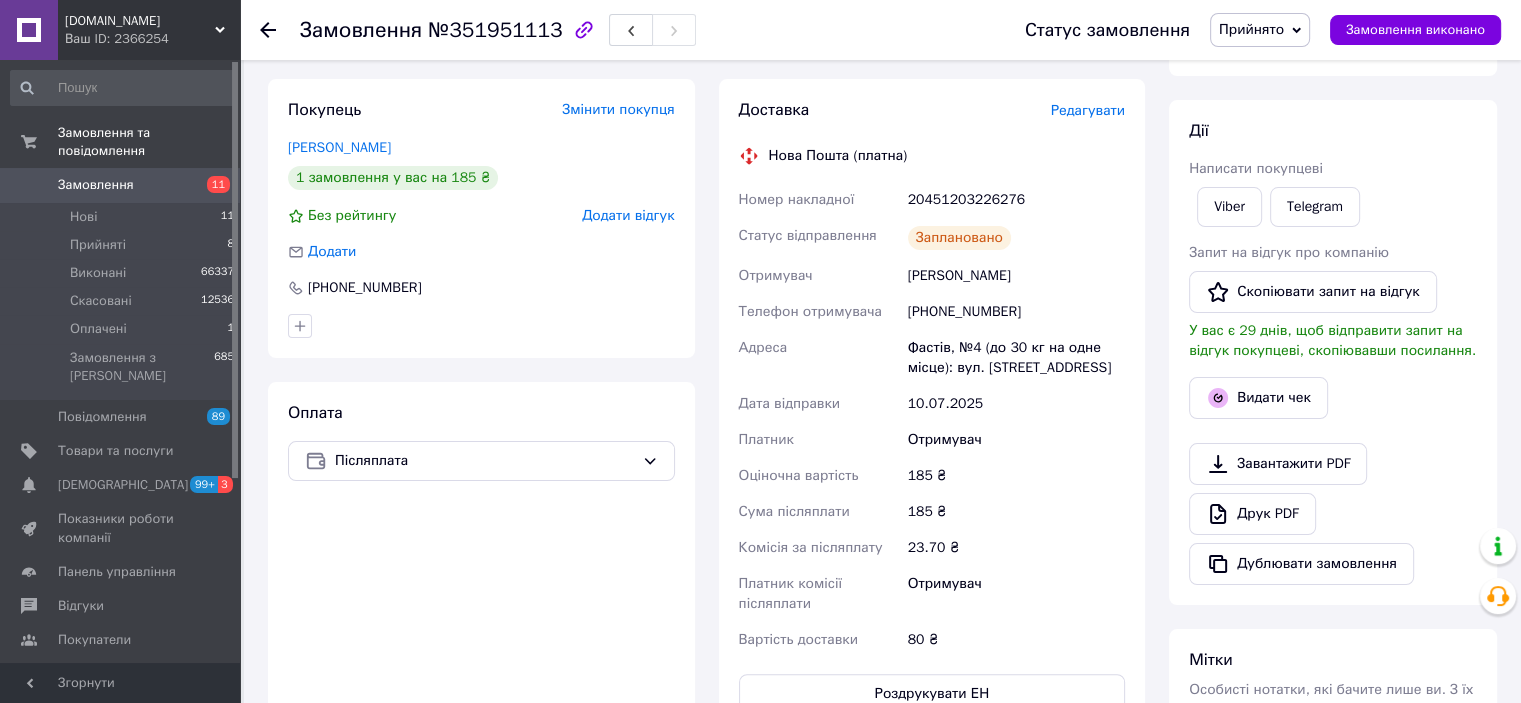 click on "Замовлення виконано" at bounding box center [1415, 30] 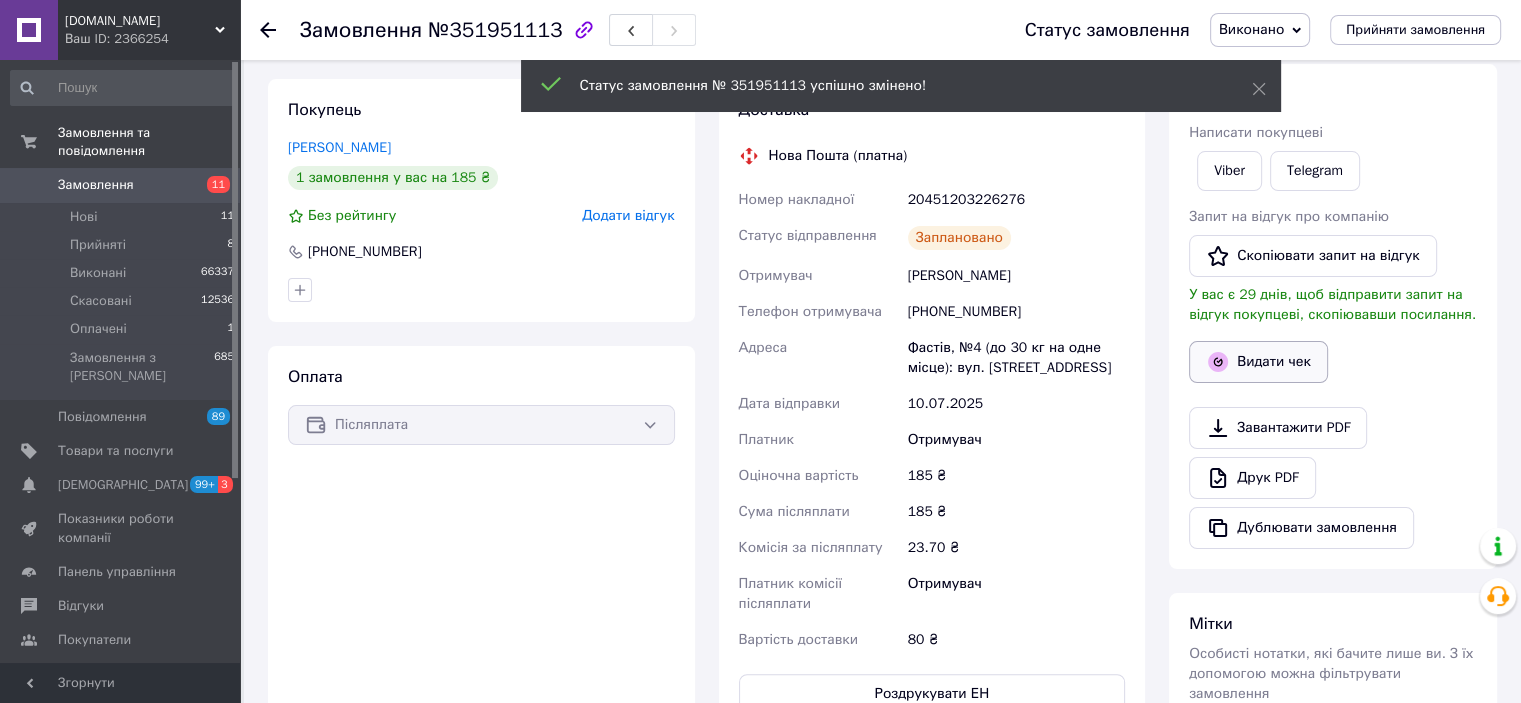 click on "Видати чек" at bounding box center [1258, 362] 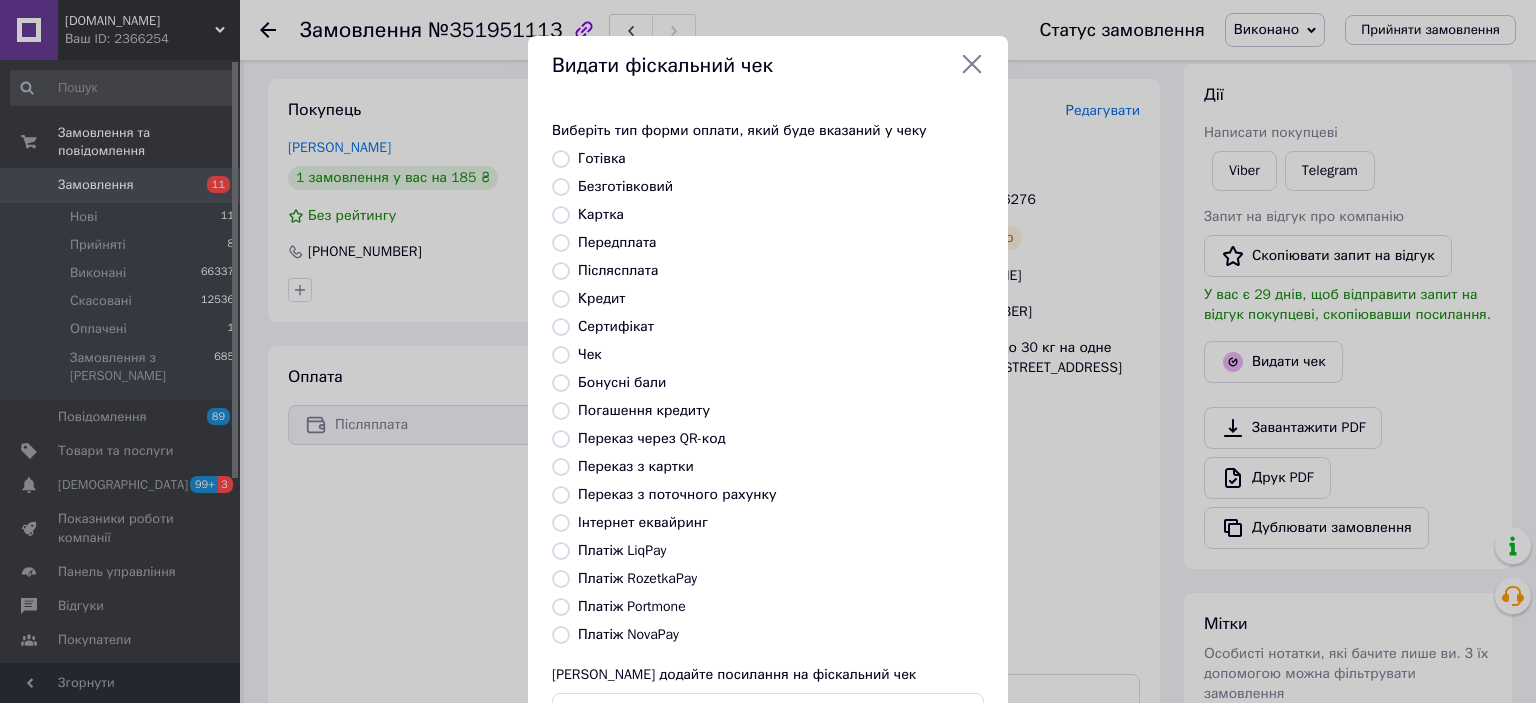 click on "Платіж NovaPay" at bounding box center (561, 635) 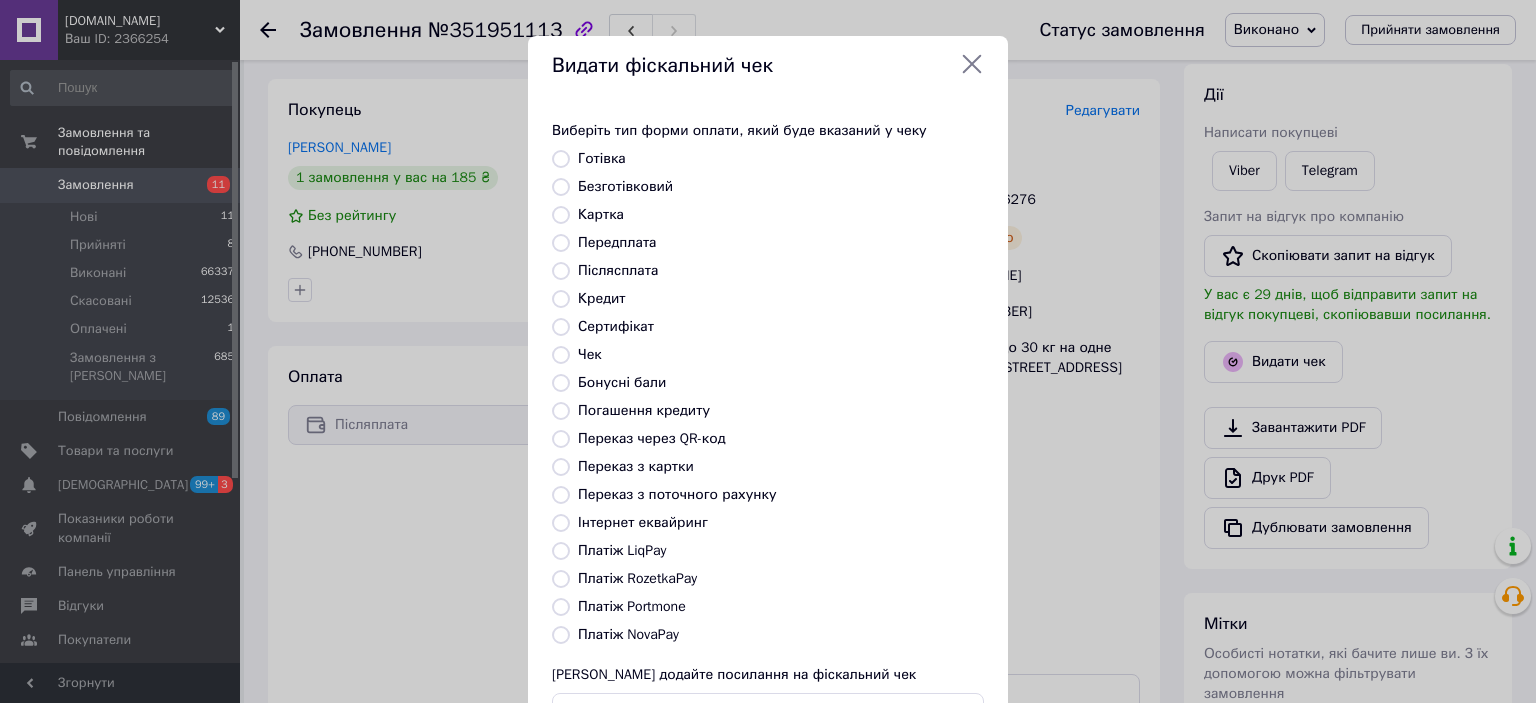 radio on "true" 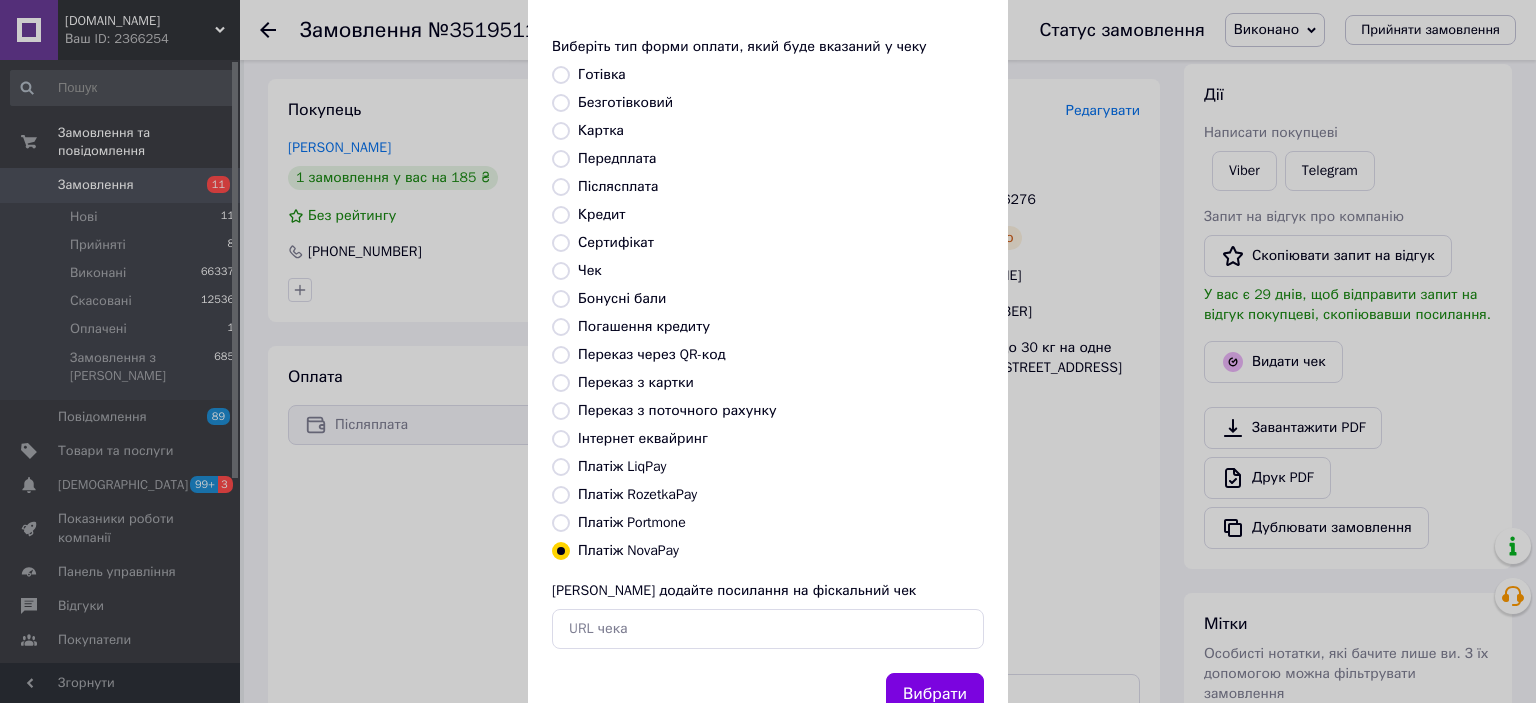 scroll, scrollTop: 155, scrollLeft: 0, axis: vertical 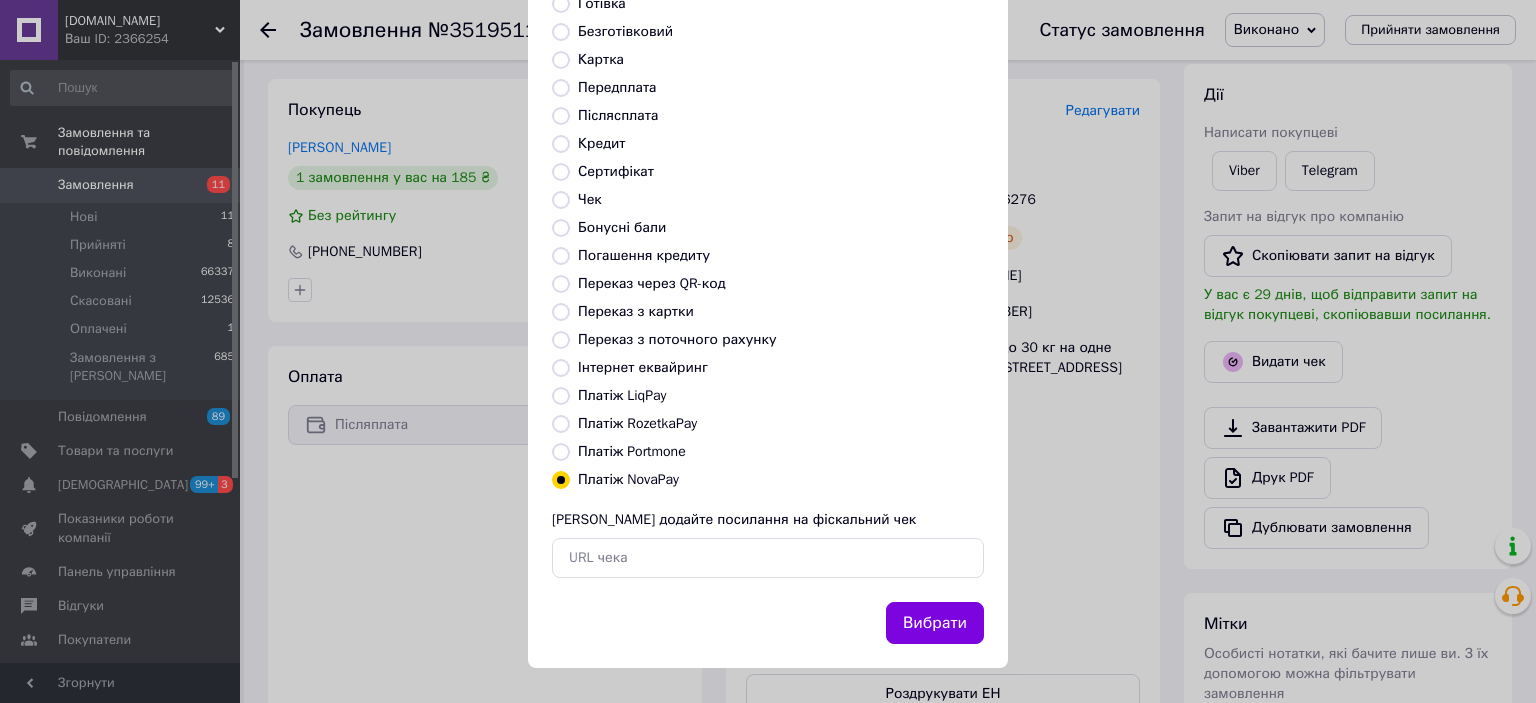 drag, startPoint x: 920, startPoint y: 623, endPoint x: 932, endPoint y: 628, distance: 13 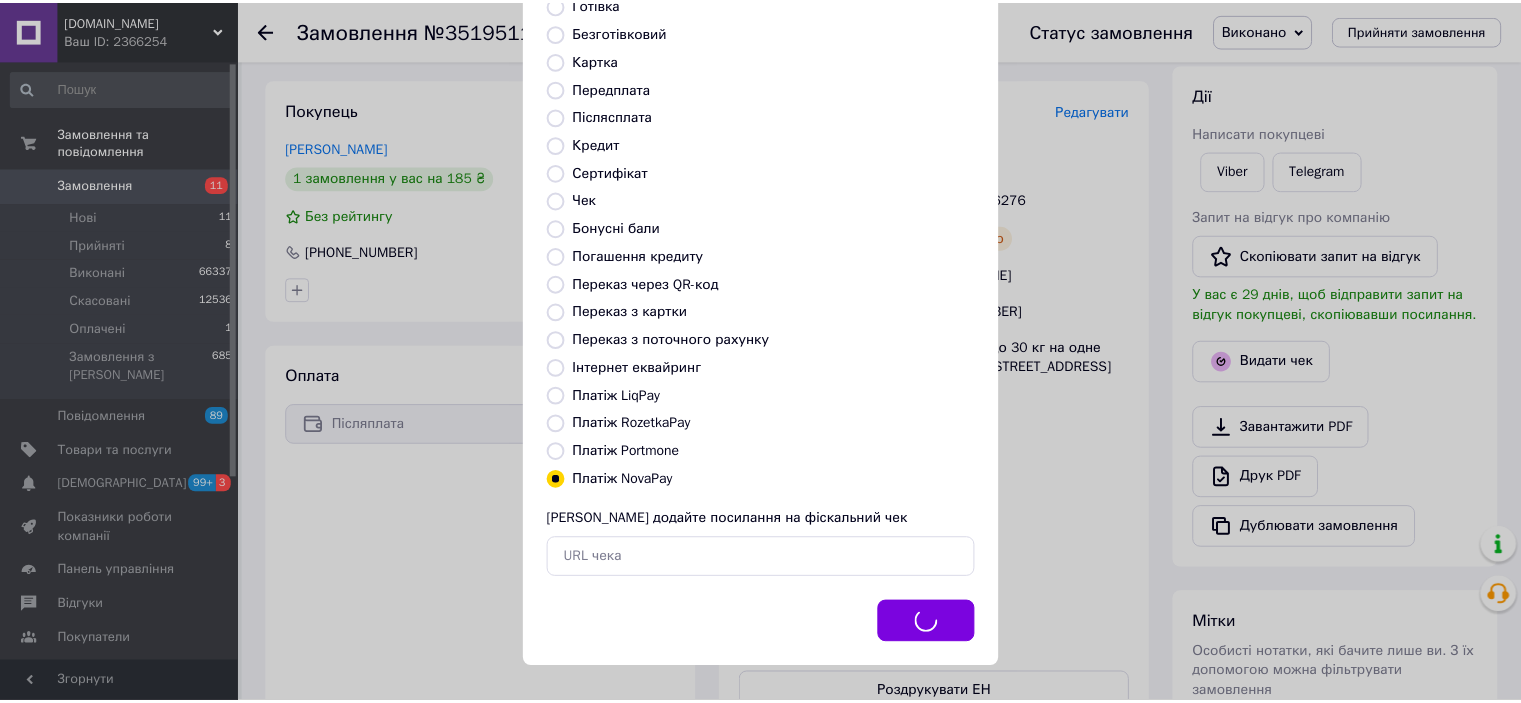 scroll, scrollTop: 0, scrollLeft: 0, axis: both 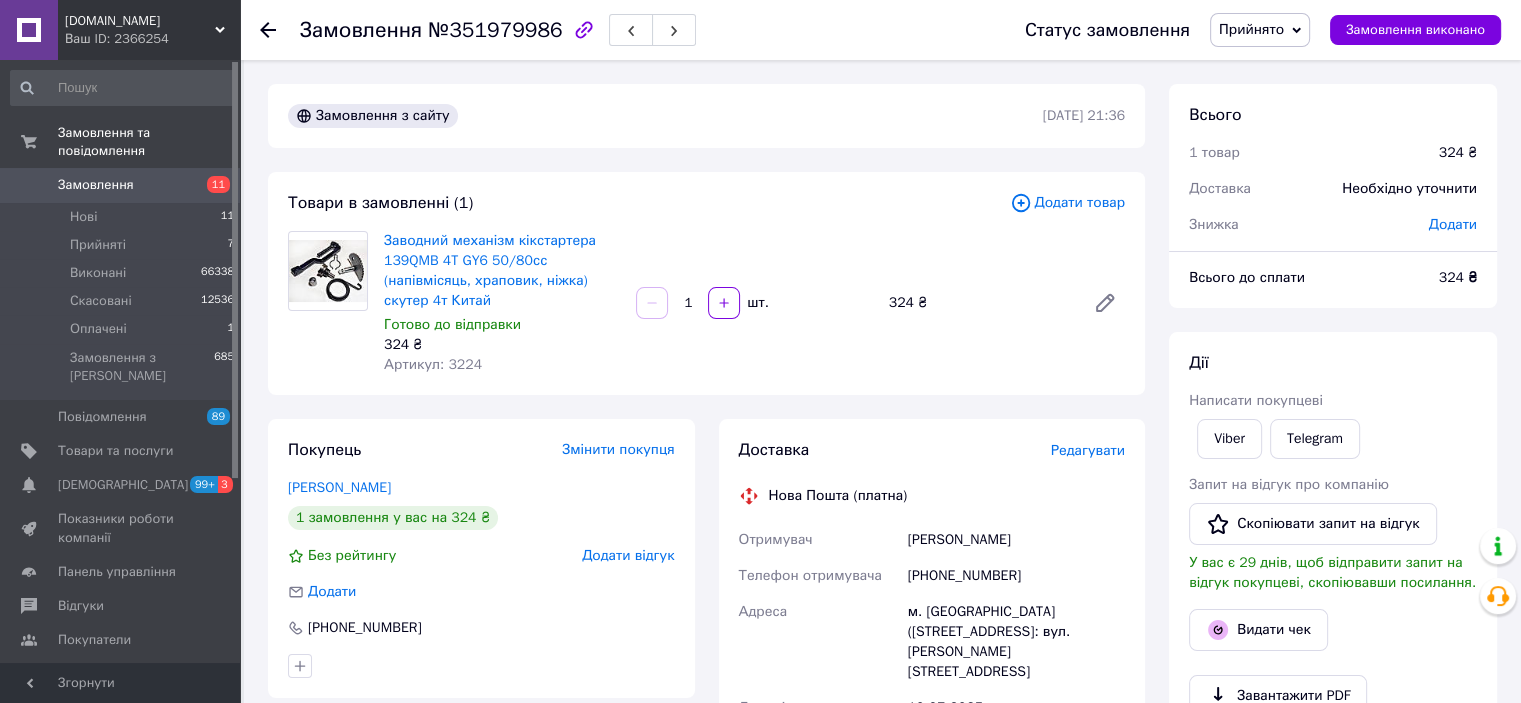 click on "Редагувати" at bounding box center (1088, 450) 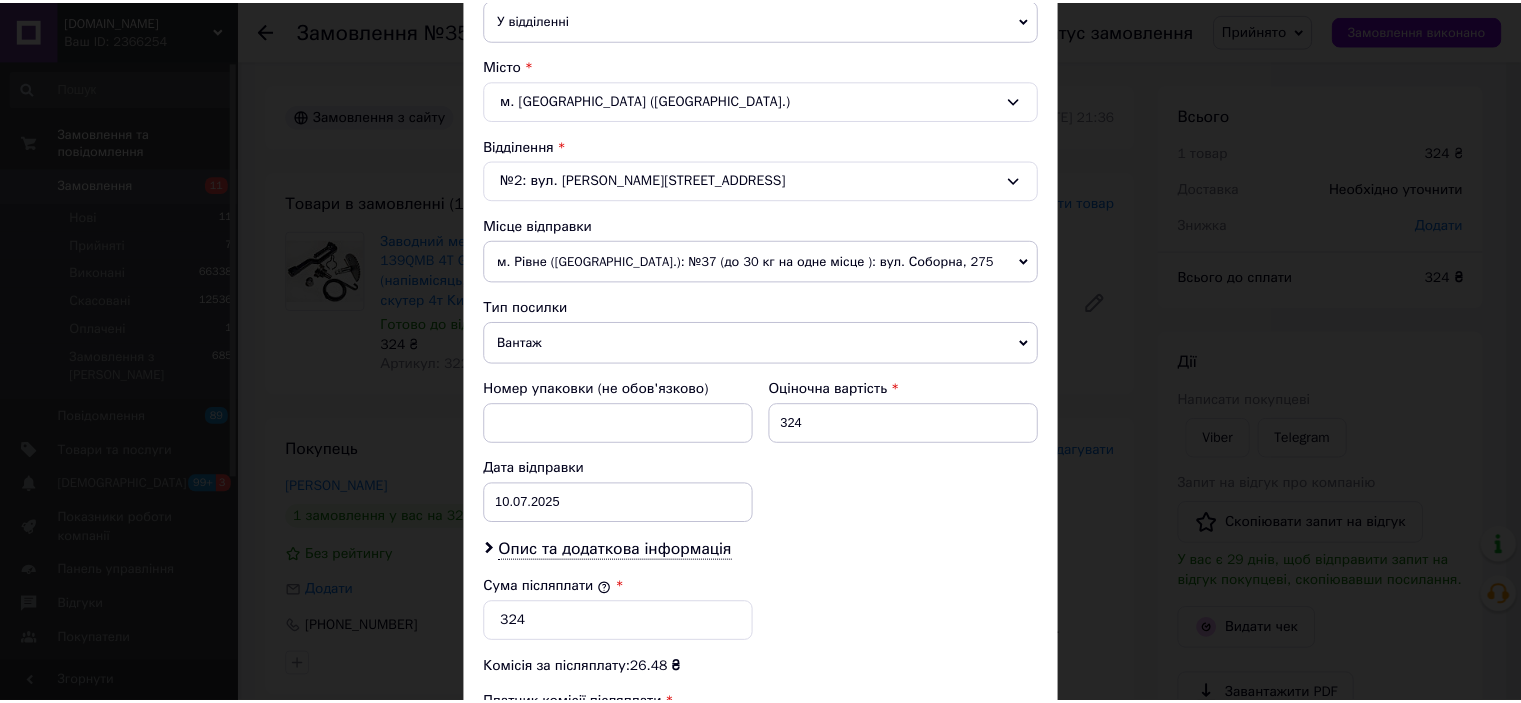 scroll, scrollTop: 816, scrollLeft: 0, axis: vertical 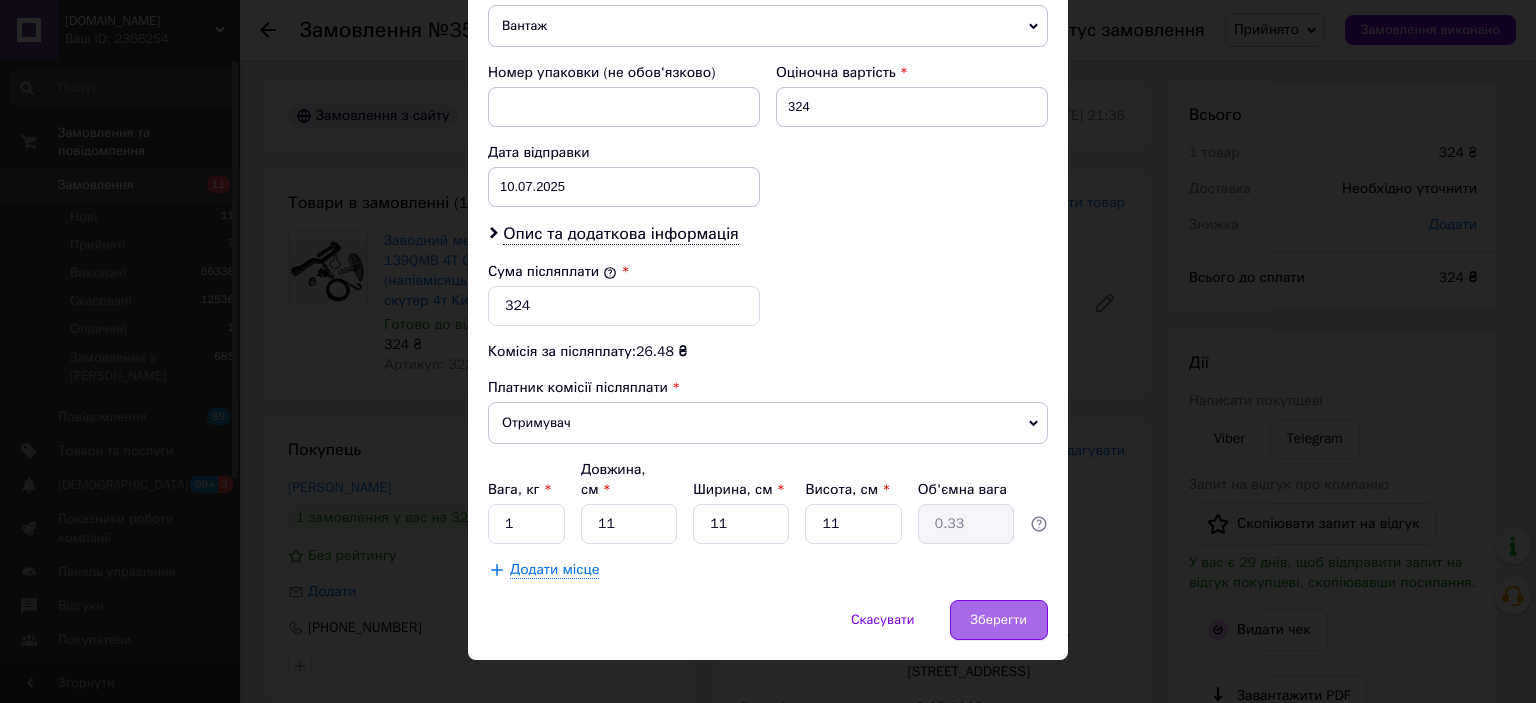 click on "Зберегти" at bounding box center (999, 620) 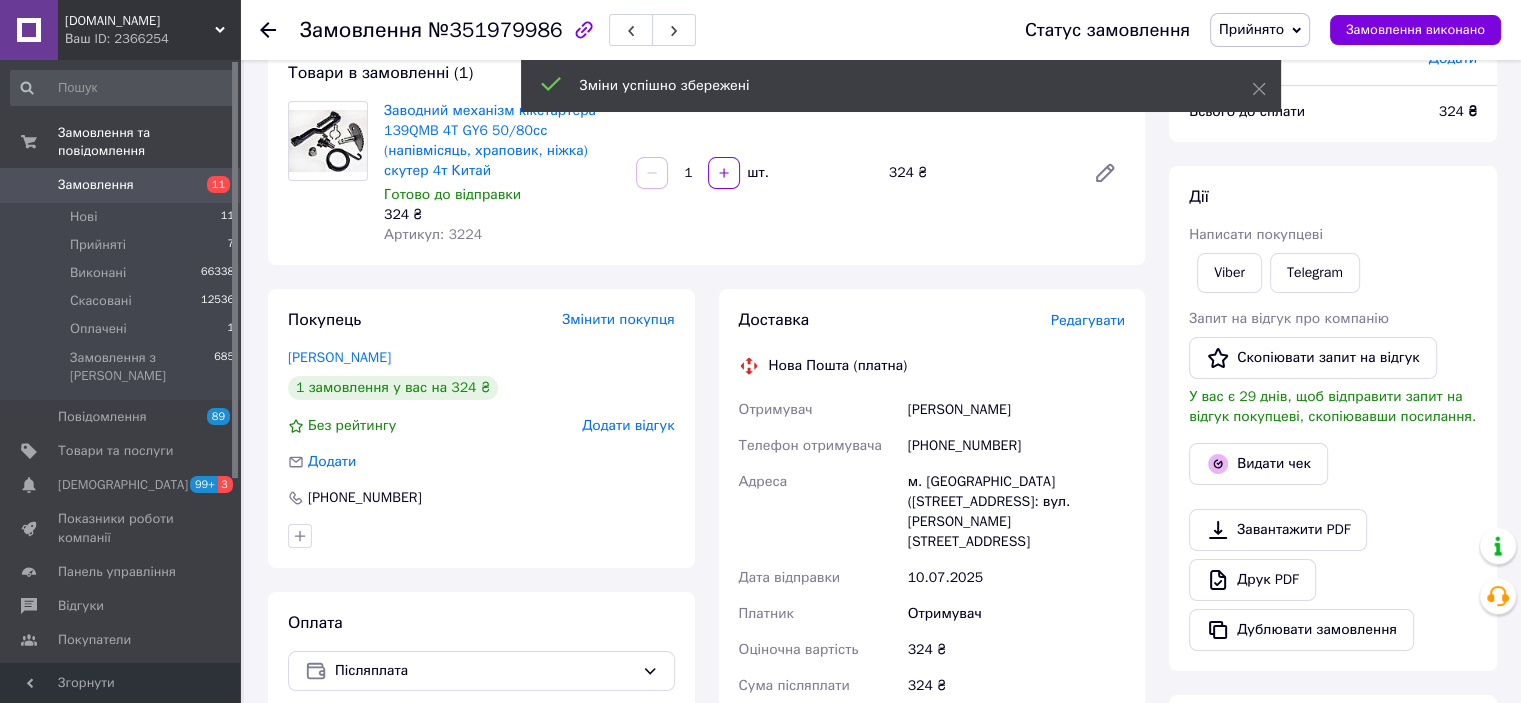 scroll, scrollTop: 400, scrollLeft: 0, axis: vertical 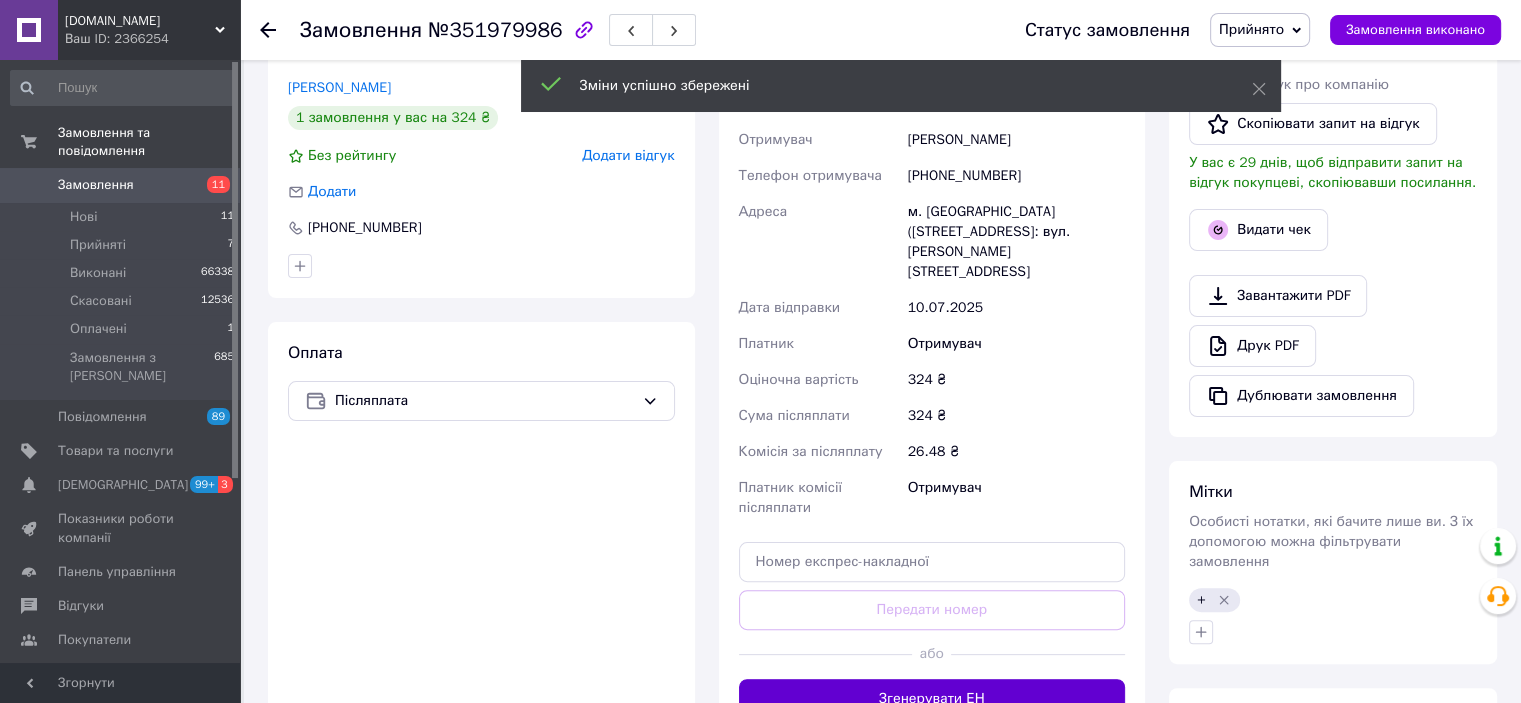 click on "Згенерувати ЕН" at bounding box center [932, 699] 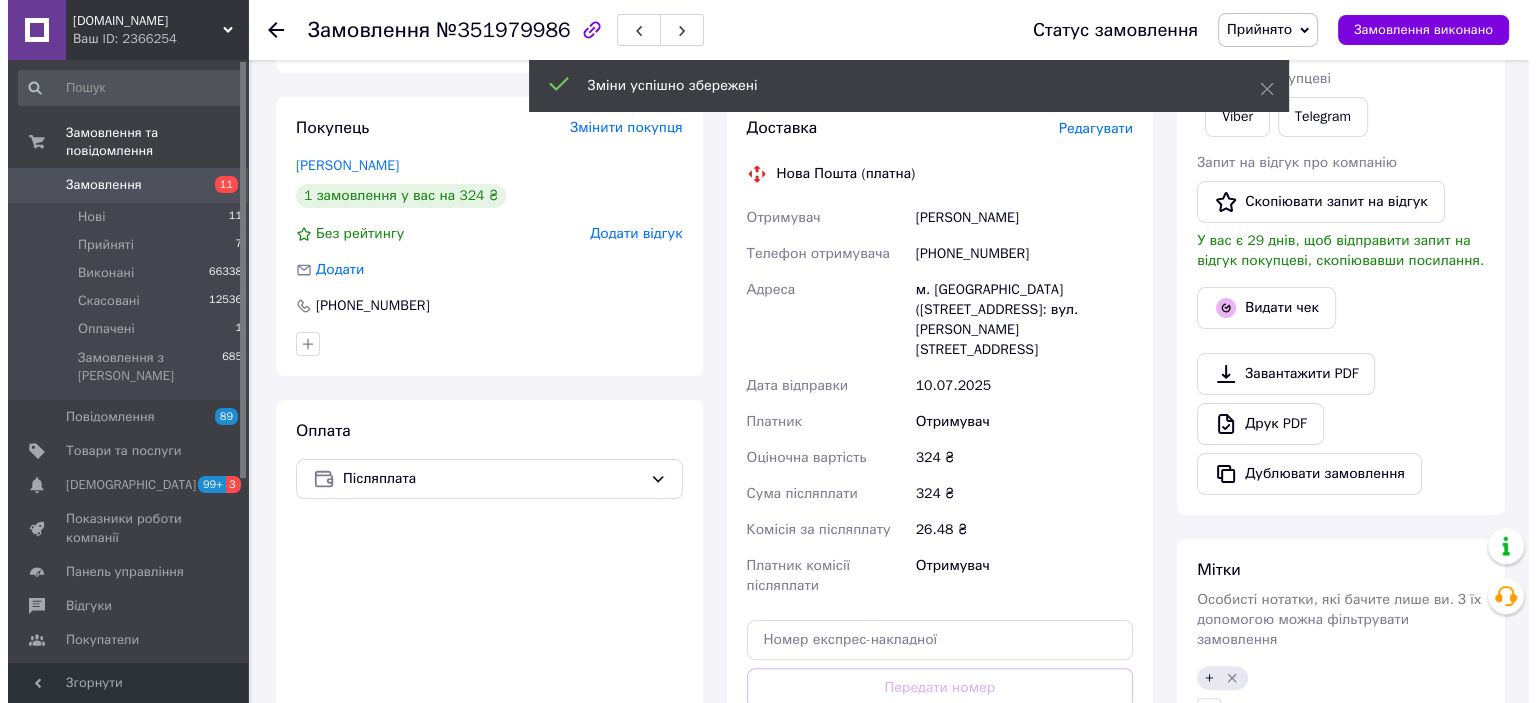 scroll, scrollTop: 300, scrollLeft: 0, axis: vertical 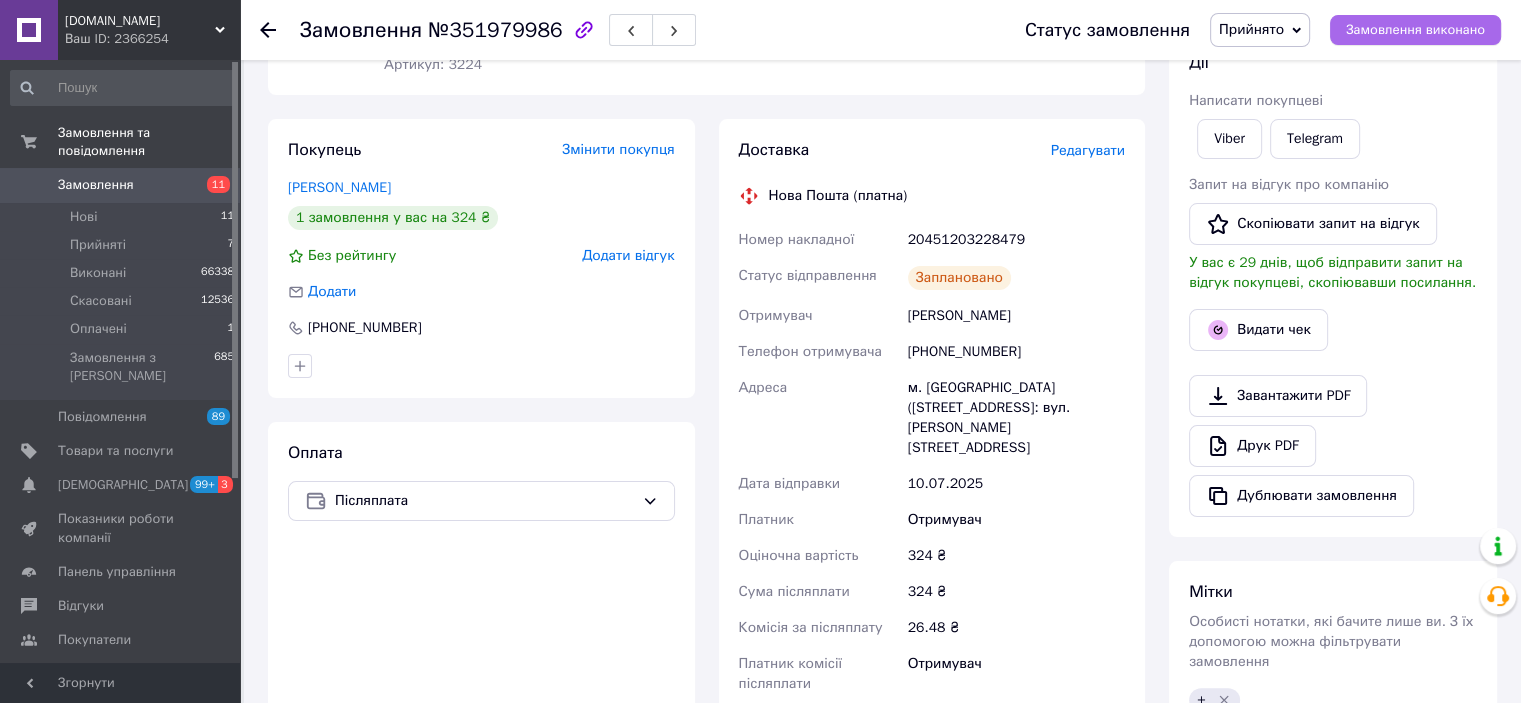 drag, startPoint x: 1396, startPoint y: 31, endPoint x: 1392, endPoint y: 79, distance: 48.166378 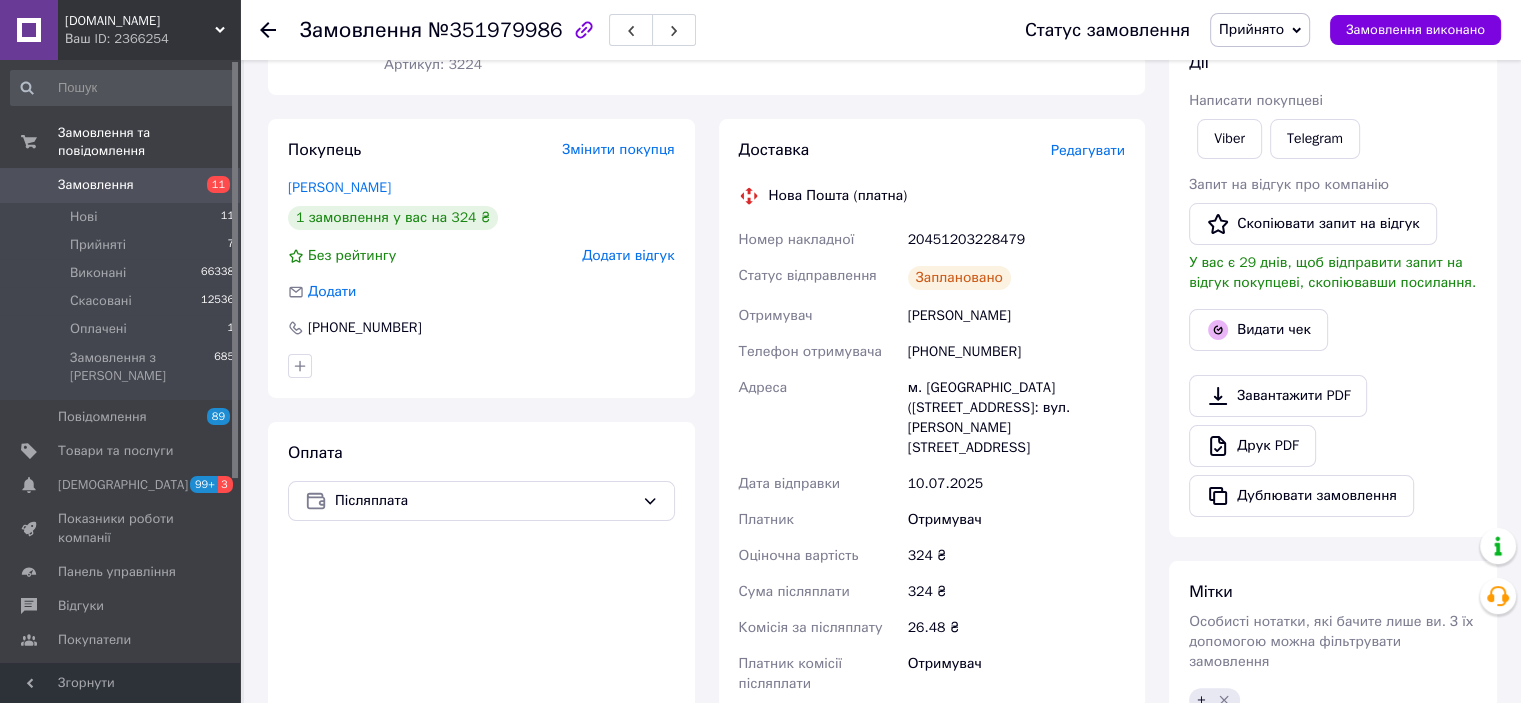 click on "Замовлення виконано" at bounding box center (1415, 30) 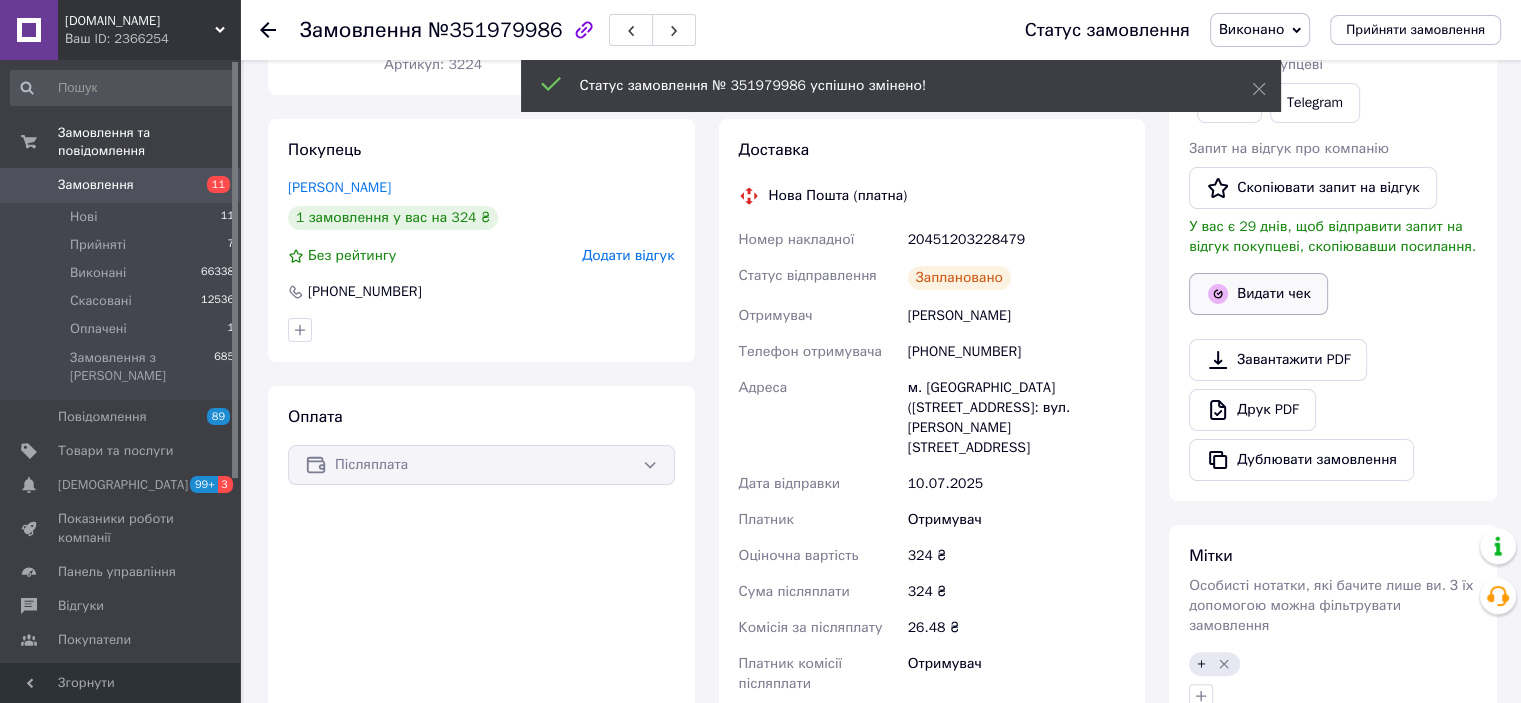 click on "Видати чек" at bounding box center (1258, 294) 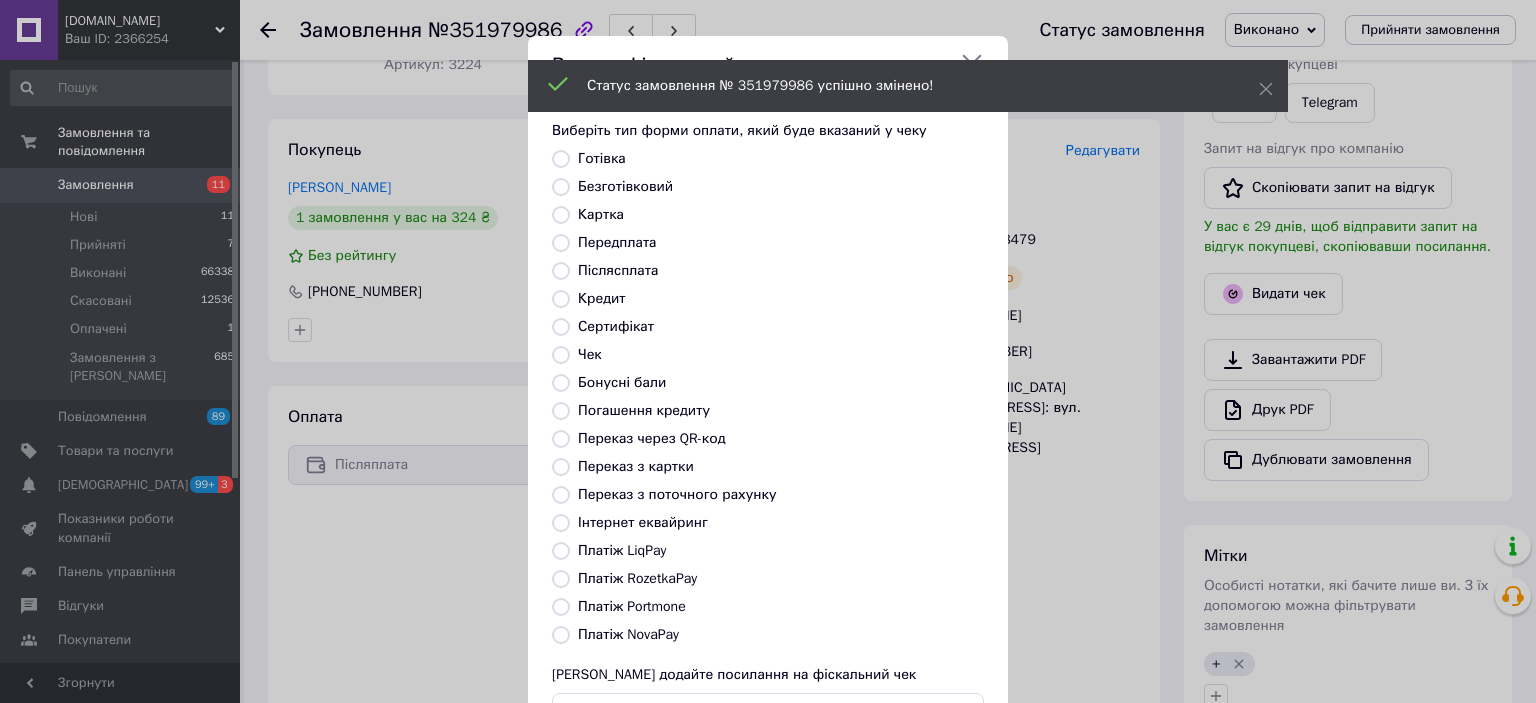 click on "Платіж RozetkaPay" at bounding box center (561, 579) 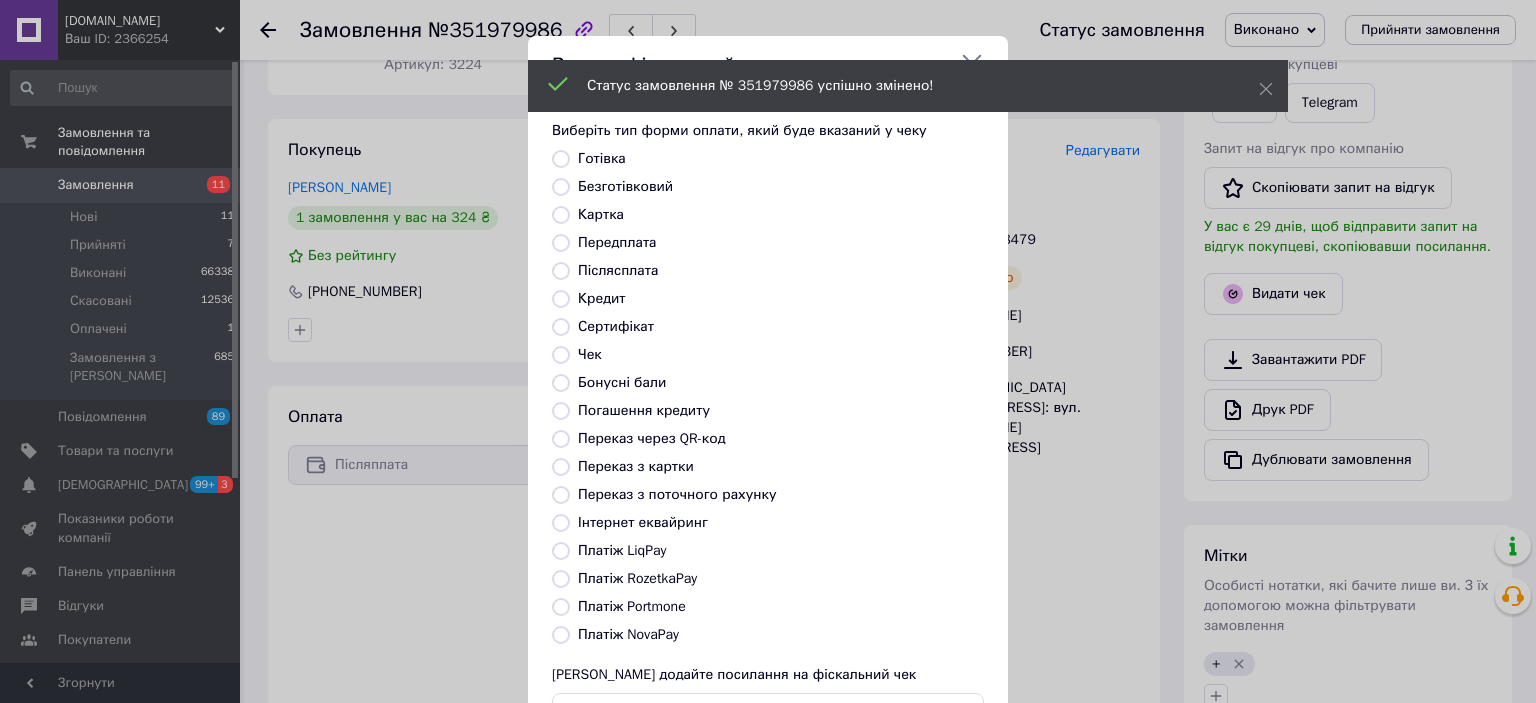 radio on "true" 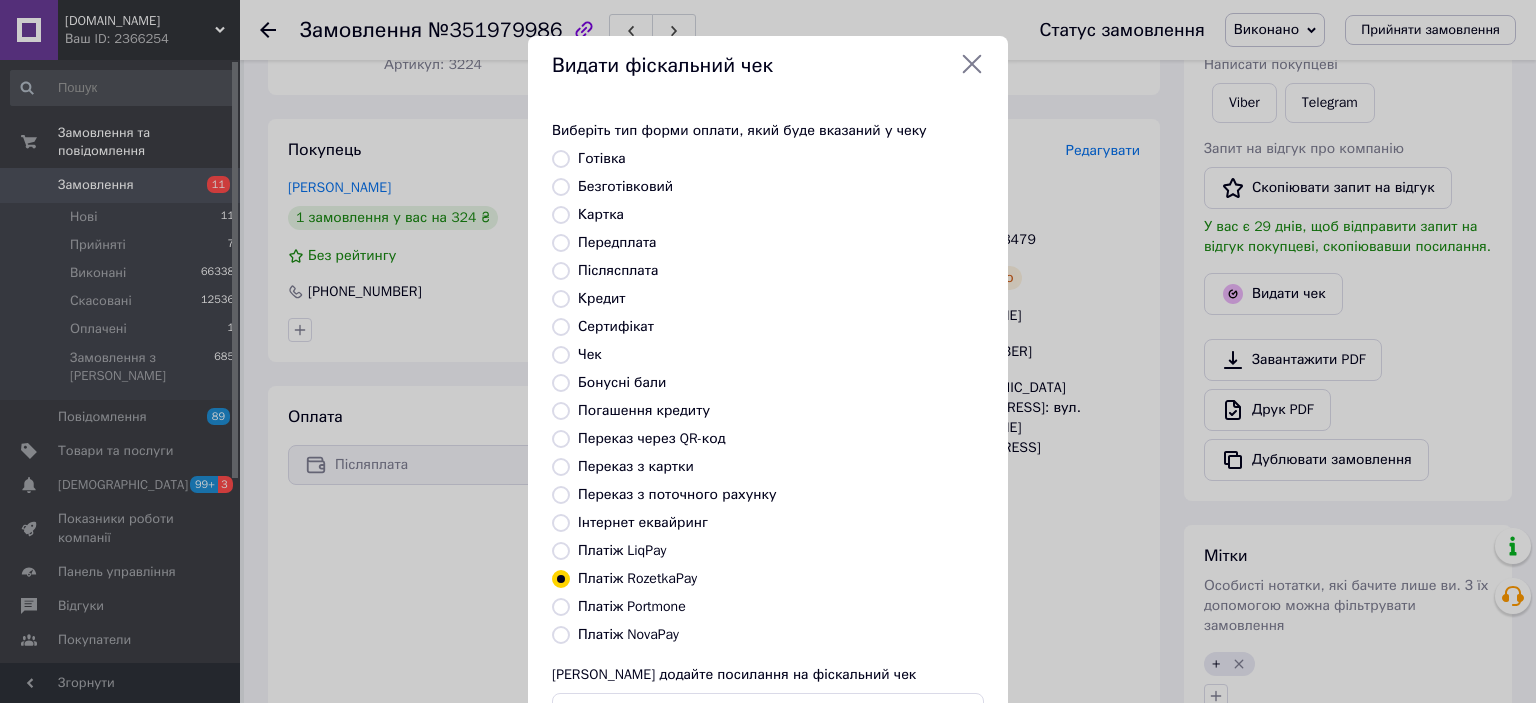 click on "Платіж NovaPay" at bounding box center (561, 635) 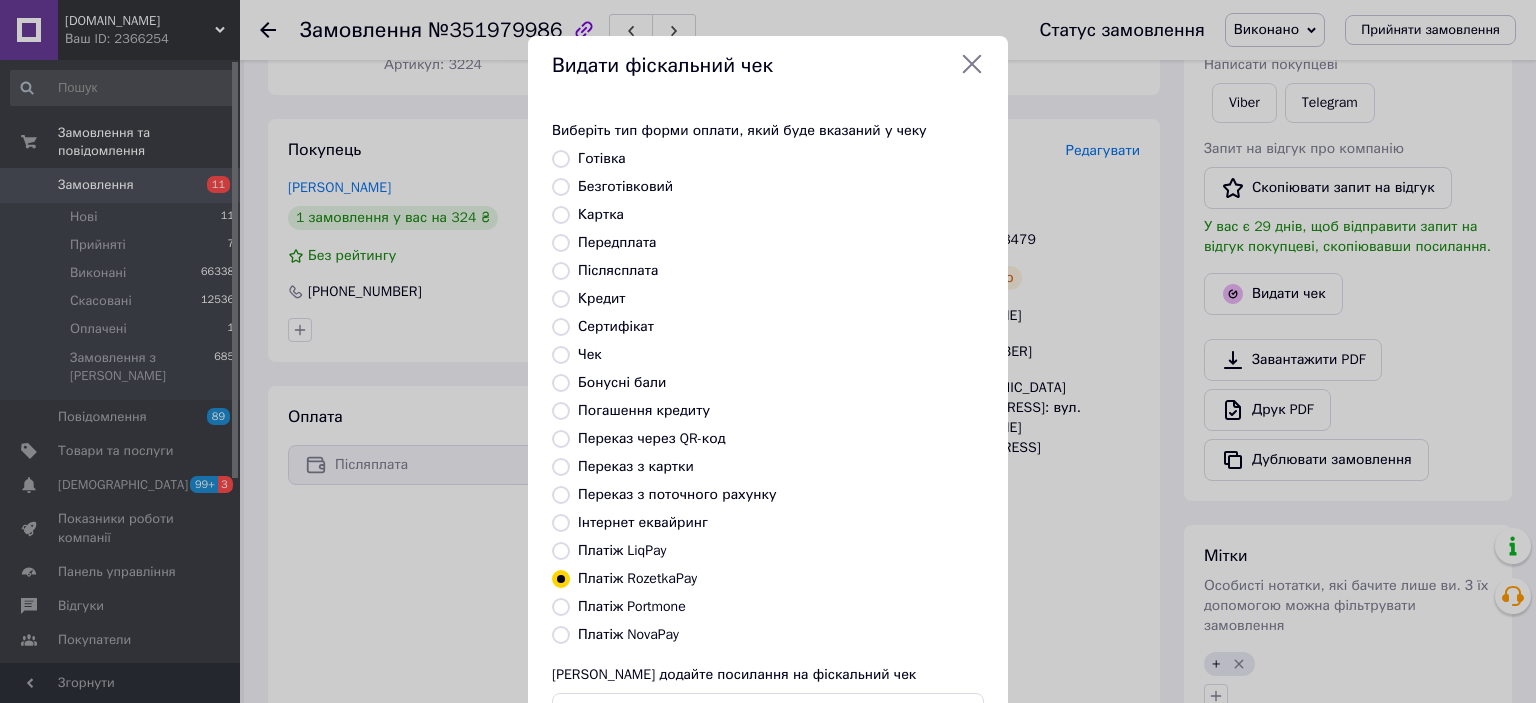 radio on "true" 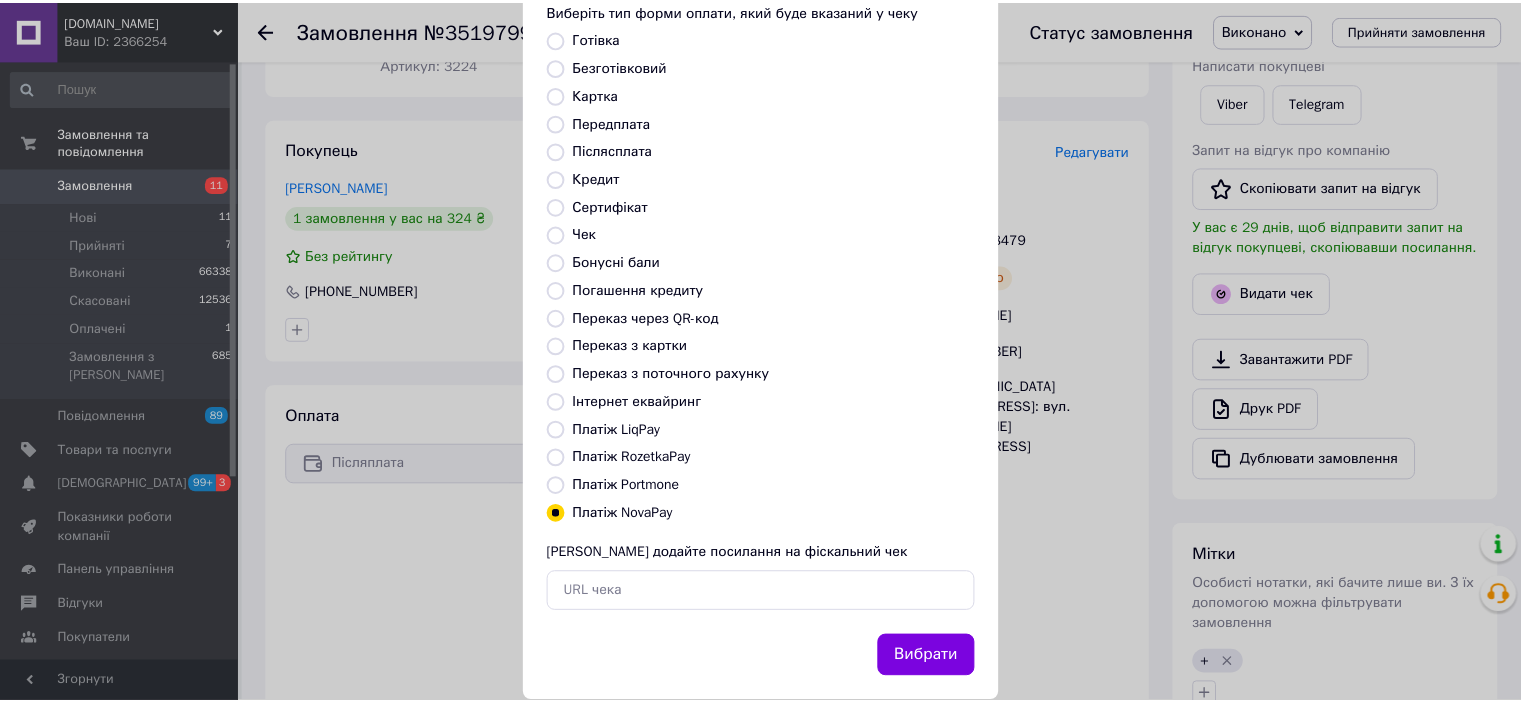 scroll, scrollTop: 155, scrollLeft: 0, axis: vertical 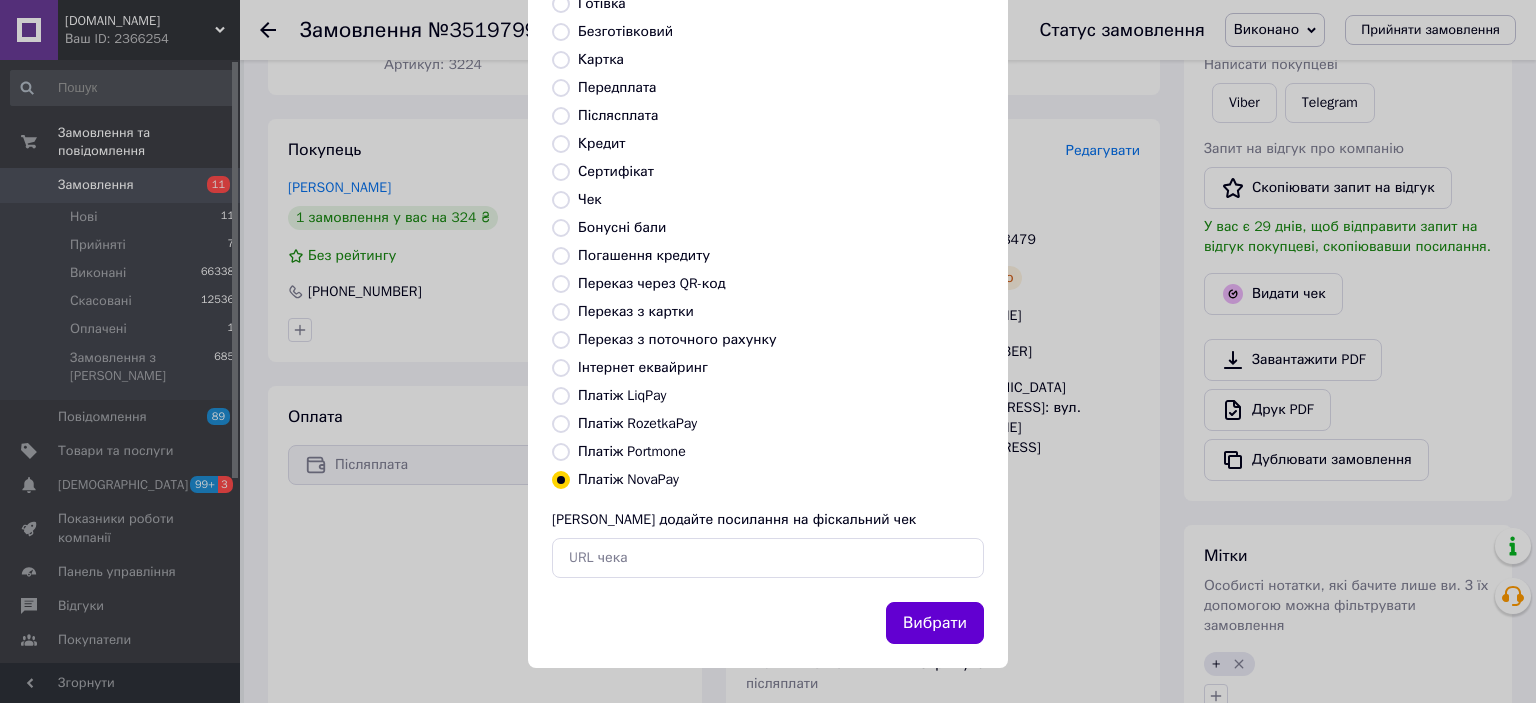 click on "Вибрати" at bounding box center [935, 623] 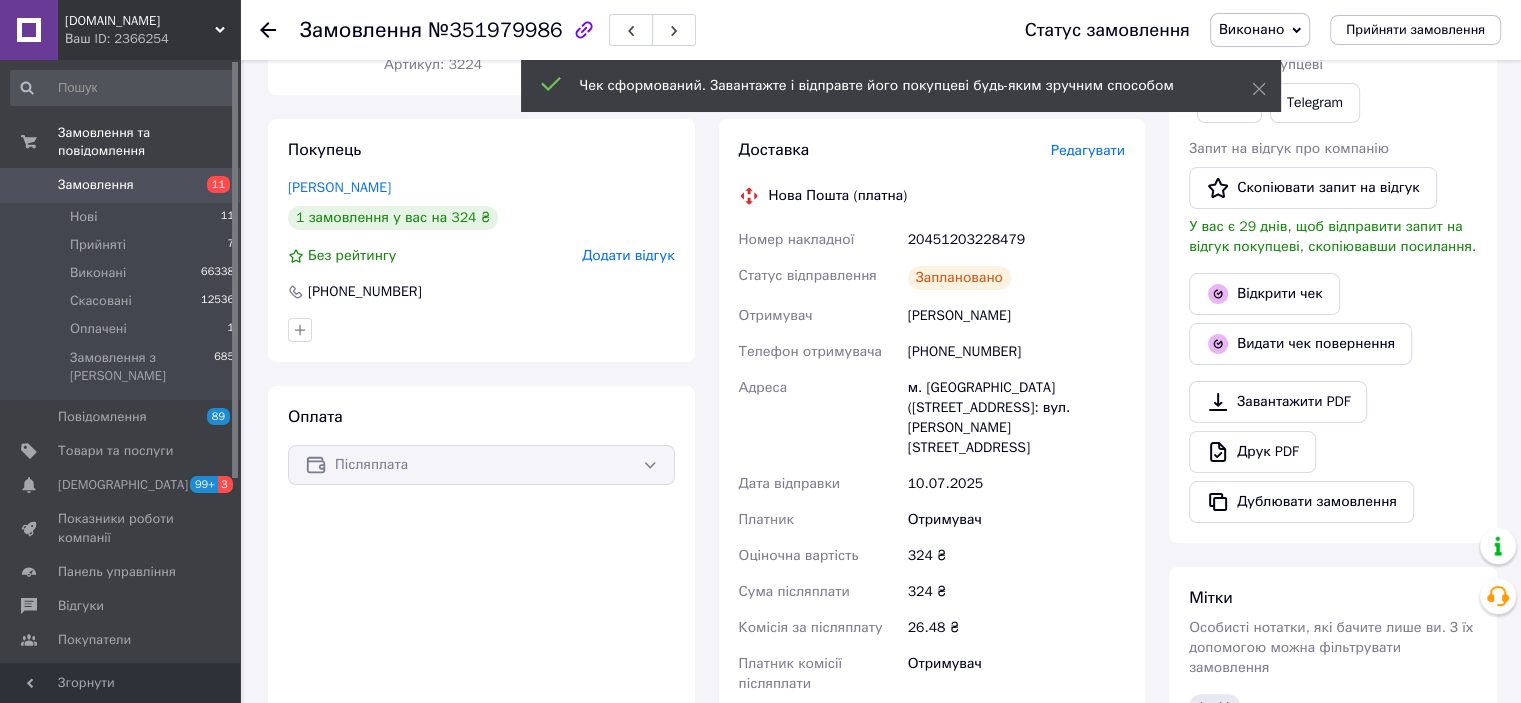 scroll, scrollTop: 0, scrollLeft: 0, axis: both 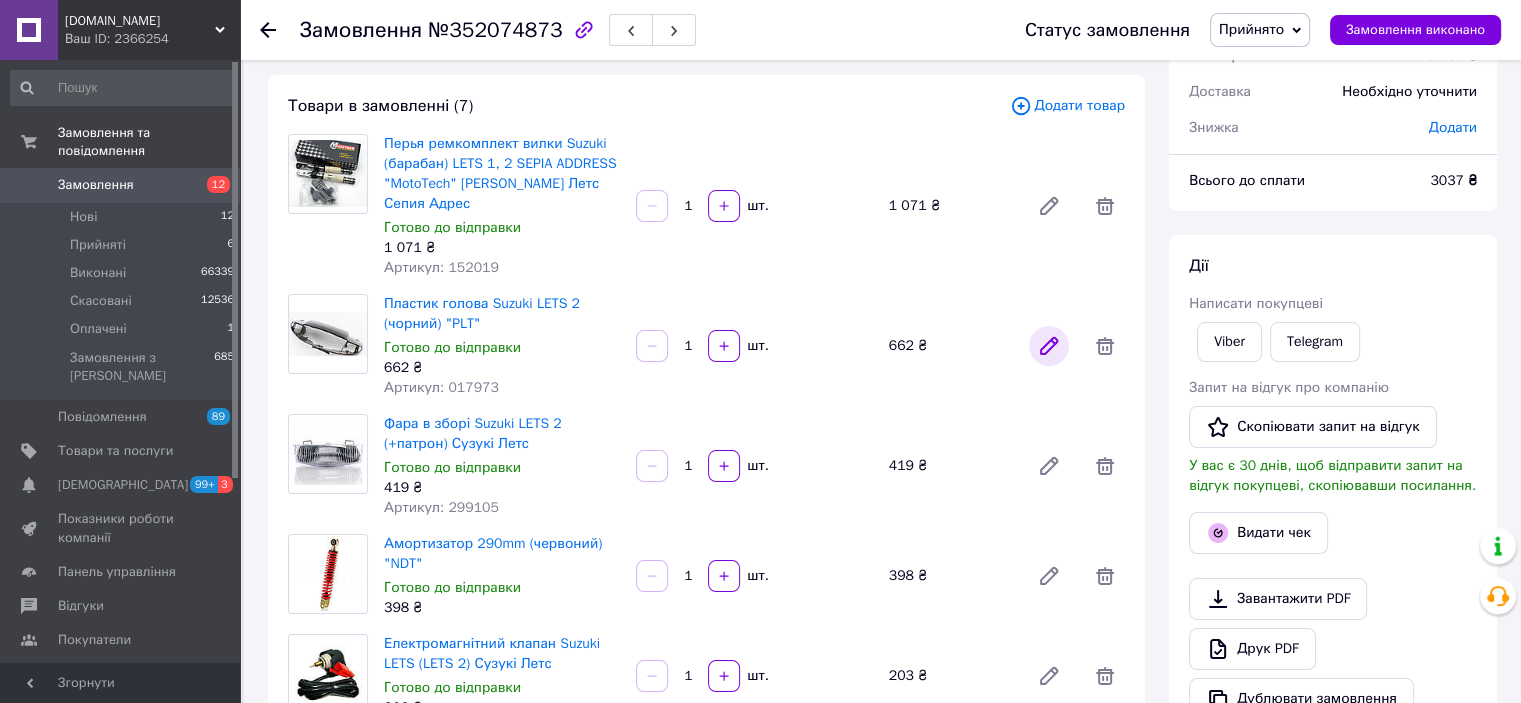 click 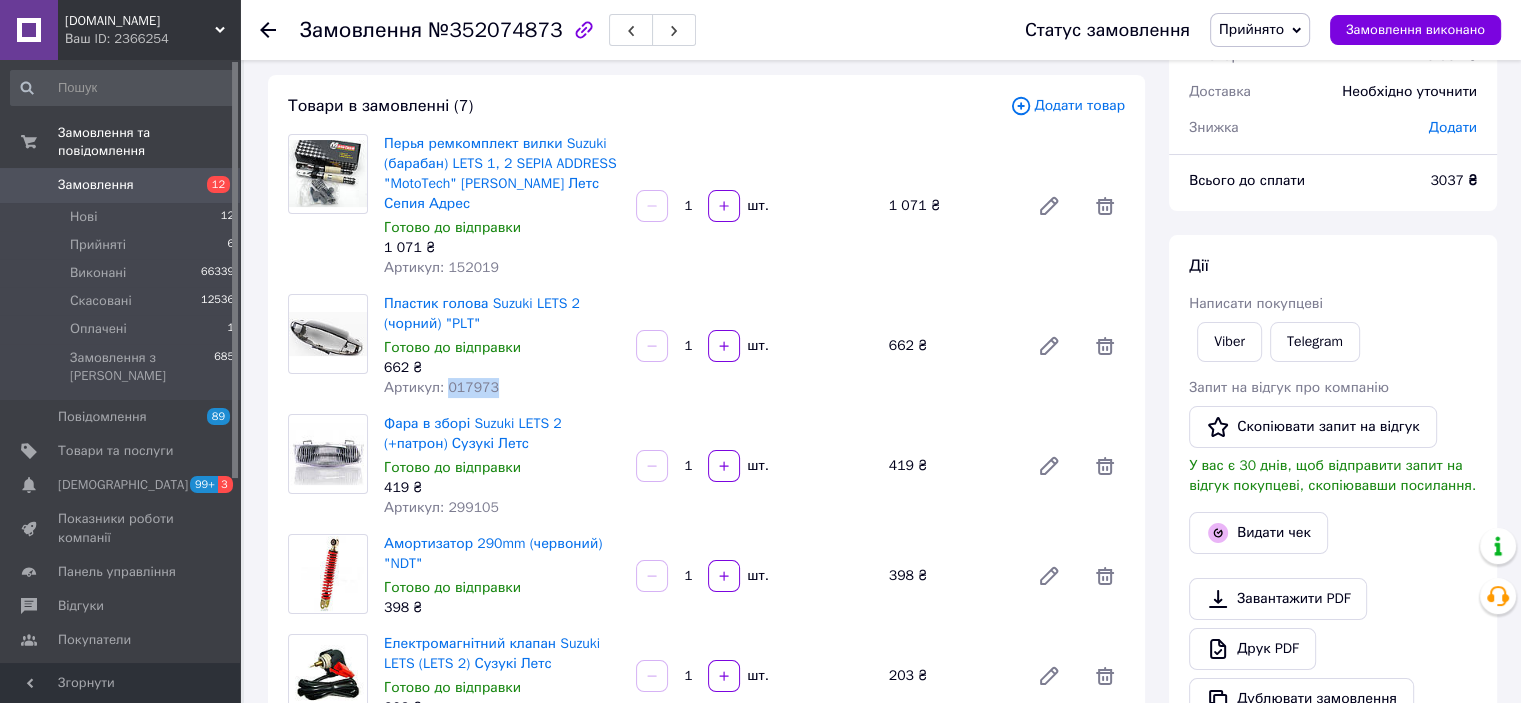 drag, startPoint x: 496, startPoint y: 384, endPoint x: 444, endPoint y: 385, distance: 52.009613 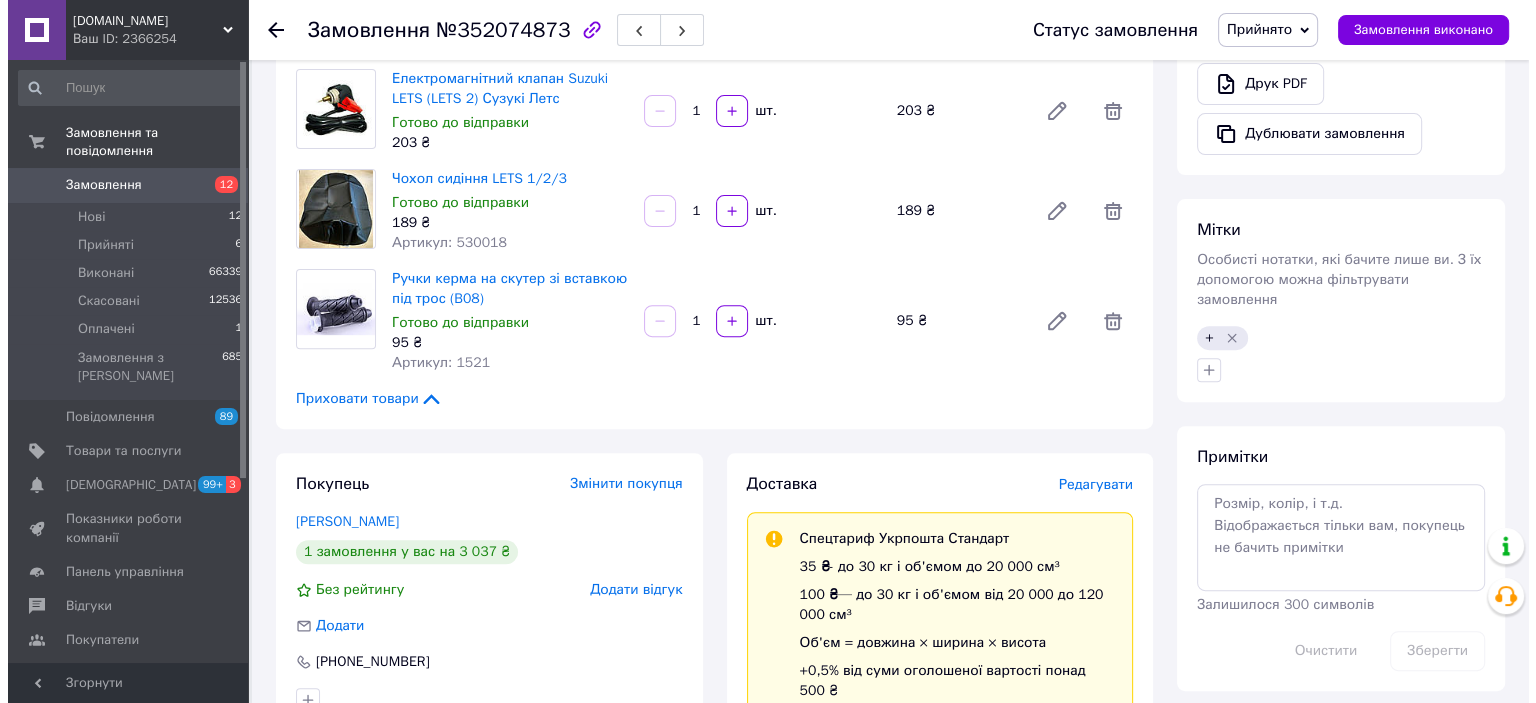 scroll, scrollTop: 800, scrollLeft: 0, axis: vertical 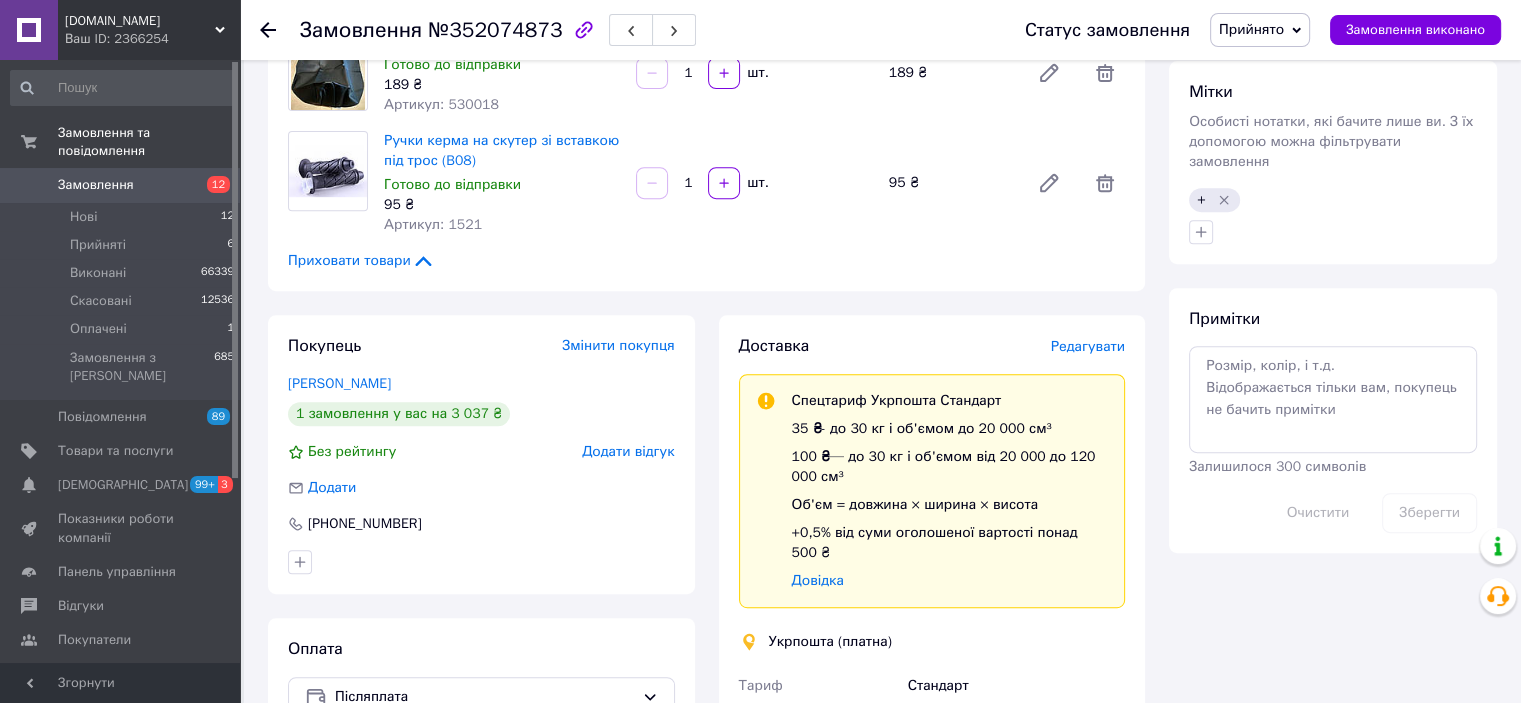 click on "Редагувати" at bounding box center [1088, 346] 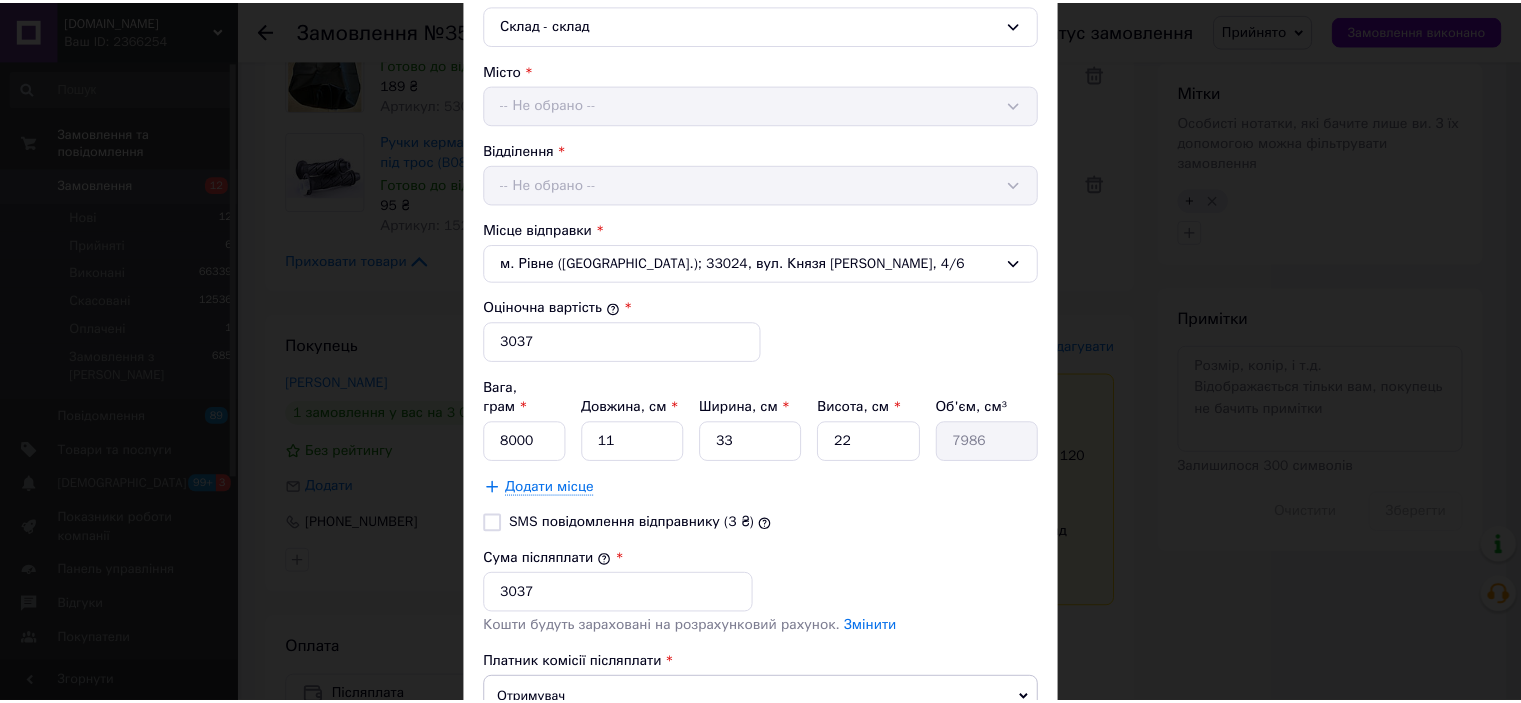 scroll, scrollTop: 700, scrollLeft: 0, axis: vertical 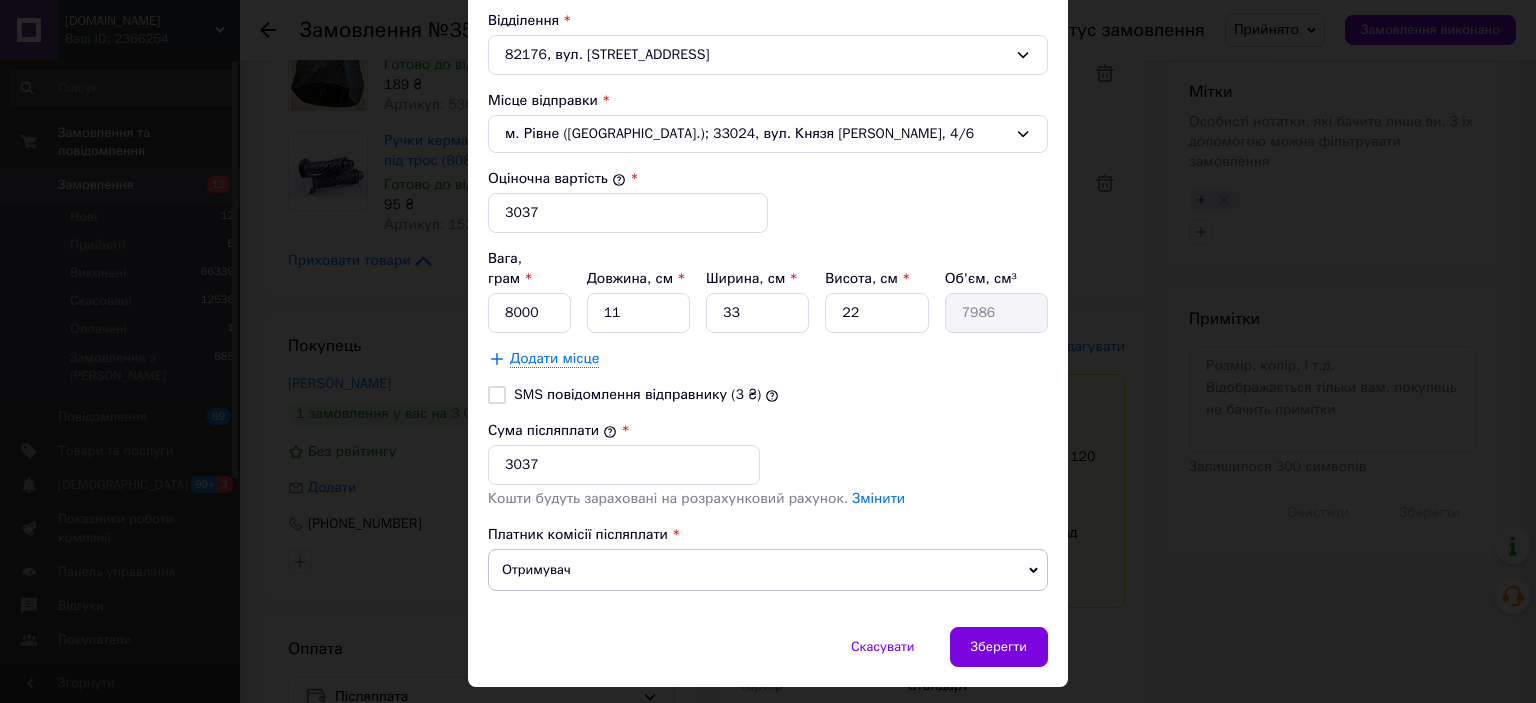 click on "× Редагування доставки Спосіб доставки Укрпошта (платна) Тариф     * Стандарт Платник   * Отримувач Прізвище отримувача   * [PERSON_NAME] Ім'я отримувача   * [PERSON_NAME] батькові отримувача Телефон отримувача   * [PHONE_NUMBER] Тип доставки     * Склад - склад Місто с. Доброгостів Відділення 82176, вул. Шкільна, 1 Місце відправки   * м. Рівне ([GEOGRAPHIC_DATA].); 33024, вул. Князя Острозького, 4/6 Оціночна вартість     * 3037 Вага, грам   * 8000 Довжина, см   * 11 Ширина, см   * 33 Висота, см   * 22 Об'єм, см³ 7986 Додати місце SMS повідомлення відправнику (3 ₴)   Сума післяплати     * 3037   Змінити Отримувач" at bounding box center [768, 351] 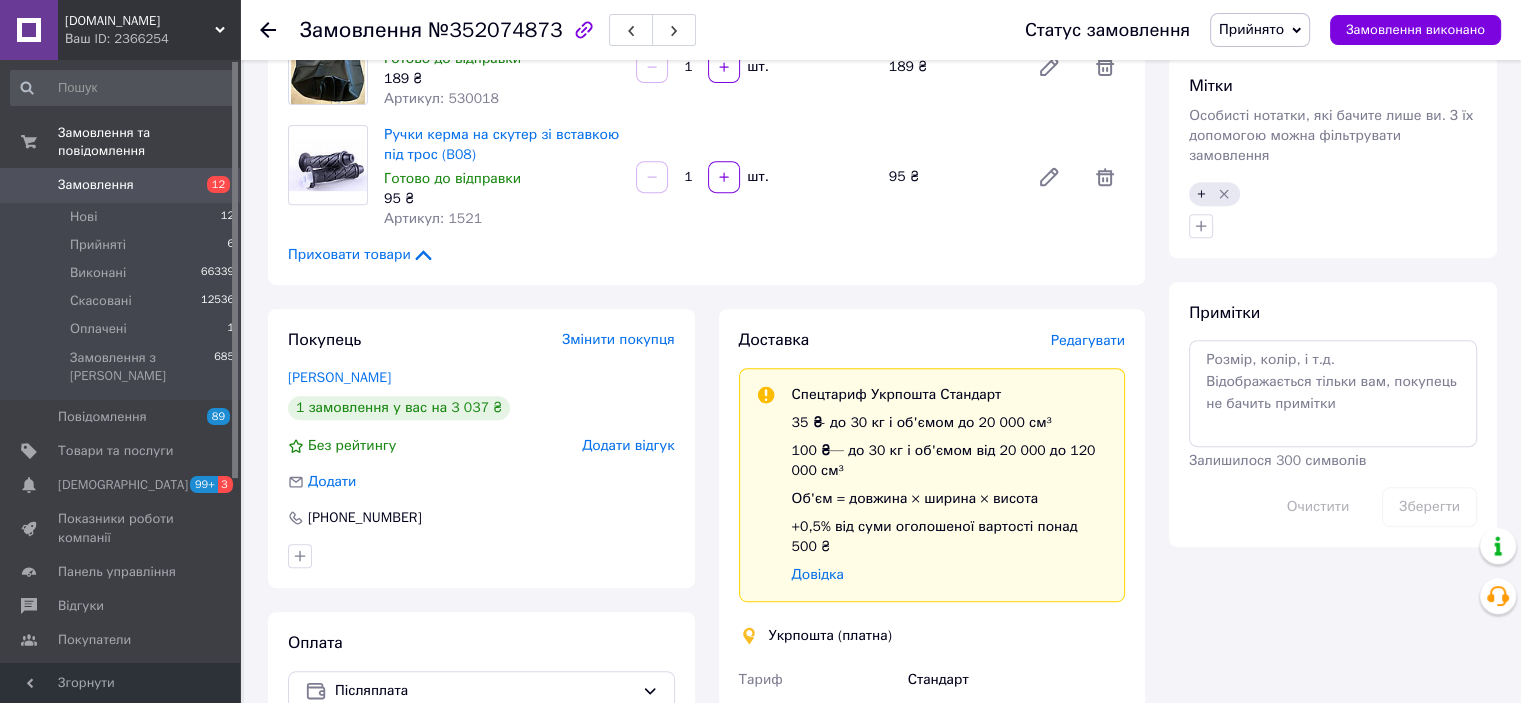 scroll, scrollTop: 1300, scrollLeft: 0, axis: vertical 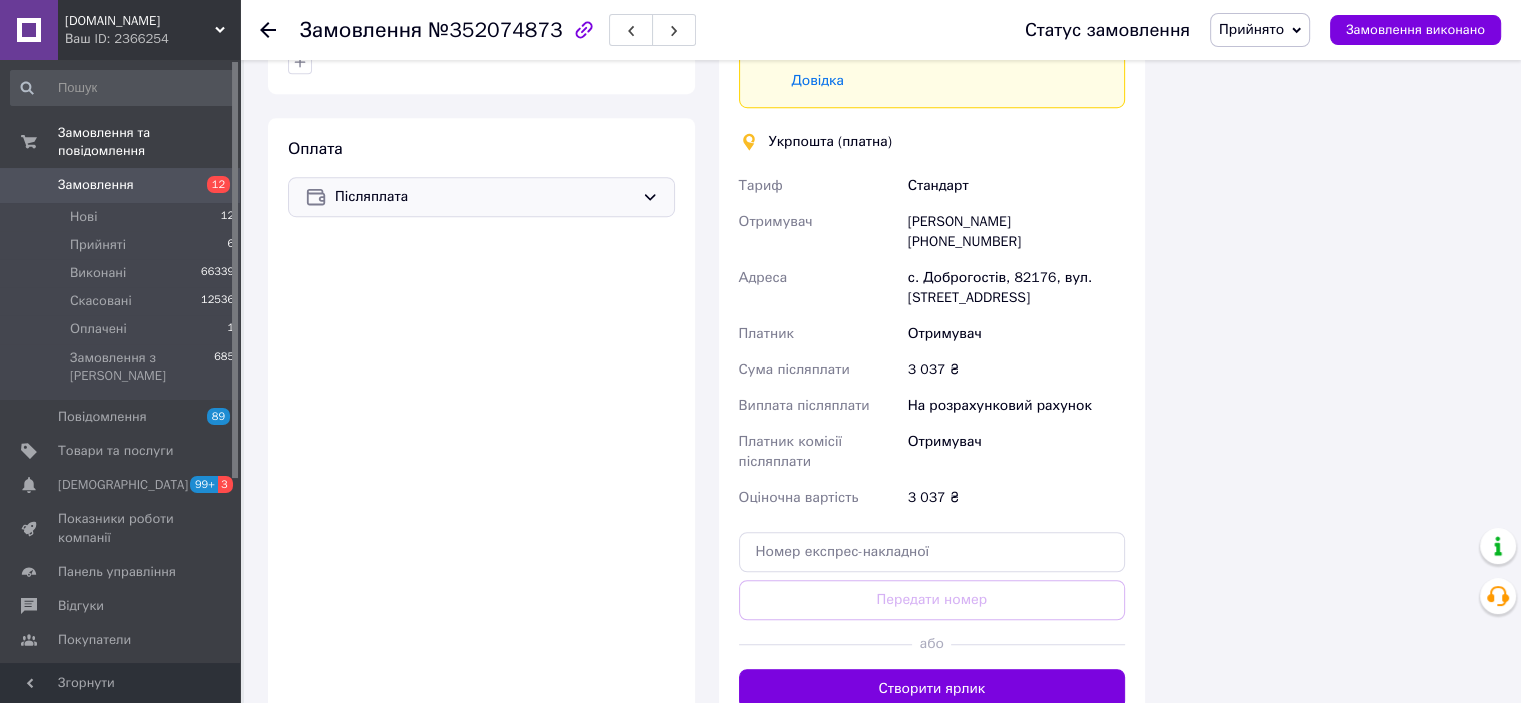 click on "Післяплата" at bounding box center (484, 197) 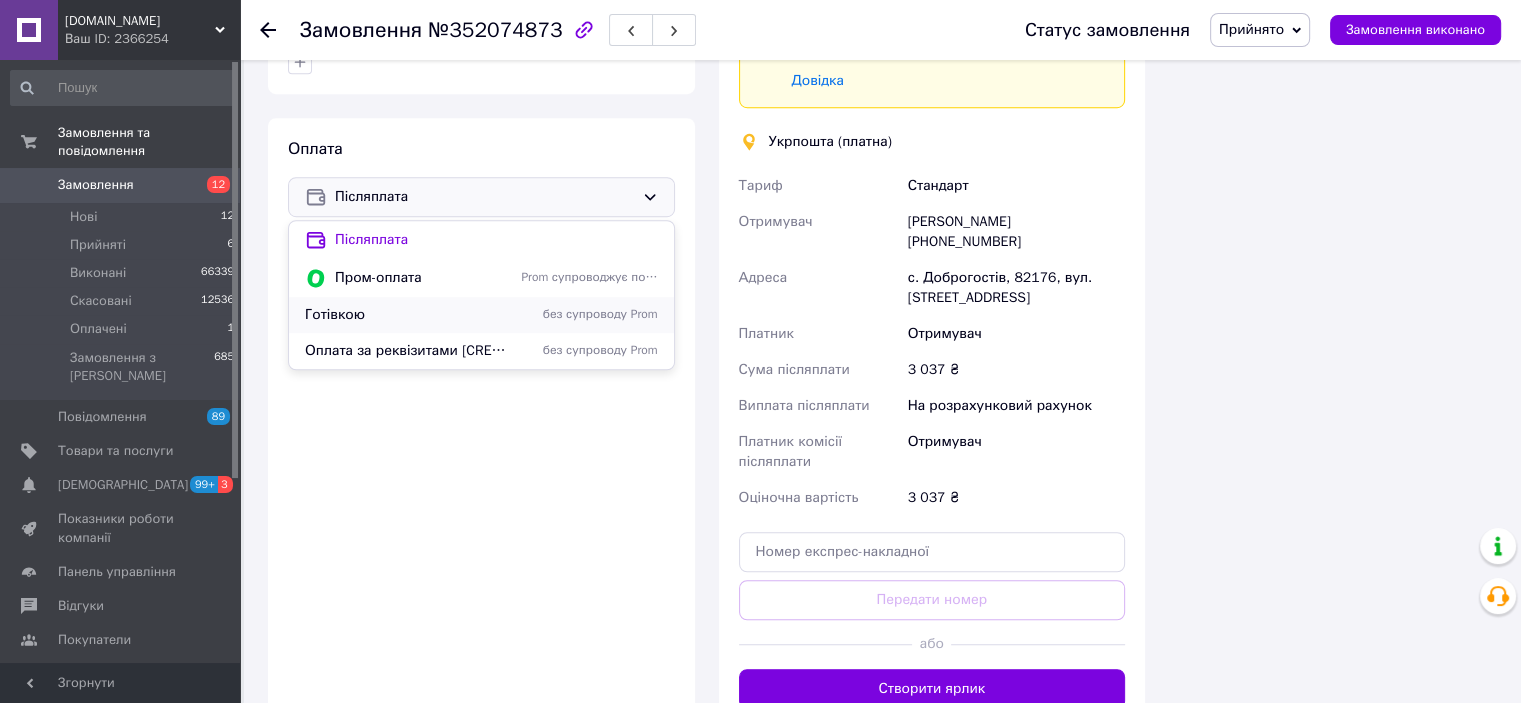 click on "Готівкою" at bounding box center (409, 315) 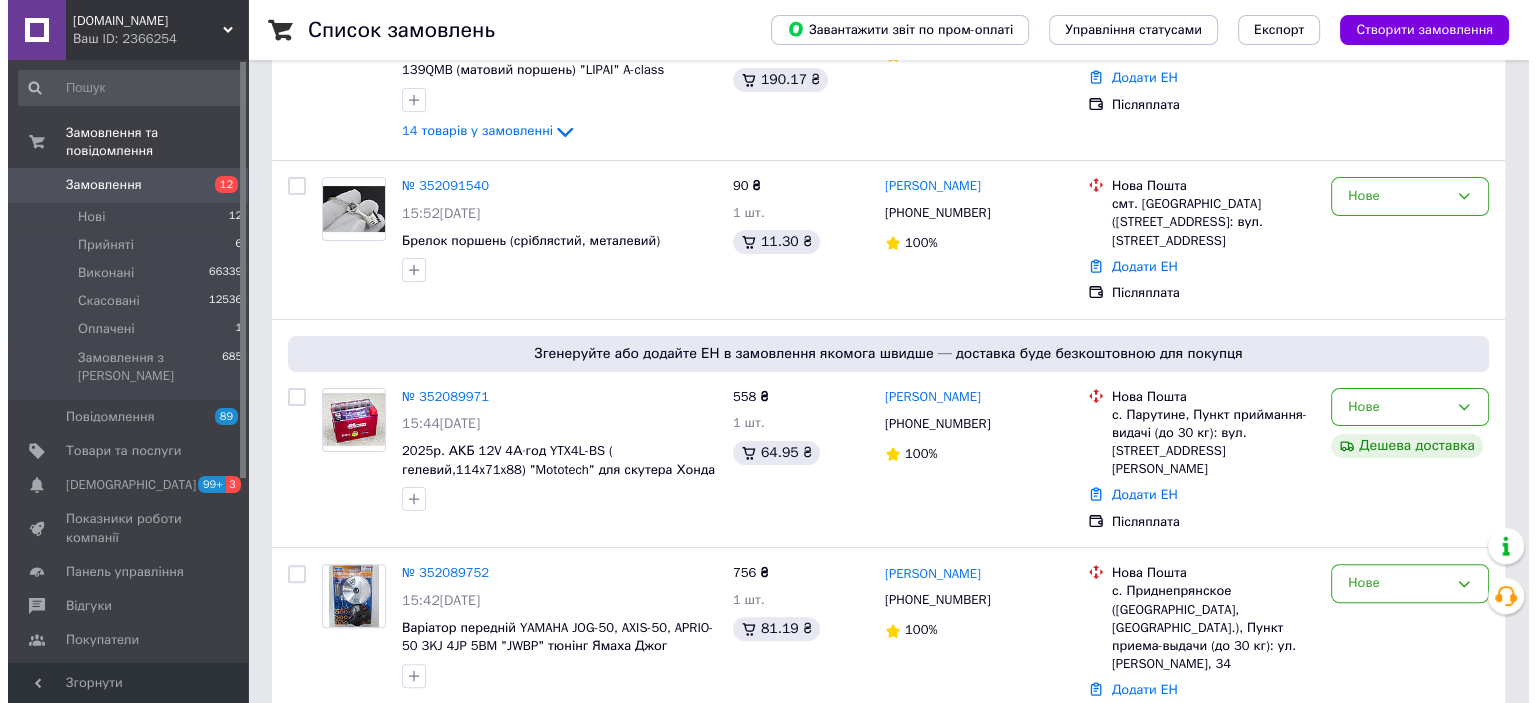 scroll, scrollTop: 0, scrollLeft: 0, axis: both 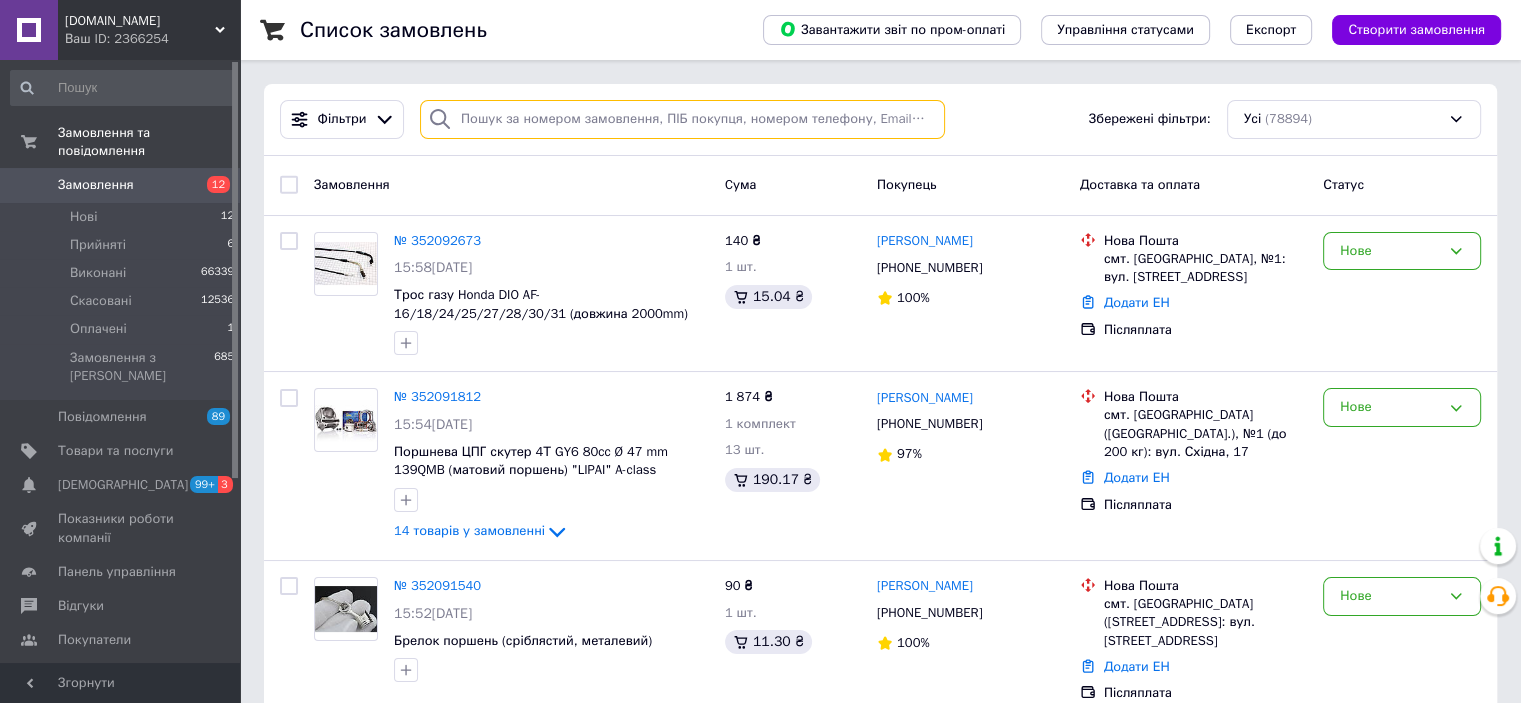 click at bounding box center [682, 119] 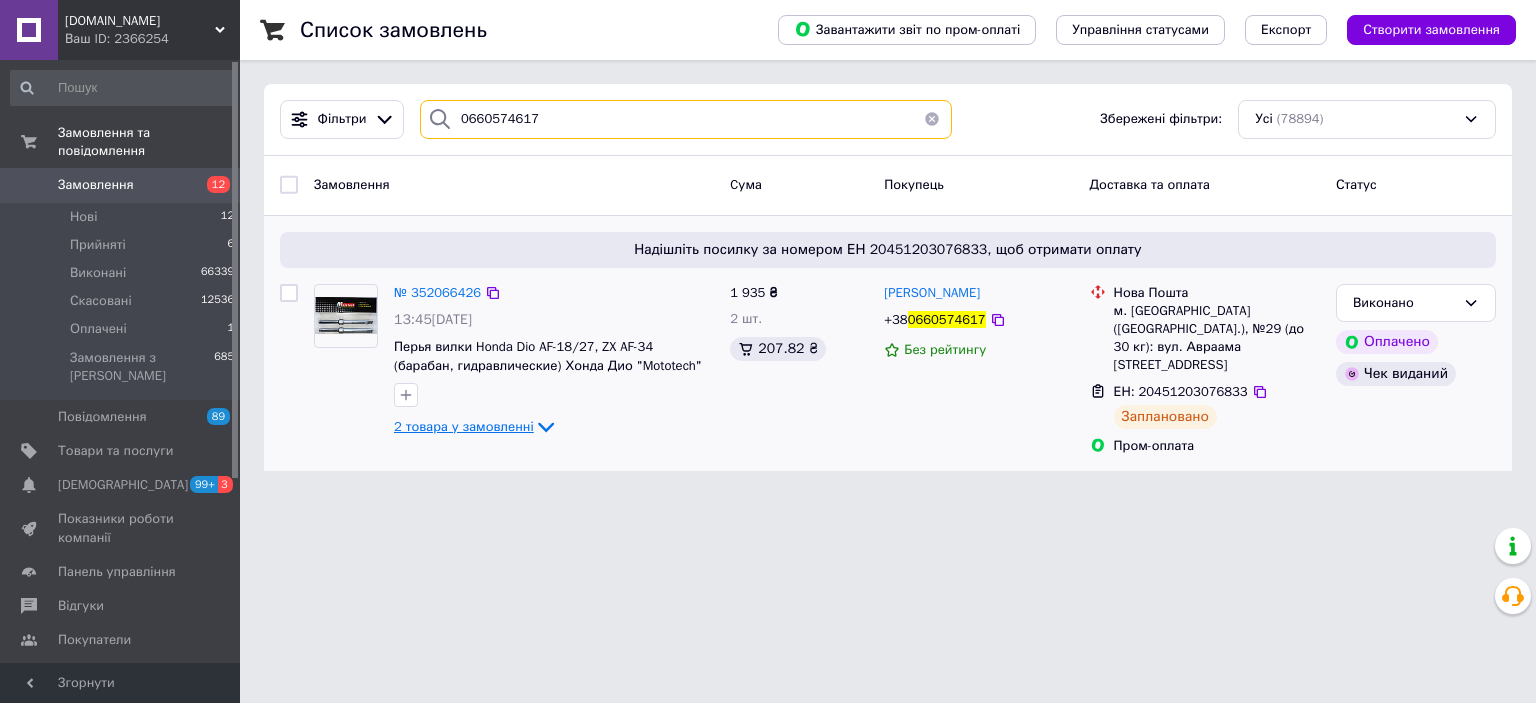 type on "0660574617" 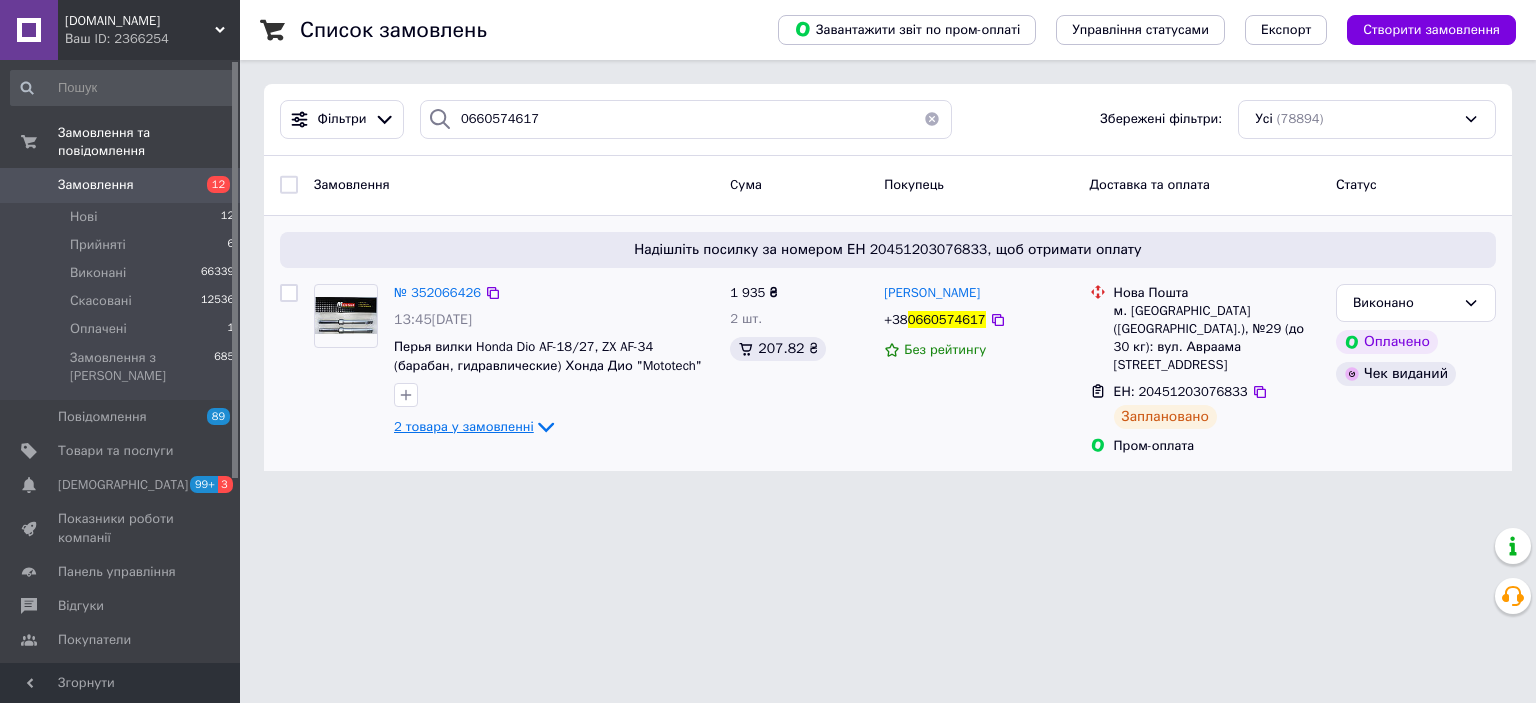click on "2 товара у замовленні" at bounding box center (464, 426) 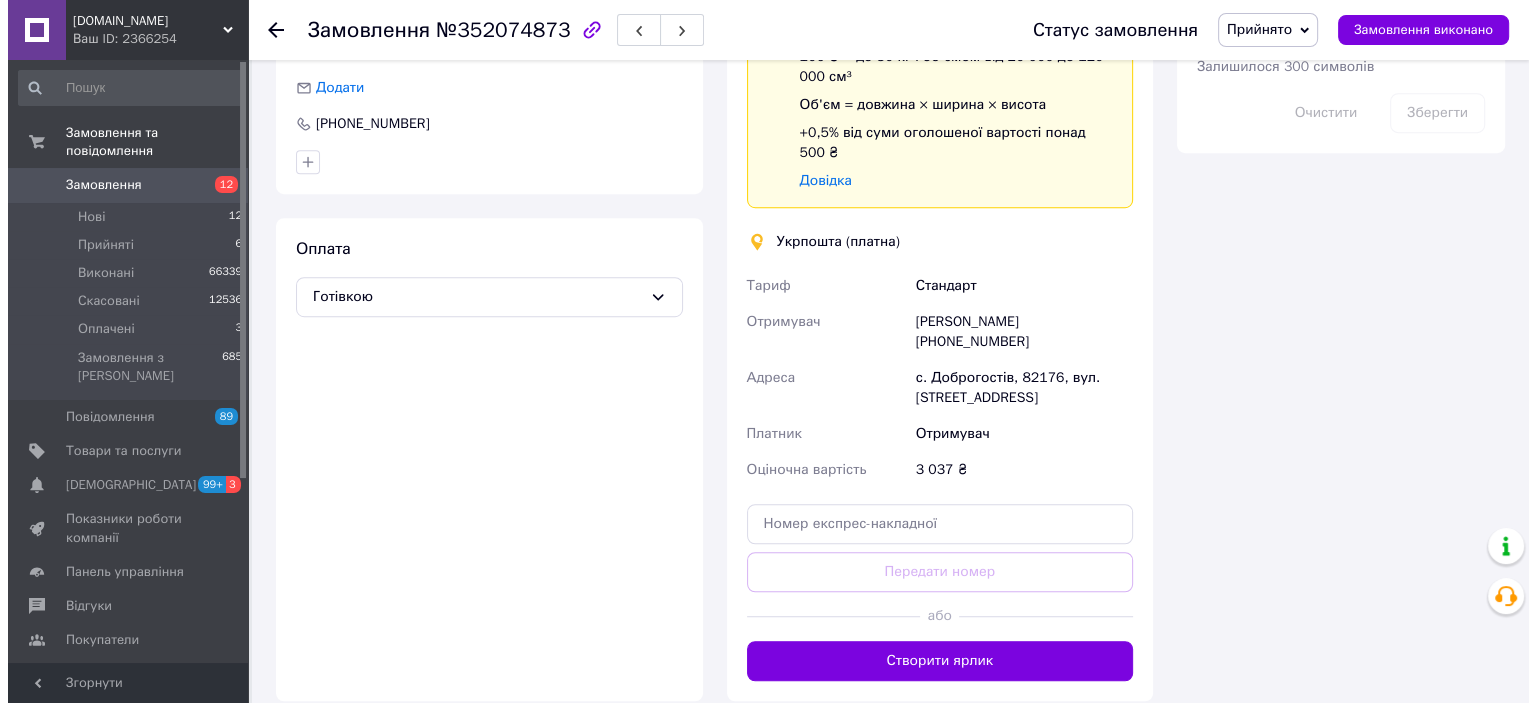 scroll, scrollTop: 800, scrollLeft: 0, axis: vertical 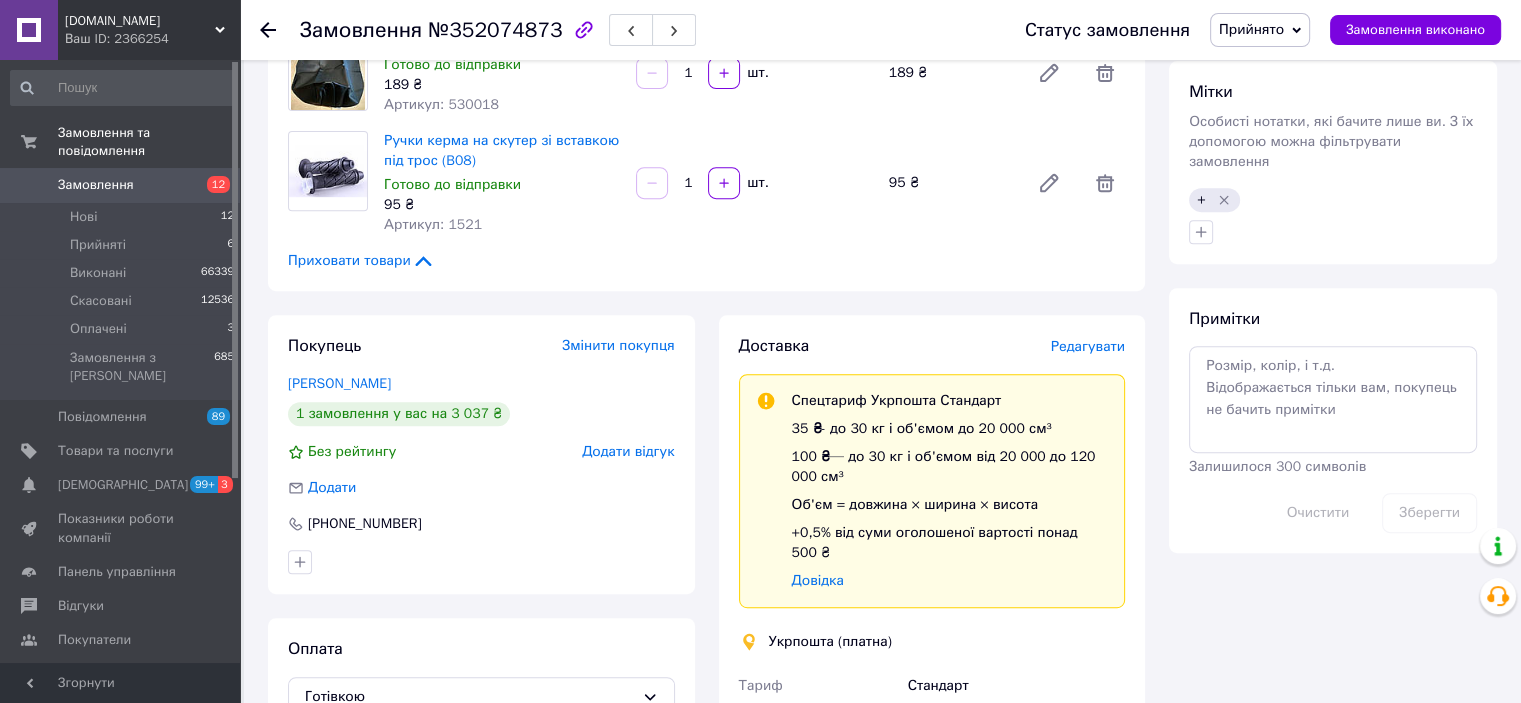 click on "Редагувати" at bounding box center [1088, 346] 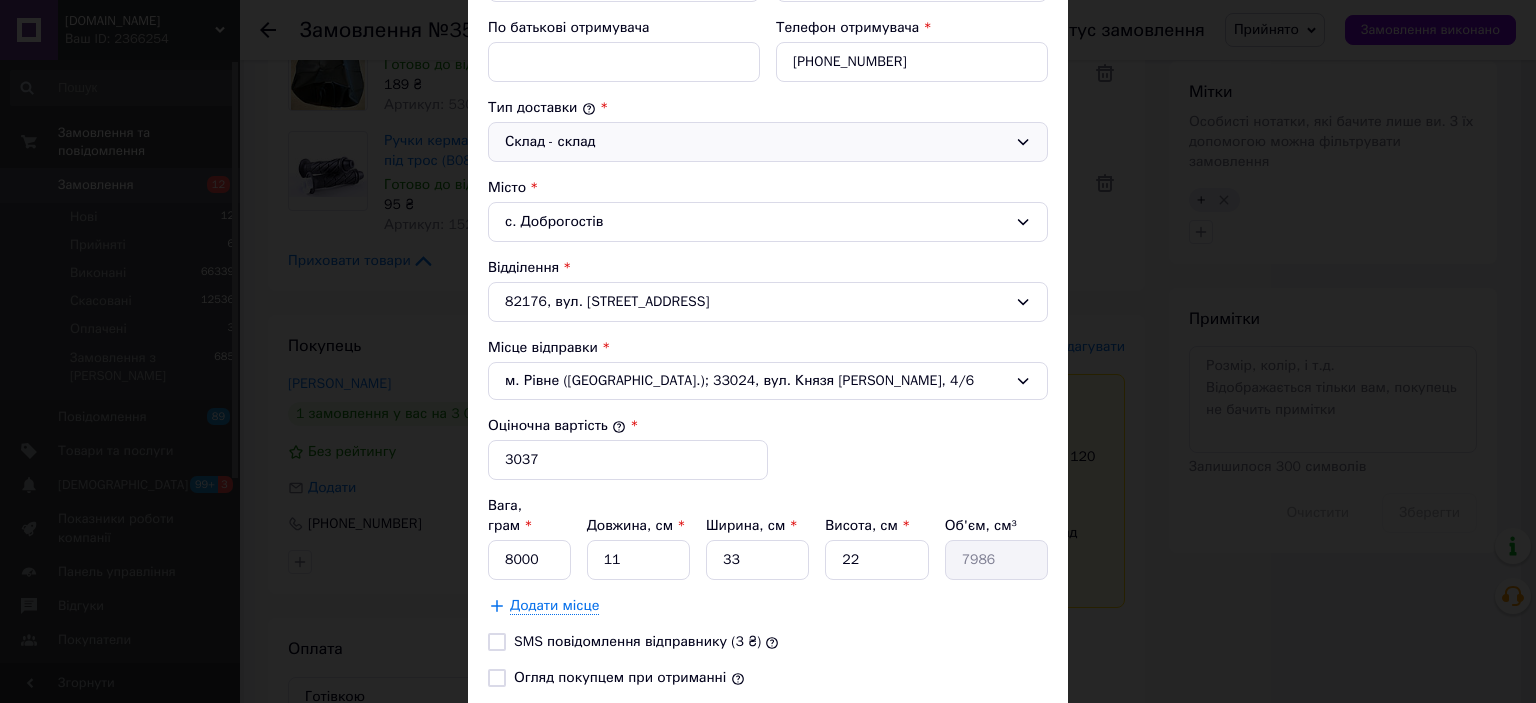 scroll, scrollTop: 615, scrollLeft: 0, axis: vertical 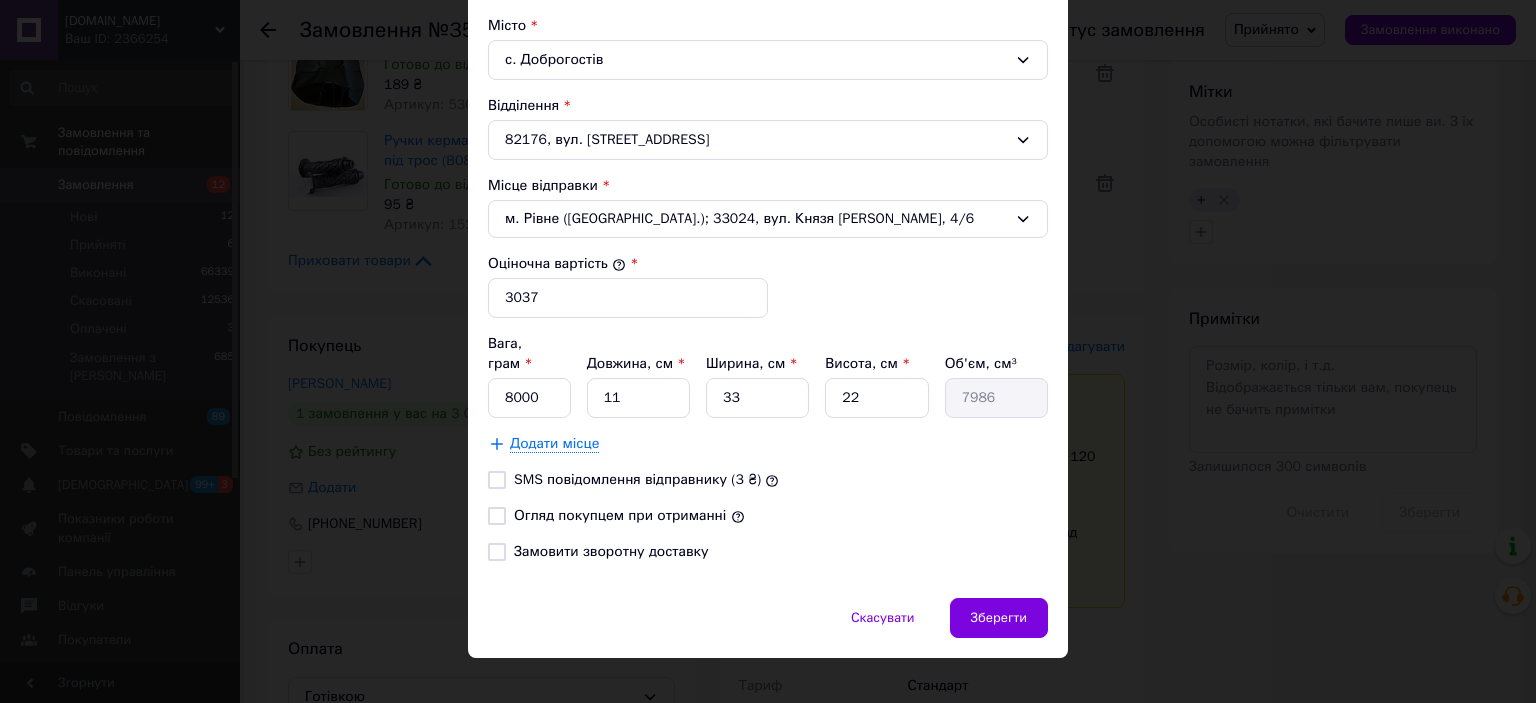 click on "Огляд покупцем при отриманні" at bounding box center (497, 516) 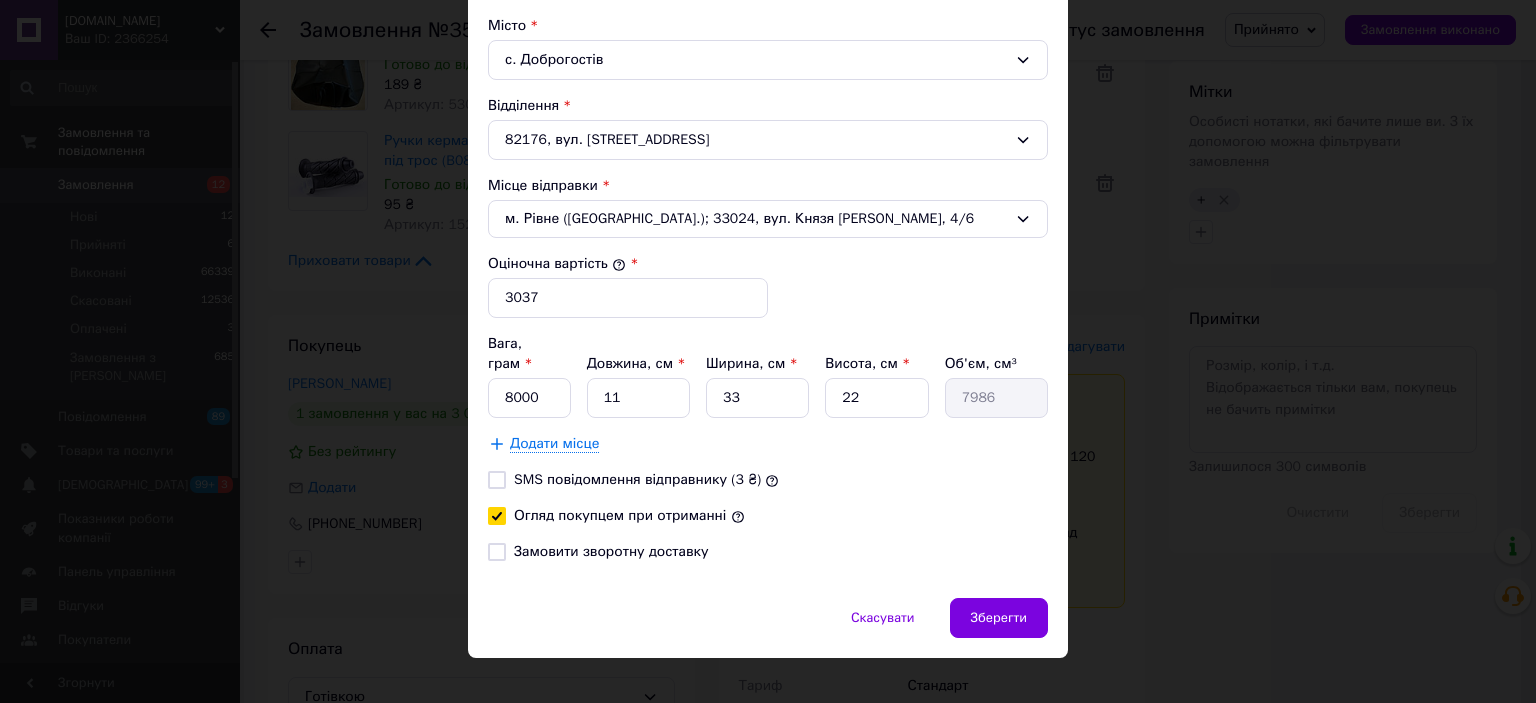 checkbox on "true" 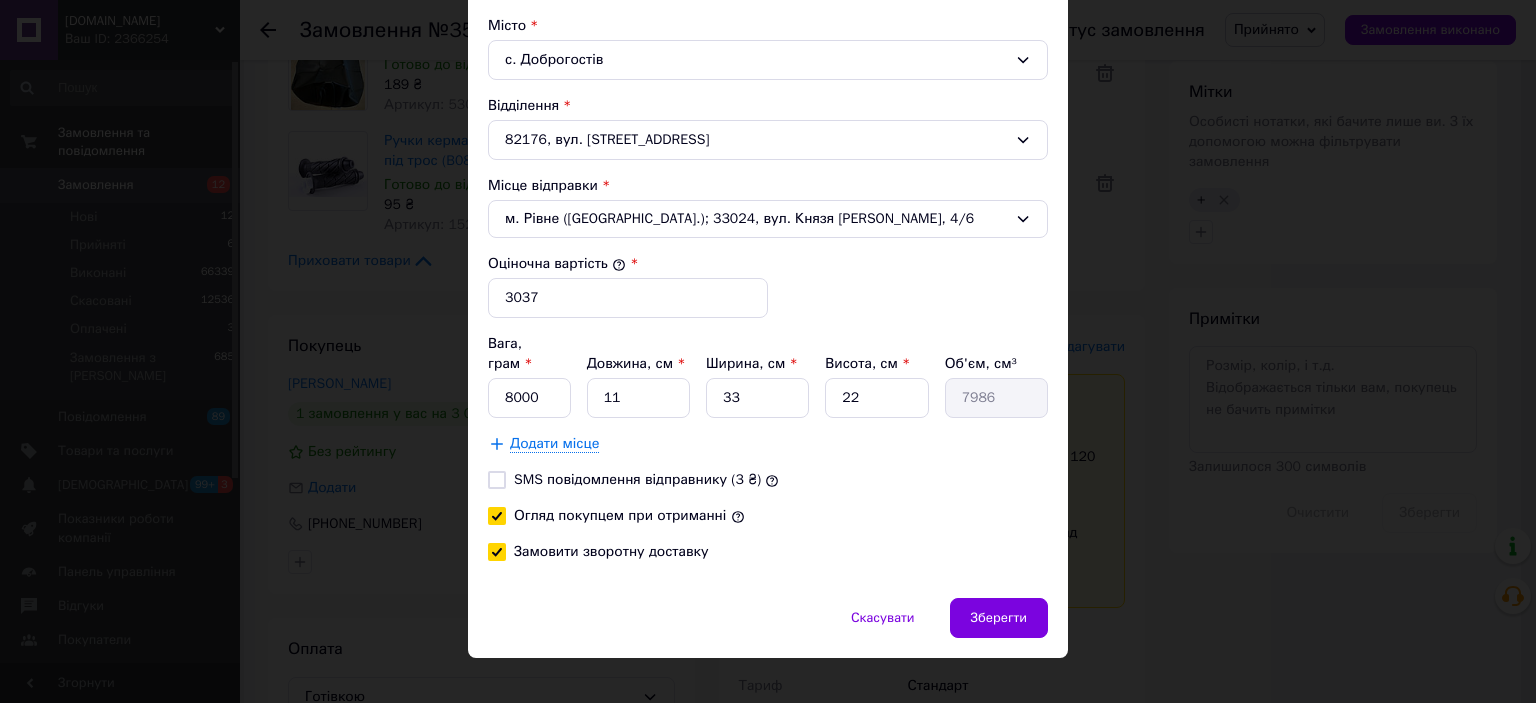 checkbox on "true" 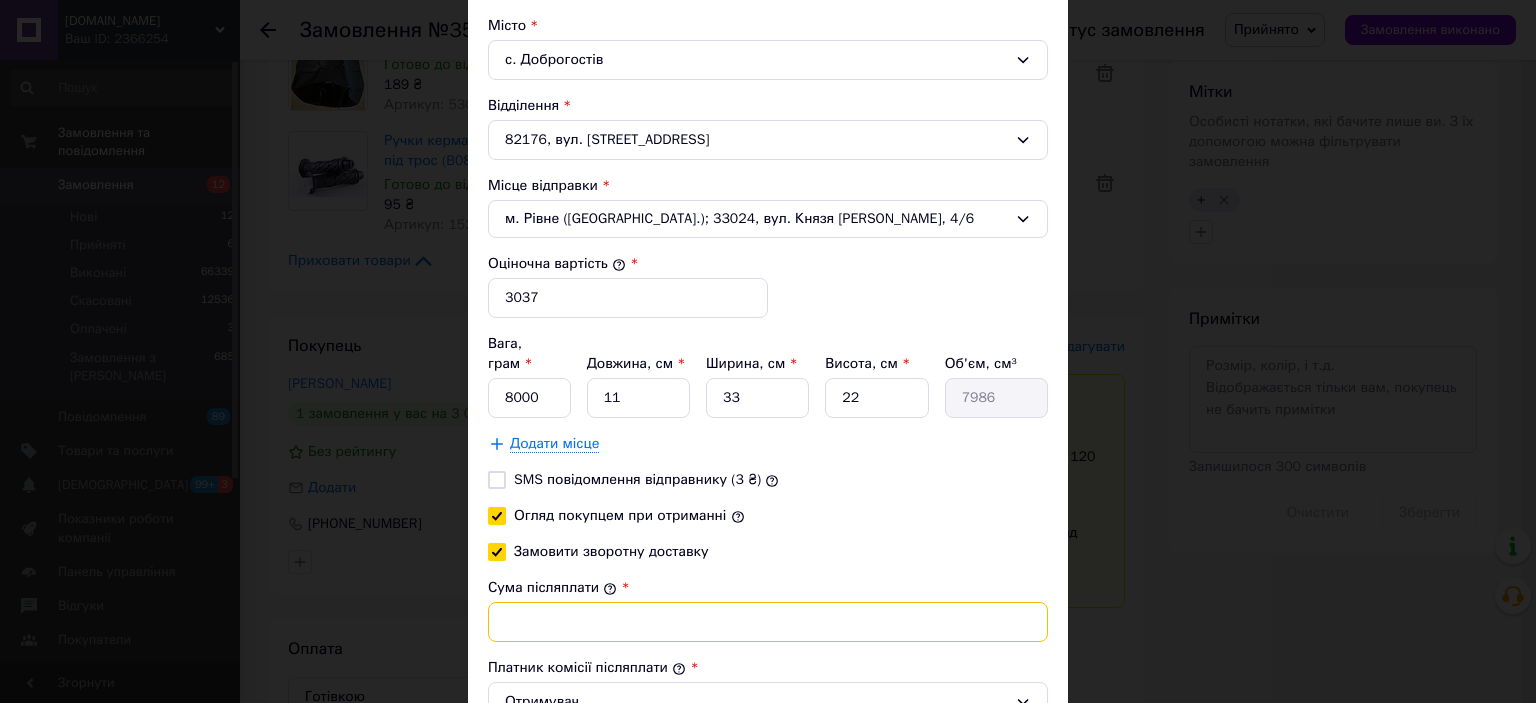 click on "Сума післяплати" at bounding box center [768, 622] 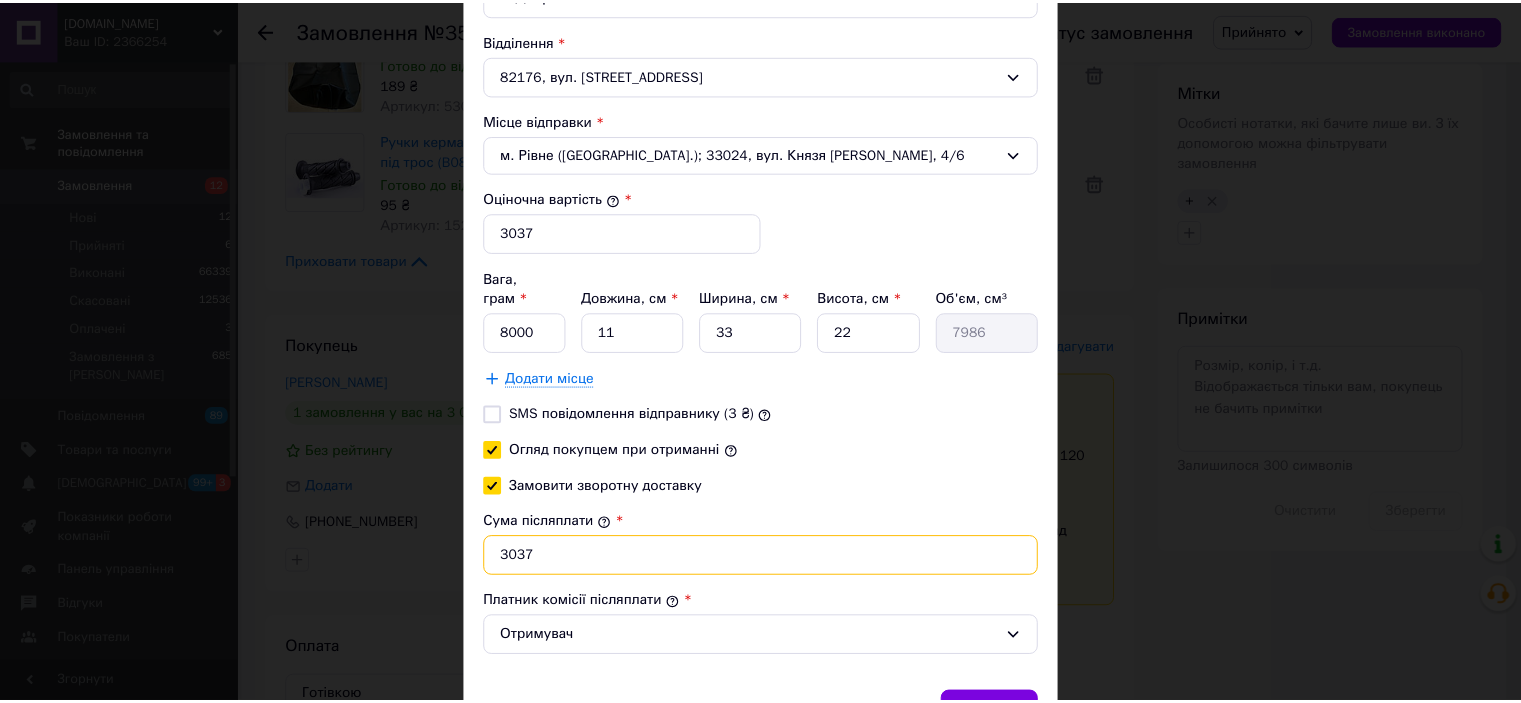 scroll, scrollTop: 715, scrollLeft: 0, axis: vertical 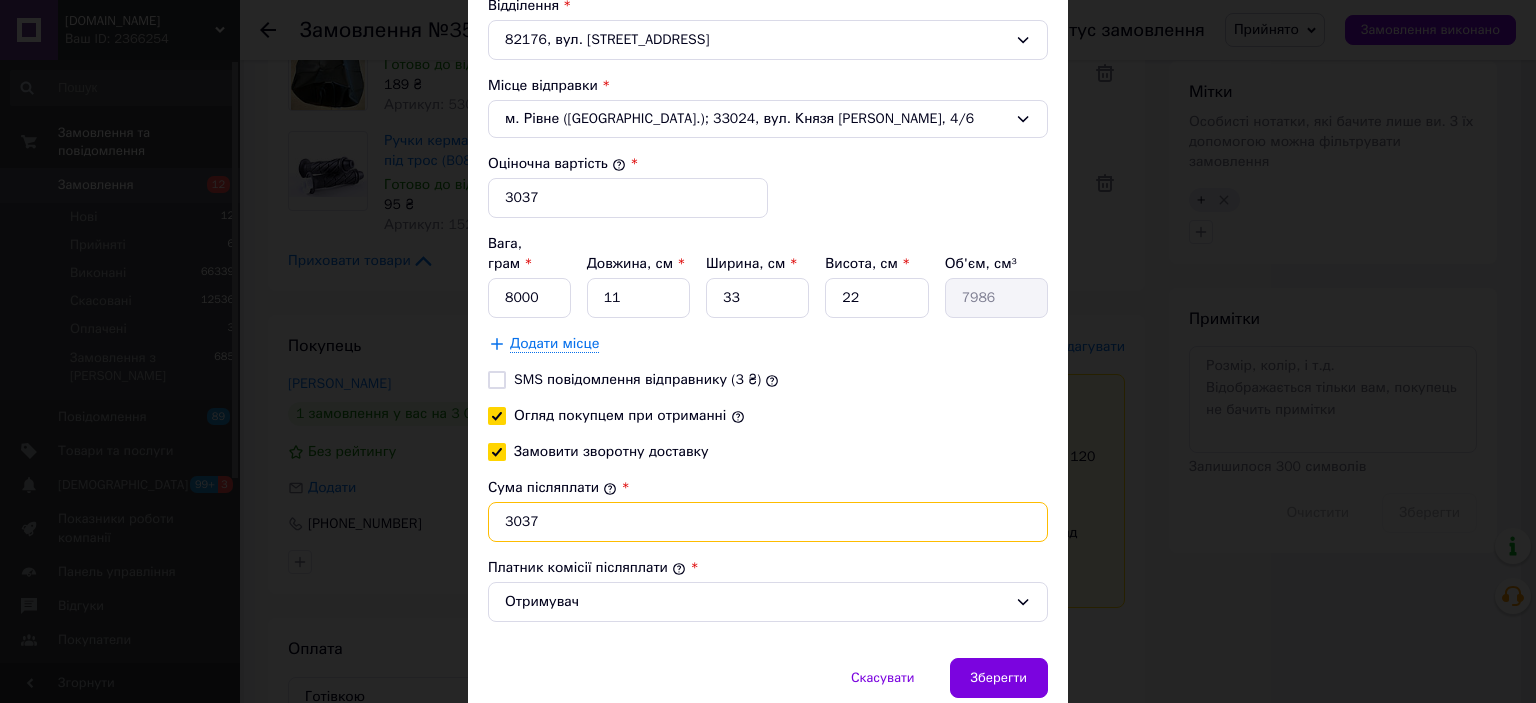 type on "3037" 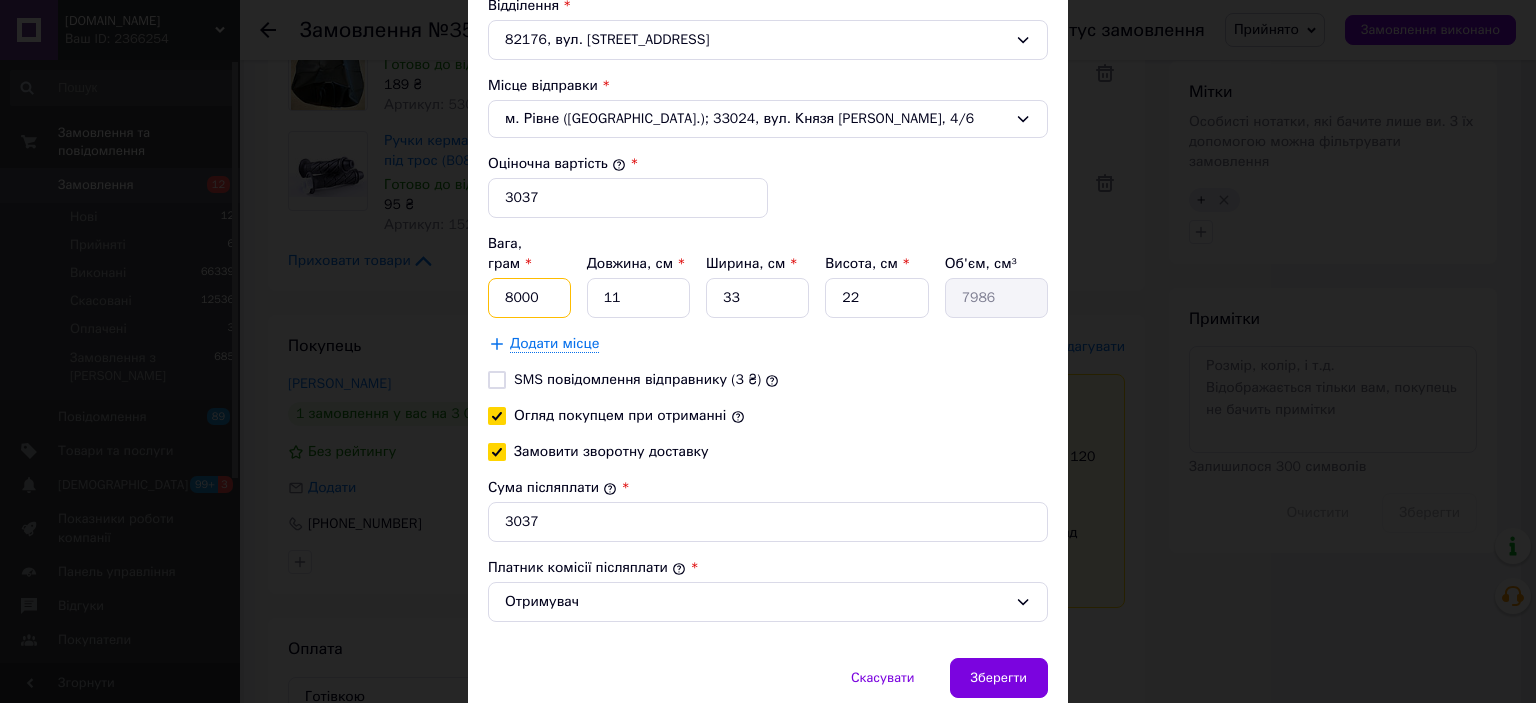 click on "8000" at bounding box center [529, 298] 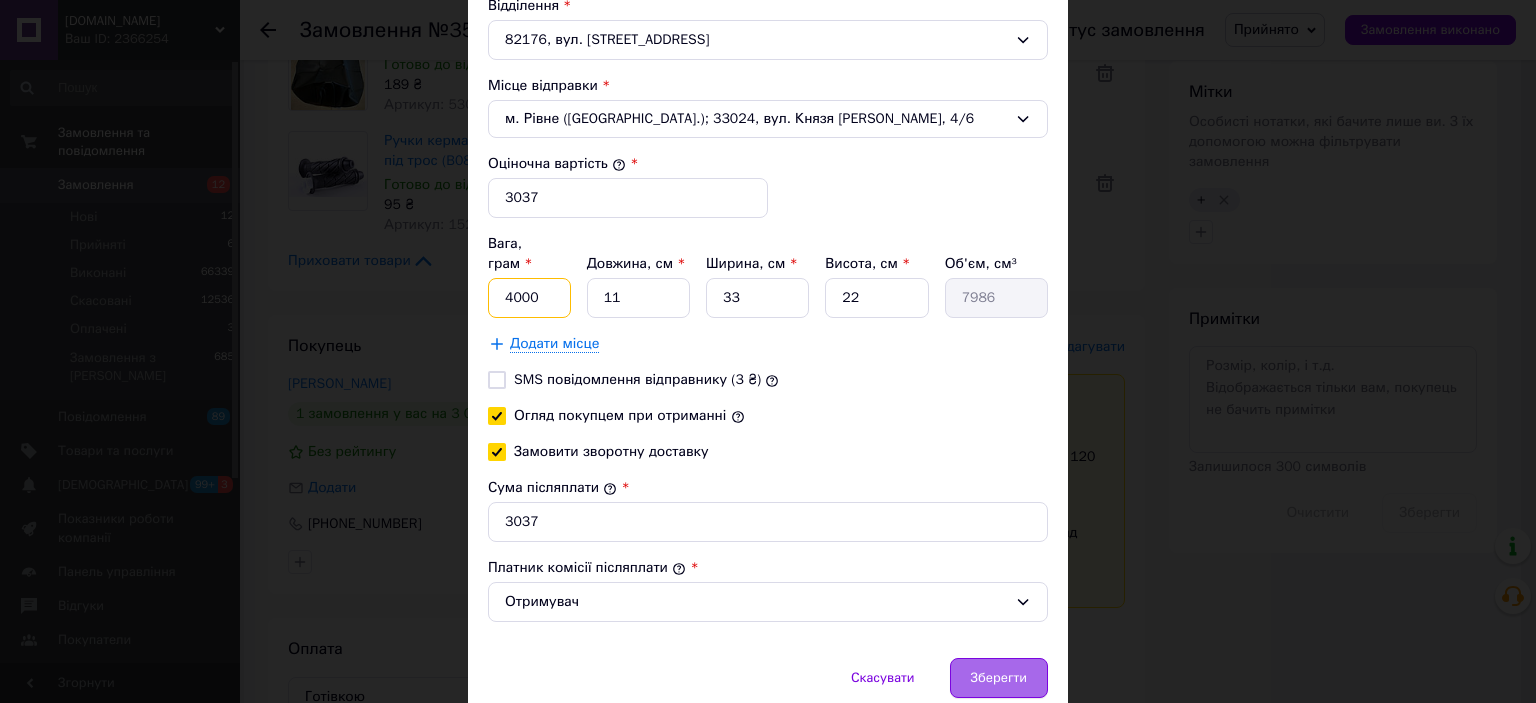 type on "4000" 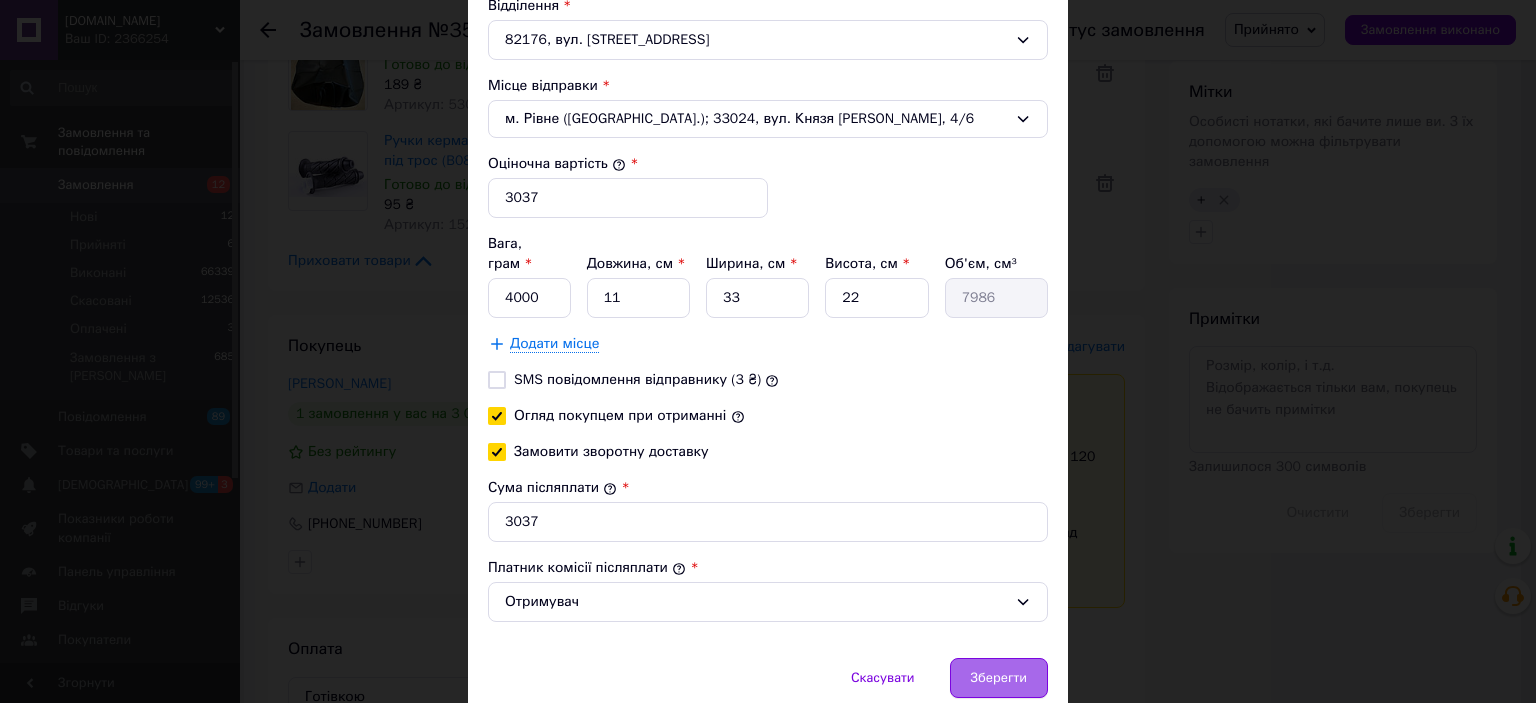 click on "Зберегти" at bounding box center [999, 678] 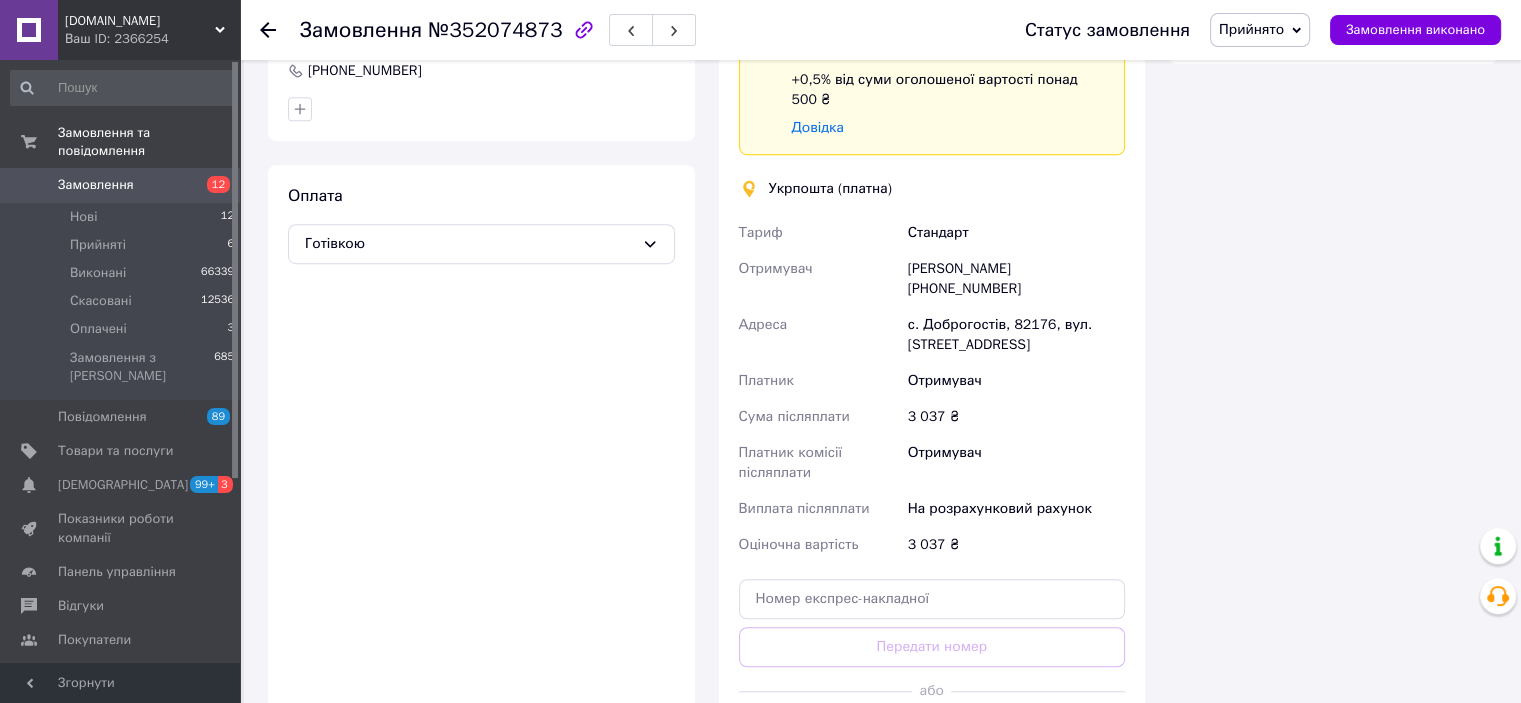 scroll, scrollTop: 1300, scrollLeft: 0, axis: vertical 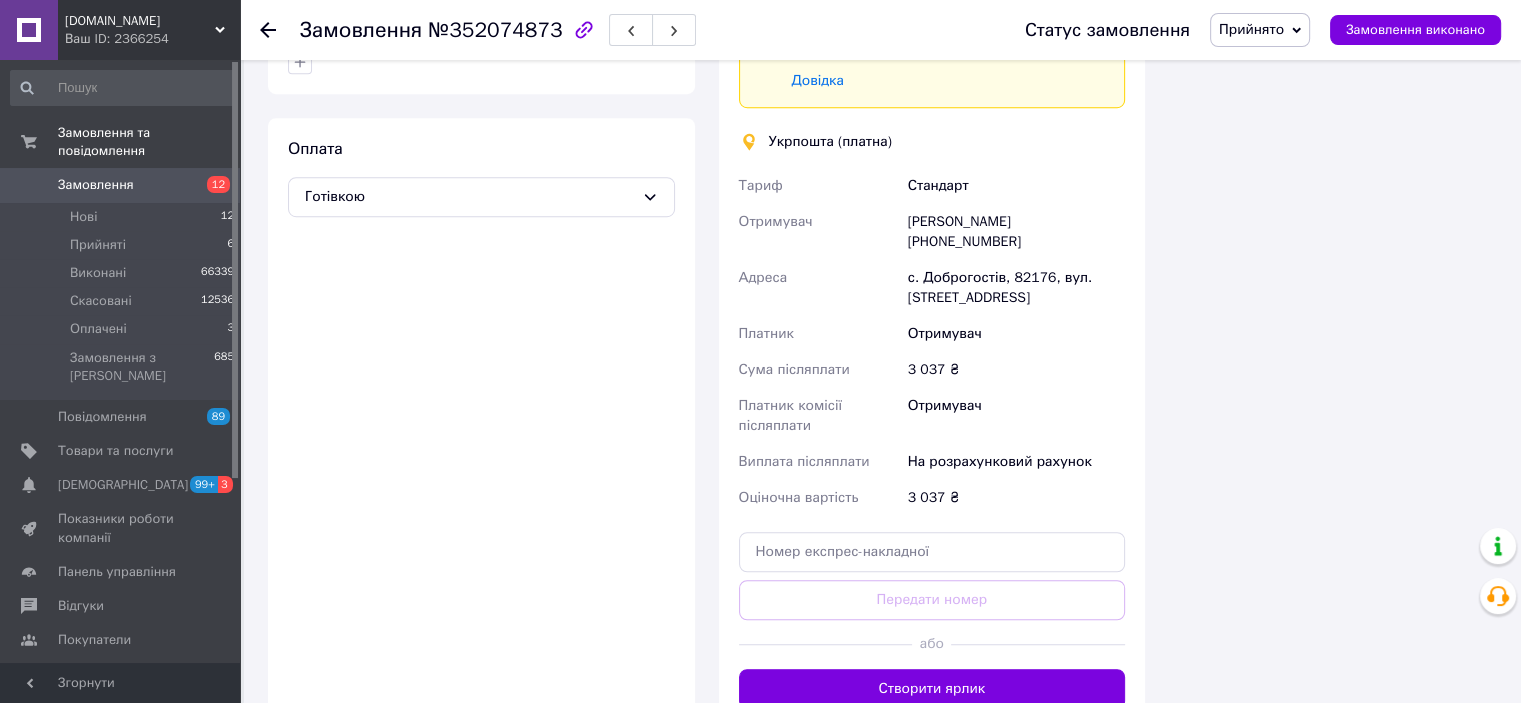 drag, startPoint x: 996, startPoint y: 644, endPoint x: 1037, endPoint y: 659, distance: 43.65776 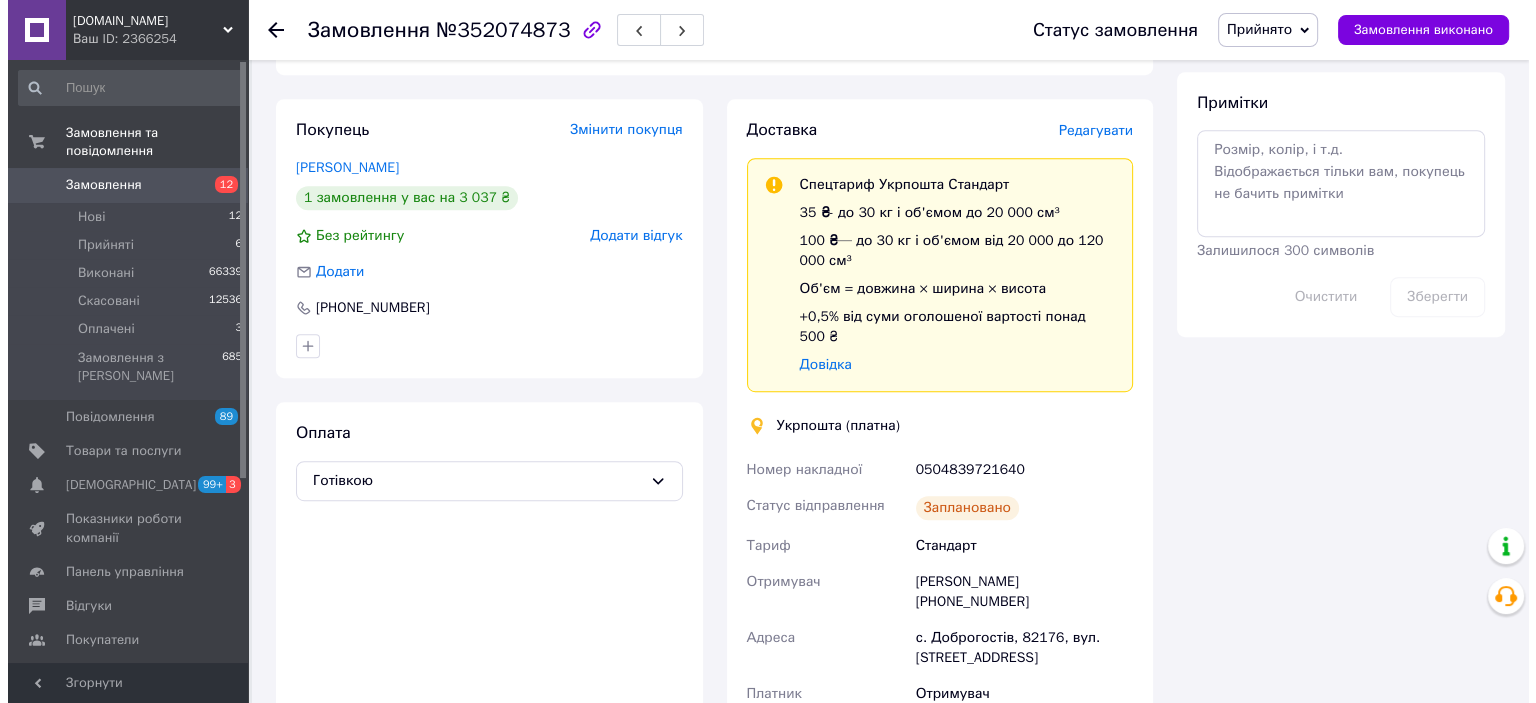 scroll, scrollTop: 900, scrollLeft: 0, axis: vertical 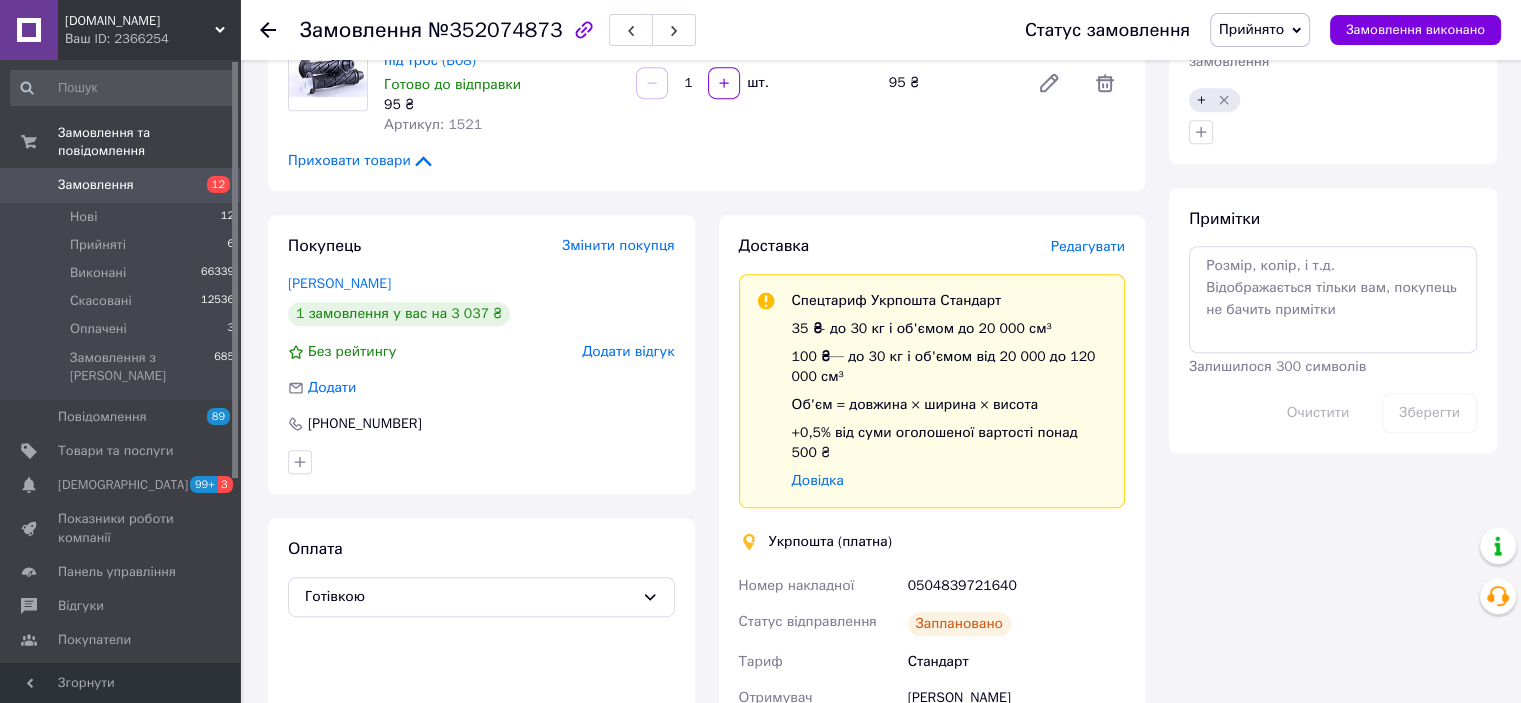 click on "Редагувати" at bounding box center (1088, 246) 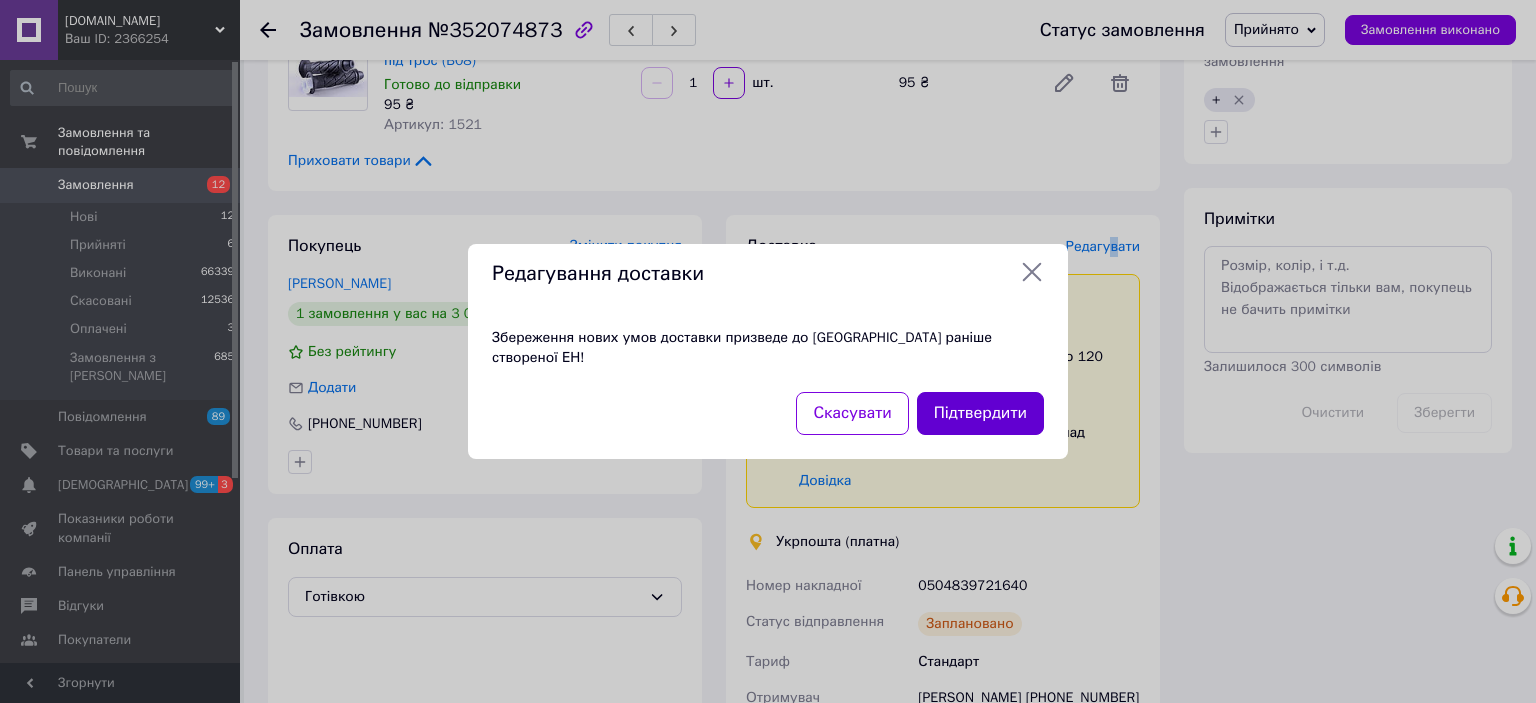 click on "Підтвердити" at bounding box center (980, 413) 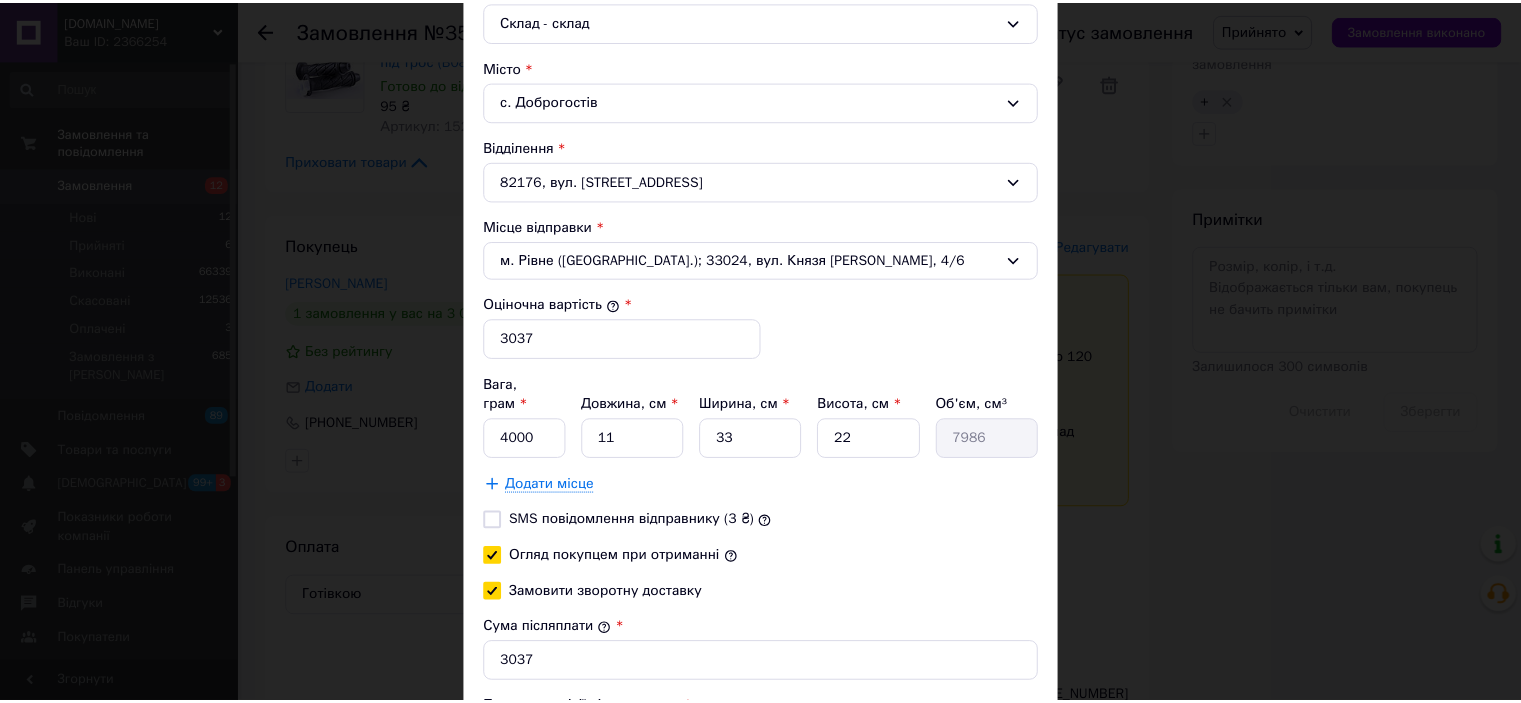 scroll, scrollTop: 700, scrollLeft: 0, axis: vertical 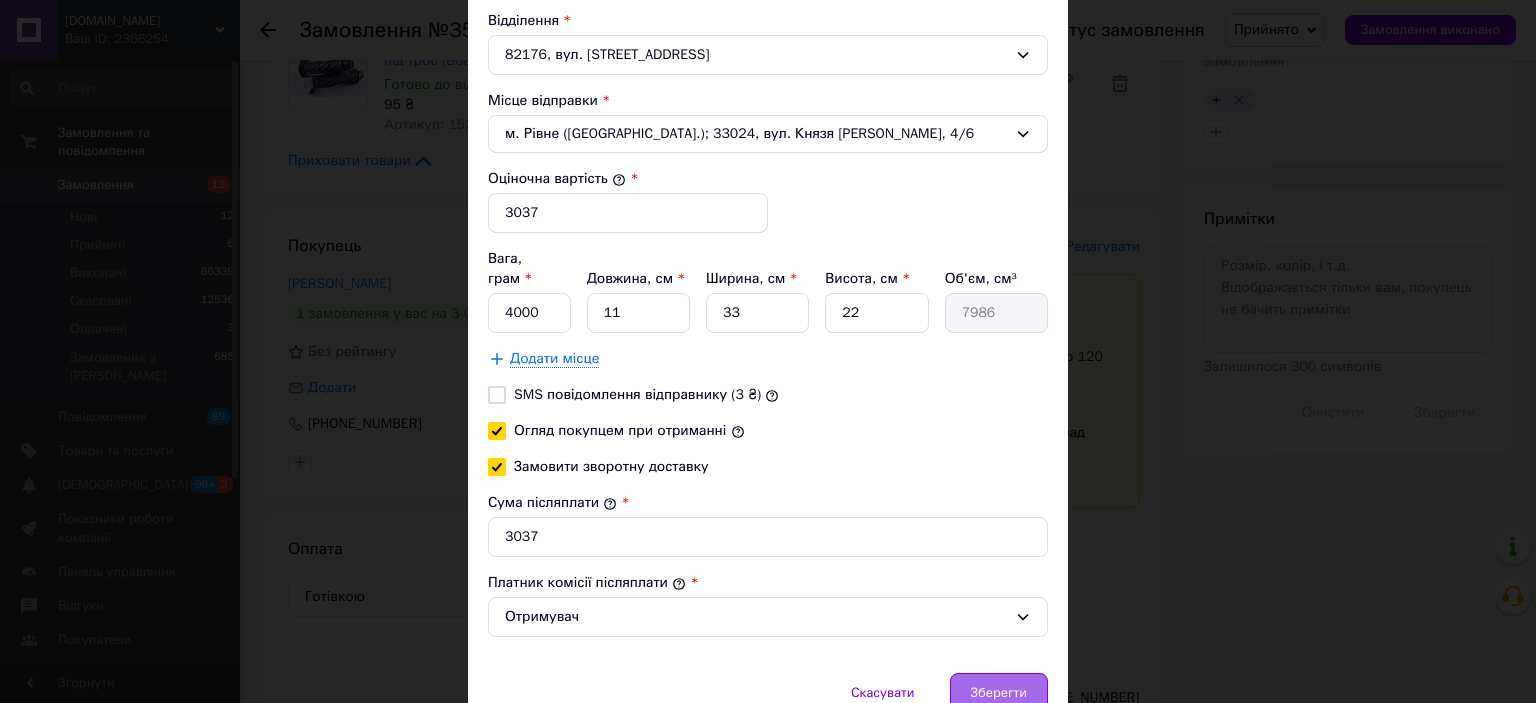 click on "Зберегти" at bounding box center (999, 693) 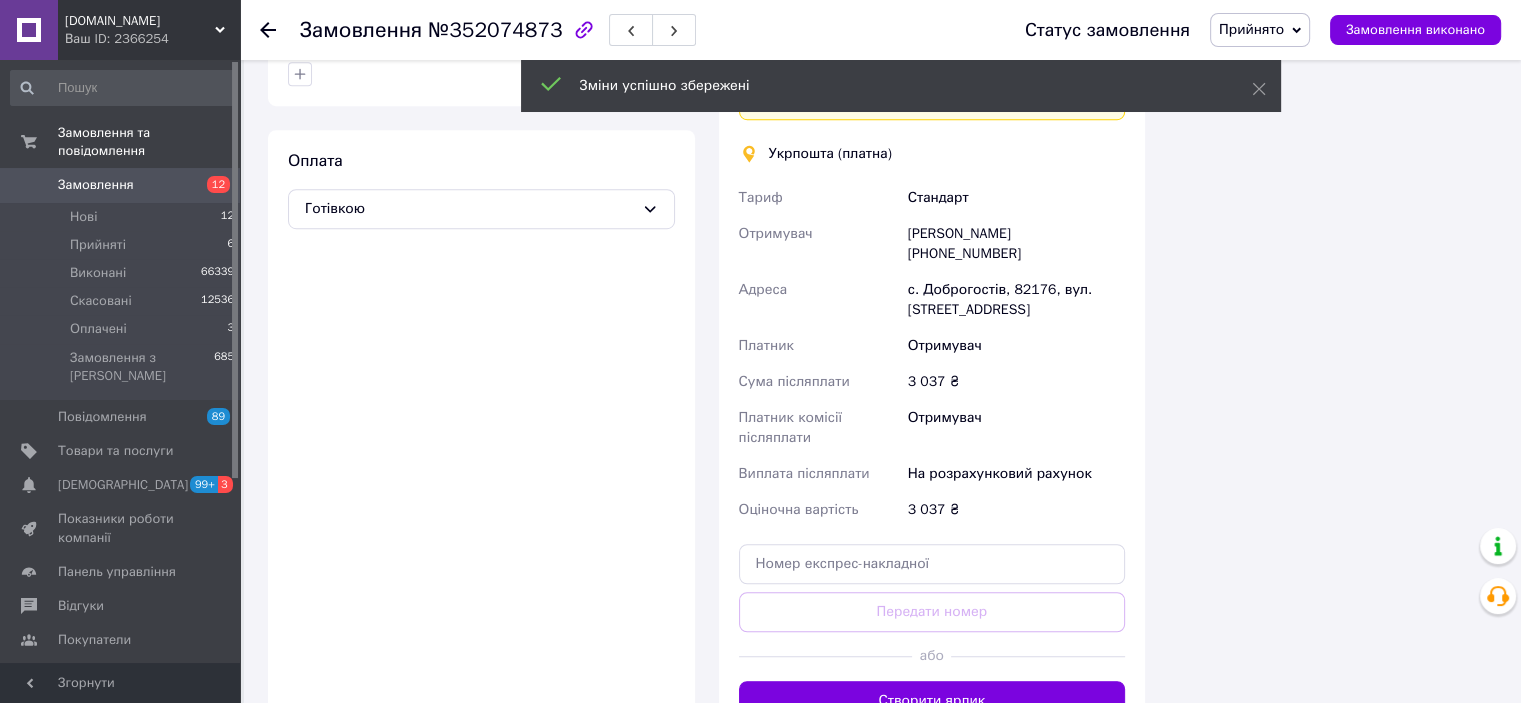 scroll, scrollTop: 1300, scrollLeft: 0, axis: vertical 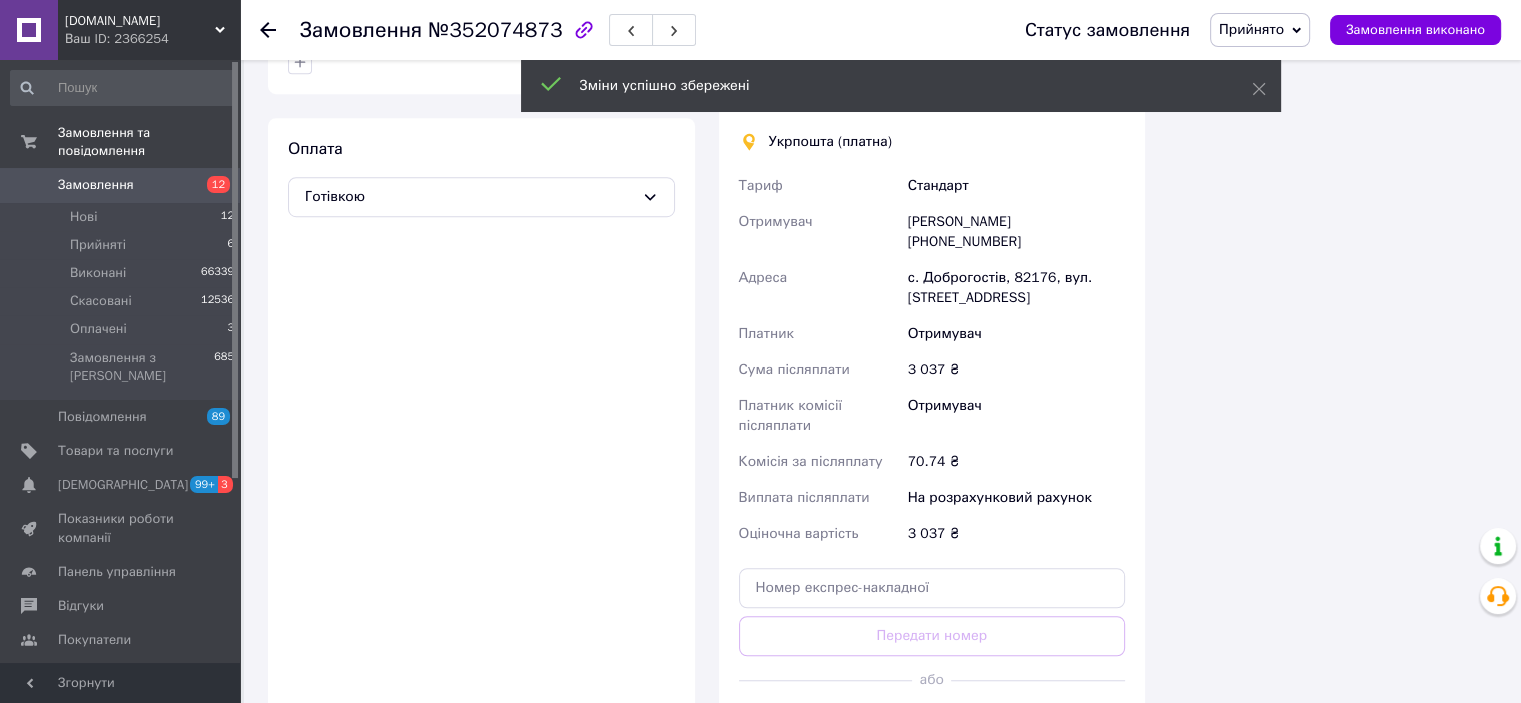 click on "Створити ярлик" at bounding box center [932, 725] 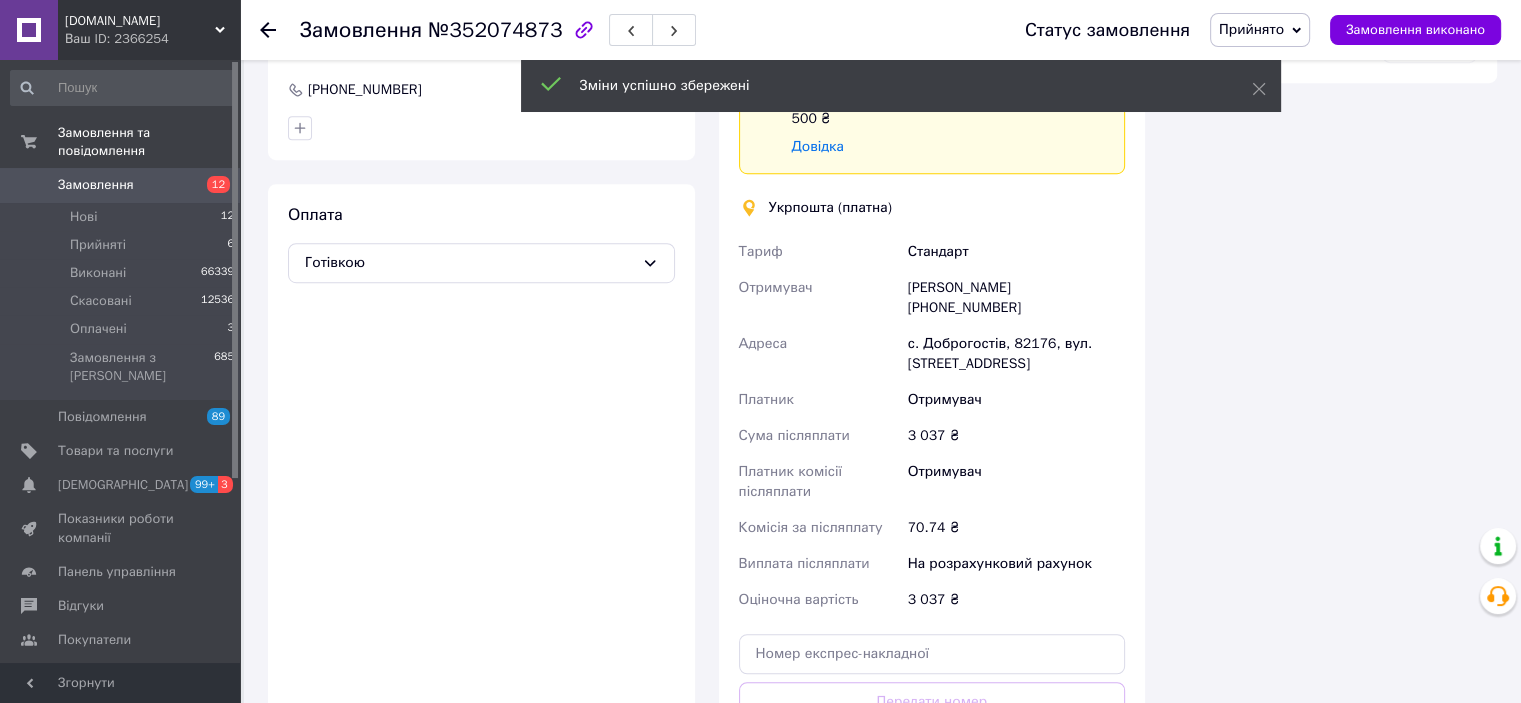 scroll, scrollTop: 1200, scrollLeft: 0, axis: vertical 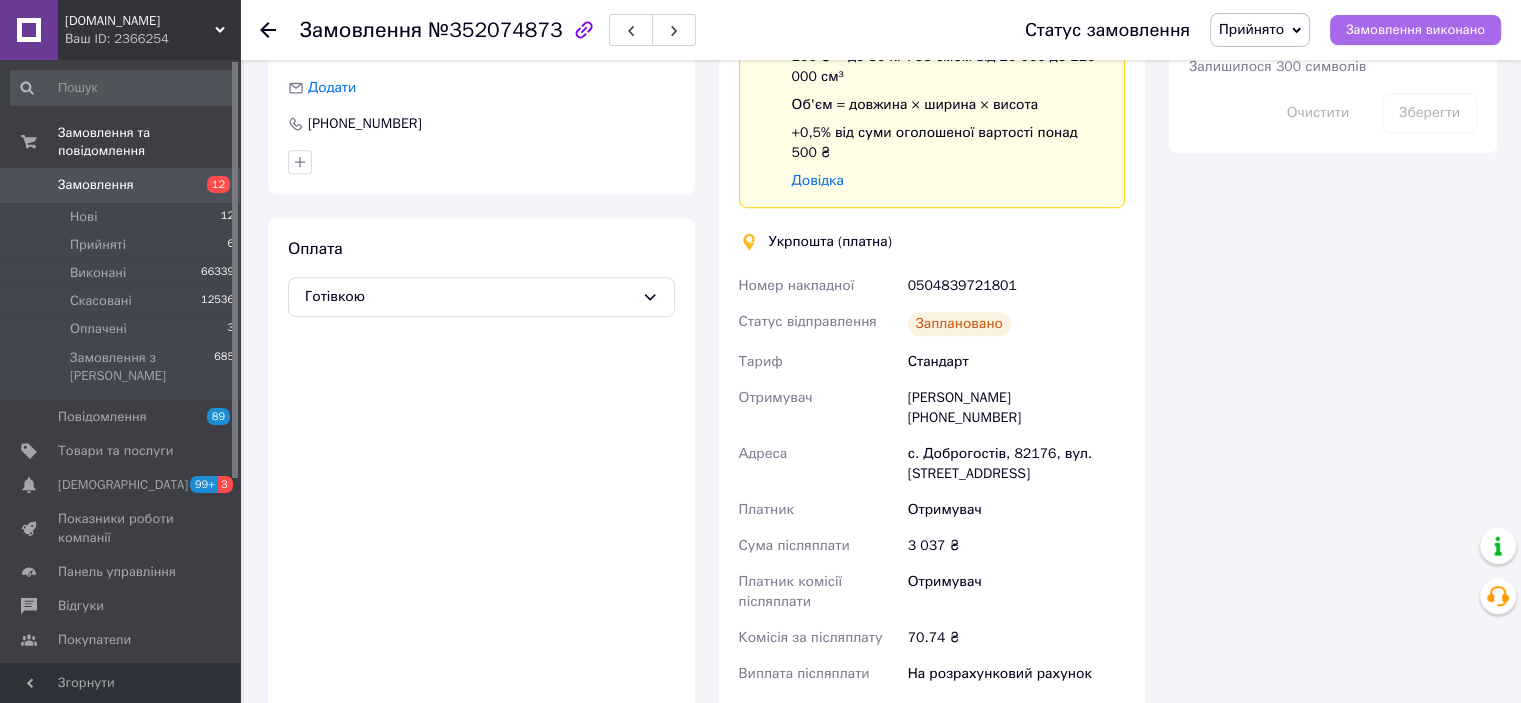 click on "Замовлення виконано" at bounding box center [1415, 30] 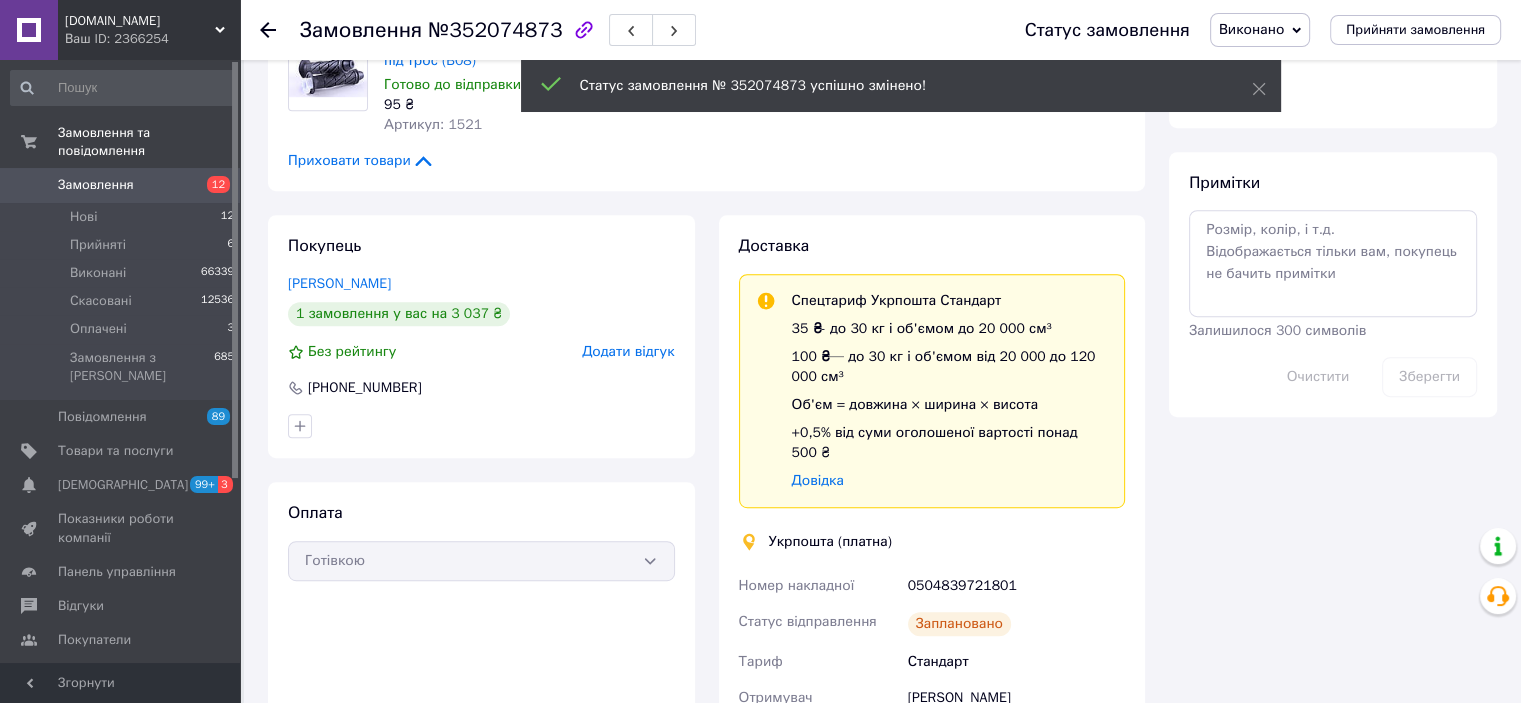 scroll, scrollTop: 1000, scrollLeft: 0, axis: vertical 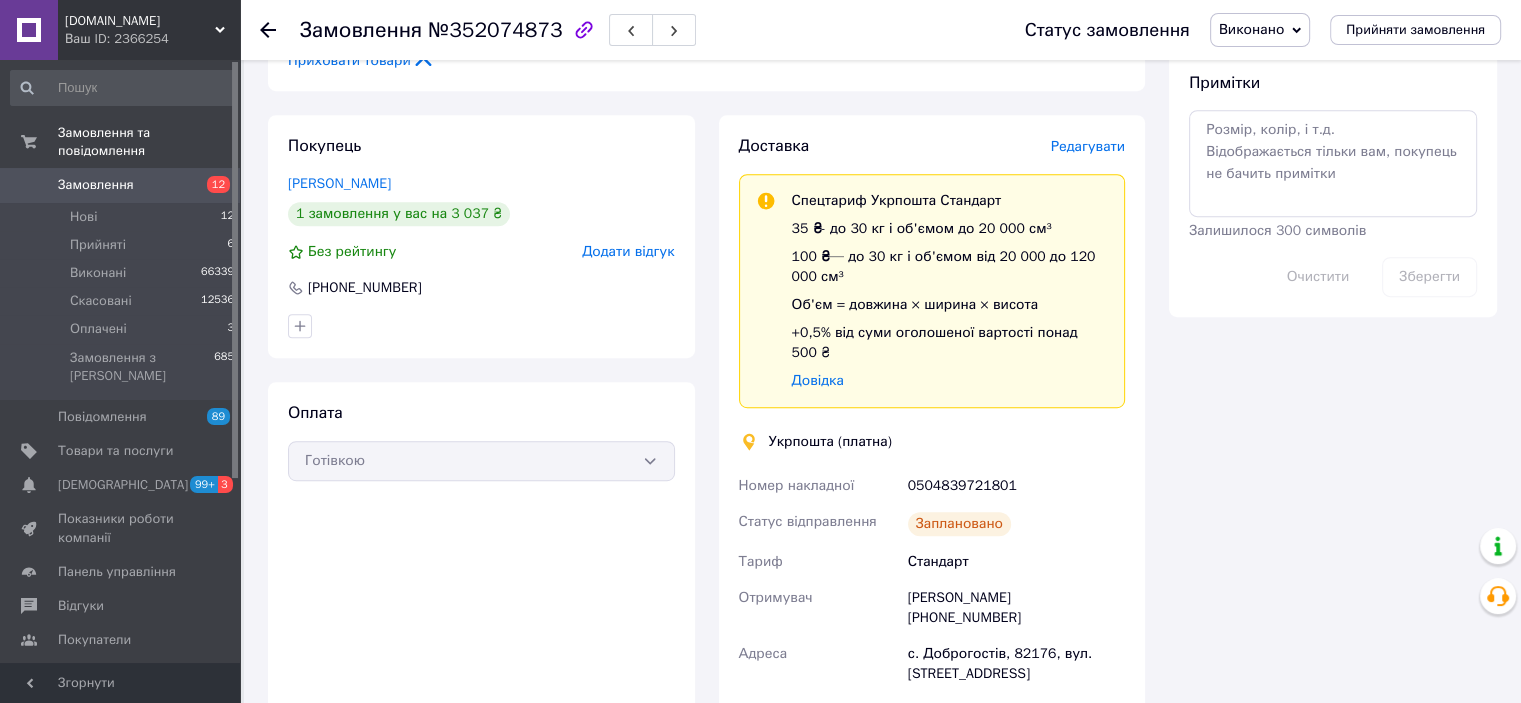 click on "Редагувати" at bounding box center (1088, 146) 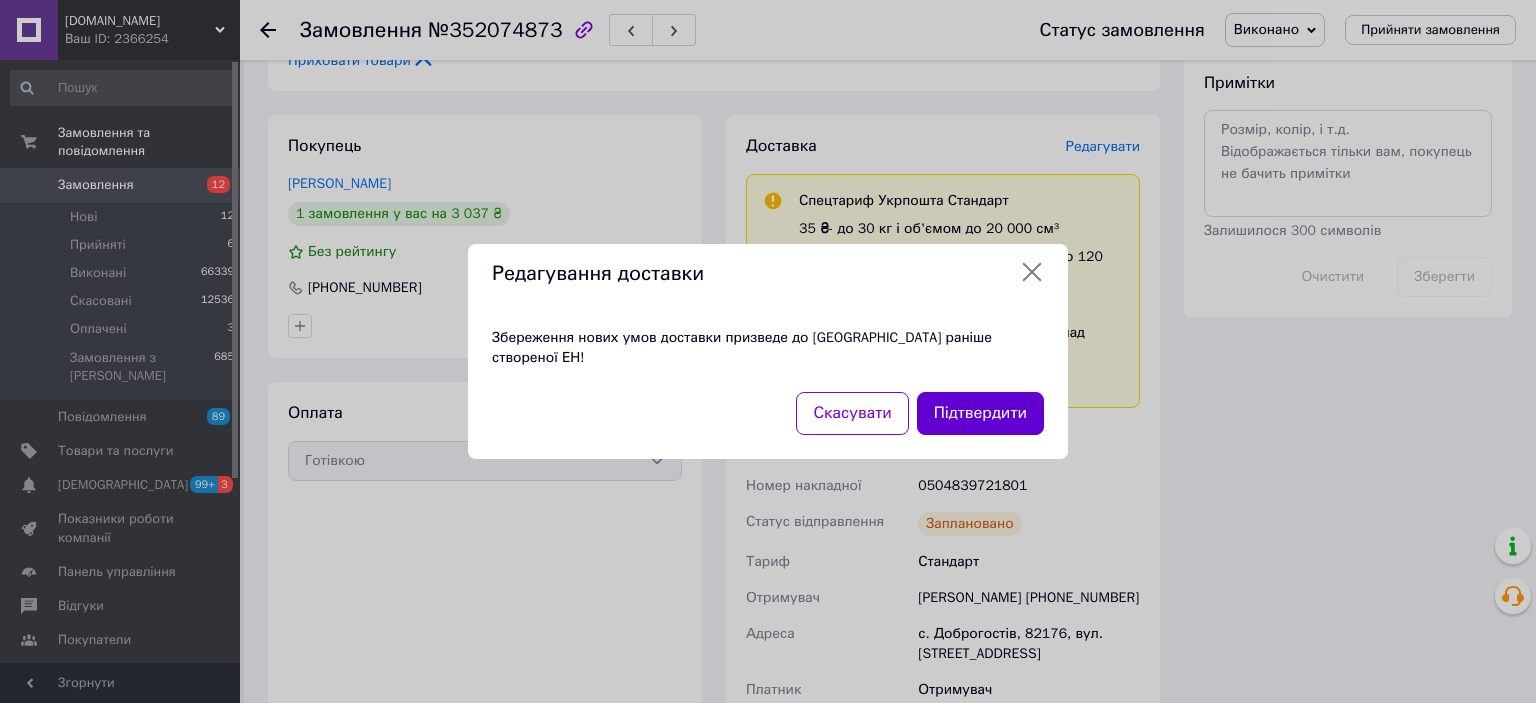 click on "Підтвердити" at bounding box center (980, 413) 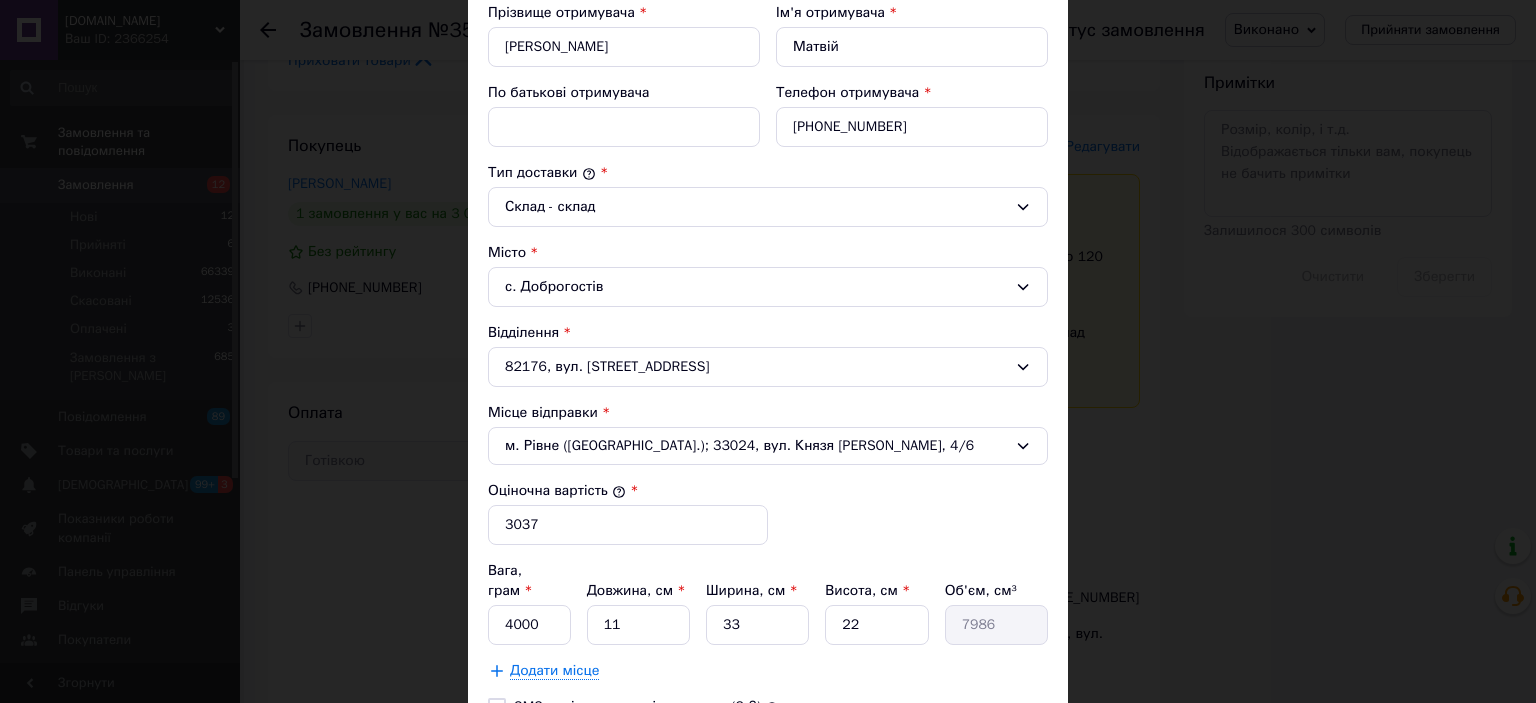 scroll, scrollTop: 500, scrollLeft: 0, axis: vertical 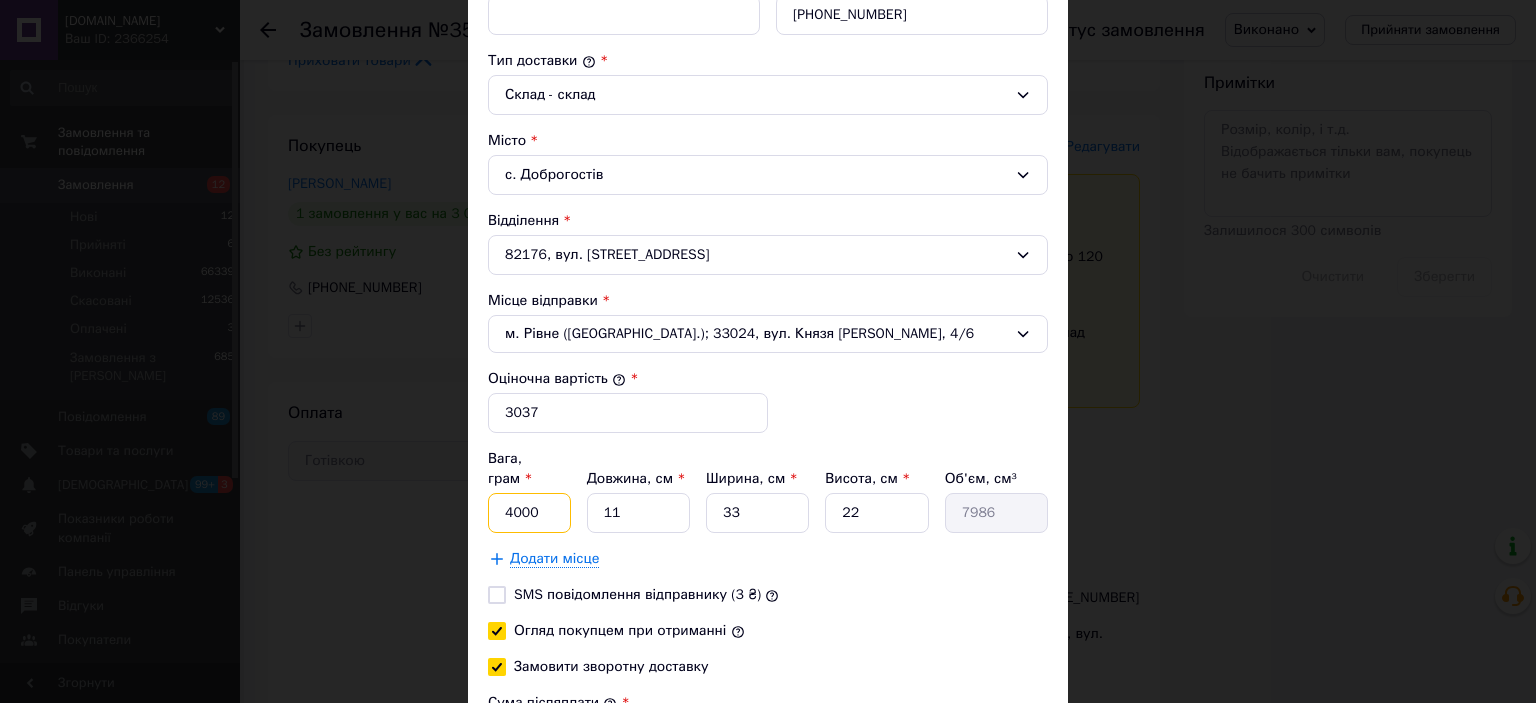 click on "4000" at bounding box center (529, 513) 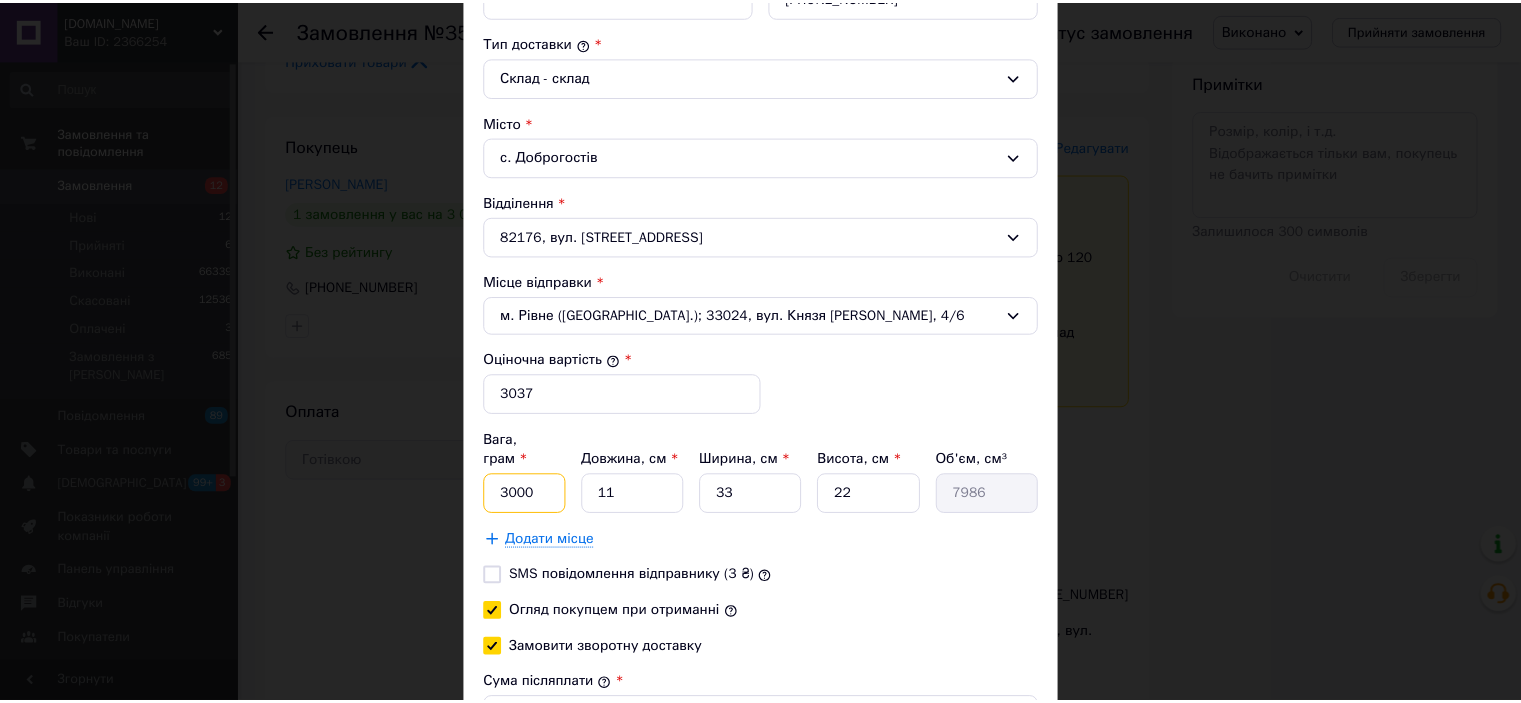 scroll, scrollTop: 700, scrollLeft: 0, axis: vertical 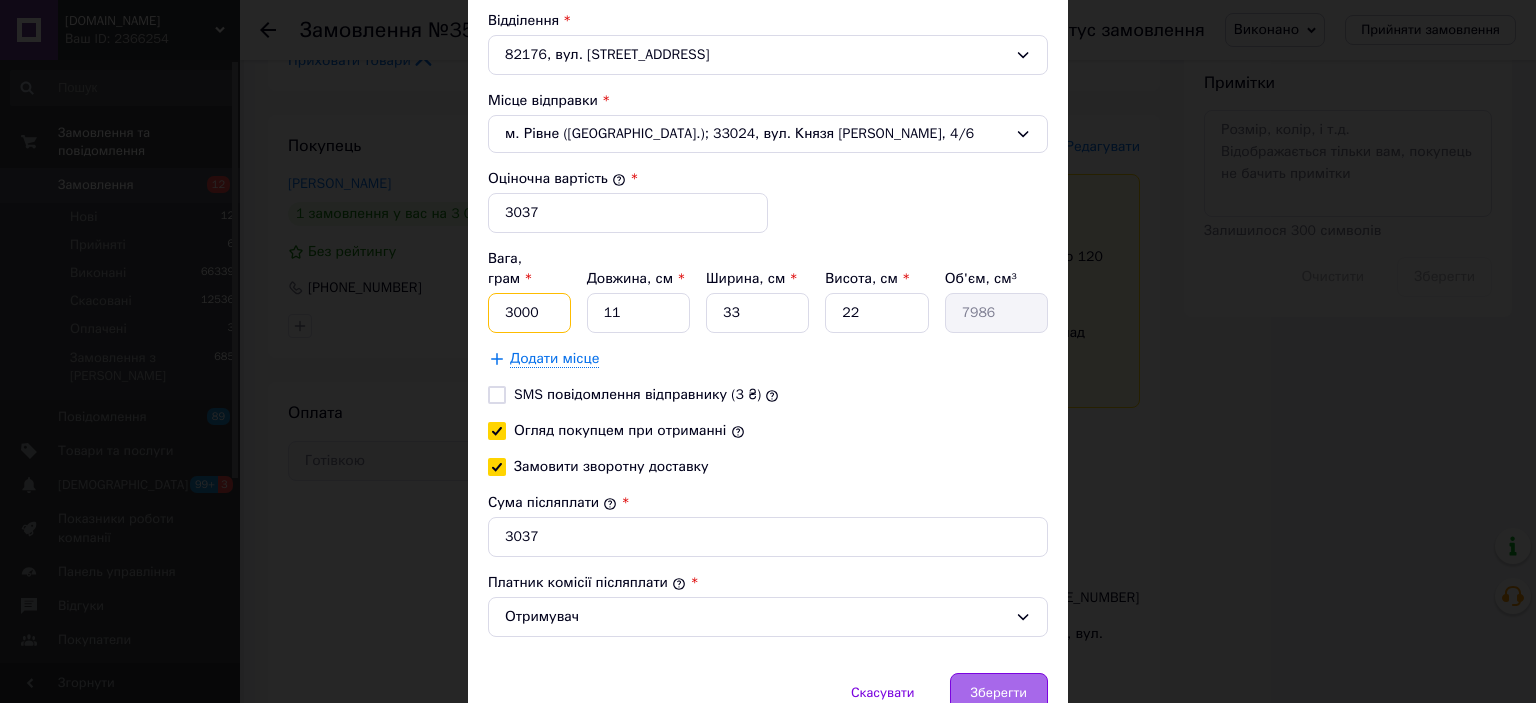 type on "3000" 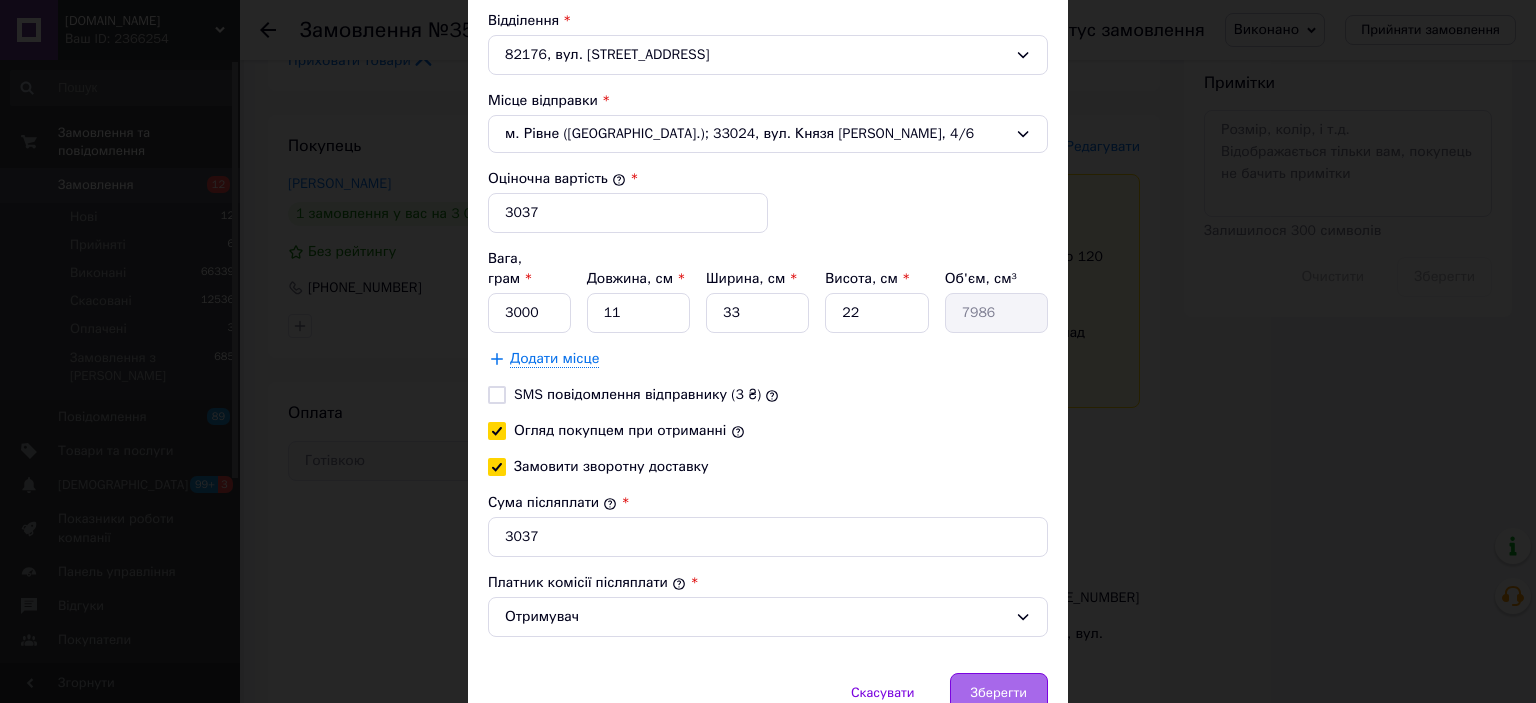 click on "Зберегти" at bounding box center (999, 693) 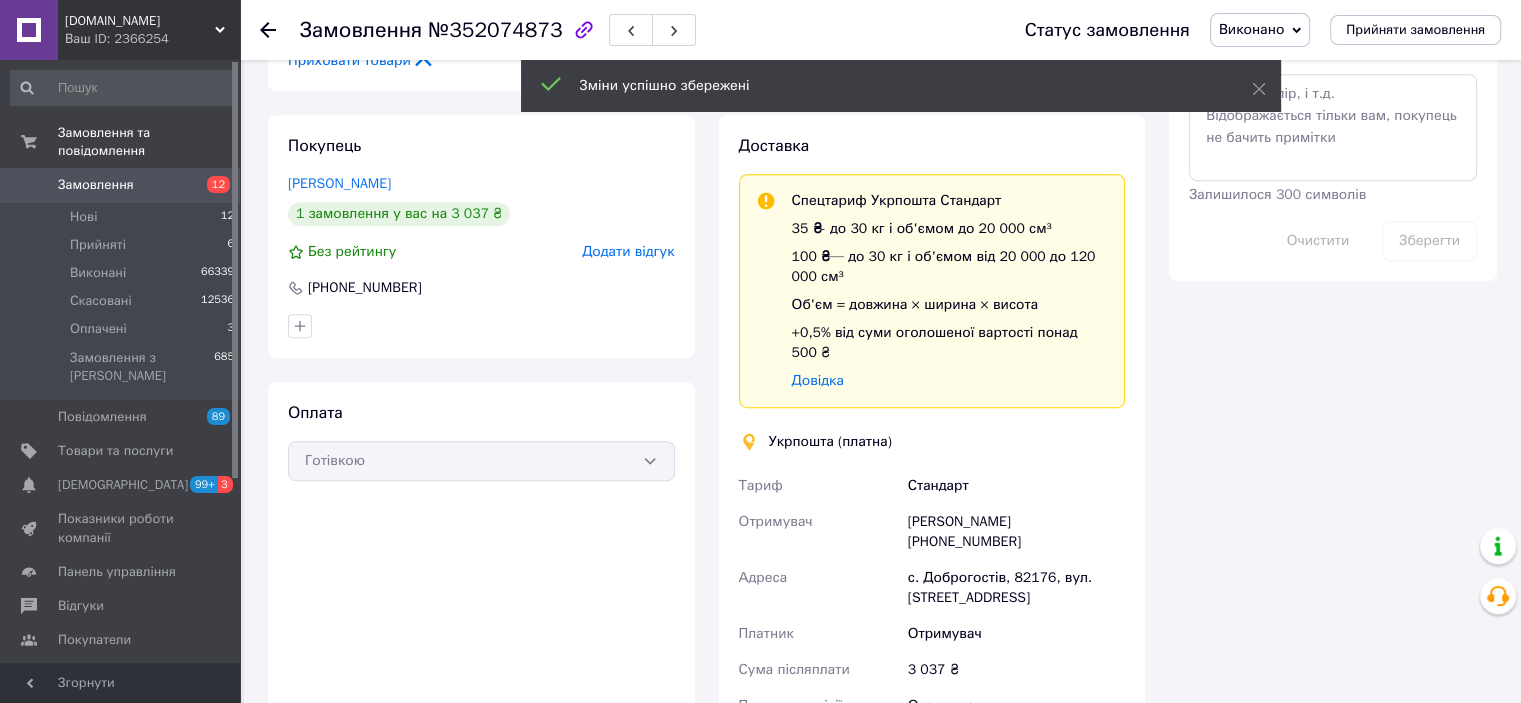 scroll, scrollTop: 157, scrollLeft: 0, axis: vertical 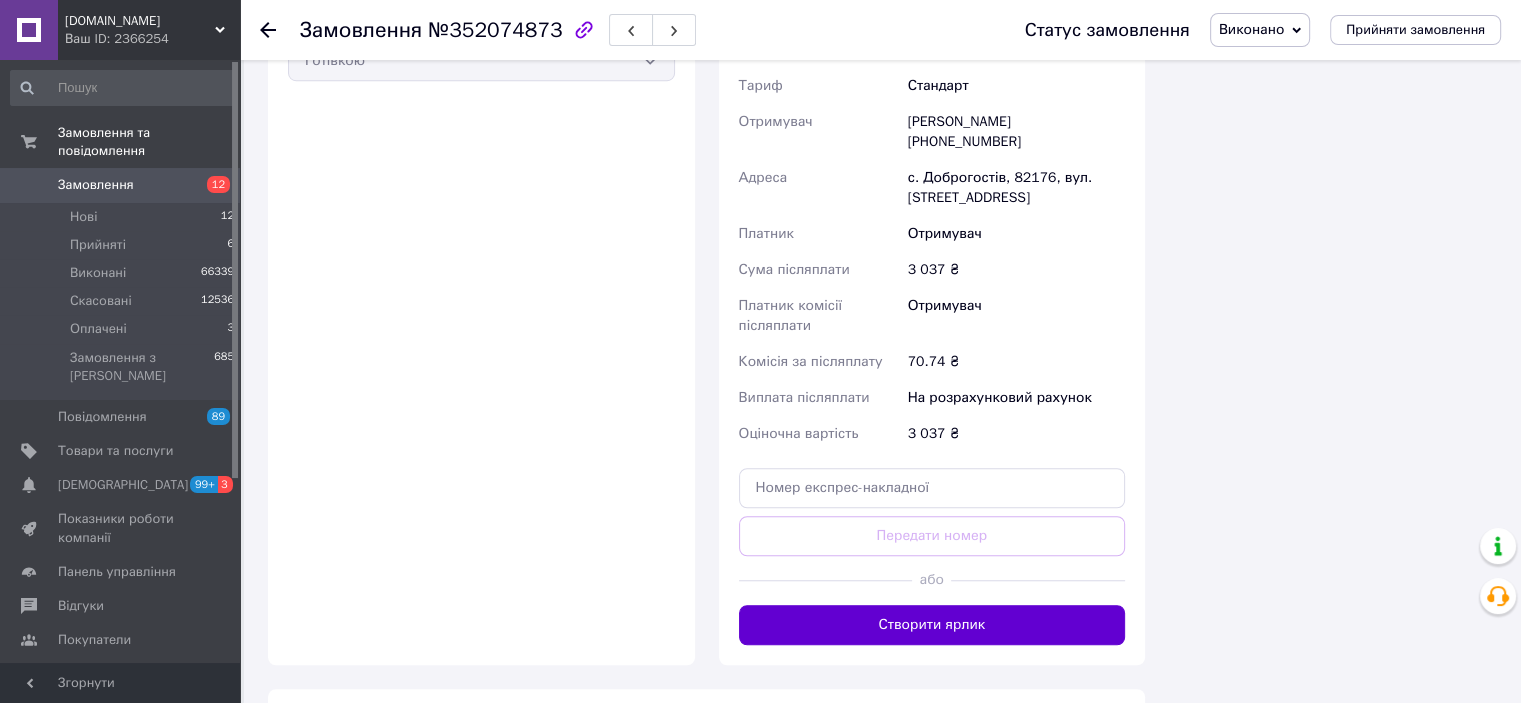click on "Створити ярлик" at bounding box center (932, 625) 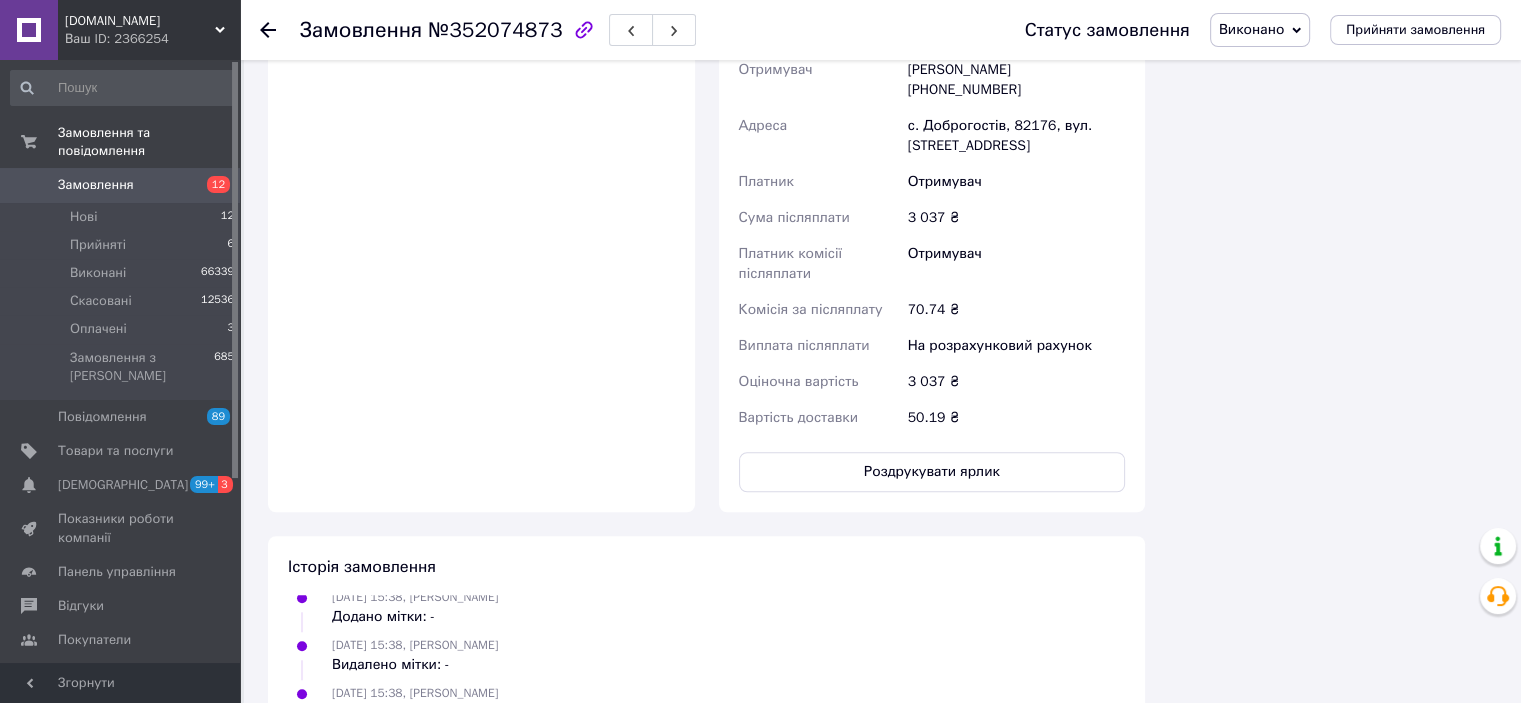 scroll, scrollTop: 1700, scrollLeft: 0, axis: vertical 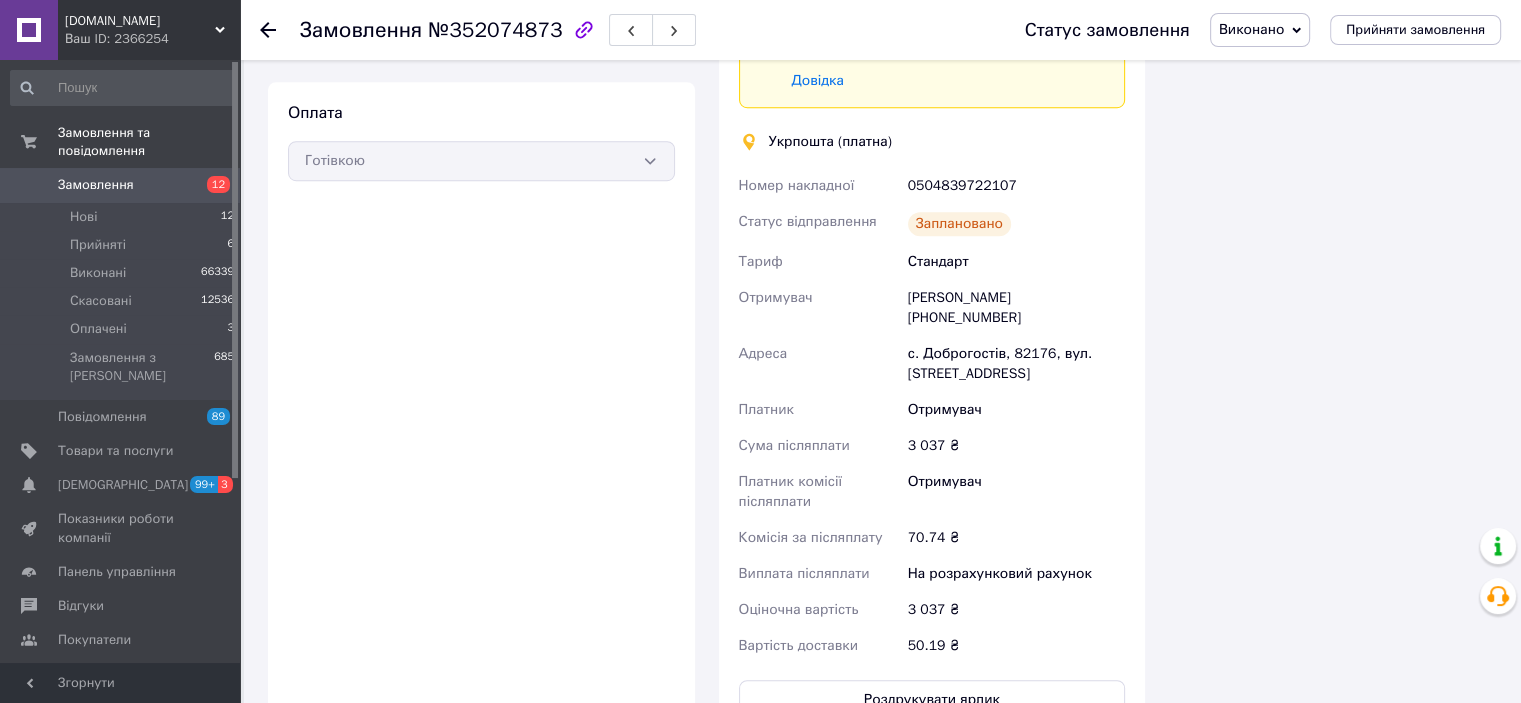 click on "Всього 7 товарів 3 037 ₴ Доставка 50.19 ₴ Всього до сплати 3037 ₴ Дії Написати покупцеві Viber Telegram Запит на відгук про компанію   Скопіювати запит на відгук У вас є 30 днів, щоб відправити запит на відгук покупцеві, скопіювавши посилання.   Видати чек   Завантажити PDF   Друк PDF   Дублювати замовлення Мітки Особисті нотатки, які бачите лише ви. З їх допомогою можна фільтрувати замовлення +   Примітки Залишилося 300 символів Очистити Зберегти" at bounding box center [1333, 113] 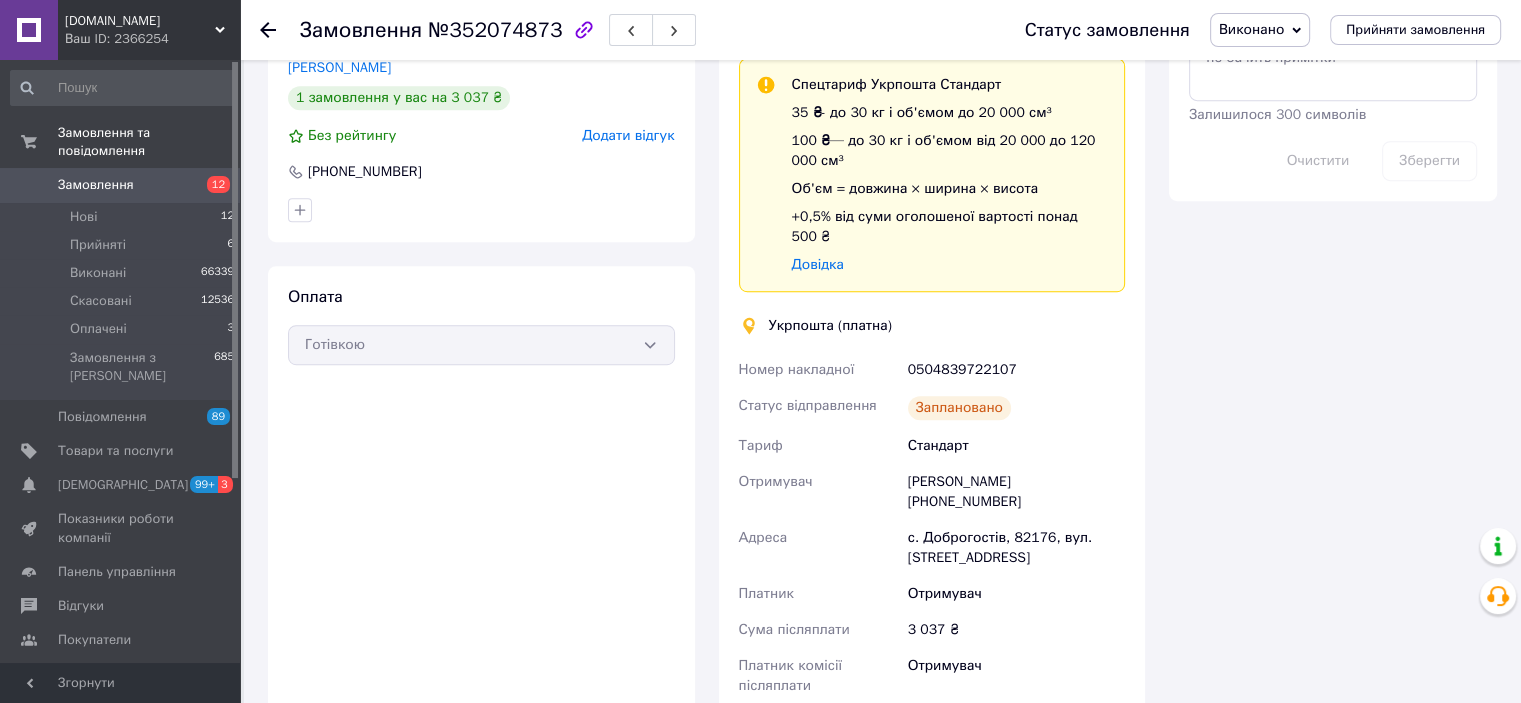 scroll, scrollTop: 1000, scrollLeft: 0, axis: vertical 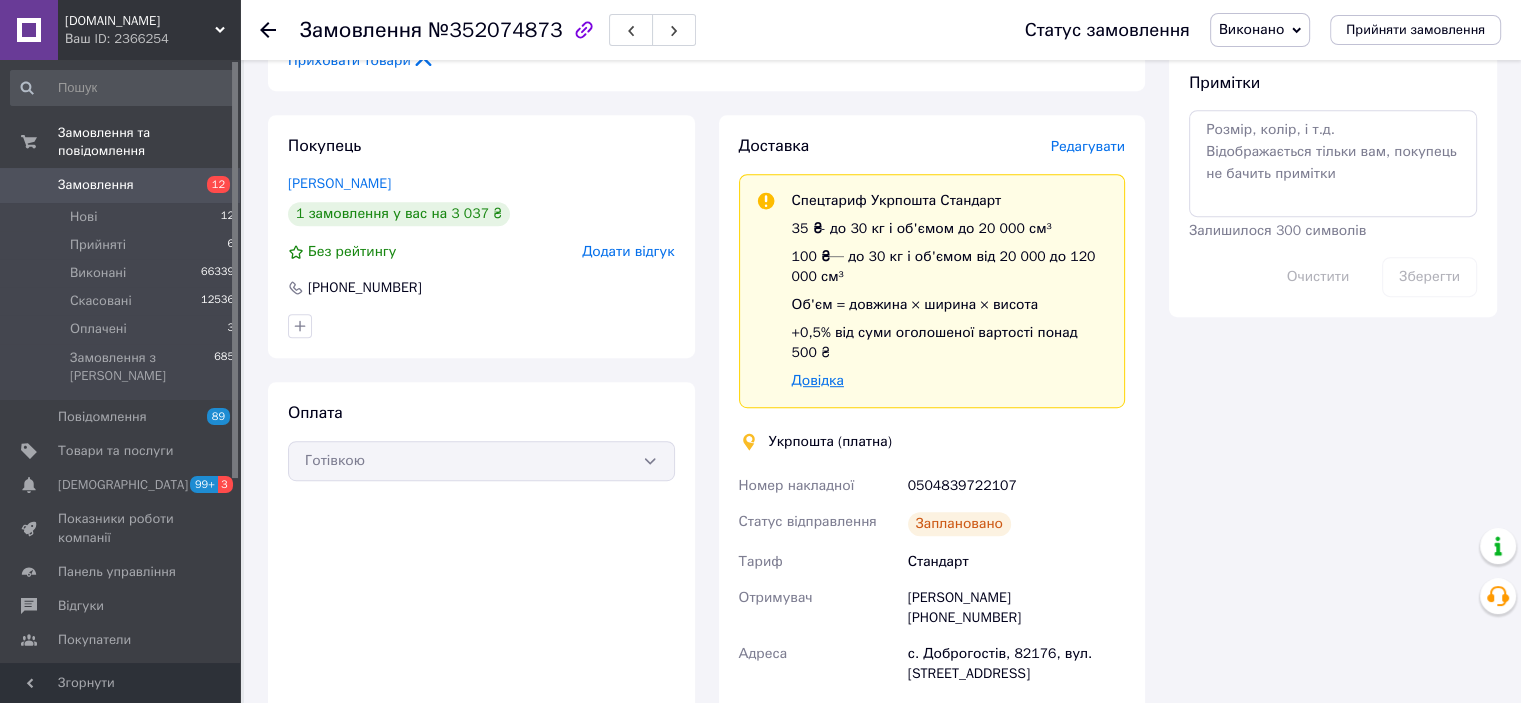 click on "Довідка" at bounding box center [818, 380] 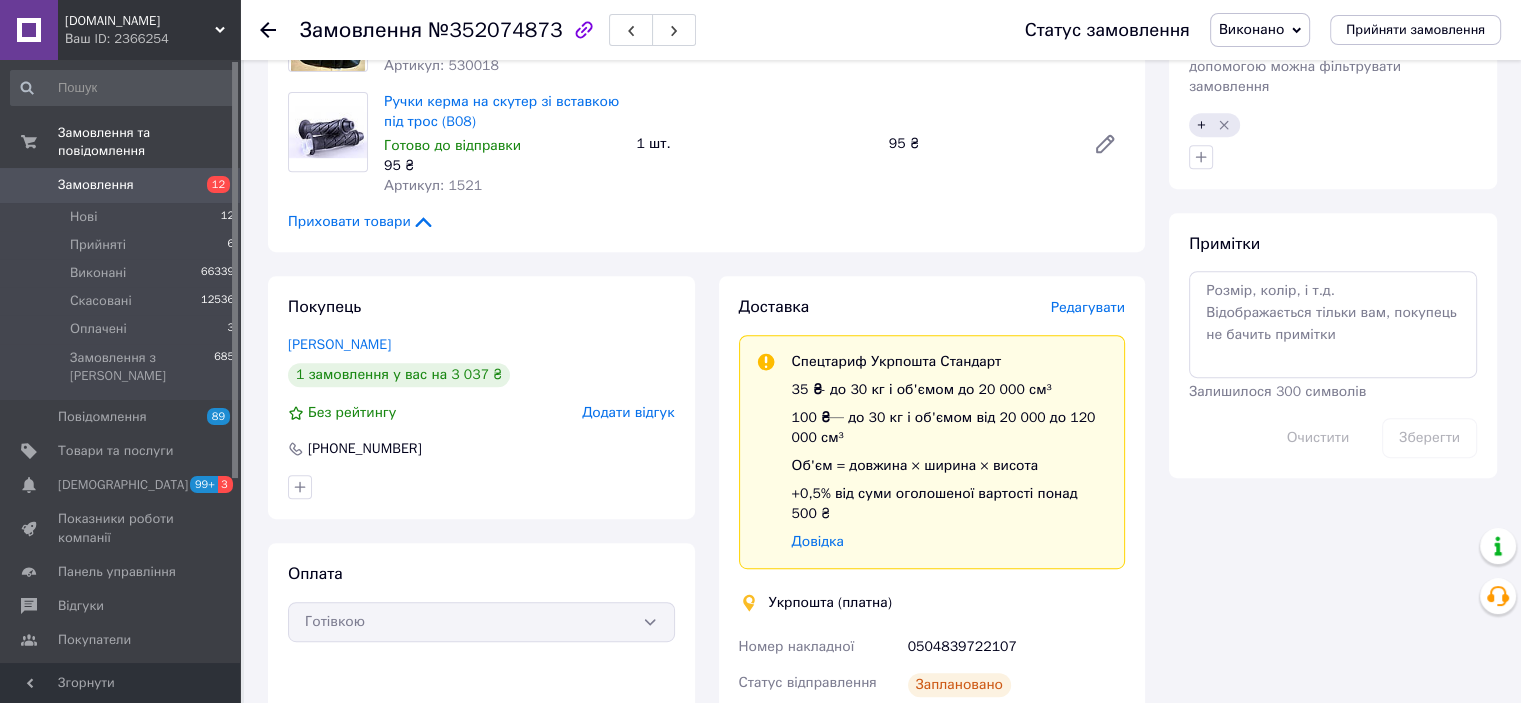 scroll, scrollTop: 900, scrollLeft: 0, axis: vertical 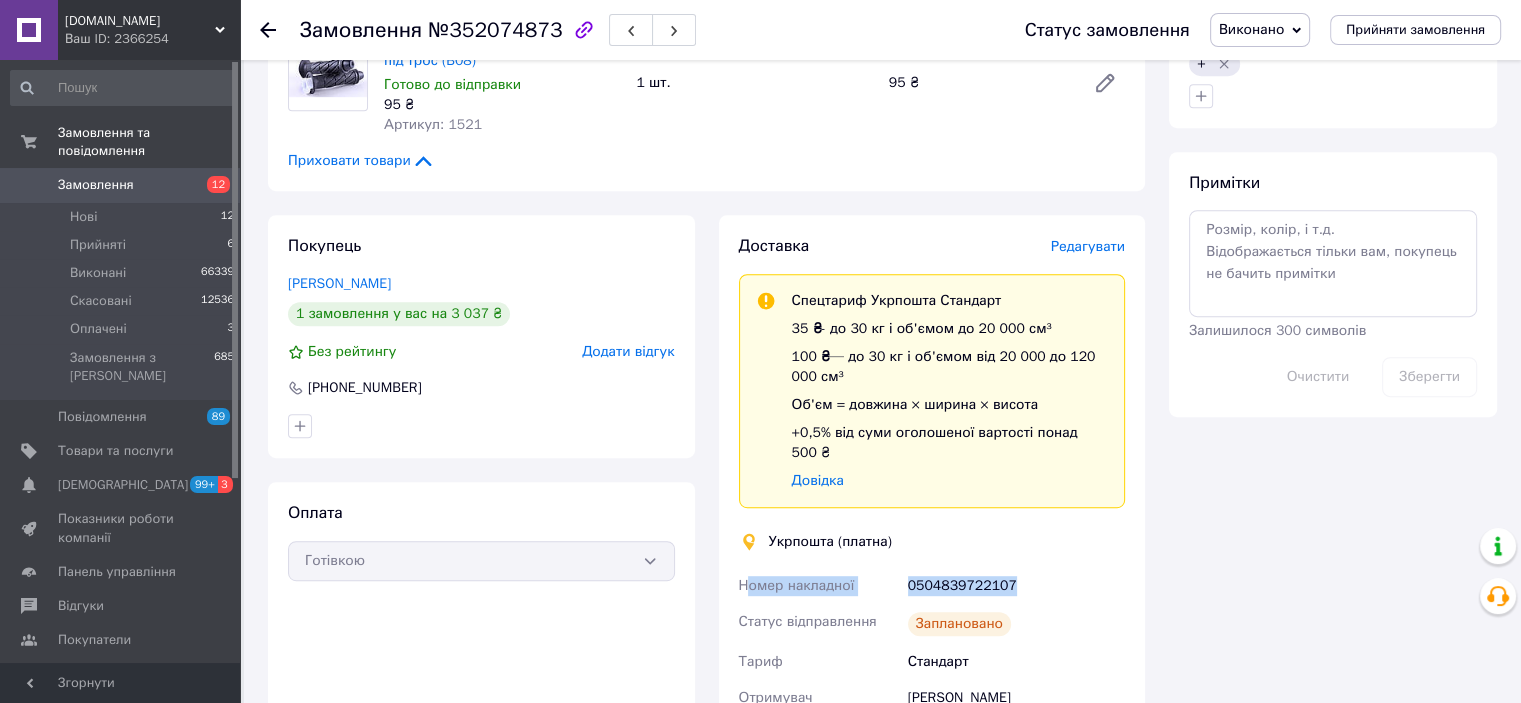 drag, startPoint x: 1042, startPoint y: 572, endPoint x: 746, endPoint y: 564, distance: 296.1081 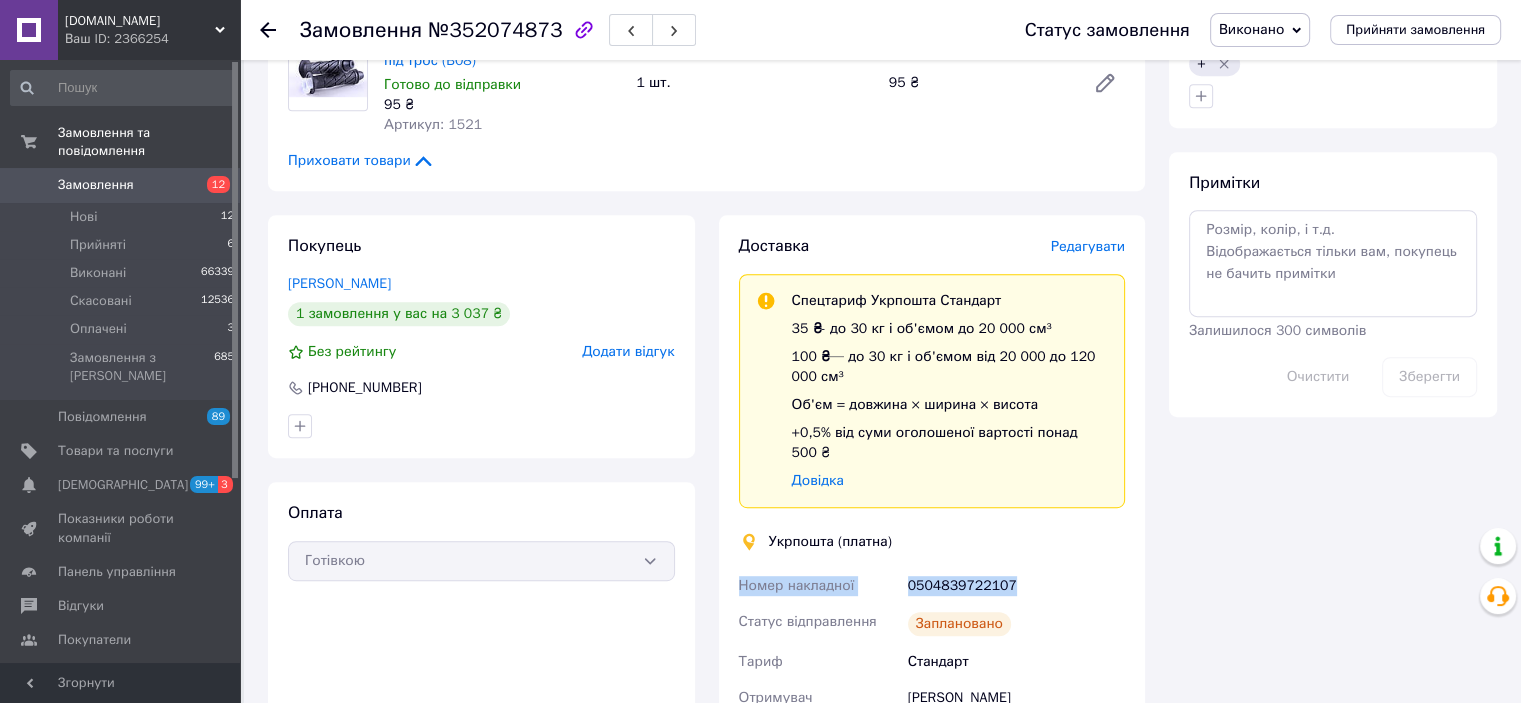 drag, startPoint x: 1010, startPoint y: 560, endPoint x: 740, endPoint y: 562, distance: 270.00742 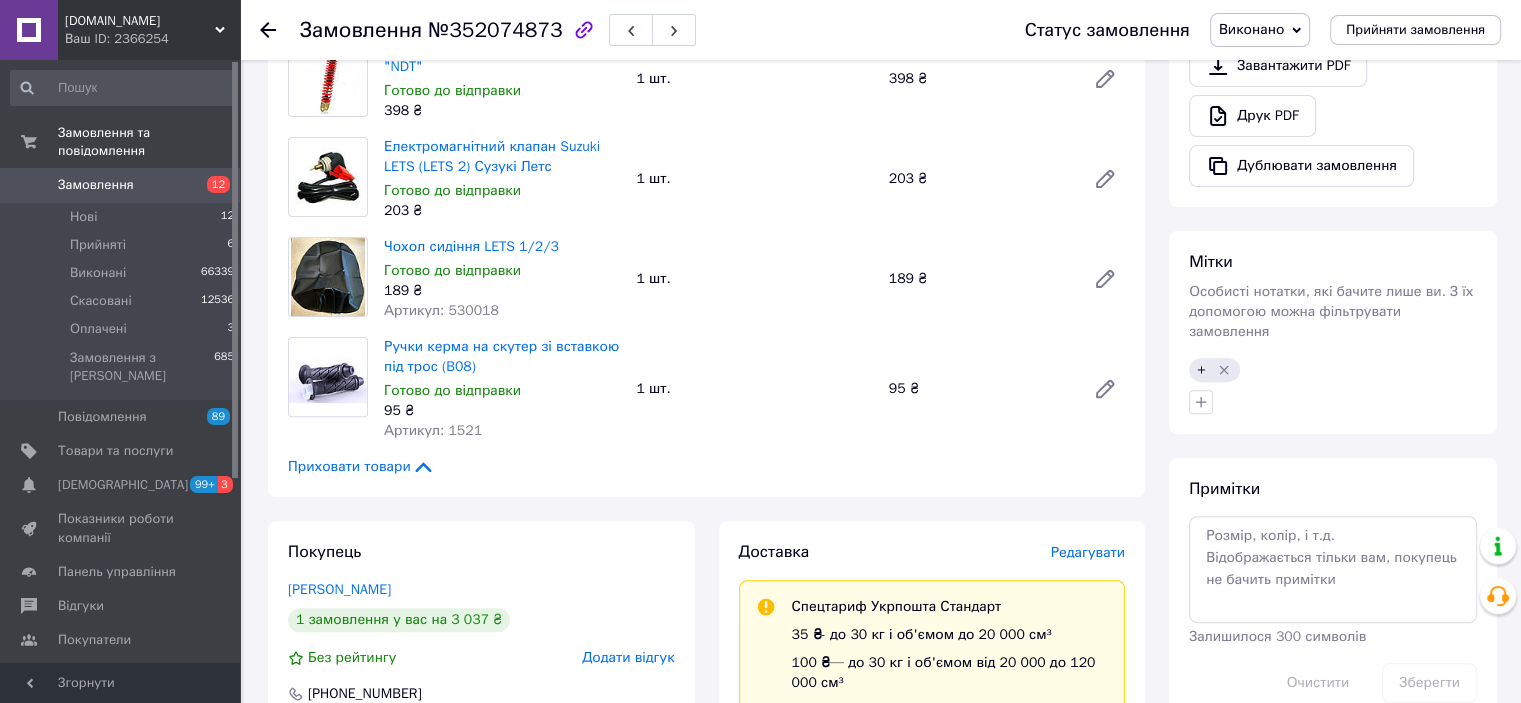 scroll, scrollTop: 200, scrollLeft: 0, axis: vertical 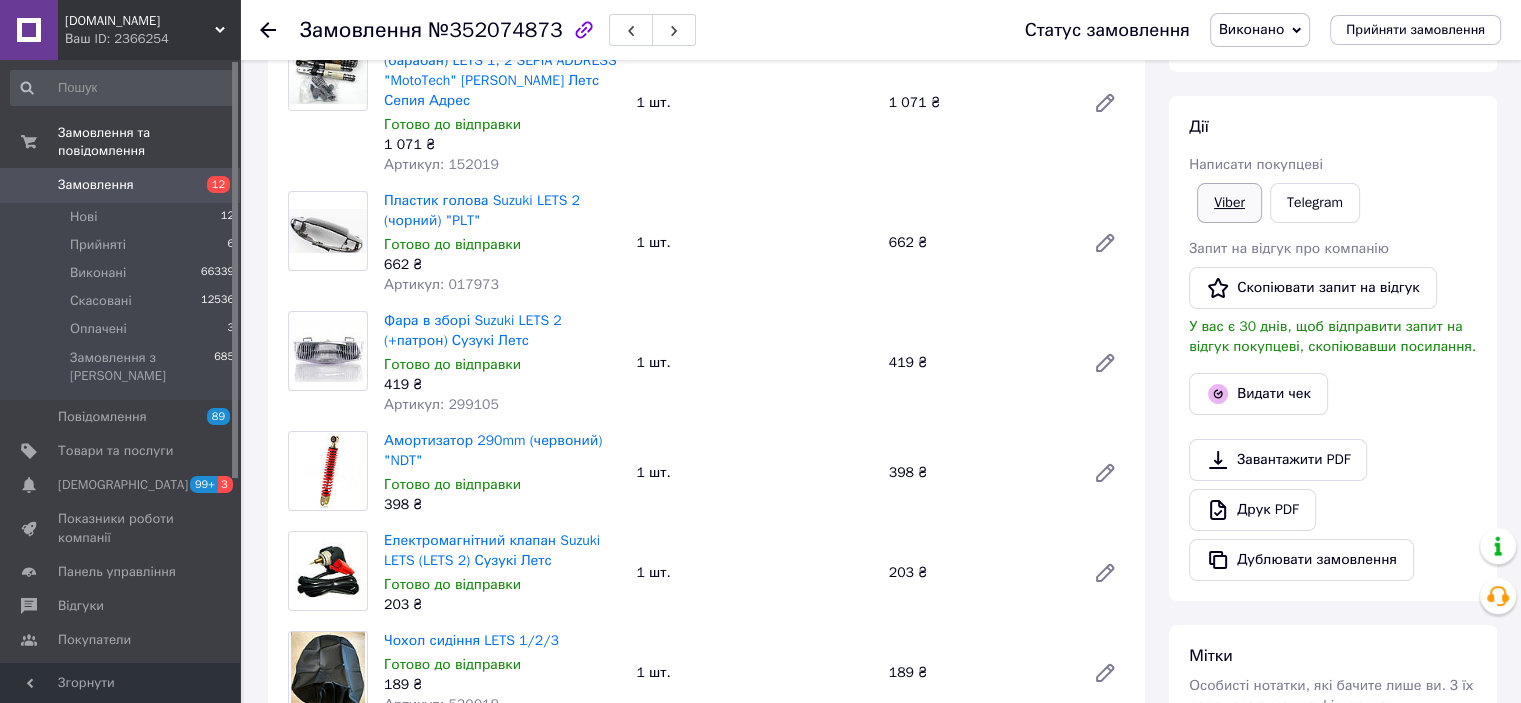 click on "Viber" at bounding box center [1229, 203] 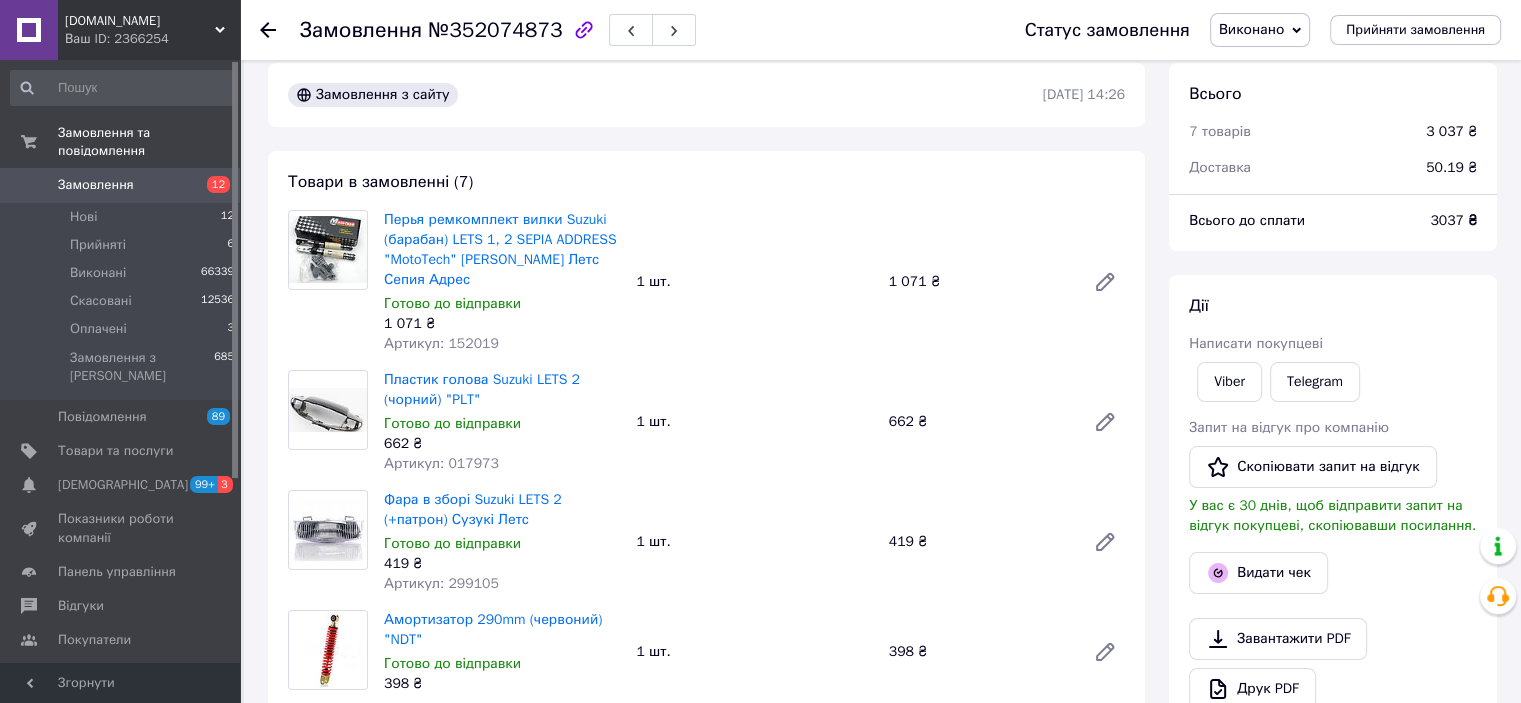 scroll, scrollTop: 0, scrollLeft: 0, axis: both 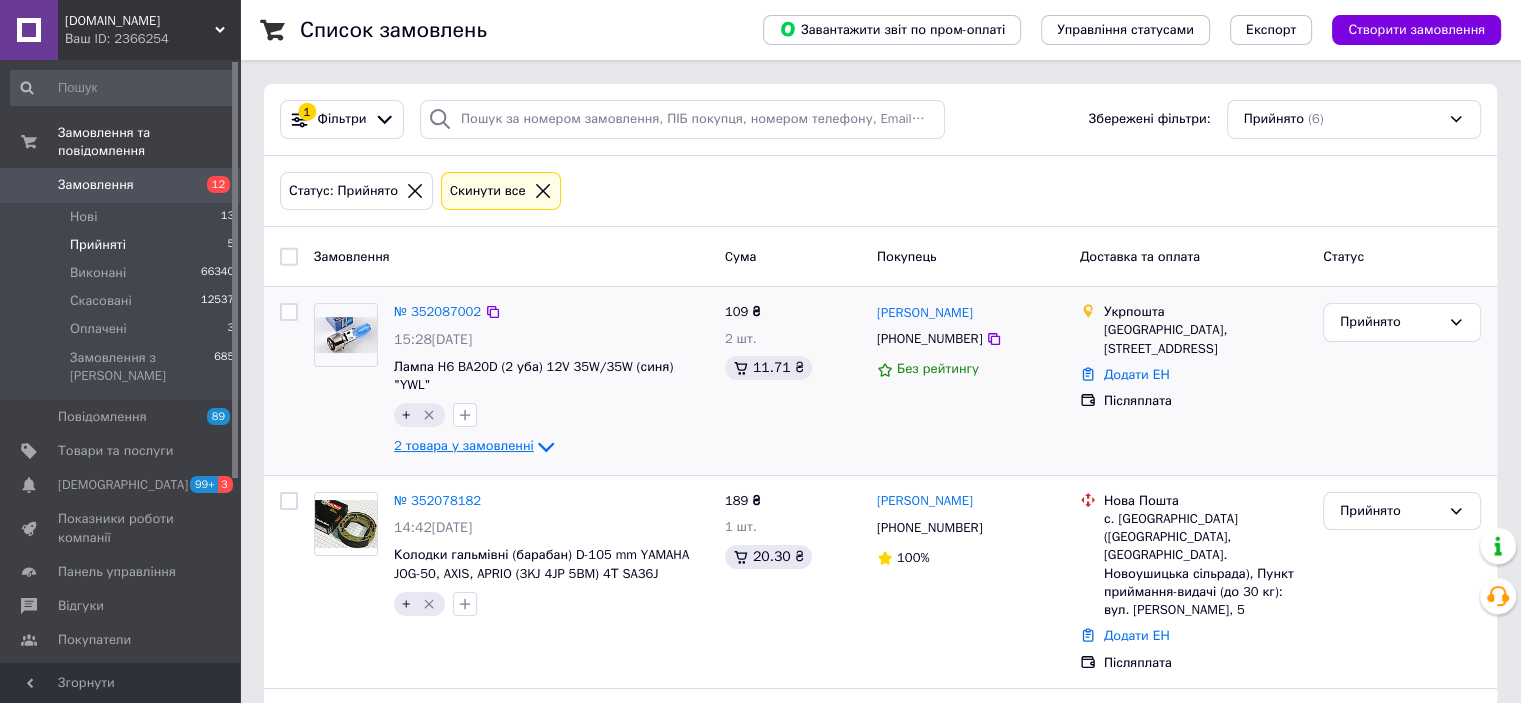 click on "2 товара у замовленні" at bounding box center [464, 446] 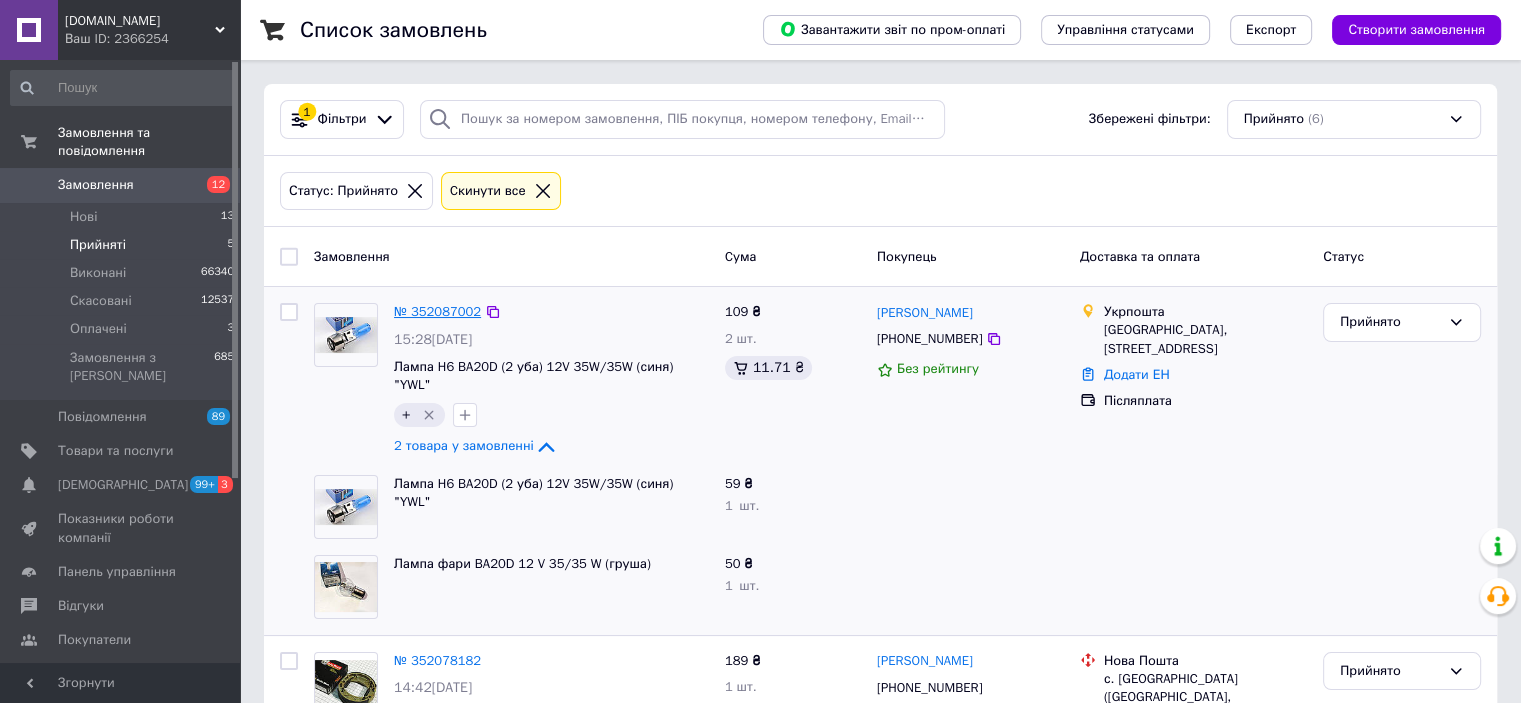 drag, startPoint x: 432, startPoint y: 306, endPoint x: 406, endPoint y: 311, distance: 26.476404 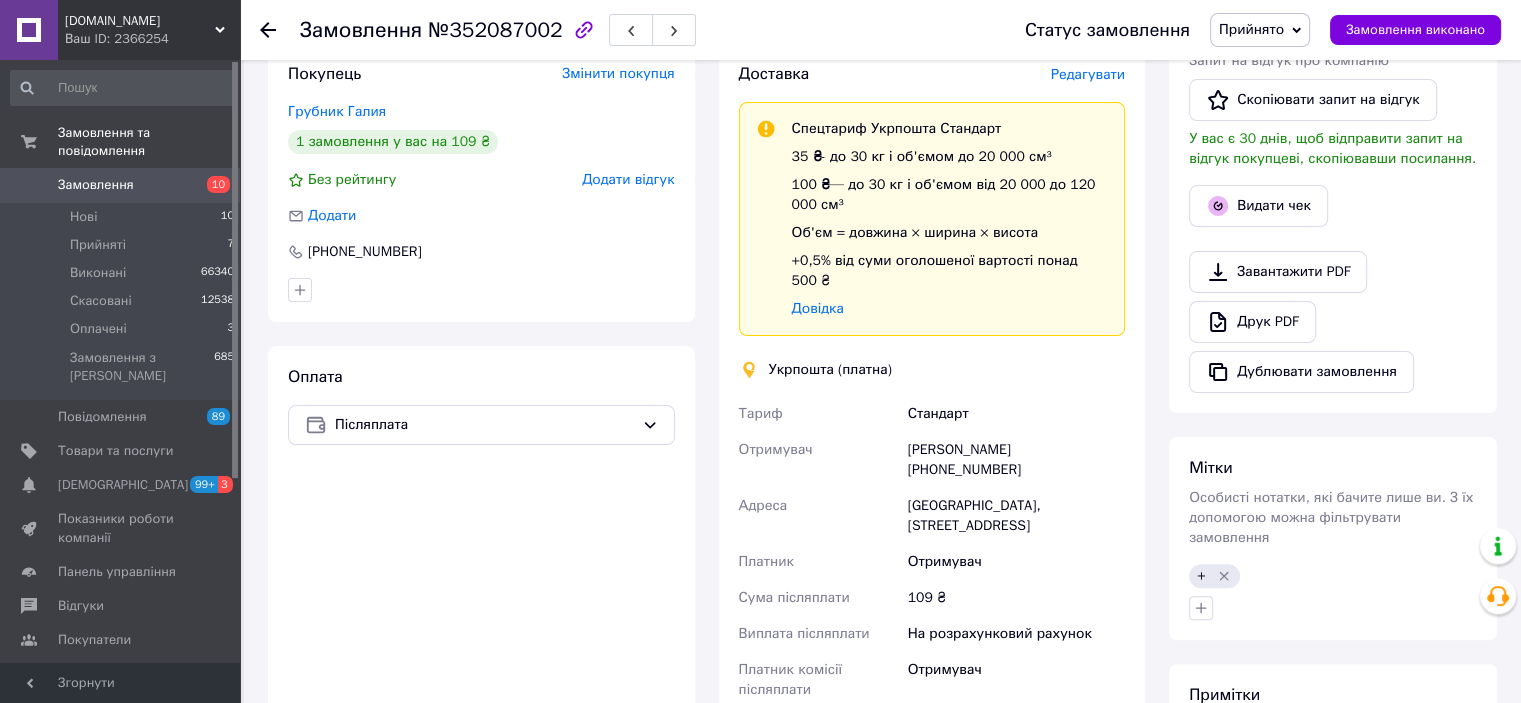 scroll, scrollTop: 606, scrollLeft: 0, axis: vertical 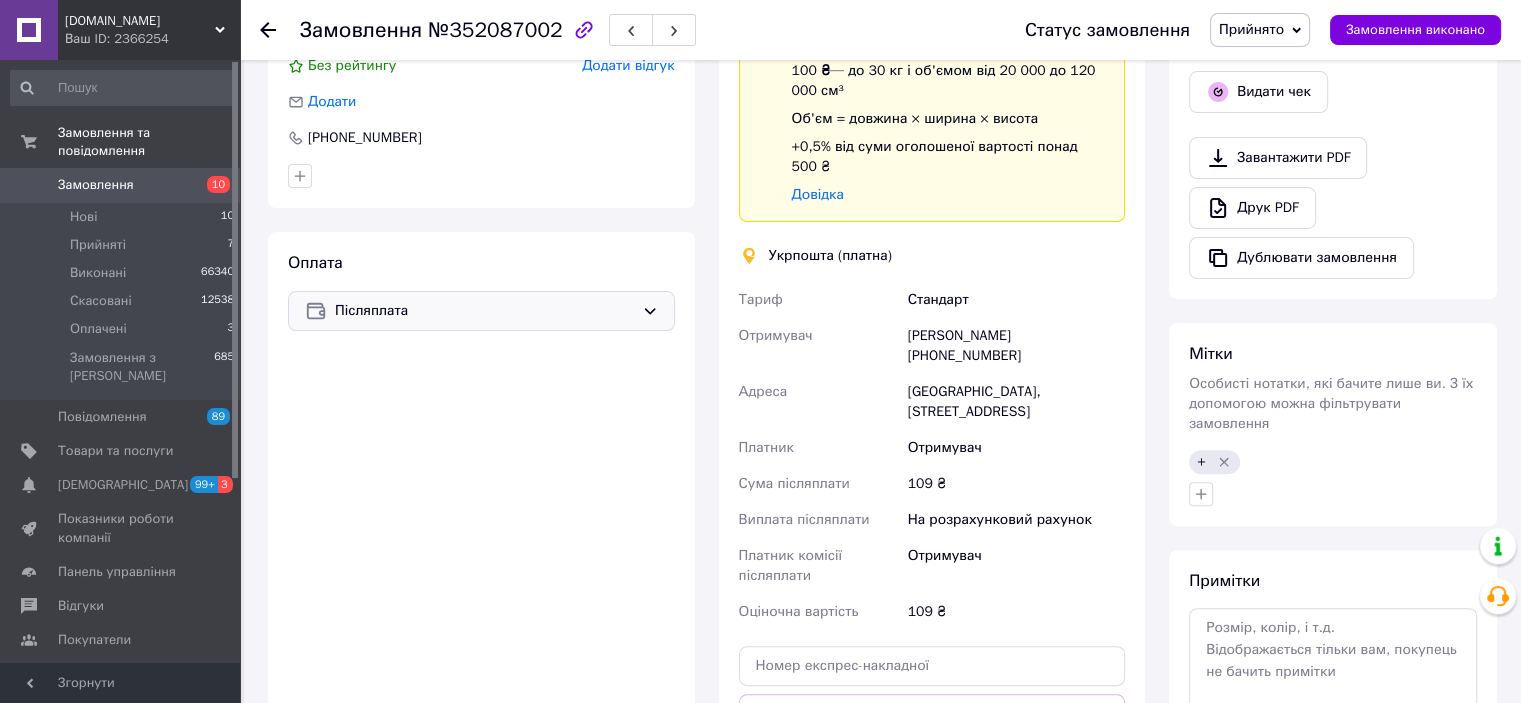 click on "Післяплата" at bounding box center (484, 311) 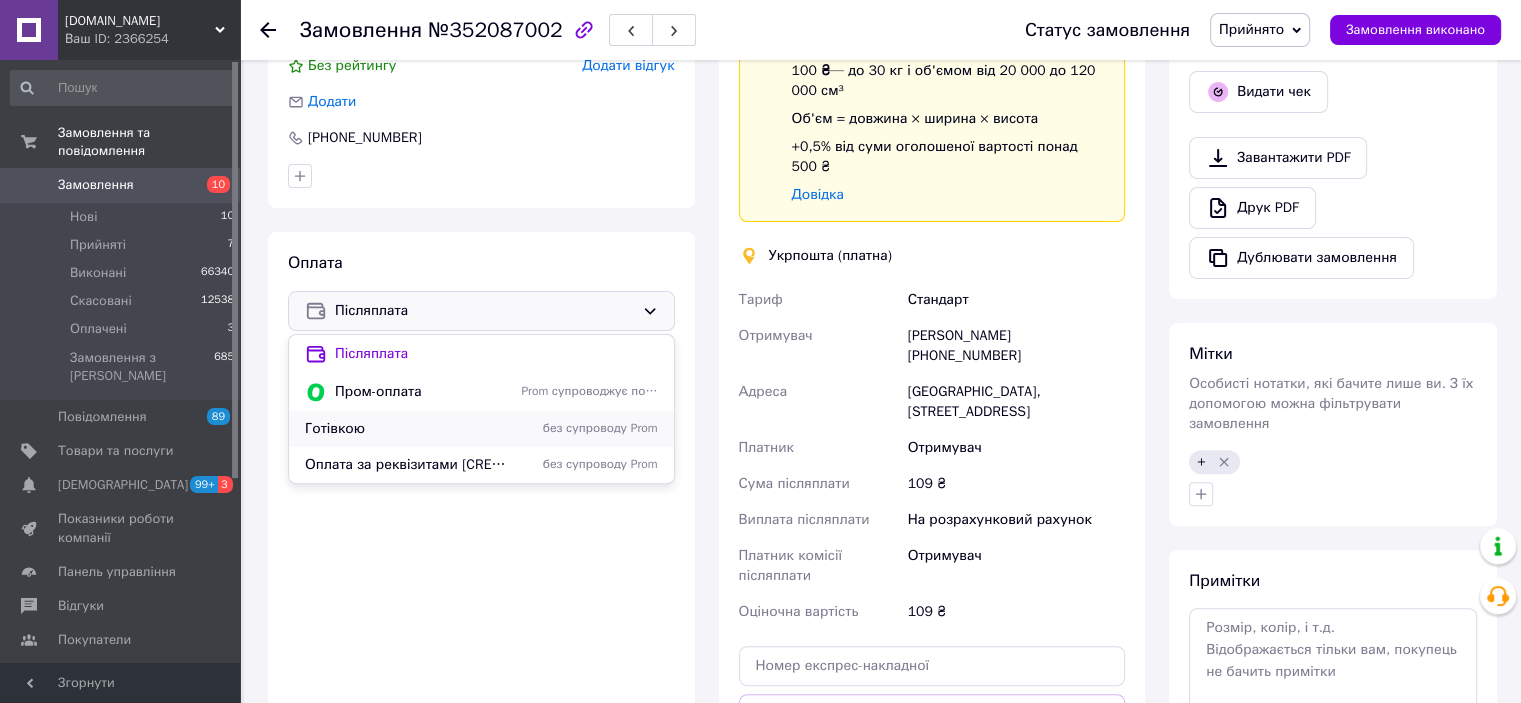 click on "Готівкою" at bounding box center (409, 429) 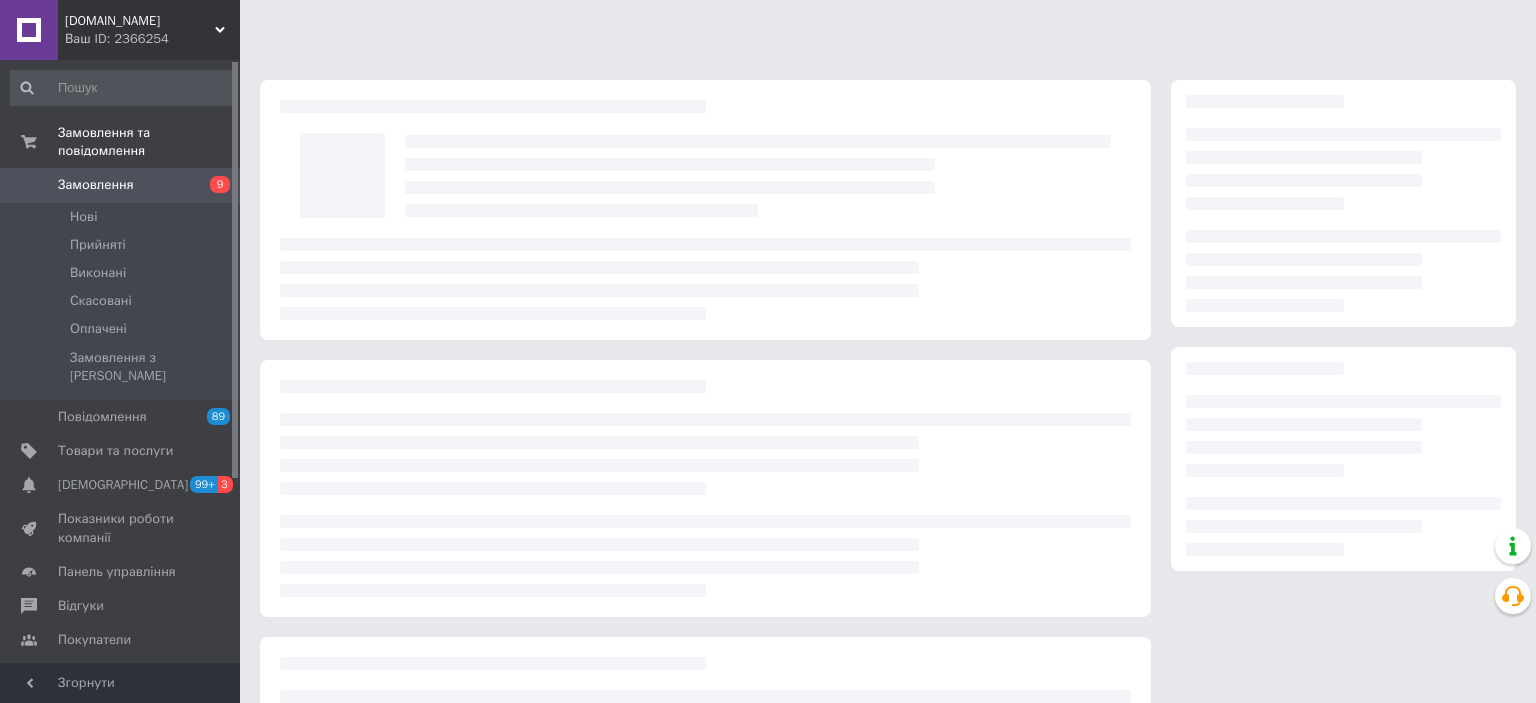scroll, scrollTop: 211, scrollLeft: 0, axis: vertical 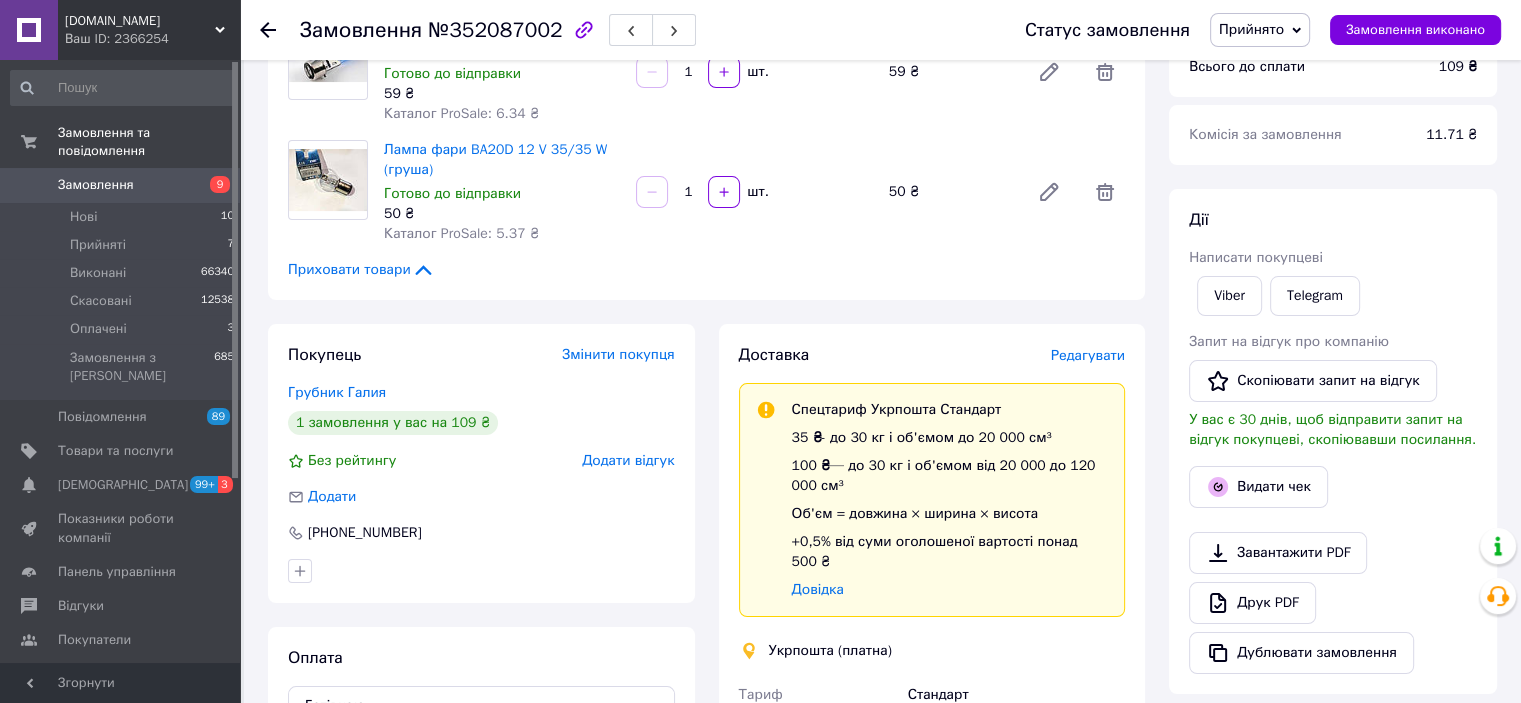 click on "Редагувати" at bounding box center (1088, 355) 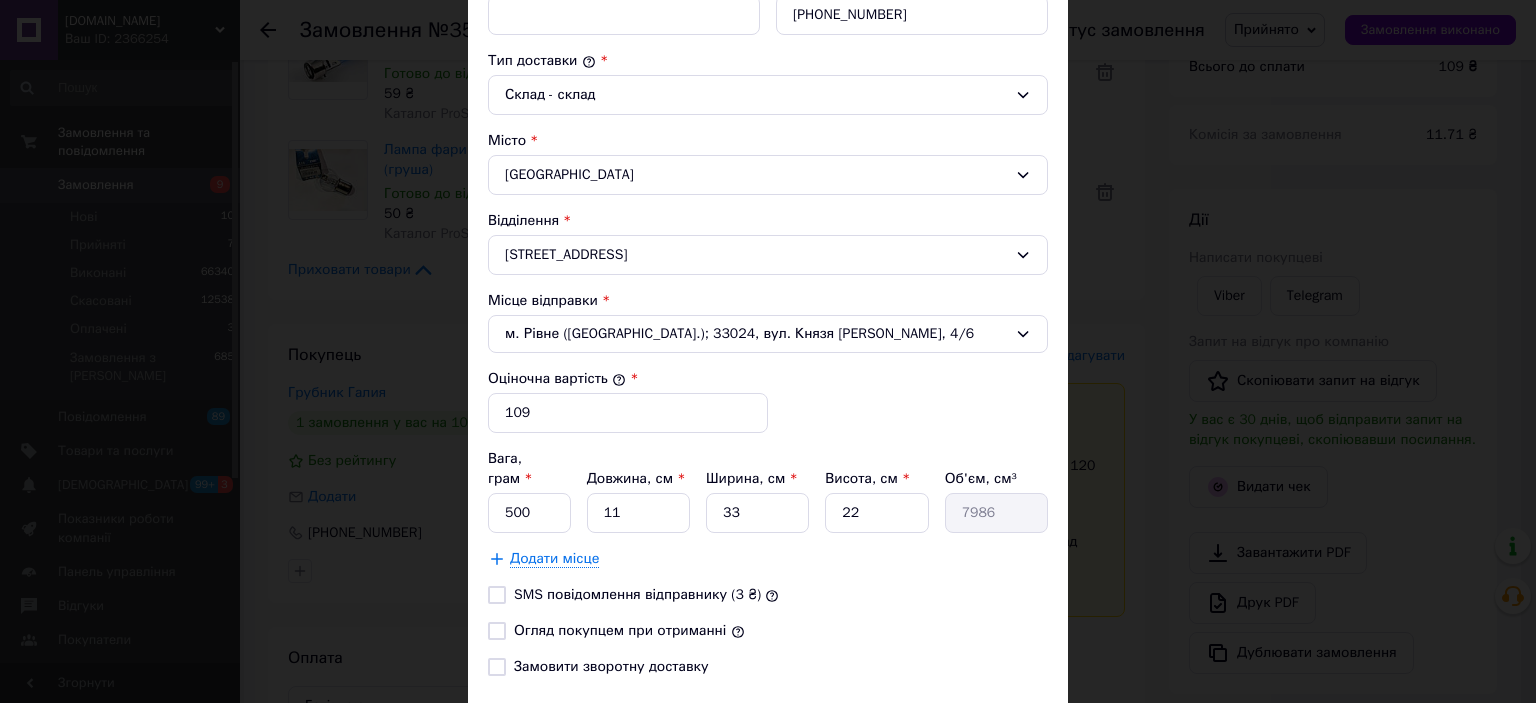 scroll, scrollTop: 615, scrollLeft: 0, axis: vertical 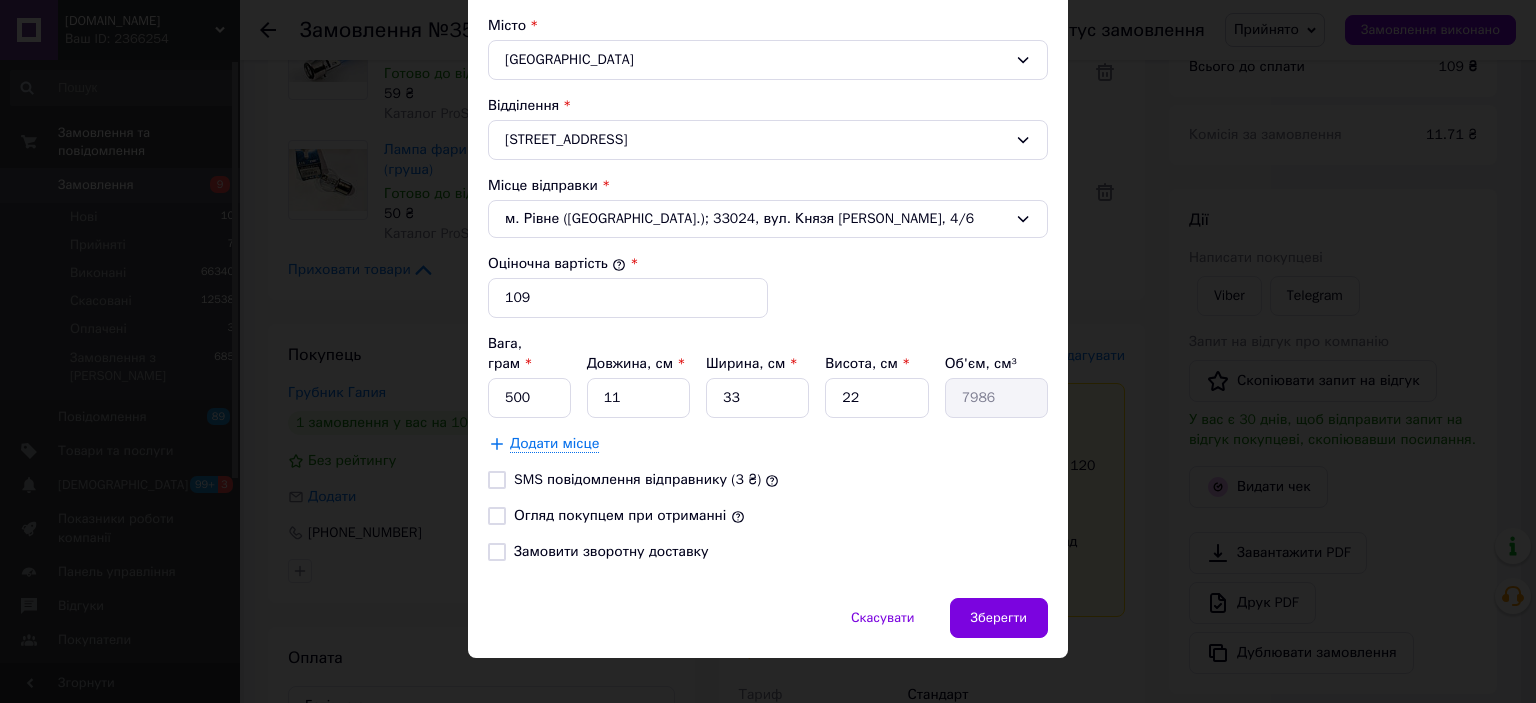 drag, startPoint x: 495, startPoint y: 486, endPoint x: 499, endPoint y: 515, distance: 29.274563 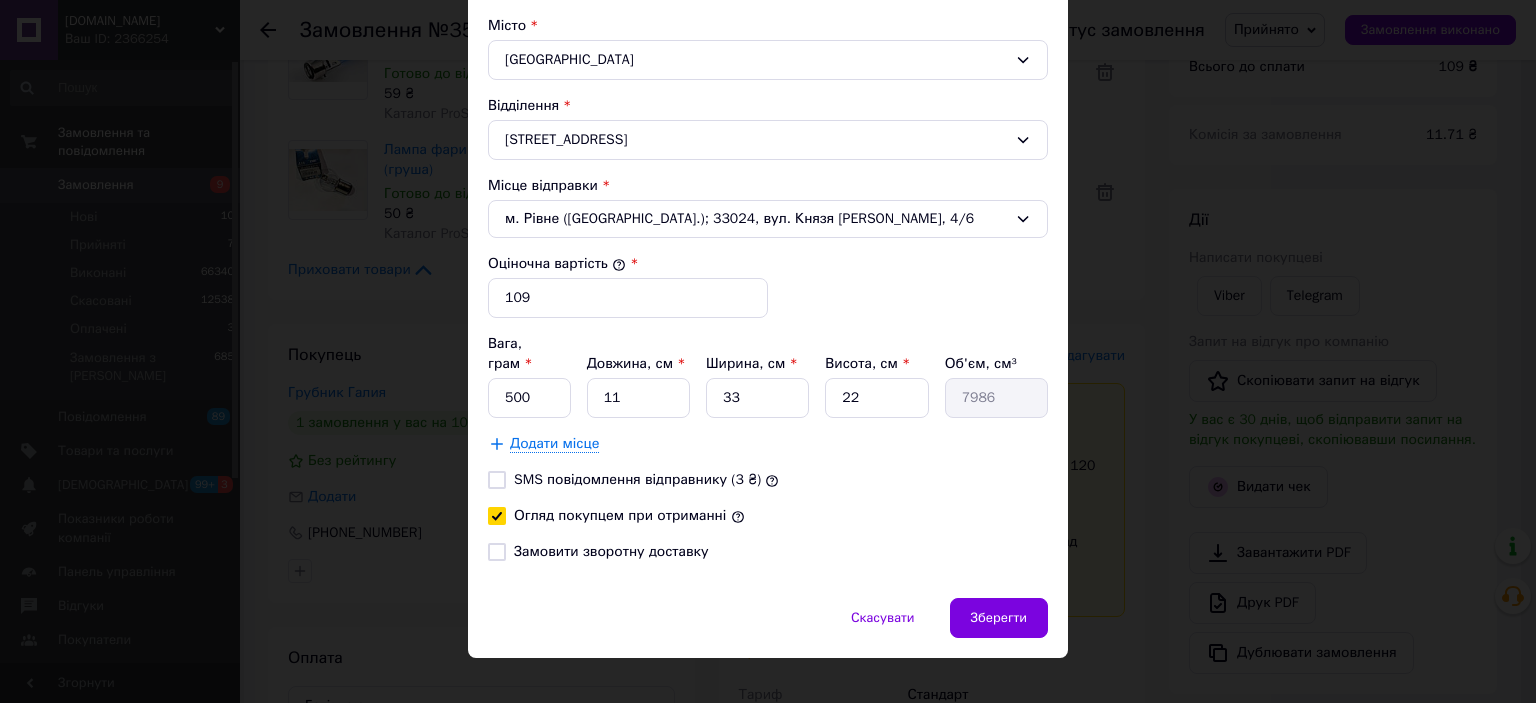 click on "Замовити зворотну доставку" at bounding box center (497, 552) 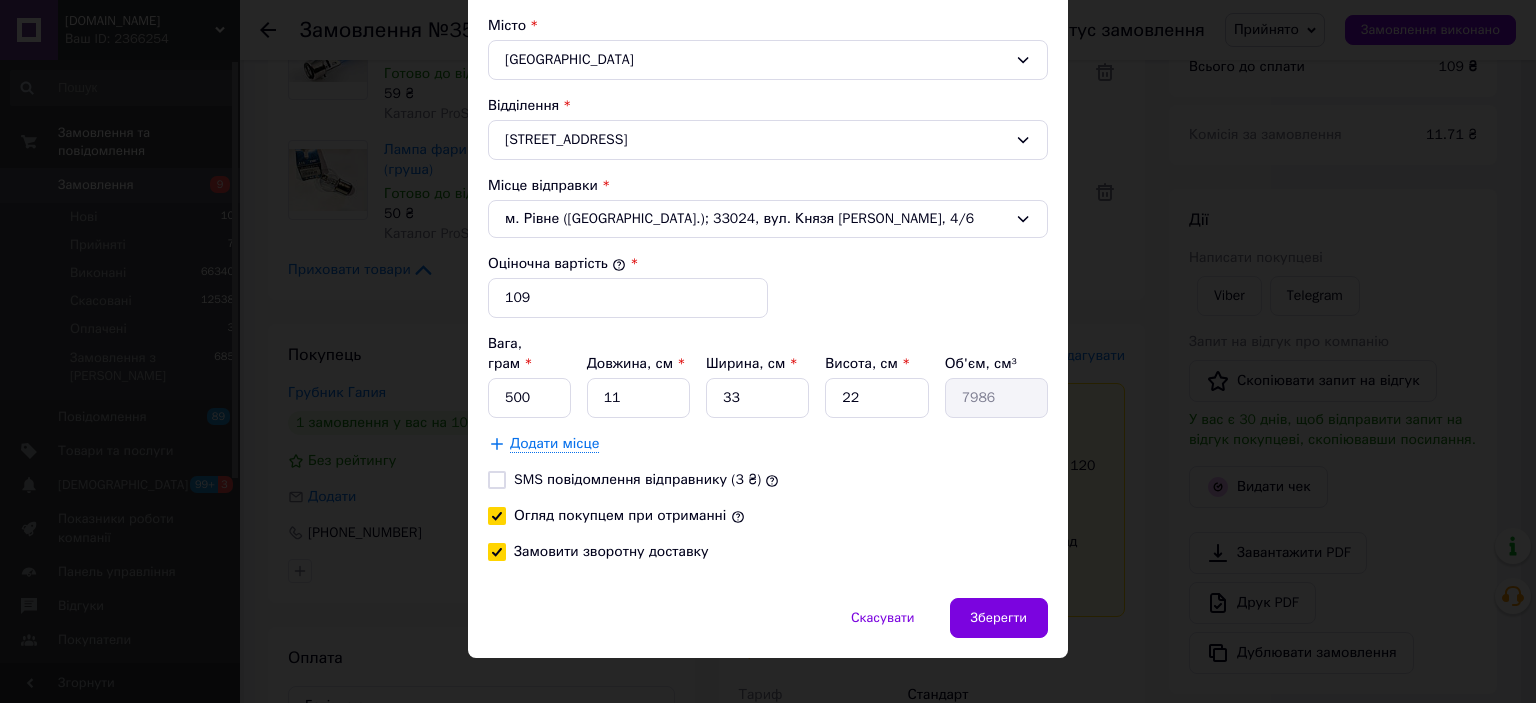 checkbox on "true" 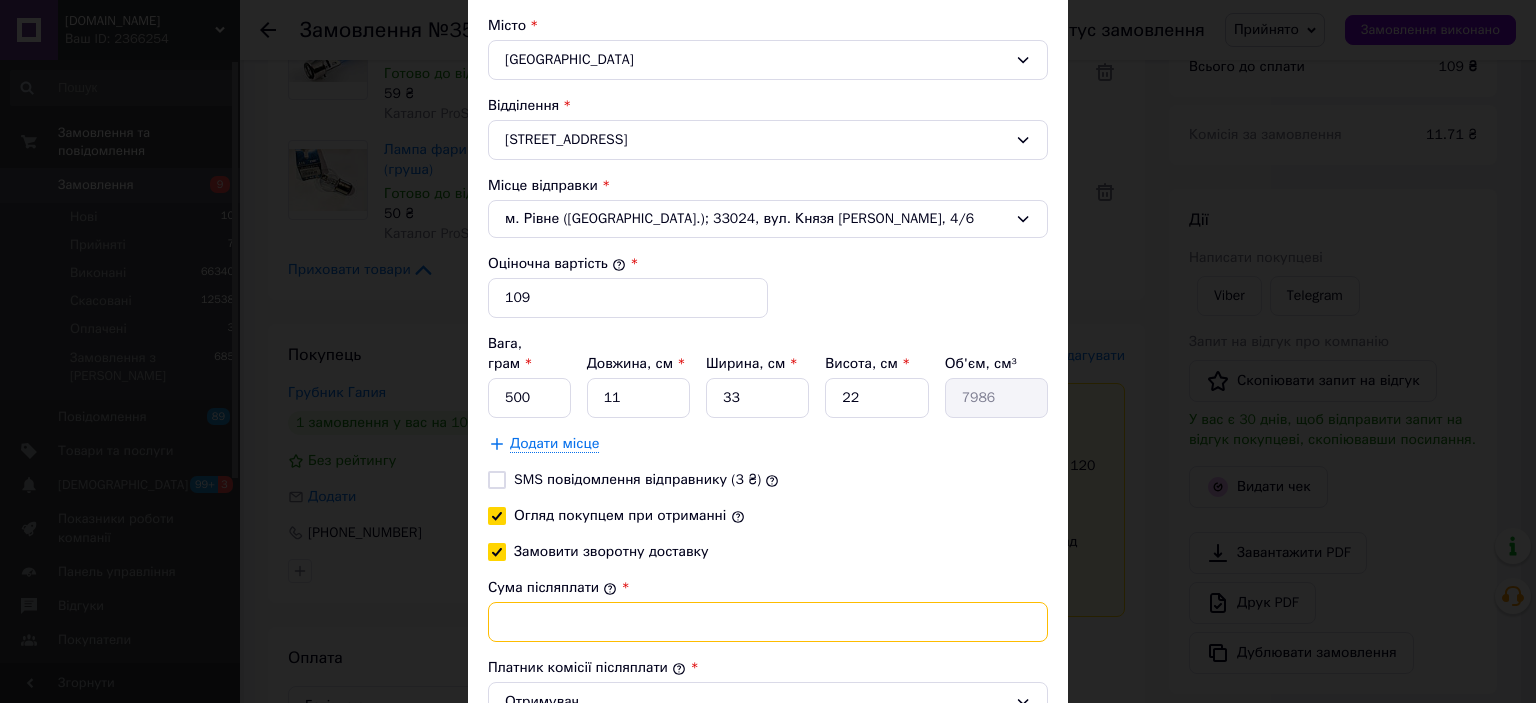 click on "Сума післяплати" at bounding box center (768, 622) 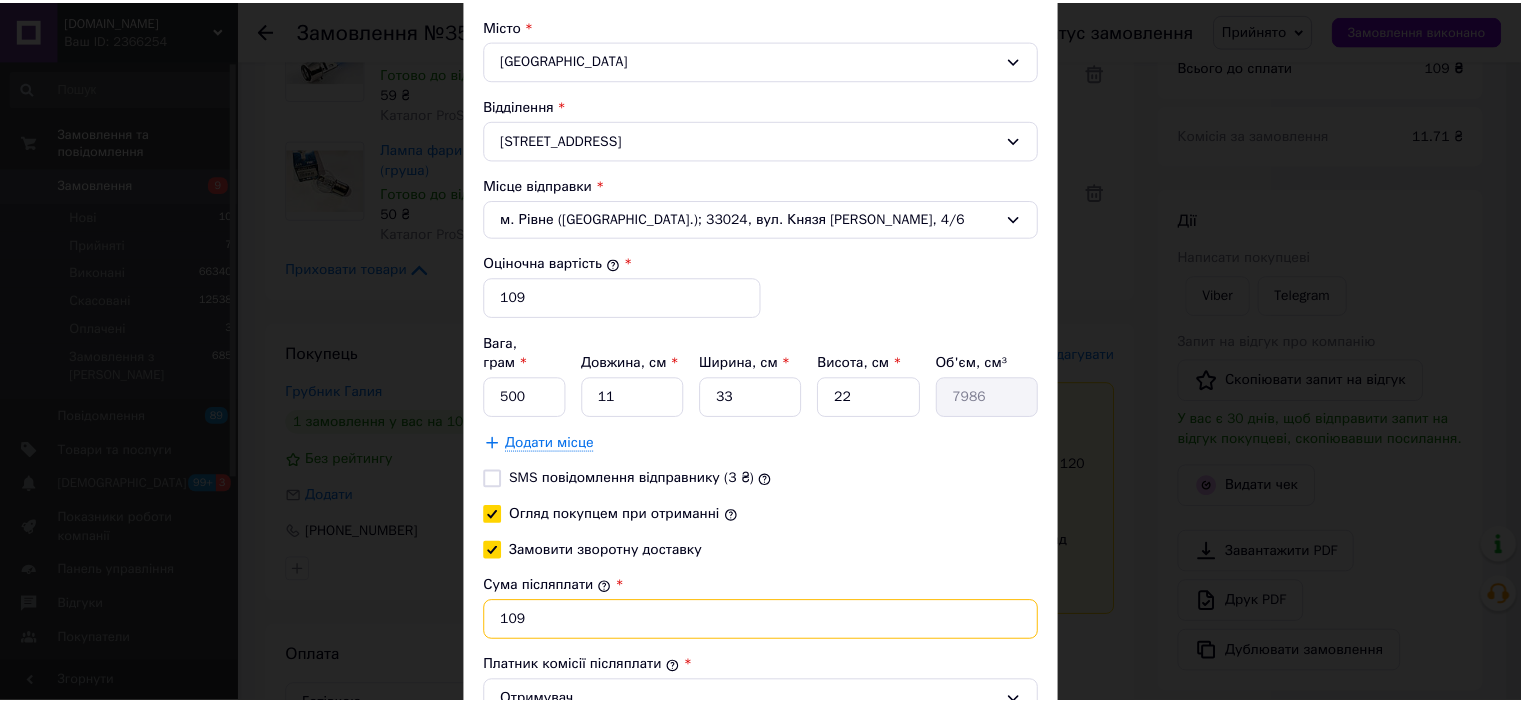 scroll, scrollTop: 774, scrollLeft: 0, axis: vertical 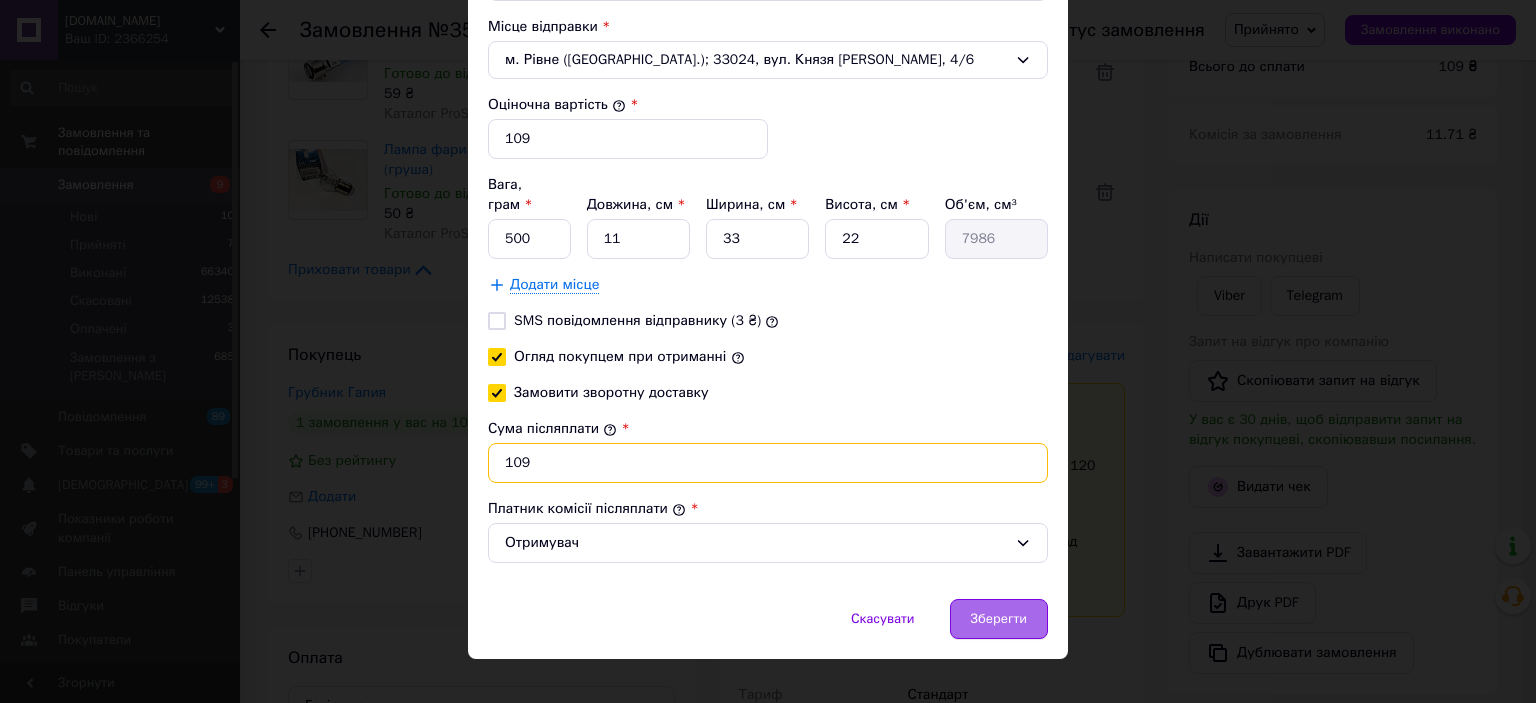 type on "109" 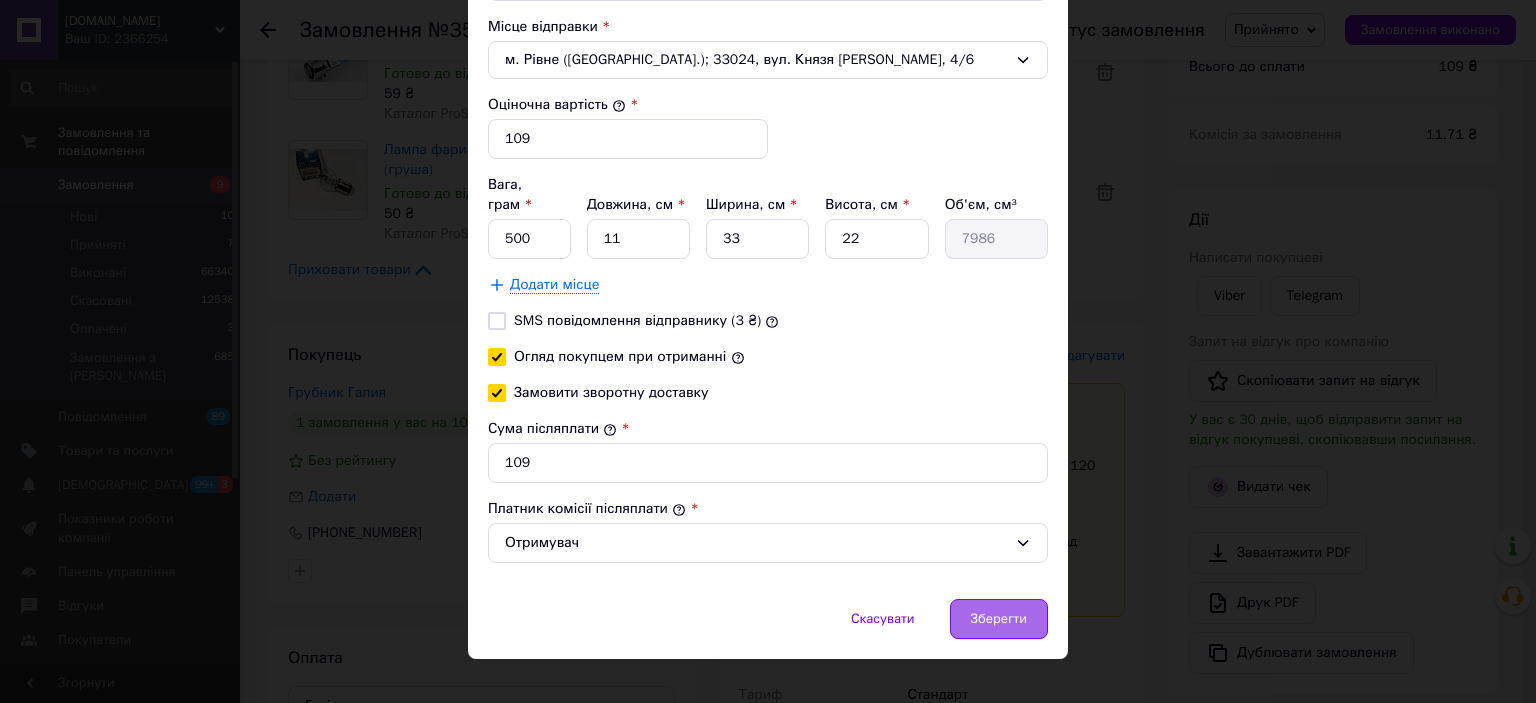 click on "Зберегти" at bounding box center (999, 619) 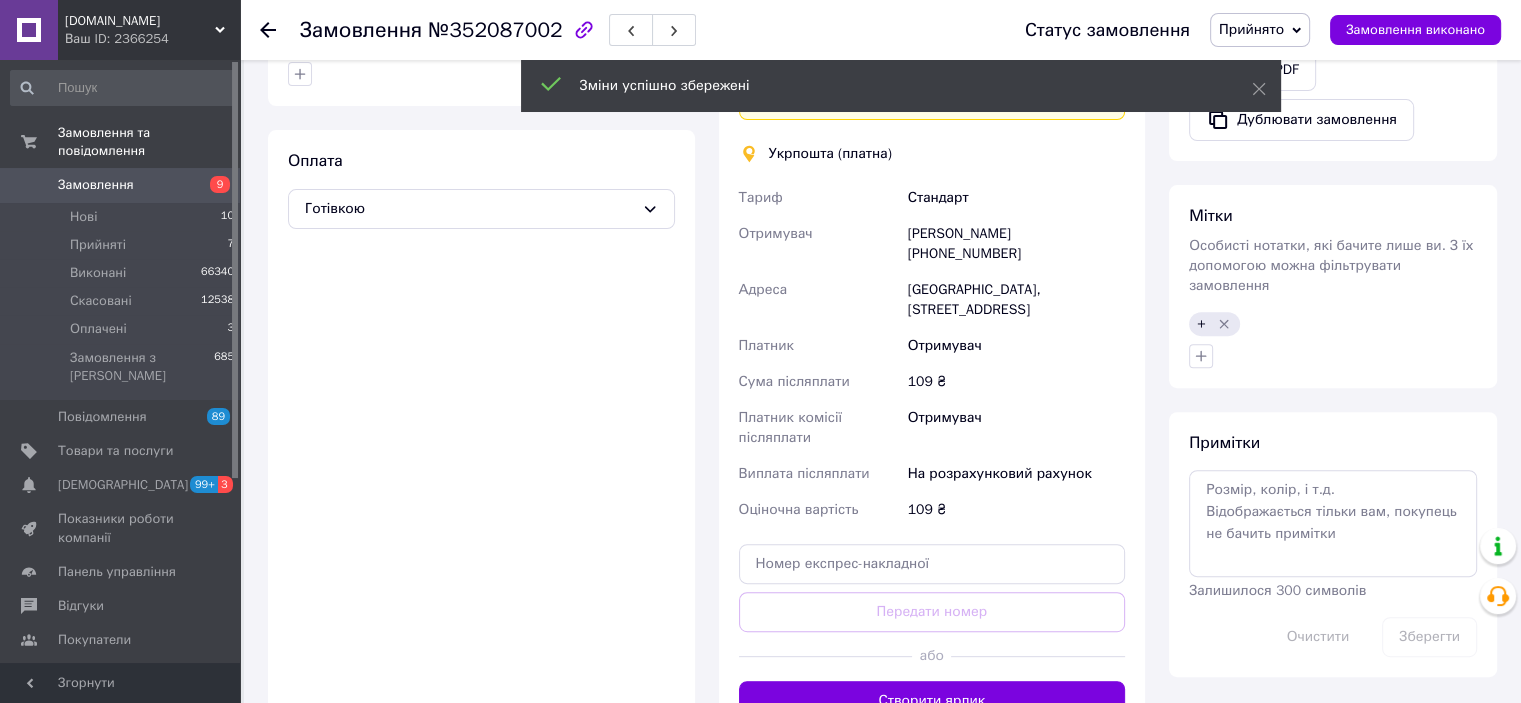 scroll, scrollTop: 711, scrollLeft: 0, axis: vertical 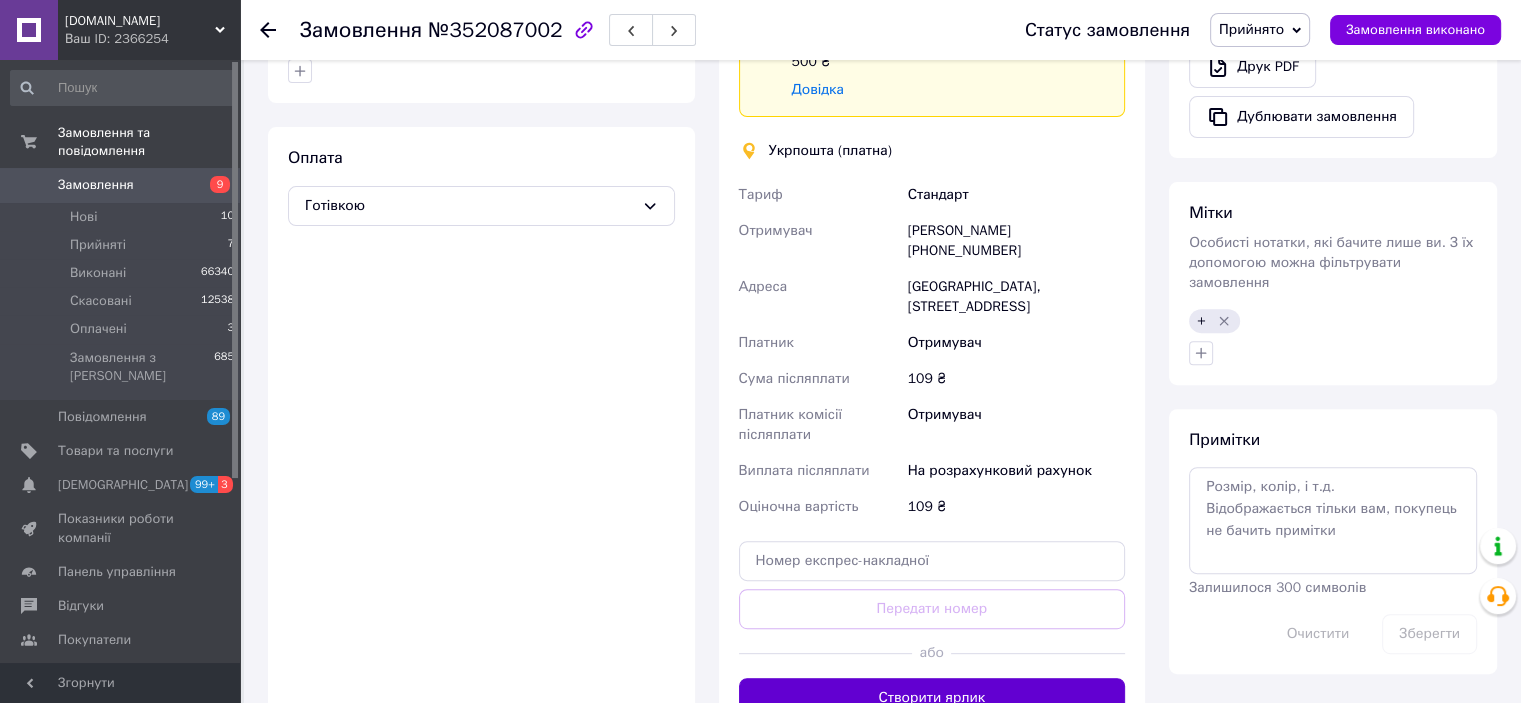 click on "Створити ярлик" at bounding box center (932, 698) 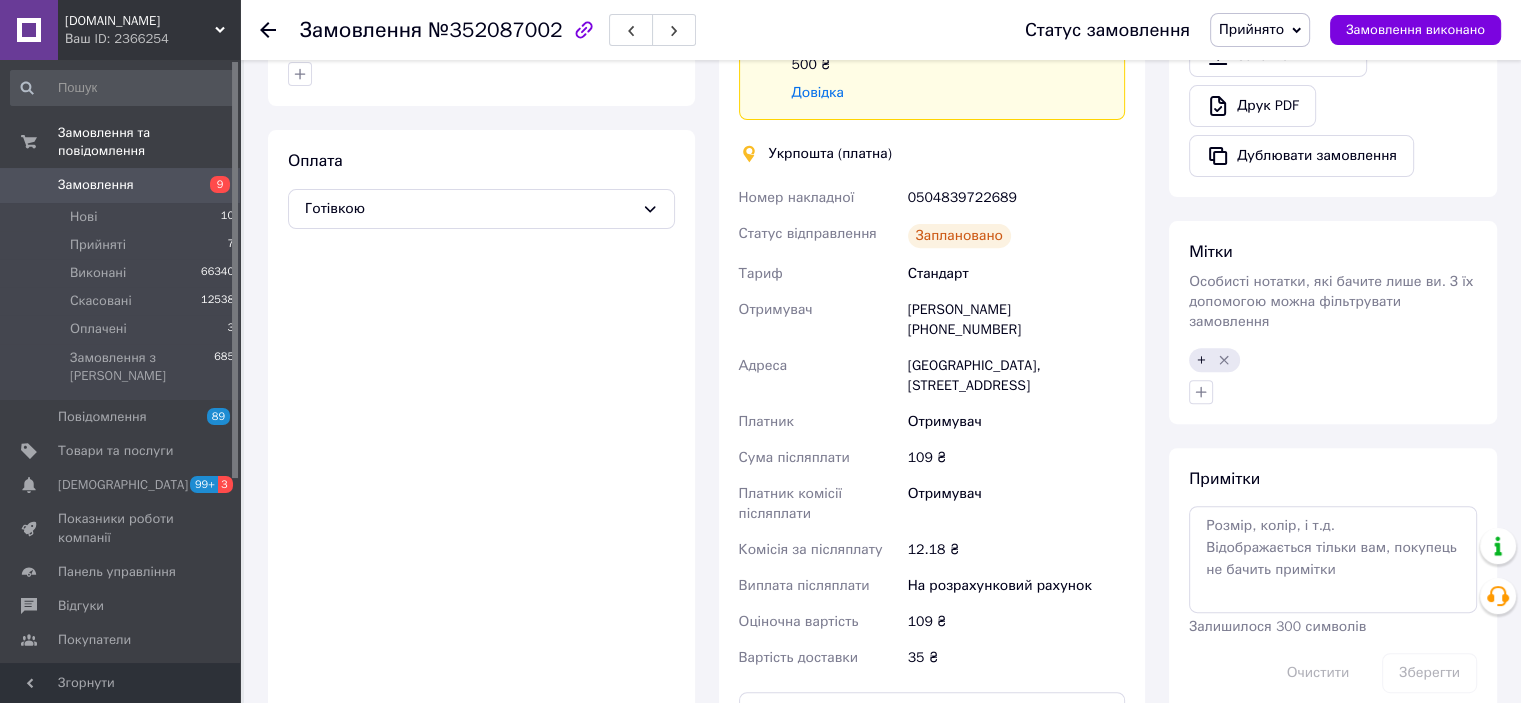 scroll, scrollTop: 711, scrollLeft: 0, axis: vertical 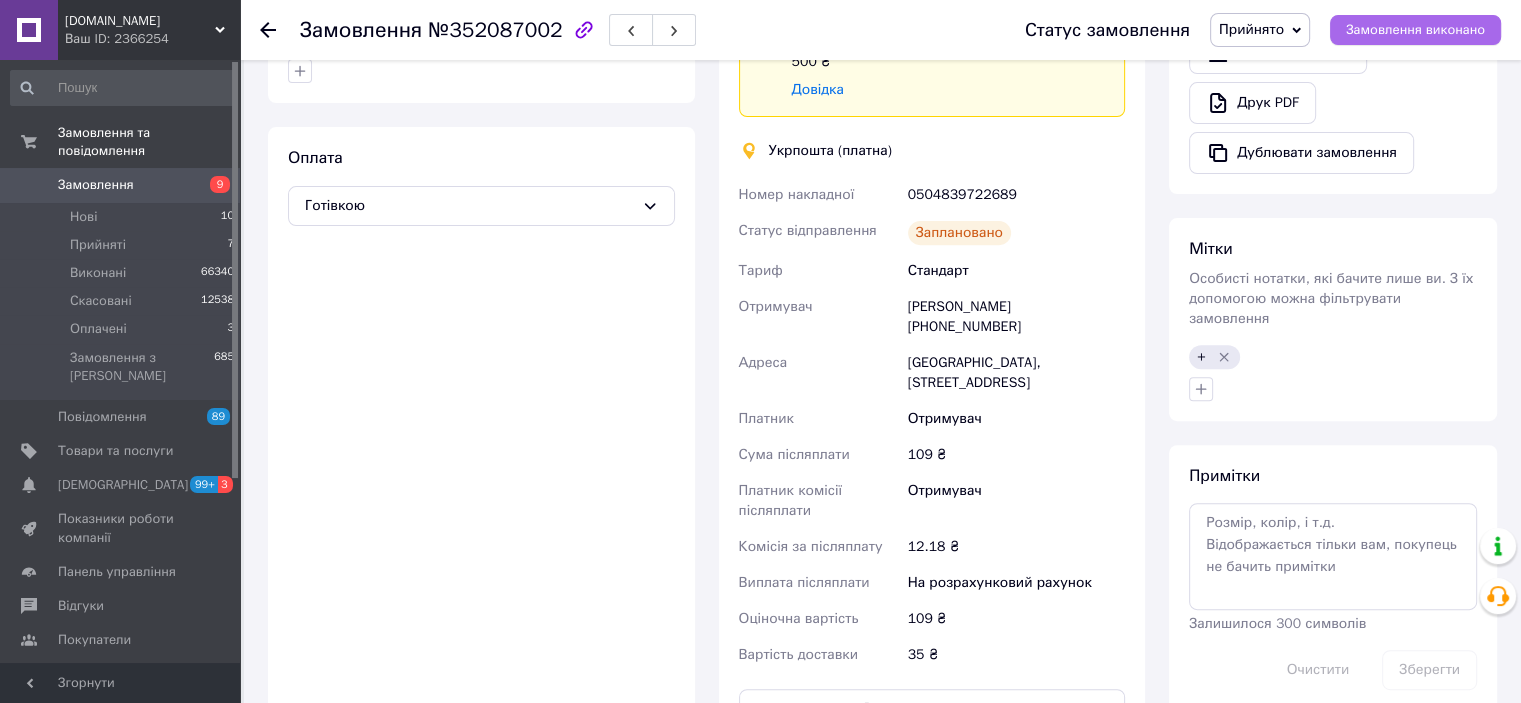 click on "Замовлення виконано" at bounding box center [1415, 30] 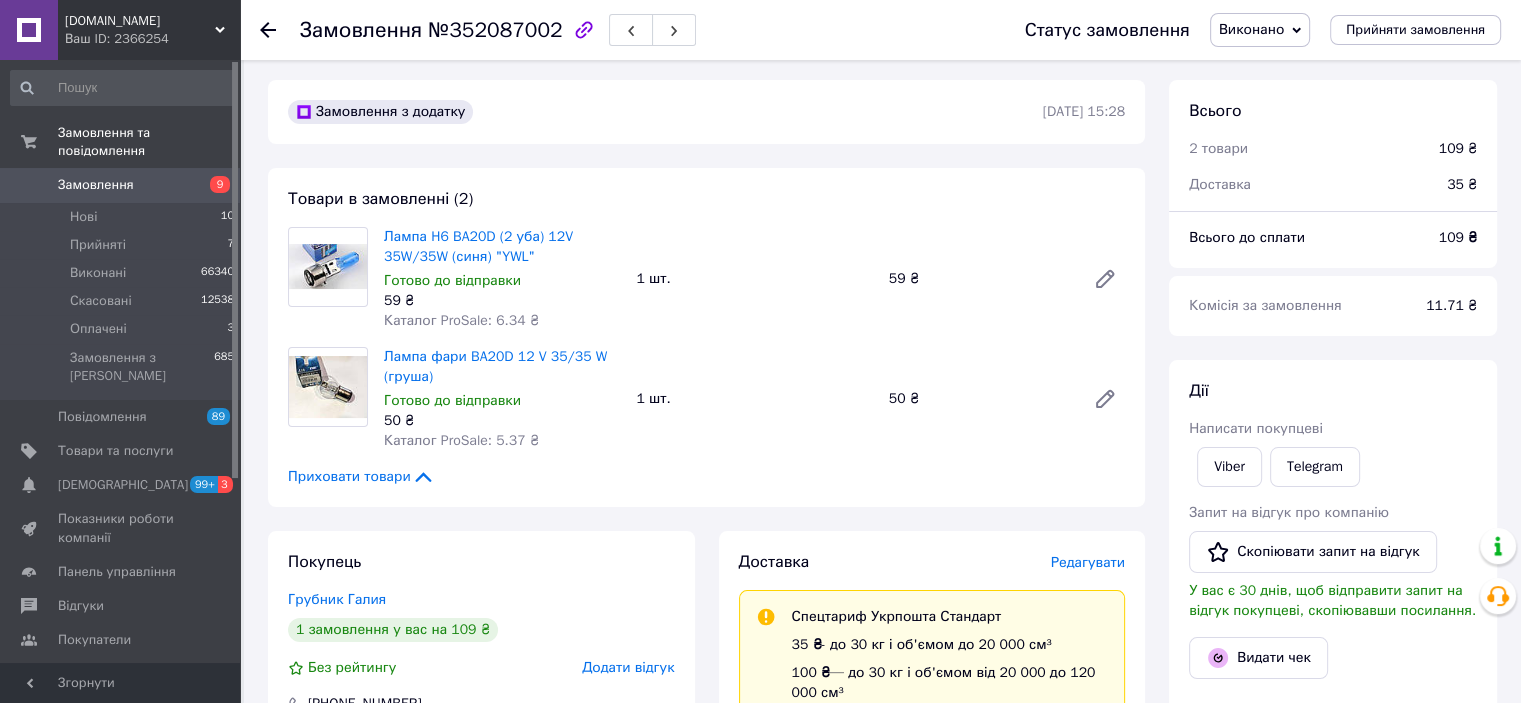 scroll, scrollTop: 0, scrollLeft: 0, axis: both 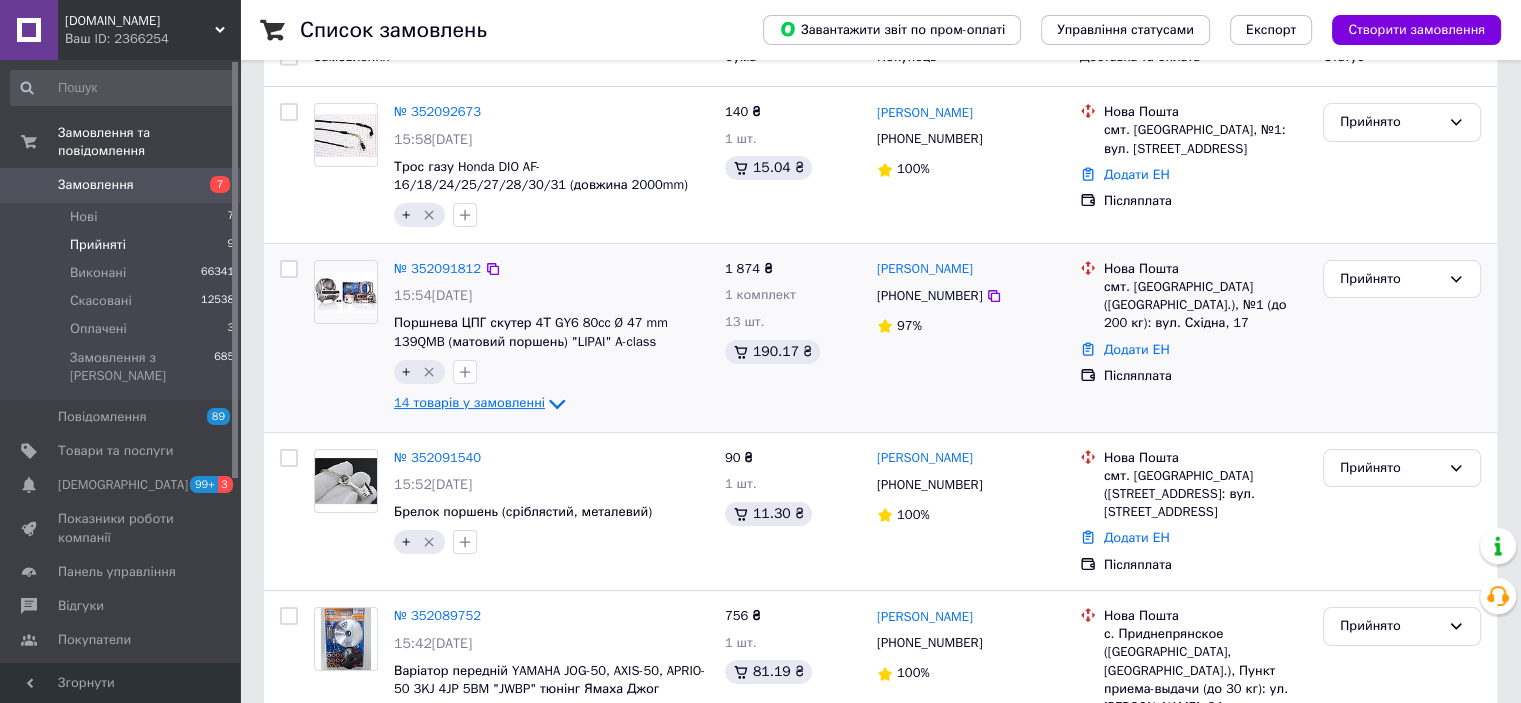 click on "14 товарів у замовленні" at bounding box center [469, 402] 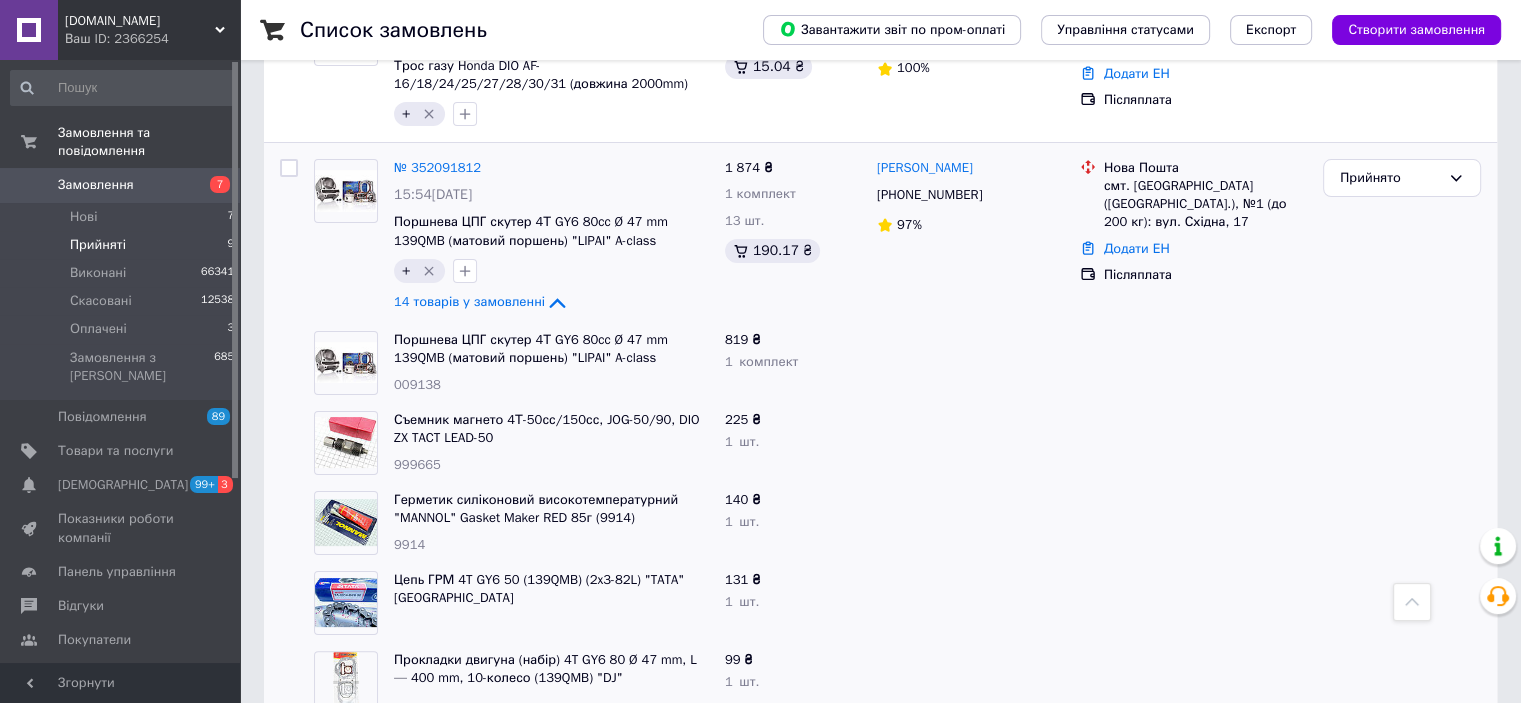 scroll, scrollTop: 100, scrollLeft: 0, axis: vertical 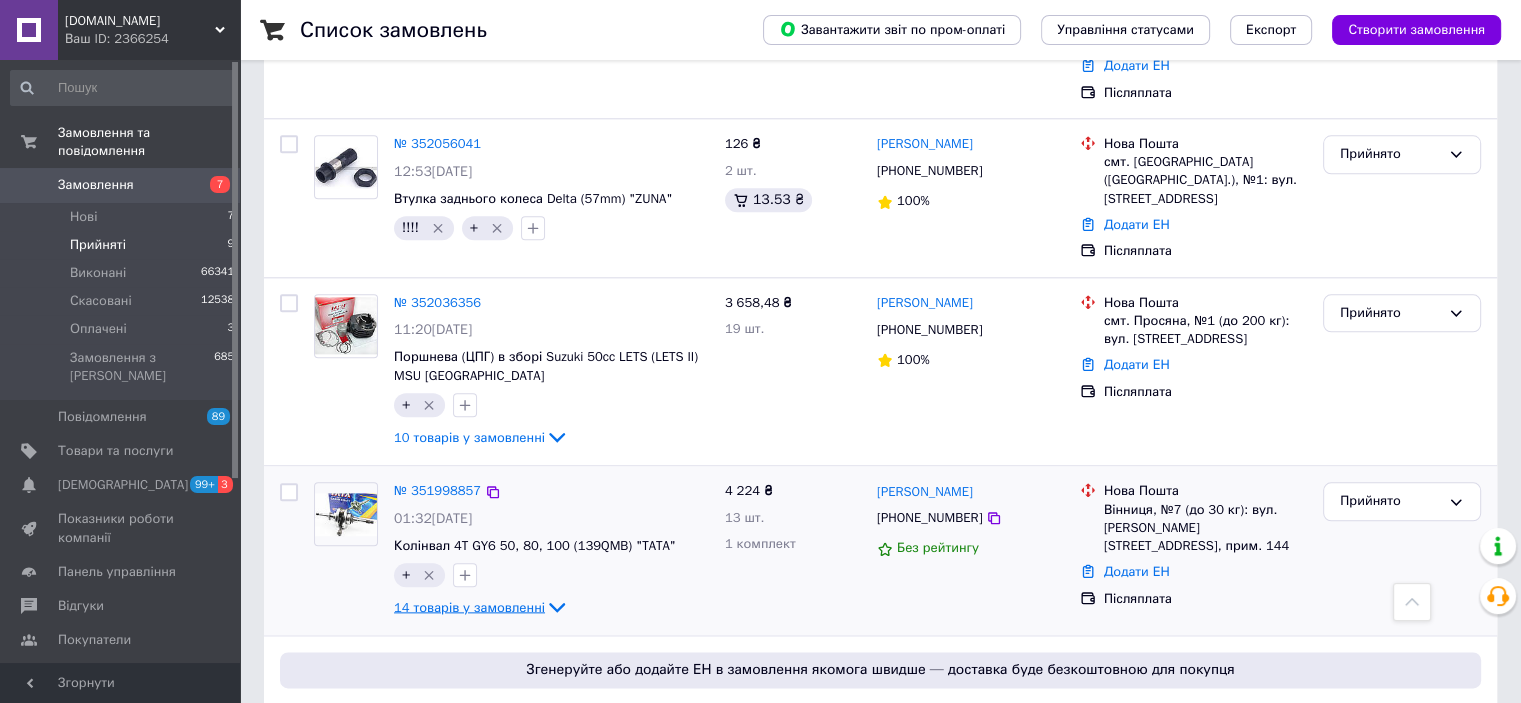 click on "14 товарів у замовленні" at bounding box center (469, 606) 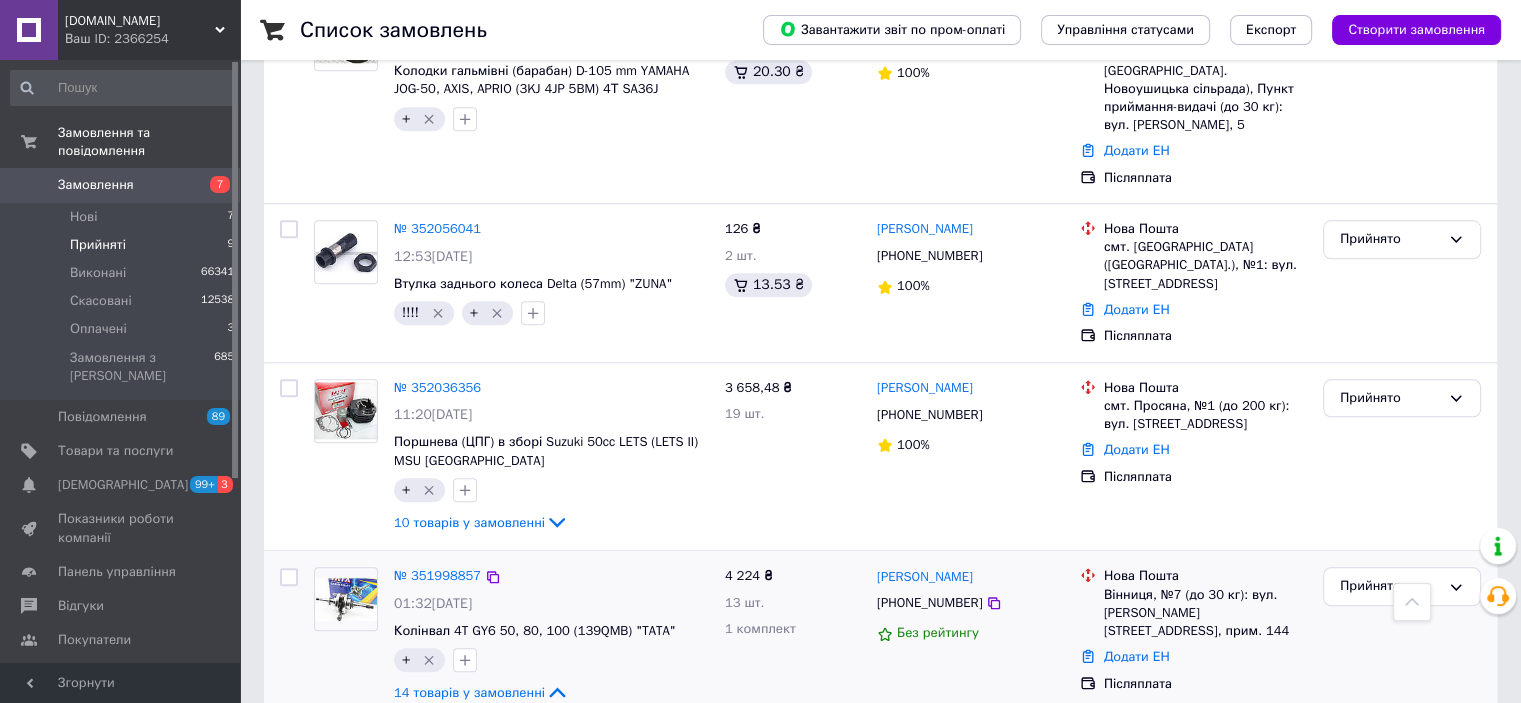 scroll, scrollTop: 2200, scrollLeft: 0, axis: vertical 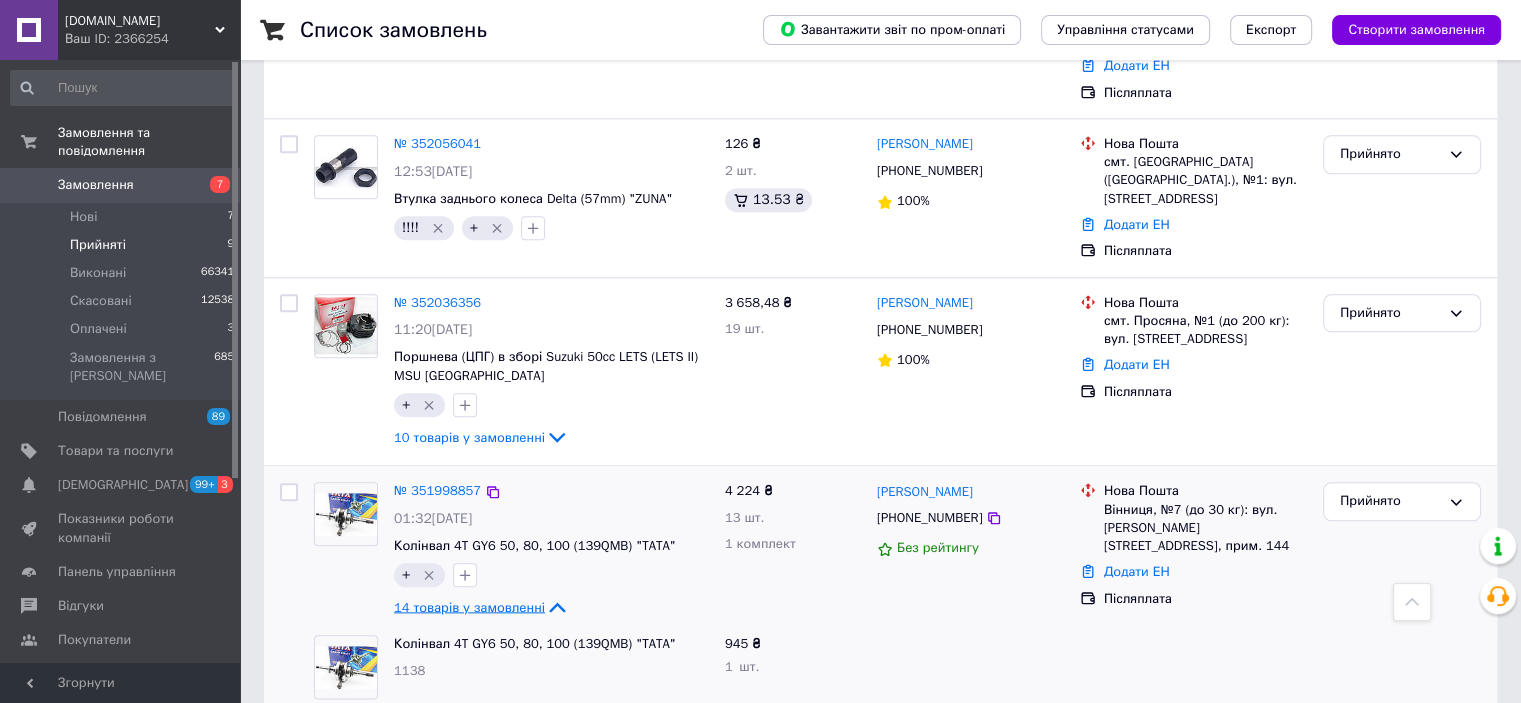 click on "14 товарів у замовленні" at bounding box center (469, 606) 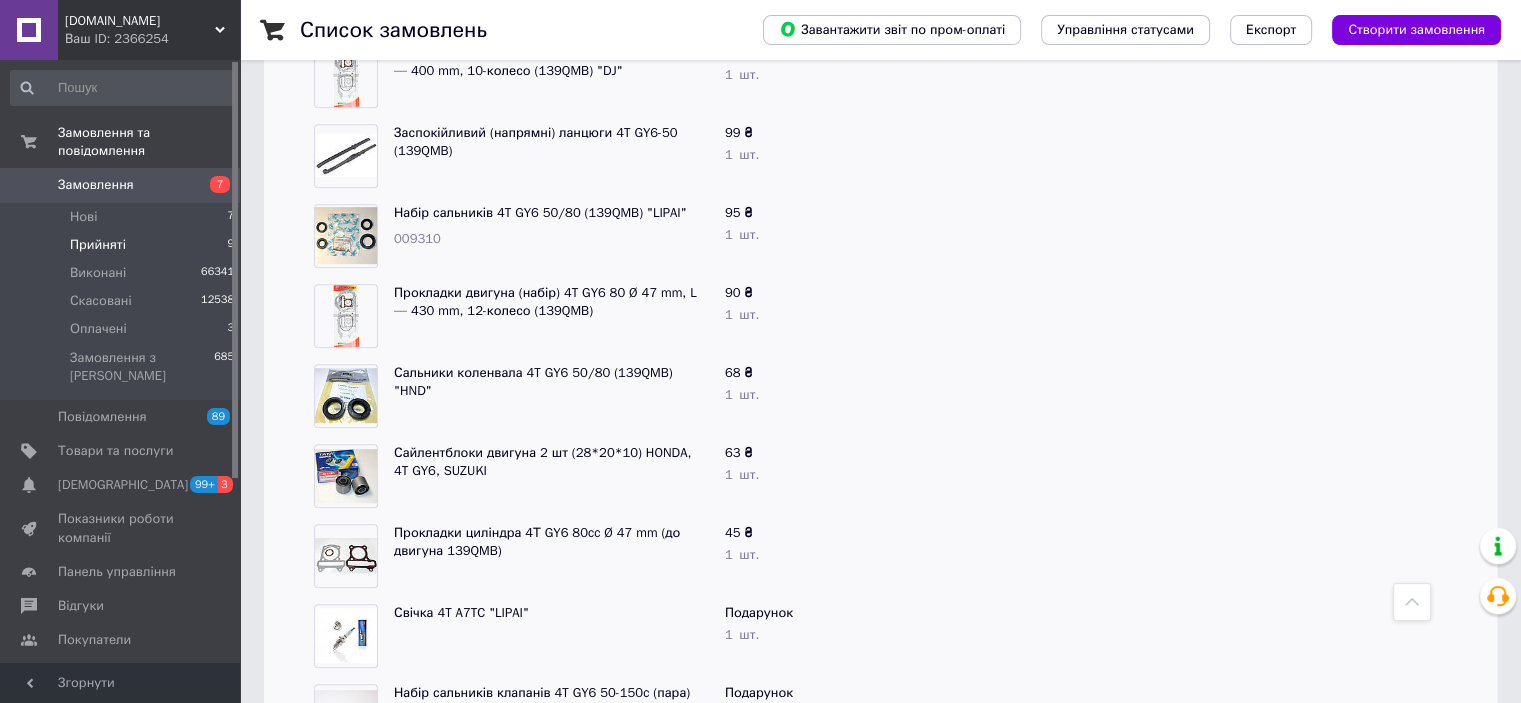 scroll, scrollTop: 900, scrollLeft: 0, axis: vertical 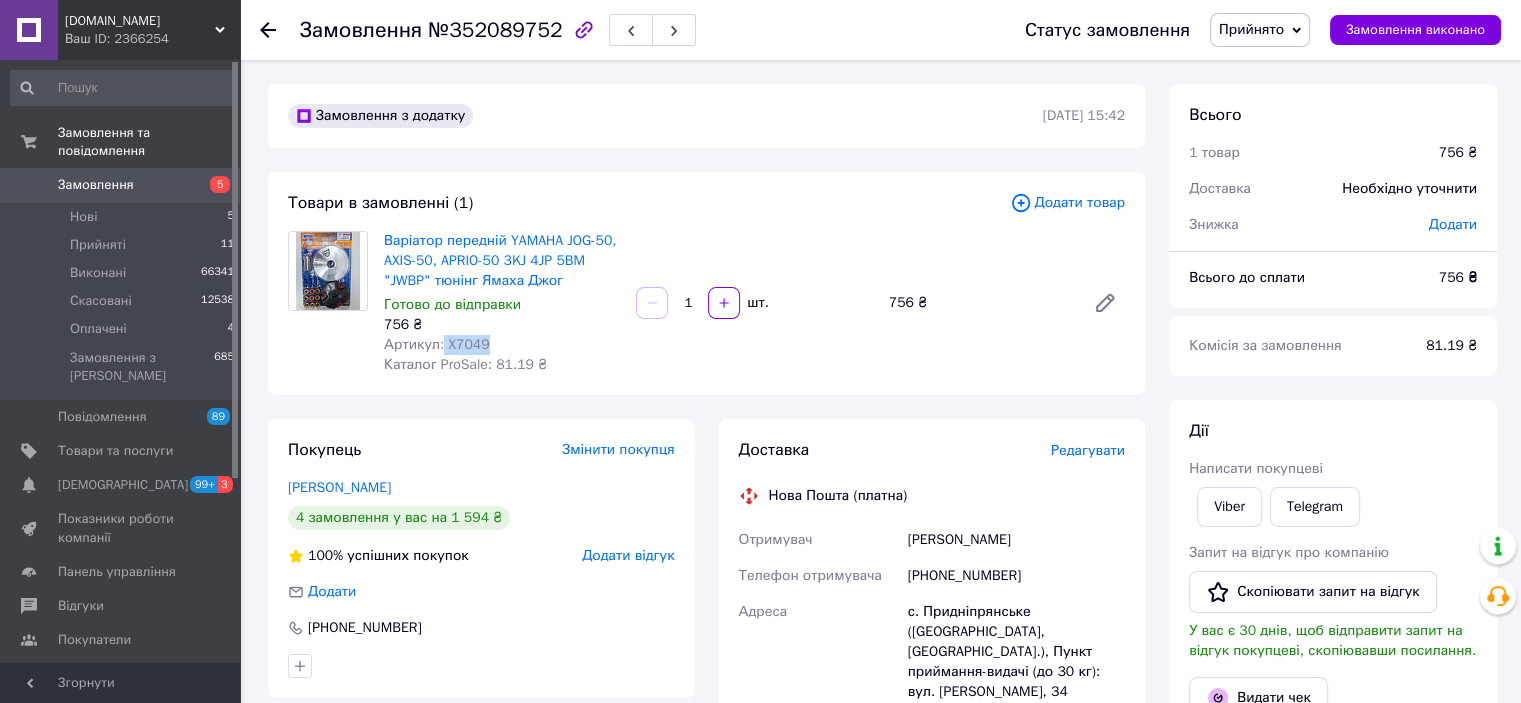 drag, startPoint x: 482, startPoint y: 346, endPoint x: 440, endPoint y: 346, distance: 42 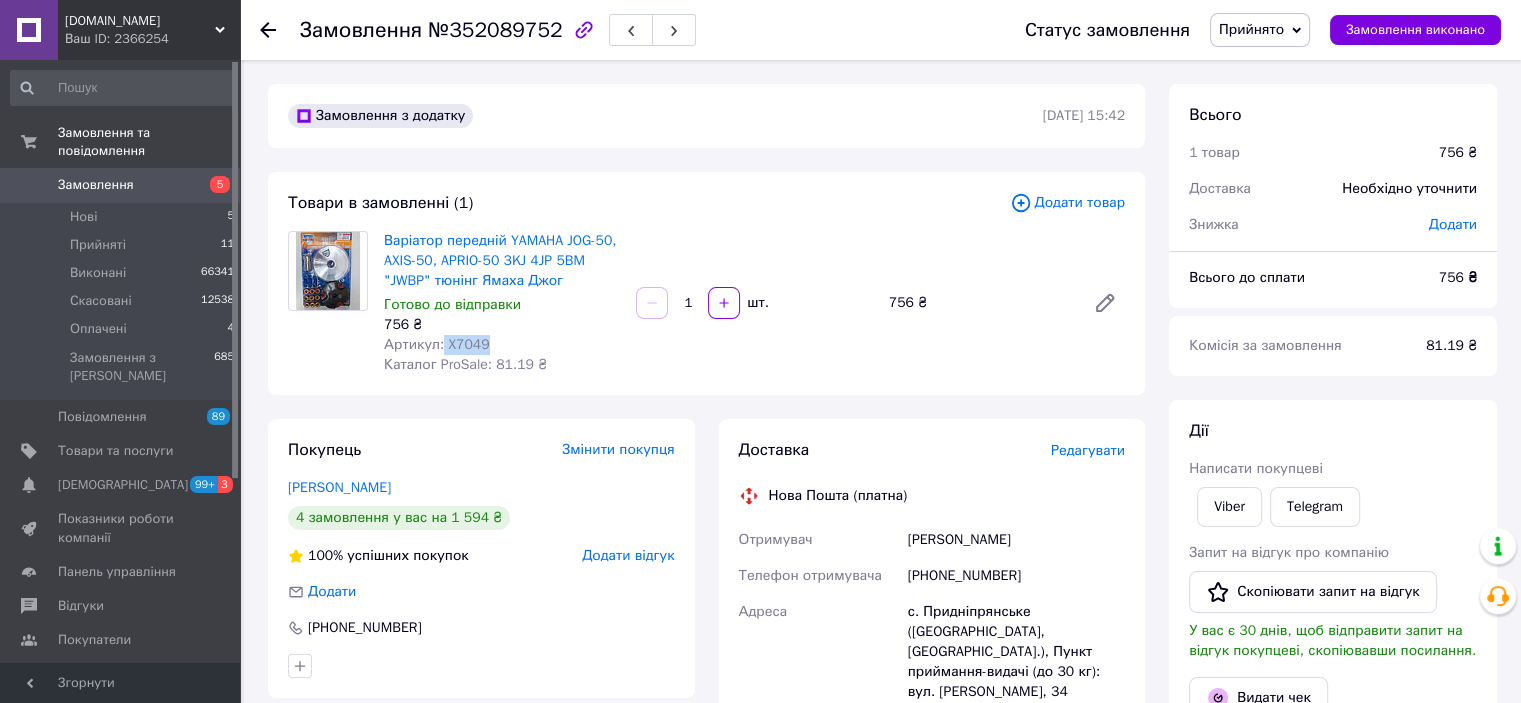 copy on "X7049" 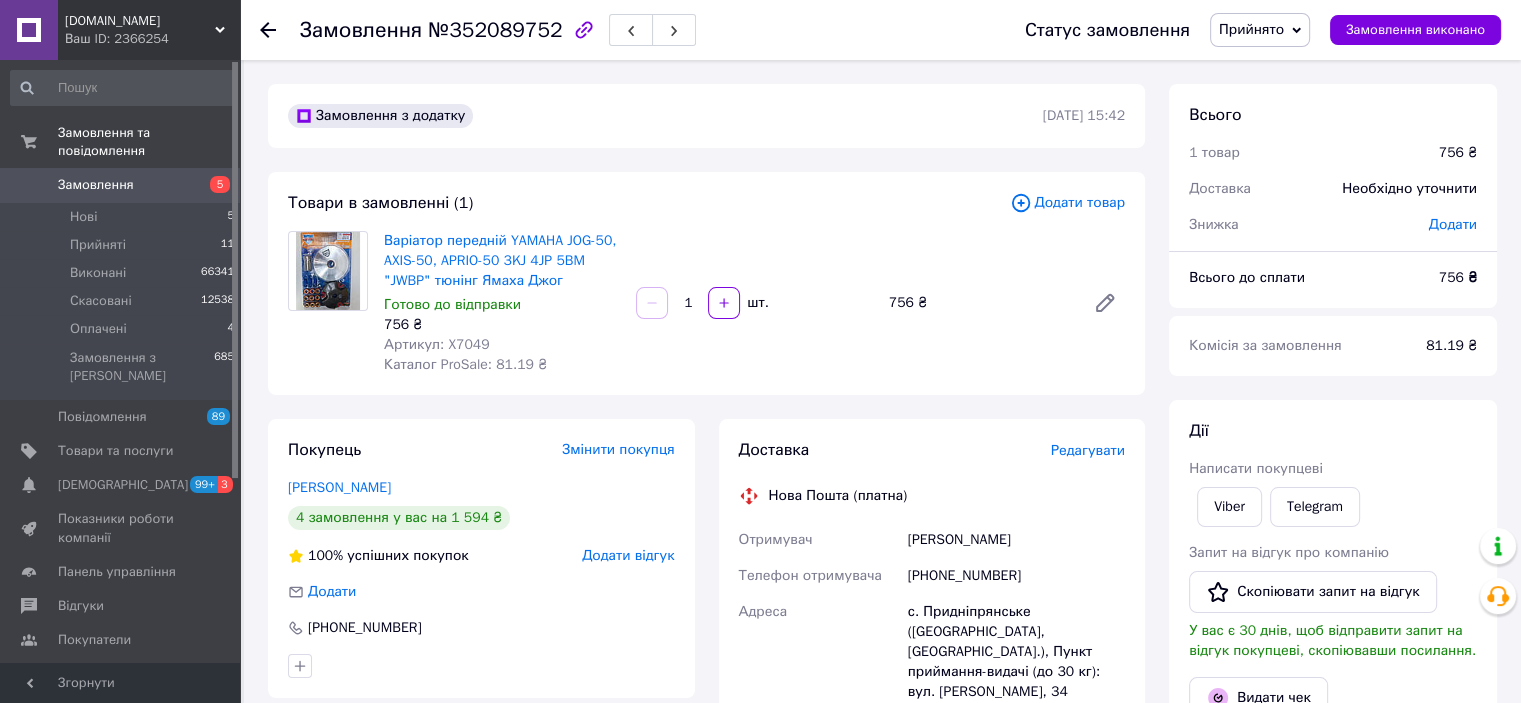 click on "Редагувати" at bounding box center (1088, 450) 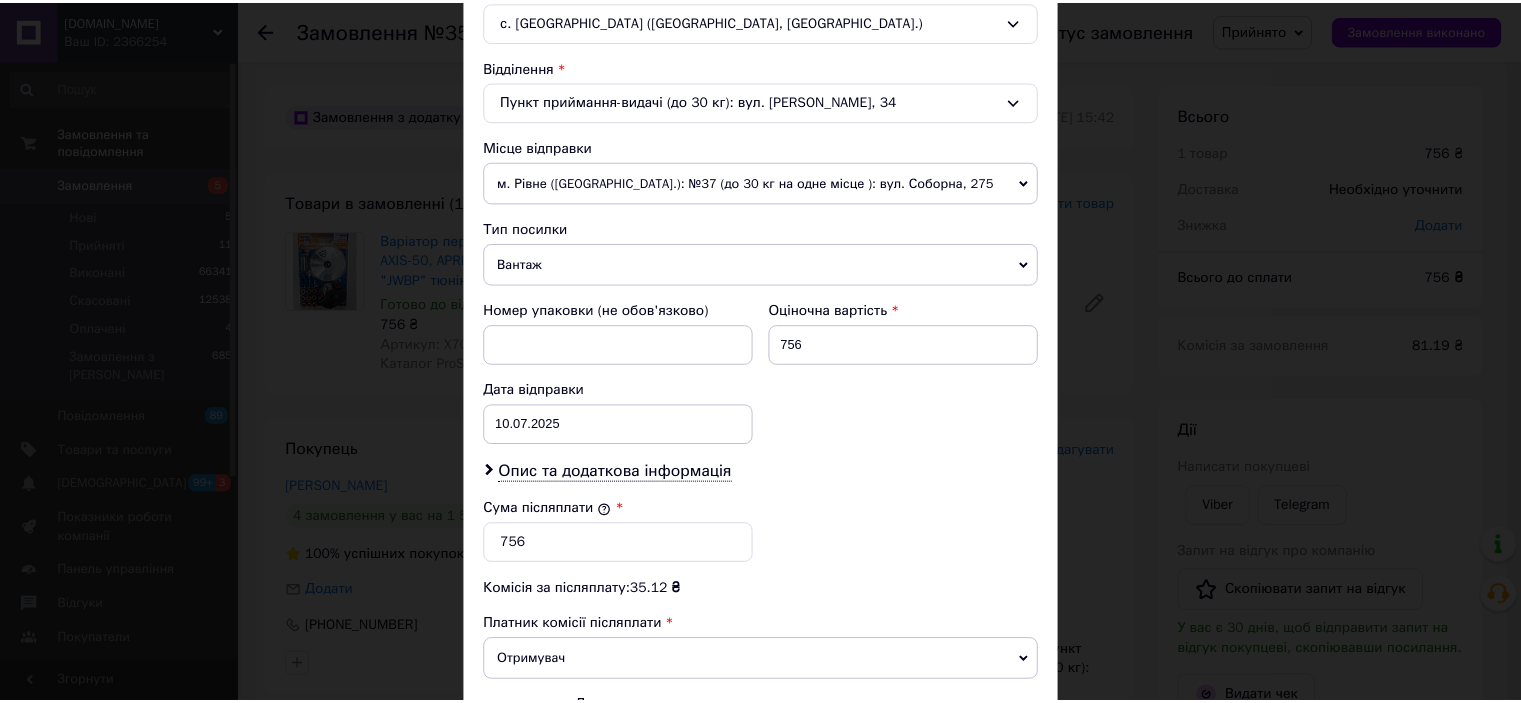 scroll, scrollTop: 800, scrollLeft: 0, axis: vertical 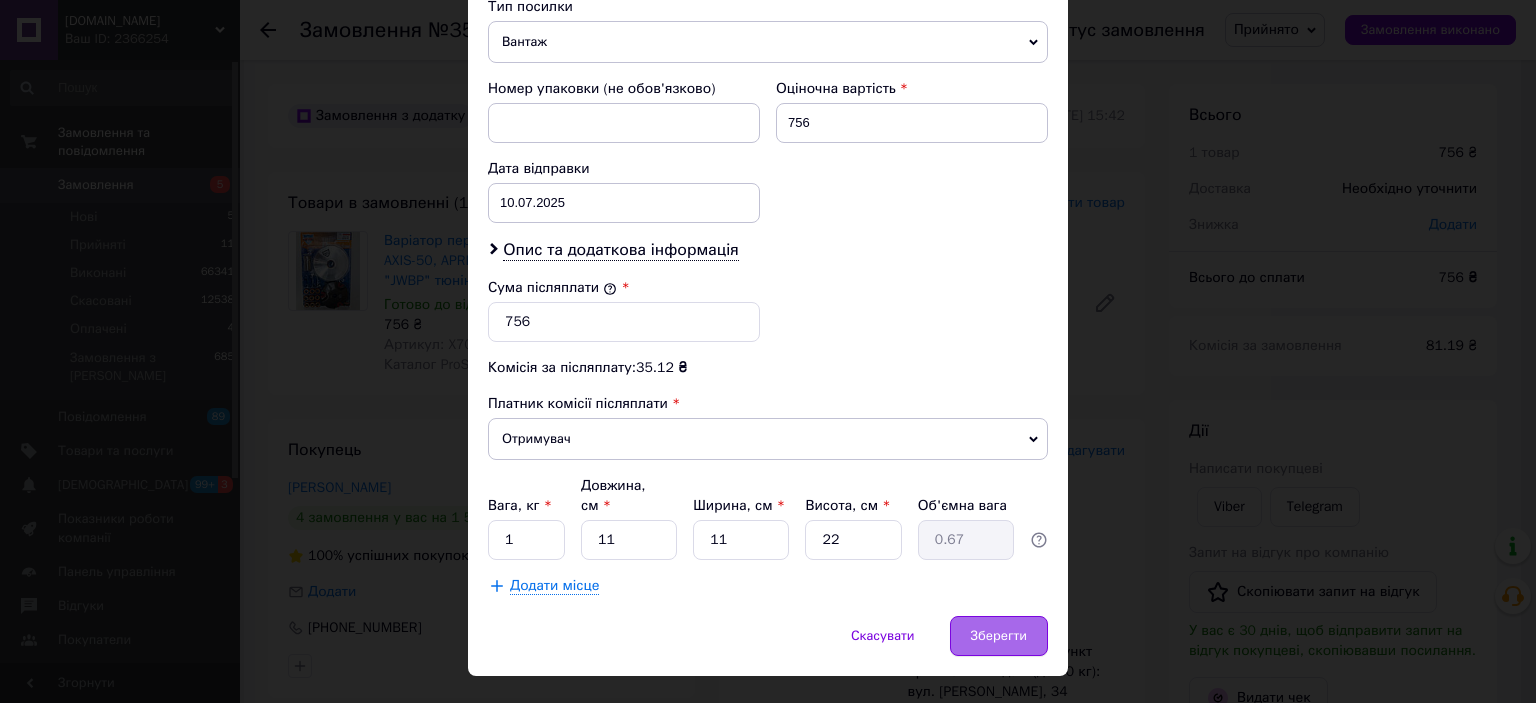 click on "Зберегти" at bounding box center [999, 636] 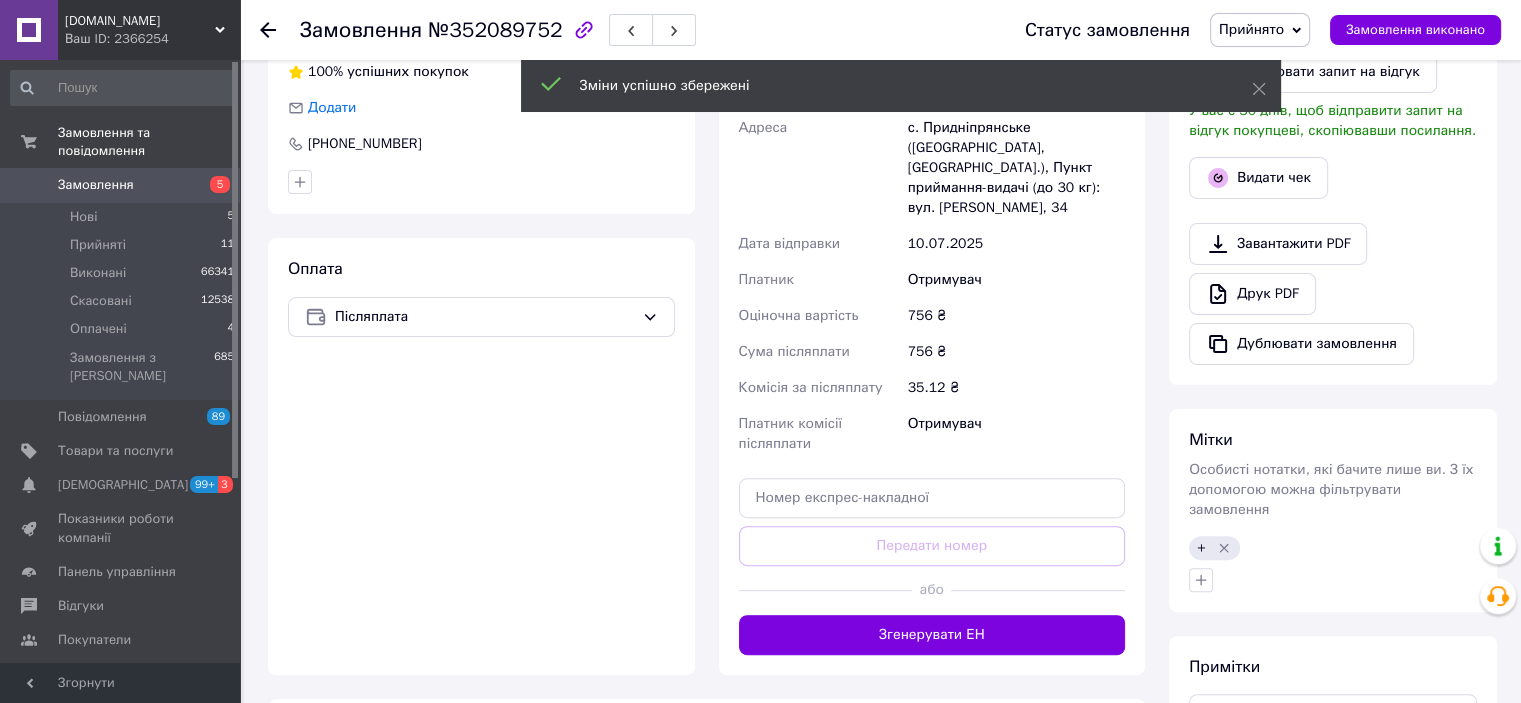scroll, scrollTop: 600, scrollLeft: 0, axis: vertical 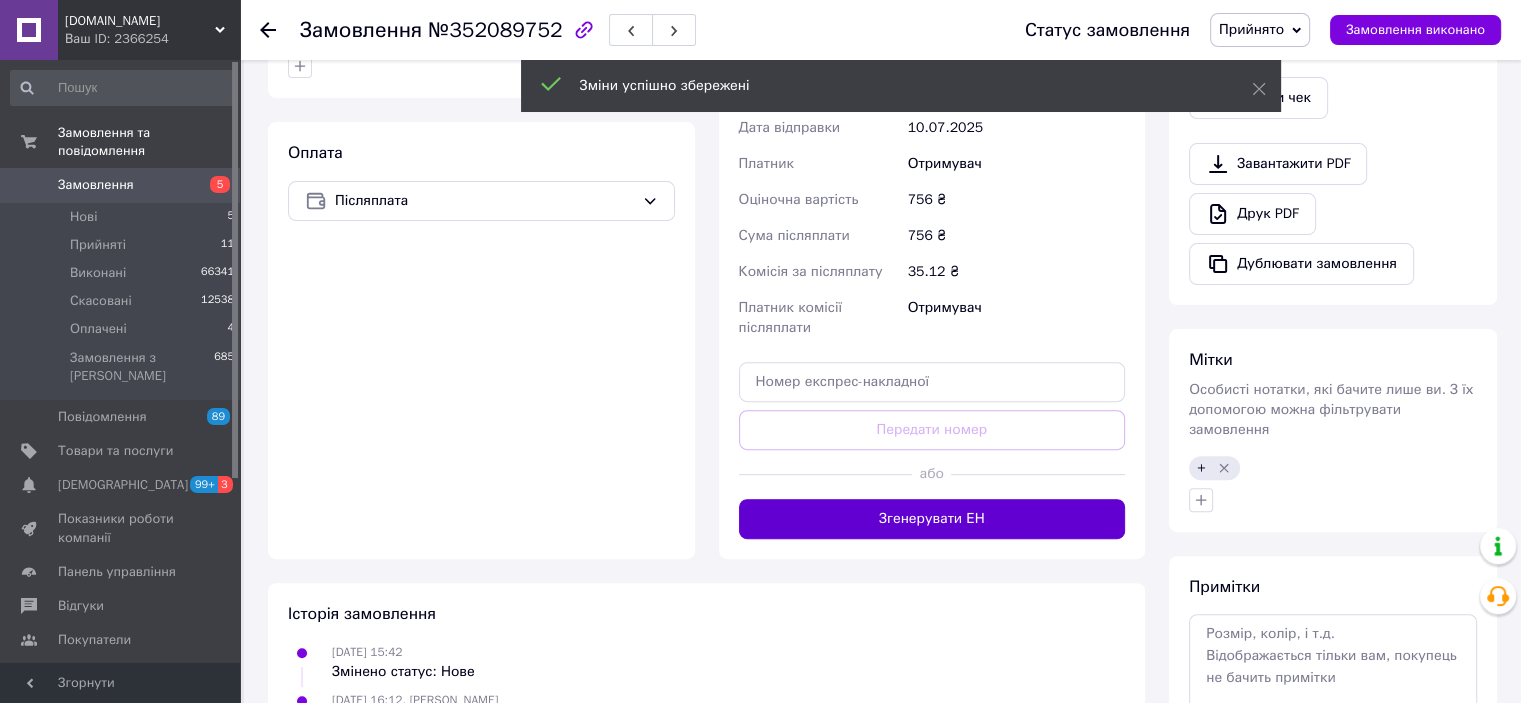 click on "Згенерувати ЕН" at bounding box center [932, 519] 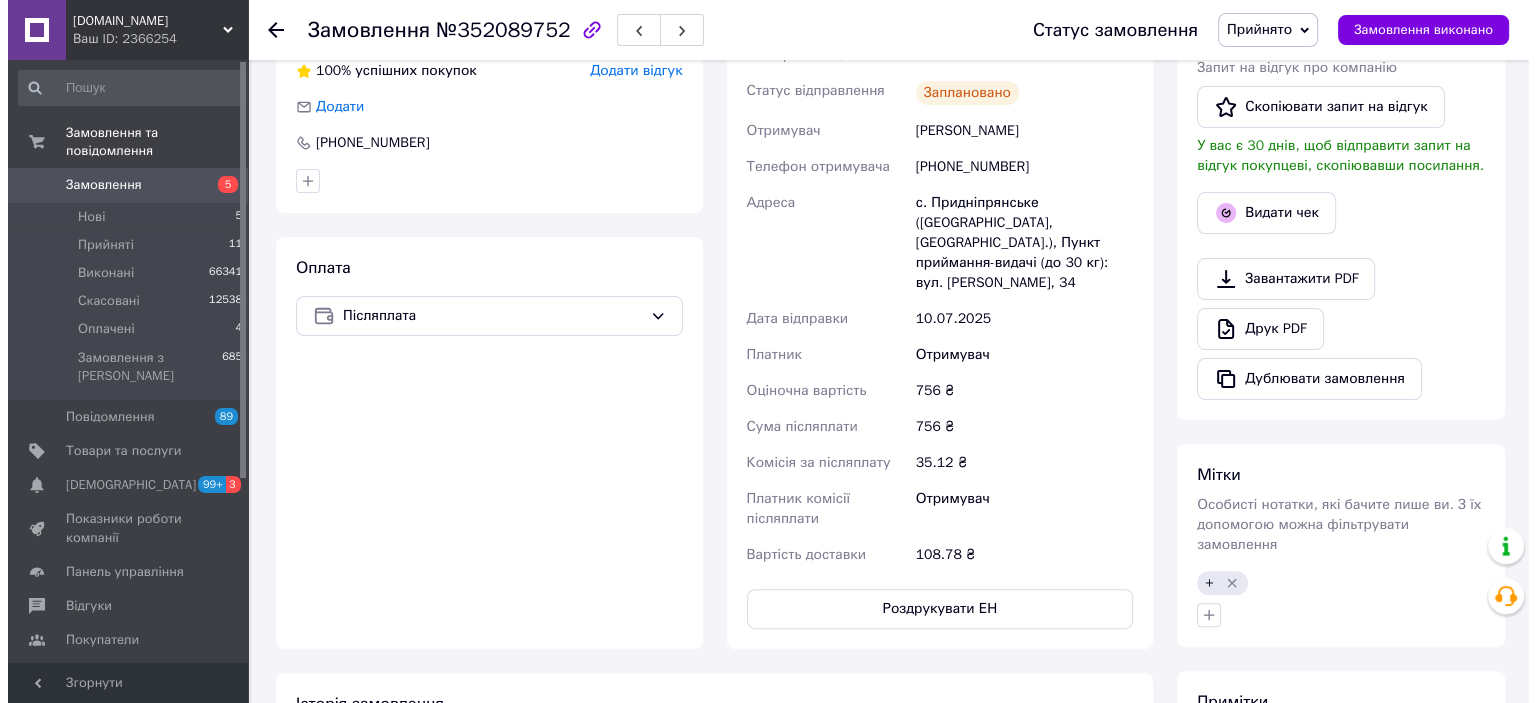 scroll, scrollTop: 400, scrollLeft: 0, axis: vertical 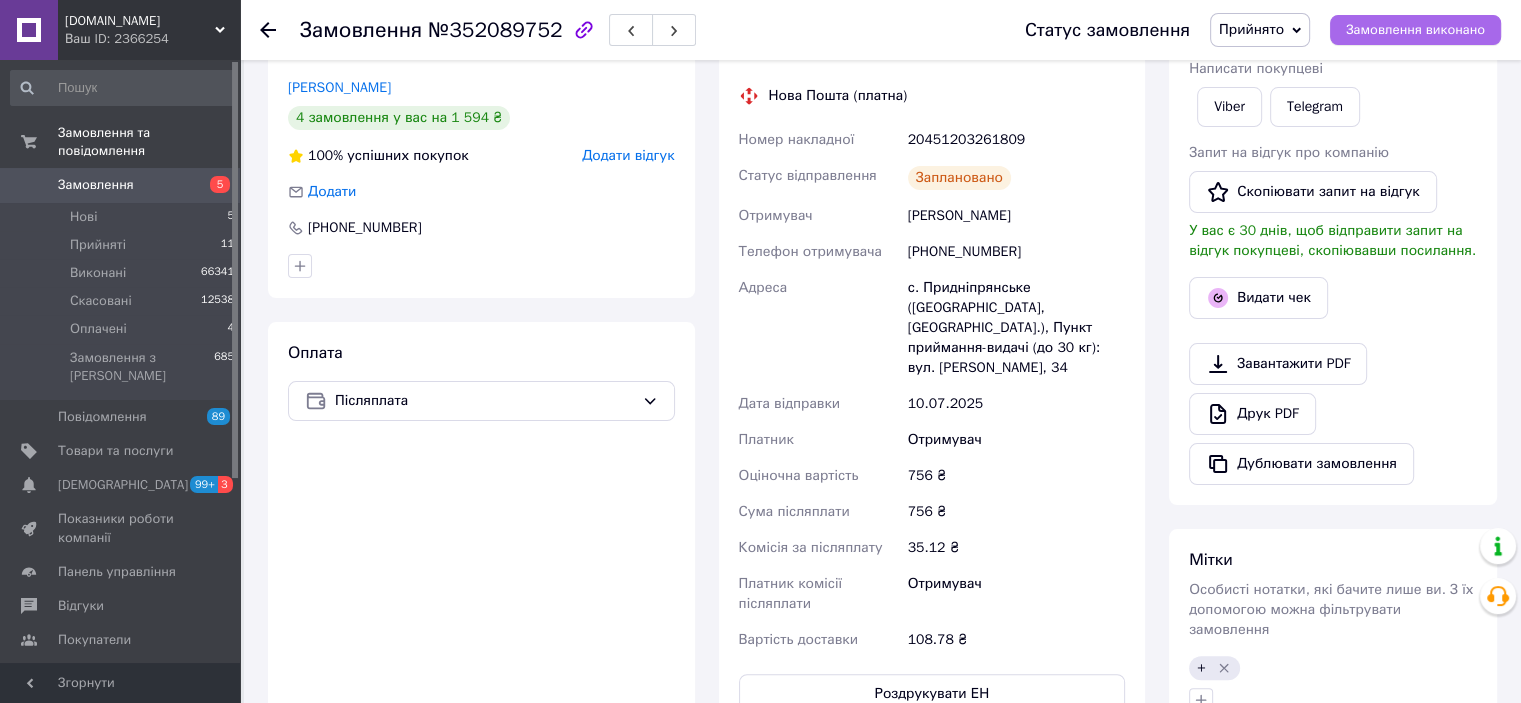 click on "Замовлення виконано" at bounding box center (1415, 30) 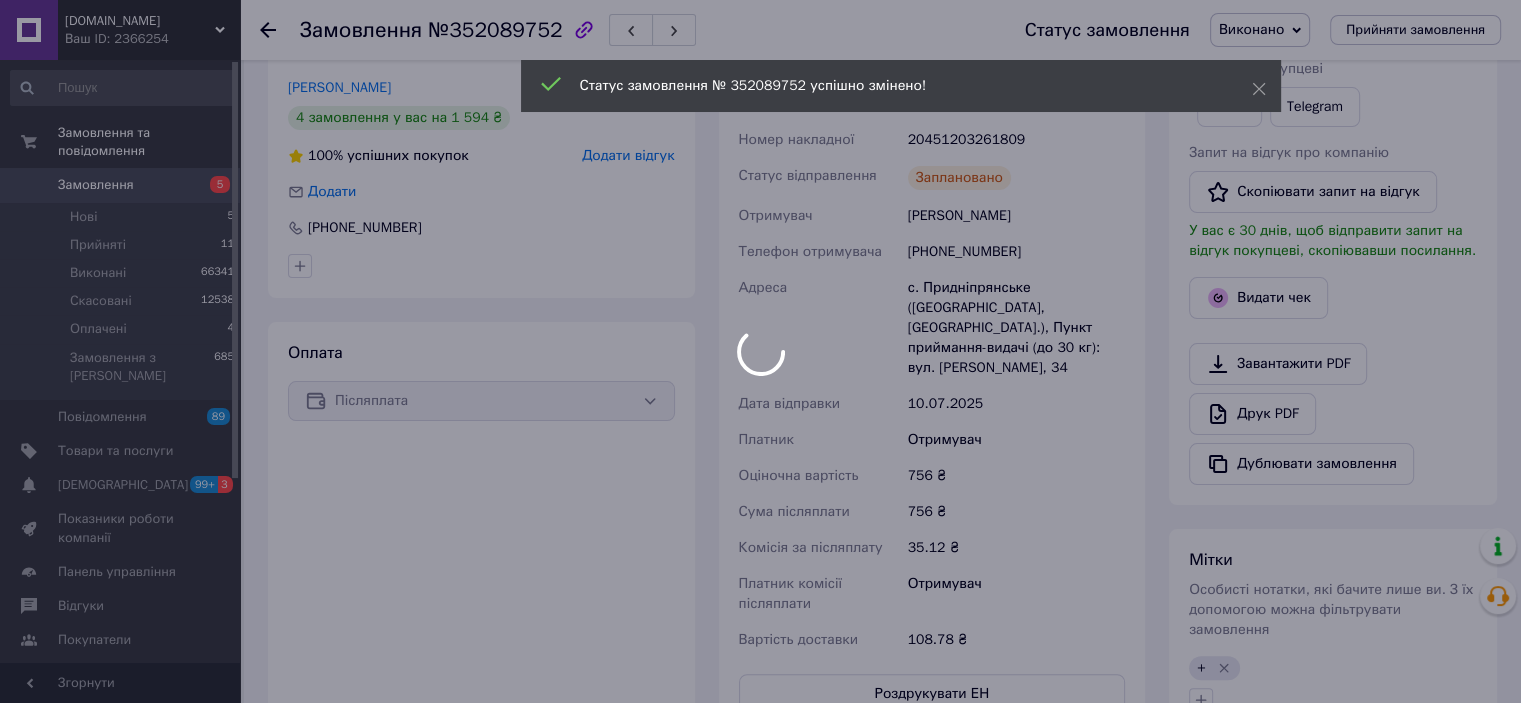 click at bounding box center [760, 351] 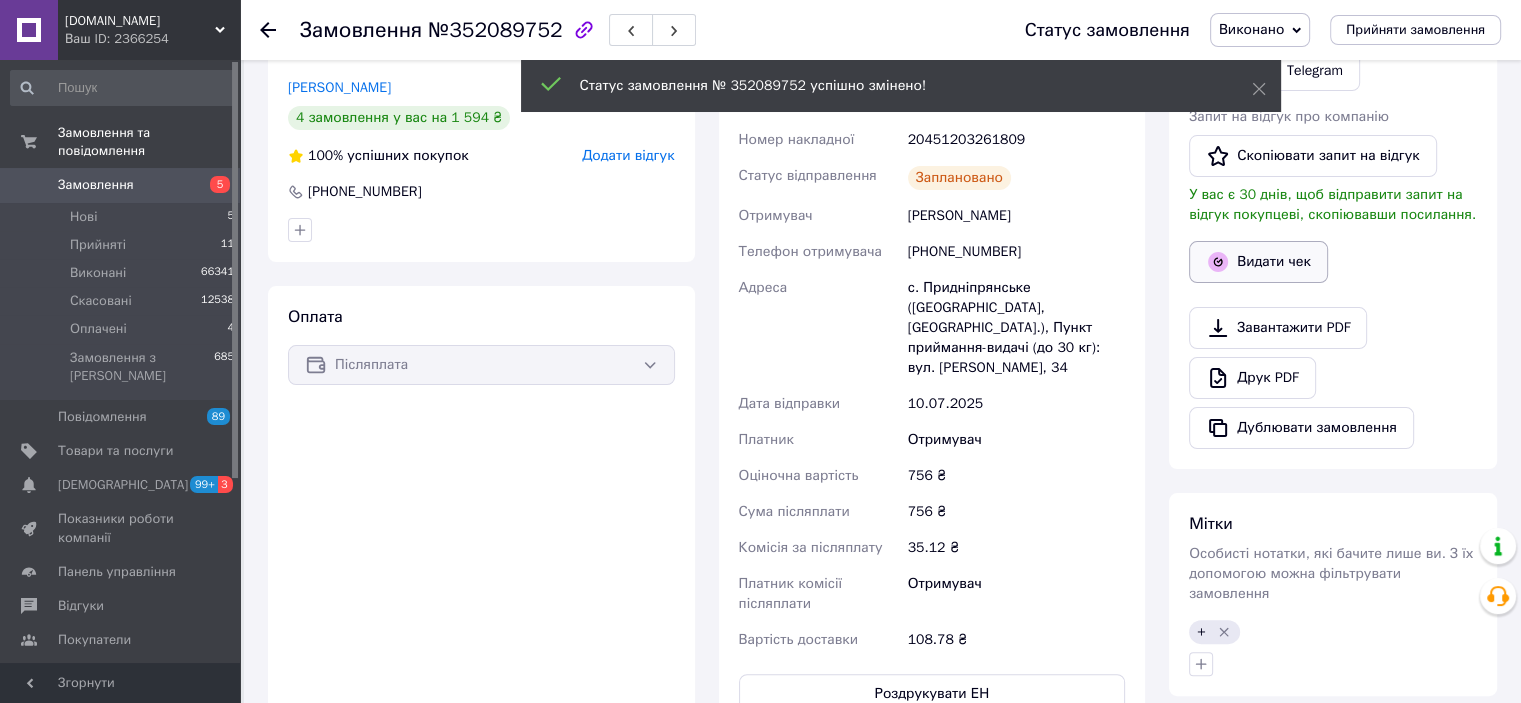 click on "Видати чек" at bounding box center (1258, 262) 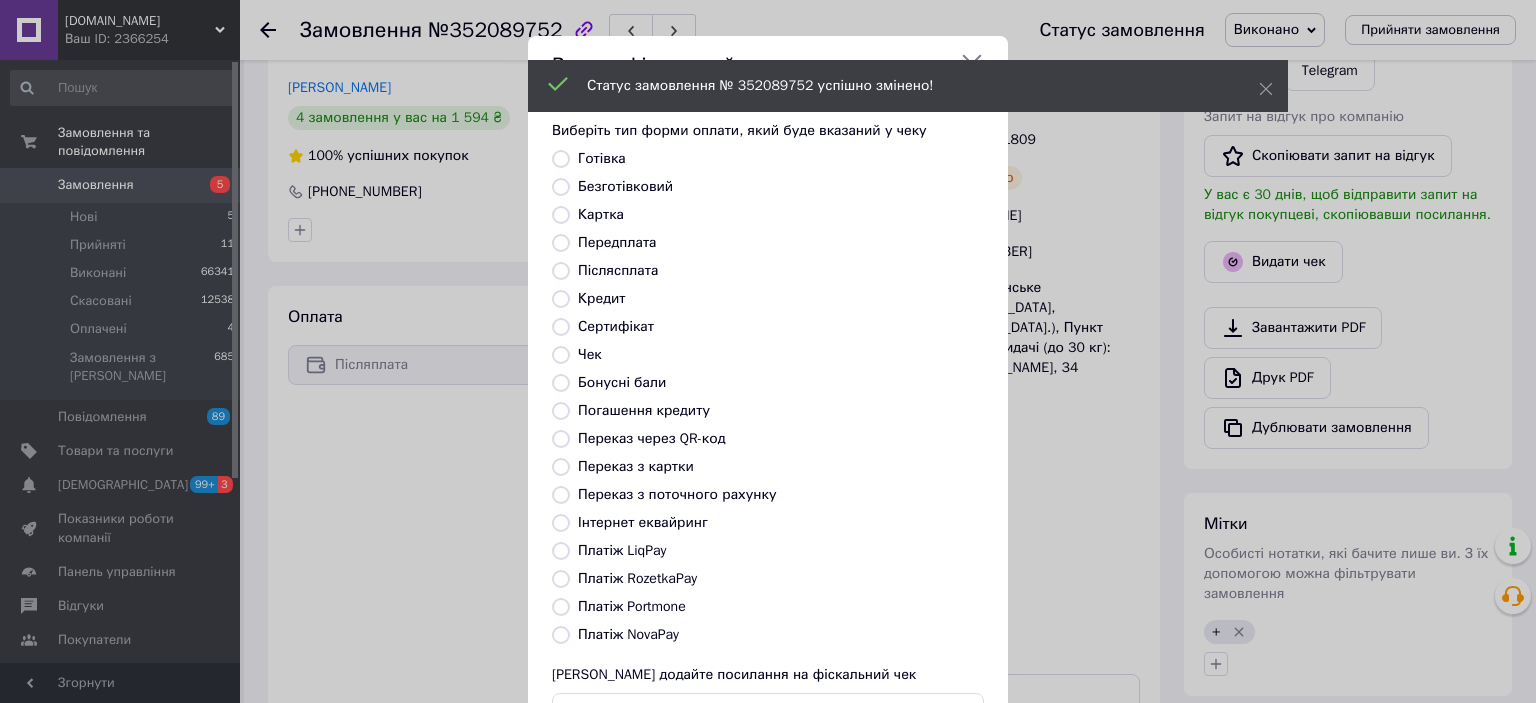 click at bounding box center (561, 635) 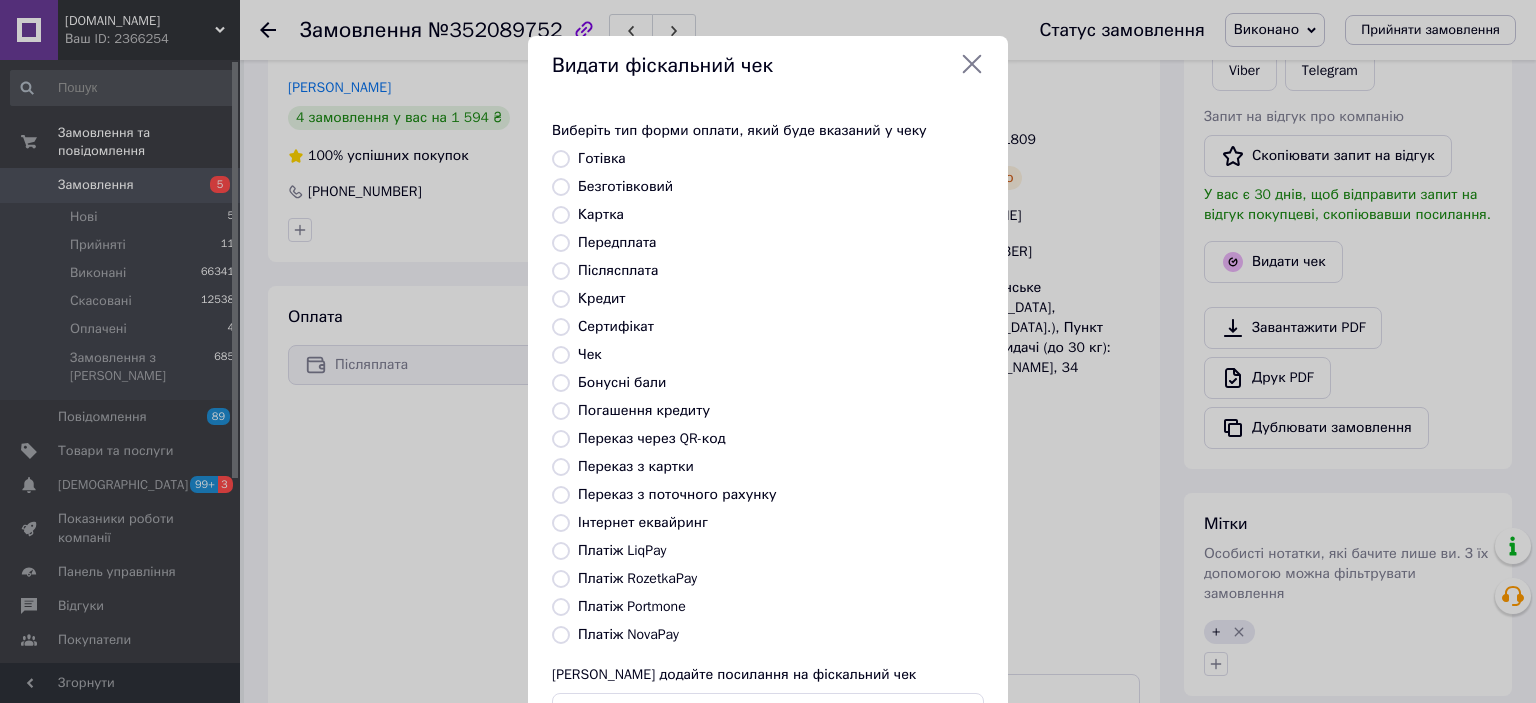 drag, startPoint x: 555, startPoint y: 631, endPoint x: 565, endPoint y: 638, distance: 12.206555 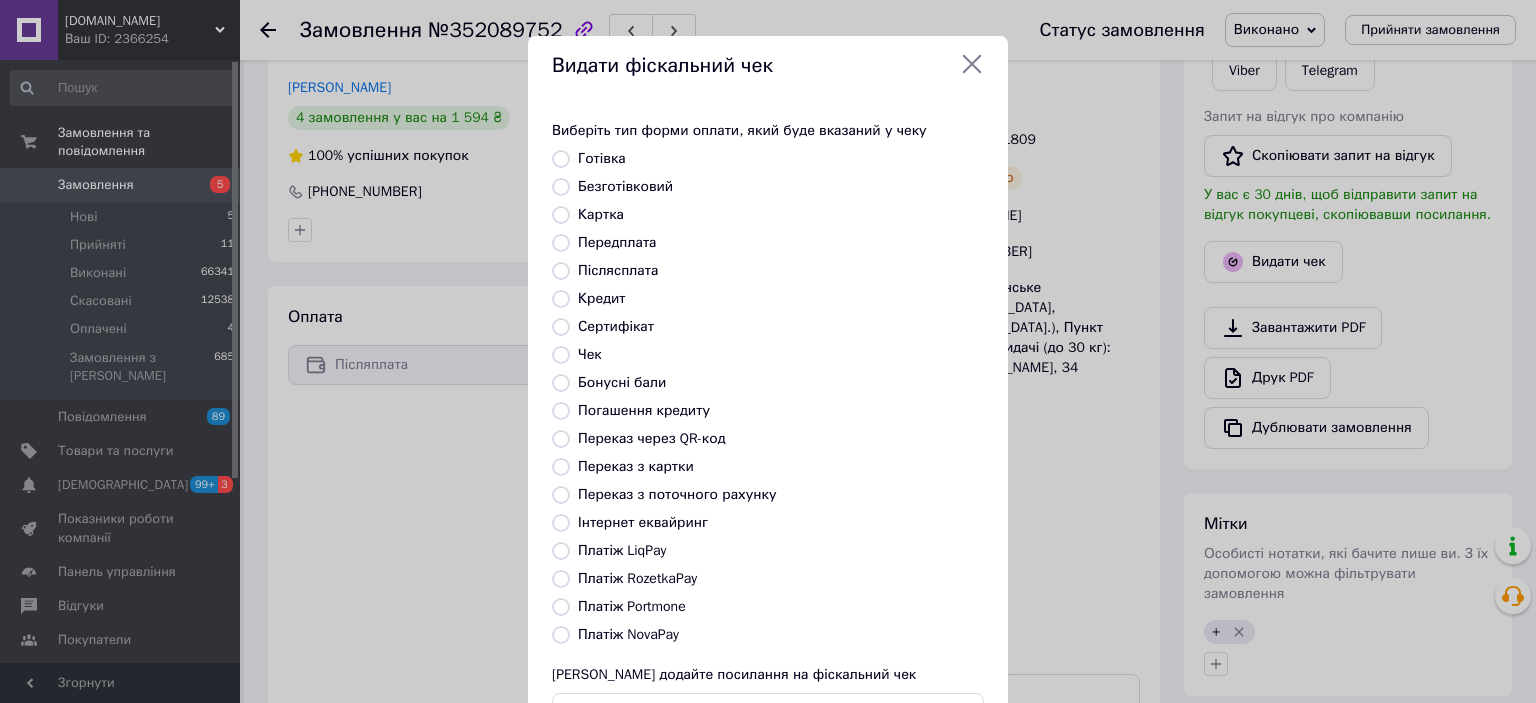 radio on "true" 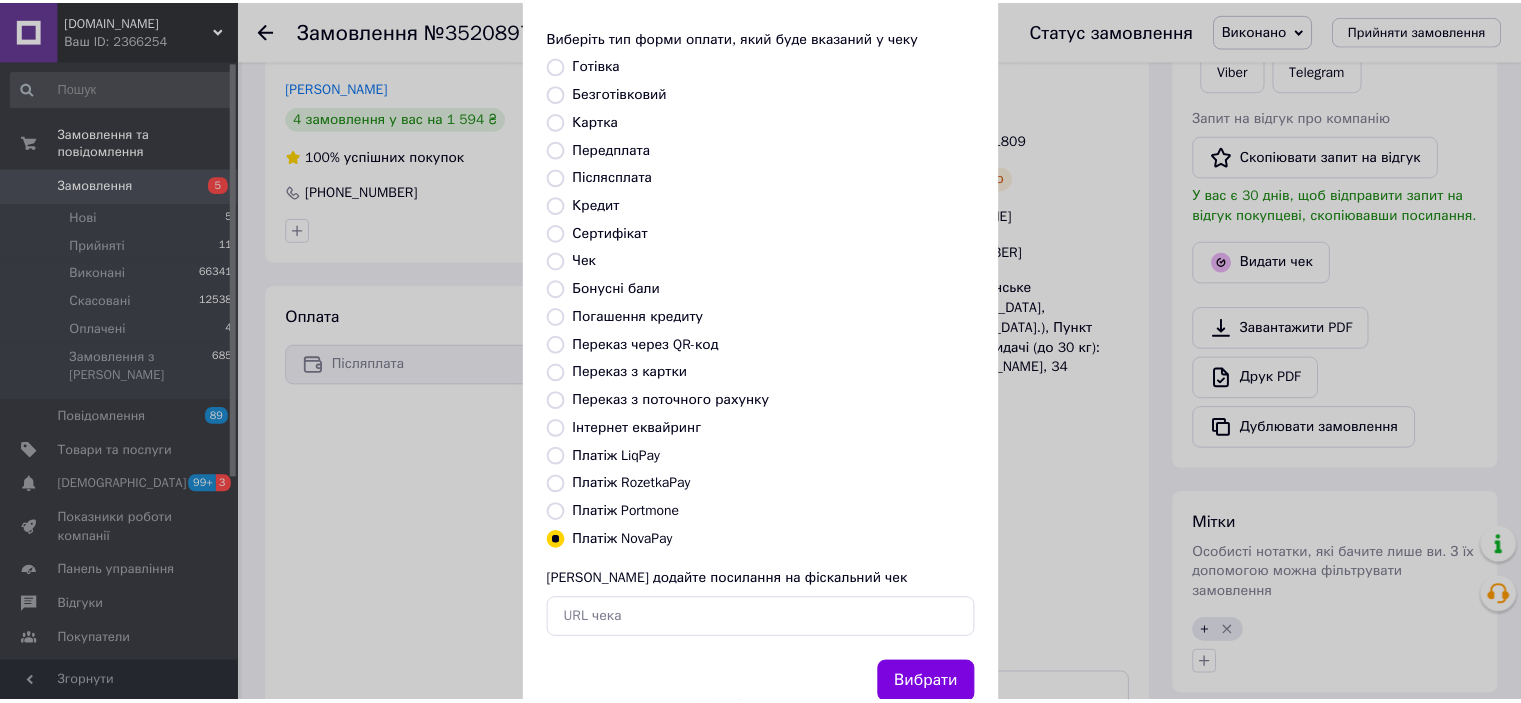 scroll, scrollTop: 155, scrollLeft: 0, axis: vertical 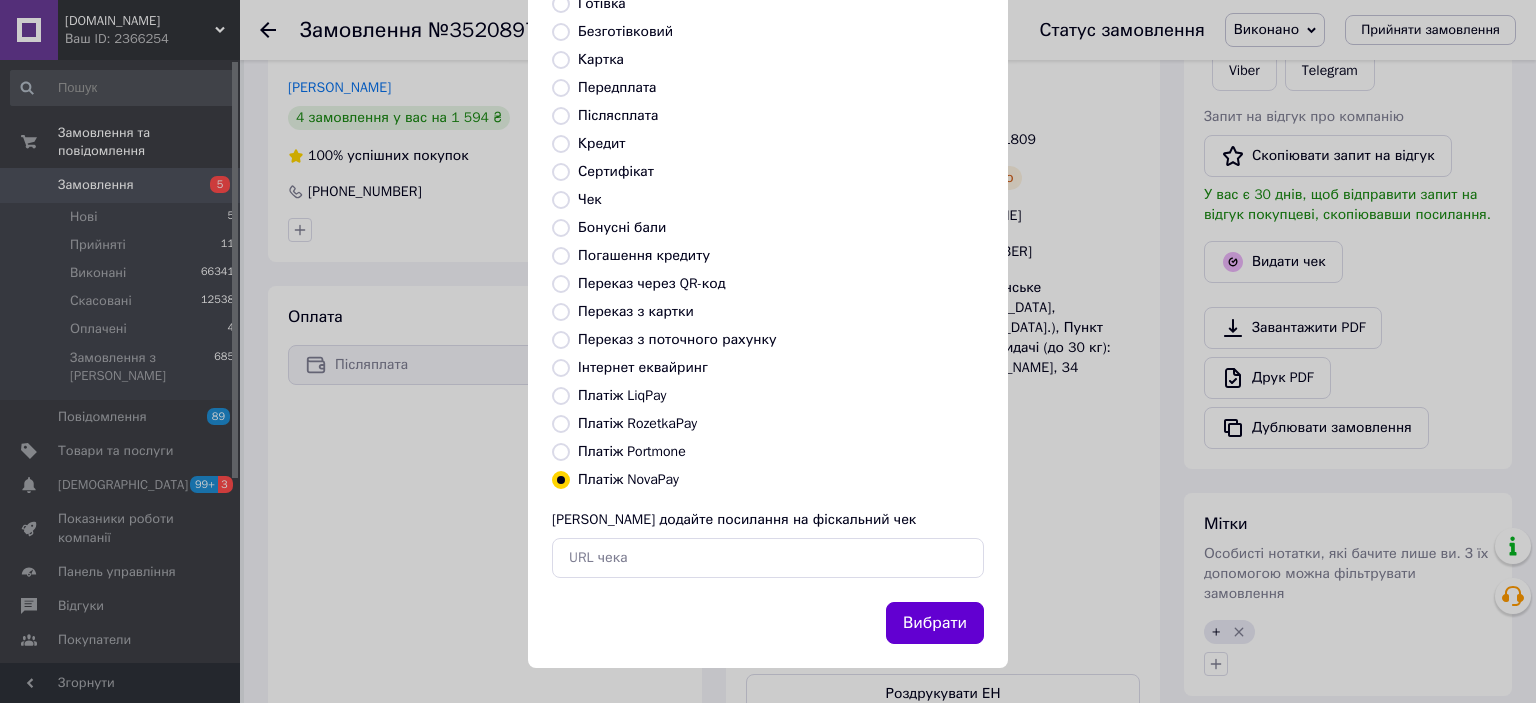 click on "Вибрати" at bounding box center (935, 623) 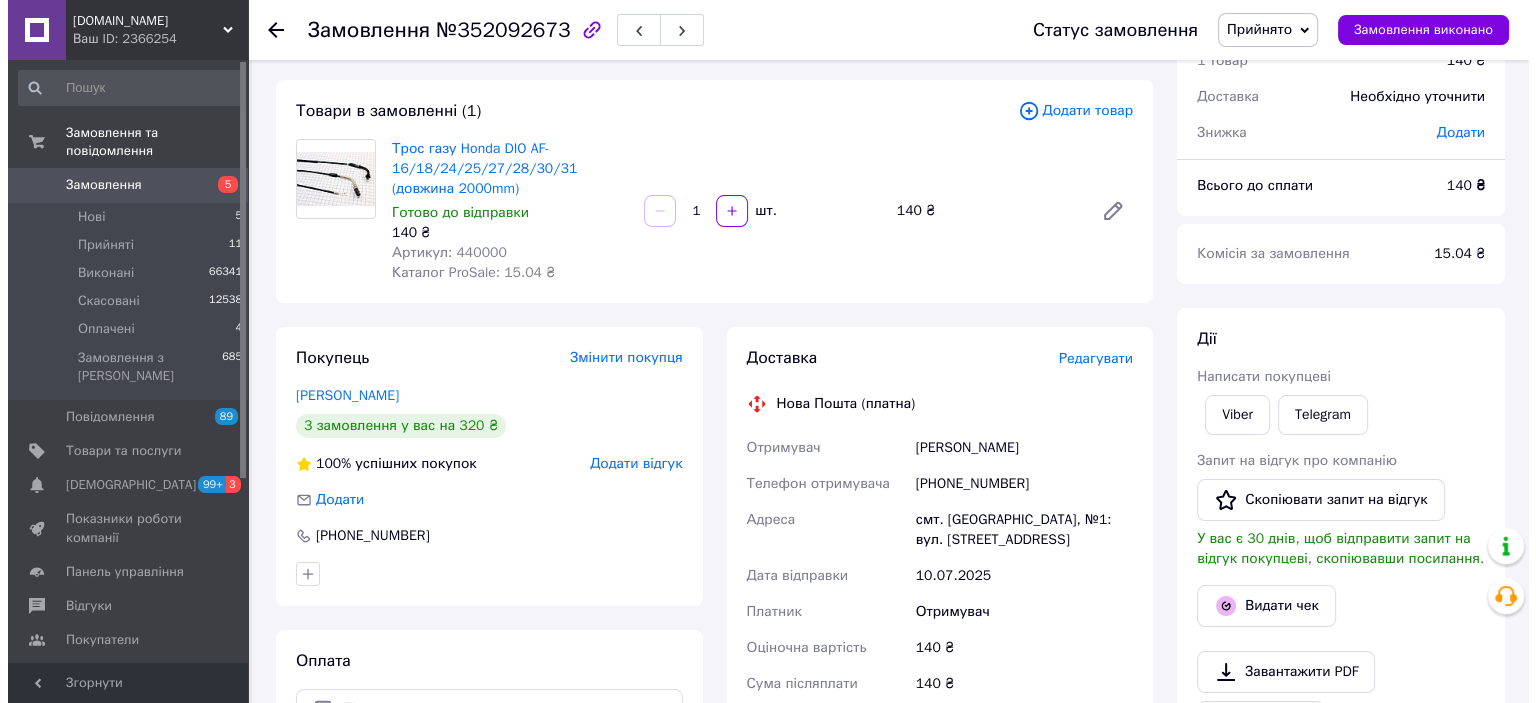 scroll, scrollTop: 300, scrollLeft: 0, axis: vertical 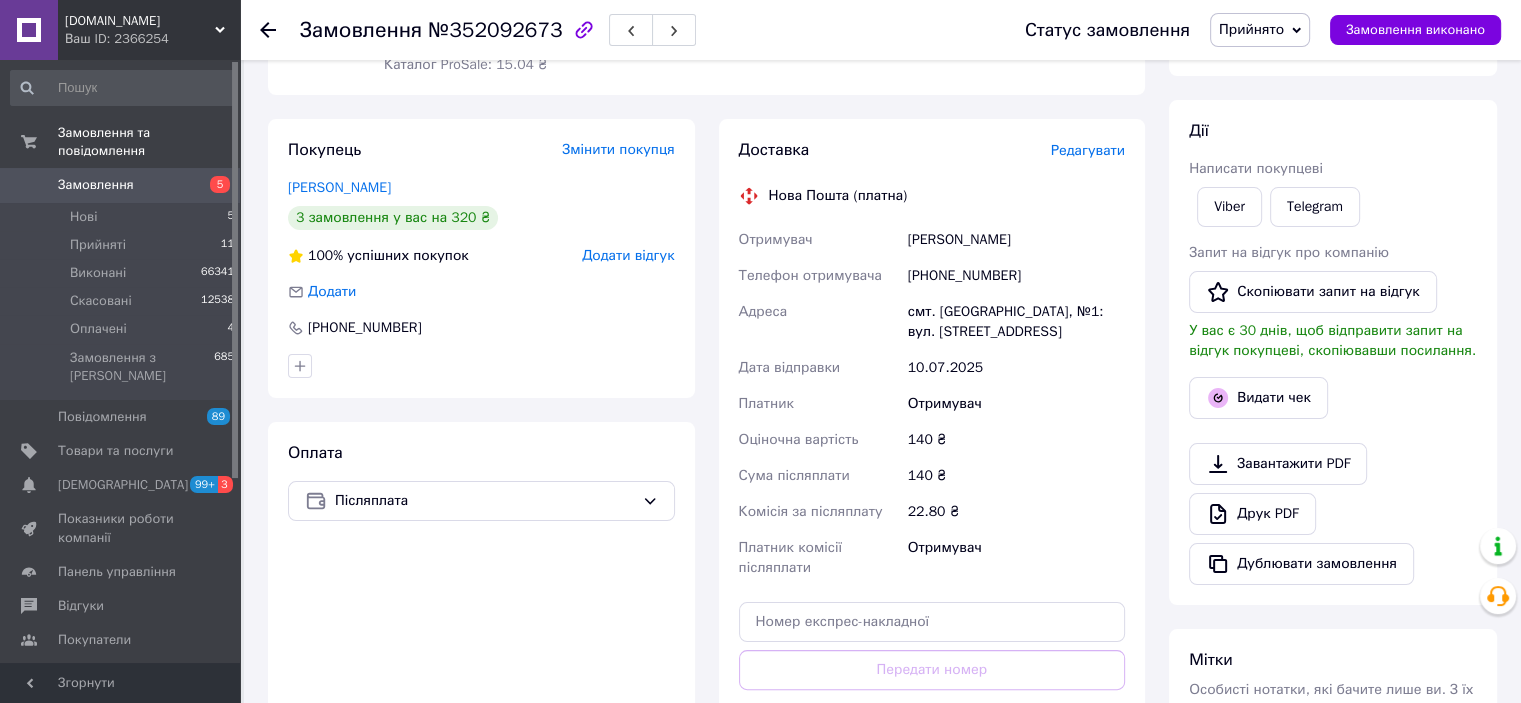 click on "Редагувати" at bounding box center (1088, 150) 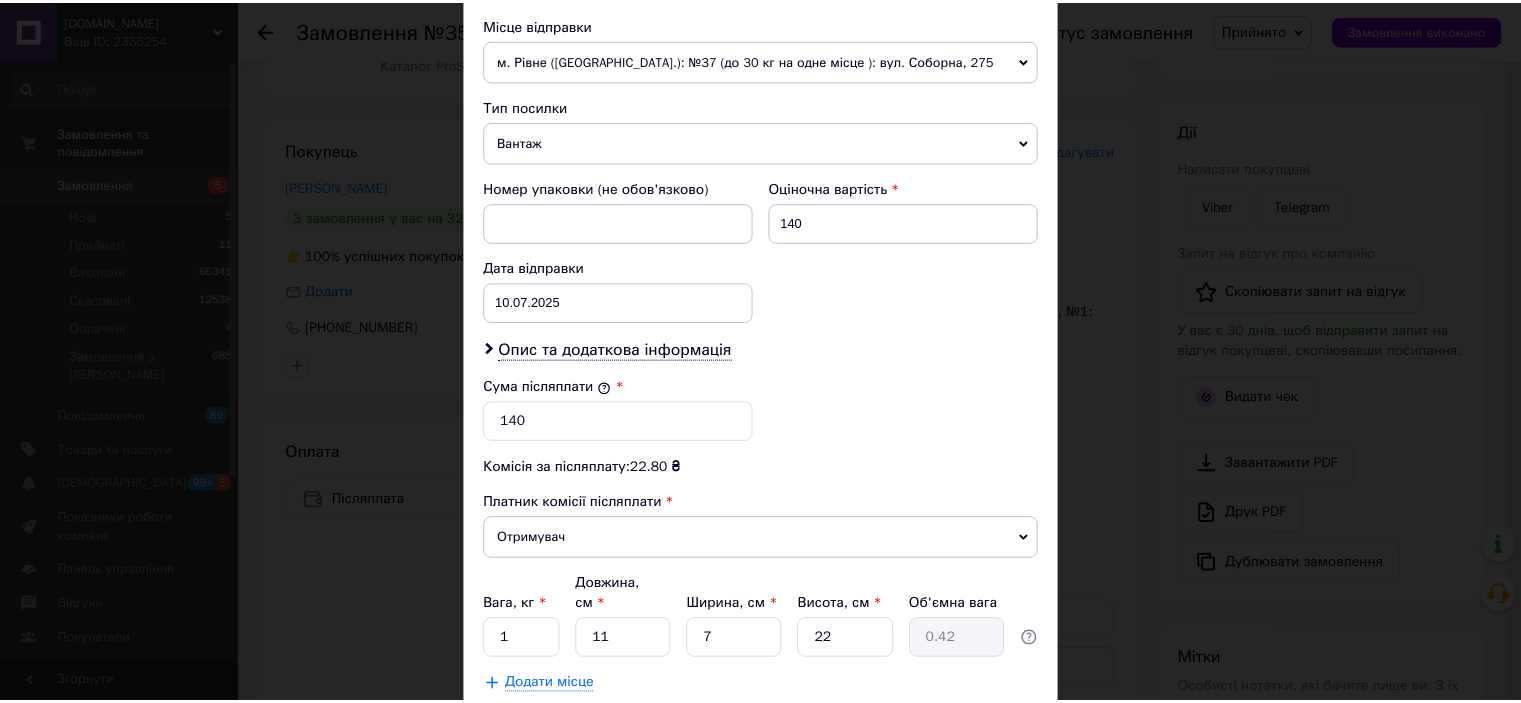 scroll, scrollTop: 816, scrollLeft: 0, axis: vertical 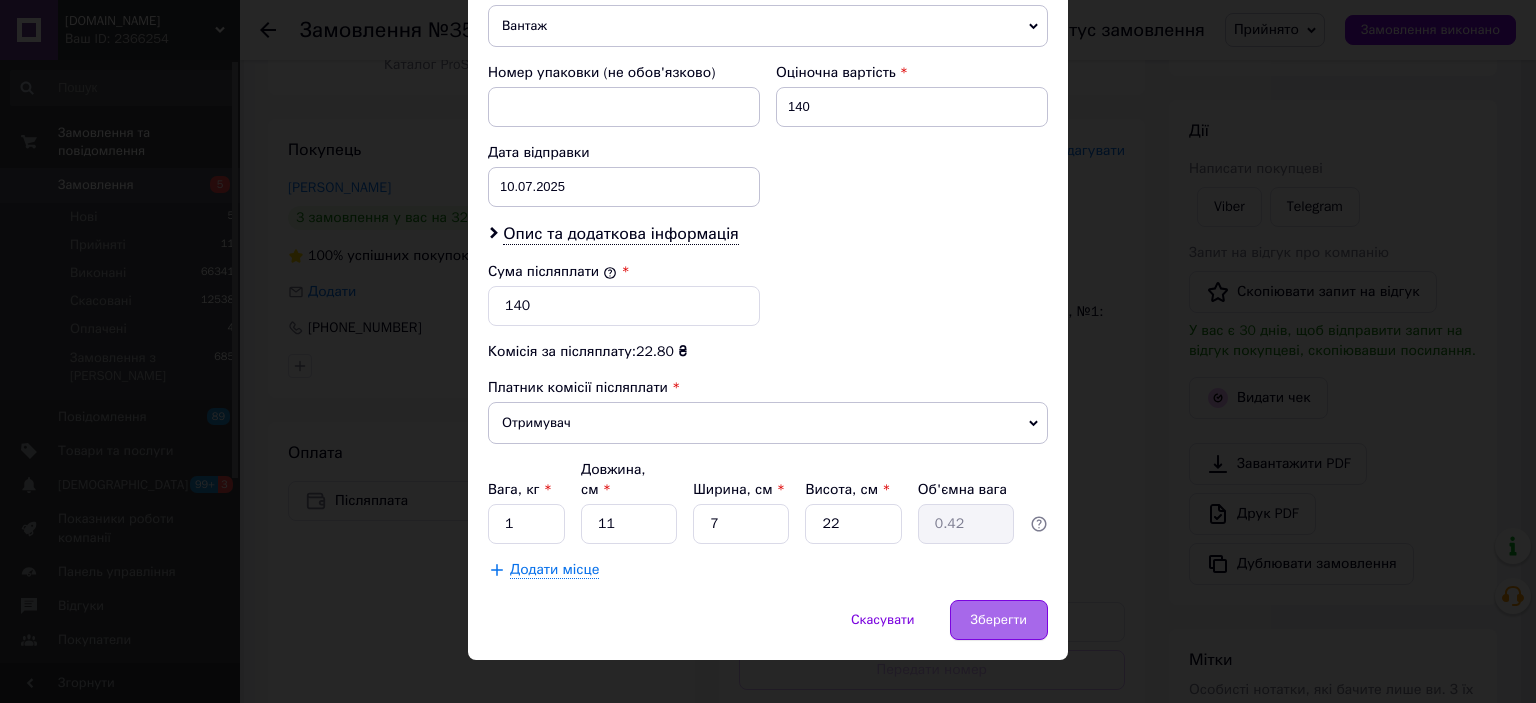 click on "Зберегти" at bounding box center (999, 620) 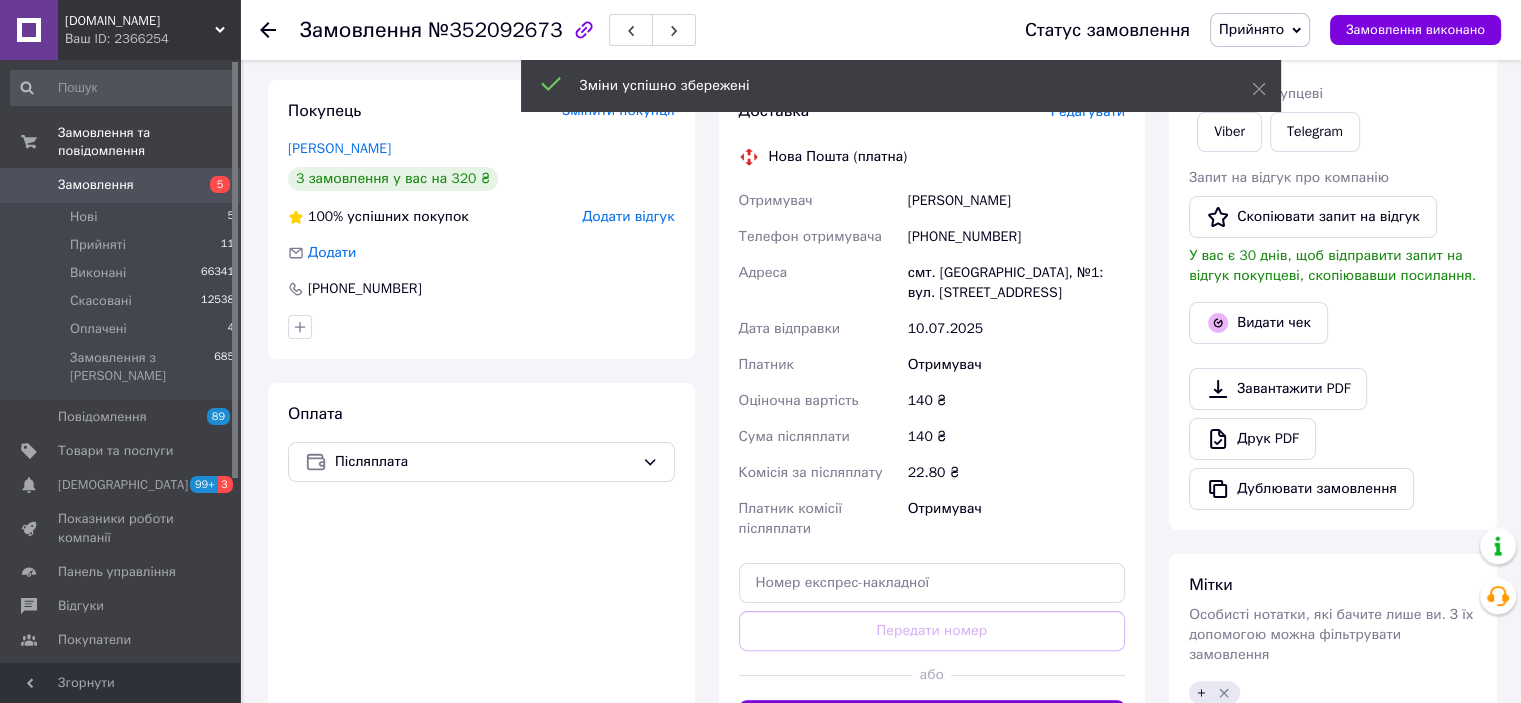 scroll, scrollTop: 700, scrollLeft: 0, axis: vertical 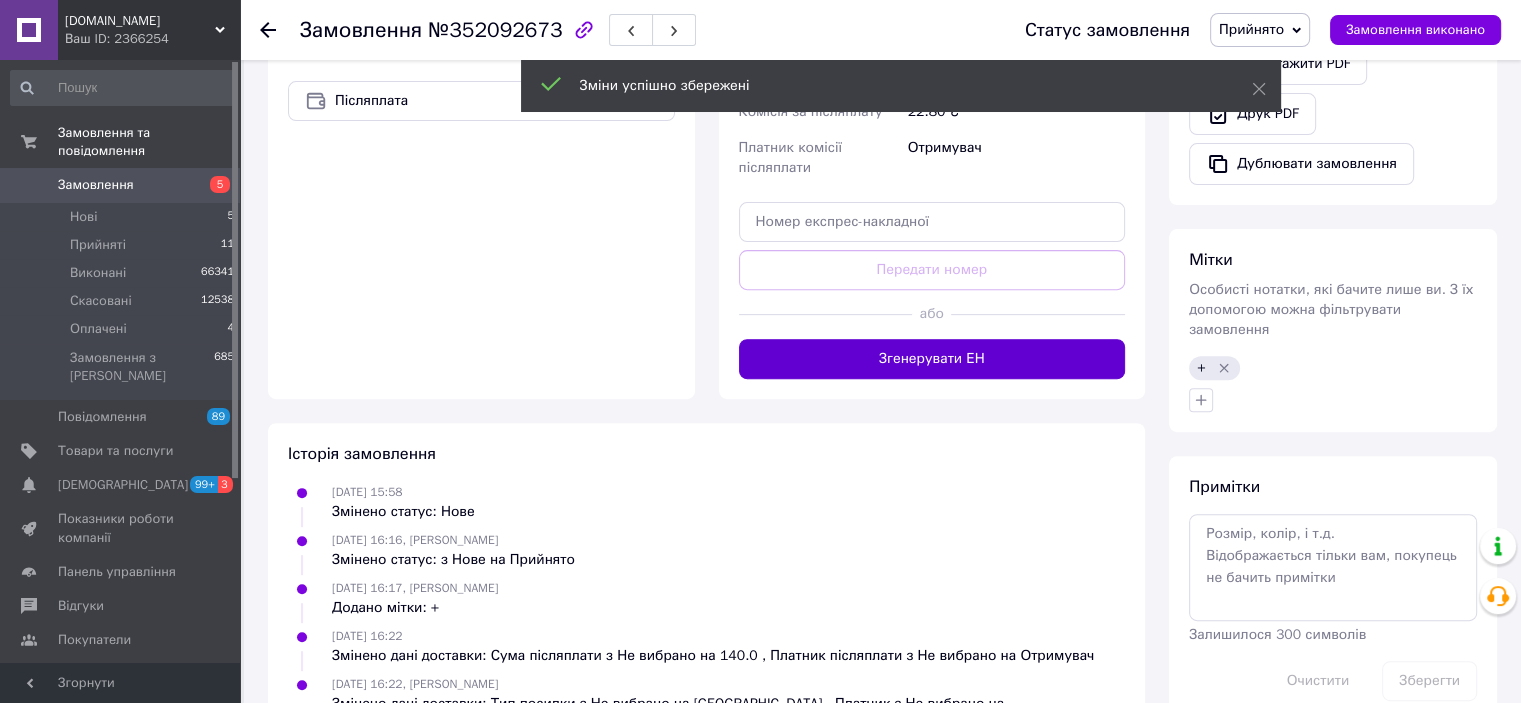 click on "Згенерувати ЕН" at bounding box center [932, 359] 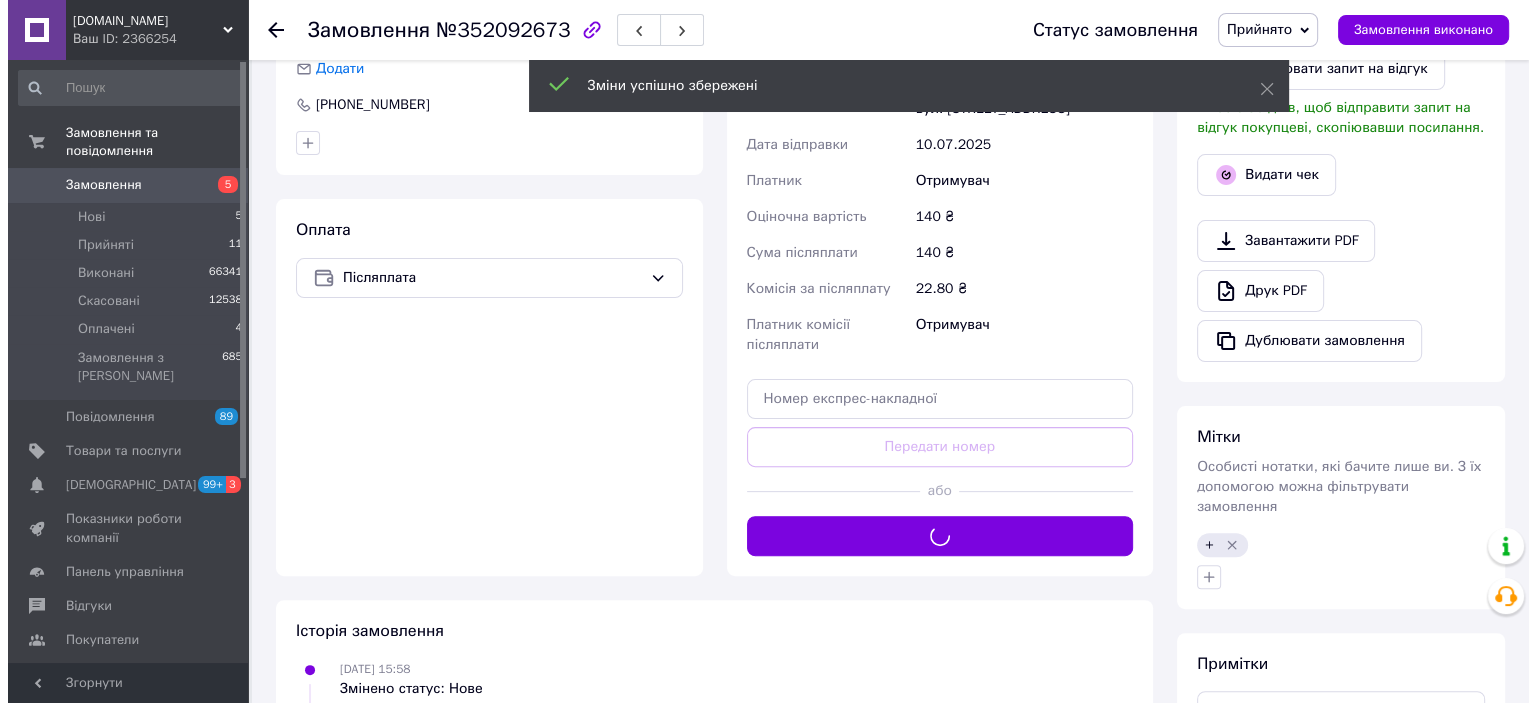 scroll, scrollTop: 300, scrollLeft: 0, axis: vertical 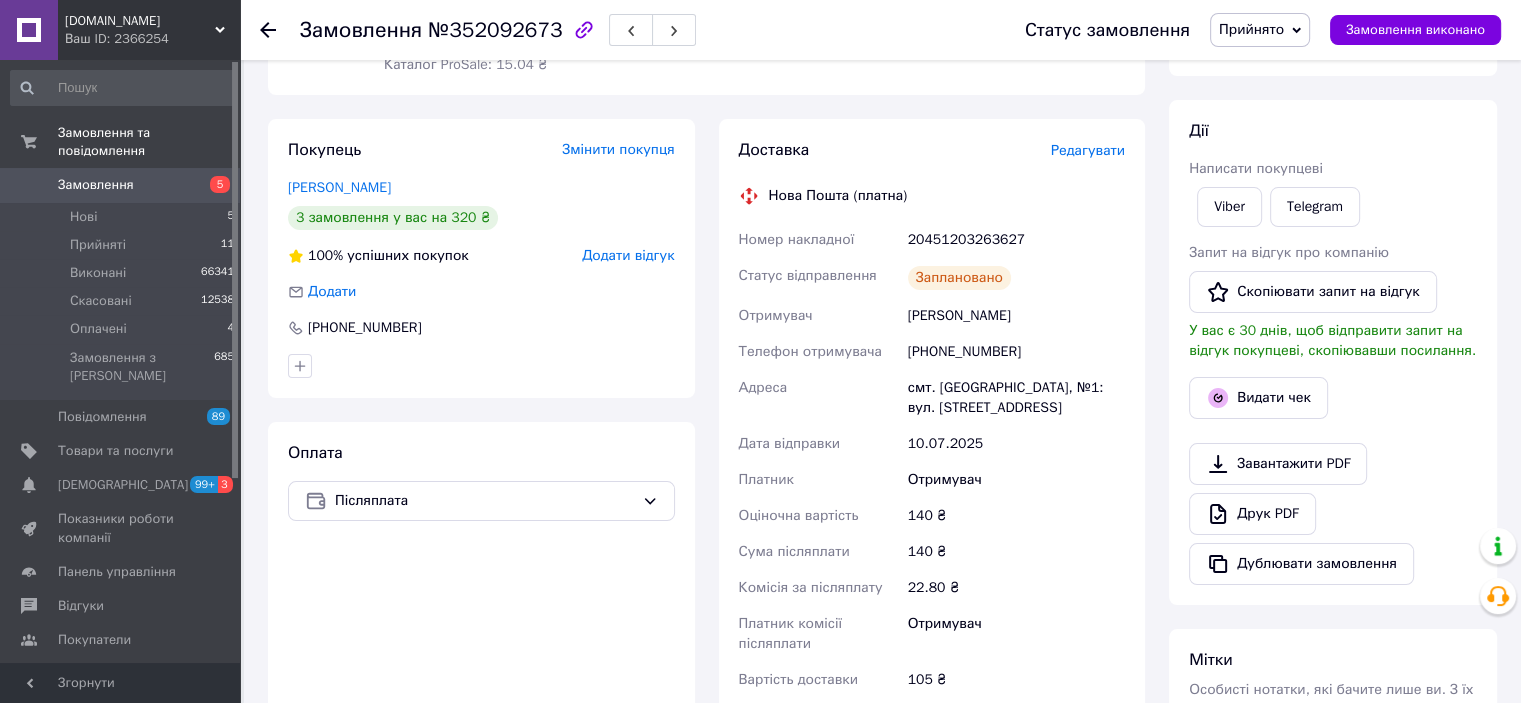 drag, startPoint x: 1440, startPoint y: 31, endPoint x: 1401, endPoint y: 82, distance: 64.202805 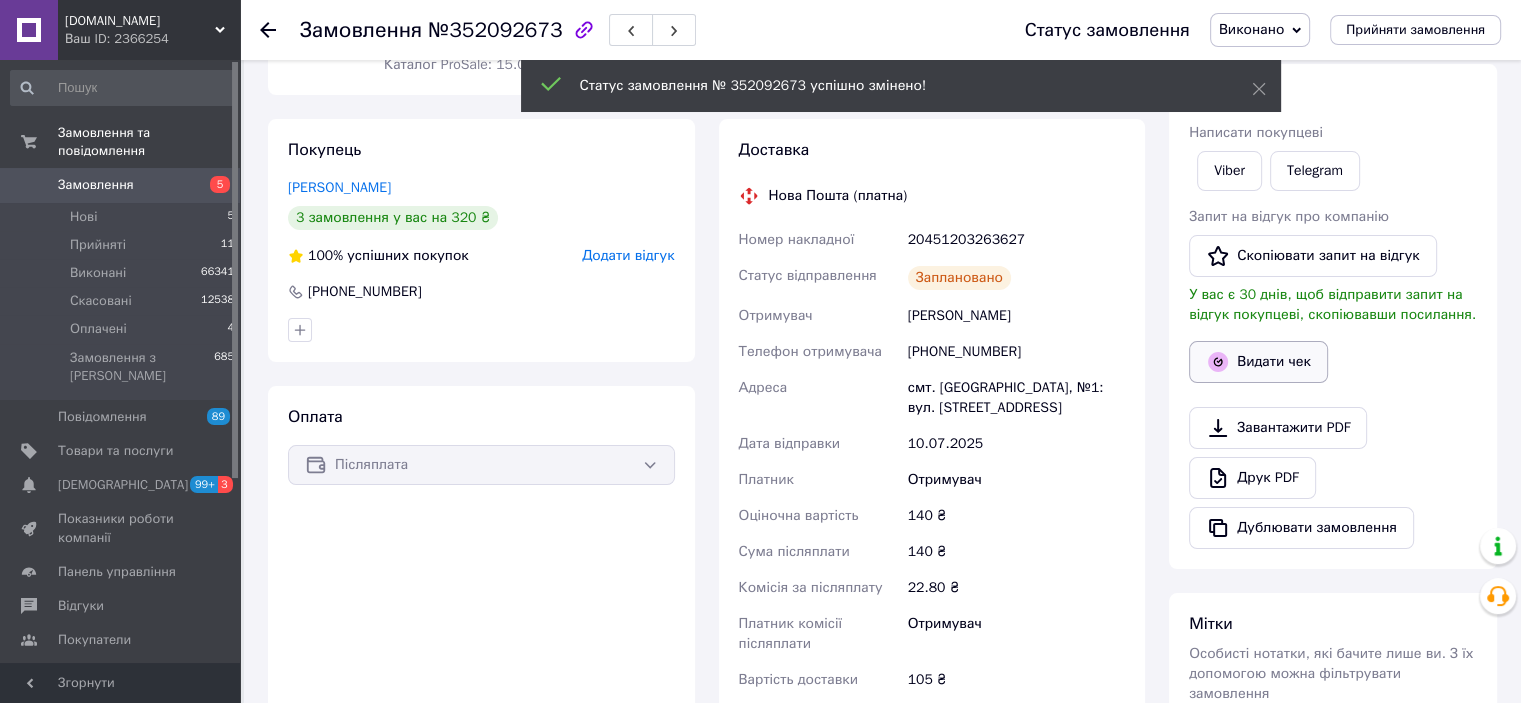 click on "Видати чек" at bounding box center [1258, 362] 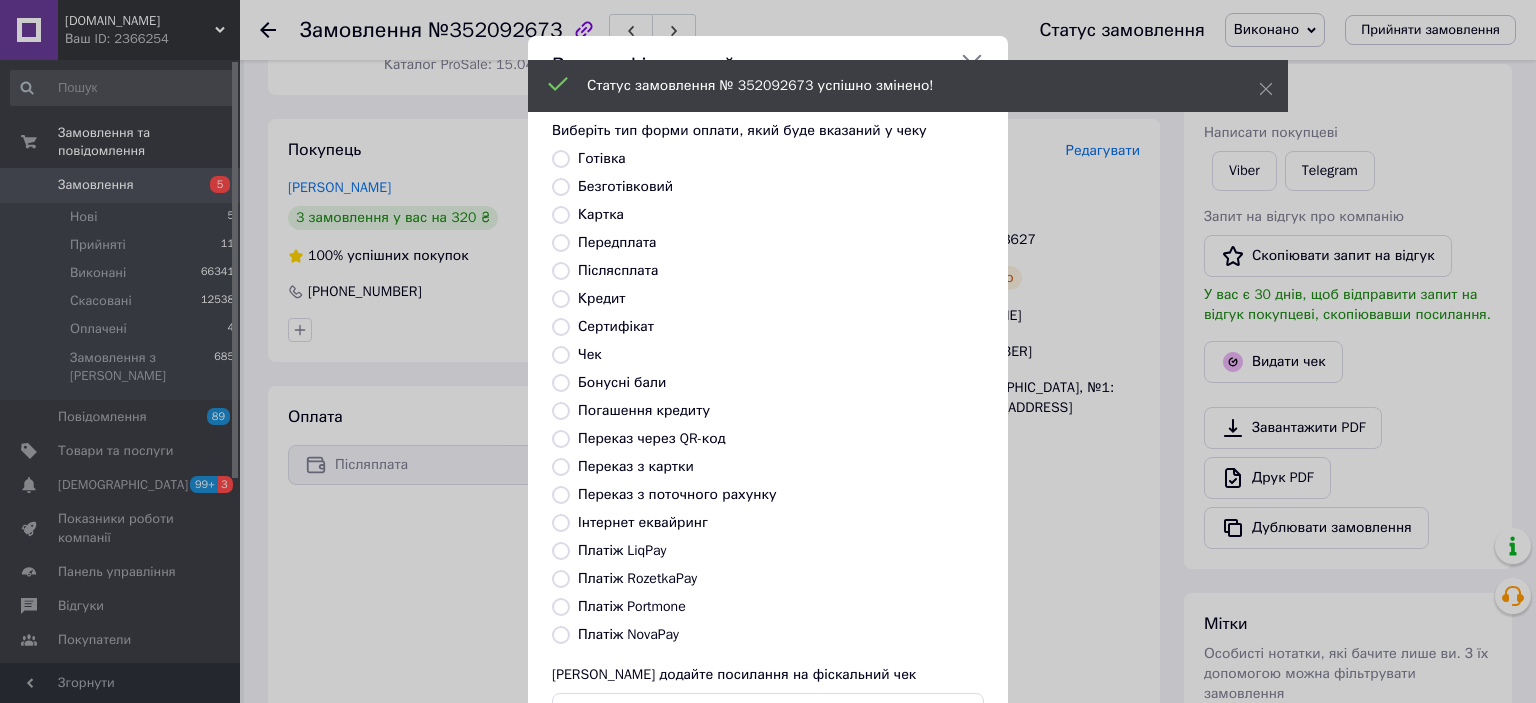 click on "Платіж NovaPay" at bounding box center [561, 635] 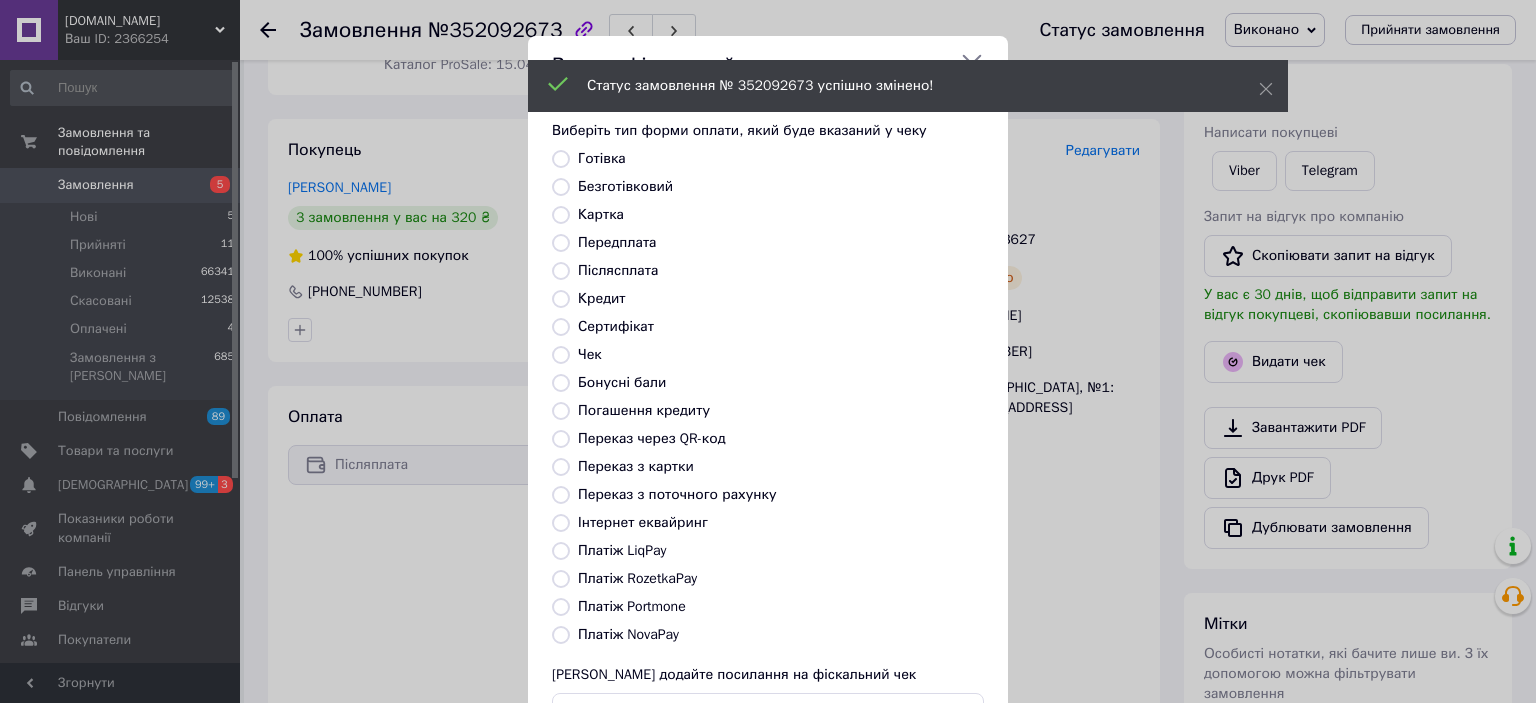 radio on "true" 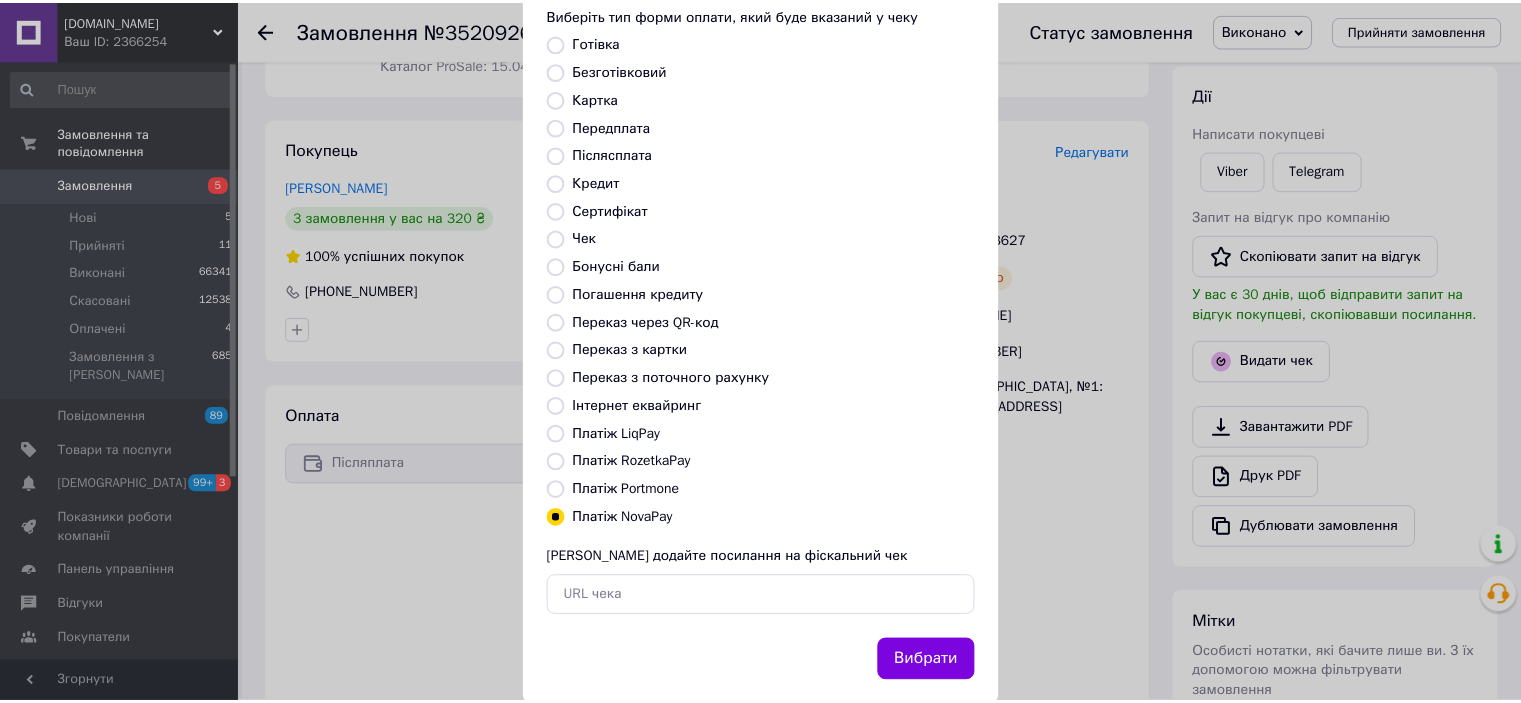scroll, scrollTop: 155, scrollLeft: 0, axis: vertical 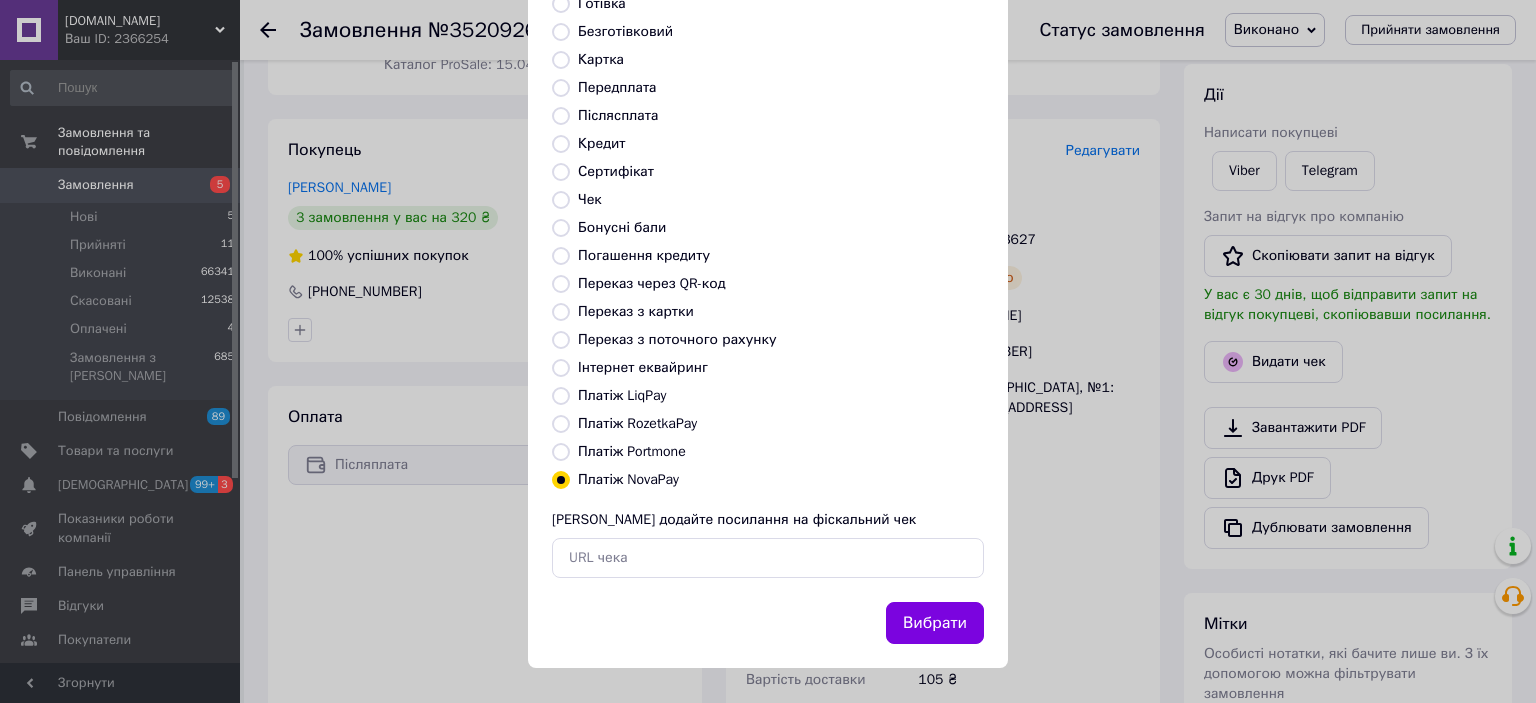 click on "Вибрати" at bounding box center (935, 623) 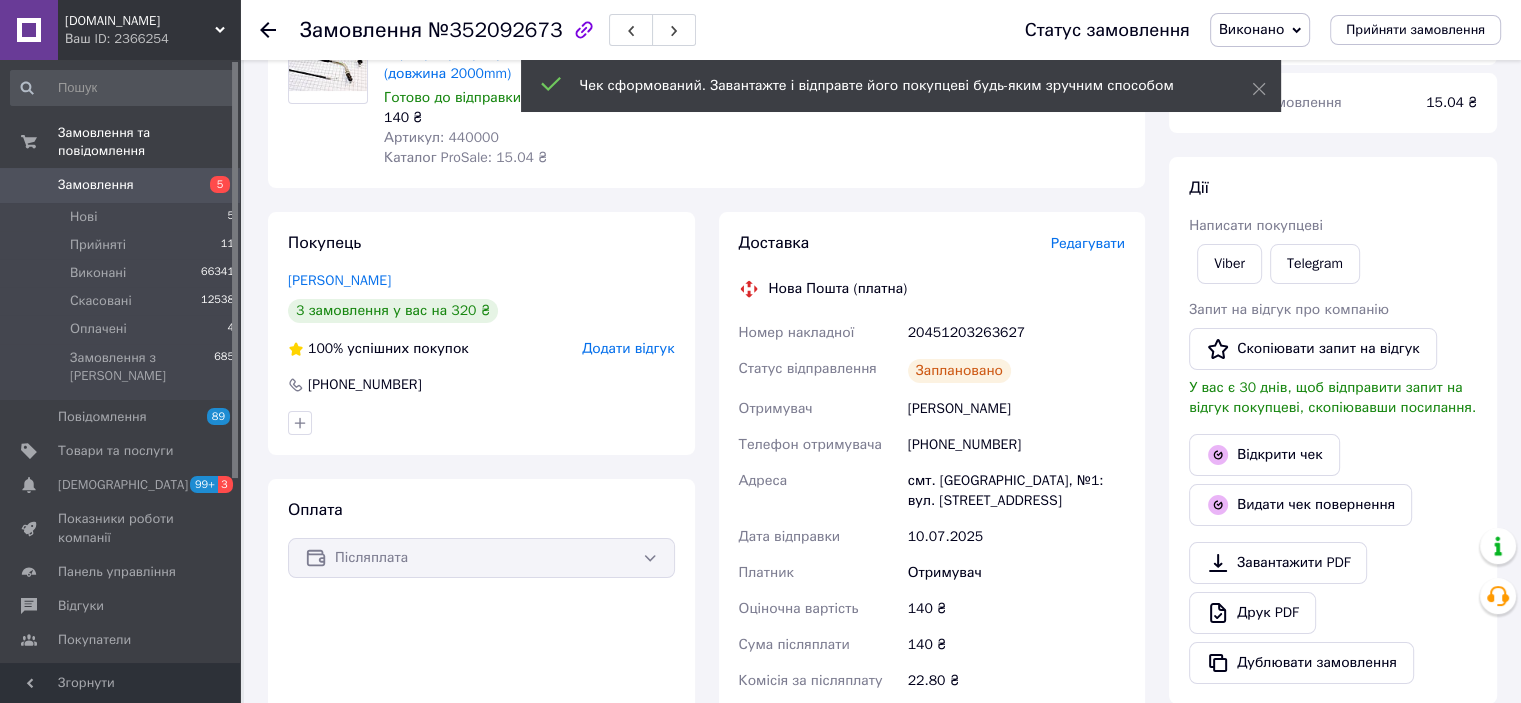 scroll, scrollTop: 0, scrollLeft: 0, axis: both 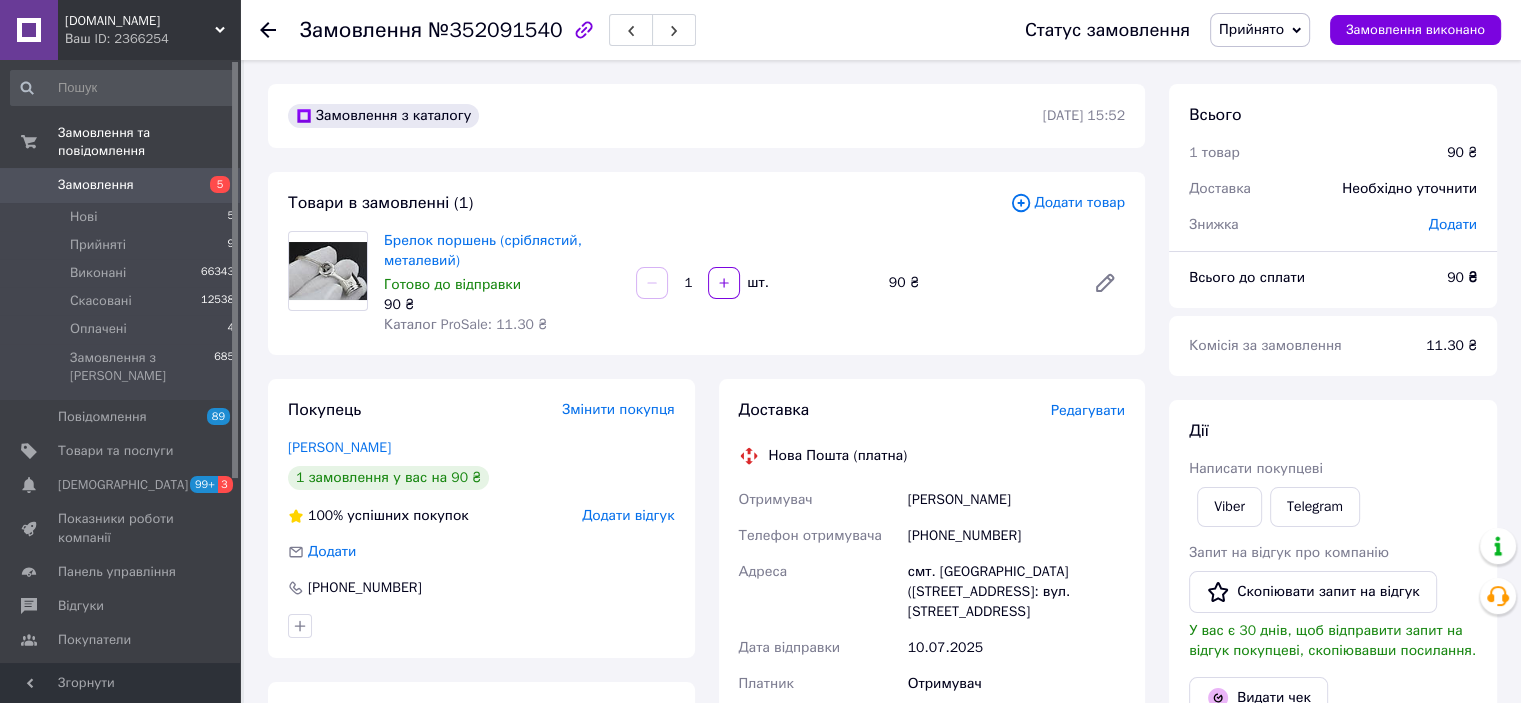 click on "Додати товар" at bounding box center [1067, 203] 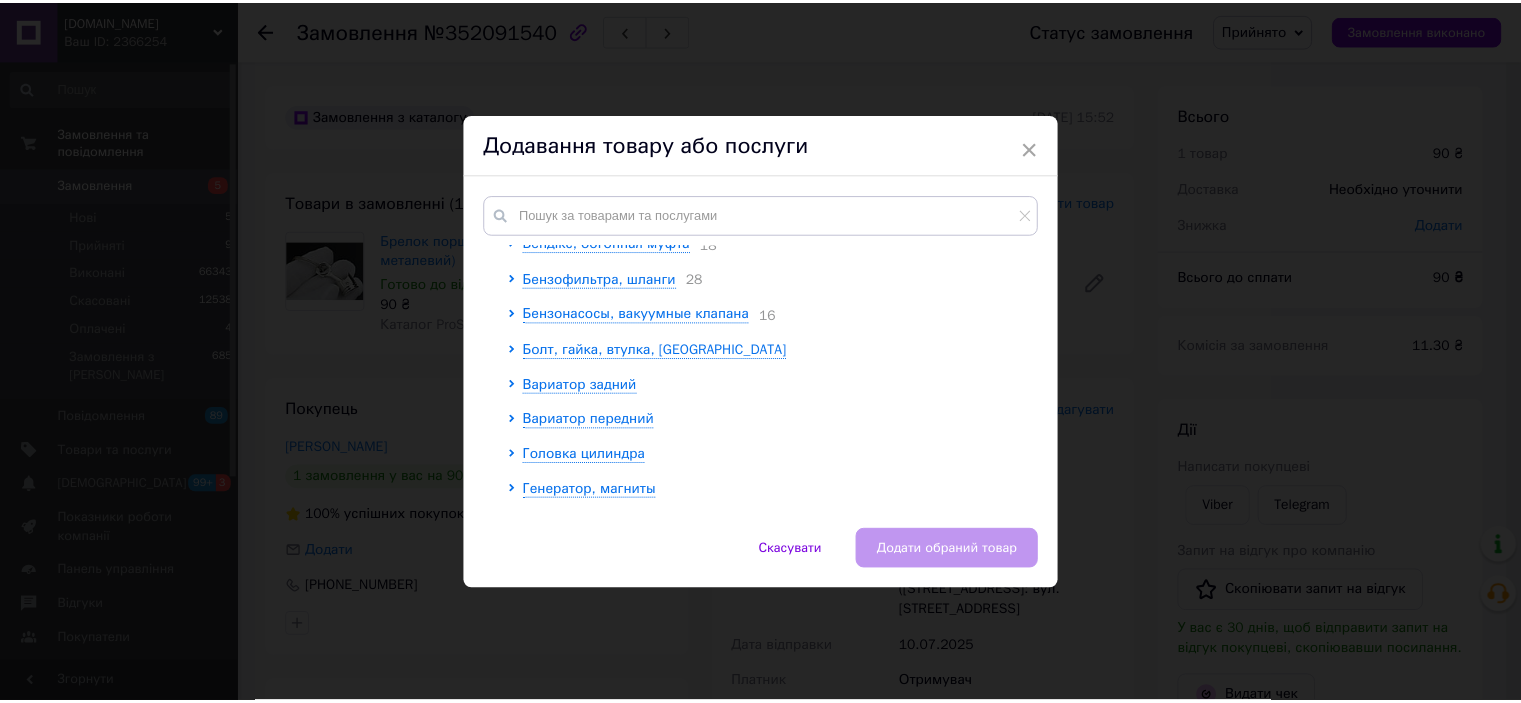 scroll, scrollTop: 482, scrollLeft: 0, axis: vertical 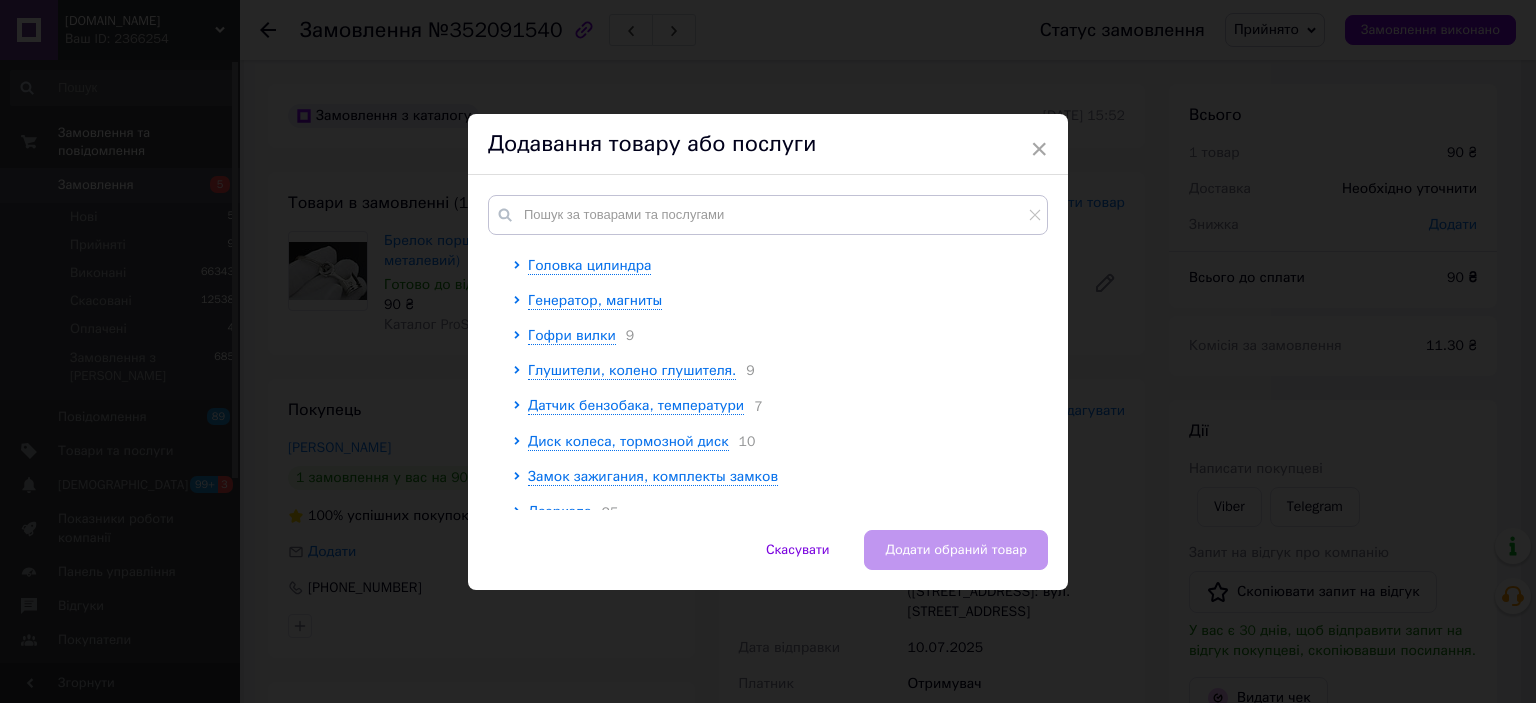click on "× Додавання товару або послуги Коренева група DELTA, ALPHA, ACTIVE 141 Бензопилы, бензокосы АКБ, зарядное, проводка Аксессуары, наклейки Амортизаторы 1 Аудиосистема, сигнализация, сигнал 4 Багажники 10 Бендікс, обгонная муфта 18 Бензофильтра, шланги 28 Бензонасосы, вакуумные клапана 16 Болт, гайка, втулка, шпилька Вариатор задний Вариатор передний Головка цилиндра Генератор, магниты  Гофри вилки 9 Глушители, колено глушителя.  9 Датчик бензобака, температури 7 Диск колеса, тормозной диск 10 Замок зажигания, комплекты замков Дзеркала 25 Ніжка кикстартера (лапка) 10 9 14 21 1 6 23 1 20" at bounding box center (768, 351) 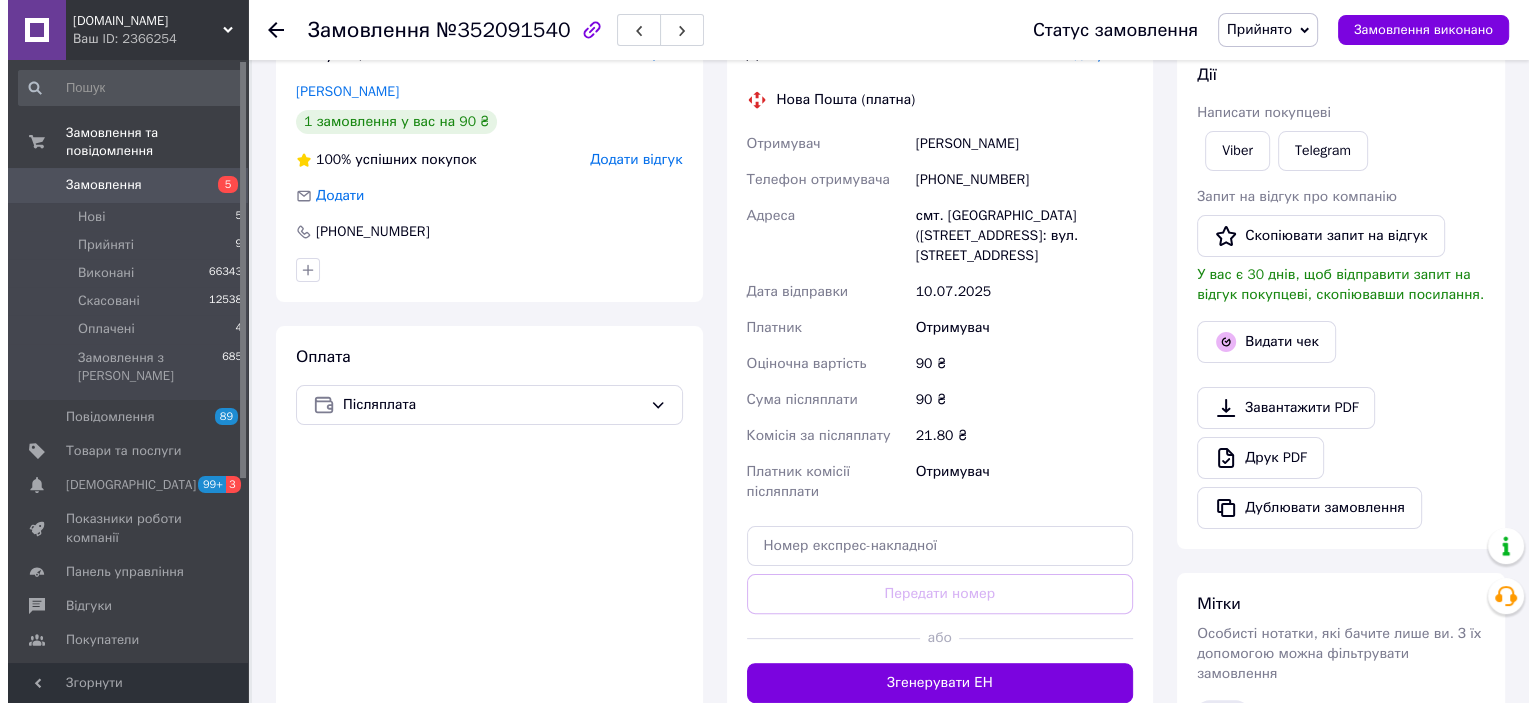 scroll, scrollTop: 200, scrollLeft: 0, axis: vertical 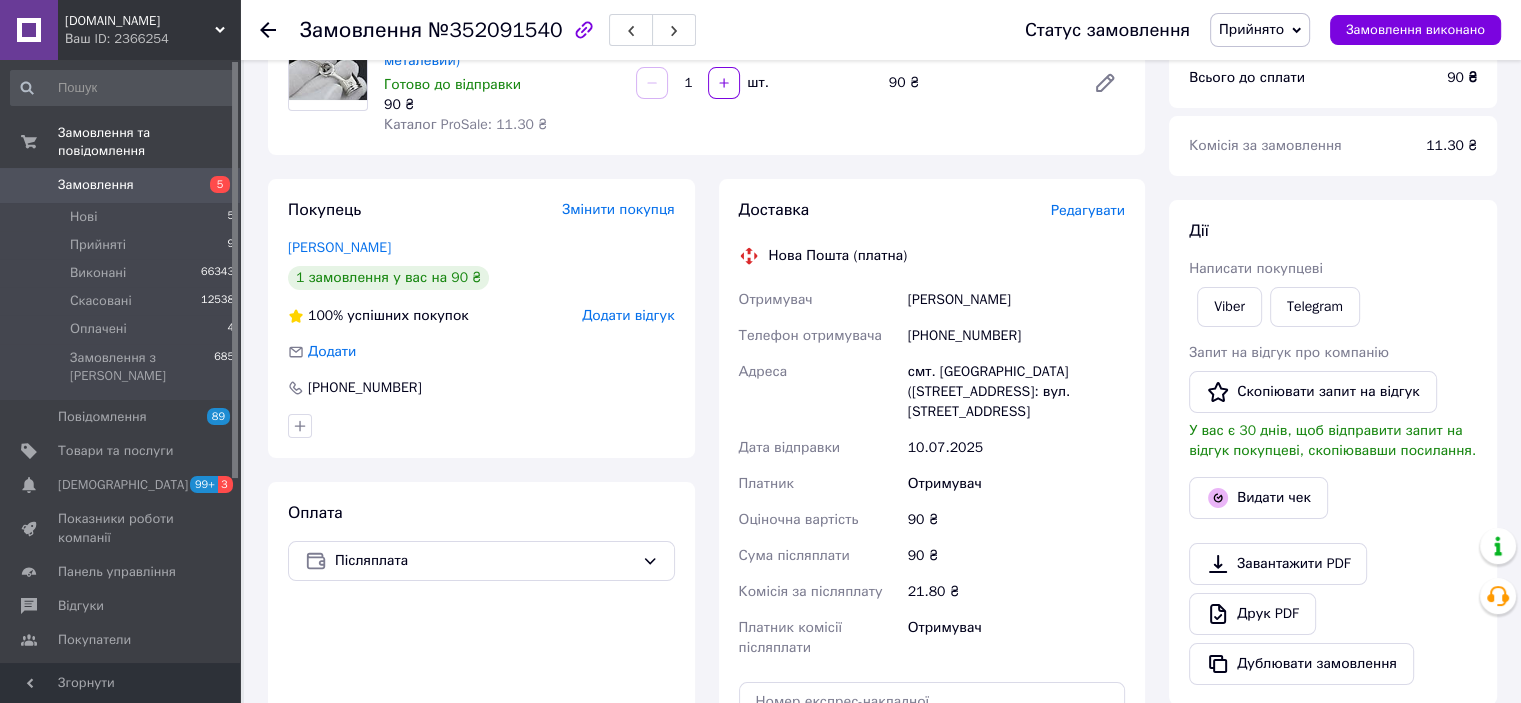 click on "Редагувати" at bounding box center [1088, 210] 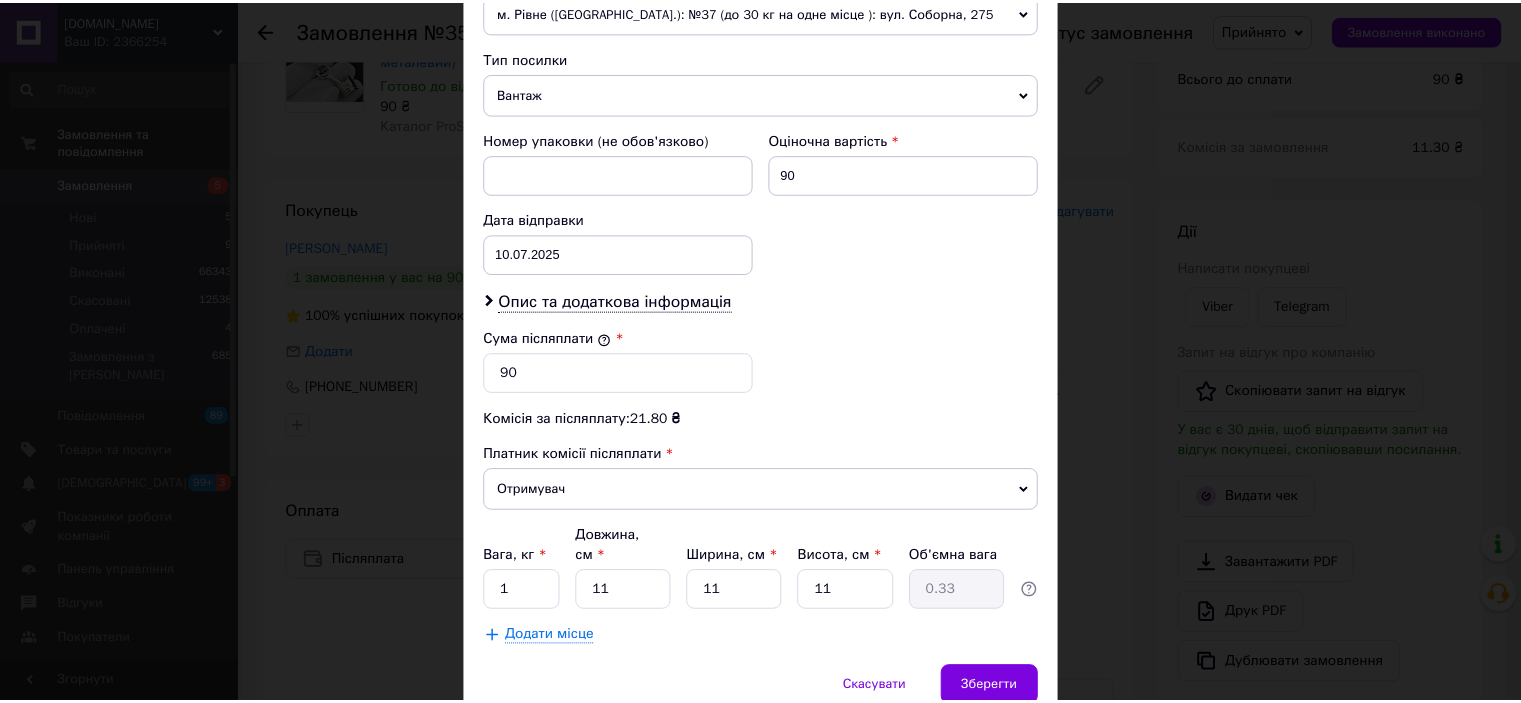 scroll, scrollTop: 816, scrollLeft: 0, axis: vertical 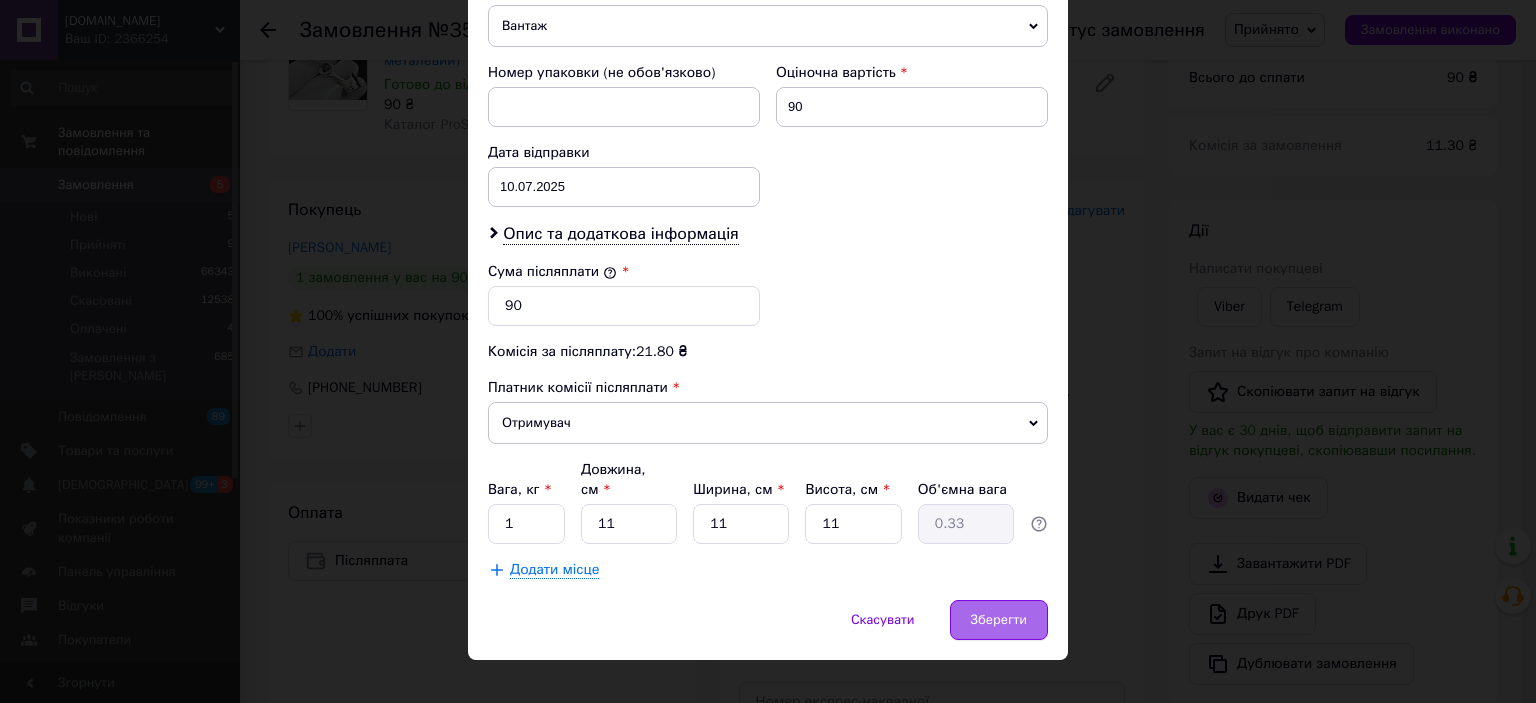 click on "Зберегти" at bounding box center (999, 620) 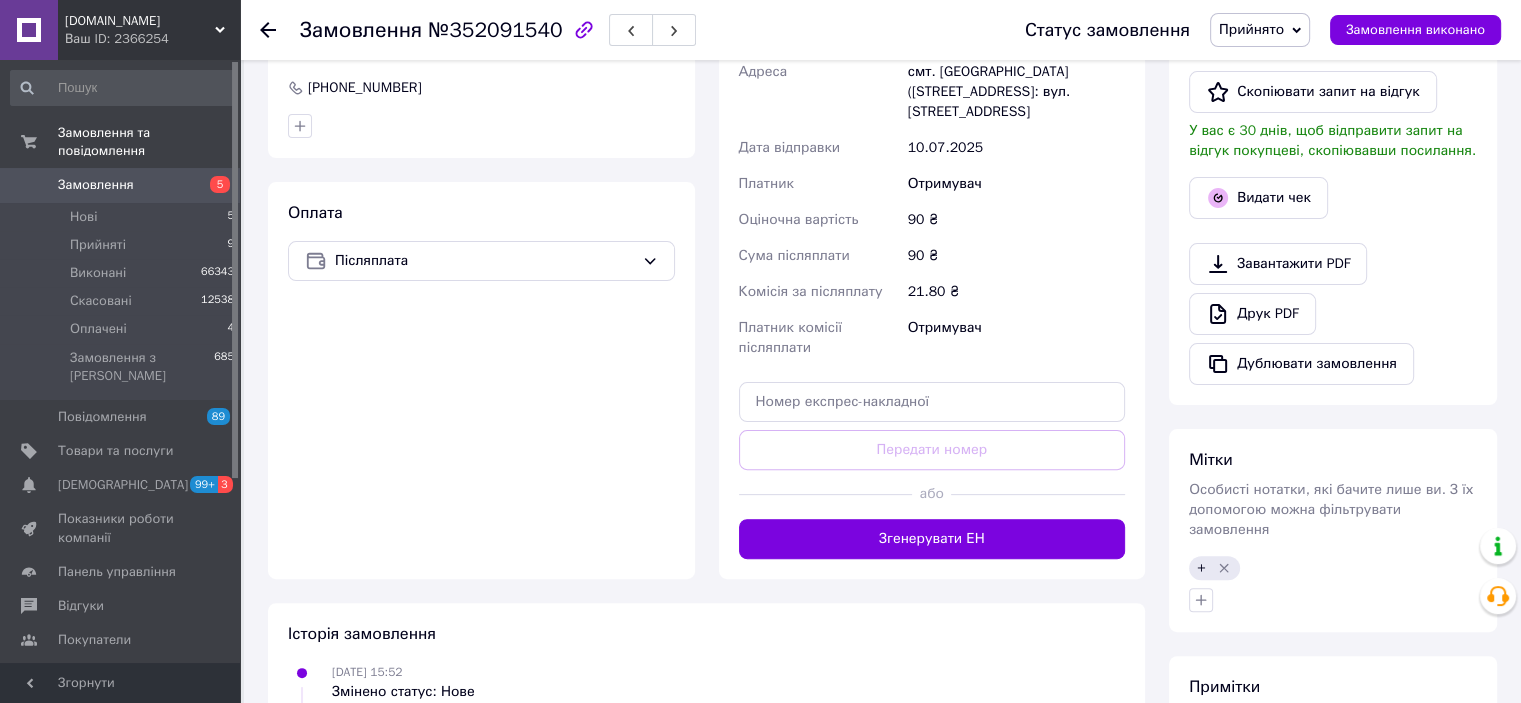 drag, startPoint x: 937, startPoint y: 531, endPoint x: 1108, endPoint y: 547, distance: 171.7469 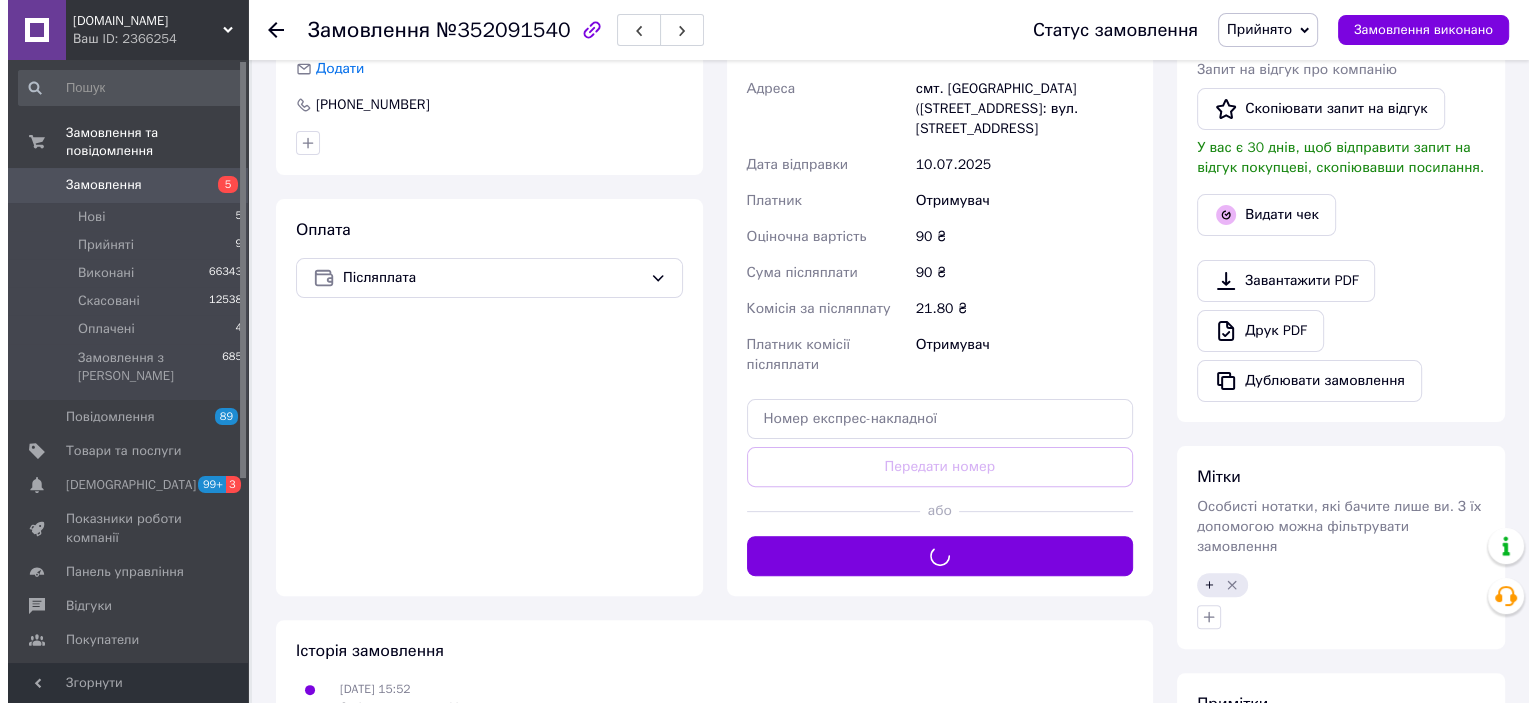 scroll, scrollTop: 200, scrollLeft: 0, axis: vertical 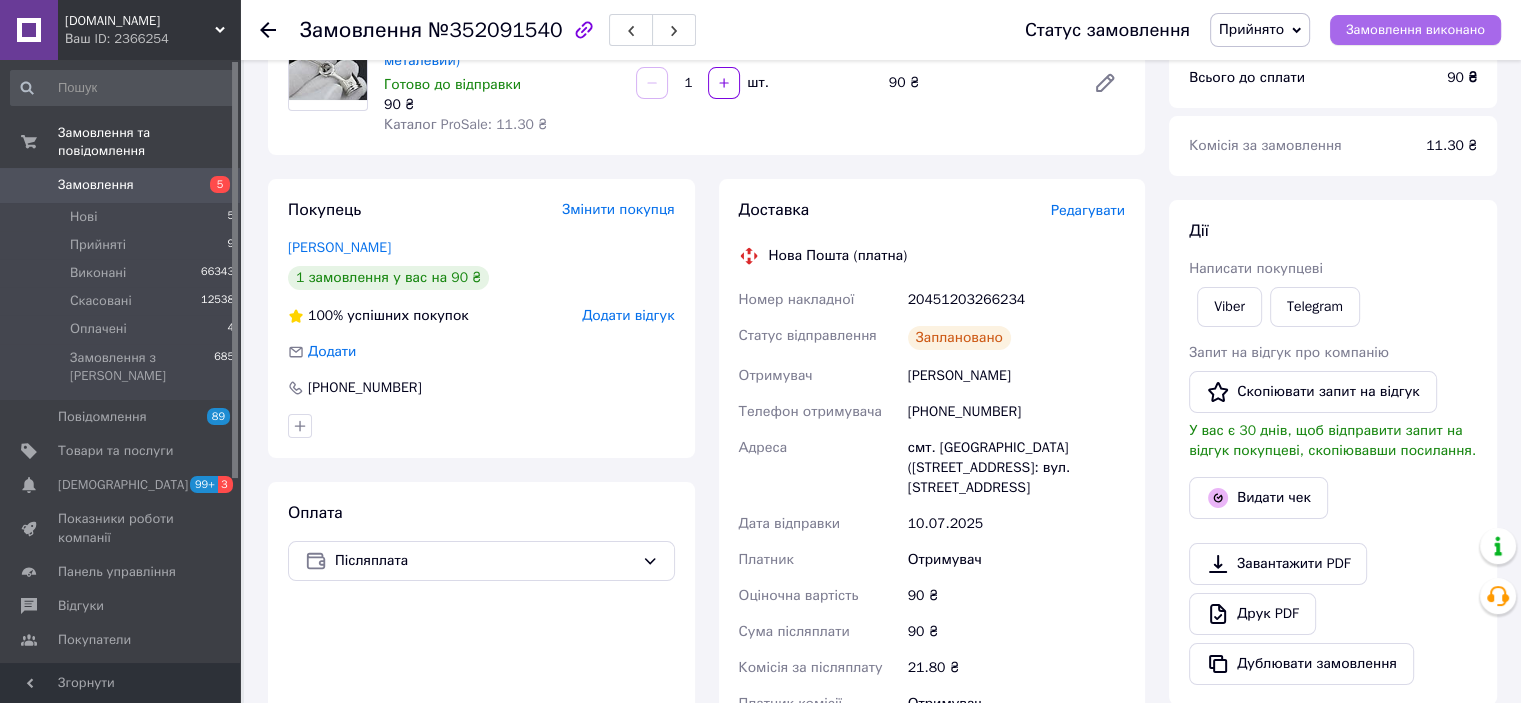 click on "Замовлення виконано" at bounding box center [1415, 30] 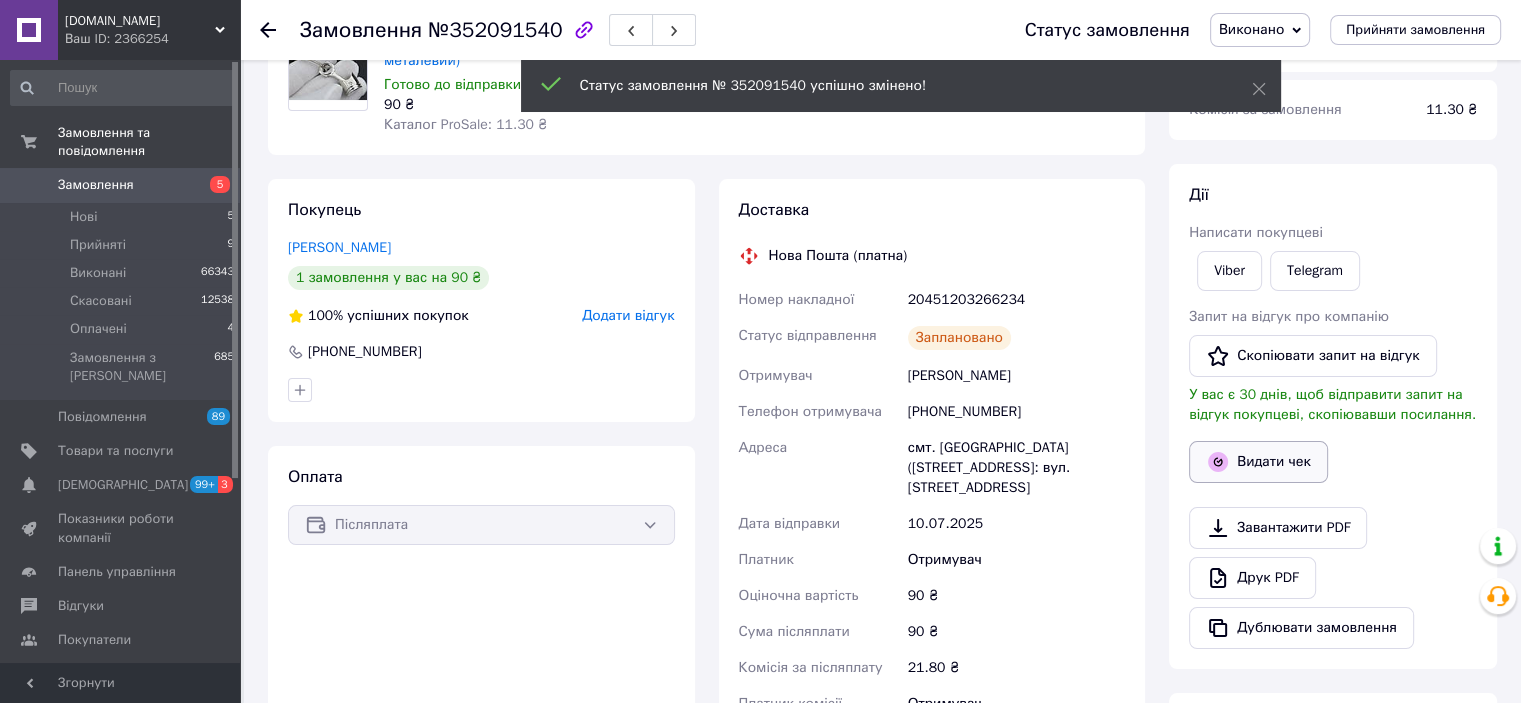 click on "Видати чек" at bounding box center (1258, 462) 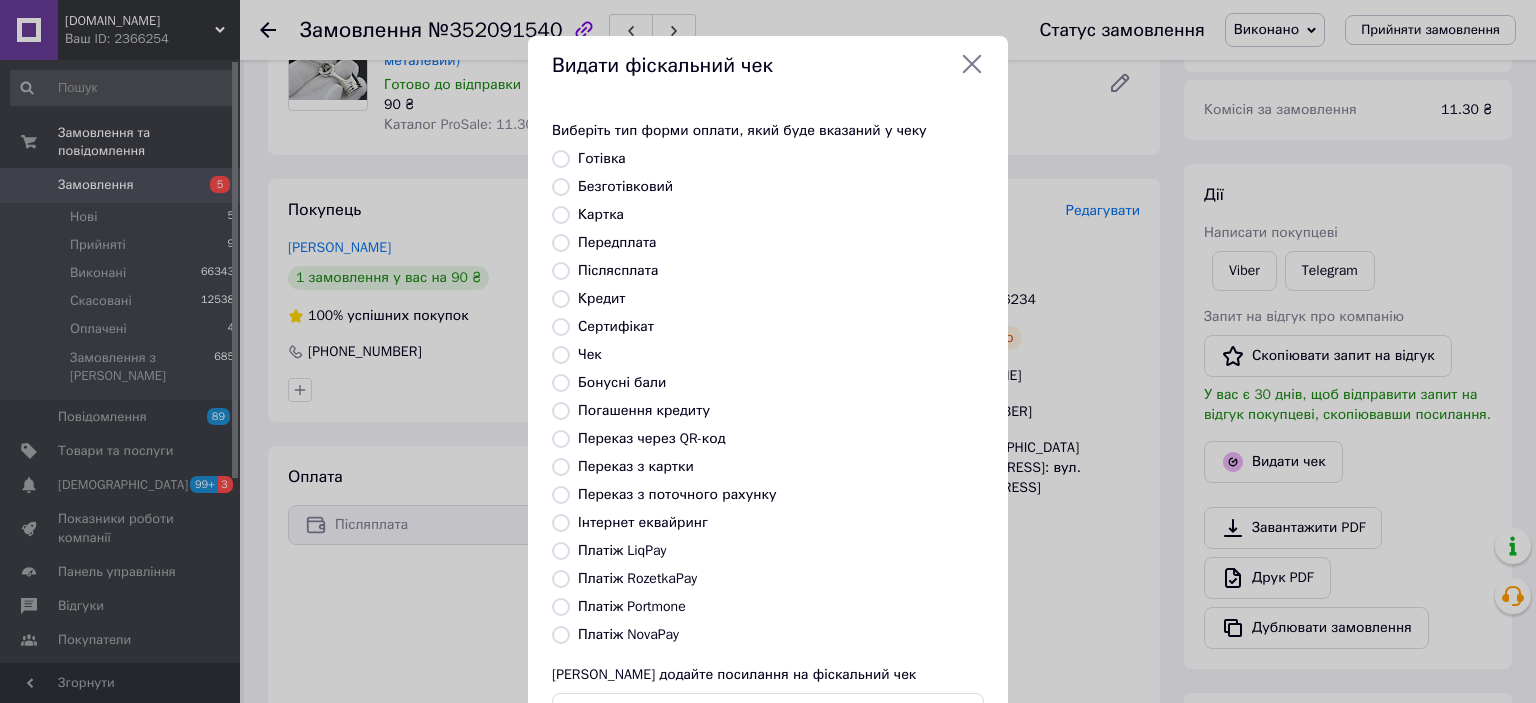 click on "Платіж NovaPay" at bounding box center (561, 635) 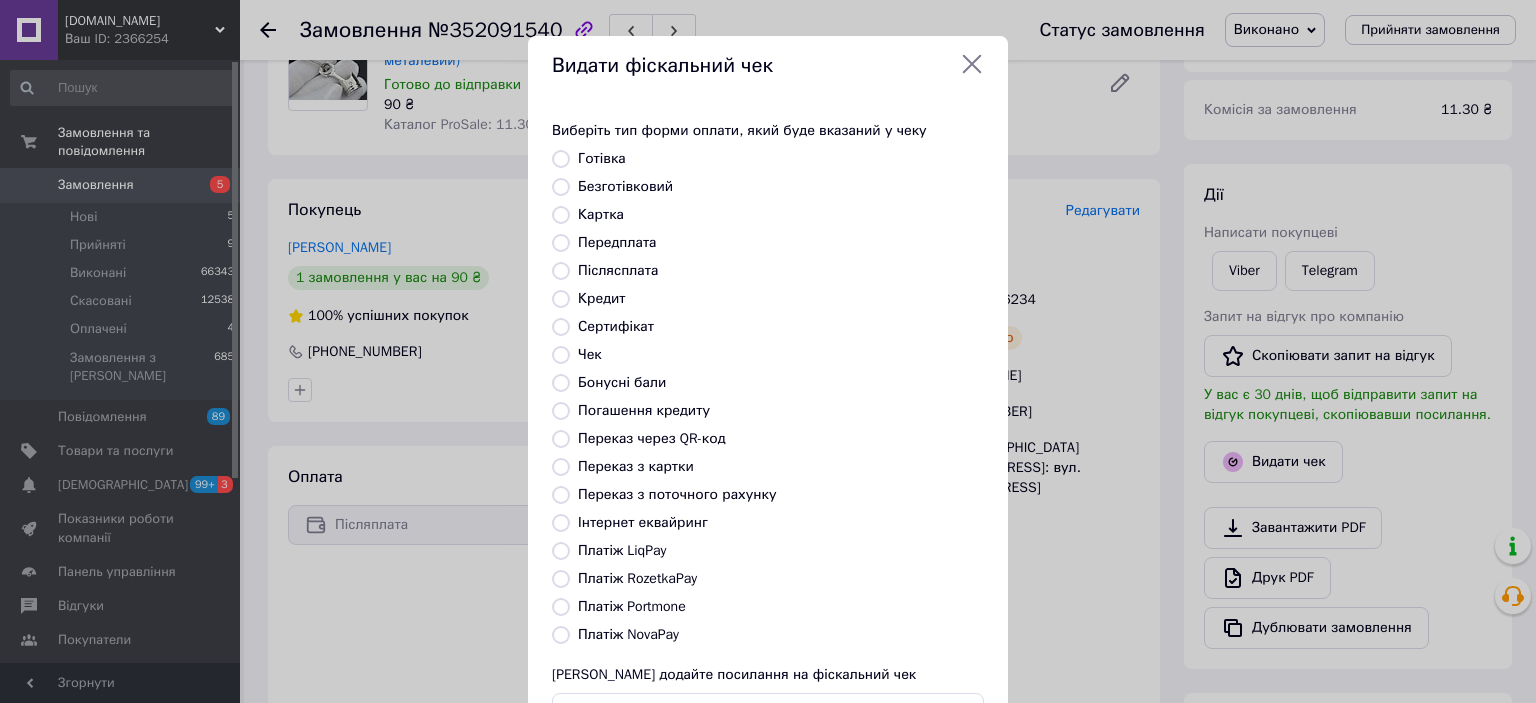 radio on "true" 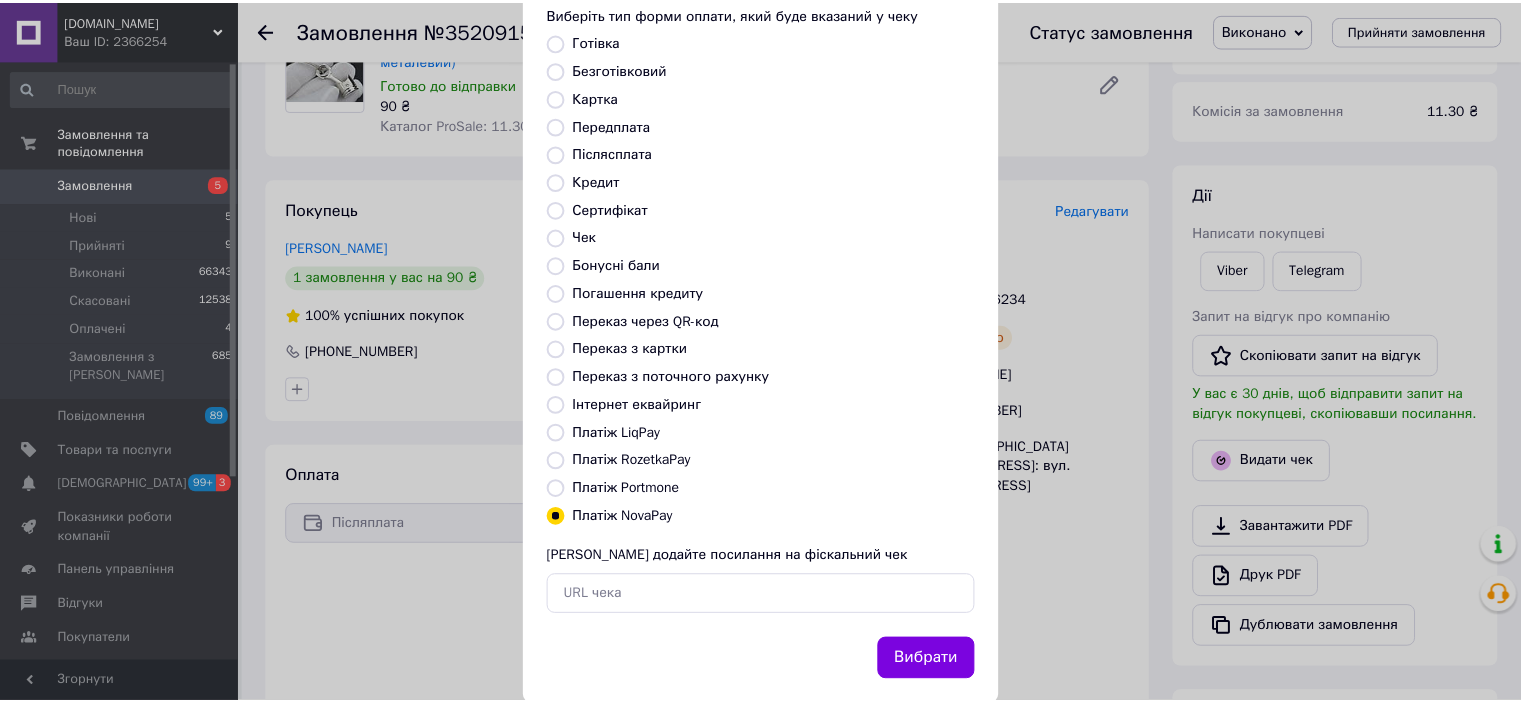 scroll, scrollTop: 155, scrollLeft: 0, axis: vertical 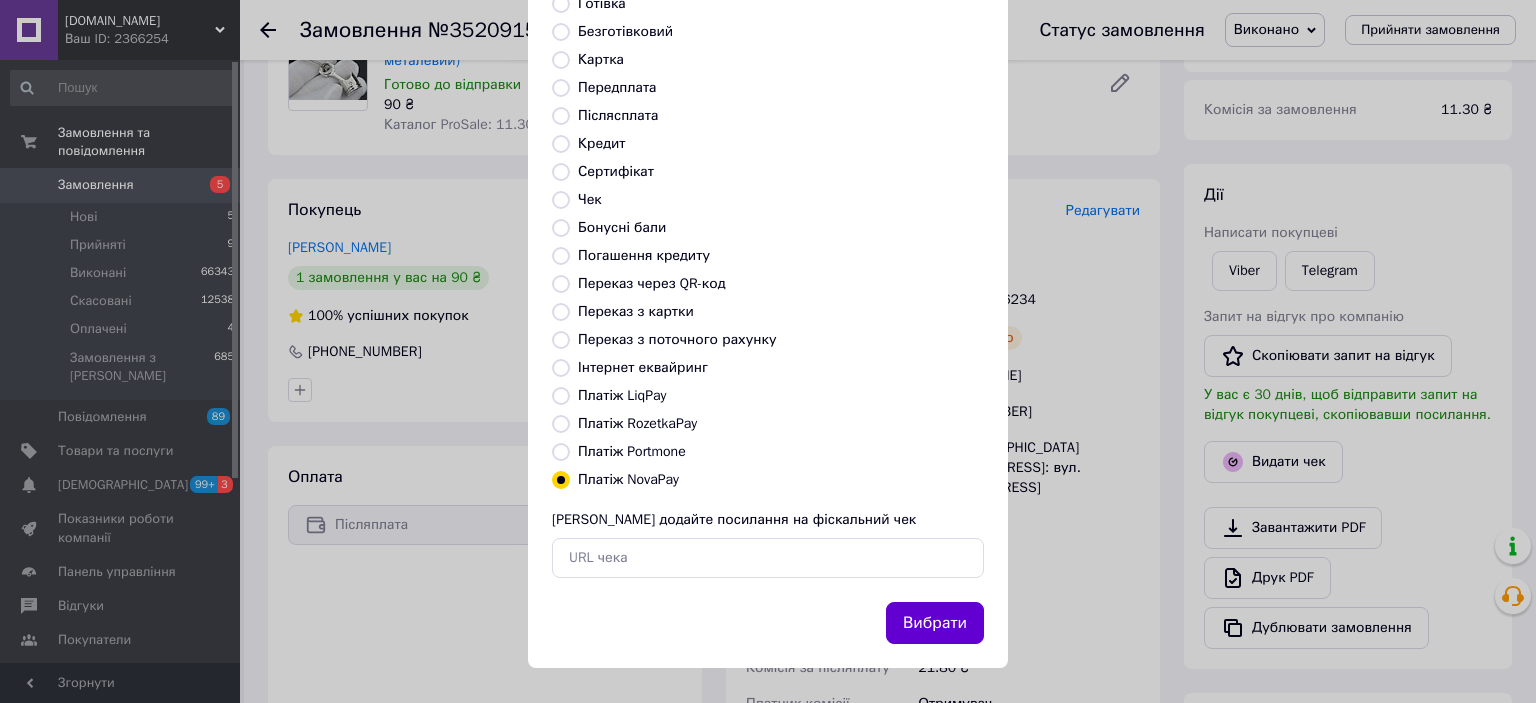 click on "Вибрати" at bounding box center (935, 623) 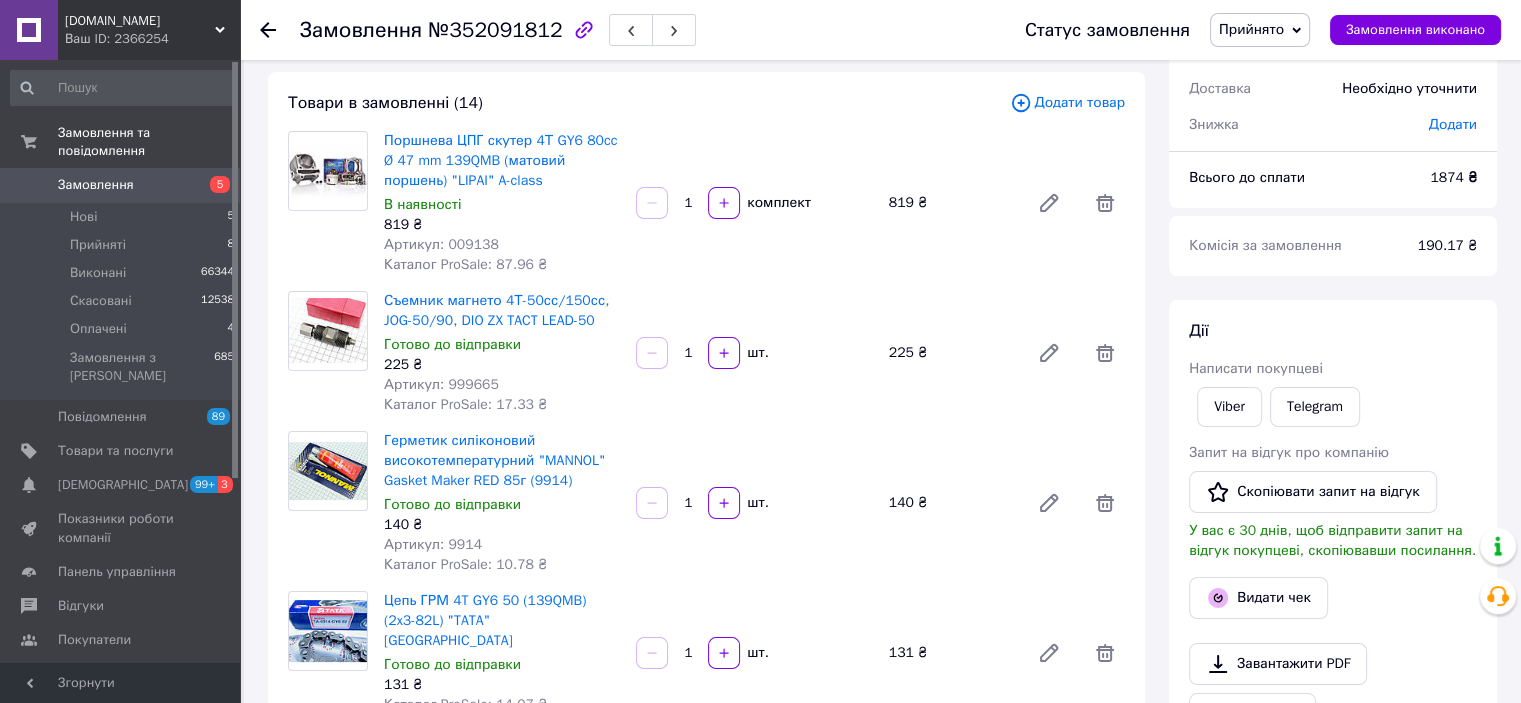 scroll, scrollTop: 0, scrollLeft: 0, axis: both 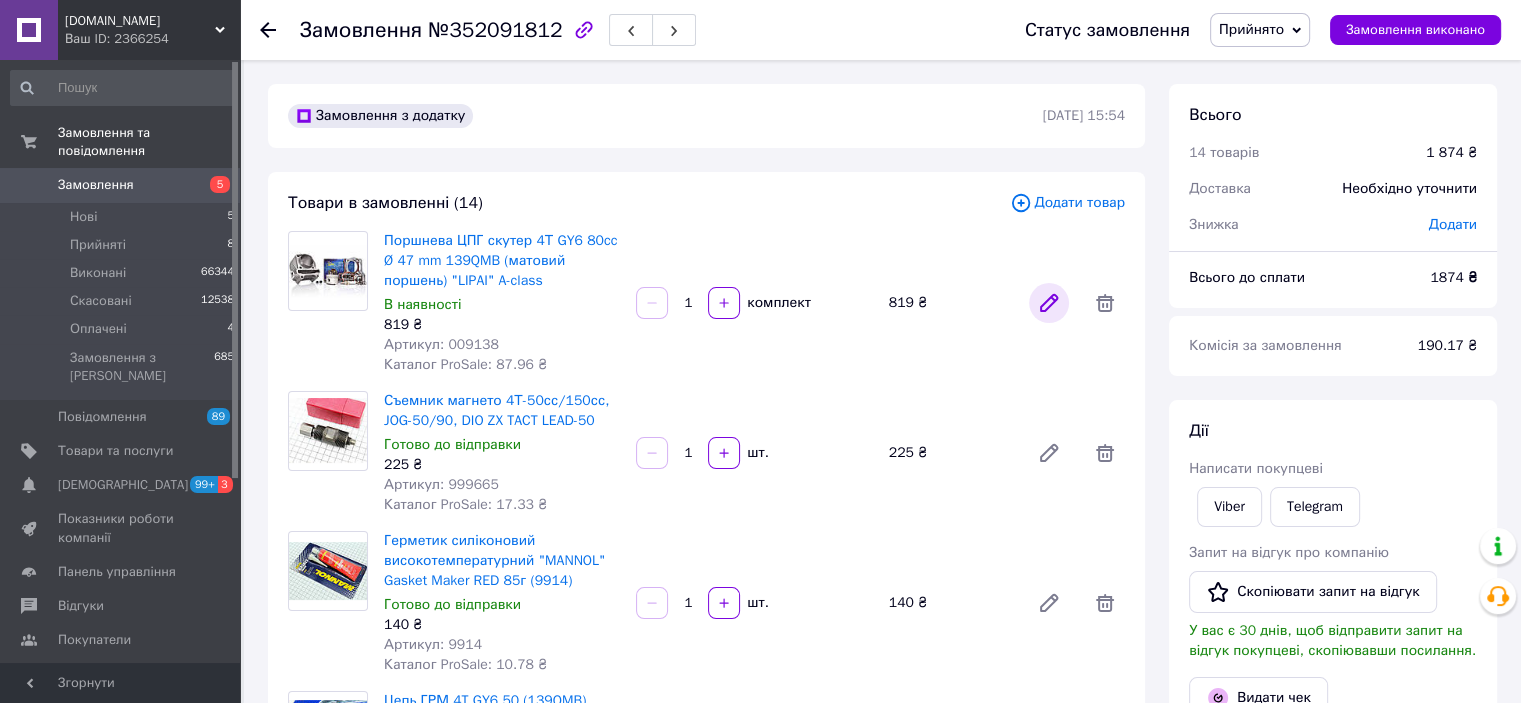 click 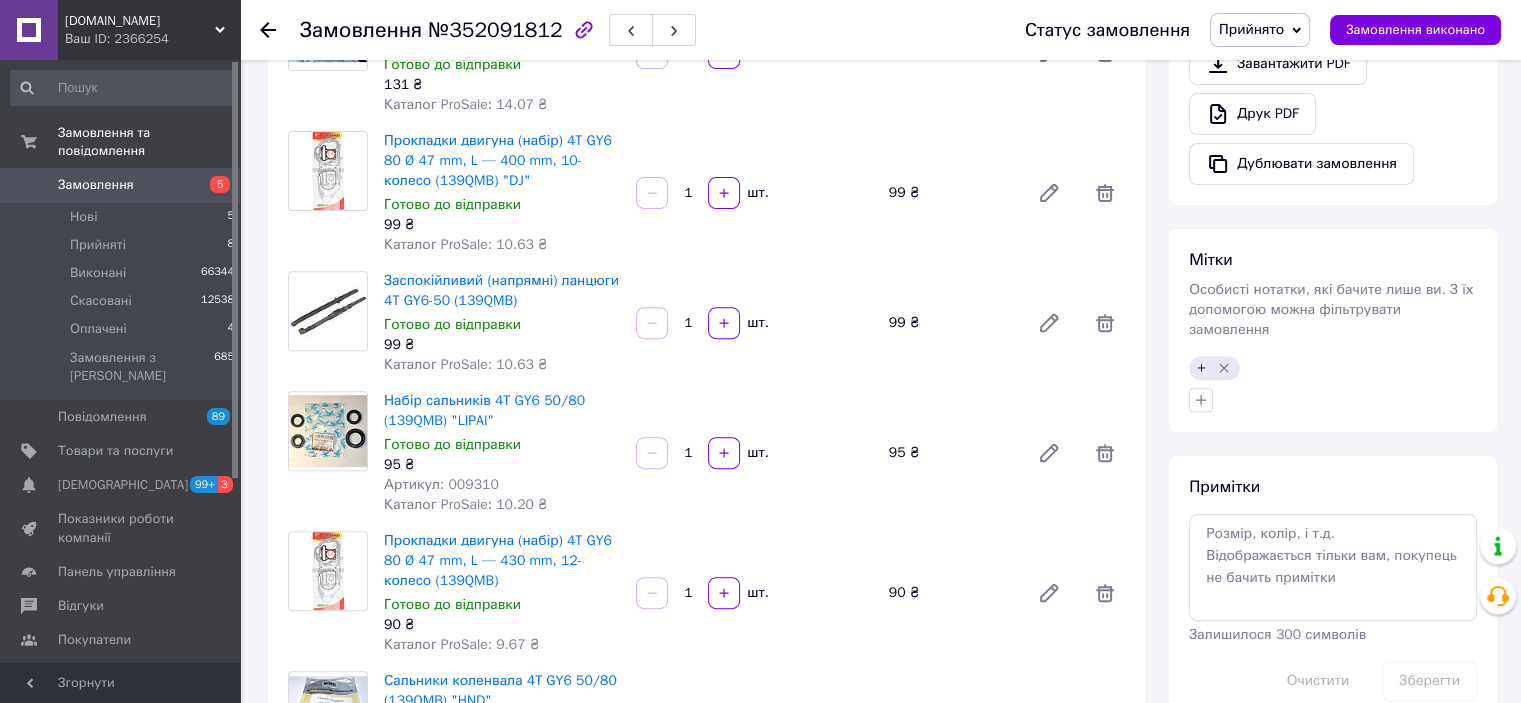 scroll, scrollTop: 800, scrollLeft: 0, axis: vertical 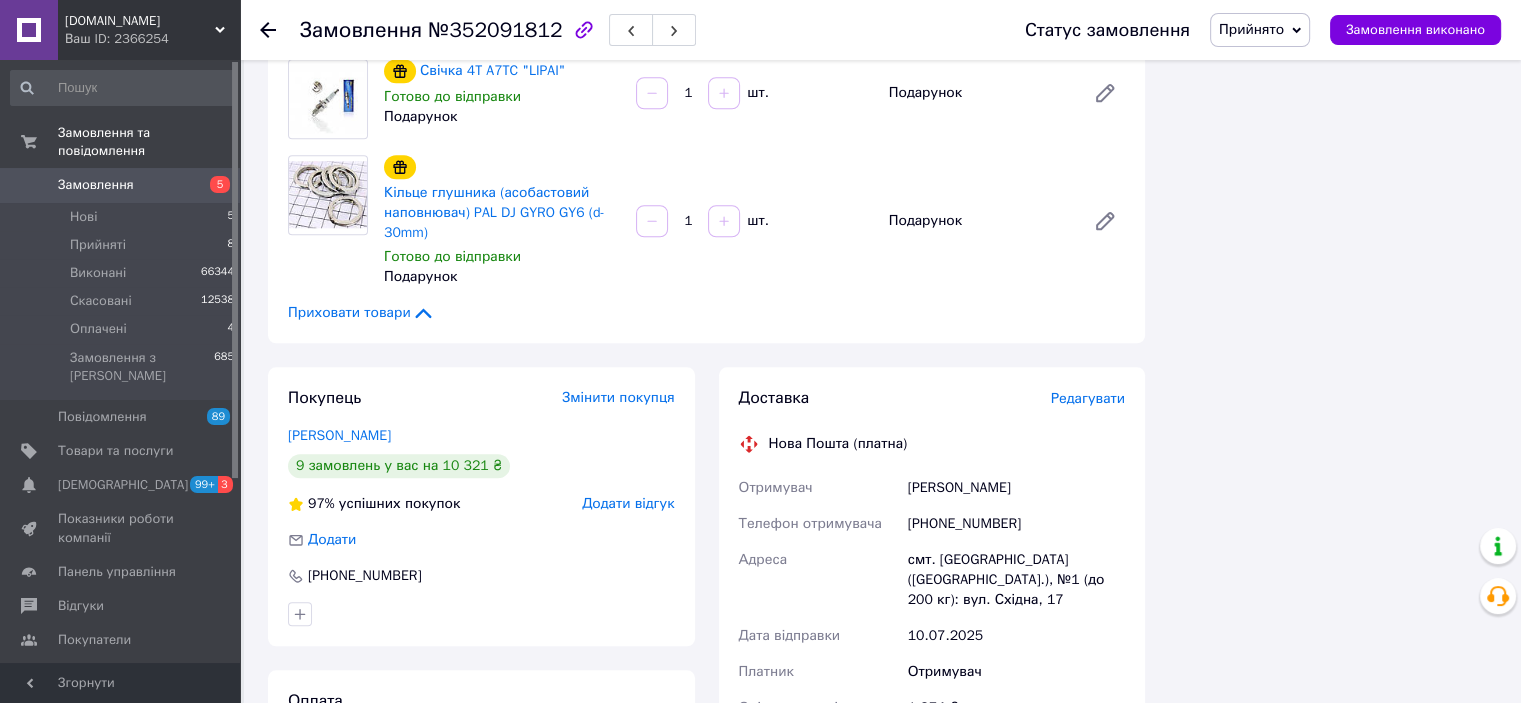 click on "Редагувати" at bounding box center (1088, 398) 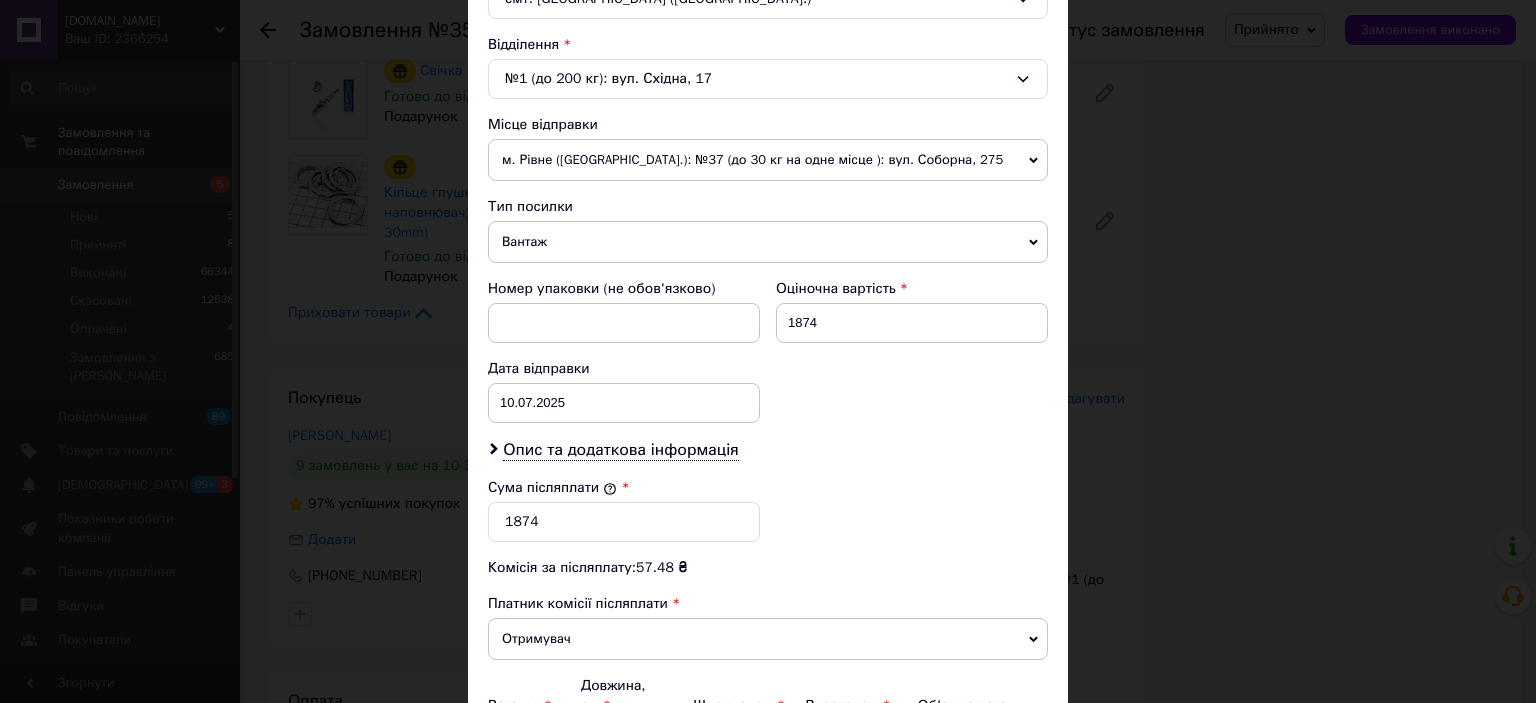 scroll, scrollTop: 816, scrollLeft: 0, axis: vertical 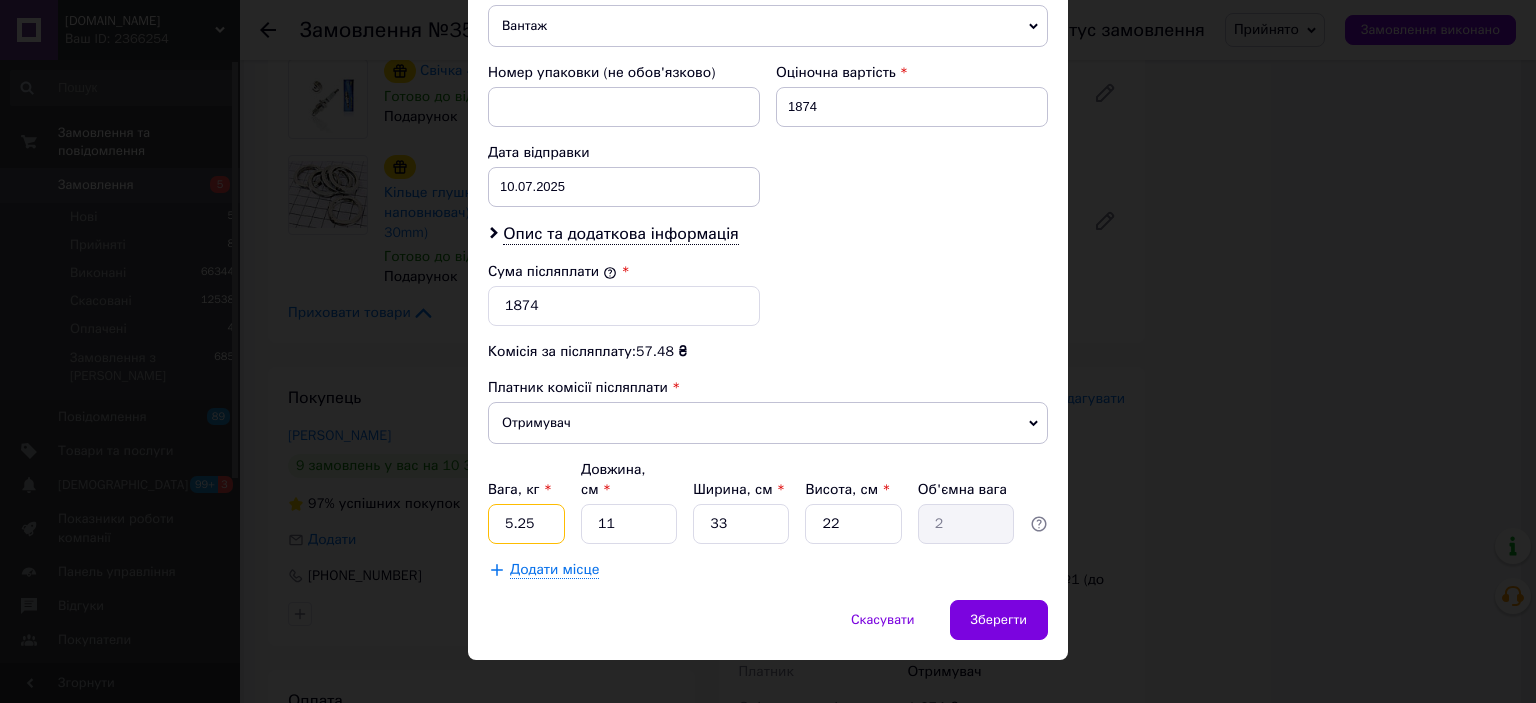 click on "5.25" at bounding box center [526, 524] 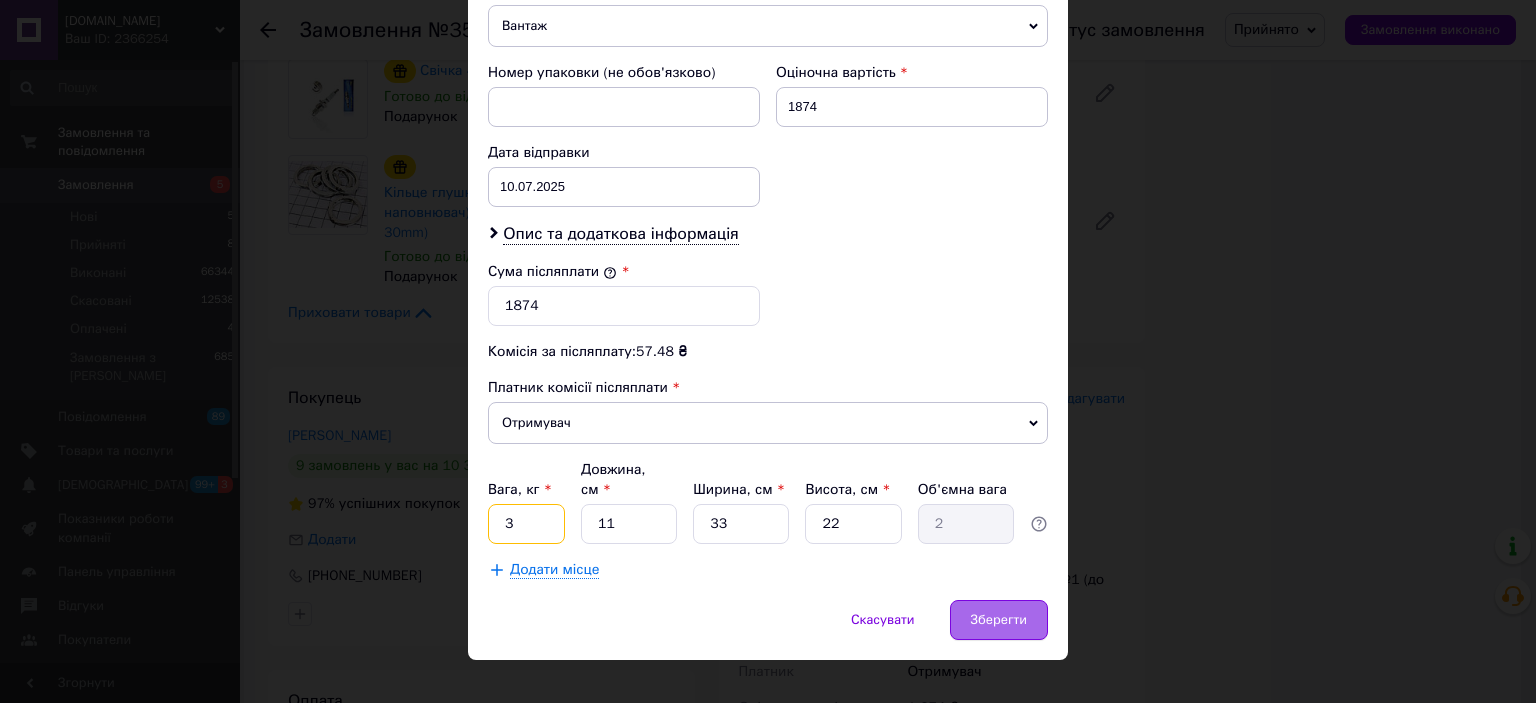 type on "3" 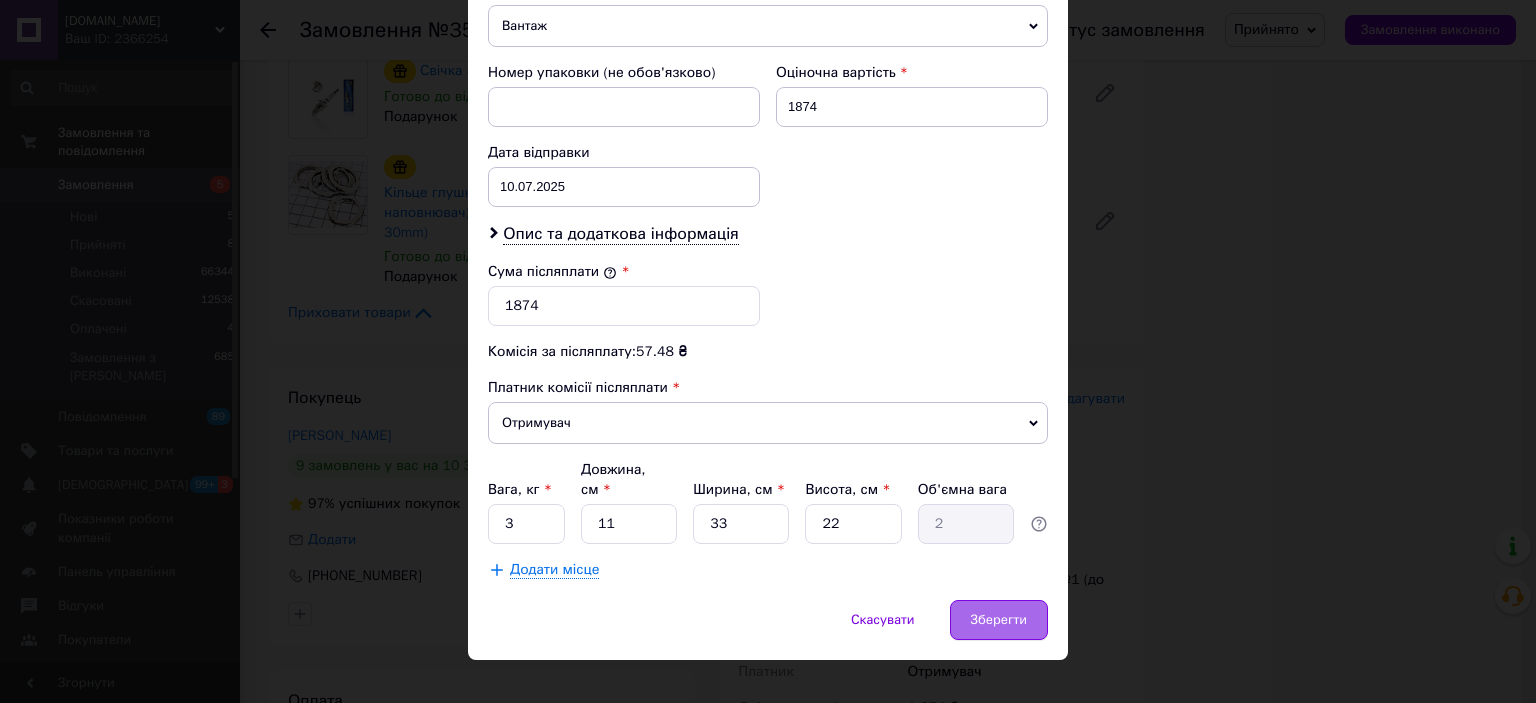 click on "Зберегти" at bounding box center (999, 620) 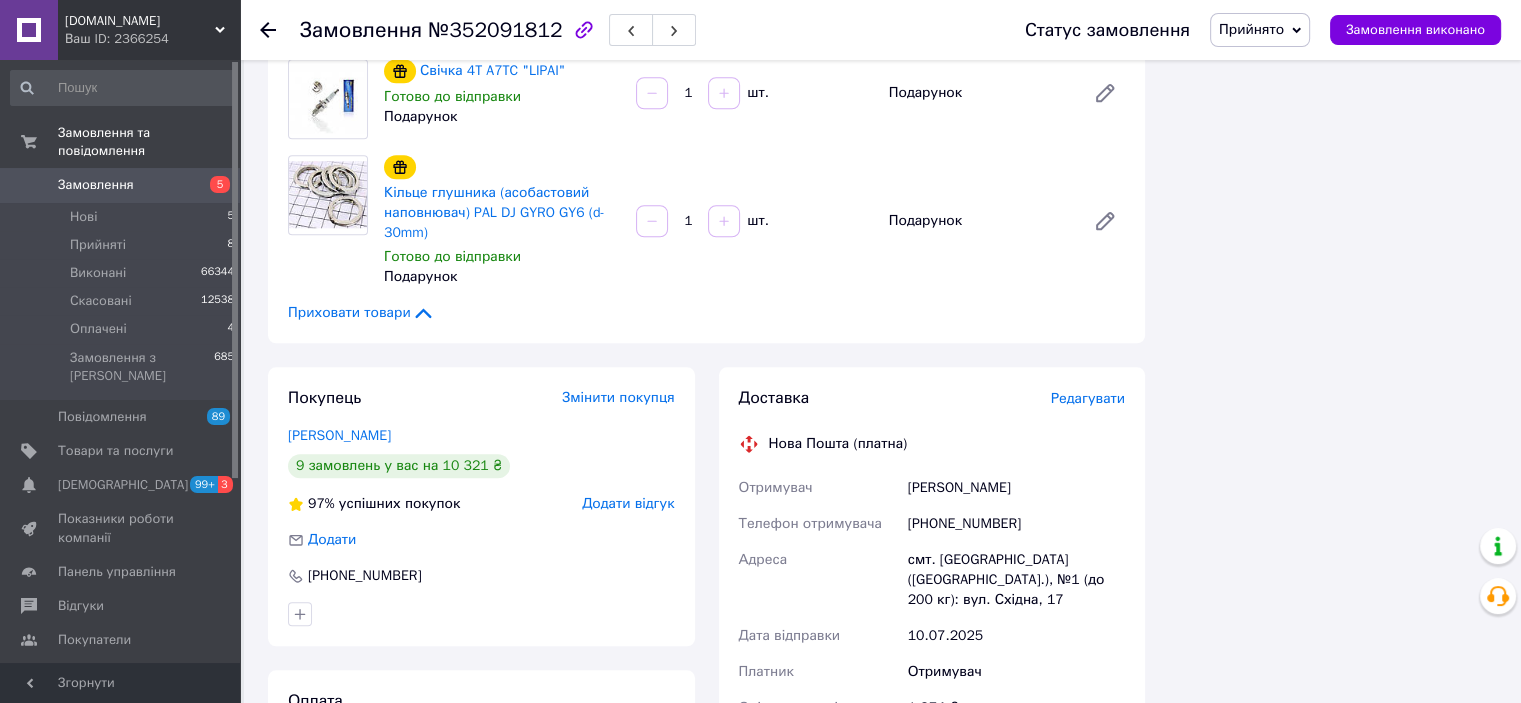 click on "Редагувати" at bounding box center [1088, 398] 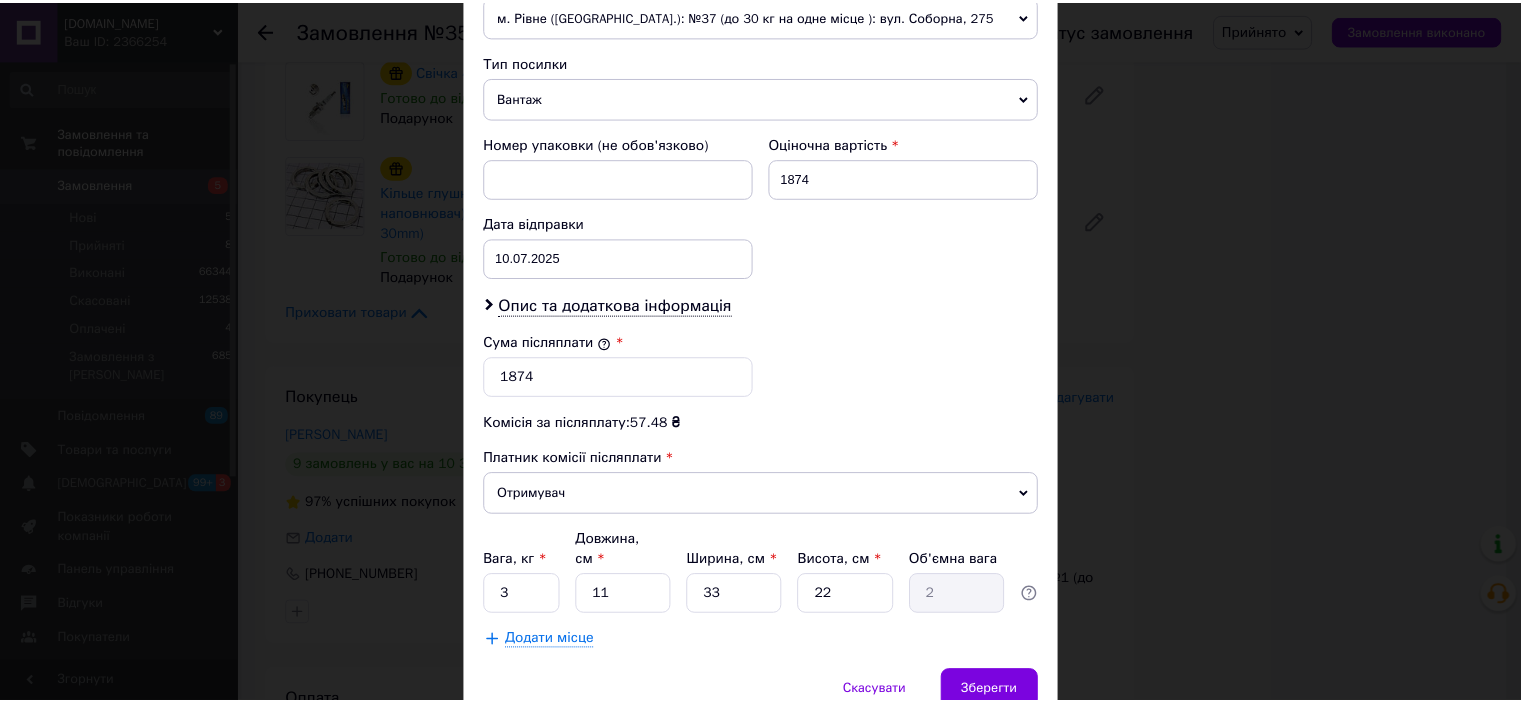 scroll, scrollTop: 816, scrollLeft: 0, axis: vertical 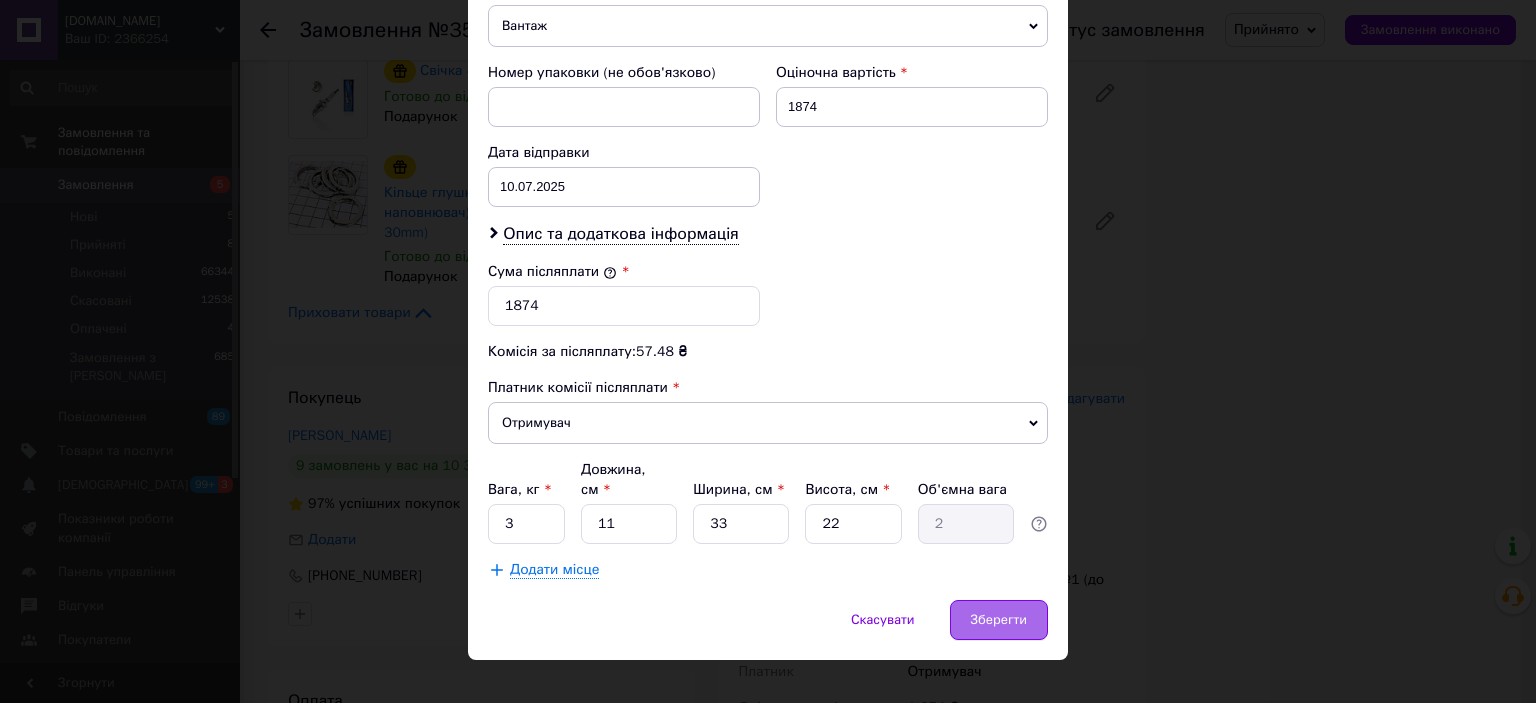 click on "Зберегти" at bounding box center (999, 620) 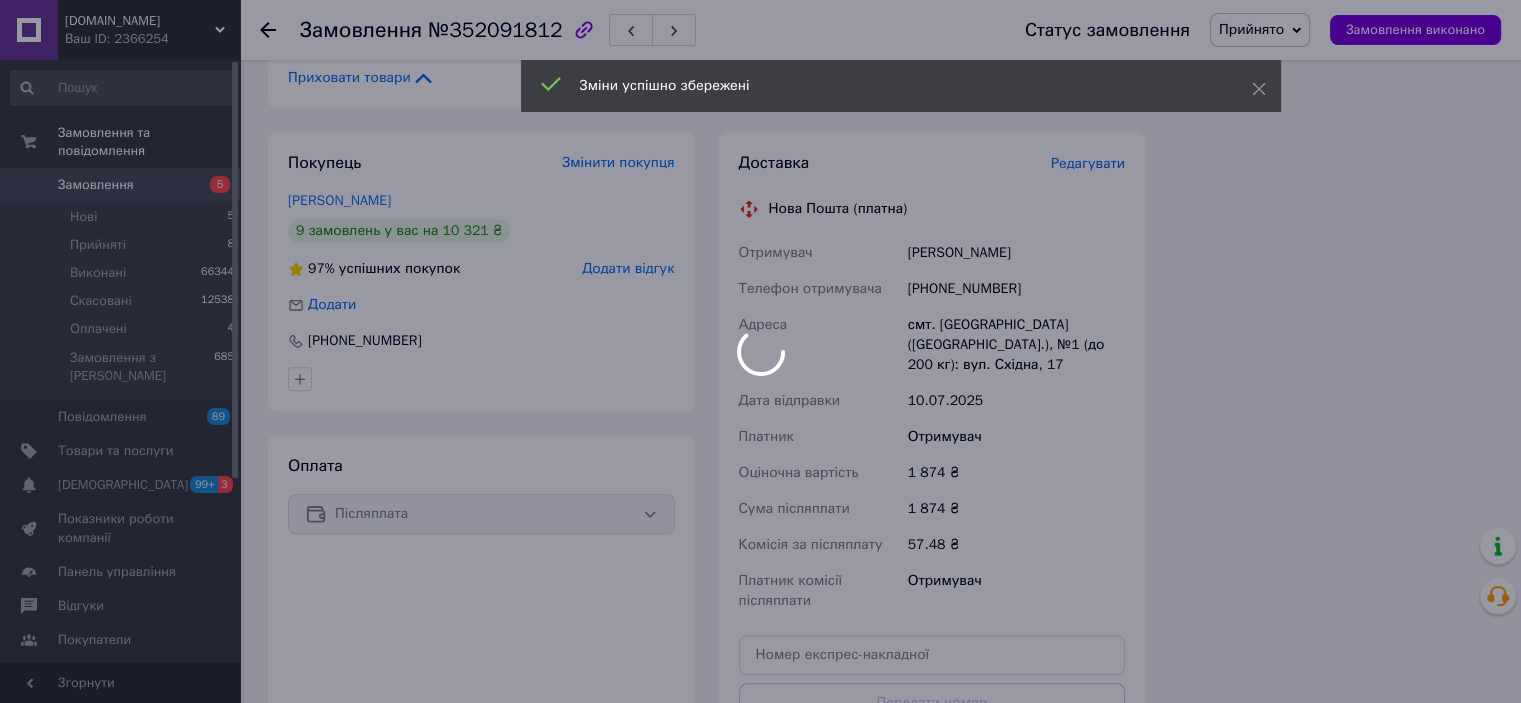 scroll, scrollTop: 2200, scrollLeft: 0, axis: vertical 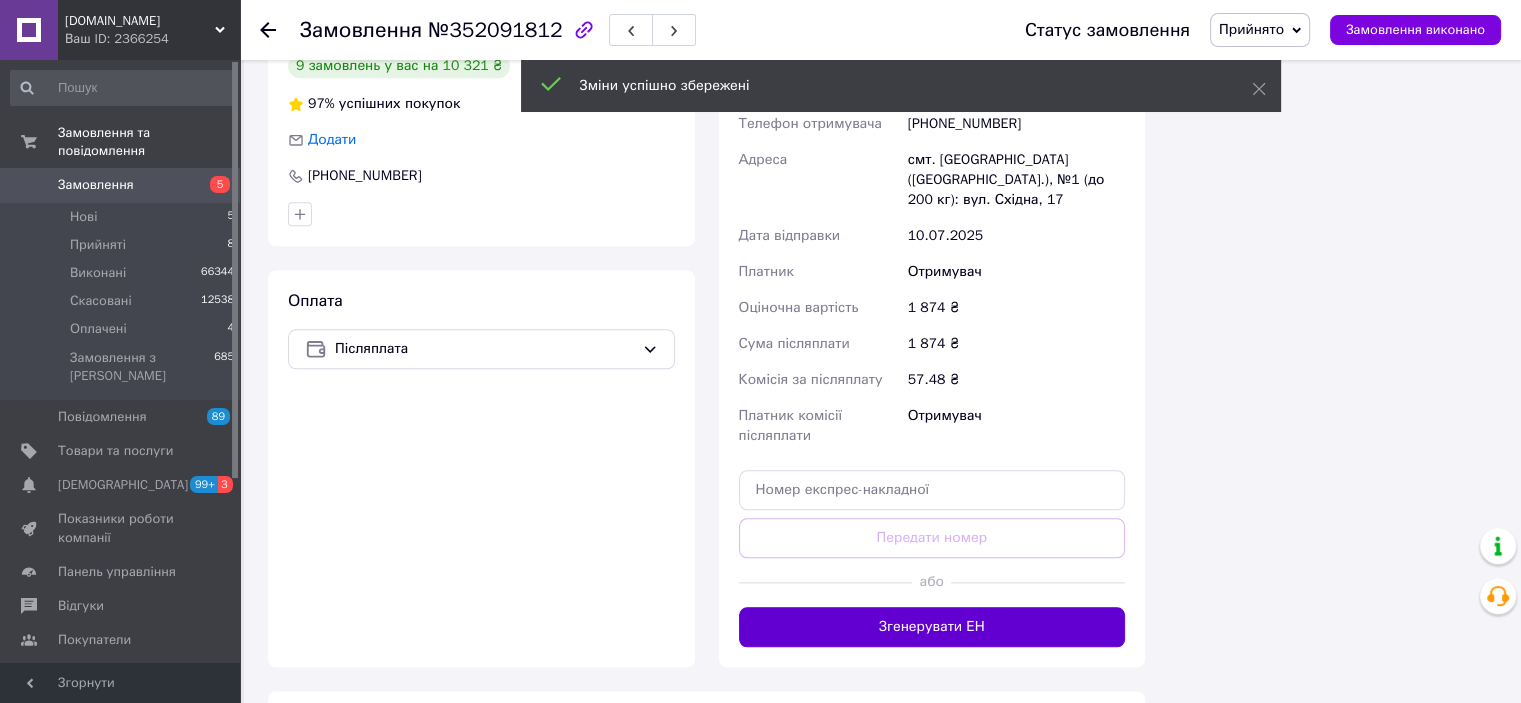 click on "Згенерувати ЕН" at bounding box center [932, 627] 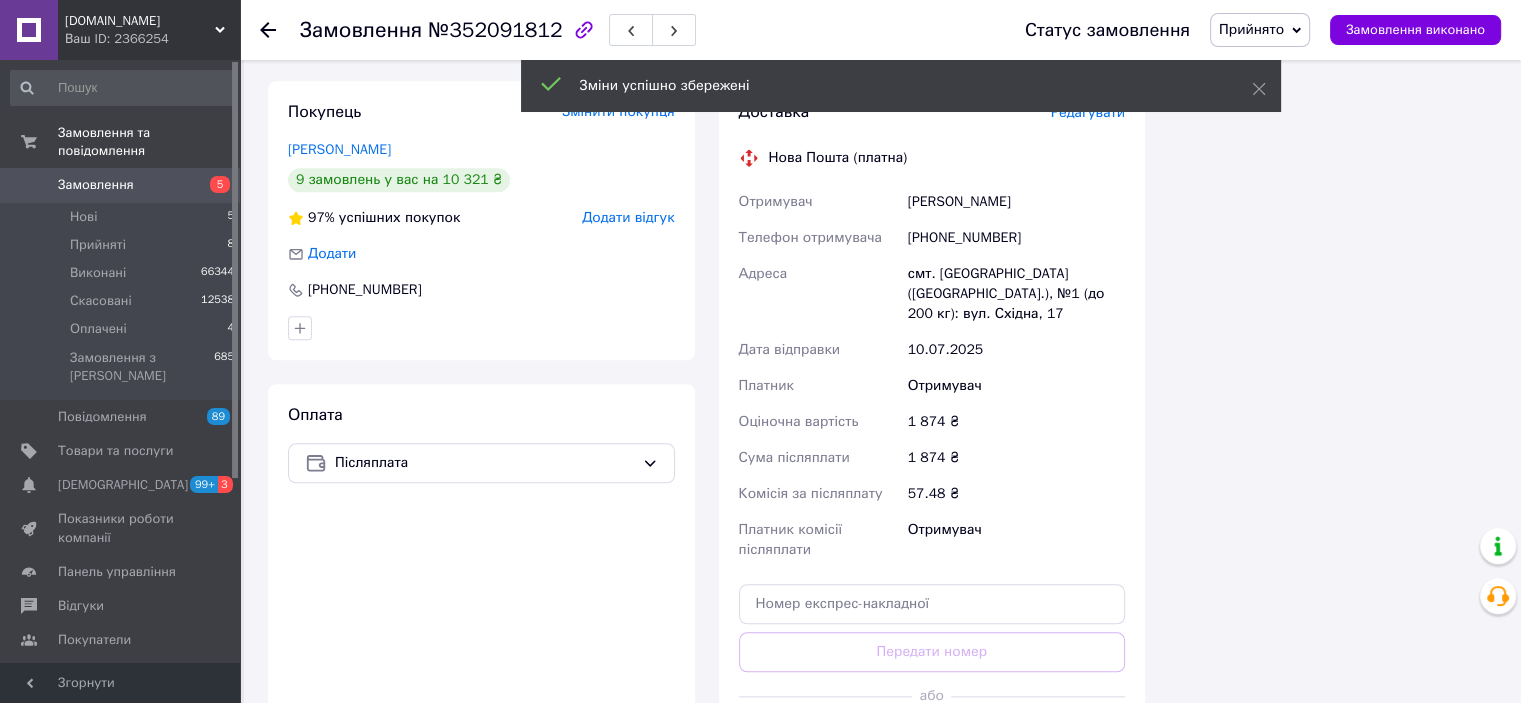 scroll, scrollTop: 2000, scrollLeft: 0, axis: vertical 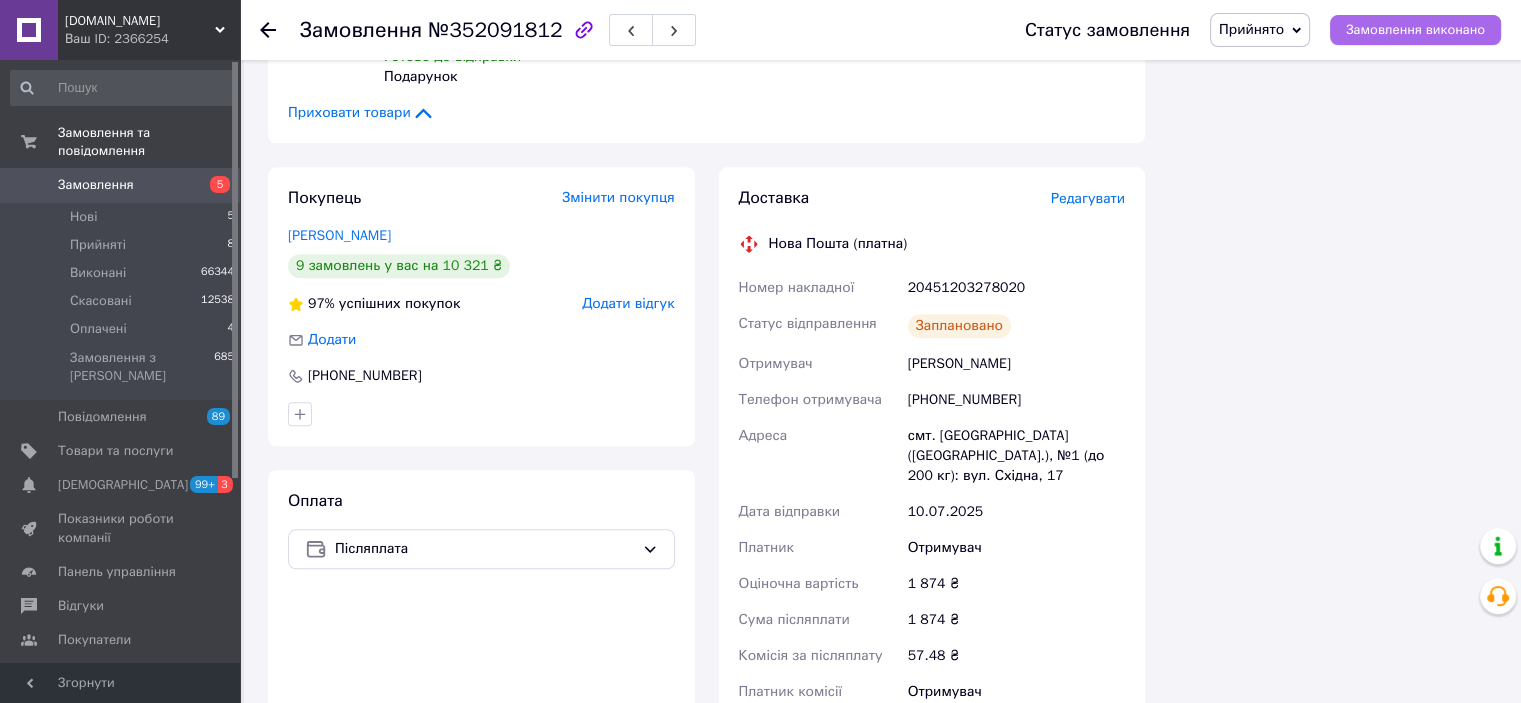 click on "Замовлення виконано" at bounding box center [1415, 30] 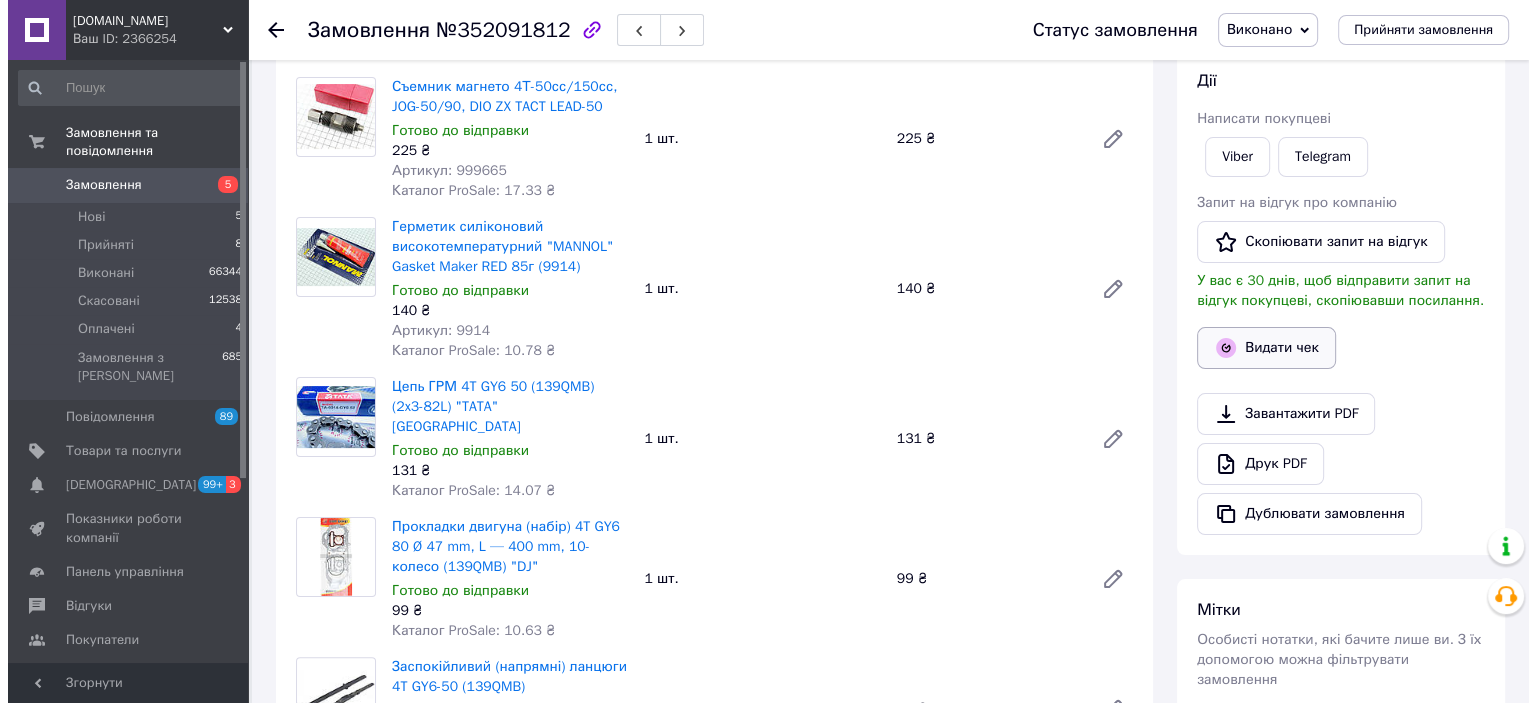 scroll, scrollTop: 300, scrollLeft: 0, axis: vertical 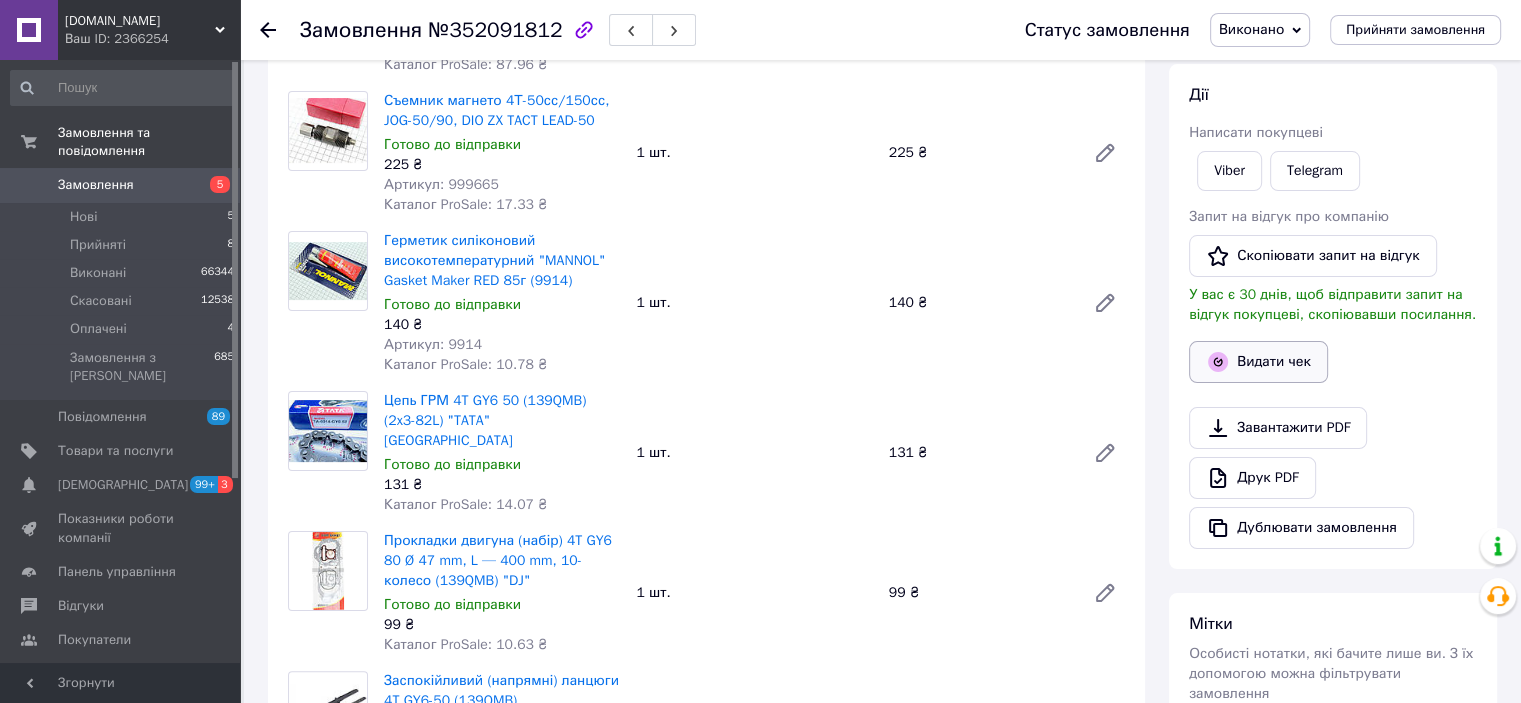click on "Видати чек" at bounding box center (1258, 362) 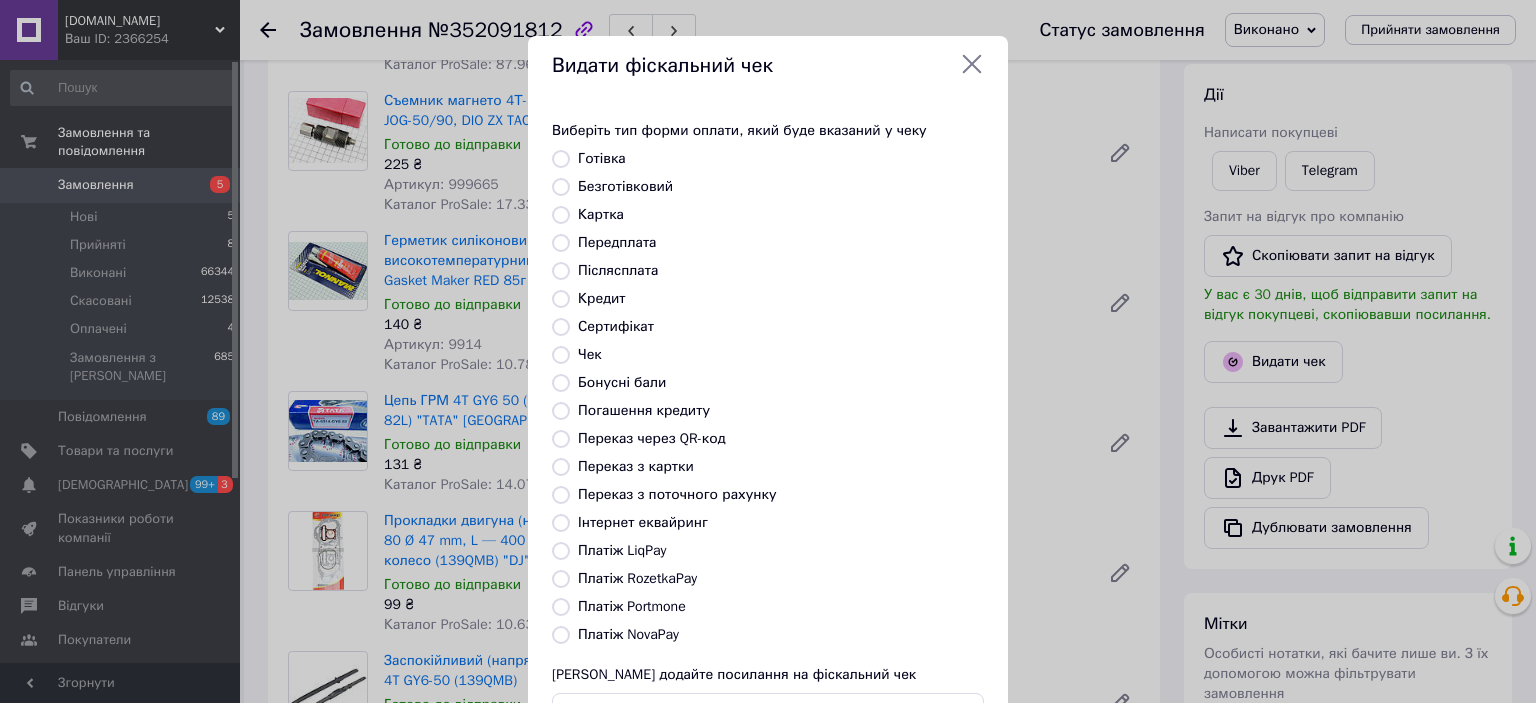 click on "Платіж NovaPay" at bounding box center (561, 635) 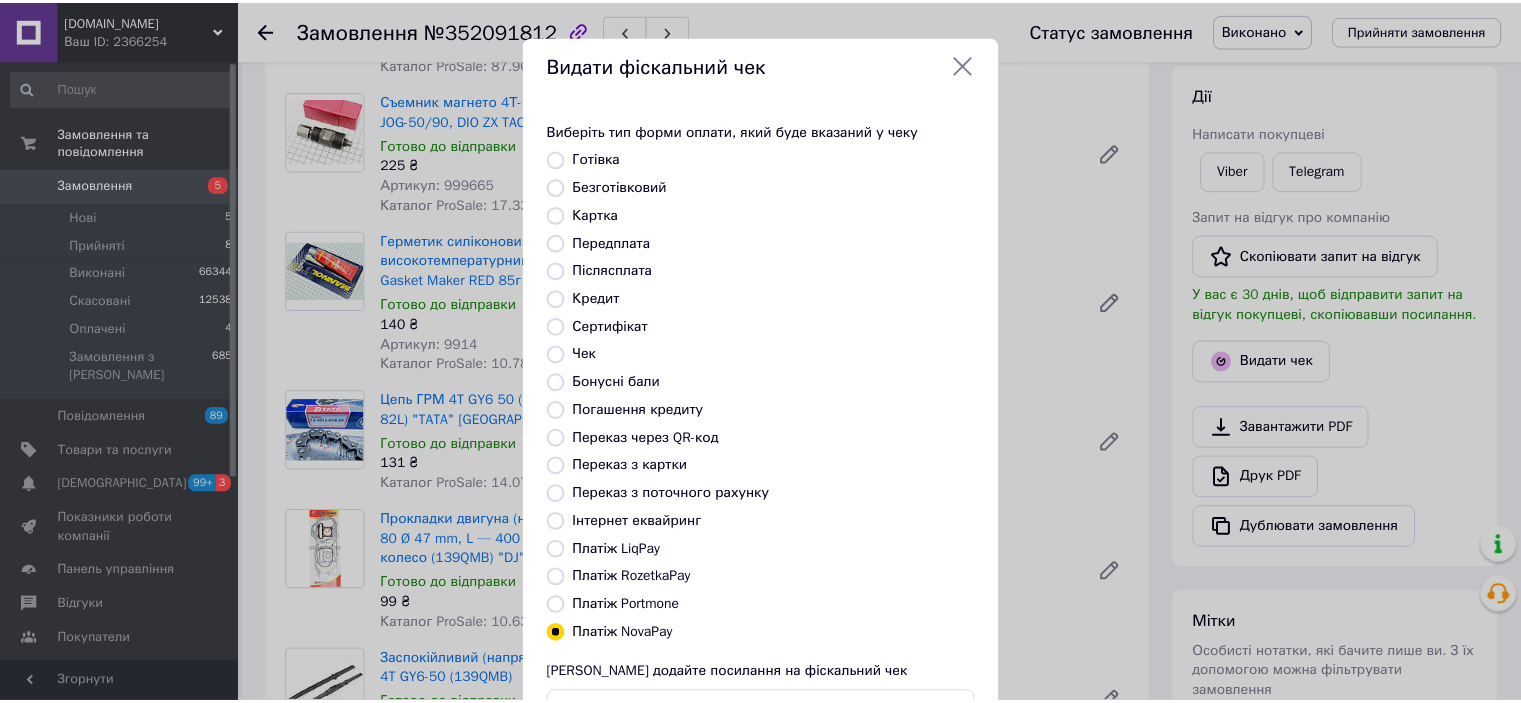 scroll, scrollTop: 155, scrollLeft: 0, axis: vertical 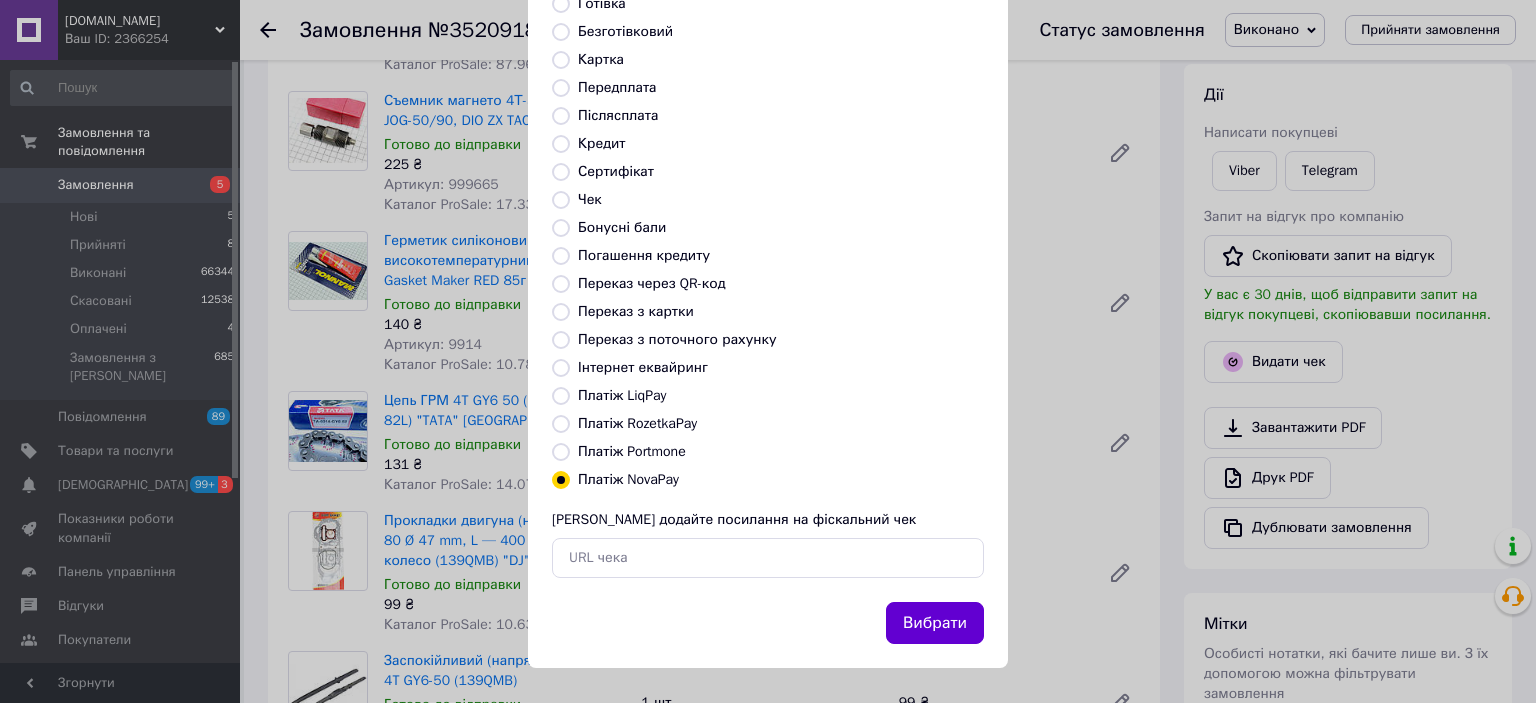 click on "Вибрати" at bounding box center (935, 623) 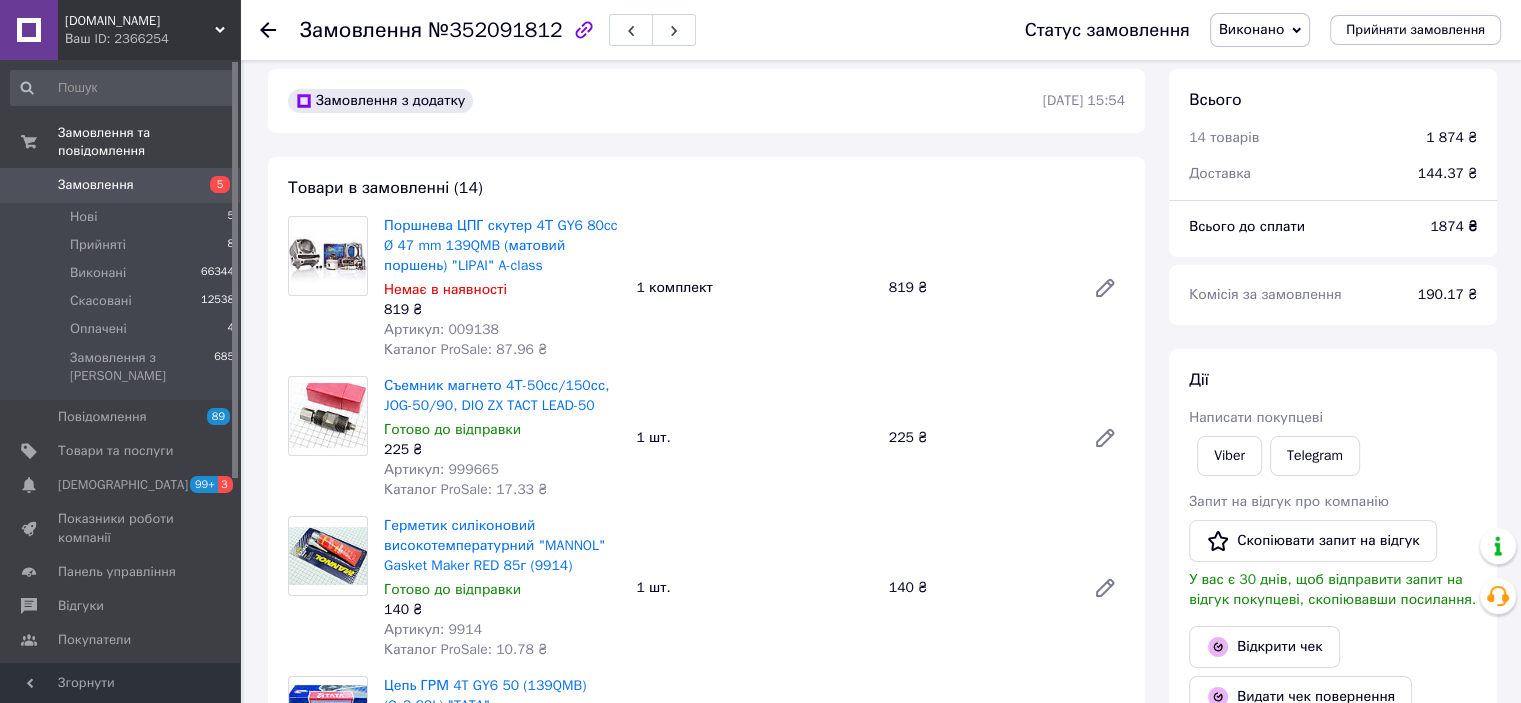 scroll, scrollTop: 0, scrollLeft: 0, axis: both 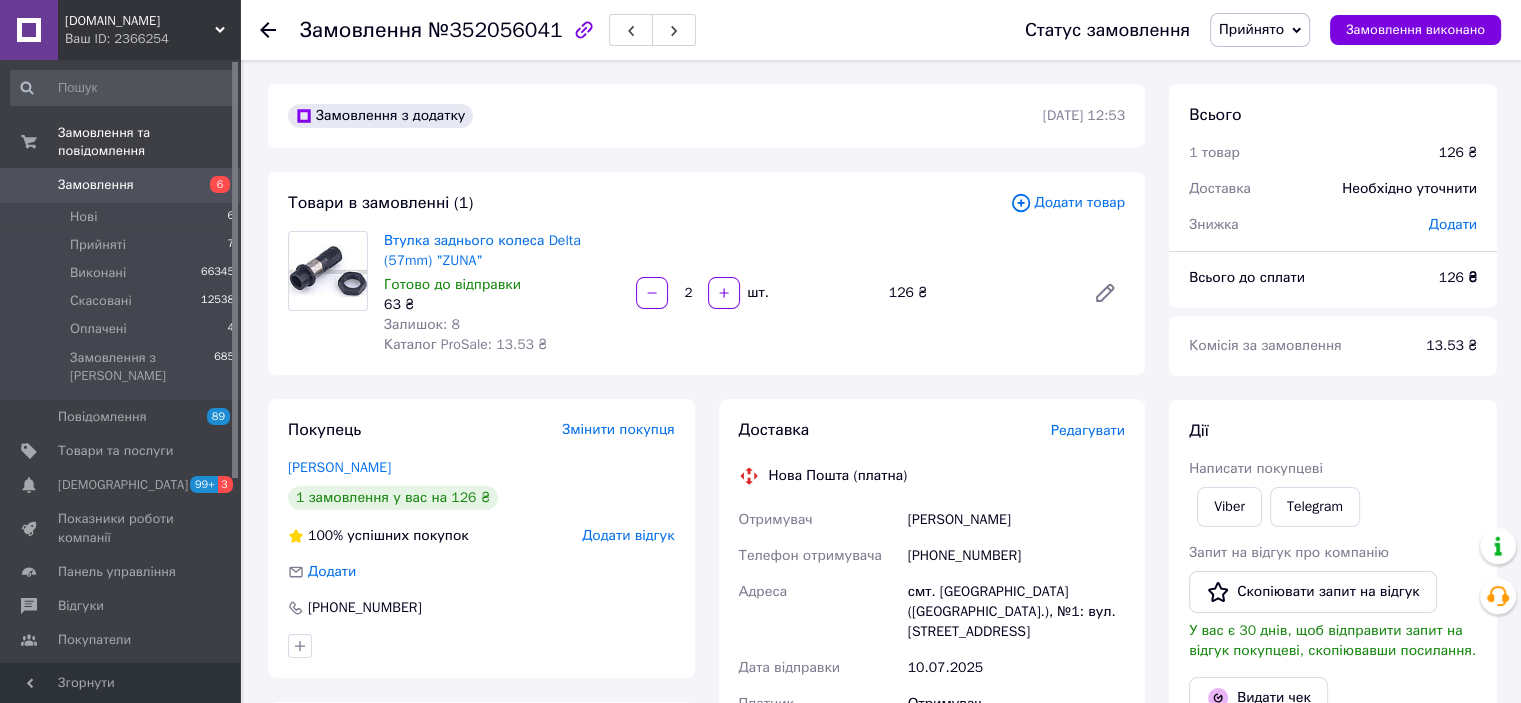 click on "Редагувати" at bounding box center [1088, 430] 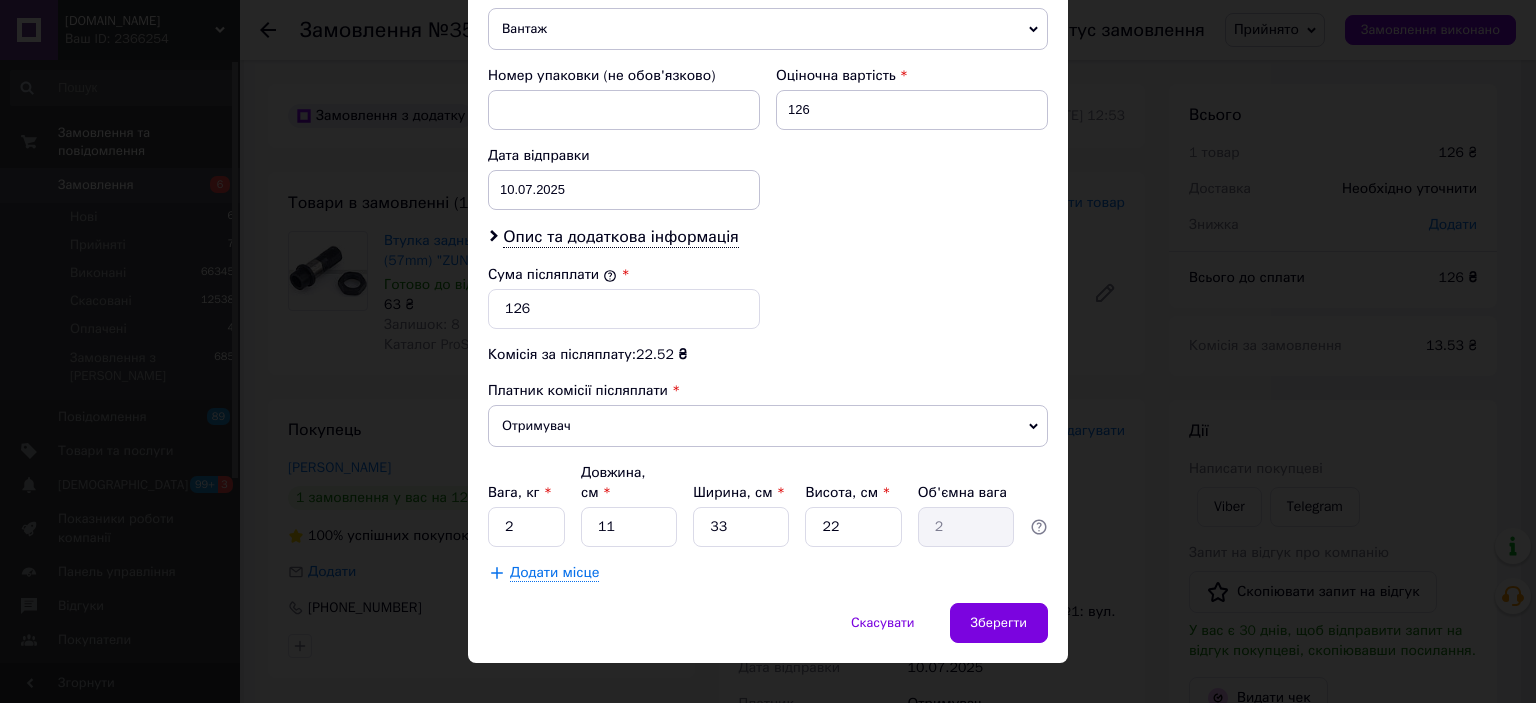 scroll, scrollTop: 816, scrollLeft: 0, axis: vertical 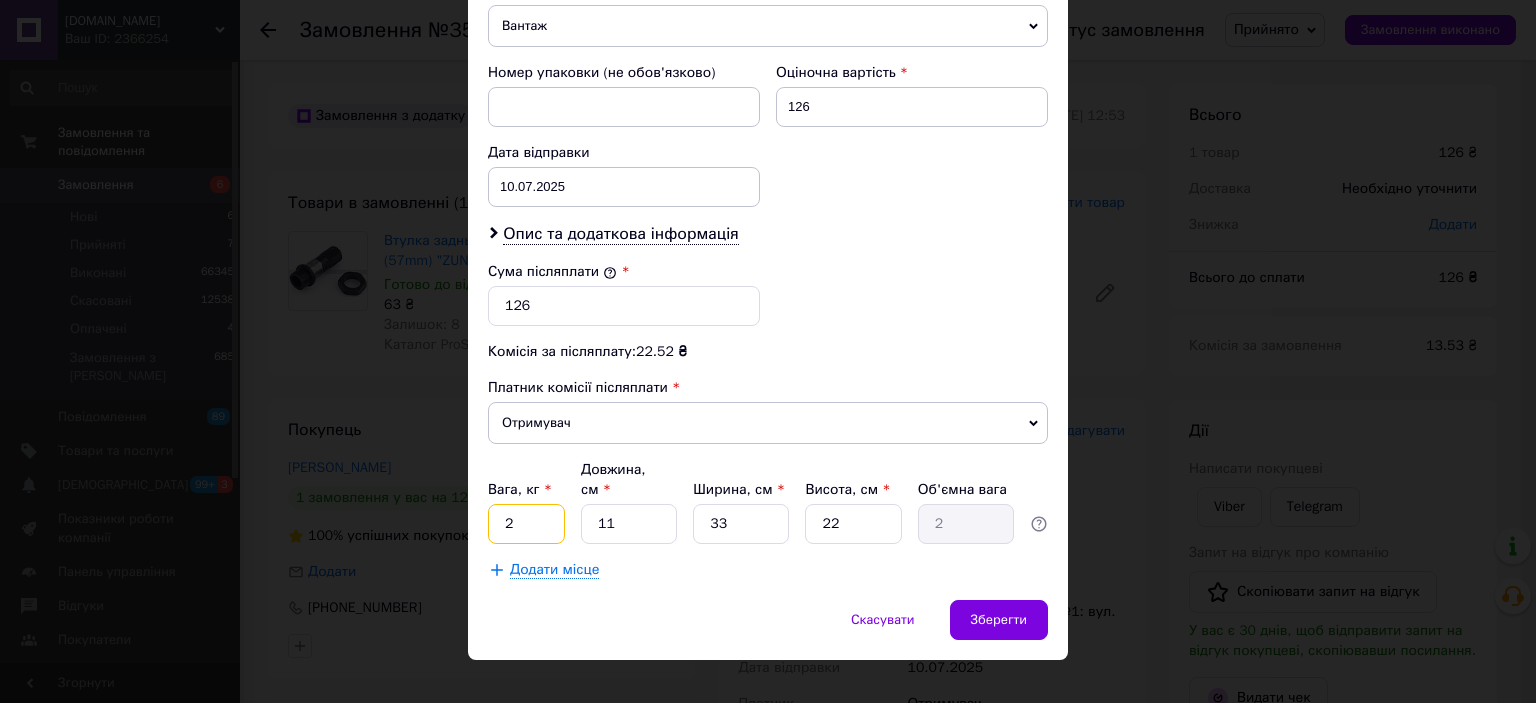 click on "2" at bounding box center [526, 524] 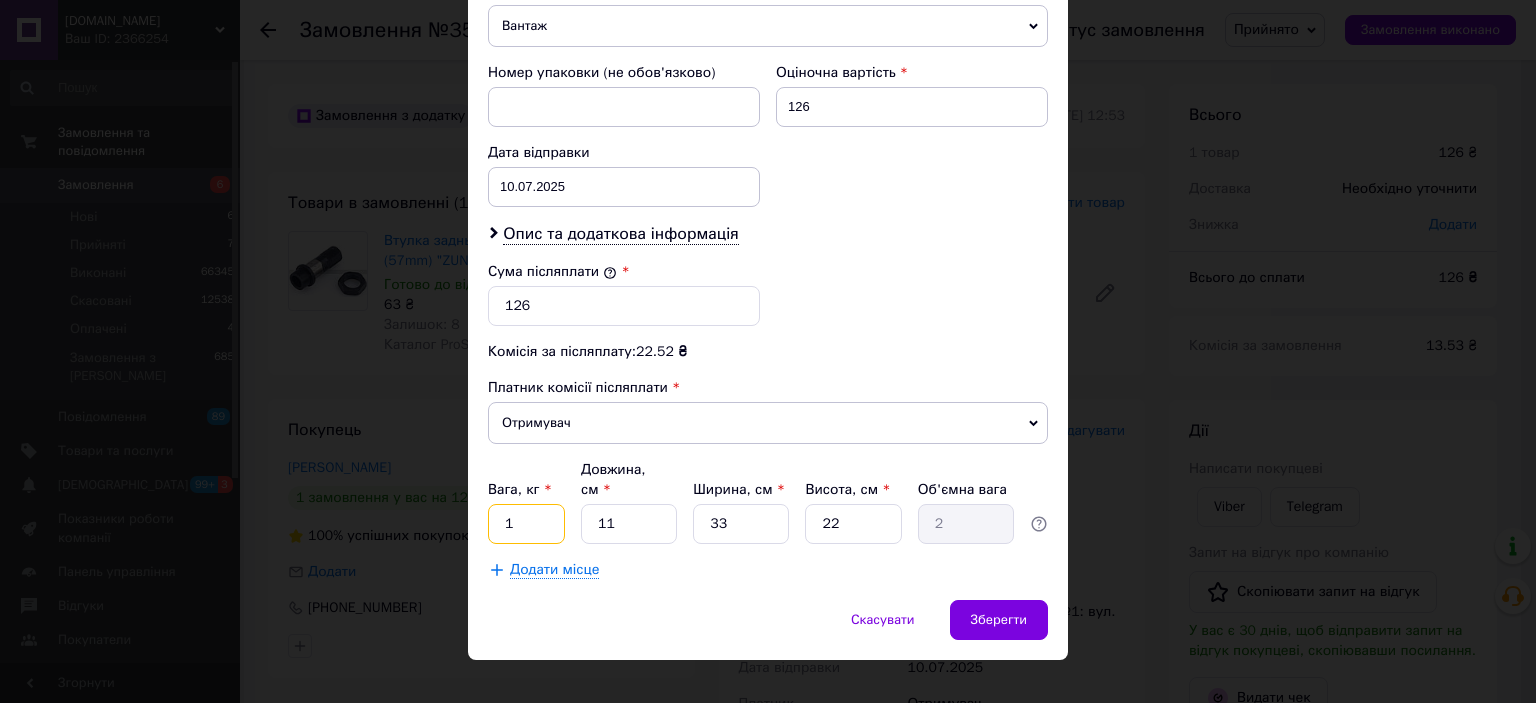 type on "1" 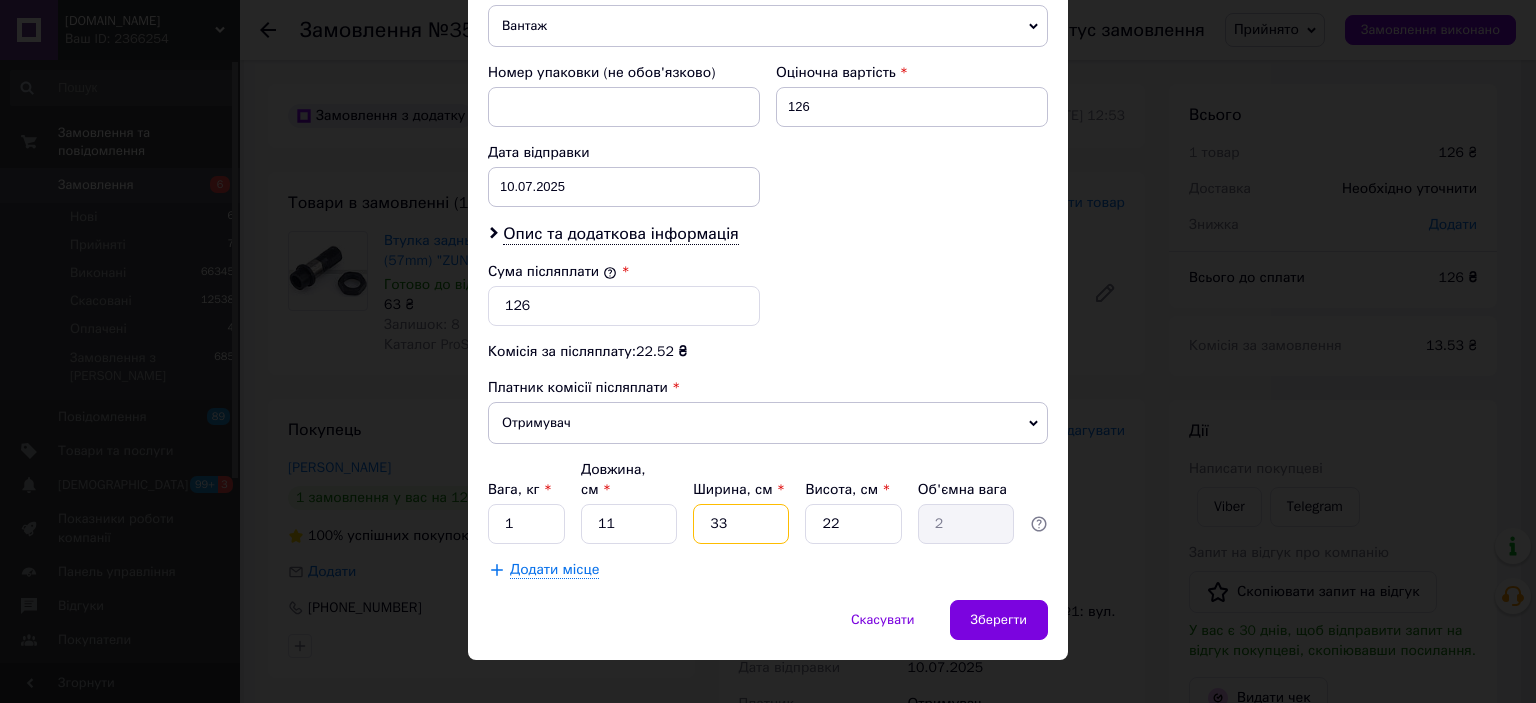 click on "33" at bounding box center [741, 524] 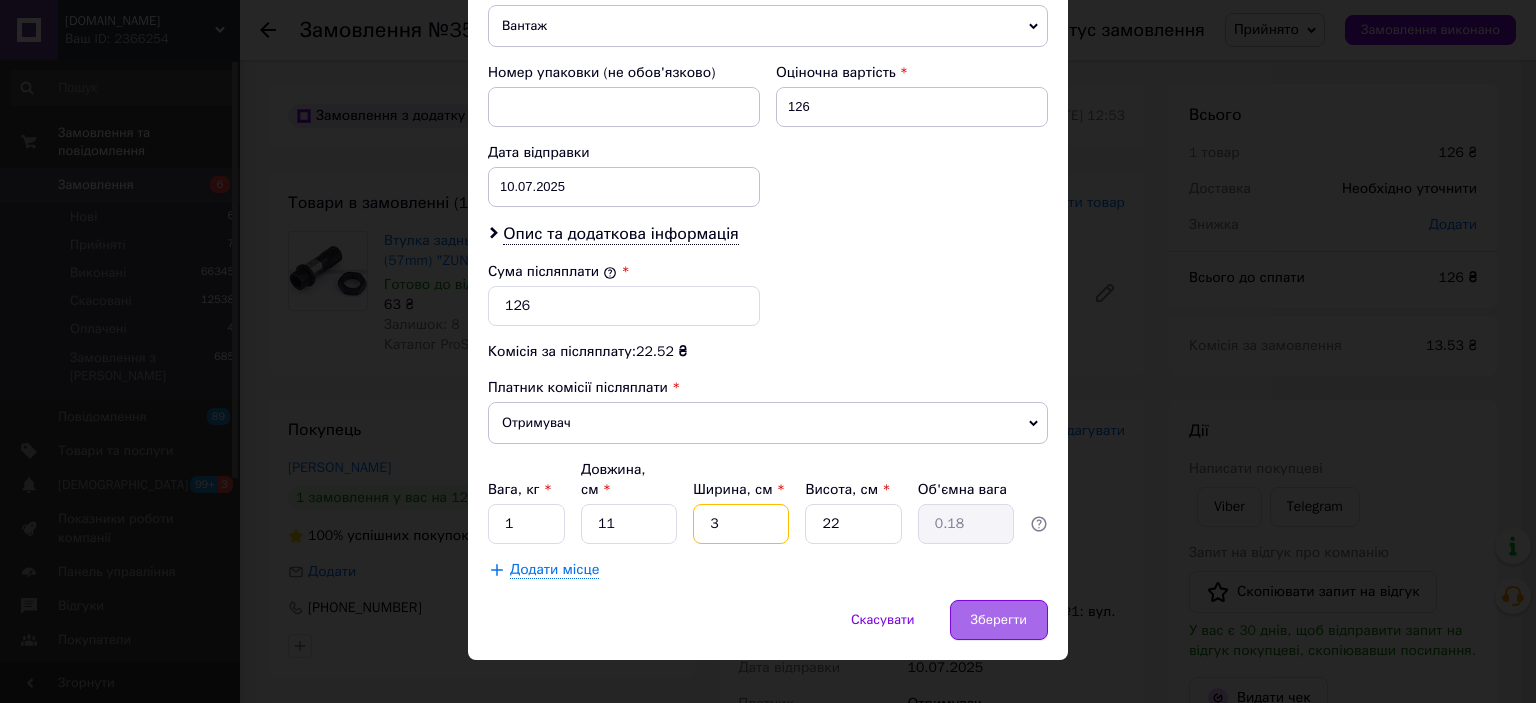 type on "3" 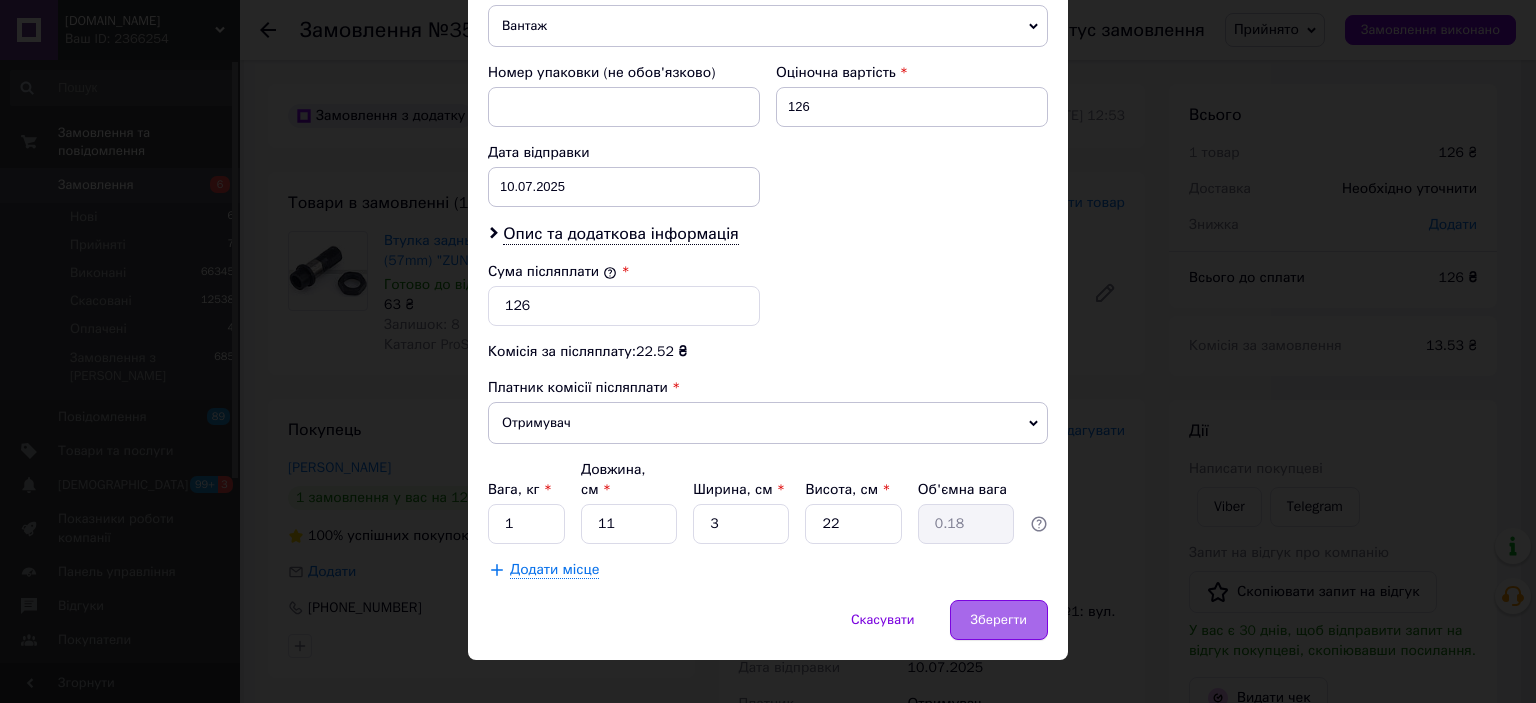click on "Зберегти" at bounding box center [999, 620] 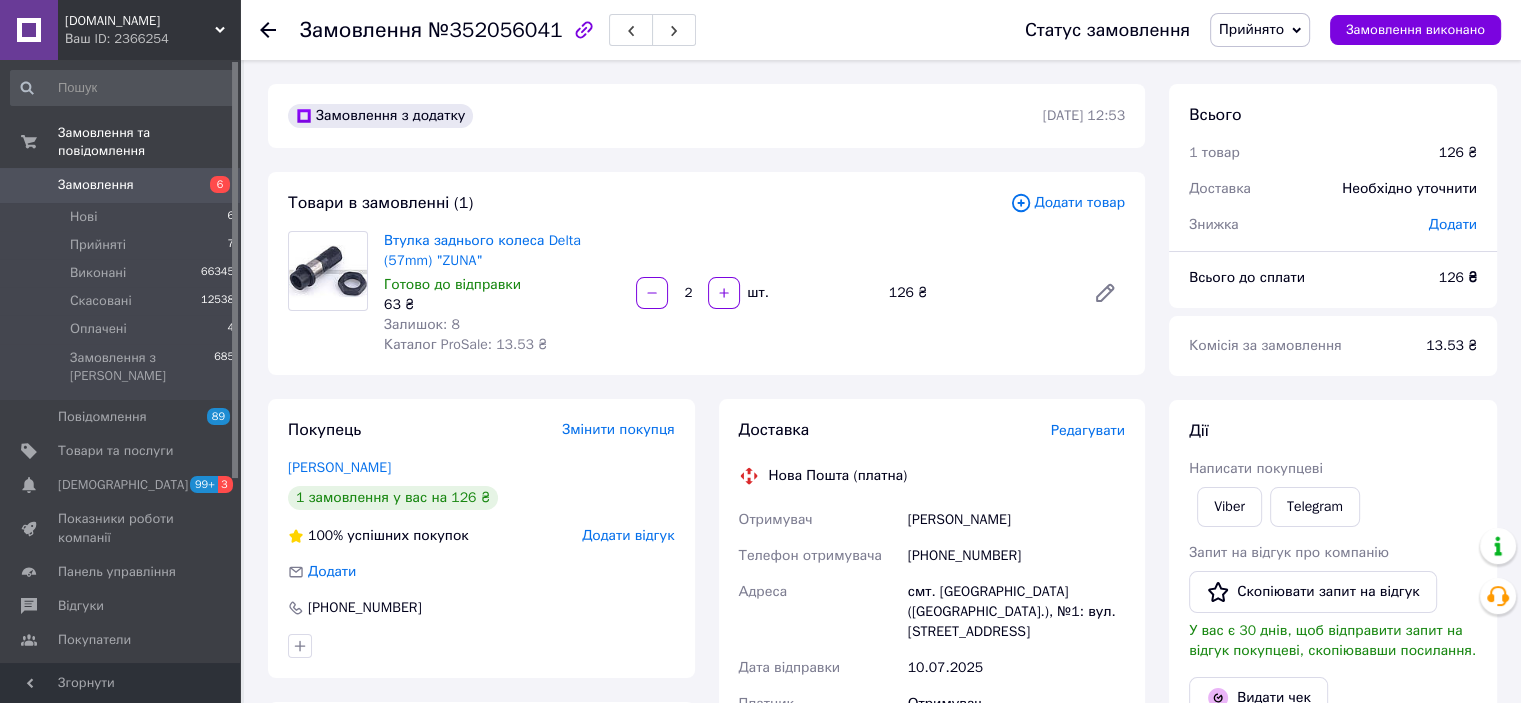 click on "Редагувати" at bounding box center (1088, 430) 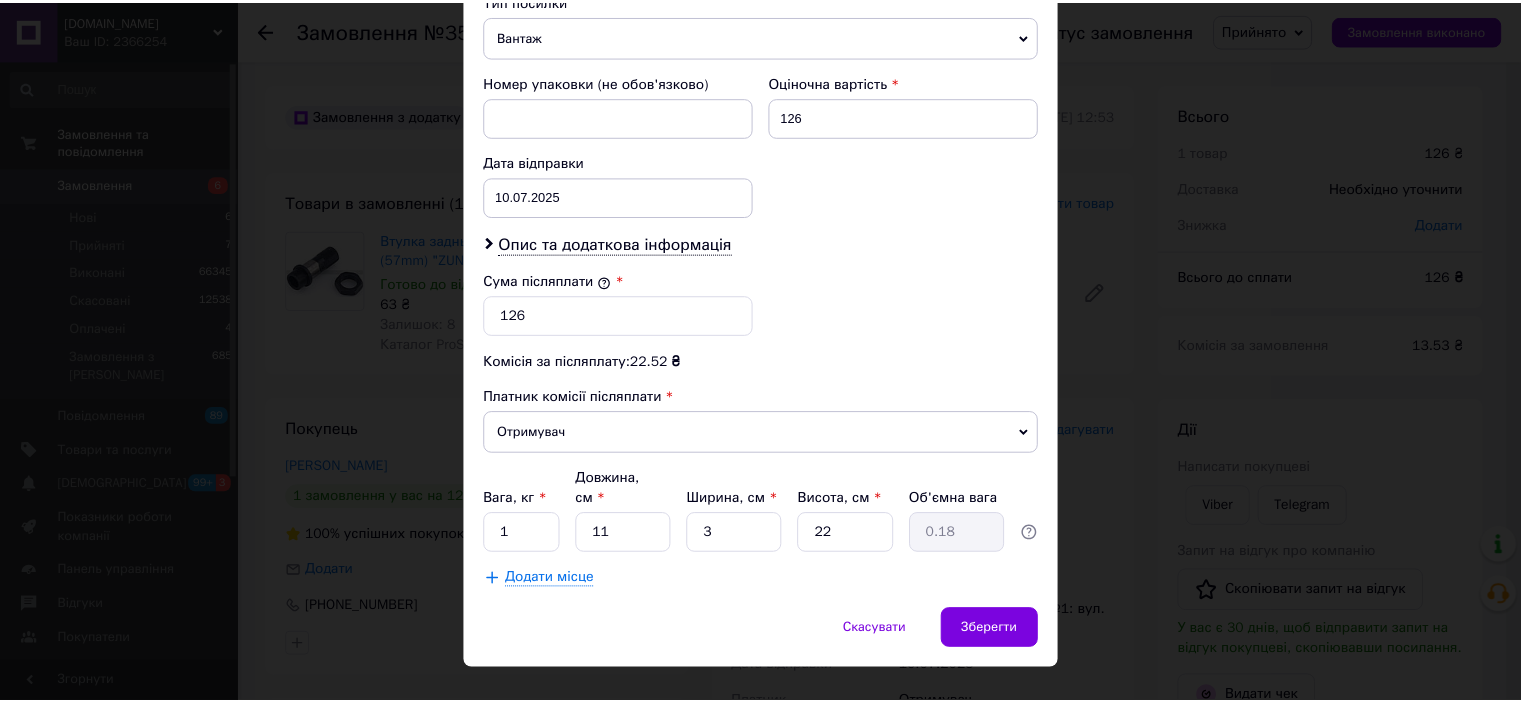 scroll, scrollTop: 816, scrollLeft: 0, axis: vertical 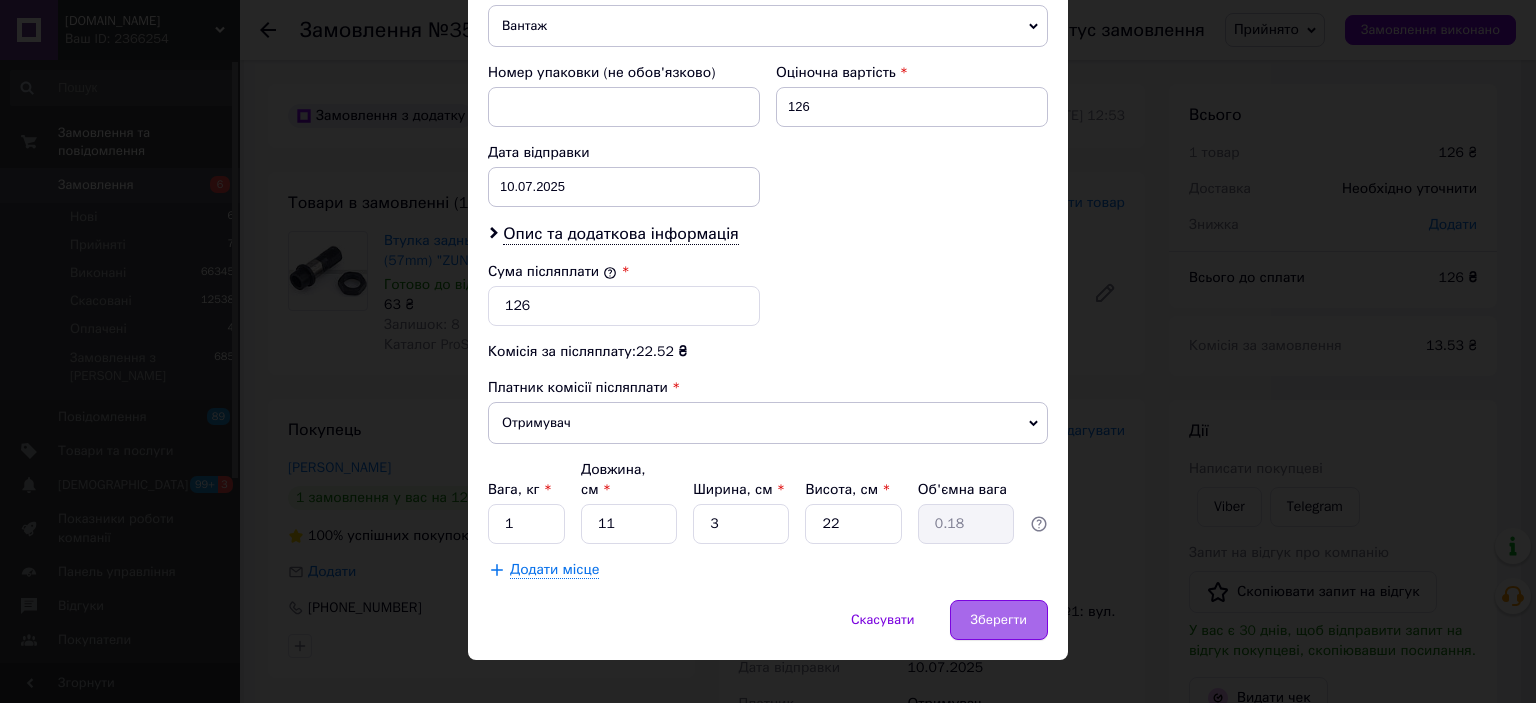 click on "Зберегти" at bounding box center (999, 620) 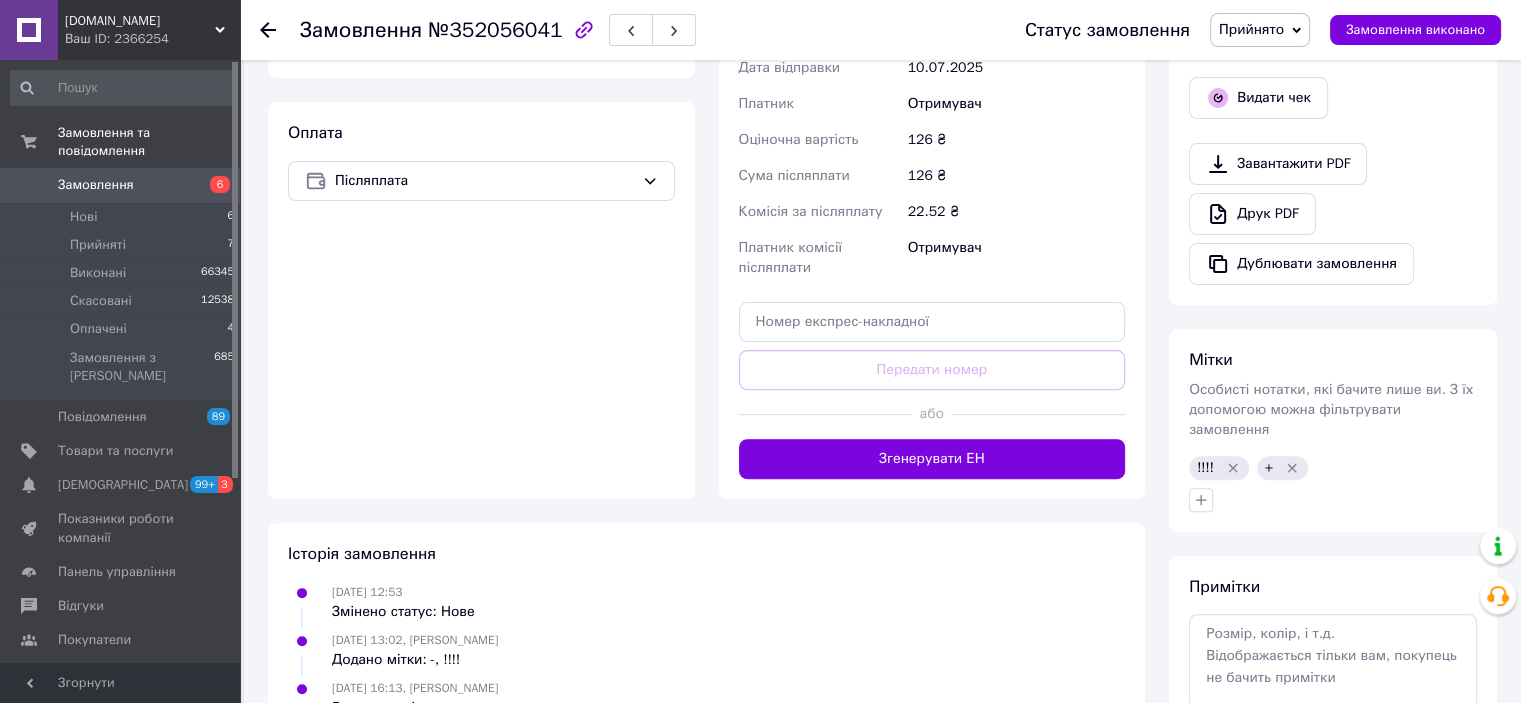 click on "Згенерувати ЕН" at bounding box center (932, 459) 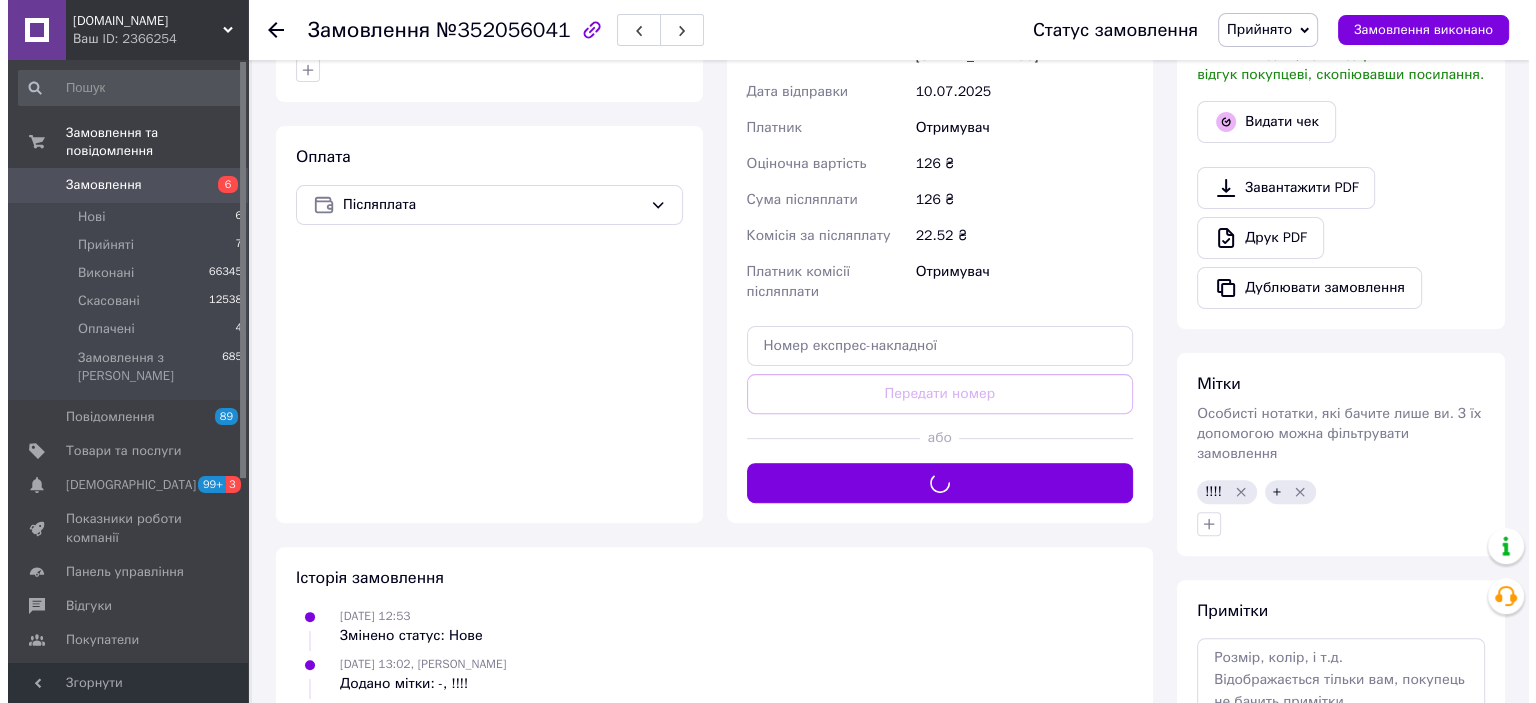 scroll, scrollTop: 200, scrollLeft: 0, axis: vertical 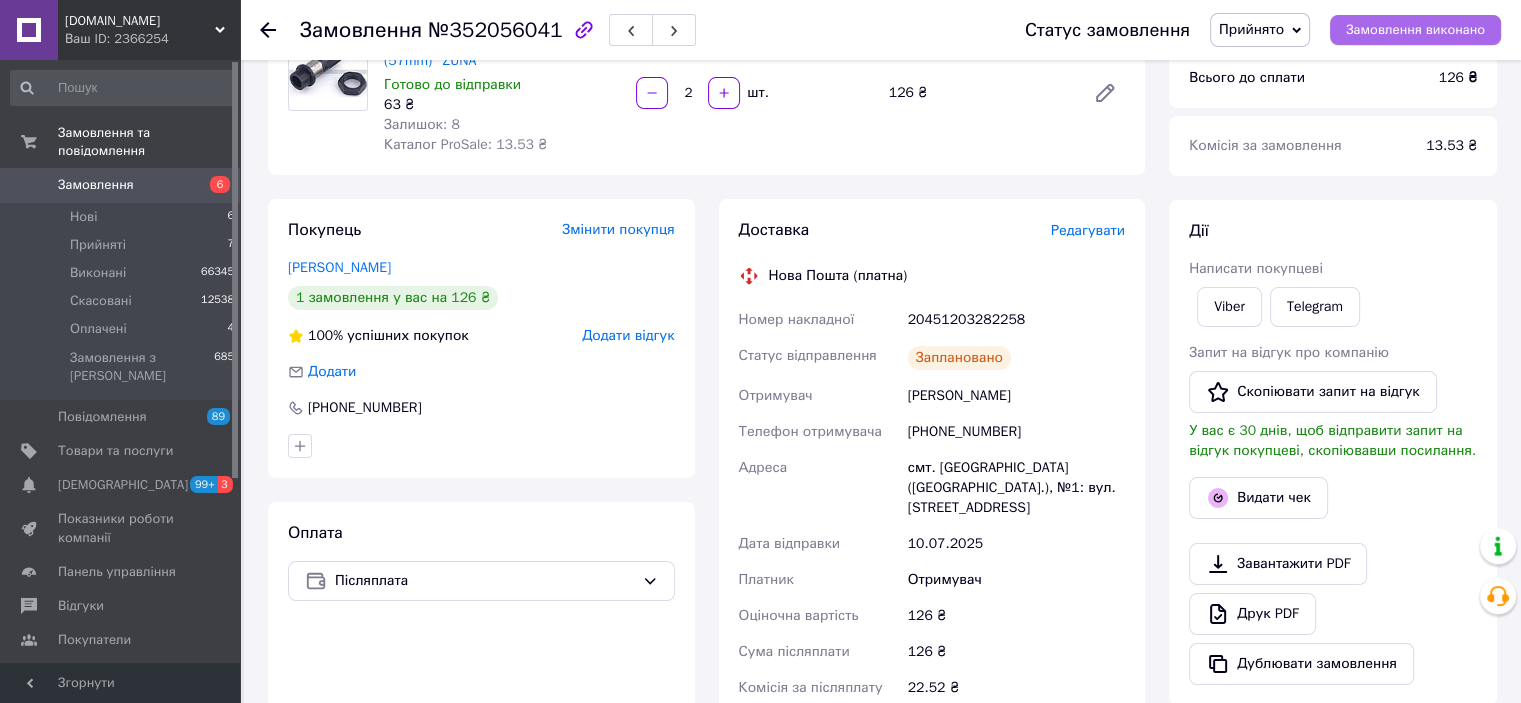 click on "Замовлення виконано" at bounding box center (1415, 30) 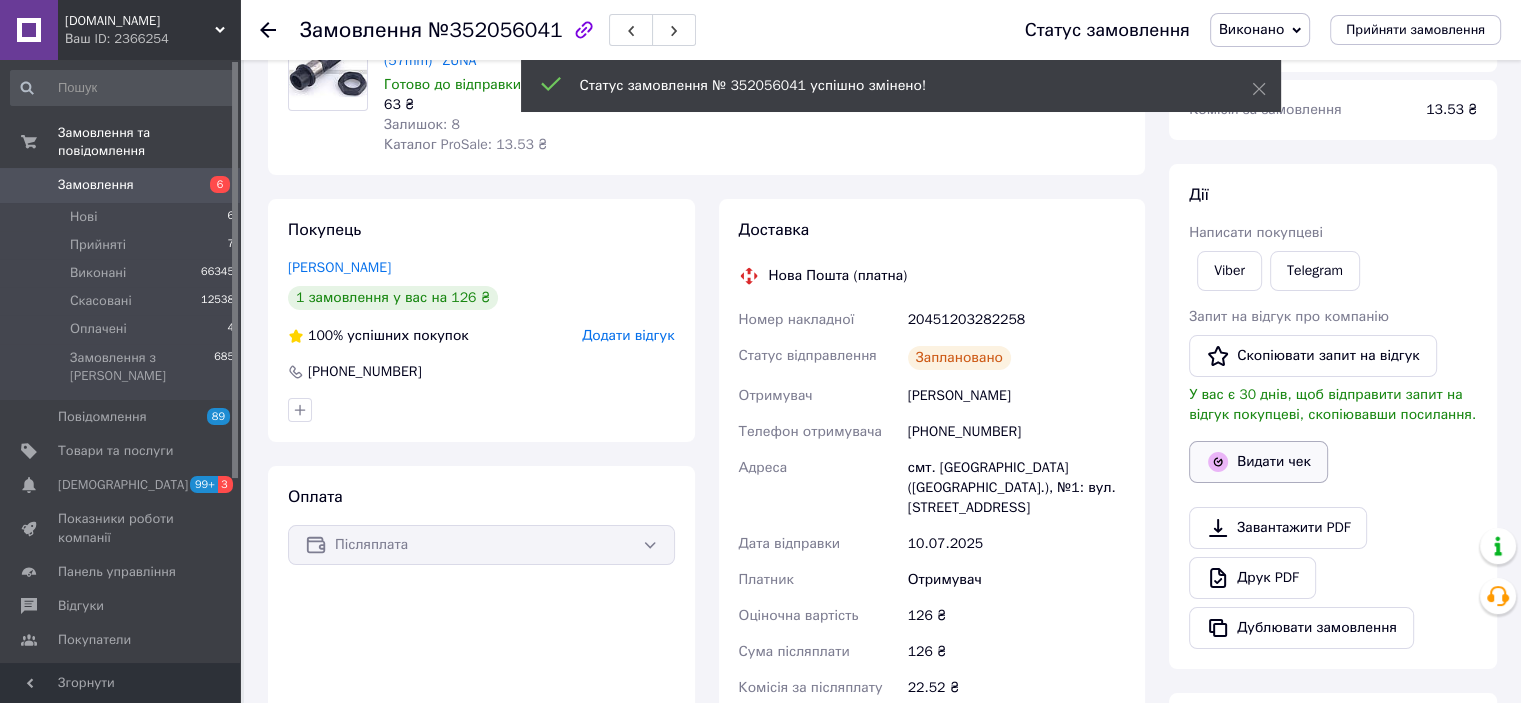 click on "Видати чек" at bounding box center (1258, 462) 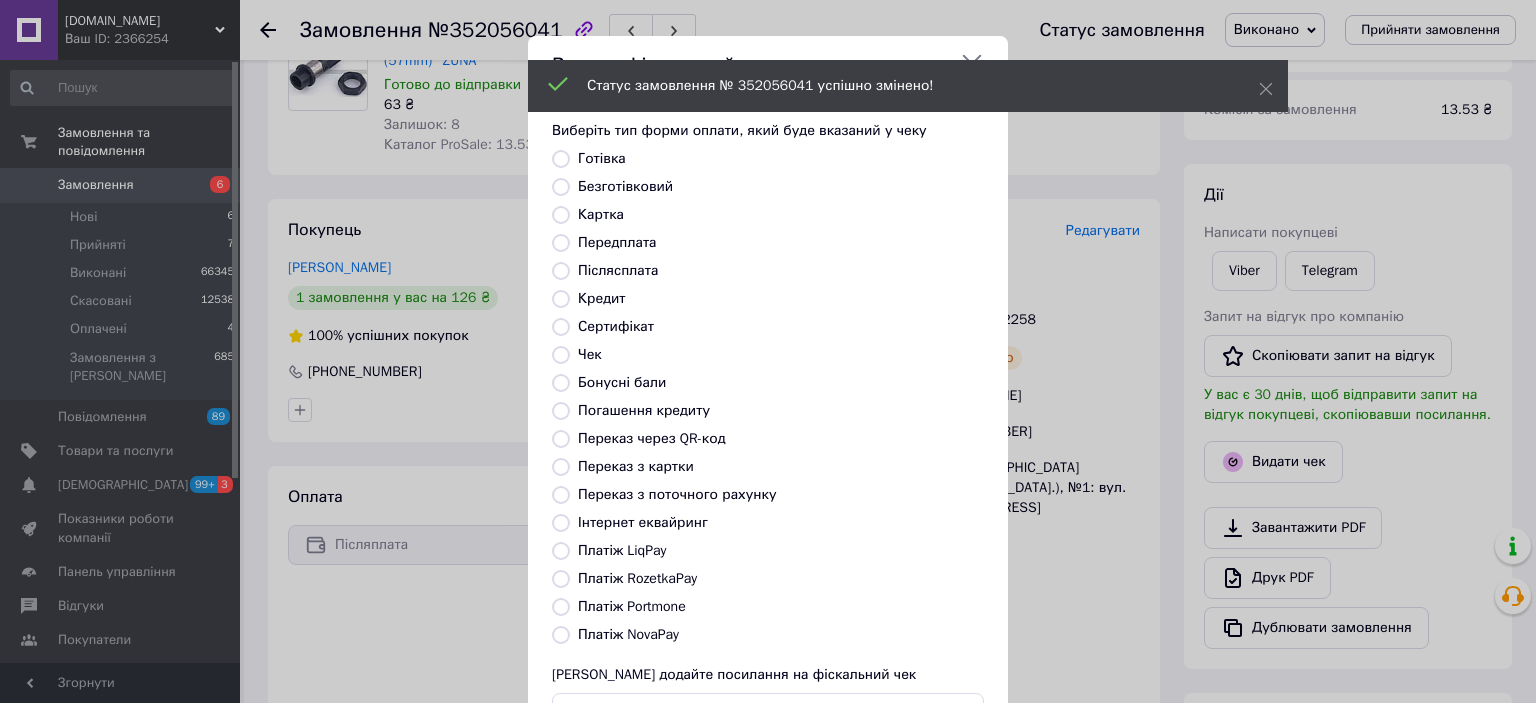 click on "Платіж NovaPay" at bounding box center [561, 635] 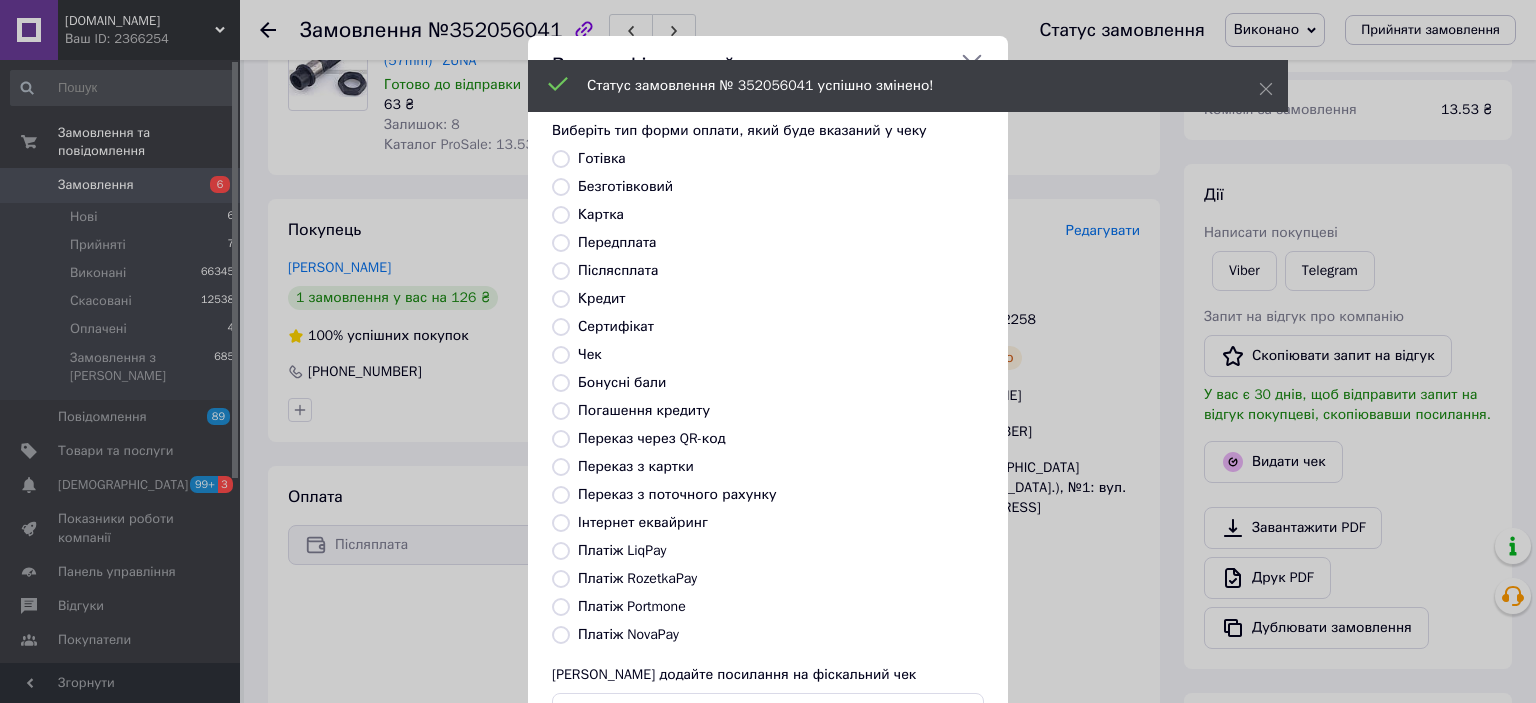 radio on "true" 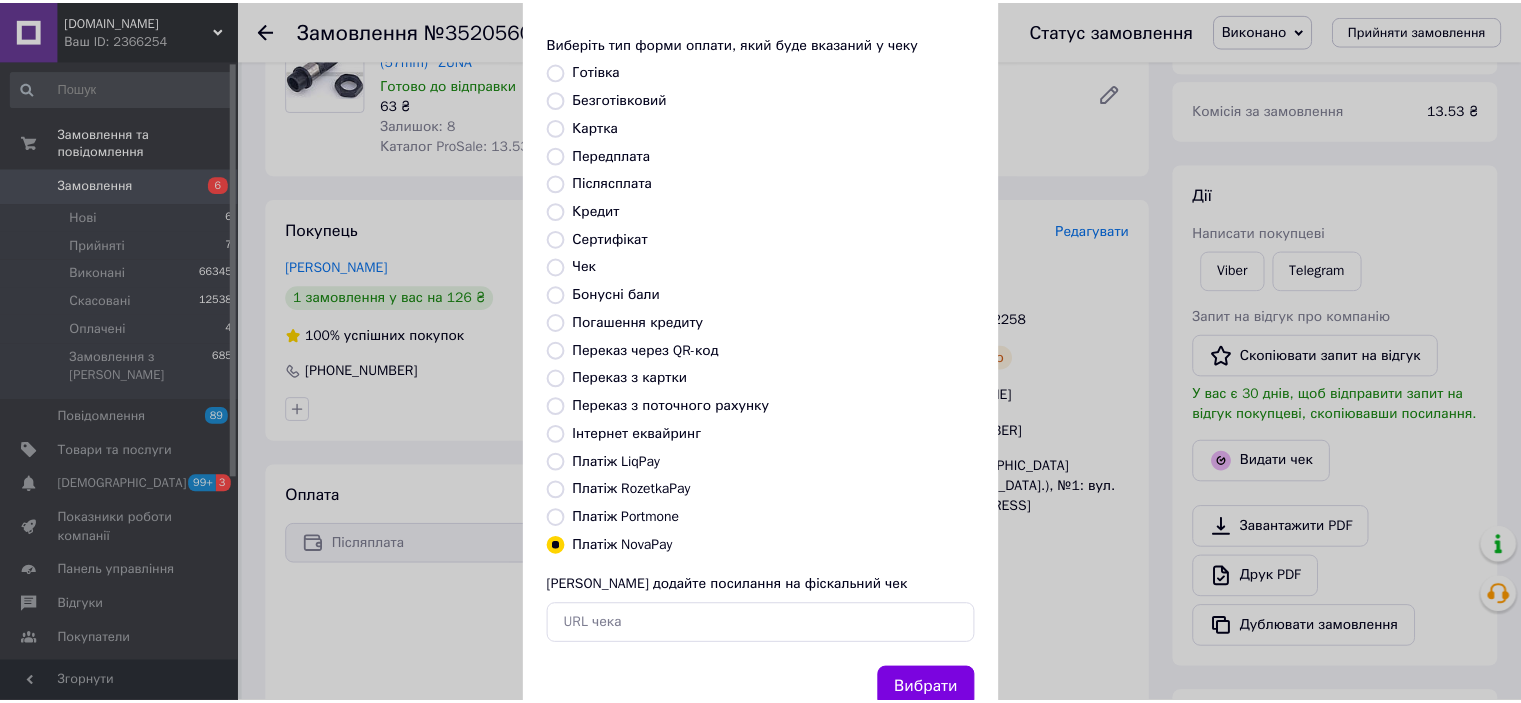 scroll, scrollTop: 155, scrollLeft: 0, axis: vertical 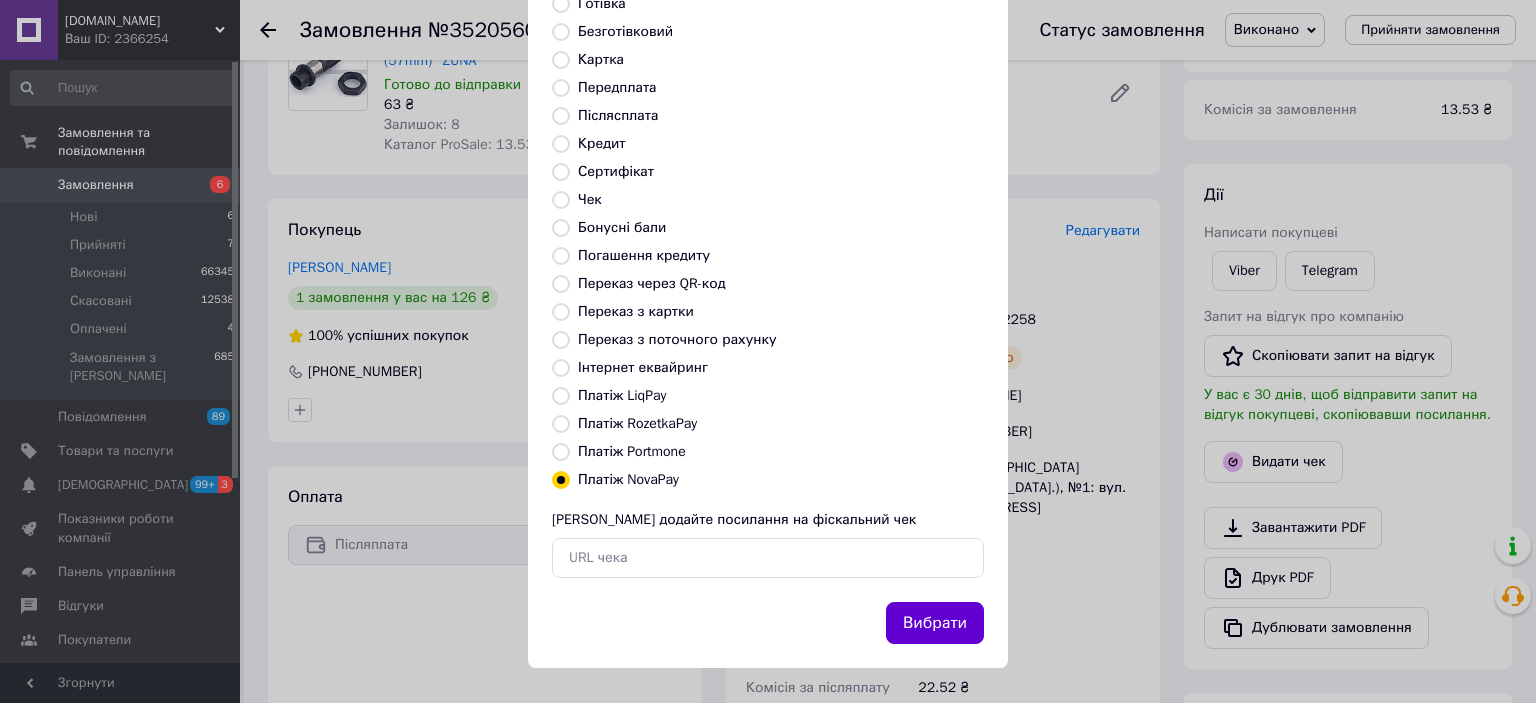 click on "Вибрати" at bounding box center (935, 623) 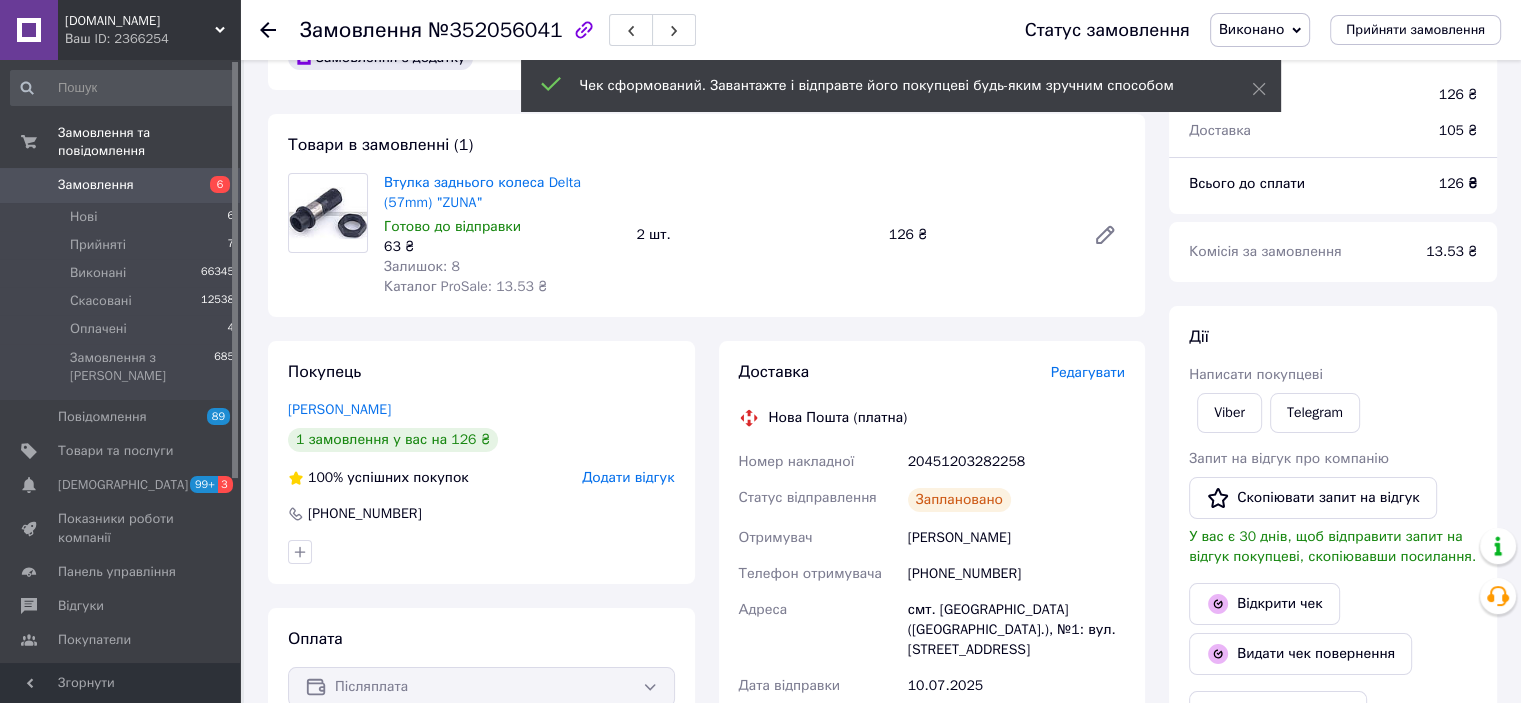 scroll, scrollTop: 0, scrollLeft: 0, axis: both 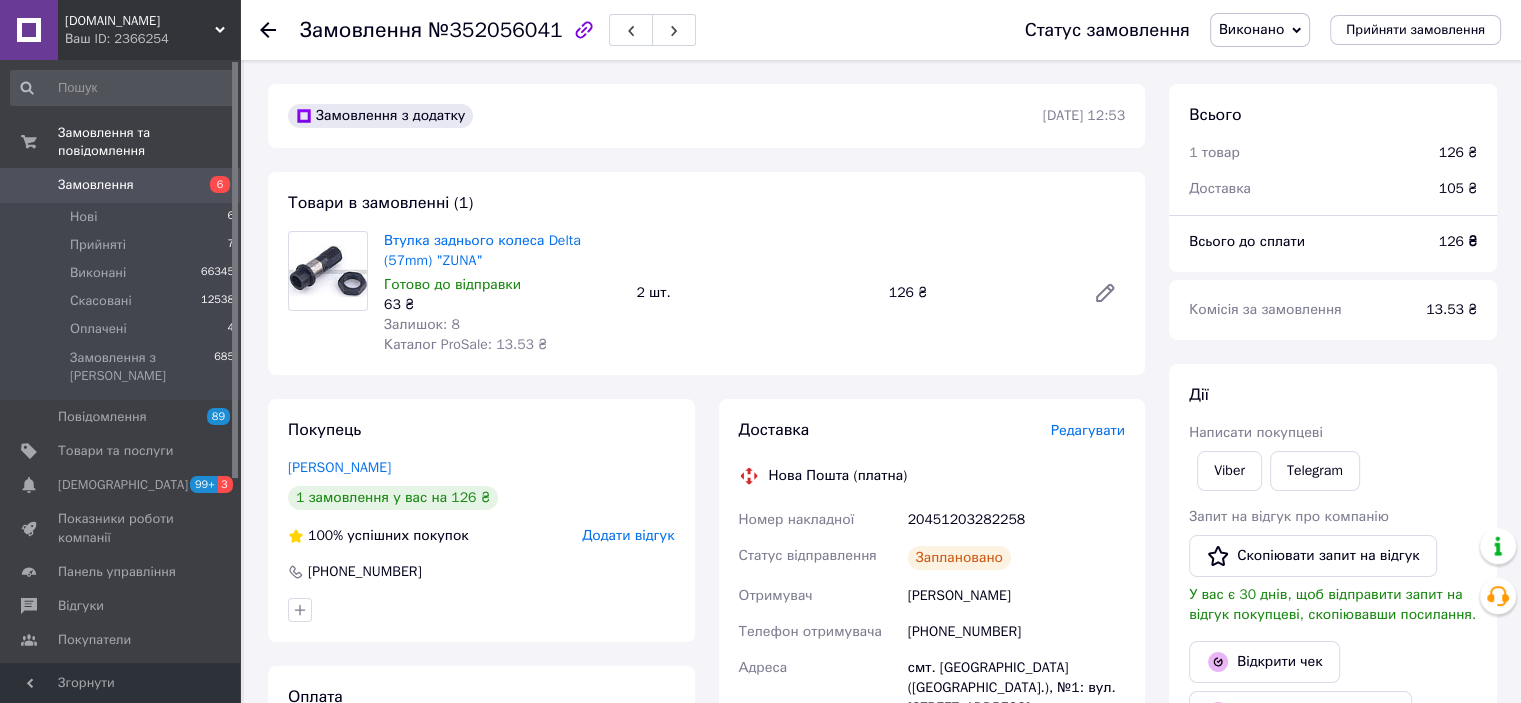 click on "Замовлення з додатку [DATE] 12:53 Товари в замовленні (1) Втулка заднього колеса Delta (57mm) "ZUNA" Готово до відправки 63 ₴ Залишок: 8 Каталог ProSale: 13.53 ₴  2 шт. 126 ₴ Покупець [PERSON_NAME] 1 замовлення у вас на 126 ₴ 100%   успішних покупок Додати відгук [PHONE_NUMBER] Оплата Післяплата Доставка Редагувати Нова Пошта (платна) Номер накладної 20451203282258 Статус відправлення Заплановано Отримувач [PERSON_NAME] Телефон отримувача [PHONE_NUMBER] [GEOGRAPHIC_DATA] смт. [GEOGRAPHIC_DATA] ([GEOGRAPHIC_DATA].), №1: вул. Соборна, 8-2/а Дата відправки [DATE] Платник Отримувач Оціночна вартість 126 ₴ Сума післяплати 126" at bounding box center (706, 882) 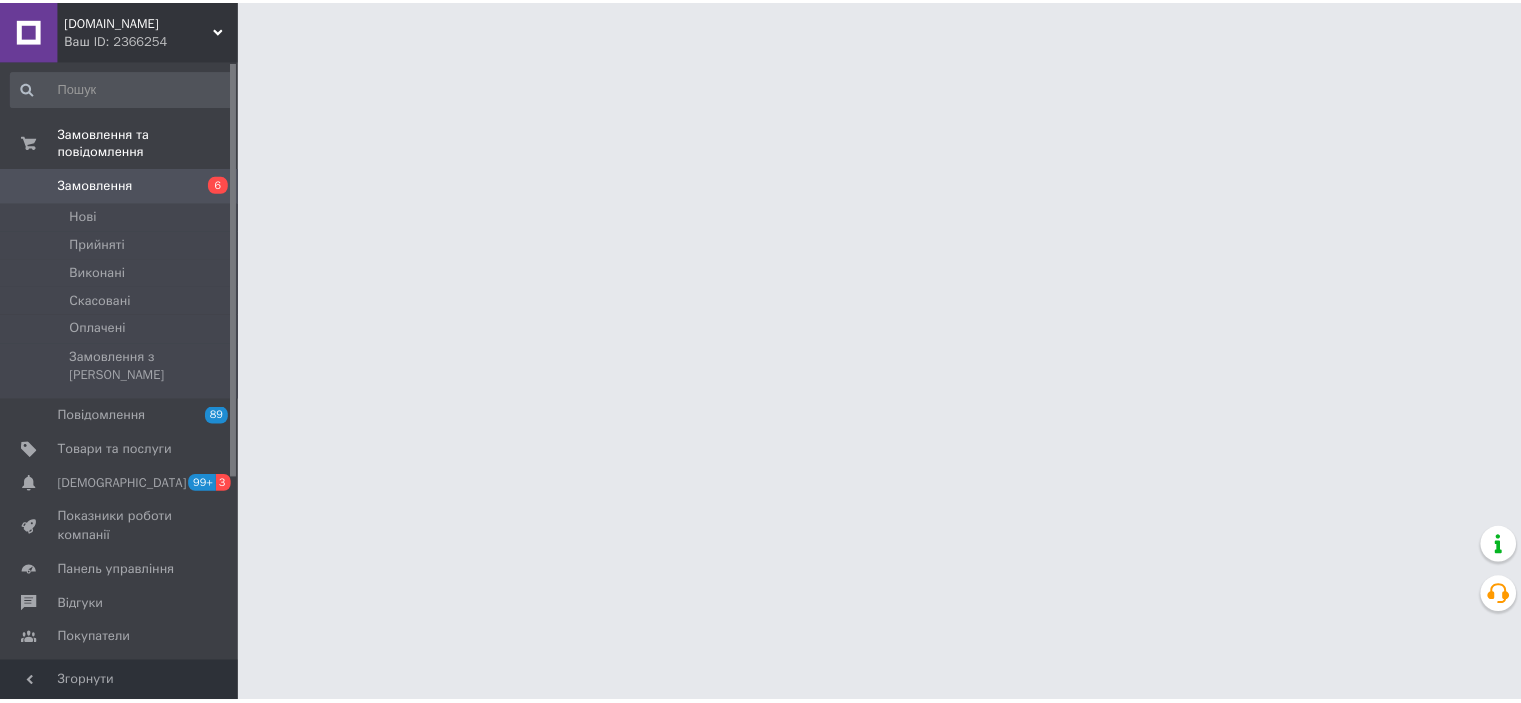 scroll, scrollTop: 0, scrollLeft: 0, axis: both 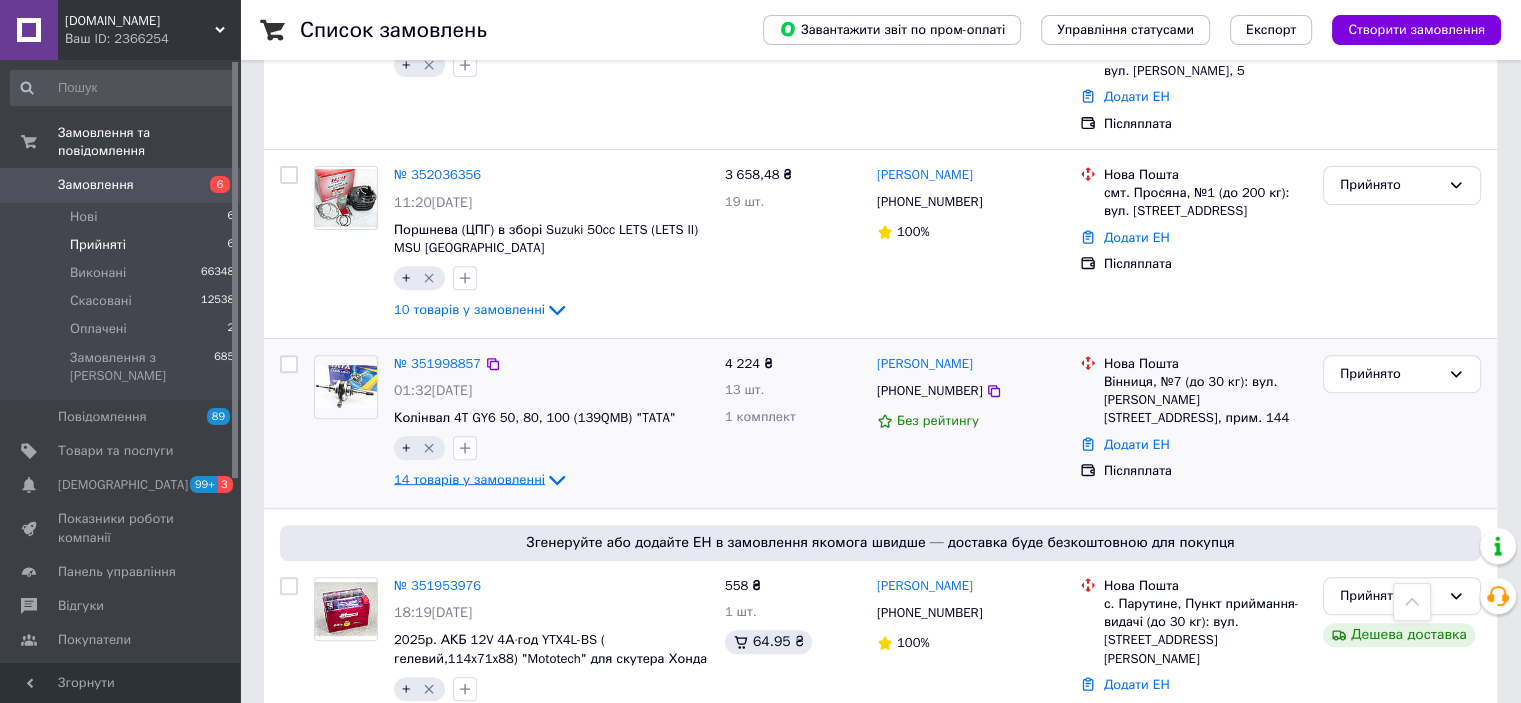 click on "14 товарів у замовленні" at bounding box center [469, 479] 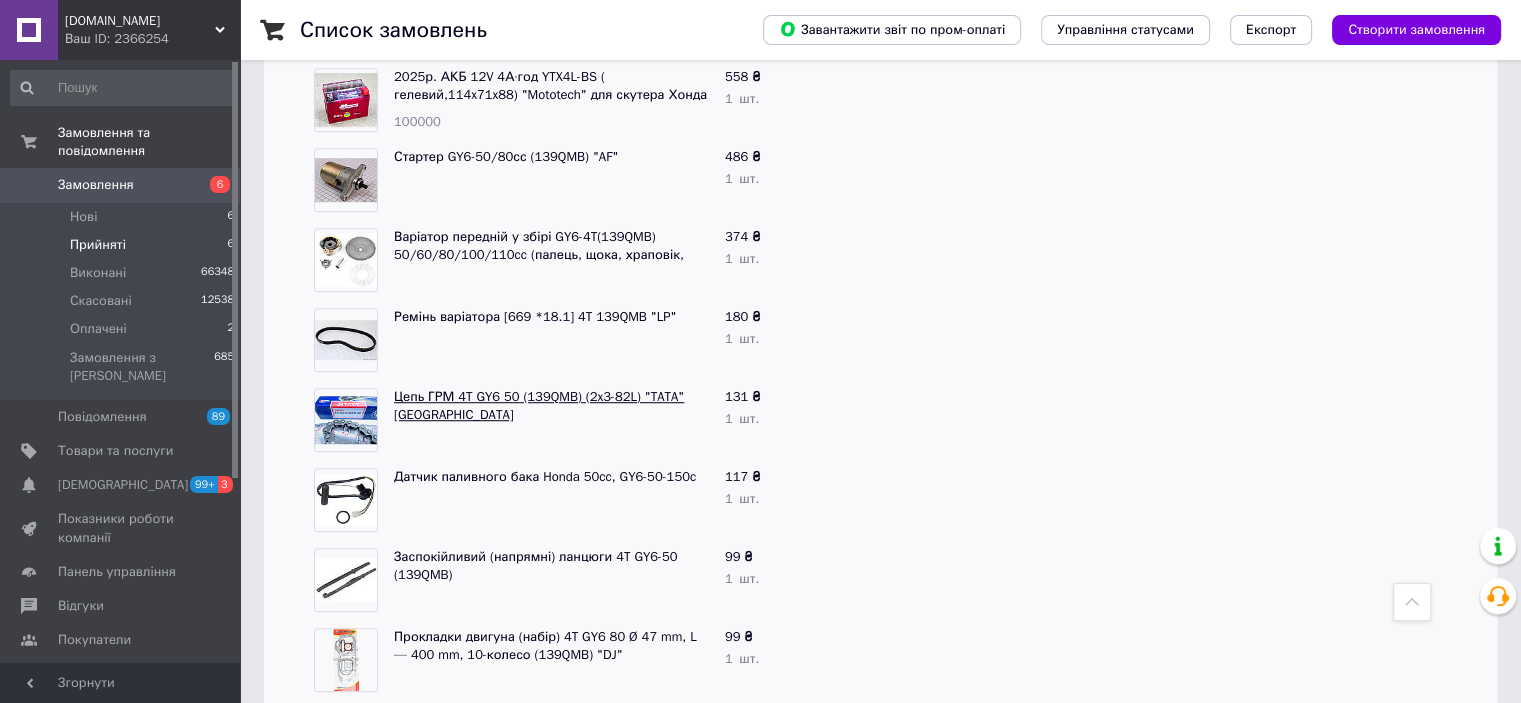 scroll, scrollTop: 1220, scrollLeft: 0, axis: vertical 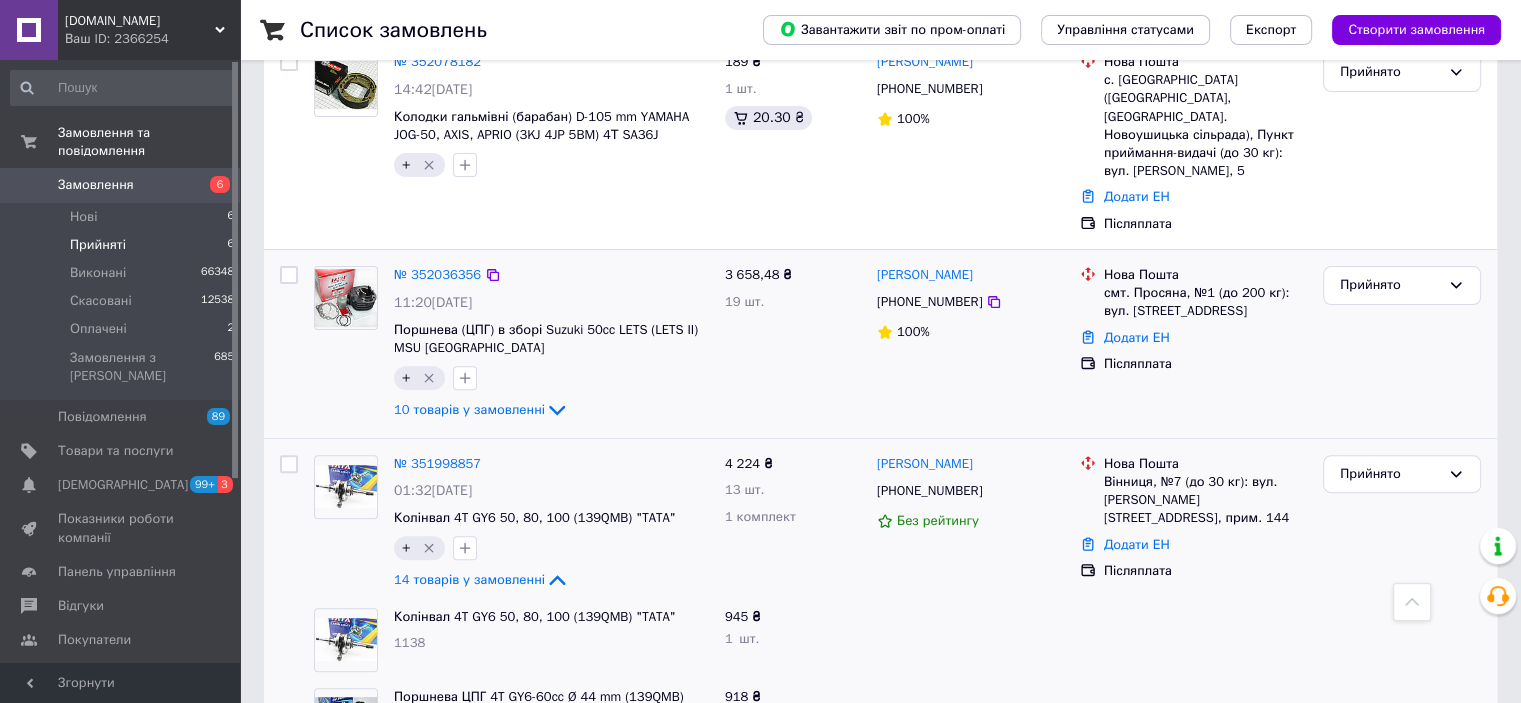 click on "3 658,48 ₴ 19 шт." at bounding box center [793, 344] 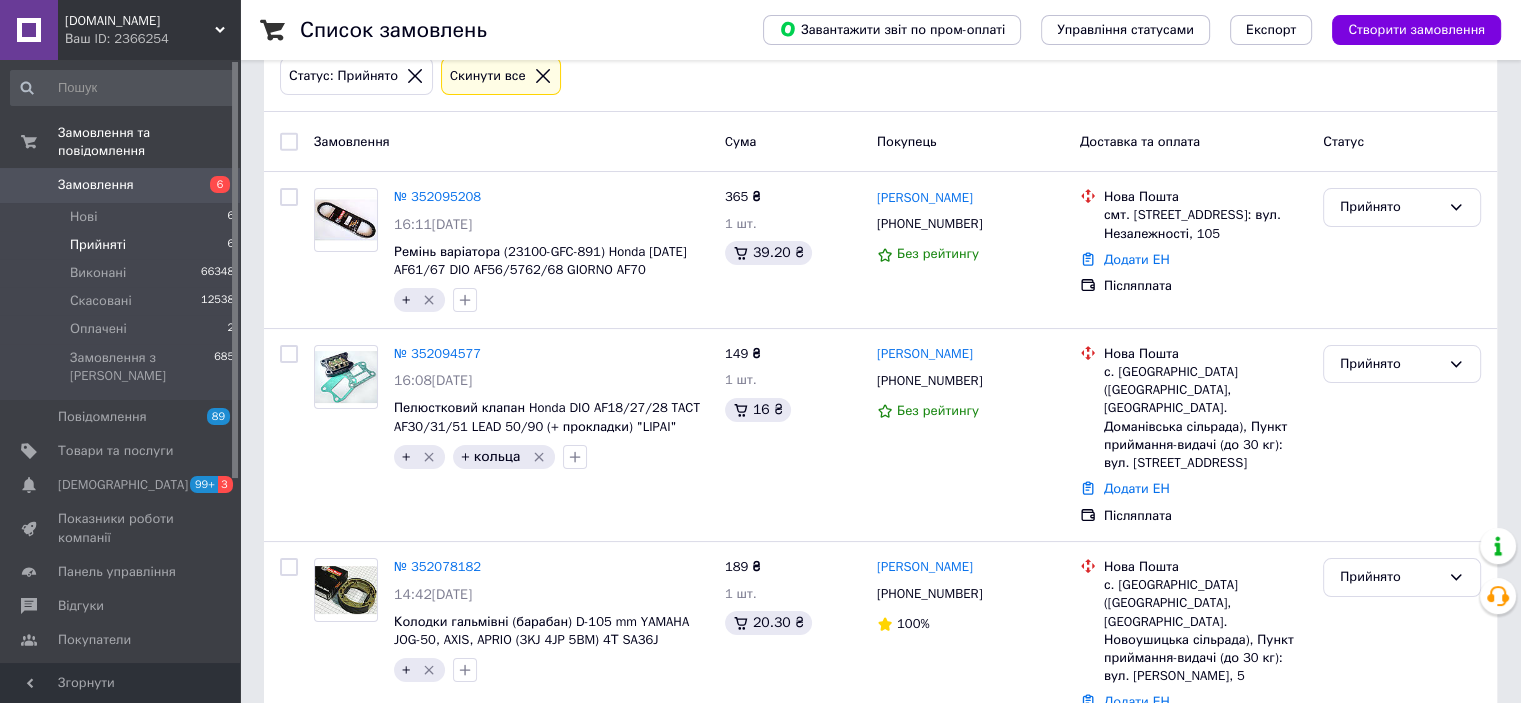 scroll, scrollTop: 0, scrollLeft: 0, axis: both 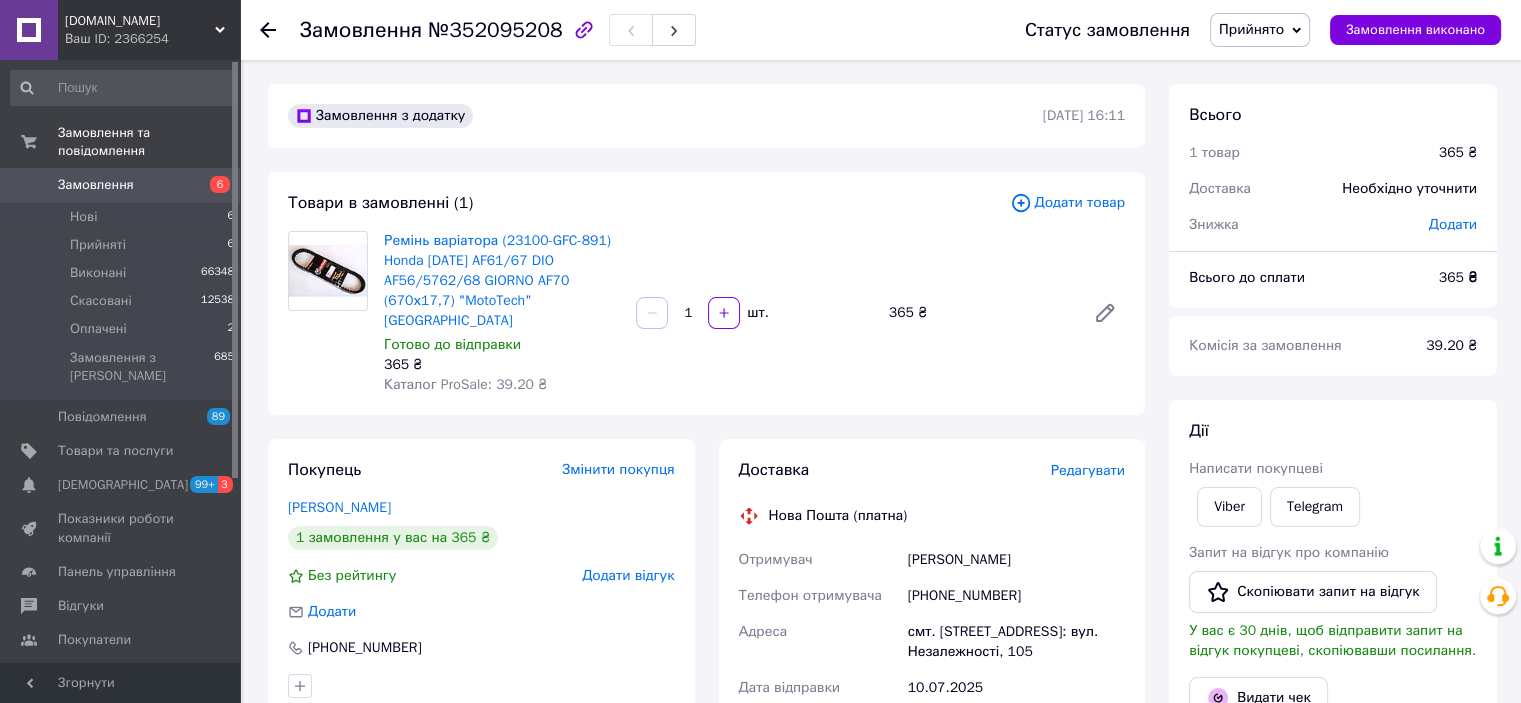 click on "Редагувати" at bounding box center (1088, 470) 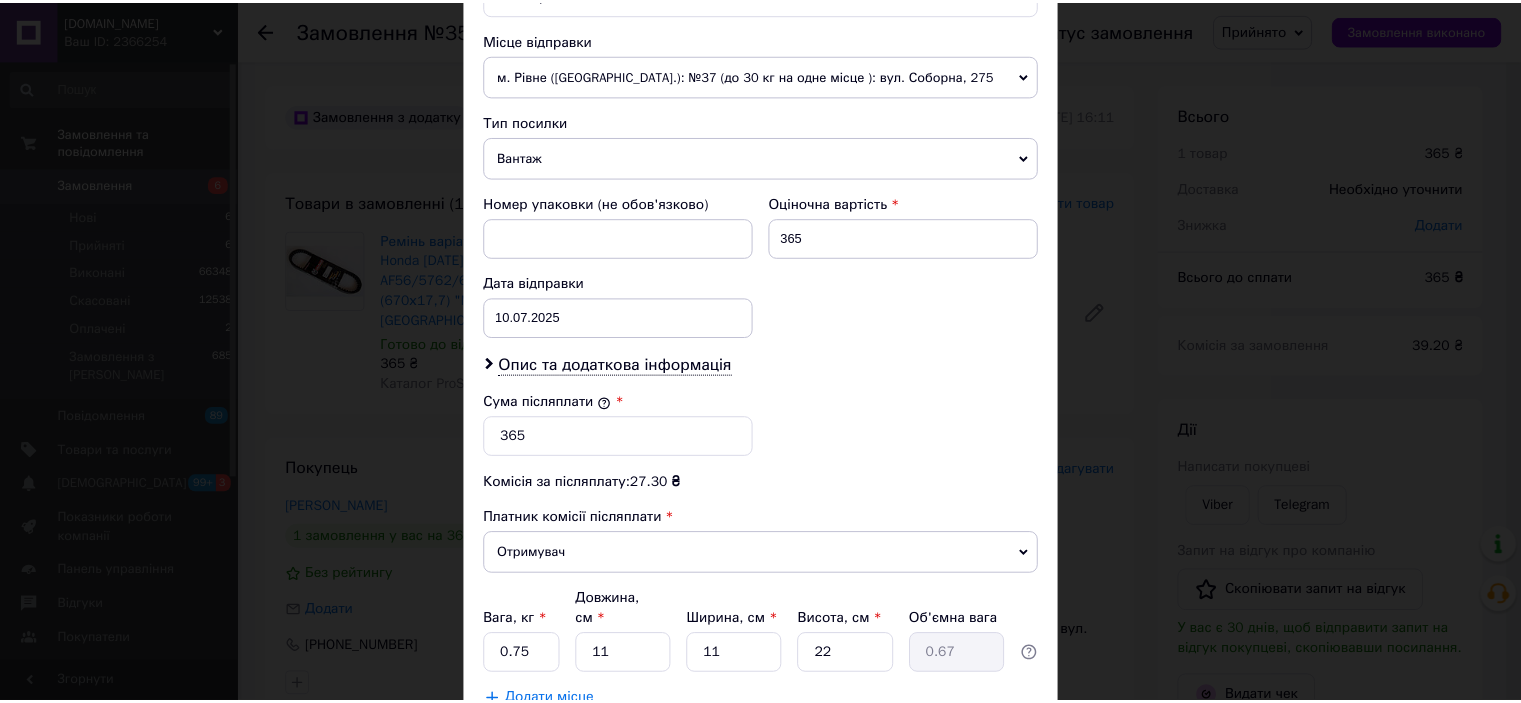 scroll, scrollTop: 816, scrollLeft: 0, axis: vertical 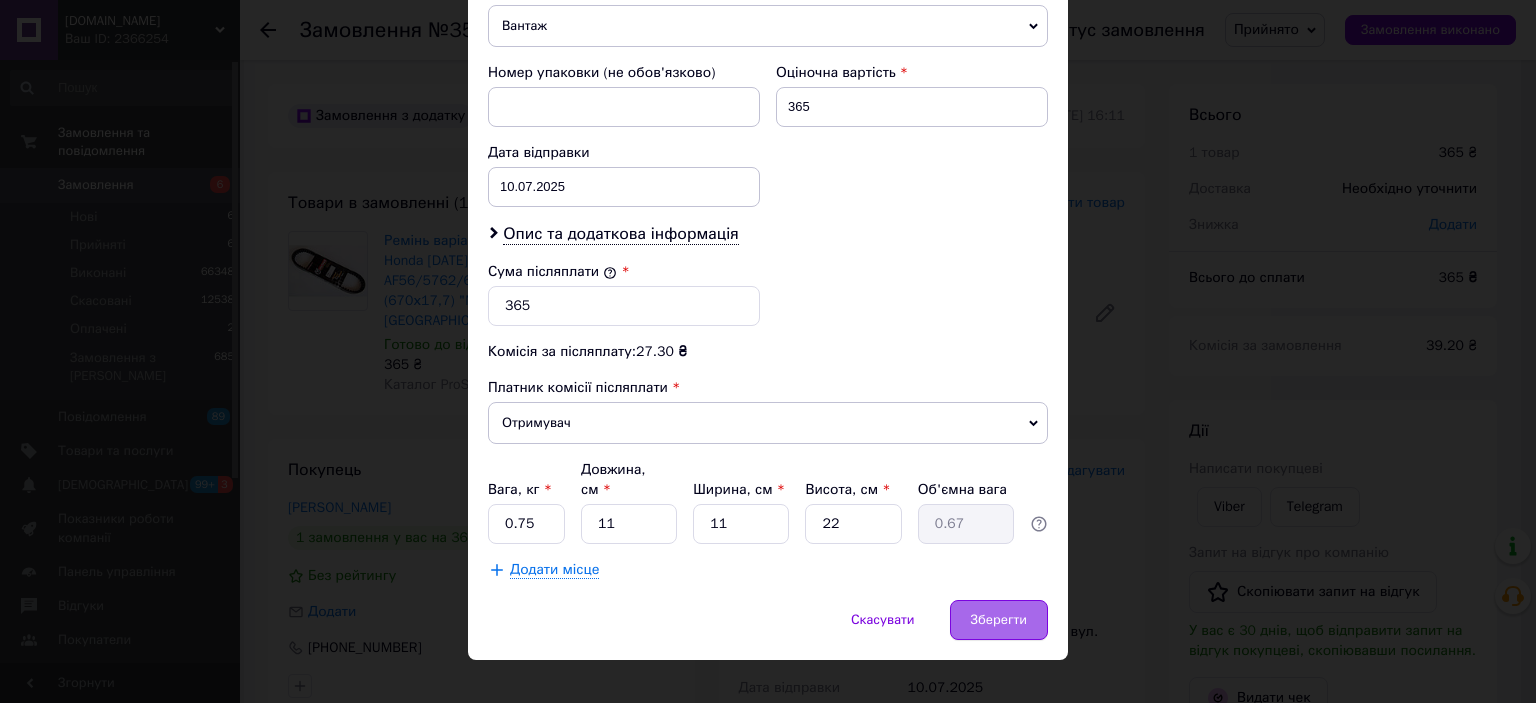 click on "Зберегти" at bounding box center (999, 620) 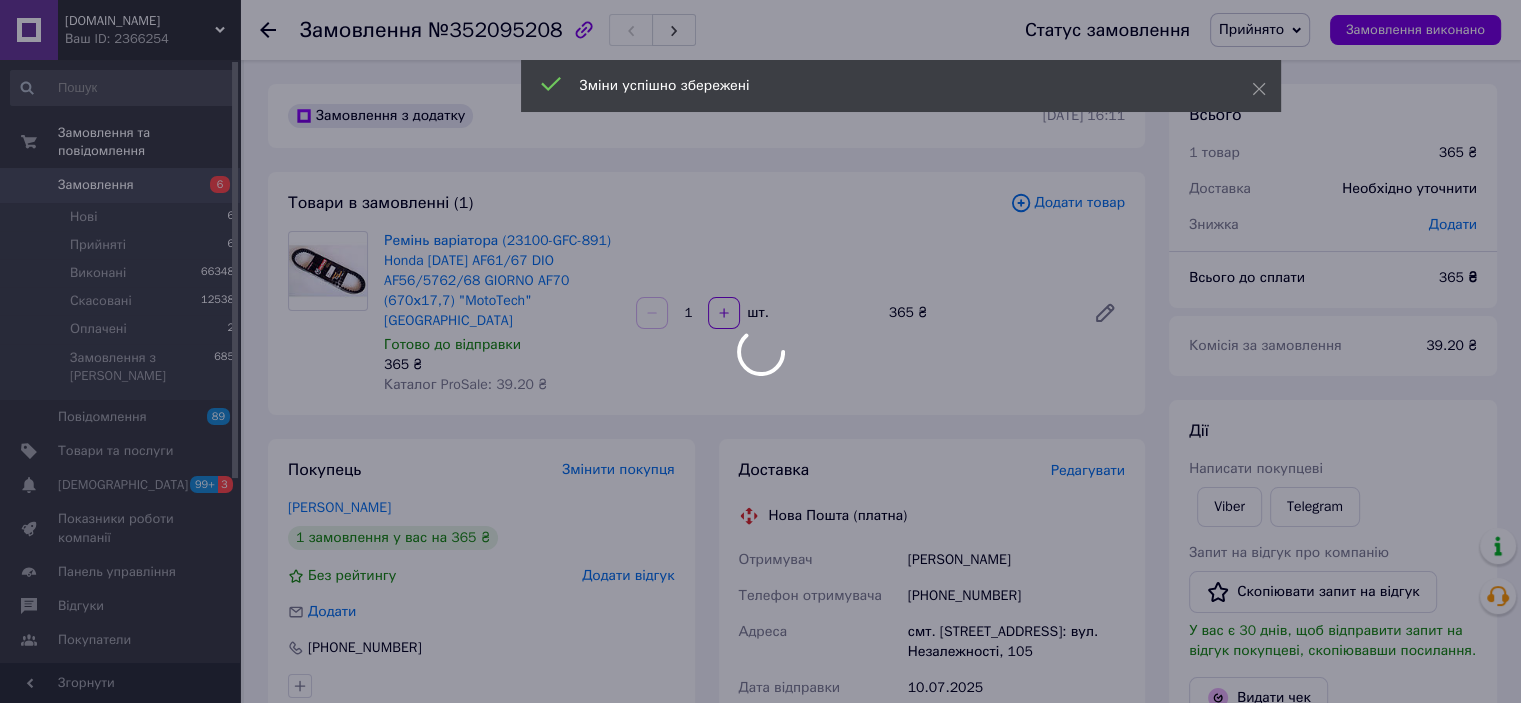 scroll, scrollTop: 400, scrollLeft: 0, axis: vertical 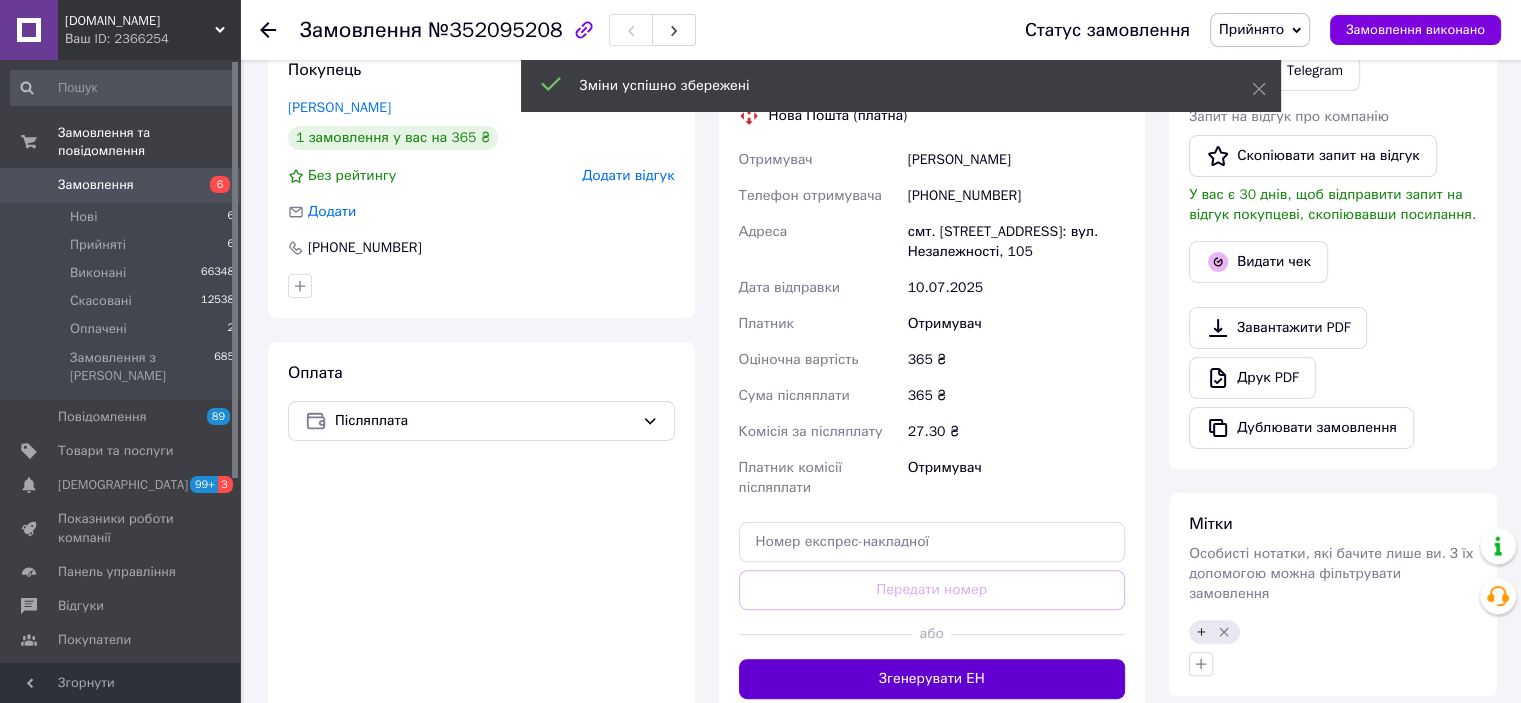 click on "Згенерувати ЕН" at bounding box center [932, 679] 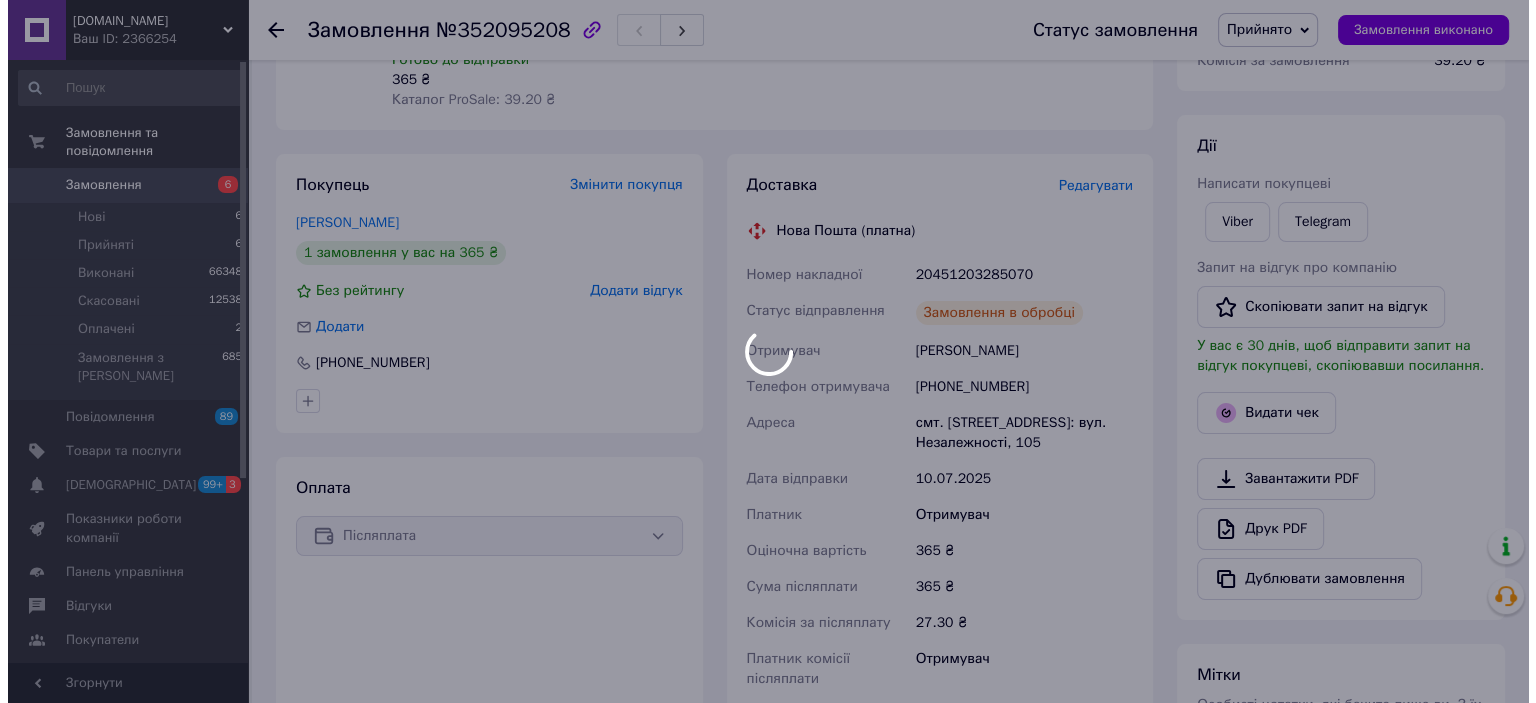 scroll, scrollTop: 200, scrollLeft: 0, axis: vertical 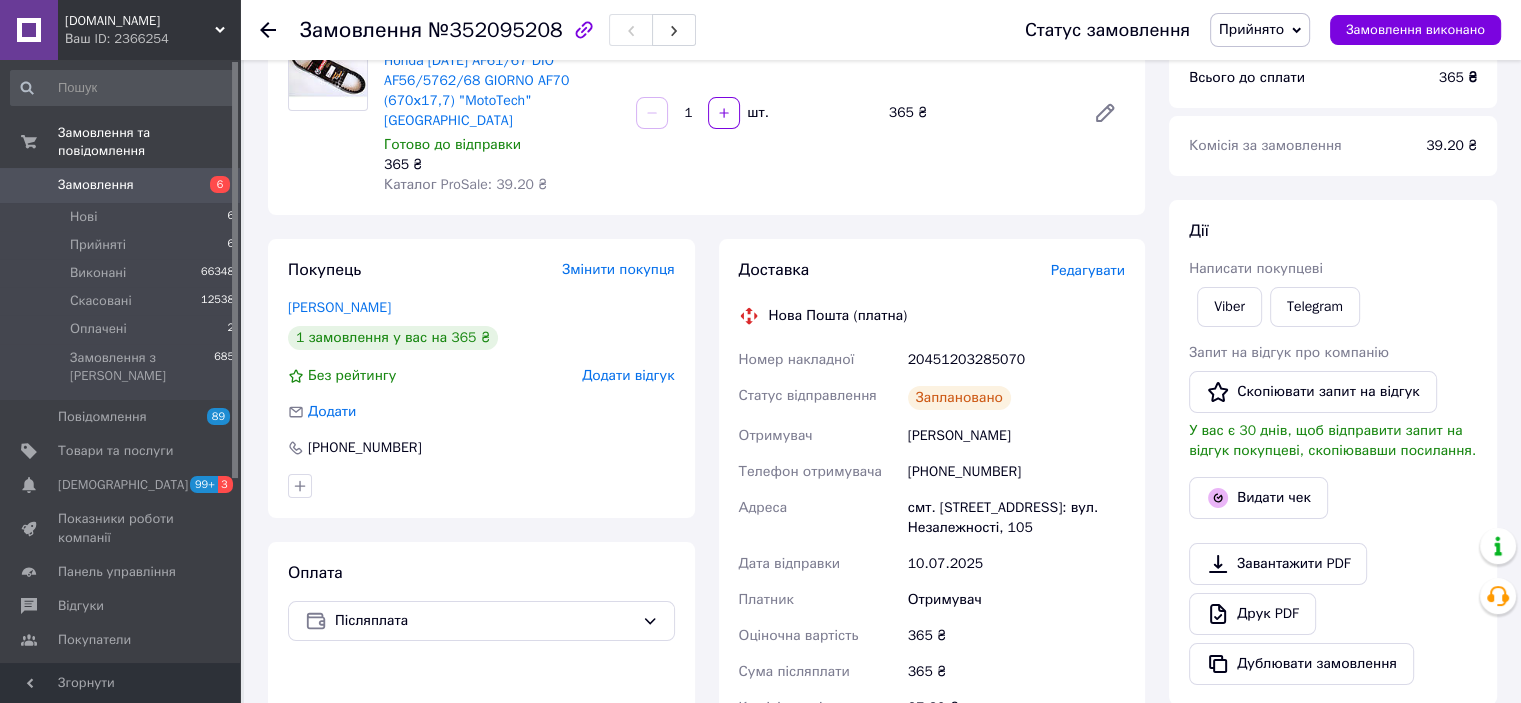 click on "Статус замовлення Прийнято Виконано Скасовано Оплачено Замовлення виконано" at bounding box center (1243, 30) 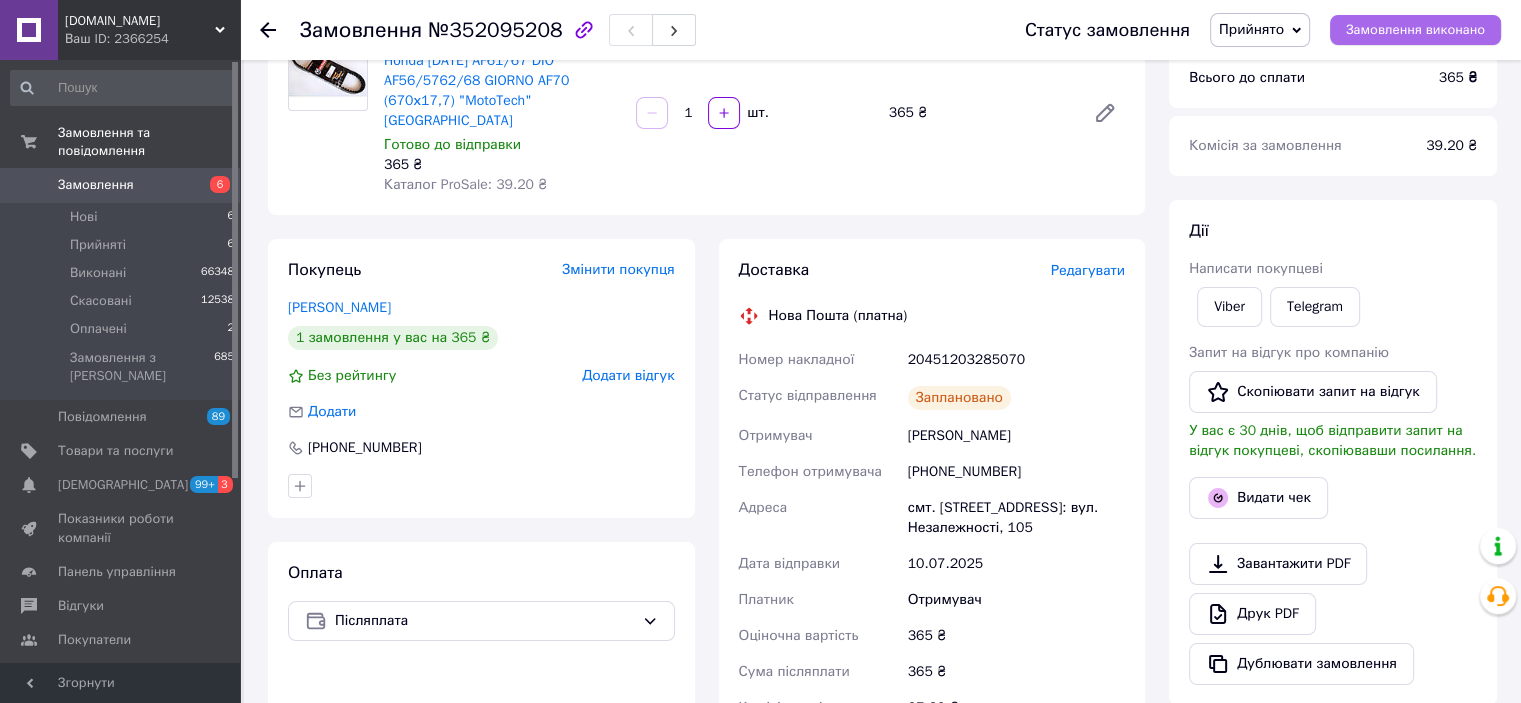 click on "Замовлення виконано" at bounding box center [1415, 30] 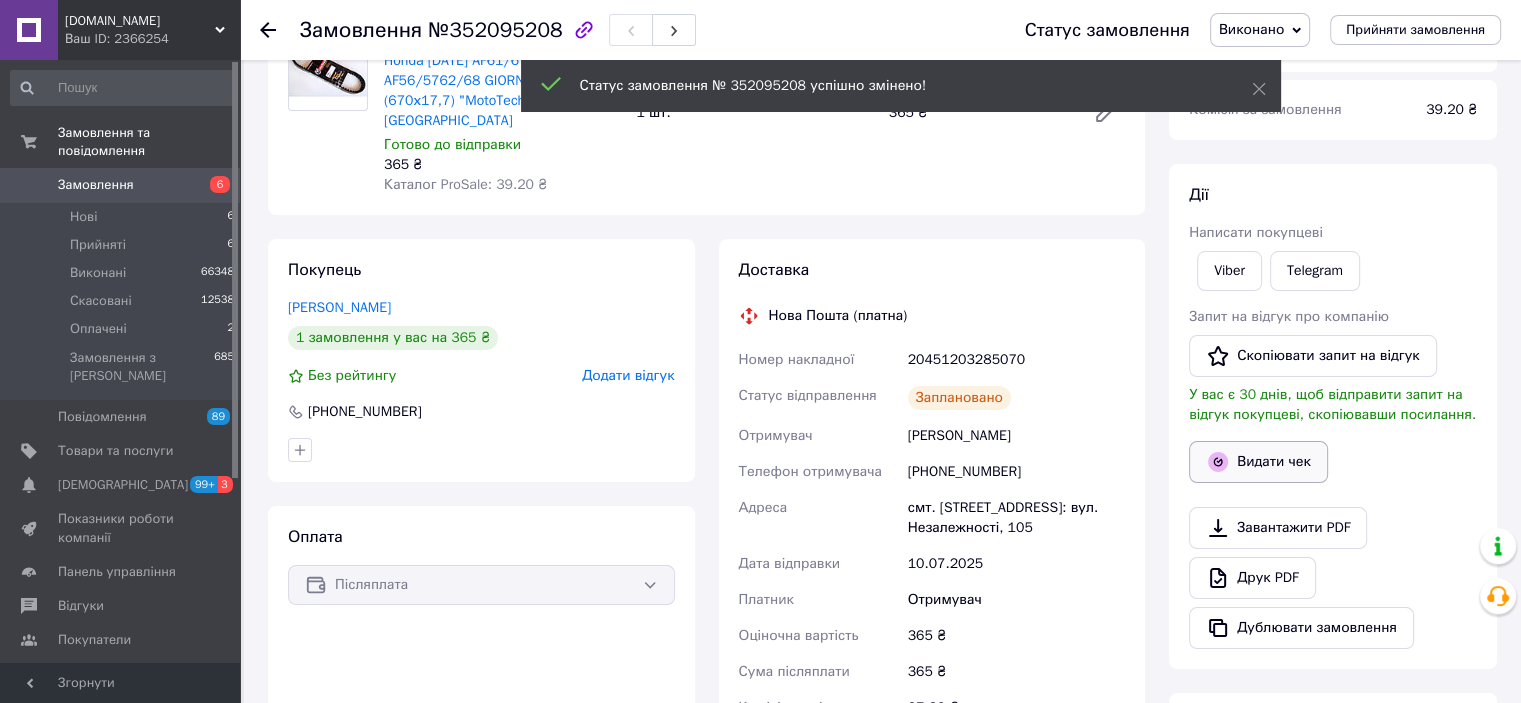 click on "Видати чек" at bounding box center [1258, 462] 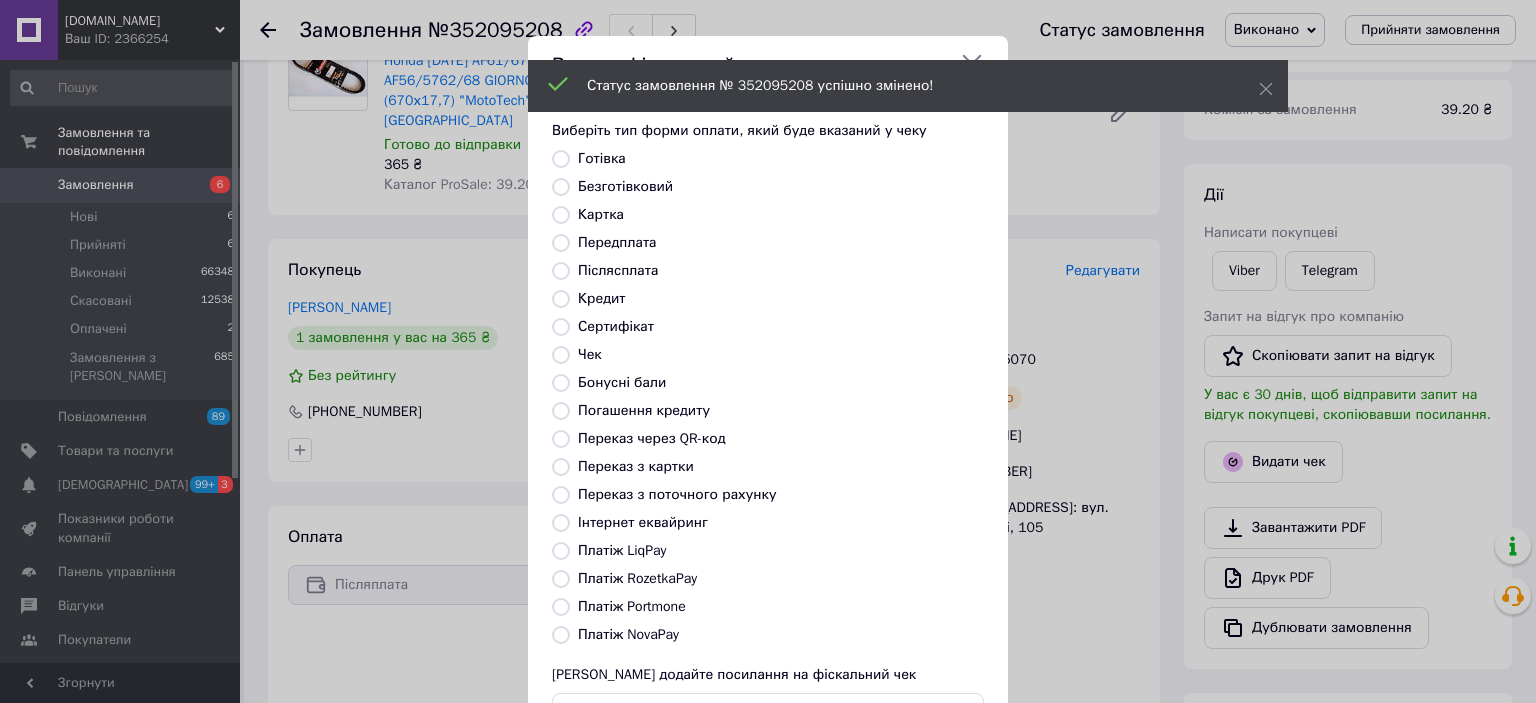 click on "Платіж NovaPay" at bounding box center (561, 635) 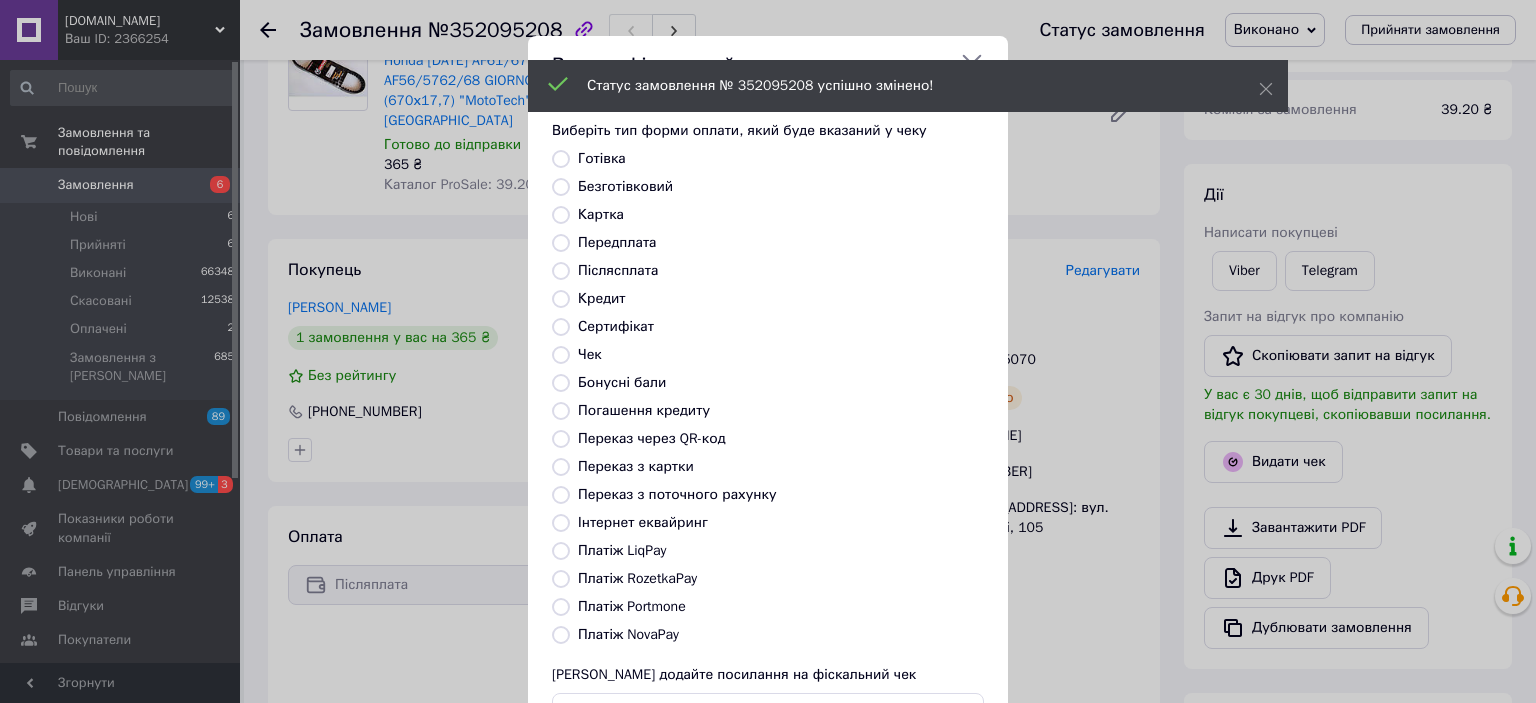 radio on "true" 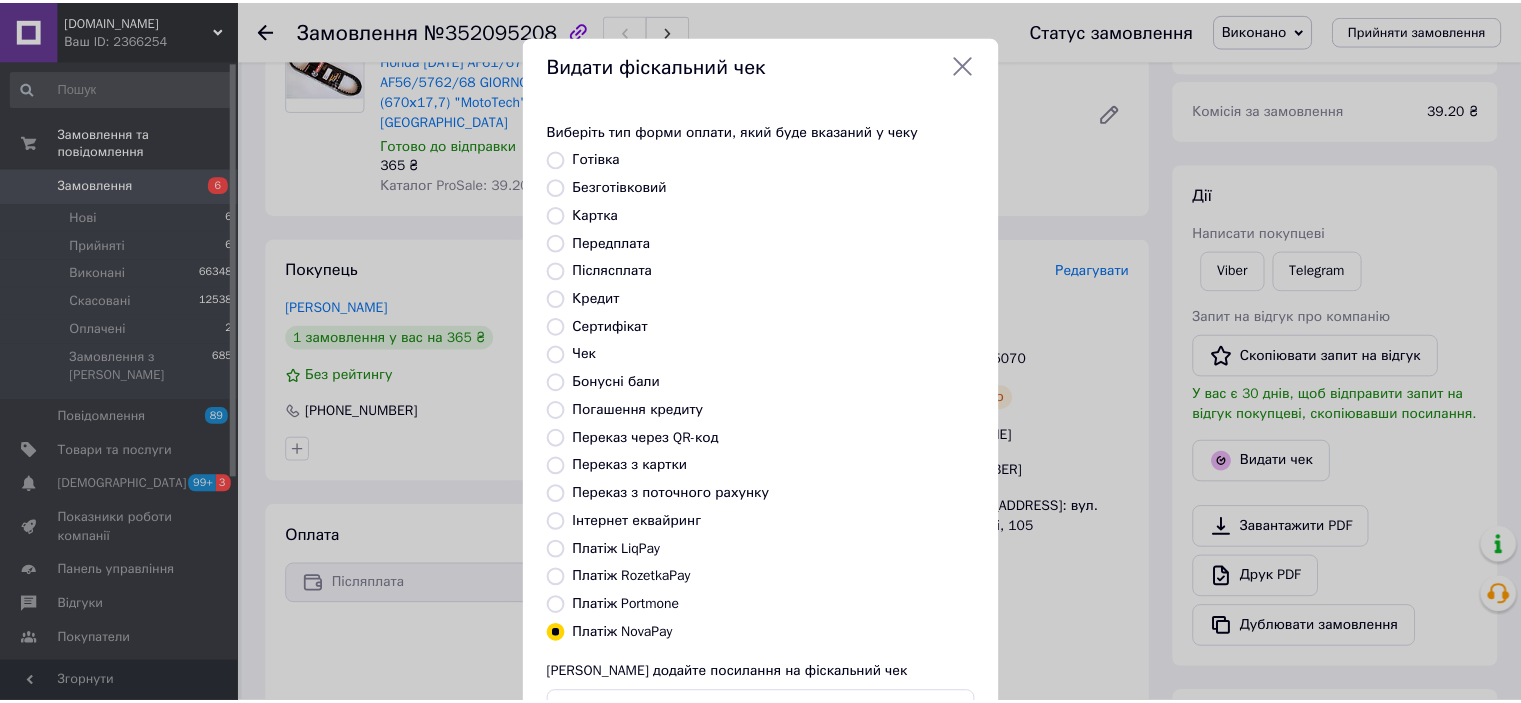 scroll, scrollTop: 155, scrollLeft: 0, axis: vertical 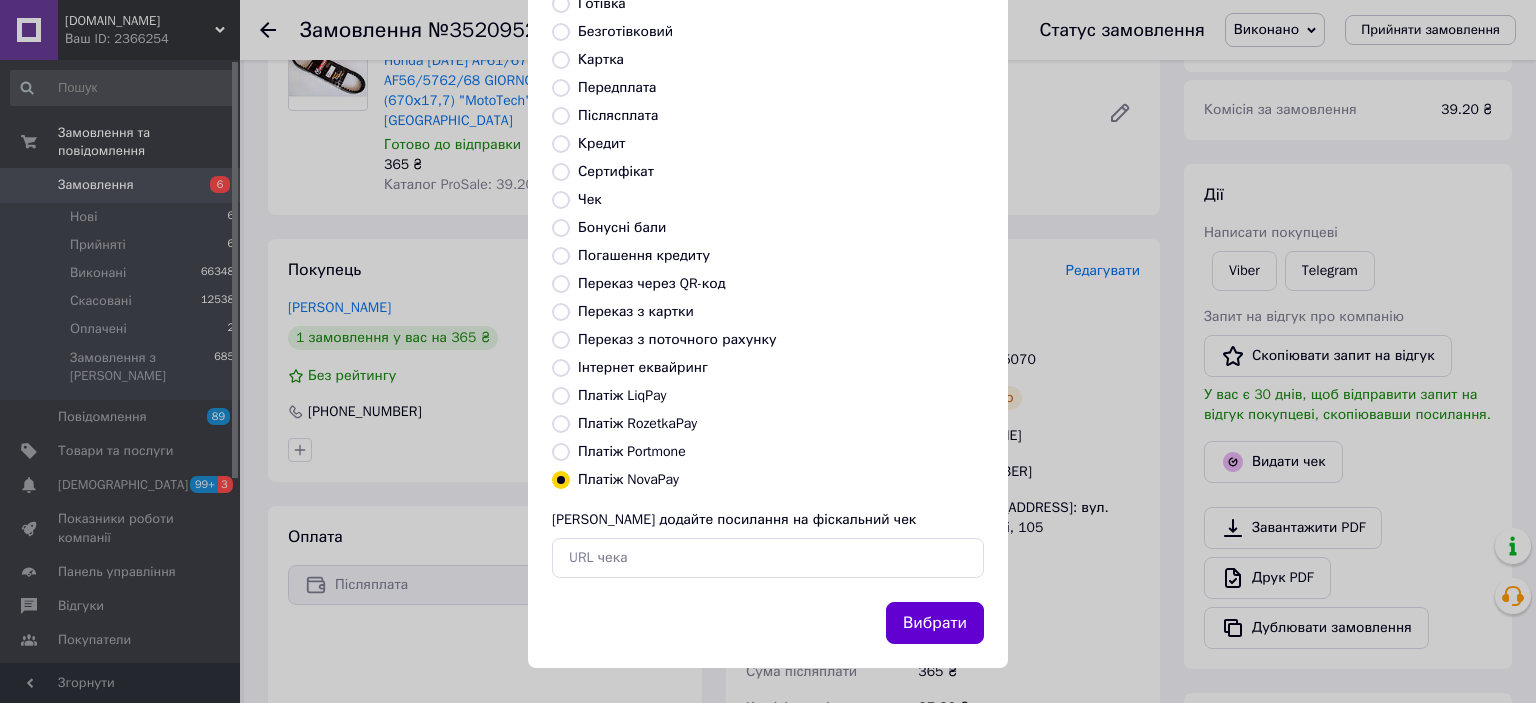 click on "Вибрати" at bounding box center (935, 623) 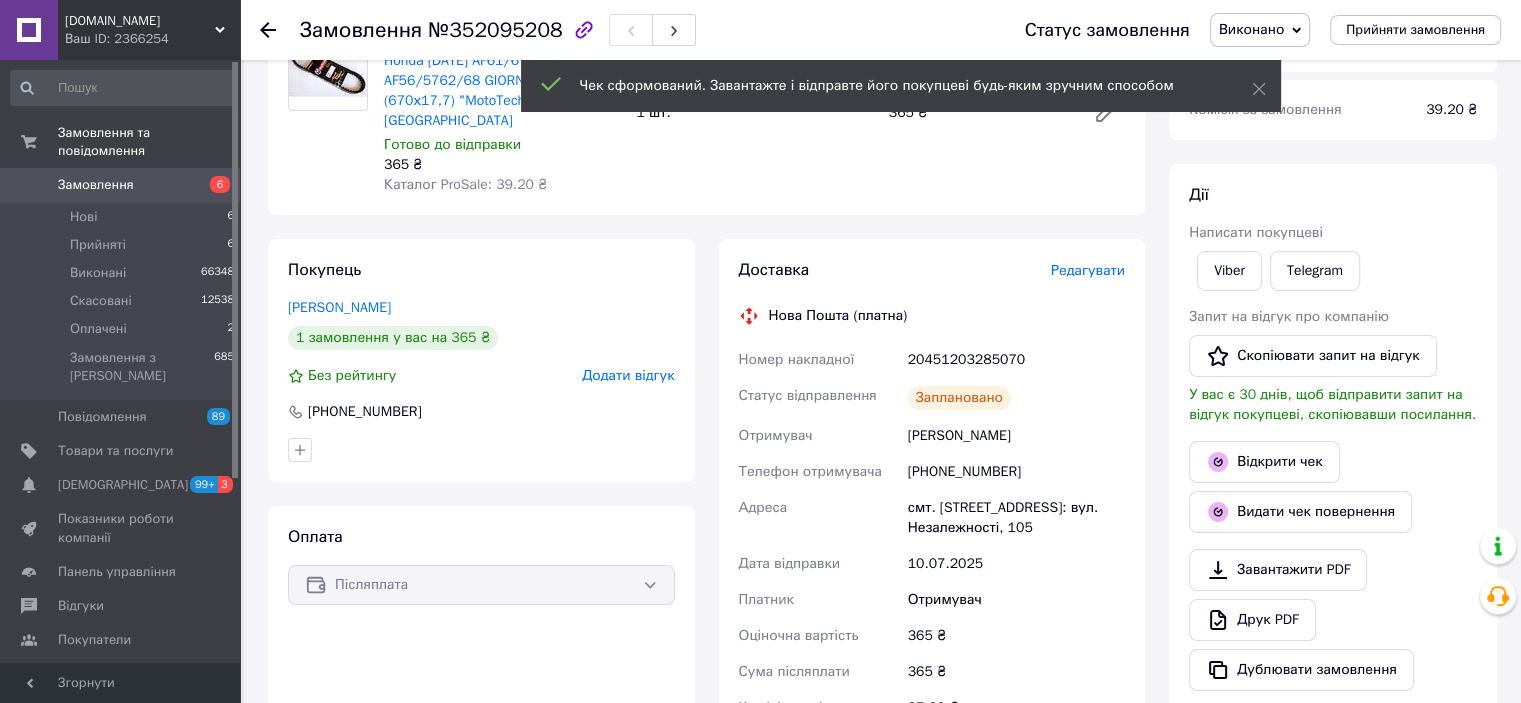 scroll, scrollTop: 0, scrollLeft: 0, axis: both 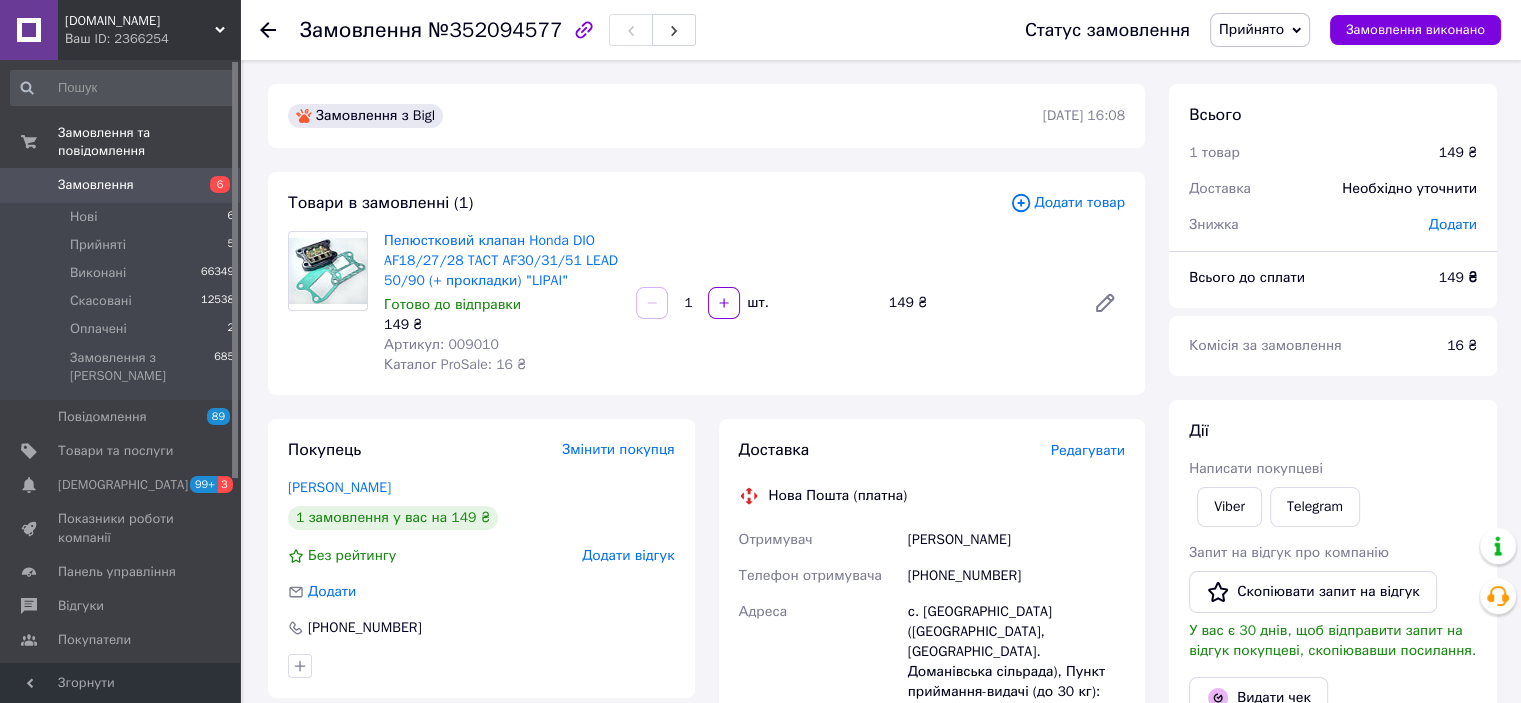 click on "Доставка Редагувати" at bounding box center [932, 450] 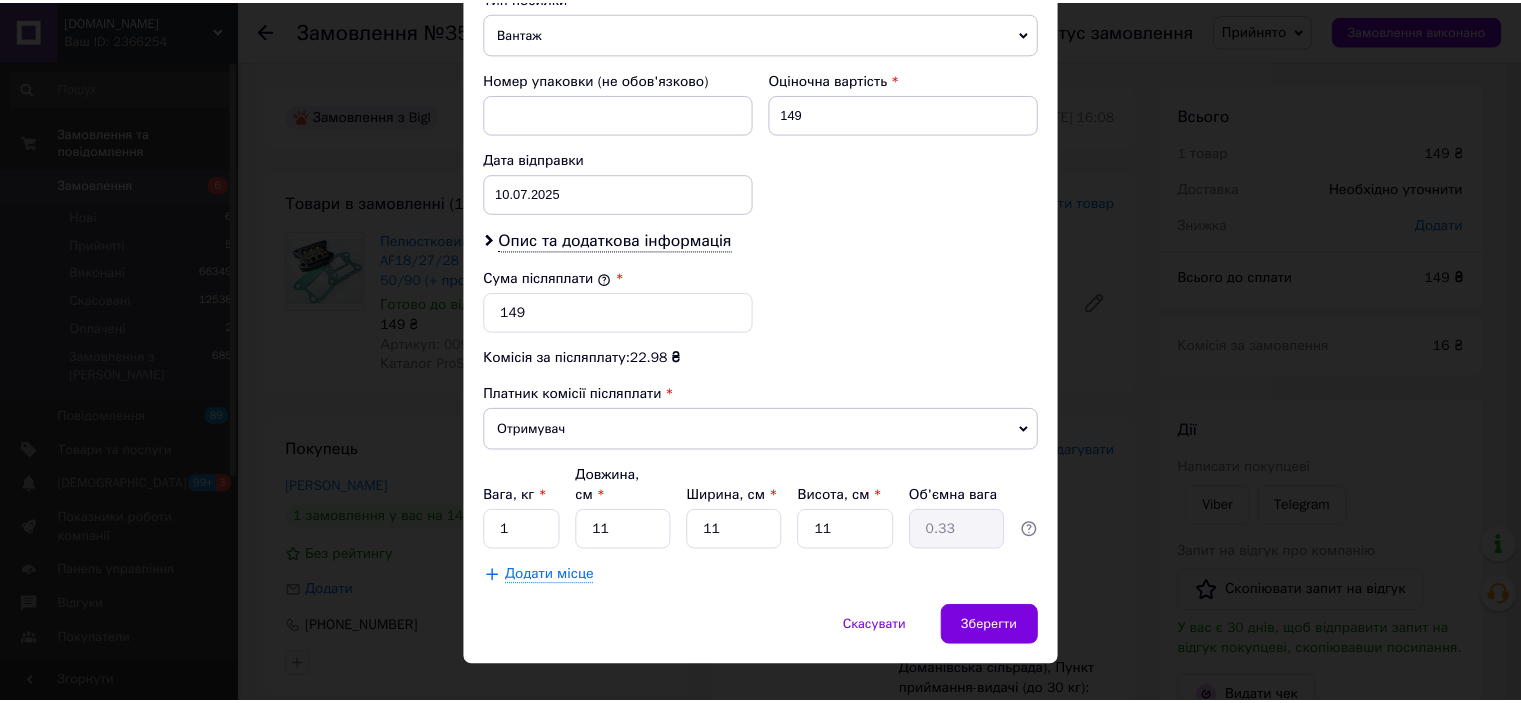 scroll, scrollTop: 838, scrollLeft: 0, axis: vertical 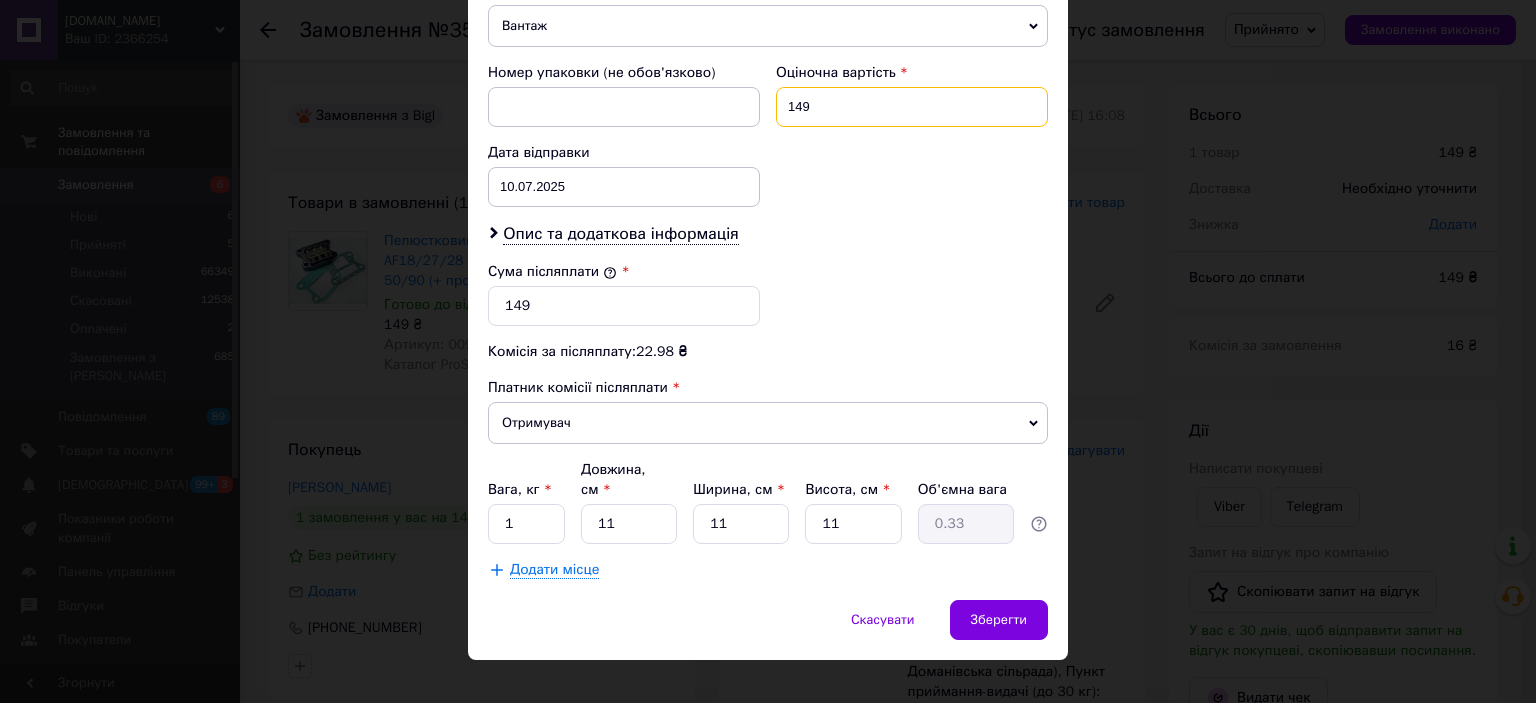 click on "149" at bounding box center (912, 107) 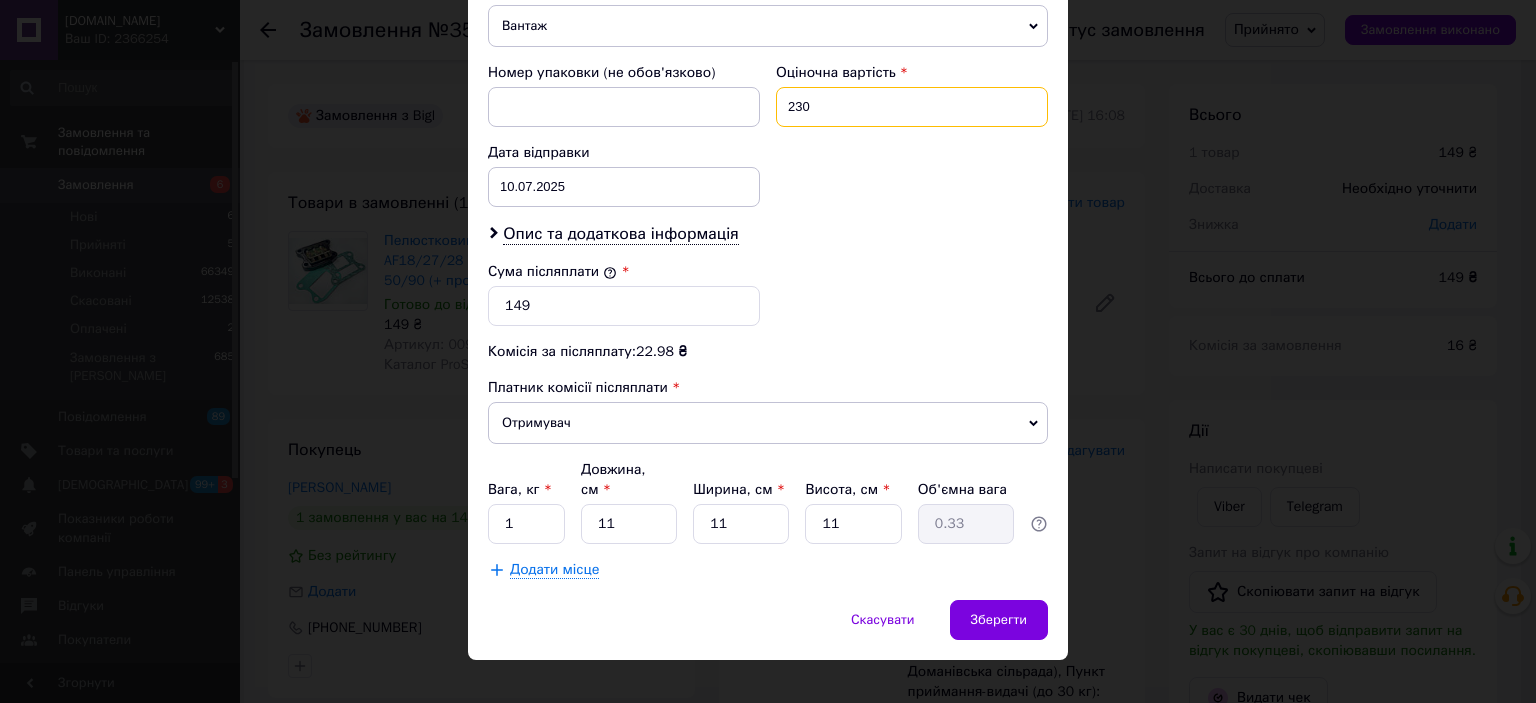 type on "230" 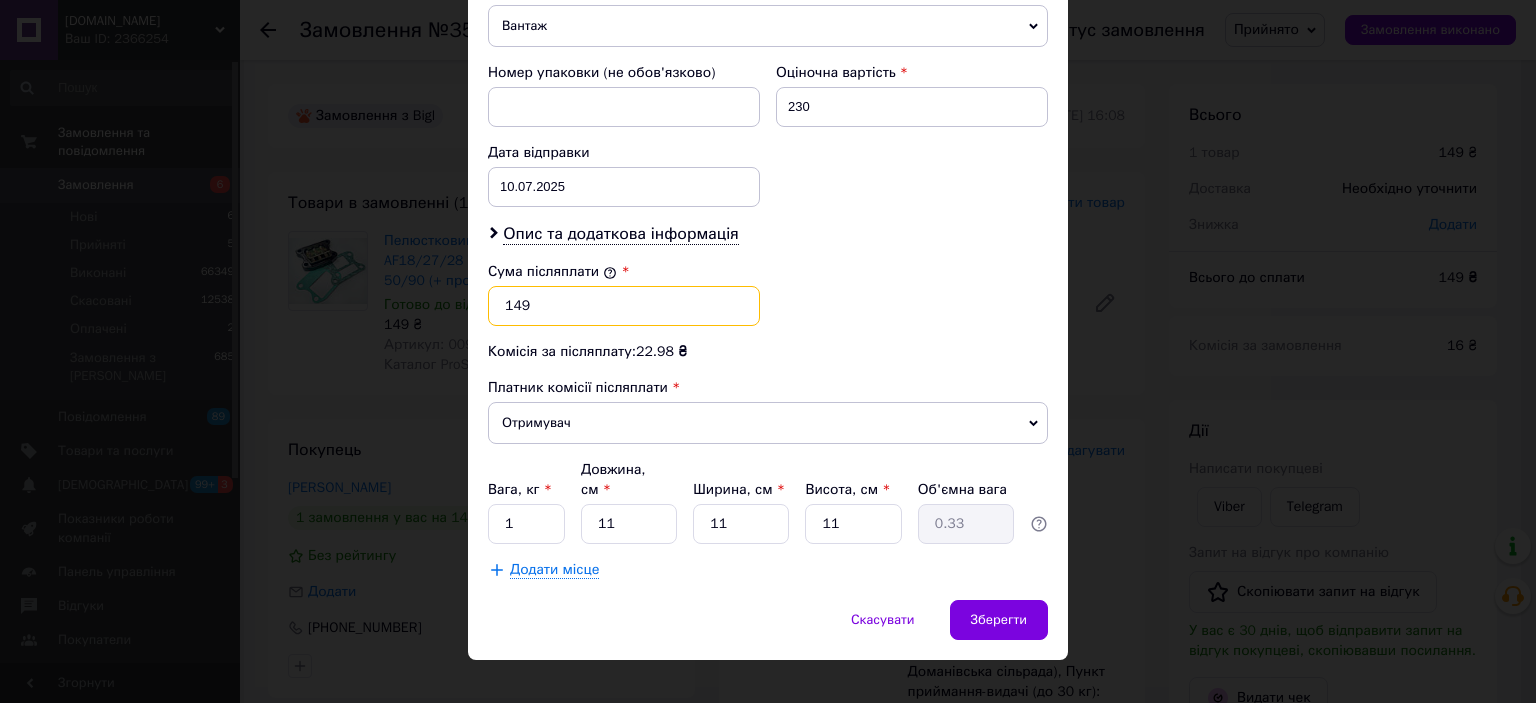 click on "149" at bounding box center [624, 306] 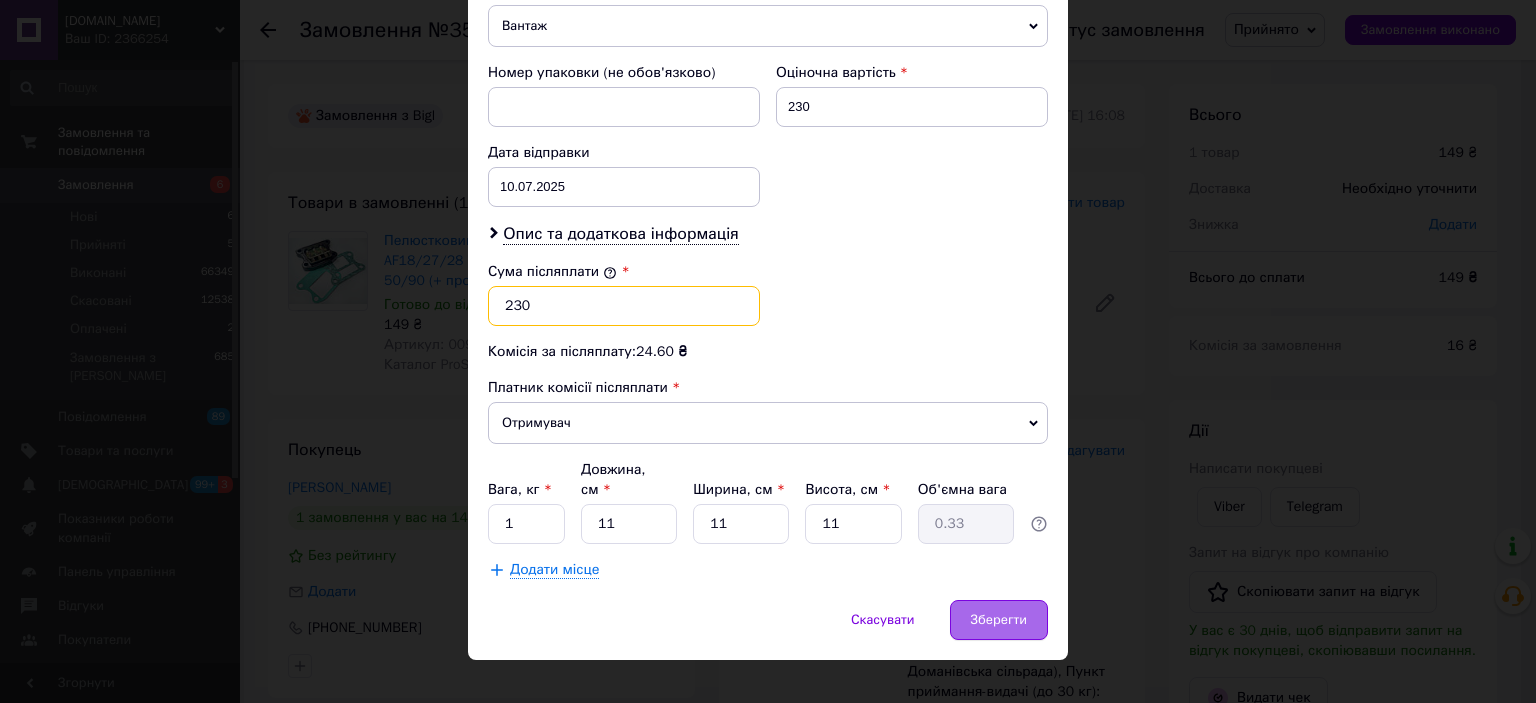 type on "230" 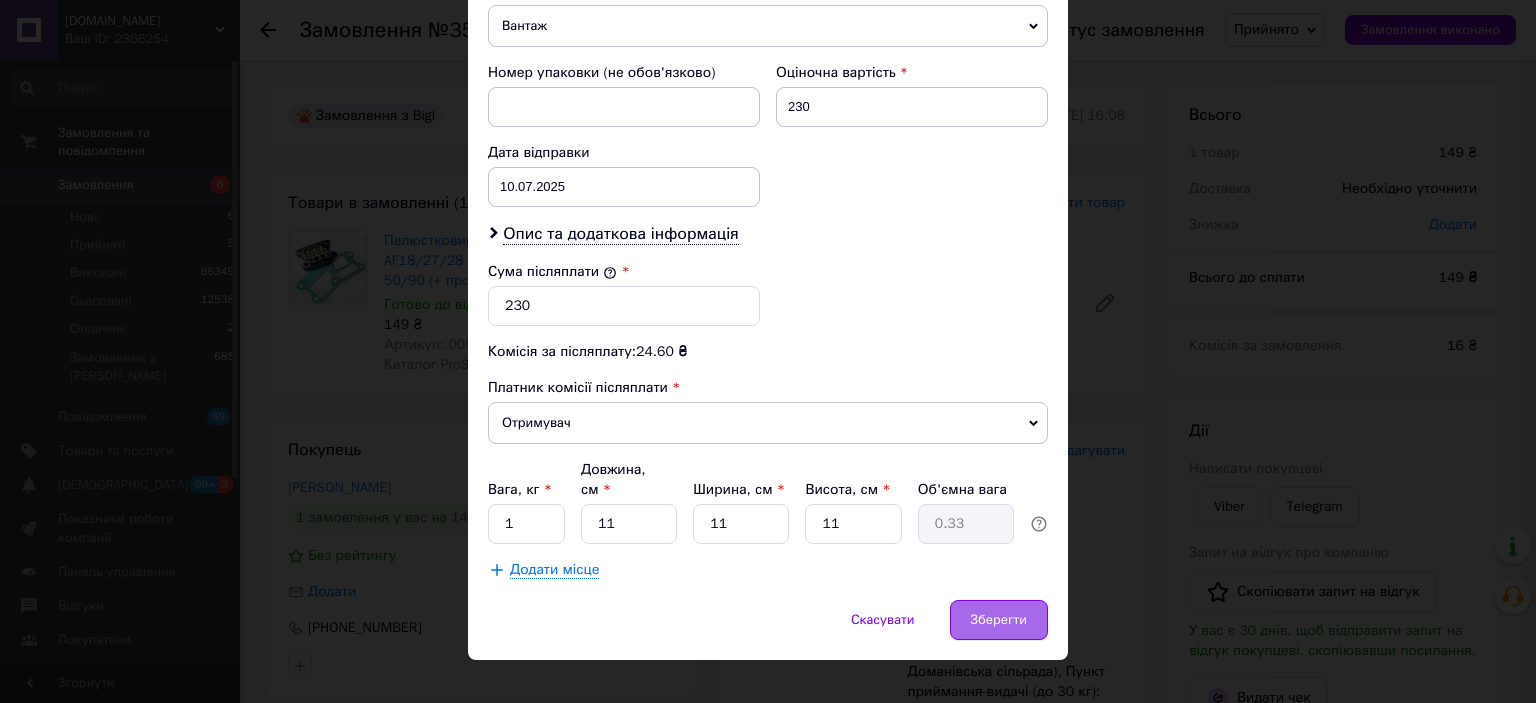 click on "Зберегти" at bounding box center [999, 620] 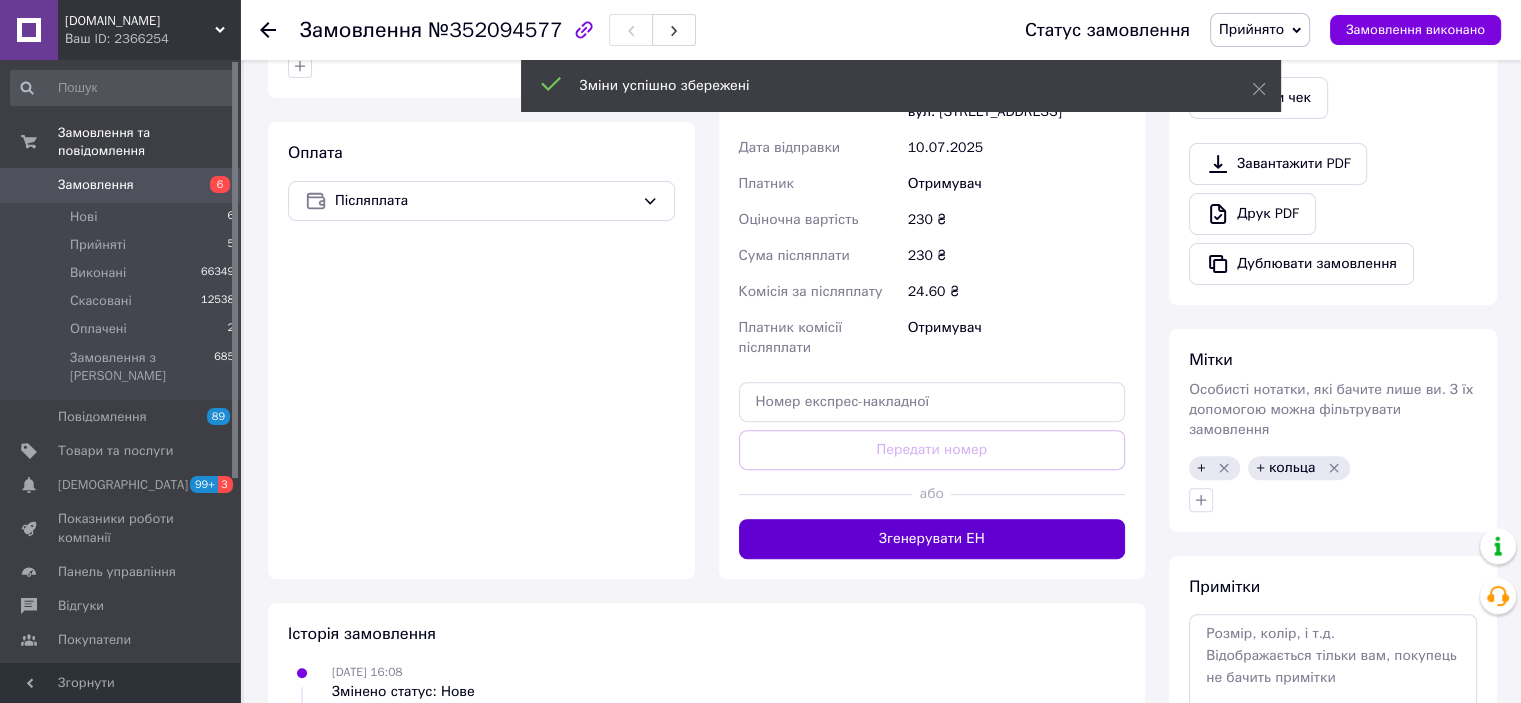 drag, startPoint x: 971, startPoint y: 523, endPoint x: 1016, endPoint y: 531, distance: 45.705578 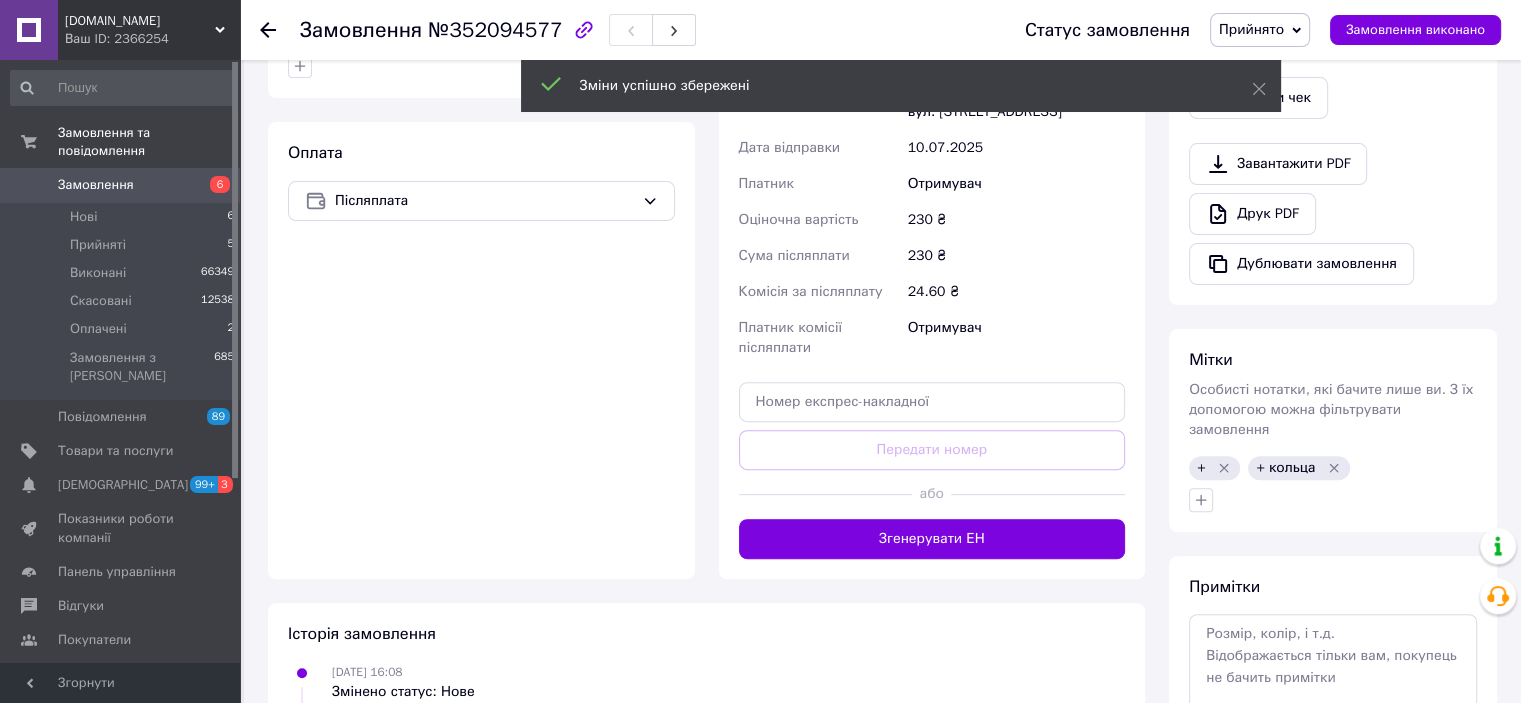 click on "Згенерувати ЕН" at bounding box center (932, 539) 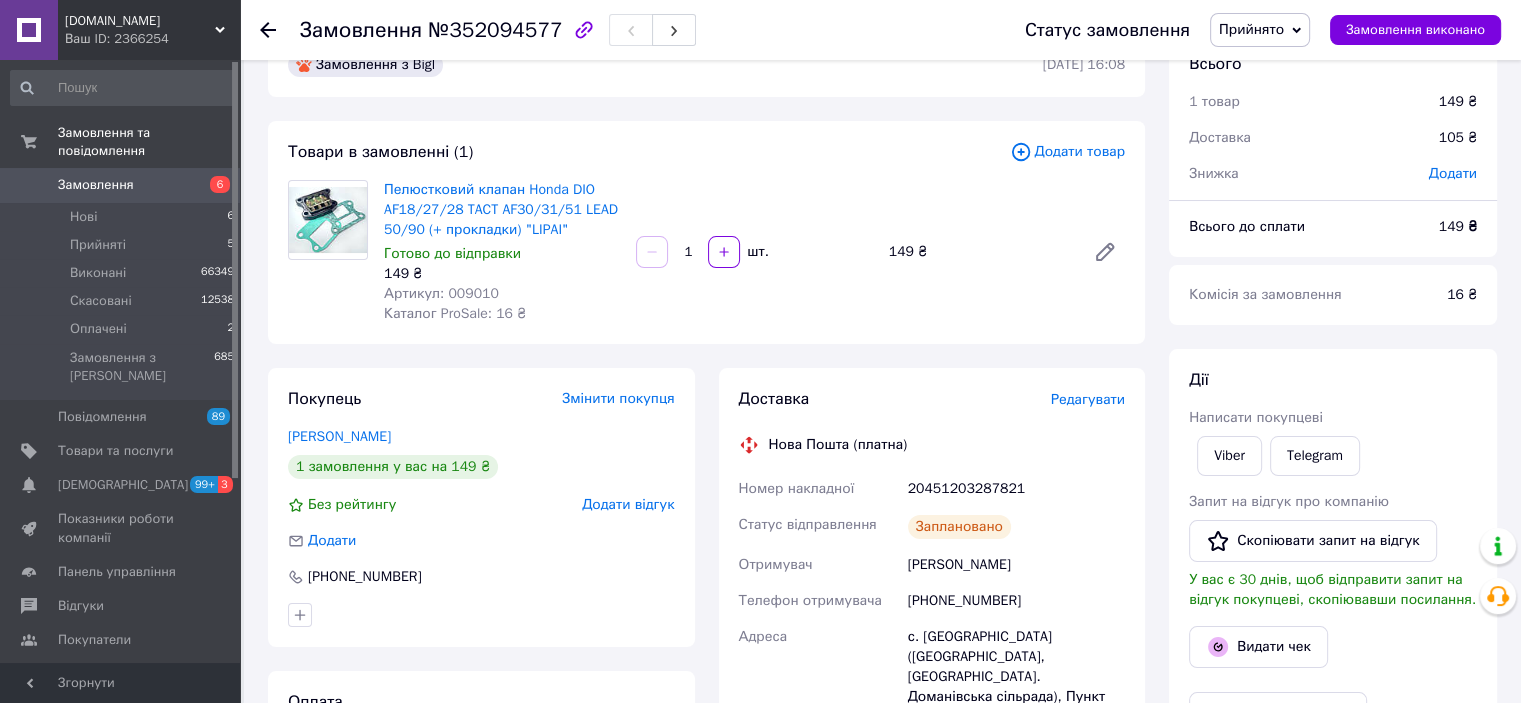 scroll, scrollTop: 0, scrollLeft: 0, axis: both 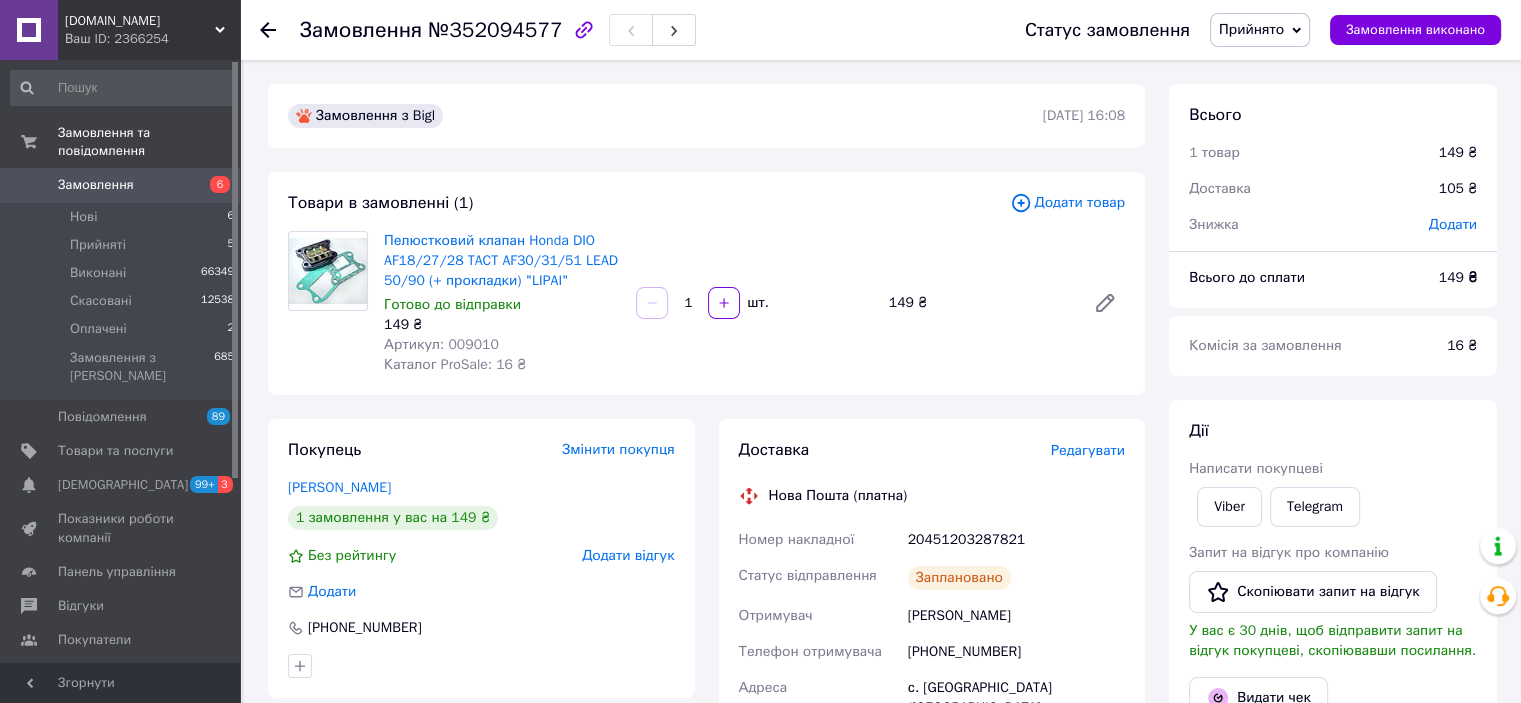 click on "Редагувати" at bounding box center (1088, 450) 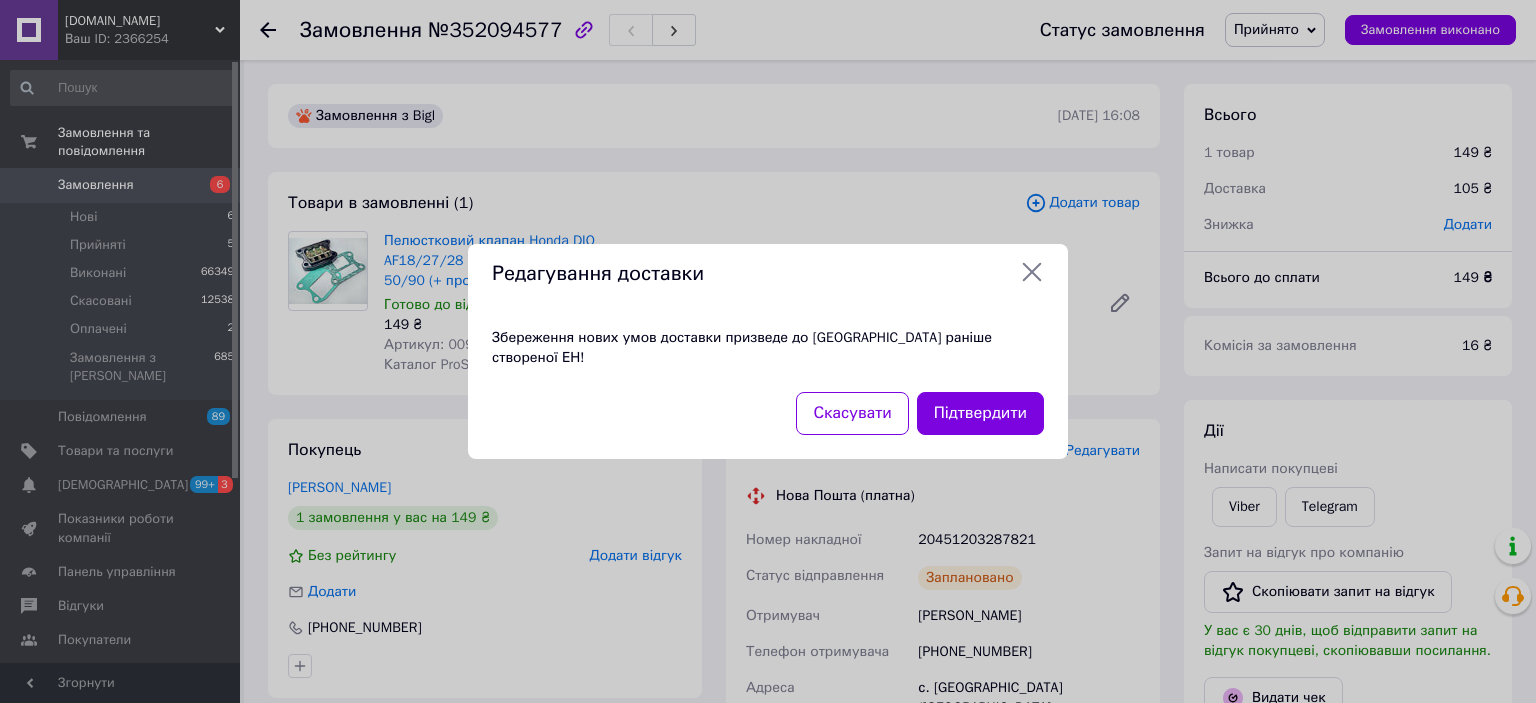 click on "Редагування доставки Збереження нових умов доставки призведе до анулювання раніше створеної ЕН! Скасувати Підтвердити" at bounding box center [768, 351] 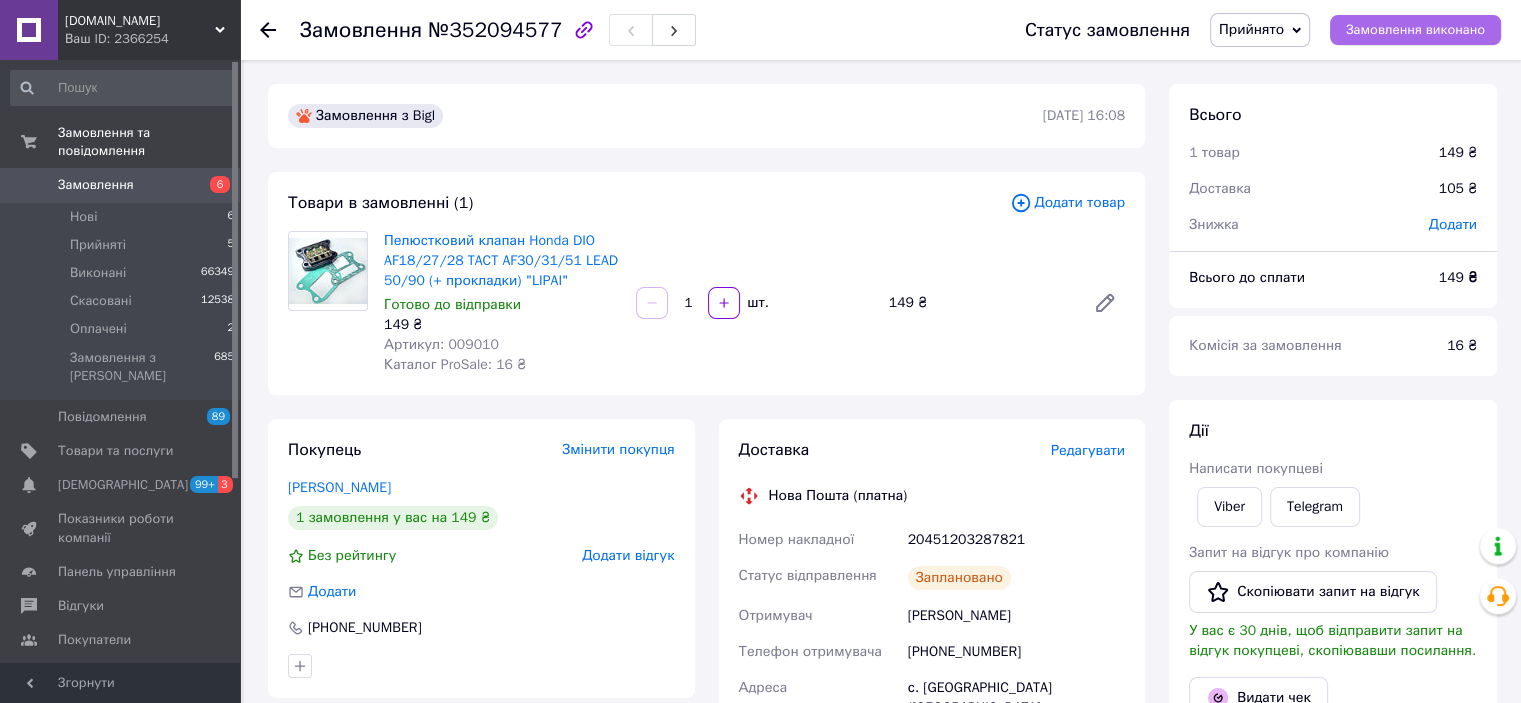click on "Замовлення виконано" at bounding box center (1415, 30) 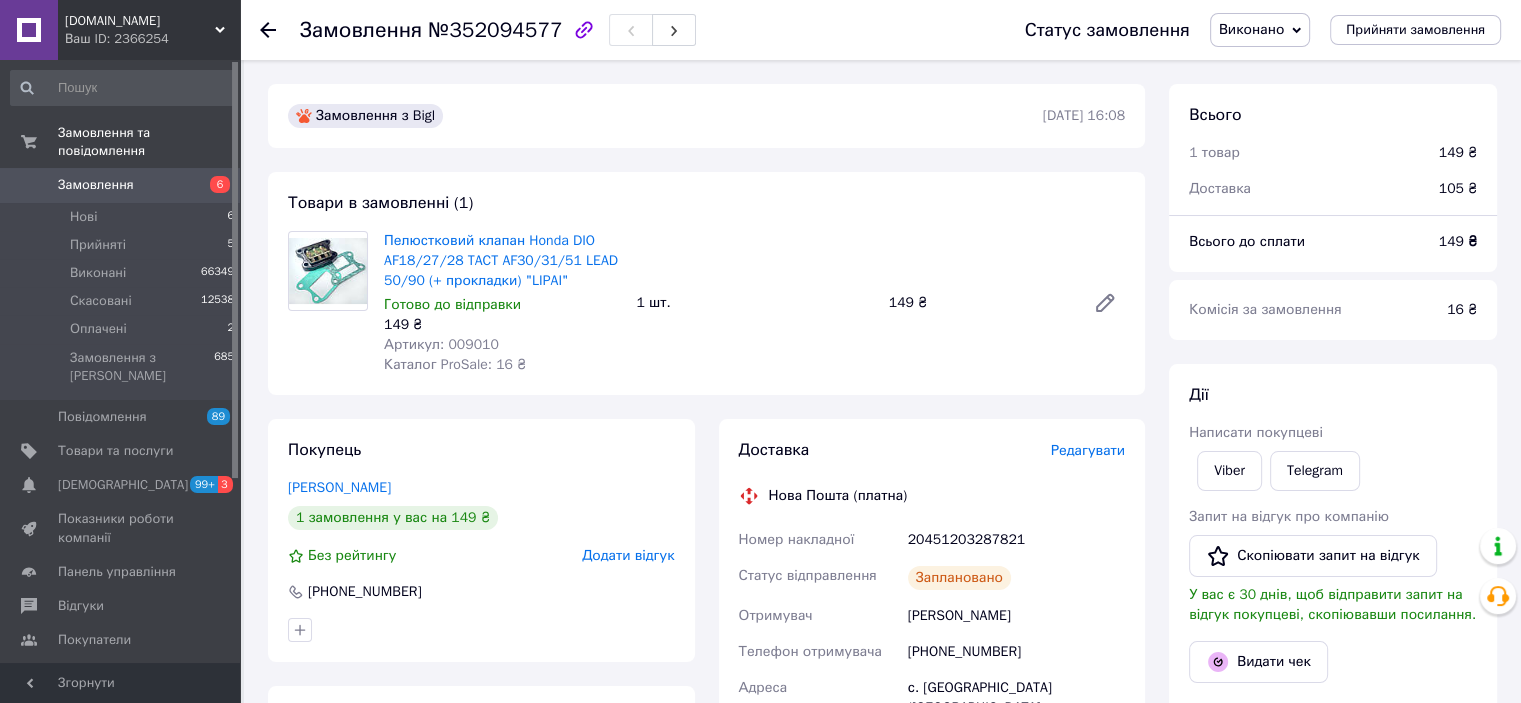 click on "Пелюстковий клапан Honda DIO AF18/27/28 TACT AF30/31/51 LEAD 50/90 (+ прокладки) "LIPAI" Готово до відправки 149 ₴ Артикул: 009010 Каталог ProSale: 16 ₴  1 шт. 149 ₴" at bounding box center (754, 303) 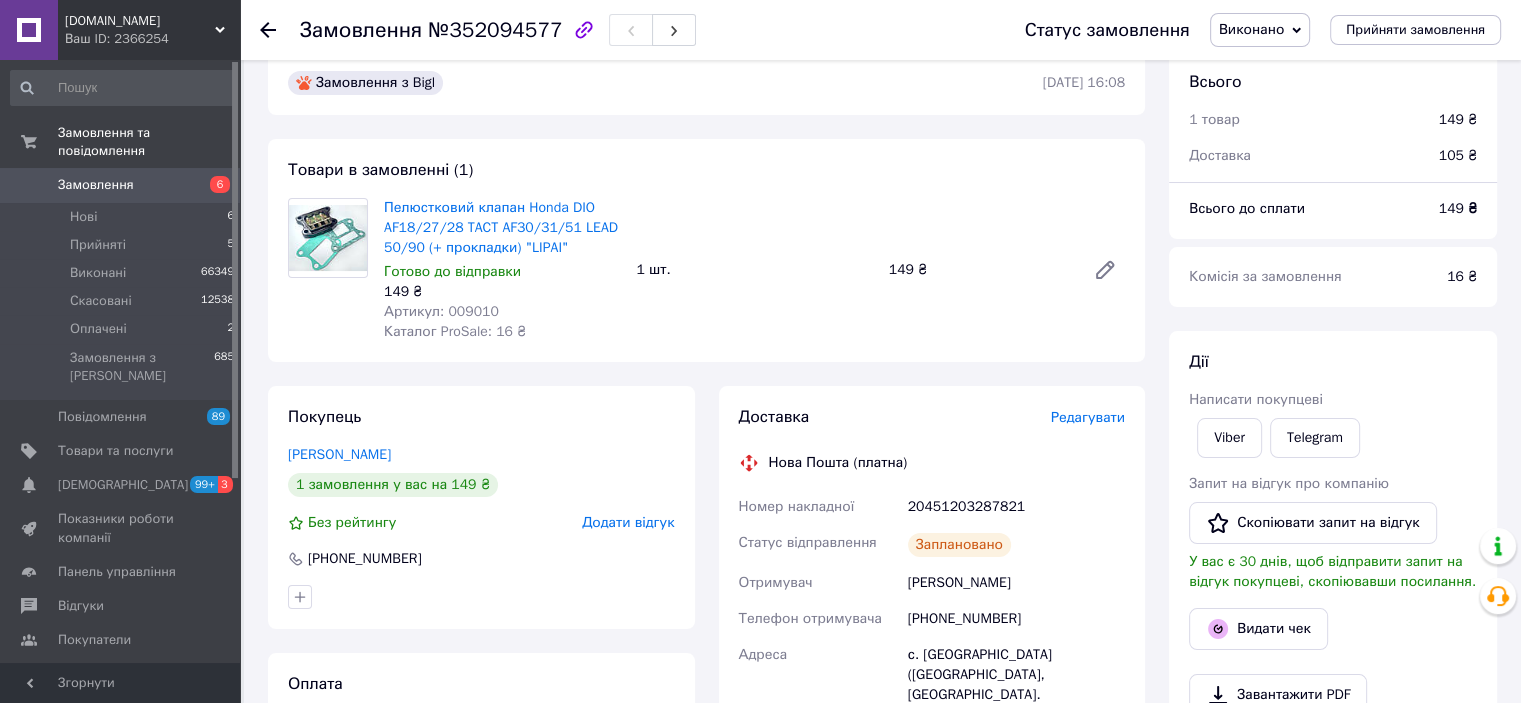 scroll, scrollTop: 0, scrollLeft: 0, axis: both 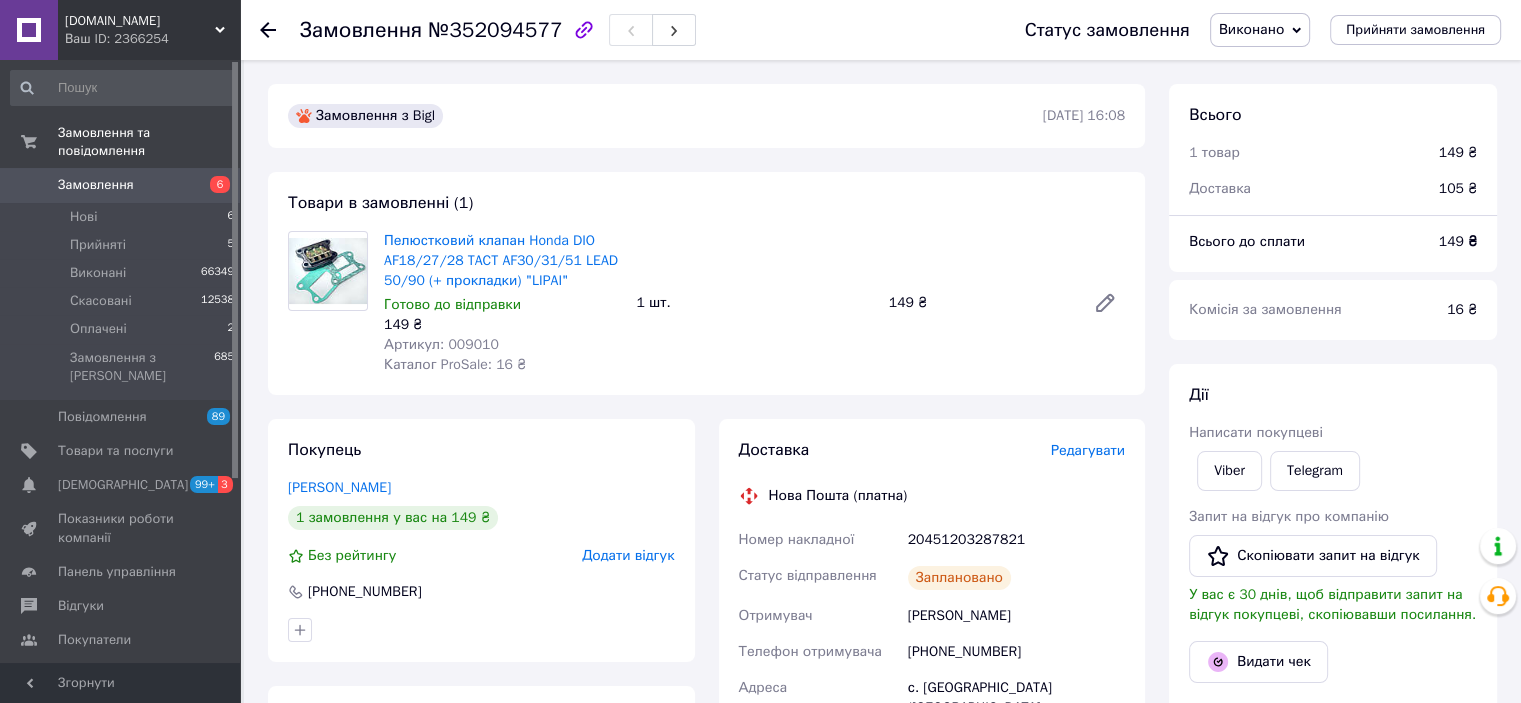 click on "1 шт." at bounding box center [754, 303] 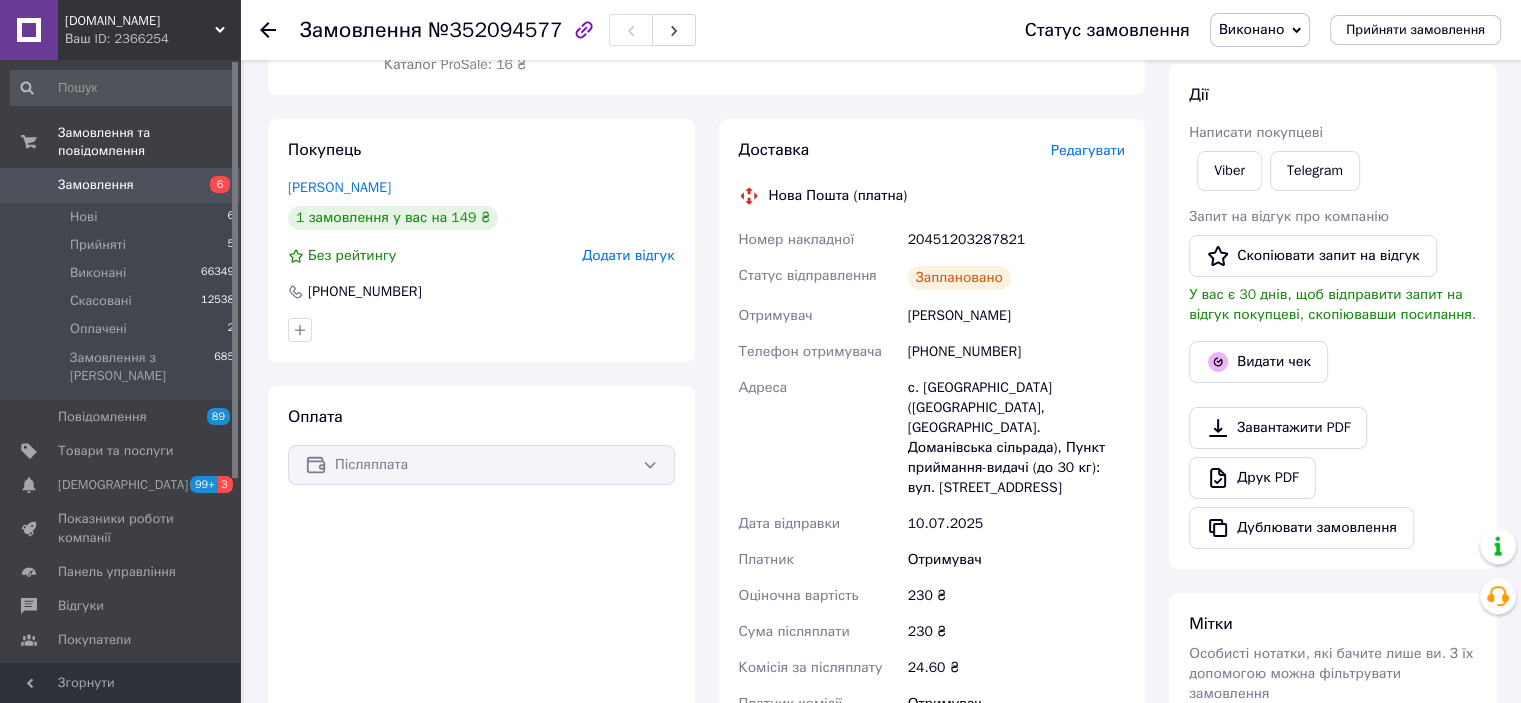 scroll, scrollTop: 0, scrollLeft: 0, axis: both 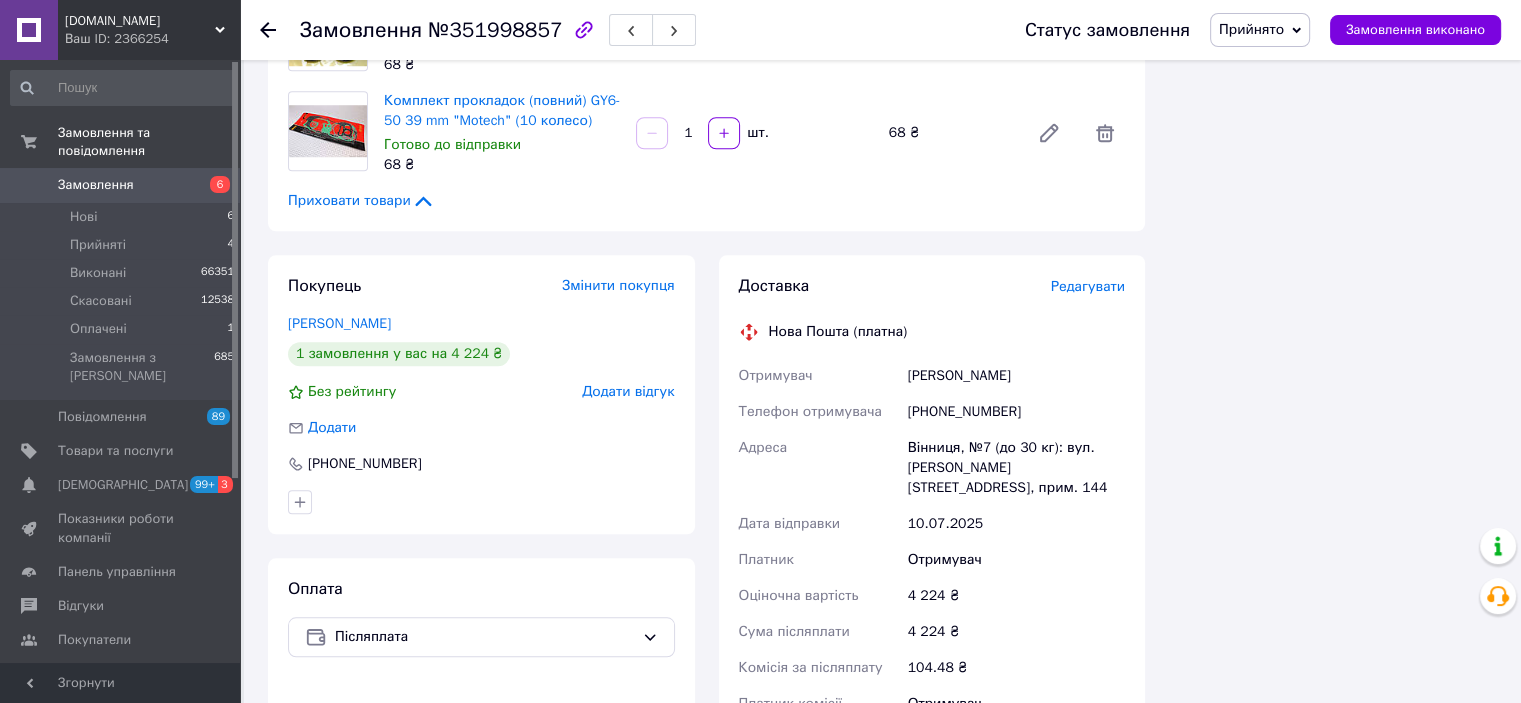 click on "Редагувати" at bounding box center [1088, 286] 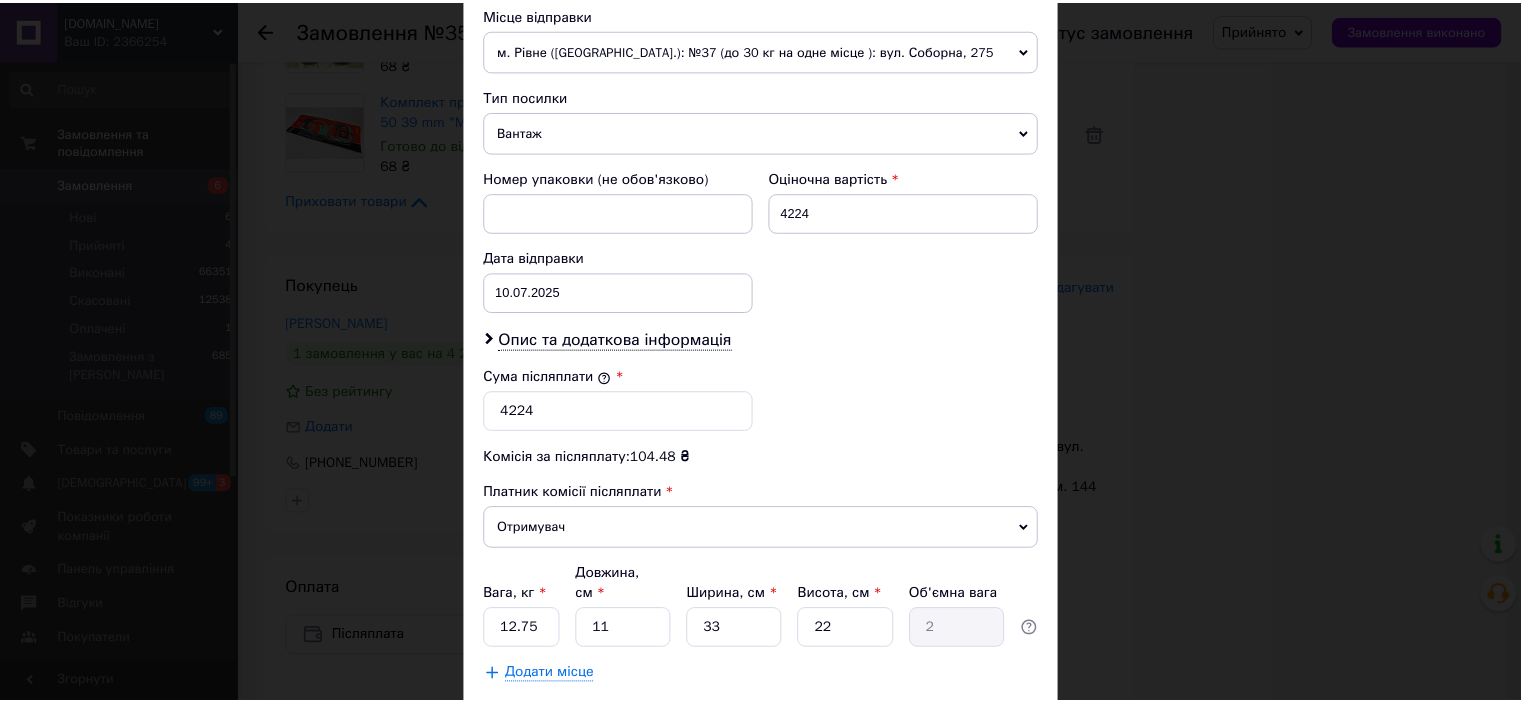 scroll, scrollTop: 816, scrollLeft: 0, axis: vertical 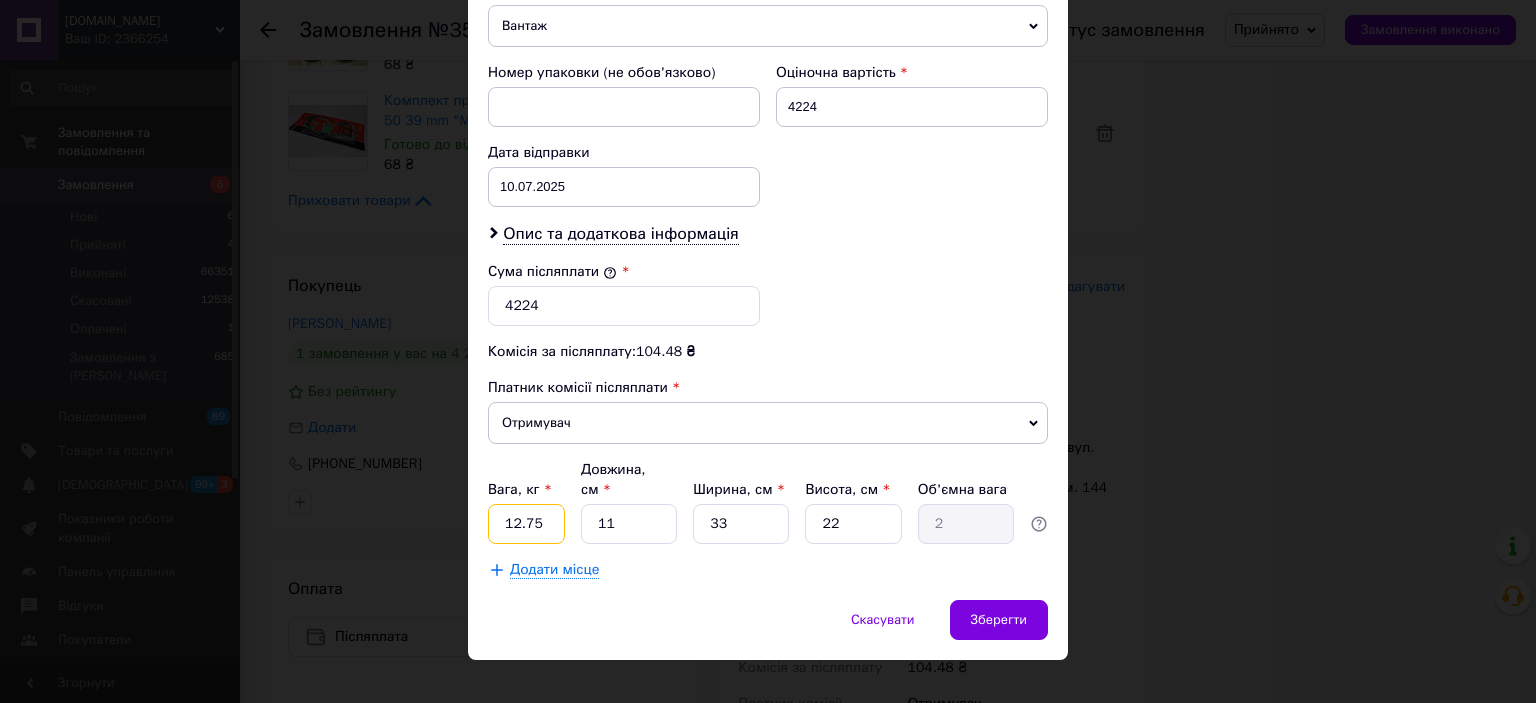 click on "12.75" at bounding box center (526, 524) 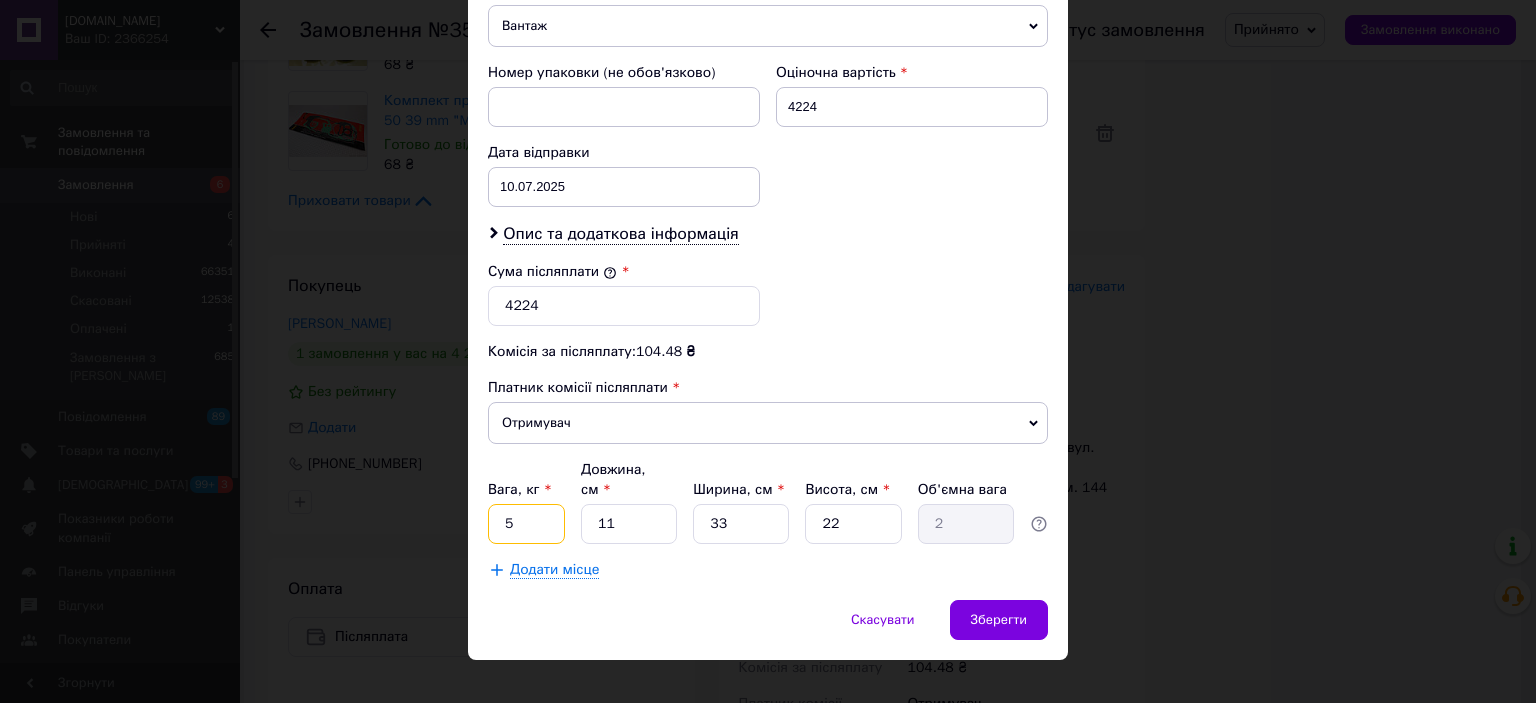 type on "5" 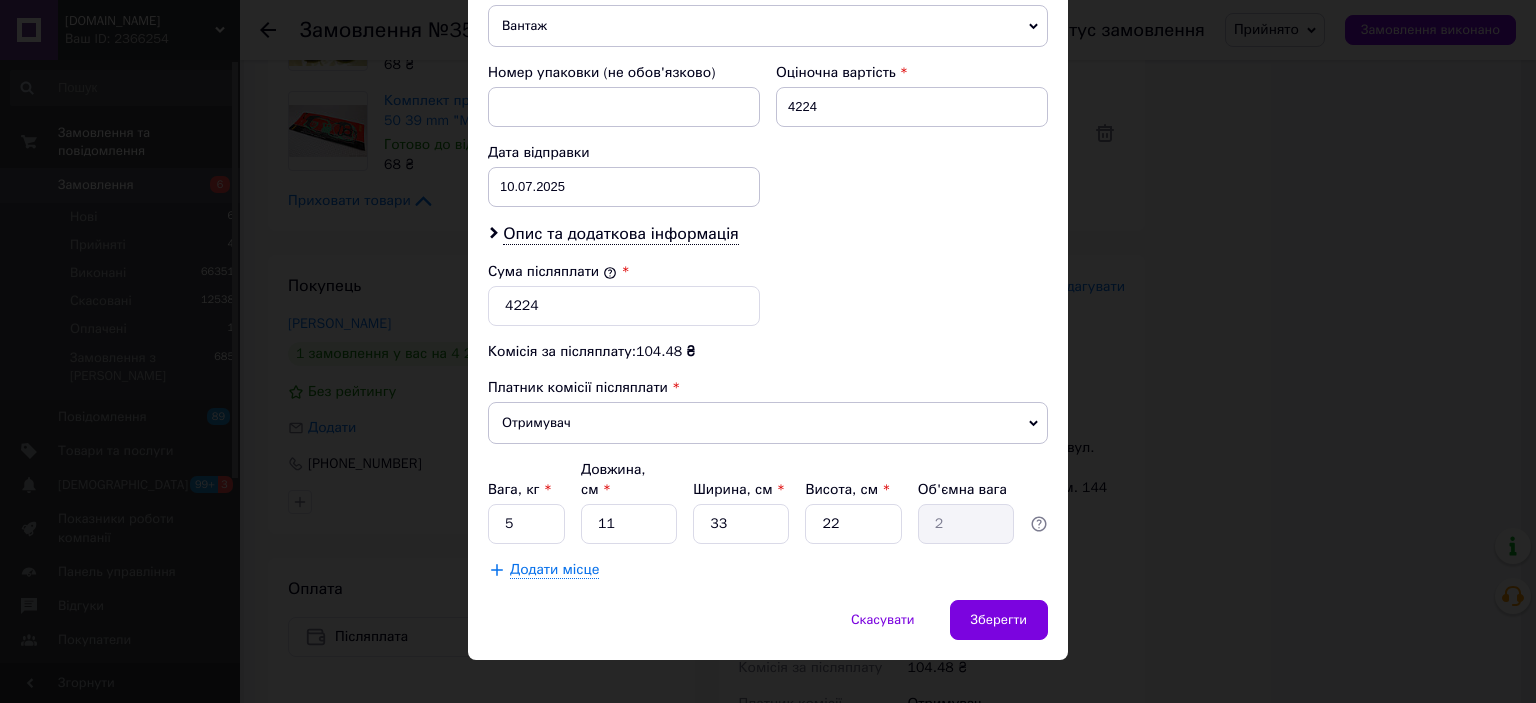 click on "Скасувати   Зберегти" at bounding box center (768, 630) 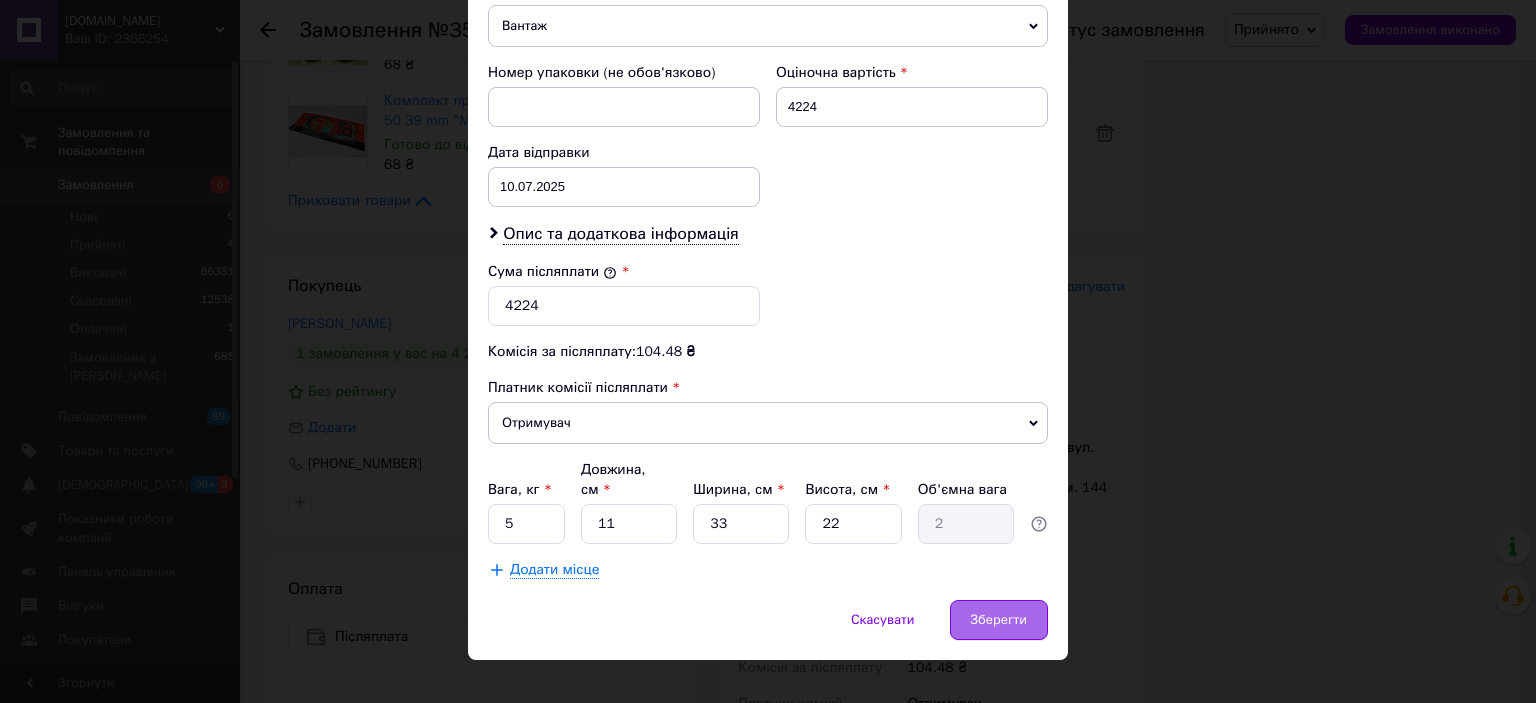 click on "Зберегти" at bounding box center [999, 620] 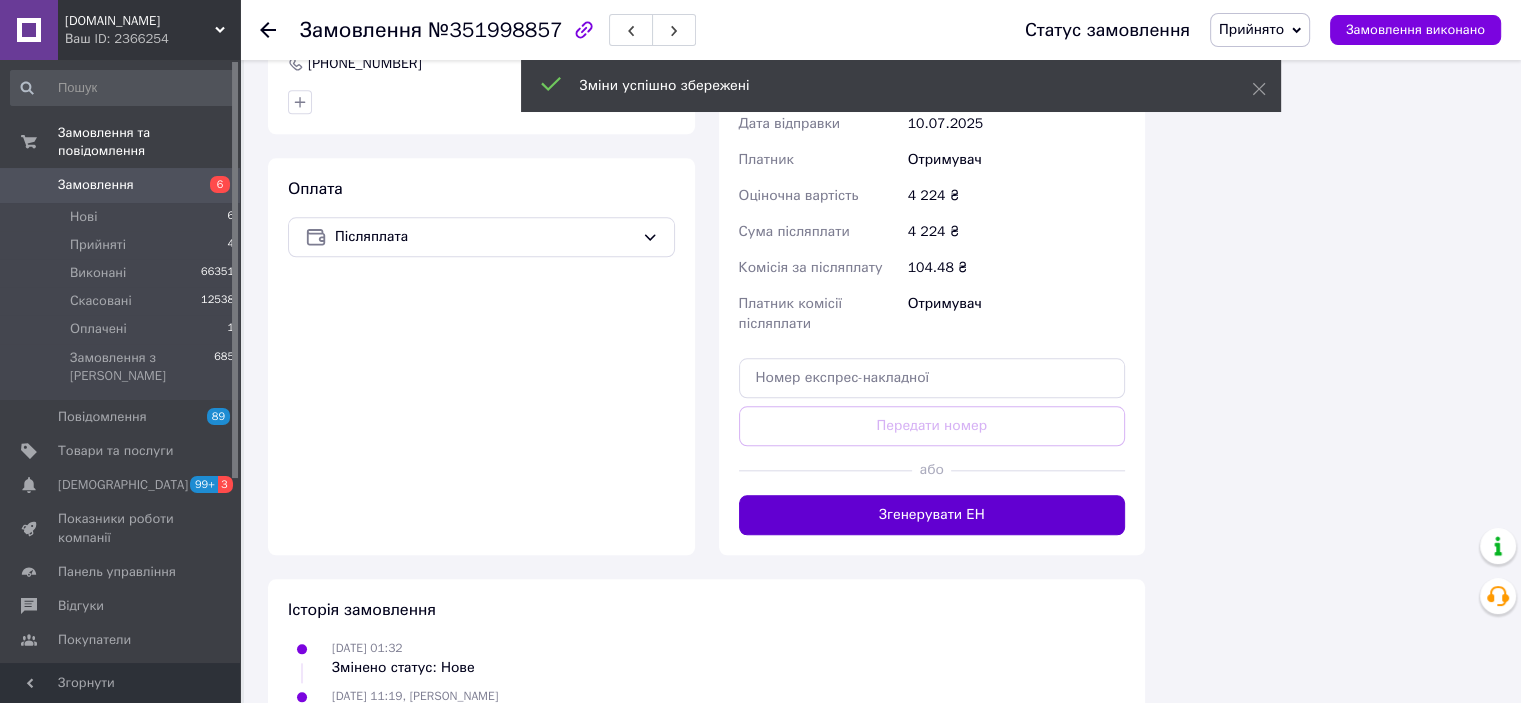 click on "Згенерувати ЕН" at bounding box center (932, 515) 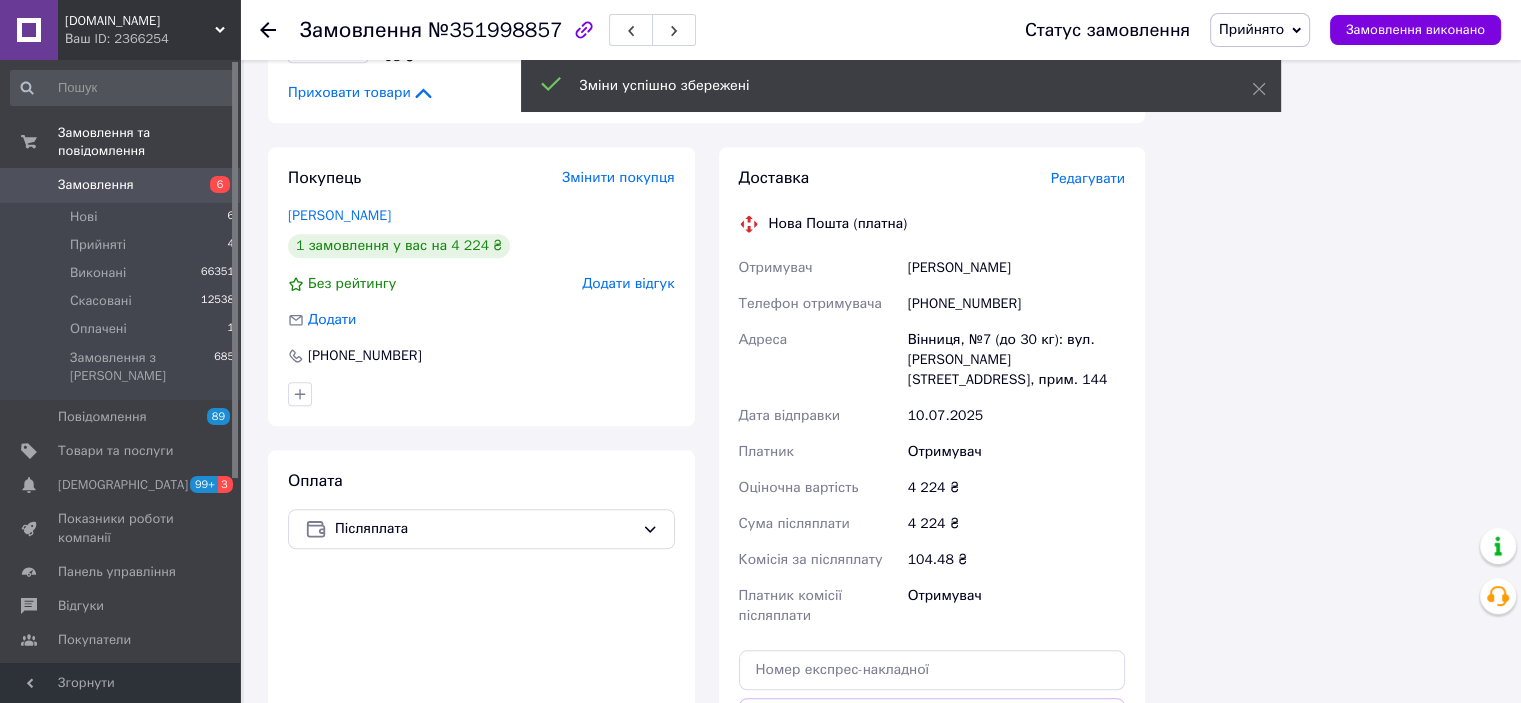 scroll, scrollTop: 1700, scrollLeft: 0, axis: vertical 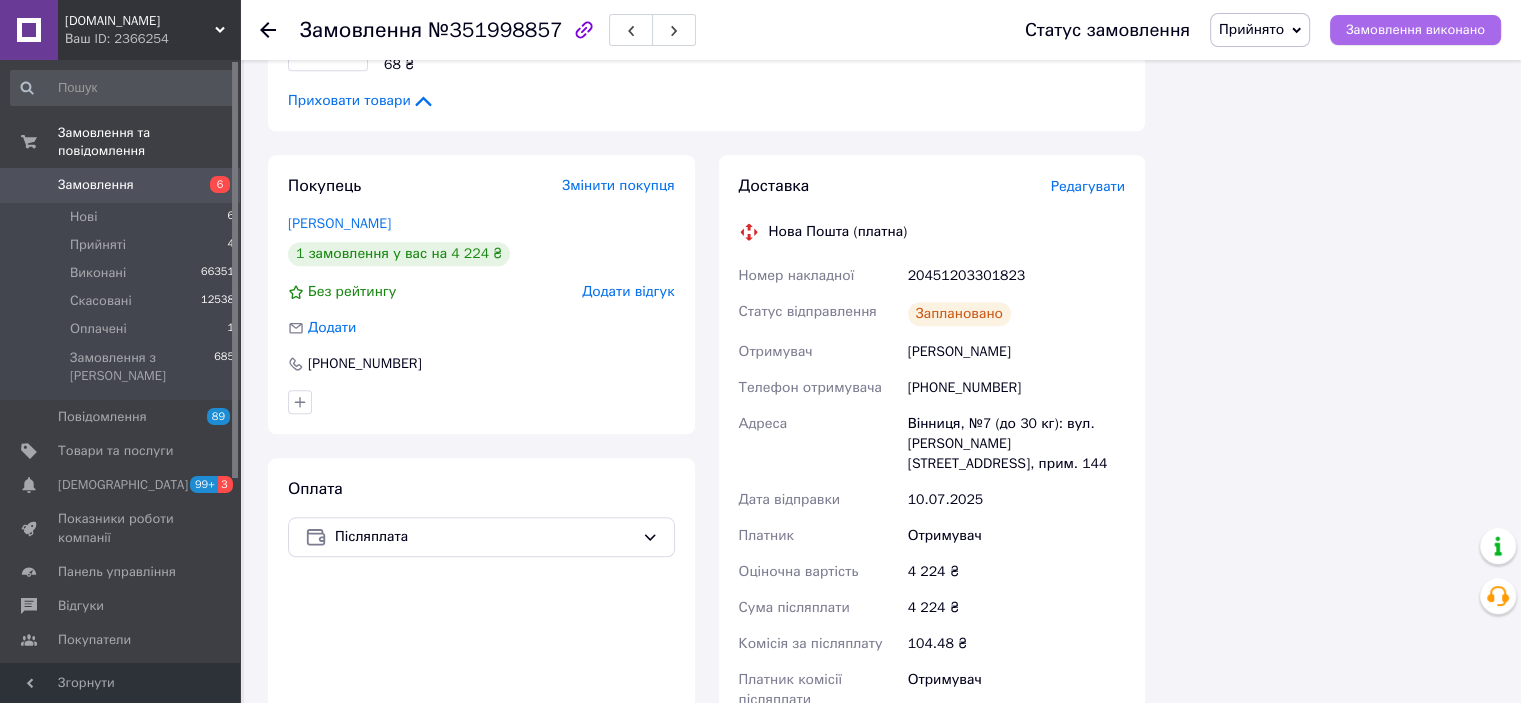 click on "Замовлення виконано" at bounding box center [1415, 30] 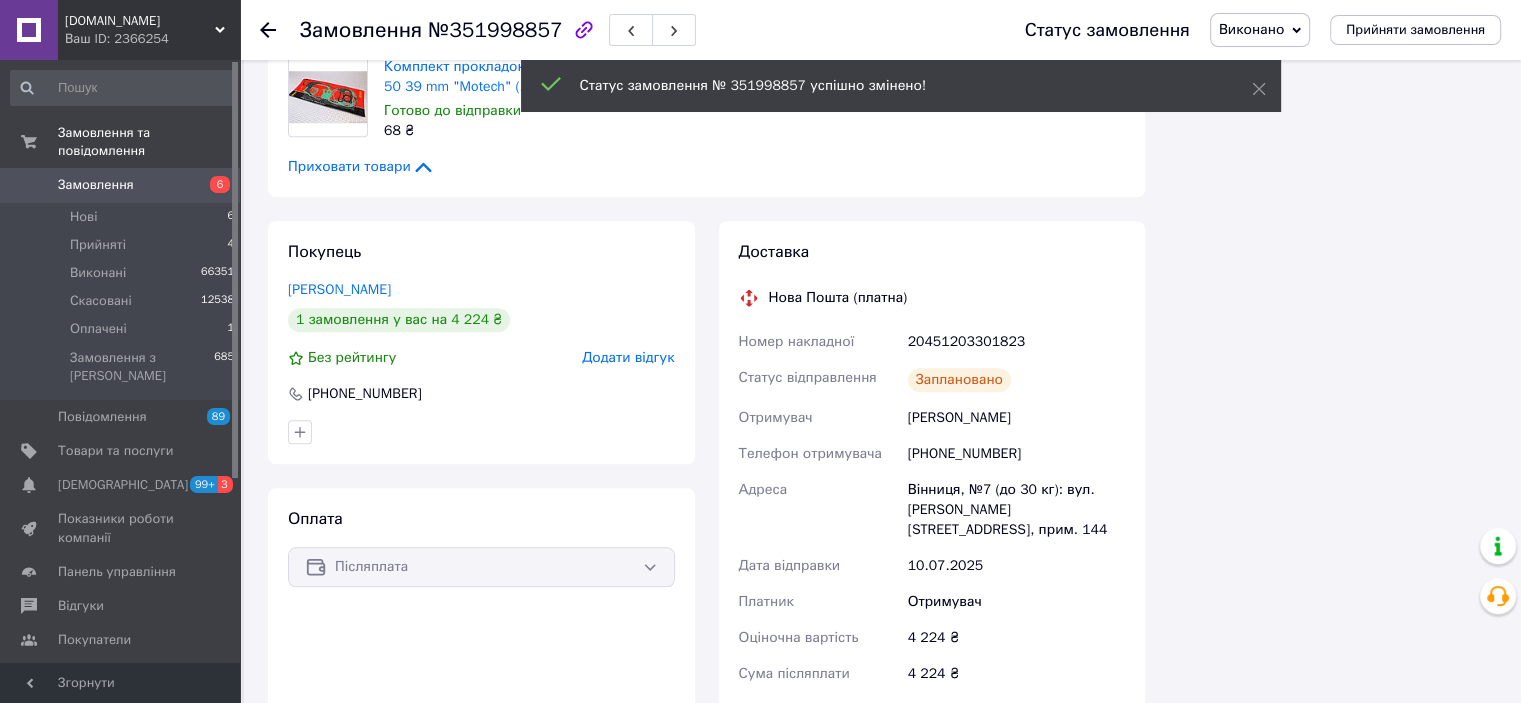 scroll, scrollTop: 1600, scrollLeft: 0, axis: vertical 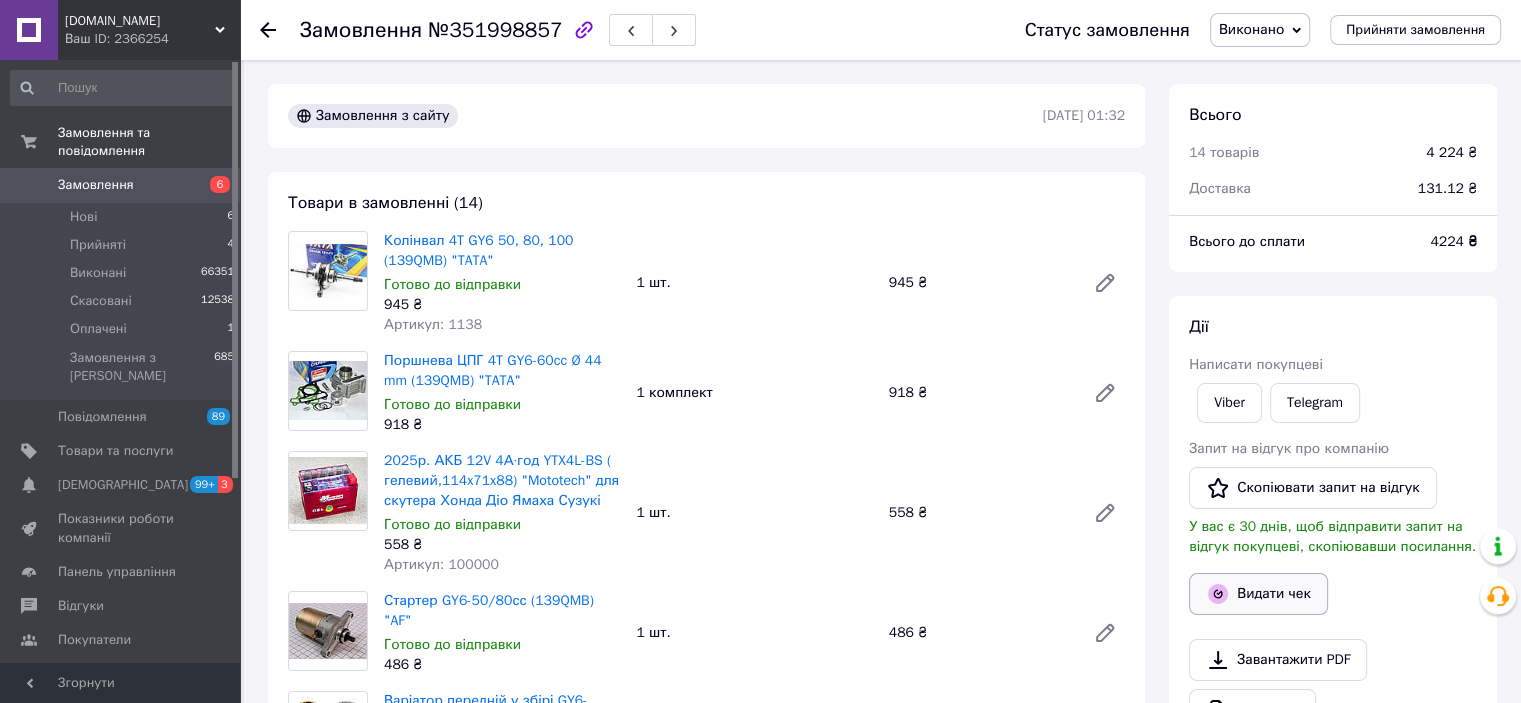 click on "Видати чек" at bounding box center [1258, 594] 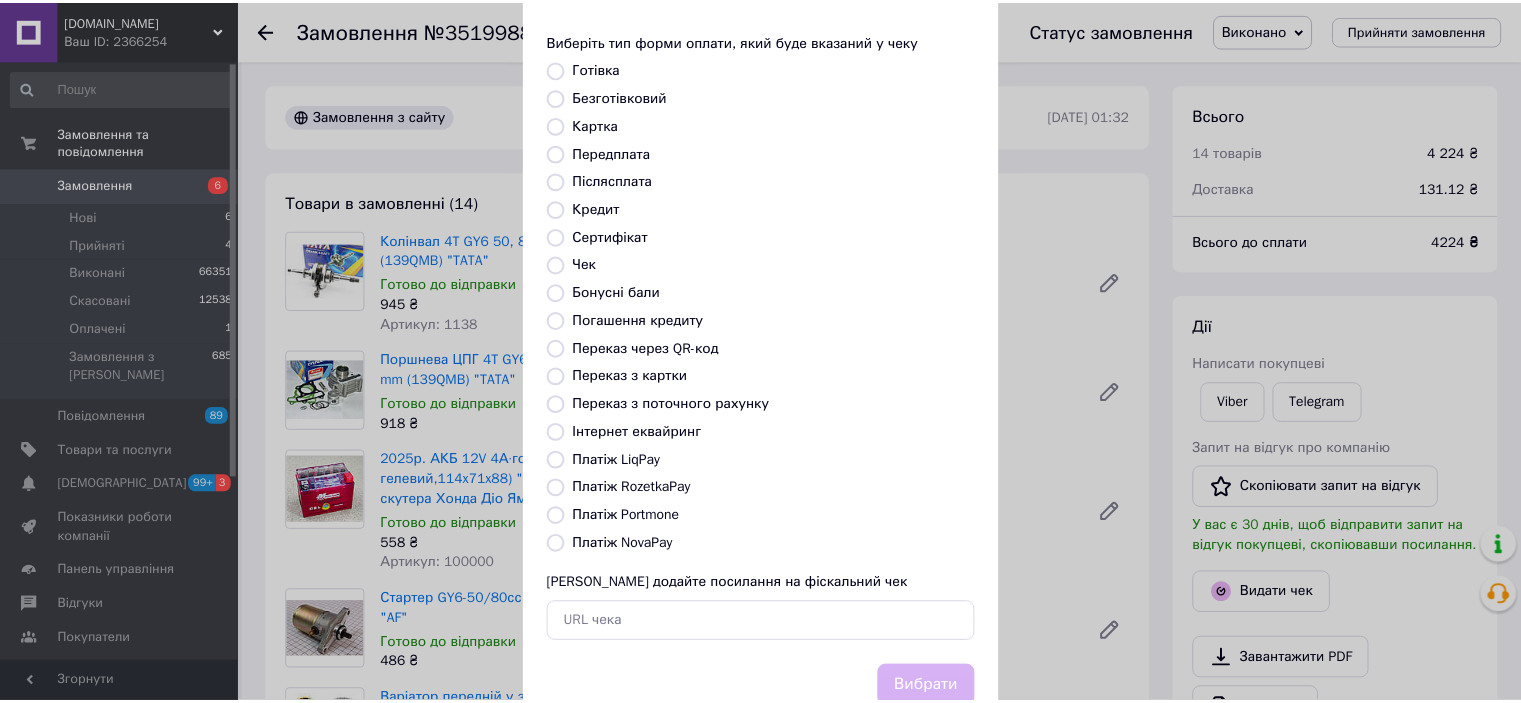 scroll, scrollTop: 155, scrollLeft: 0, axis: vertical 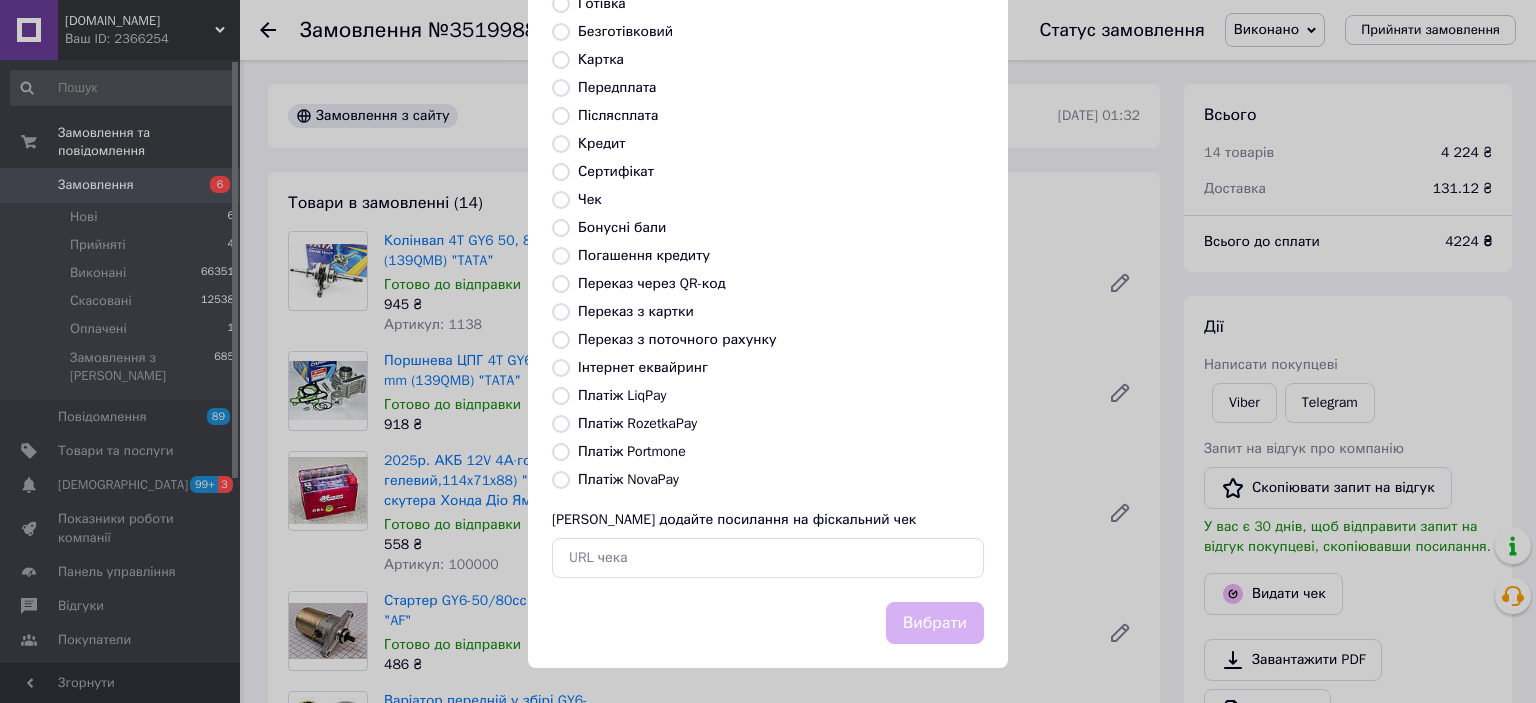 click on "Платіж NovaPay" at bounding box center (561, 480) 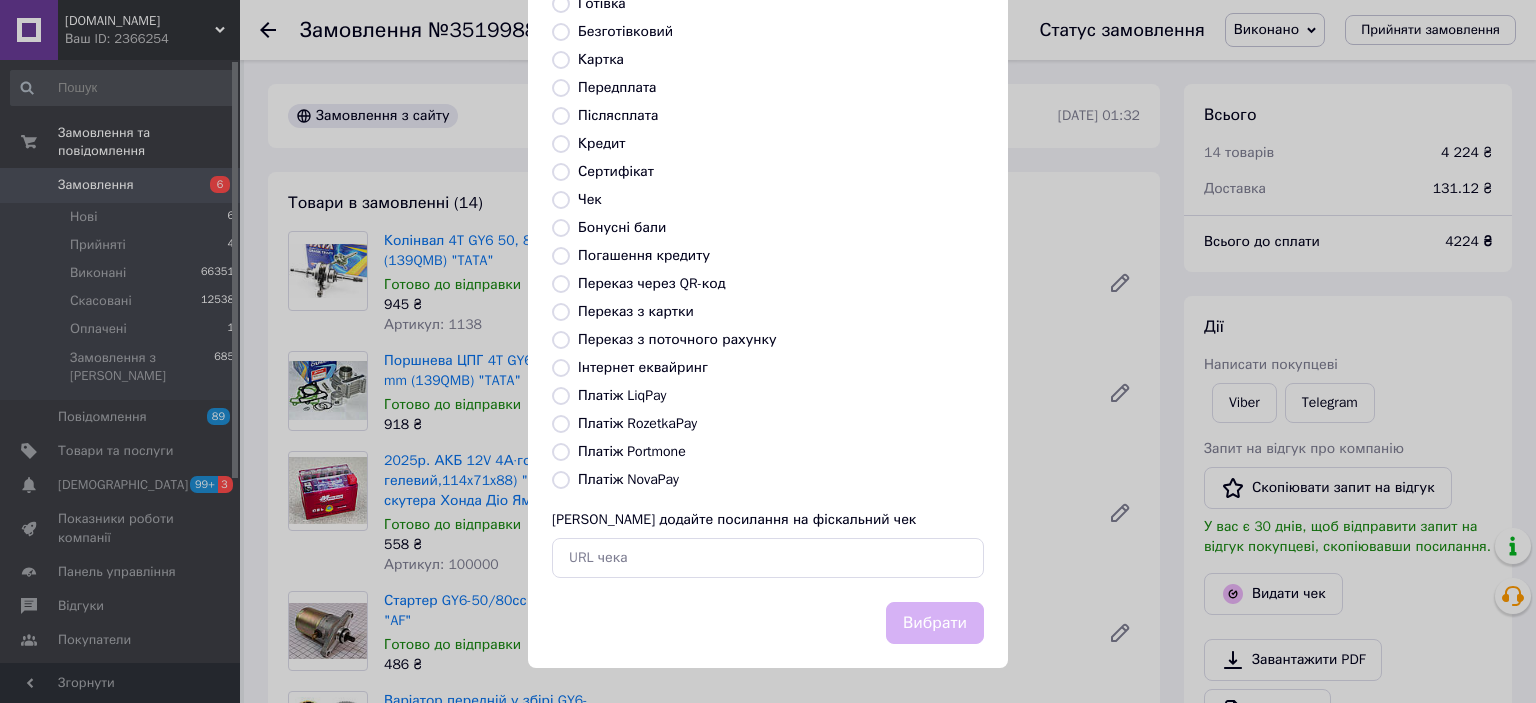 radio on "true" 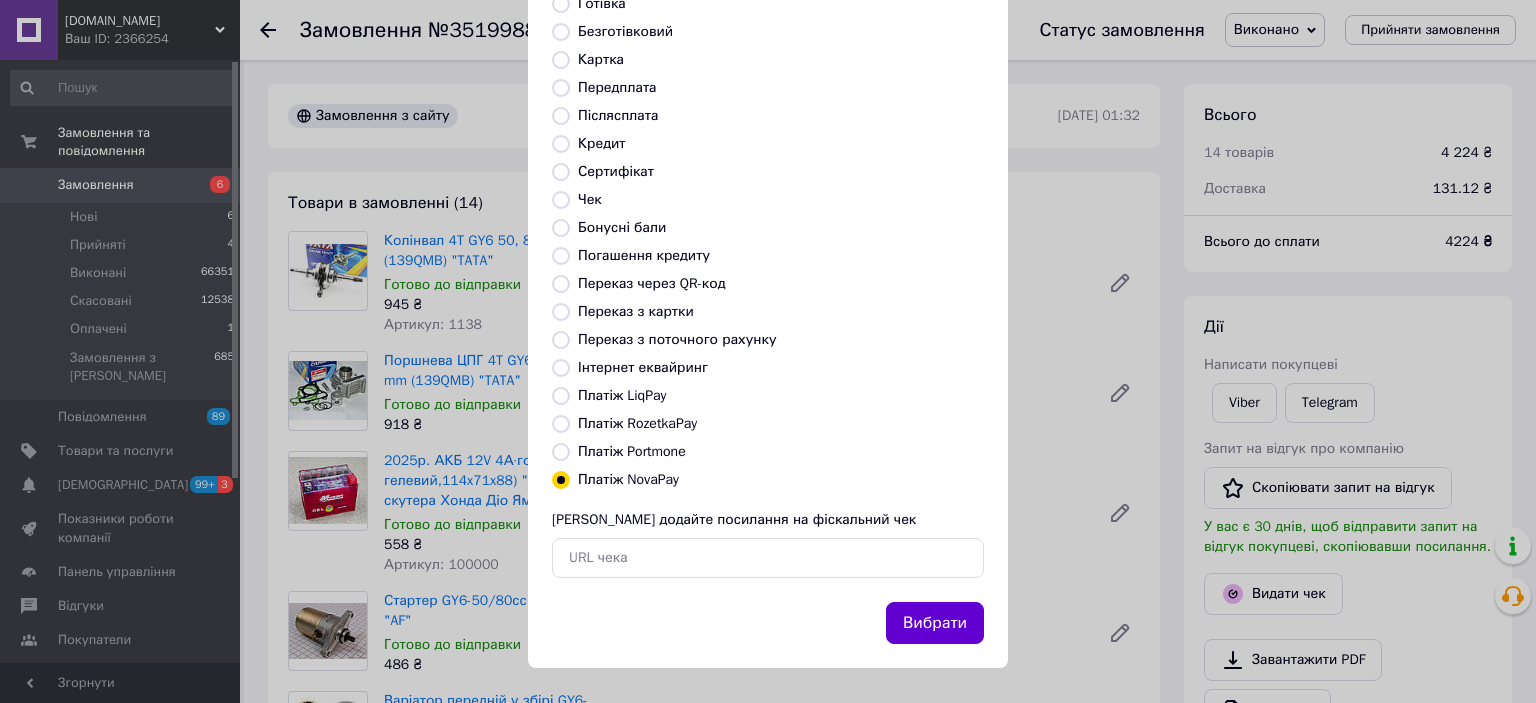 click on "Вибрати" at bounding box center (935, 623) 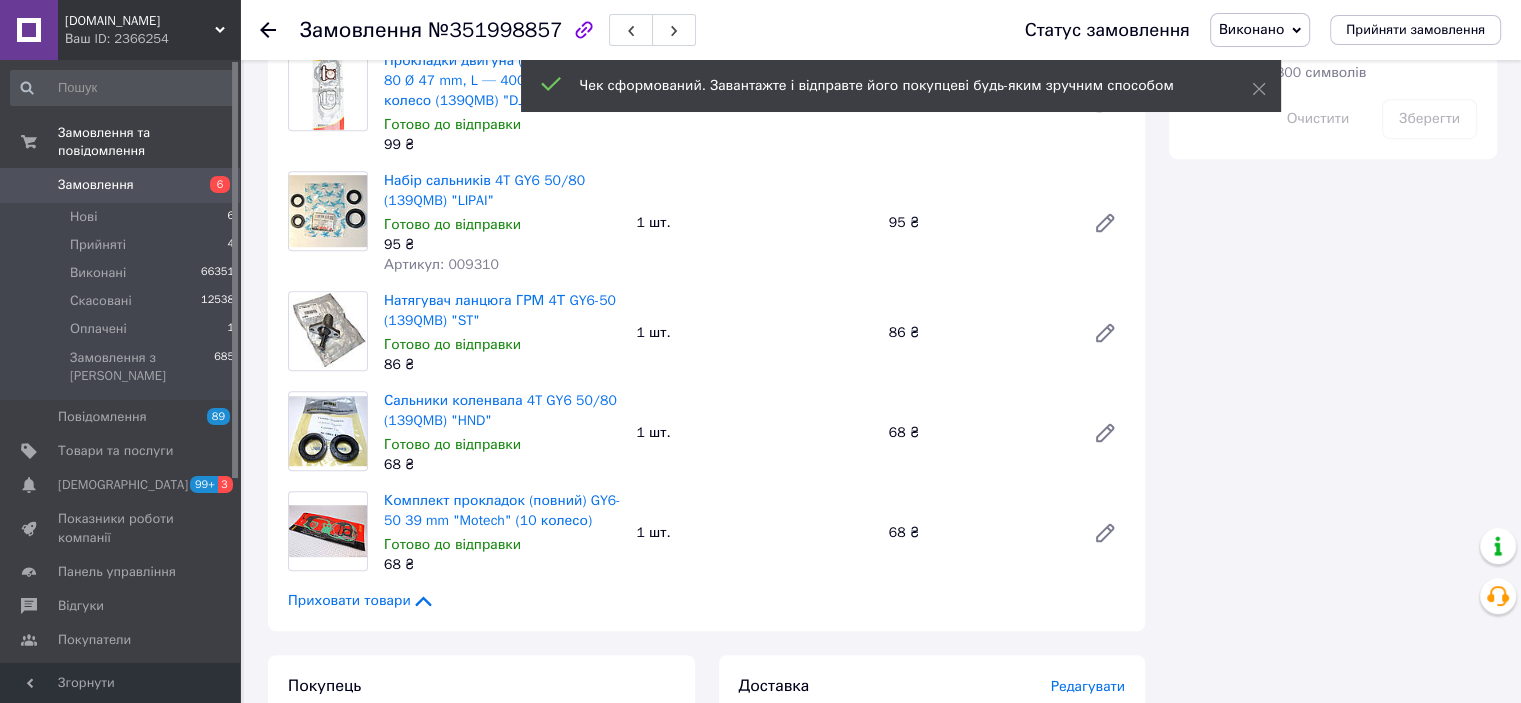 scroll, scrollTop: 1500, scrollLeft: 0, axis: vertical 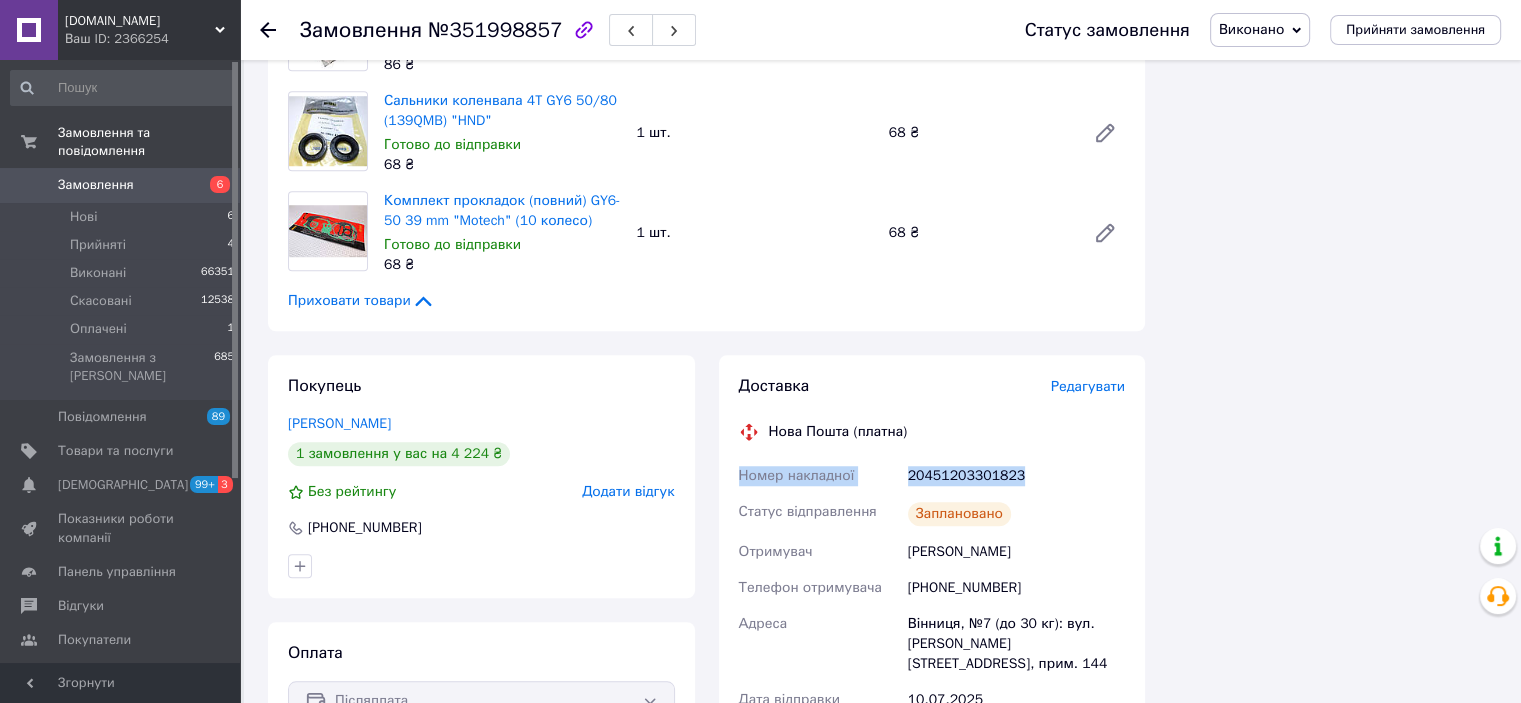 drag, startPoint x: 1017, startPoint y: 451, endPoint x: 721, endPoint y: 466, distance: 296.37982 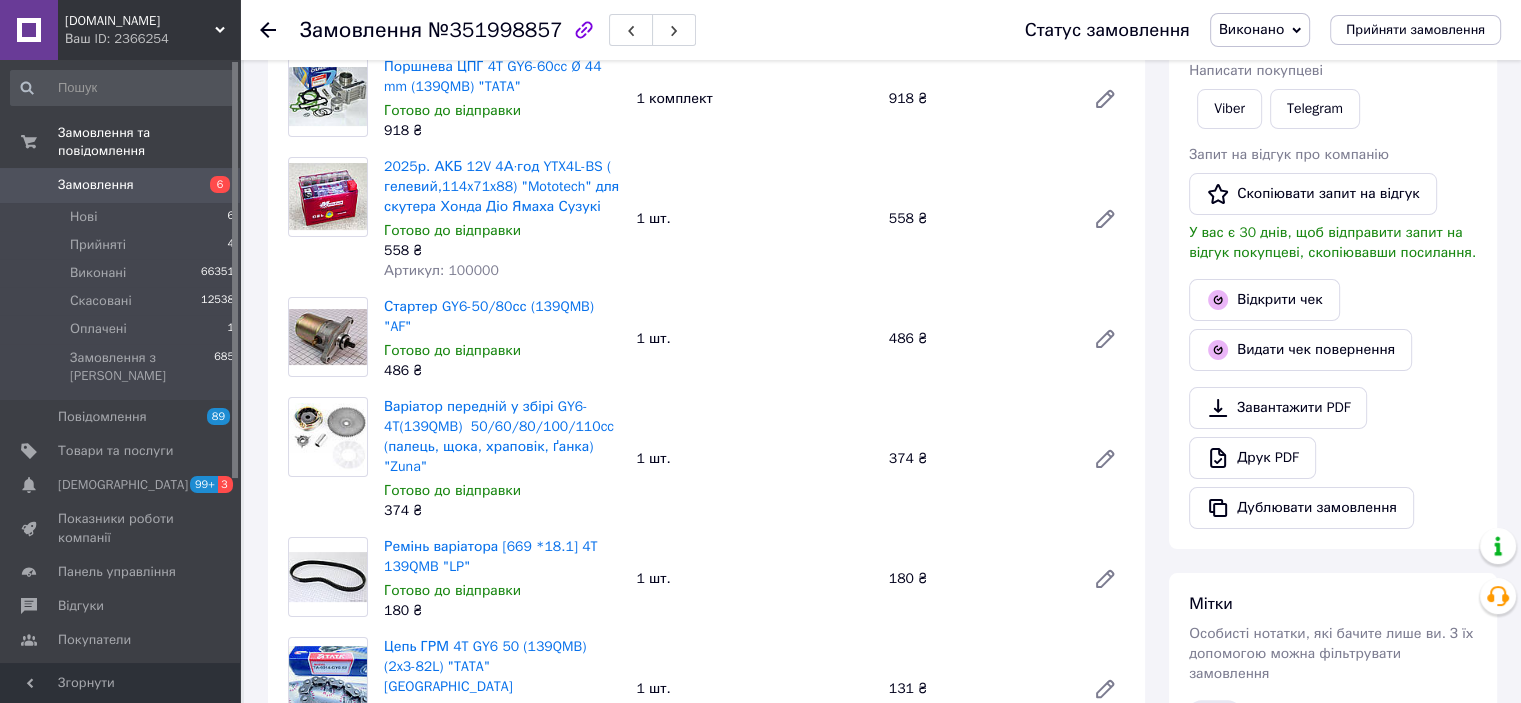 scroll, scrollTop: 0, scrollLeft: 0, axis: both 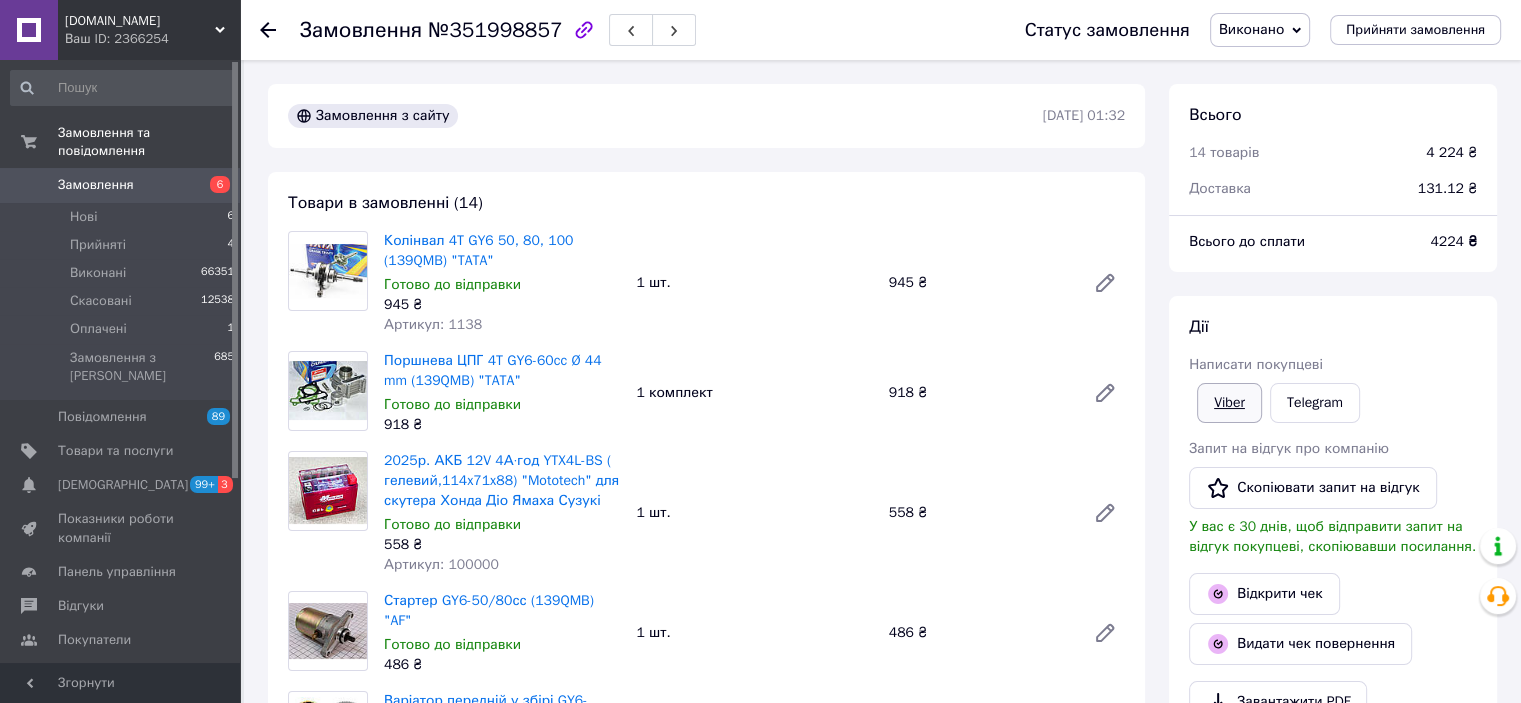 click on "Viber" at bounding box center (1229, 403) 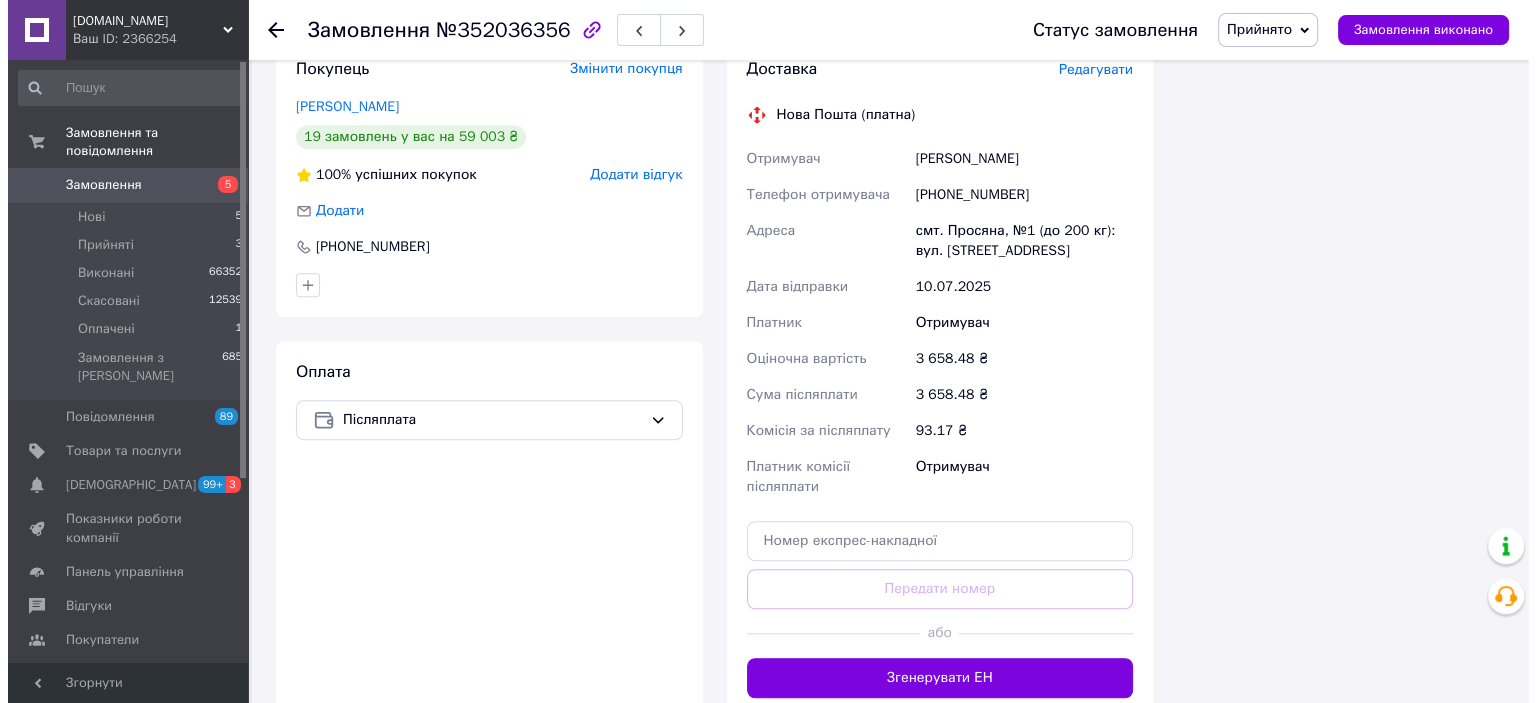 scroll, scrollTop: 1300, scrollLeft: 0, axis: vertical 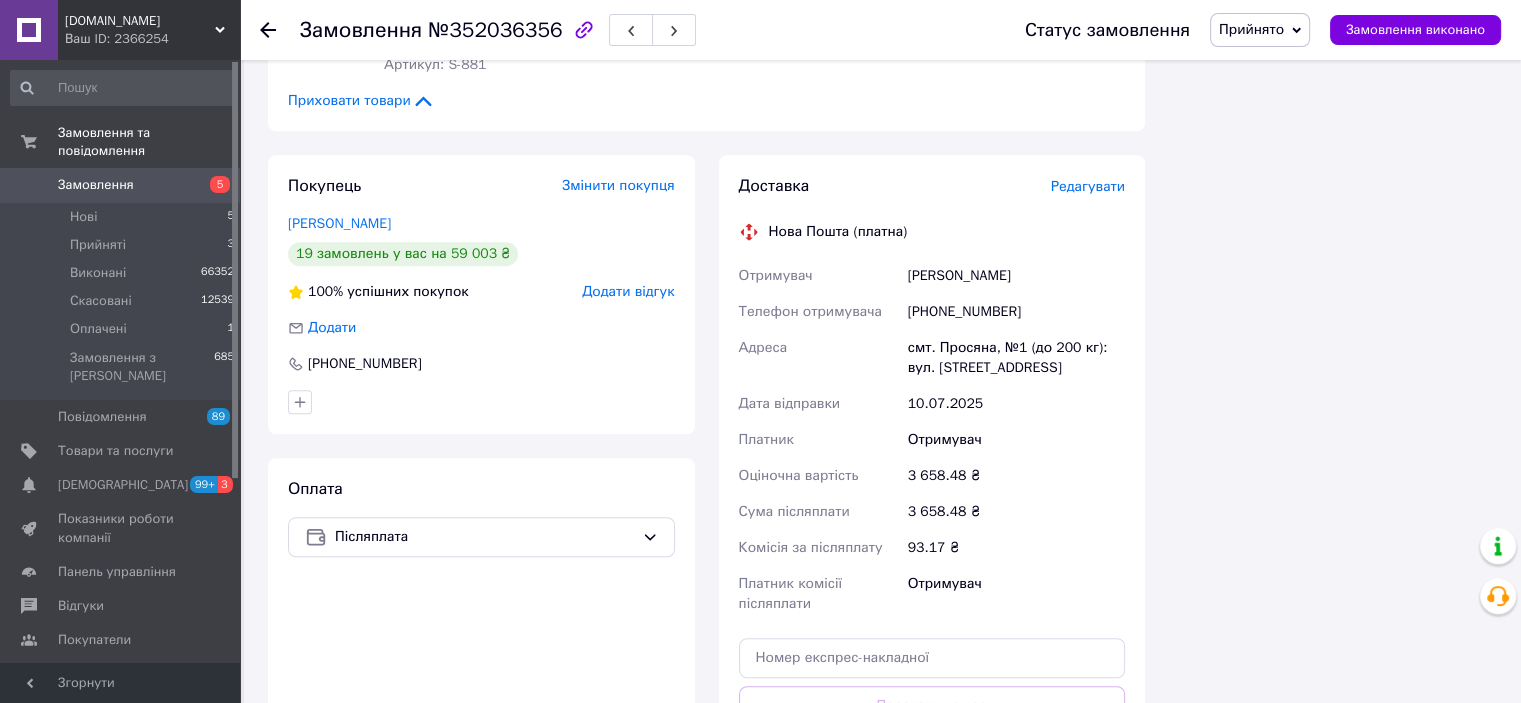 click on "Редагувати" at bounding box center (1088, 186) 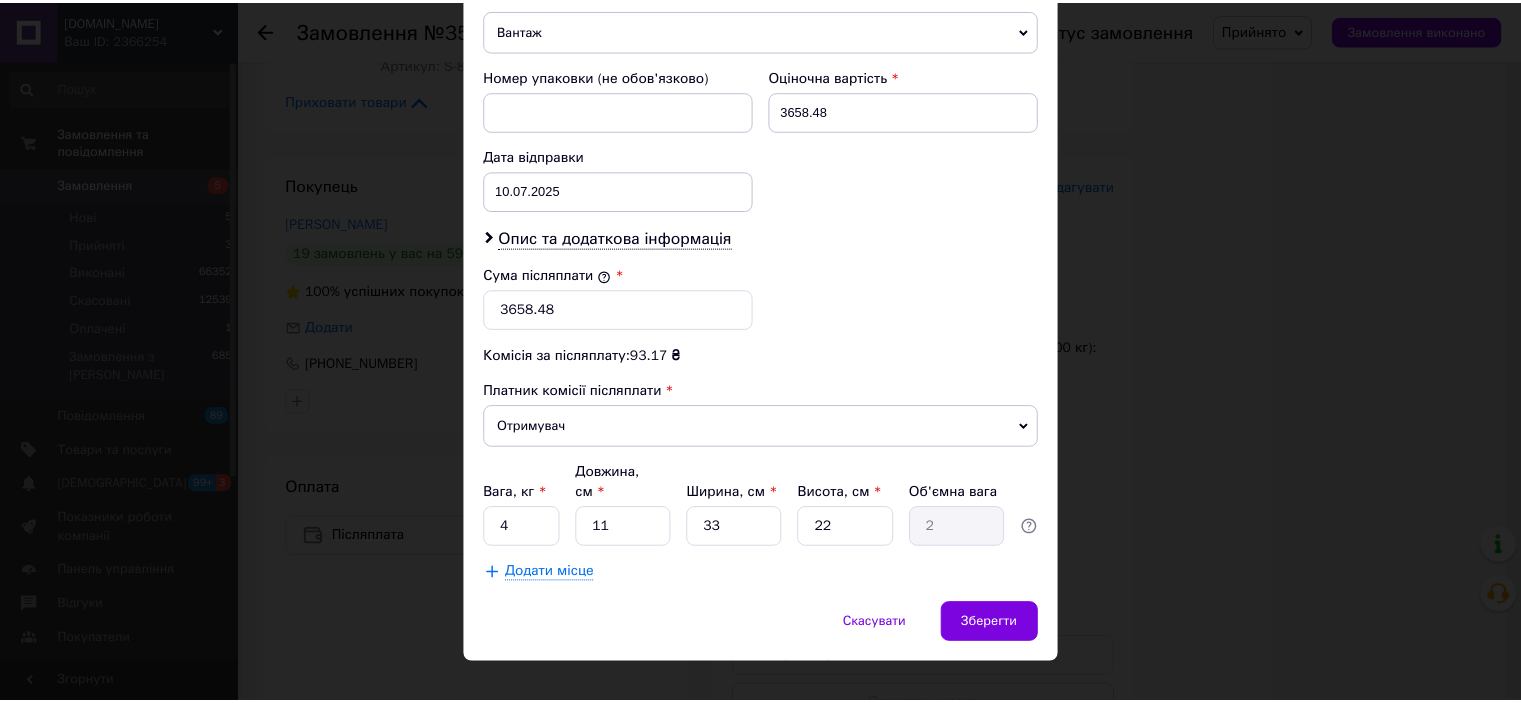 scroll, scrollTop: 816, scrollLeft: 0, axis: vertical 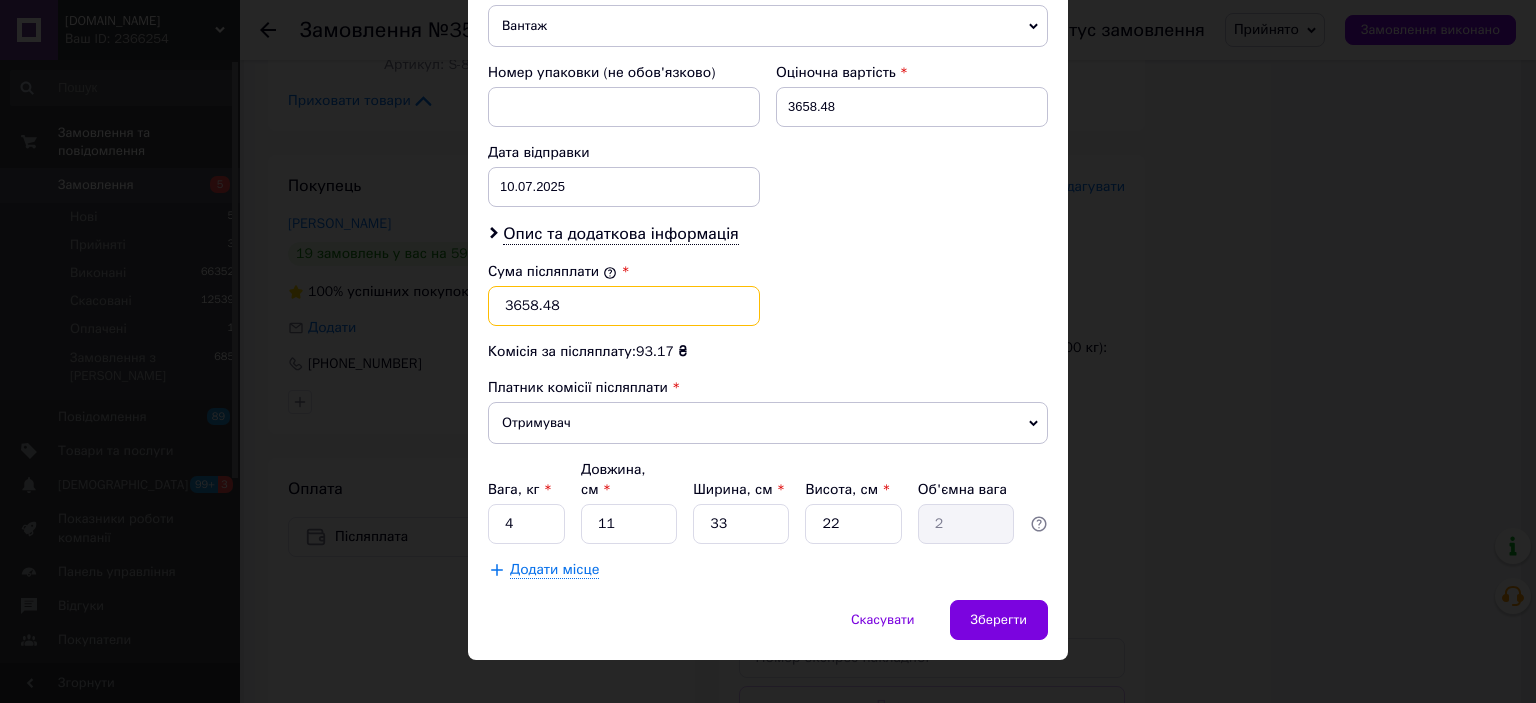 click on "3658.48" at bounding box center [624, 306] 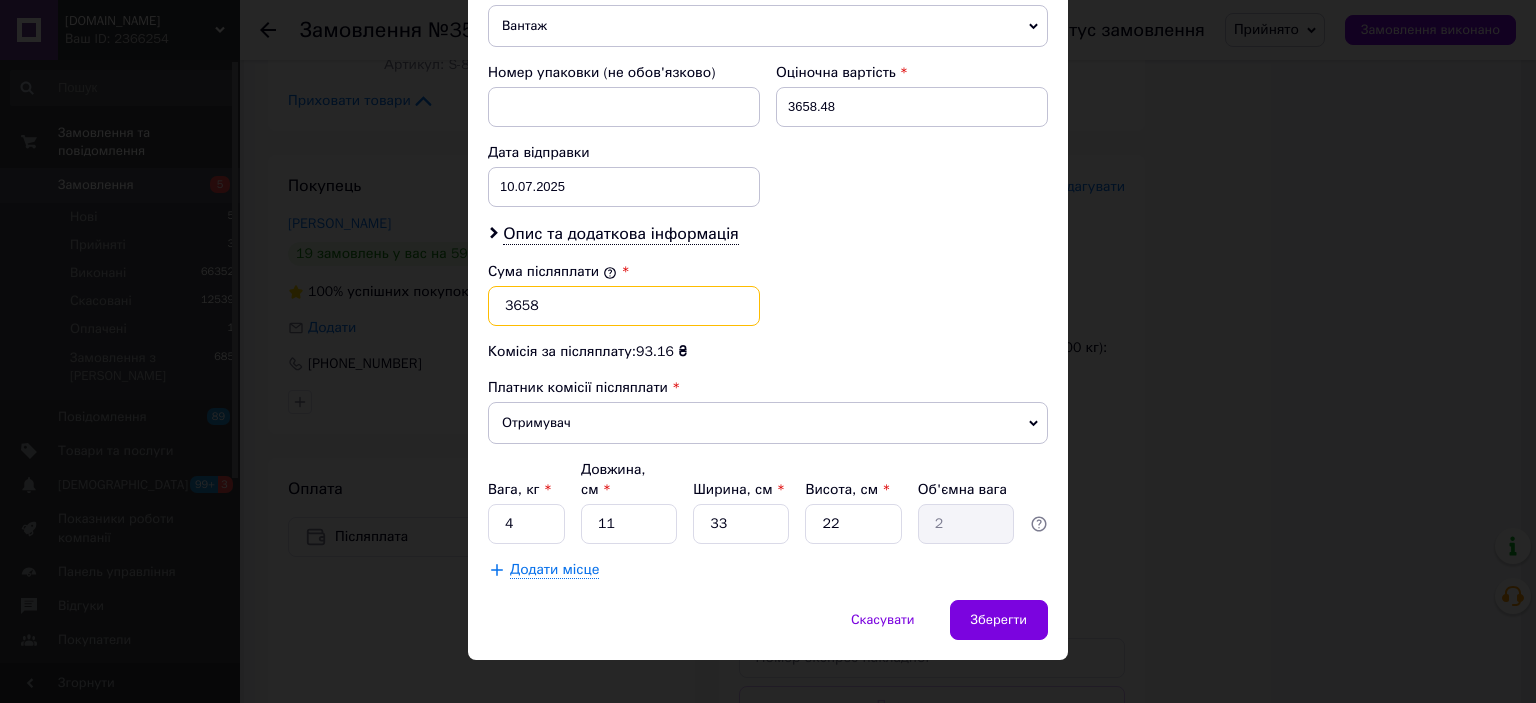 type on "3658" 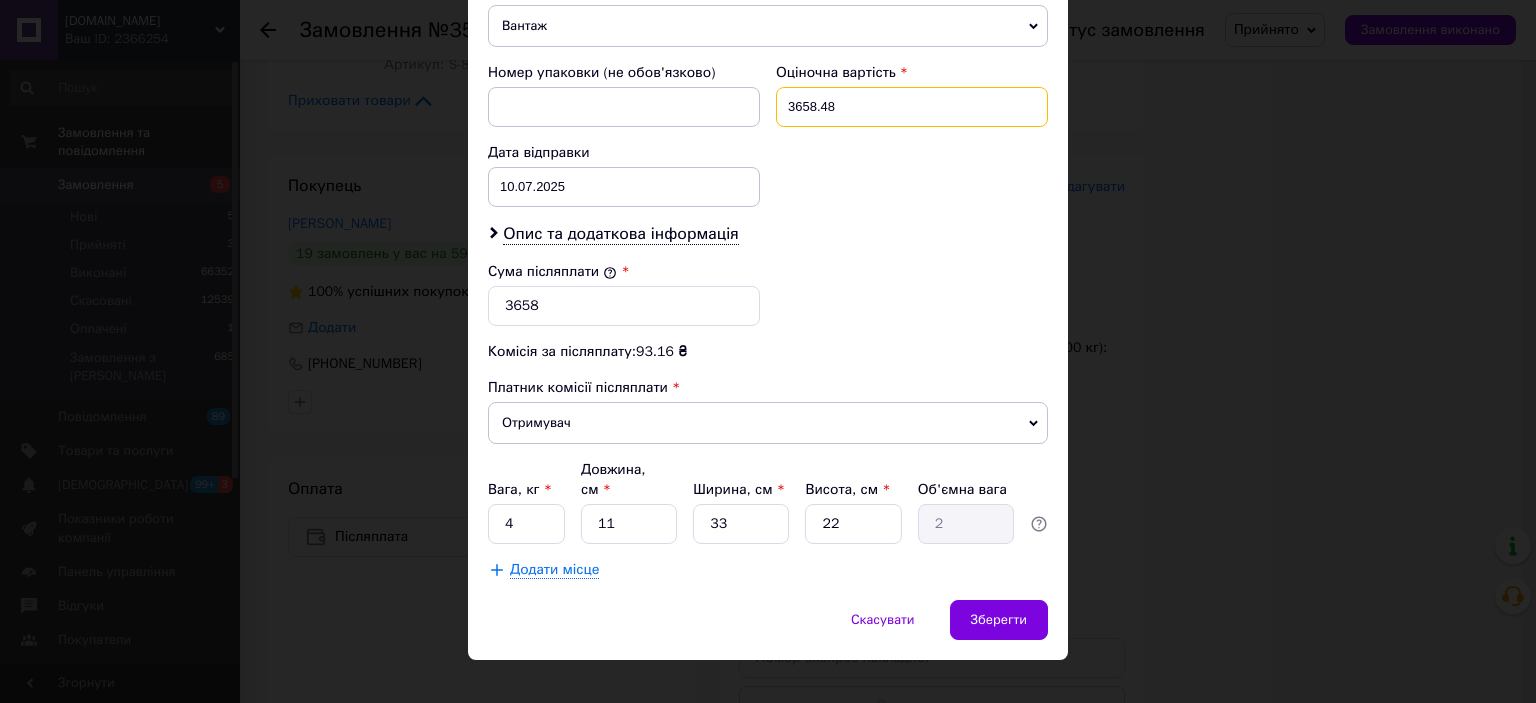 click on "3658.48" at bounding box center (912, 107) 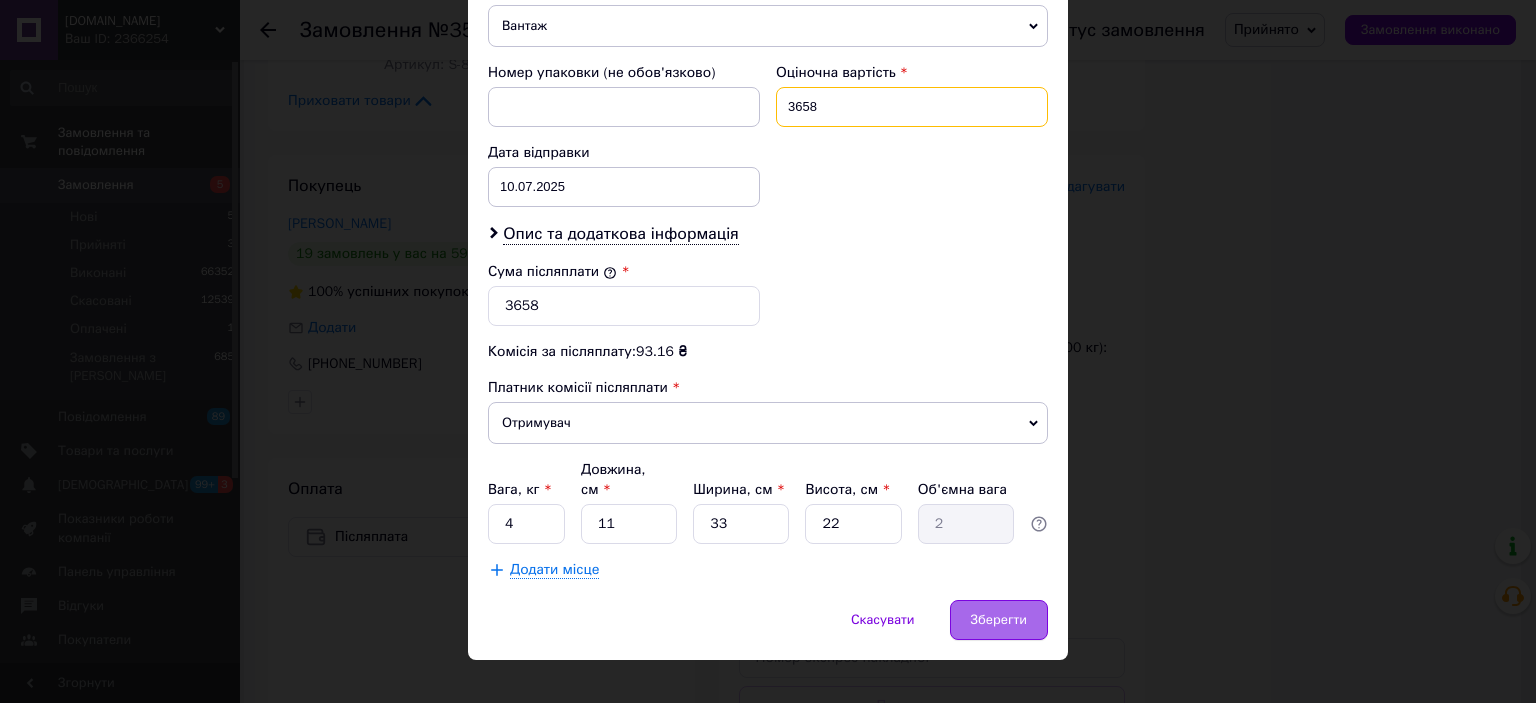 type on "3658" 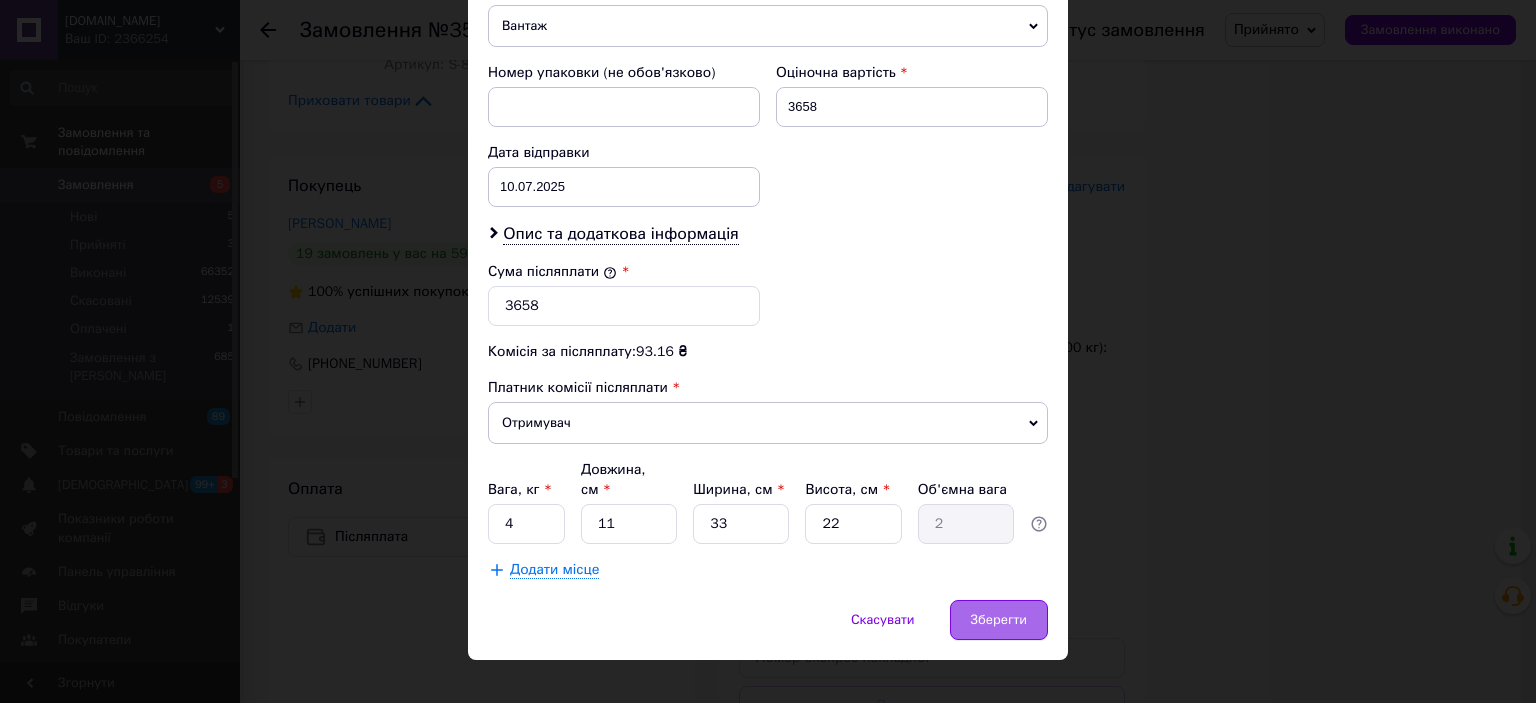click on "Зберегти" at bounding box center (999, 620) 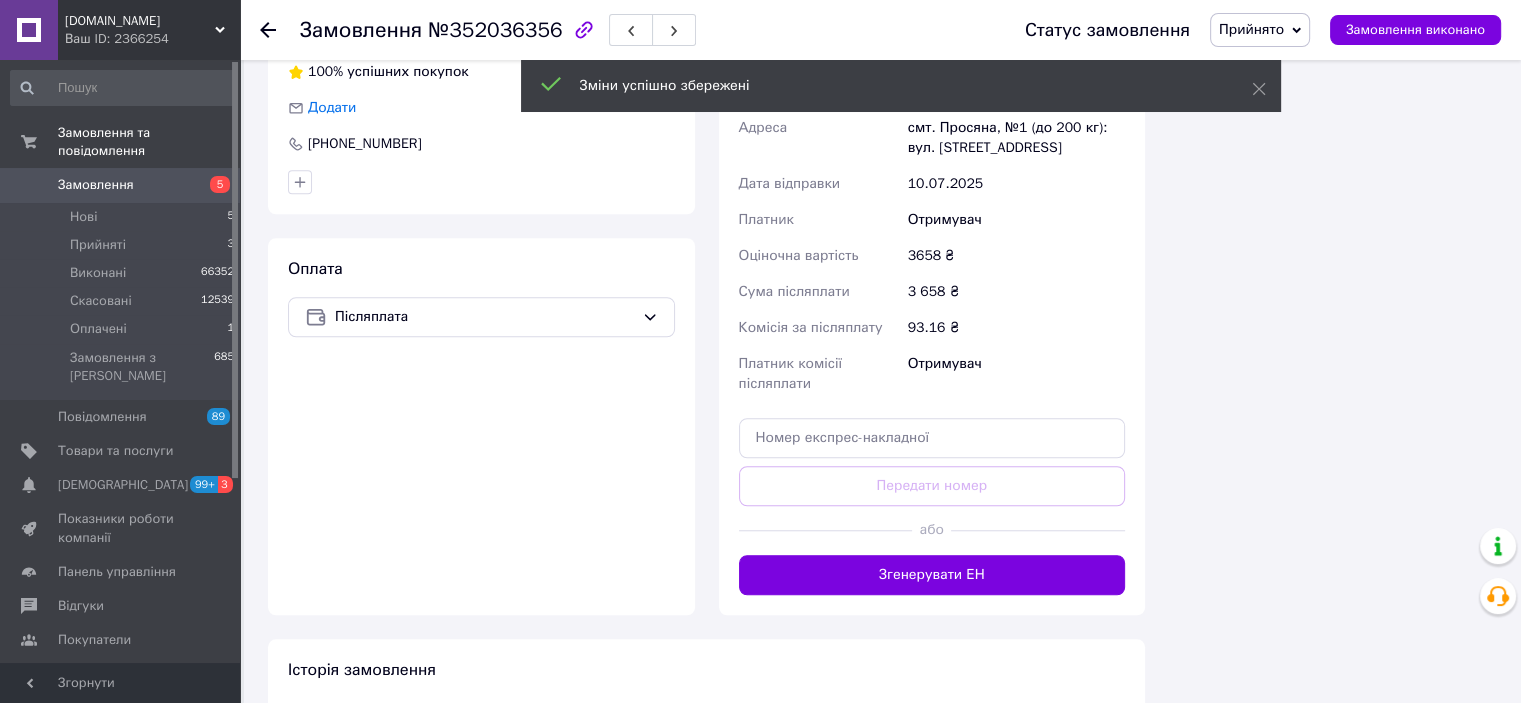 scroll, scrollTop: 1600, scrollLeft: 0, axis: vertical 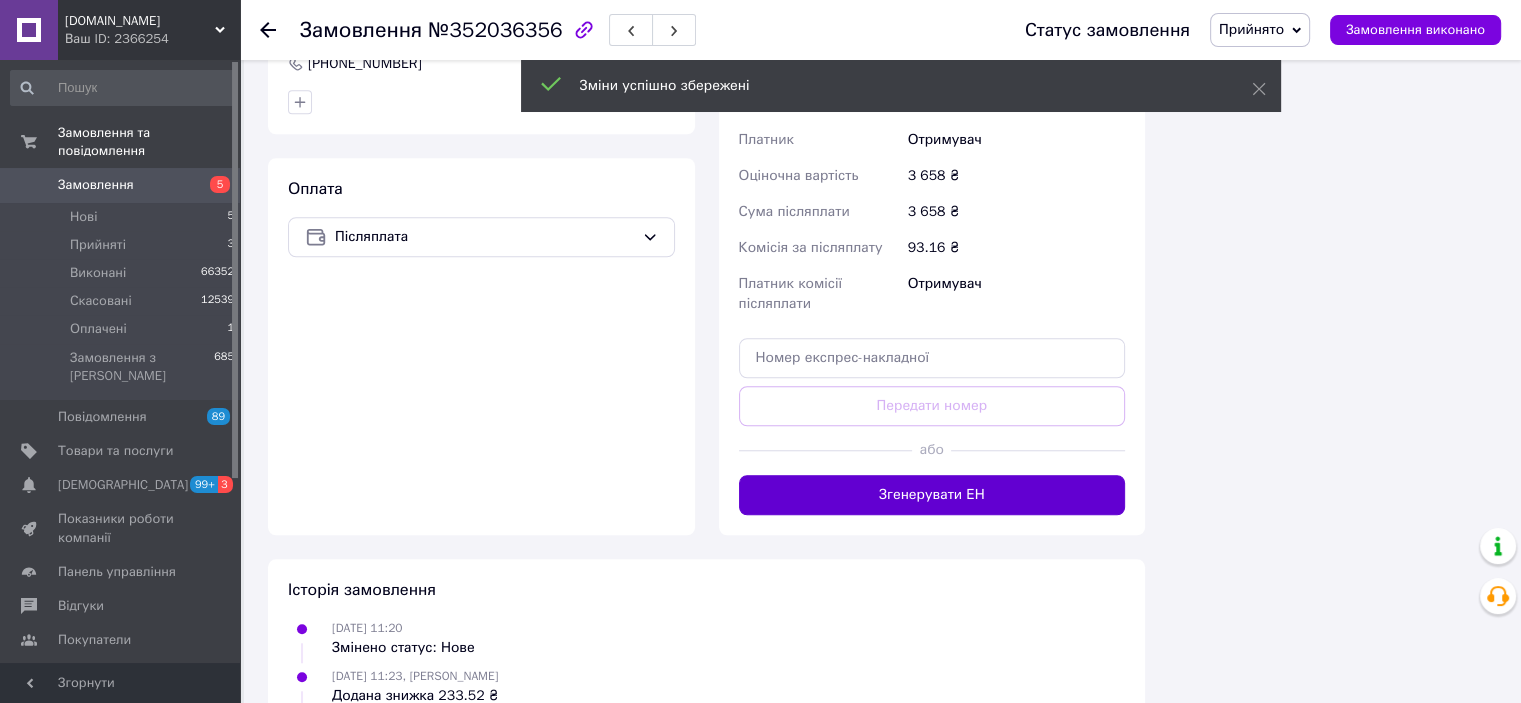 click on "Згенерувати ЕН" at bounding box center [932, 495] 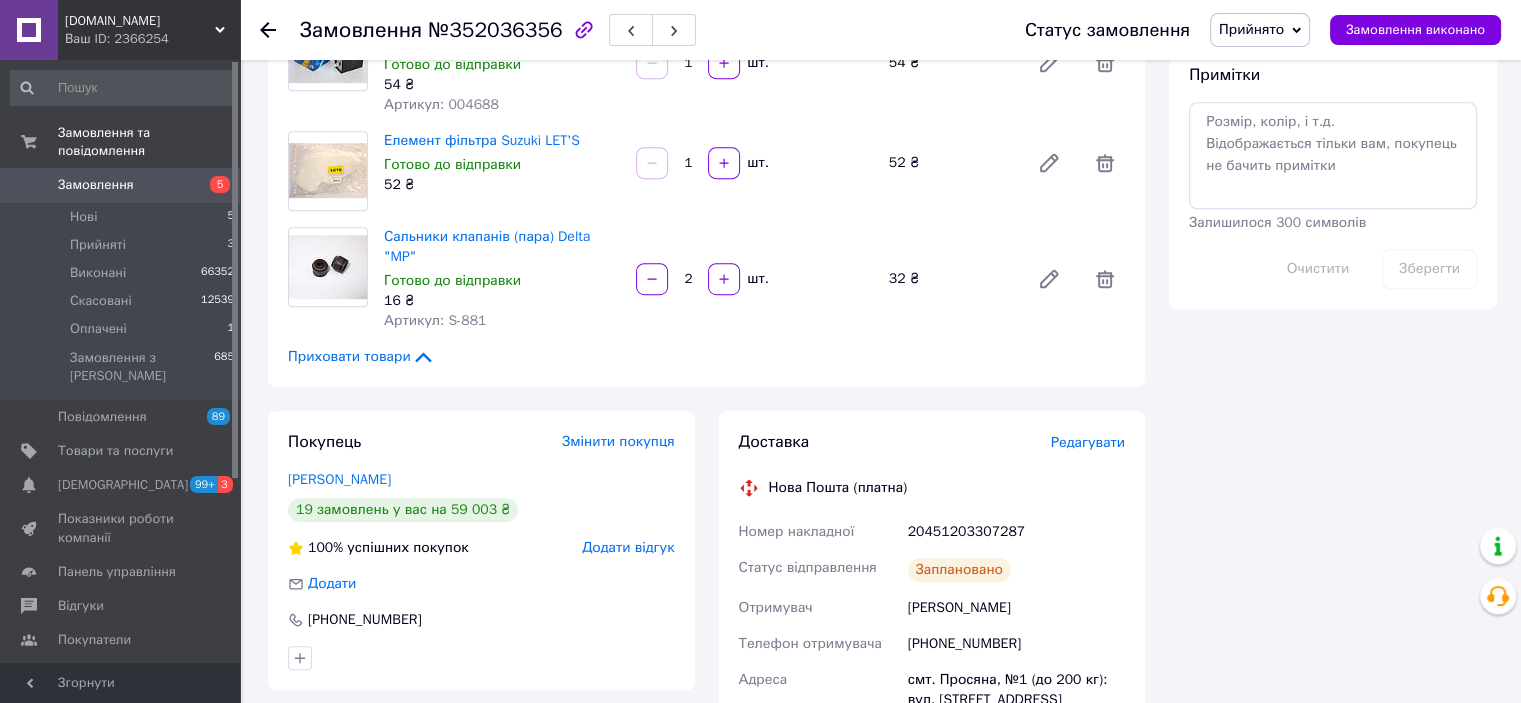 scroll, scrollTop: 1000, scrollLeft: 0, axis: vertical 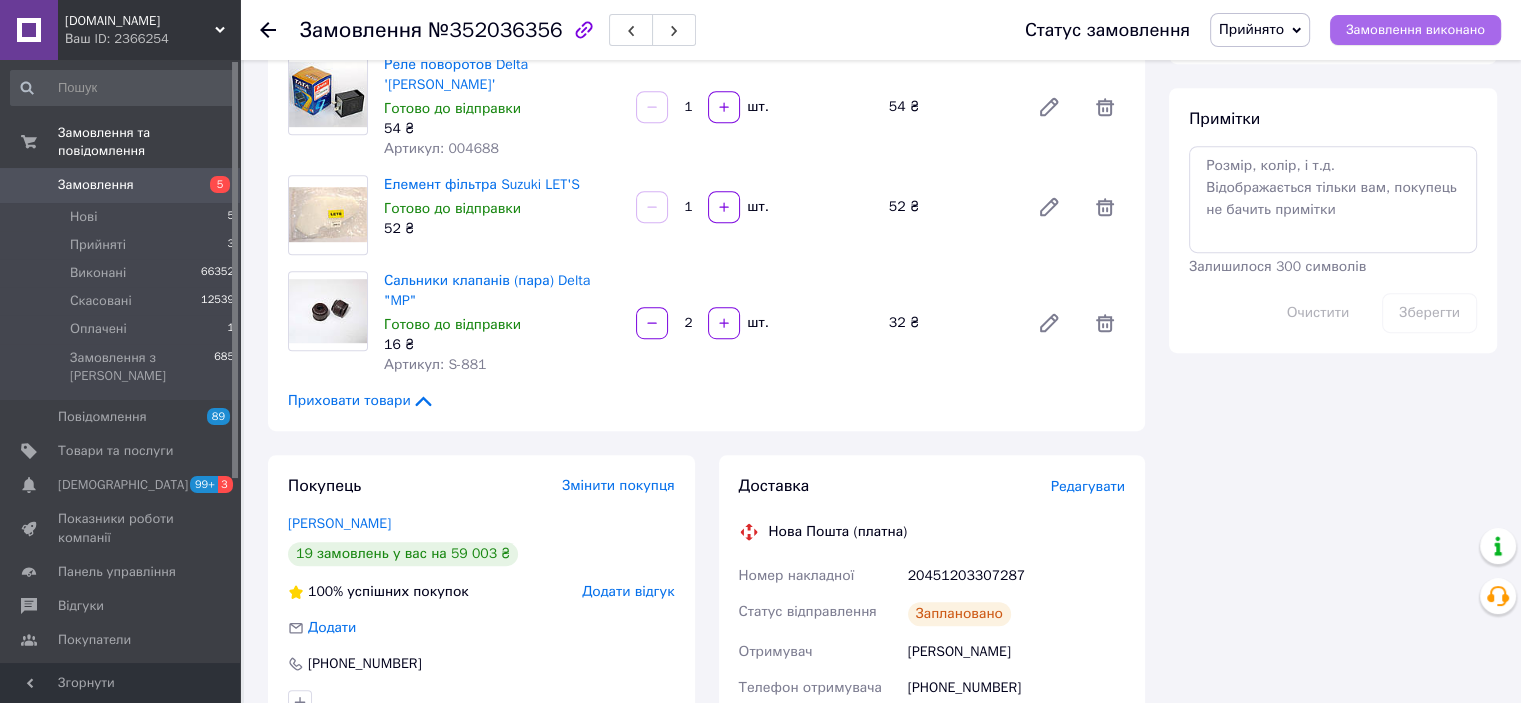 click on "Замовлення виконано" at bounding box center (1415, 30) 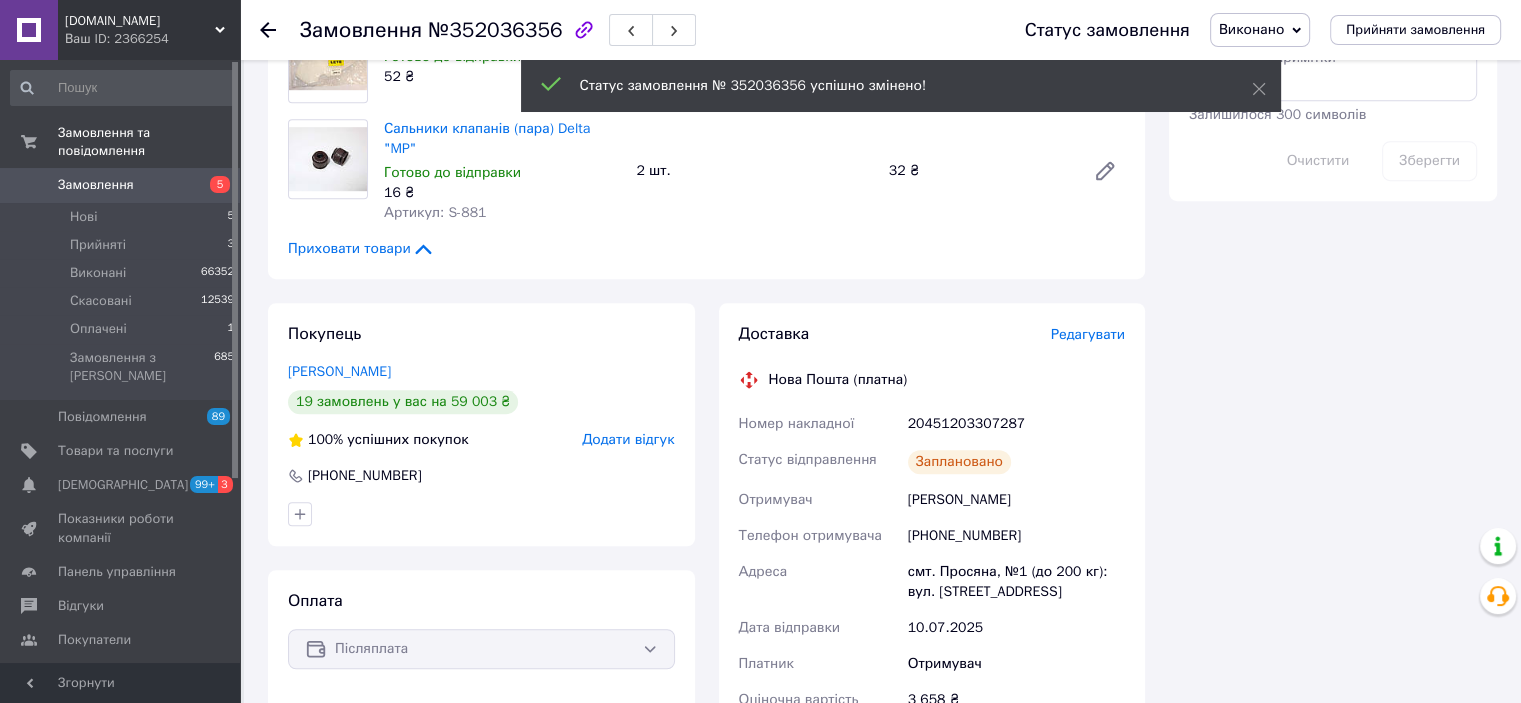 scroll, scrollTop: 1300, scrollLeft: 0, axis: vertical 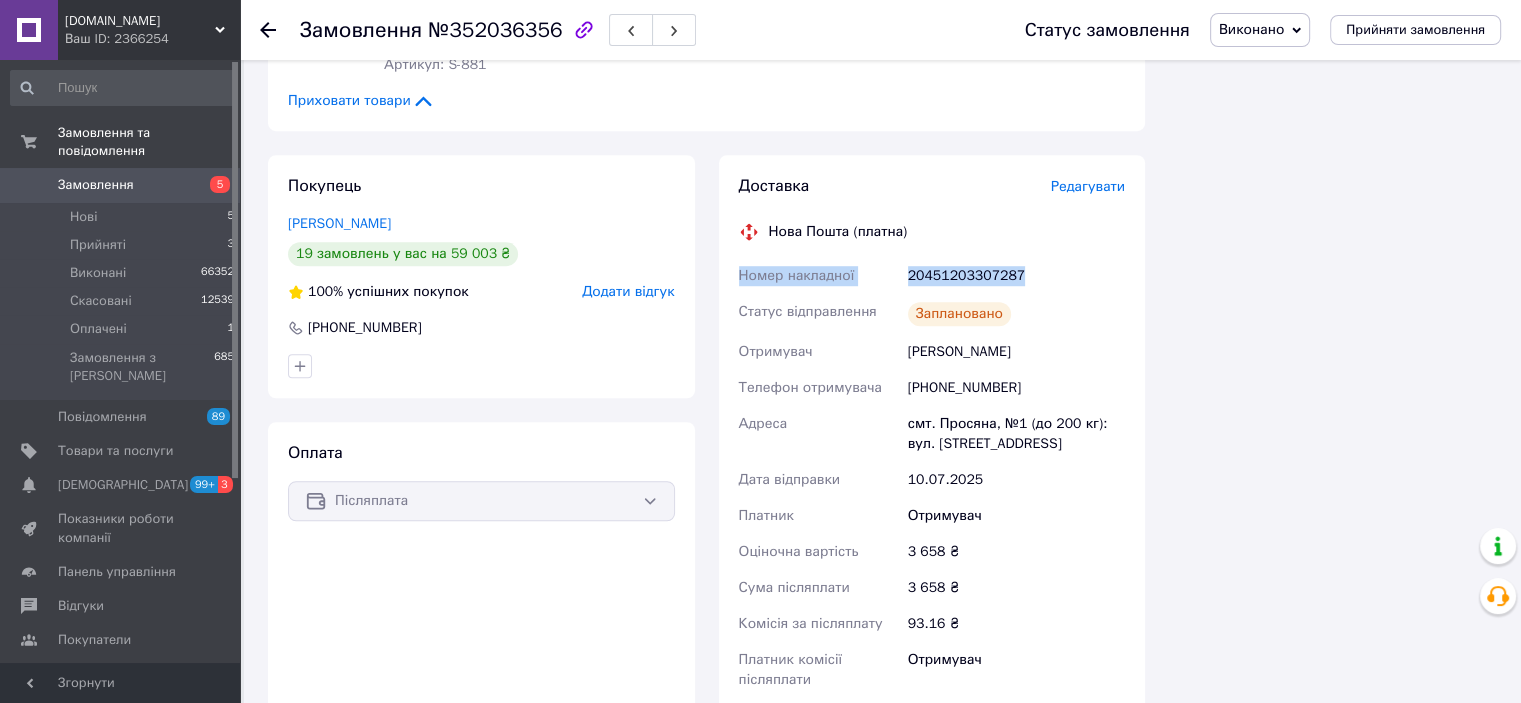 drag, startPoint x: 1026, startPoint y: 194, endPoint x: 736, endPoint y: 192, distance: 290.0069 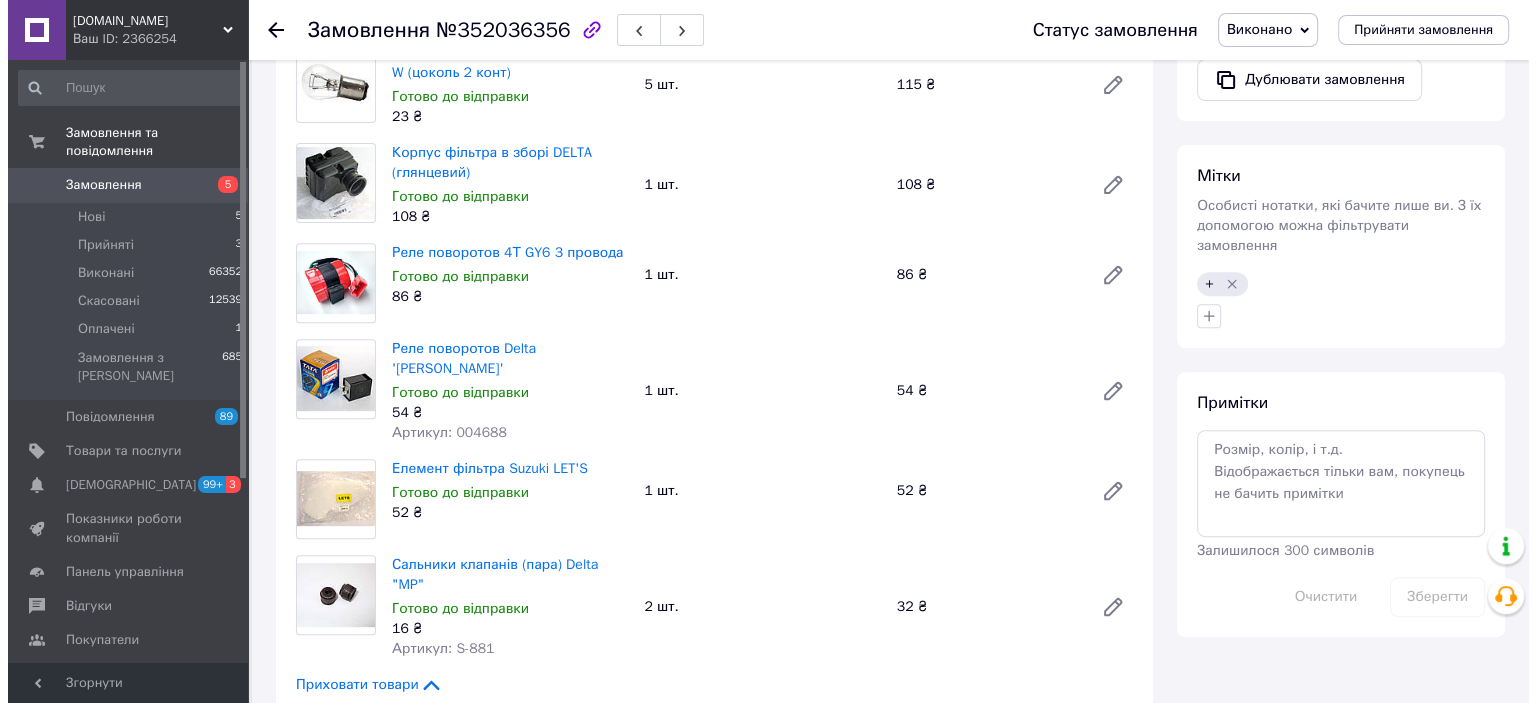 scroll, scrollTop: 500, scrollLeft: 0, axis: vertical 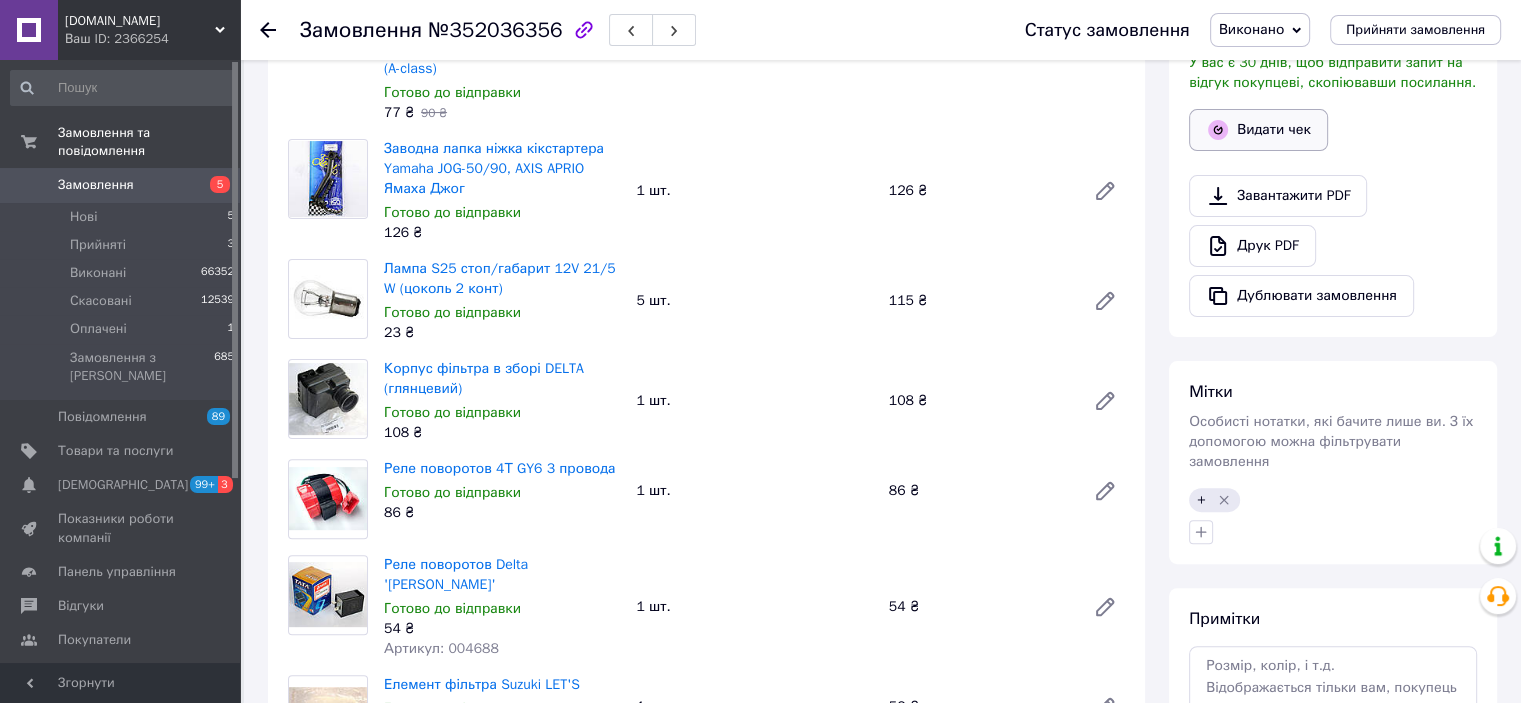 click on "Видати чек" at bounding box center (1258, 130) 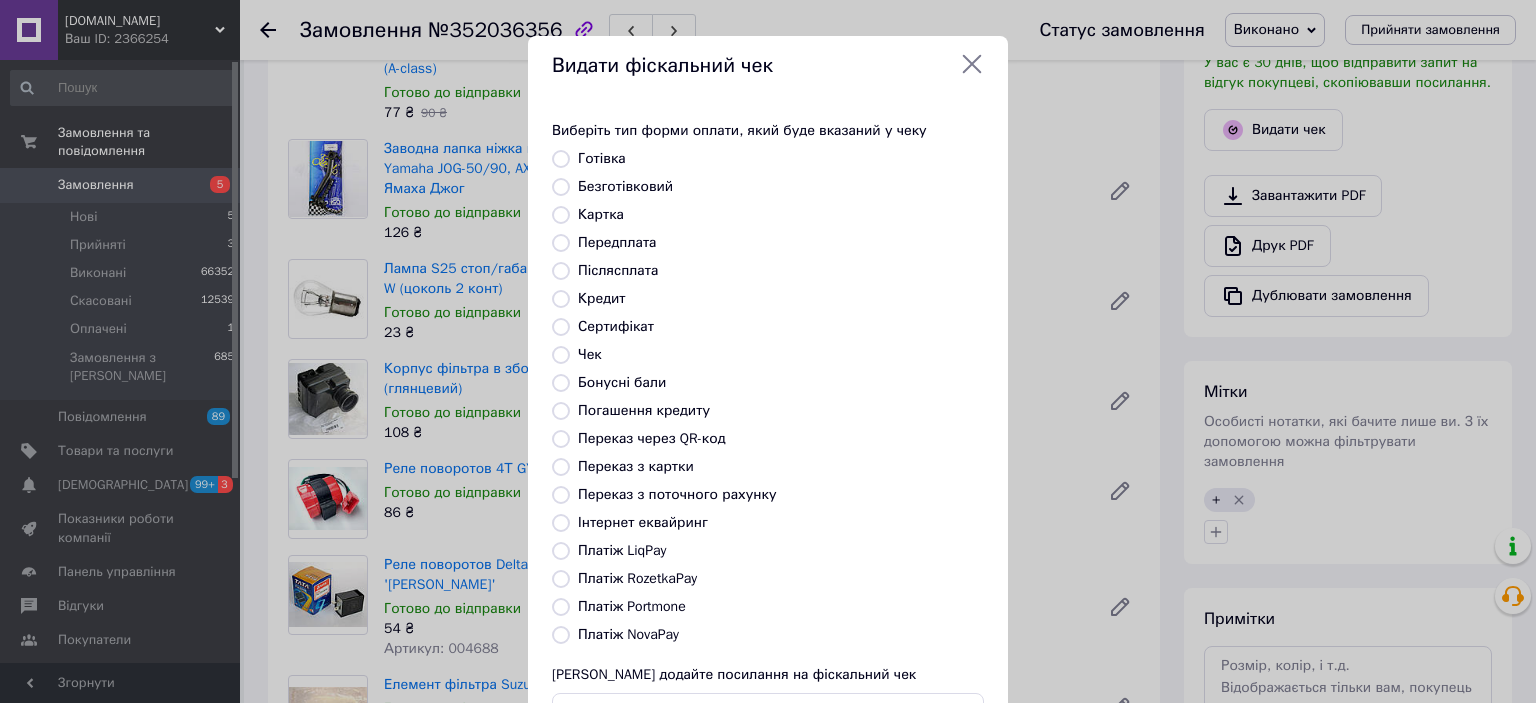 click on "Платіж NovaPay" at bounding box center [561, 635] 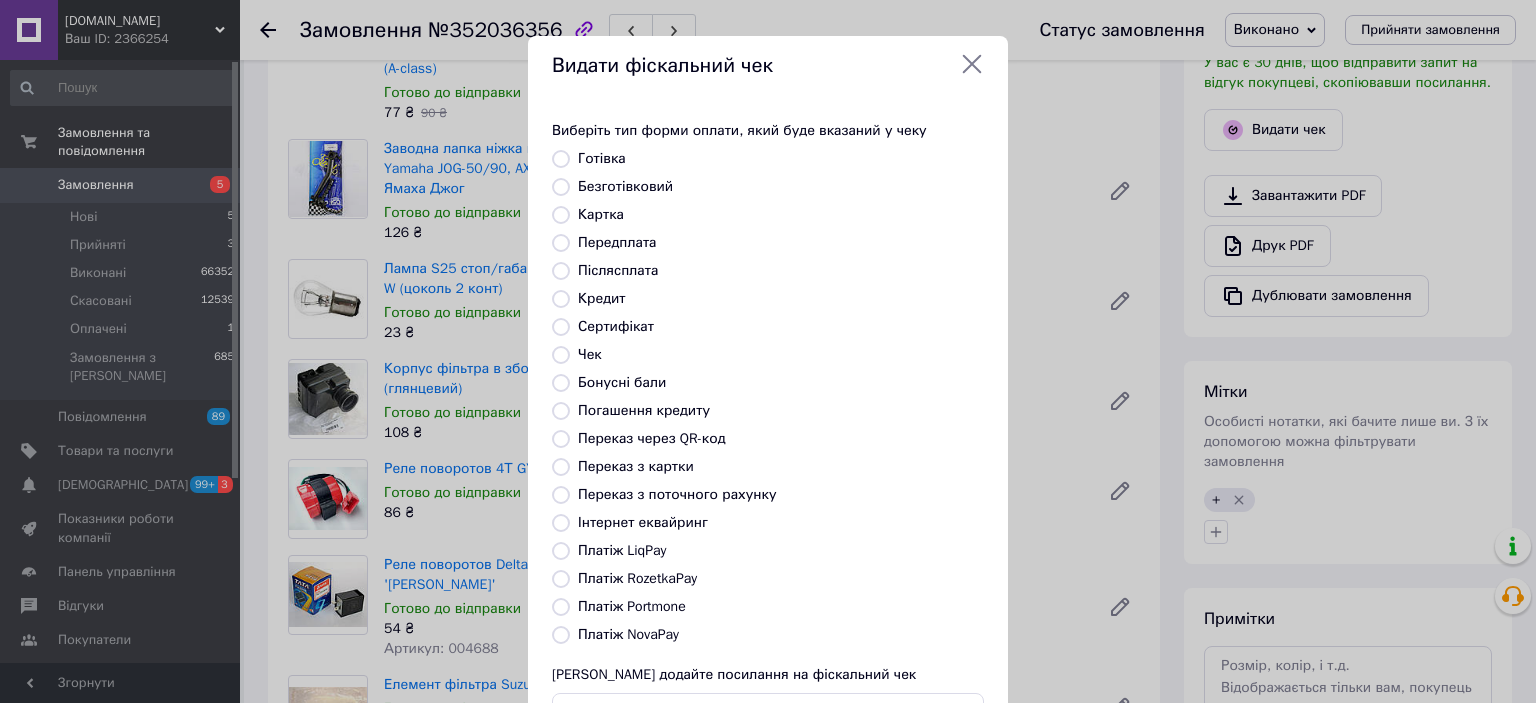 radio on "true" 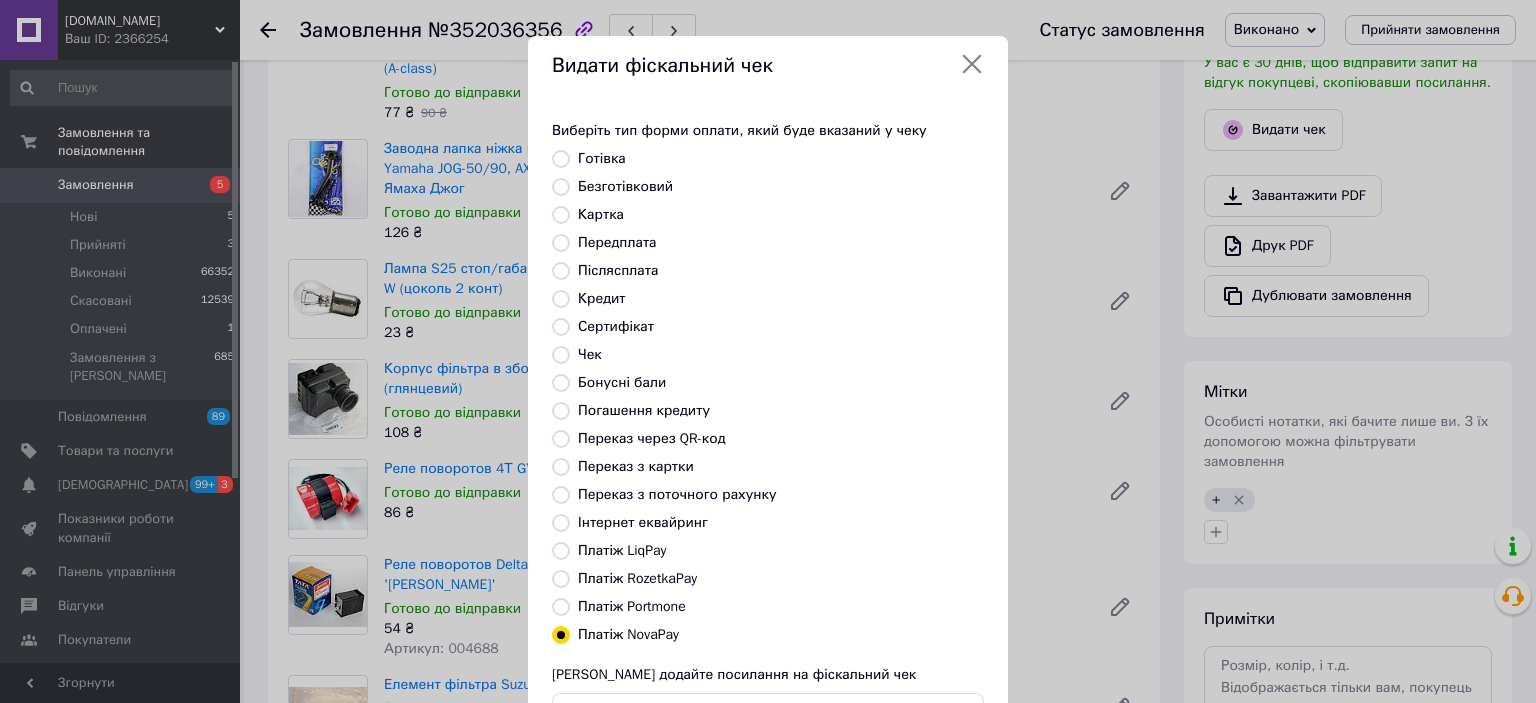 scroll, scrollTop: 155, scrollLeft: 0, axis: vertical 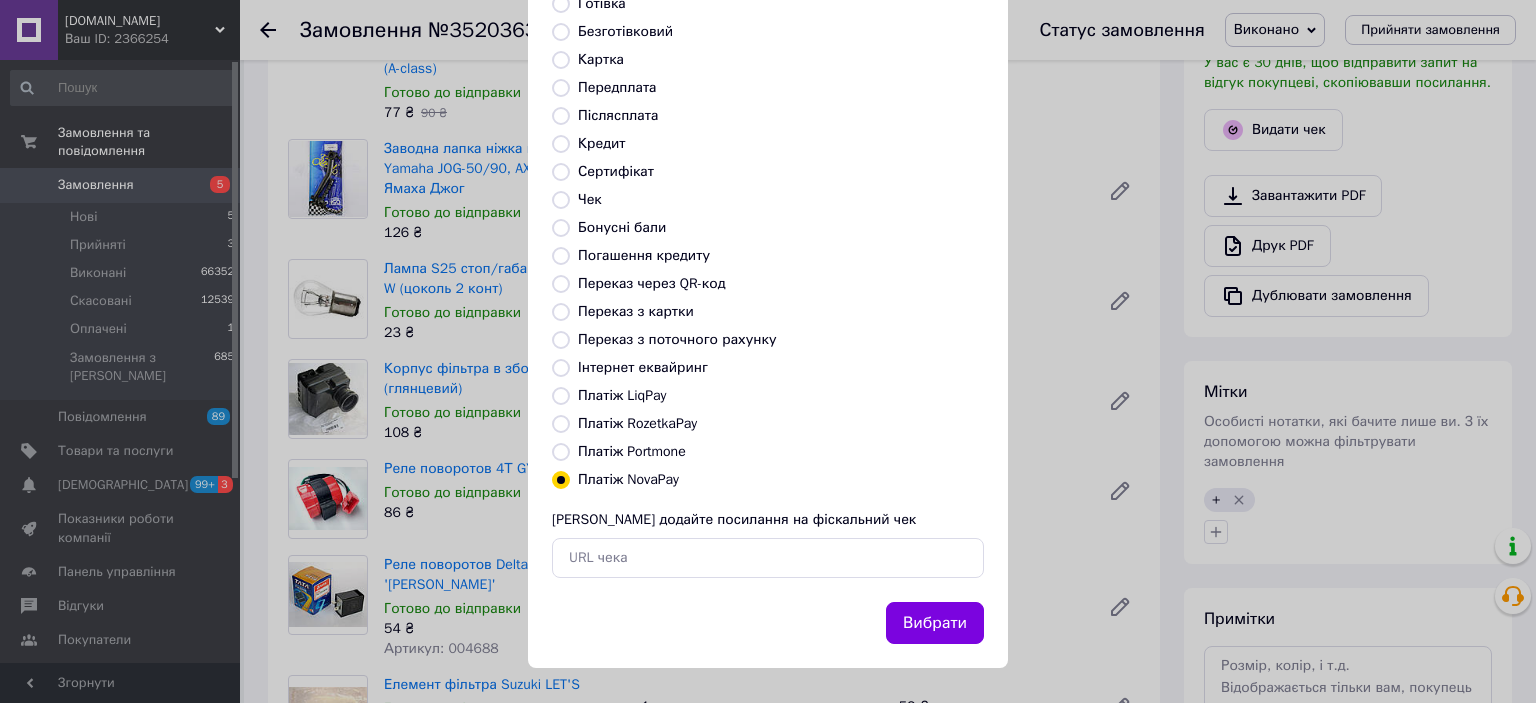 click on "Вибрати" at bounding box center [935, 623] 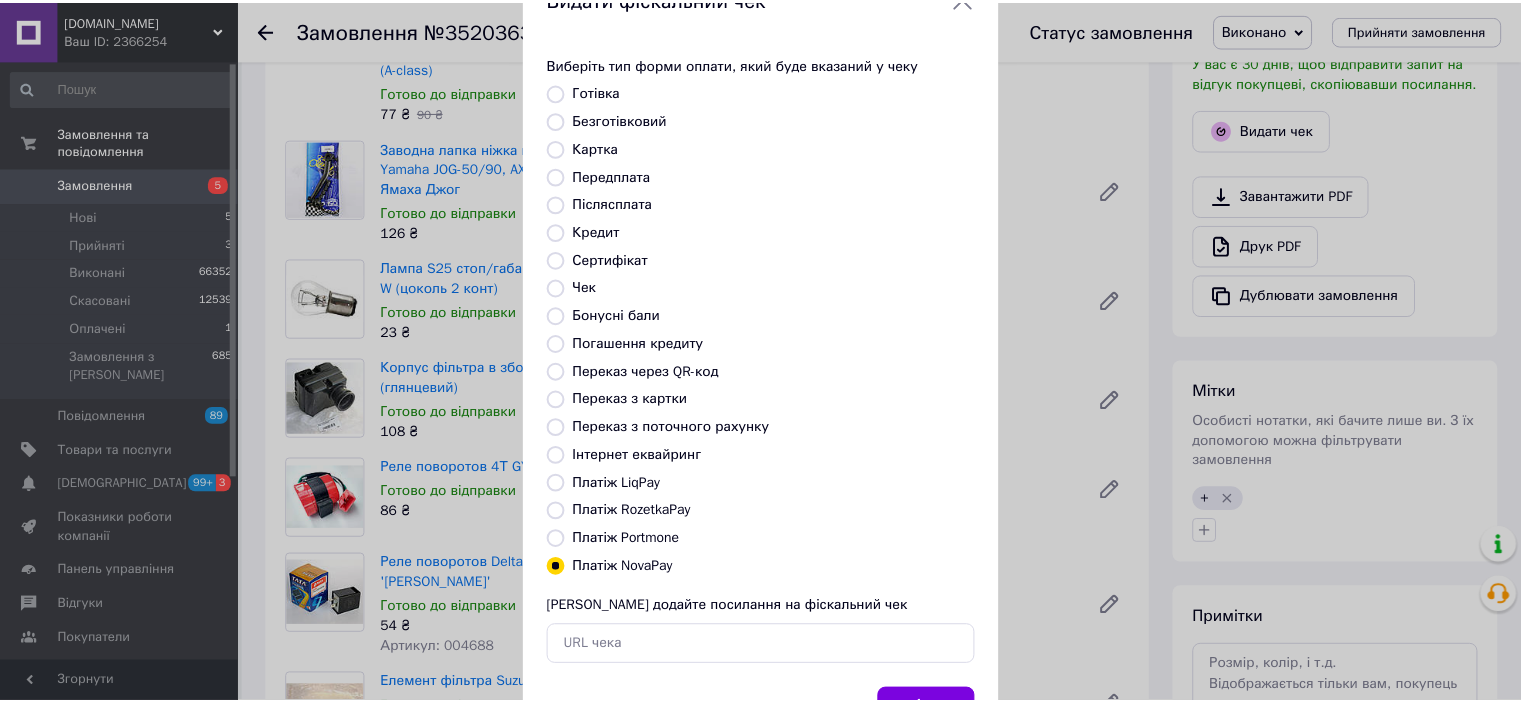 scroll, scrollTop: 0, scrollLeft: 0, axis: both 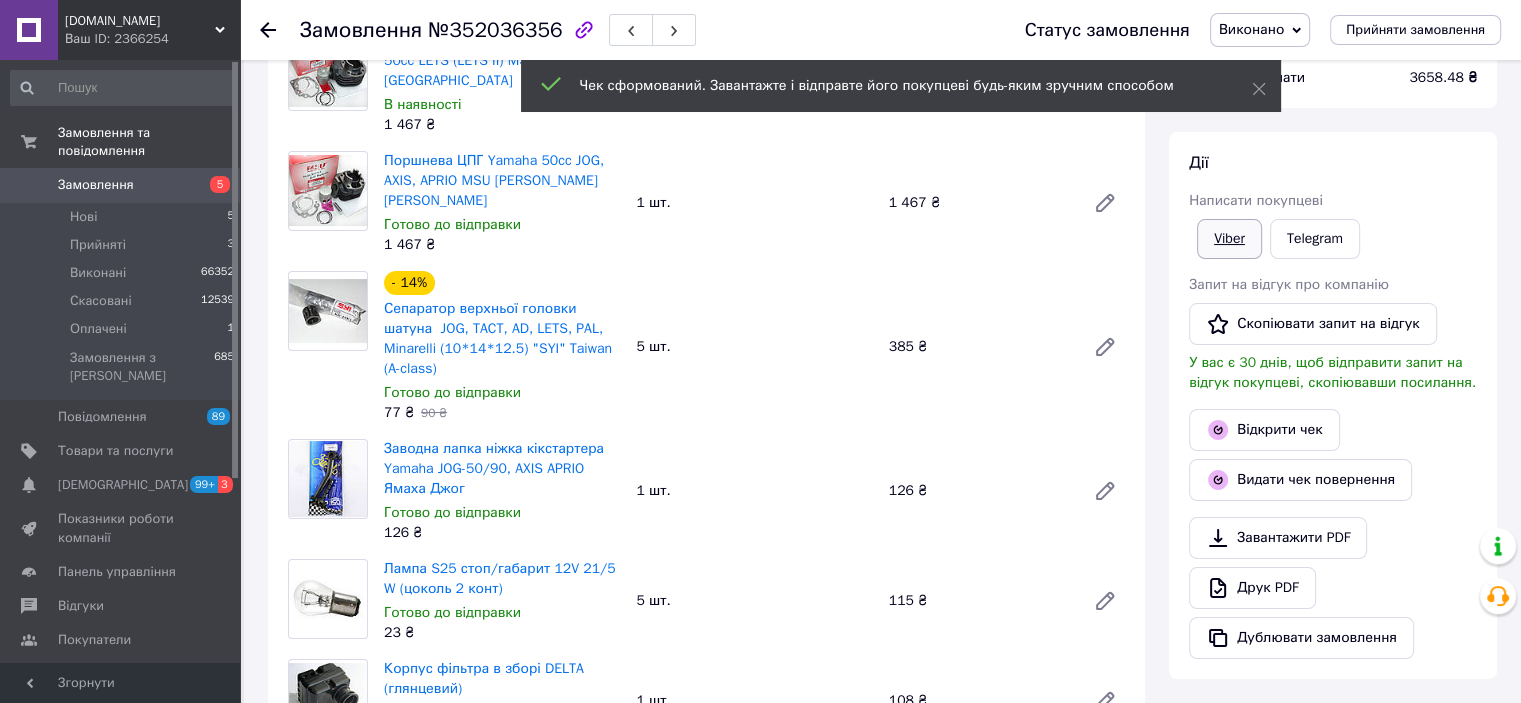 click on "Viber" at bounding box center [1229, 239] 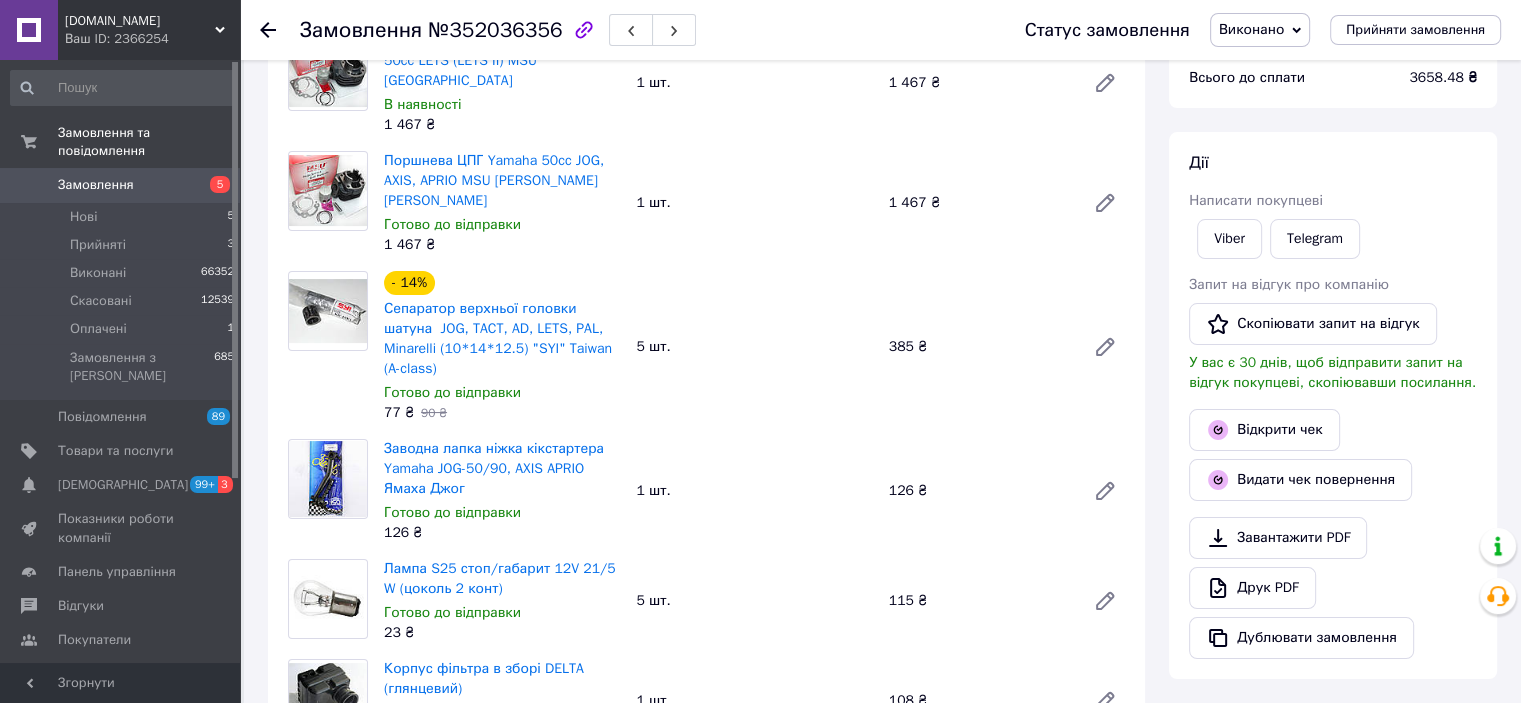 scroll, scrollTop: 0, scrollLeft: 0, axis: both 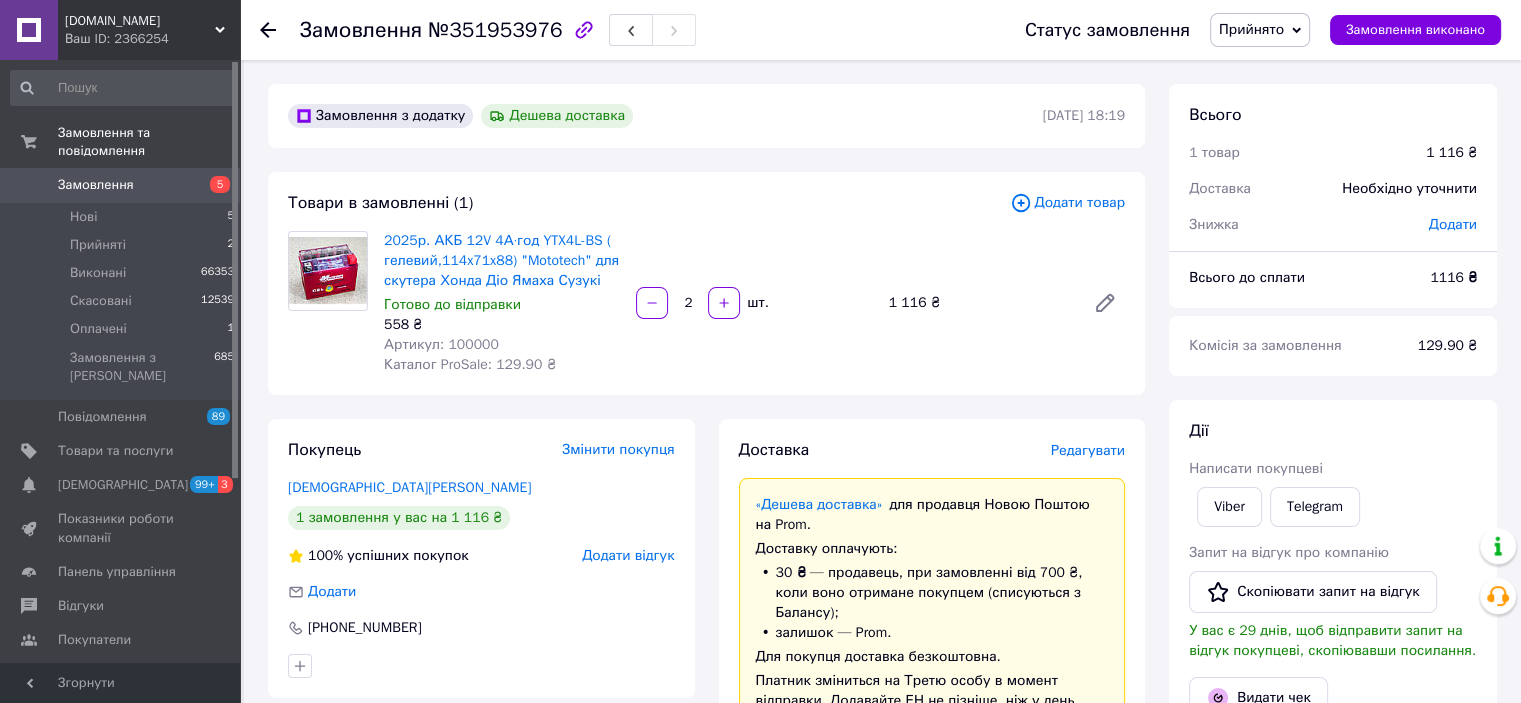 click on "Редагувати" at bounding box center (1088, 450) 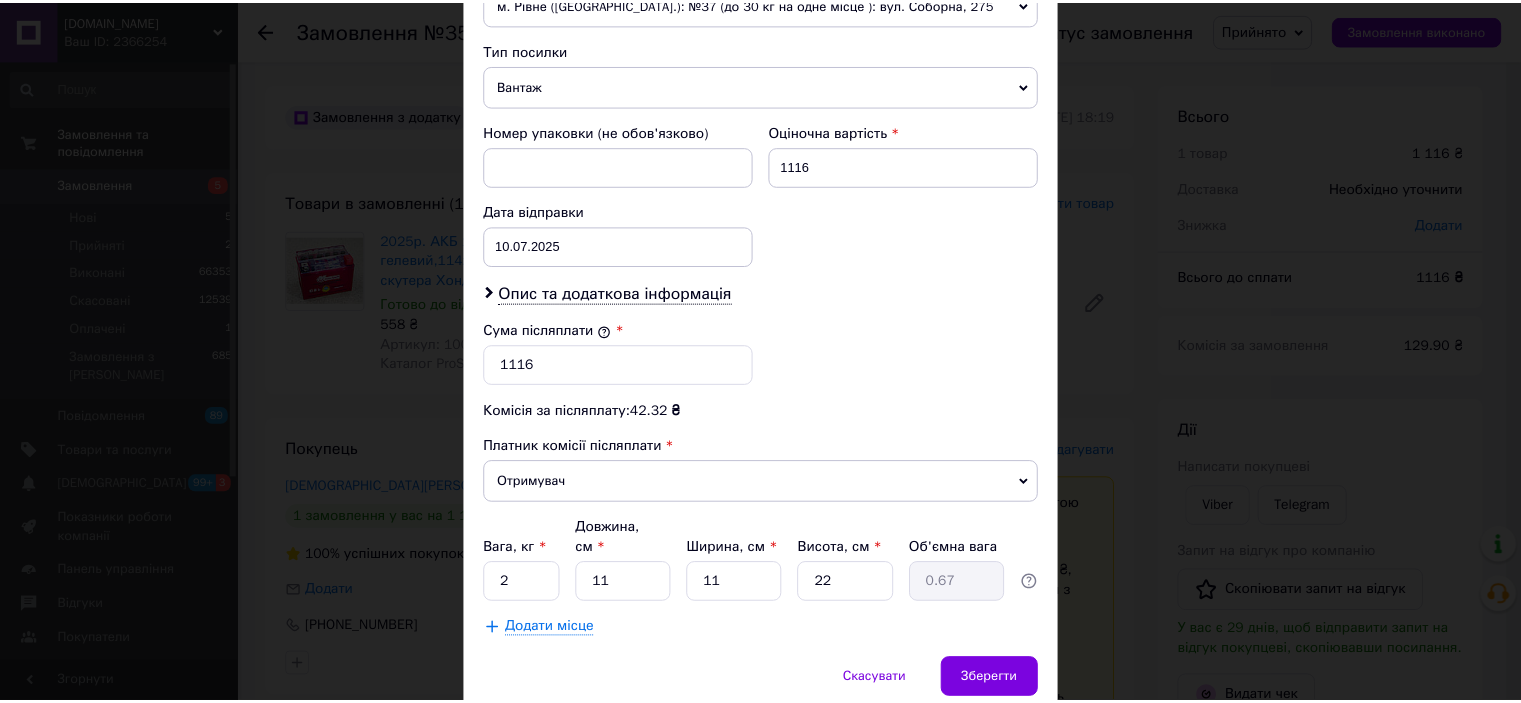 scroll, scrollTop: 816, scrollLeft: 0, axis: vertical 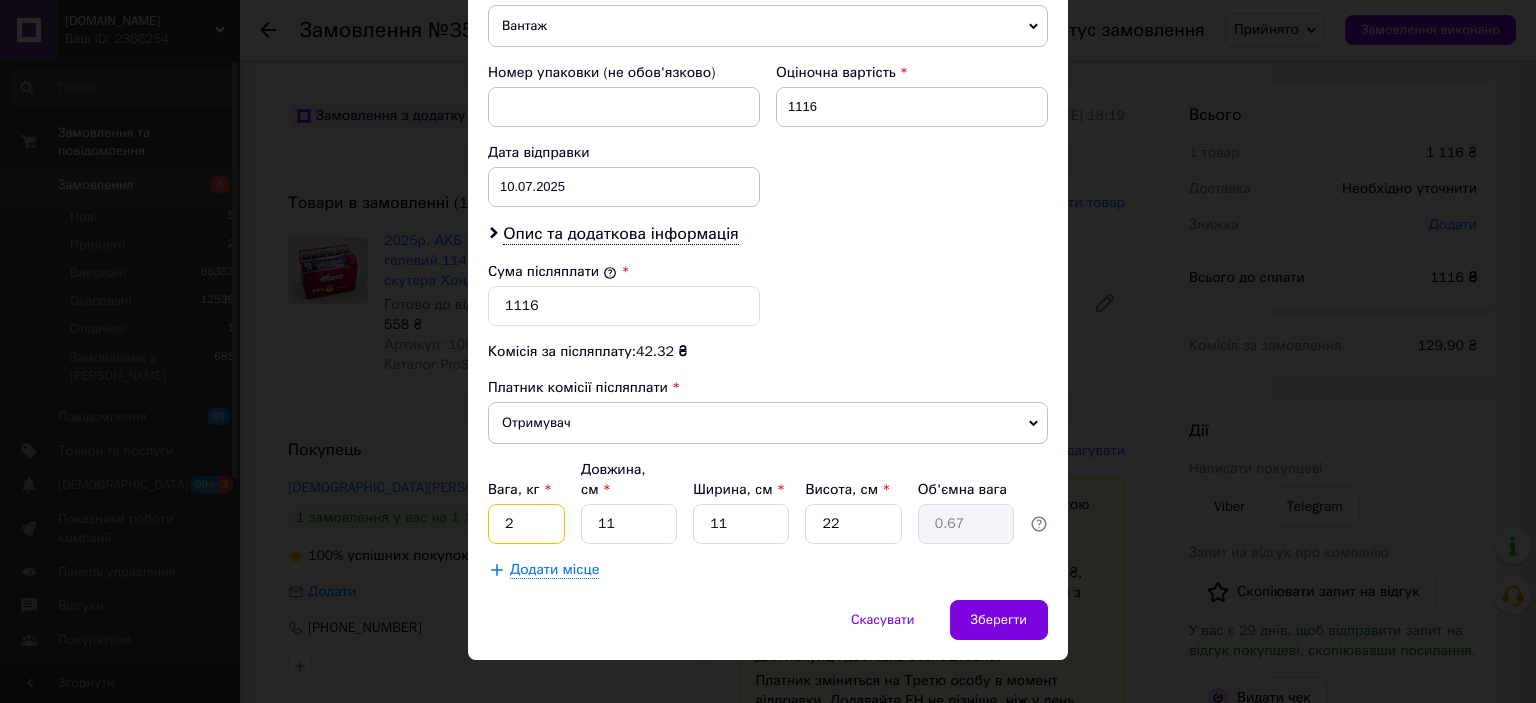 click on "2" at bounding box center [526, 524] 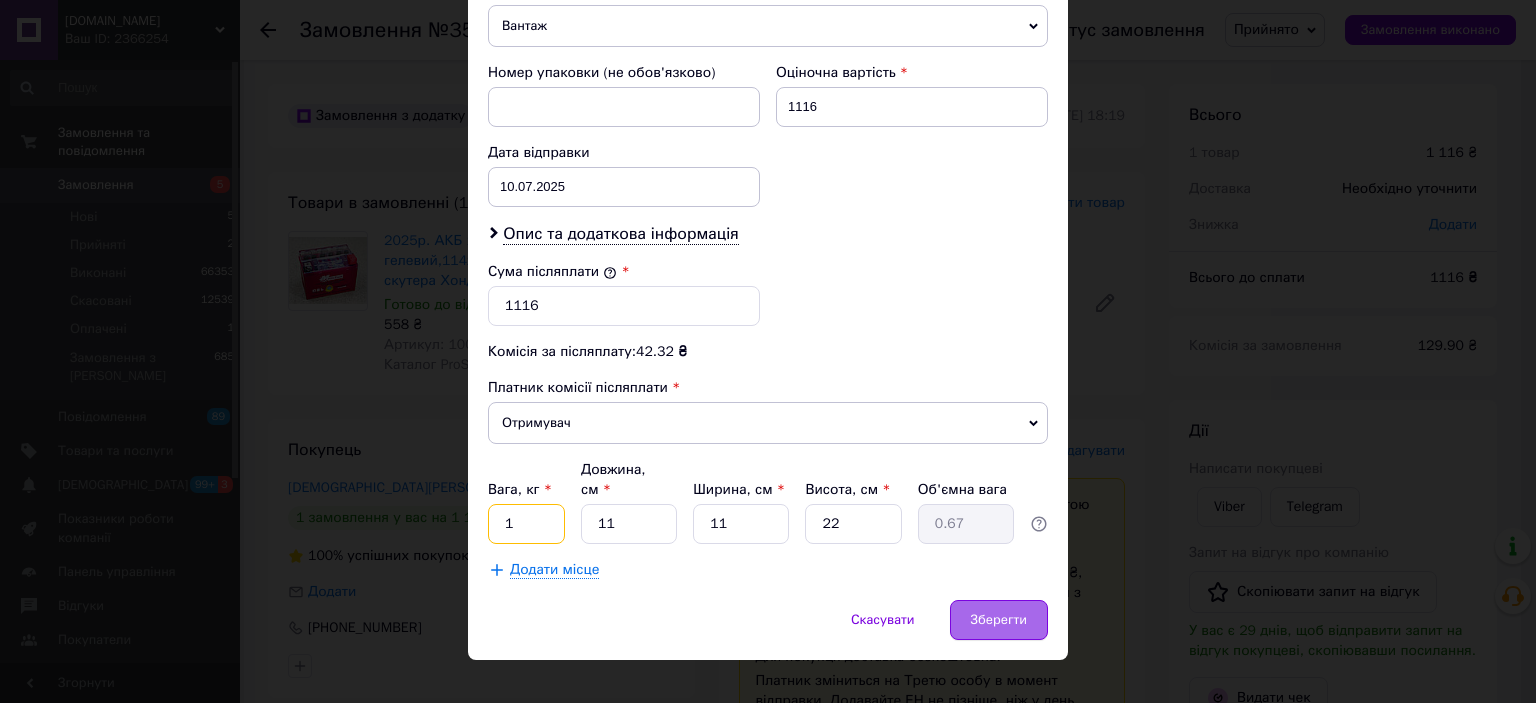 type on "1" 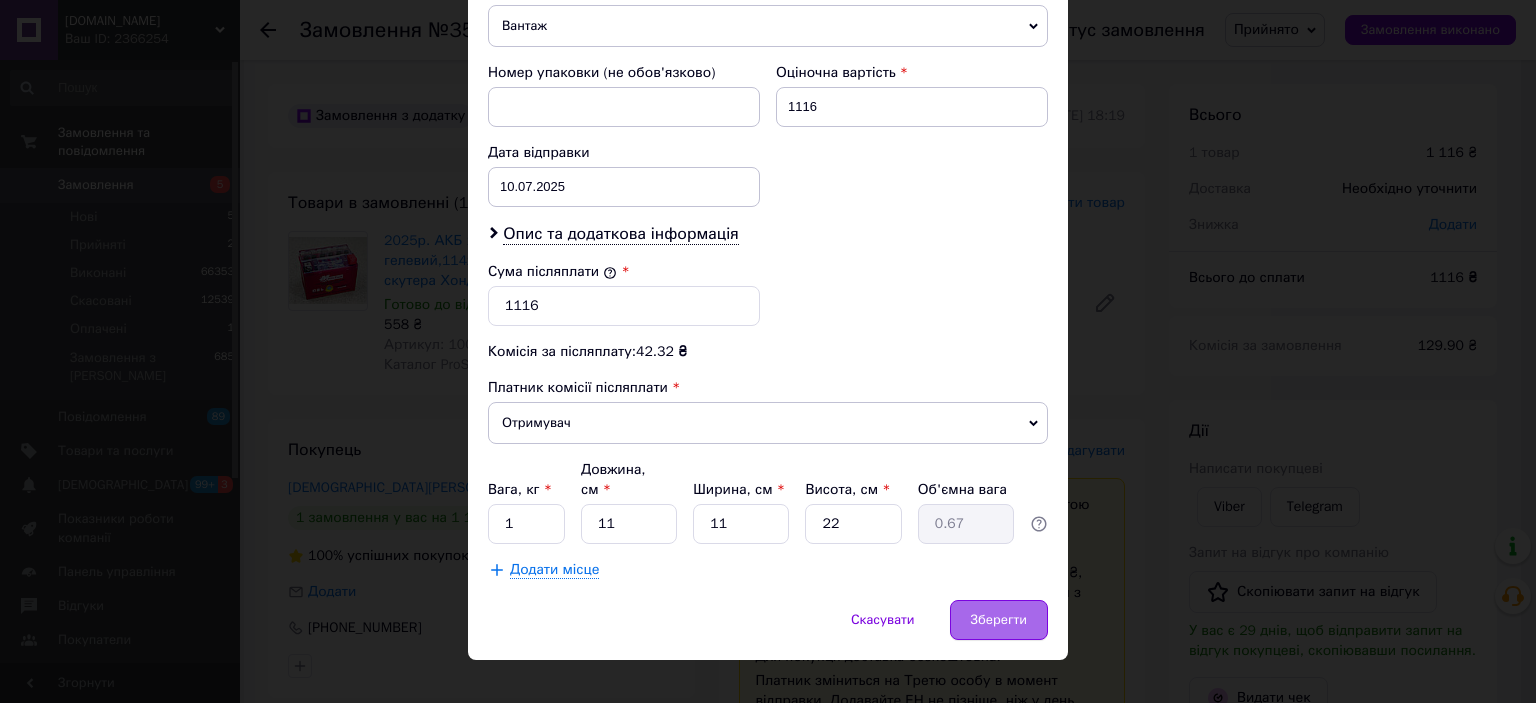 click on "Зберегти" at bounding box center [999, 620] 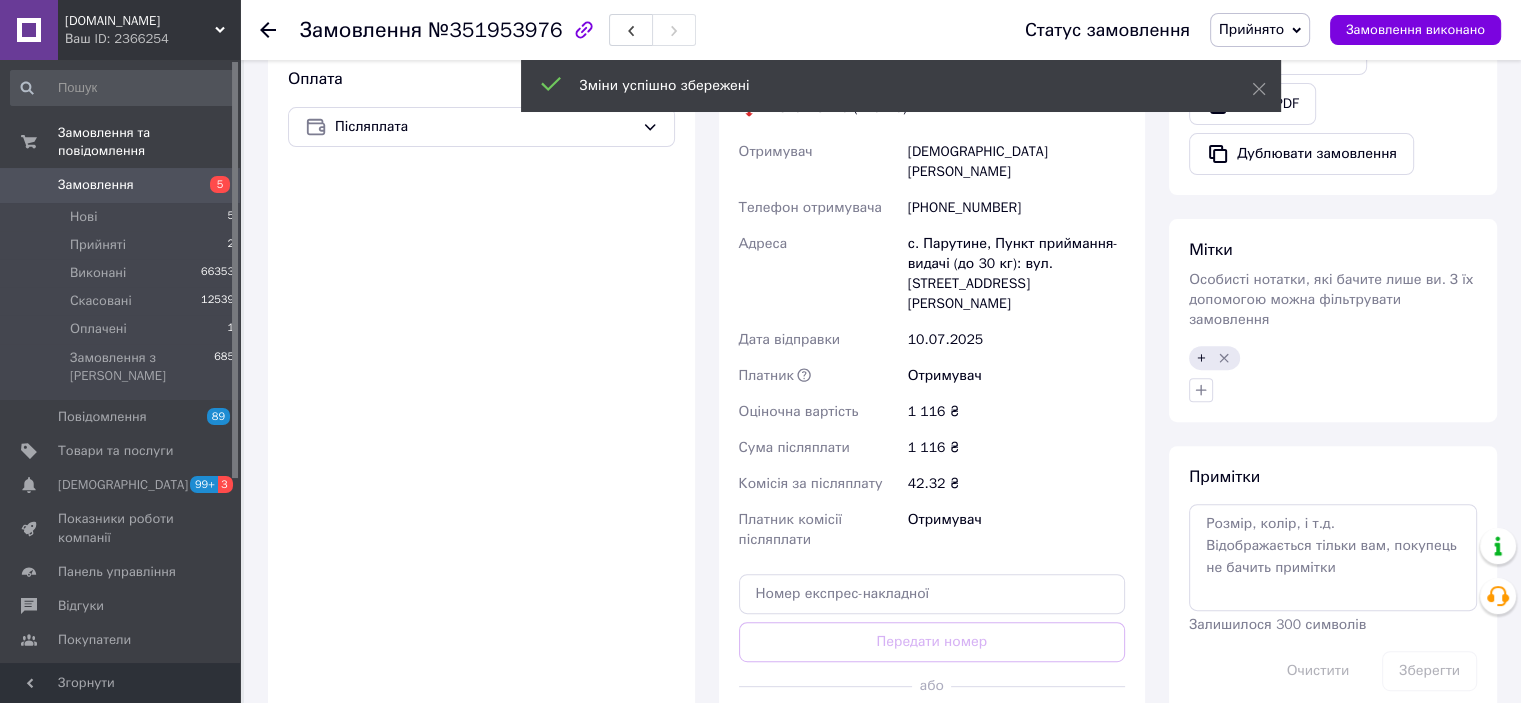 scroll, scrollTop: 700, scrollLeft: 0, axis: vertical 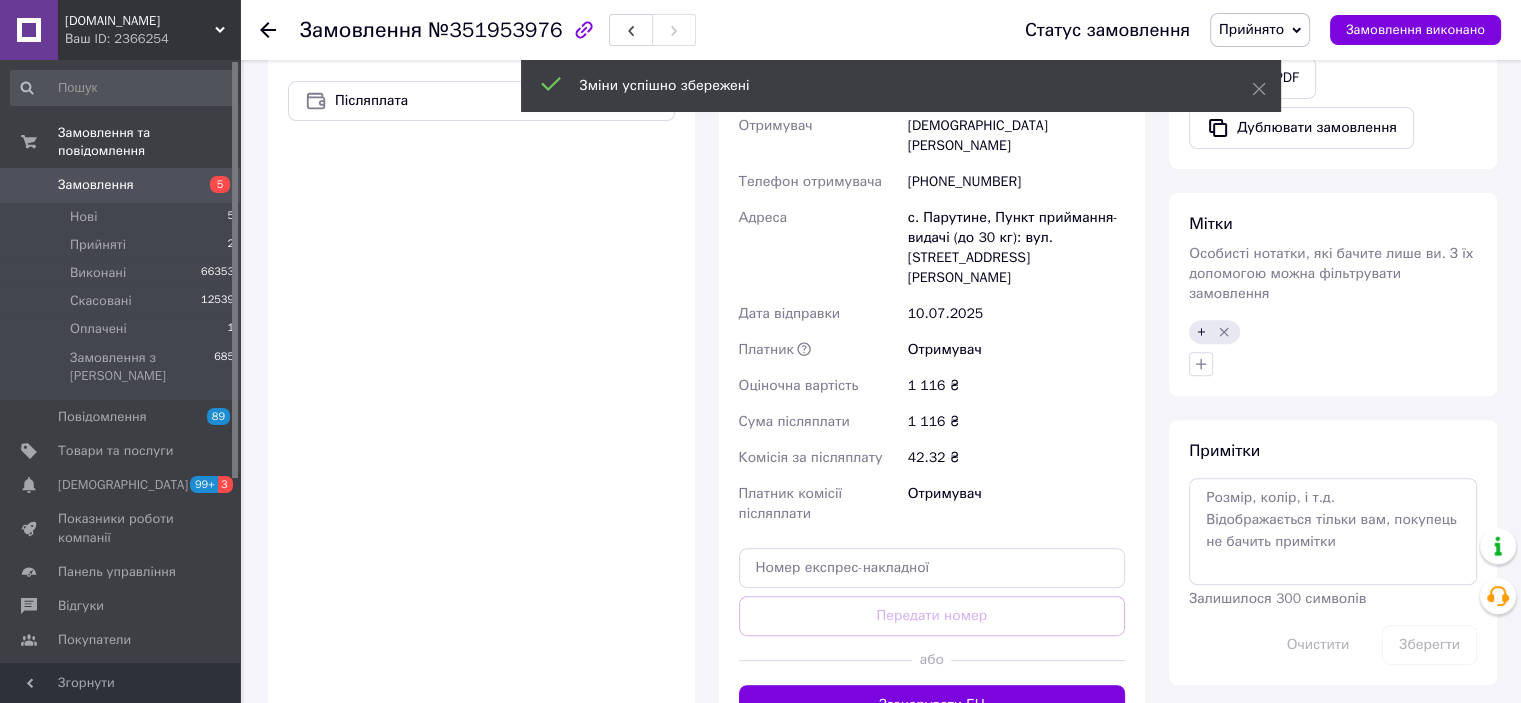 drag, startPoint x: 946, startPoint y: 652, endPoint x: 1033, endPoint y: 635, distance: 88.64536 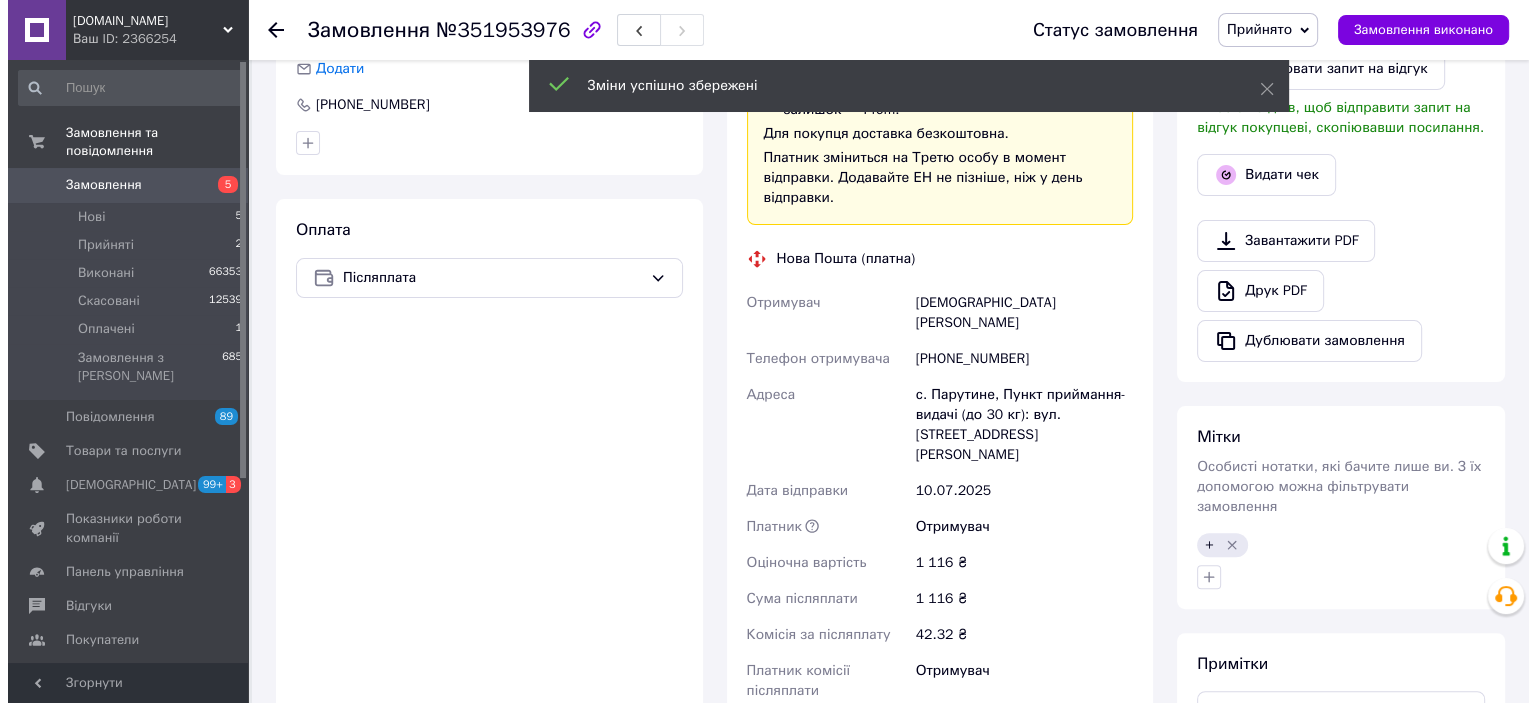 scroll, scrollTop: 500, scrollLeft: 0, axis: vertical 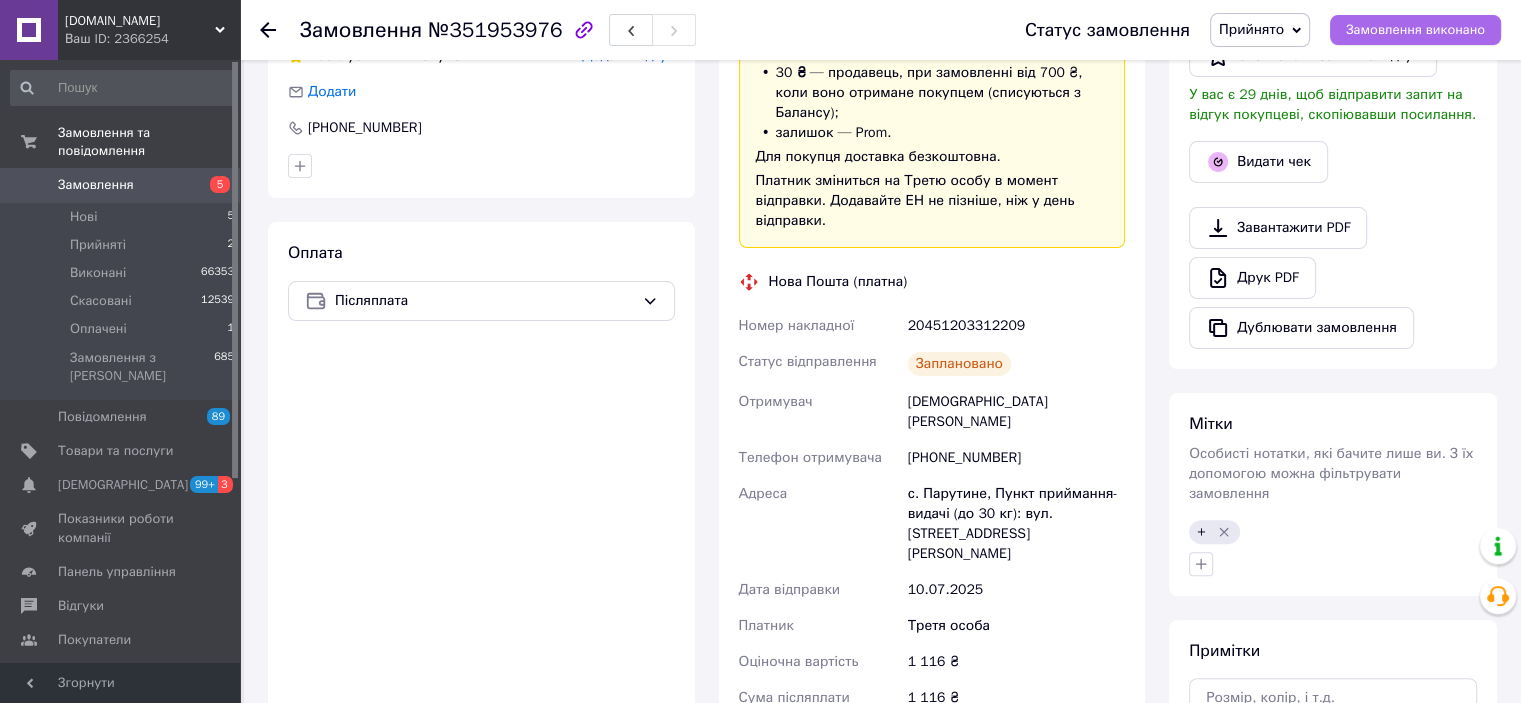 click on "Замовлення виконано" at bounding box center (1415, 30) 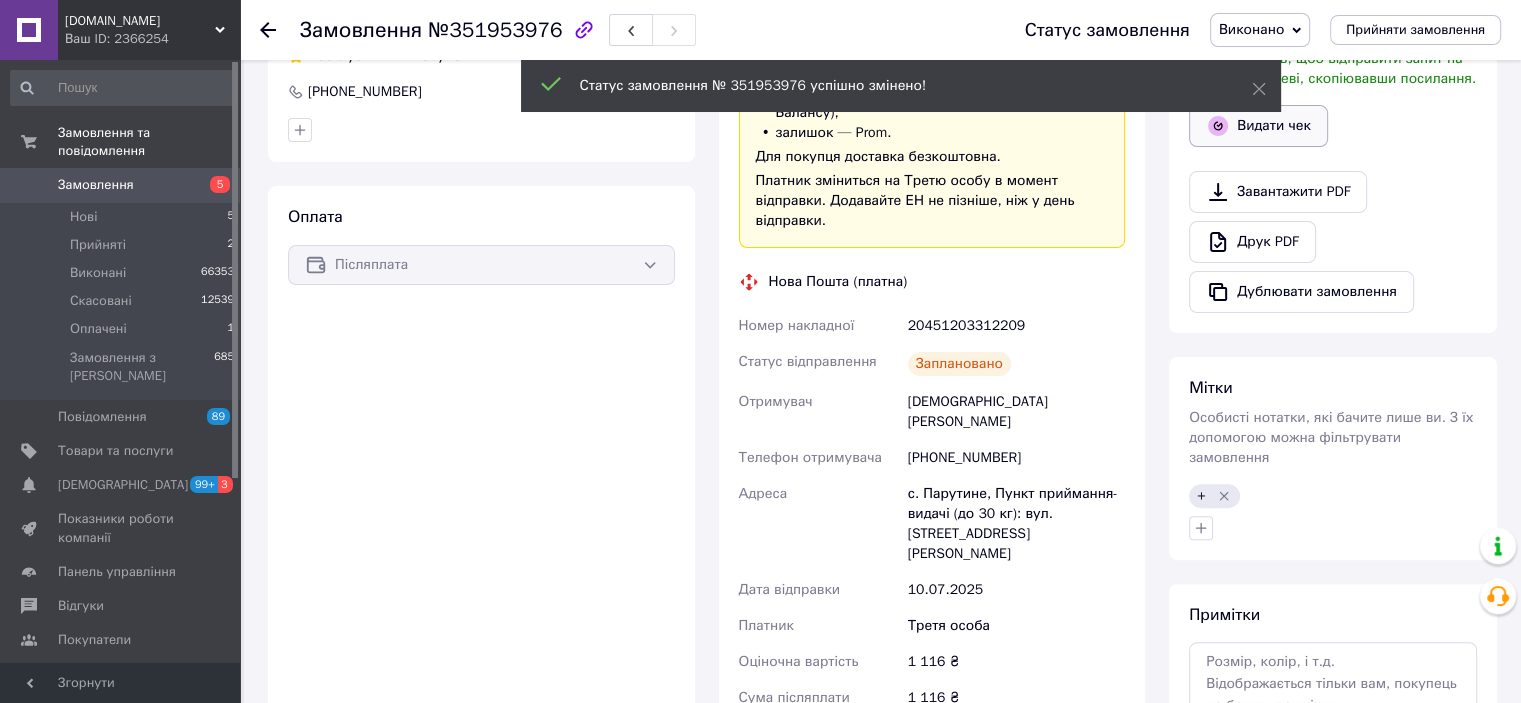click on "Видати чек" at bounding box center [1258, 126] 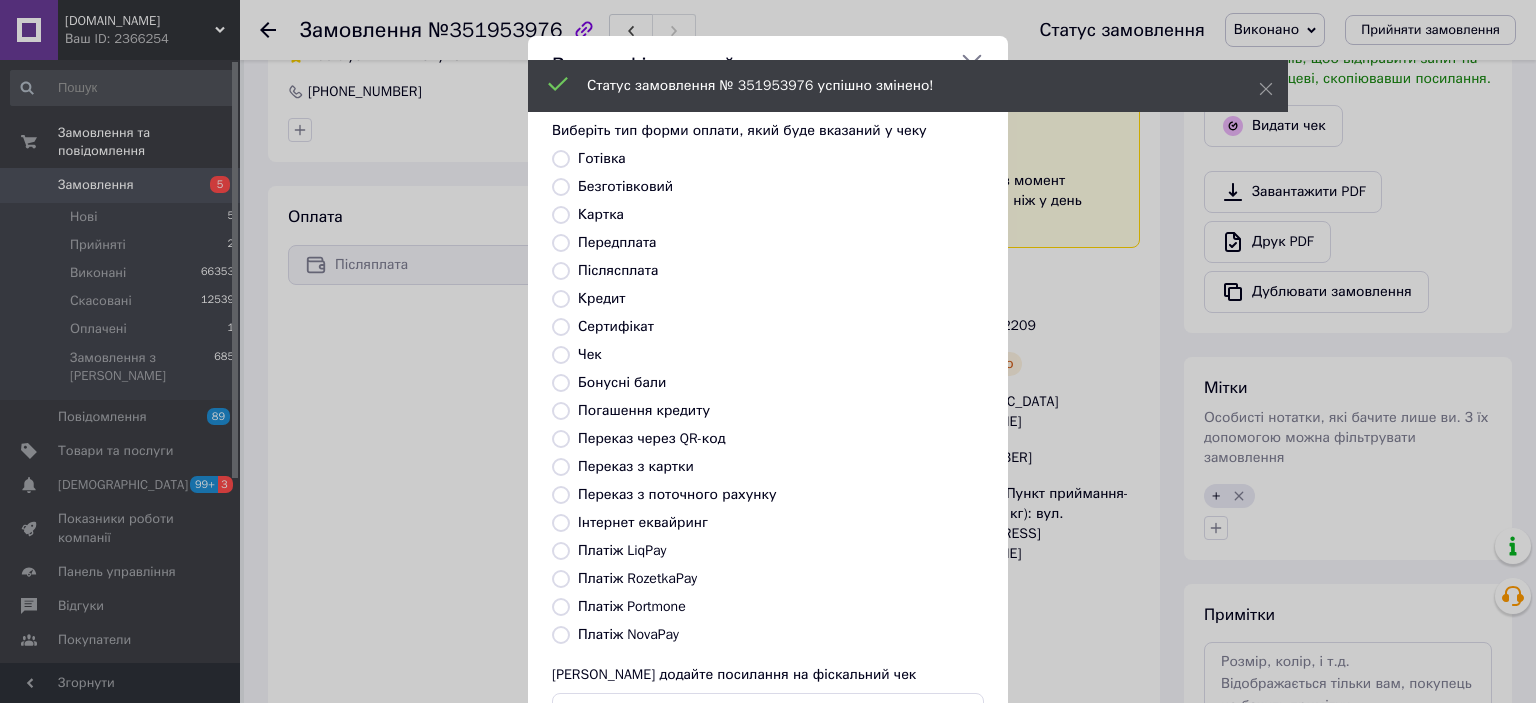 drag, startPoint x: 550, startPoint y: 630, endPoint x: 559, endPoint y: 637, distance: 11.401754 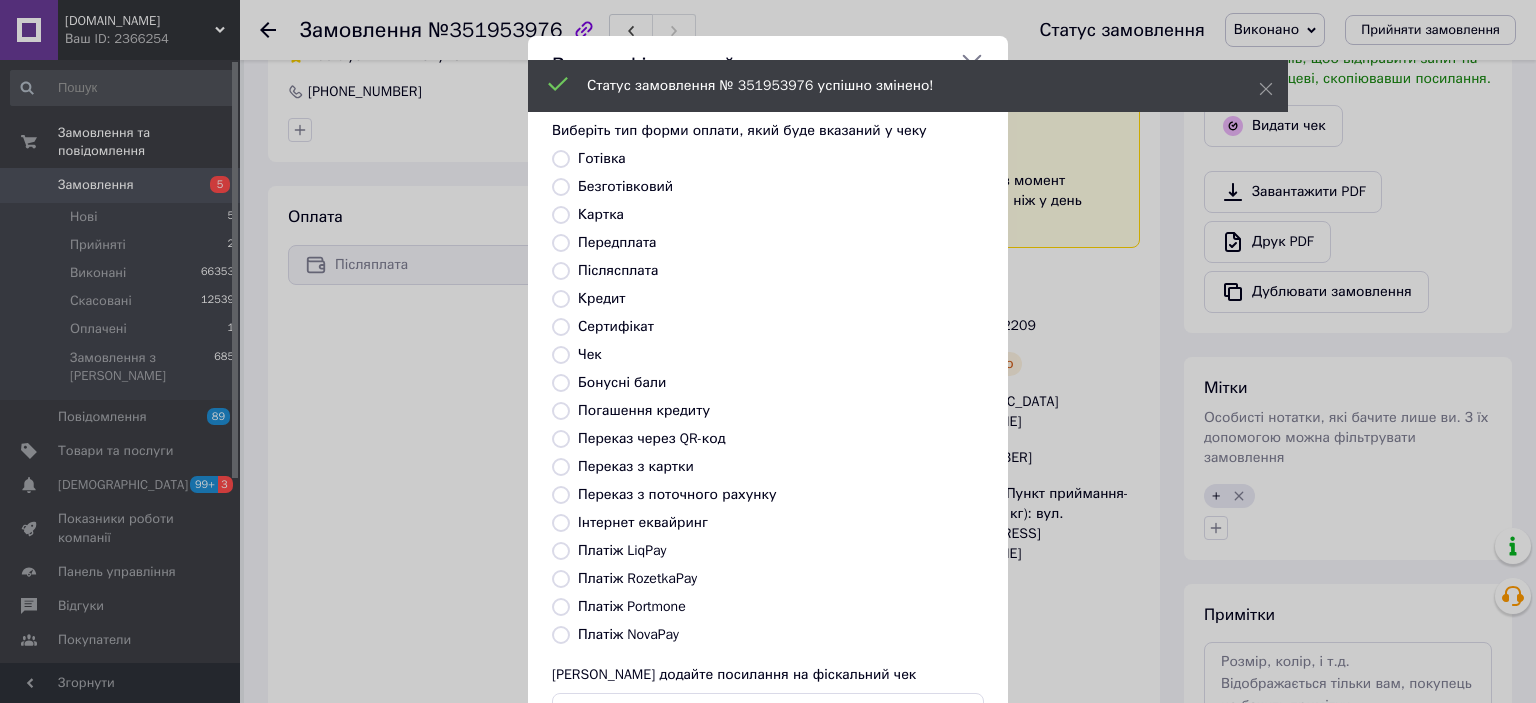 radio on "true" 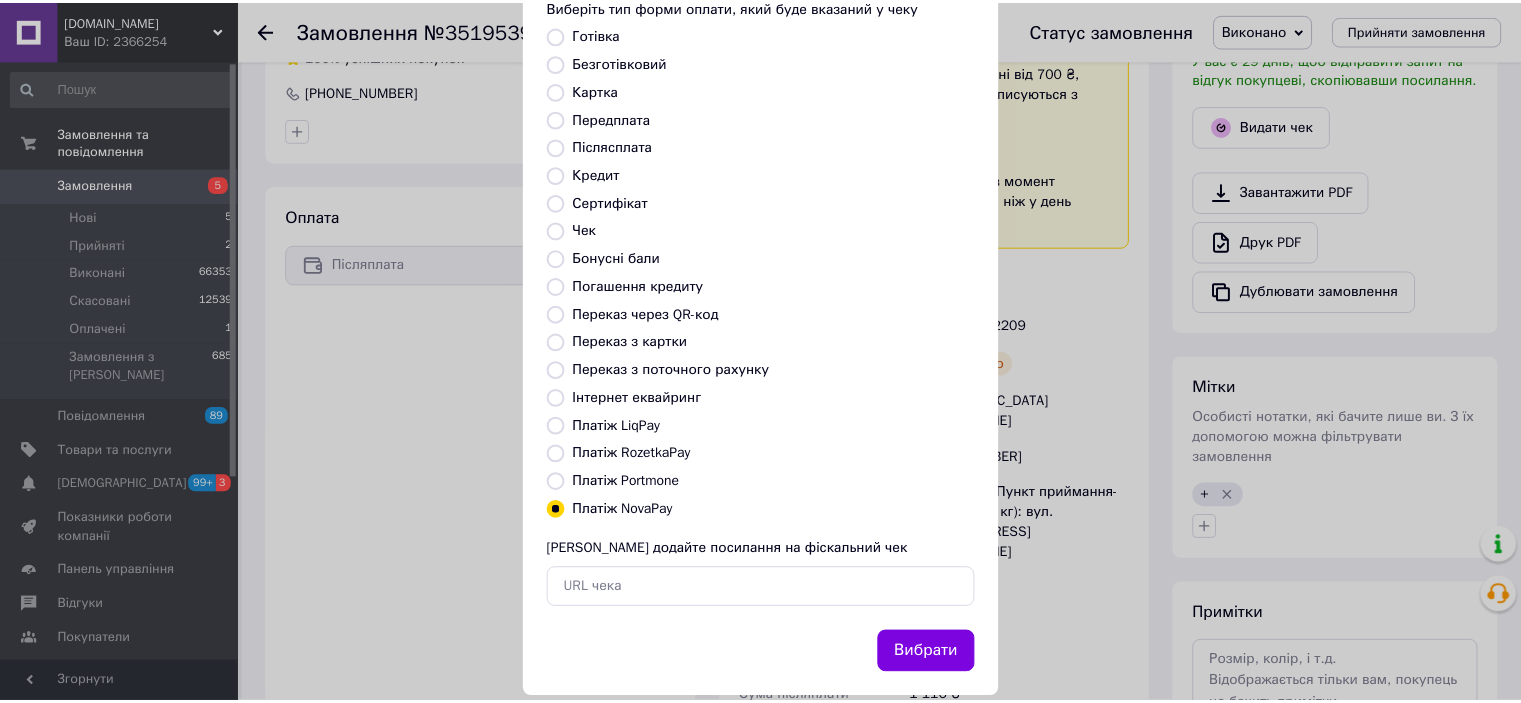scroll, scrollTop: 155, scrollLeft: 0, axis: vertical 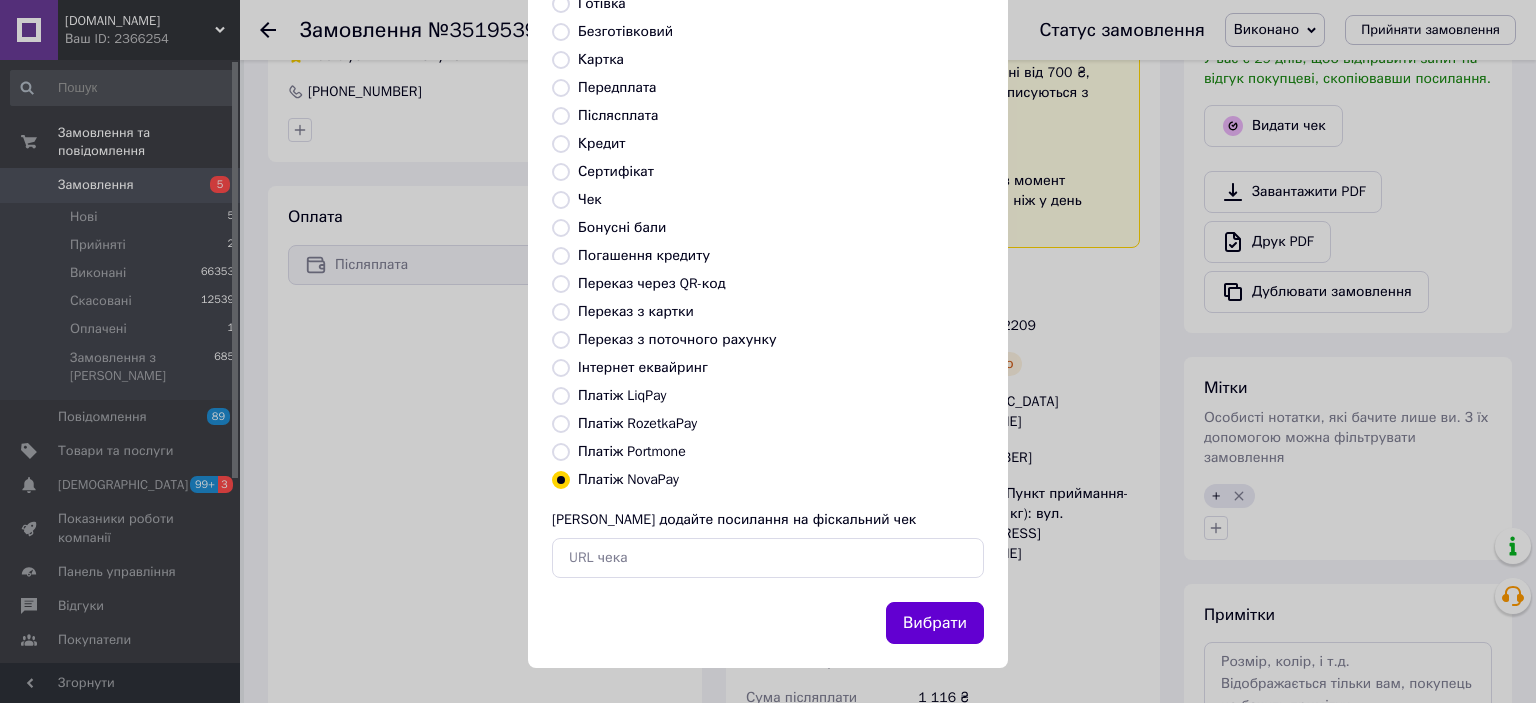 click on "Вибрати" at bounding box center [935, 623] 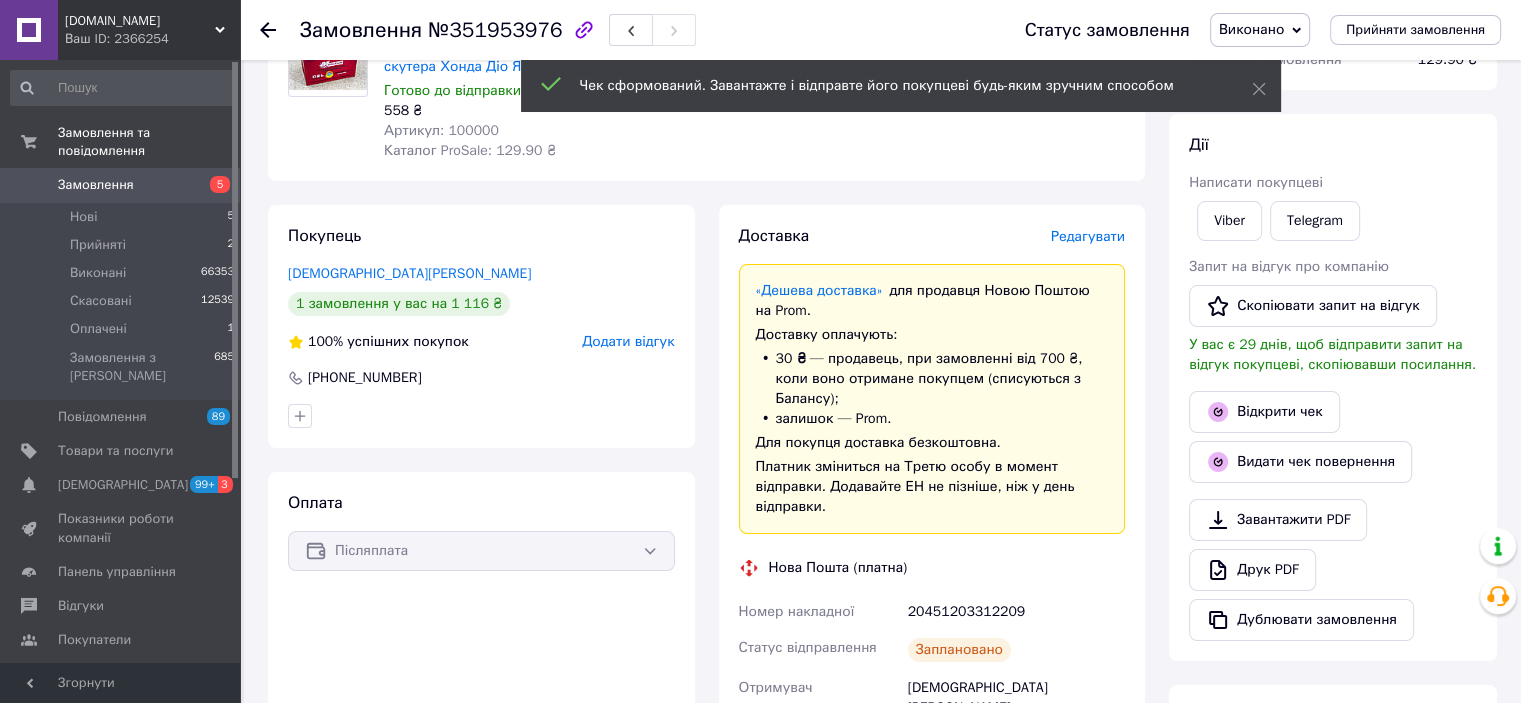 scroll, scrollTop: 0, scrollLeft: 0, axis: both 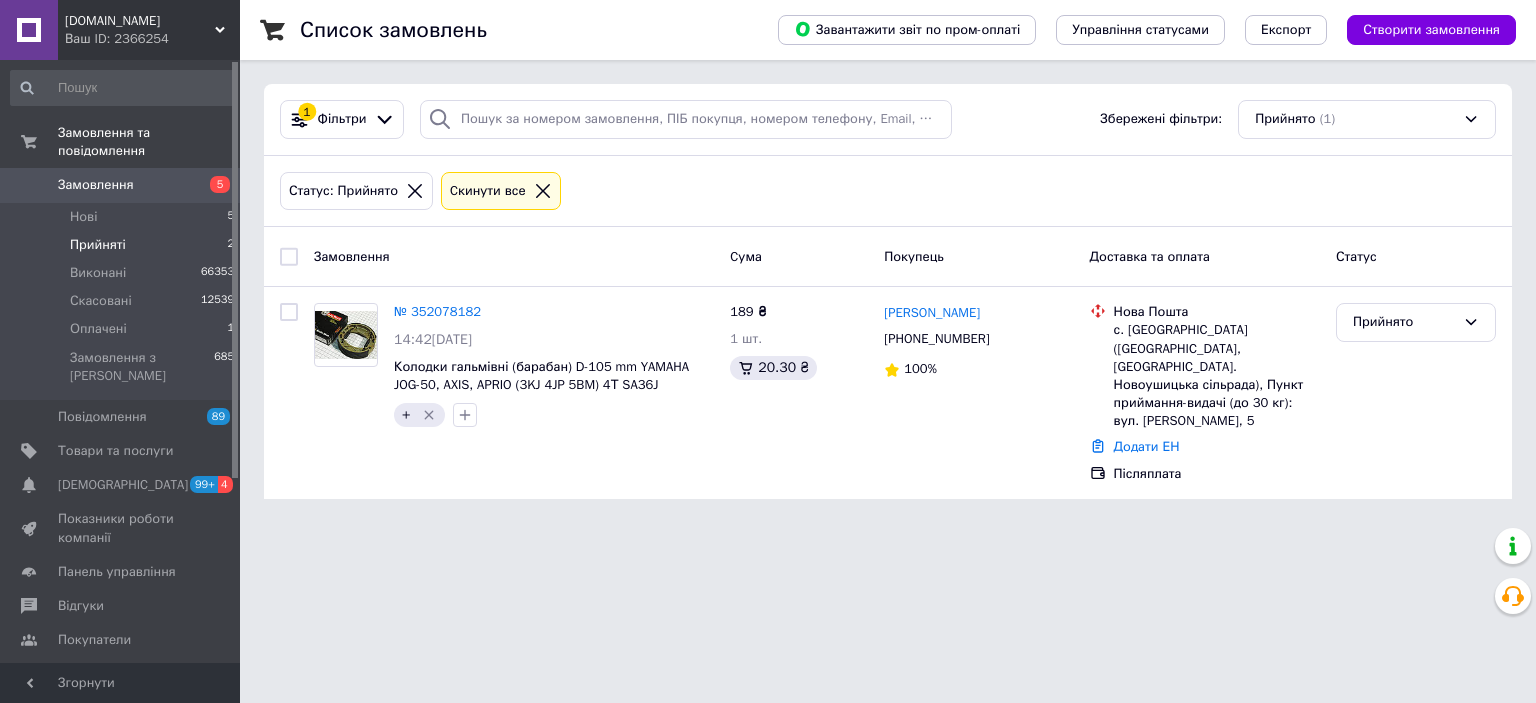 click on "Прийняті" at bounding box center (98, 245) 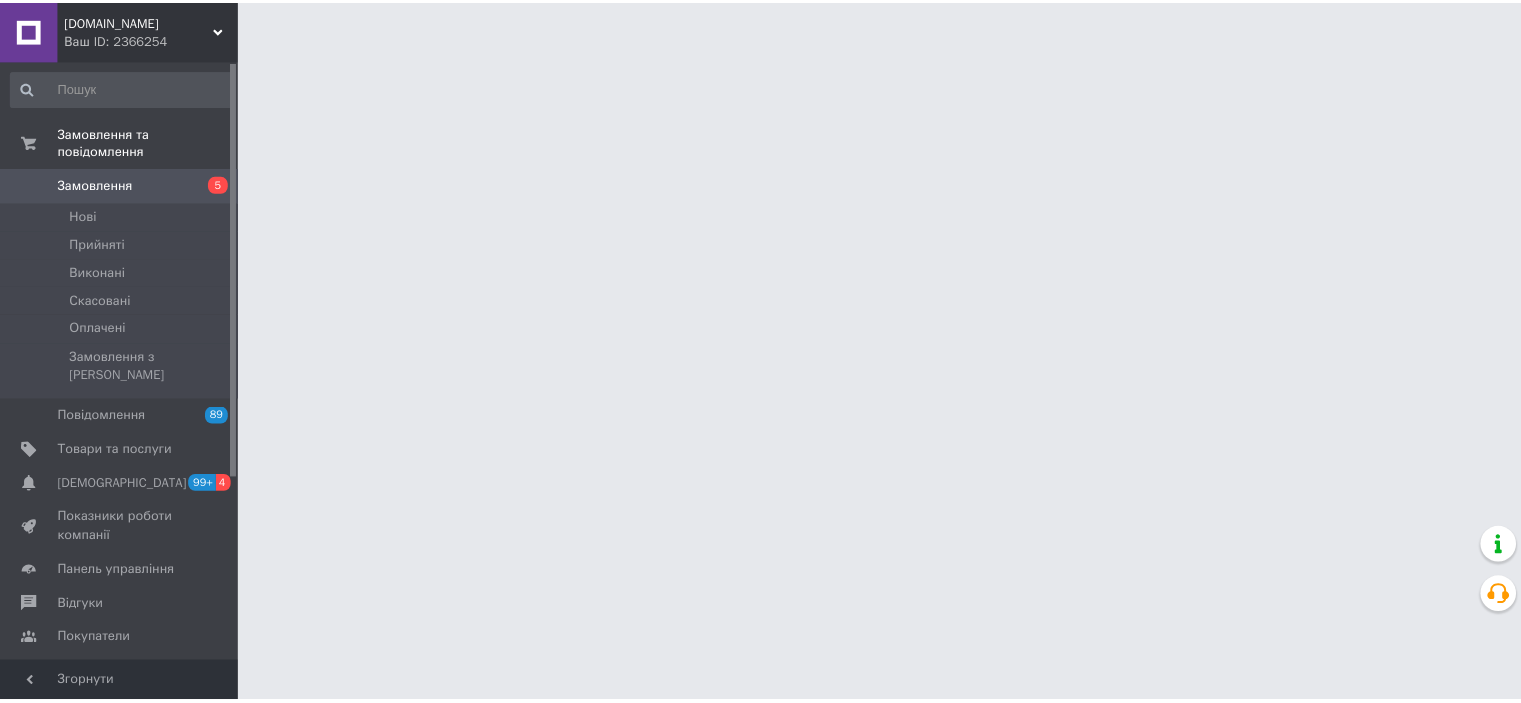 scroll, scrollTop: 0, scrollLeft: 0, axis: both 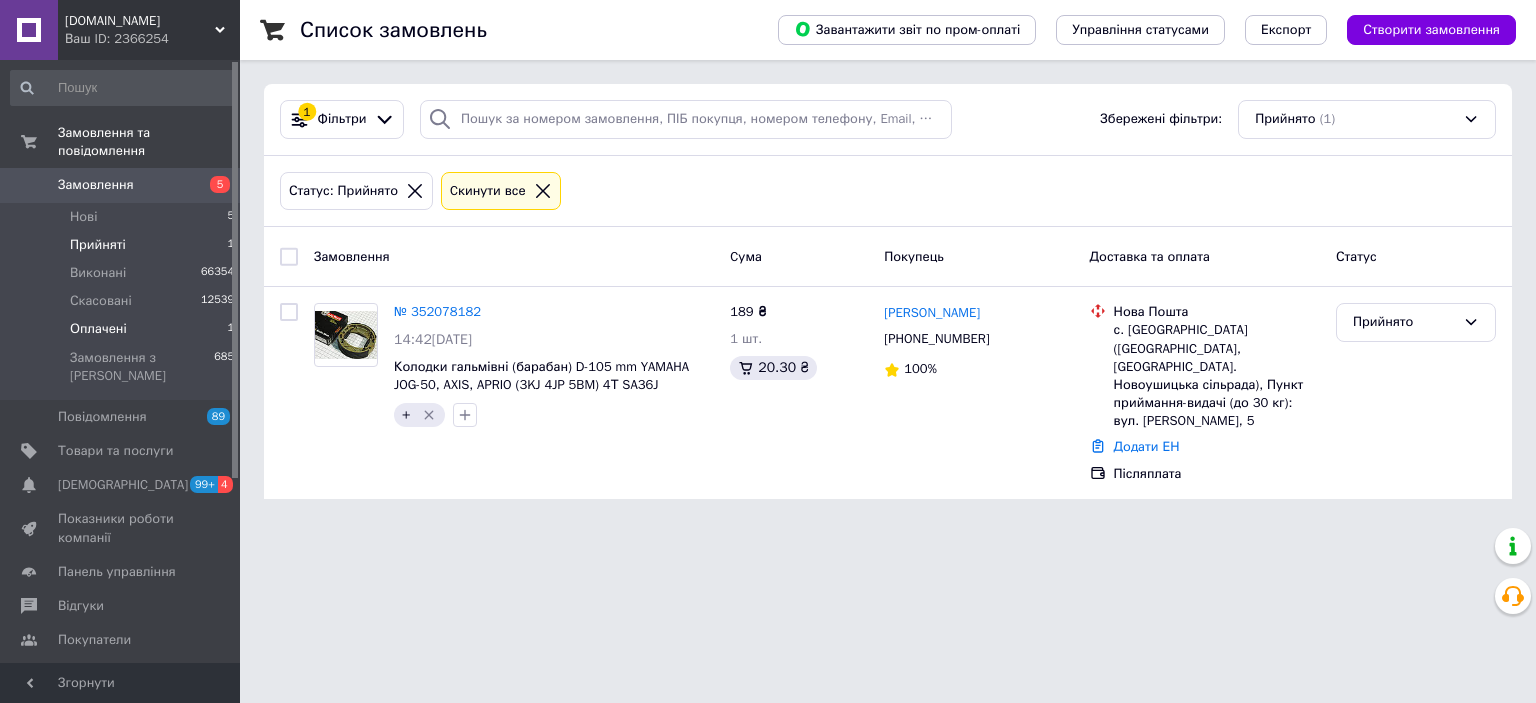 click on "Оплачені 1" at bounding box center [123, 329] 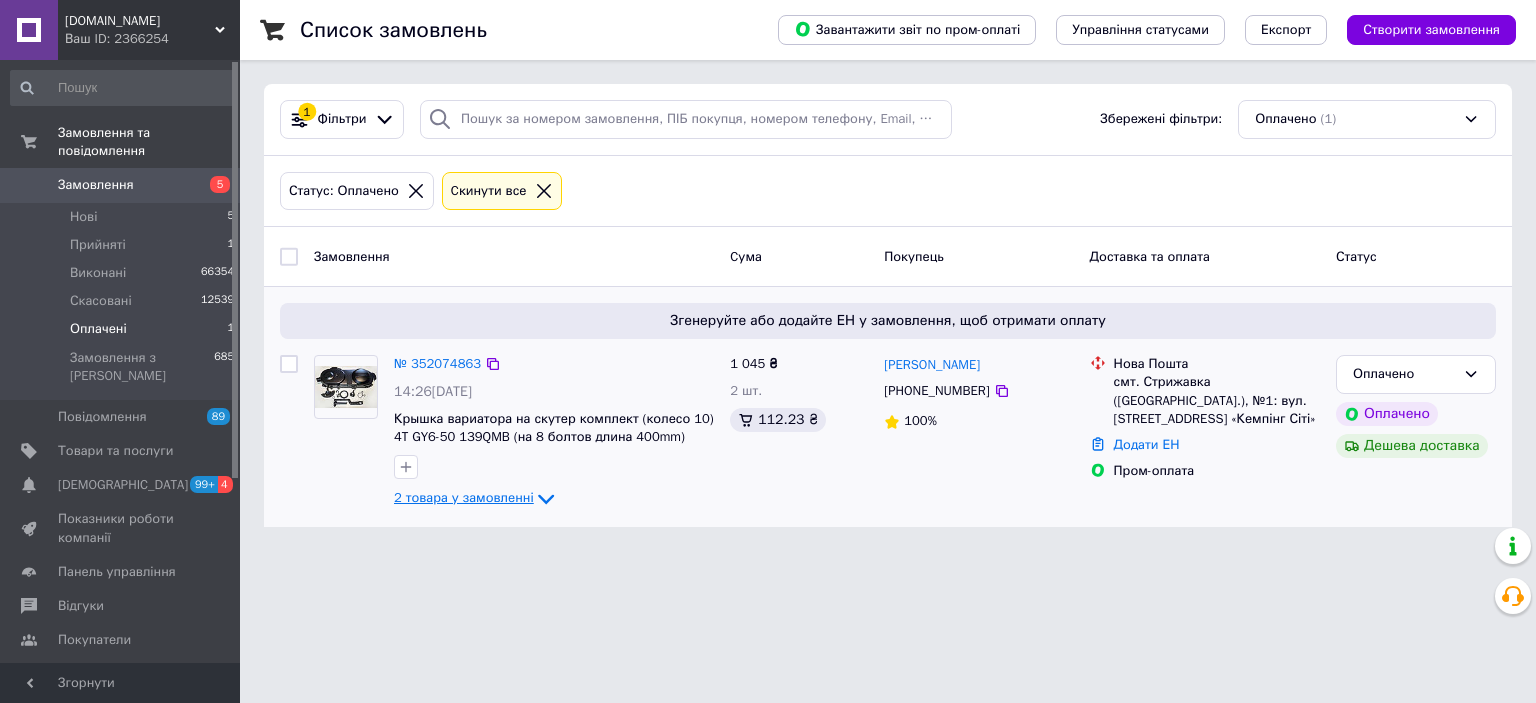 click on "2 товара у замовленні" at bounding box center (464, 498) 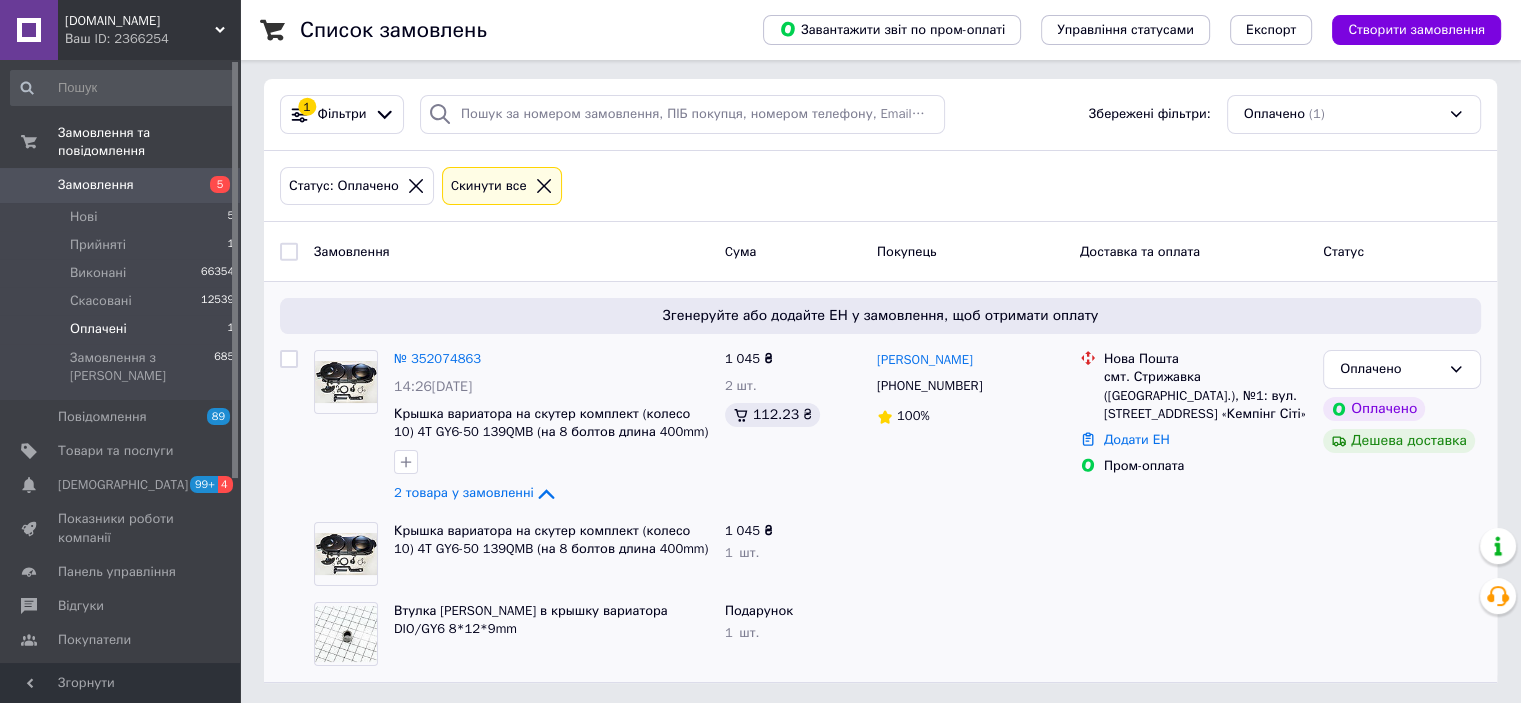 scroll, scrollTop: 7, scrollLeft: 0, axis: vertical 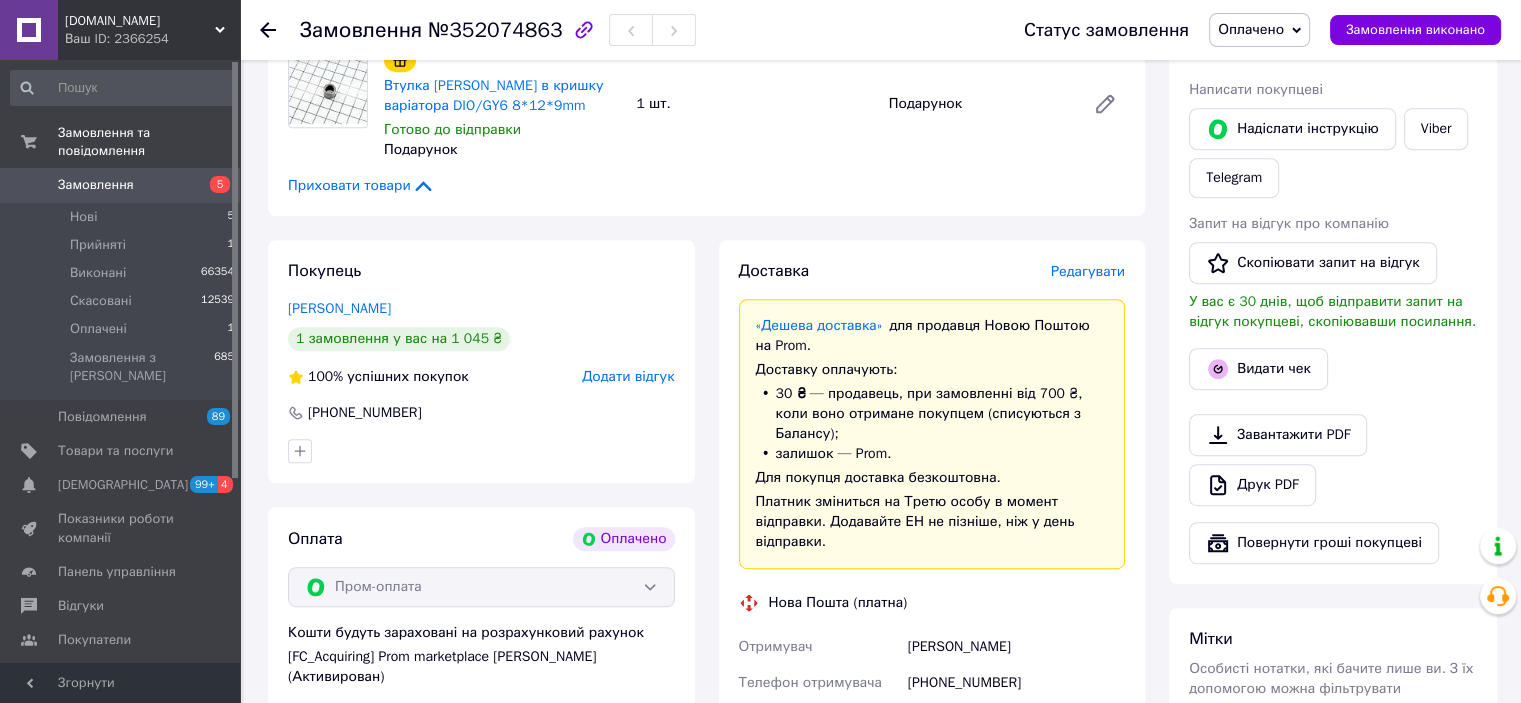 click on "Редагувати" at bounding box center (1088, 271) 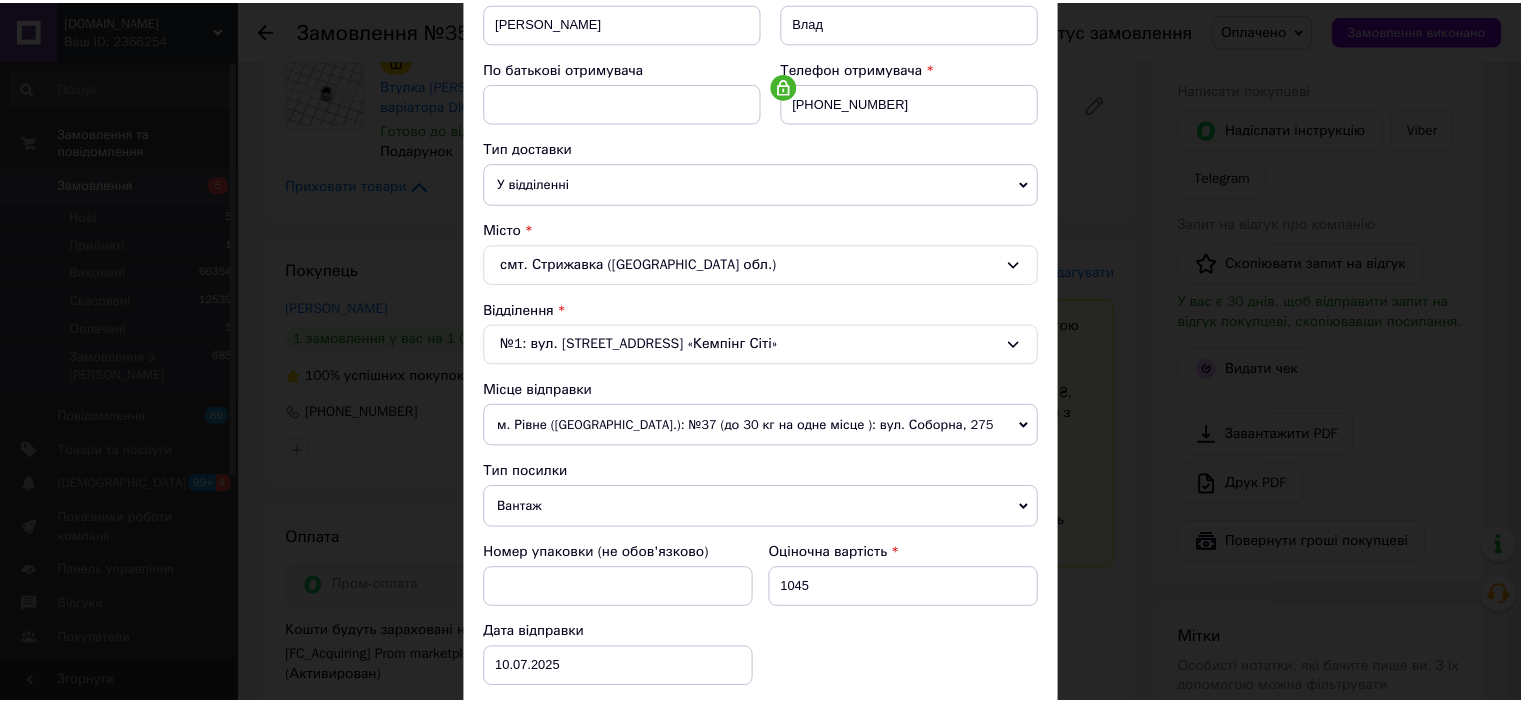scroll, scrollTop: 619, scrollLeft: 0, axis: vertical 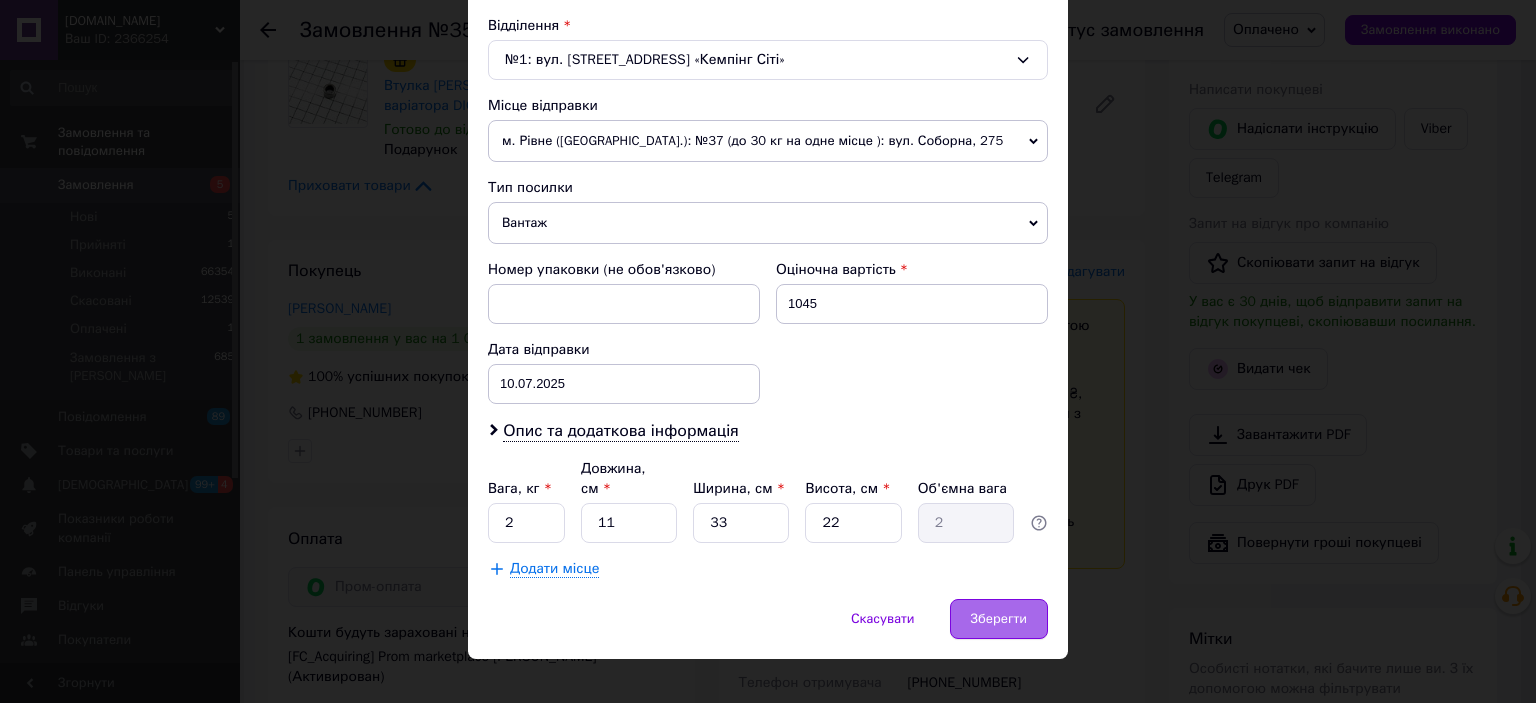 click on "Зберегти" at bounding box center [999, 619] 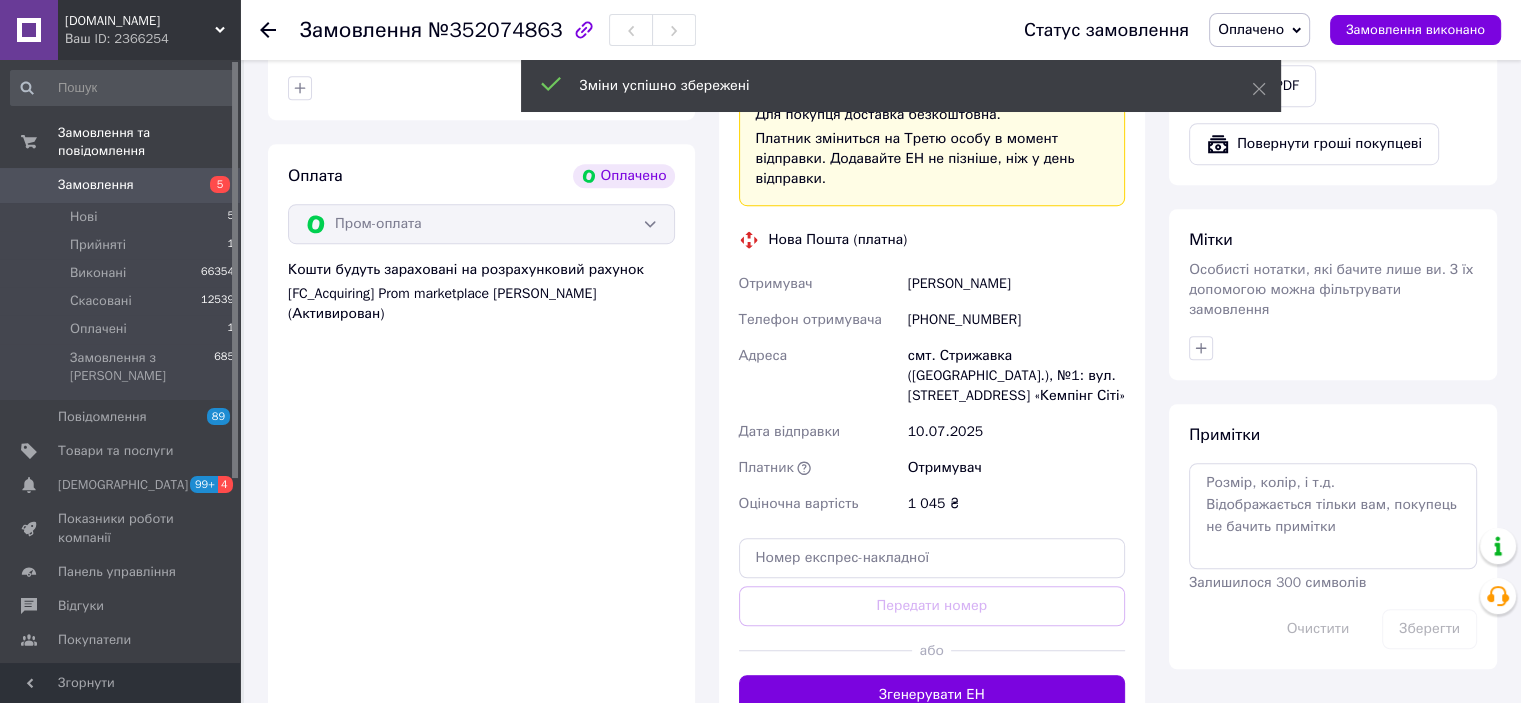 scroll, scrollTop: 1400, scrollLeft: 0, axis: vertical 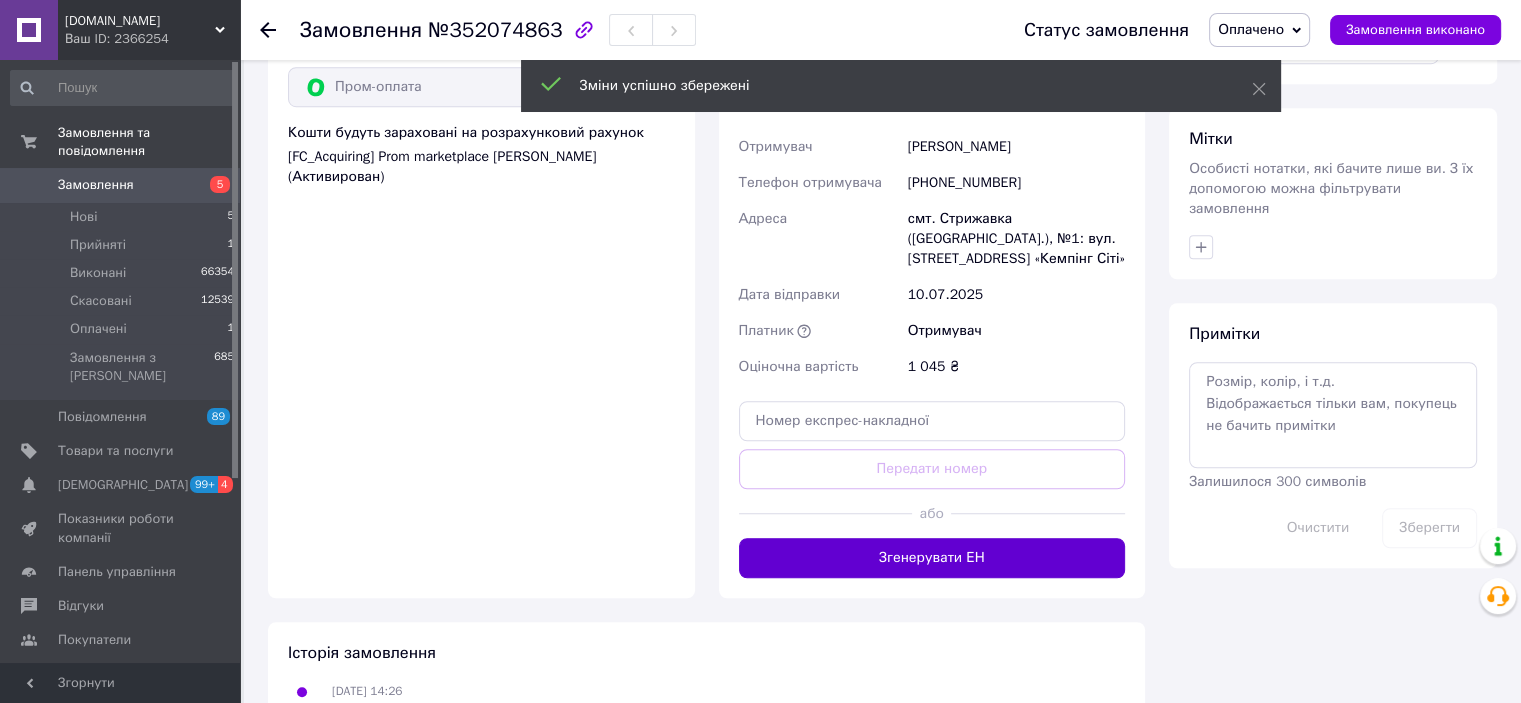 click on "Згенерувати ЕН" at bounding box center [932, 558] 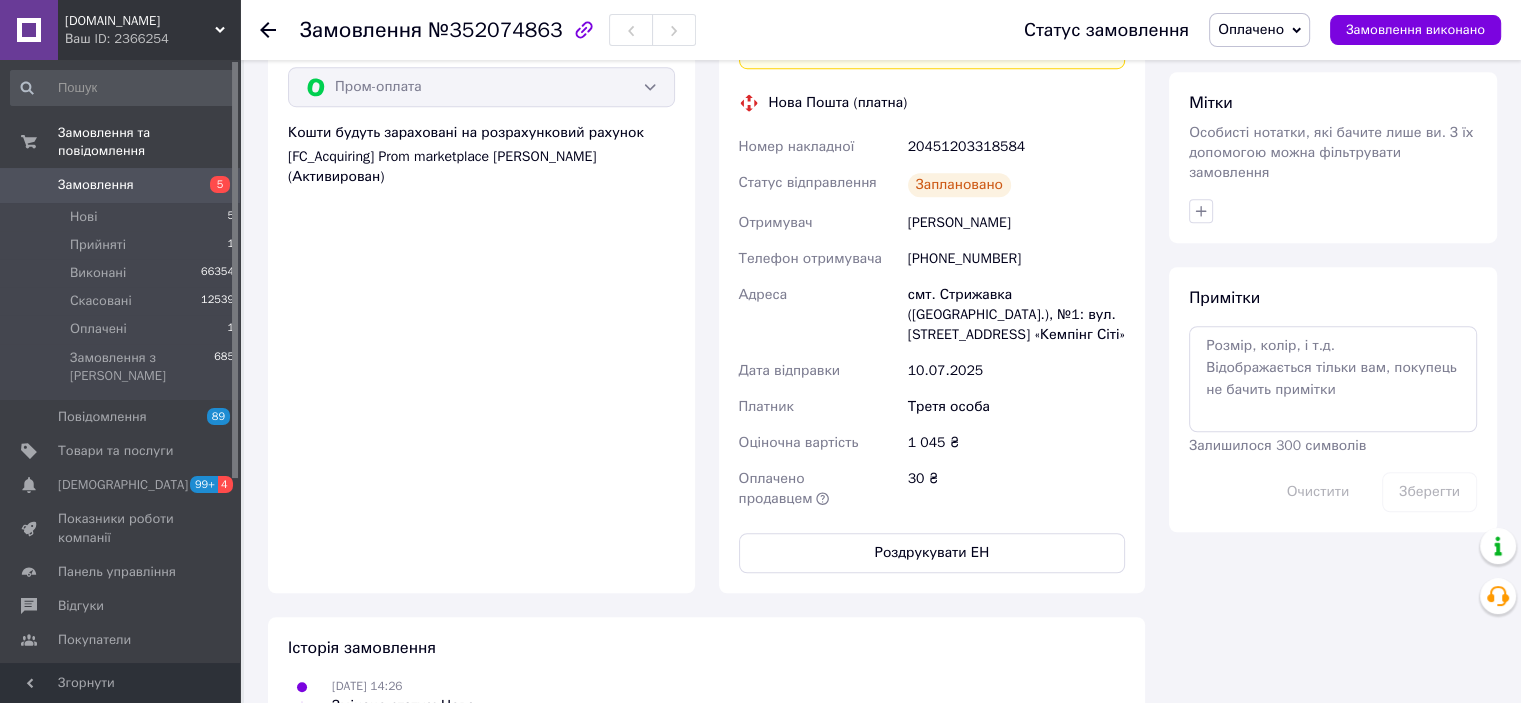 click on "30 ₴" at bounding box center [1016, 489] 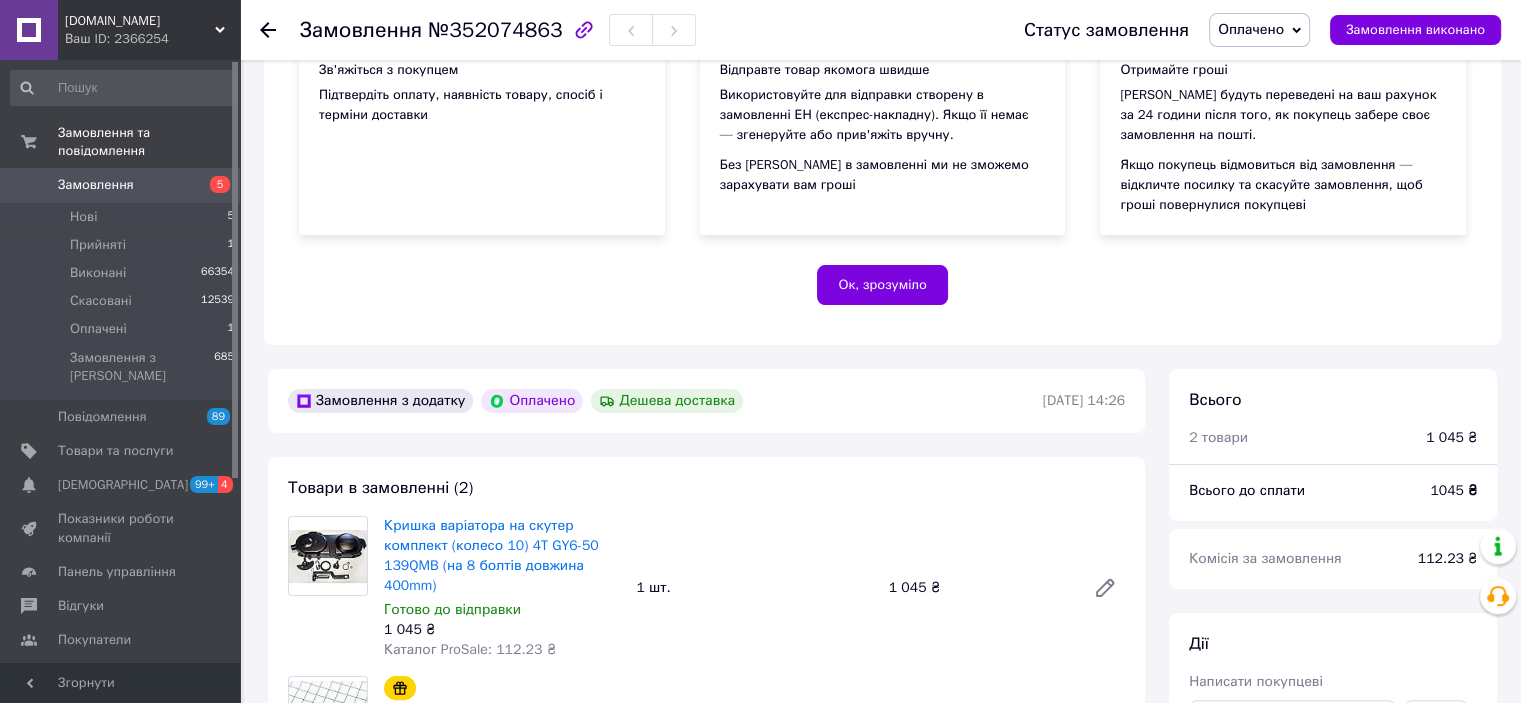 scroll, scrollTop: 200, scrollLeft: 0, axis: vertical 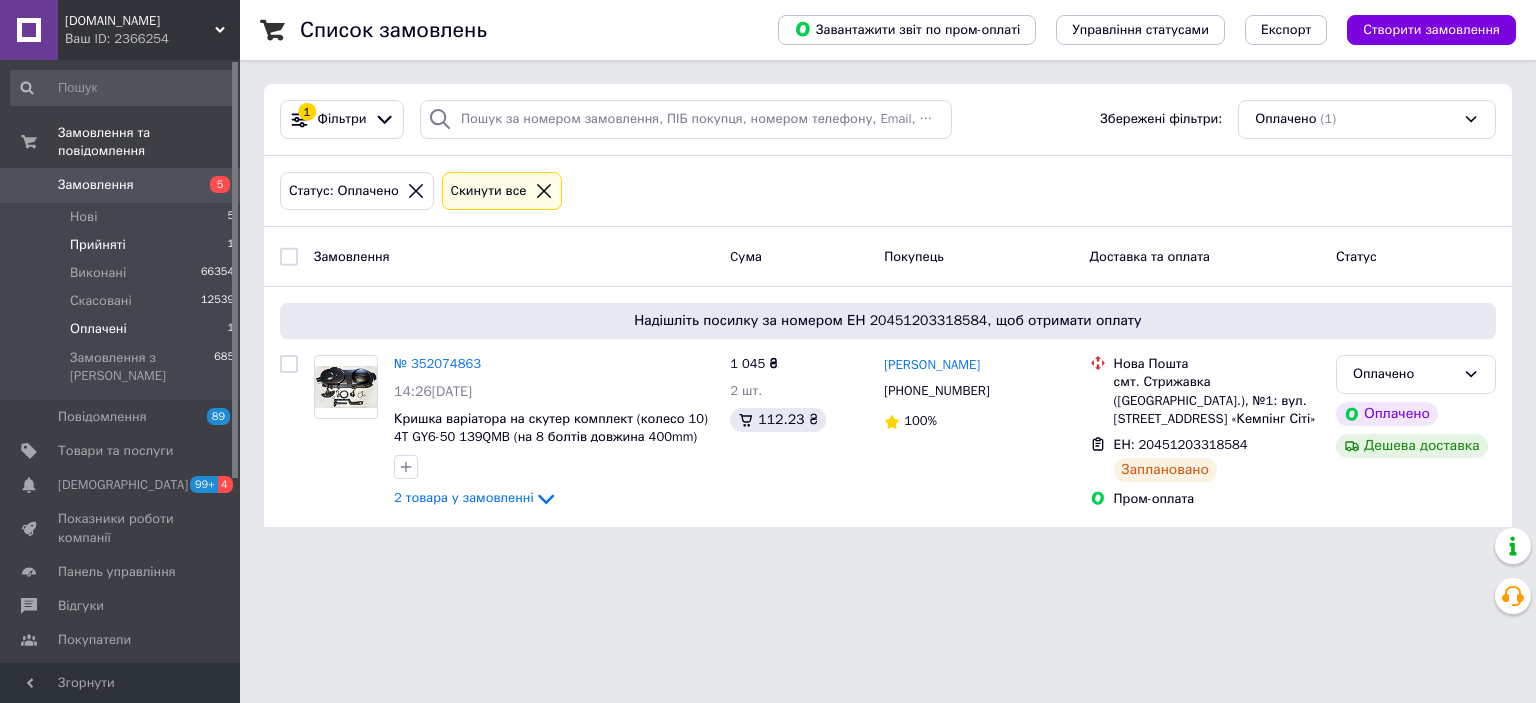 click on "Прийняті" at bounding box center (98, 245) 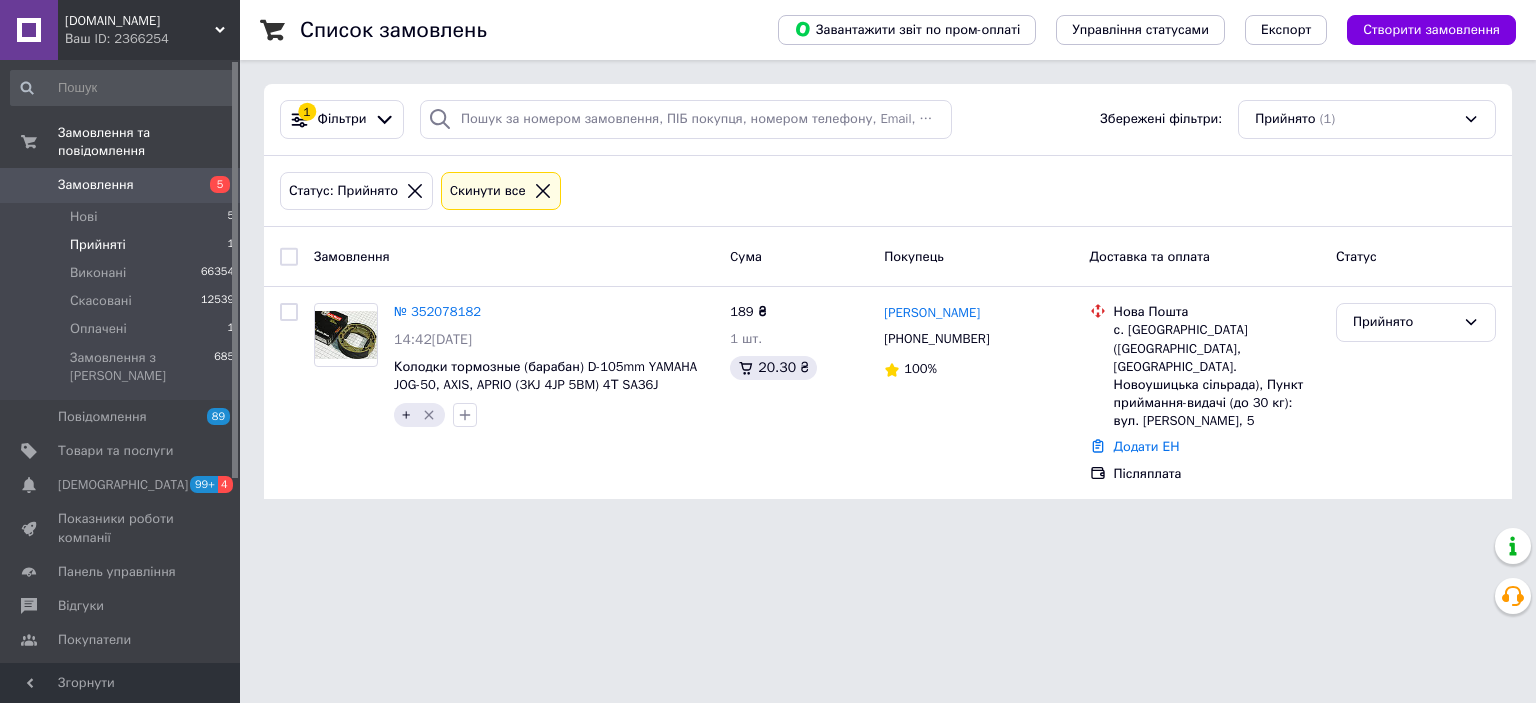 click on "Замовлення" at bounding box center (514, 256) 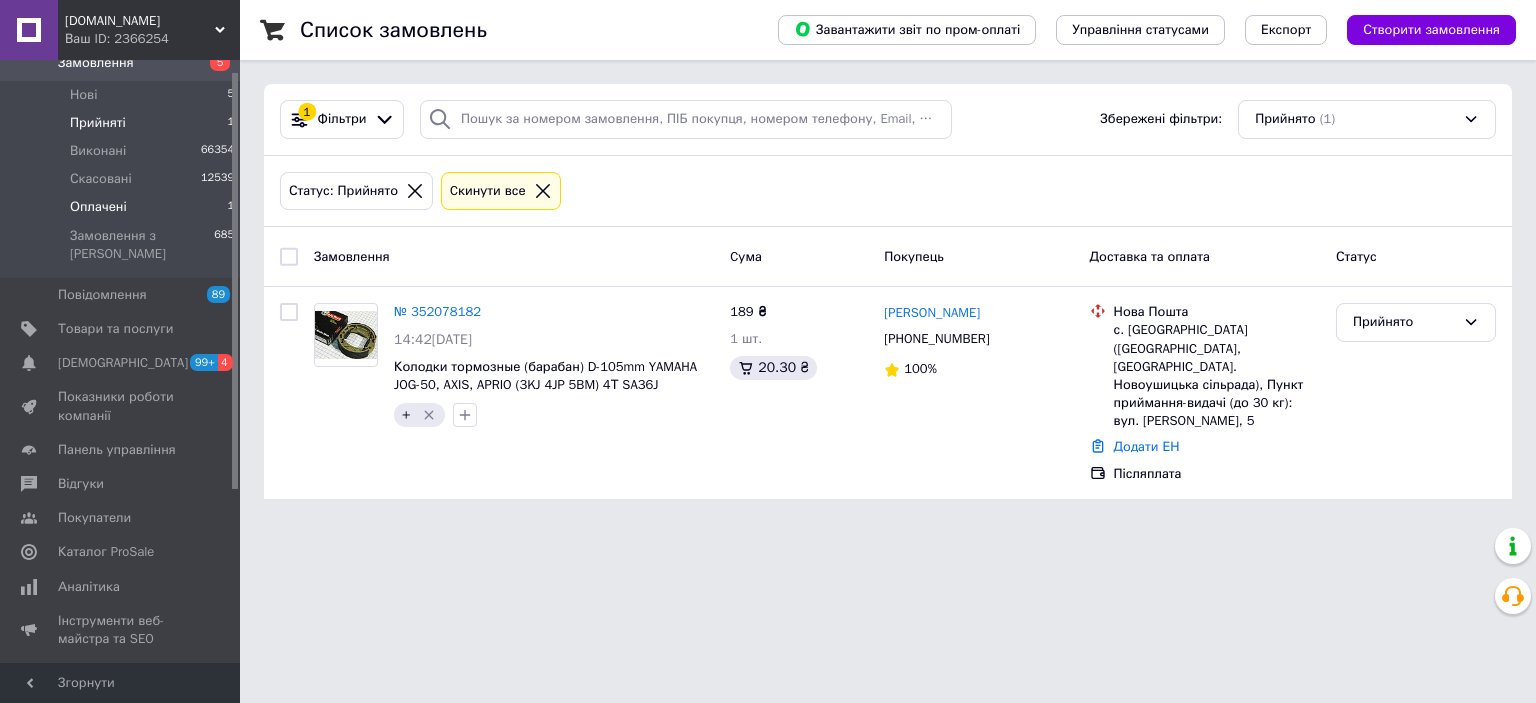 scroll, scrollTop: 0, scrollLeft: 0, axis: both 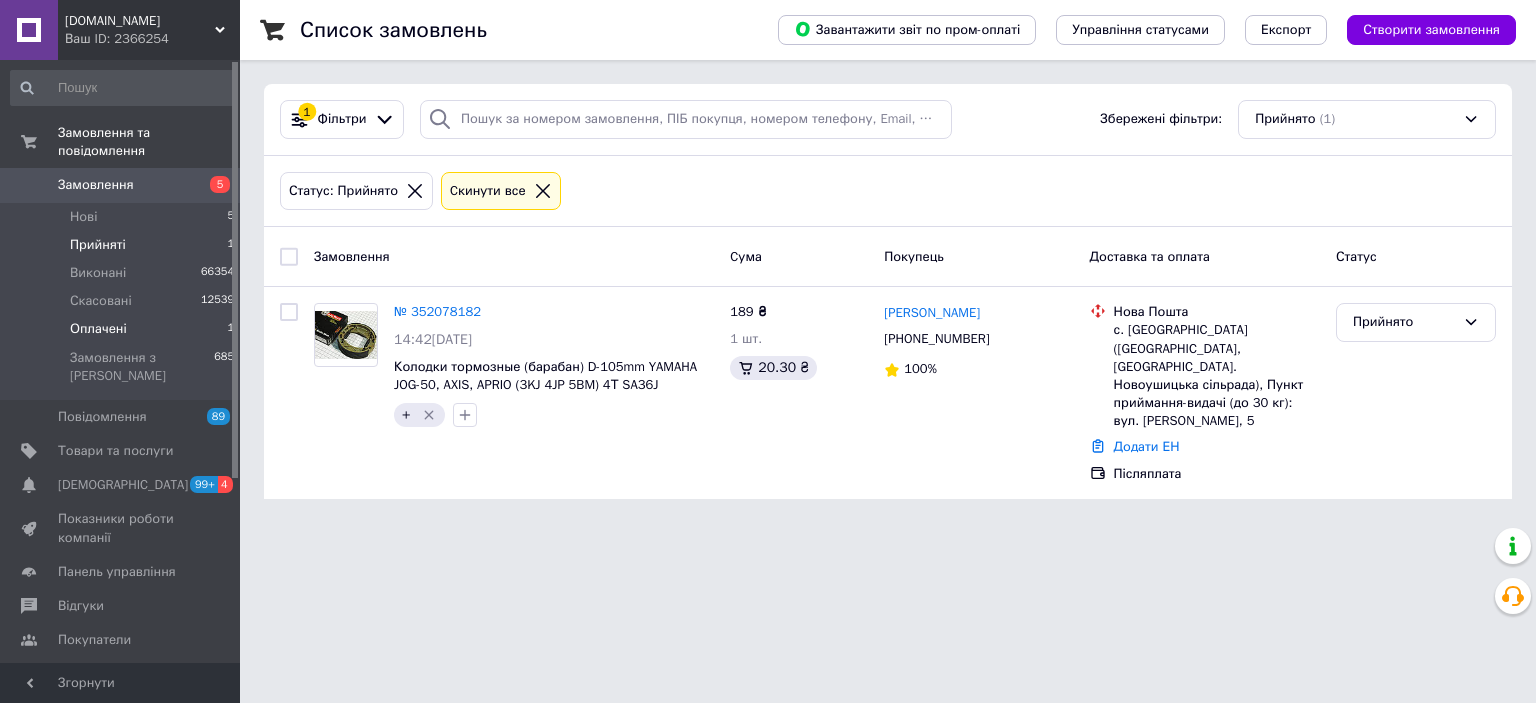 click on "Оплачені" at bounding box center (98, 329) 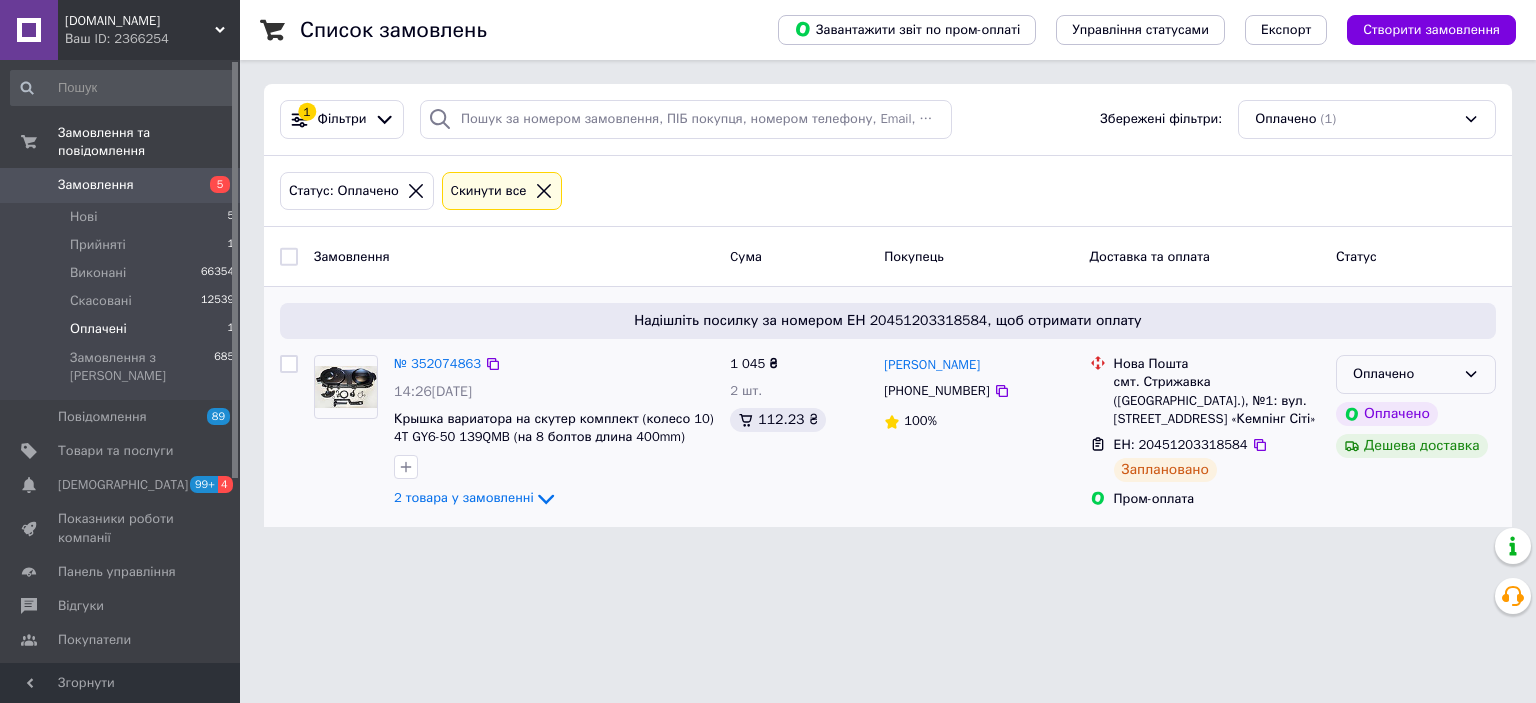 click on "Оплачено" at bounding box center (1404, 374) 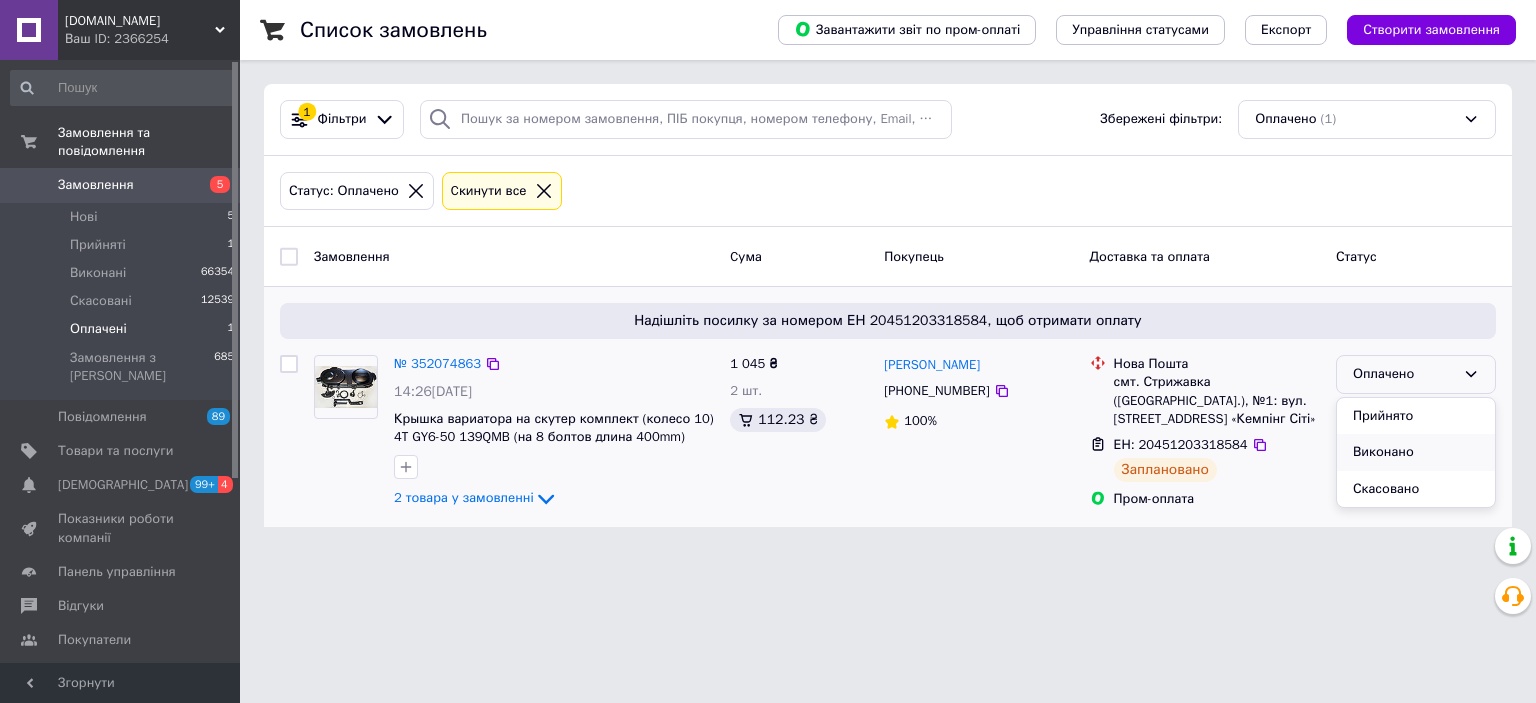 click on "Виконано" at bounding box center [1416, 452] 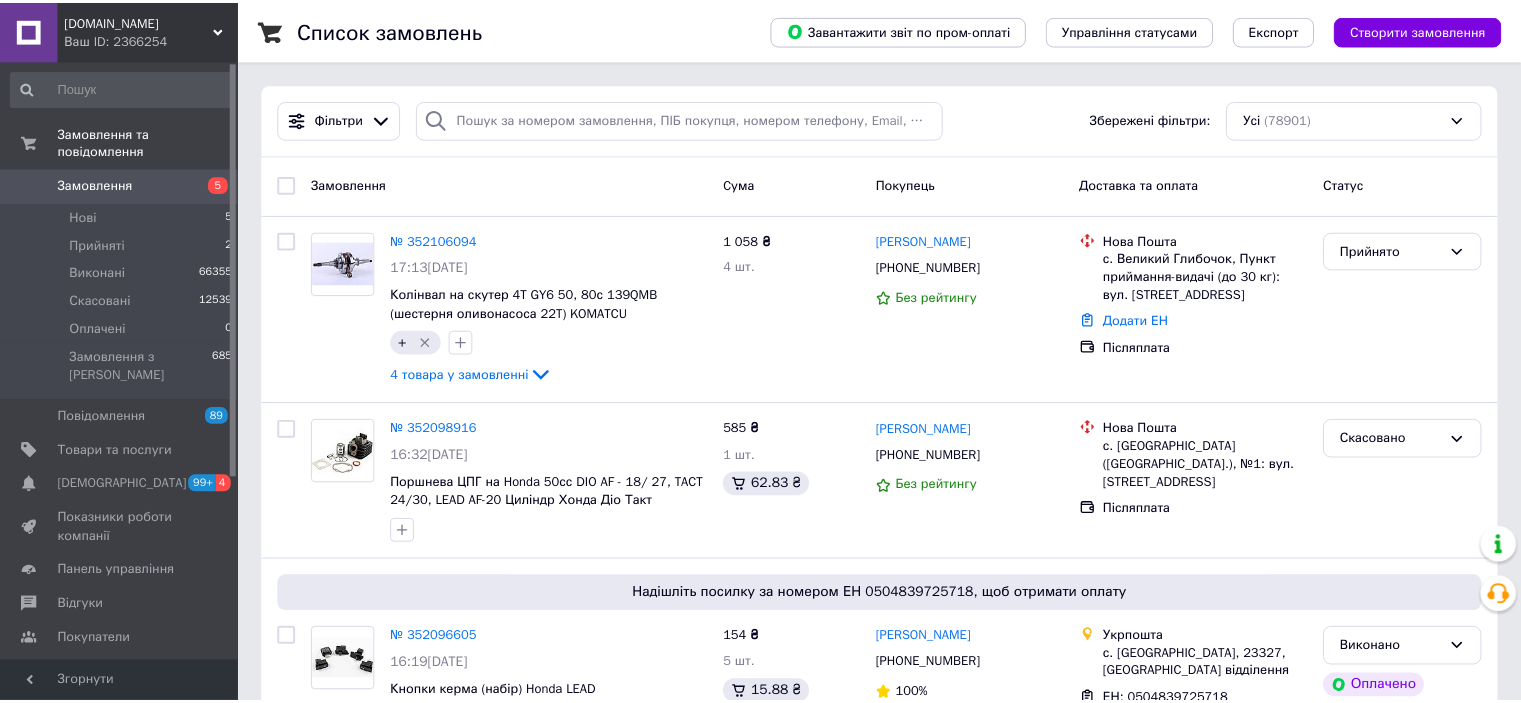 scroll, scrollTop: 0, scrollLeft: 0, axis: both 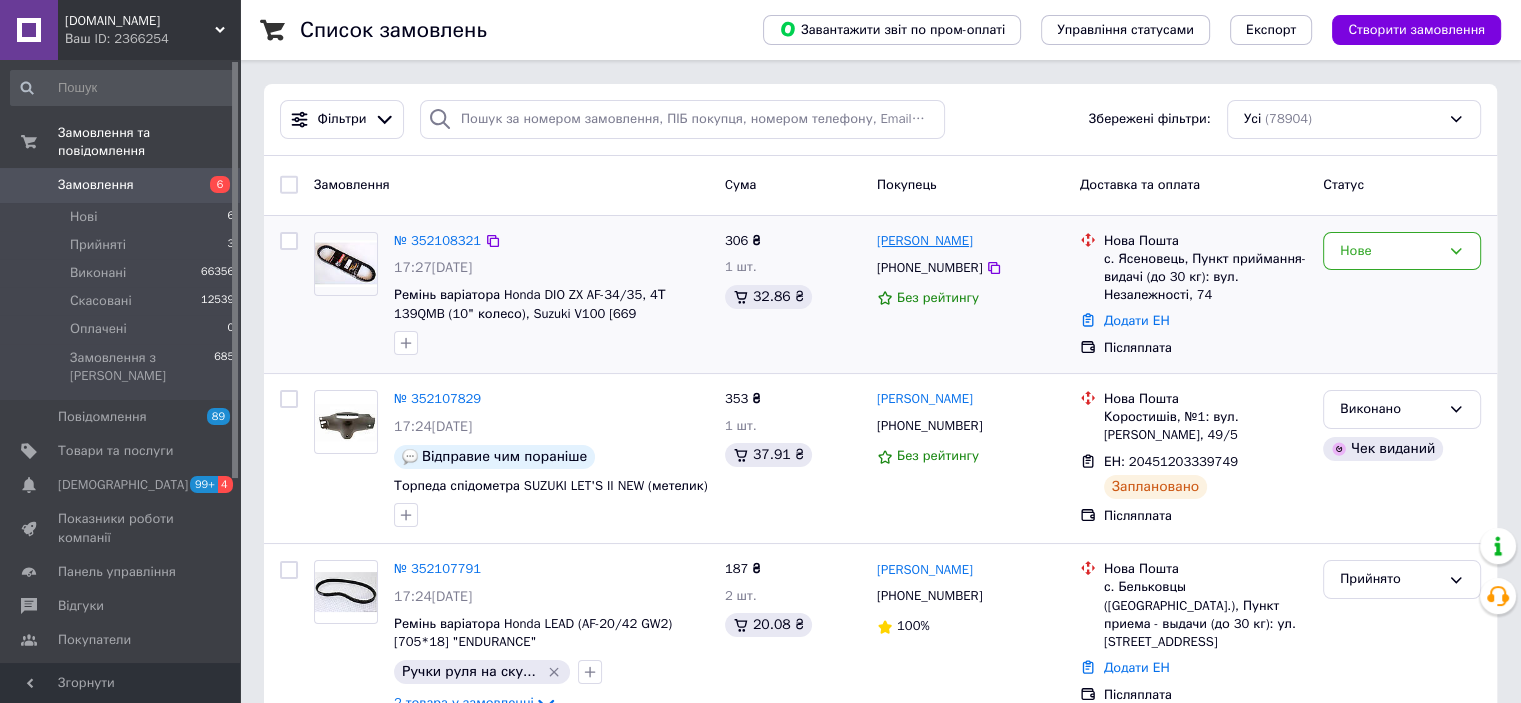 click on "[PERSON_NAME]" at bounding box center [925, 241] 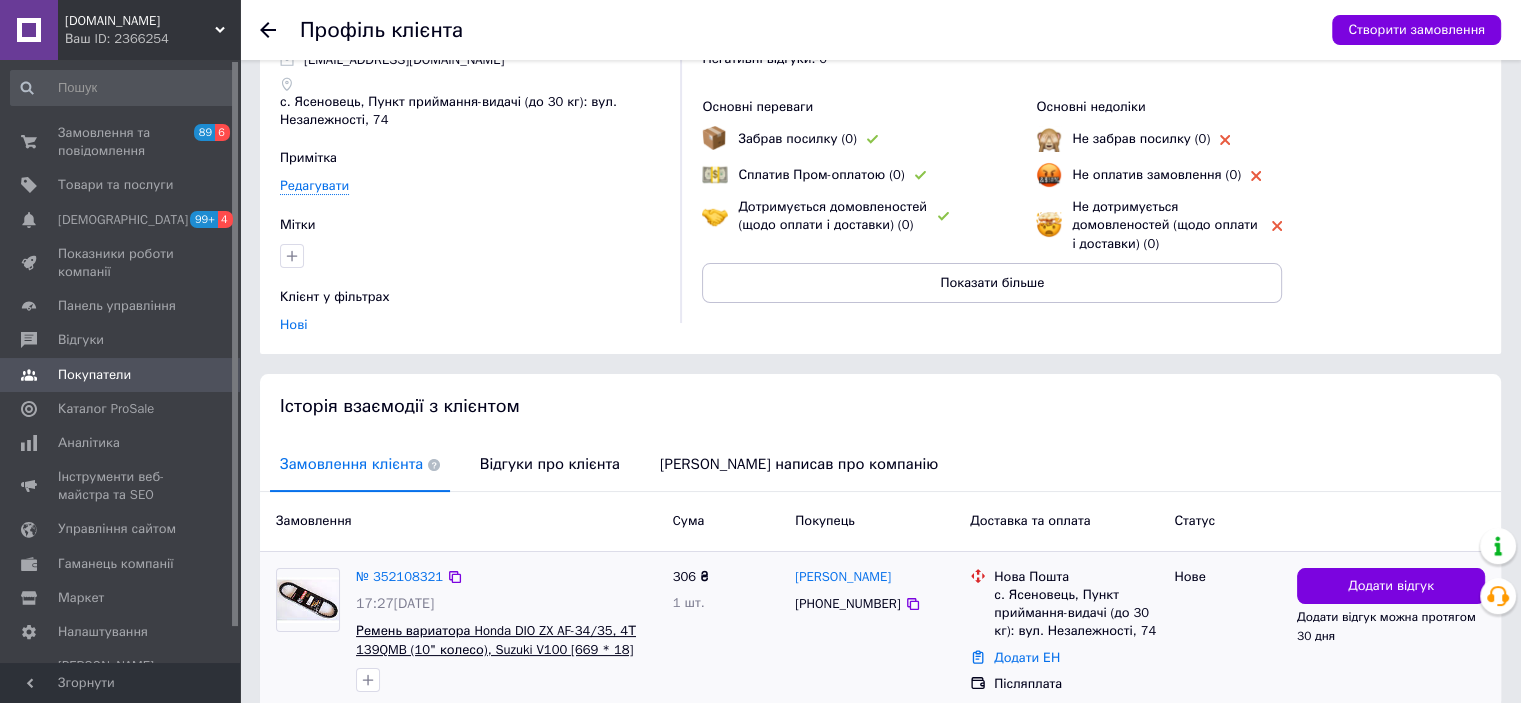 scroll, scrollTop: 197, scrollLeft: 0, axis: vertical 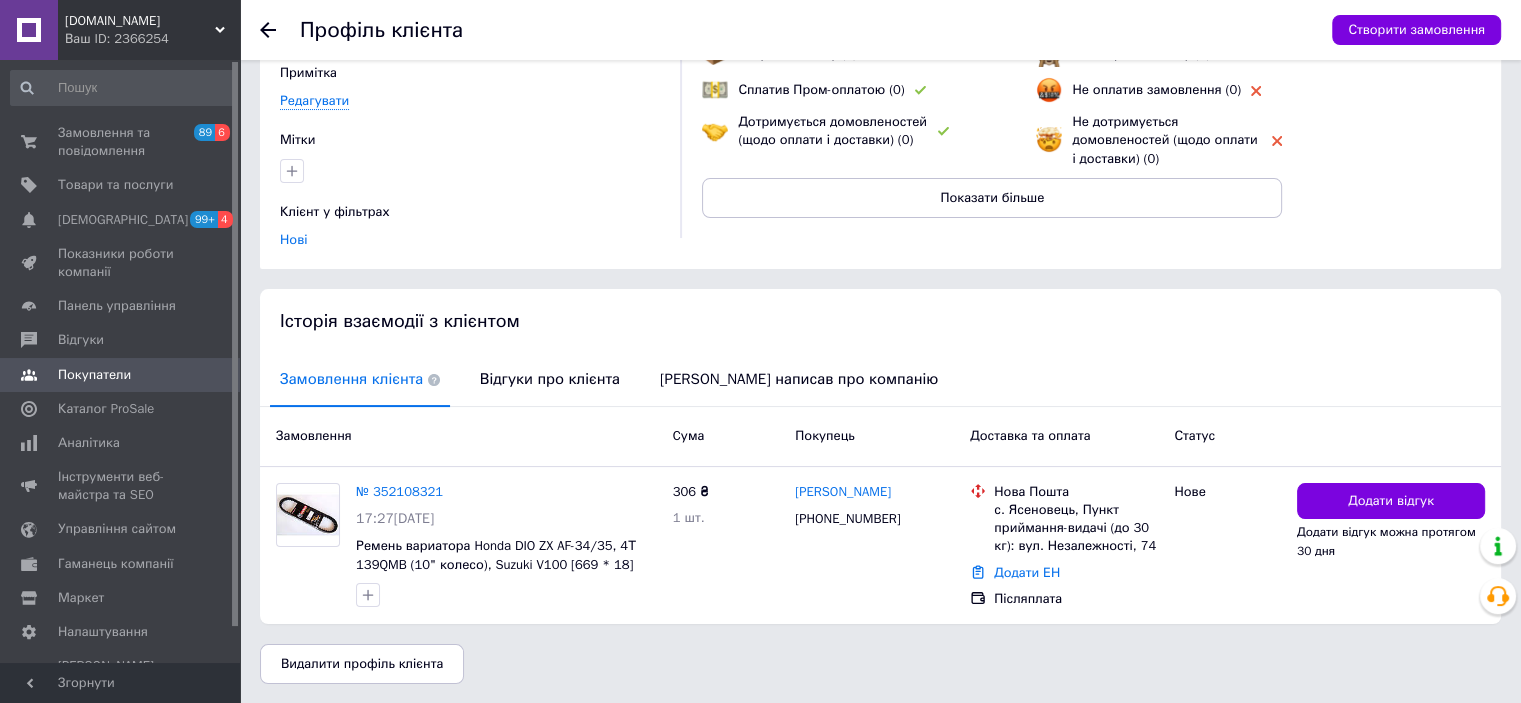 click on "№ 352108321" at bounding box center (399, 491) 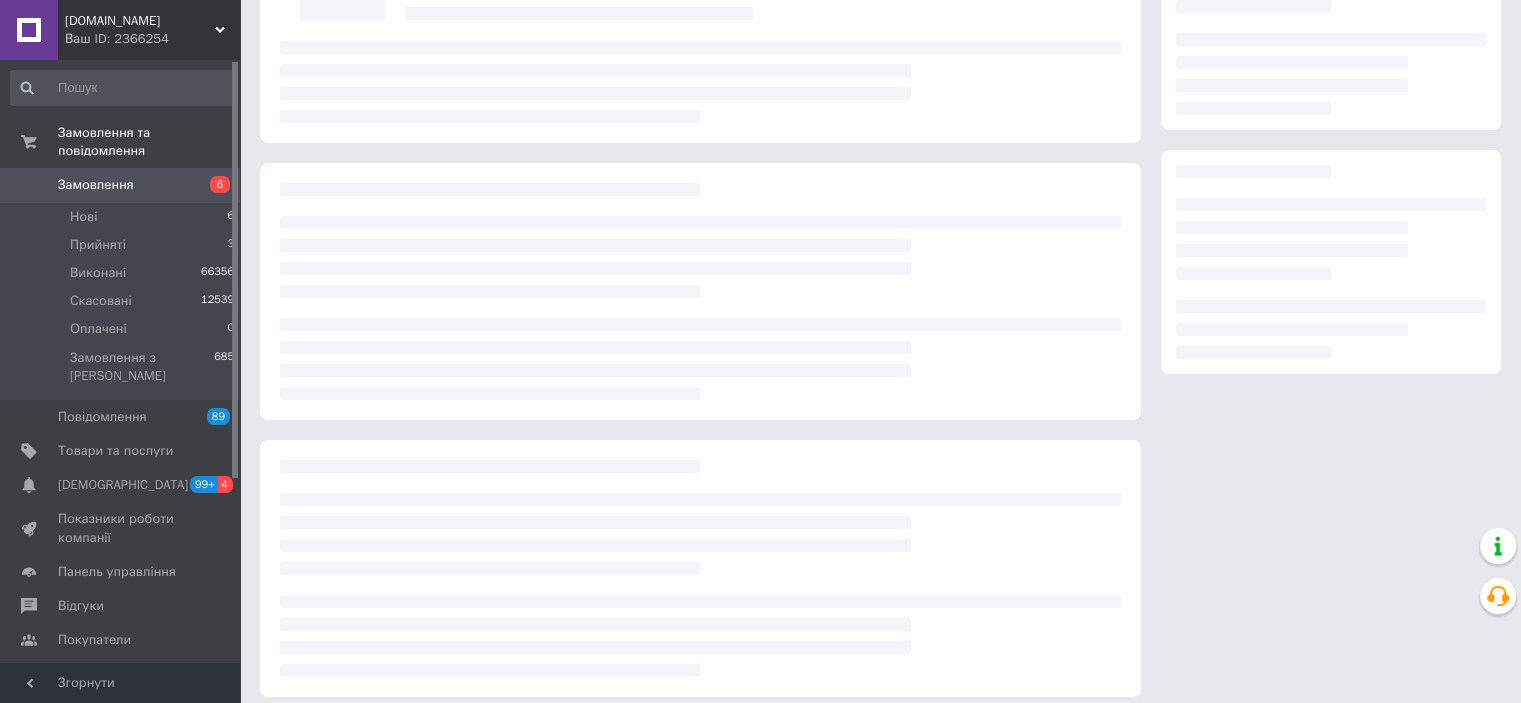 scroll, scrollTop: 0, scrollLeft: 0, axis: both 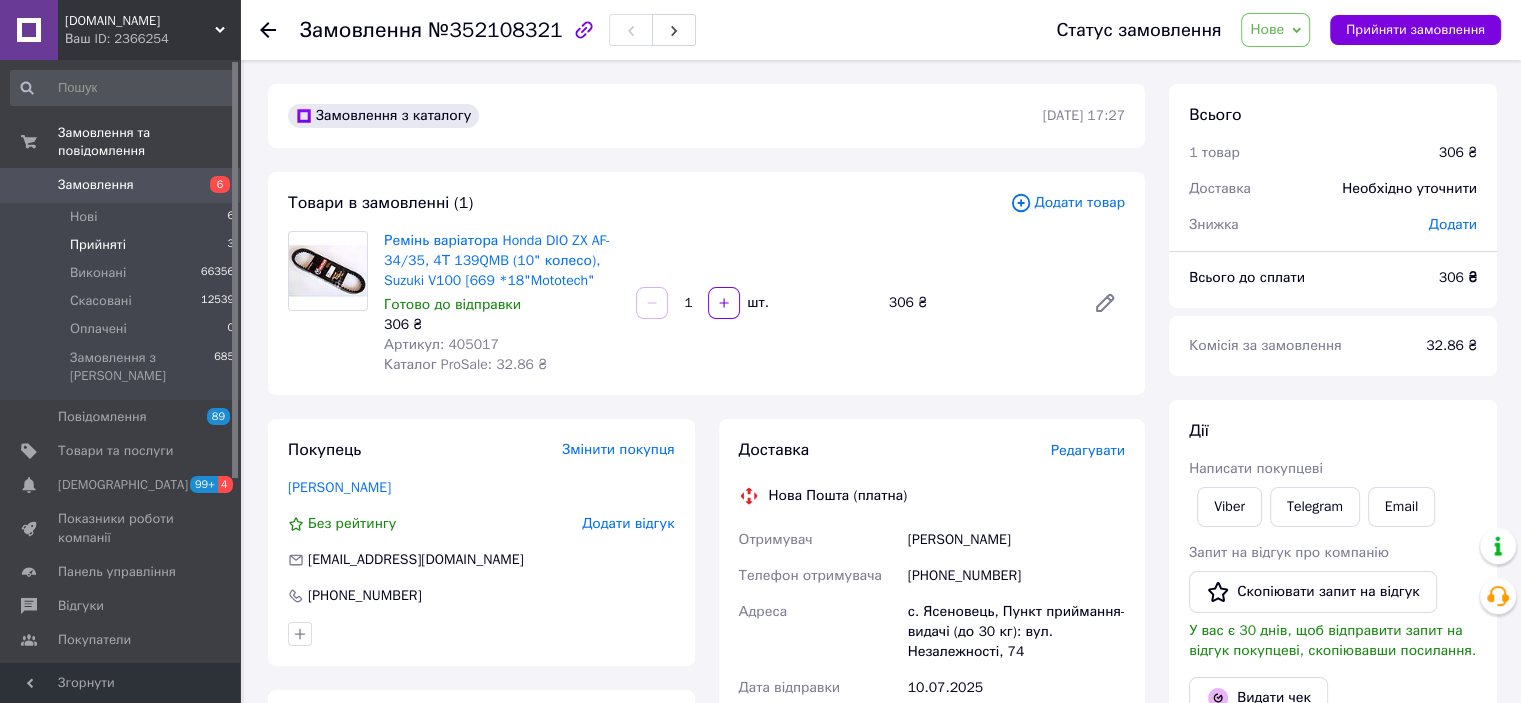 click on "Прийняті" at bounding box center (98, 245) 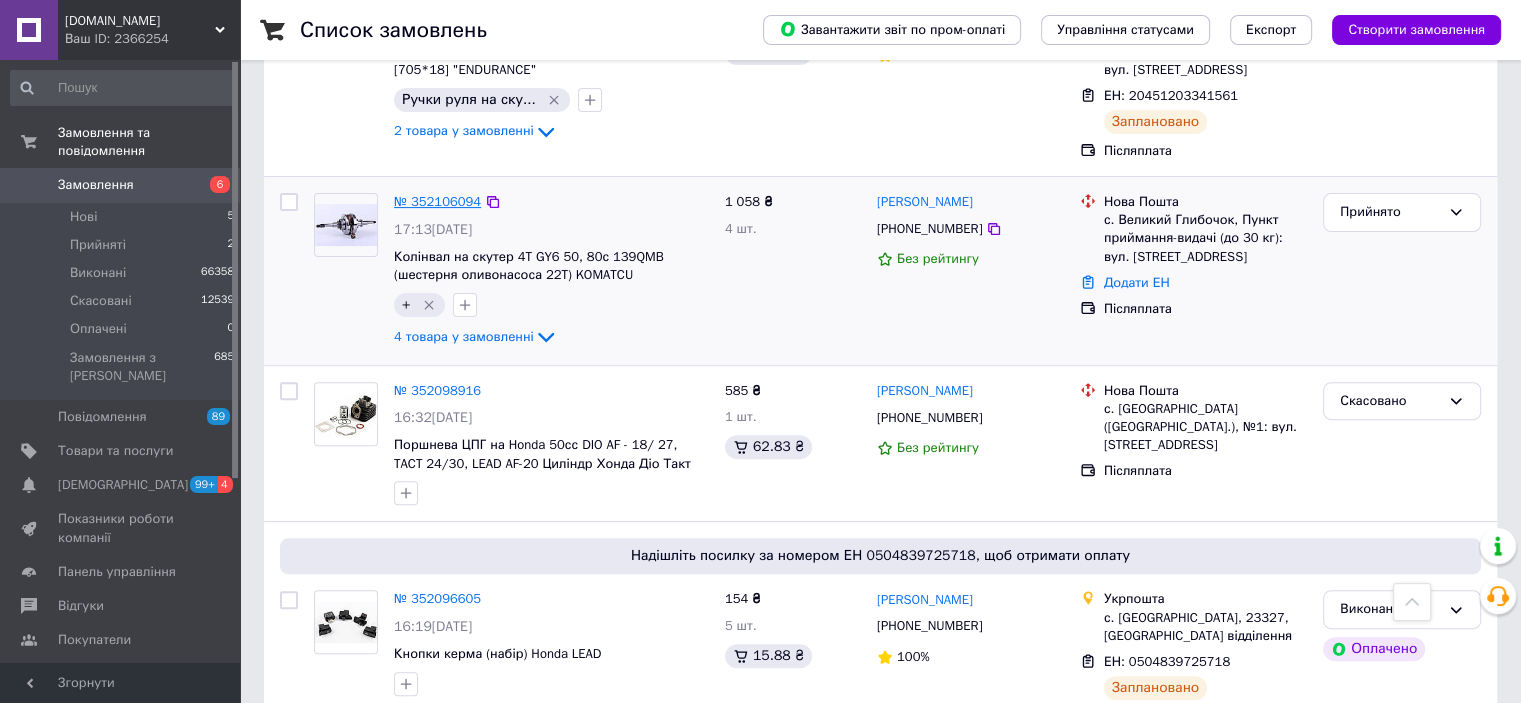 click on "№ 352106094" at bounding box center (437, 201) 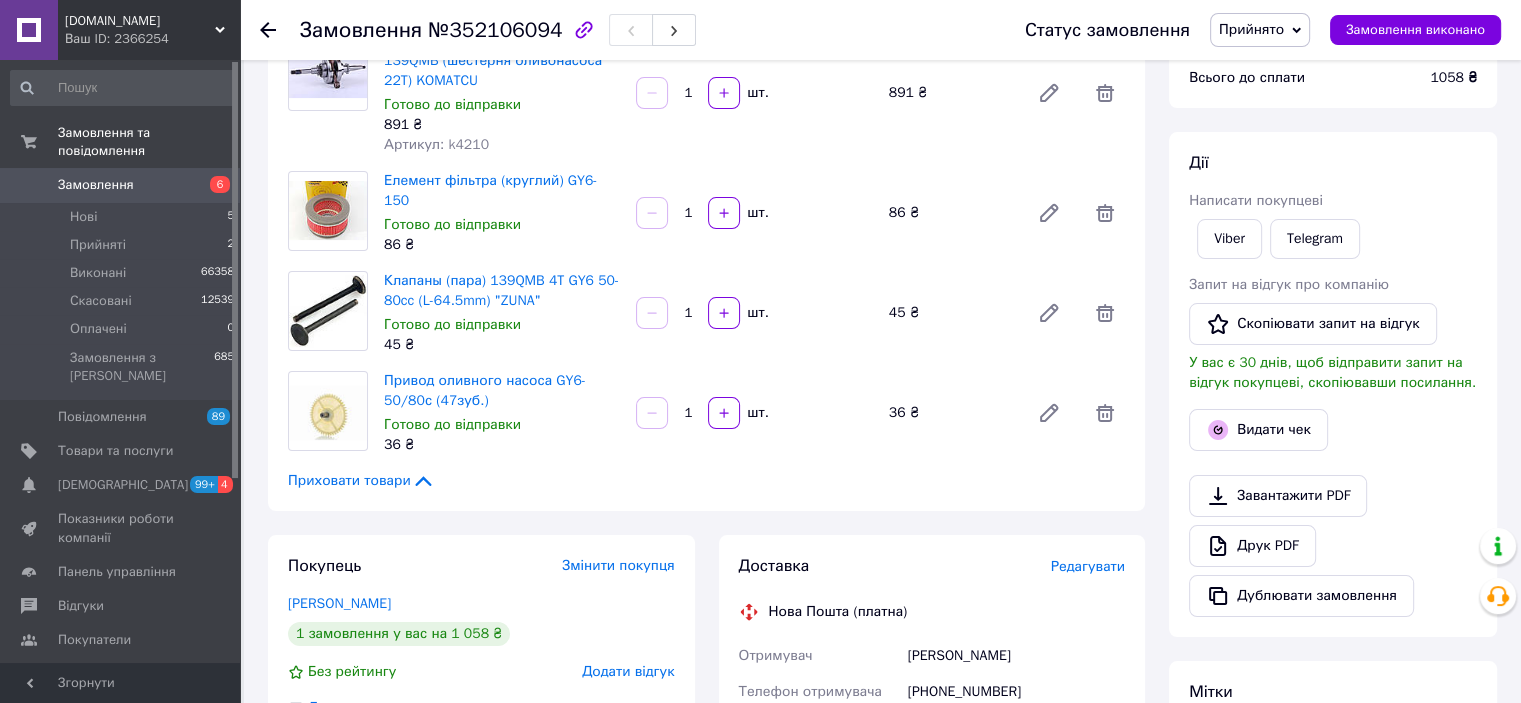scroll, scrollTop: 0, scrollLeft: 0, axis: both 